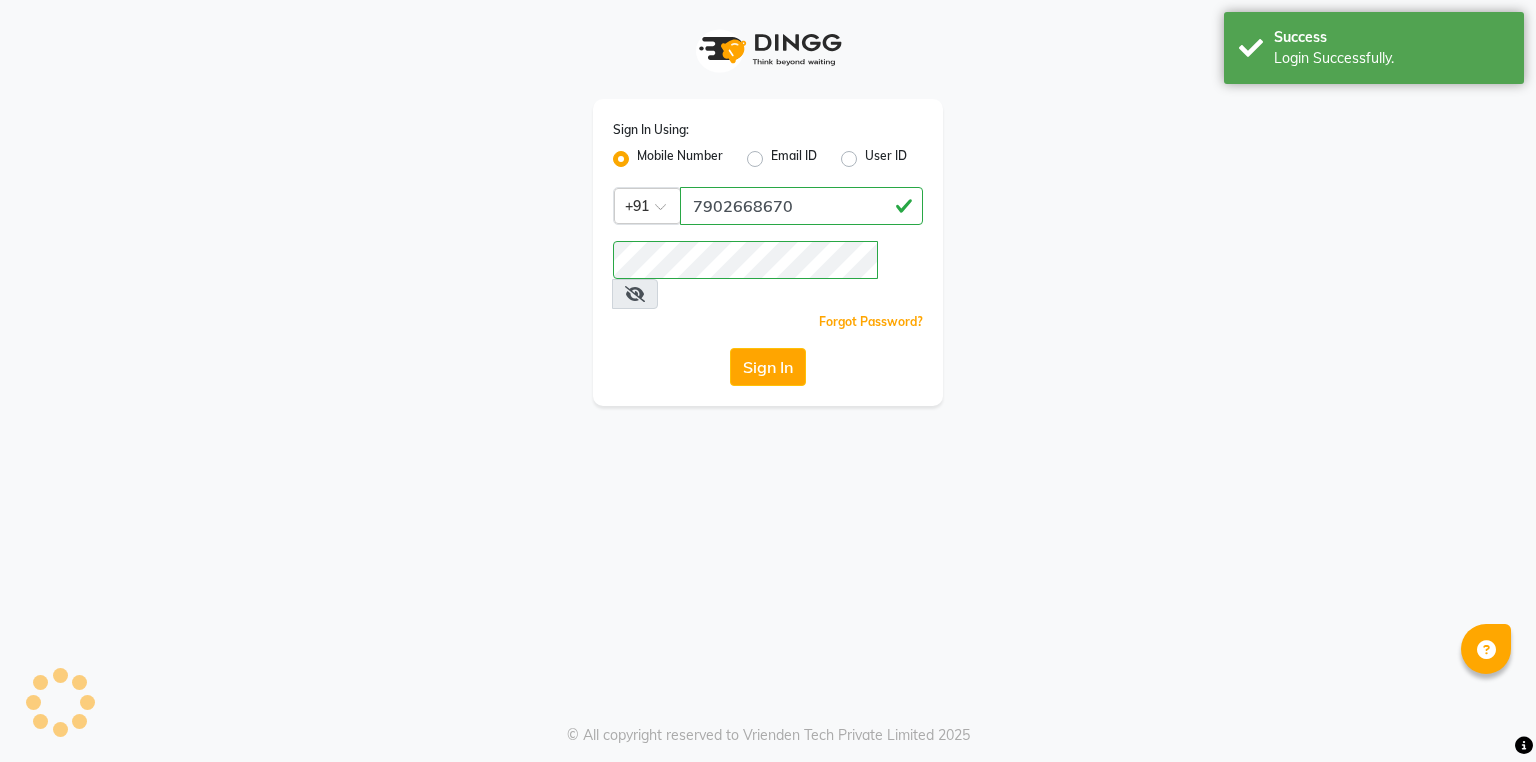 scroll, scrollTop: 0, scrollLeft: 0, axis: both 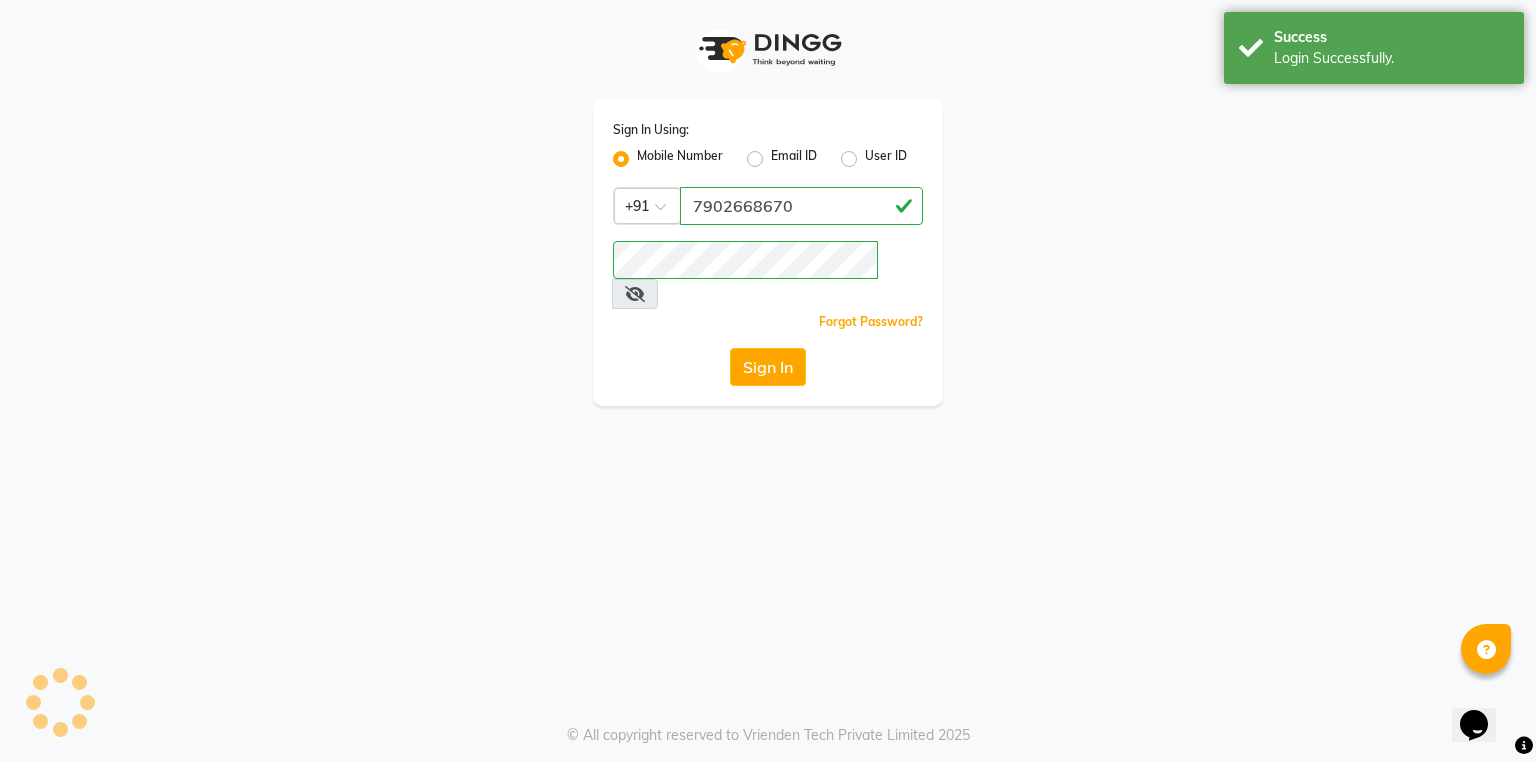 select on "service" 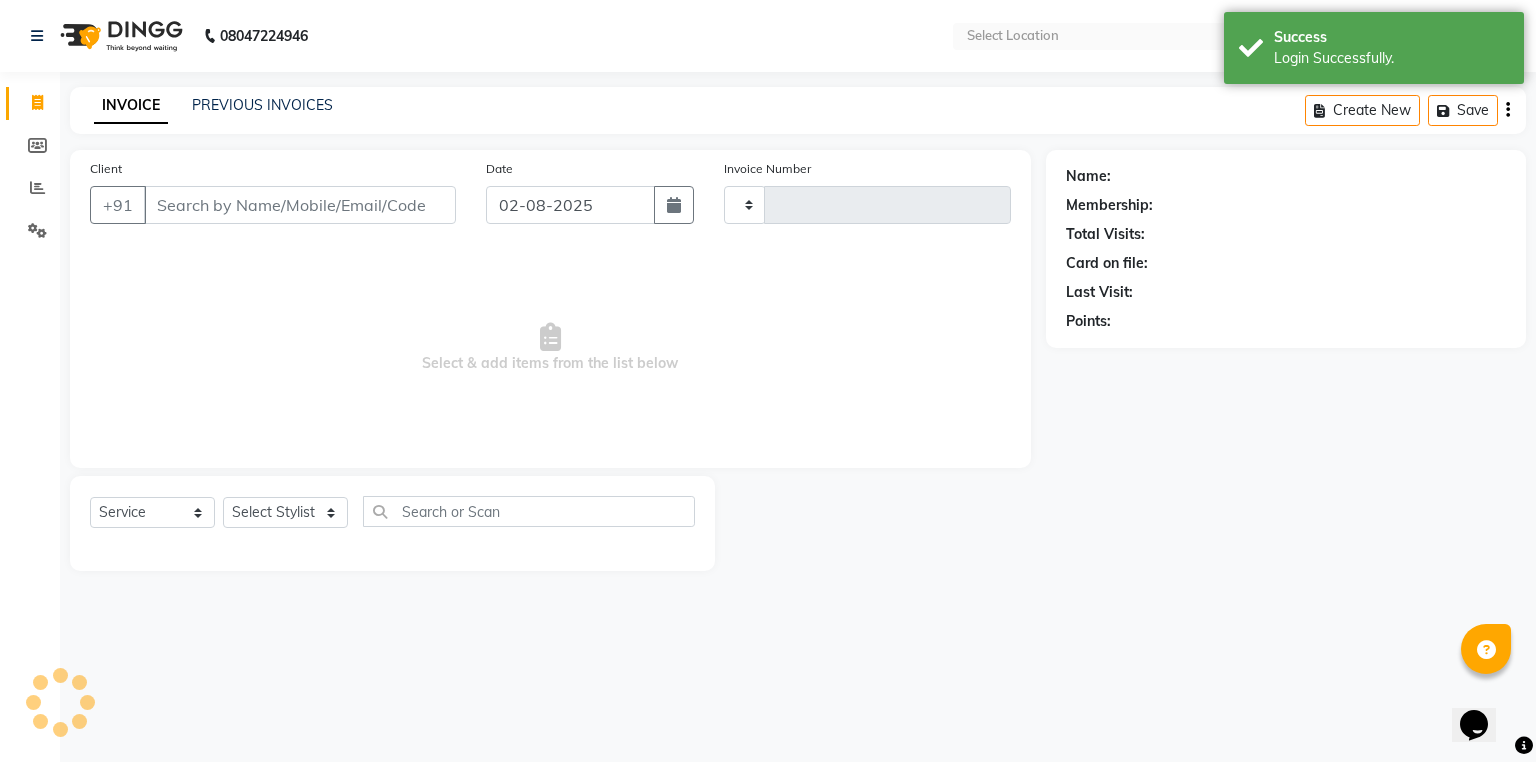 select on "en" 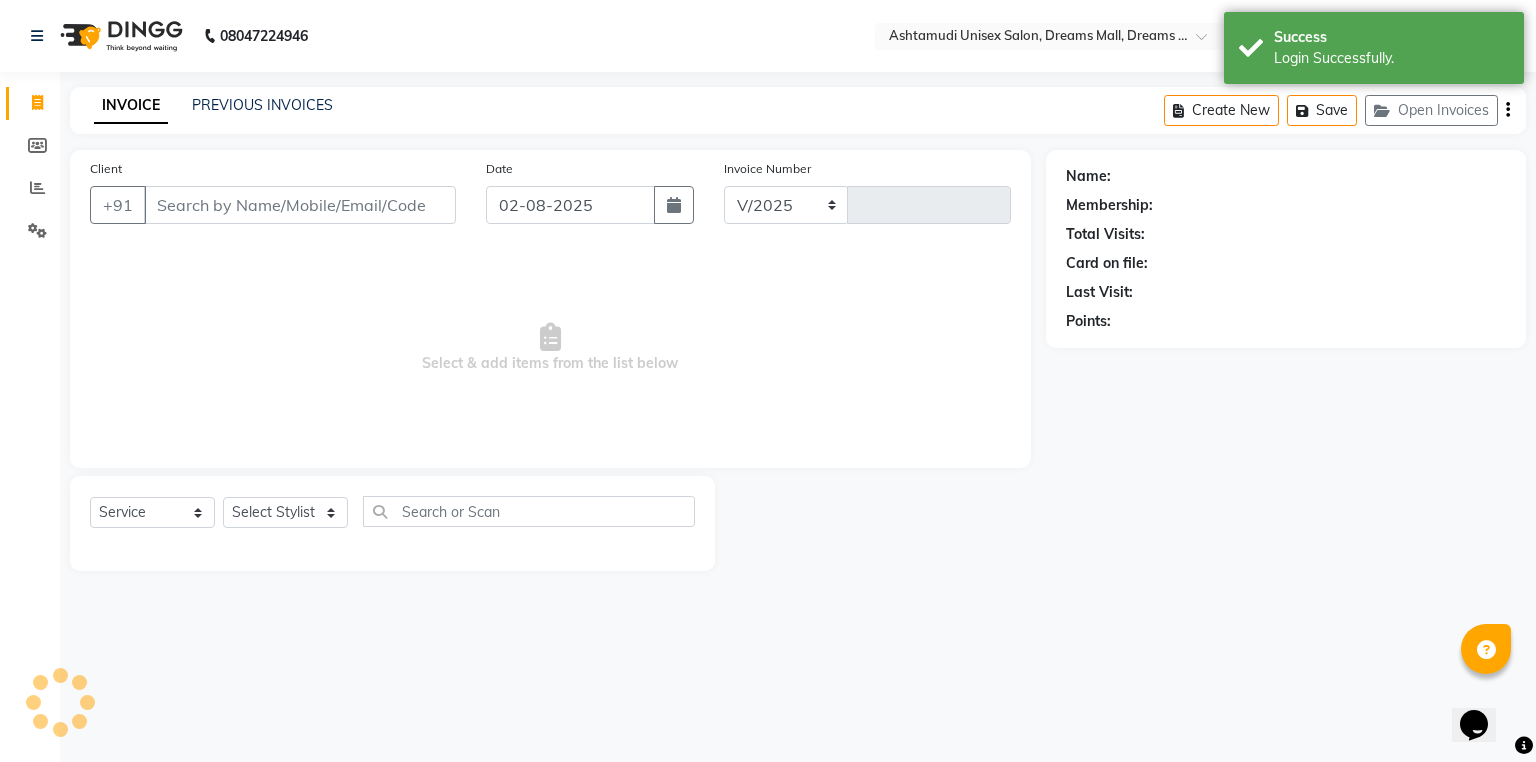 select on "7264" 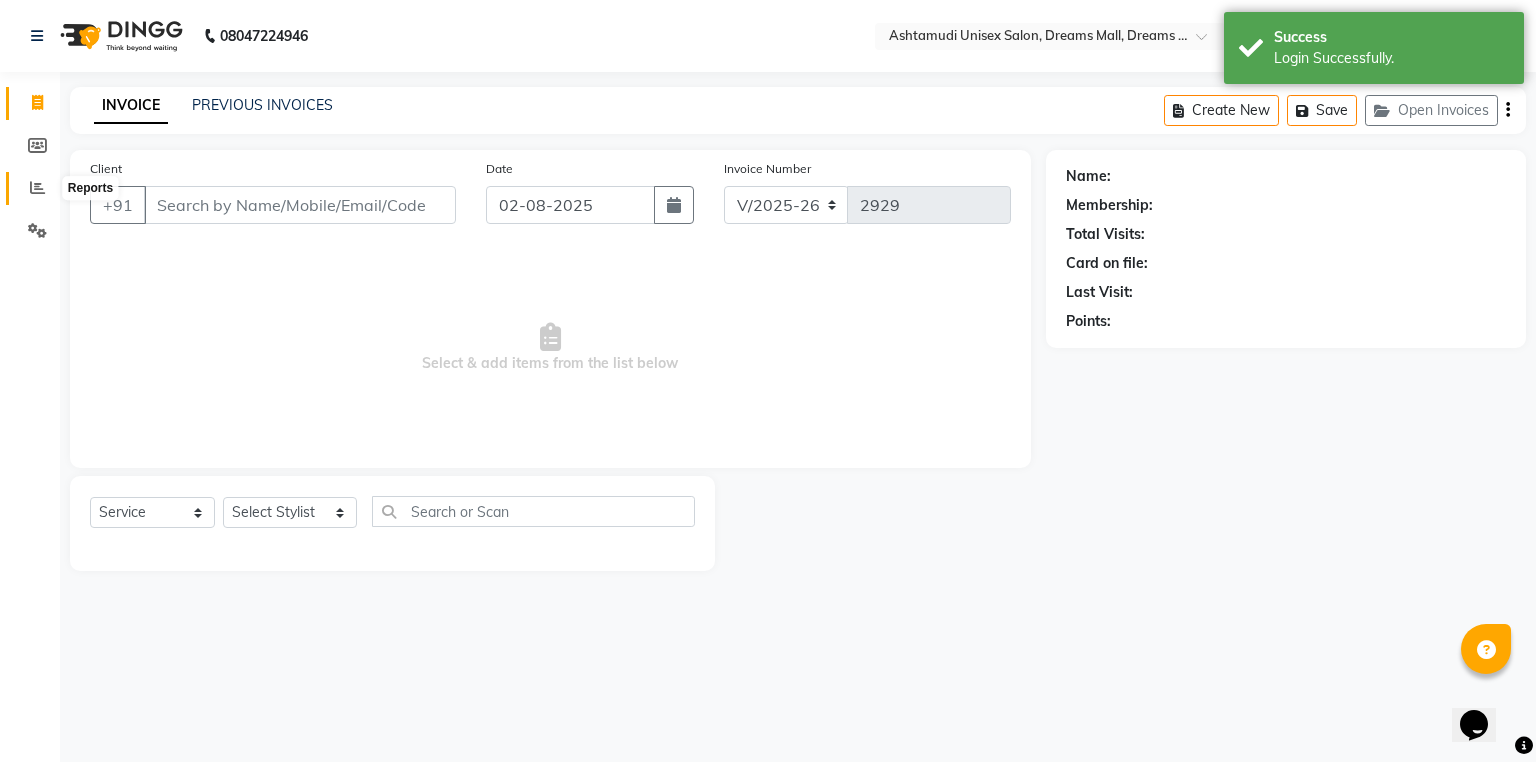 click 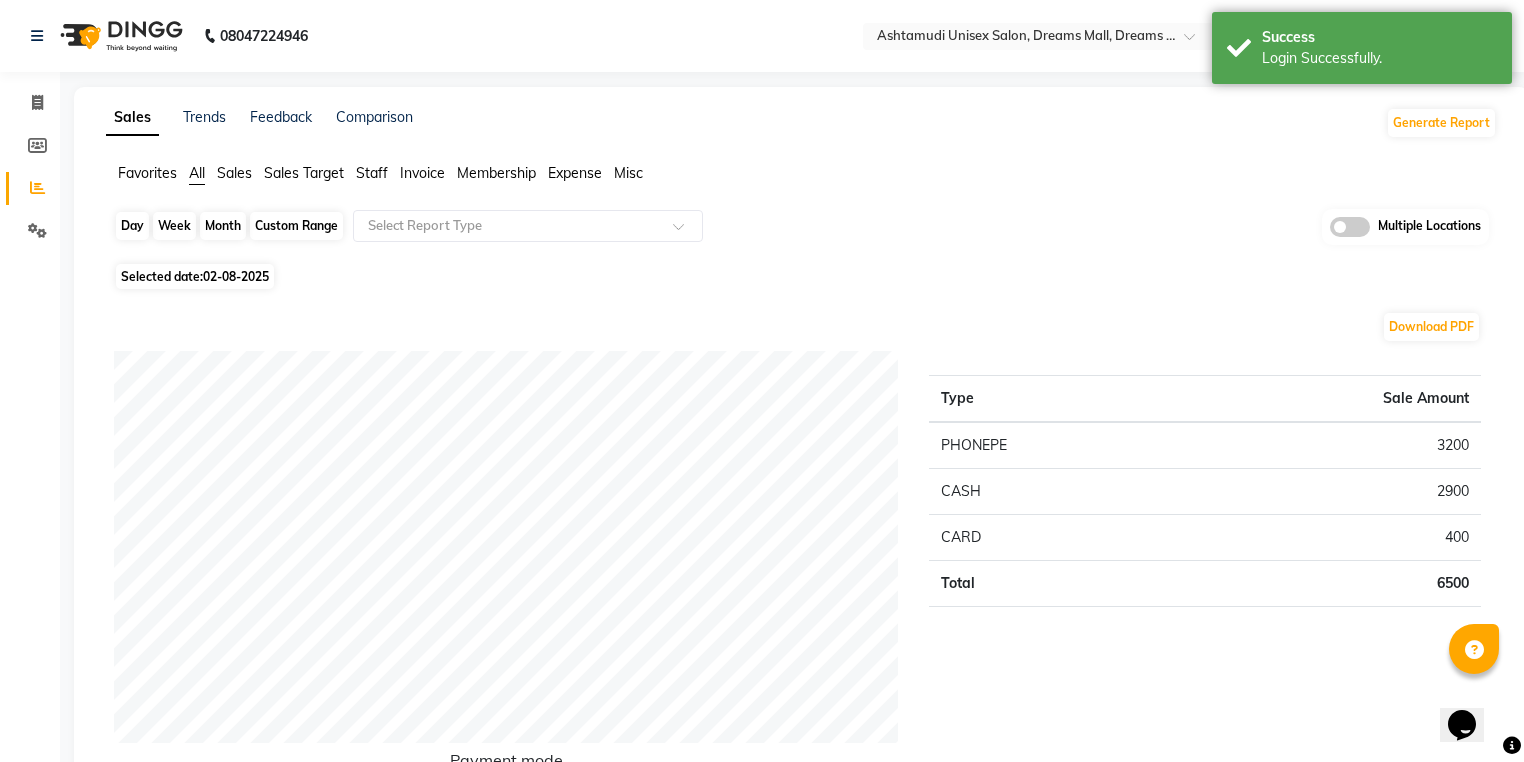 click on "Day" 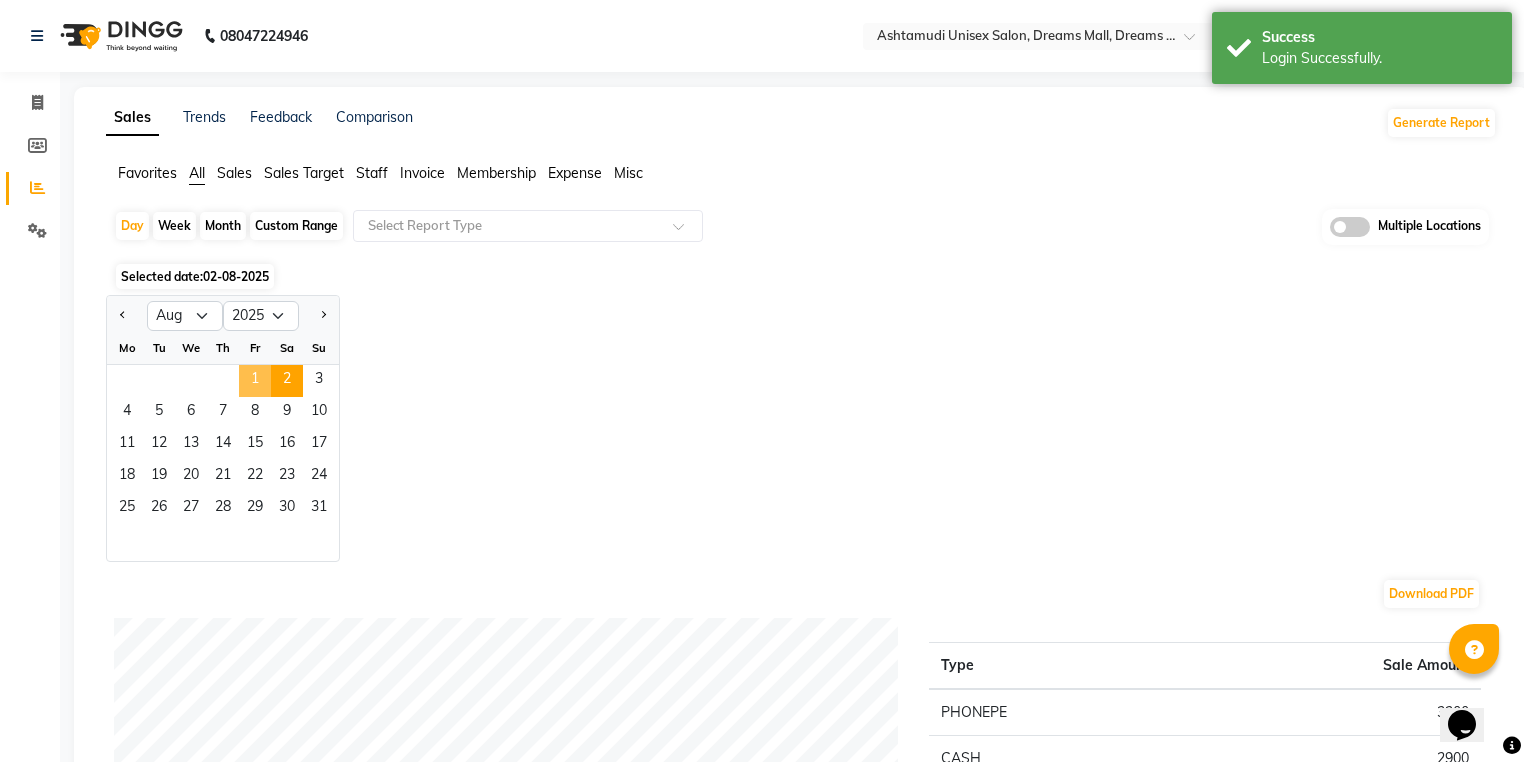 click on "1" 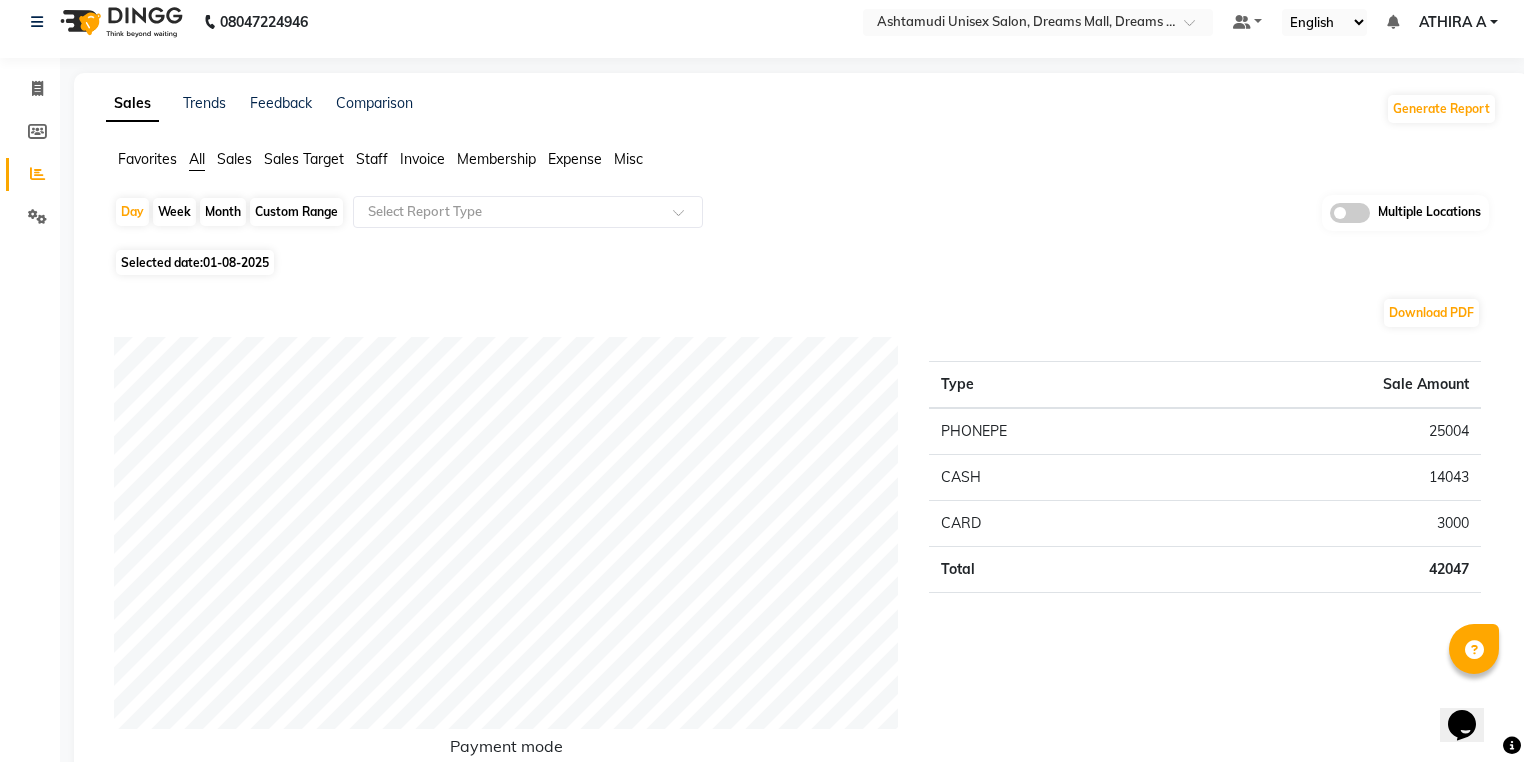 scroll, scrollTop: 0, scrollLeft: 0, axis: both 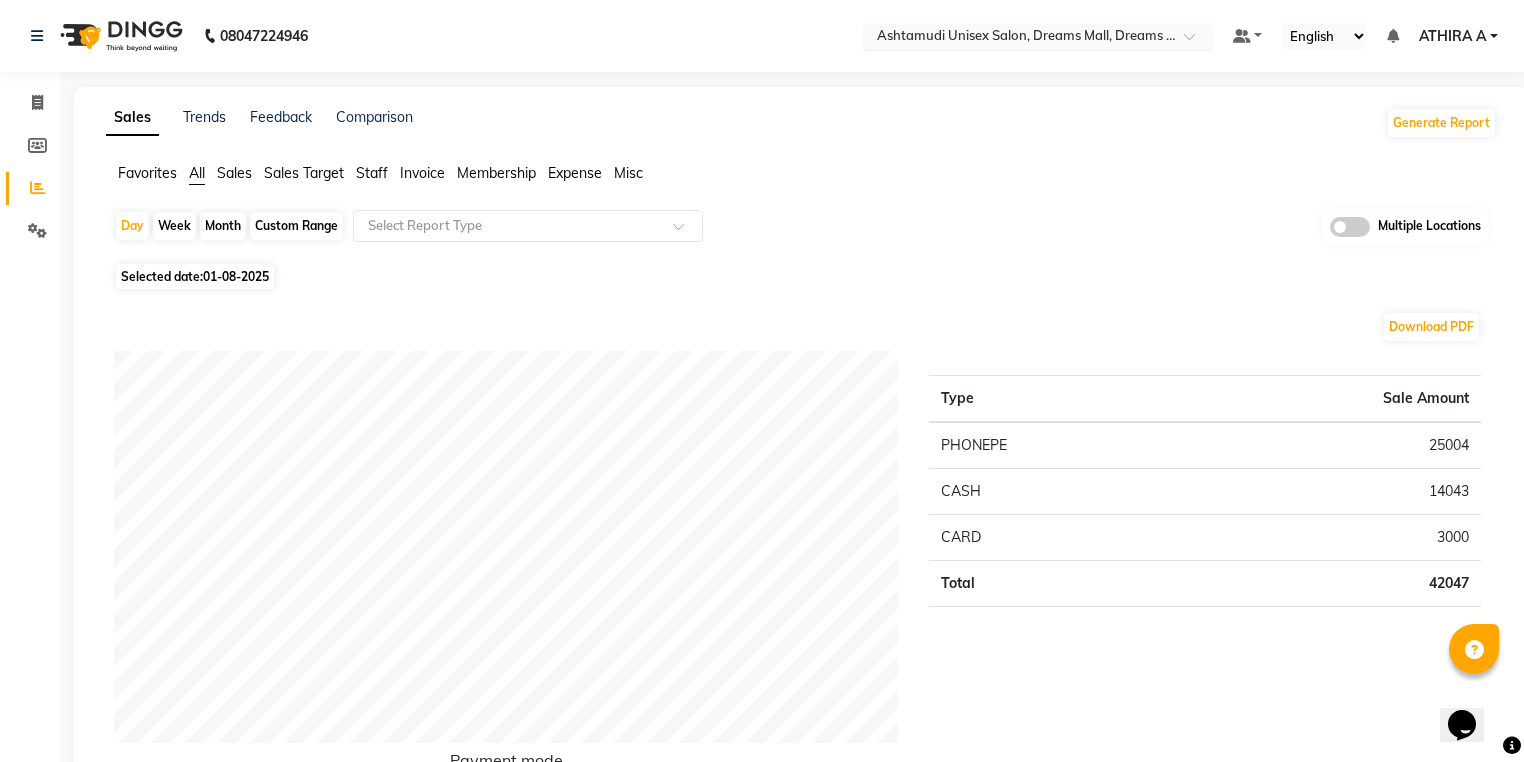 click on "Select Location × Ashtamudi Unisex Salon, Dreams Mall, Dreams Mall Kottiyam" at bounding box center [1038, 36] 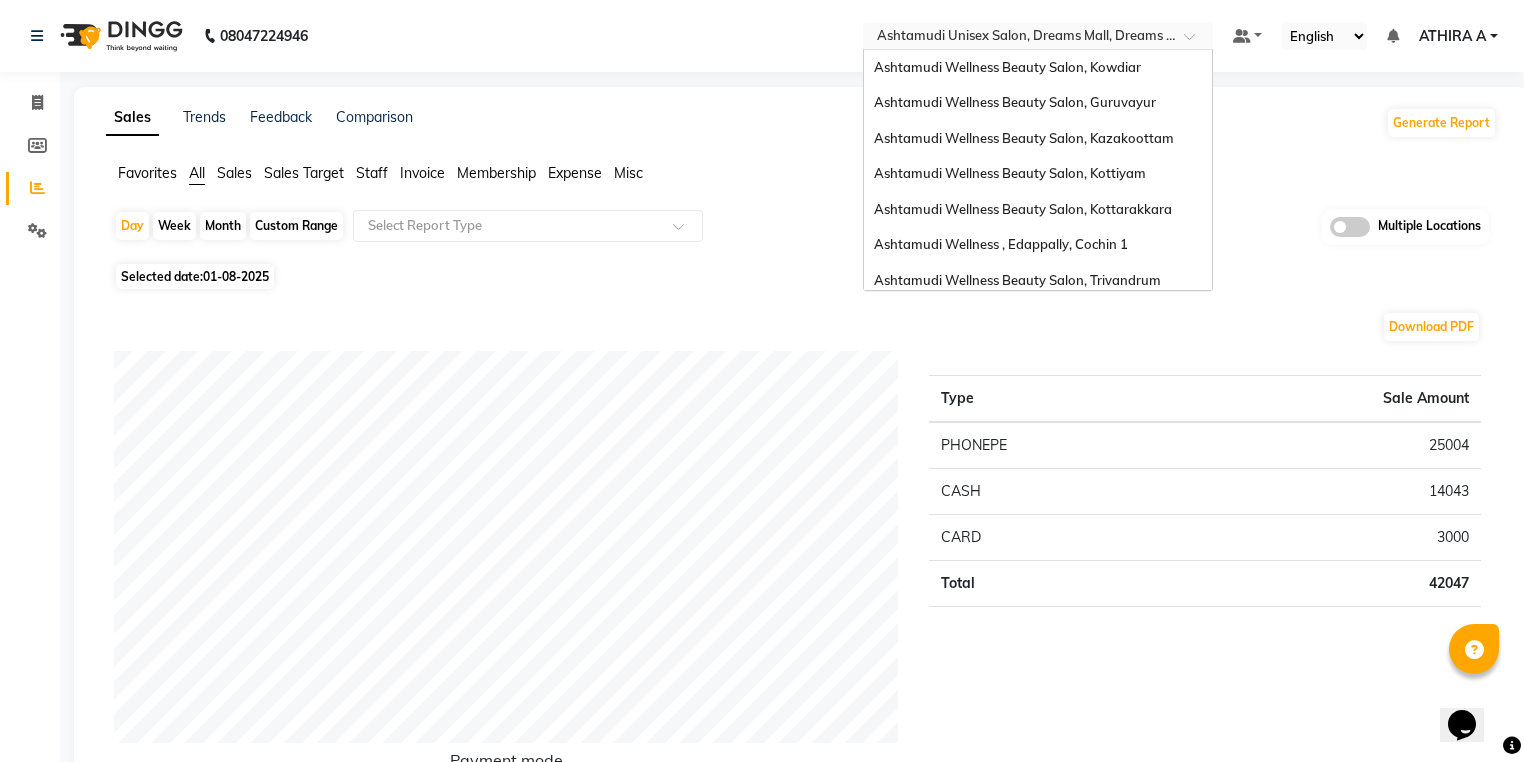 scroll, scrollTop: 312, scrollLeft: 0, axis: vertical 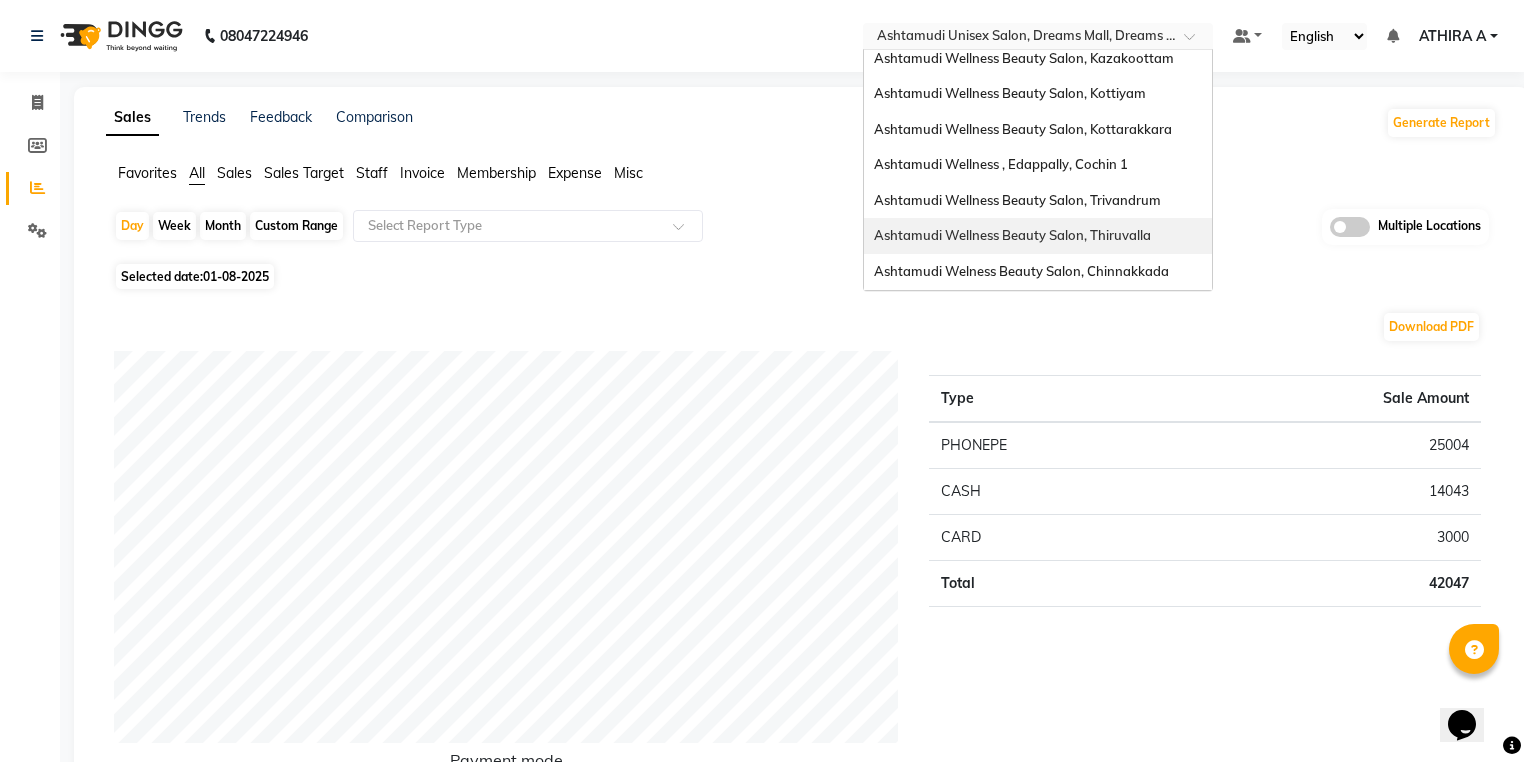 click on "Ashtamudi Wellness Beauty Salon, Thiruvalla" at bounding box center (1038, 236) 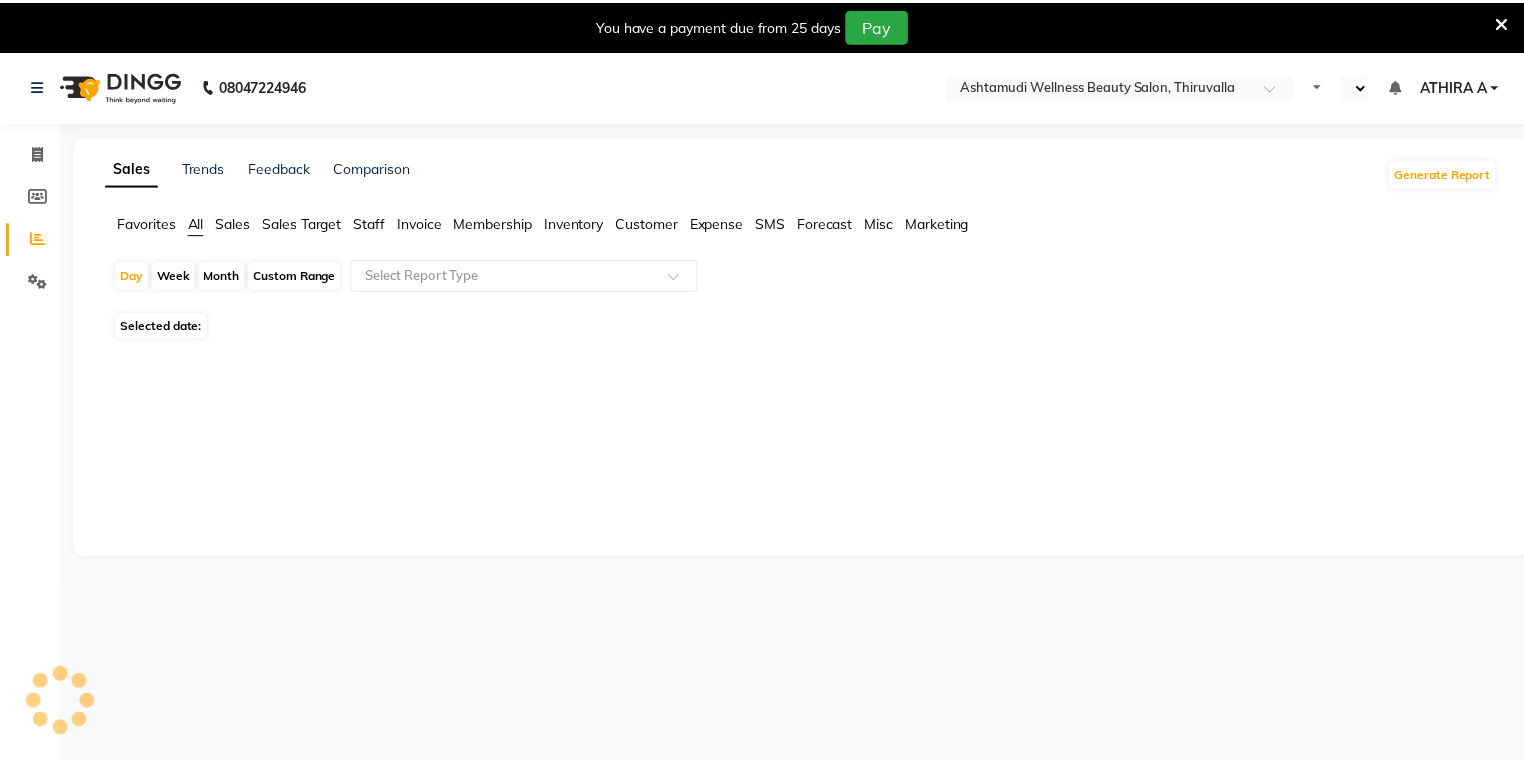 scroll, scrollTop: 0, scrollLeft: 0, axis: both 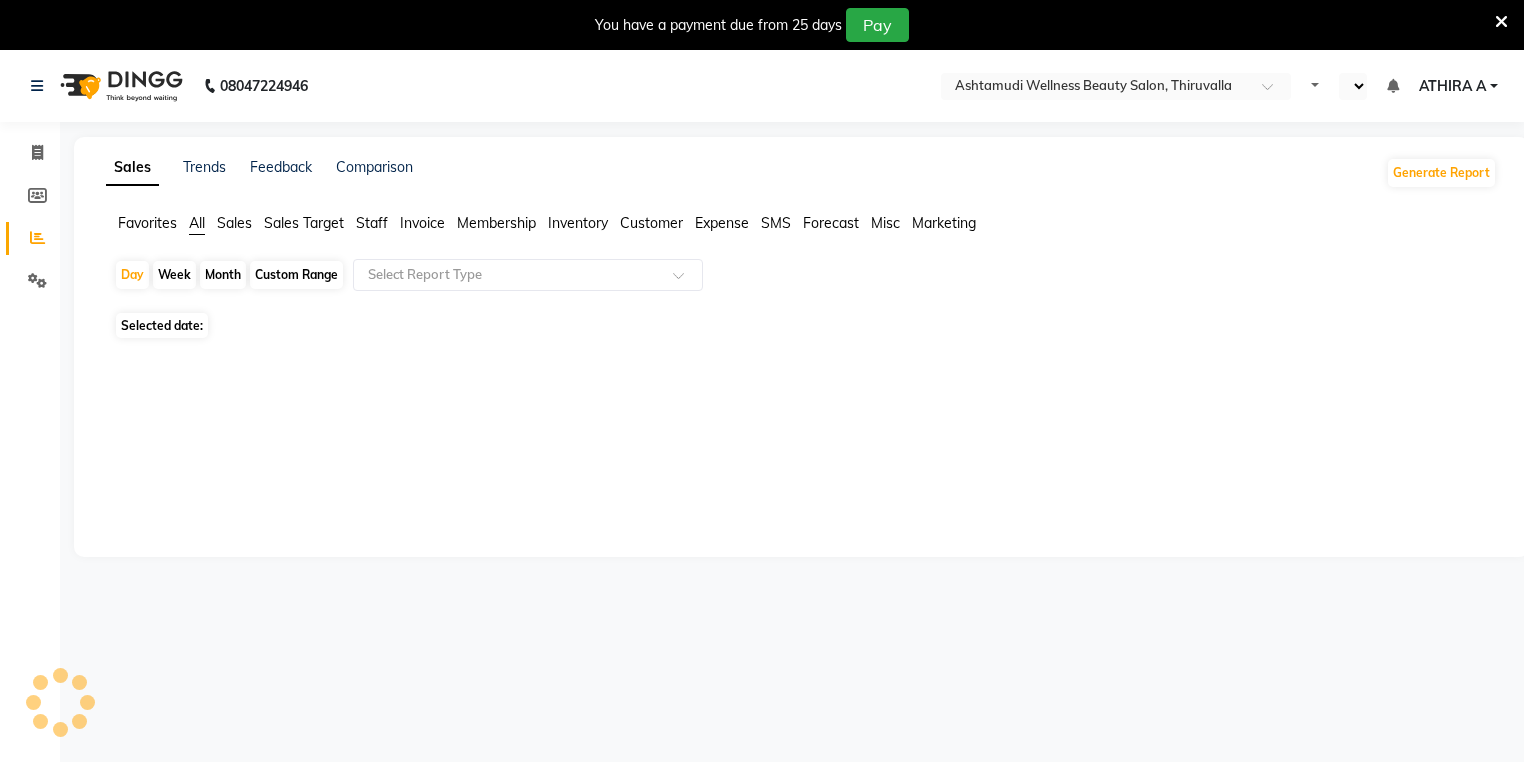 select on "en" 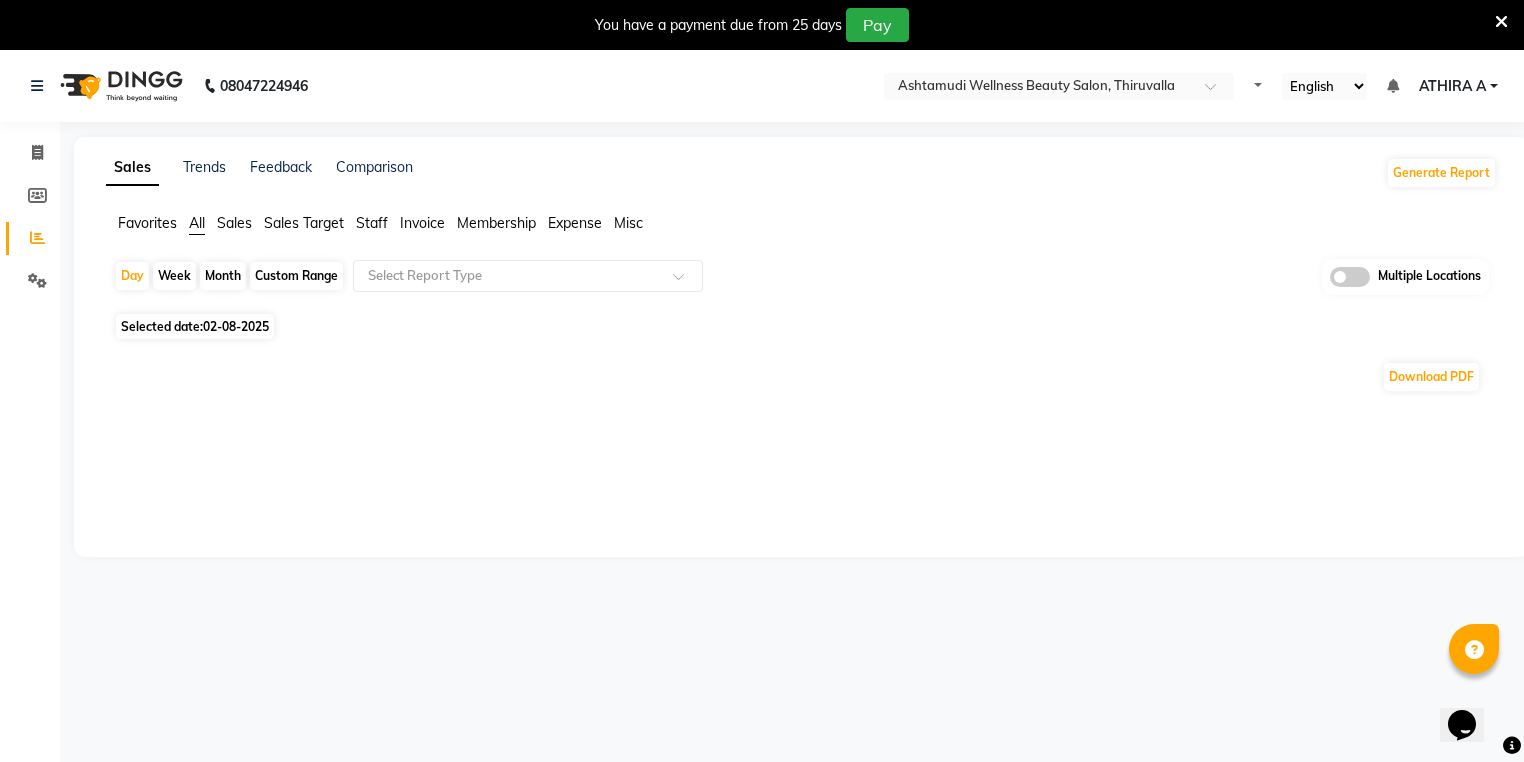 scroll, scrollTop: 0, scrollLeft: 0, axis: both 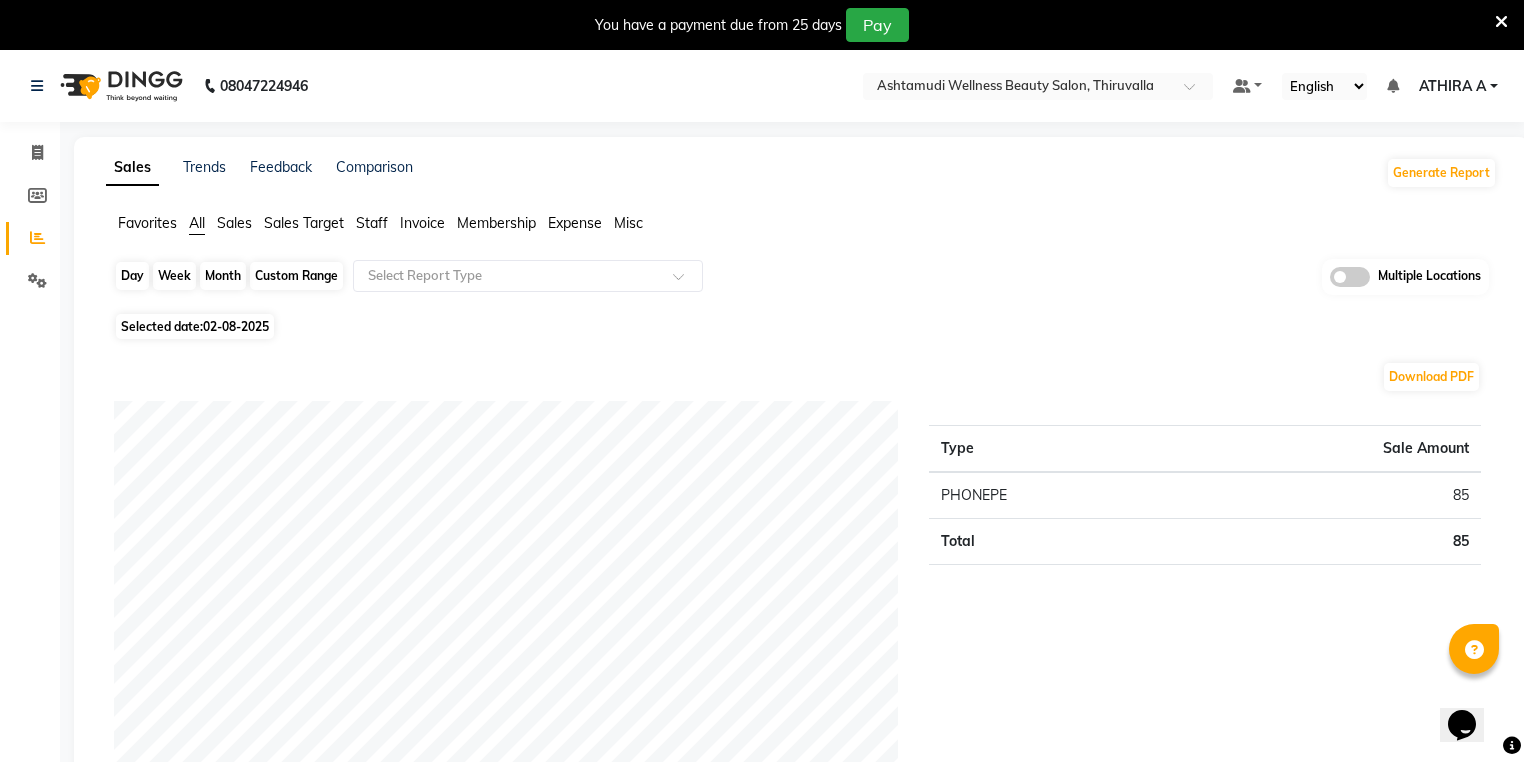 click on "Day" 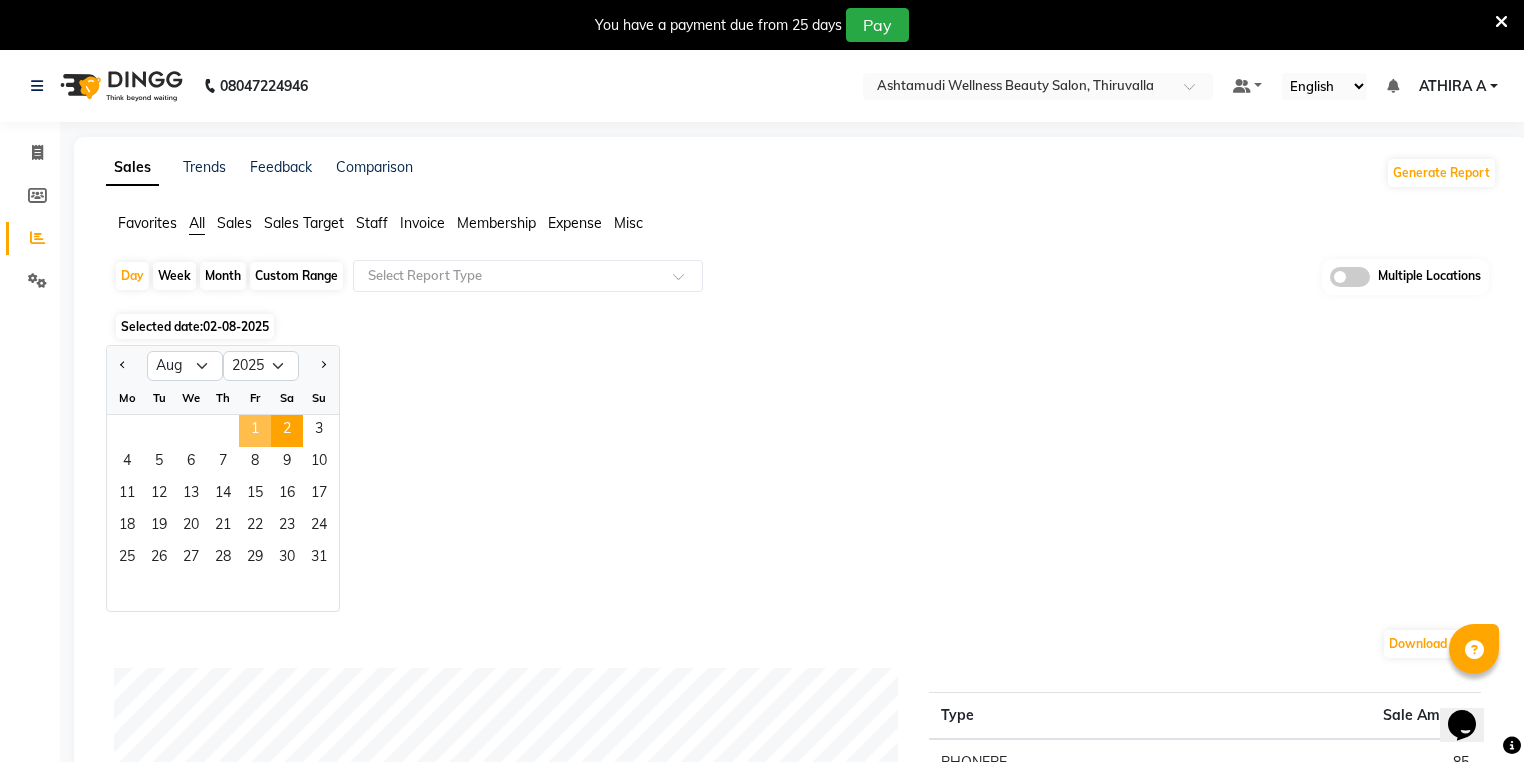 click on "1" 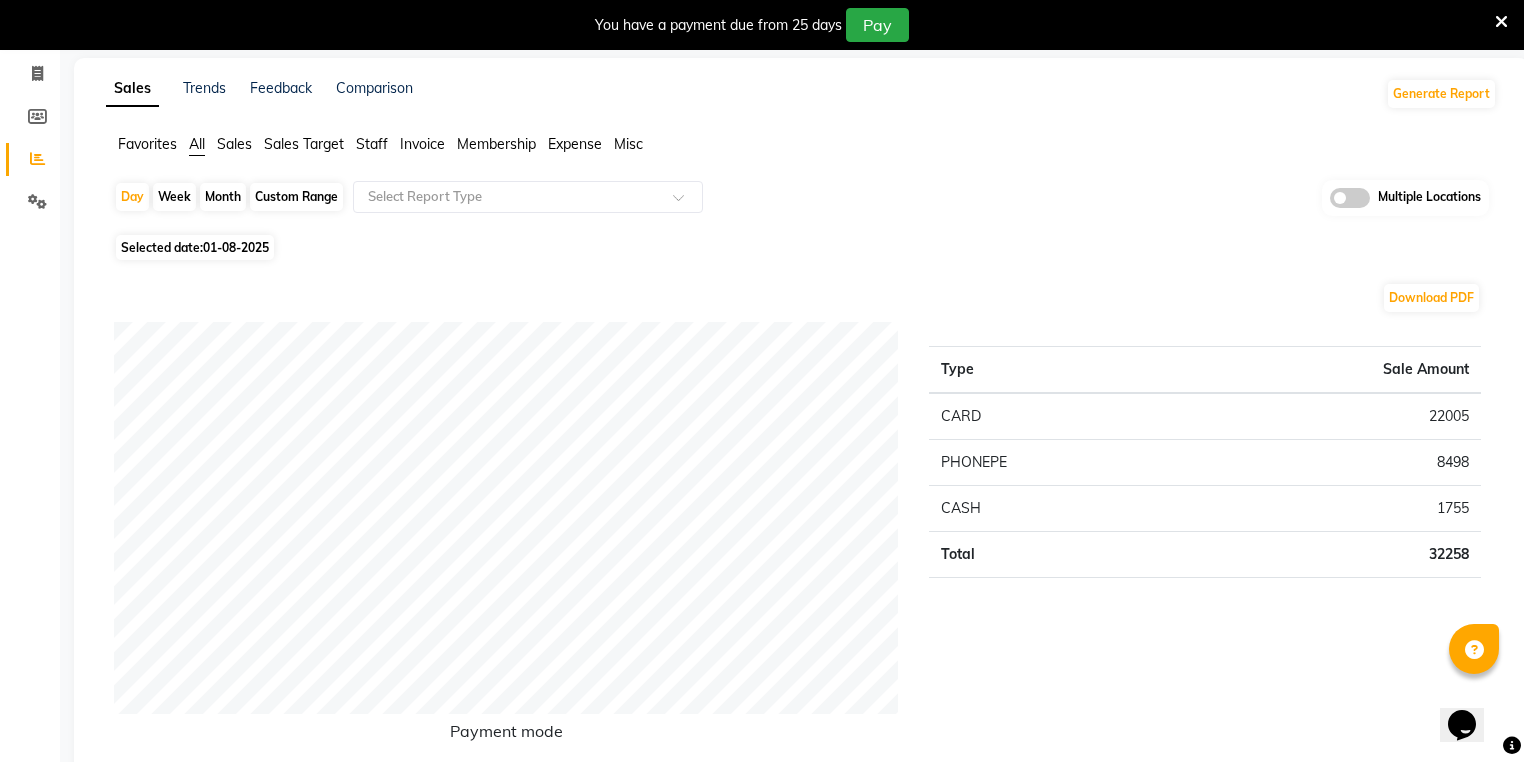 scroll, scrollTop: 0, scrollLeft: 0, axis: both 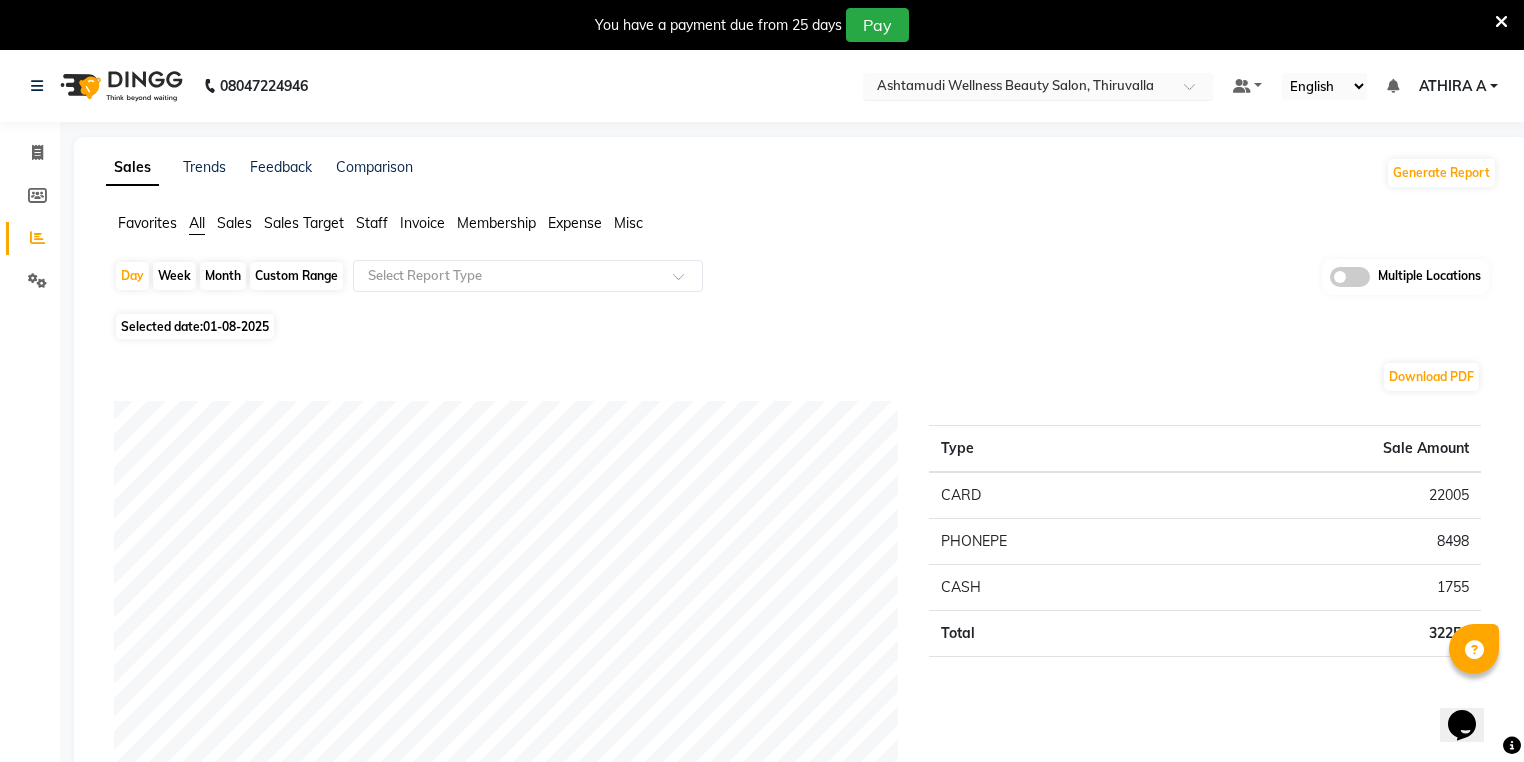 click at bounding box center [1038, 88] 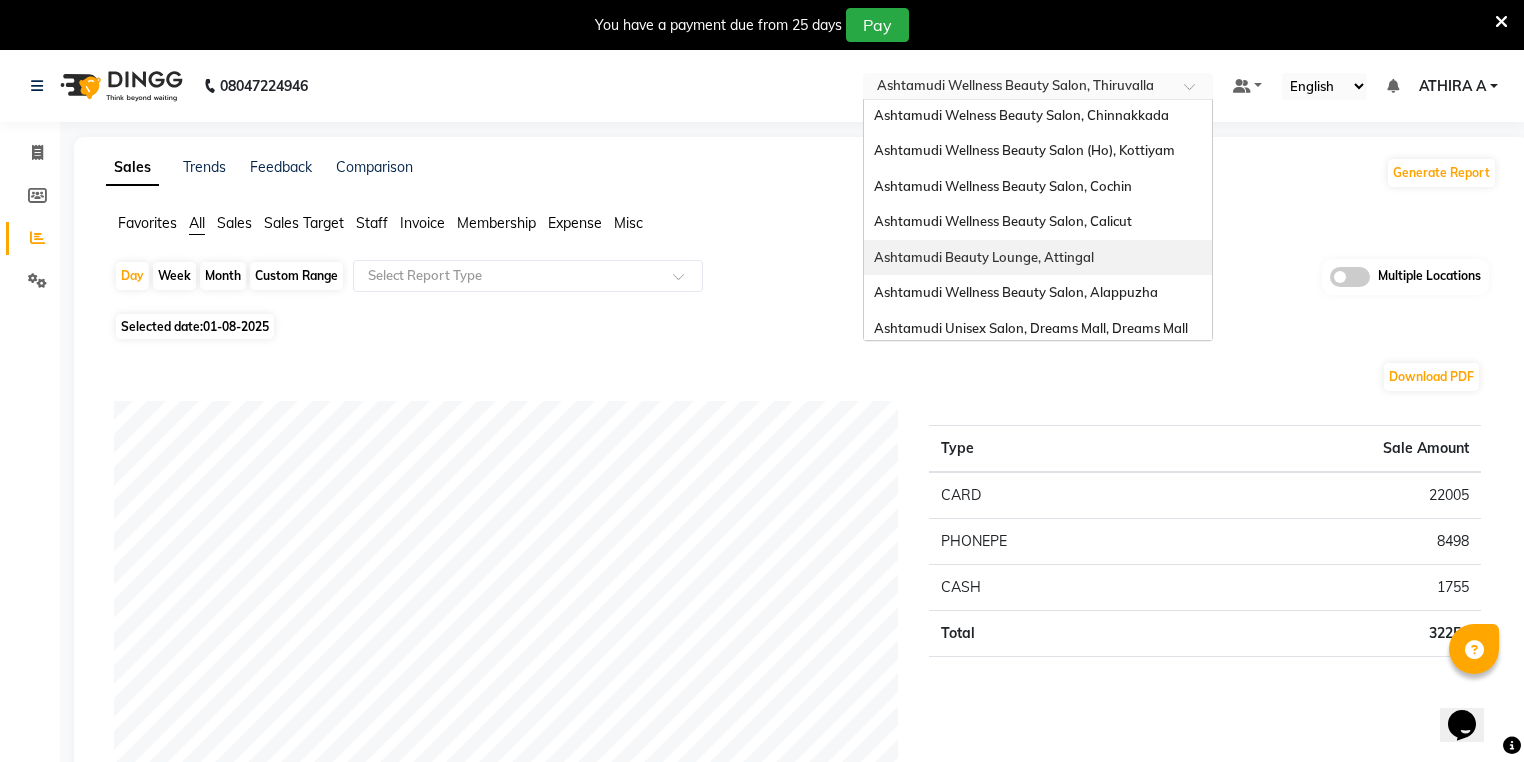 scroll, scrollTop: 312, scrollLeft: 0, axis: vertical 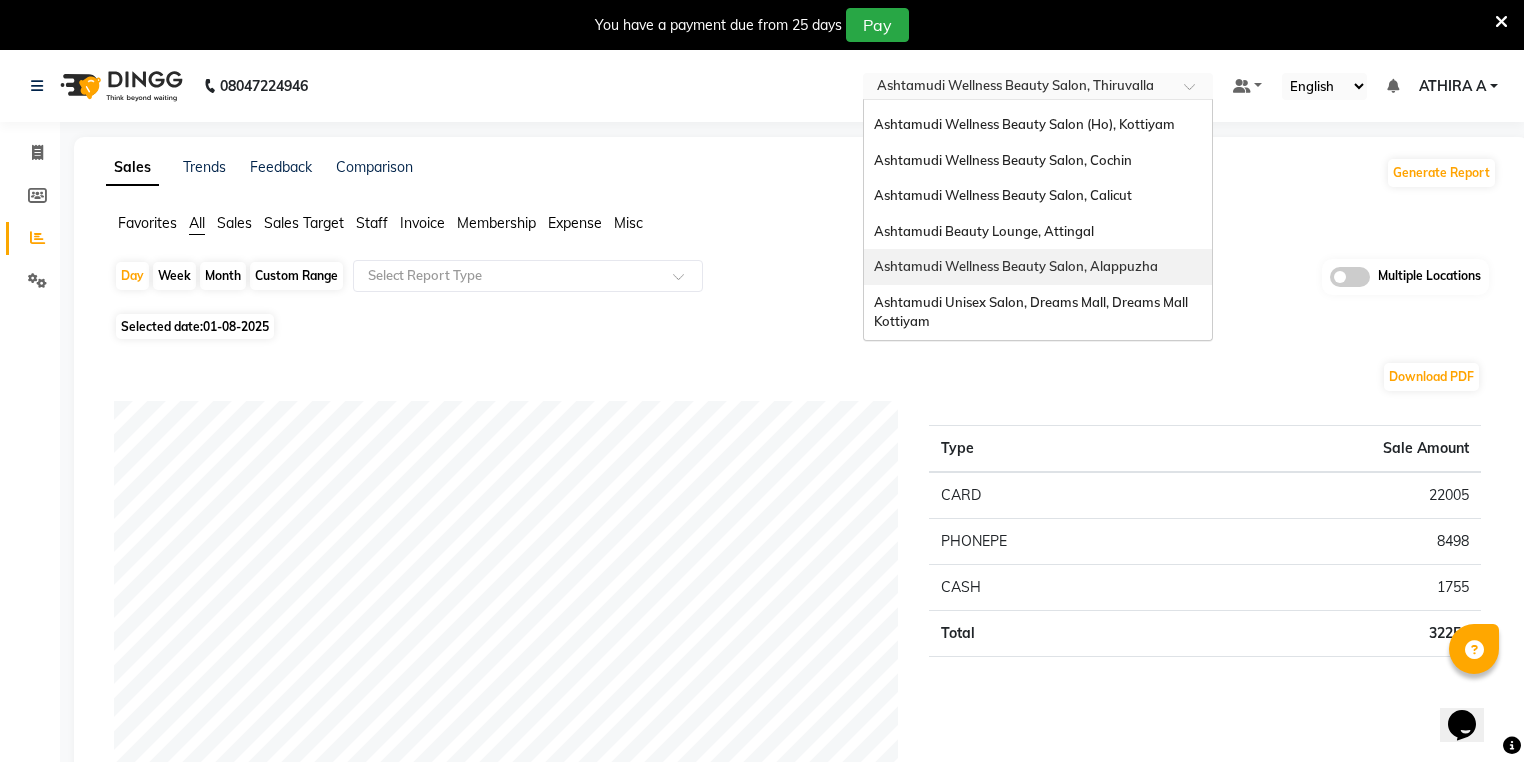 click on "Ashtamudi Wellness Beauty Salon, Alappuzha" at bounding box center (1016, 266) 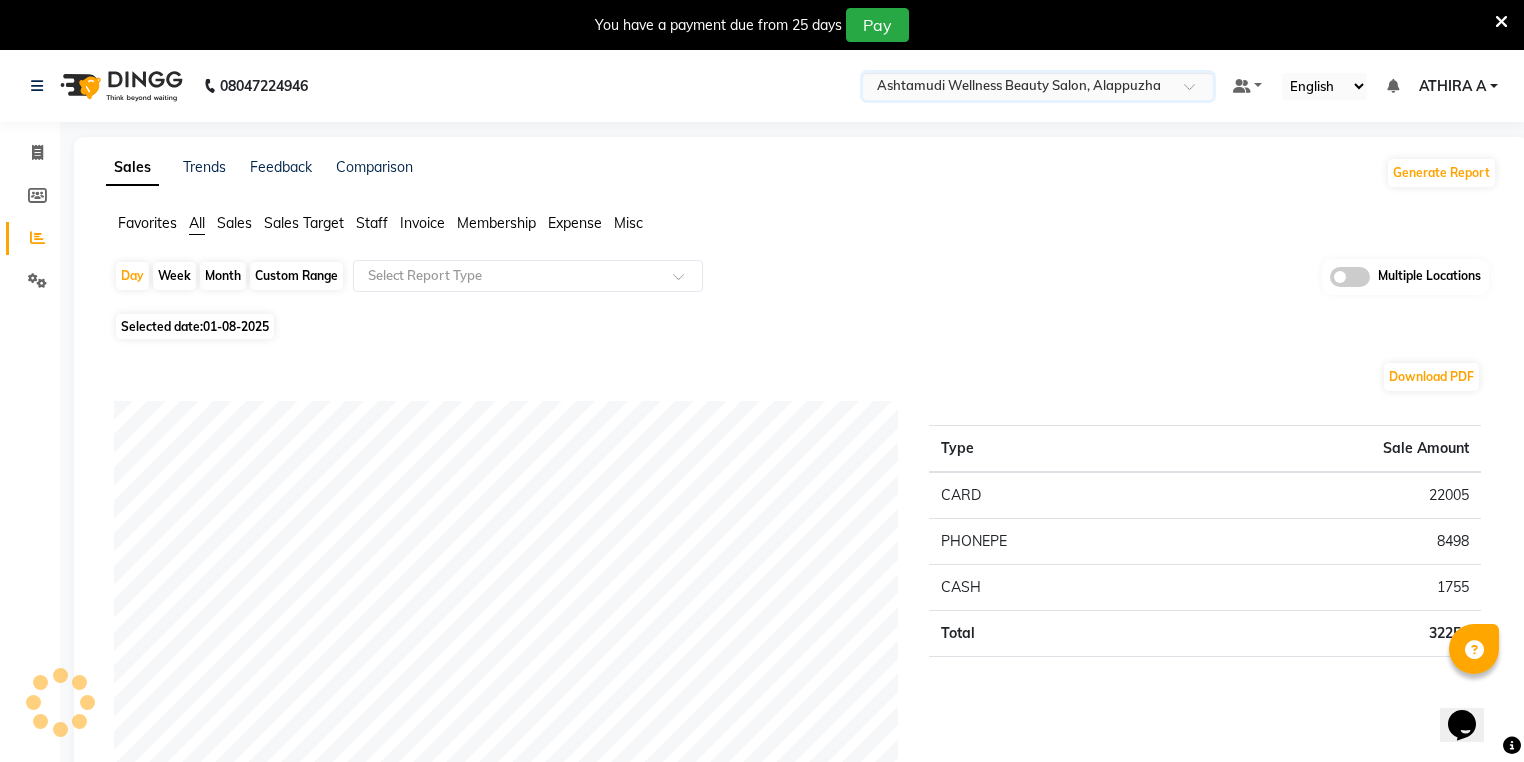 click at bounding box center [1501, 22] 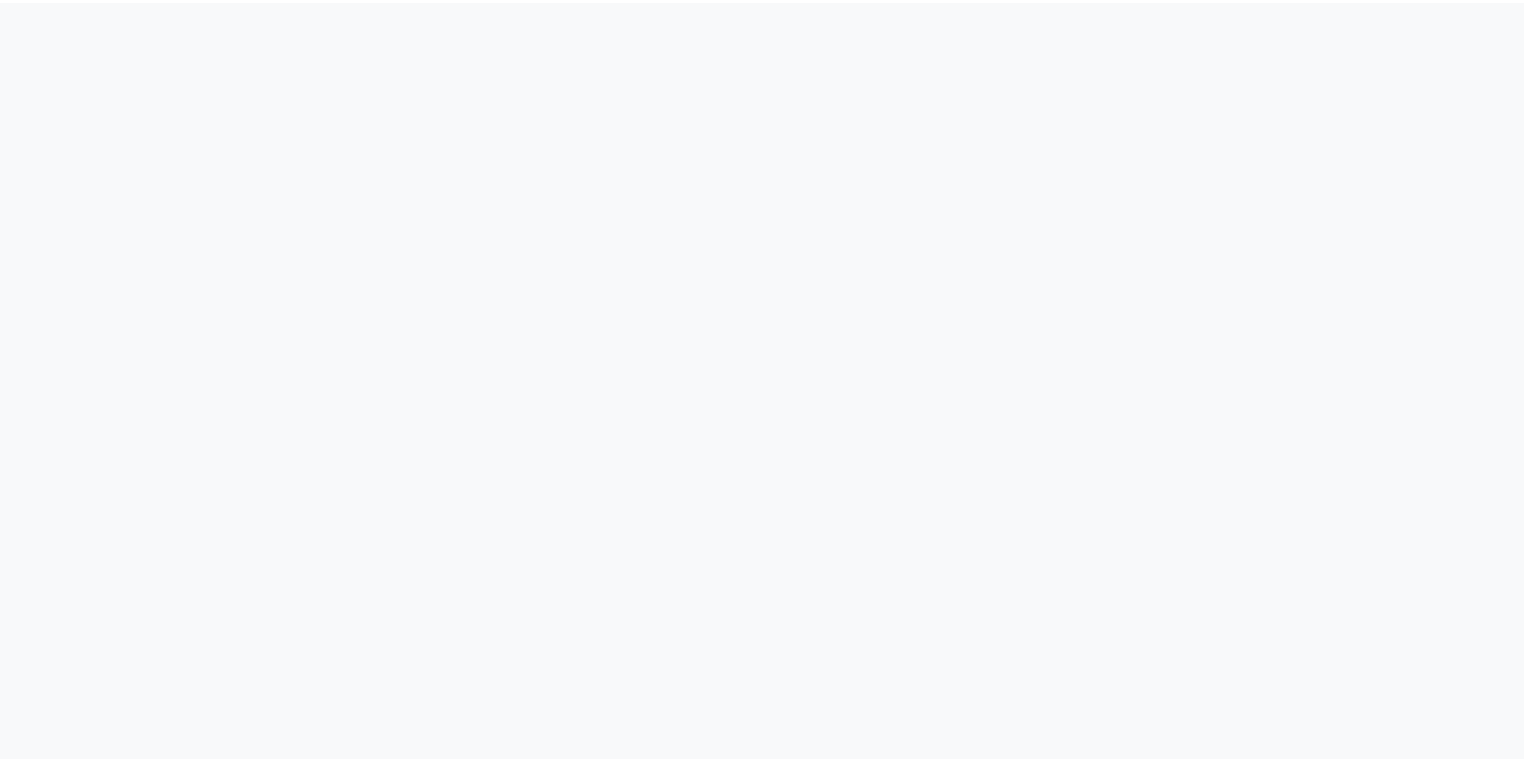 scroll, scrollTop: 0, scrollLeft: 0, axis: both 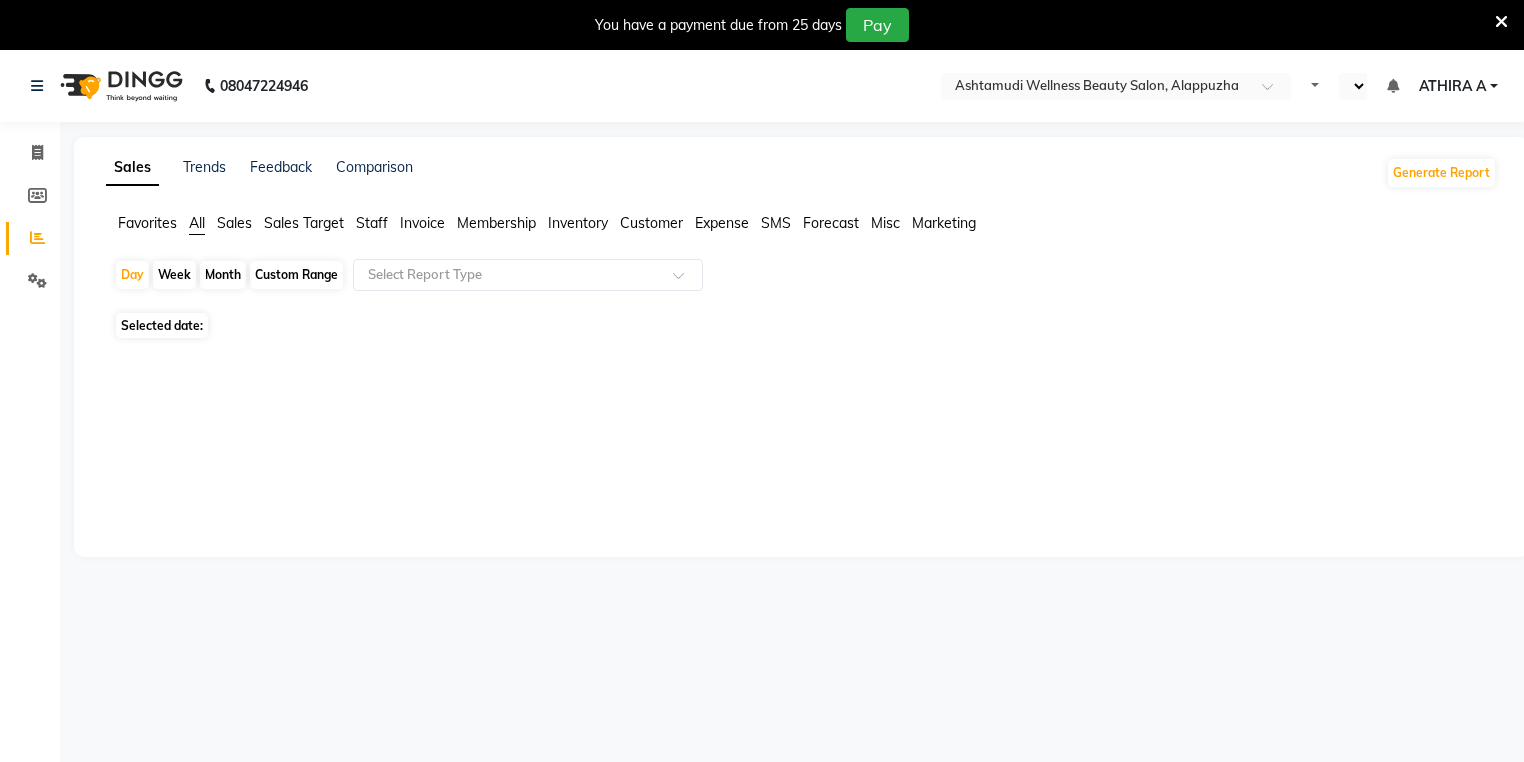 select on "en" 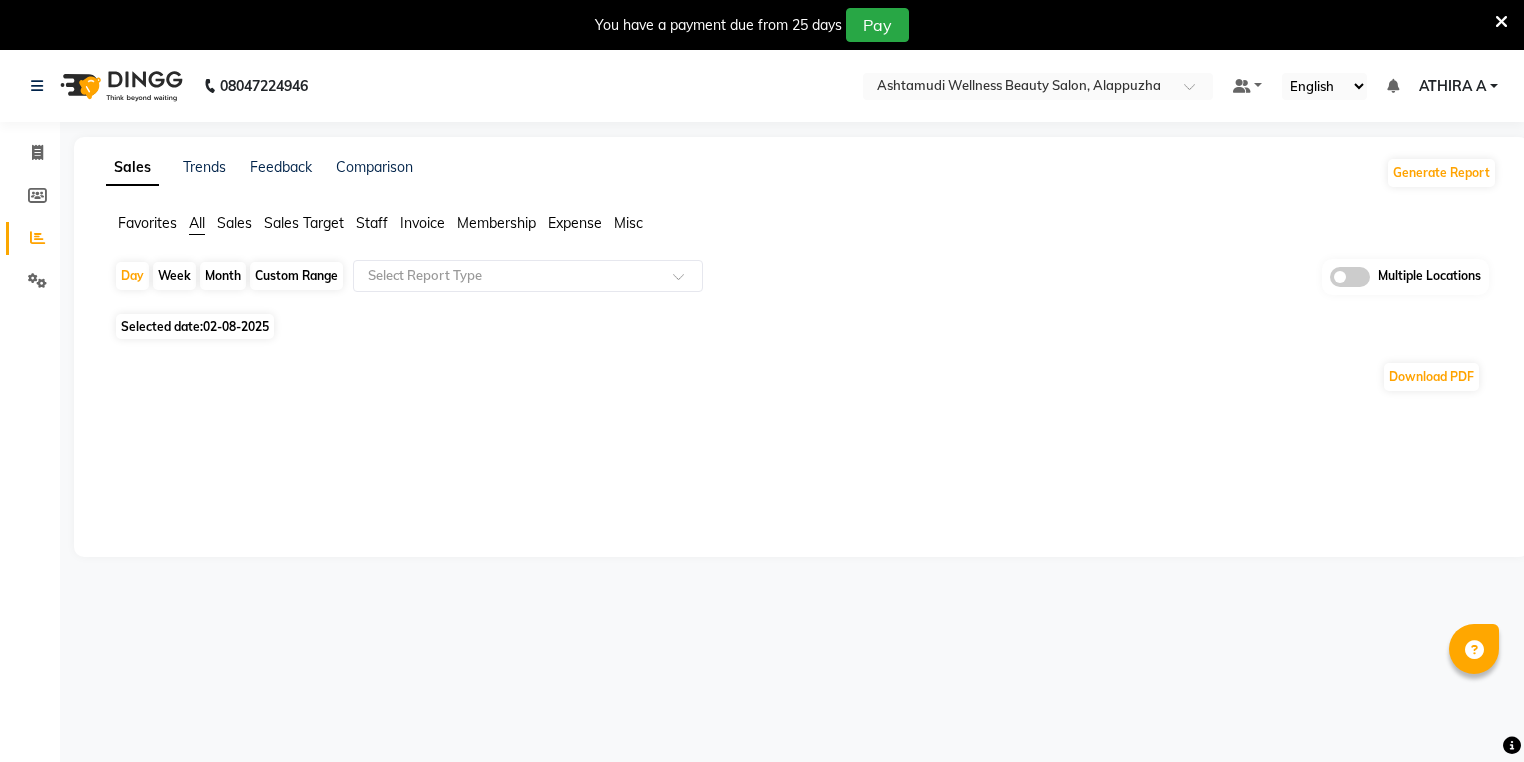 click on "Month" 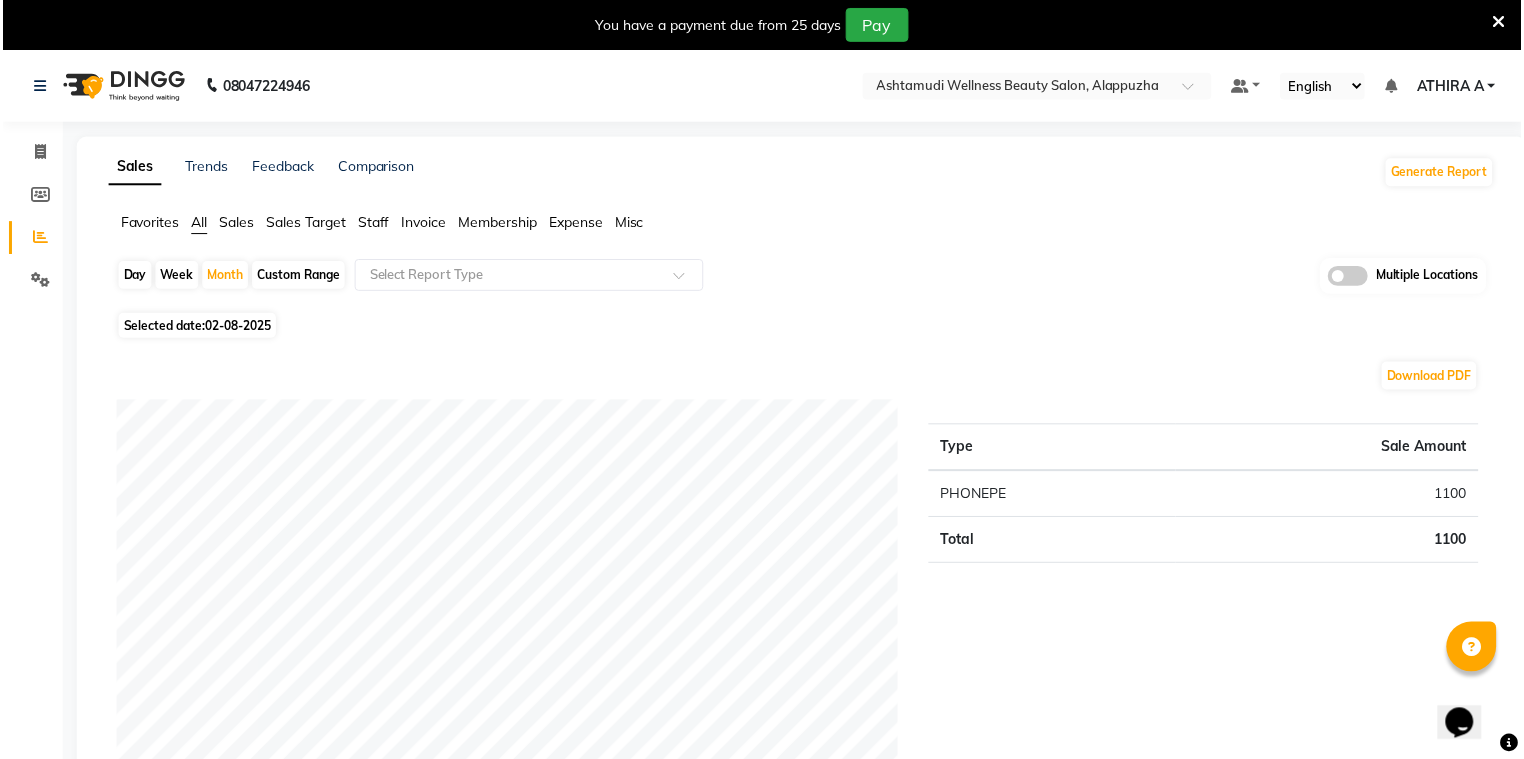 scroll, scrollTop: 0, scrollLeft: 0, axis: both 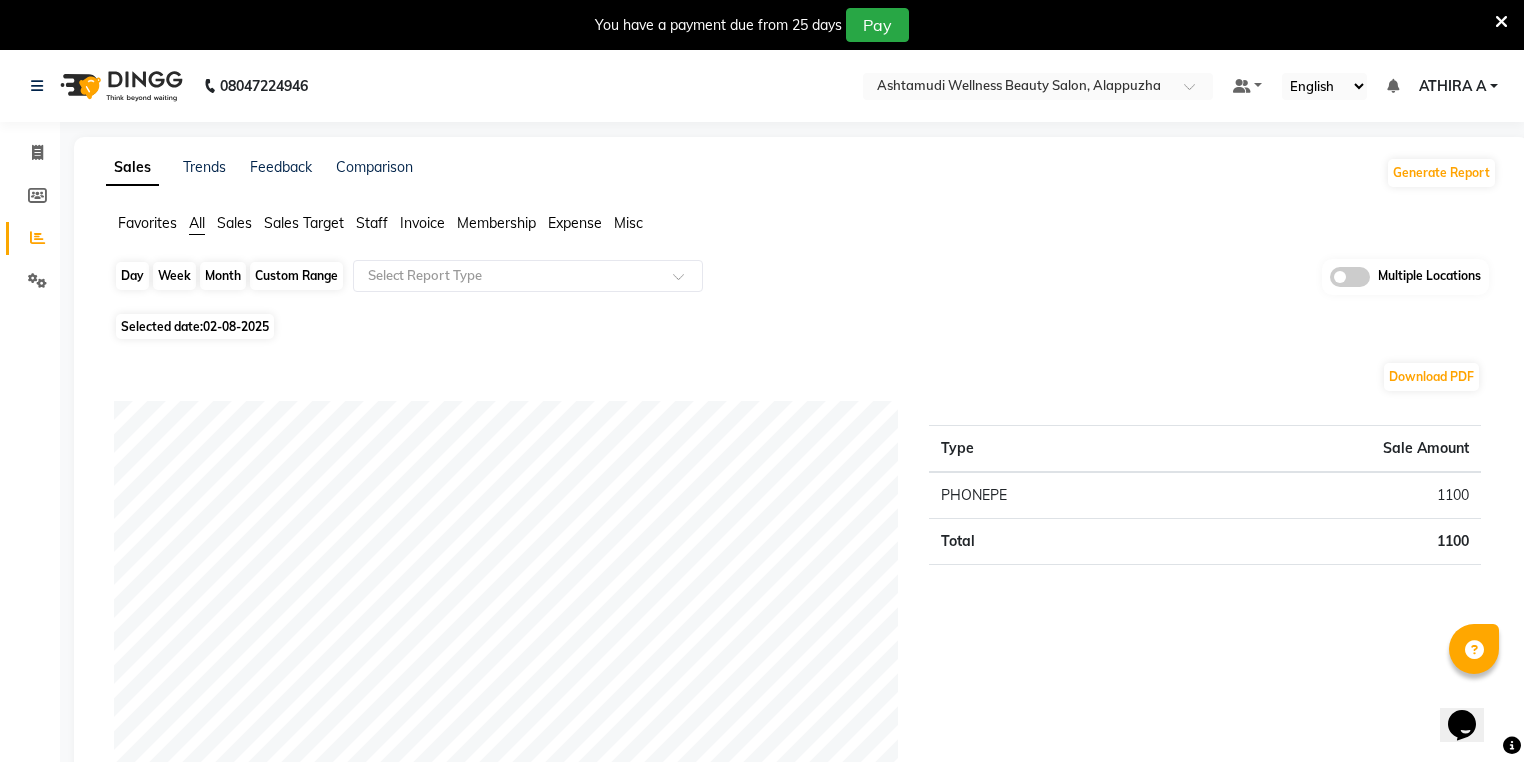 click on "Month" 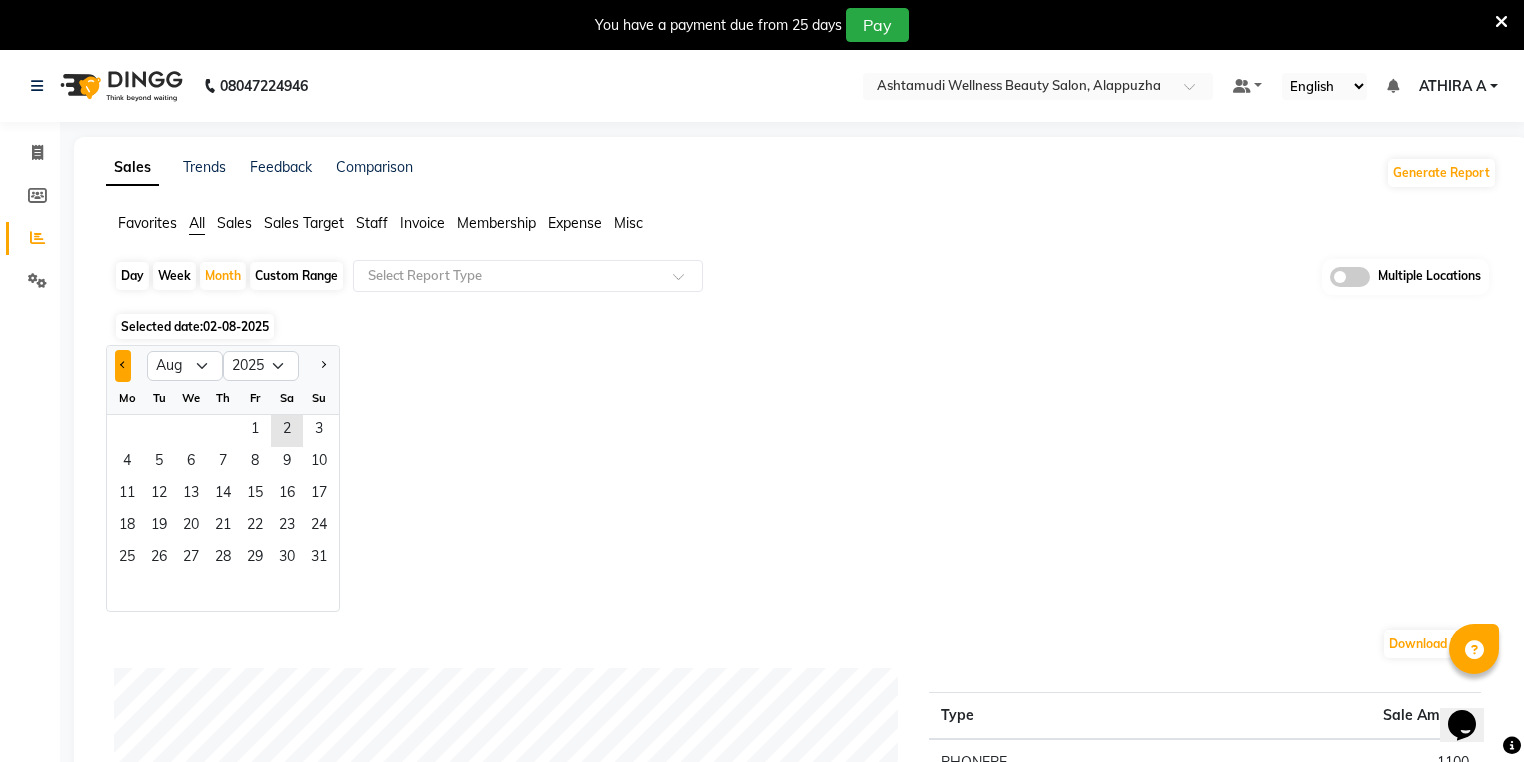 click 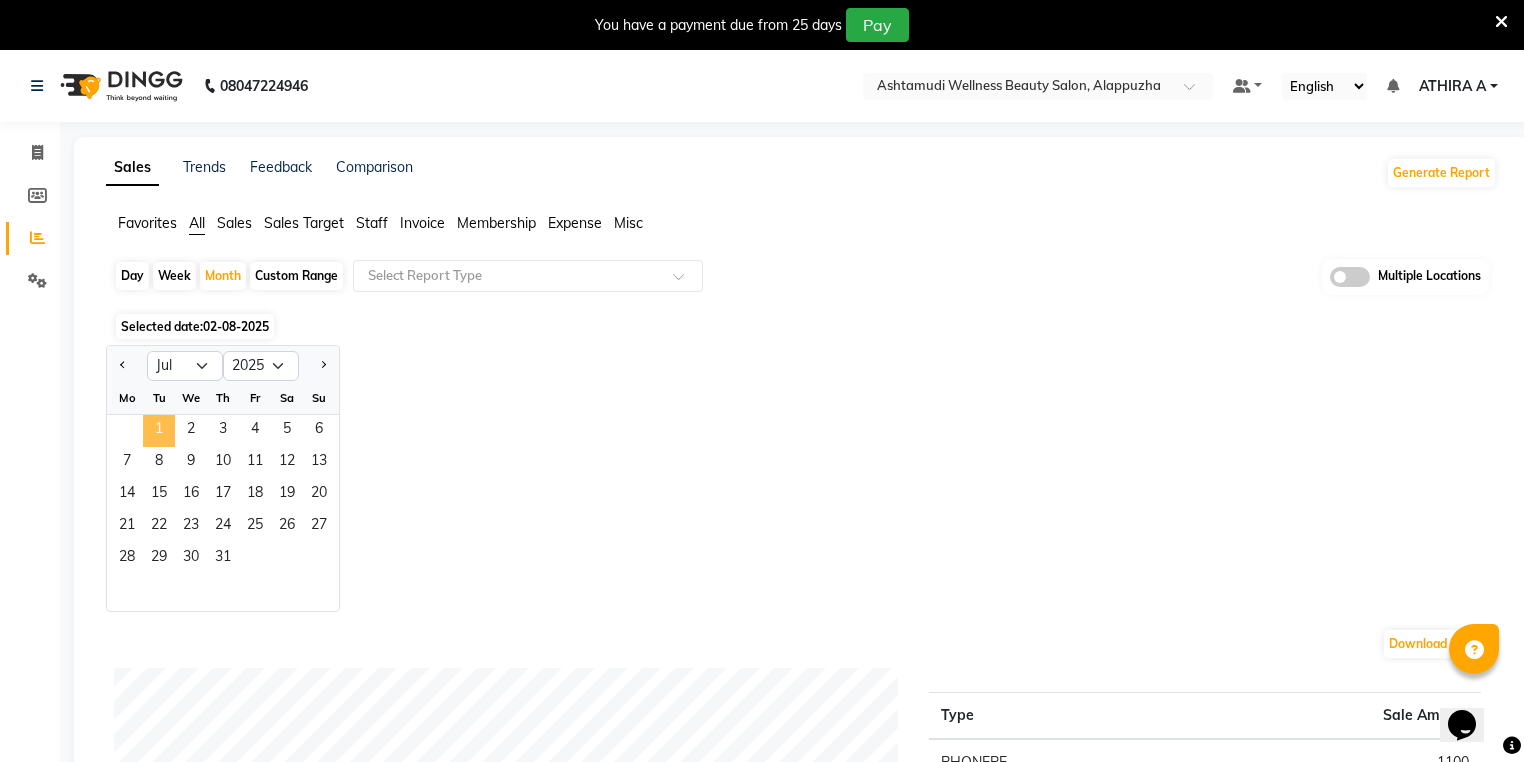 click on "1" 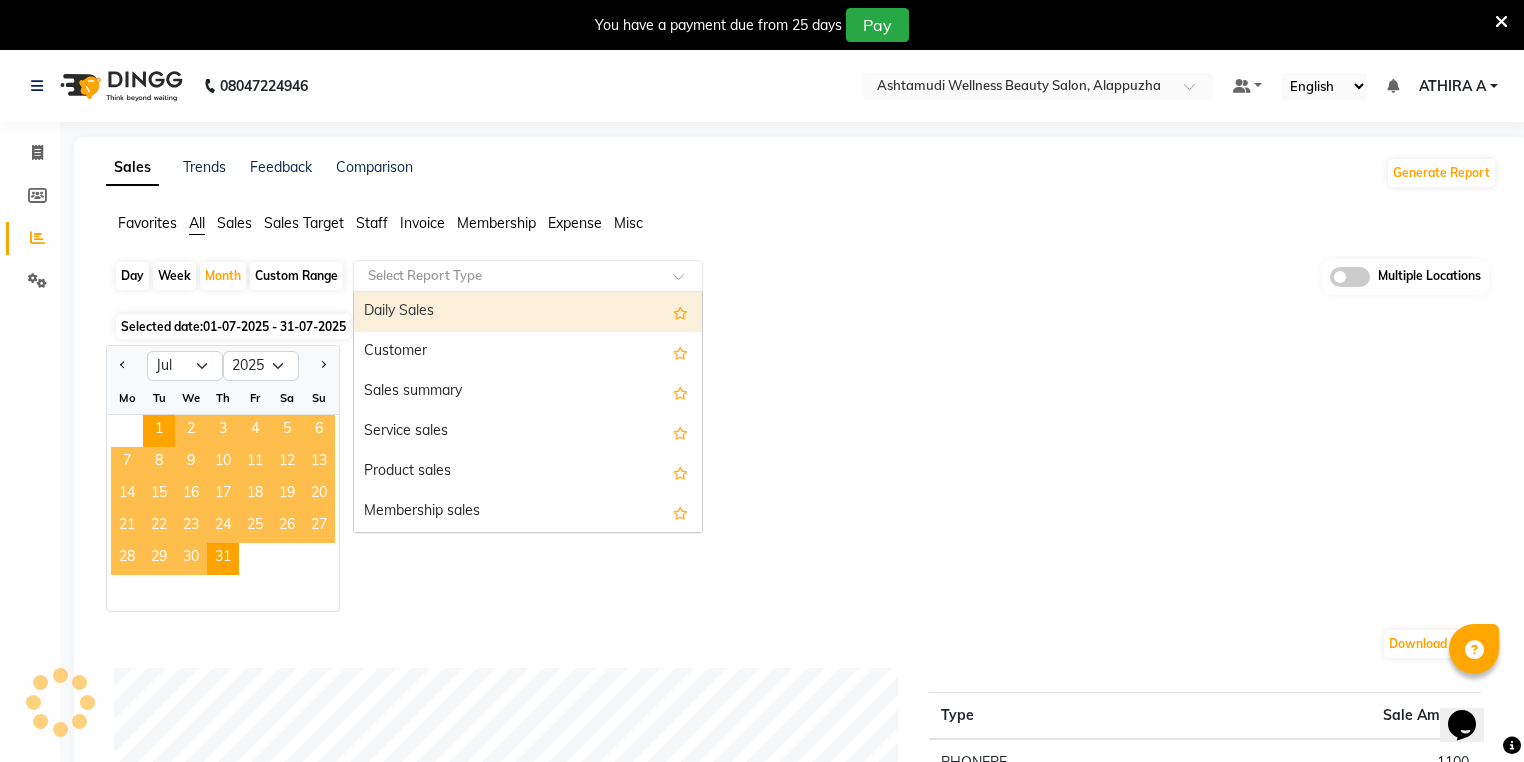 click 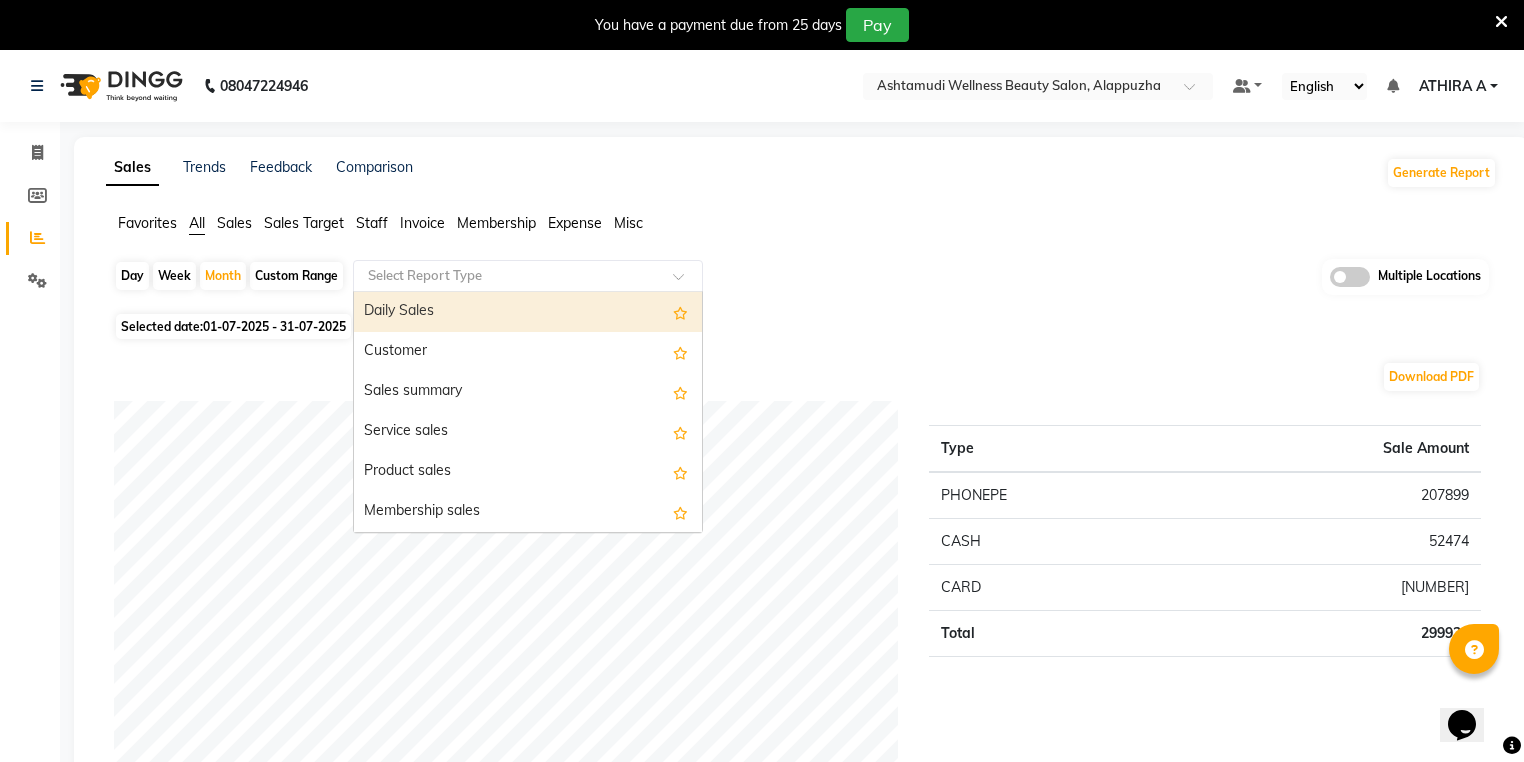 click on "Day   Week   Month   Custom Range  Select Report Type  Daily Sales   Customer   Sales summary   Service sales   Product sales   Membership sales   Package sales   Prepaid sales   Voucher sales   Payment mode   Sales by center   Gift card sales   Business Analysis   Staff summary   Staff by service   Staff by product   Staff by membership   Staff by customer service   Staff by customer   Staff attendance   Staff attendance logs   Staff performance   Staff performance service   Staff performance product   Staff combined summary   Staff service summary   Staff product summary   Staff membership summary   Staff prepaid summary   Staff voucher summary   Staff package summary   Staff transfer   Staff performance summary   Staff Gift card Summary   Staff Tip Summary   Invoice   Tax invoice   Tax detail invoice   Invoice unpaid(balance due)   Invoice tax report (Products only)   Invoice discount summary   Invoice Item wise   HSN/SAC Code wise tax report   Tax summary   Dues Received Report   Active memberships" 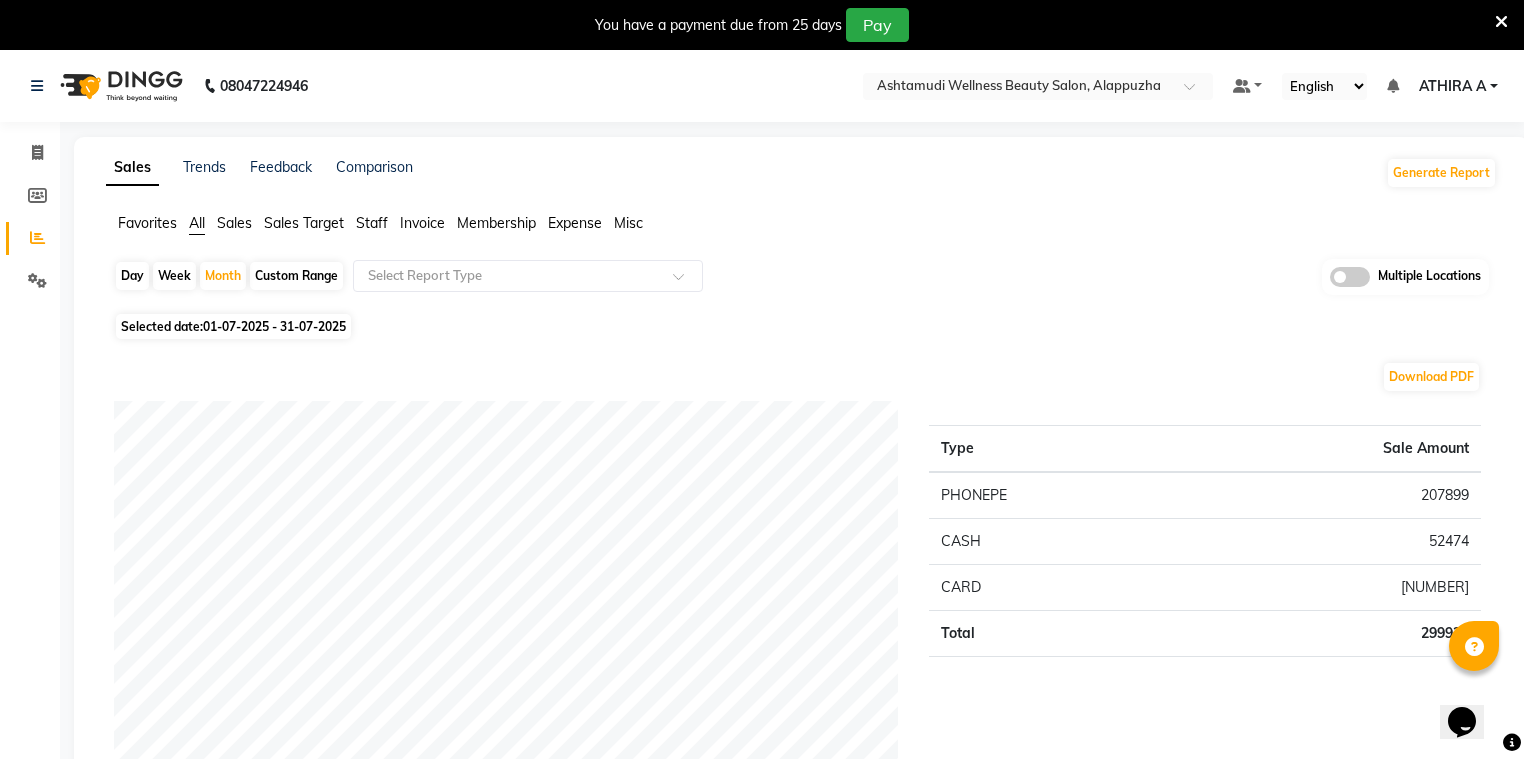 click on "52474" 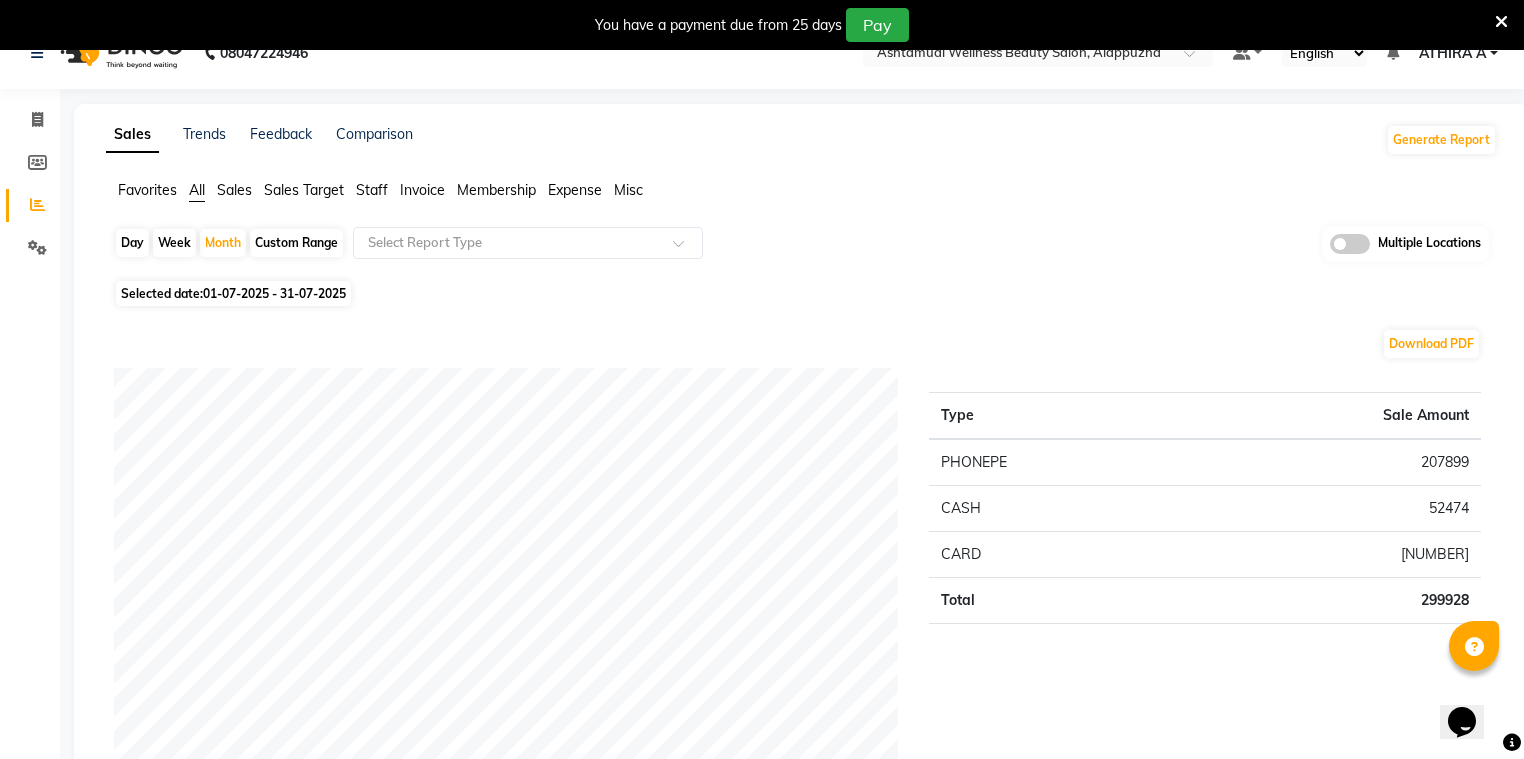 scroll, scrollTop: 0, scrollLeft: 0, axis: both 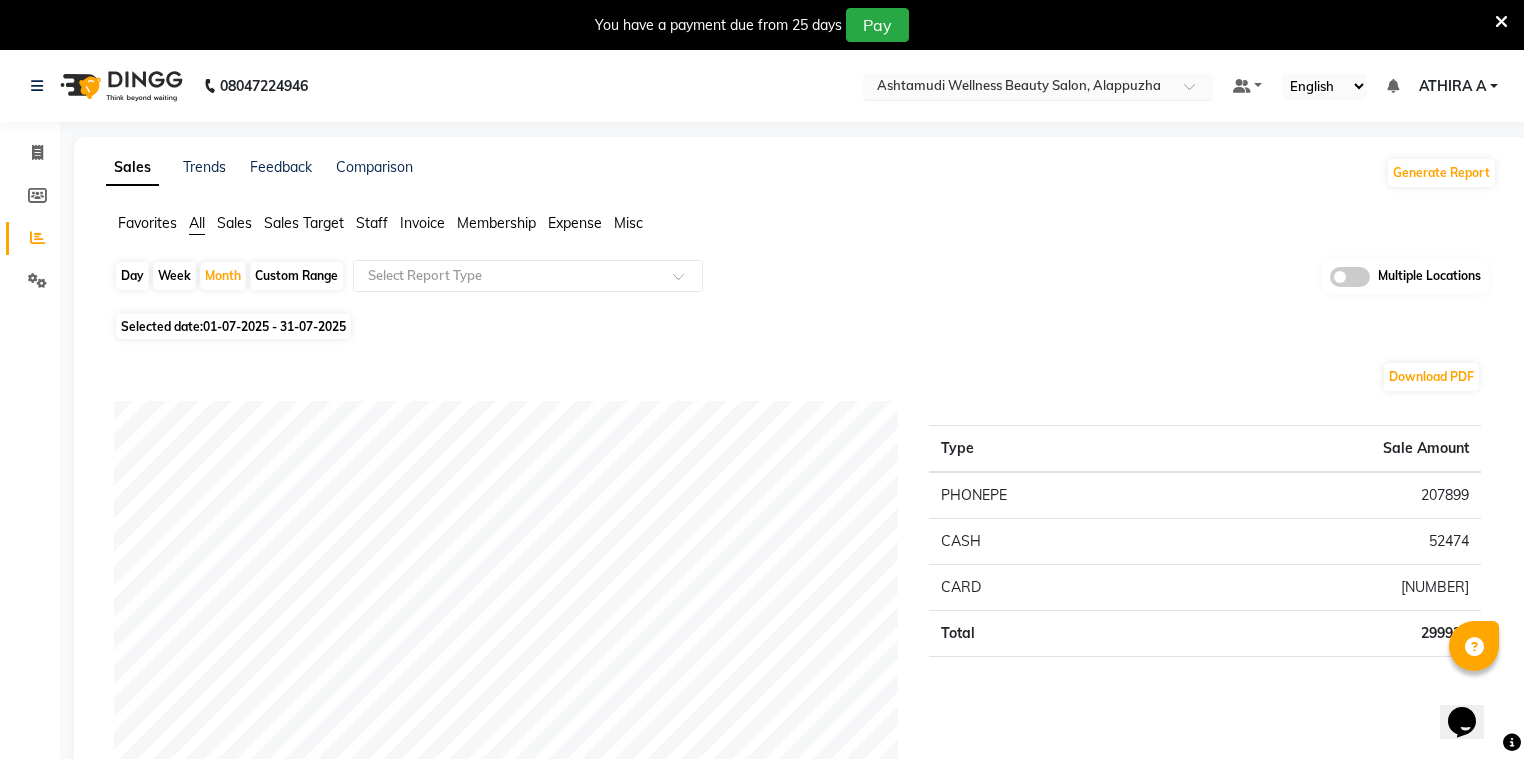 click at bounding box center (1018, 88) 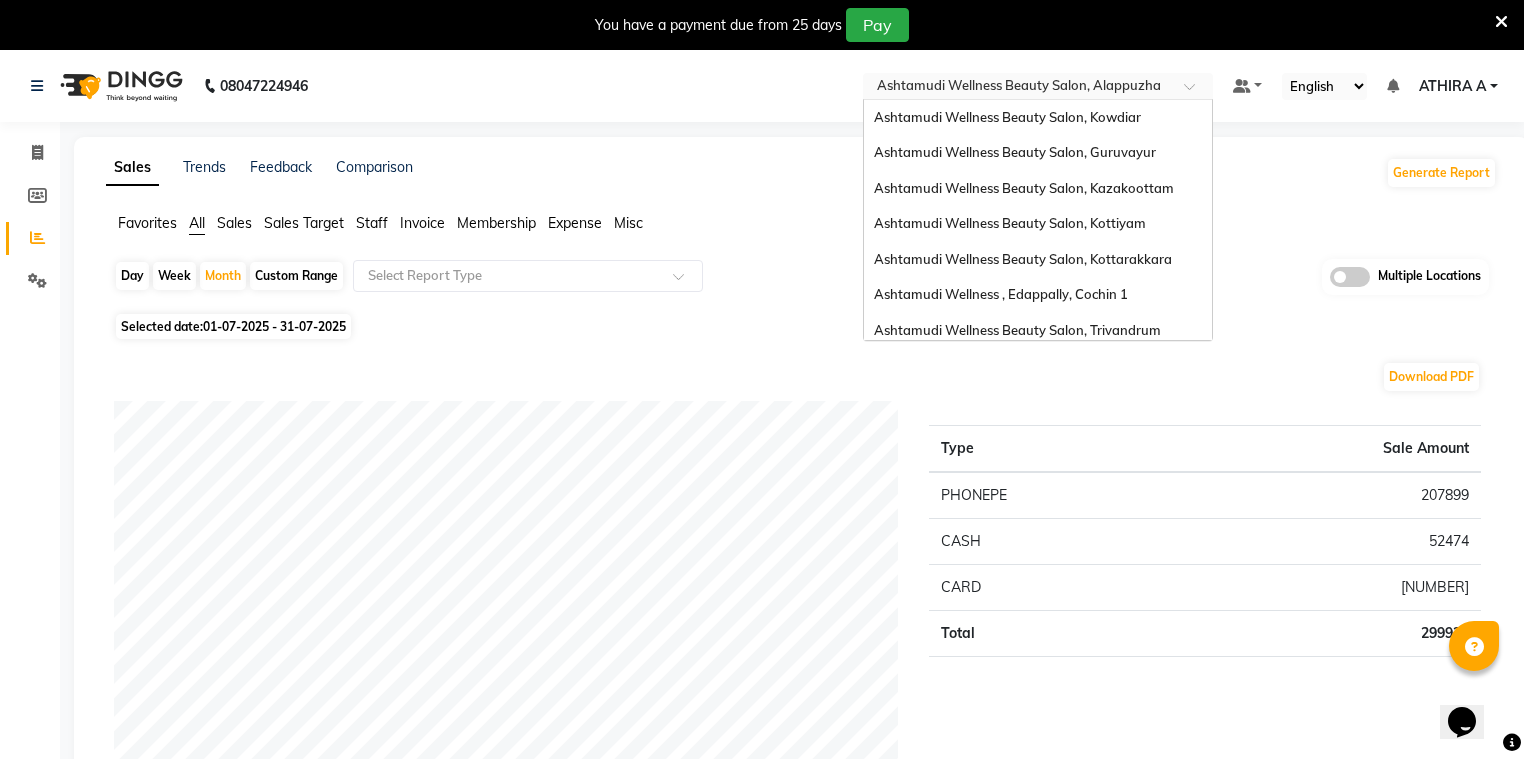 scroll, scrollTop: 312, scrollLeft: 0, axis: vertical 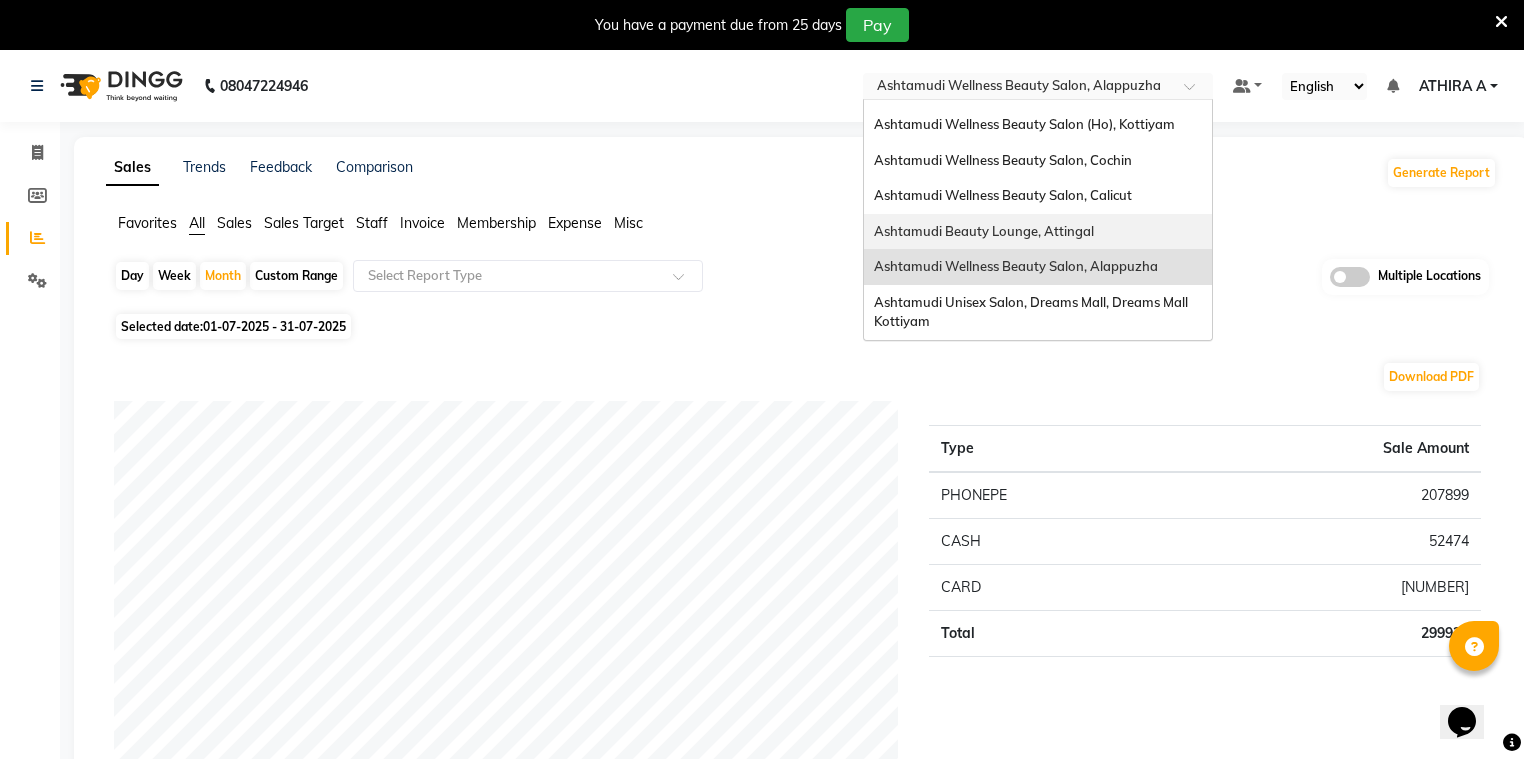 click on "Ashtamudi Beauty Lounge, Attingal" at bounding box center (1038, 232) 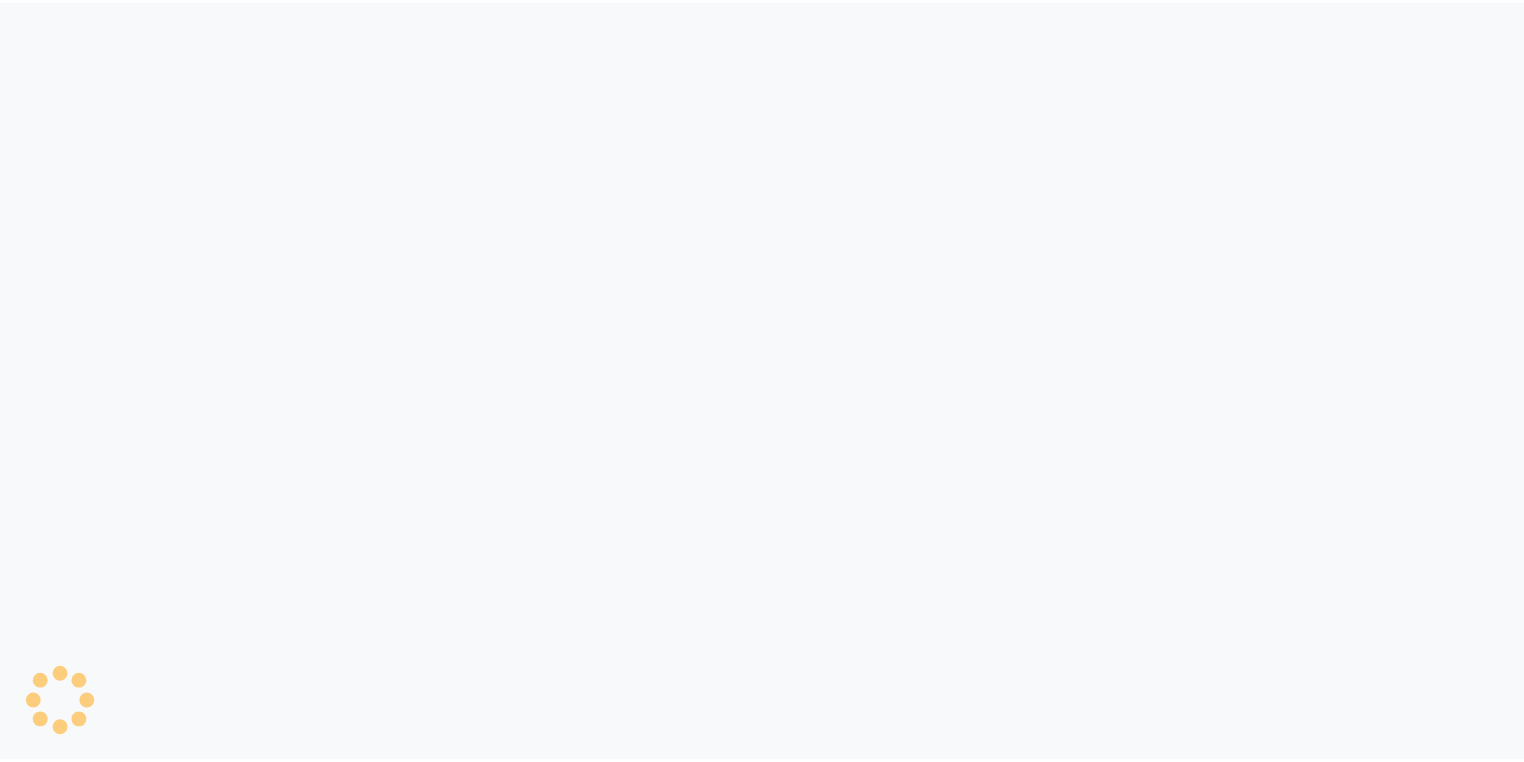 scroll, scrollTop: 0, scrollLeft: 0, axis: both 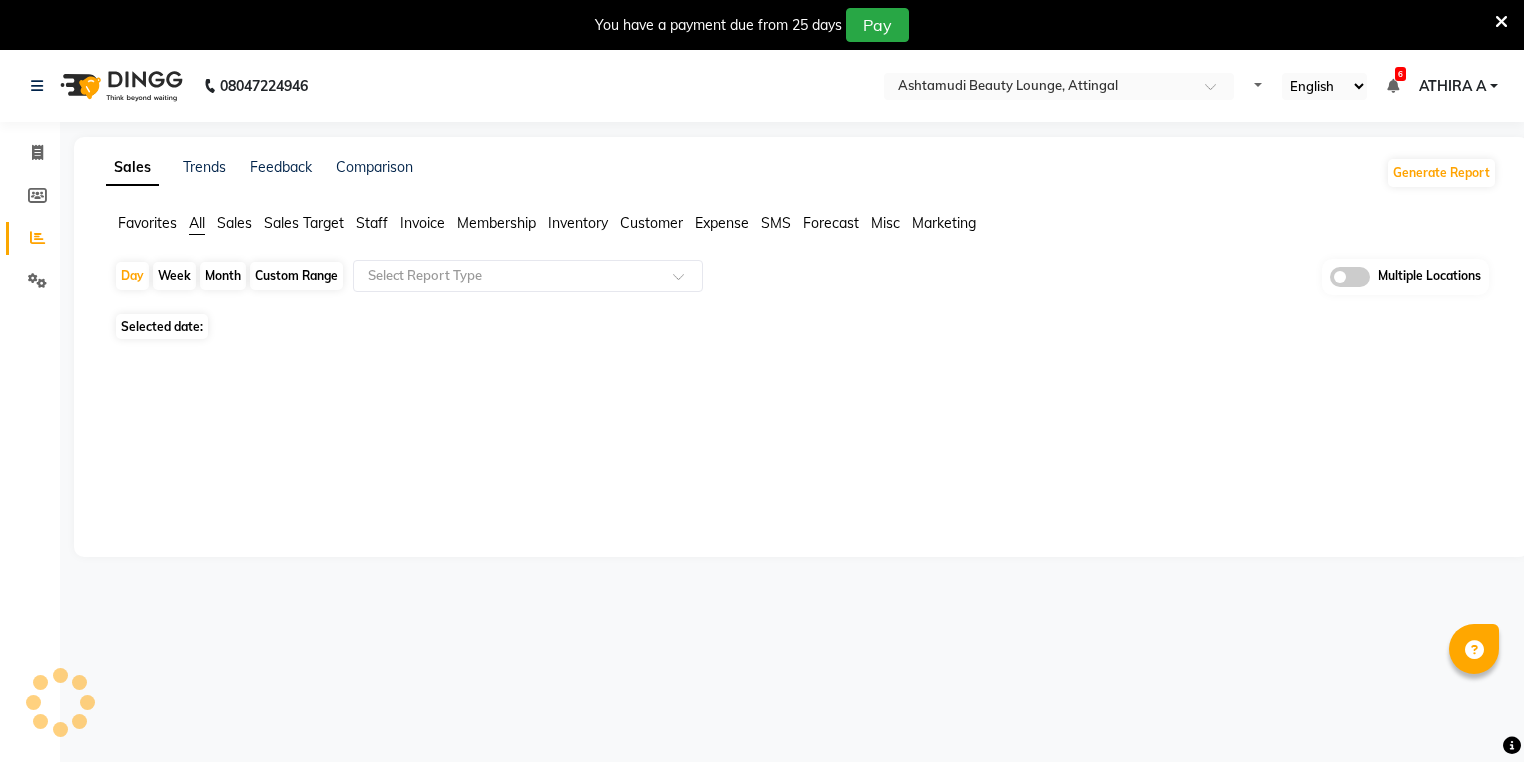select on "en" 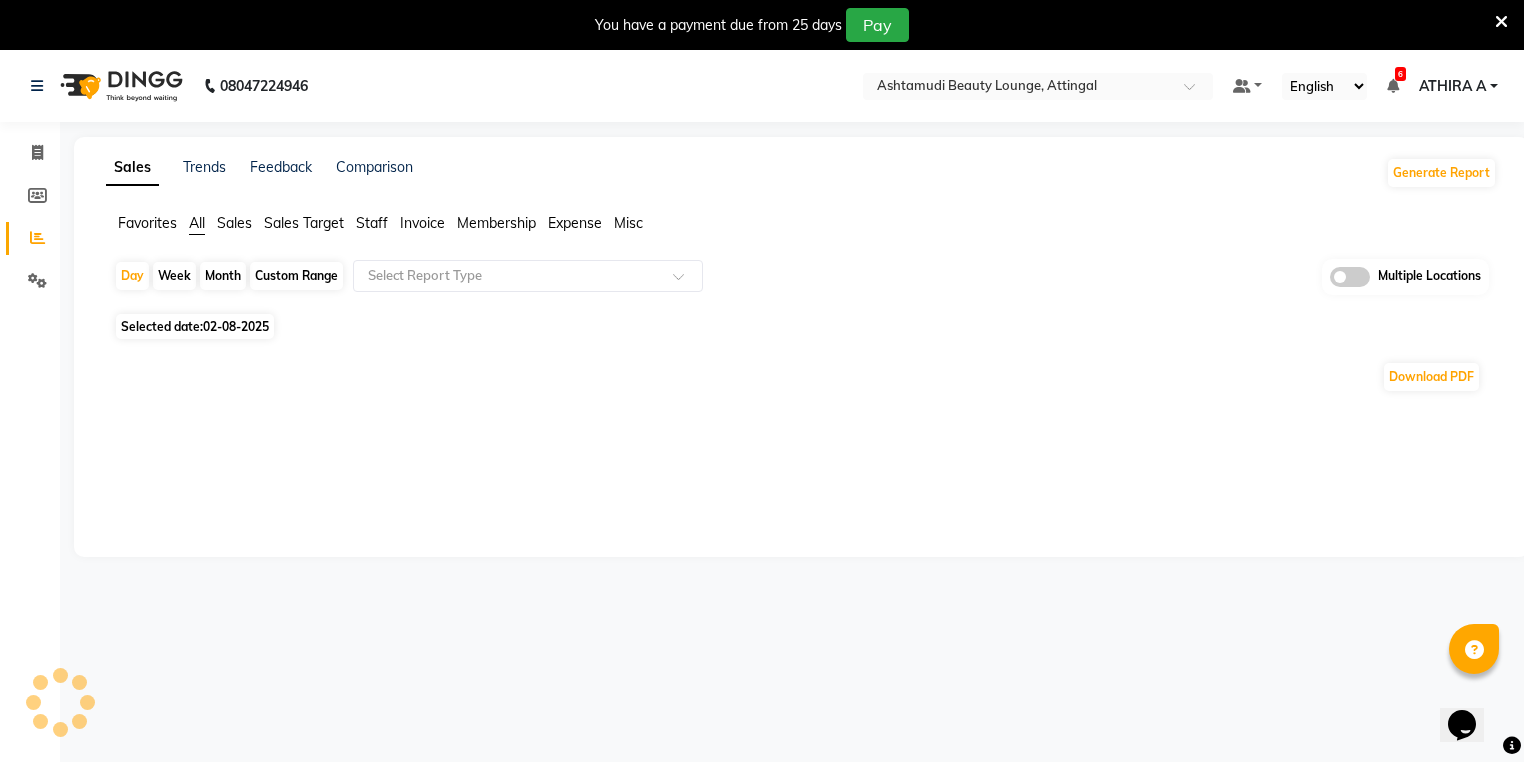 scroll, scrollTop: 0, scrollLeft: 0, axis: both 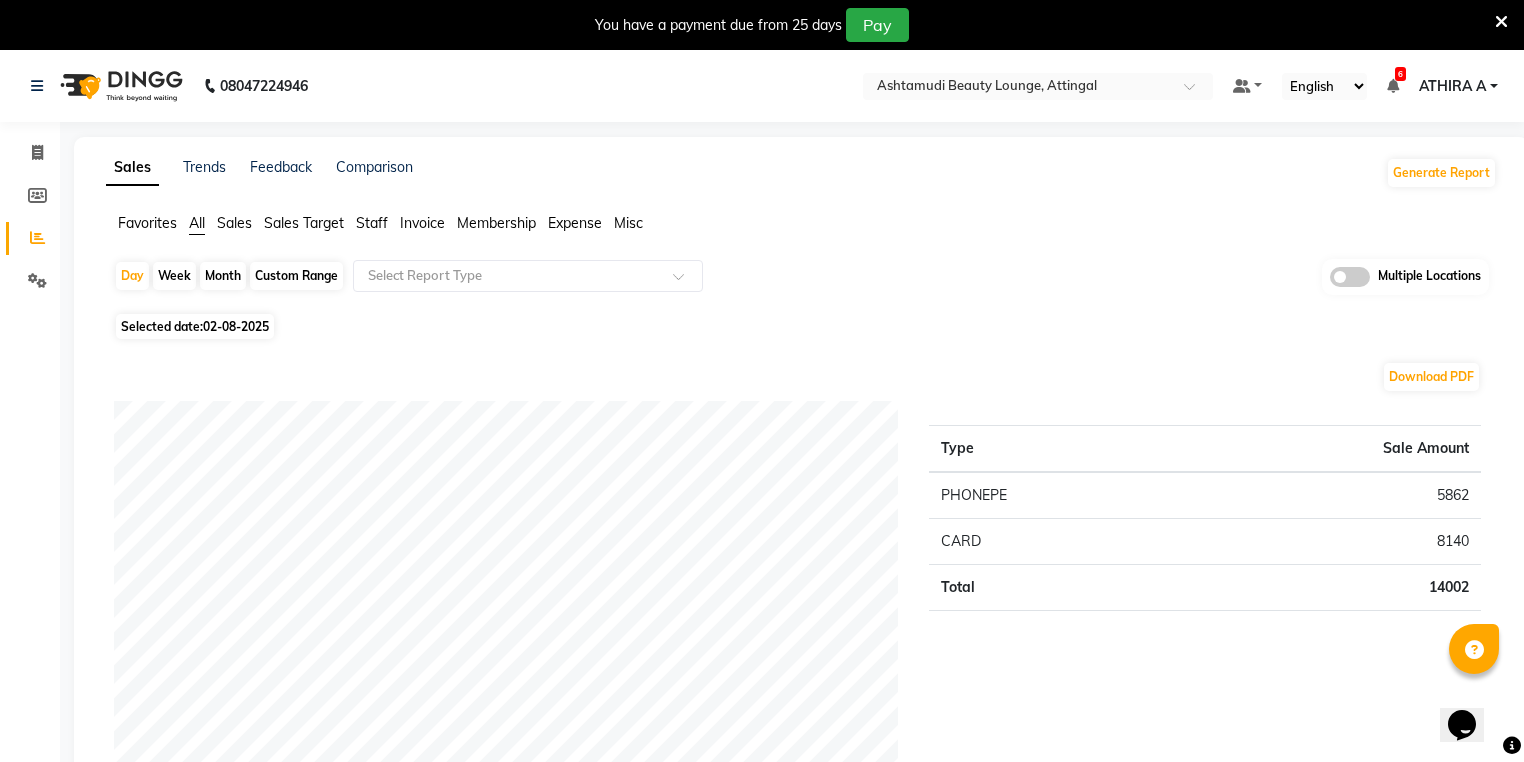 click at bounding box center [1501, 22] 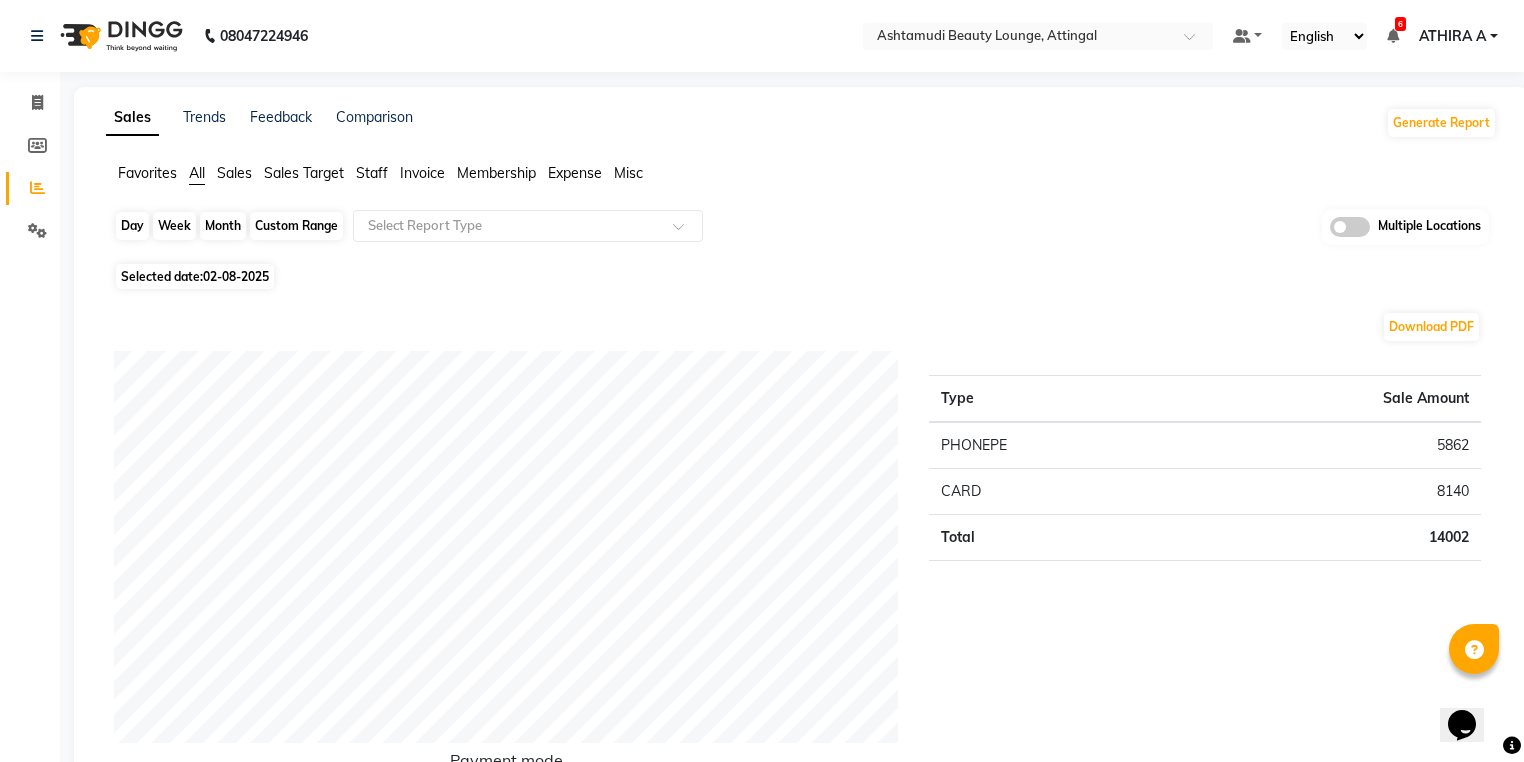 click on "Day" 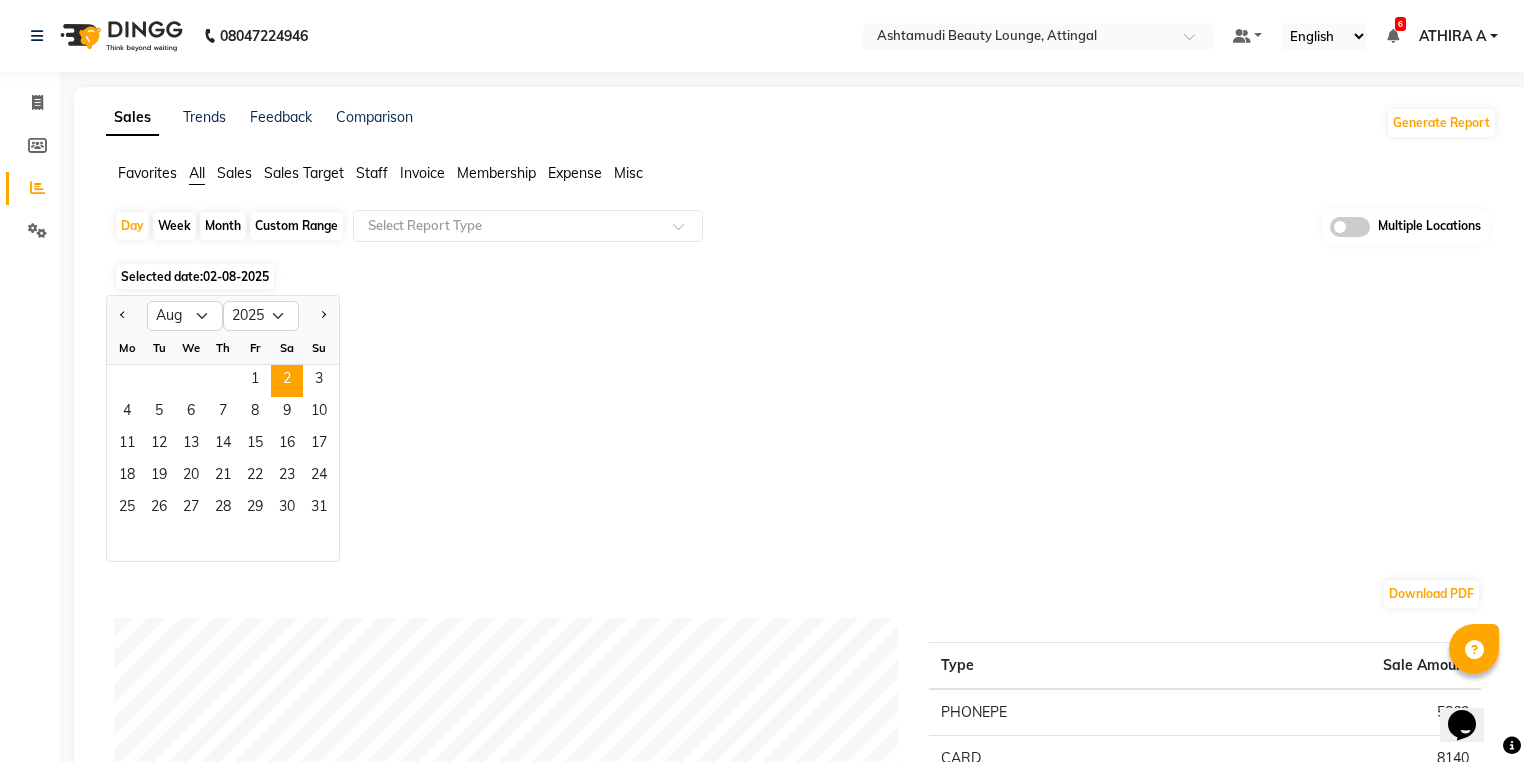 click on "Month" 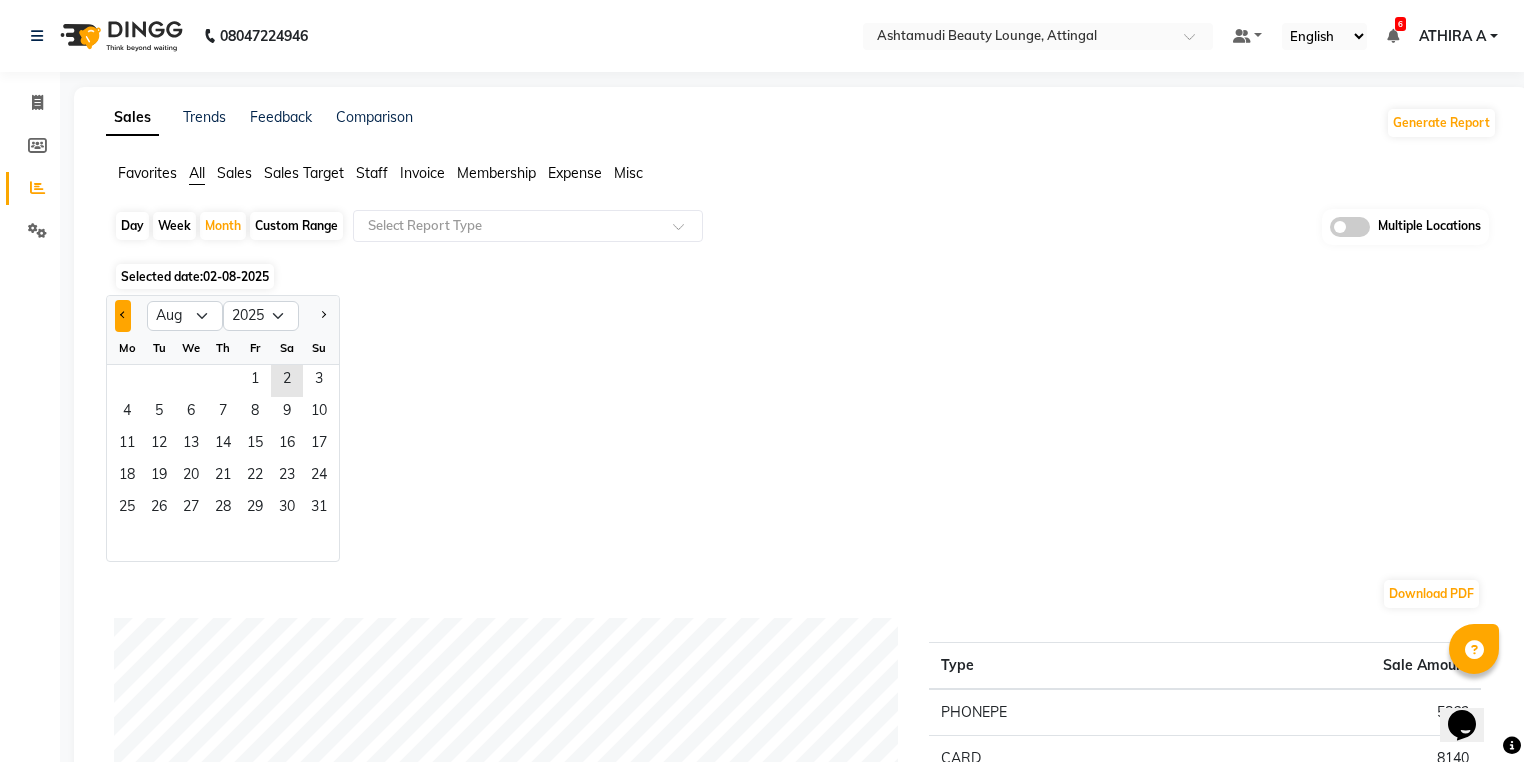 click 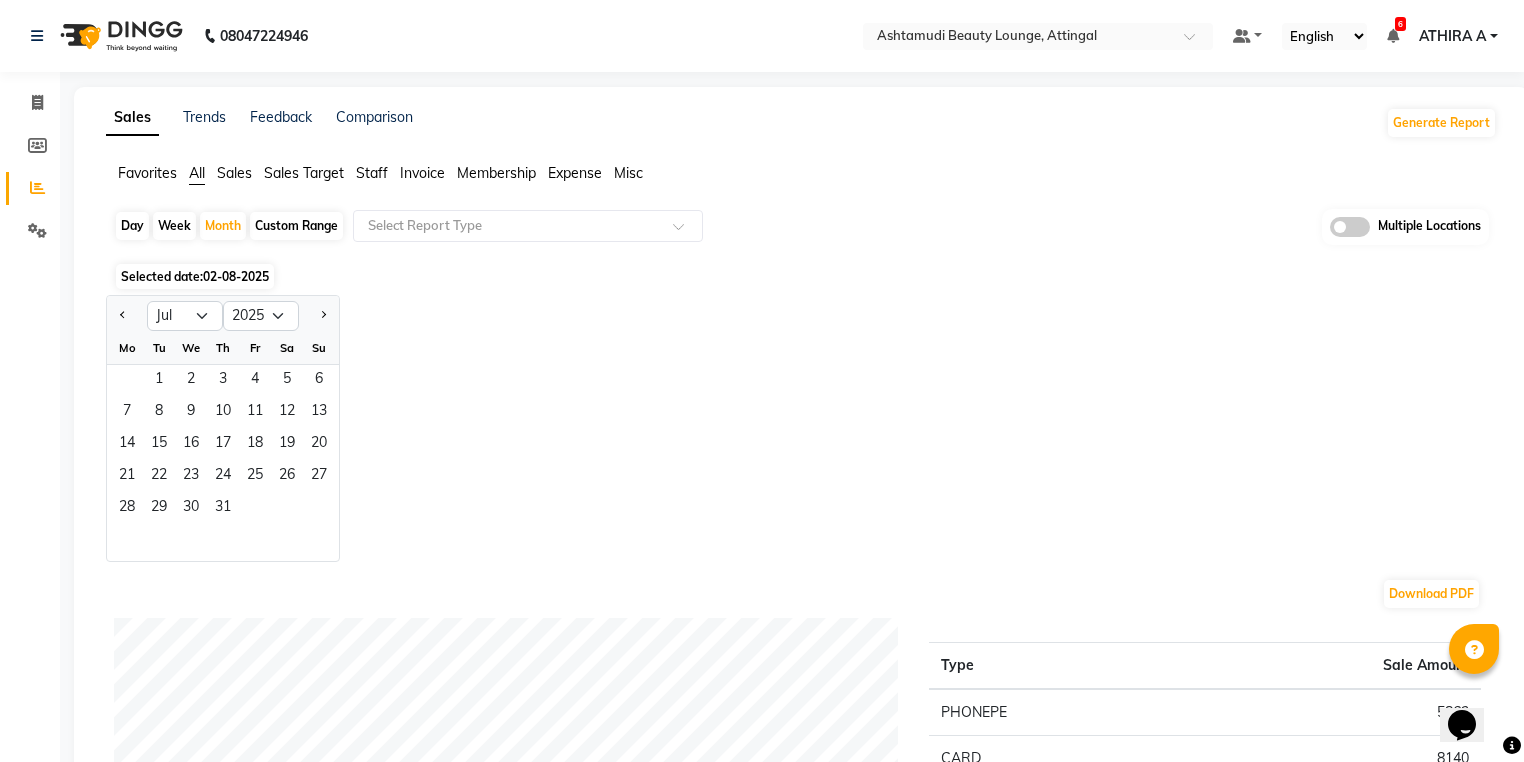 click on "1   2   3   4   5   6" 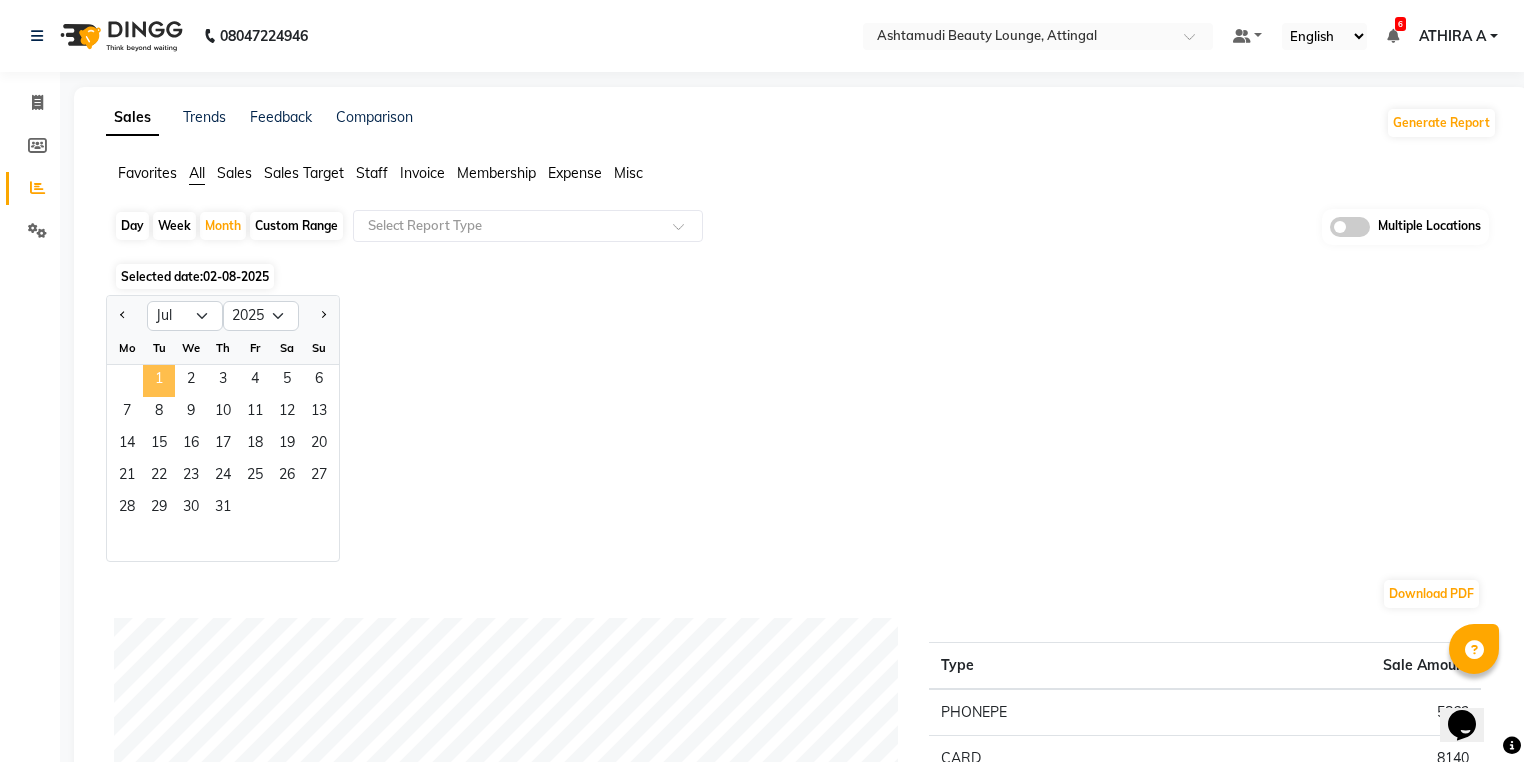 click on "1" 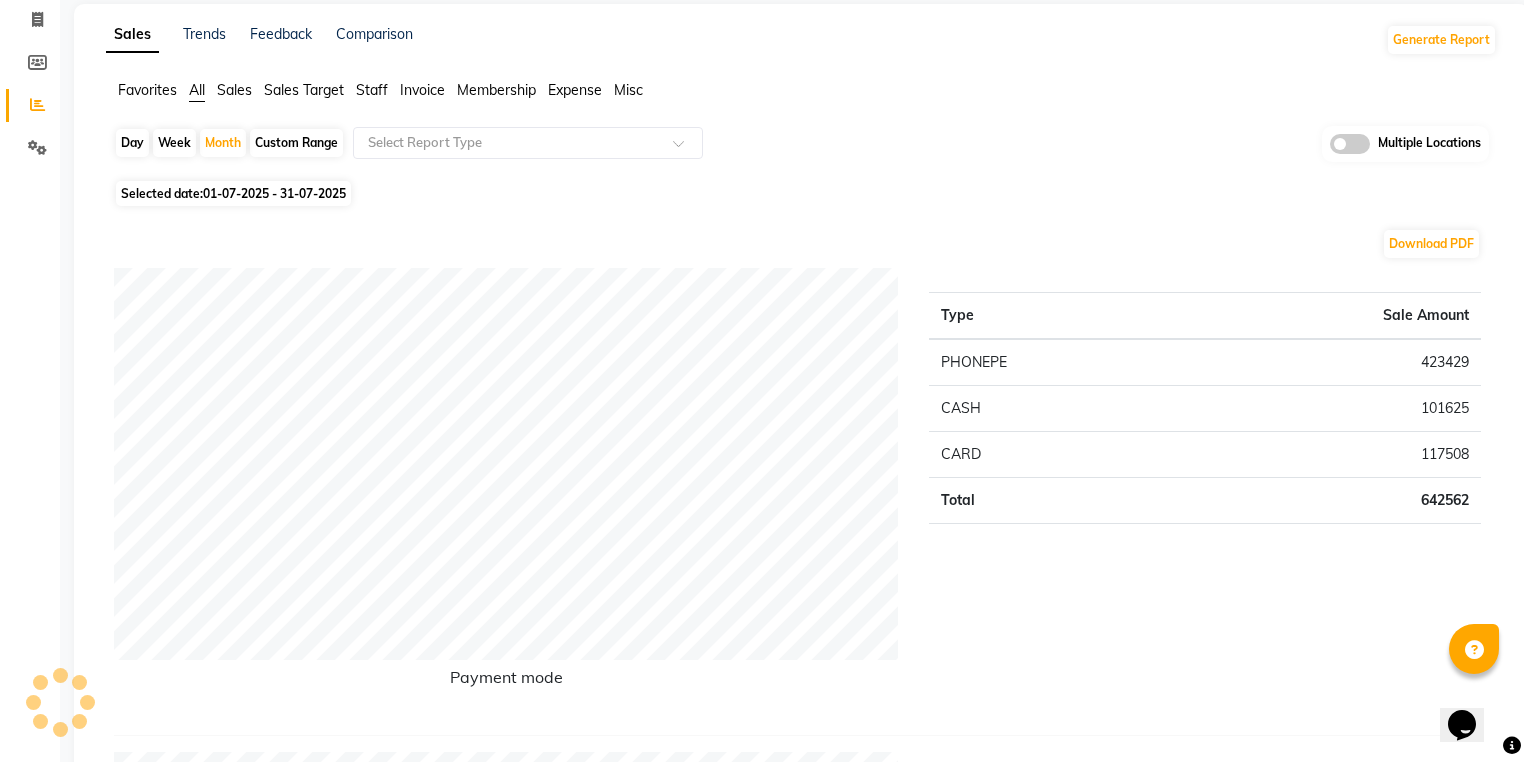 scroll, scrollTop: 0, scrollLeft: 0, axis: both 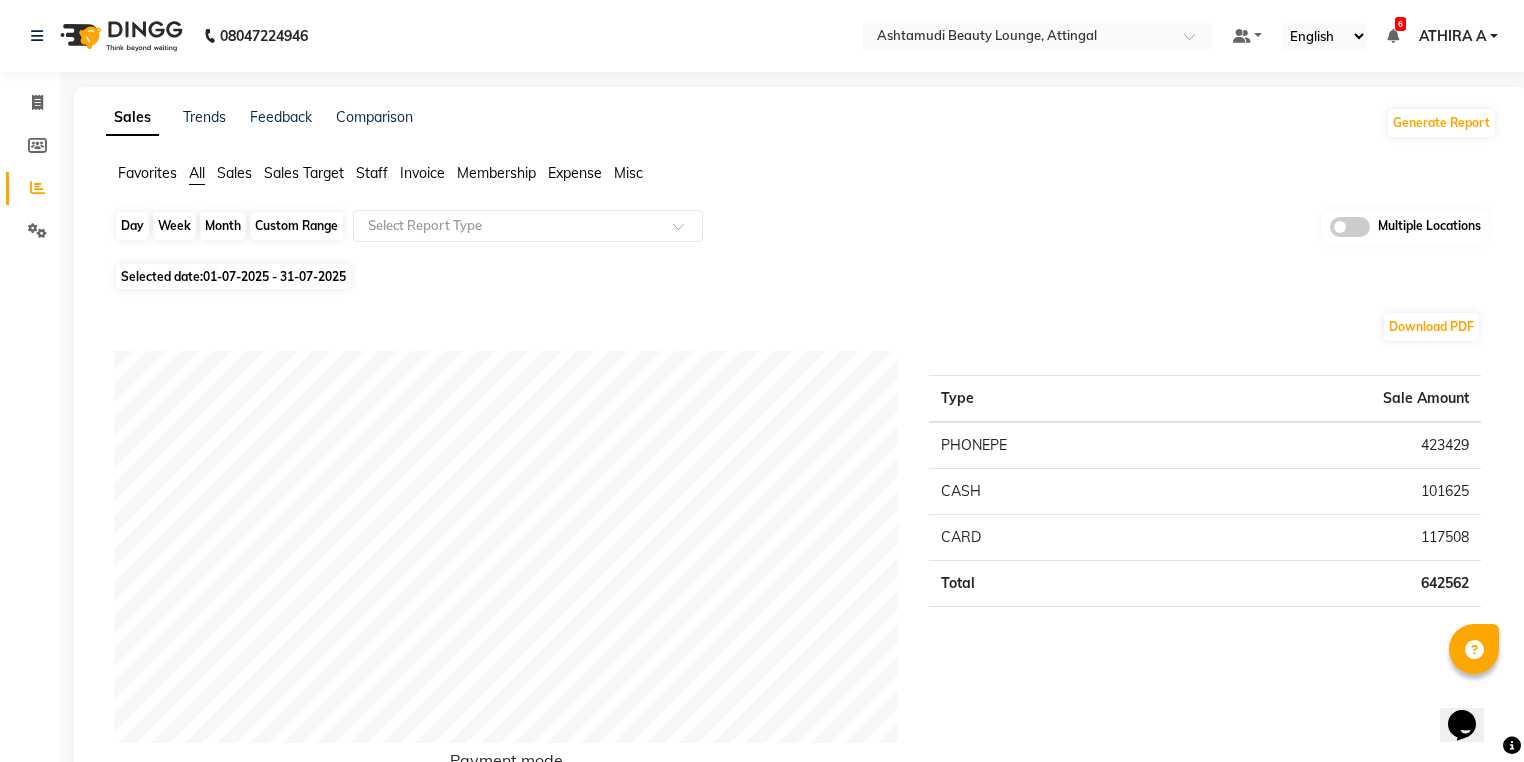 click on "Month" 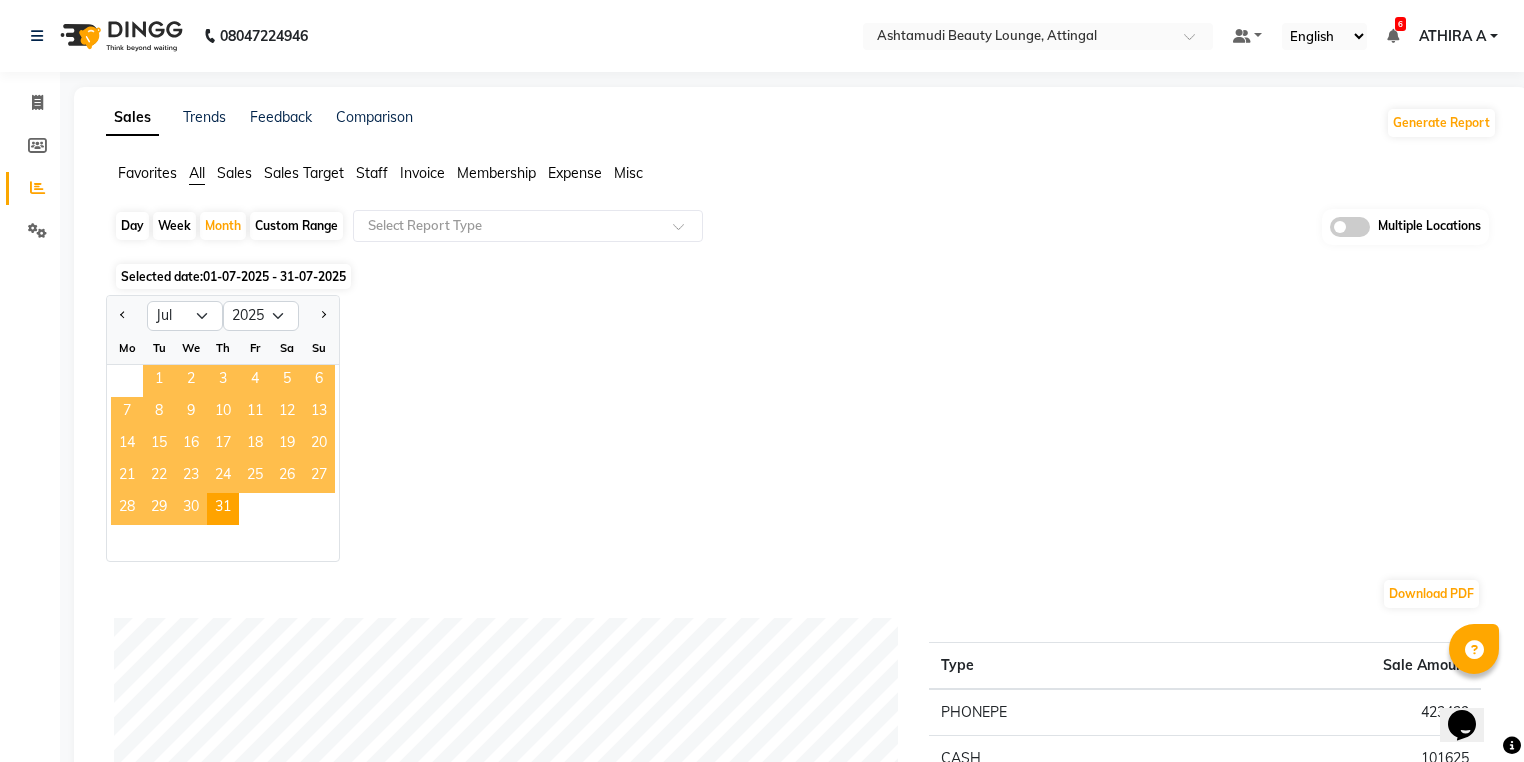 click on "1" 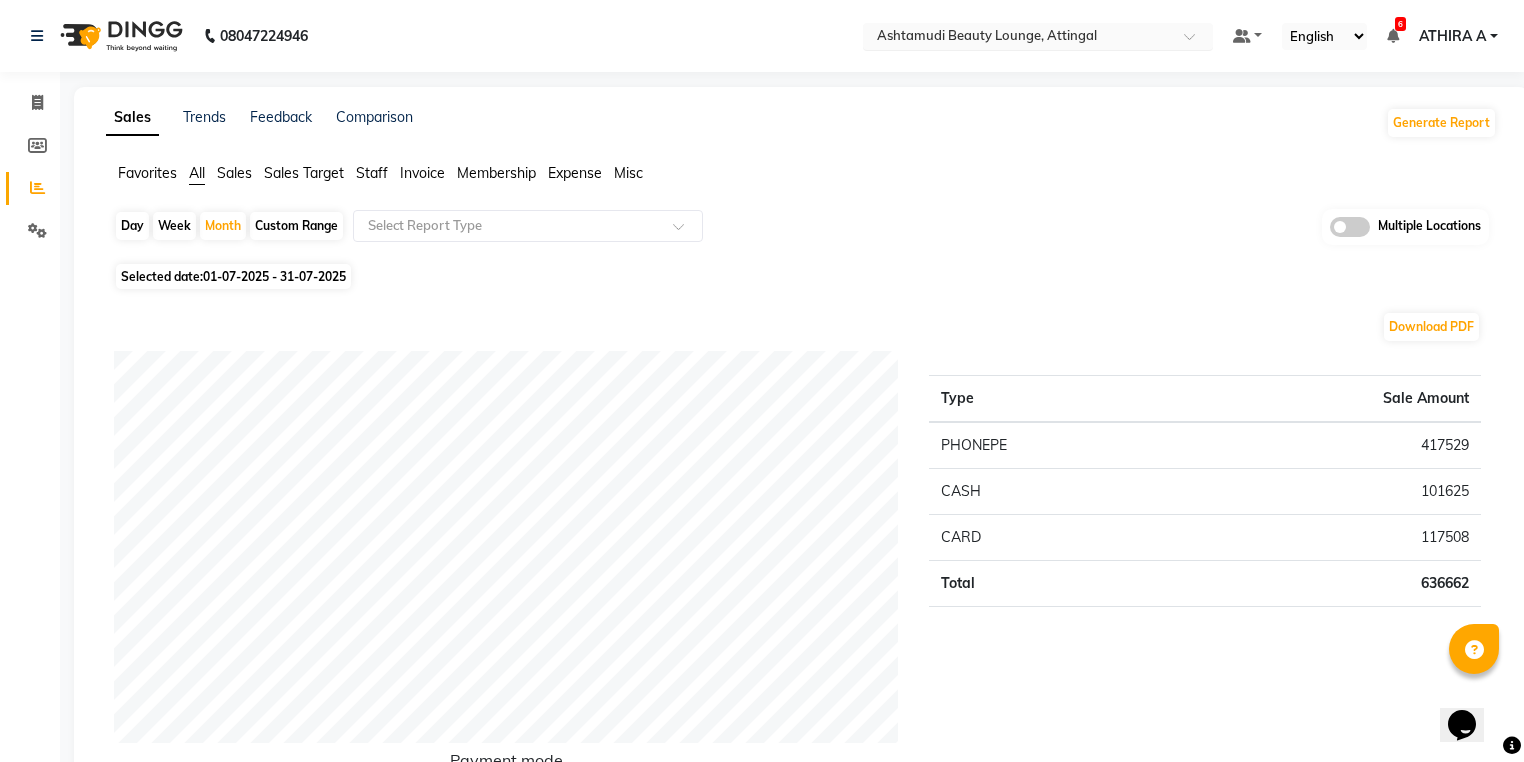 click at bounding box center [1018, 38] 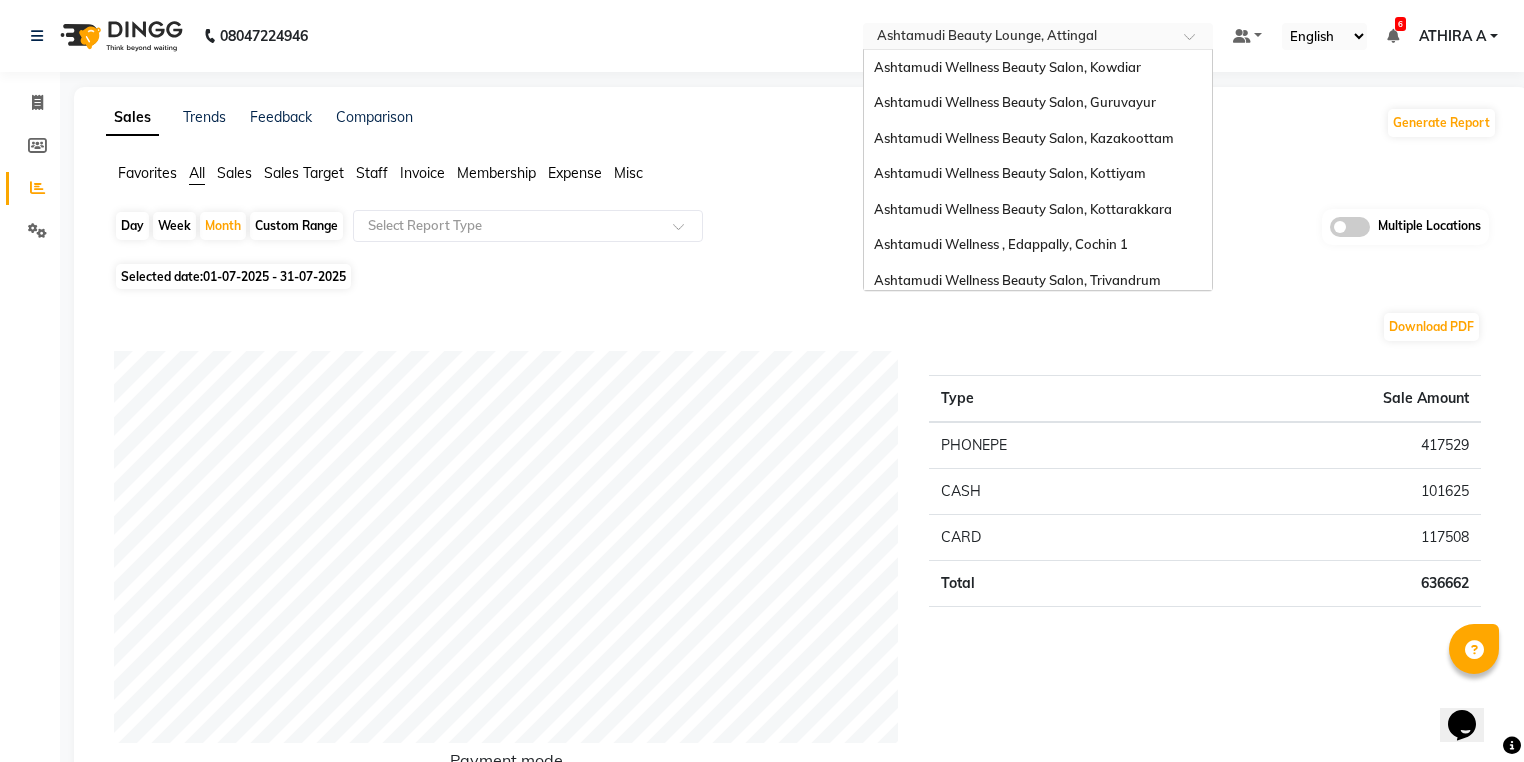 scroll, scrollTop: 312, scrollLeft: 0, axis: vertical 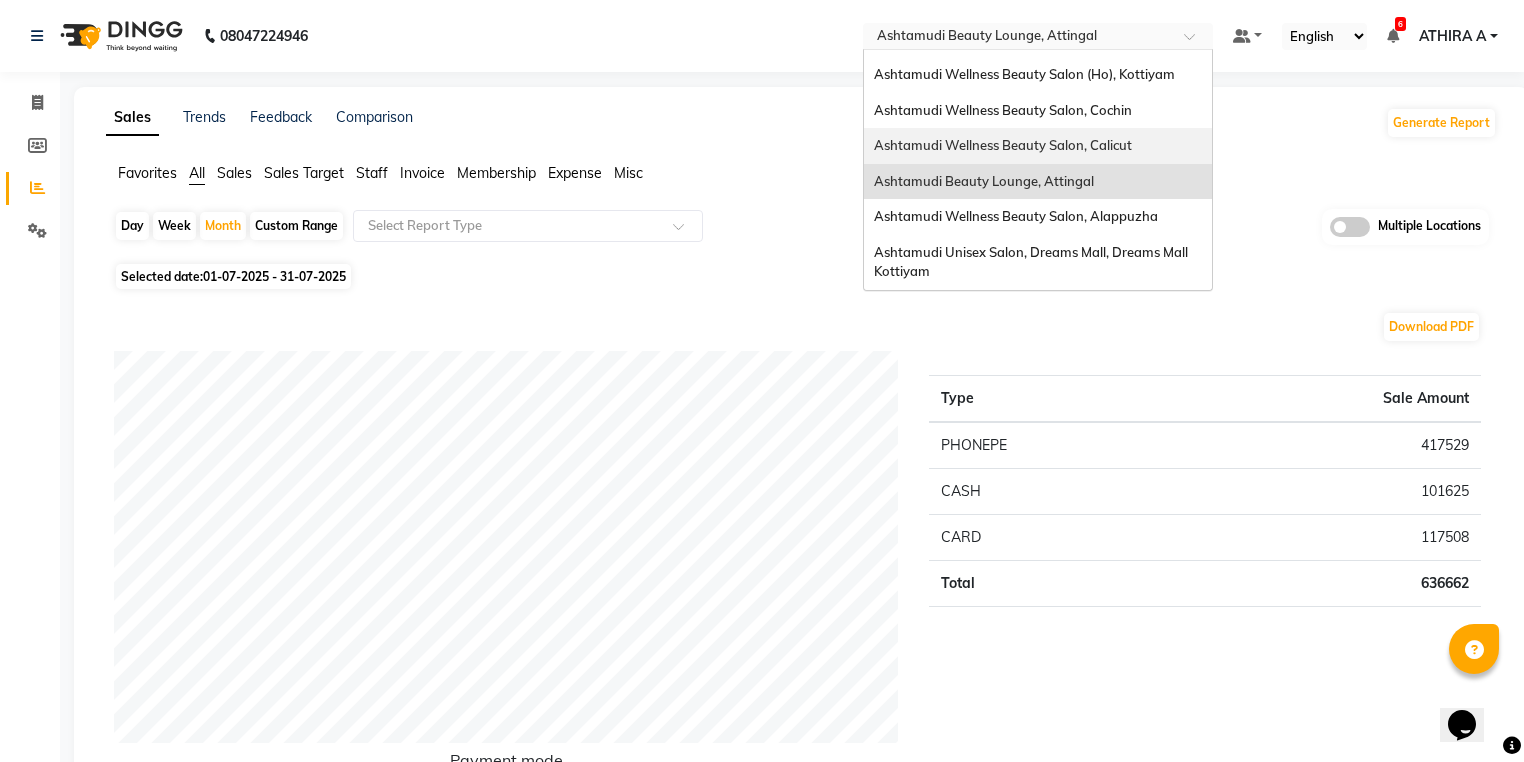 click on "Ashtamudi Wellness Beauty Salon, Calicut" at bounding box center [1003, 145] 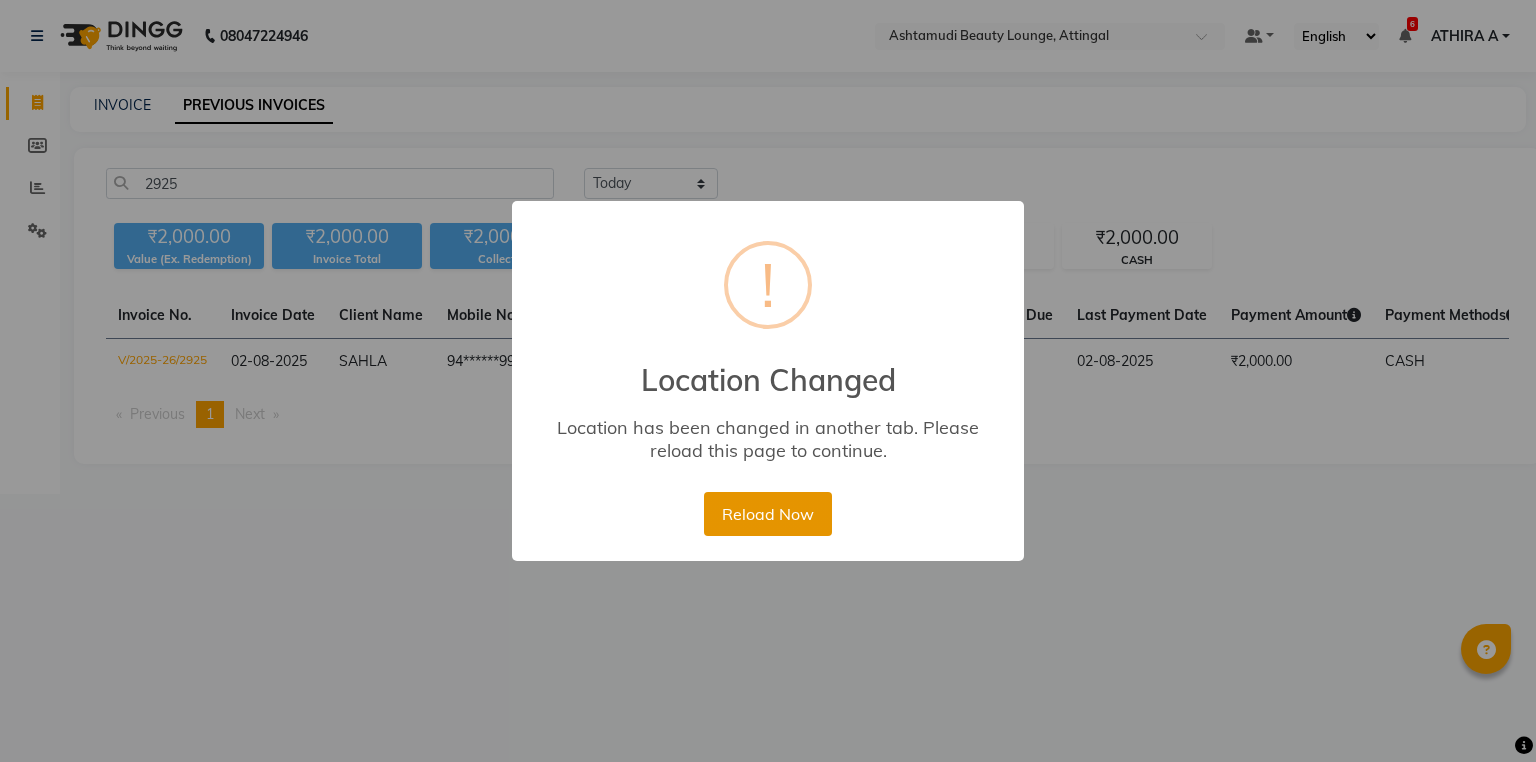 scroll, scrollTop: 0, scrollLeft: 0, axis: both 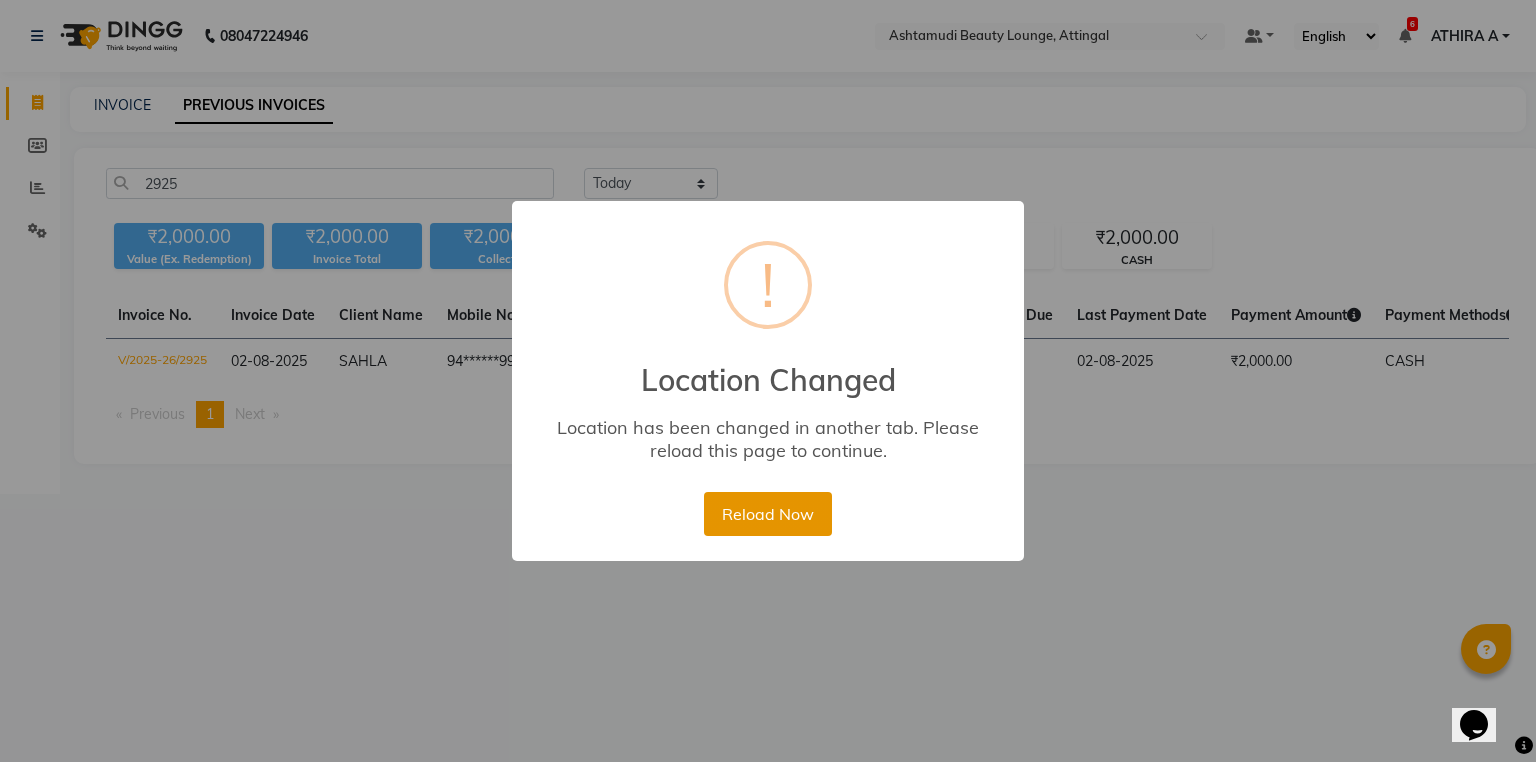 click on "Reload Now" at bounding box center (767, 514) 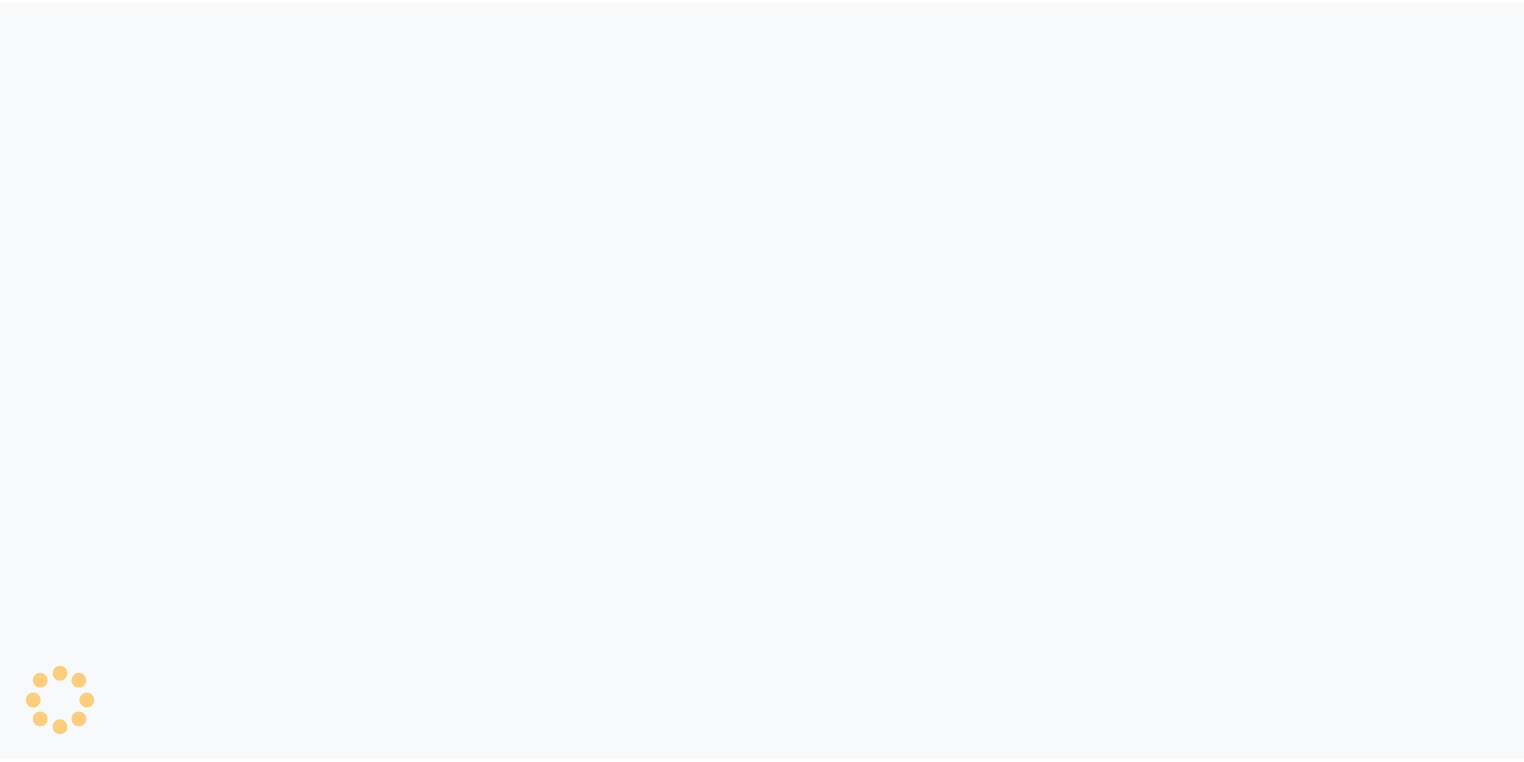 scroll, scrollTop: 0, scrollLeft: 0, axis: both 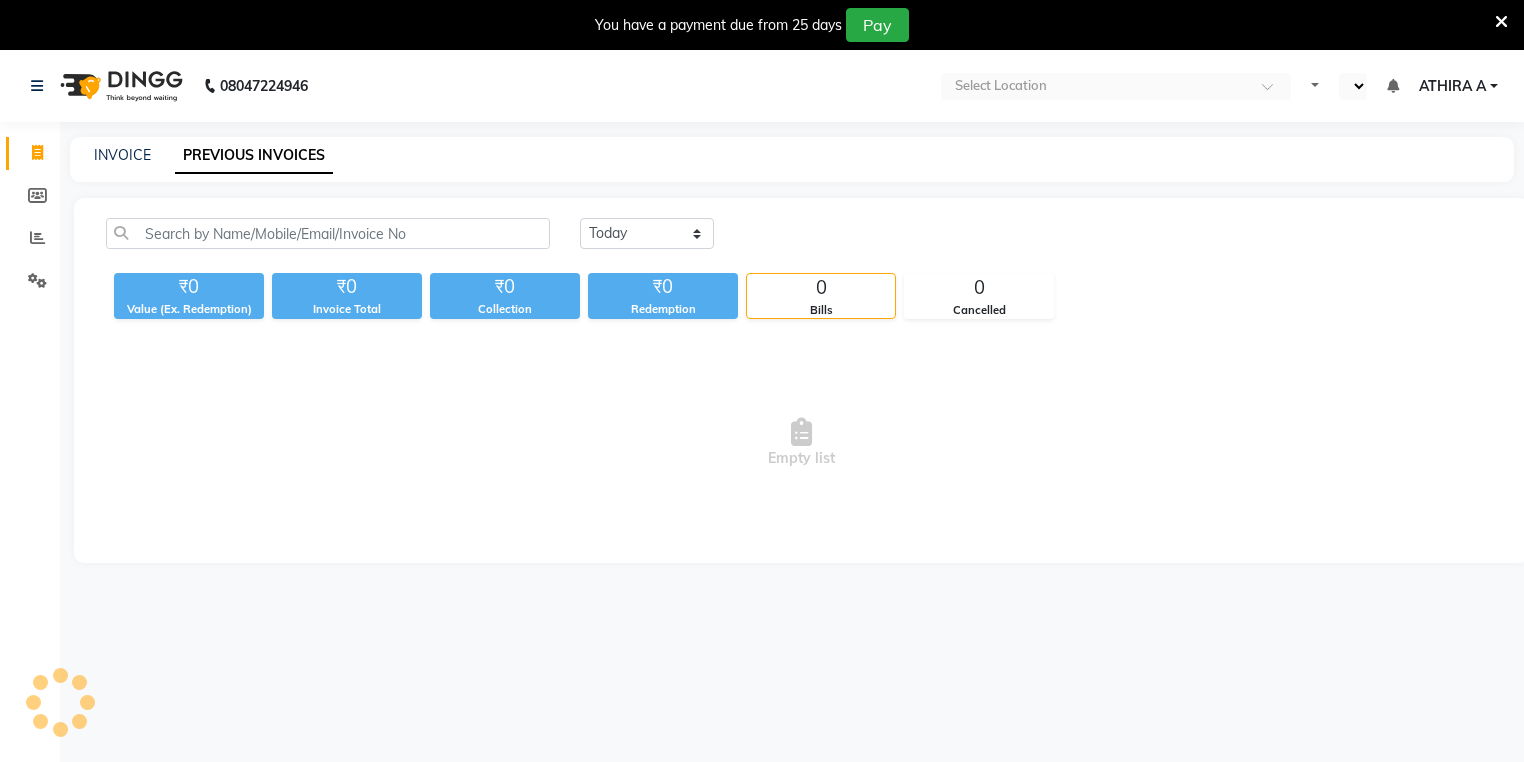 select on "en" 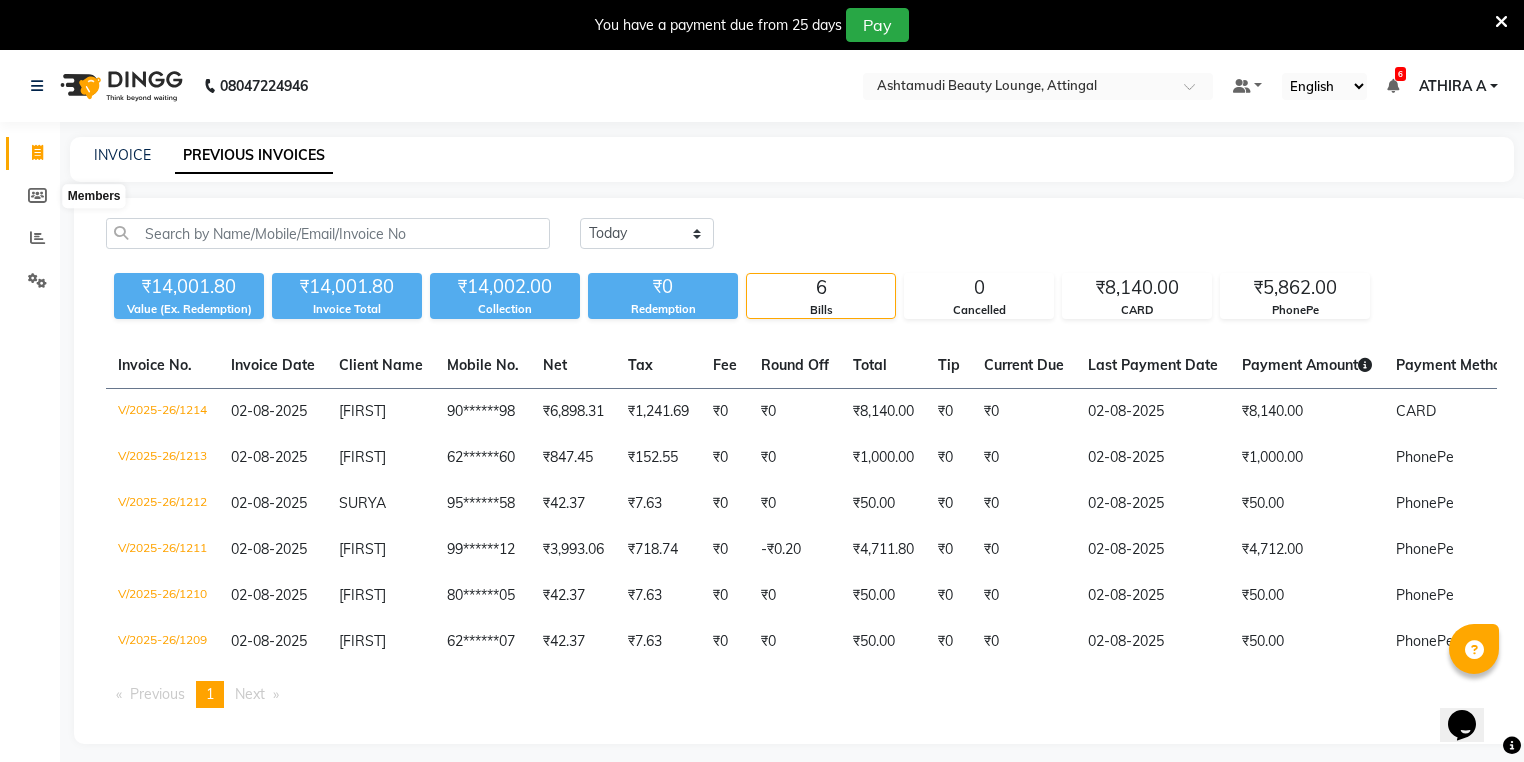 scroll, scrollTop: 0, scrollLeft: 0, axis: both 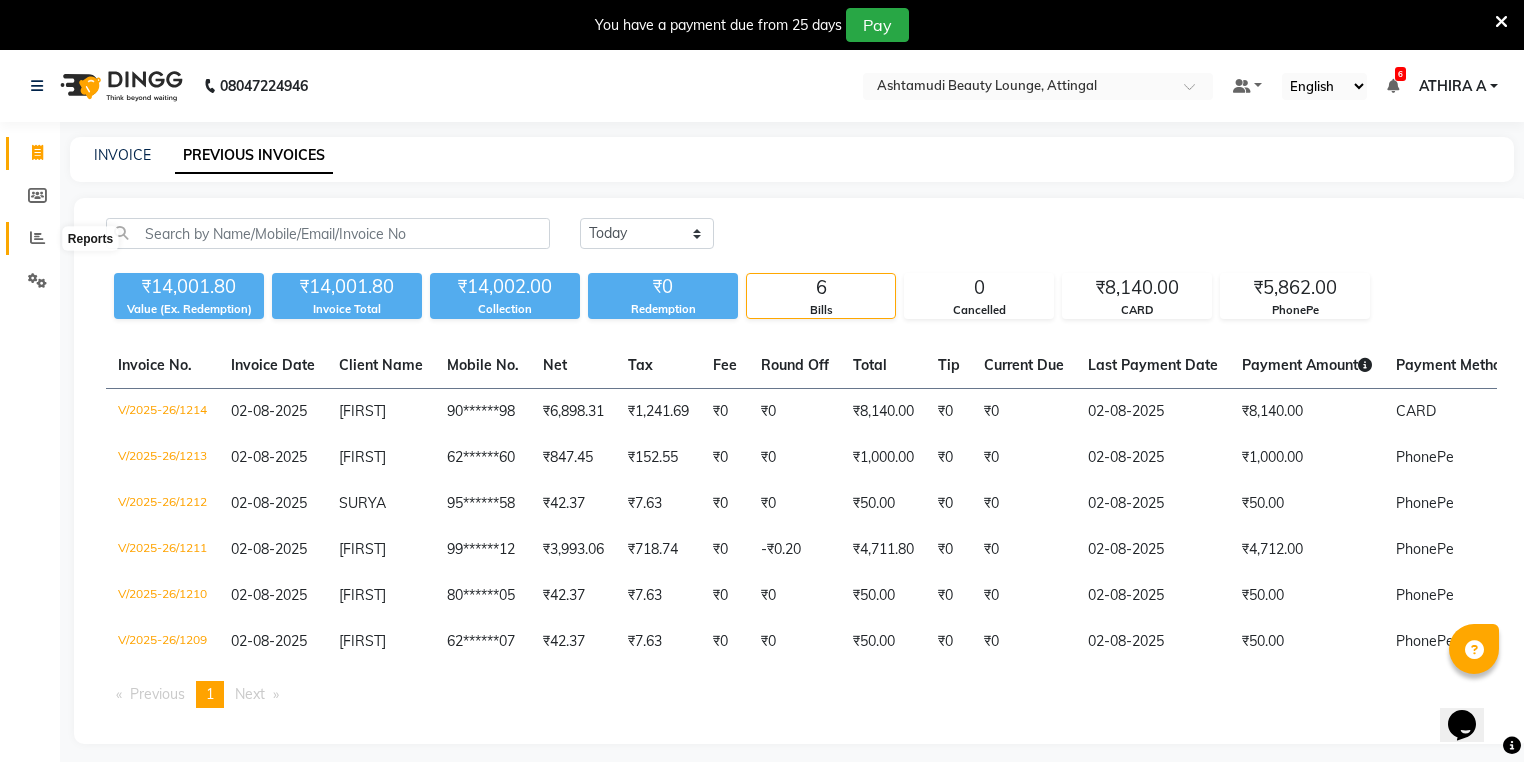click 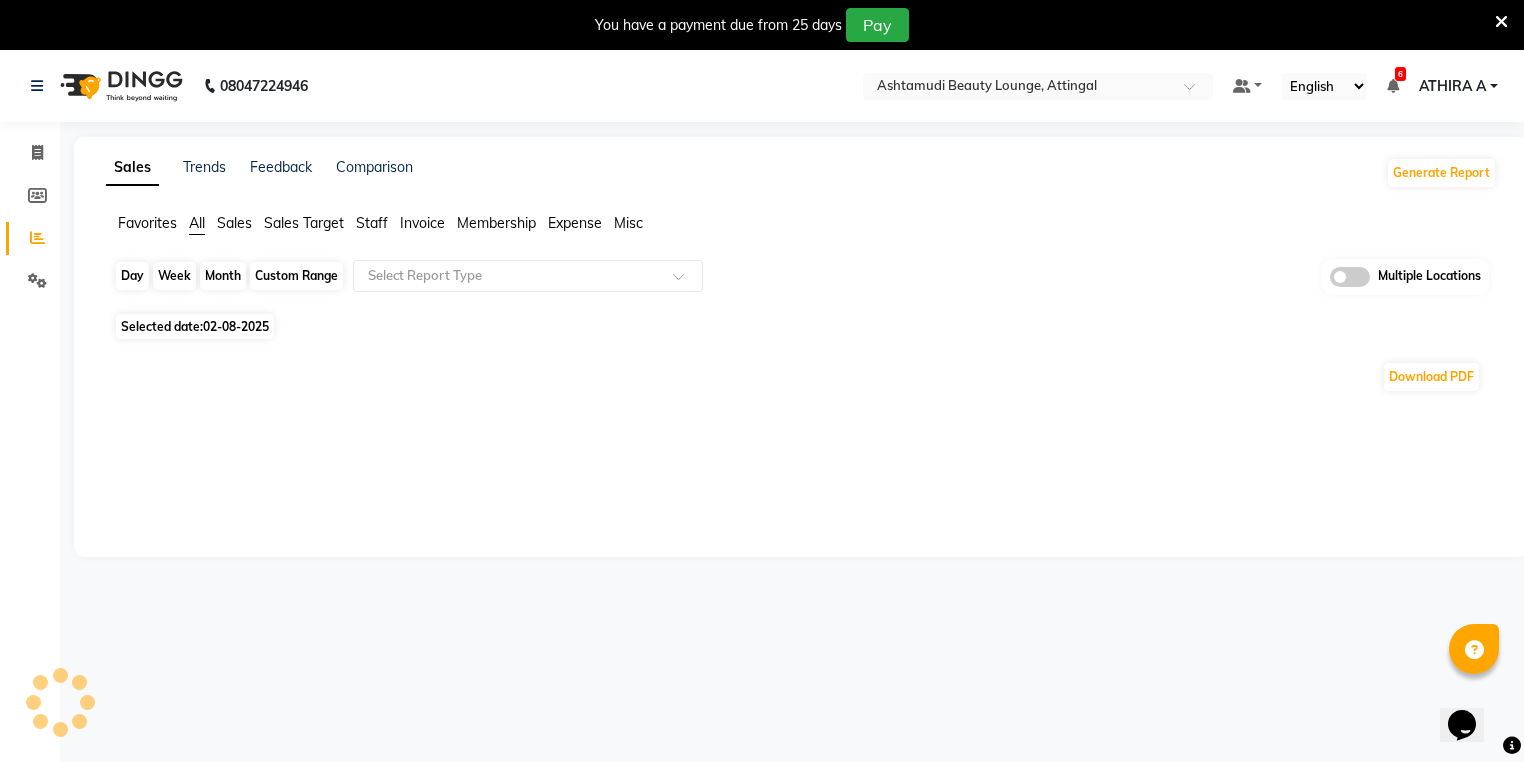 click on "Day" 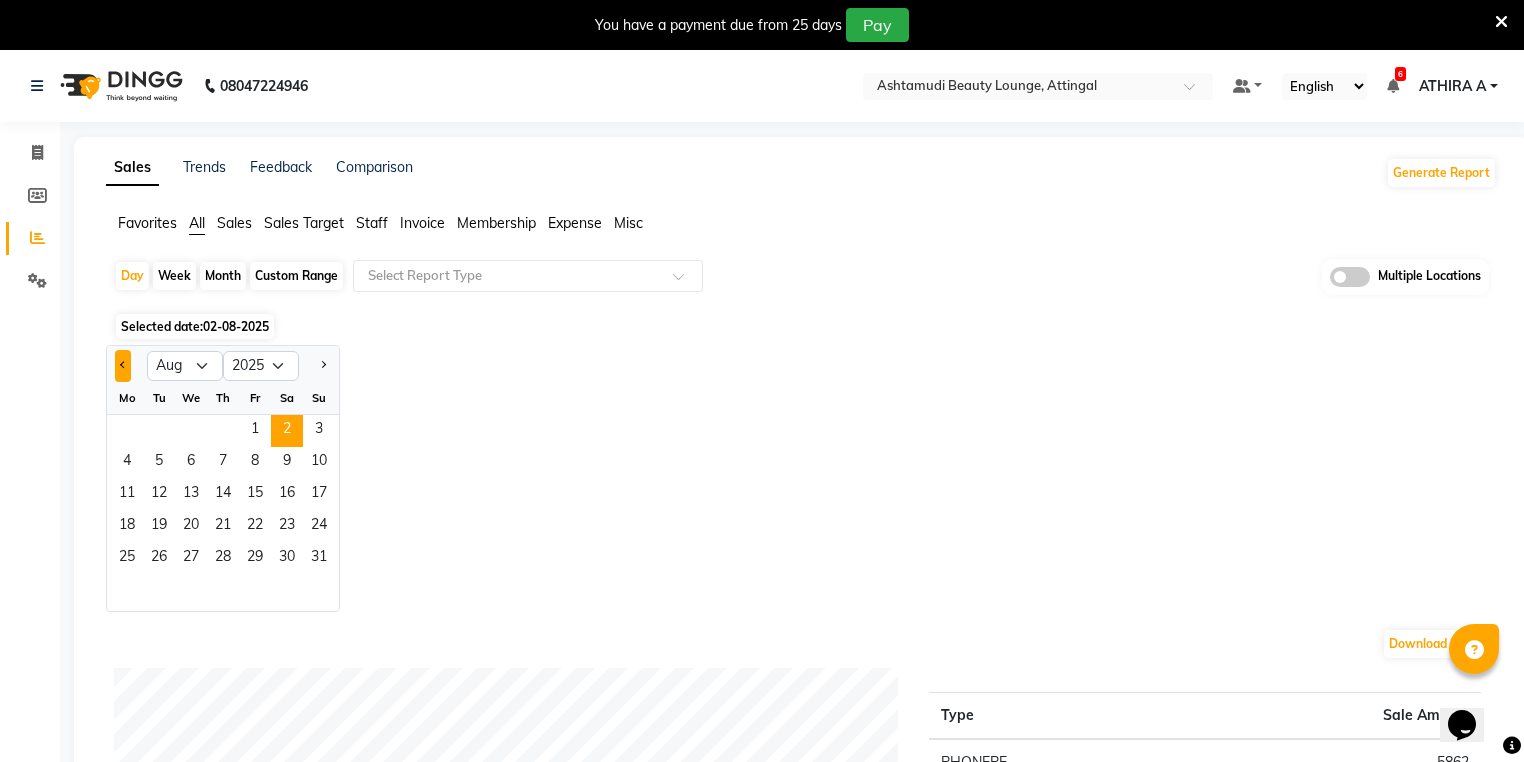 click 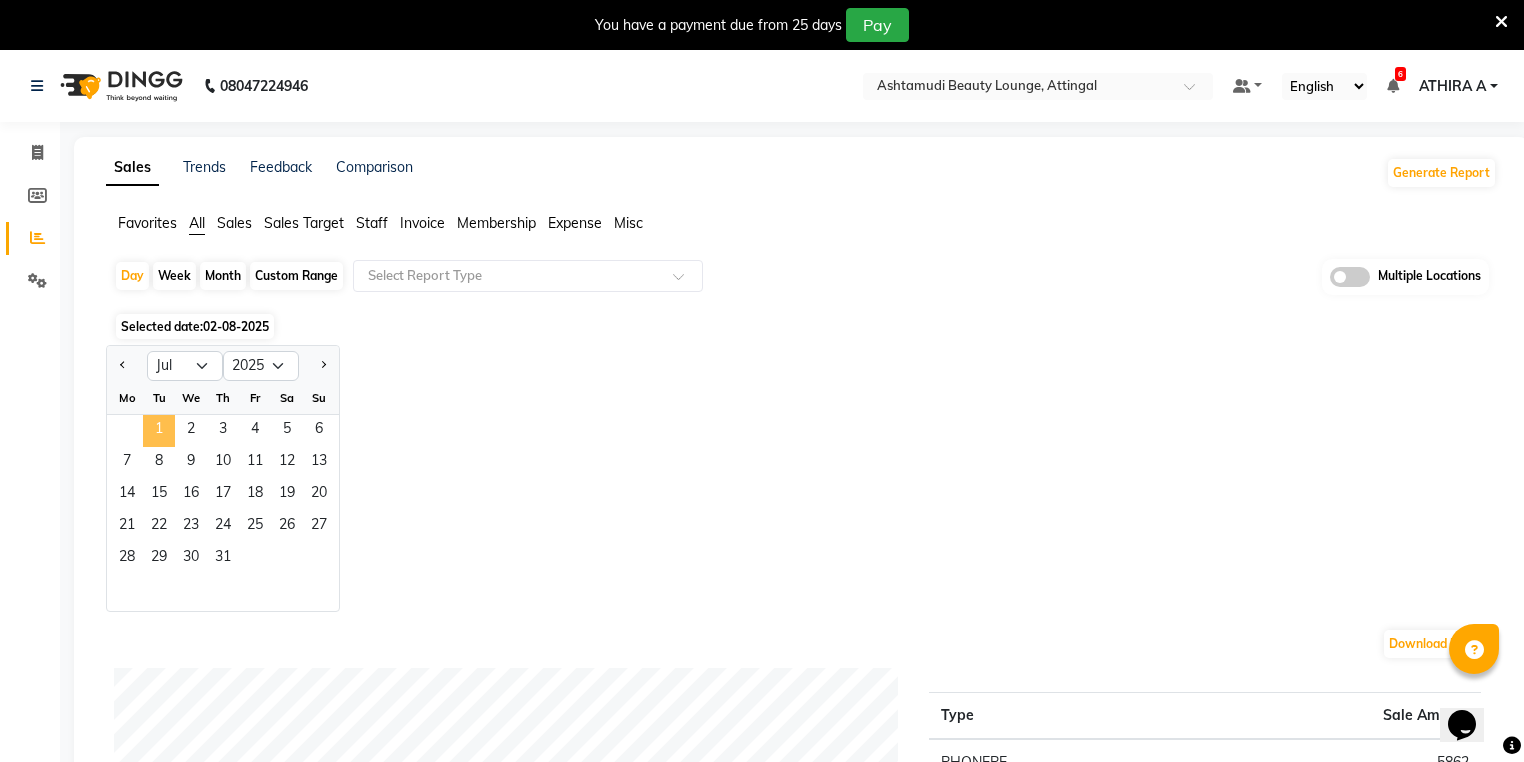 click on "1" 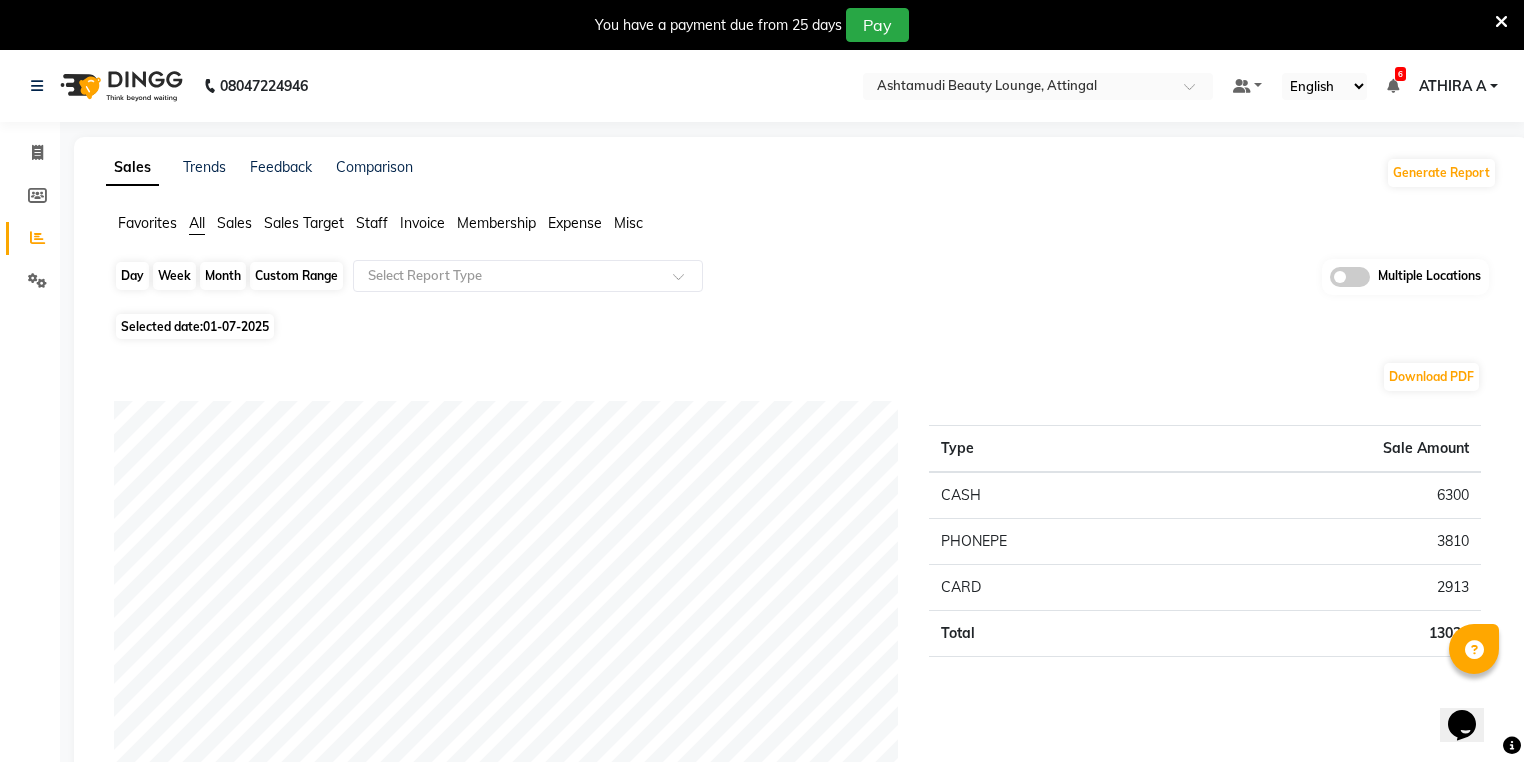click on "Day" 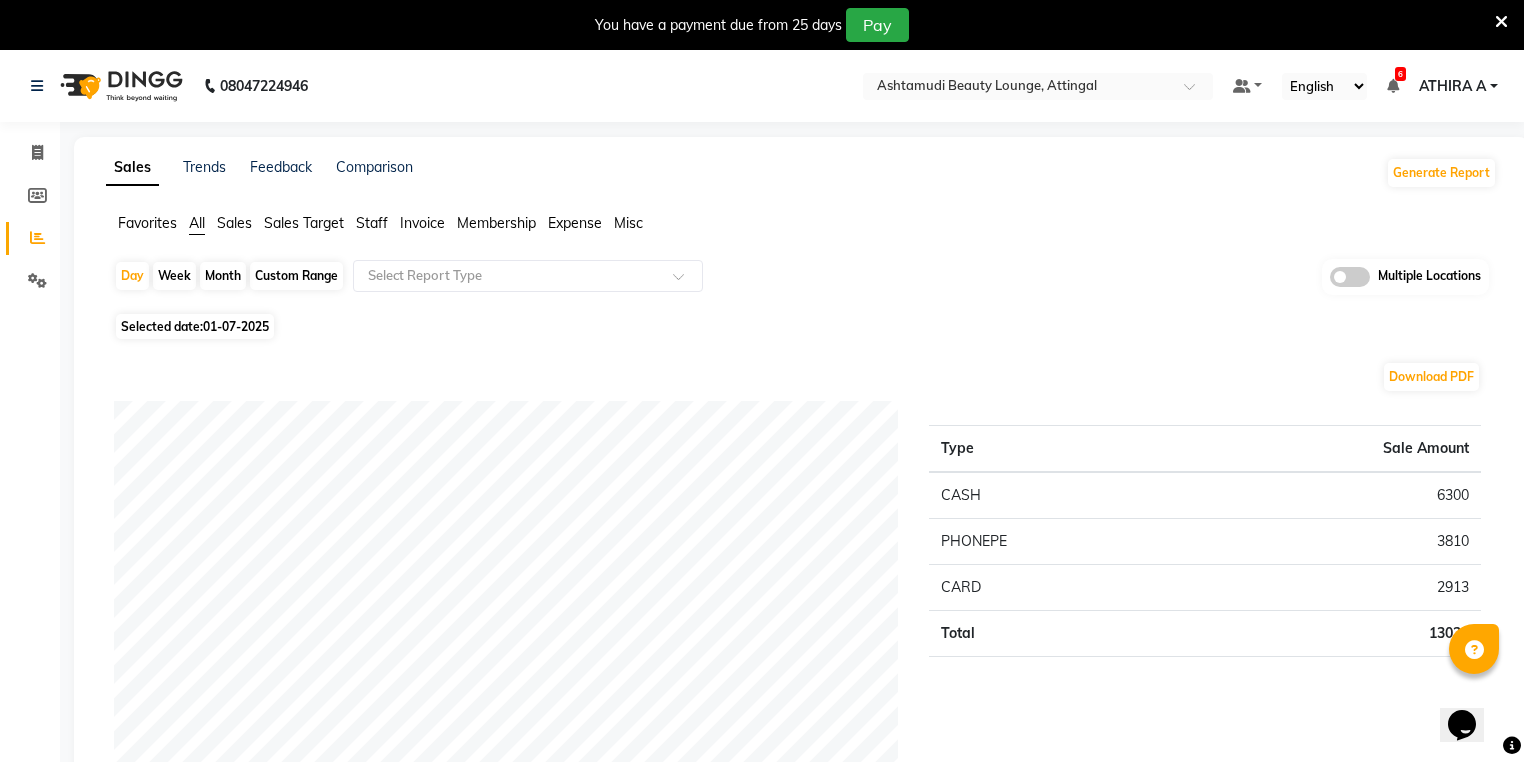 select on "7" 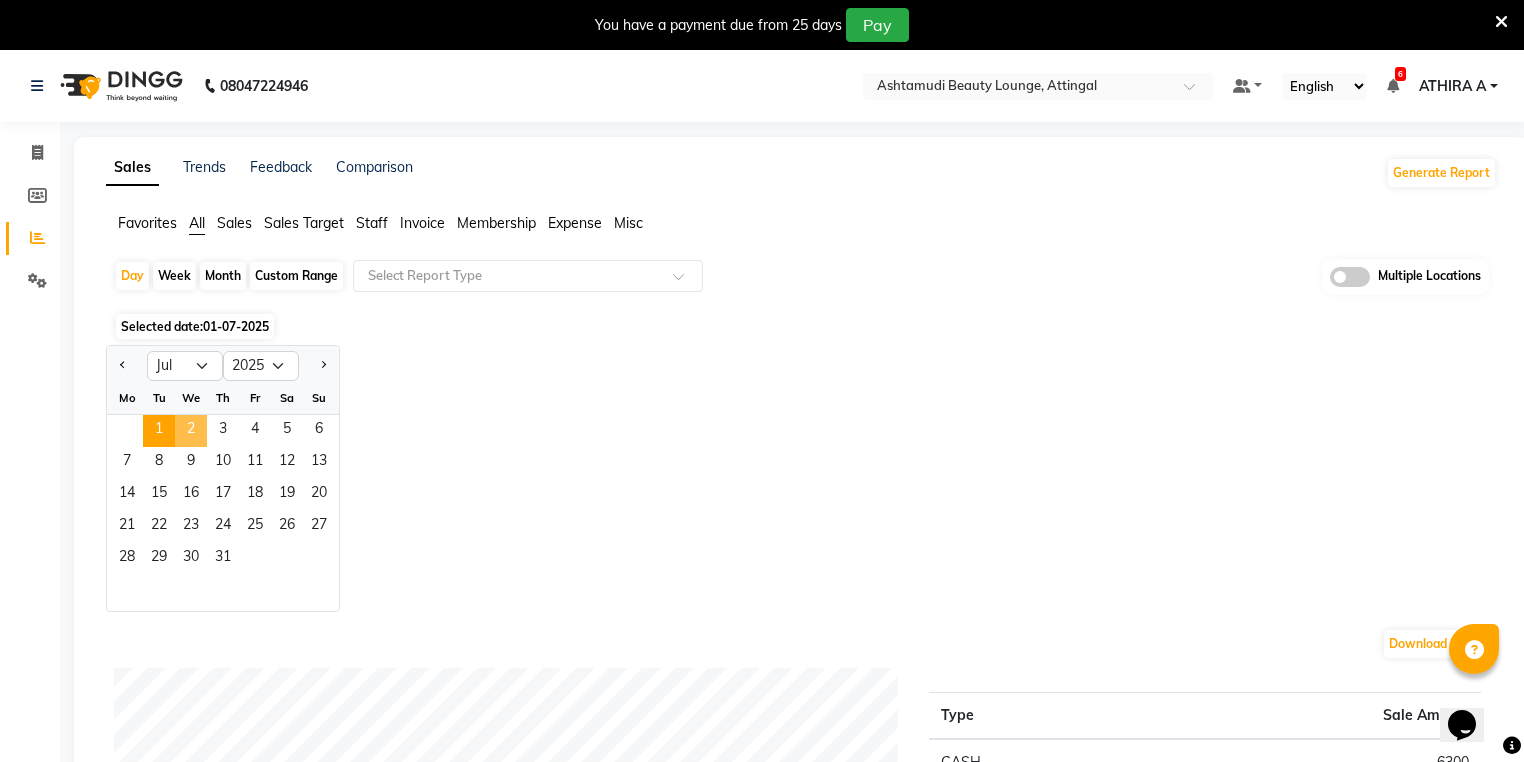 click on "2" 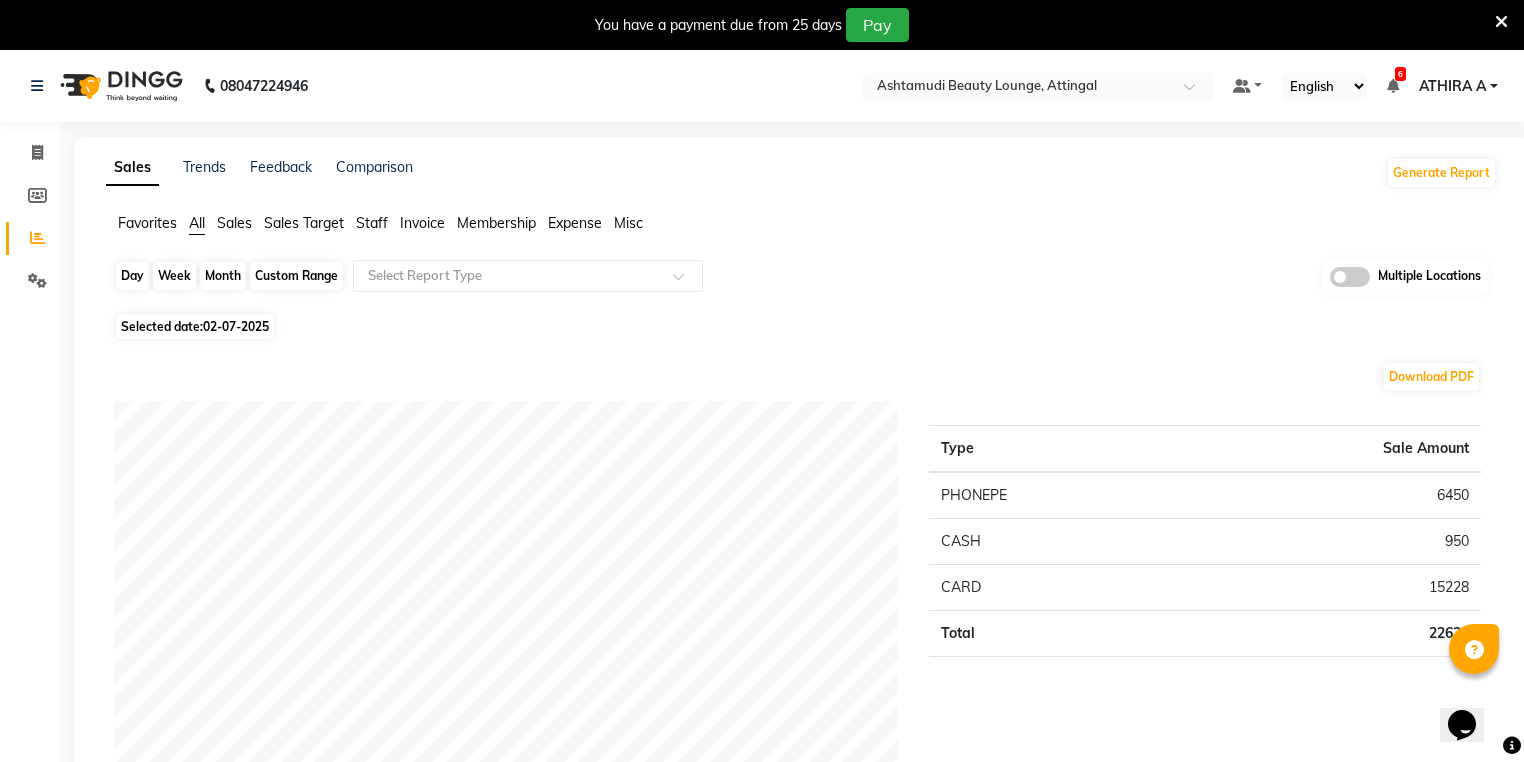 click on "Day" 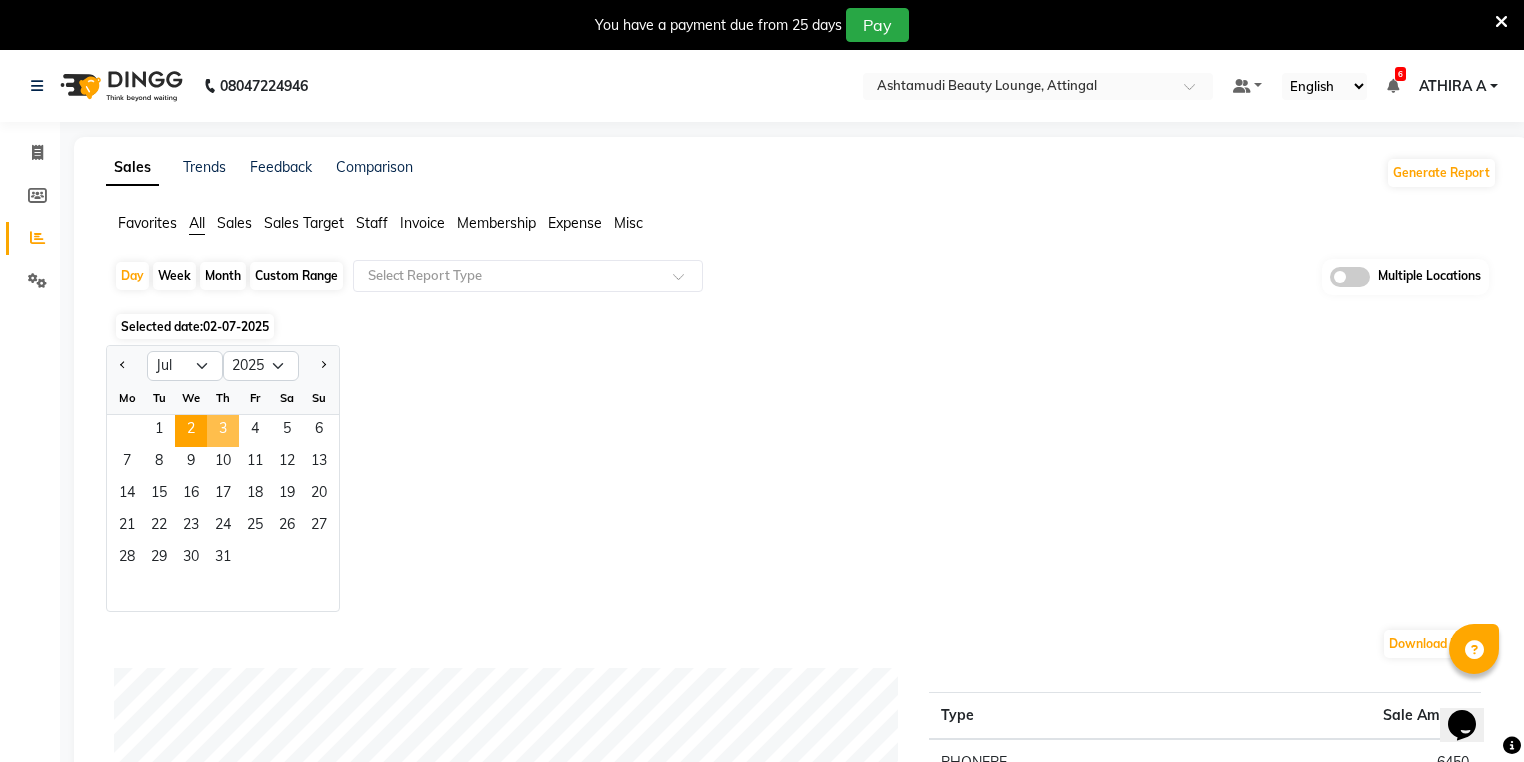 click on "3" 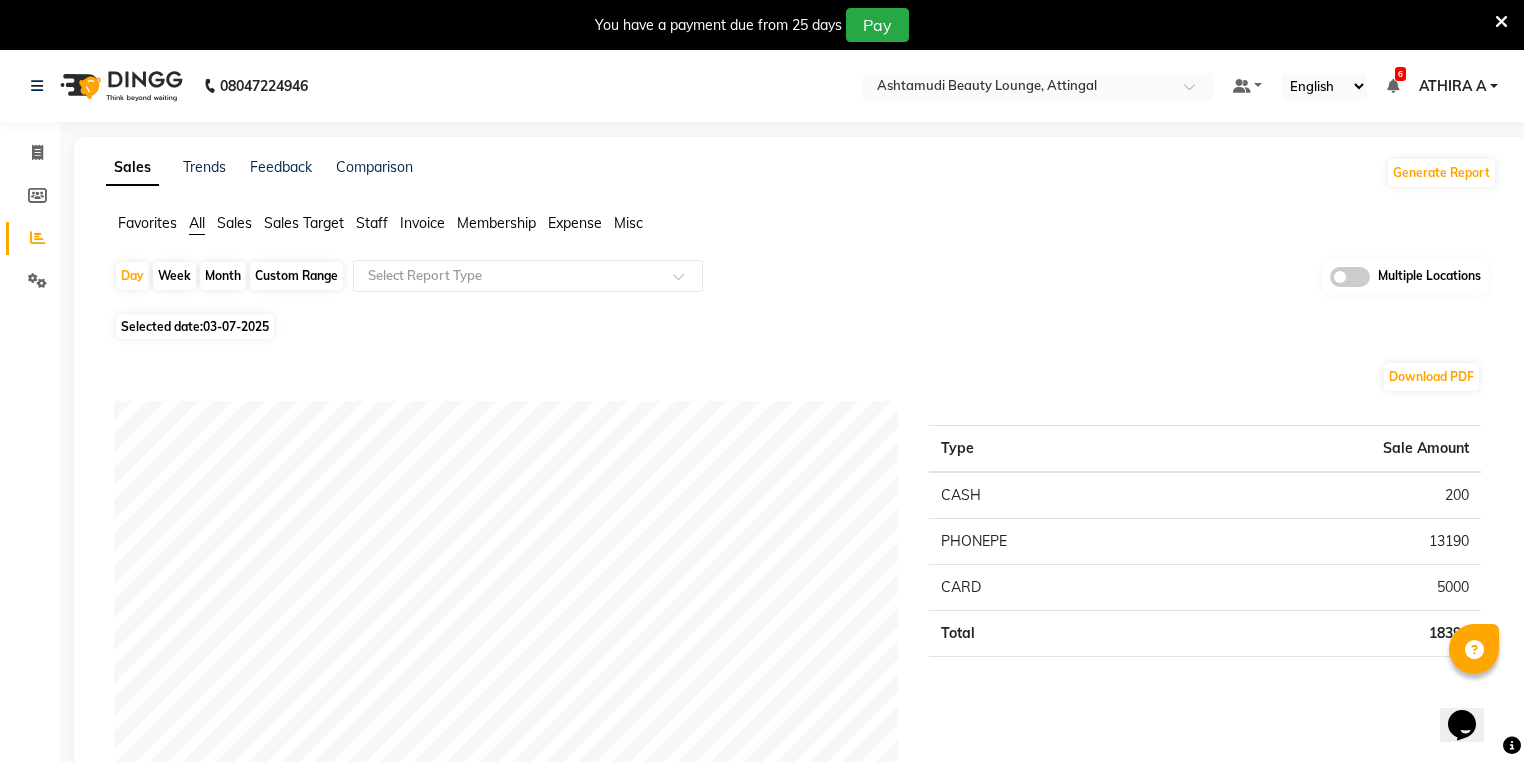 click on "200" 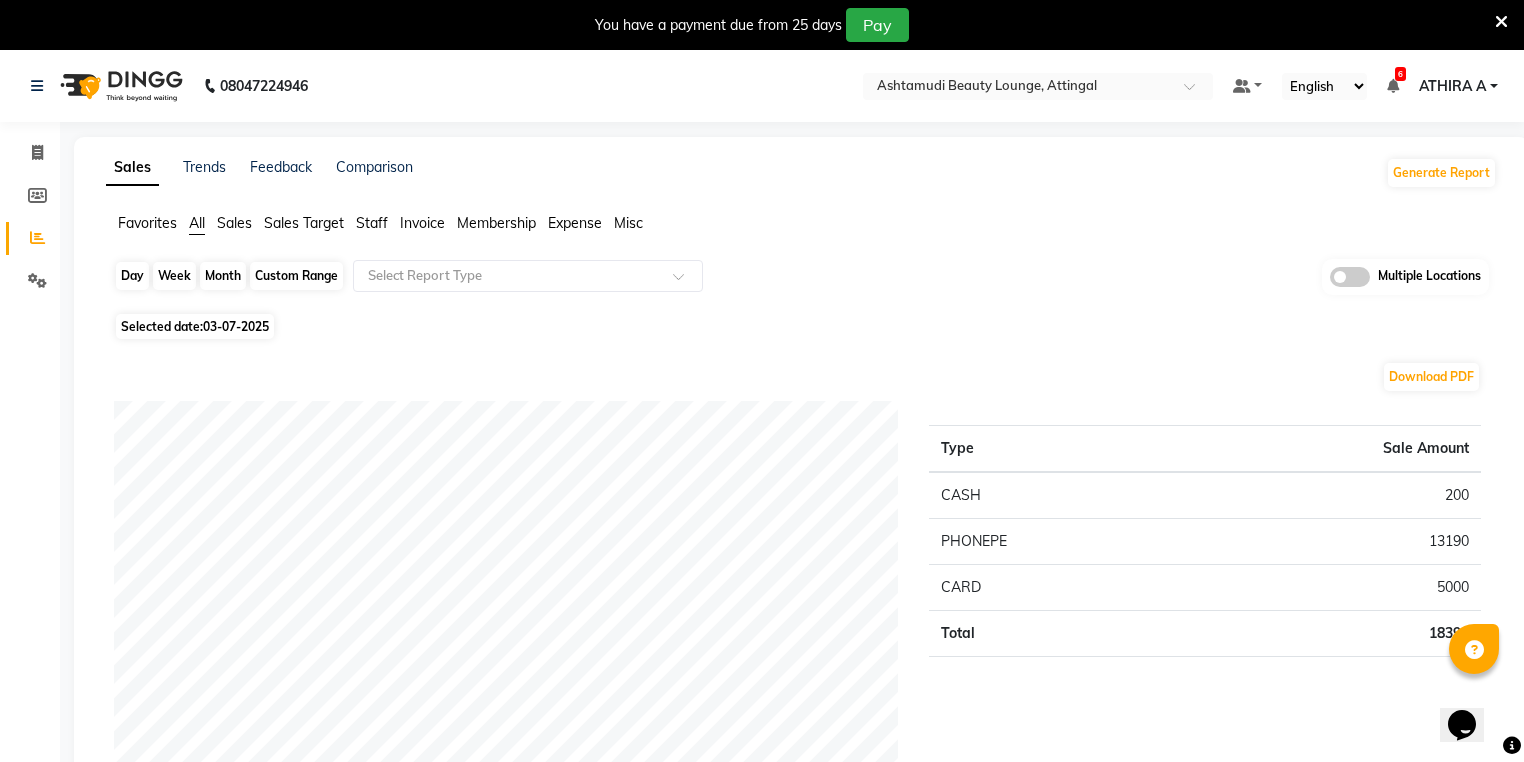 click on "Day" 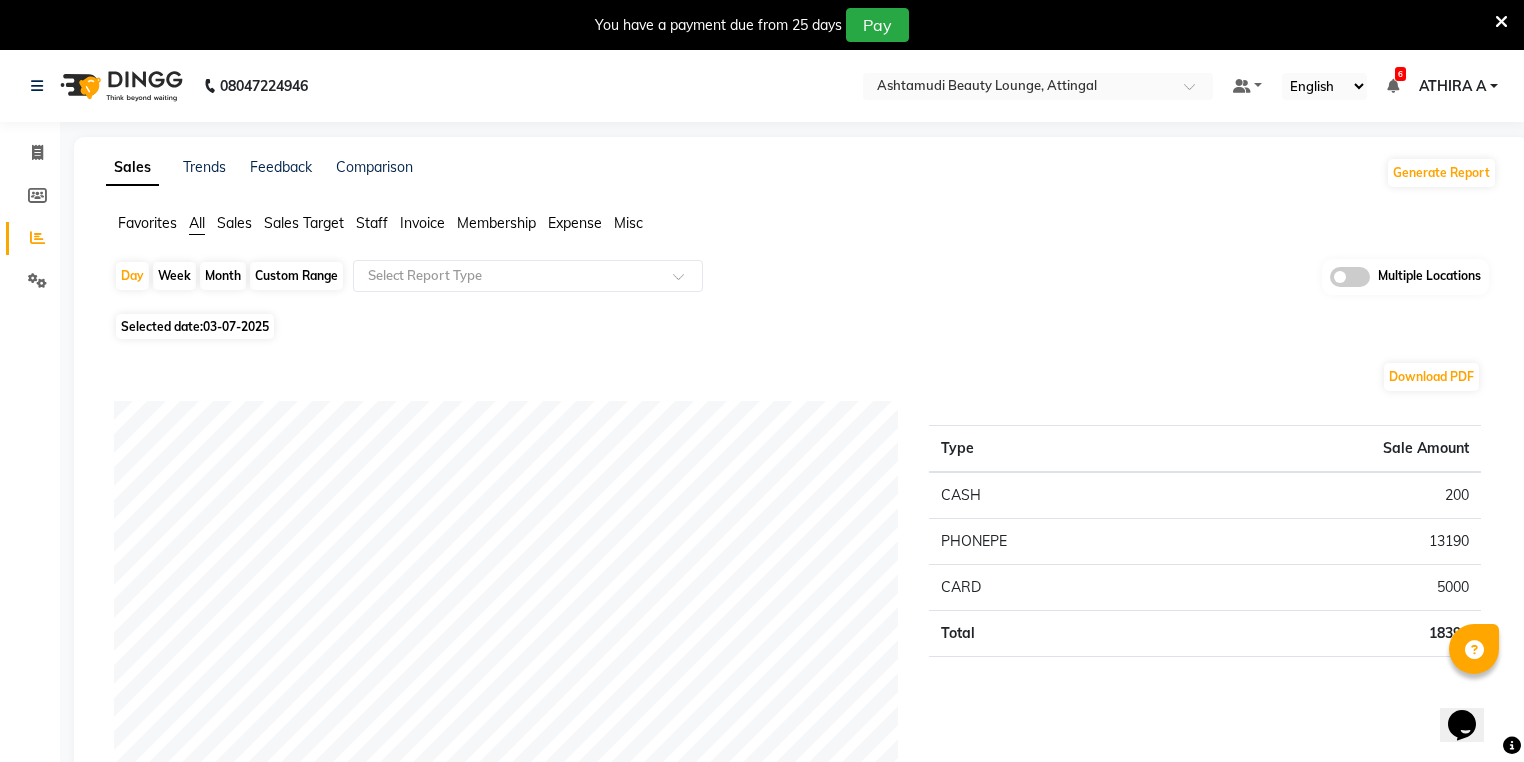 select on "7" 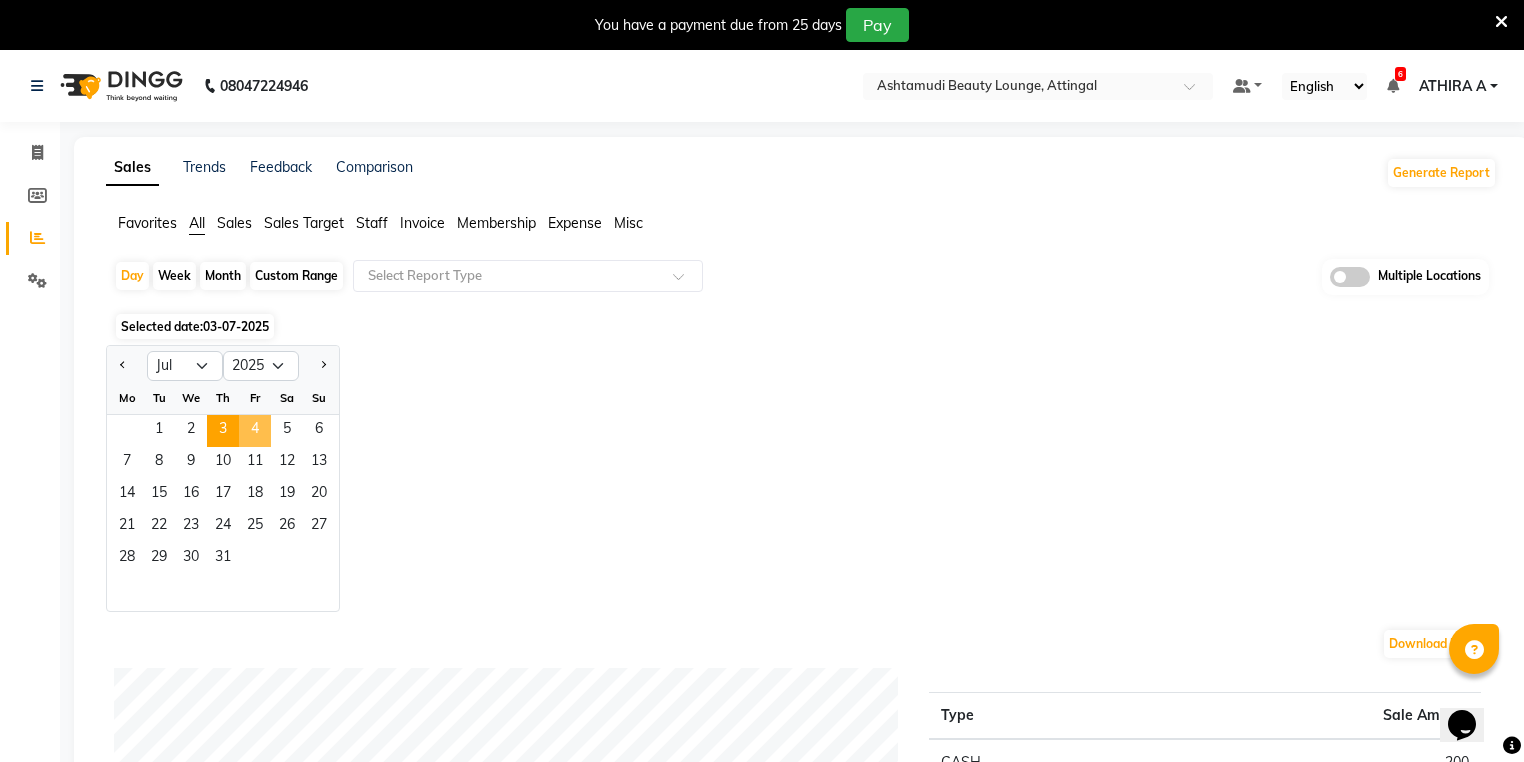 click on "4" 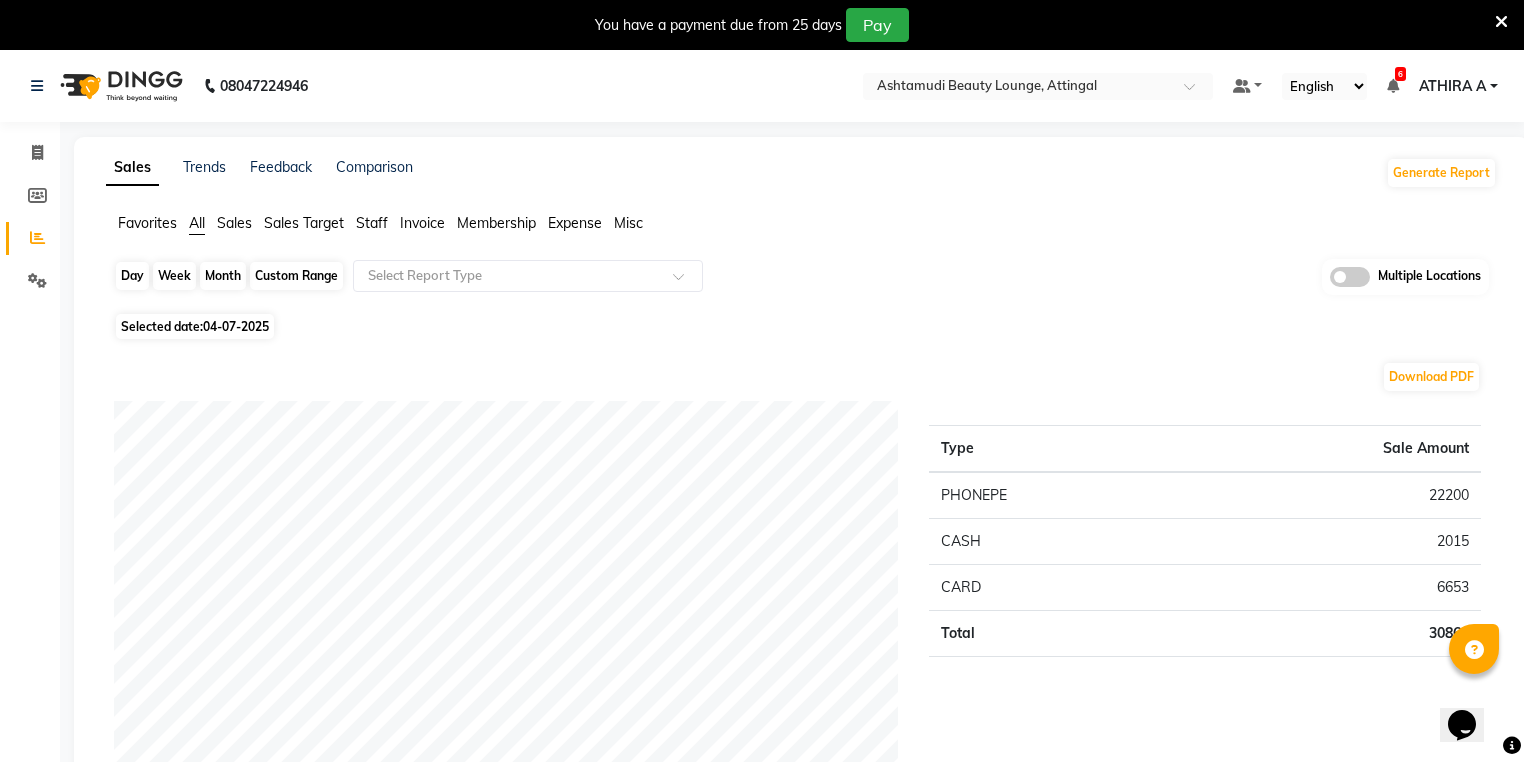 click on "Day" 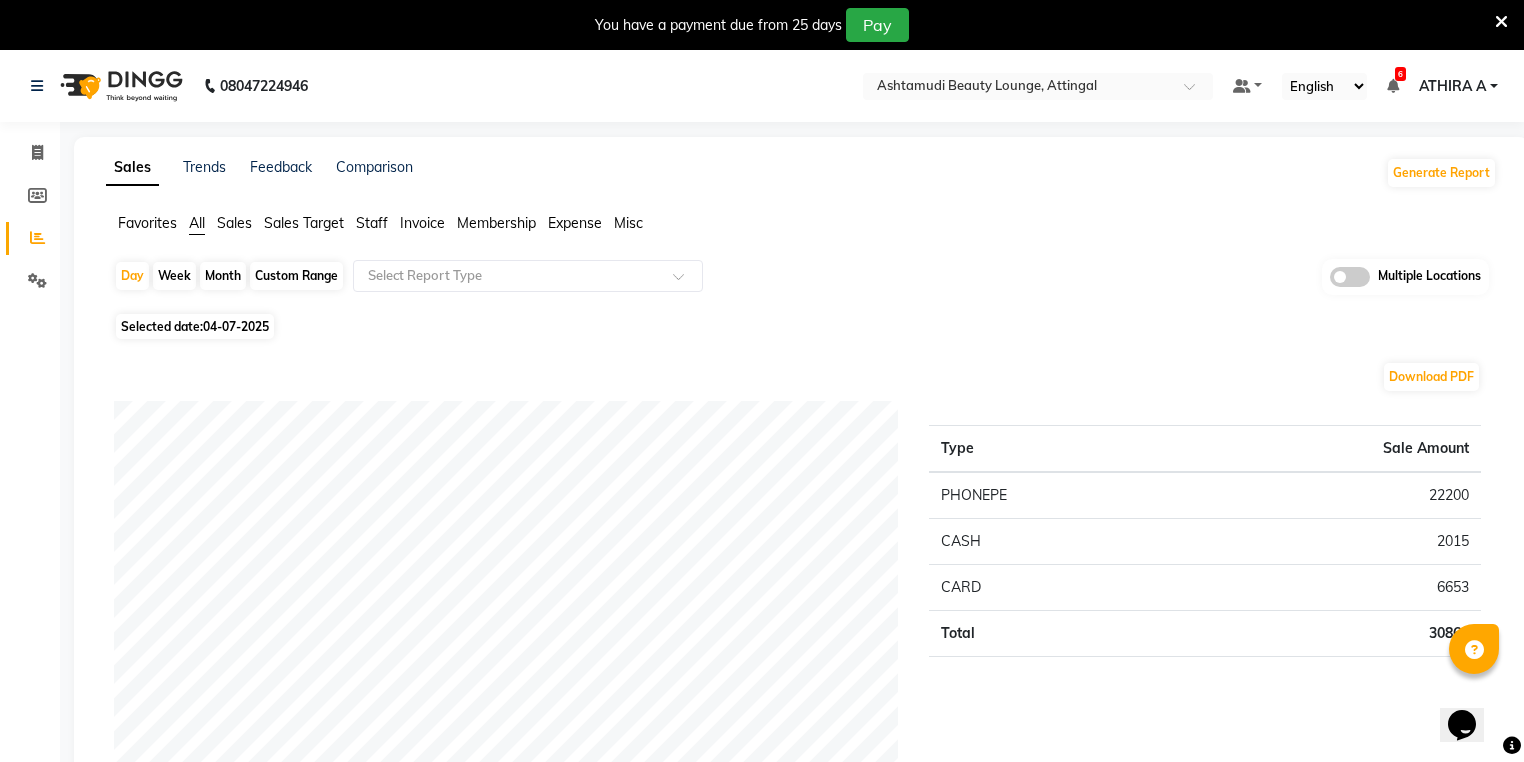 select on "7" 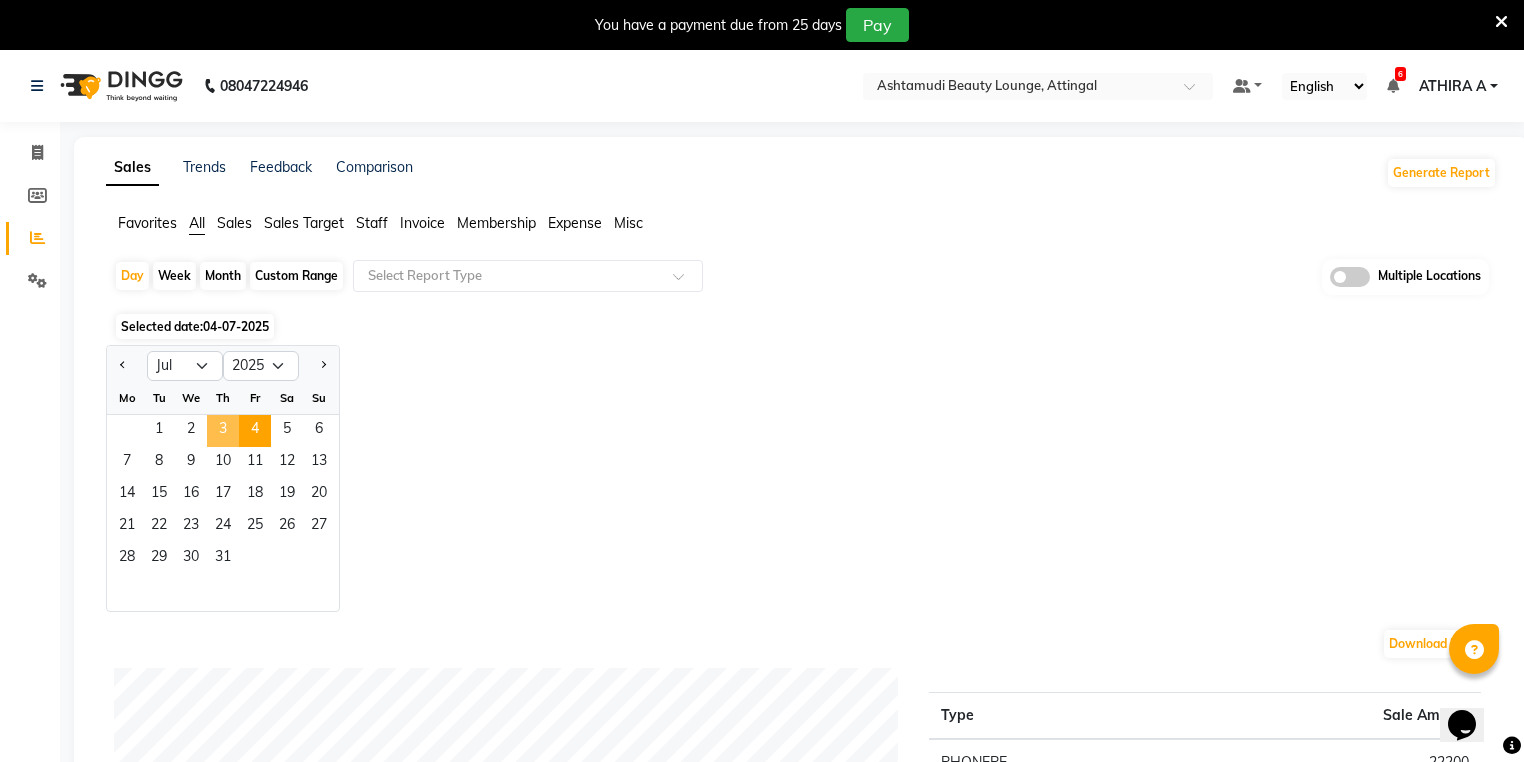 click on "3" 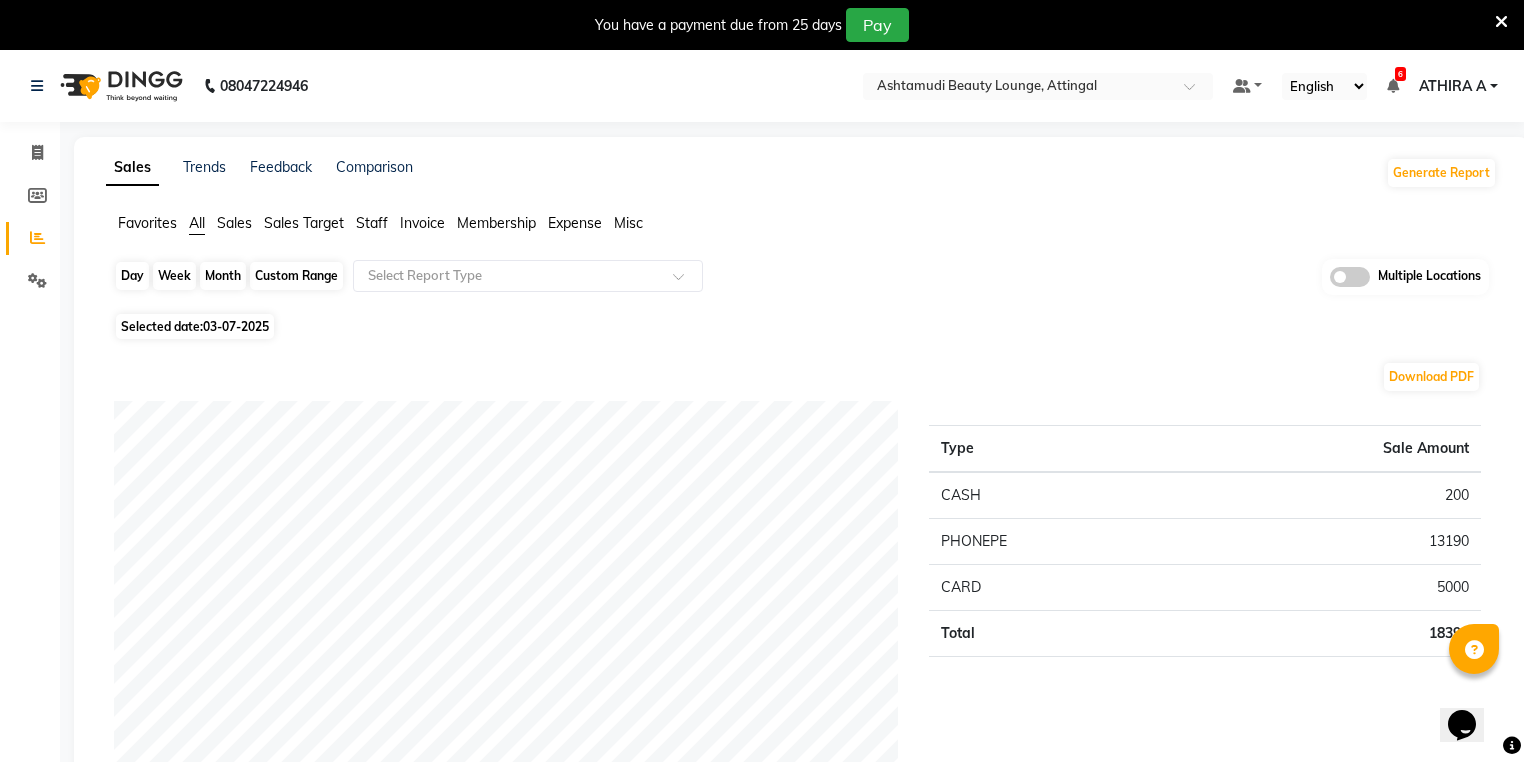 click on "Day" 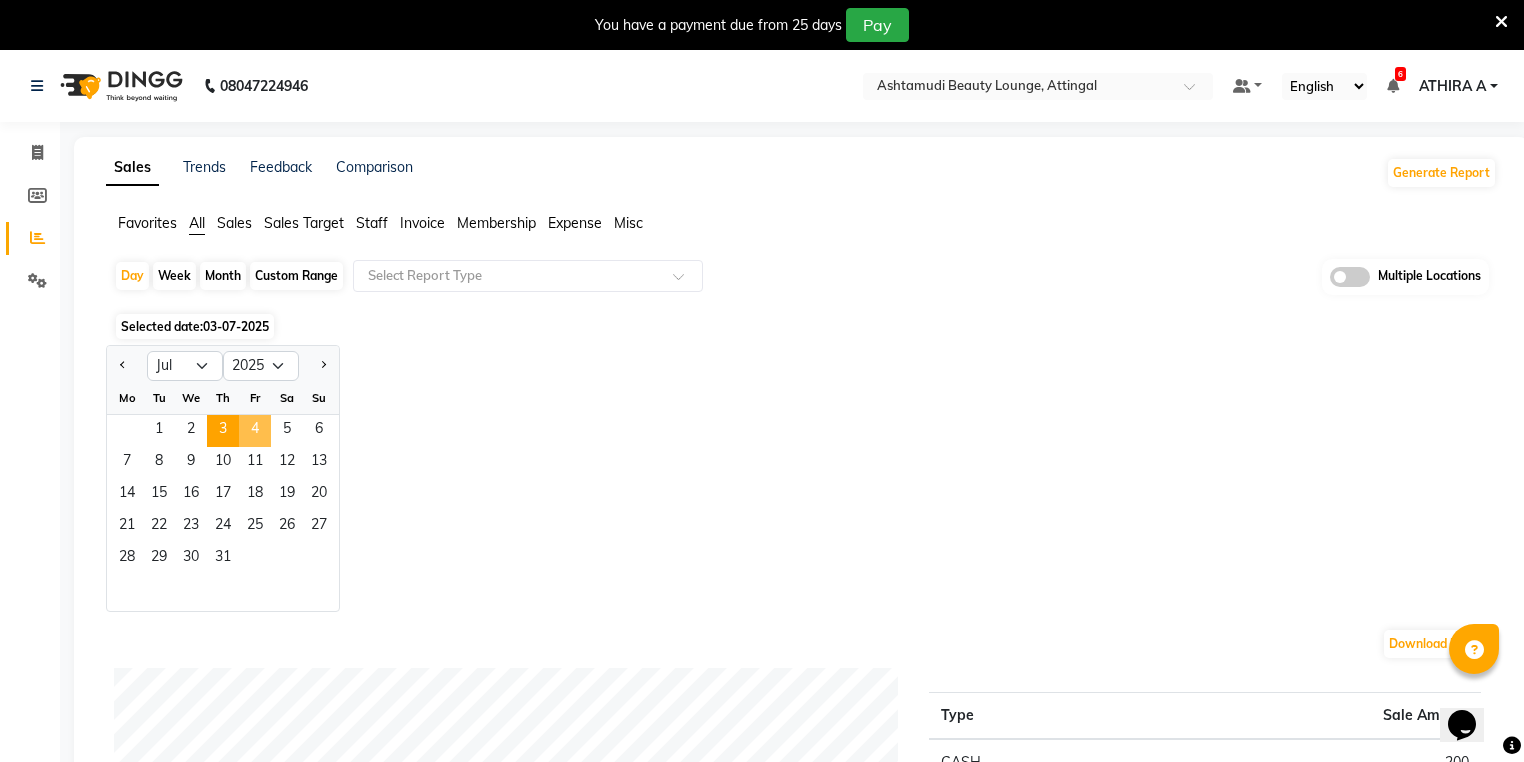 click on "4" 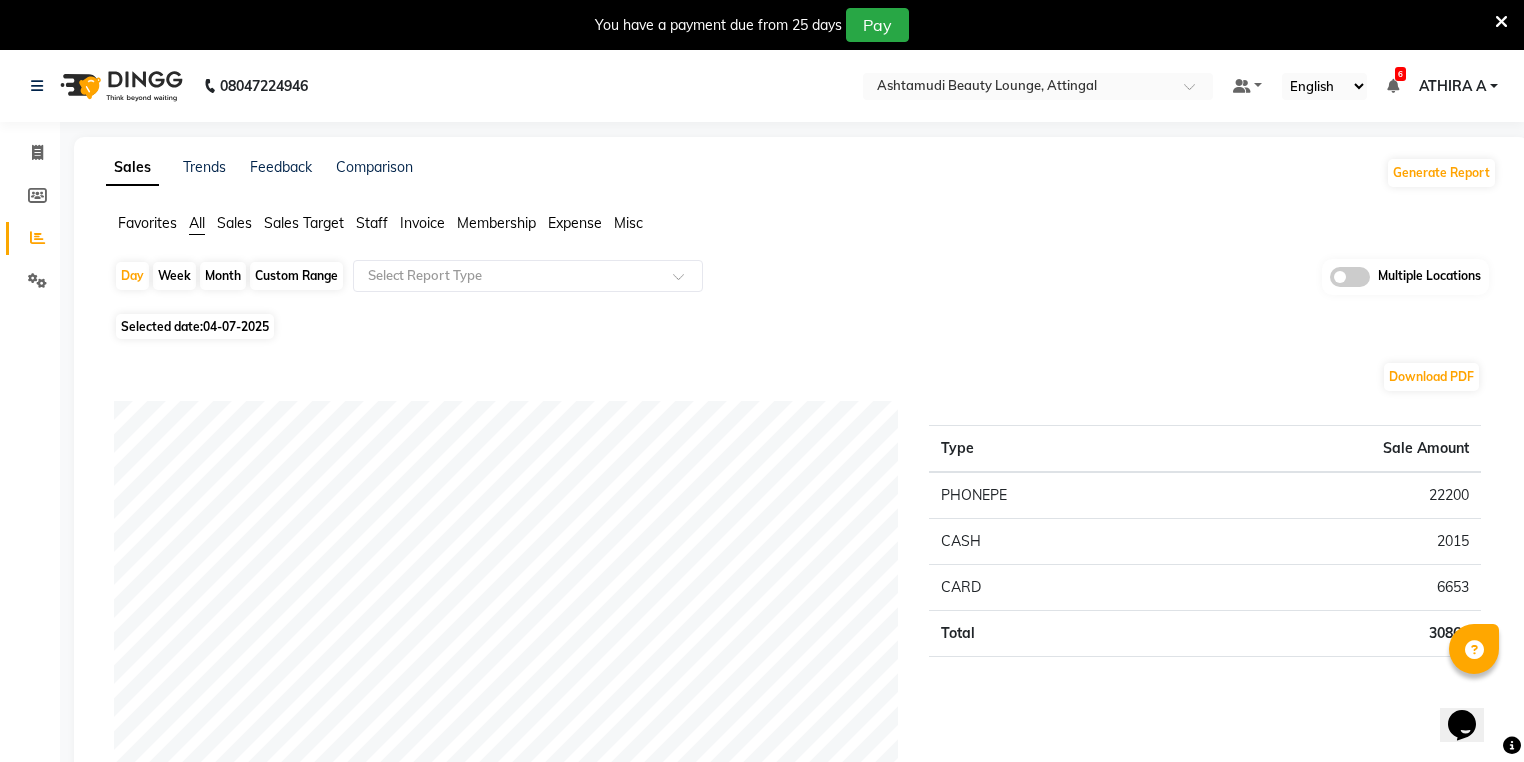 click on "Day   Week   Month   Custom Range  Select Report Type Multiple Locations" 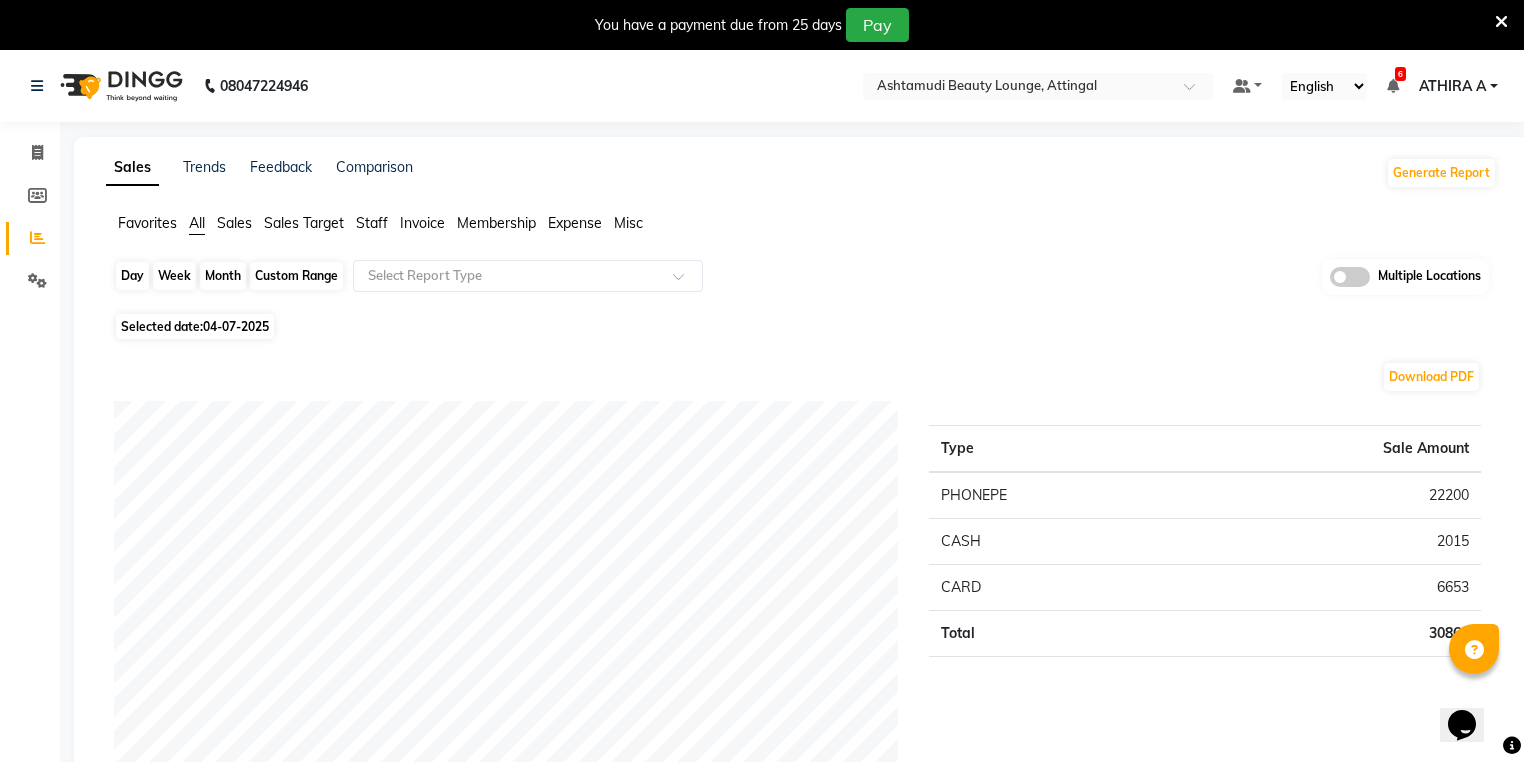 click on "Day" 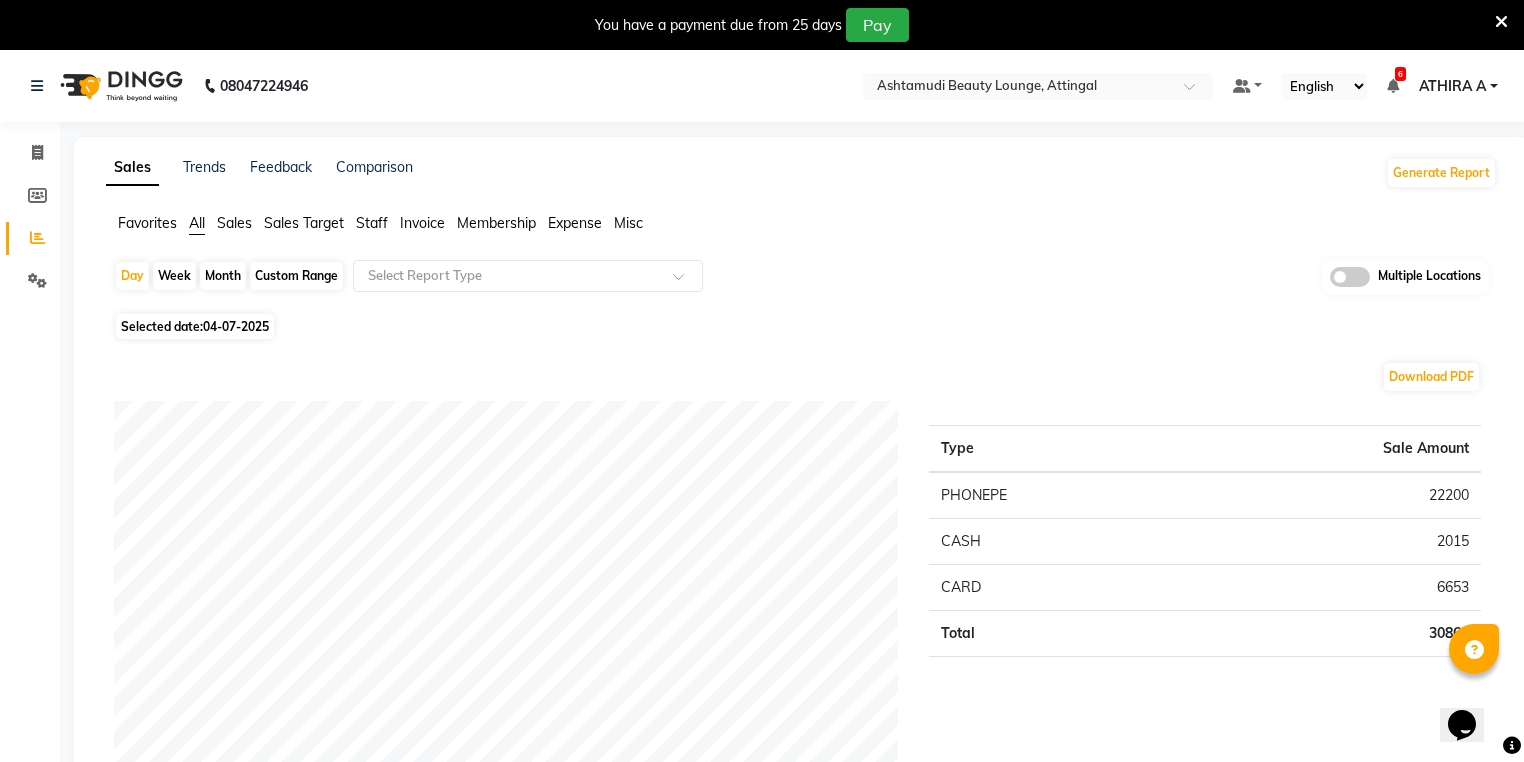 select on "7" 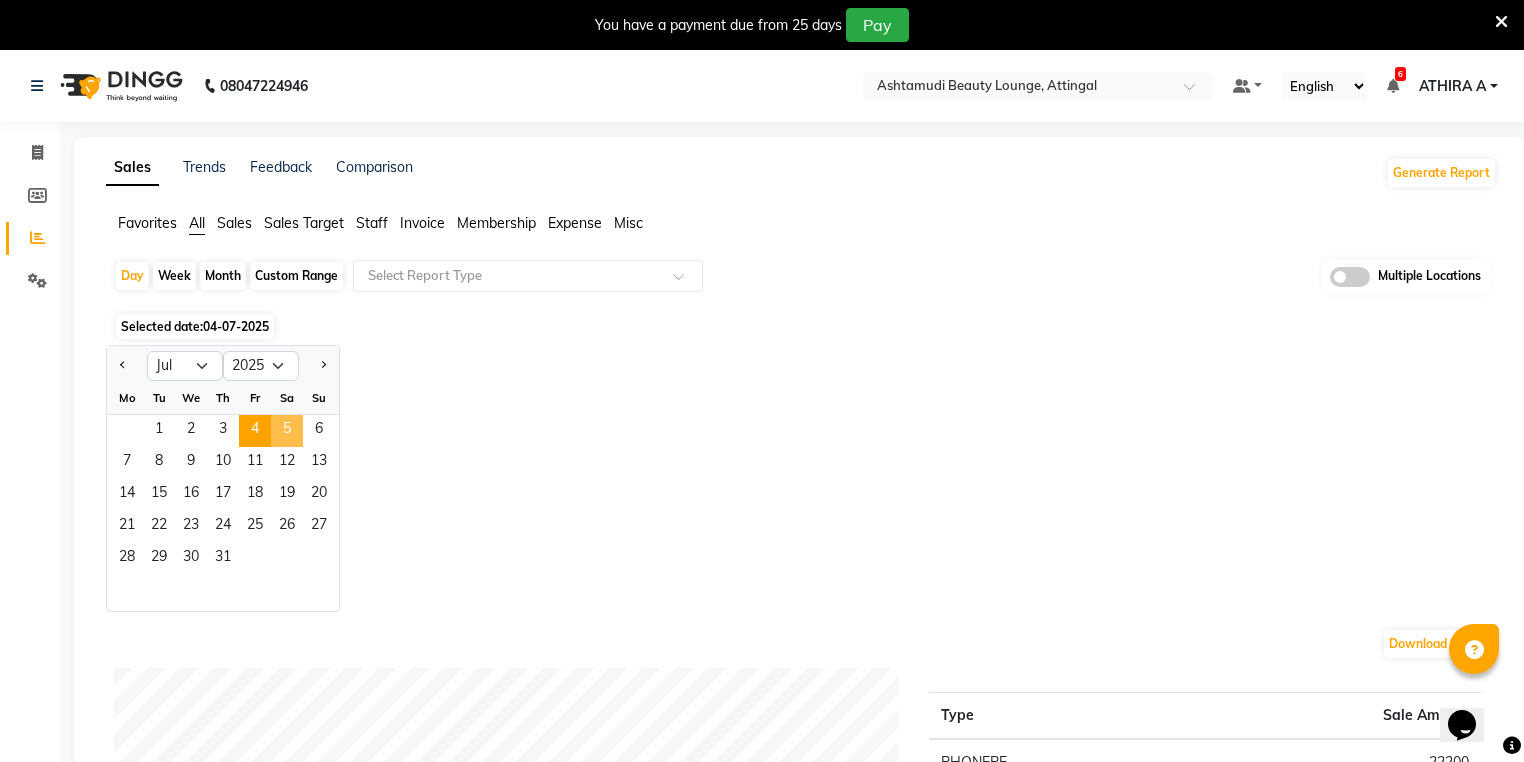 click on "5" 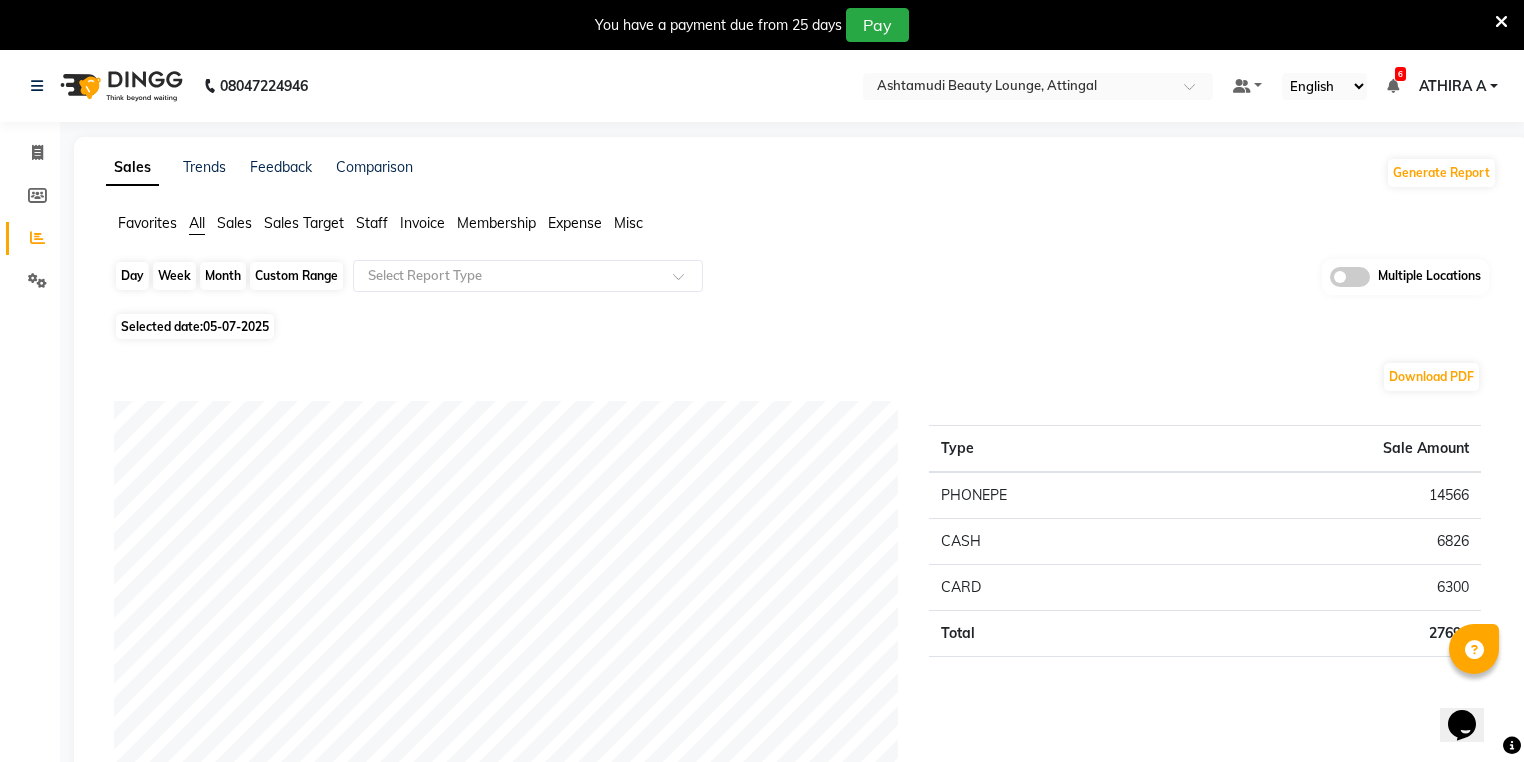 click on "Day" 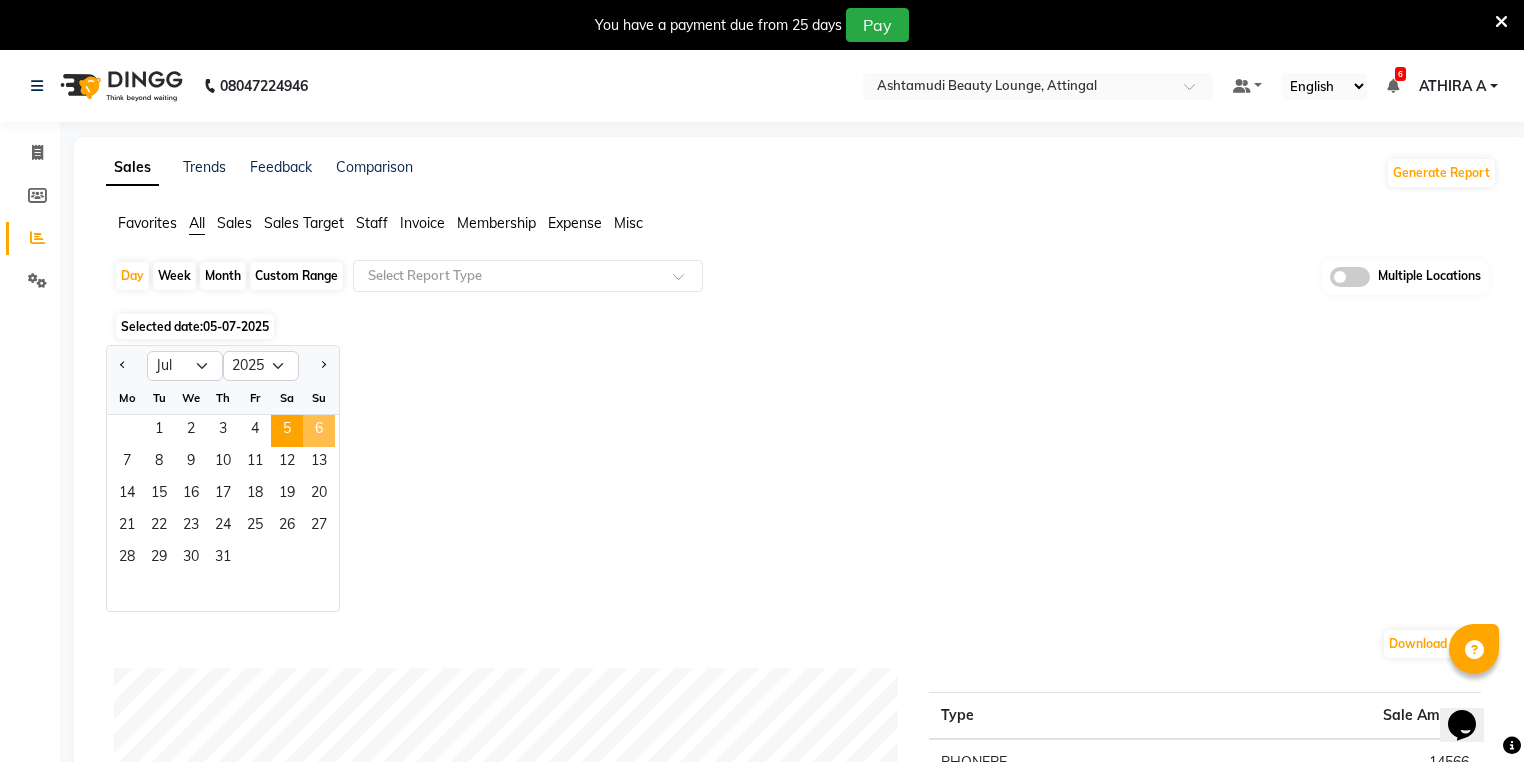 click on "6" 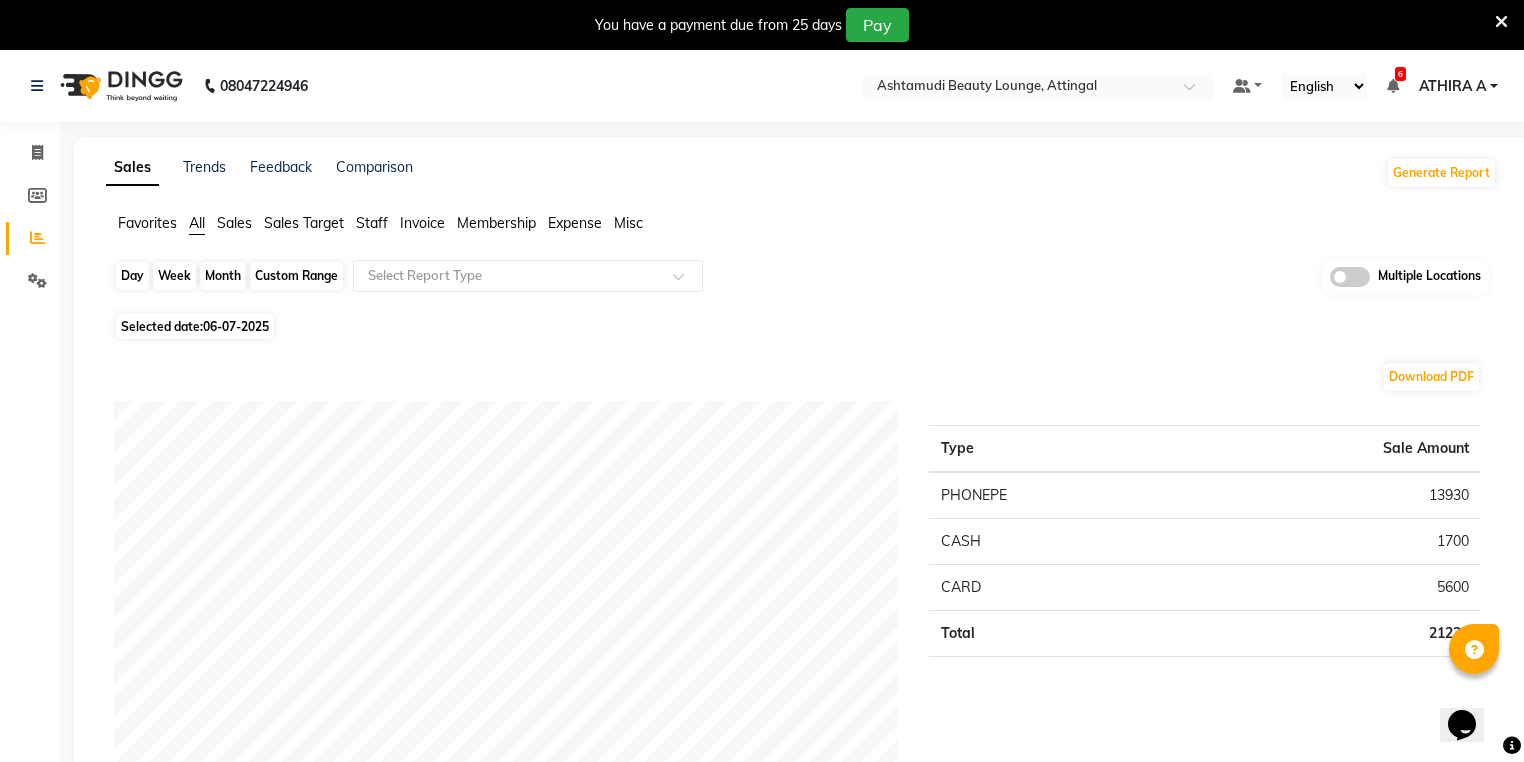 click on "Day" 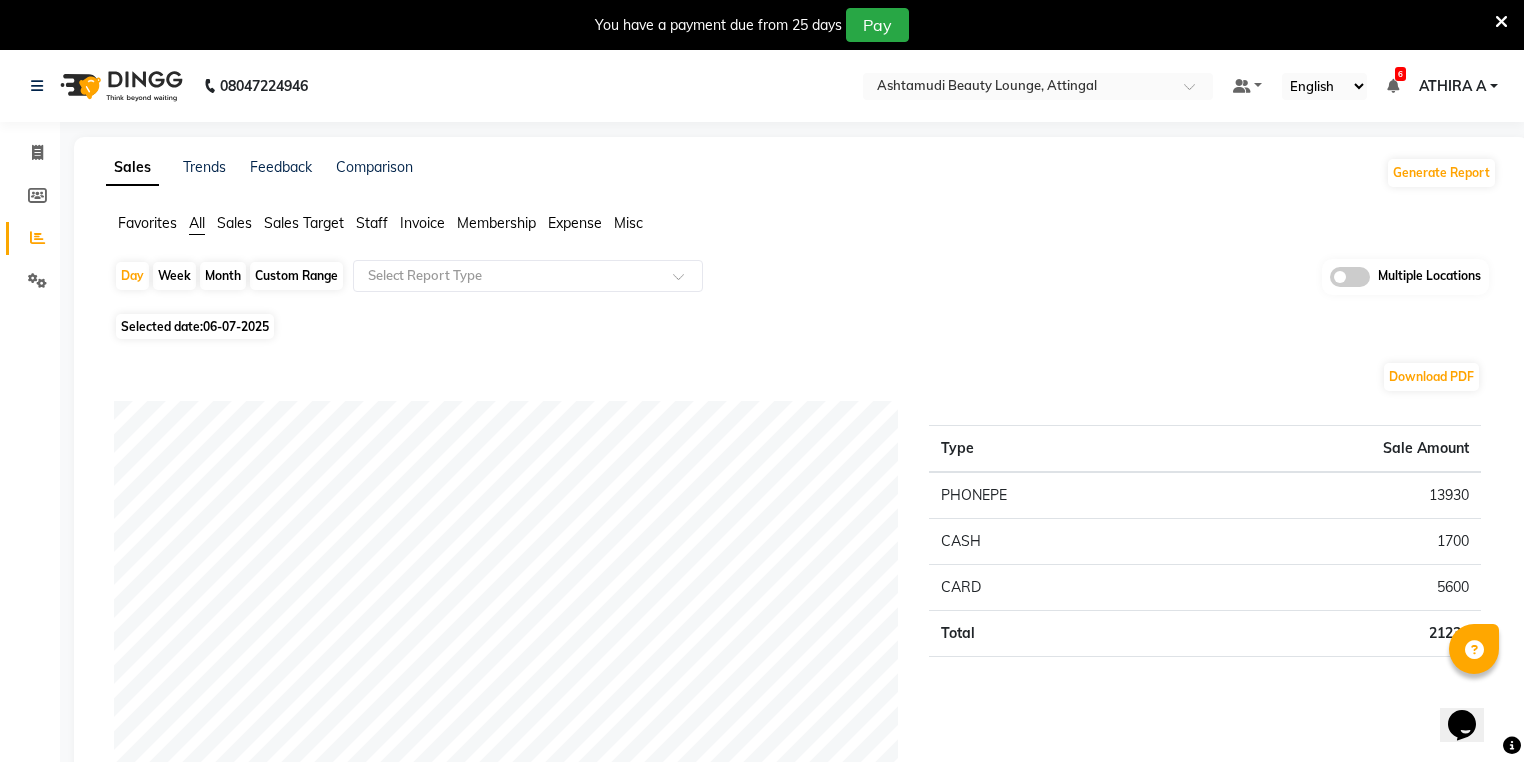 select on "7" 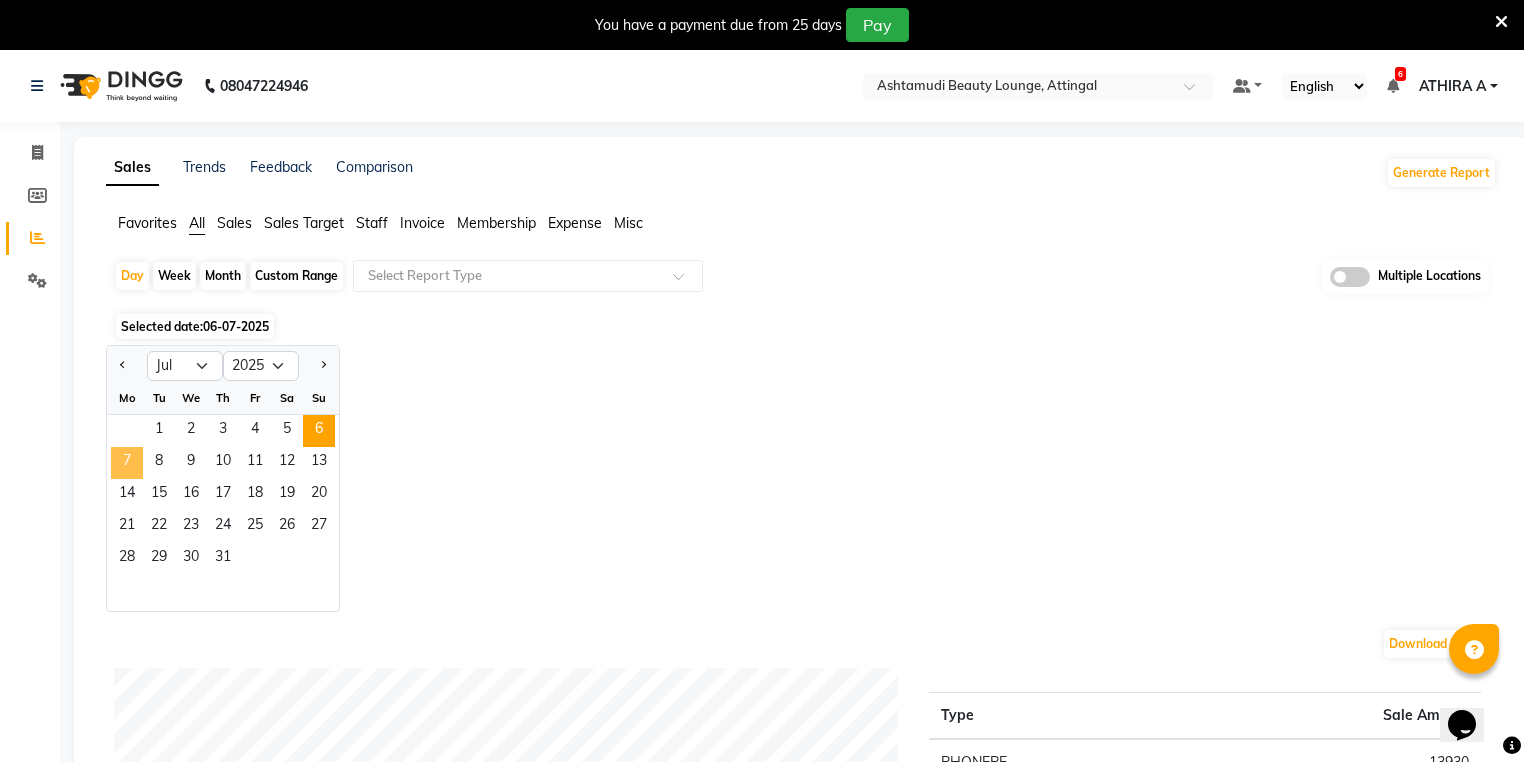 click on "7" 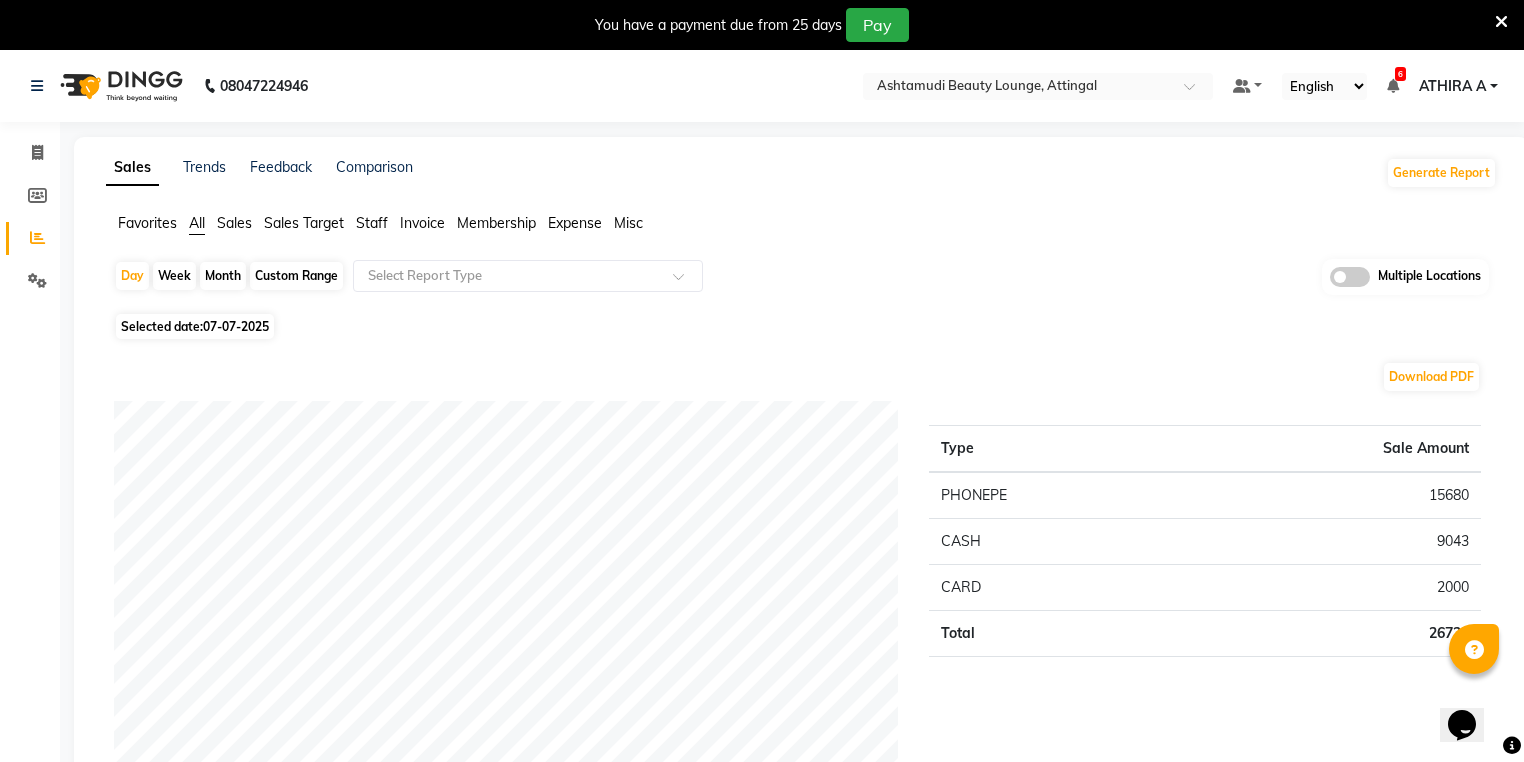 click on "Day   Week   Month   Custom Range  Select Report Type Multiple Locations" 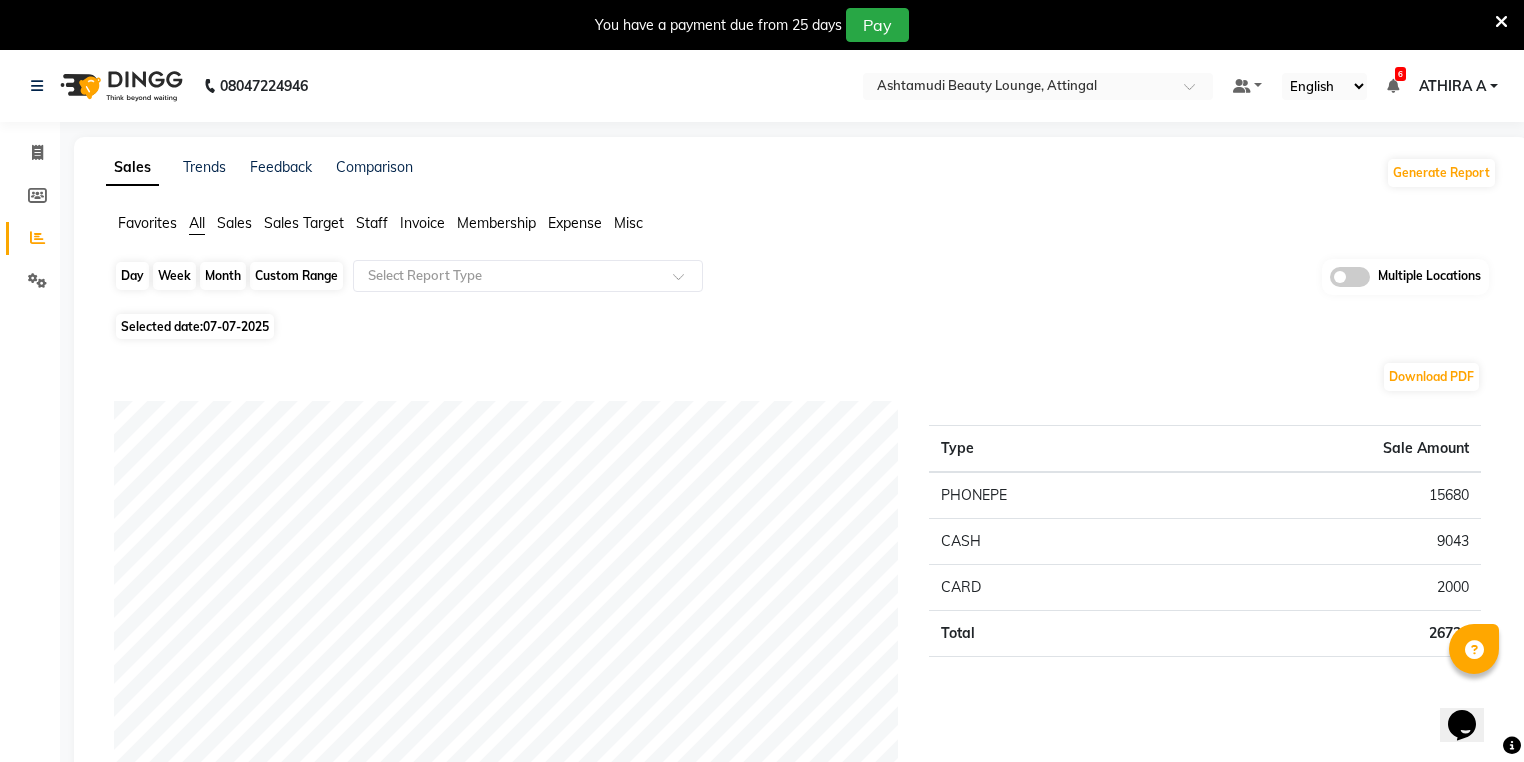 click on "Day" 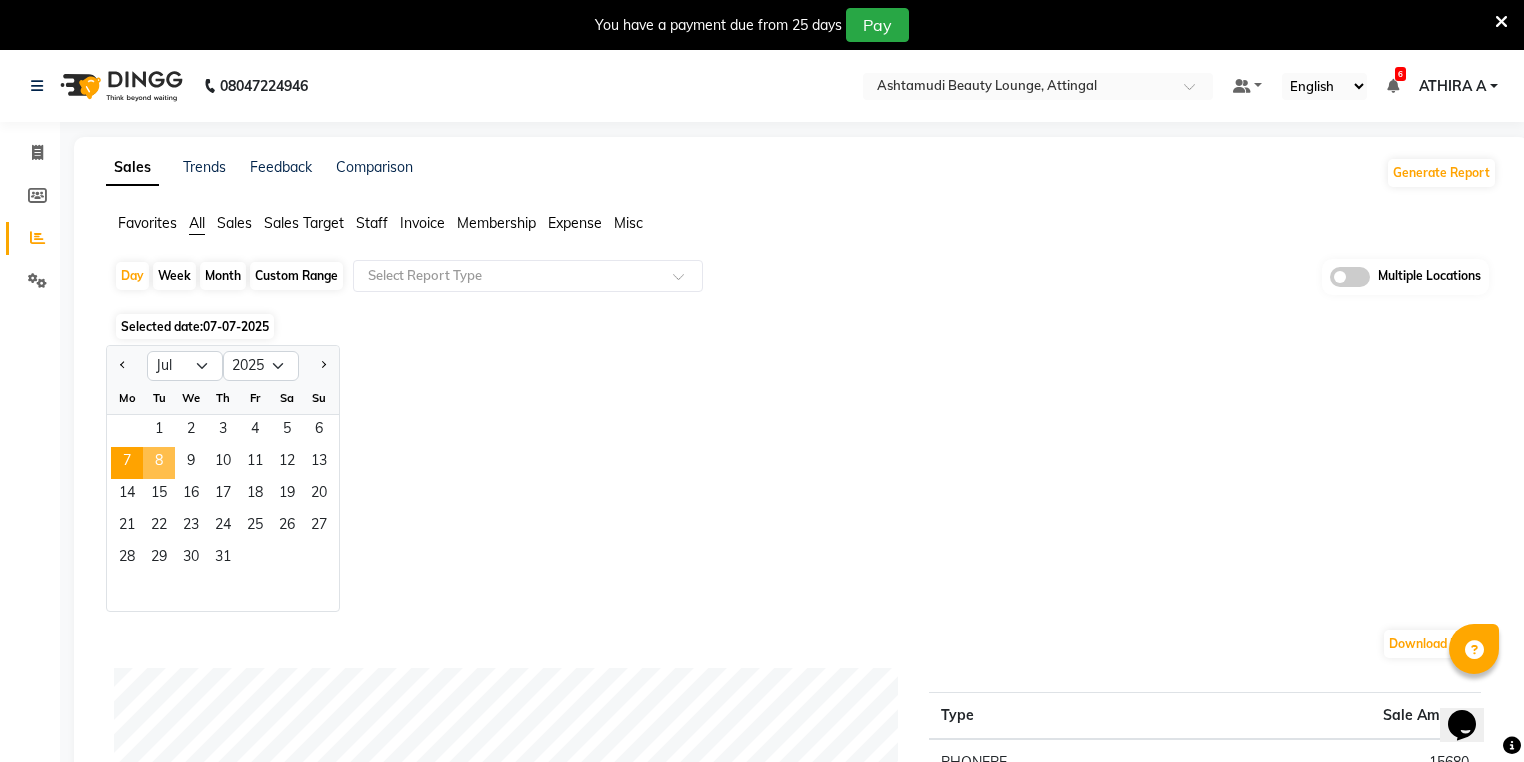 click on "8" 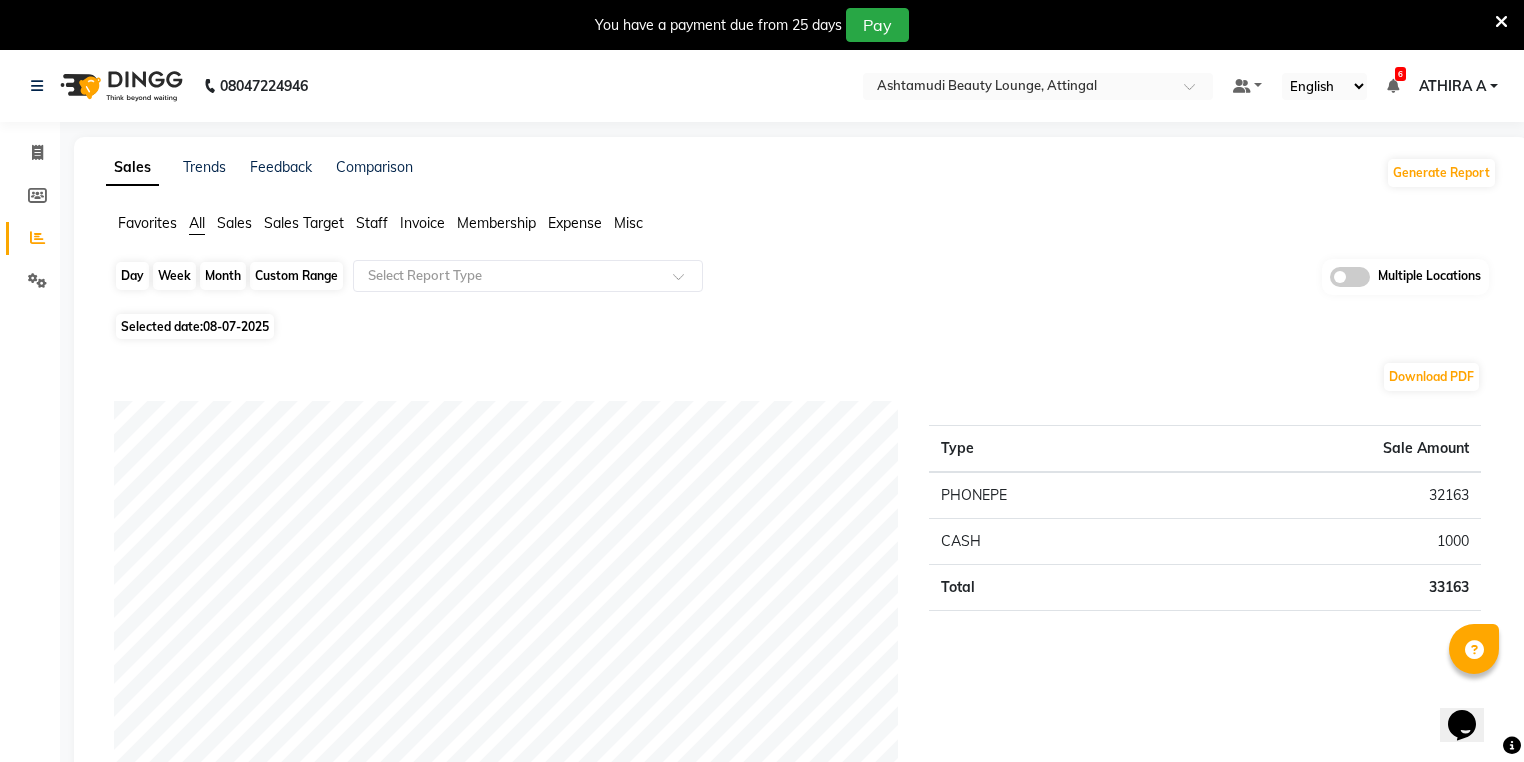 click on "Day" 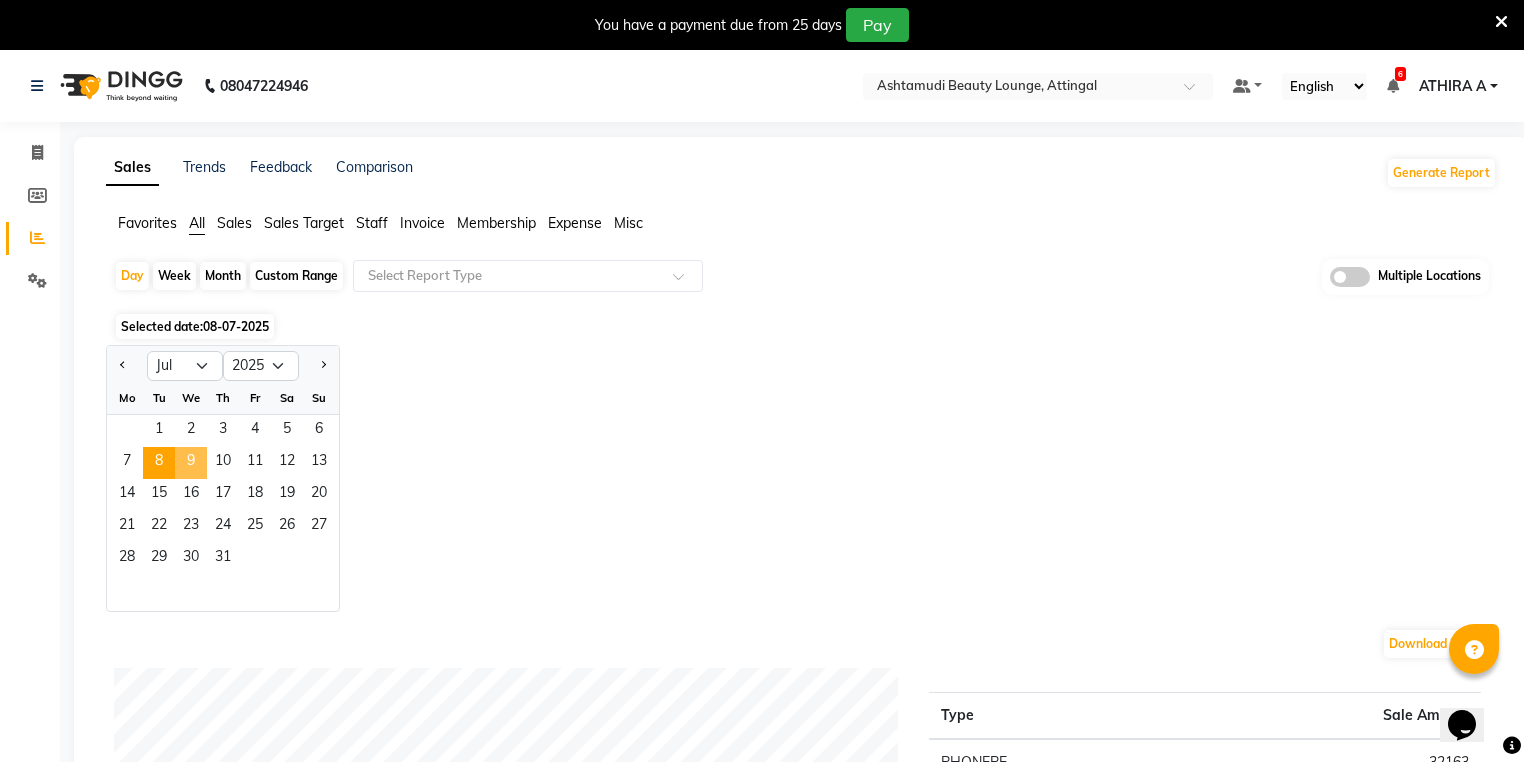 click on "9" 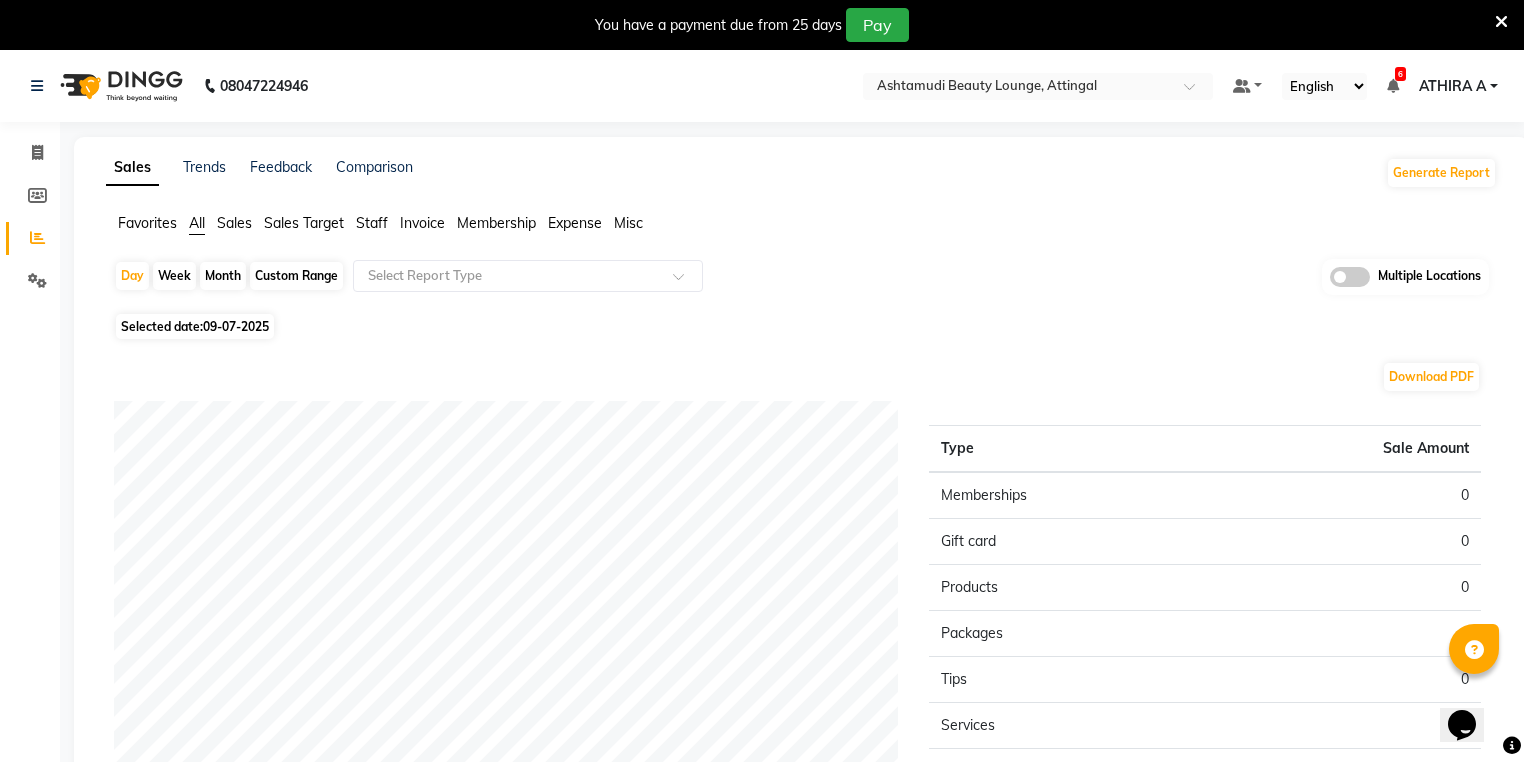 click on "Day   Week   Month   Custom Range  Select Report Type Multiple Locations Selected date:  09-07-2025  Download PDF Sales summary Type Sale Amount Memberships 0 Gift card 0 Products 0 Packages 0 Tips 0 Services 0 Prepaid 0 Vouchers 0 Fee 0 Total 0 ★ Mark as Favorite  Choose how you'd like to save "" report to favorites  Save to Personal Favorites:   Only you can see this report in your favorites tab. Share with Organization:   Everyone in your organization can see this report in their favorites tab.  Save to Favorites" 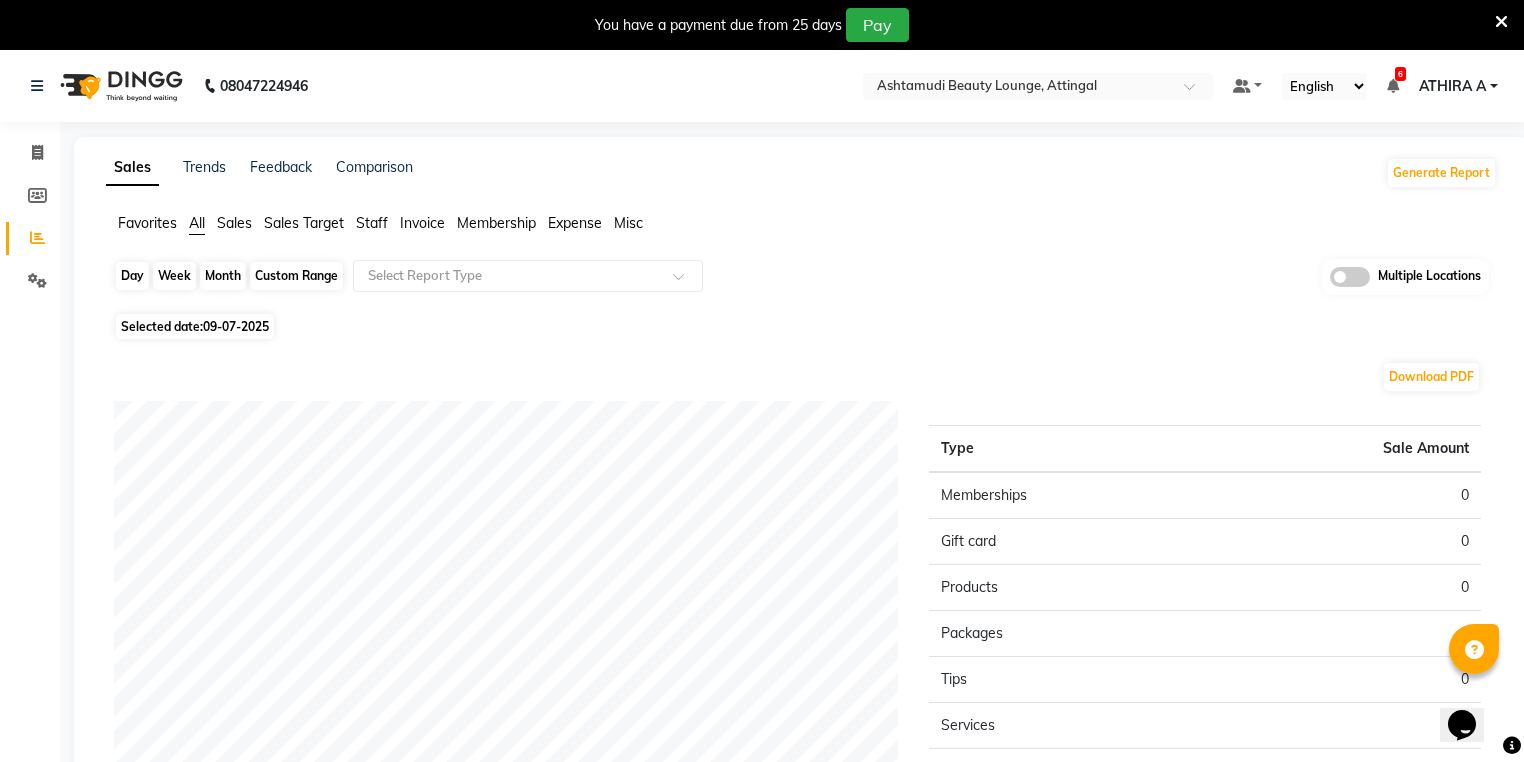 click on "Day" 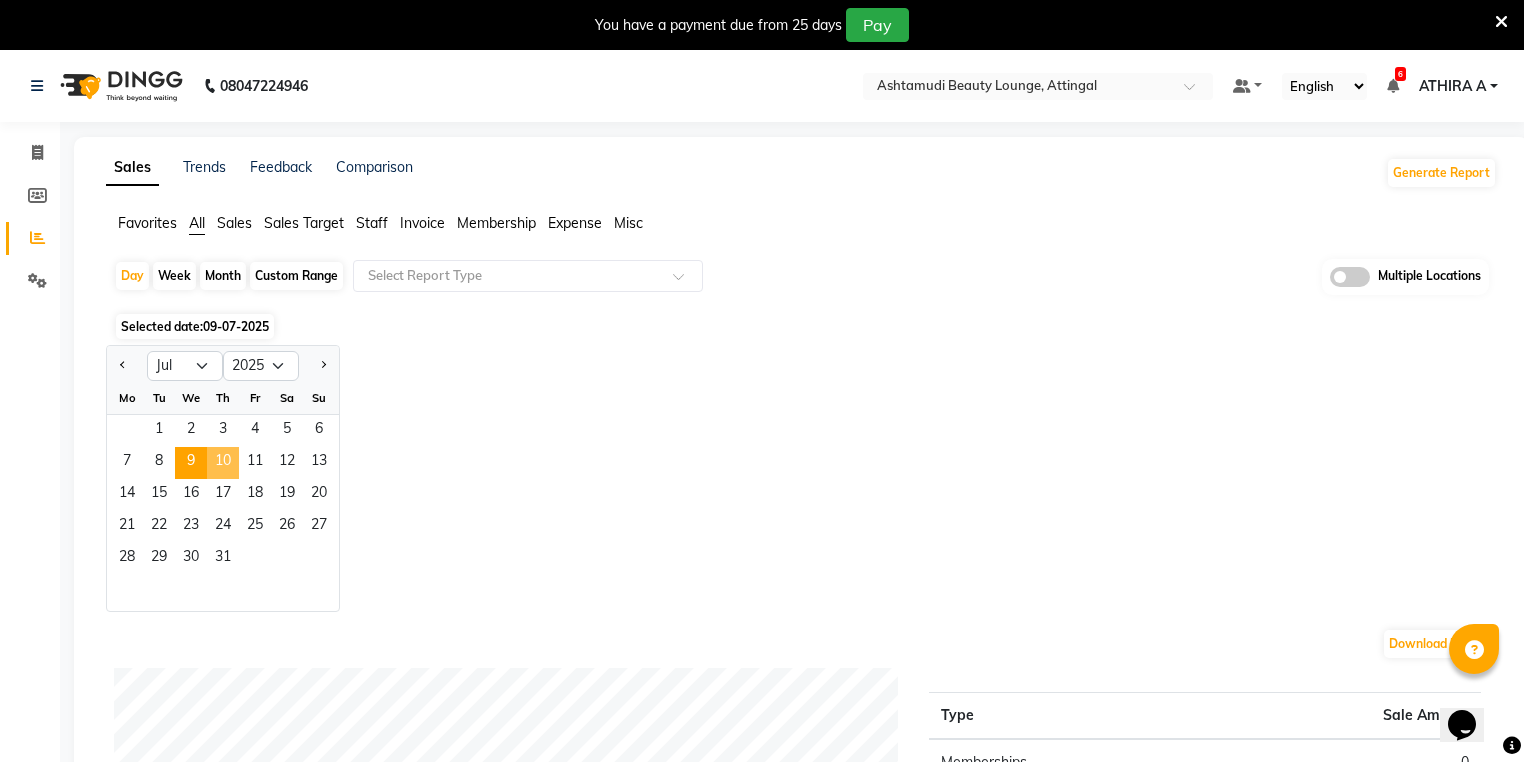 click on "10" 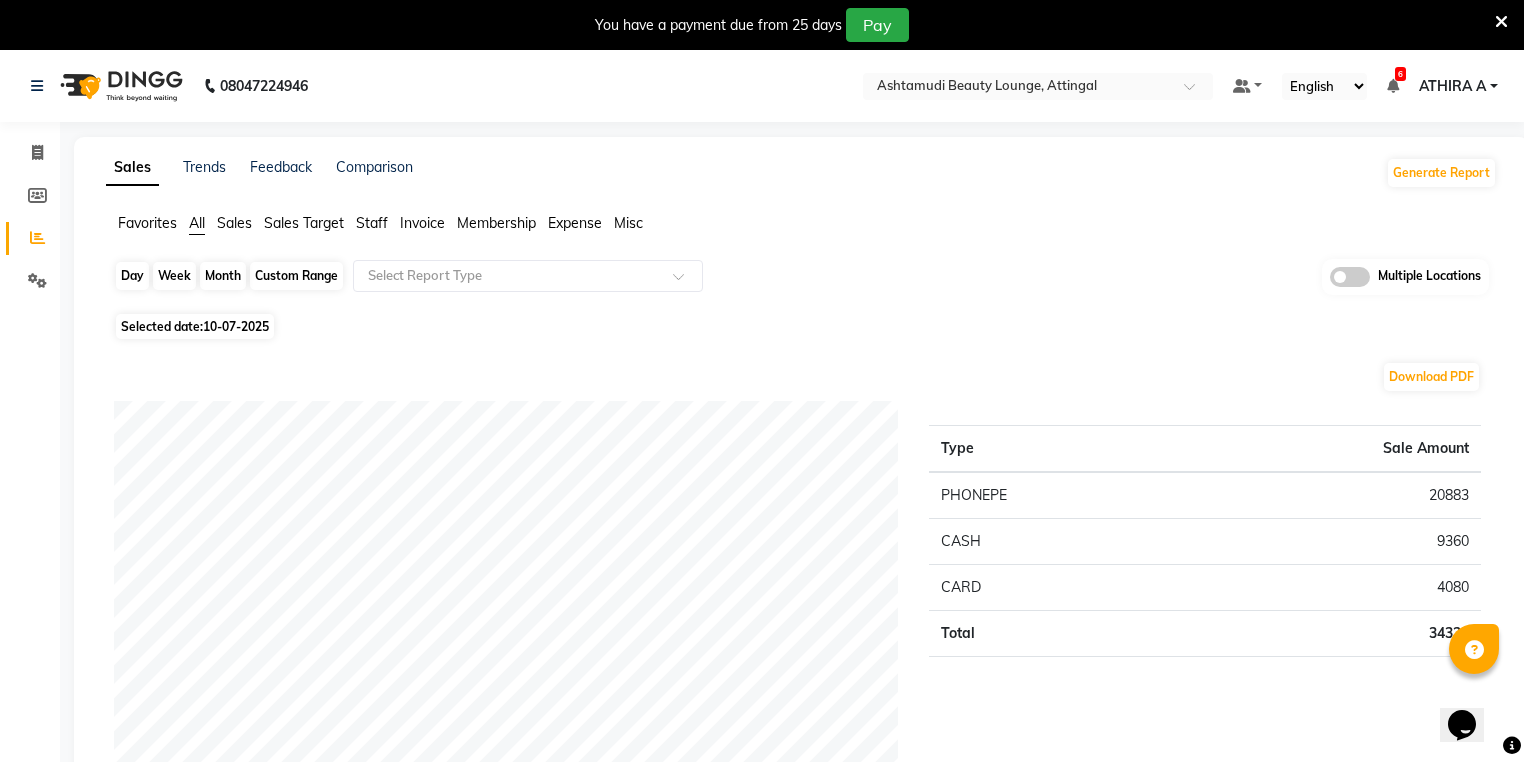 click on "Day" 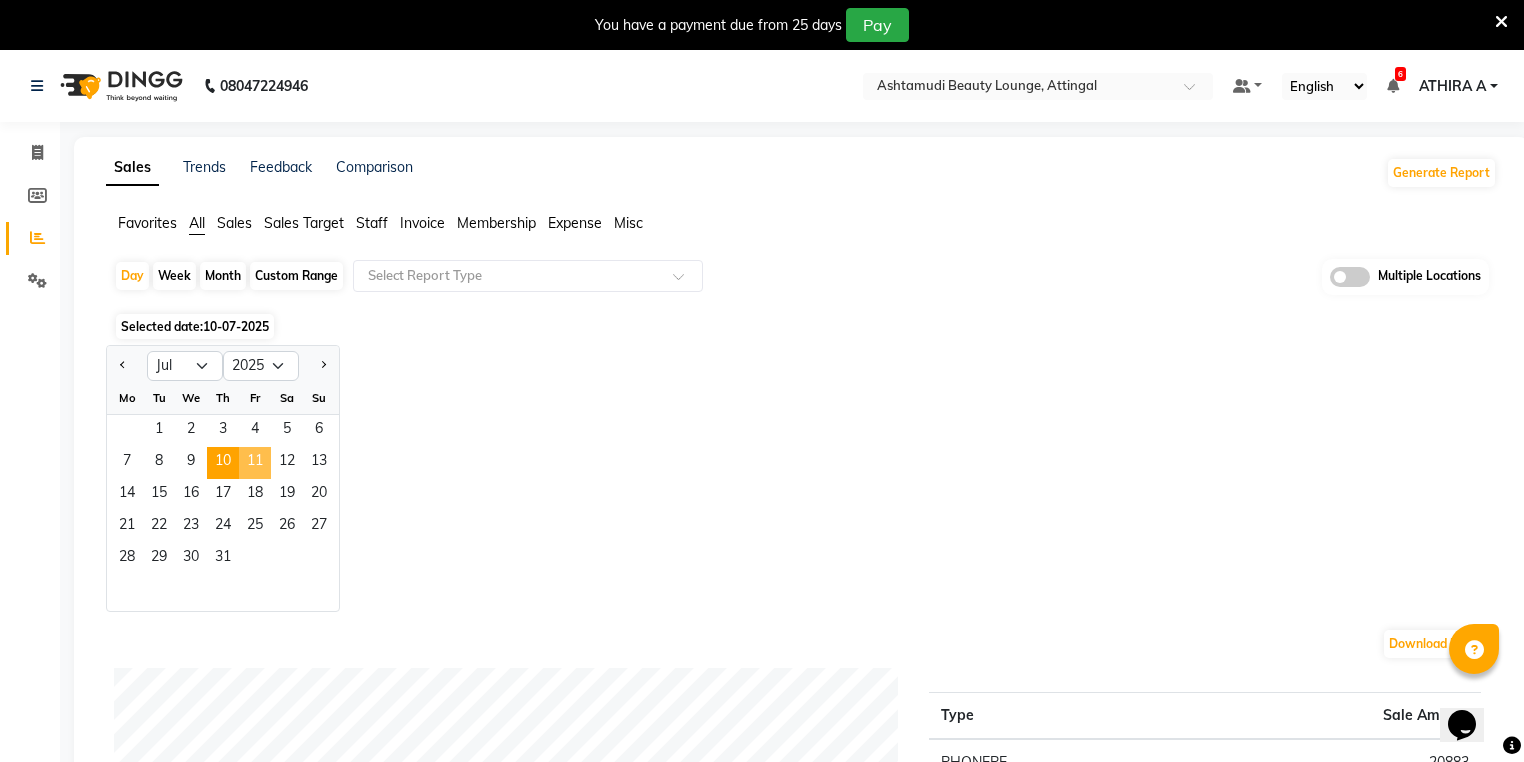 click on "11" 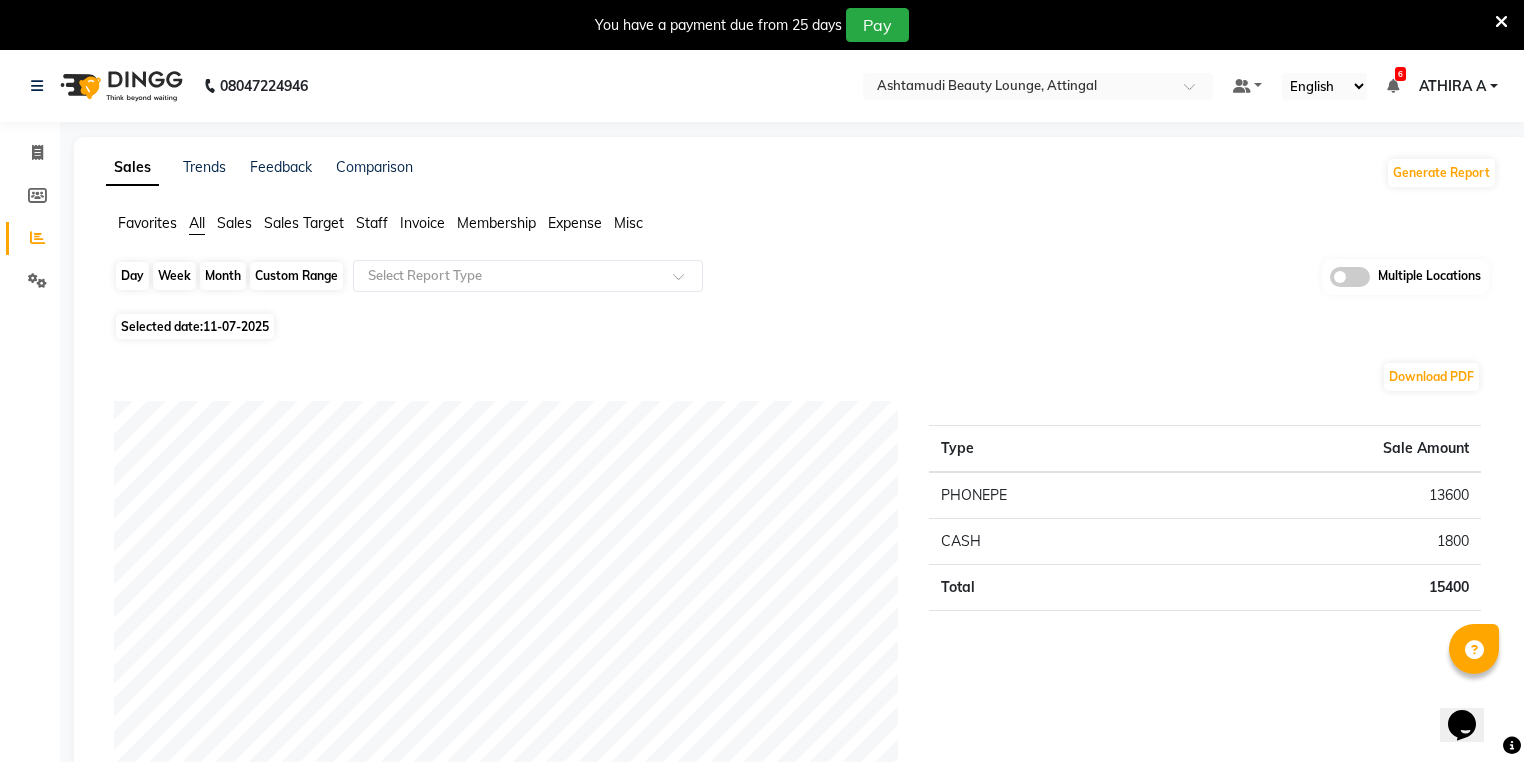 click on "Day" 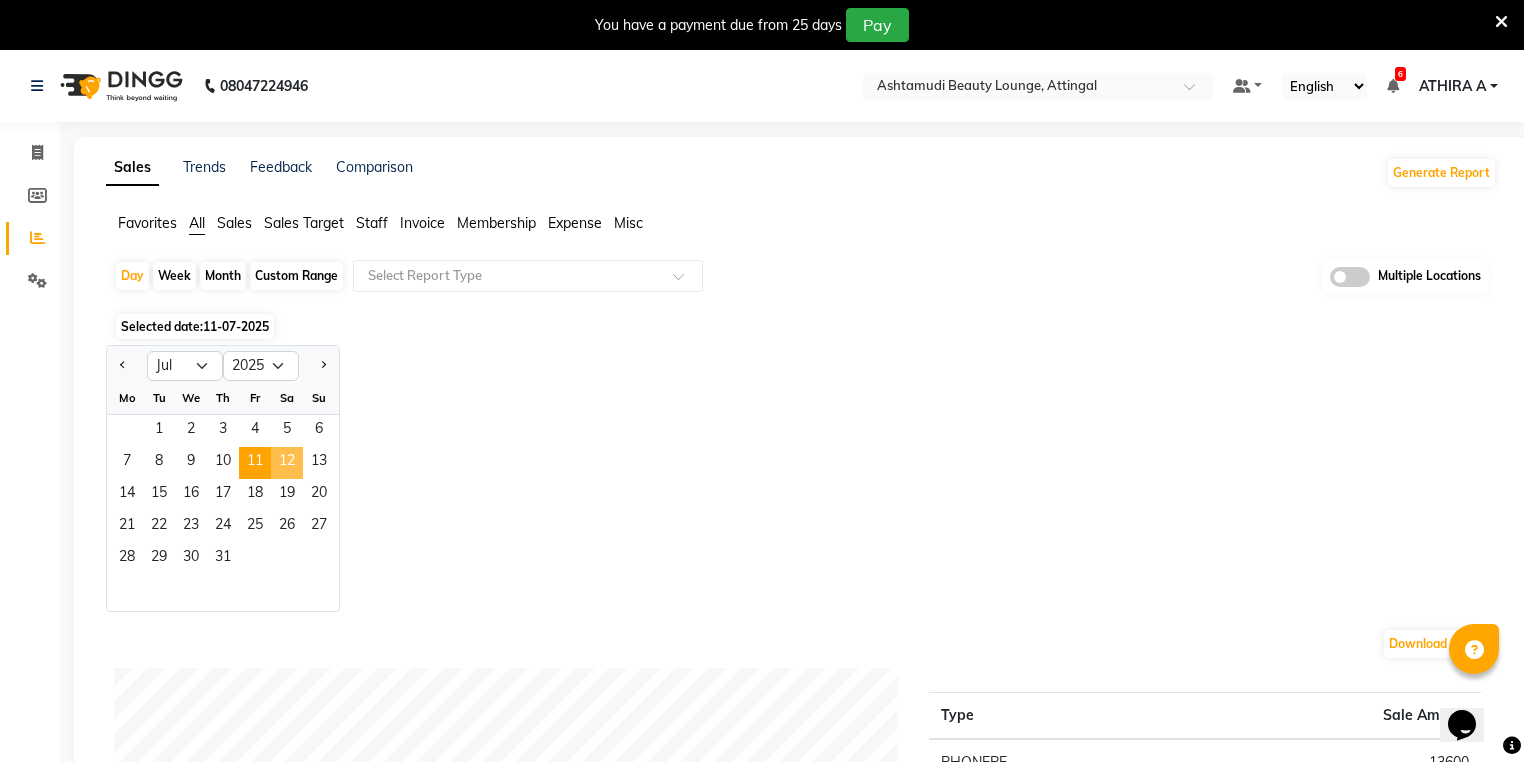 click on "12" 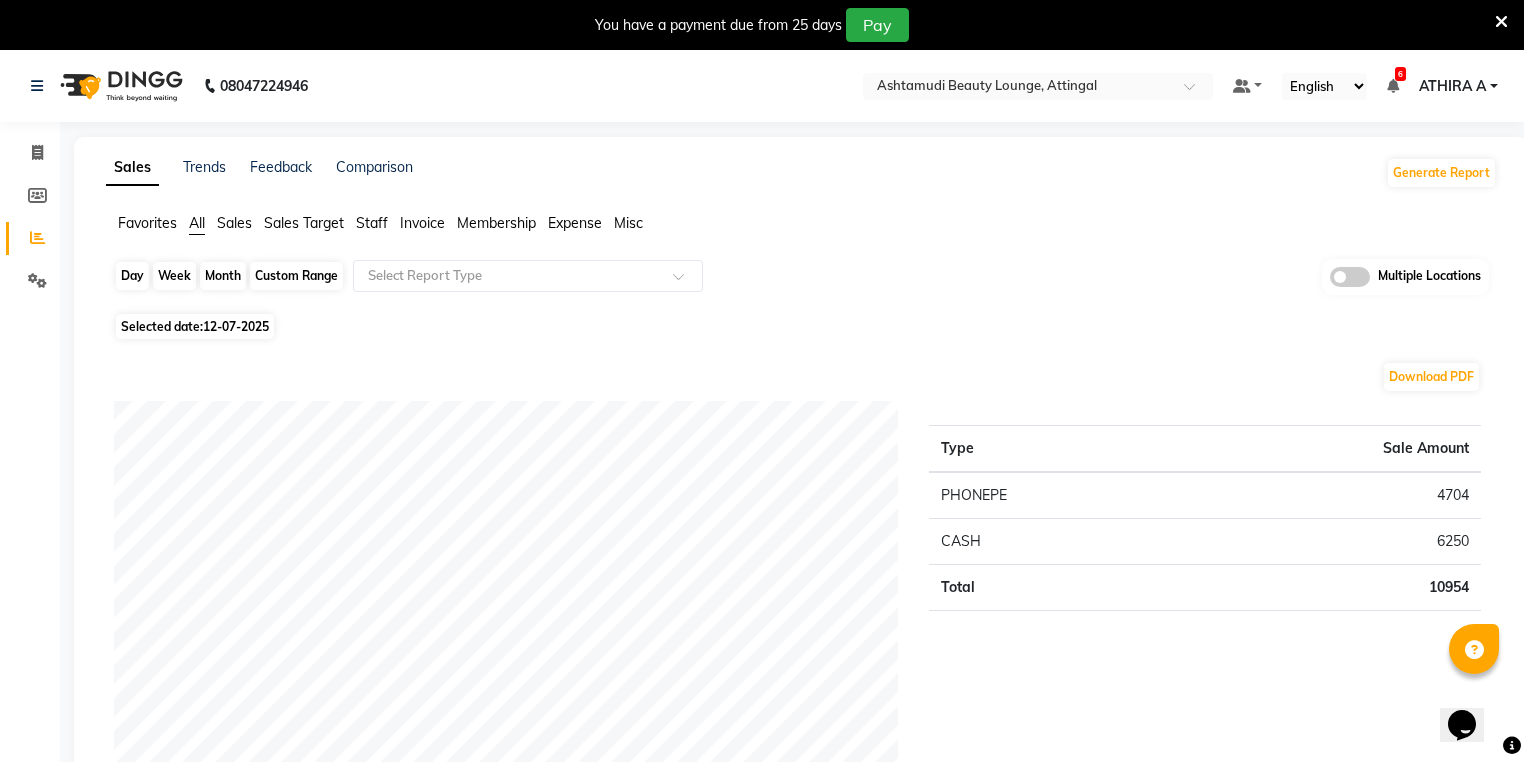 click on "Day" 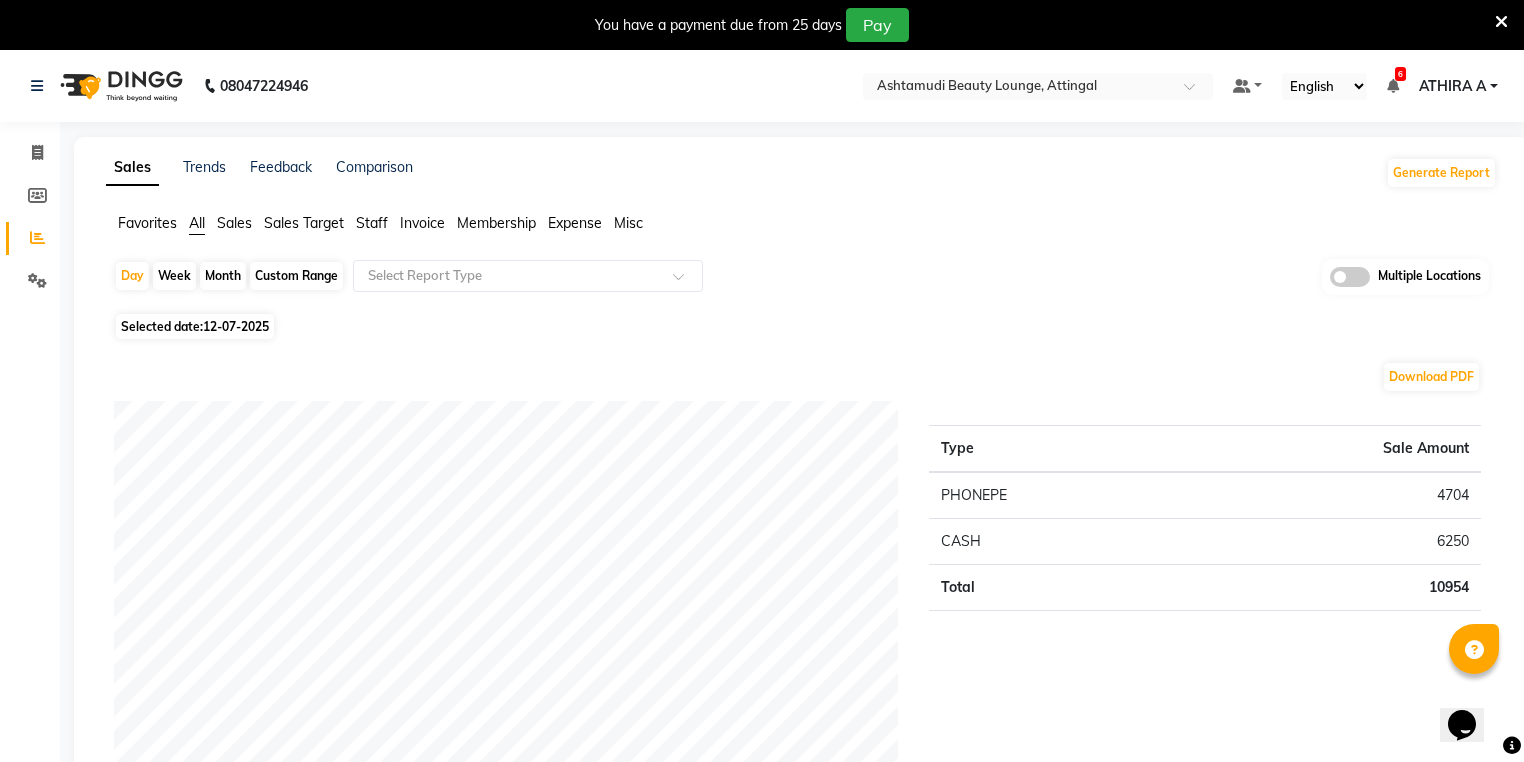 select on "7" 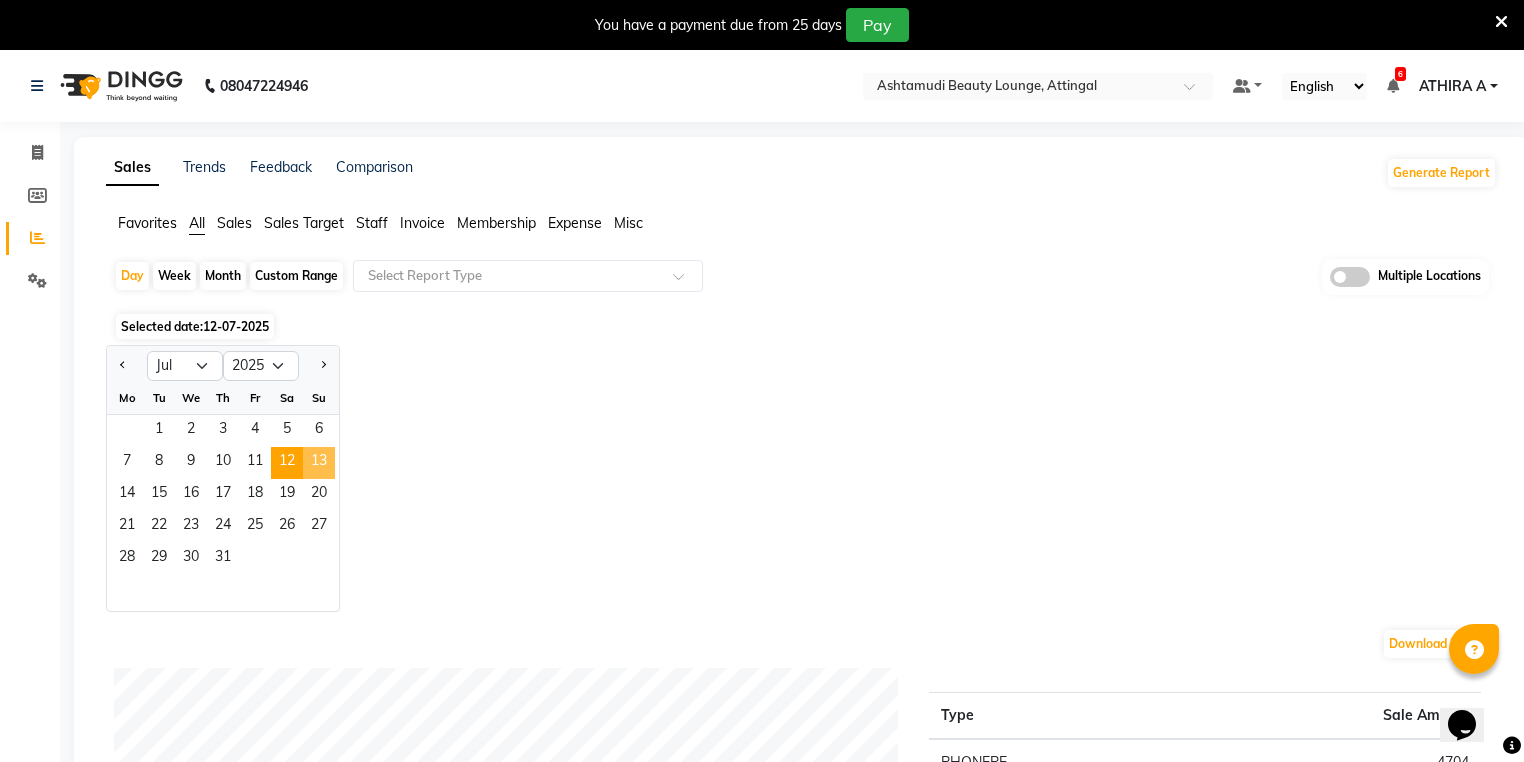 click on "13" 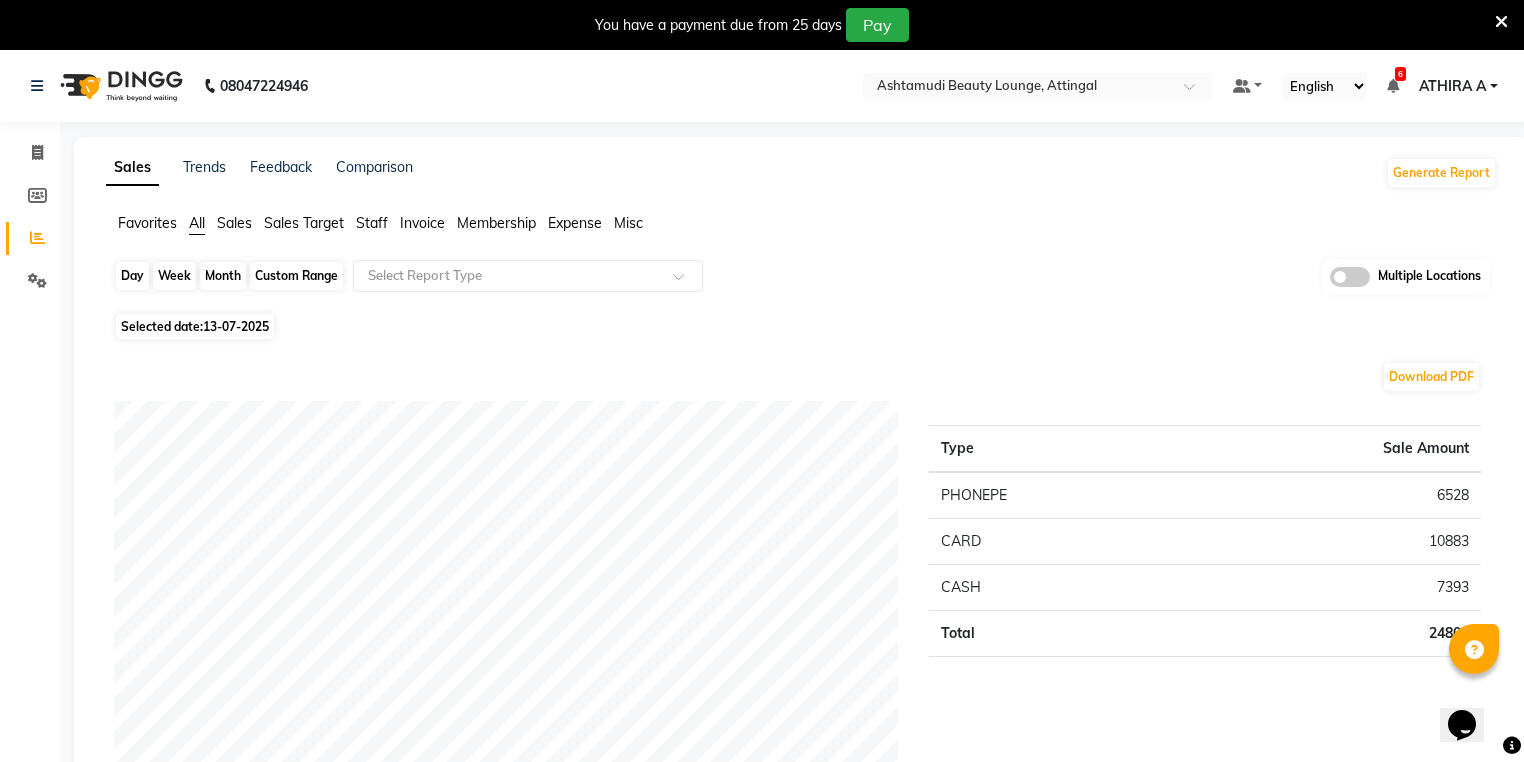 click on "Day" 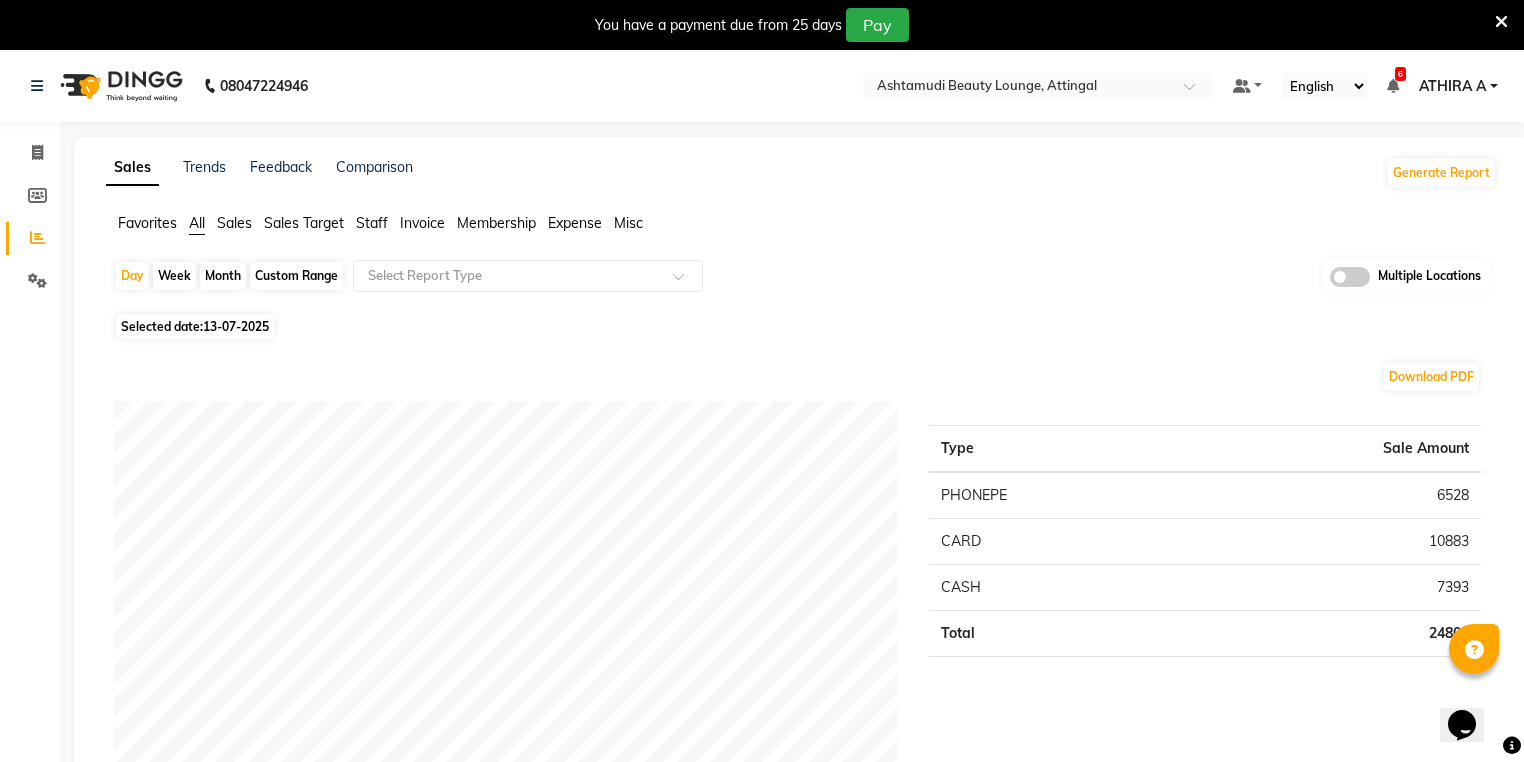 select on "7" 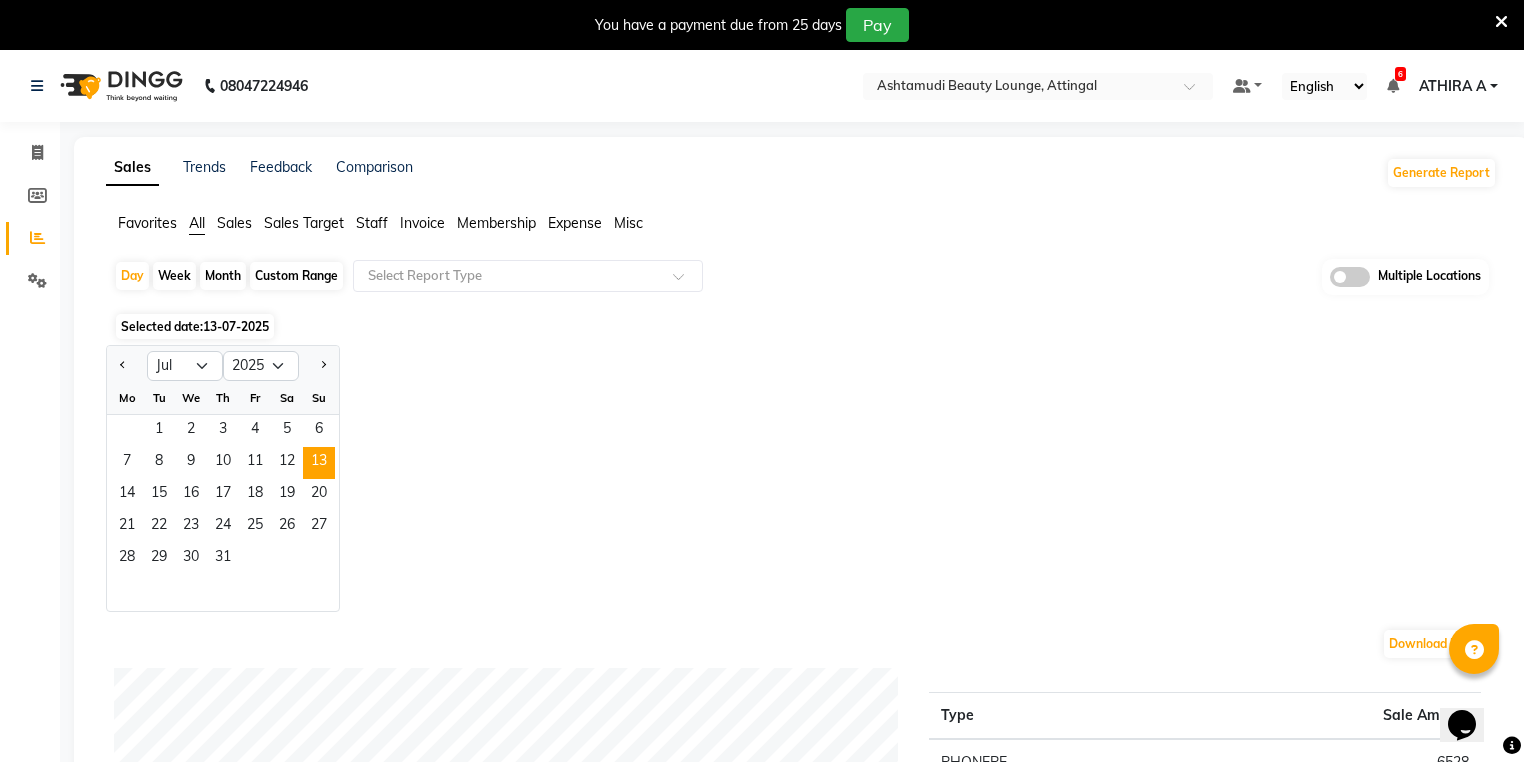 click on "14   15   16   17   18   19   20" 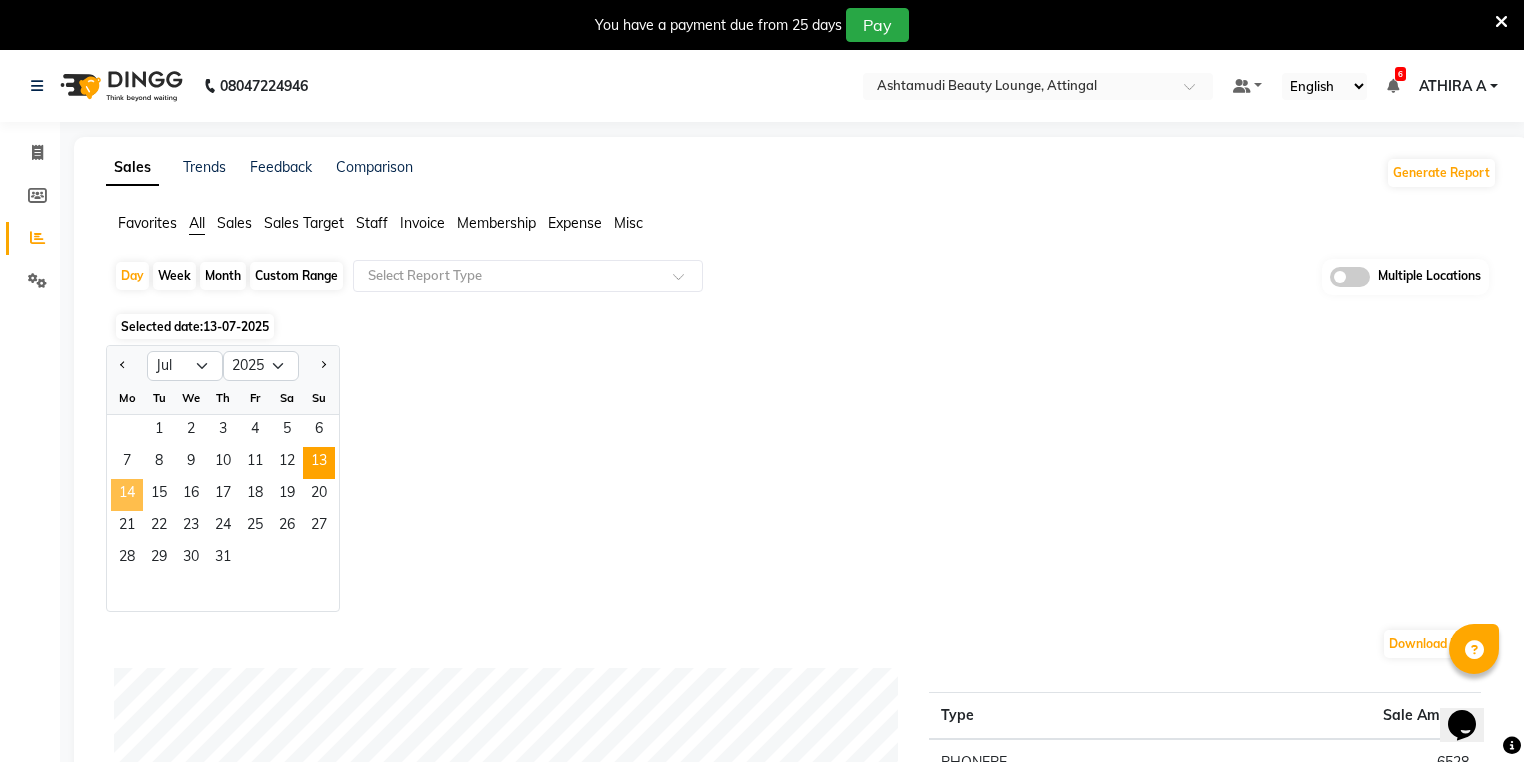 click on "14" 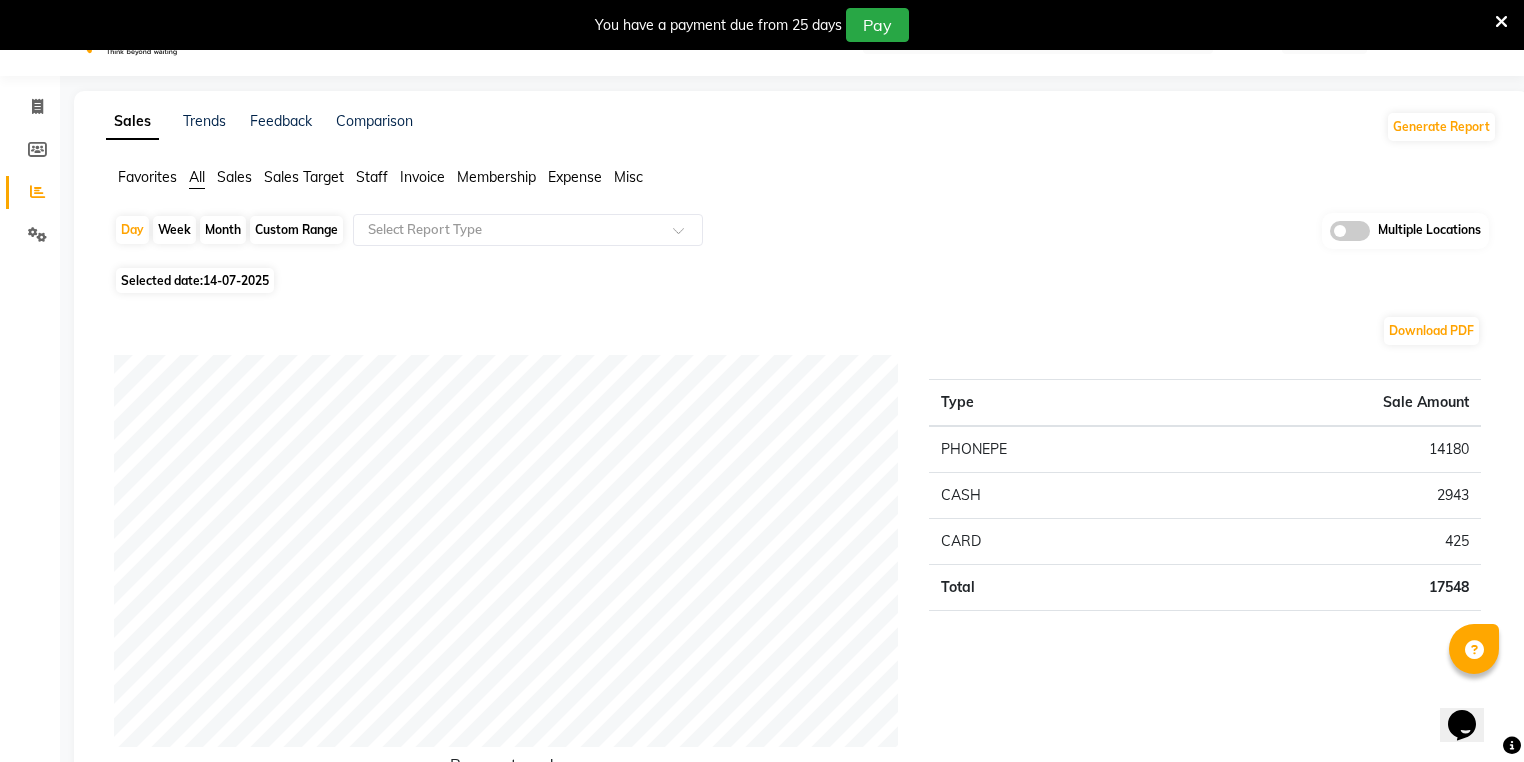 scroll, scrollTop: 80, scrollLeft: 0, axis: vertical 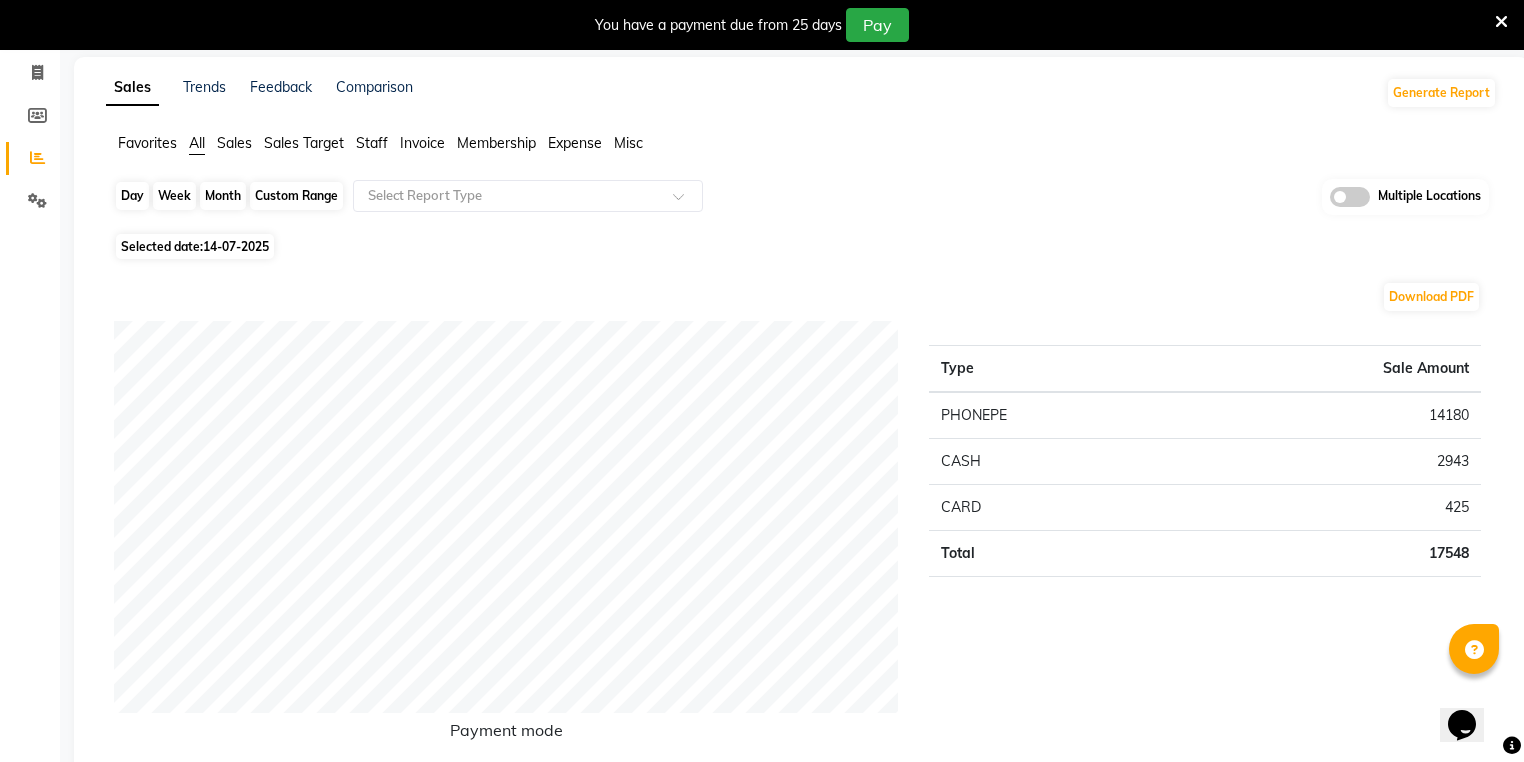 click on "Day" 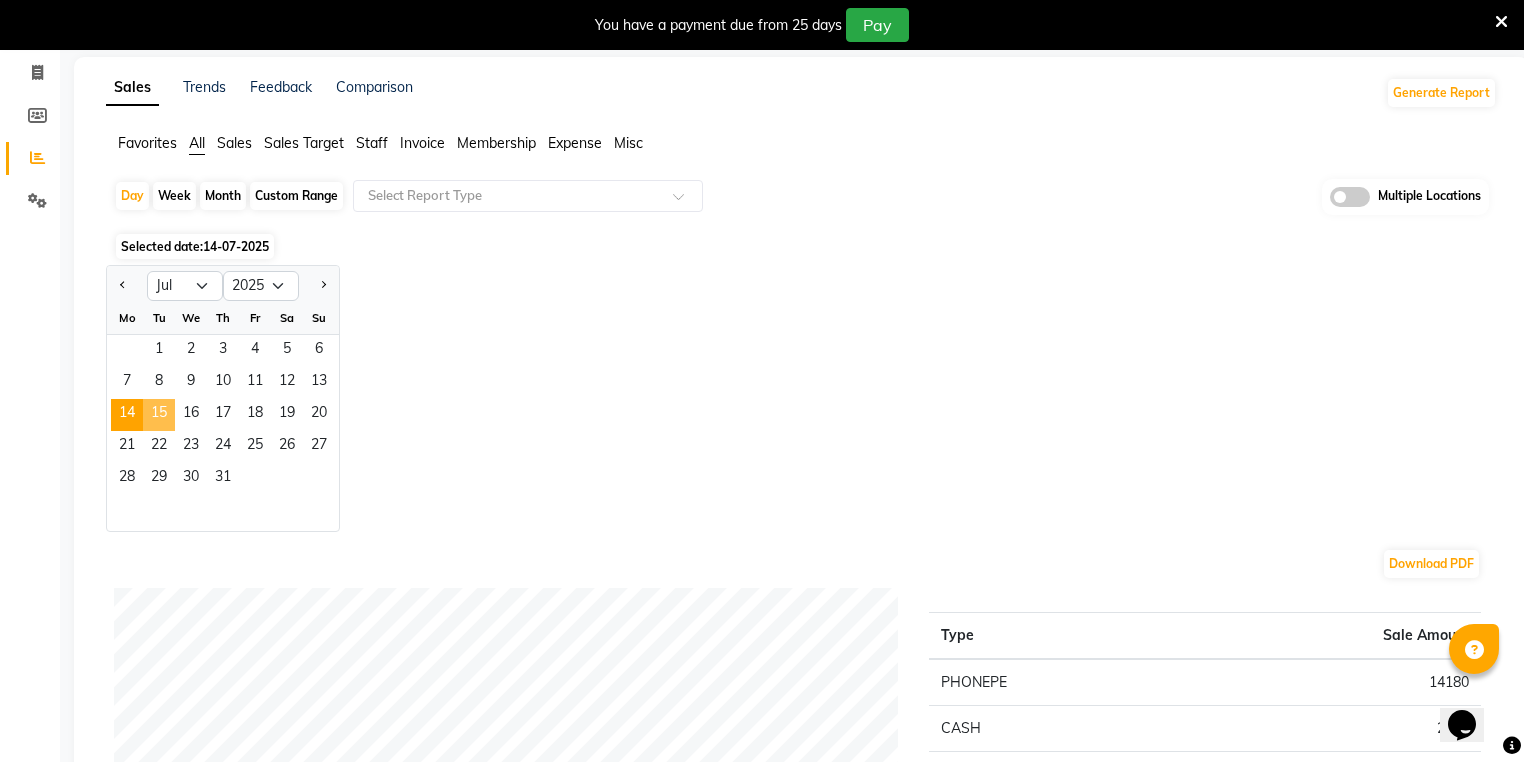 click on "15" 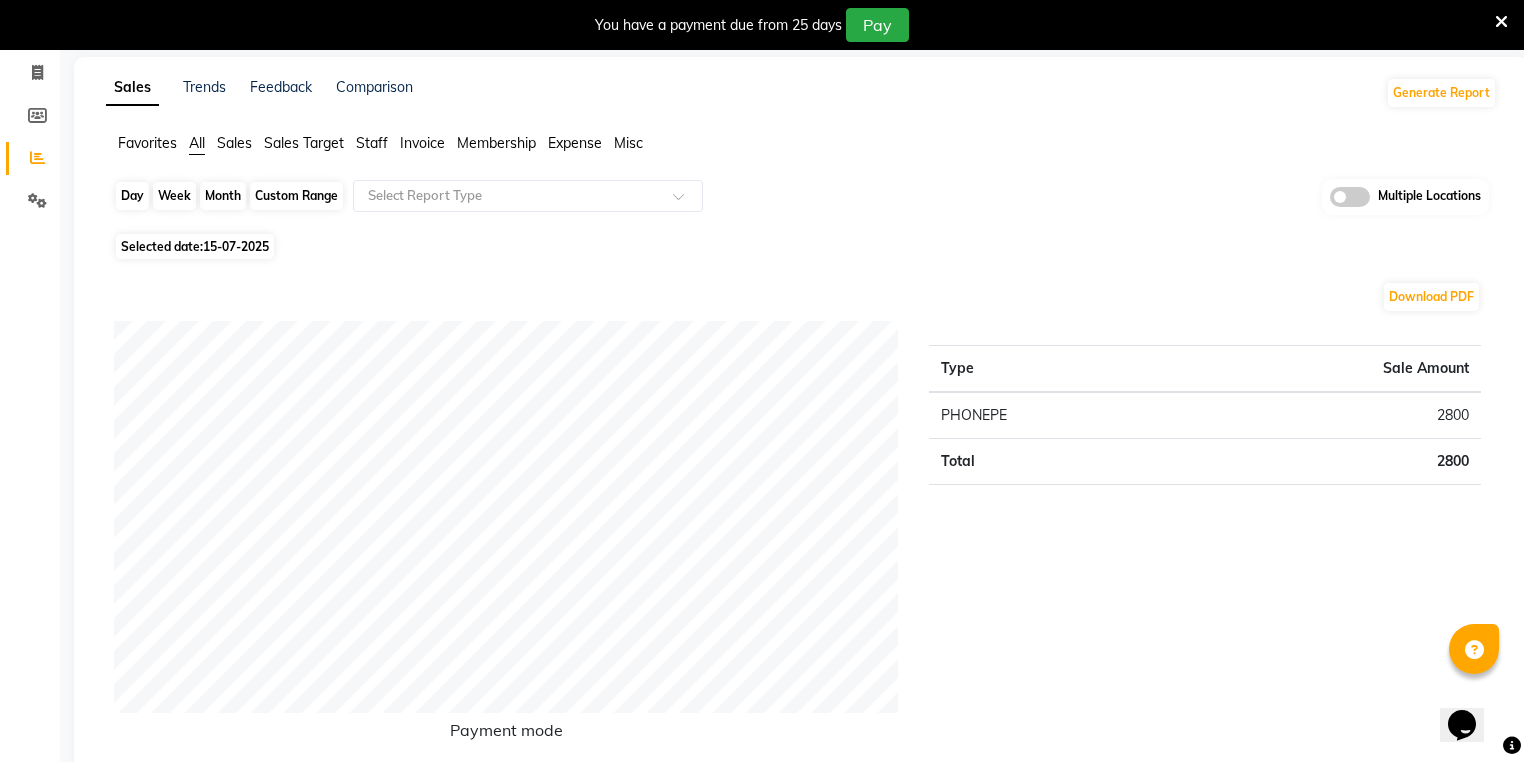 click on "Day" 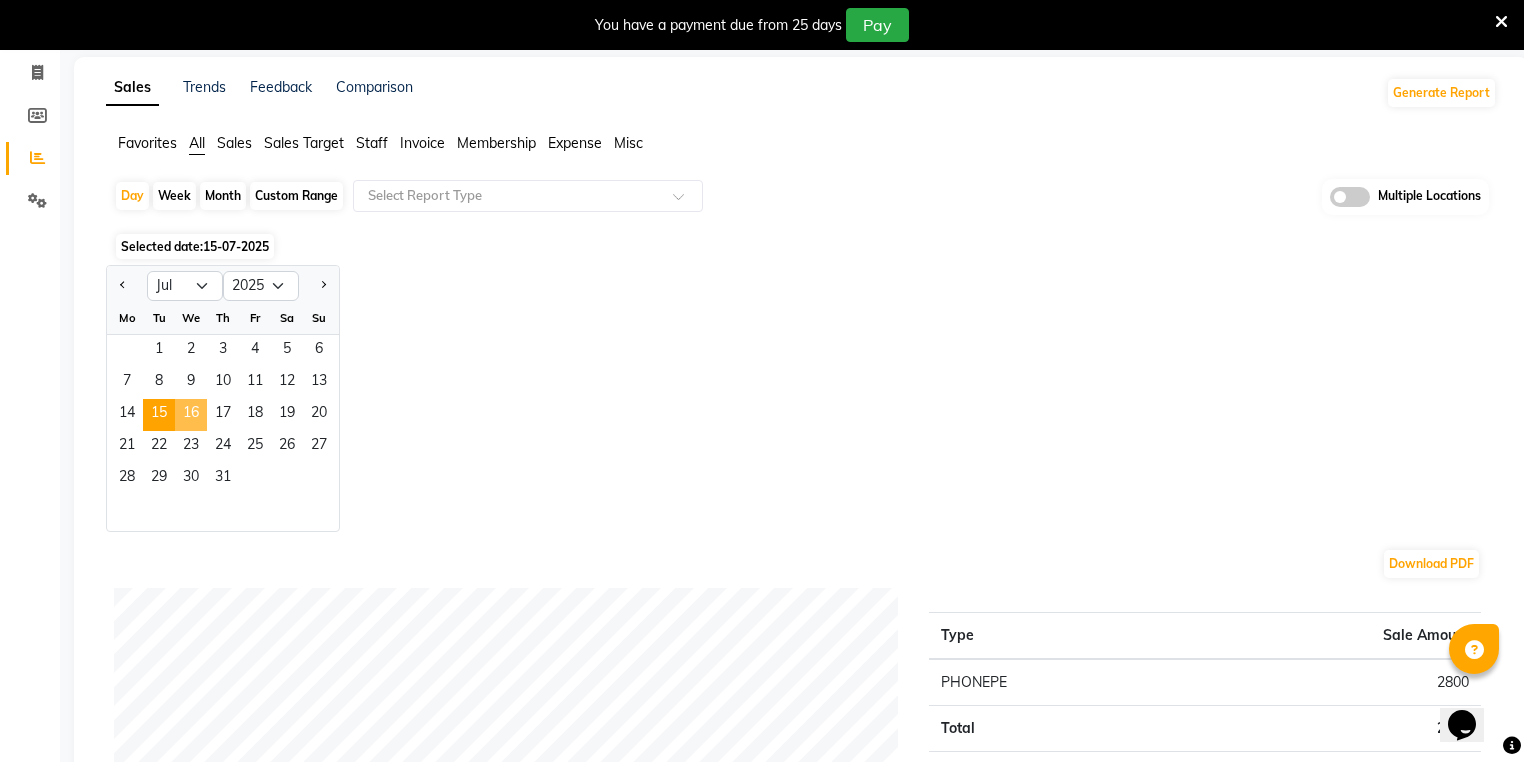 click on "16" 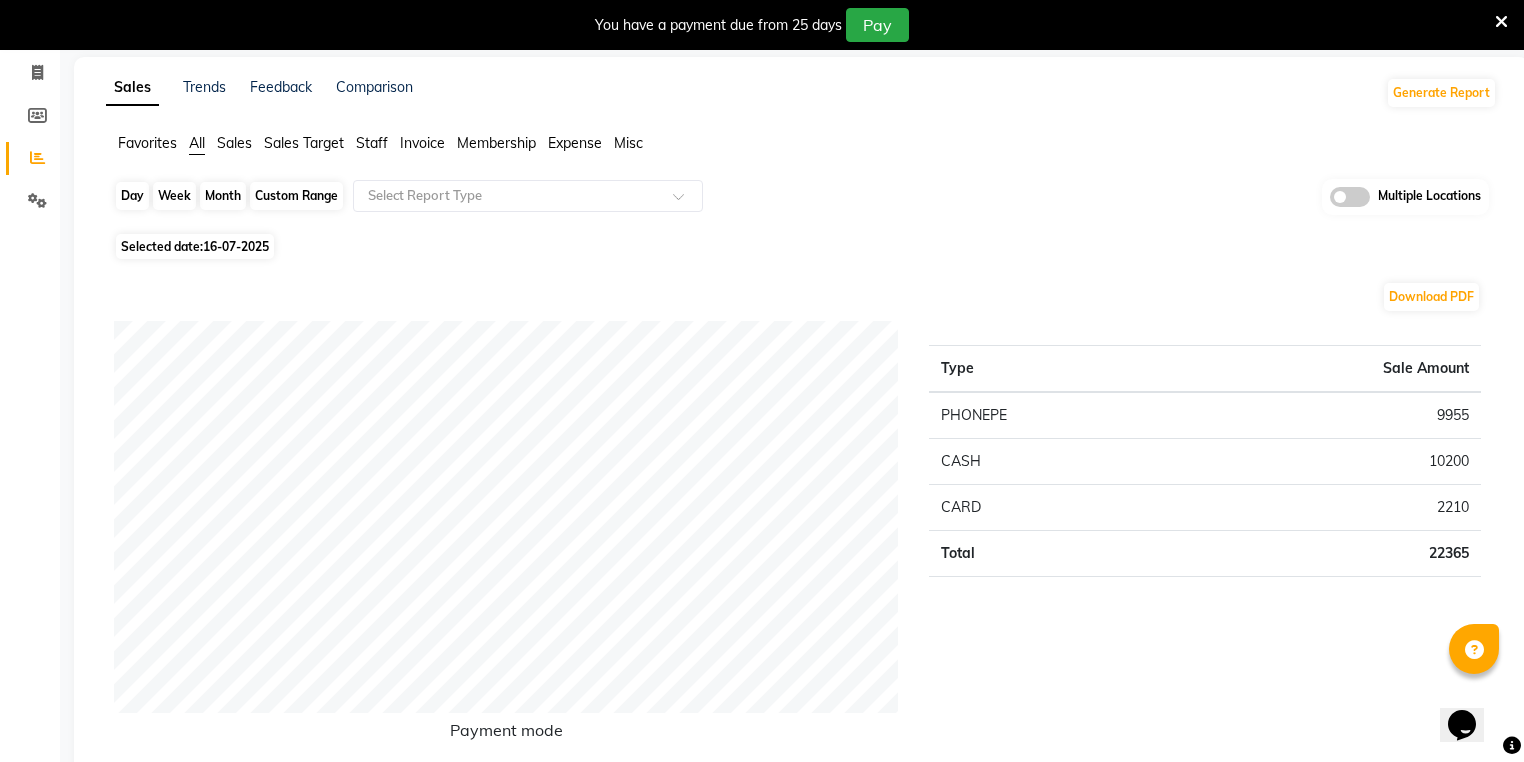click on "Day" 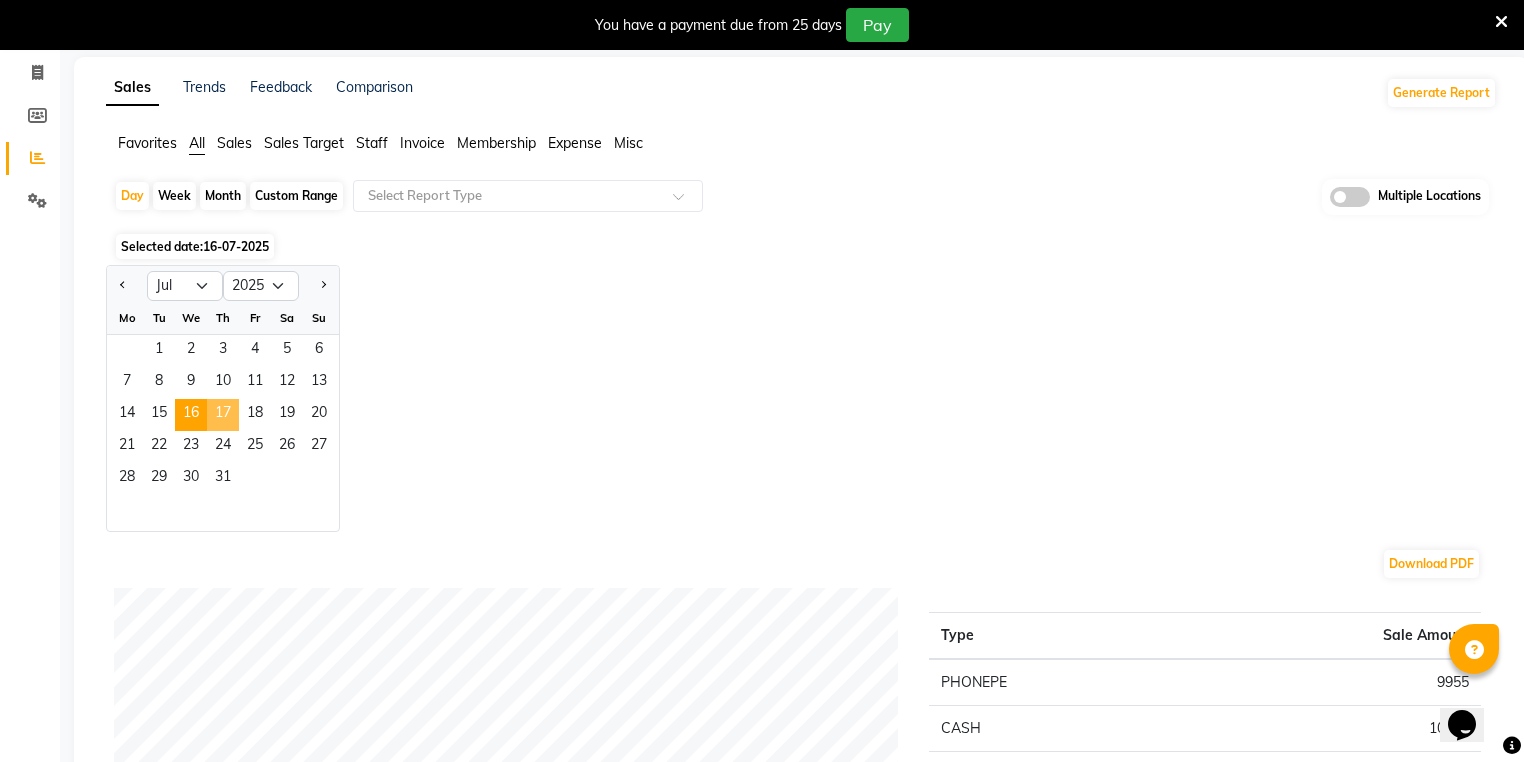 click on "17" 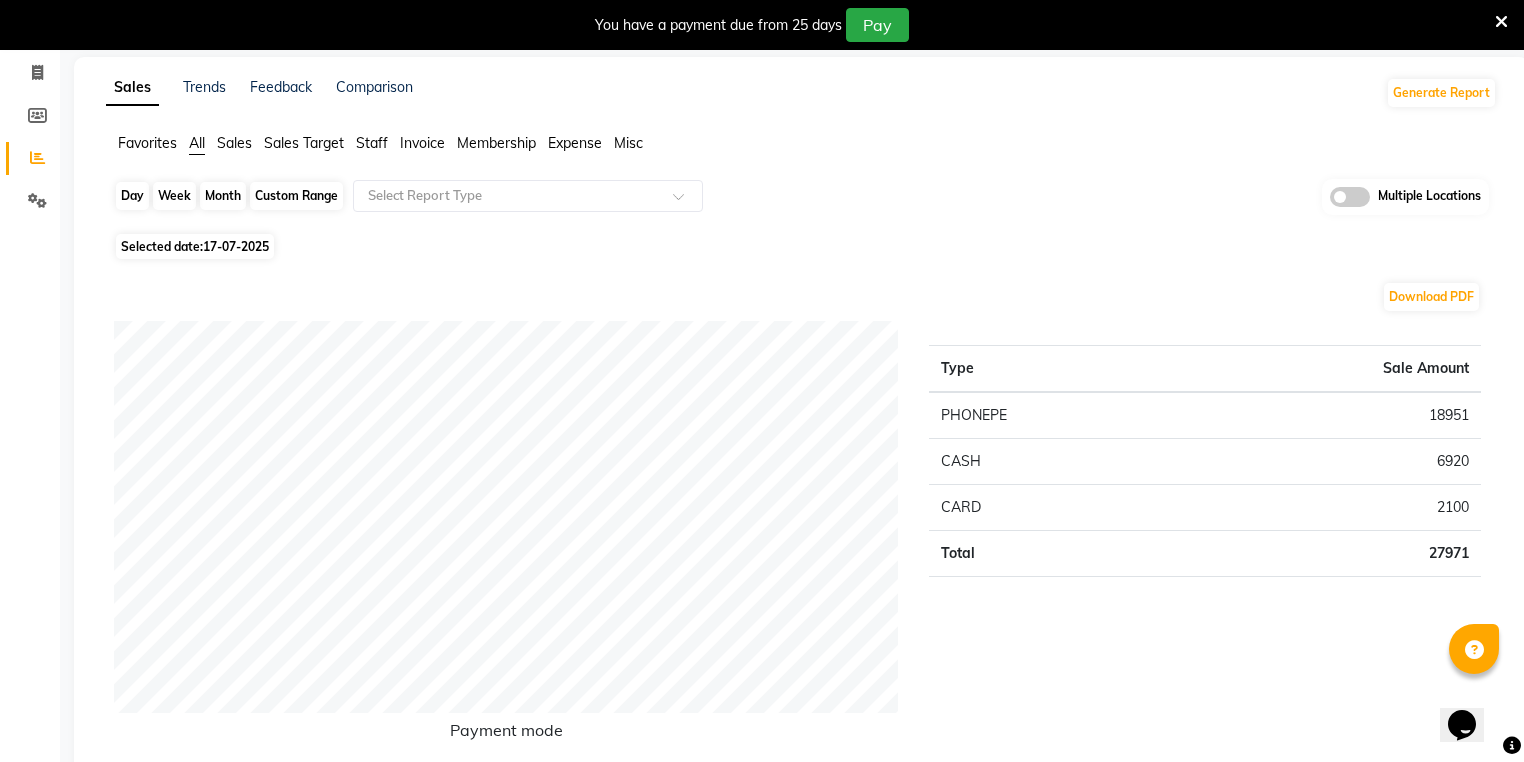 click on "Day" 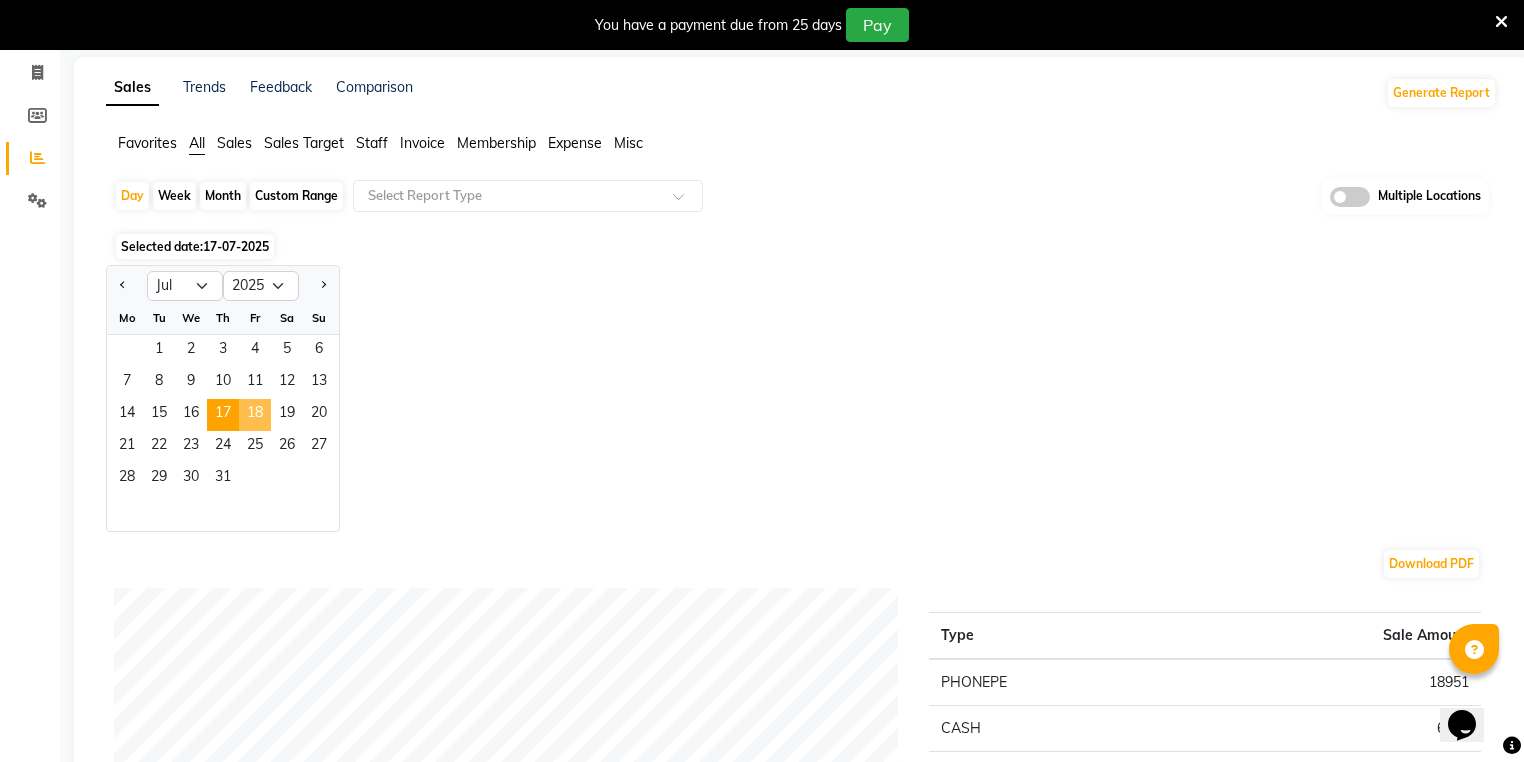 click on "18" 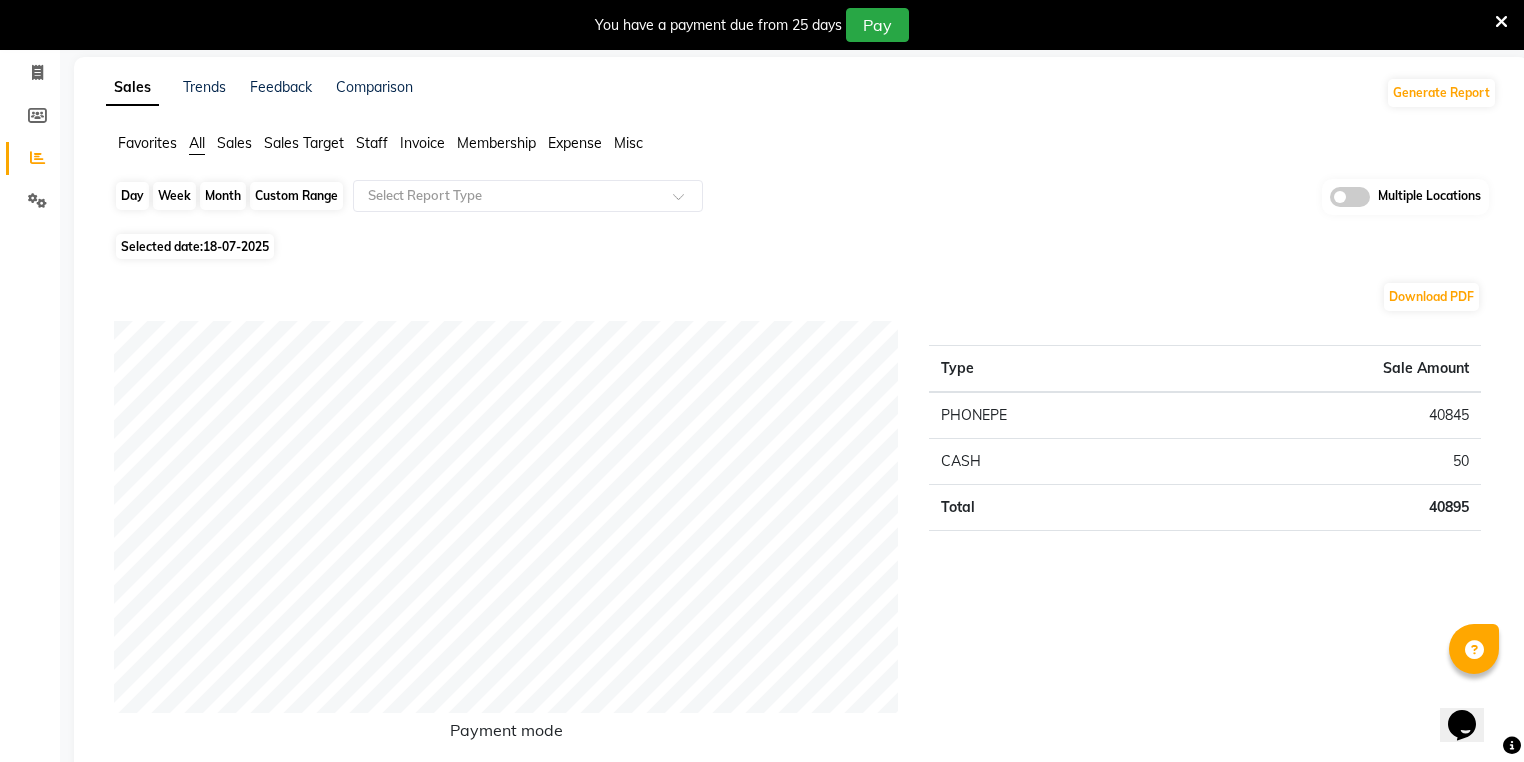 click on "Day" 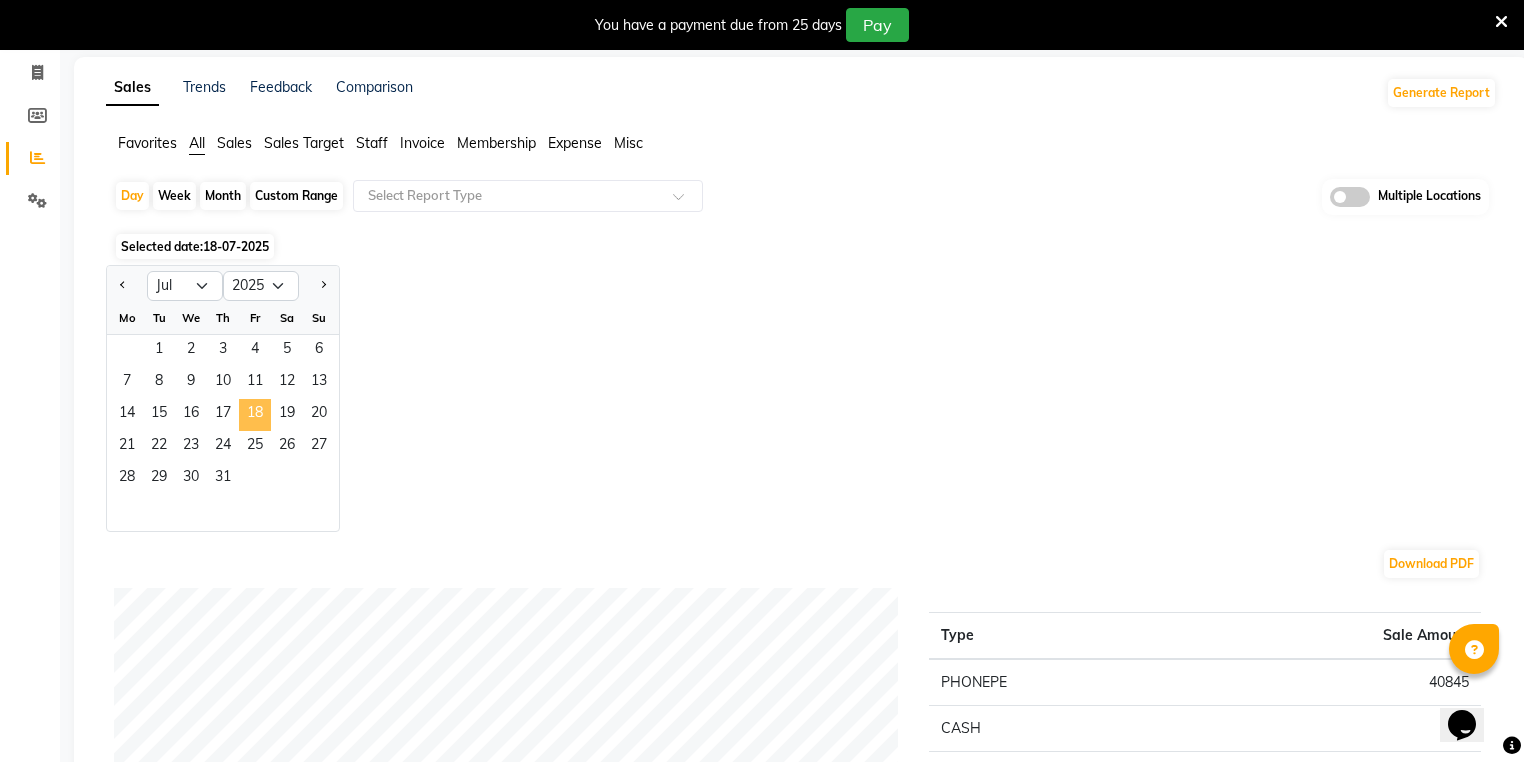 click on "18" 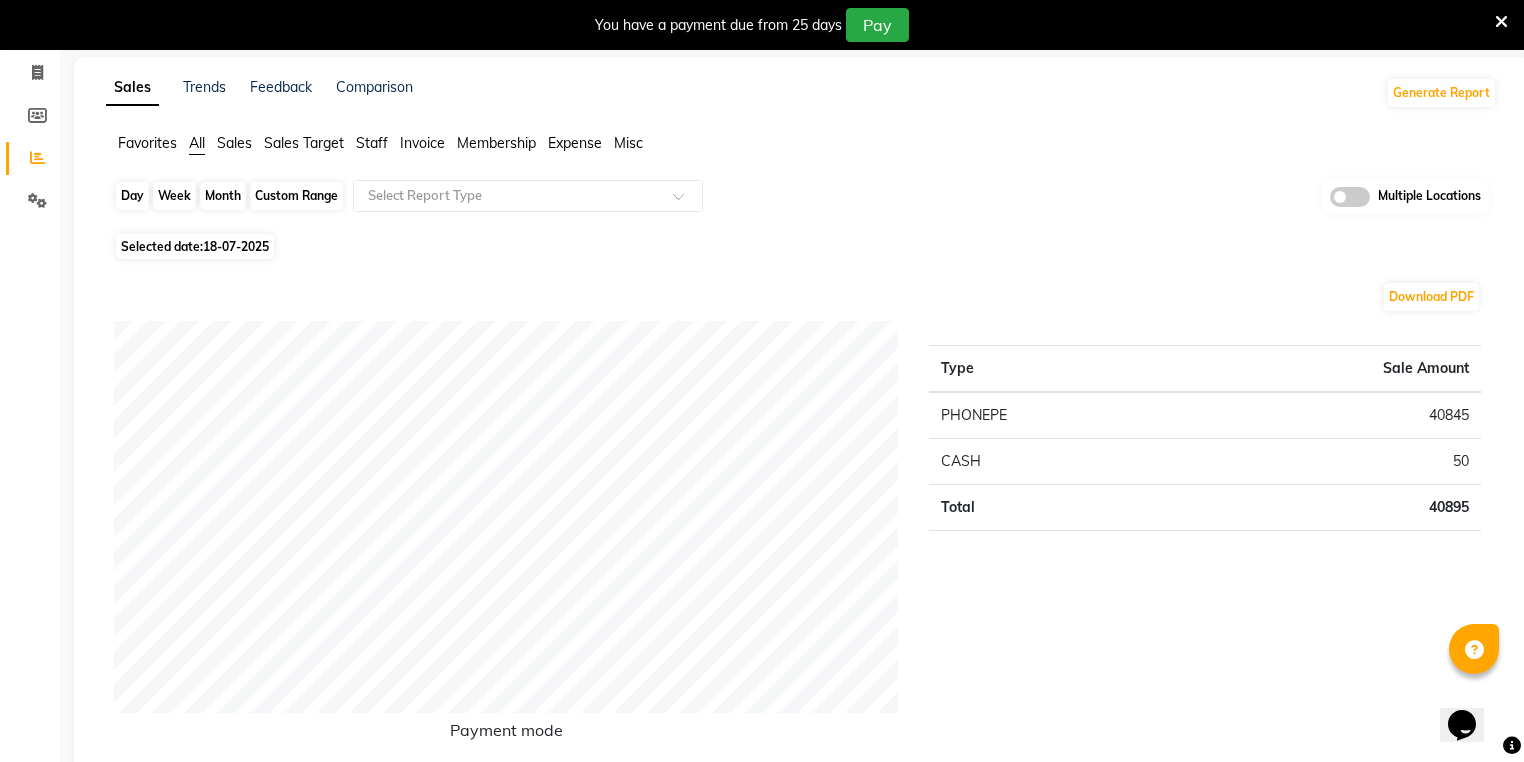 click on "Day" 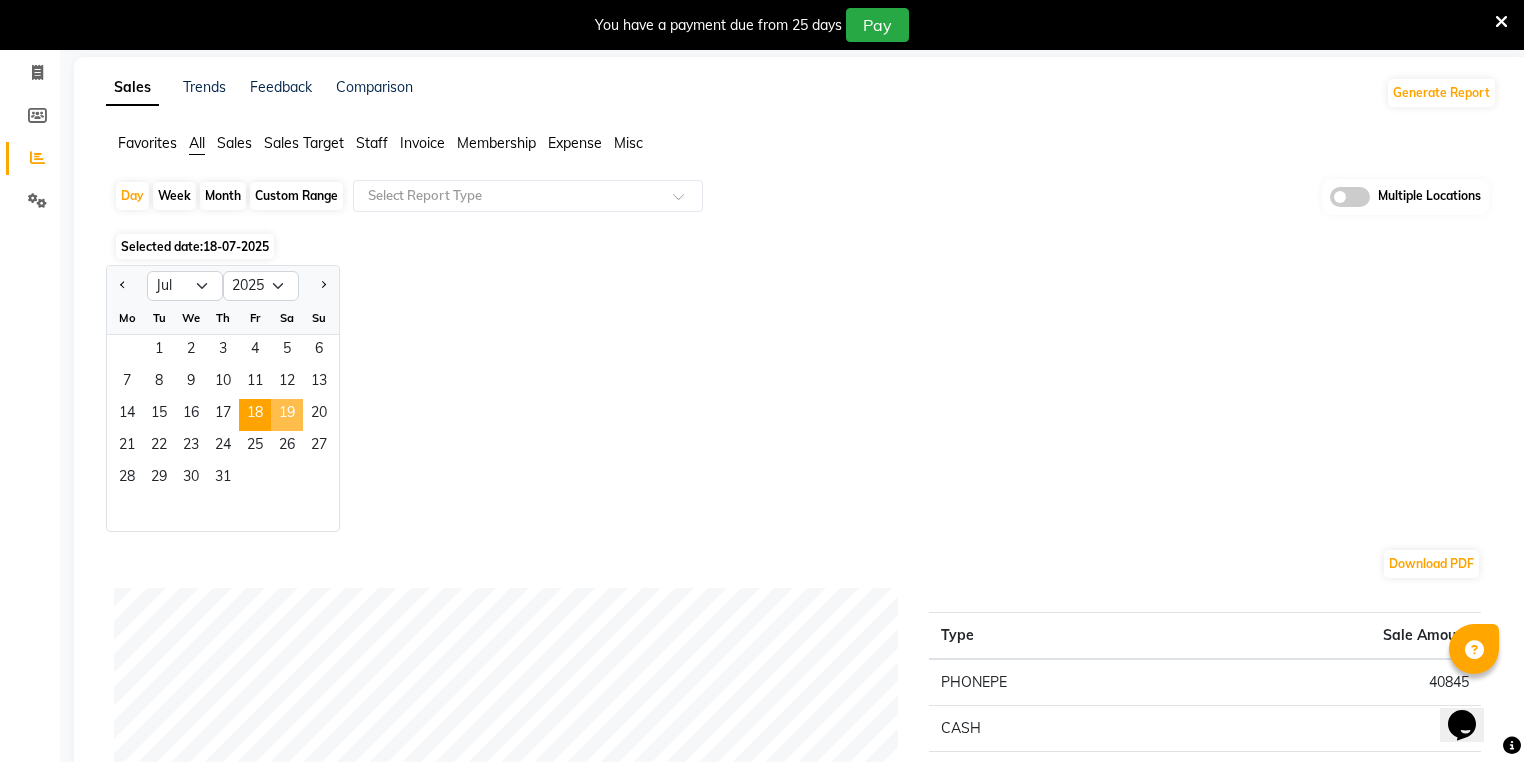 click on "19" 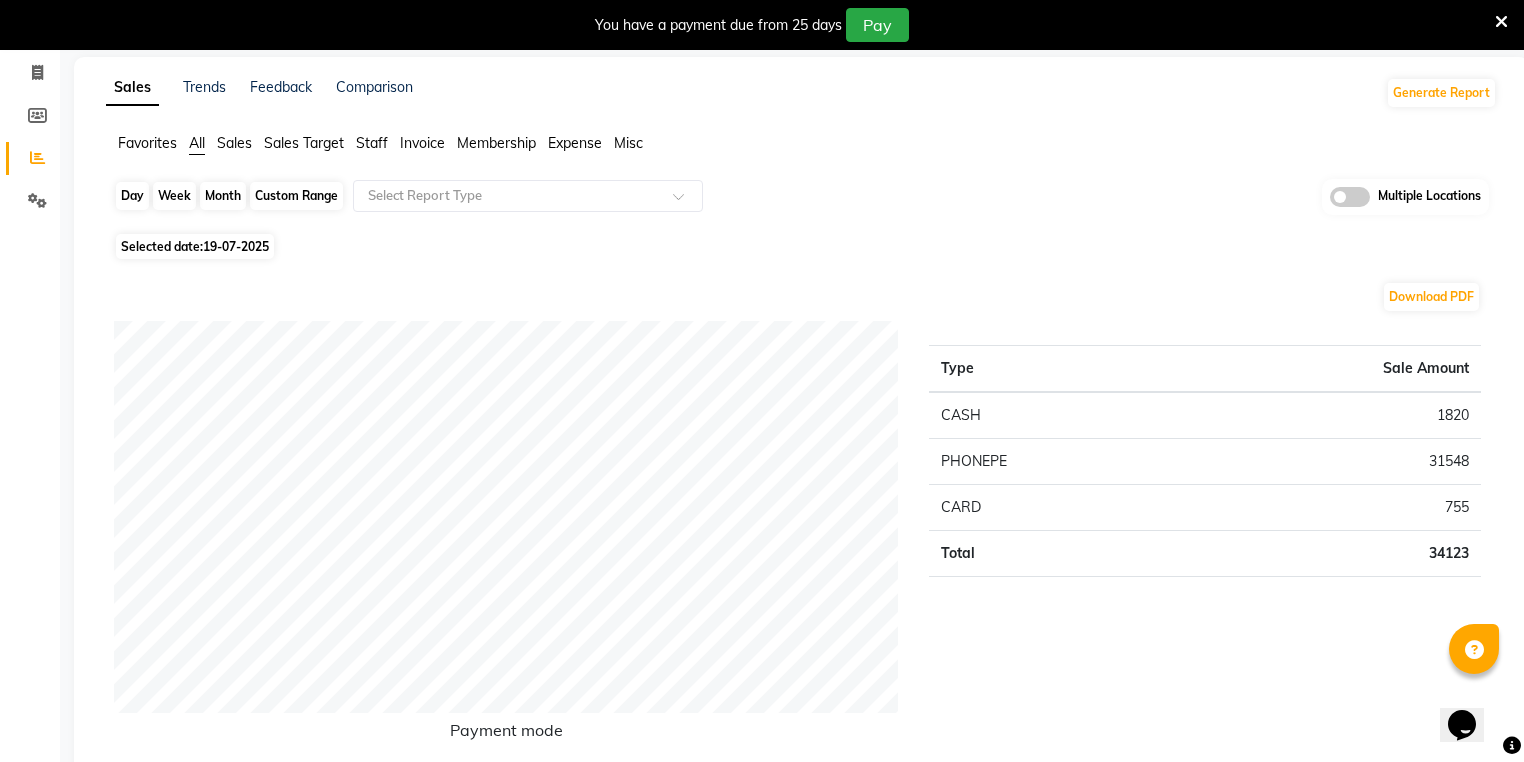 click on "Day" 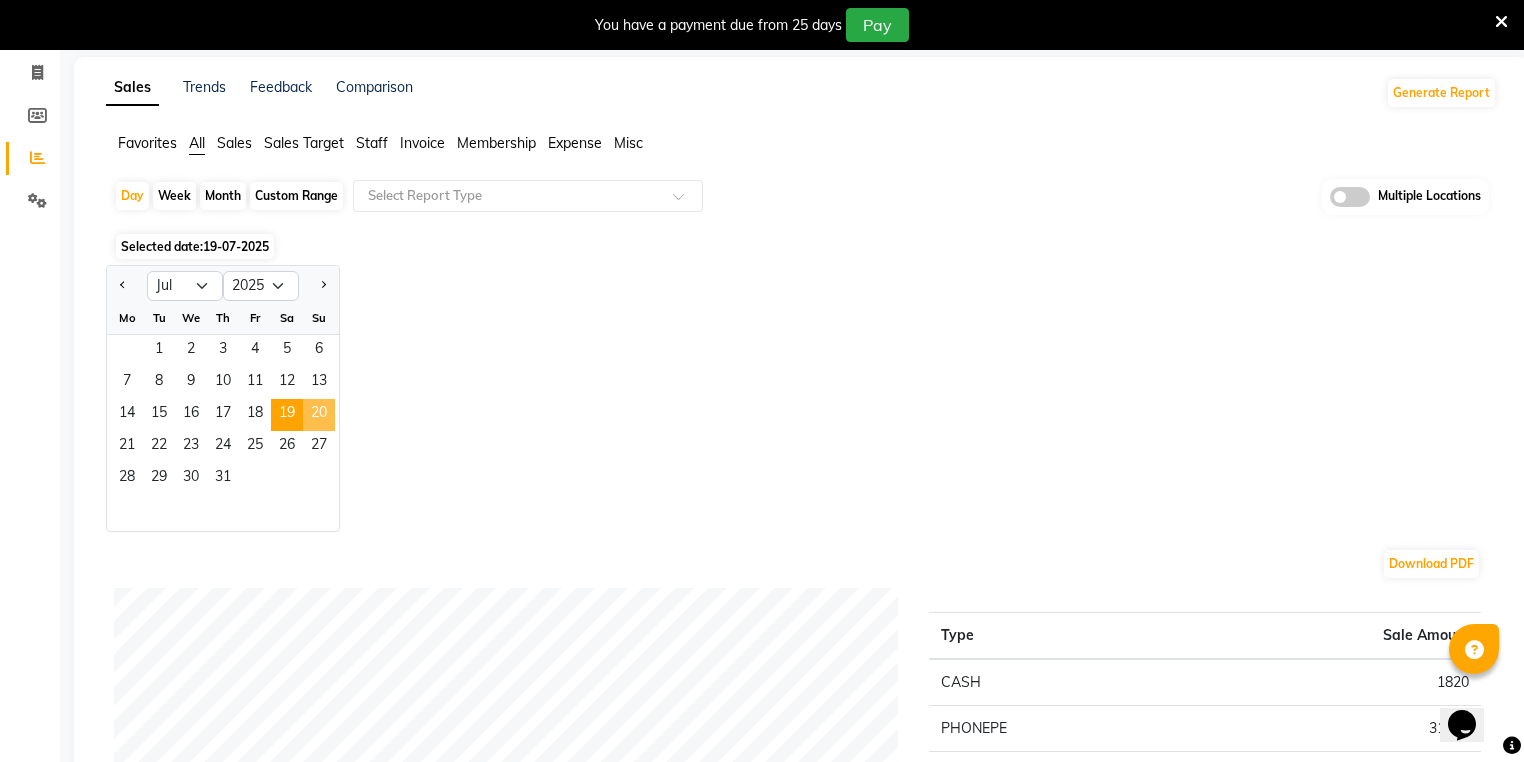 click on "20" 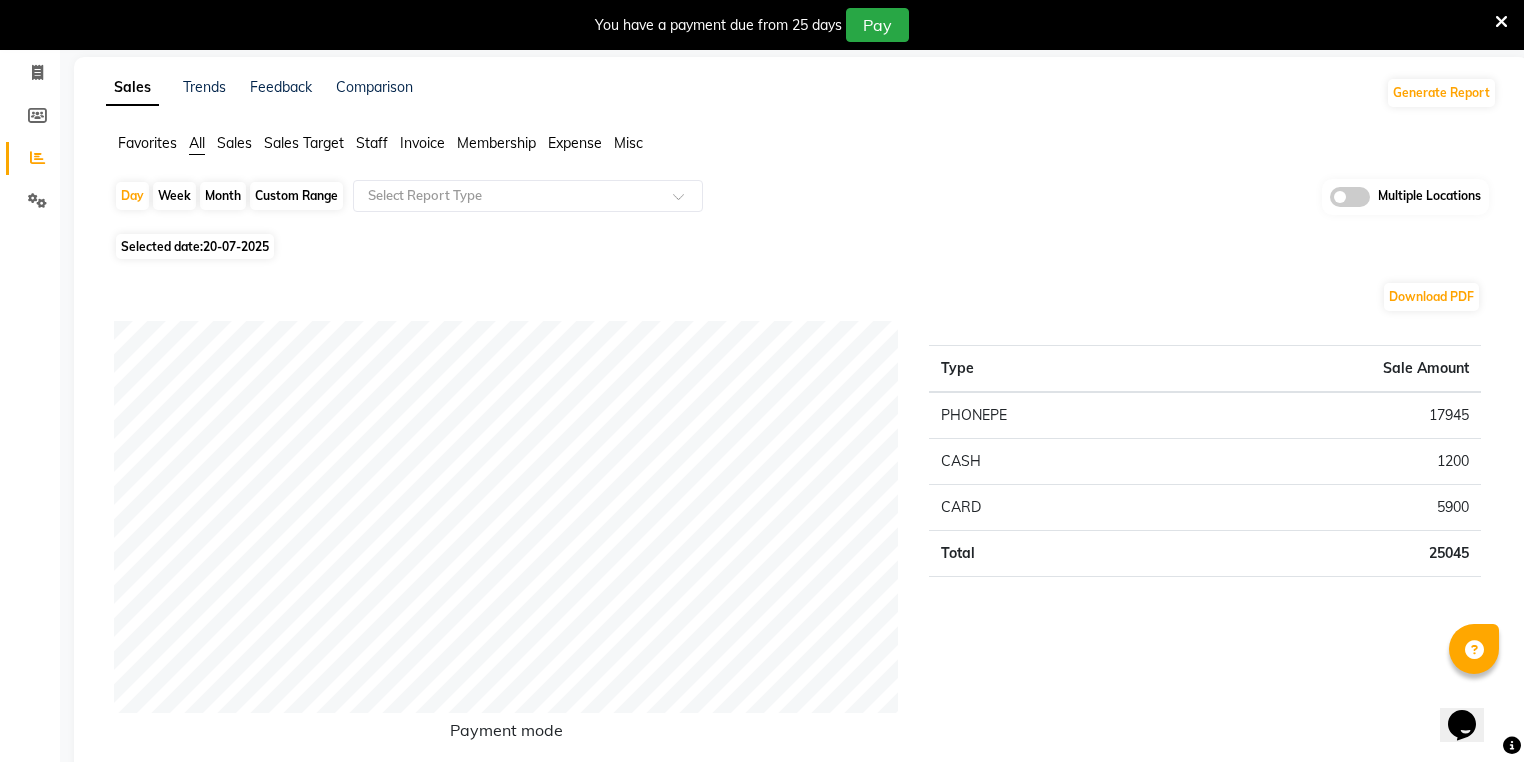 click at bounding box center (1501, 22) 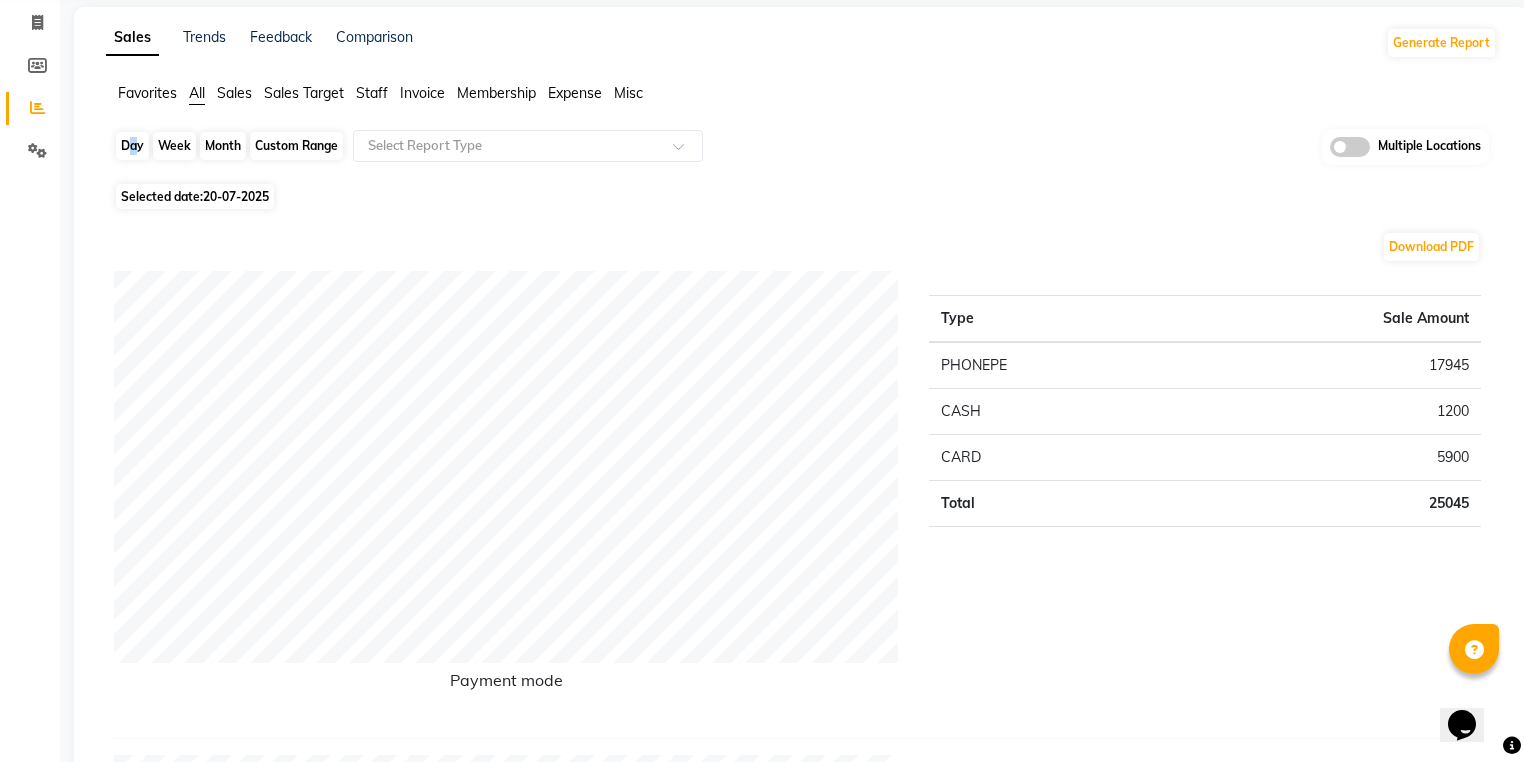 click on "Day" 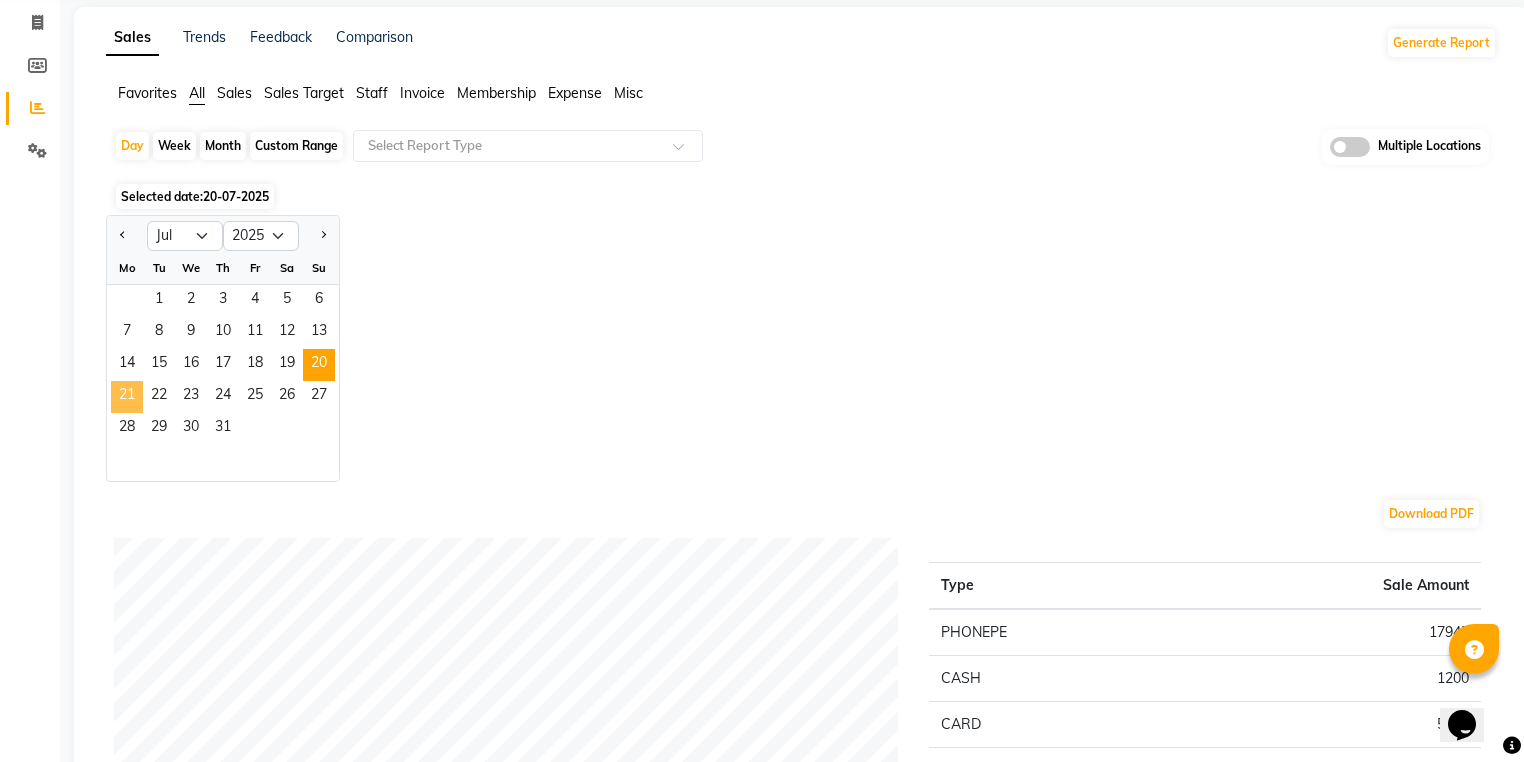 click on "21" 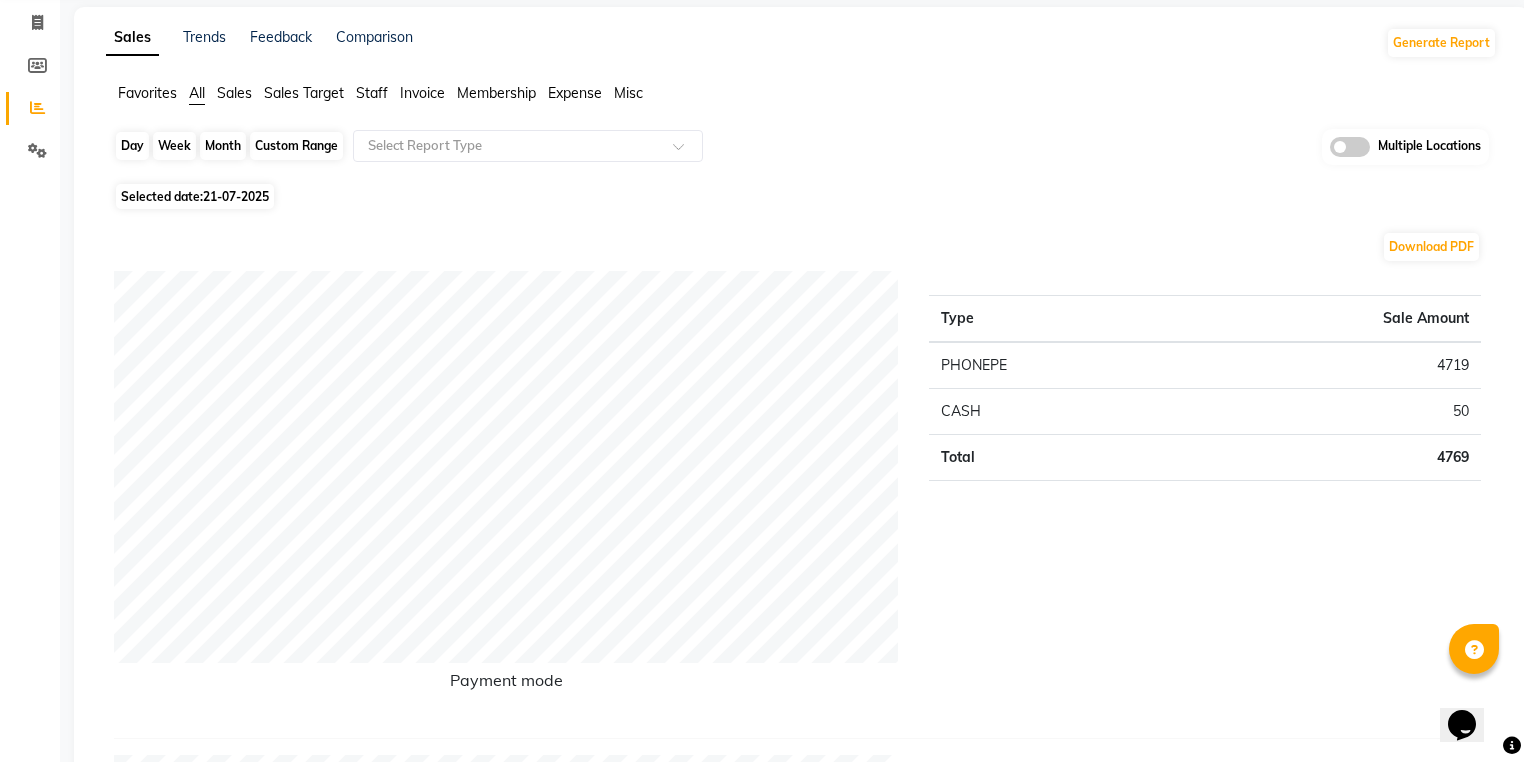 click on "Day" 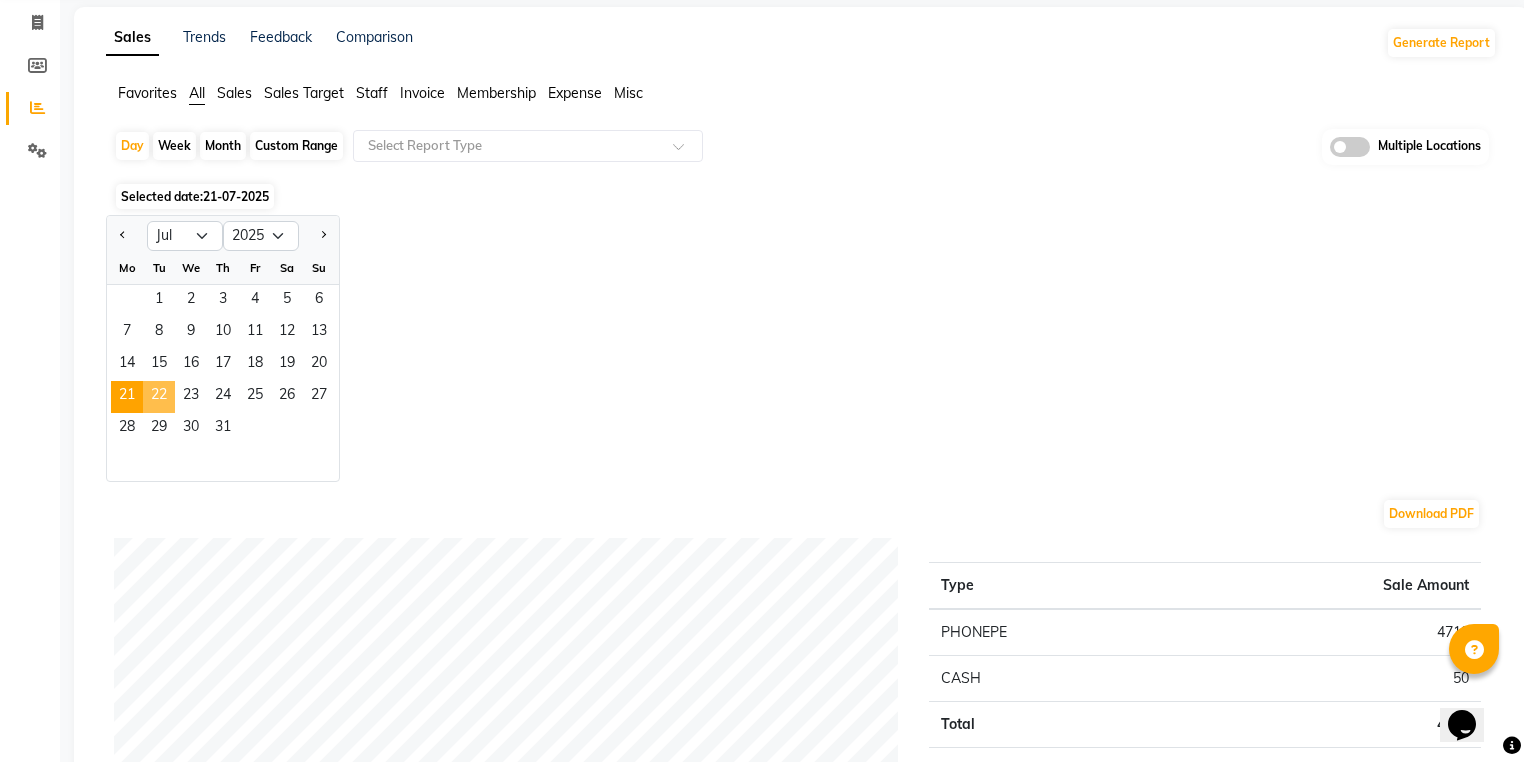click on "22" 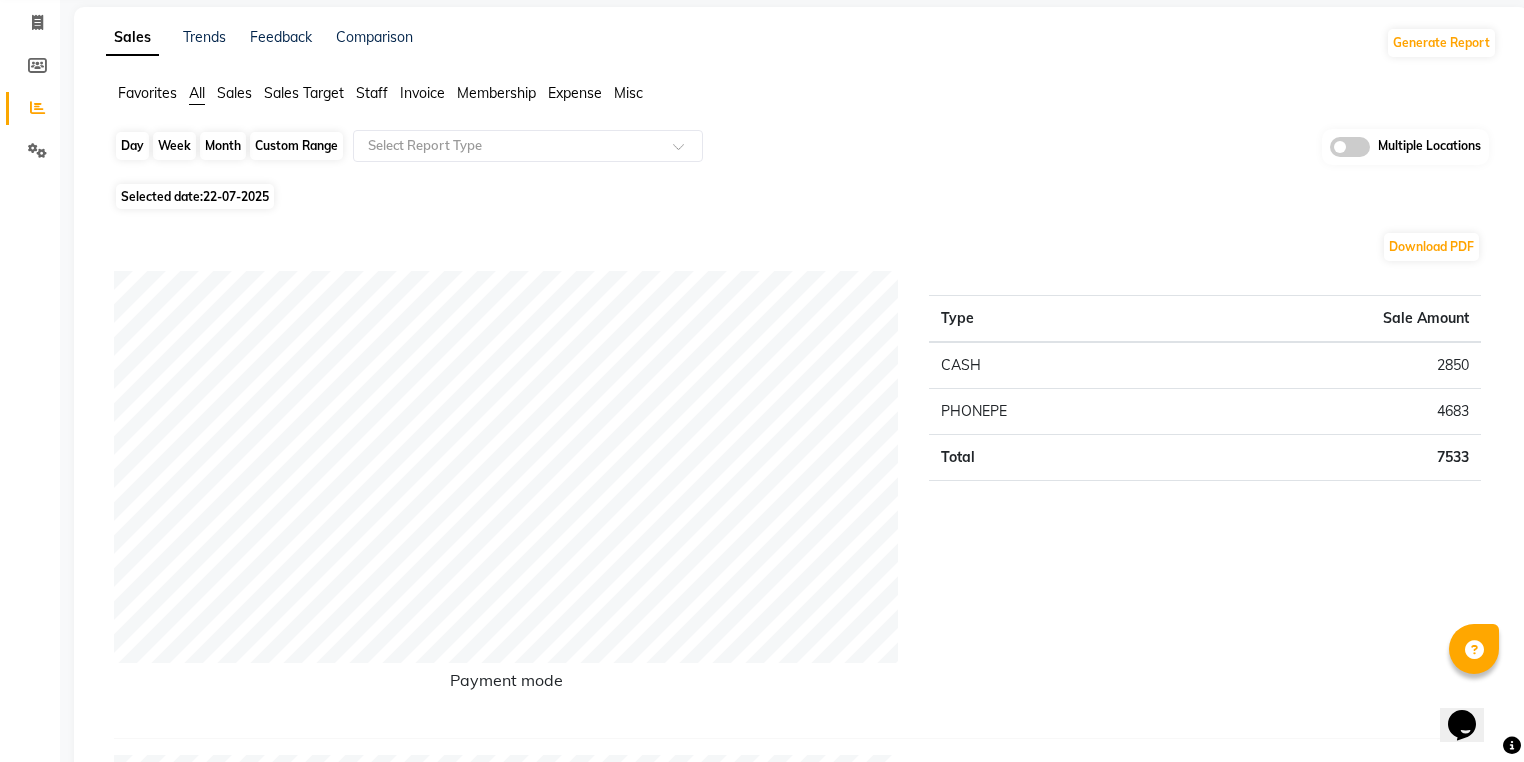 click on "Day" 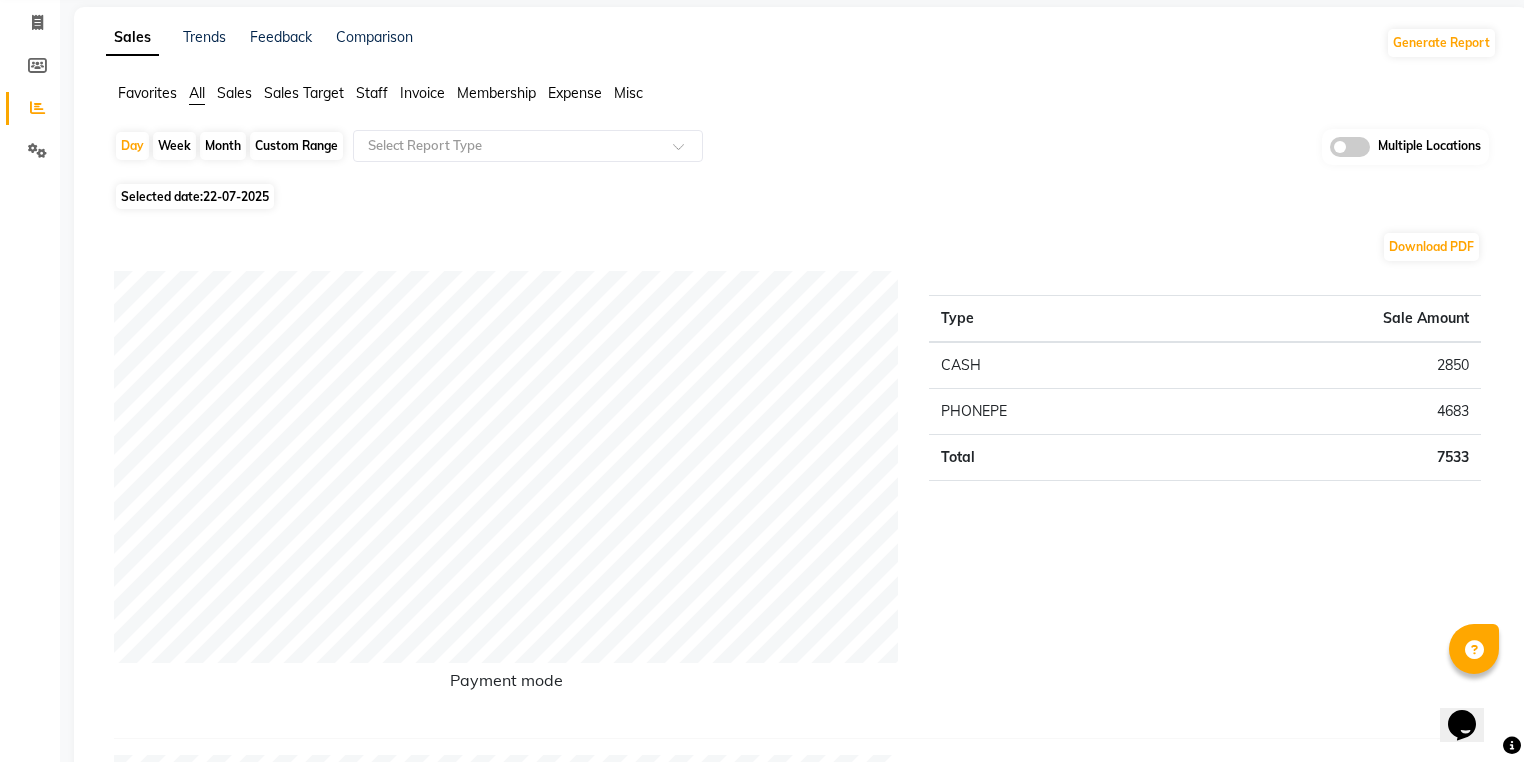 select on "7" 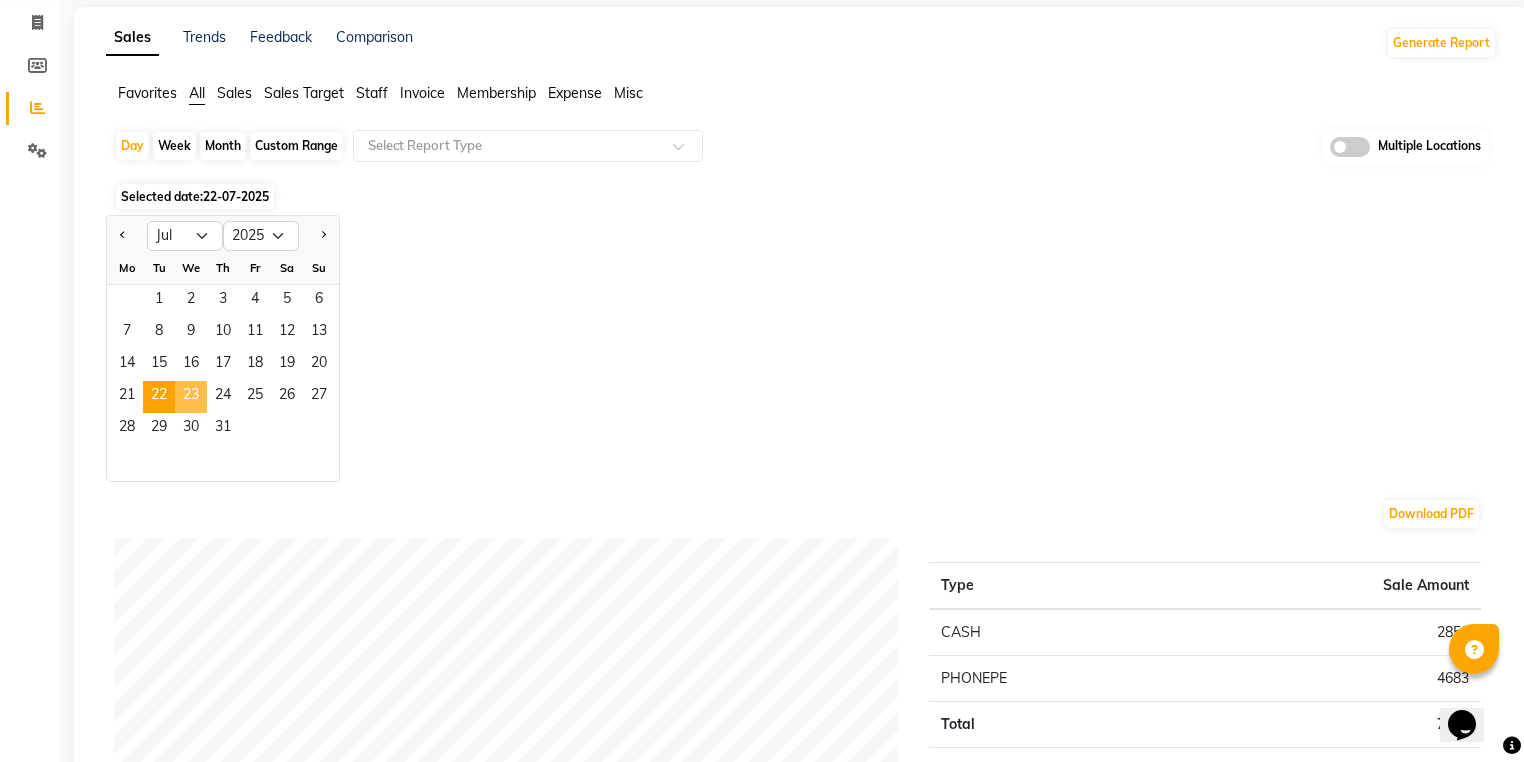 click on "23" 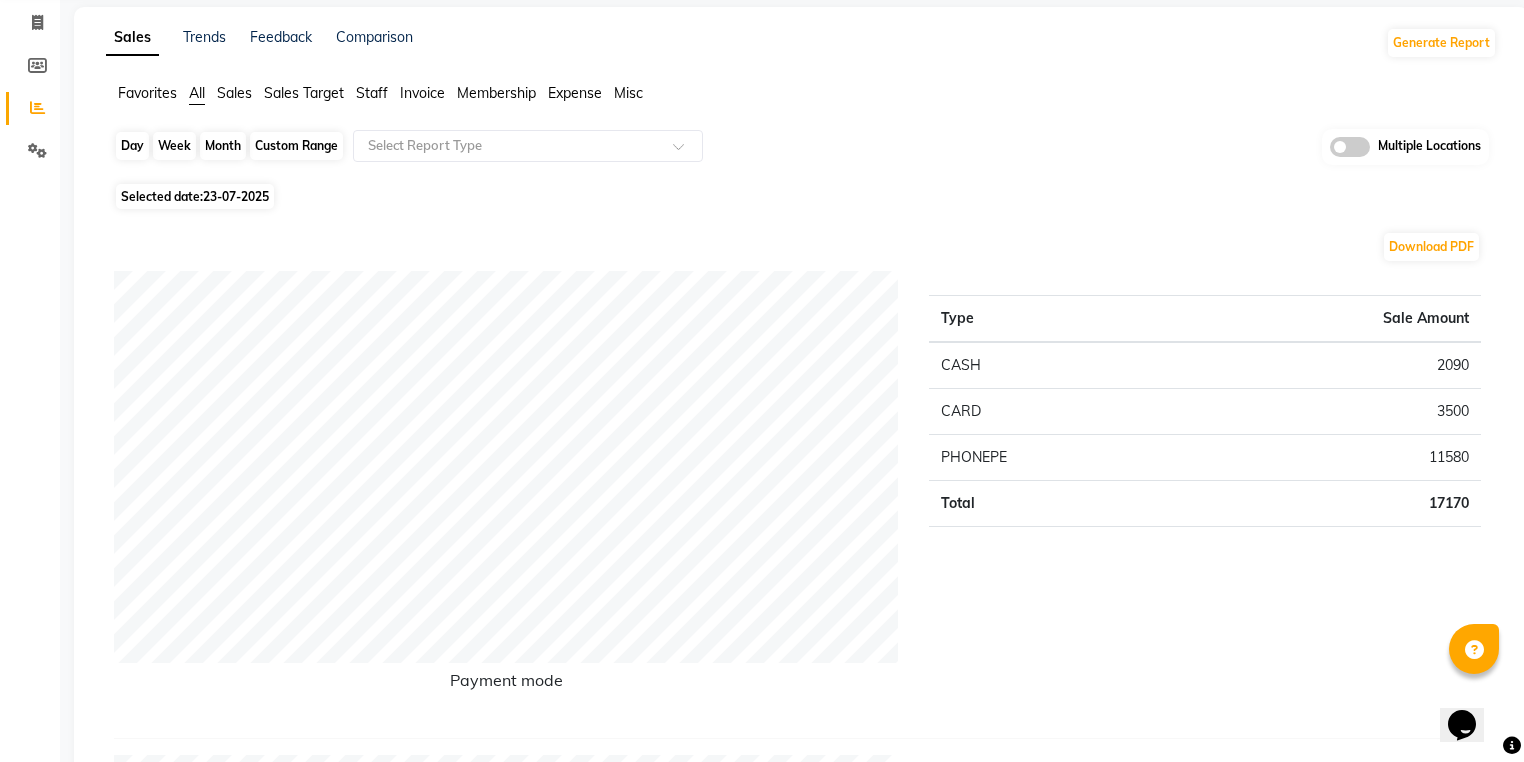 click on "Day" 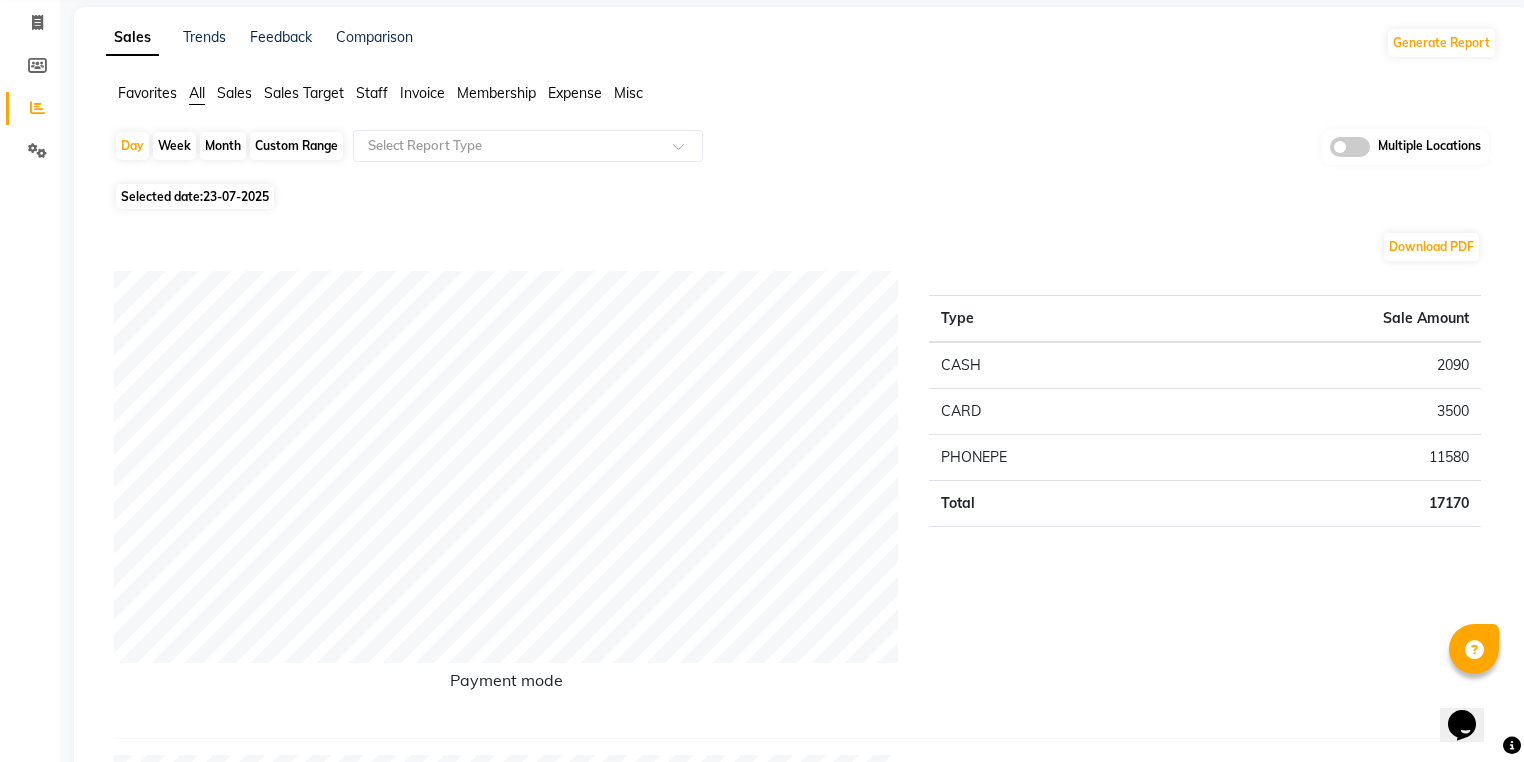 select on "7" 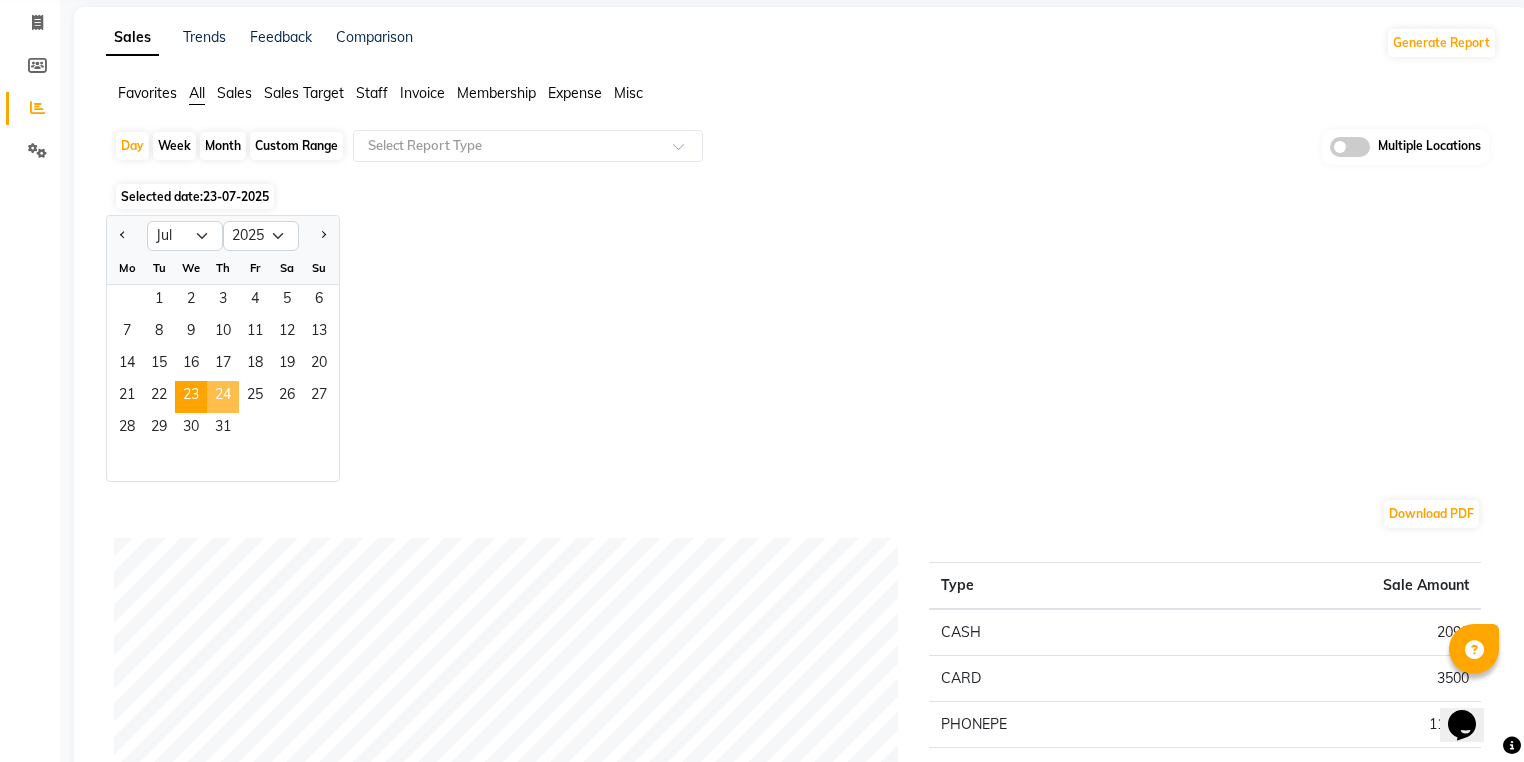 click on "24" 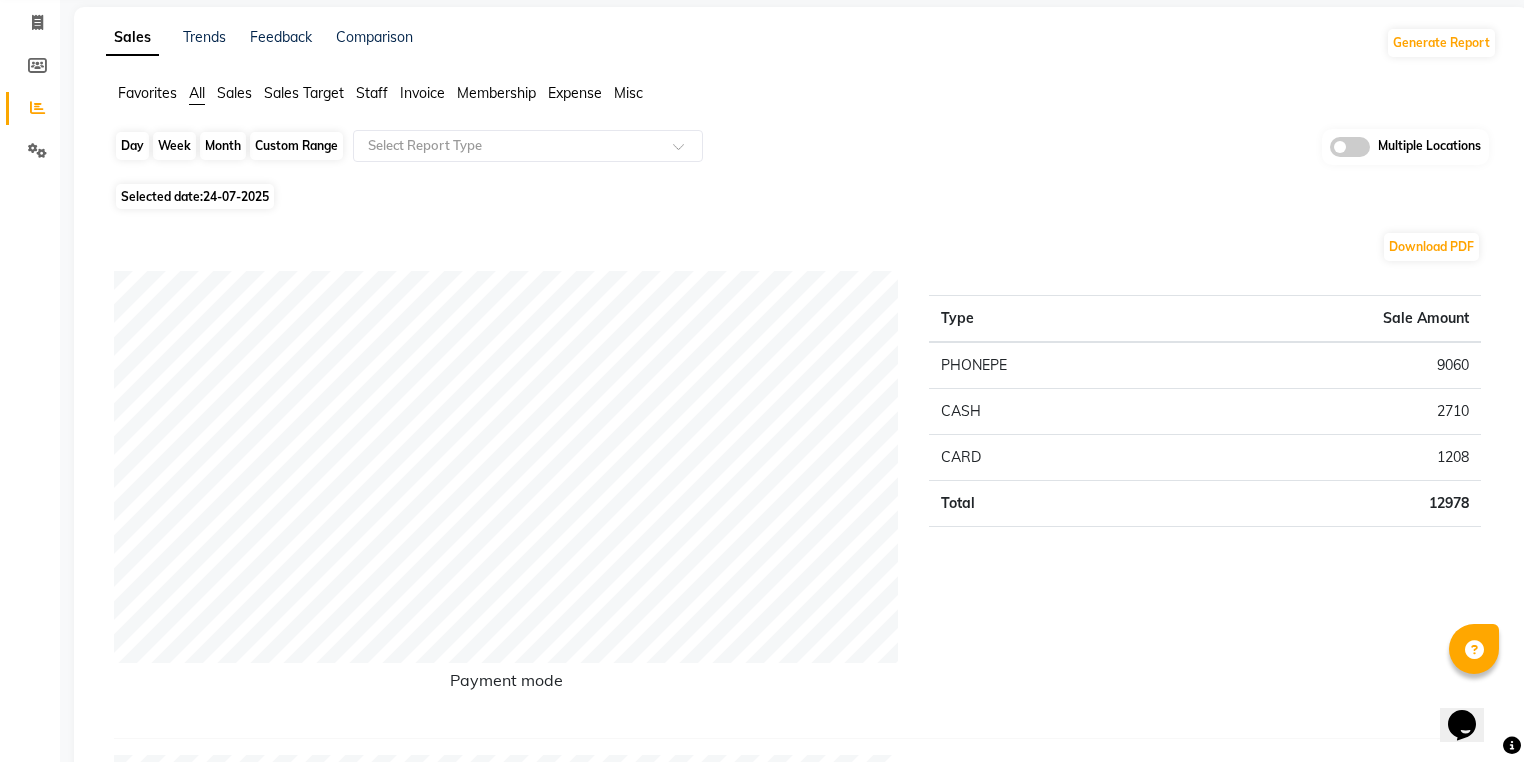 click on "Day" 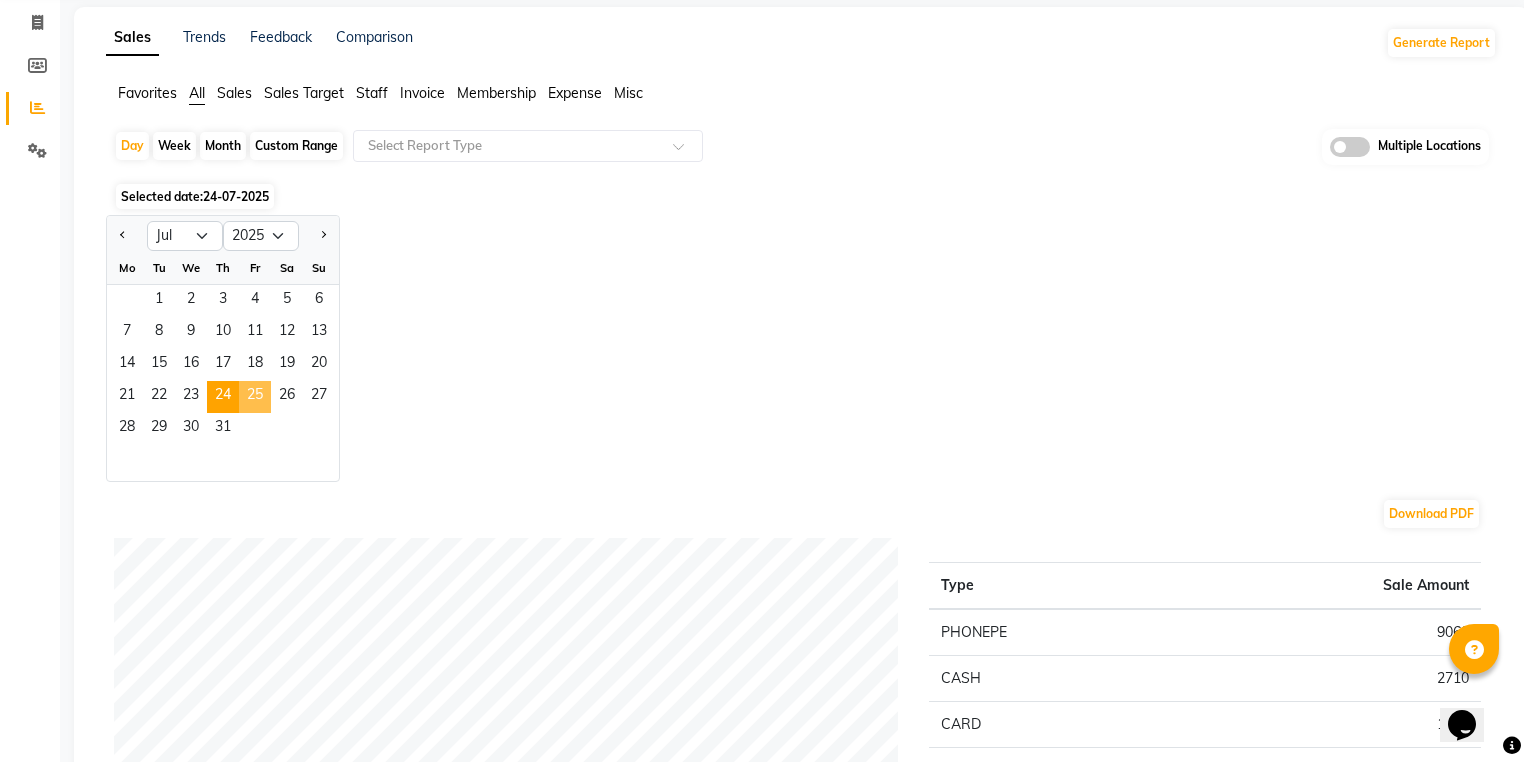 click on "25" 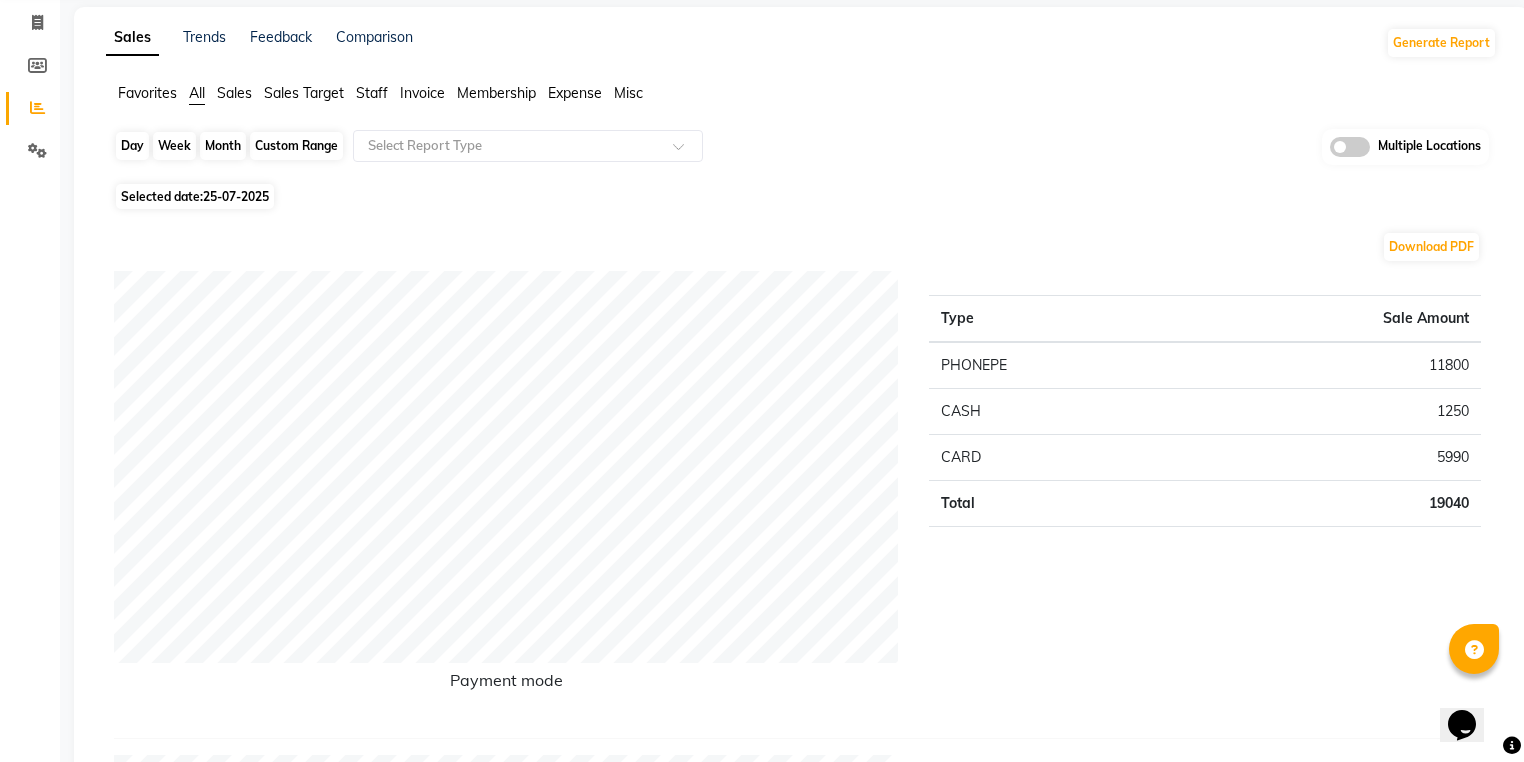 click on "Day" 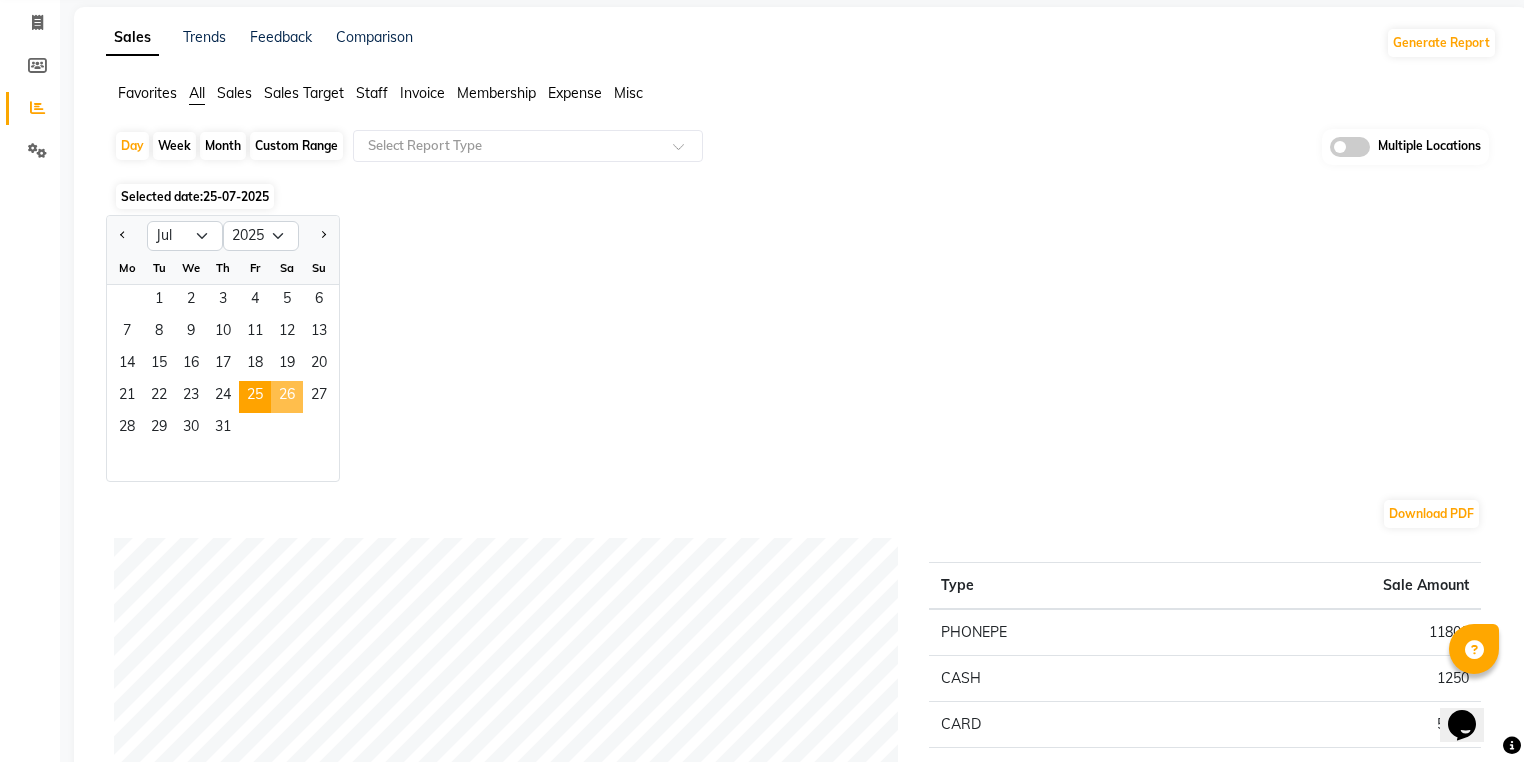 click on "26" 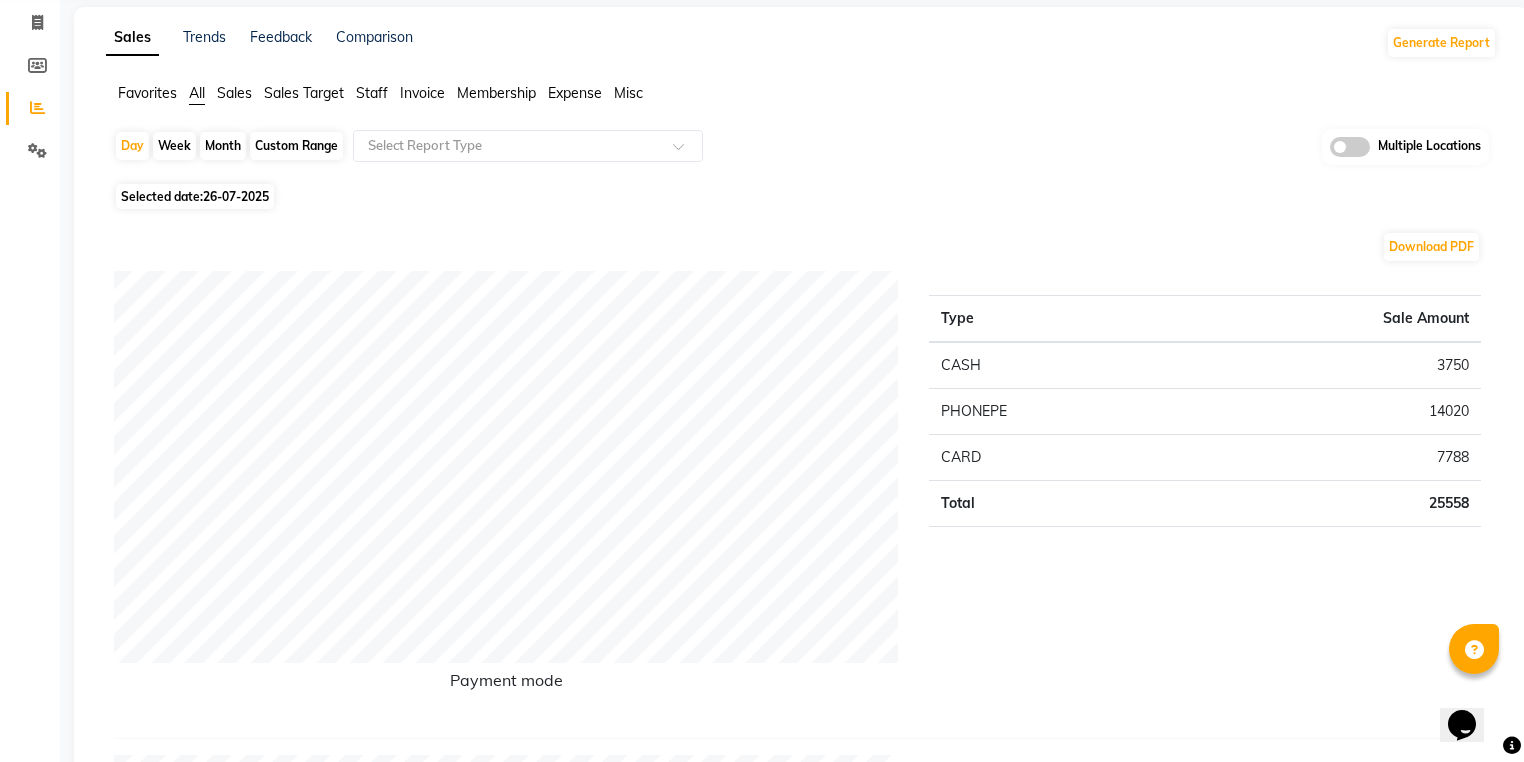 click on "Favorites All Sales Sales Target Staff Invoice Membership Expense Misc  Day   Week   Month   Custom Range  Select Report Type Multiple Locations Selected date:  26-07-2025  Download PDF Payment mode Type Sale Amount CASH 3750 PHONEPE 14020 CARD 7788 Total 25558 Staff summary Type Sale Amount Kushbu 8137 Martina Dani 6400 Purnima Thappa 2950 Radhika Santhosh 2600 Reshma 2280 Abhirami Thampi 1890 Arya A  900 Arya G 400 Total 25557 Sales summary Type Sale Amount Vouchers 0 Packages 0 Tips 0 Prepaid 0 Gift card 0 Services 22272 Products 2485 Memberships 800 Fee 0 Total 25557 Expense by type Type Sale Amount FUEL FOR GENERATOR 610 TRAVELLING EXPENSES 50 Total 660 Service sales Type Sale Amount Nanoplastia Any Length Offer 5900 Botox Any Length Offer 5900 Global Colouring (Base) 2125 Layer Cut 1800 Anti-Dandruff Treatment With Spa 1500 Anti-Dandruff Treatment 1140 Root Touch-Up (Ammonia Free) 1140 U Cut 925 Blow Dry Setting 500 Normal Cleanup 425 Others 917 Total 22272 ★ Mark as Favorite      Save to Favorites" 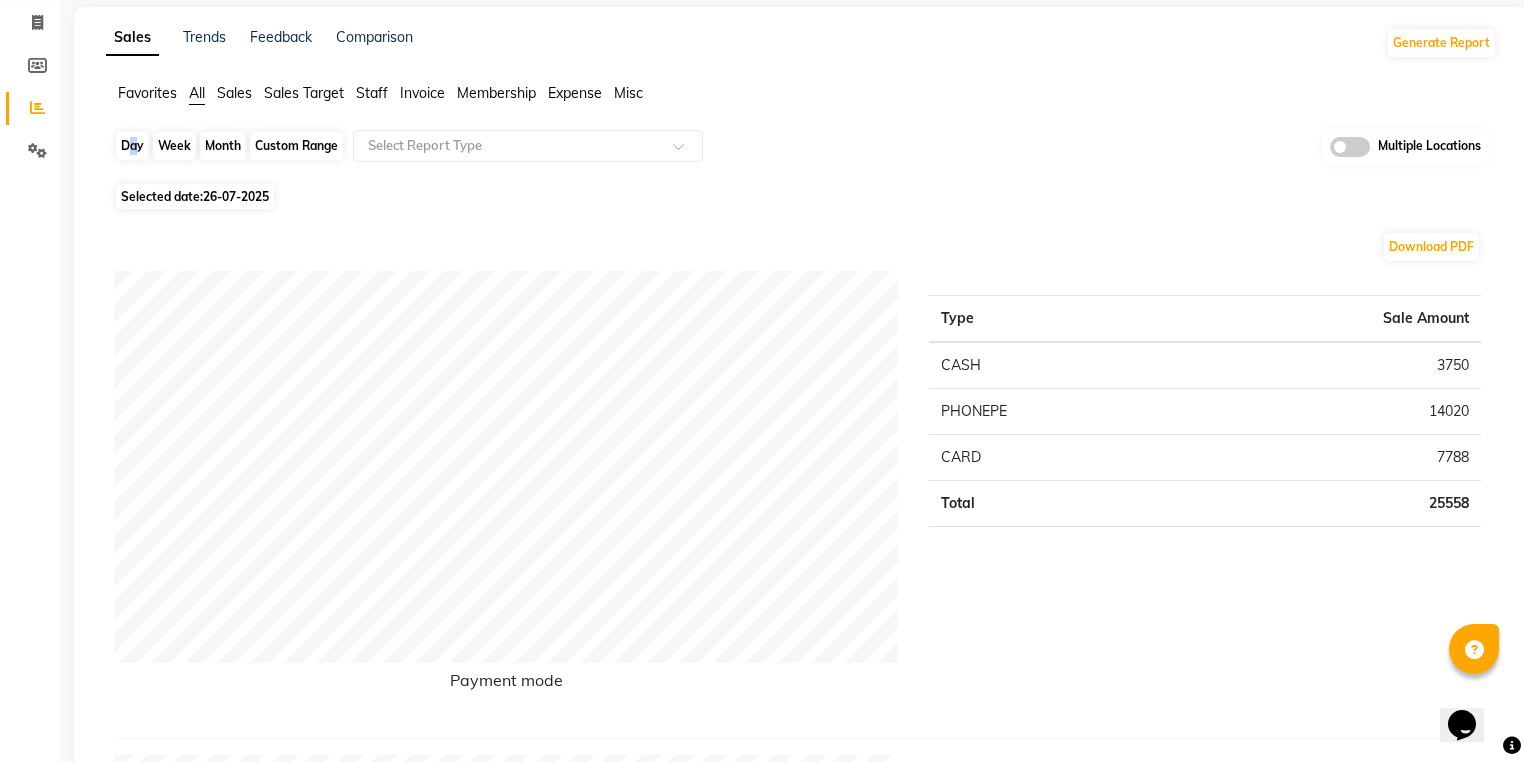 click on "Day" 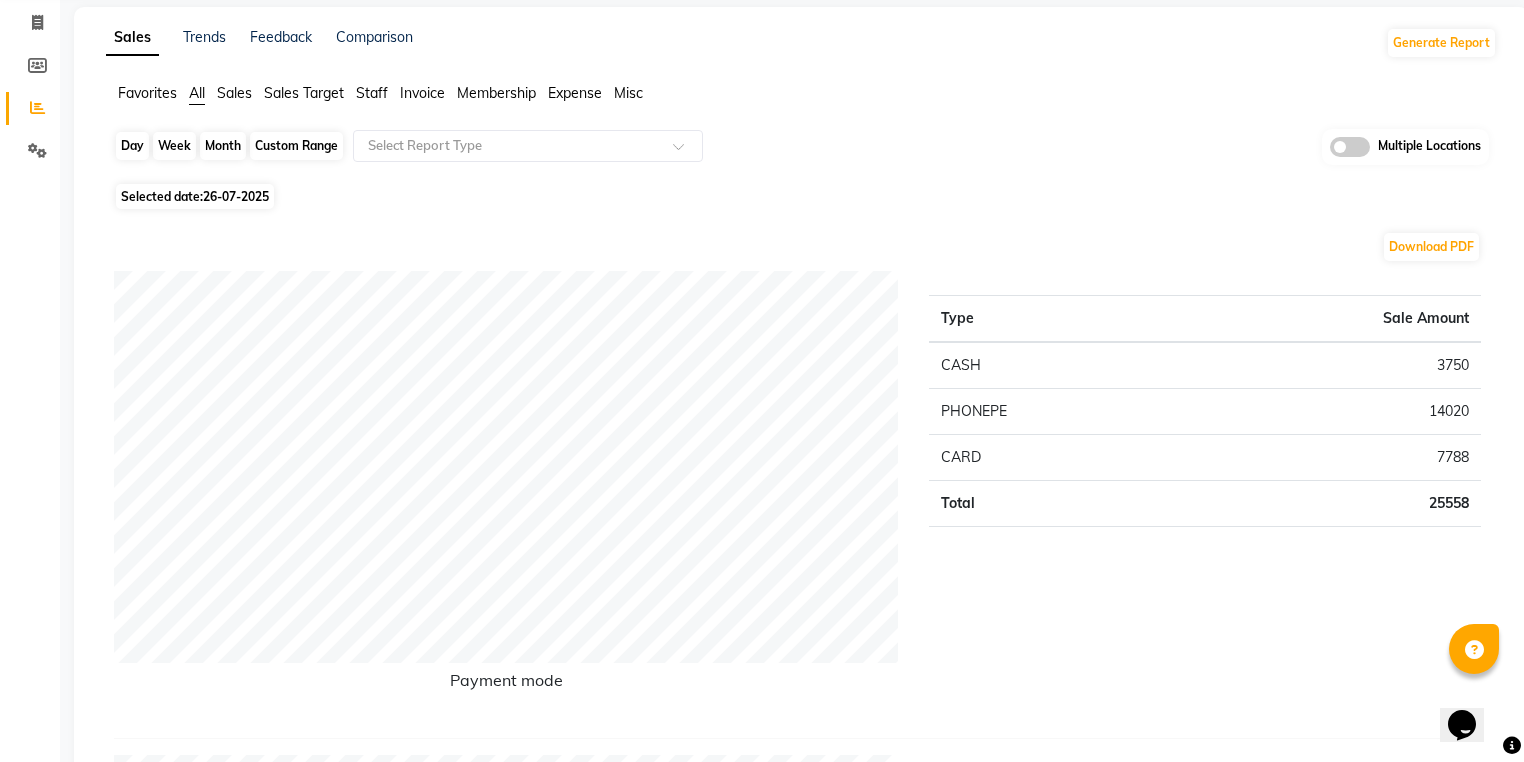 select on "7" 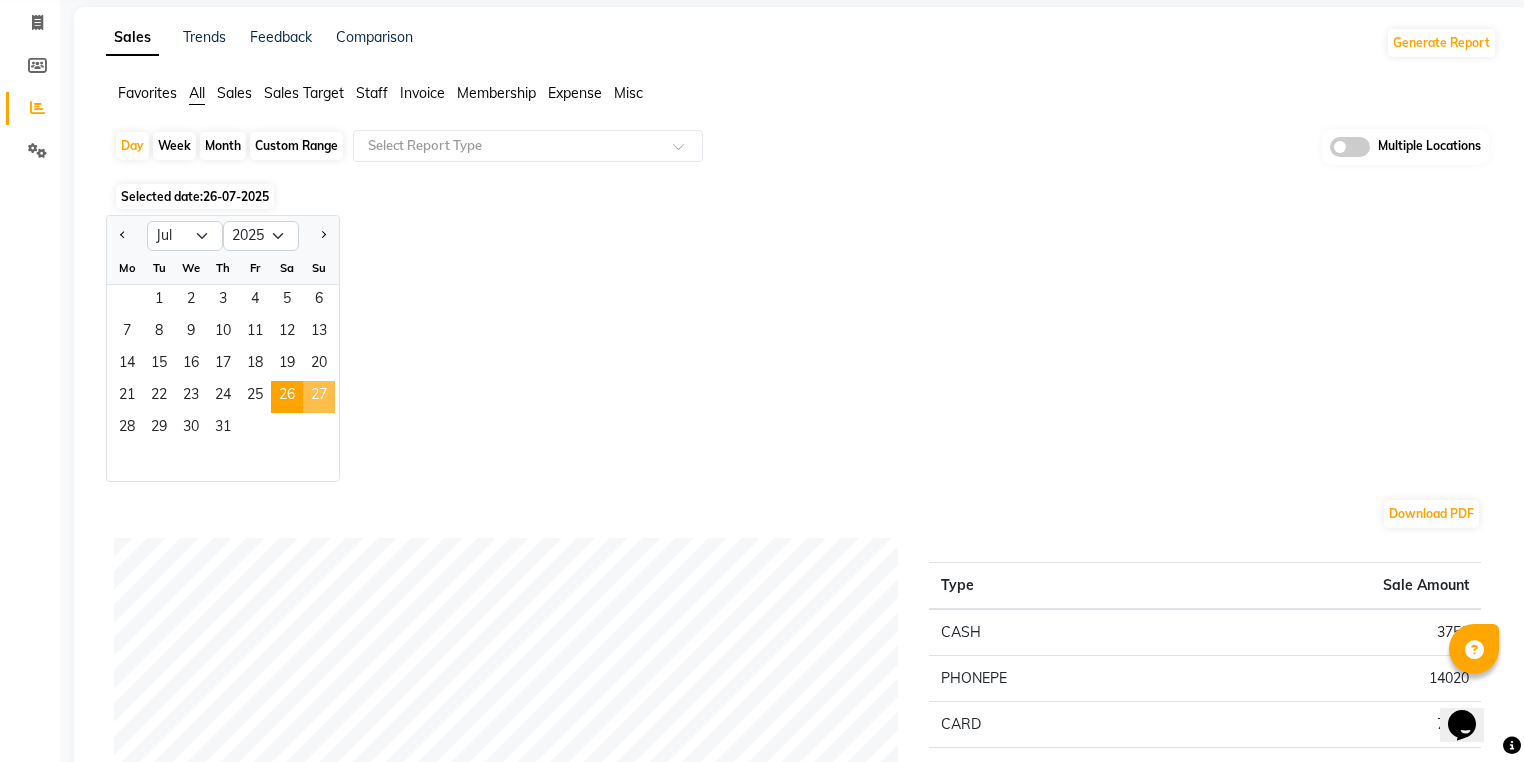 click on "27" 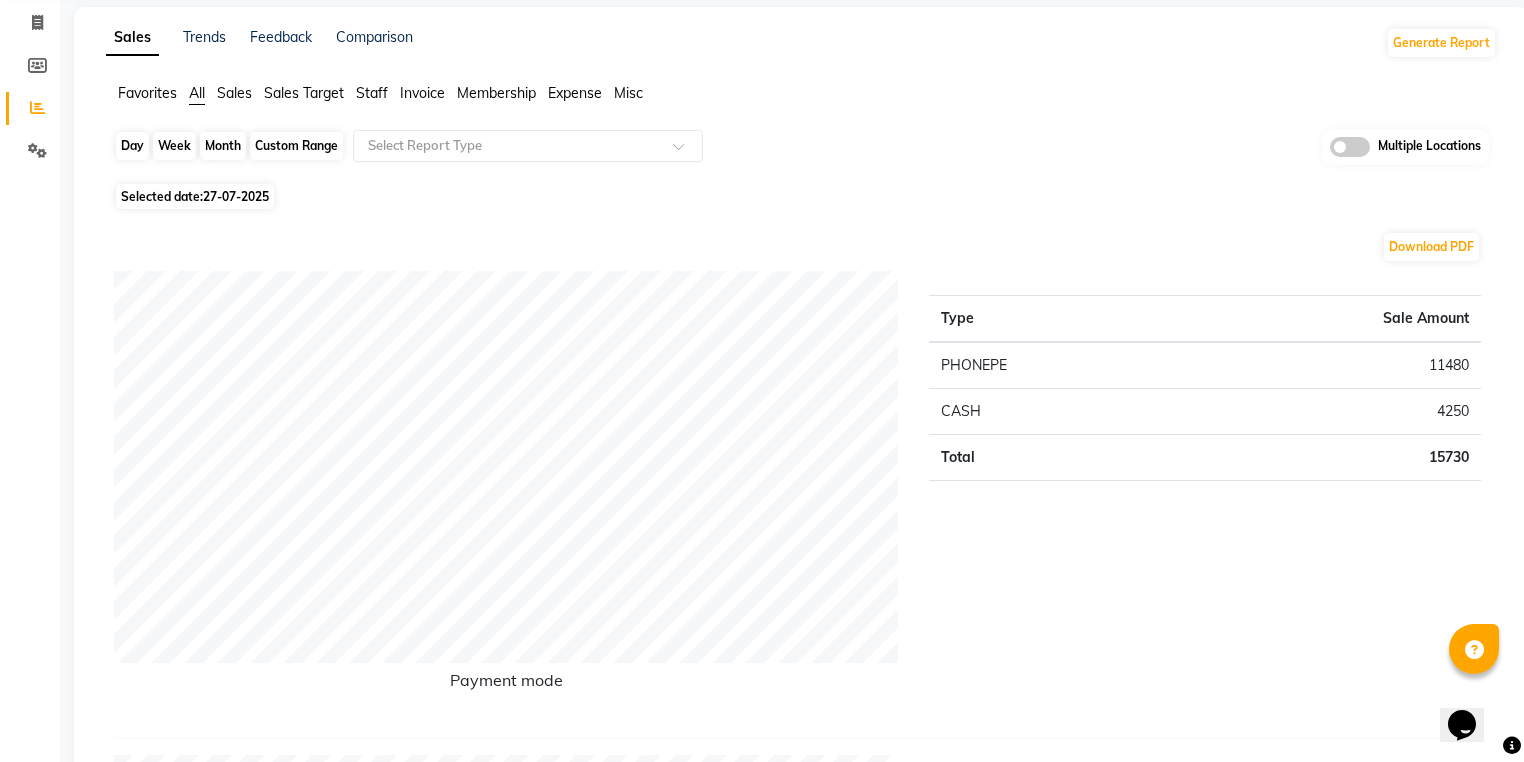 click on "Day" 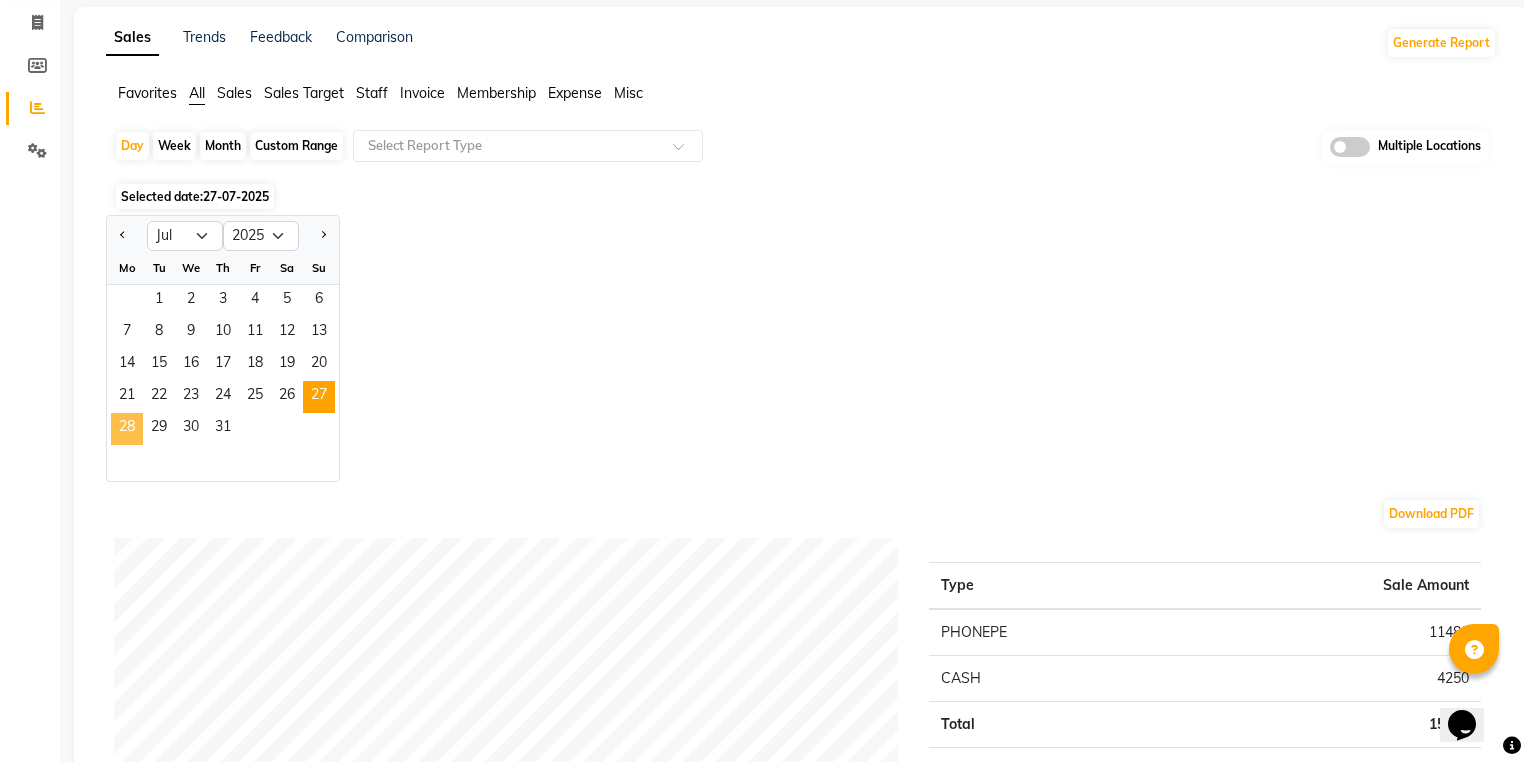 click on "28" 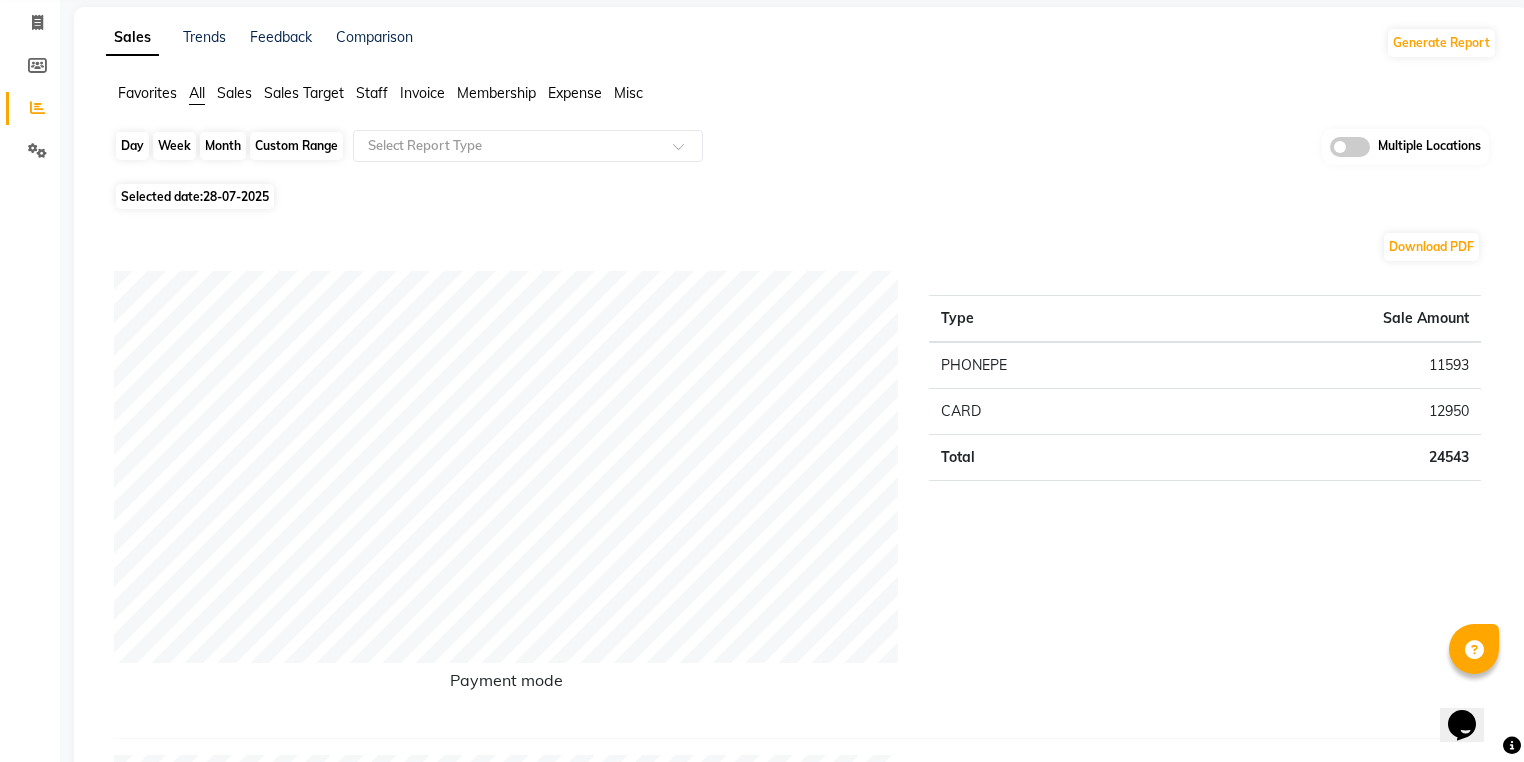 click on "Day" 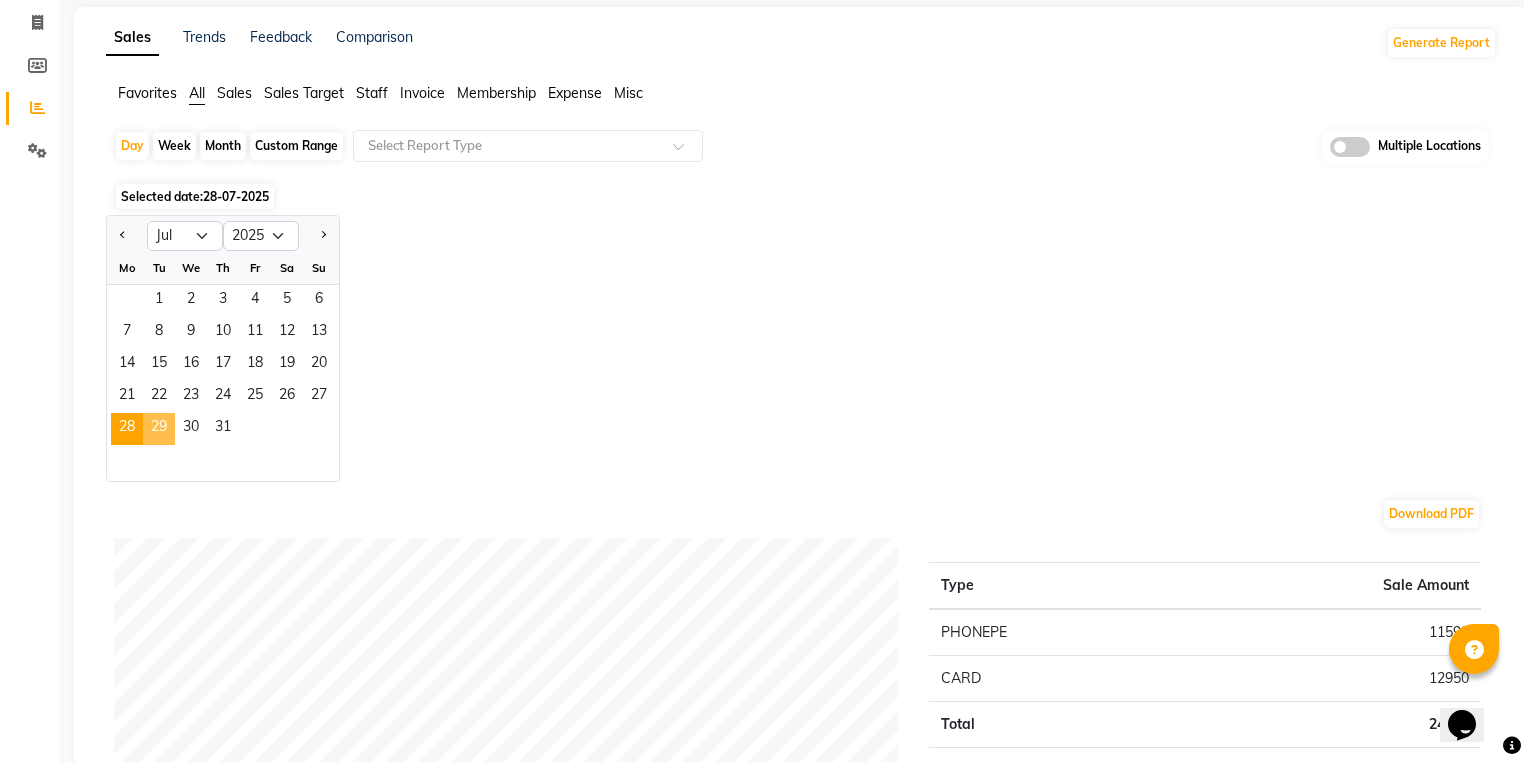 click on "29" 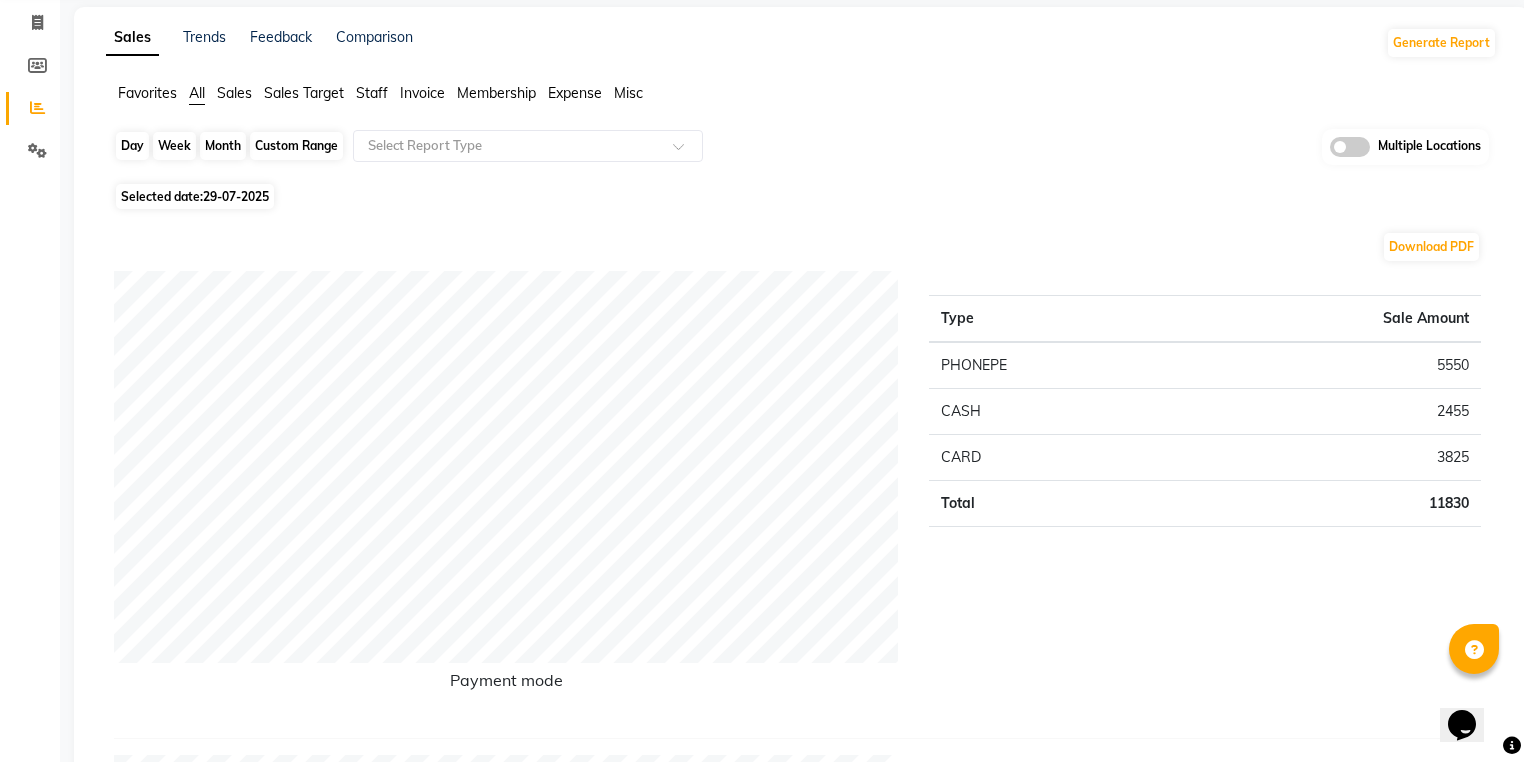 click on "Day" 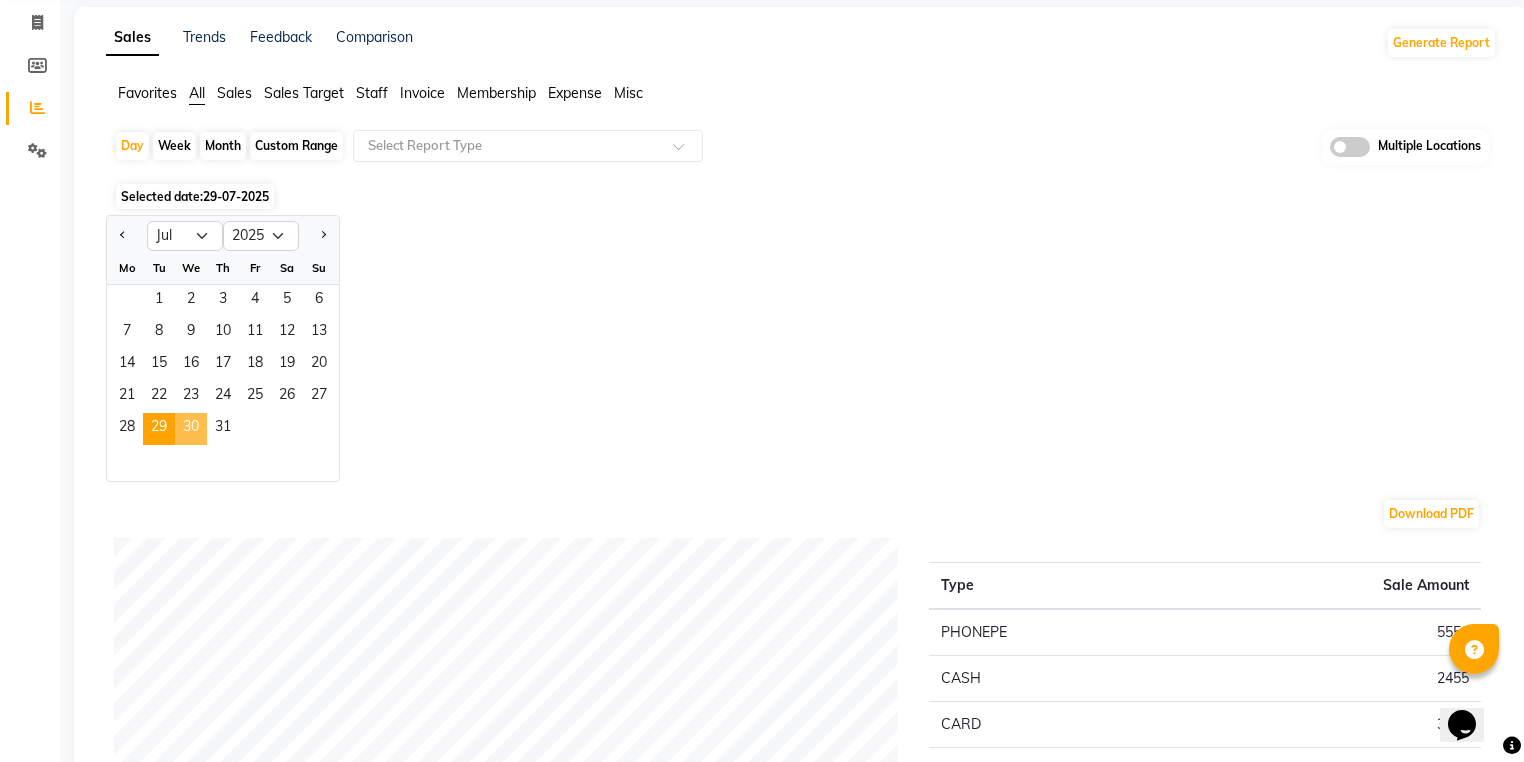 click on "30" 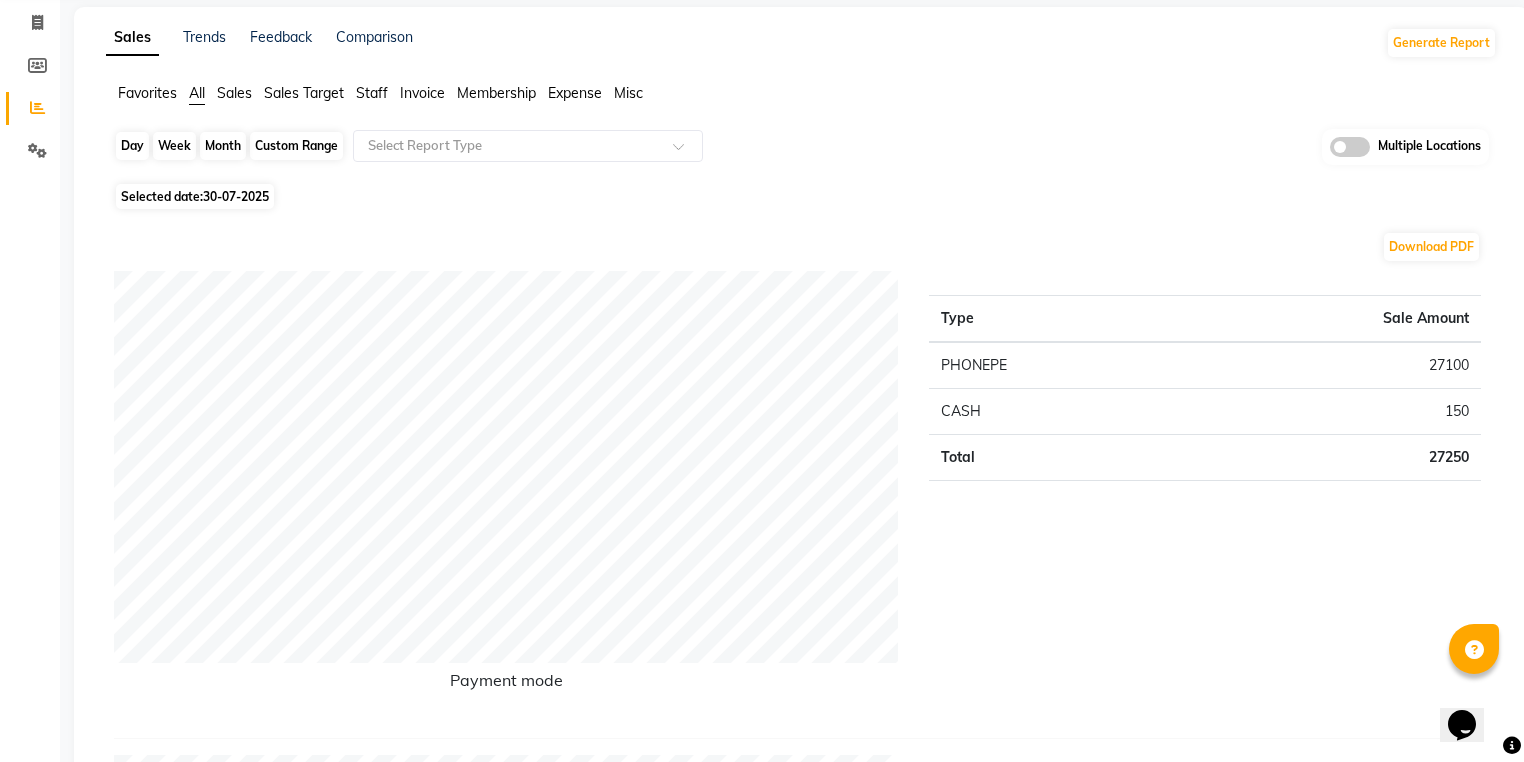 click on "Day" 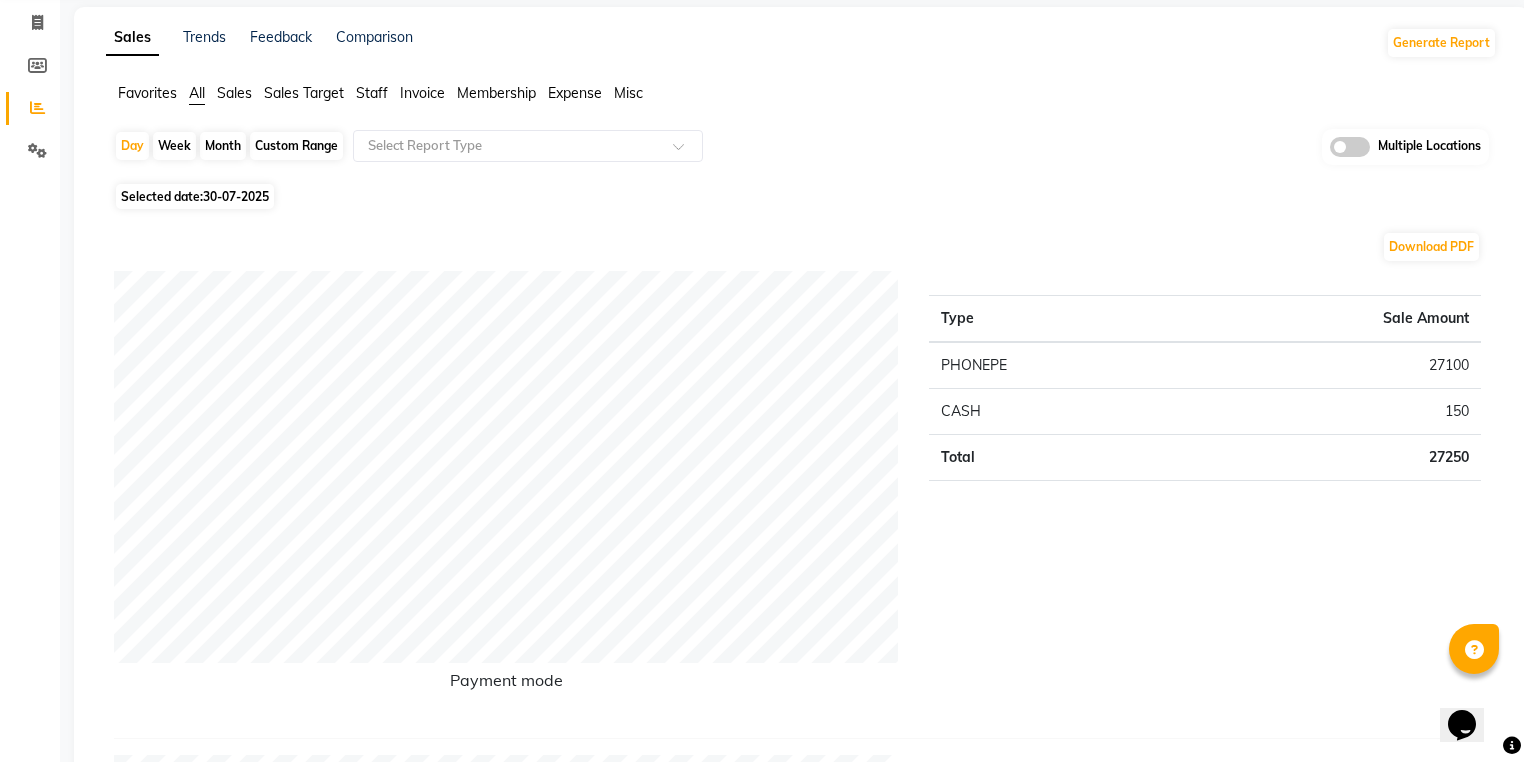 select on "7" 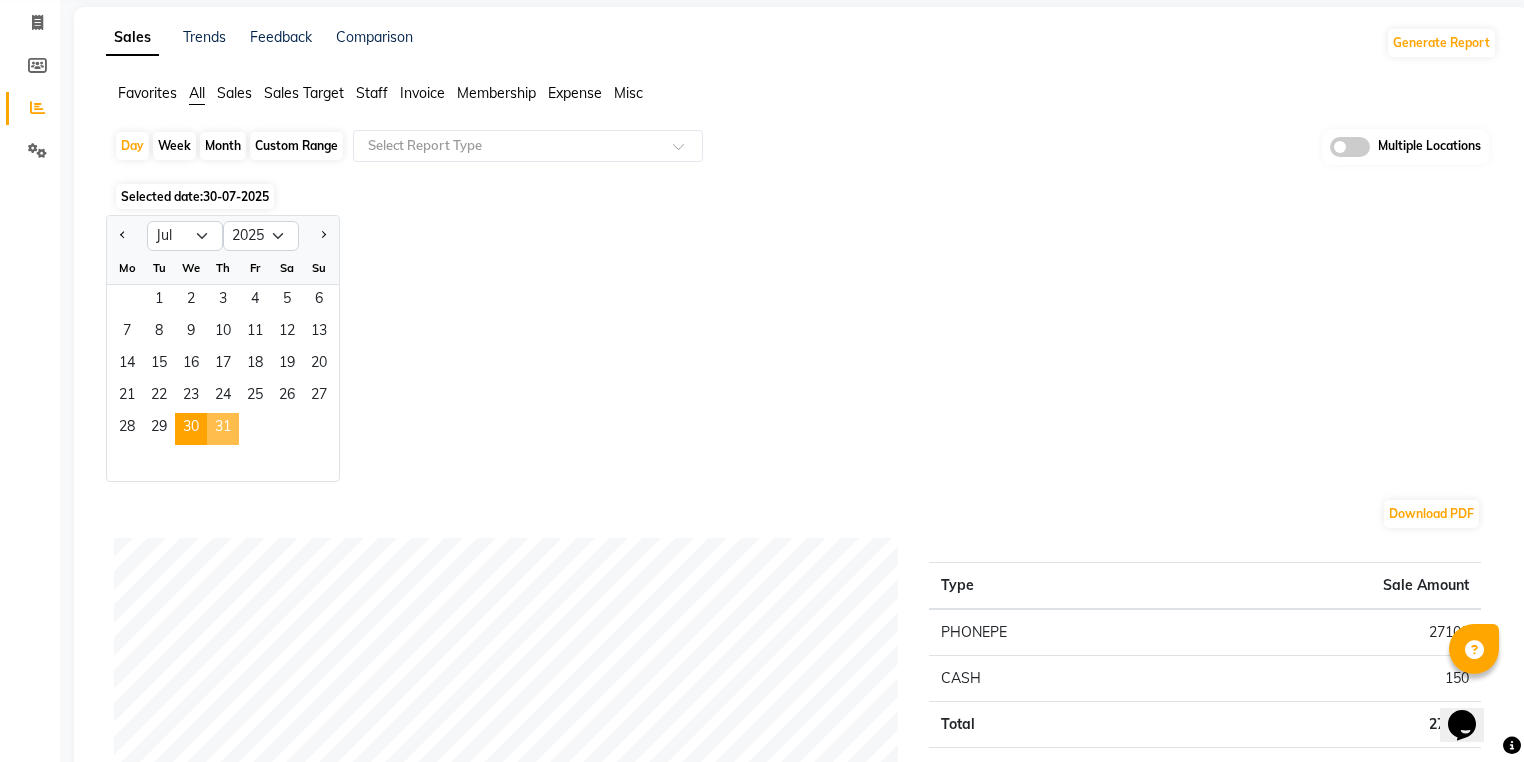 click on "31" 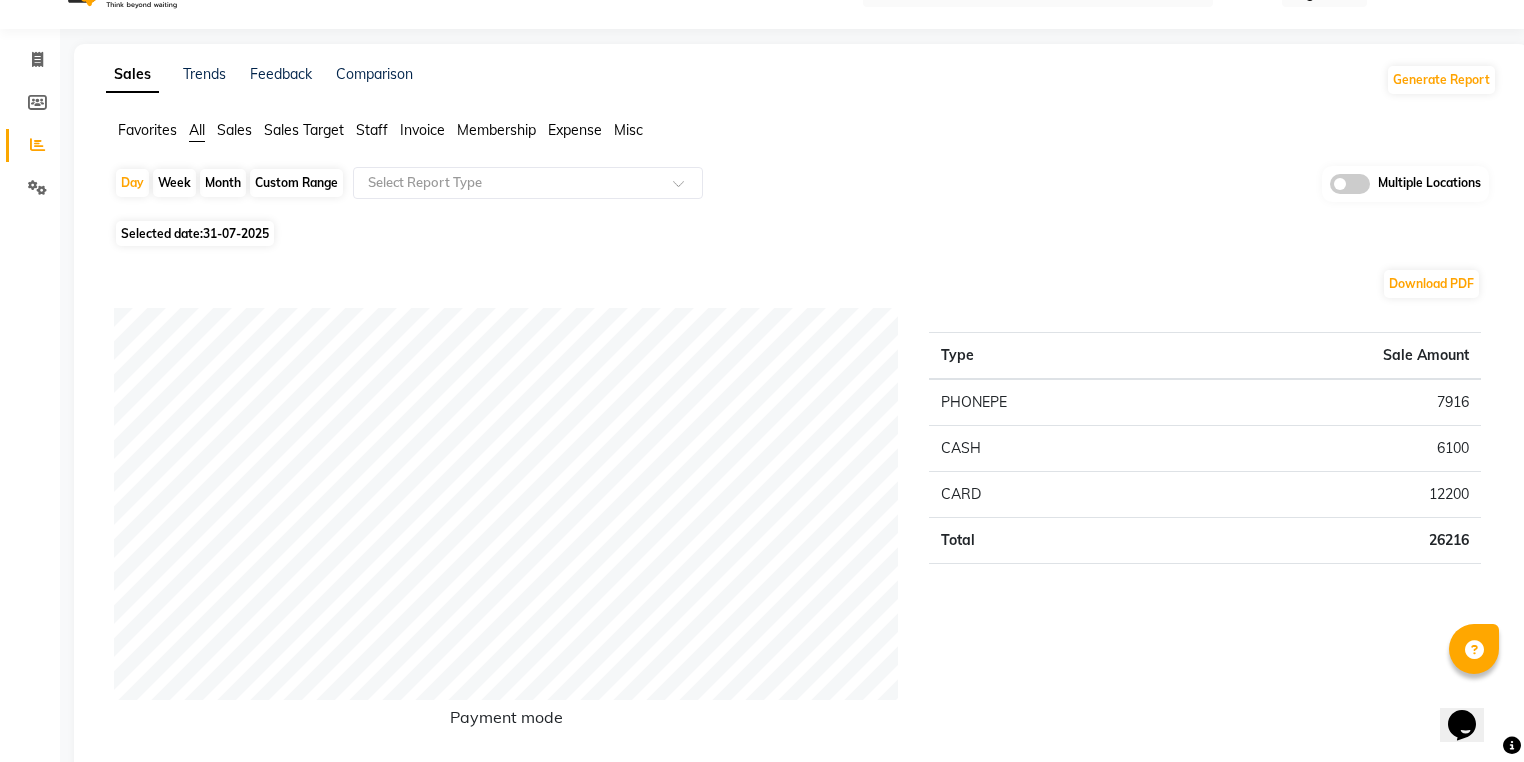 scroll, scrollTop: 0, scrollLeft: 0, axis: both 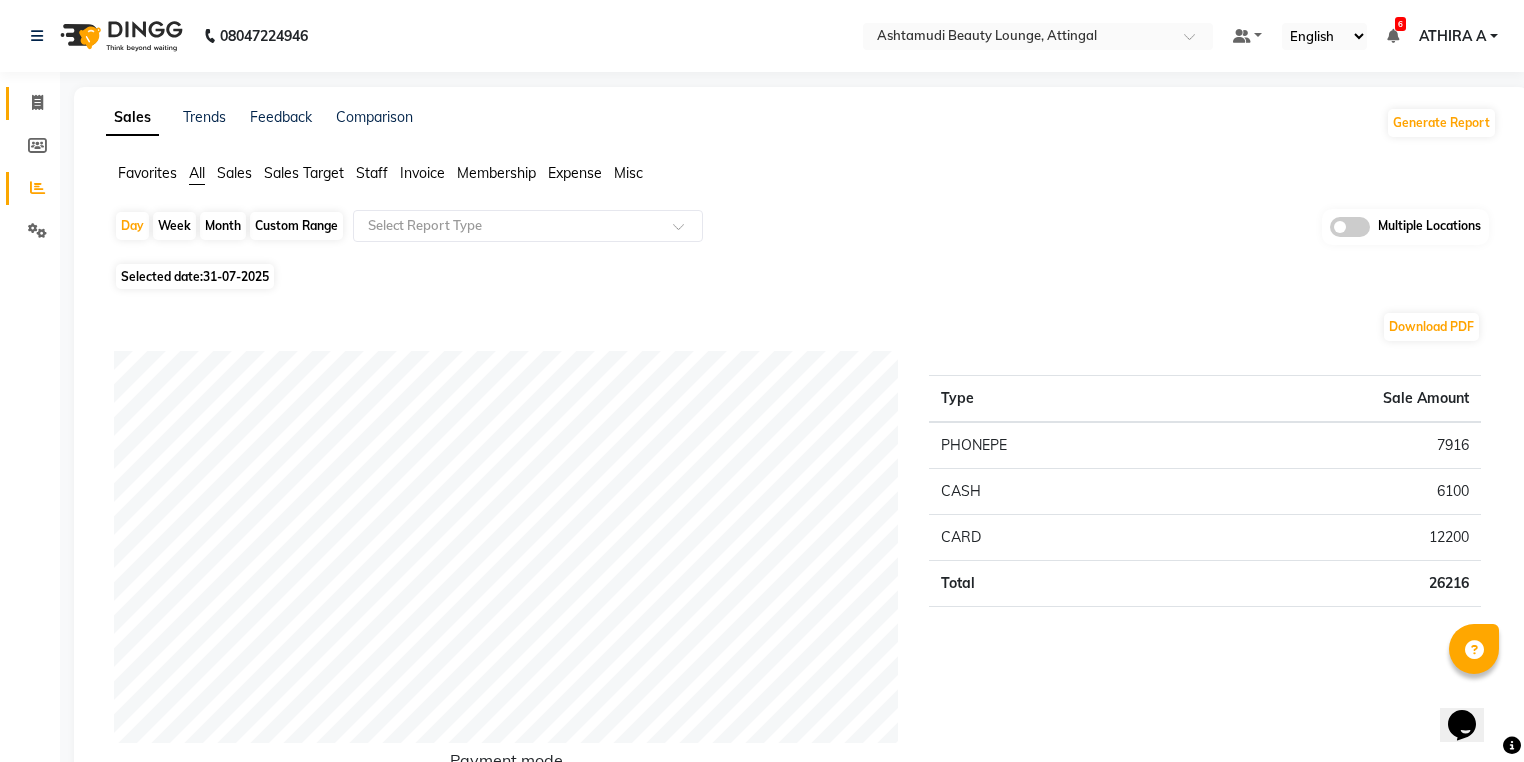 click on "Invoice" 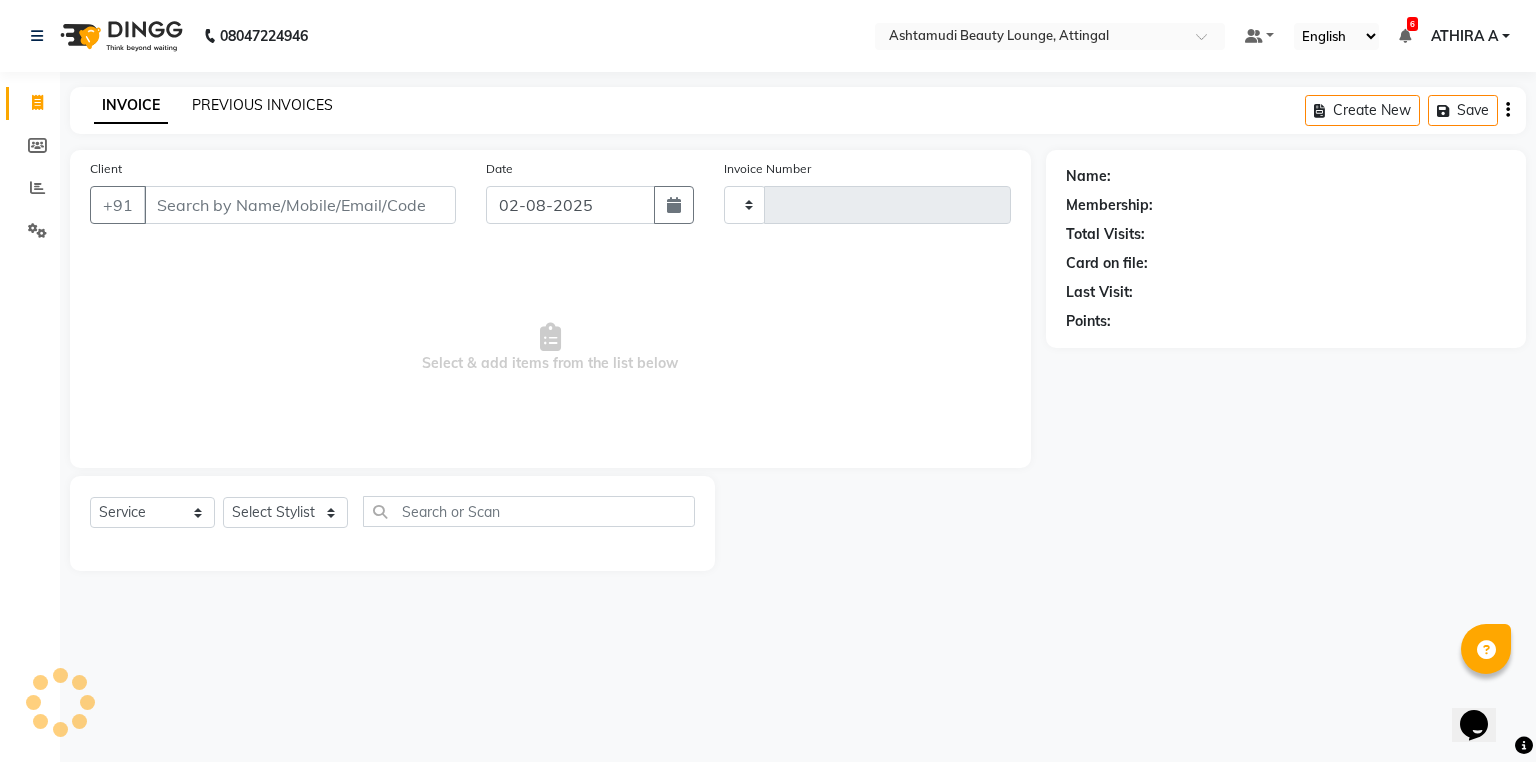 type on "1215" 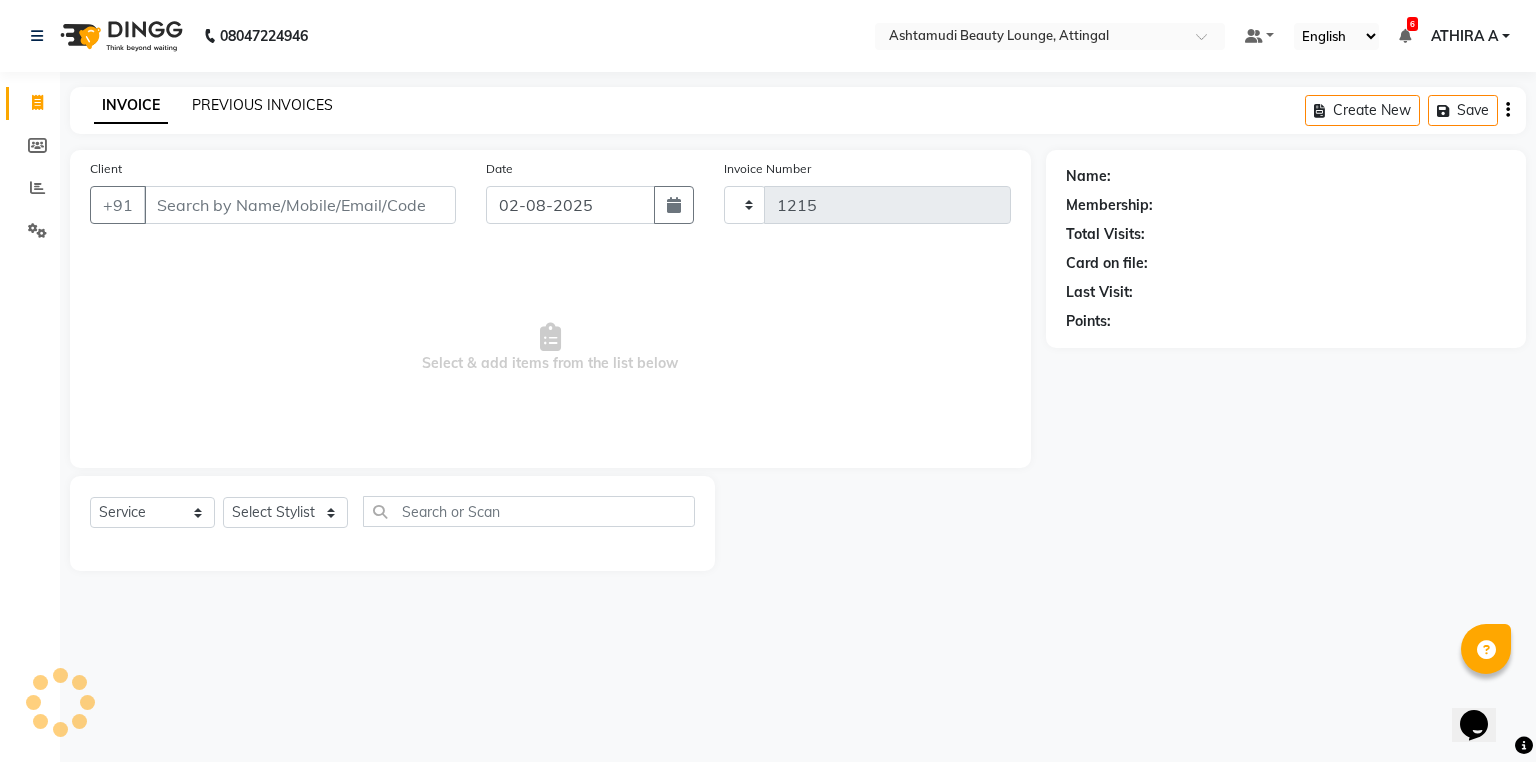 select on "4628" 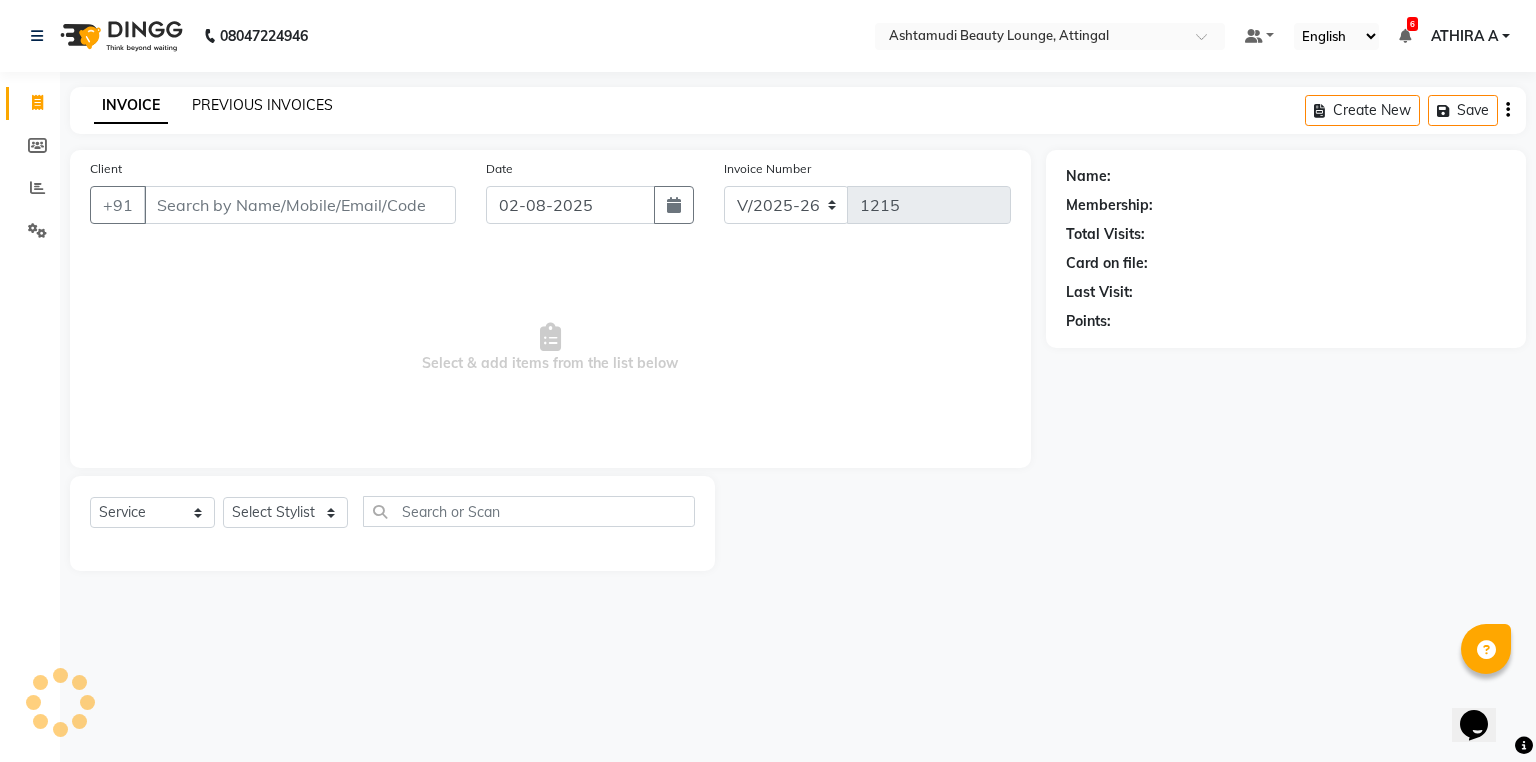 click on "PREVIOUS INVOICES" 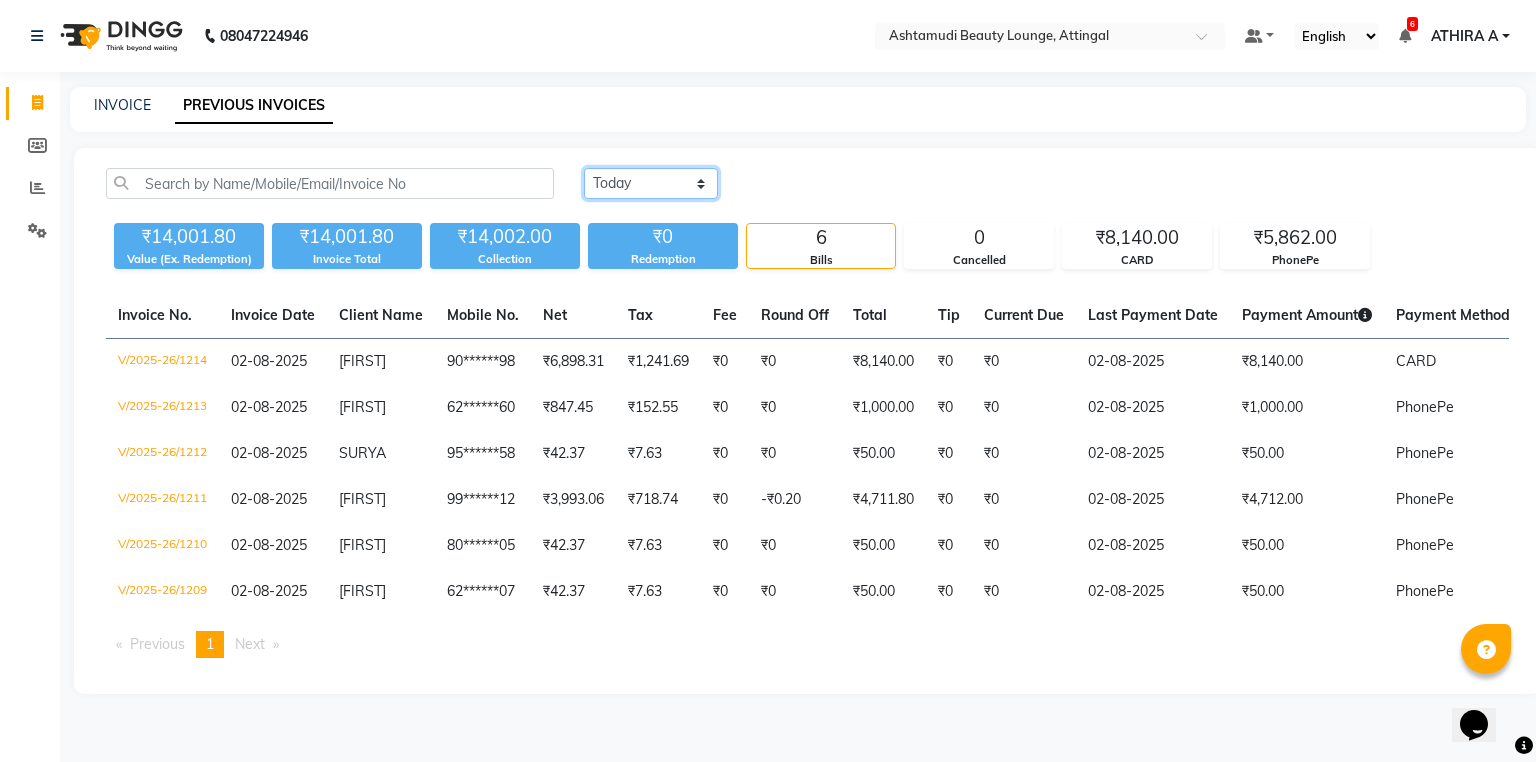 drag, startPoint x: 647, startPoint y: 183, endPoint x: 641, endPoint y: 197, distance: 15.231546 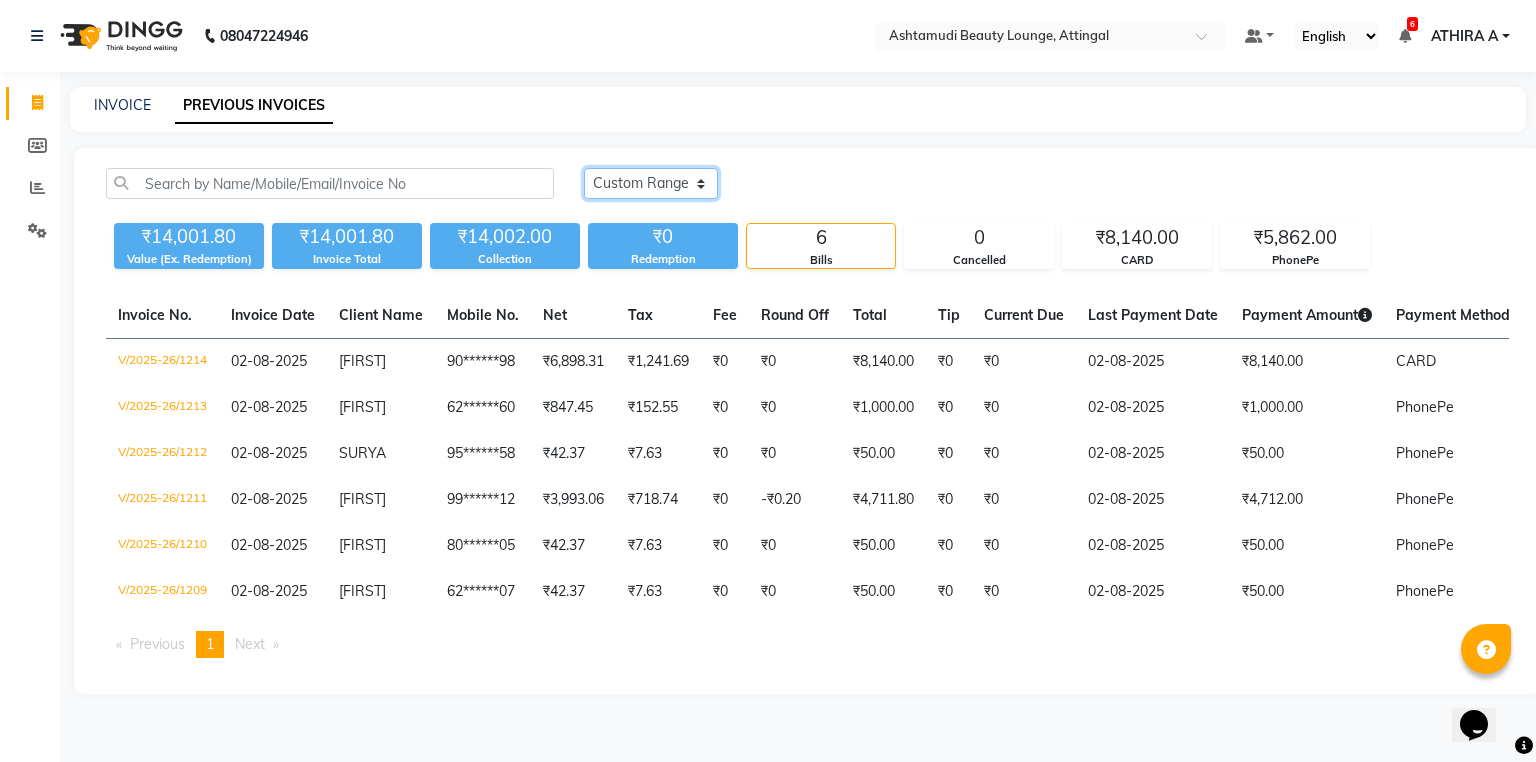 click on "Today Yesterday Custom Range" 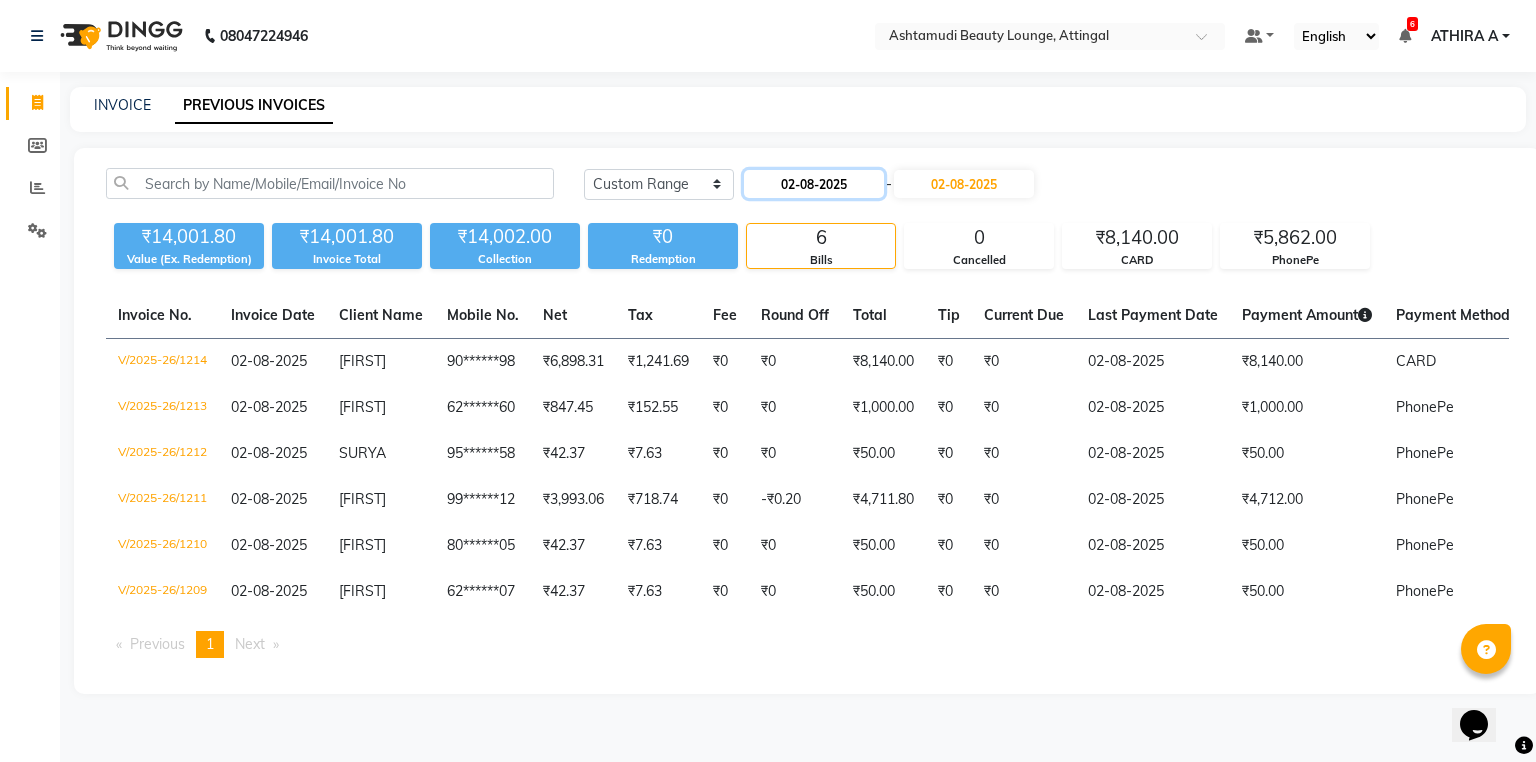click on "02-08-2025" 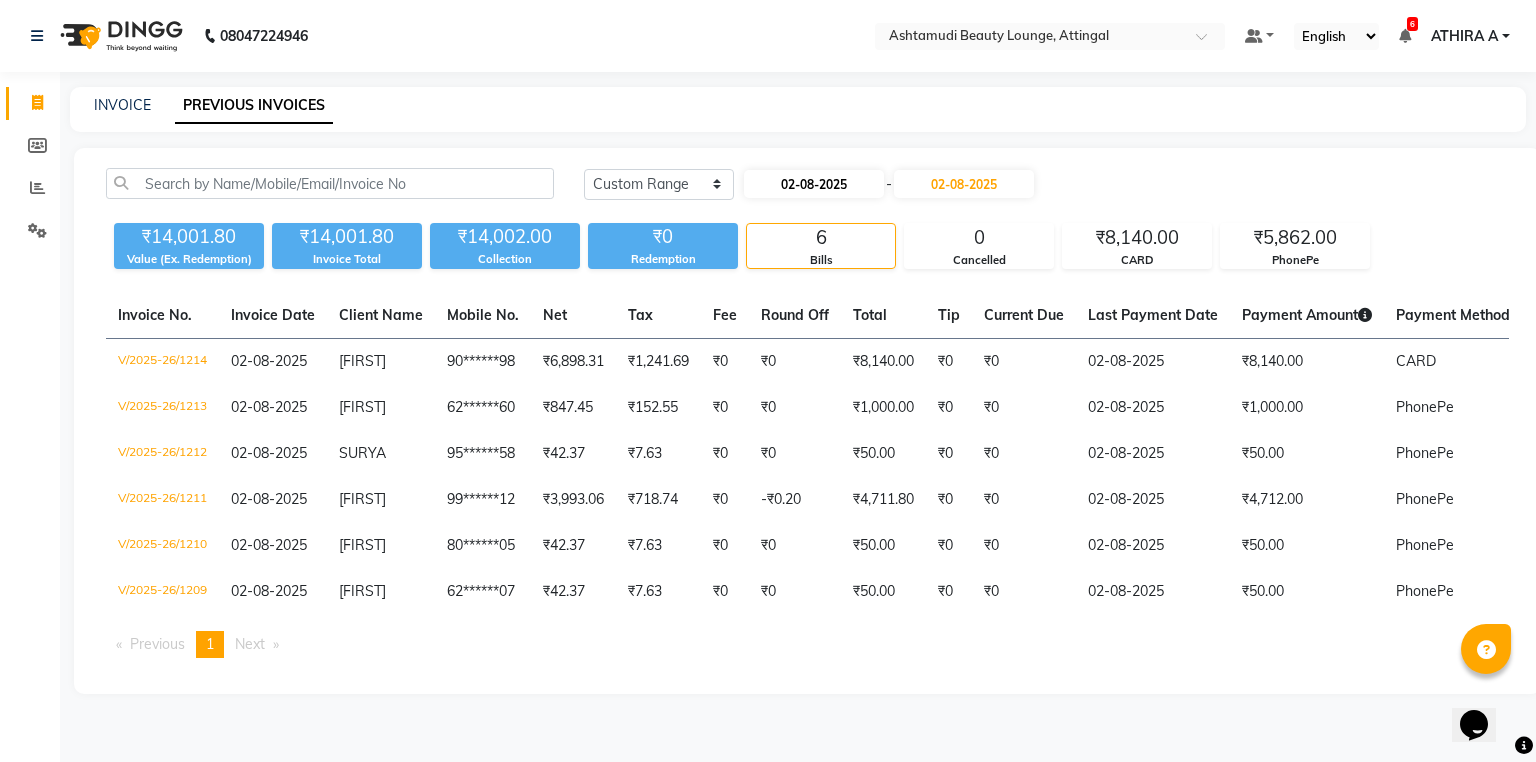 select on "8" 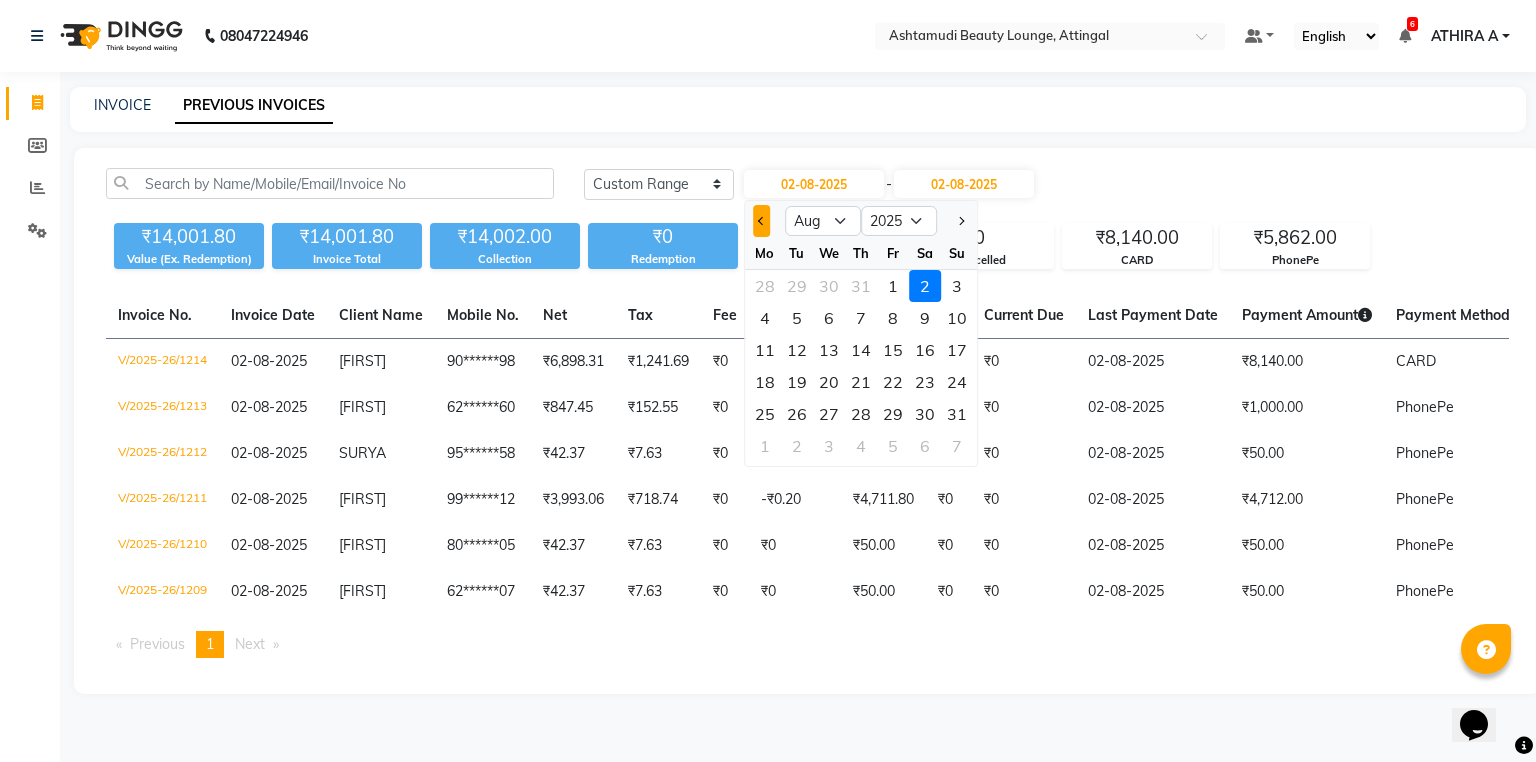 click 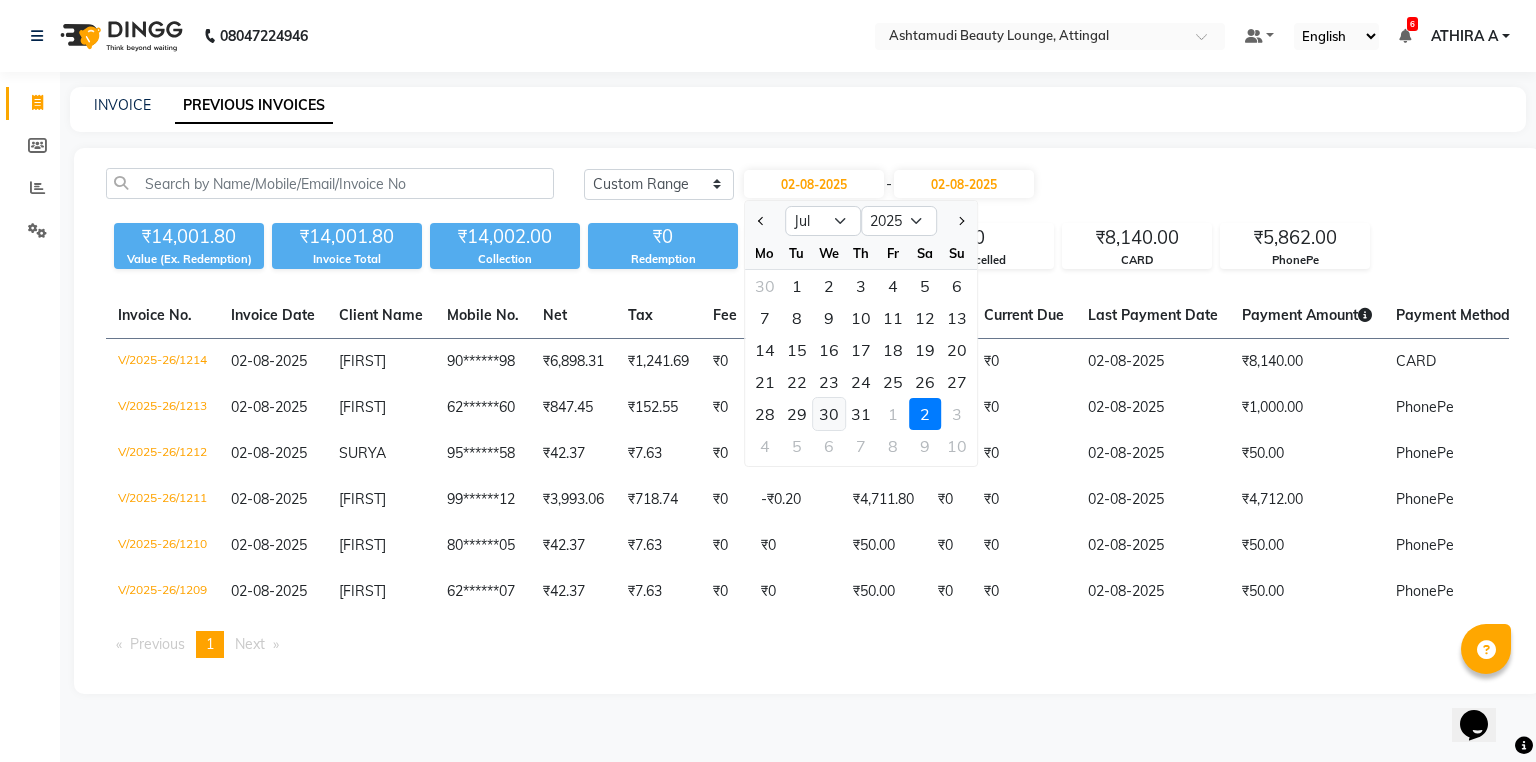 drag, startPoint x: 835, startPoint y: 416, endPoint x: 976, endPoint y: 134, distance: 315.28558 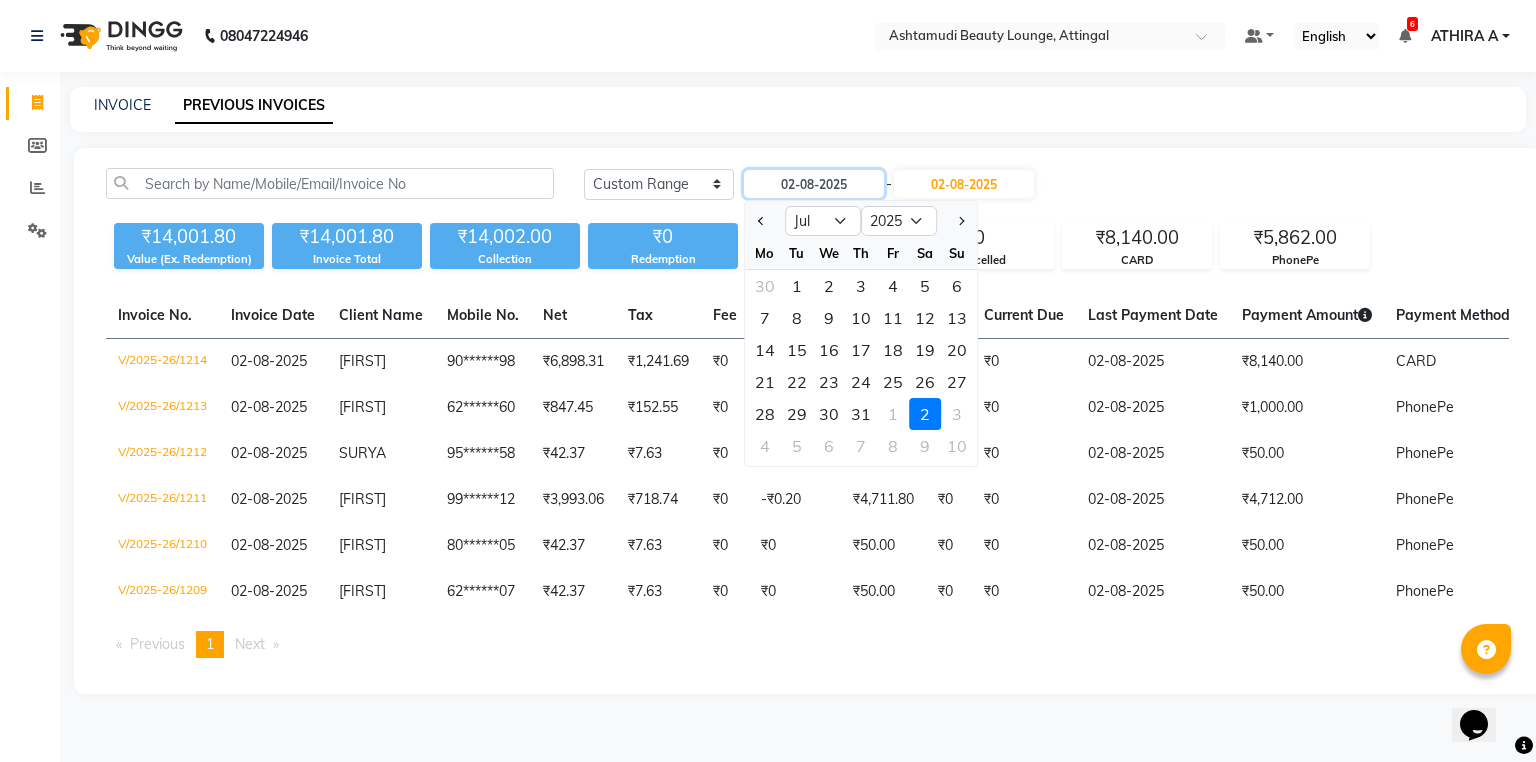 type on "30-07-2025" 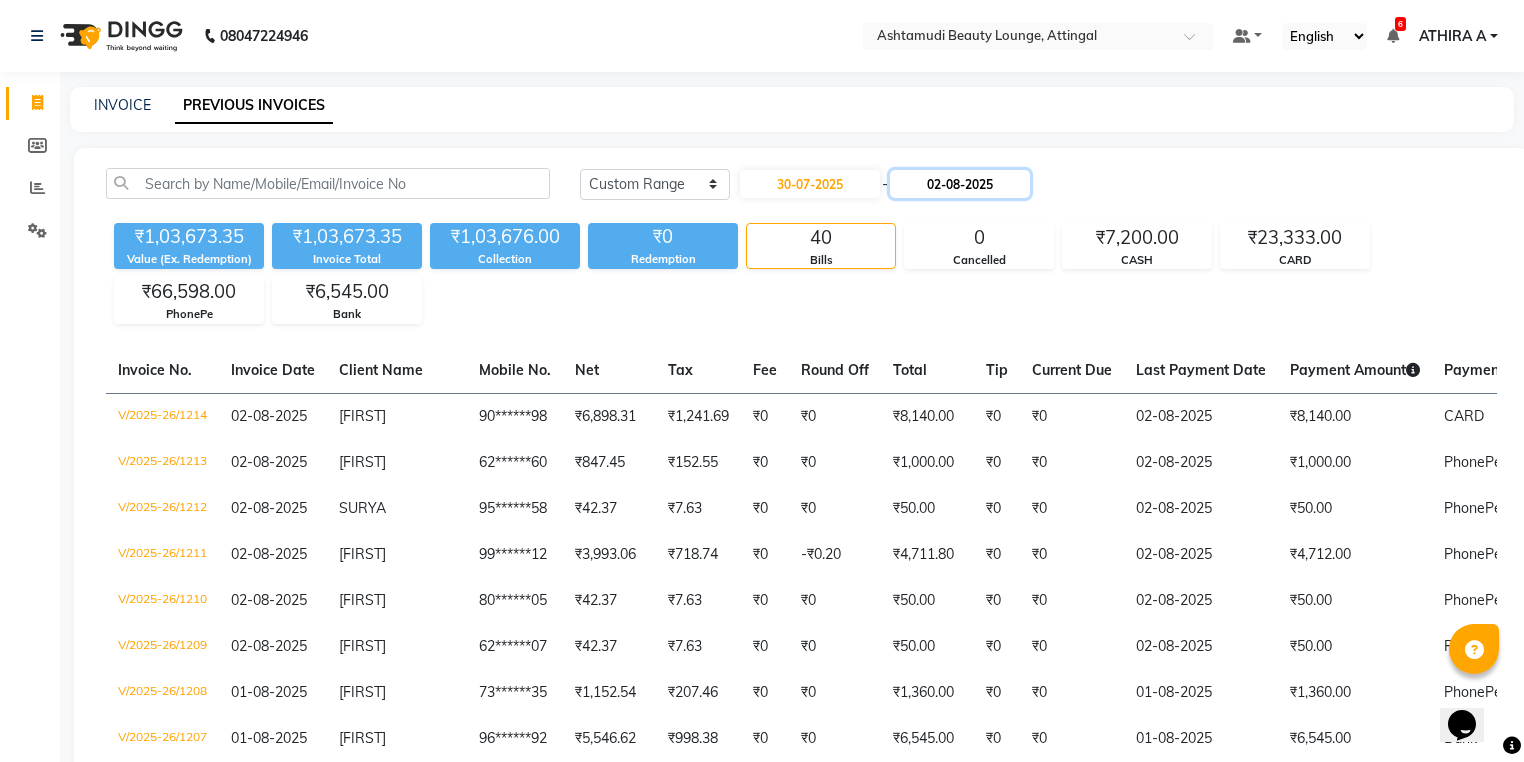 click on "02-08-2025" 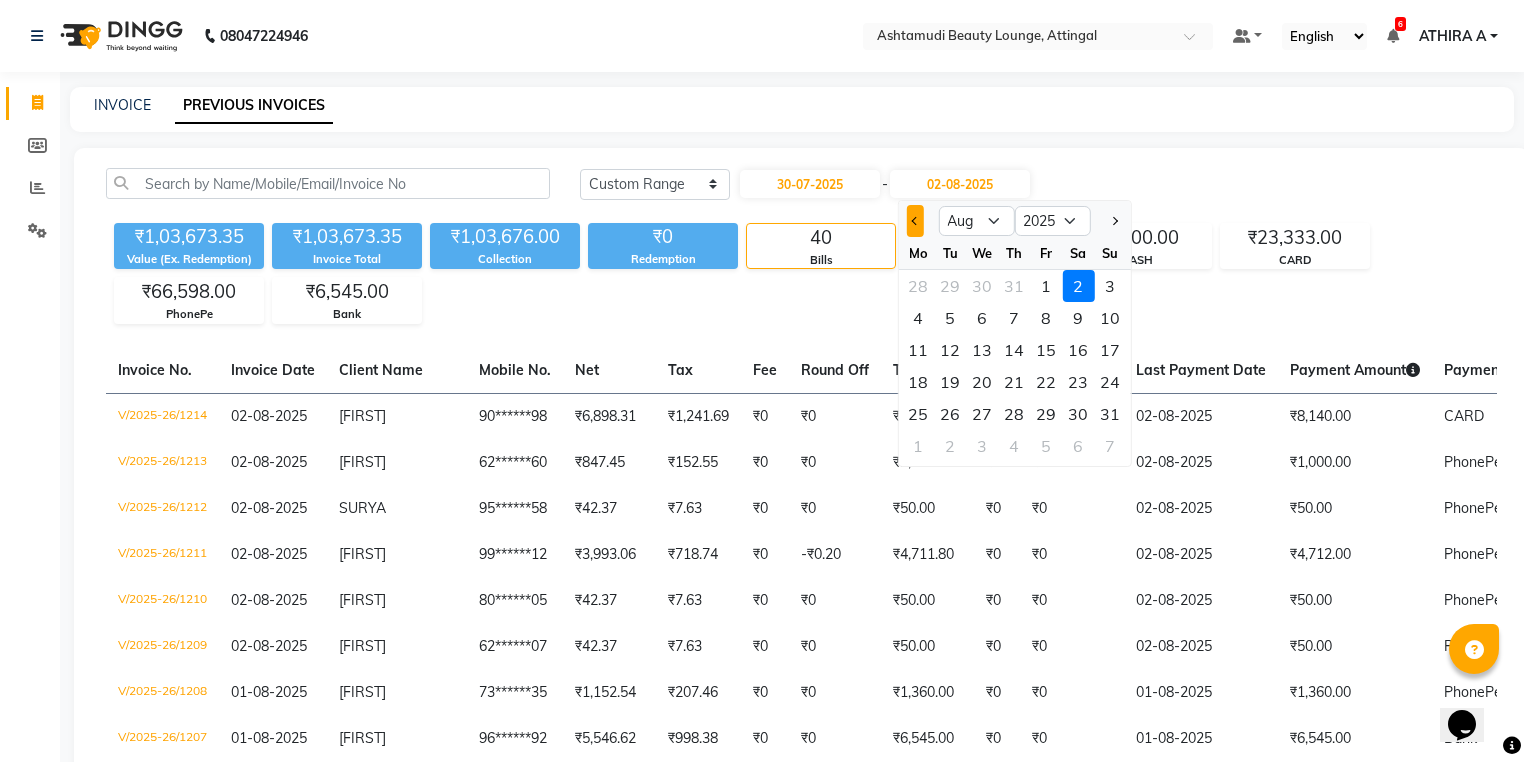 click 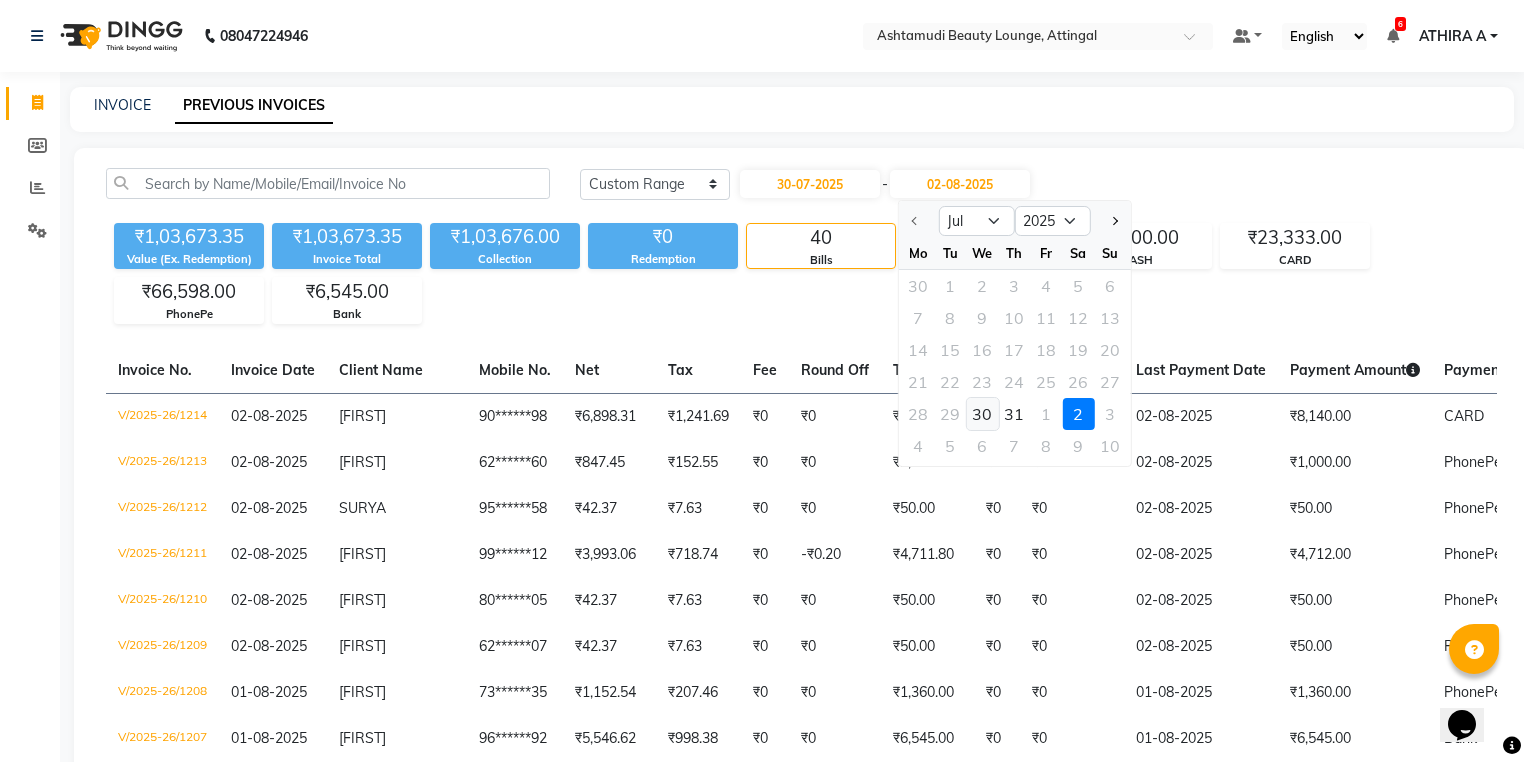 click on "30" 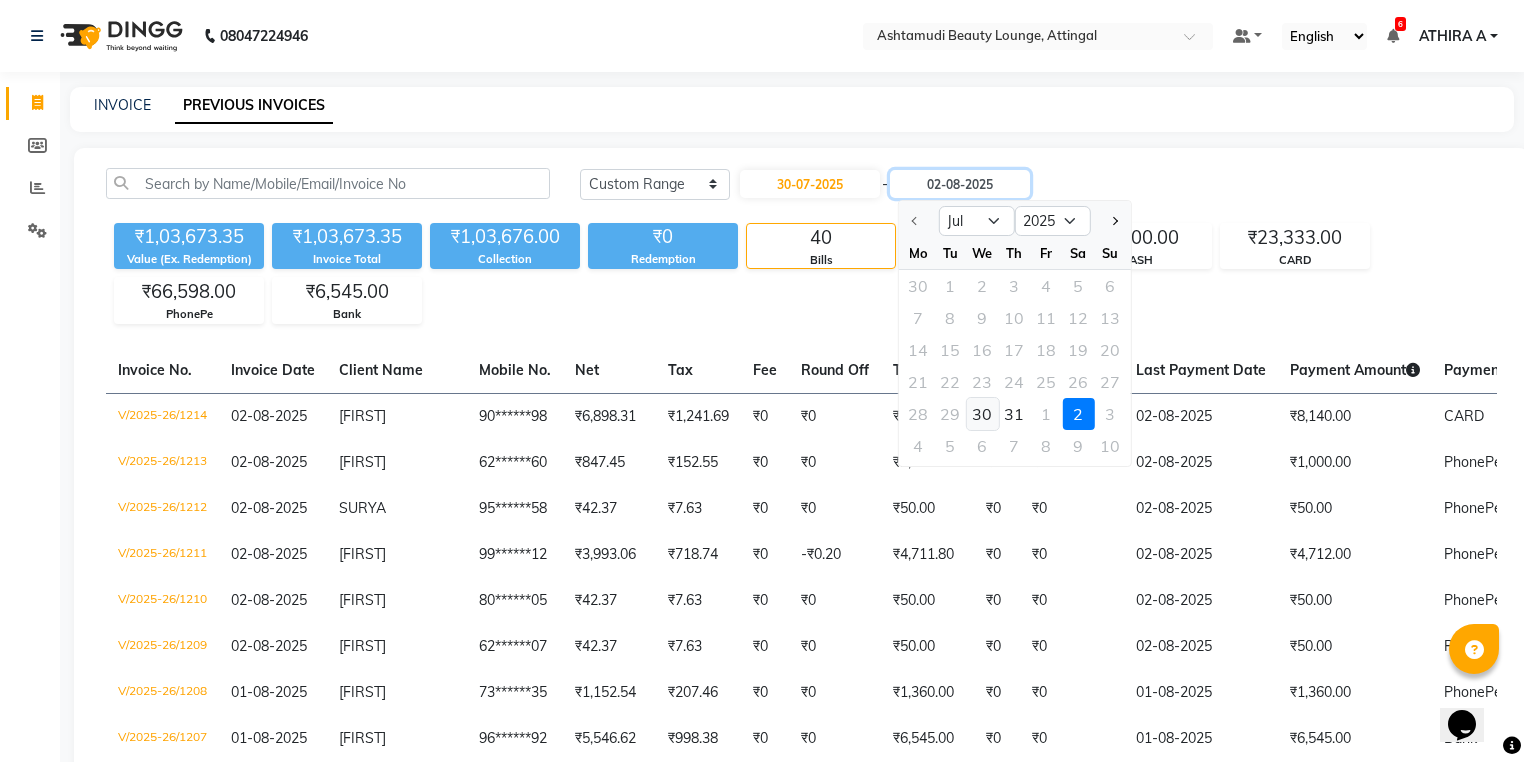 type on "30-07-2025" 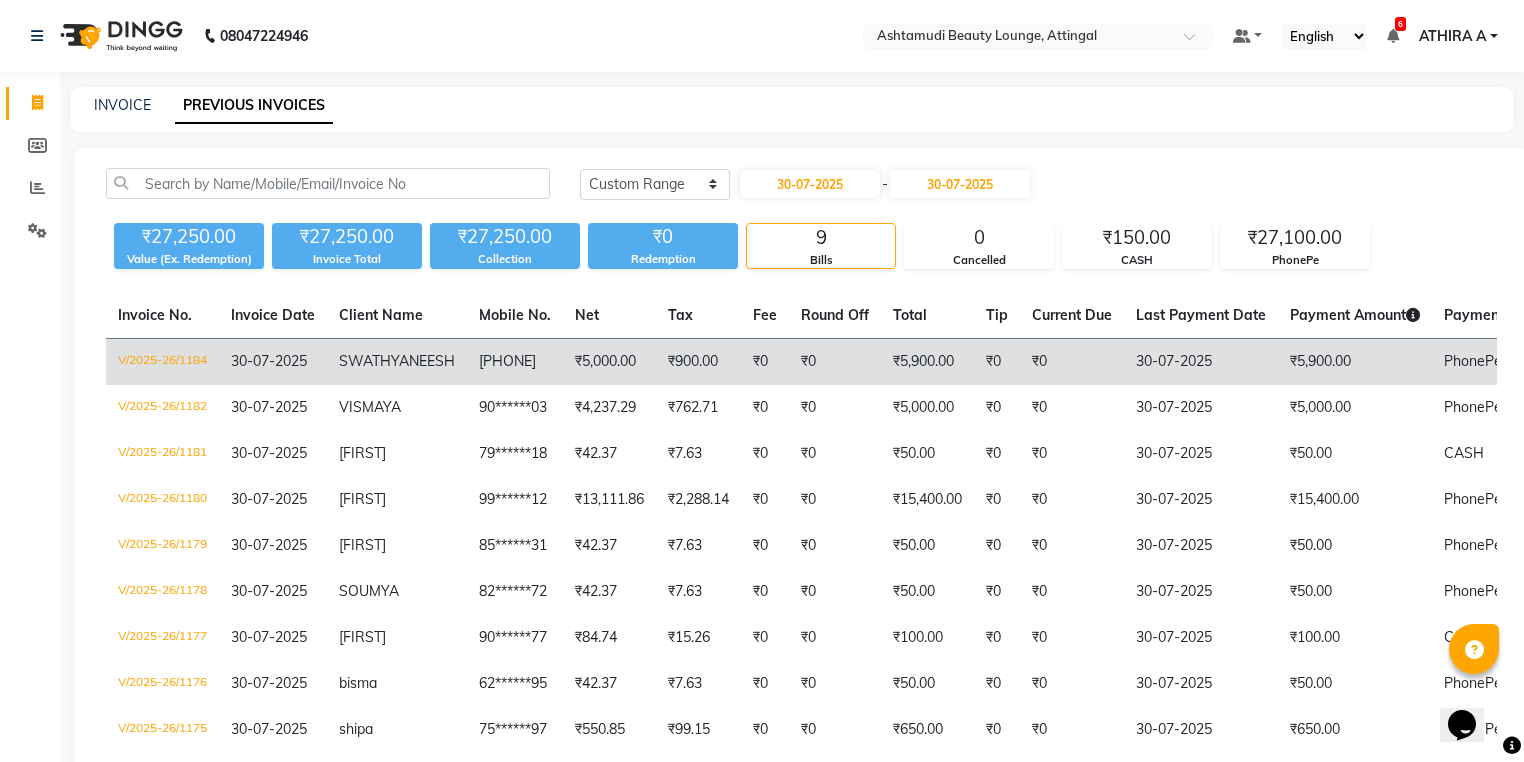click on "SWATHY  ANEESH" 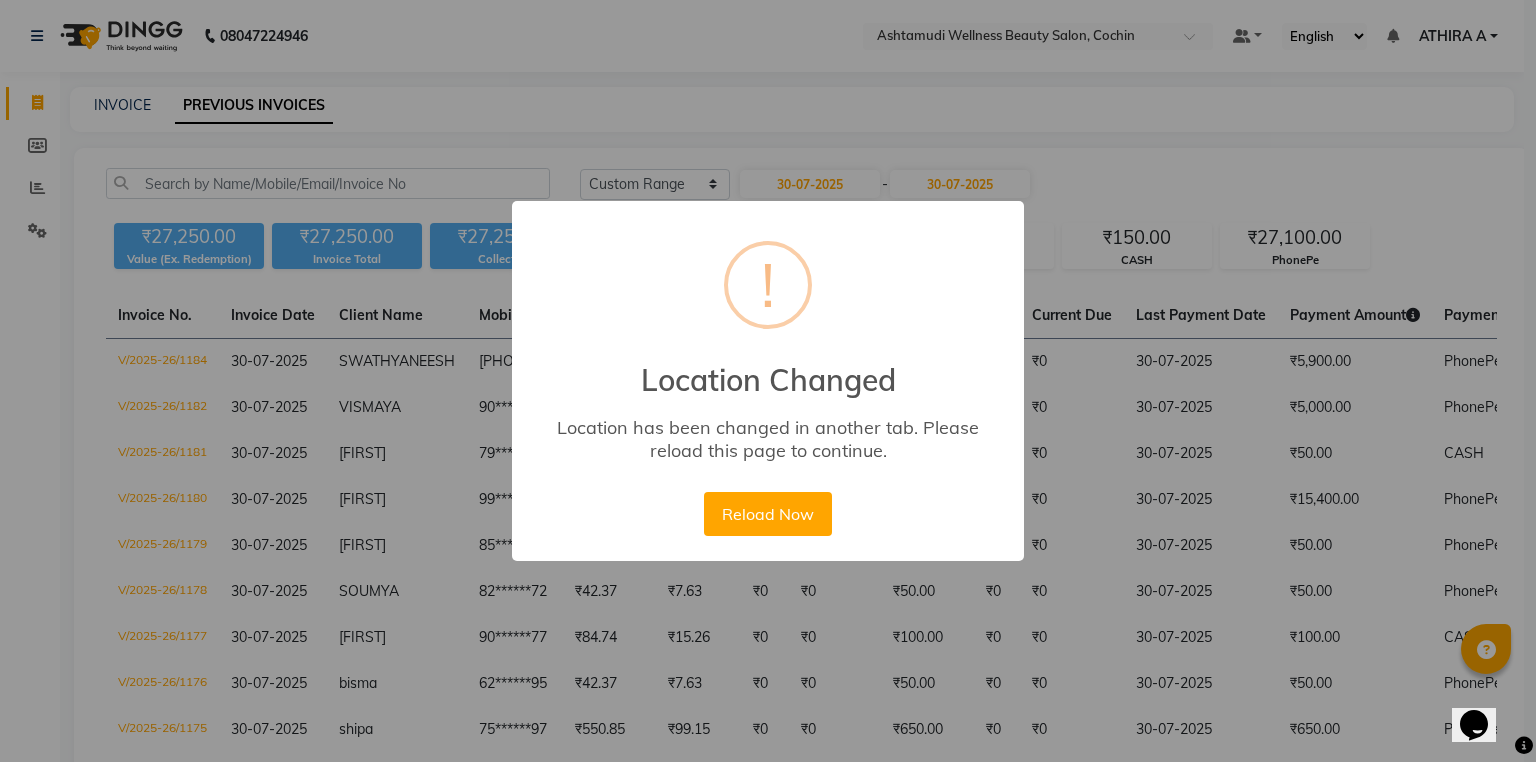 click on "× ! Location Changed Location has been changed in another tab. Please reload this page to continue. Reload Now No Cancel" at bounding box center [768, 381] 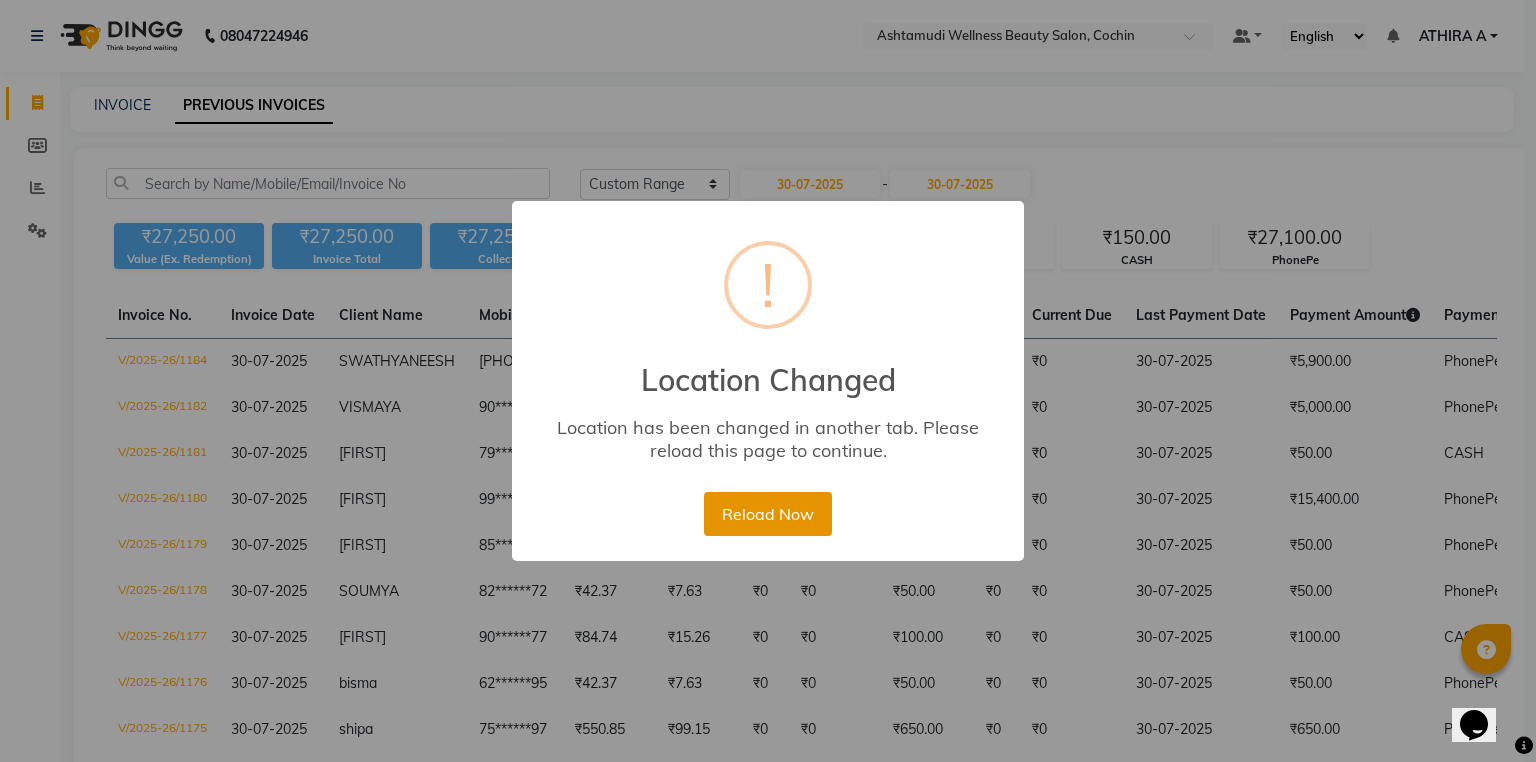 click on "Reload Now" at bounding box center [767, 514] 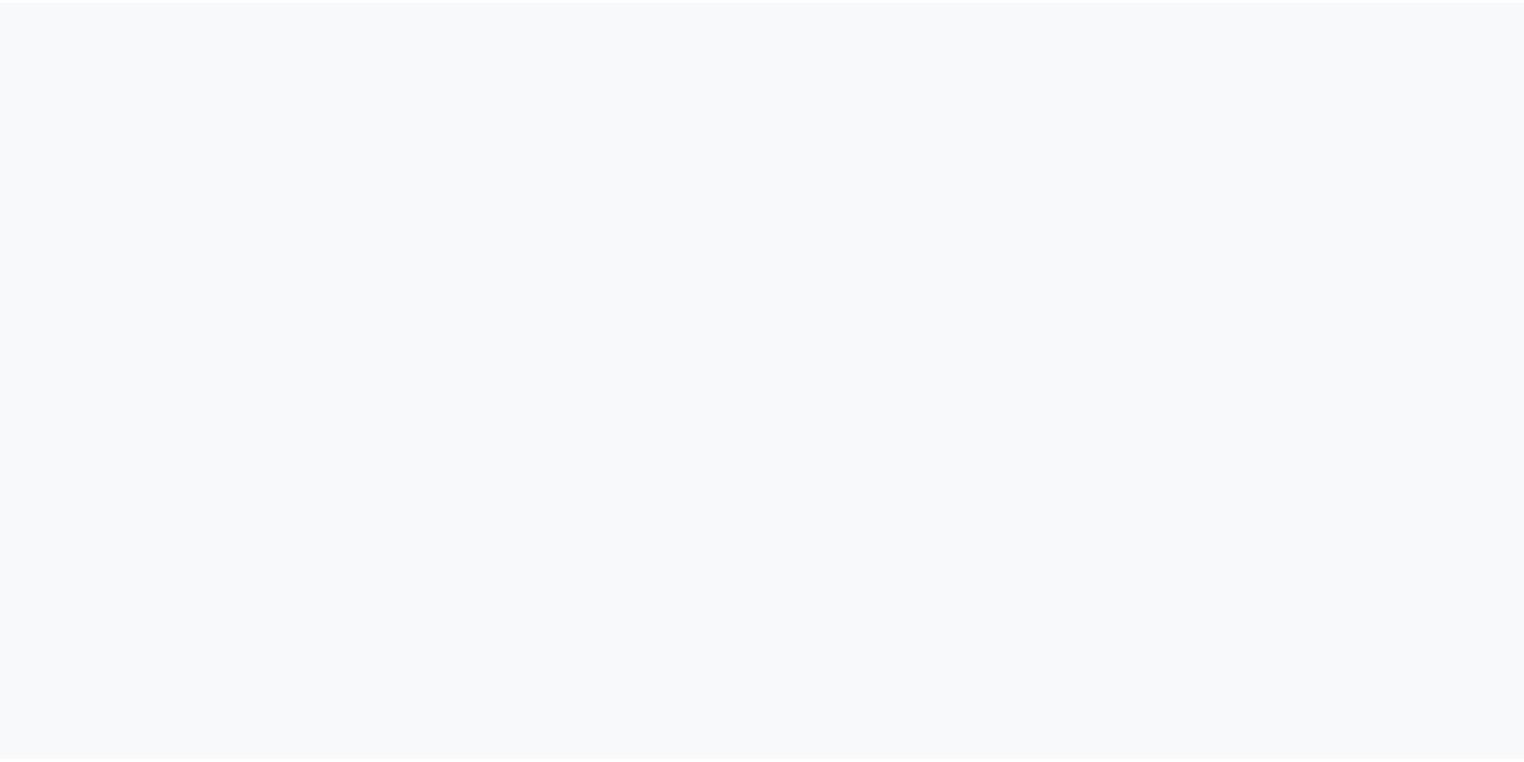 scroll, scrollTop: 0, scrollLeft: 0, axis: both 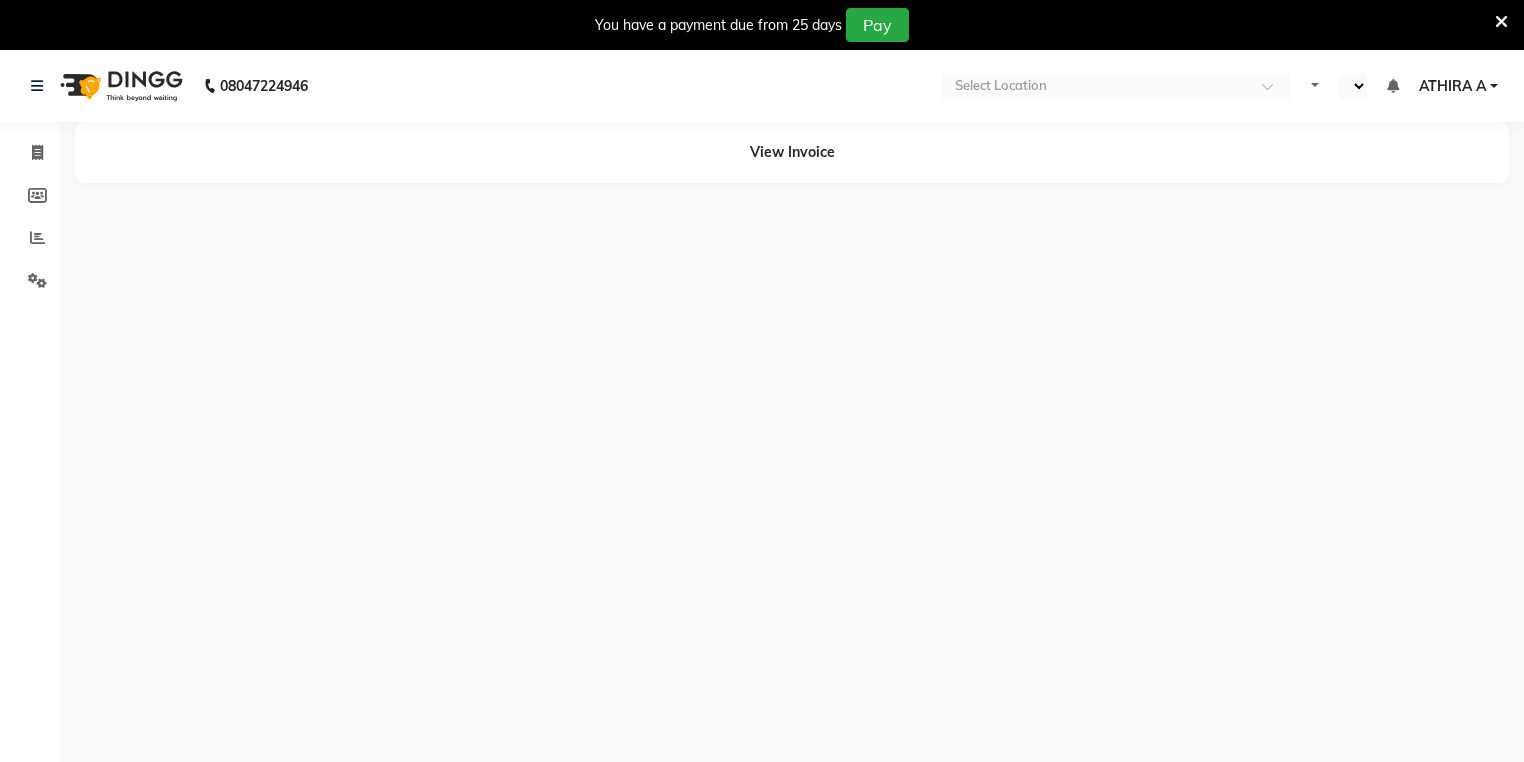select on "en" 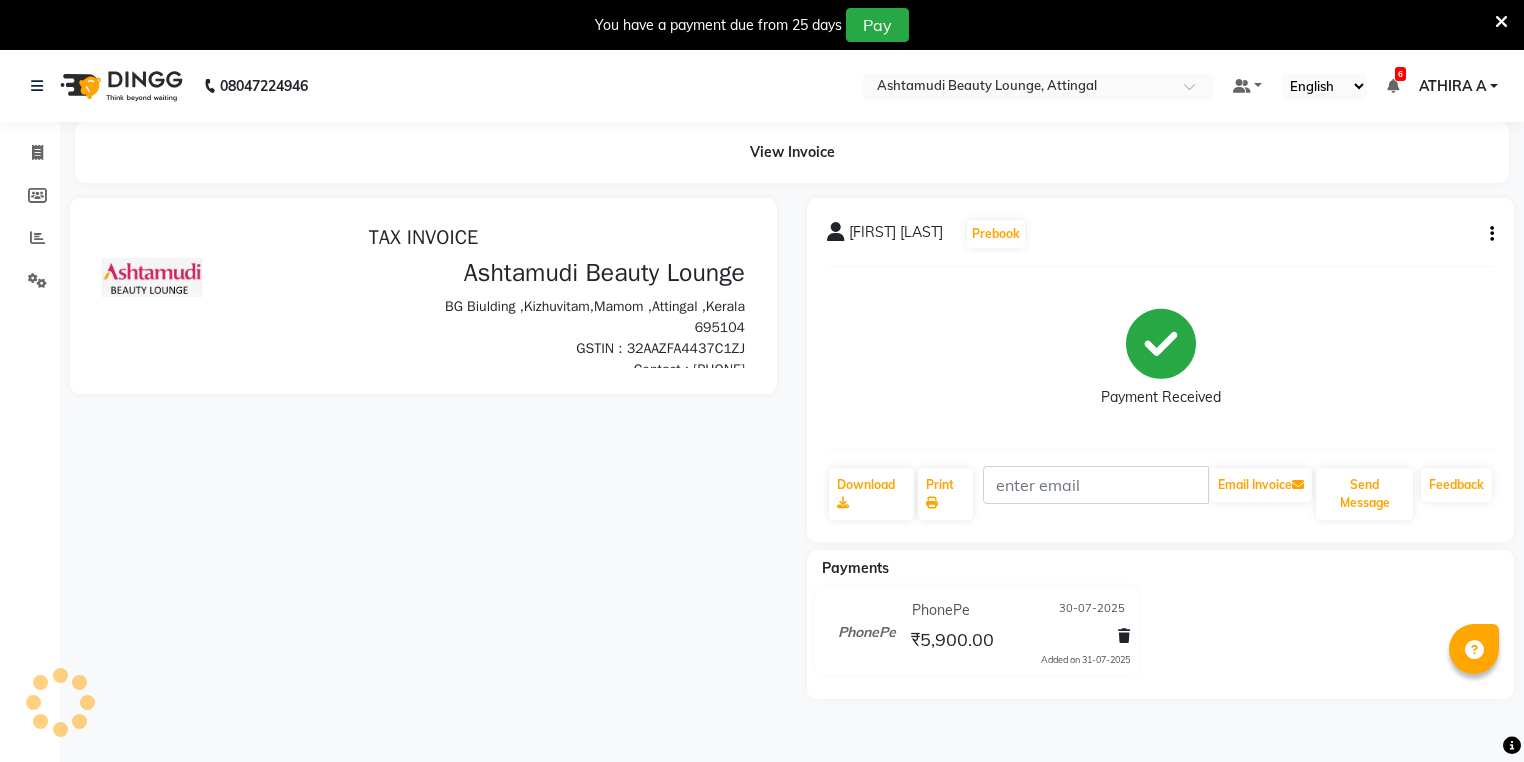 scroll, scrollTop: 0, scrollLeft: 0, axis: both 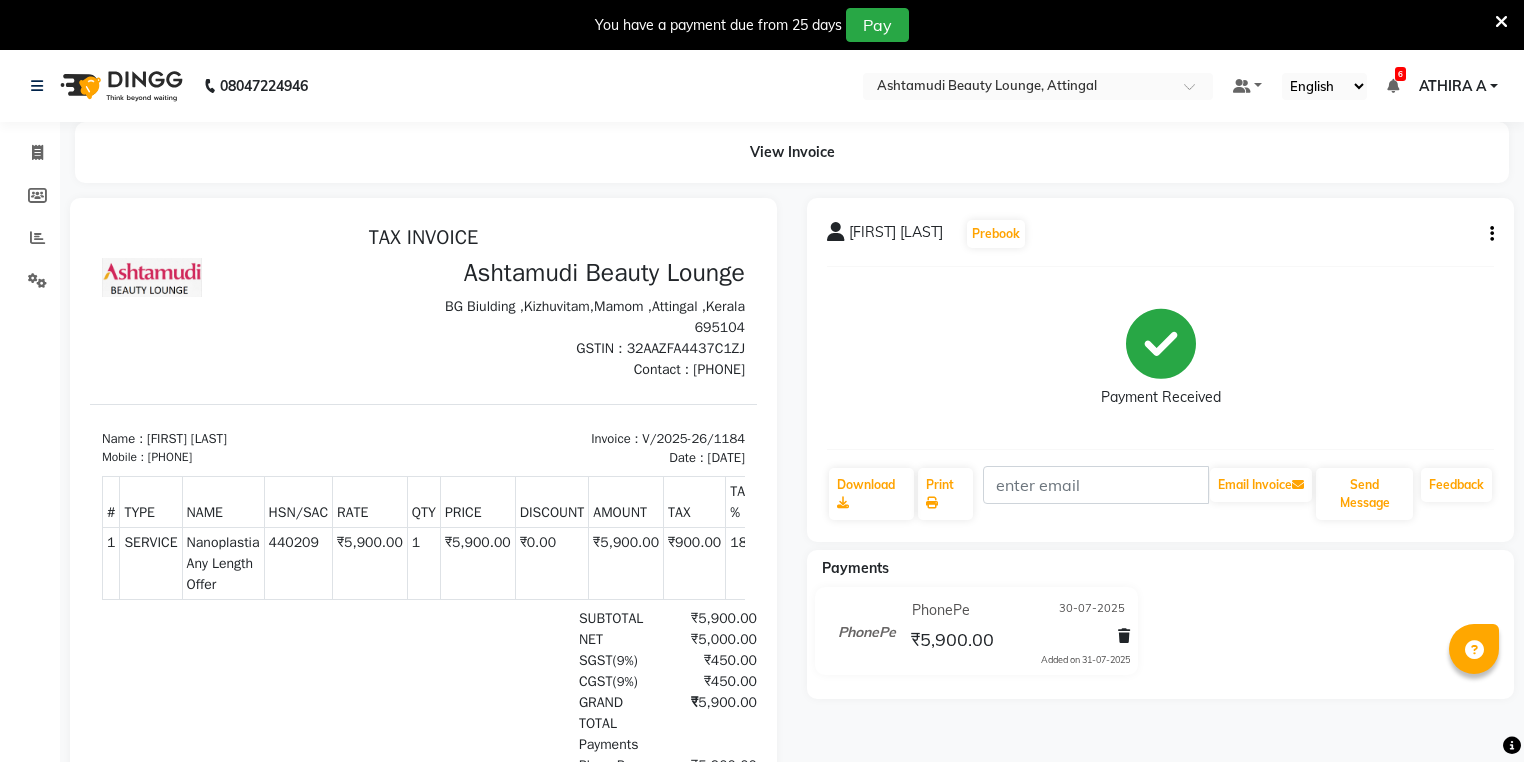 click 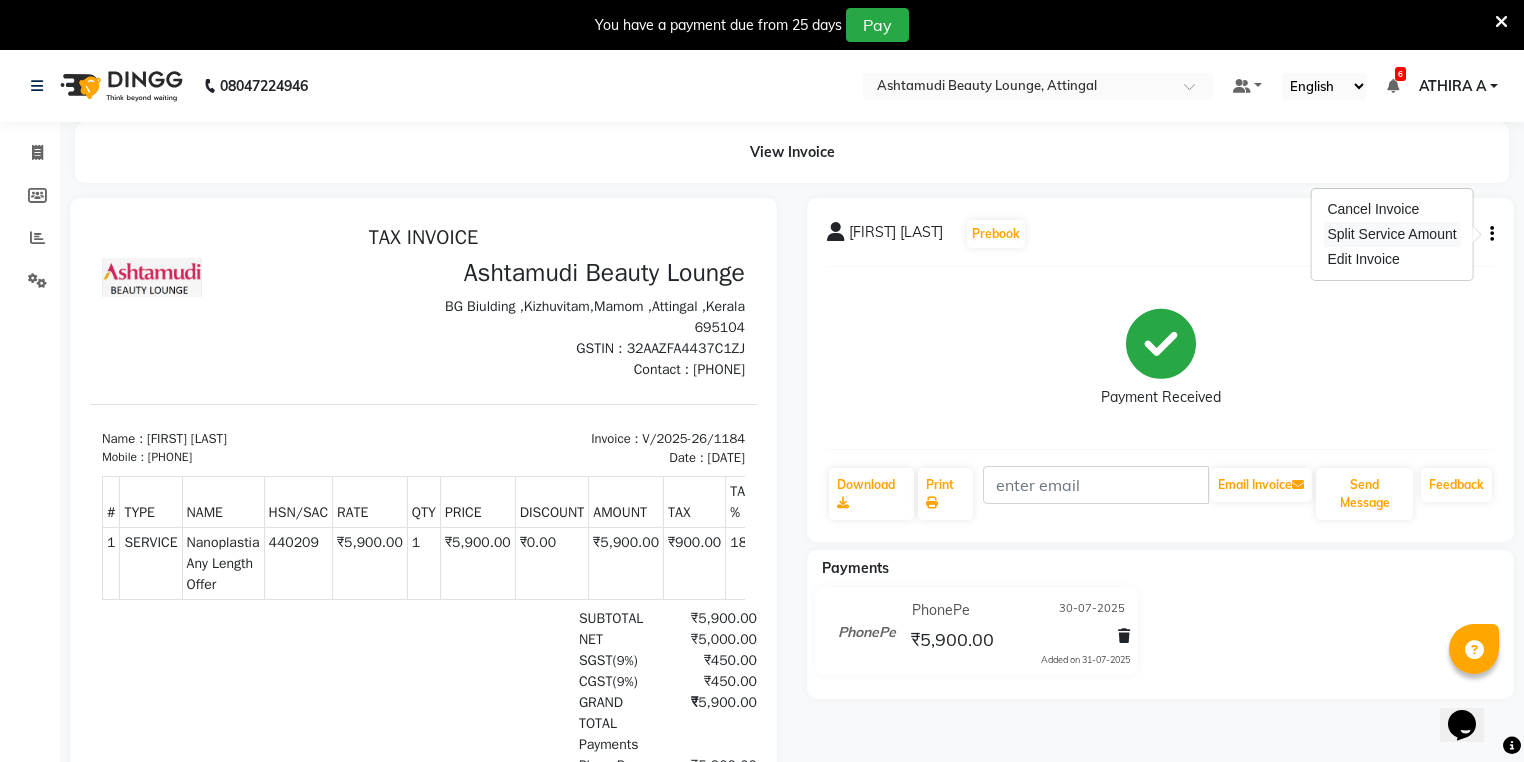 scroll, scrollTop: 0, scrollLeft: 0, axis: both 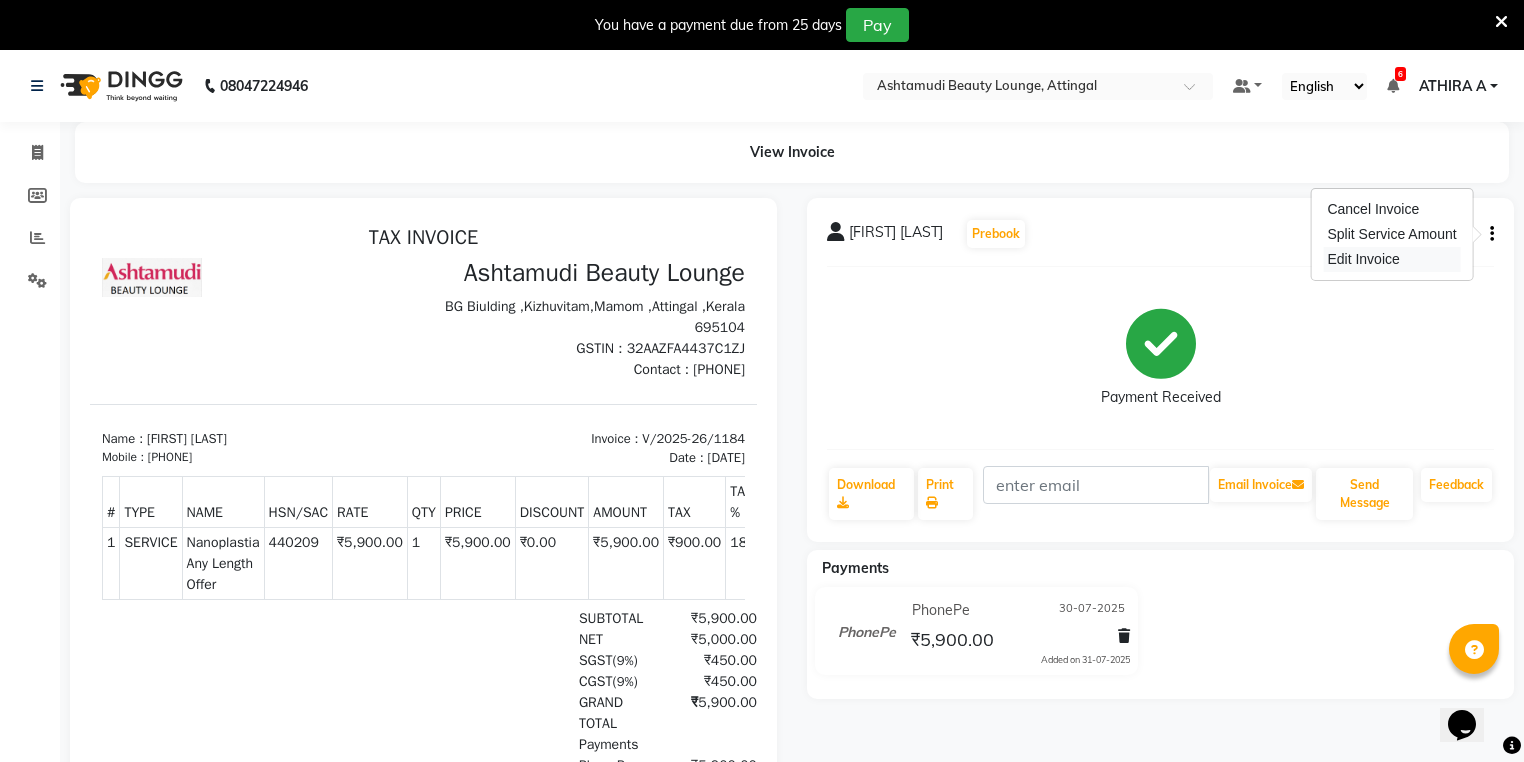 click on "Edit Invoice" at bounding box center [1391, 259] 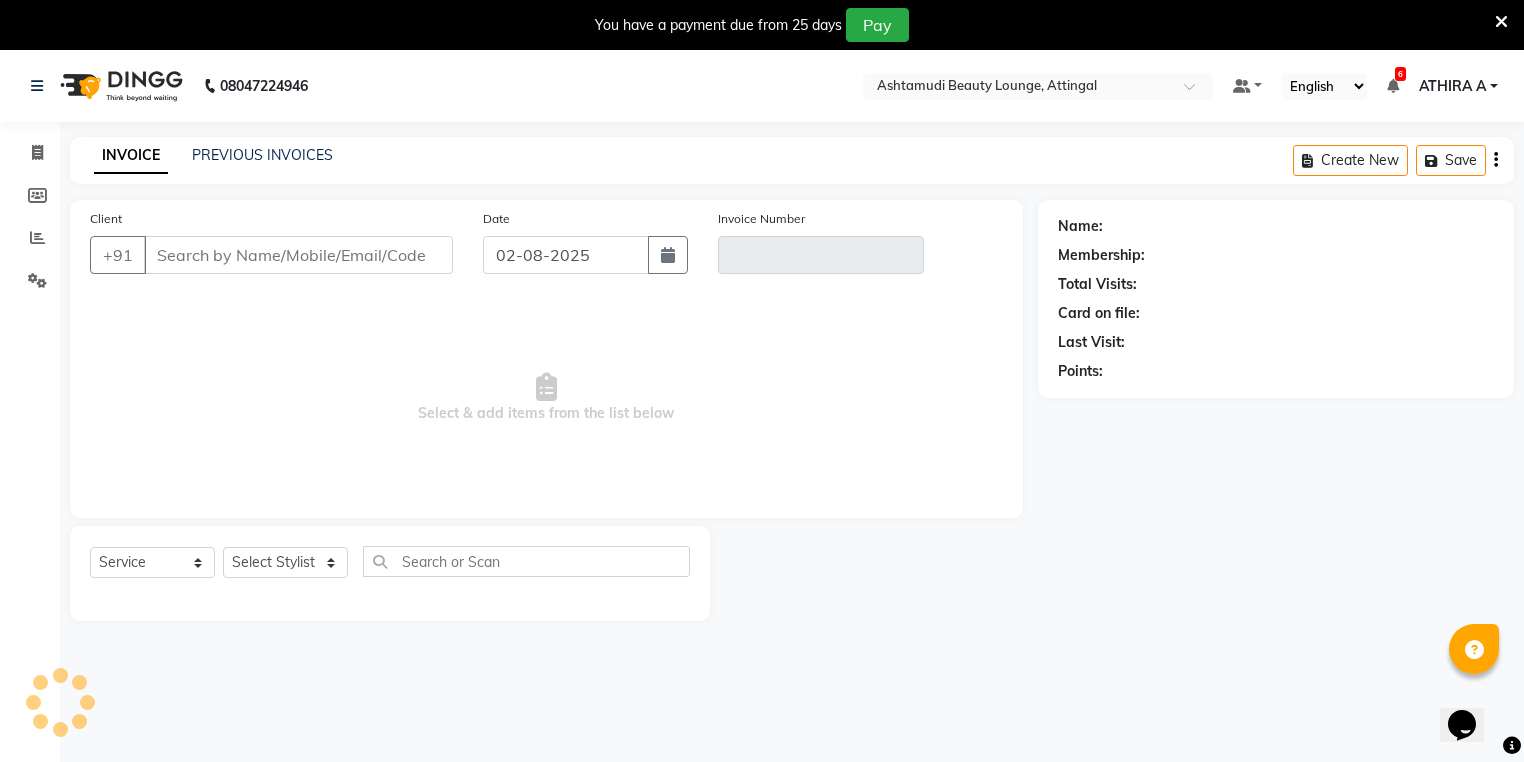 scroll, scrollTop: 50, scrollLeft: 0, axis: vertical 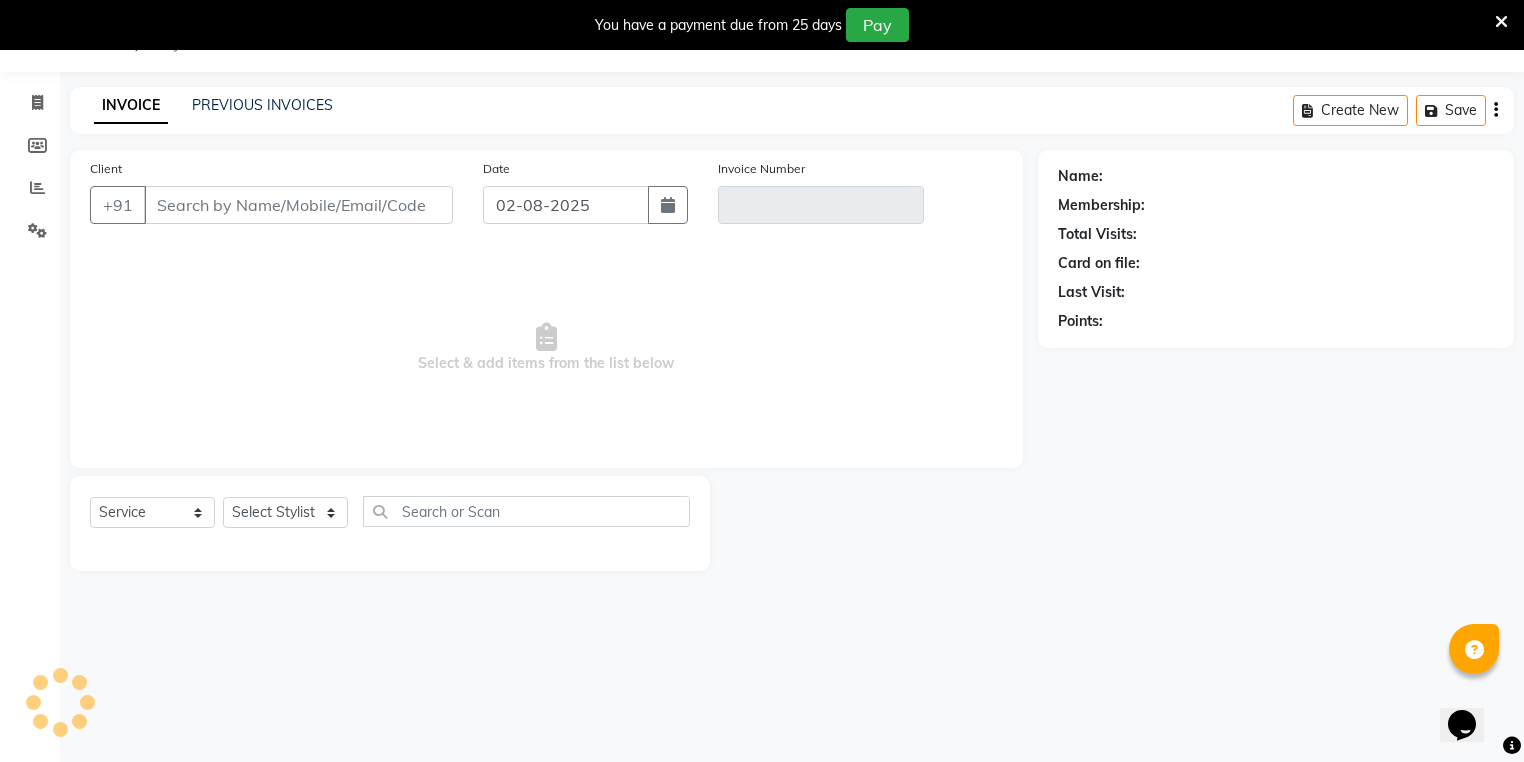 type on "97*******42" 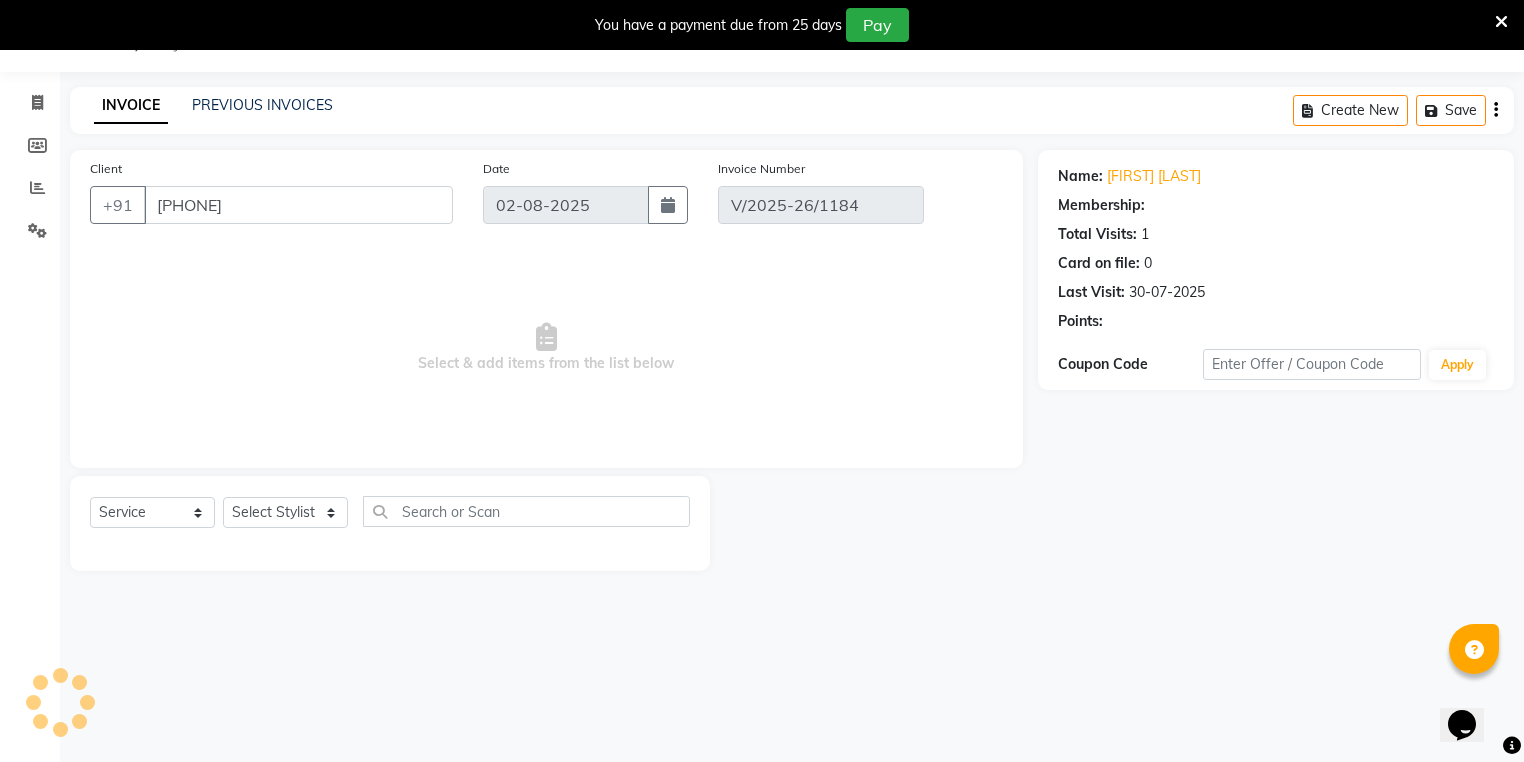 select on "1: Object" 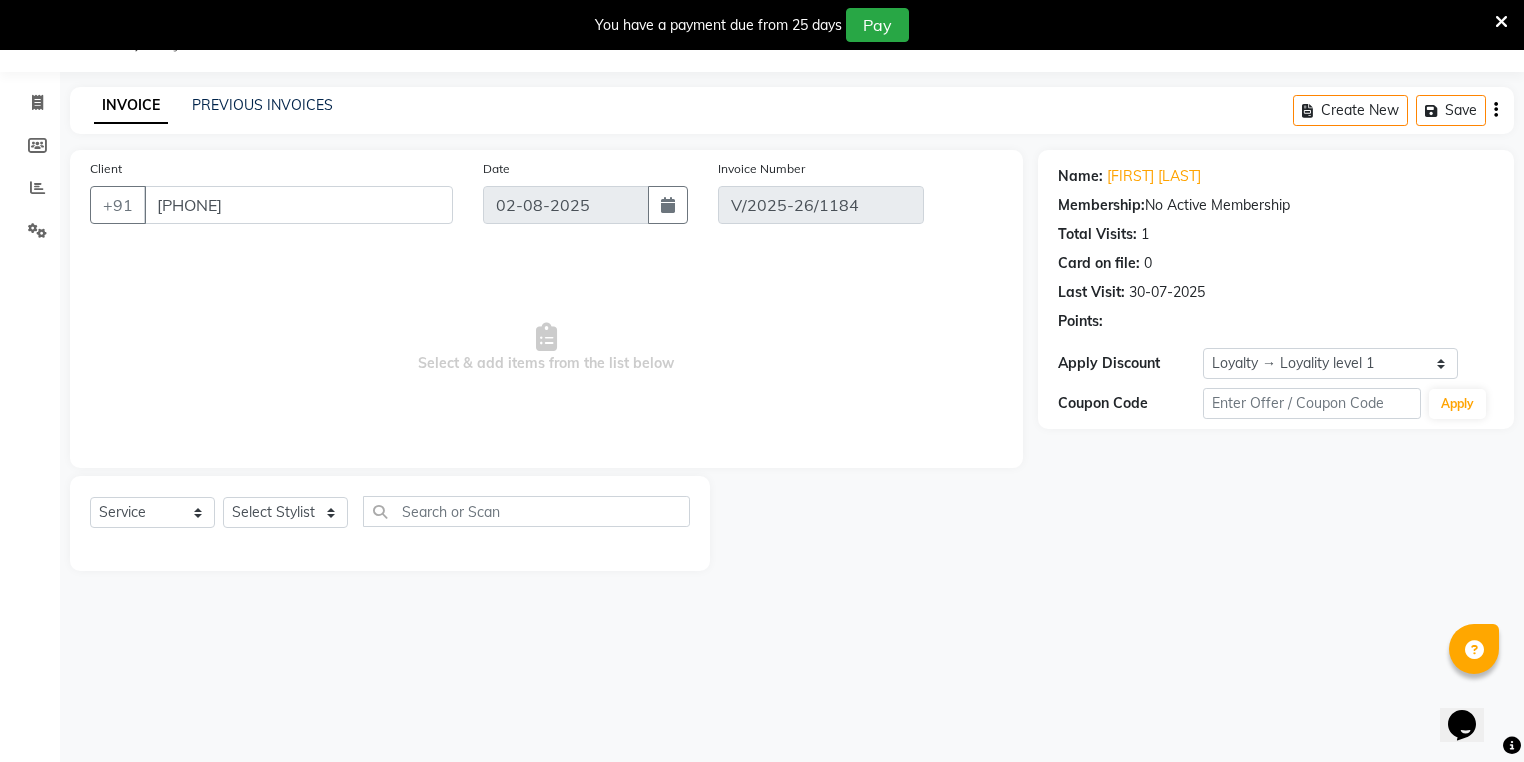 type on "30-07-2025" 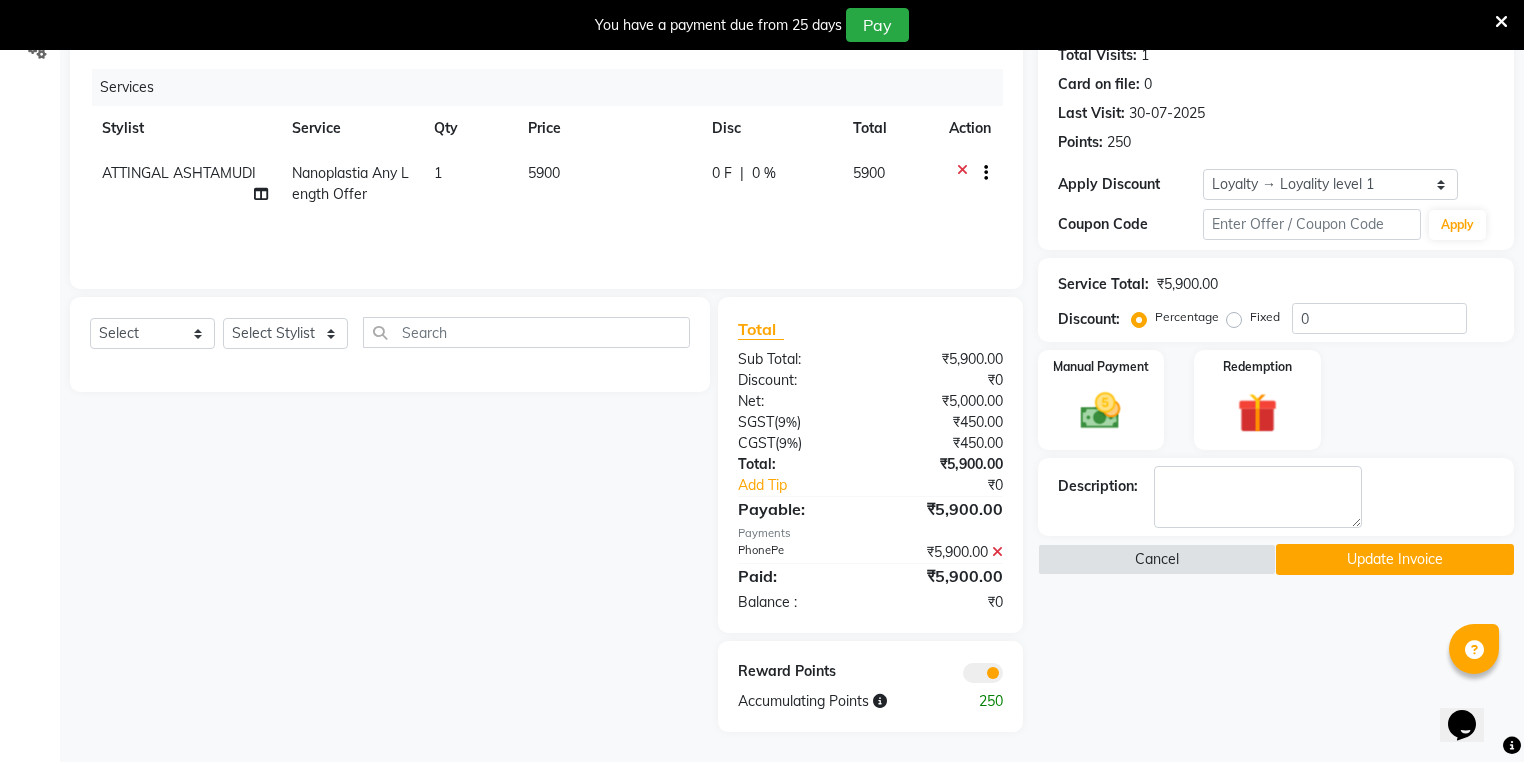click 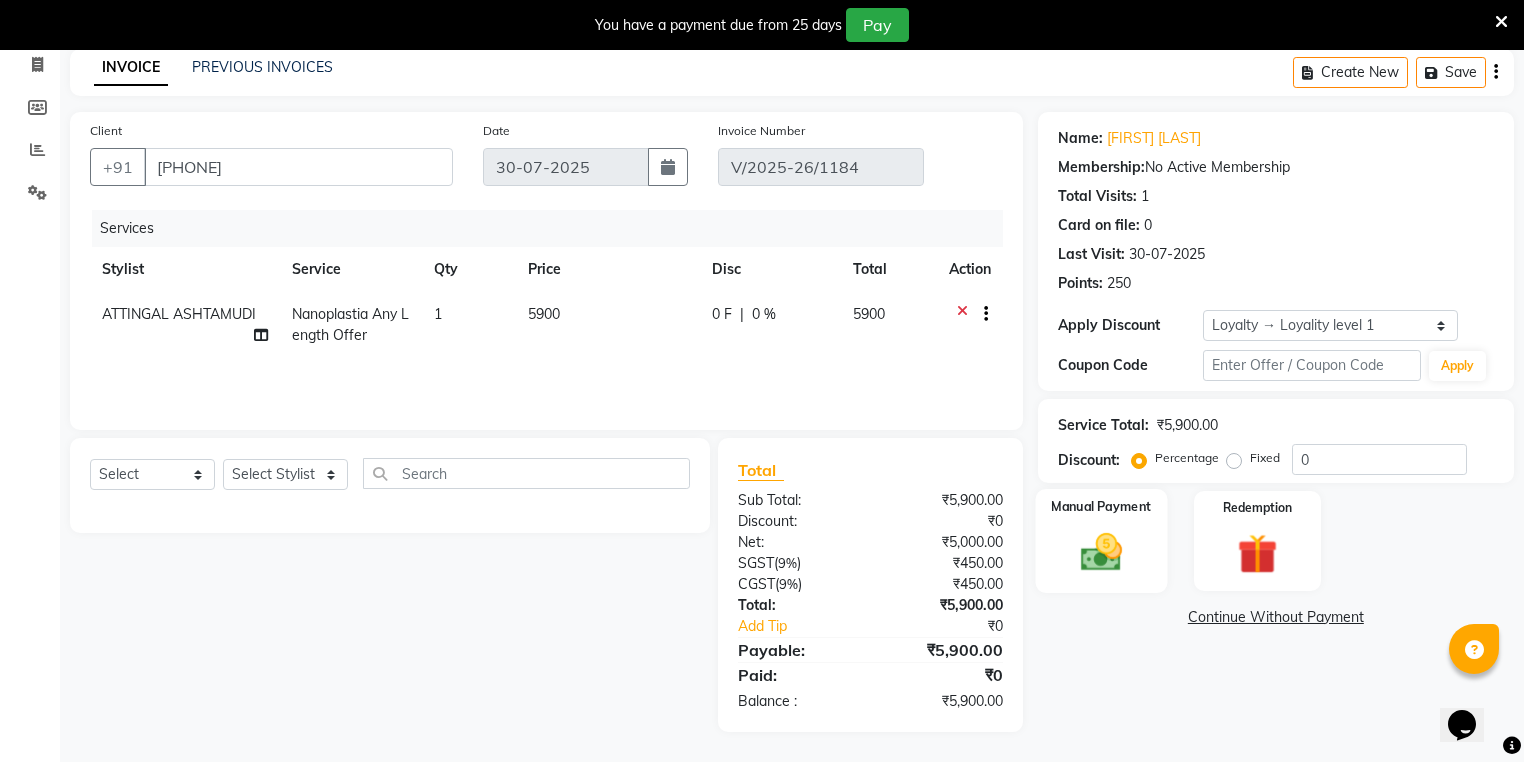 click 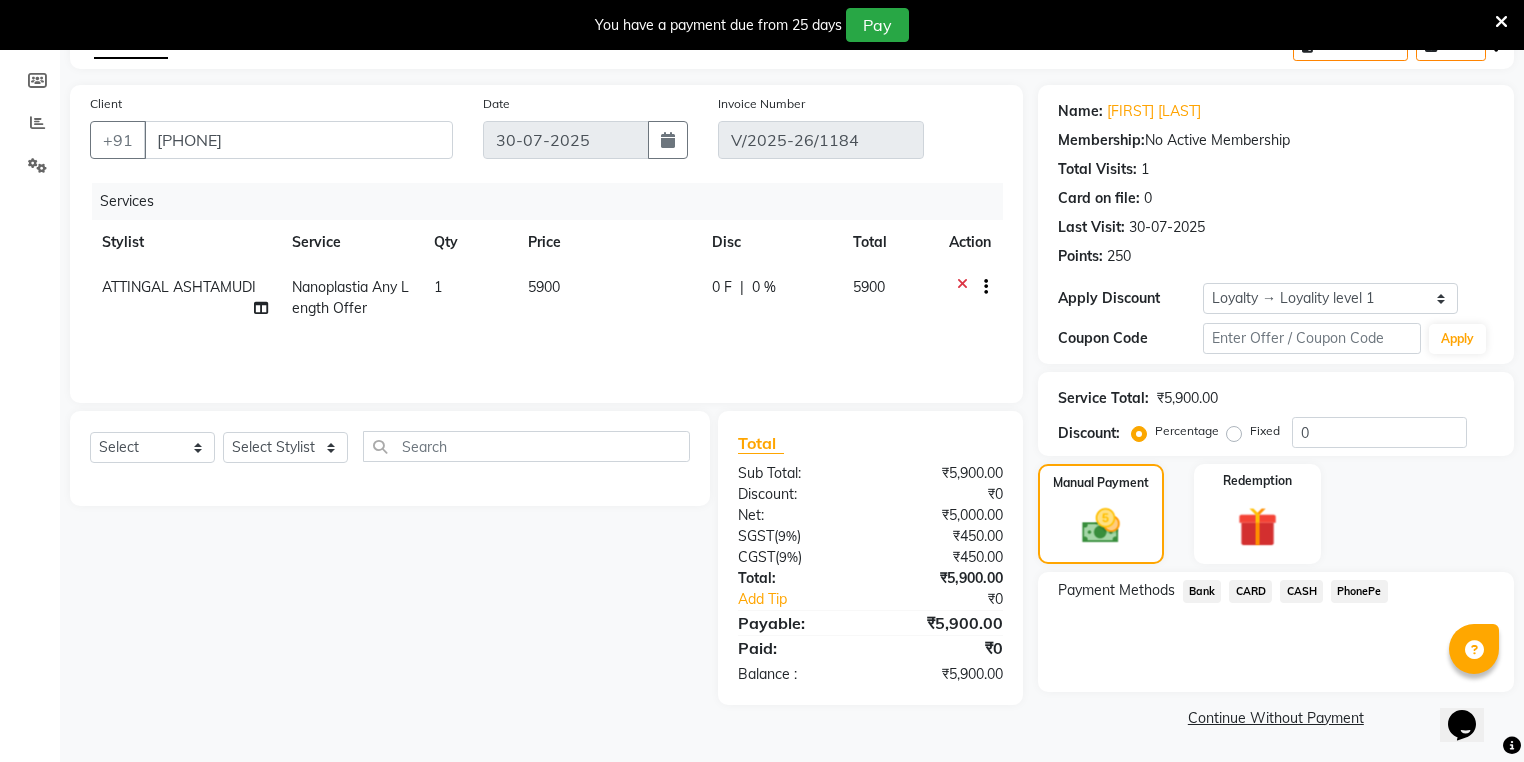 click on "Continue Without Payment" 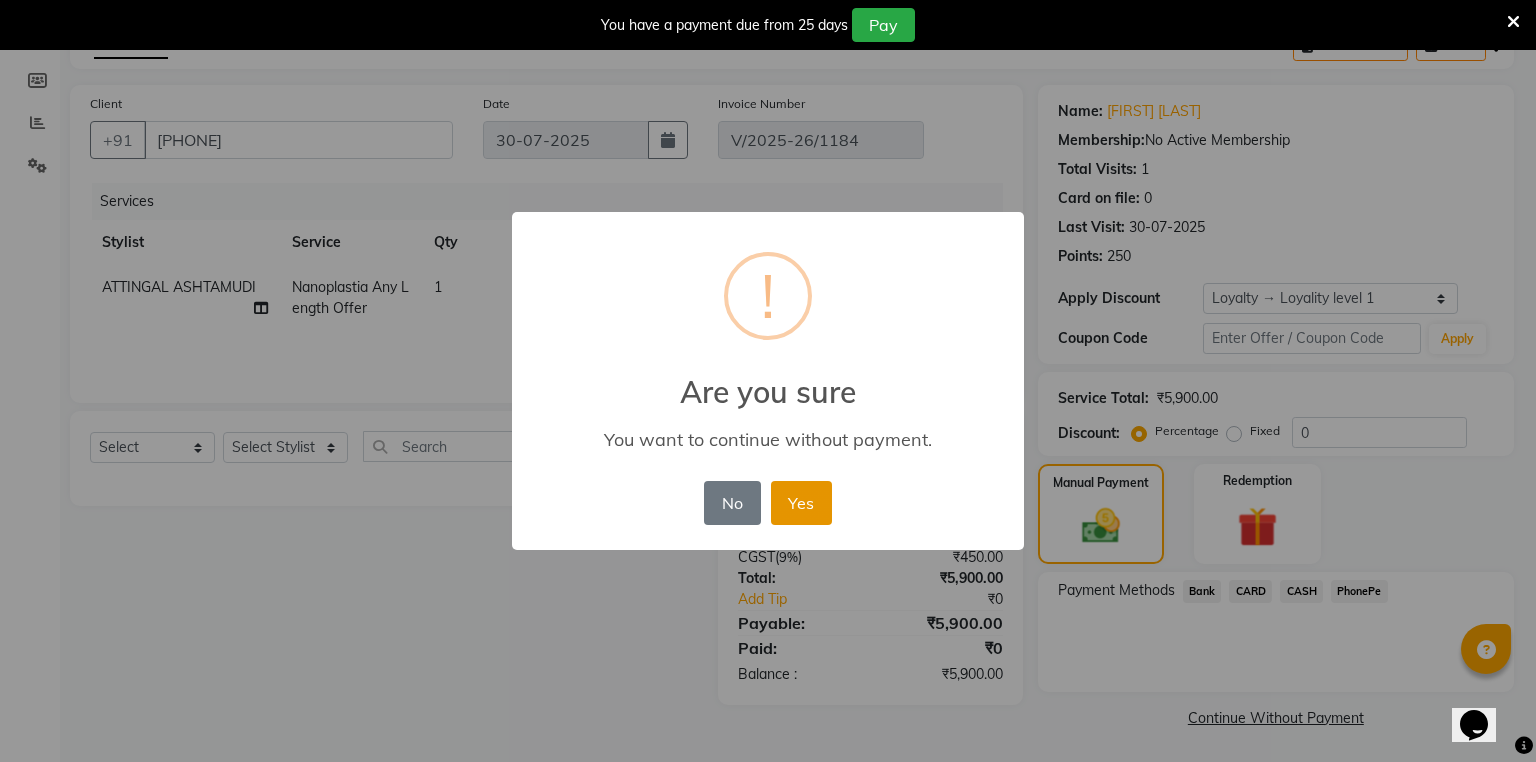click on "Yes" at bounding box center [801, 503] 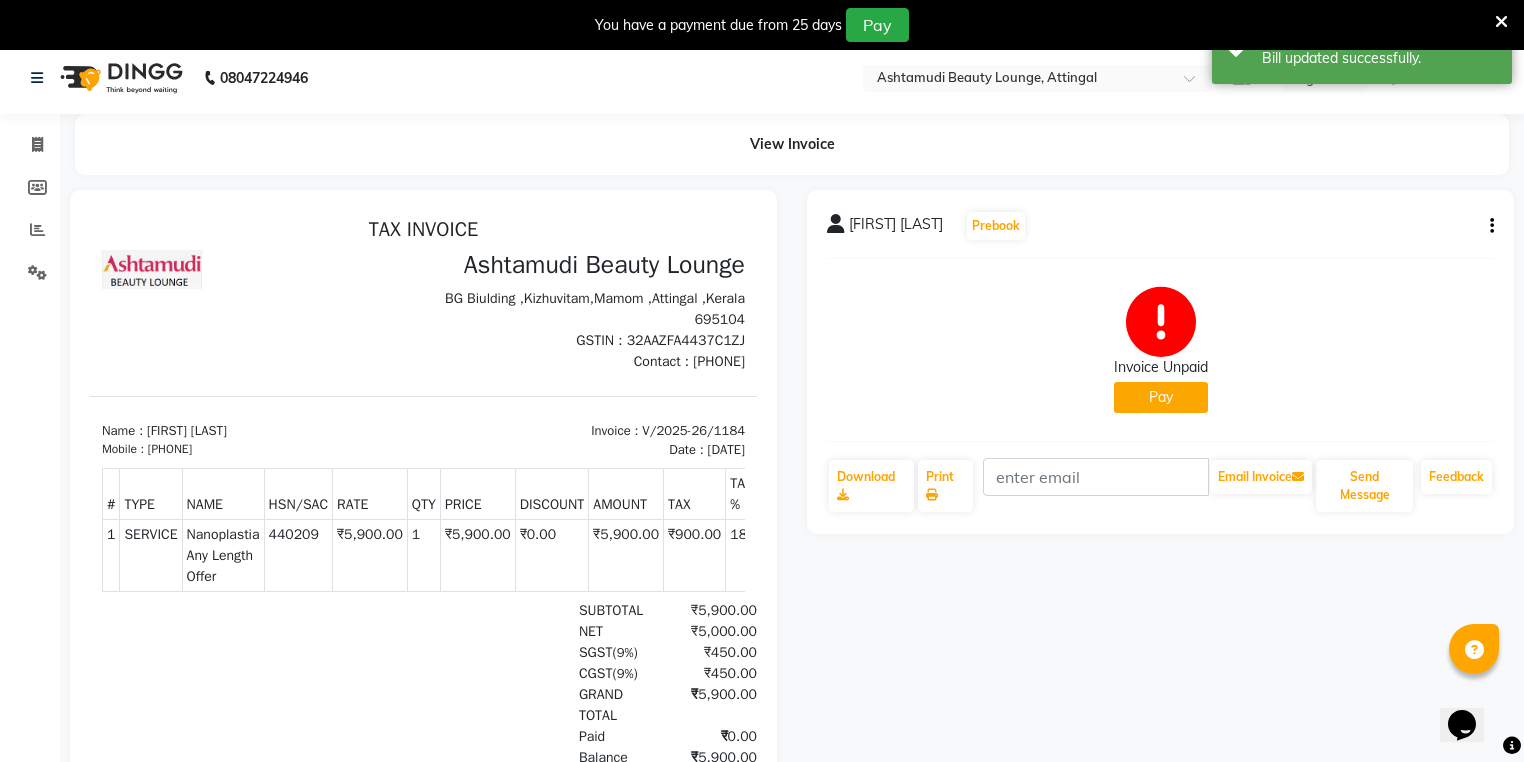 scroll, scrollTop: 0, scrollLeft: 0, axis: both 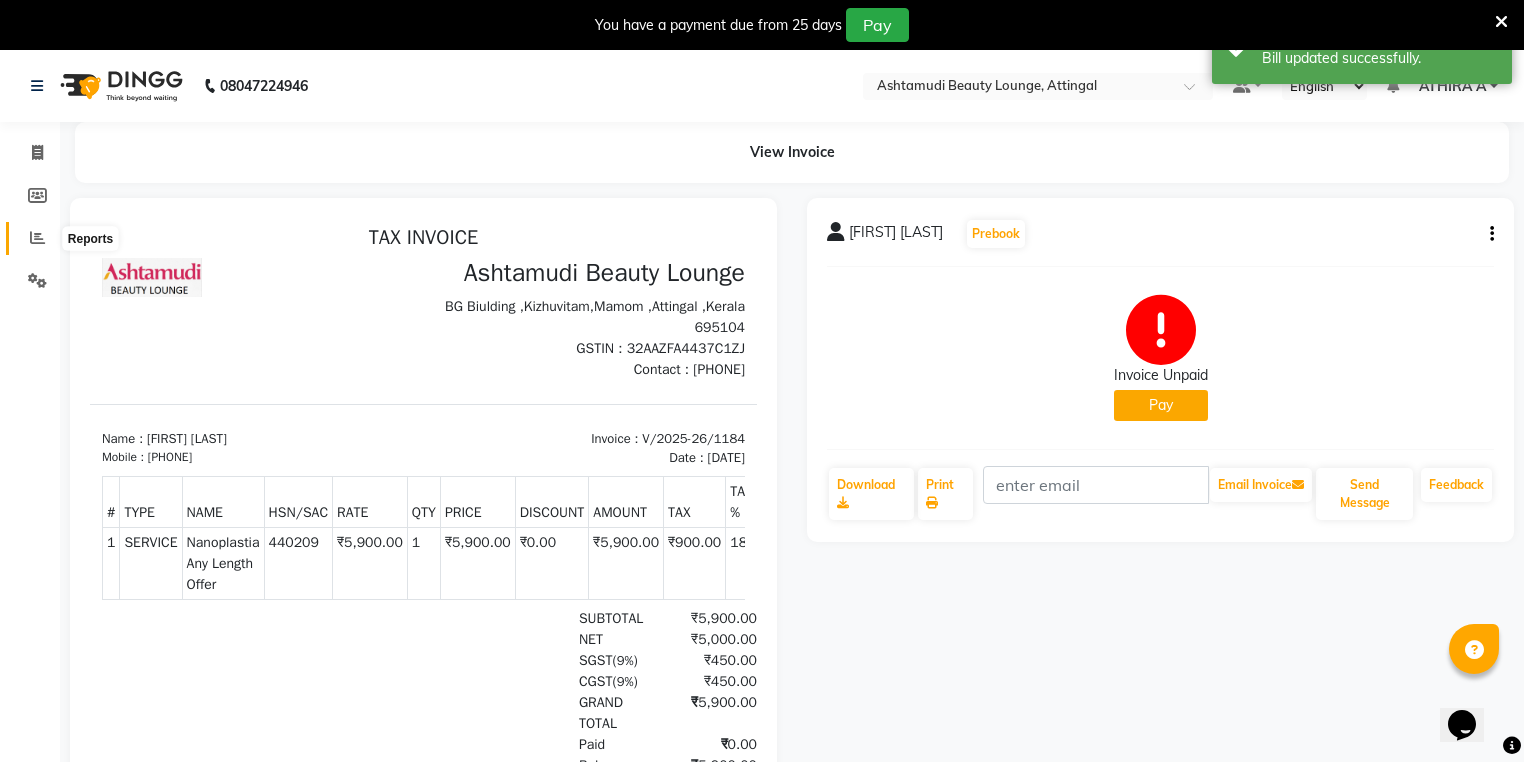 click 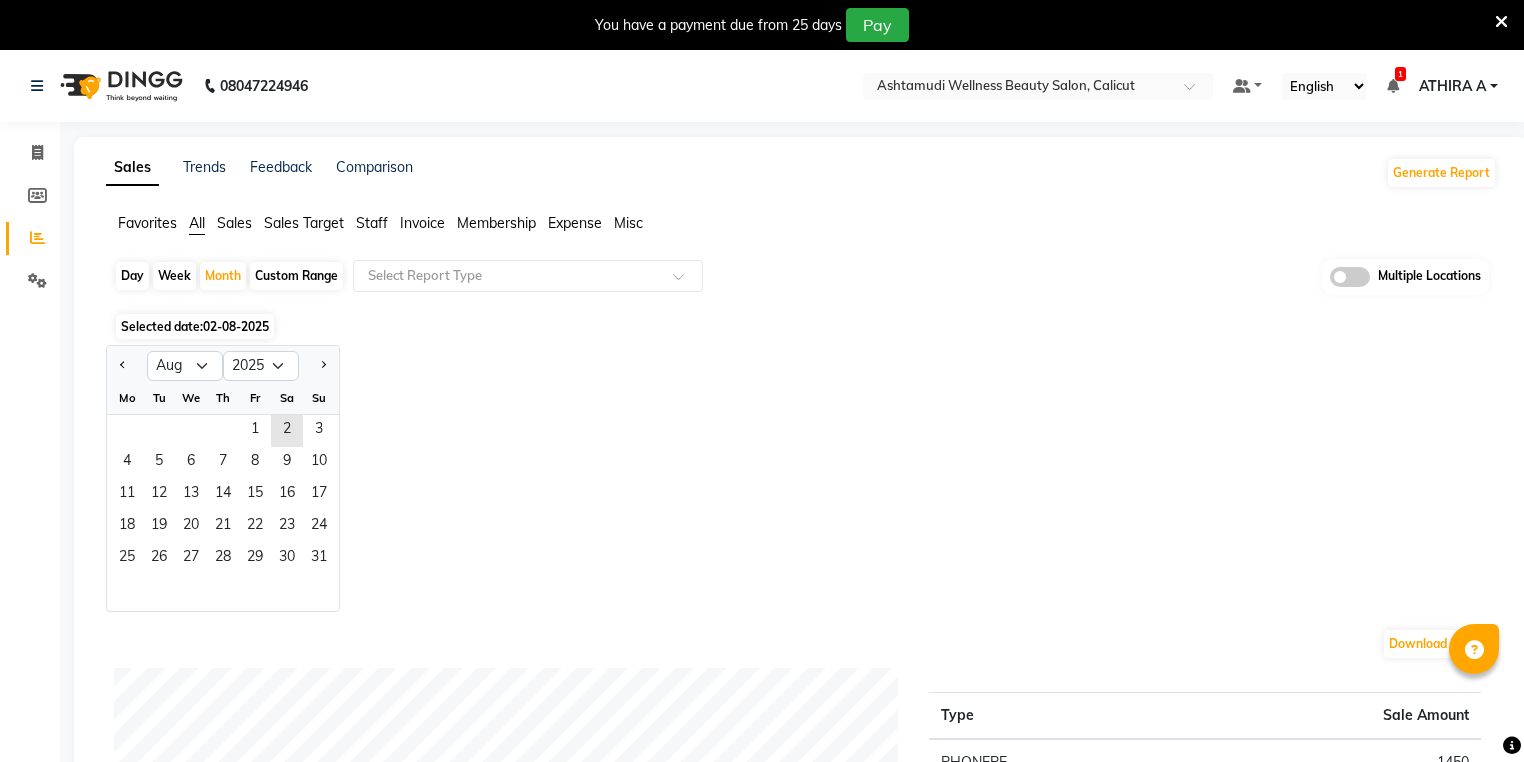 select on "8" 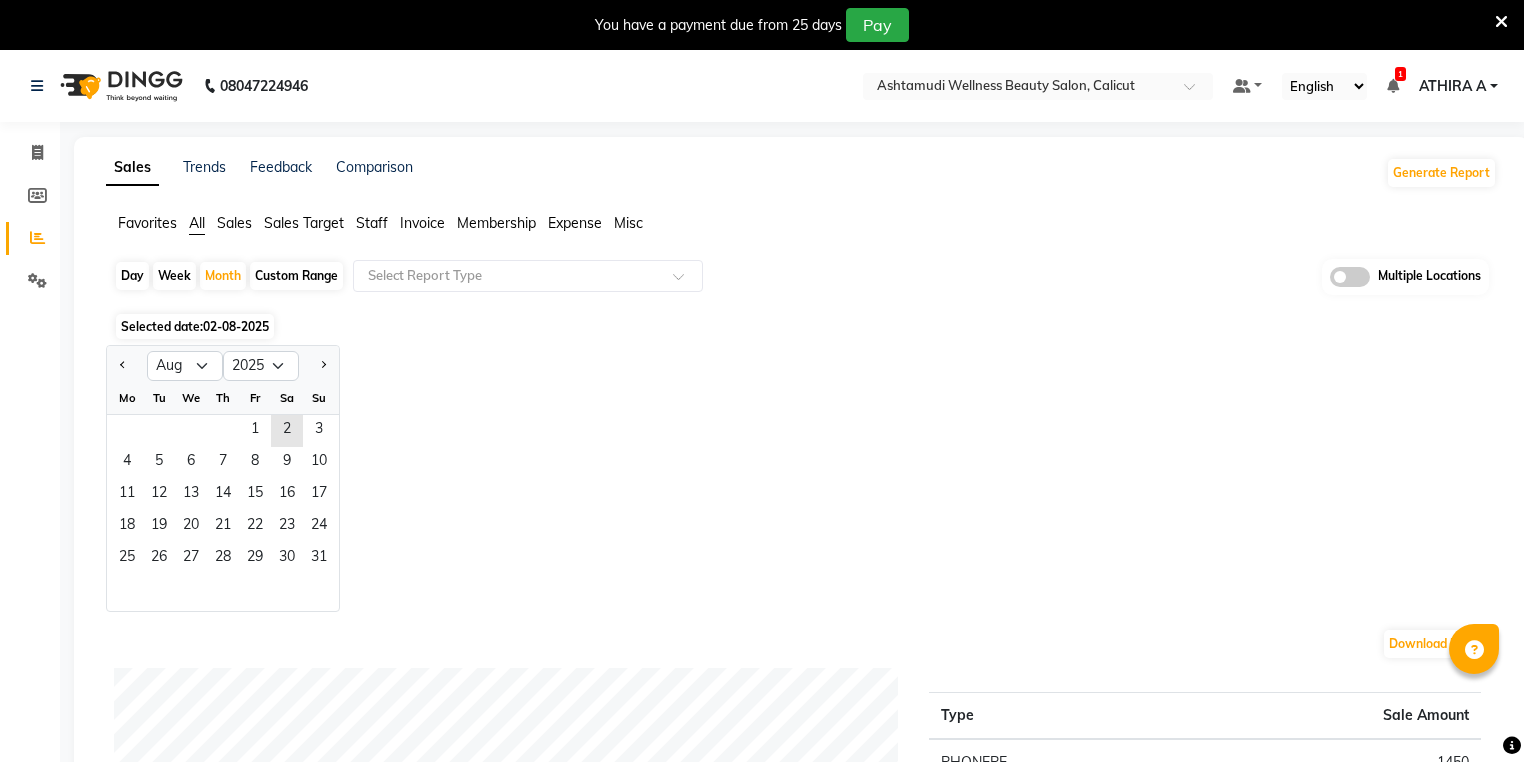 scroll, scrollTop: 0, scrollLeft: 0, axis: both 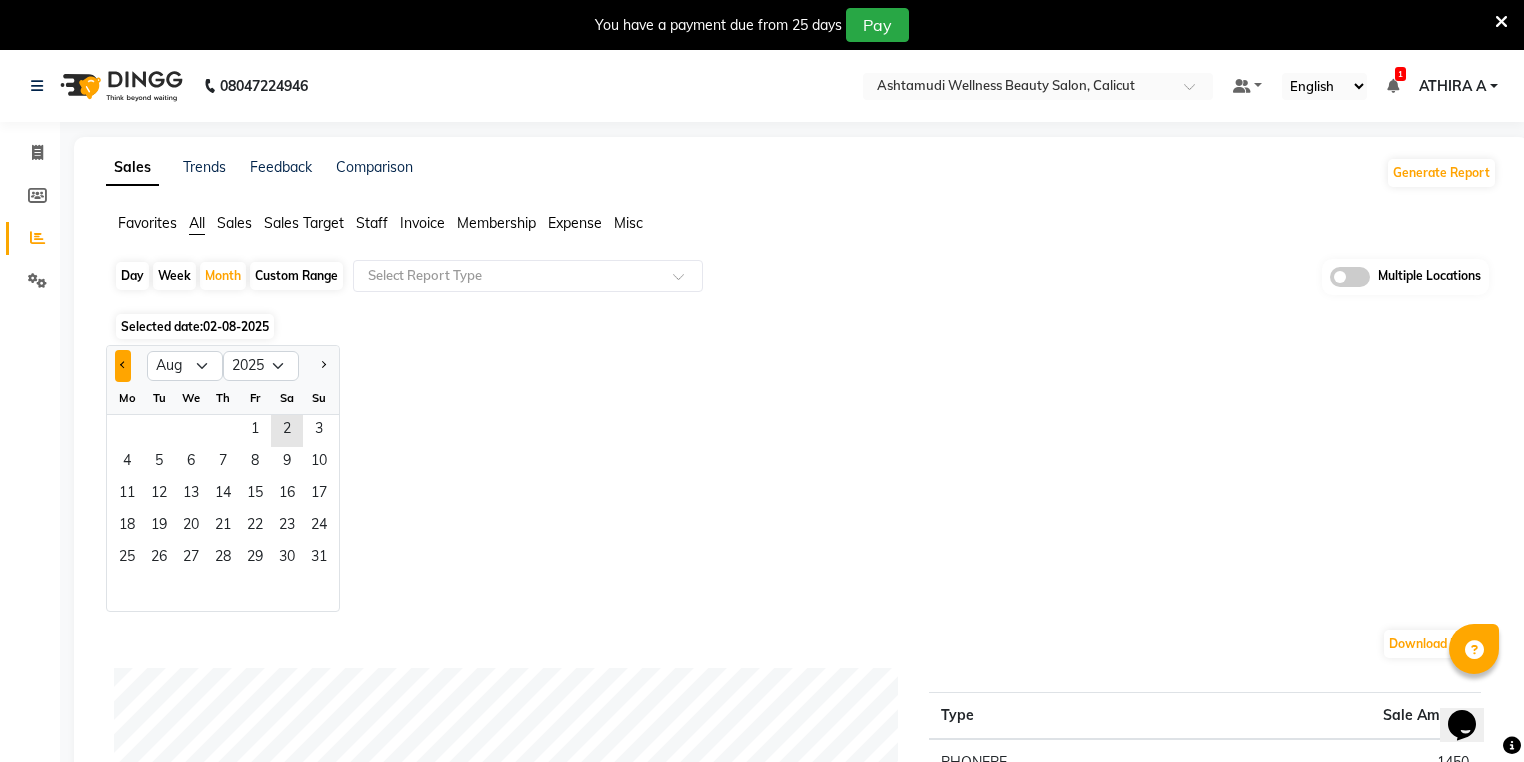 click 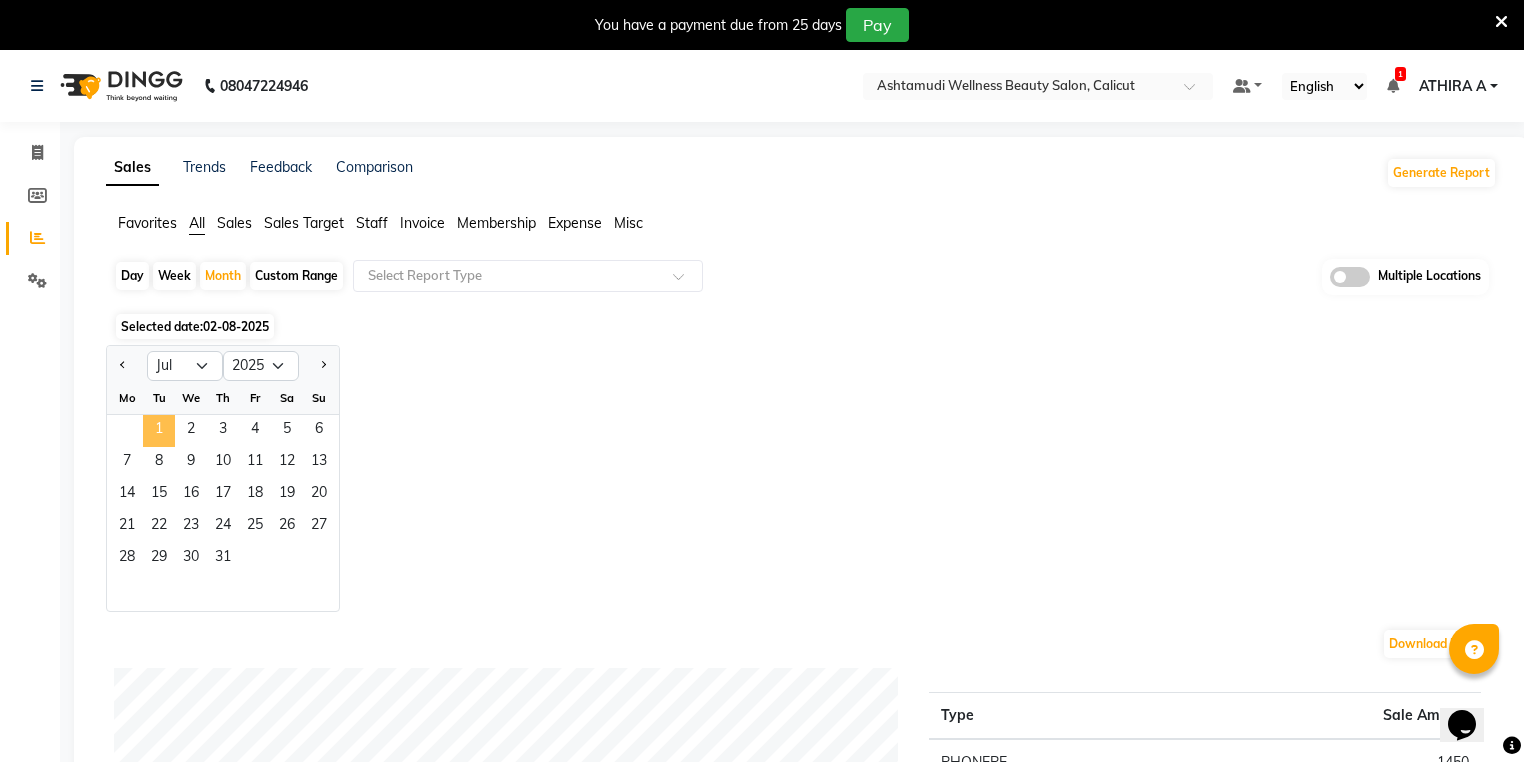 click on "1" 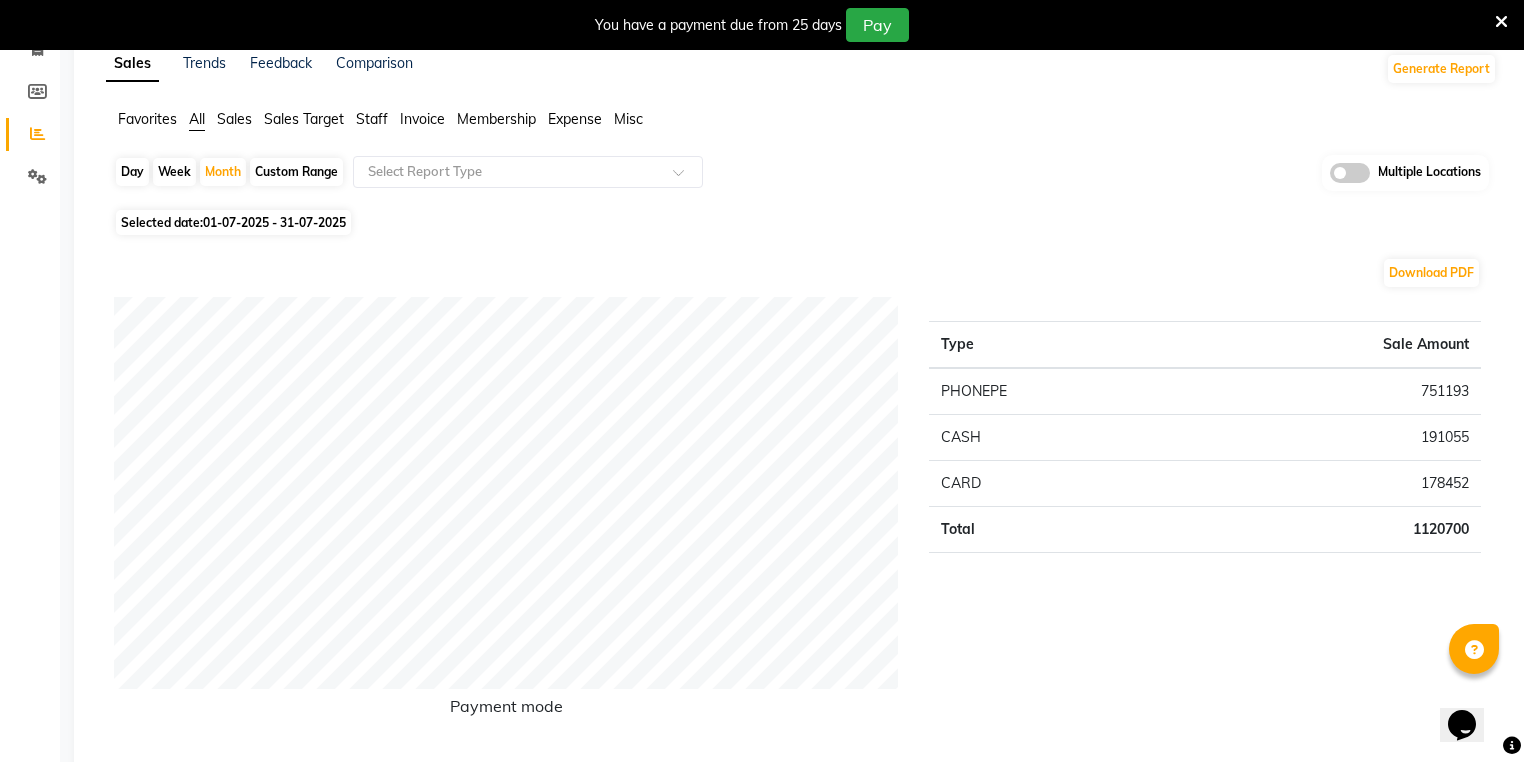 scroll, scrollTop: 0, scrollLeft: 0, axis: both 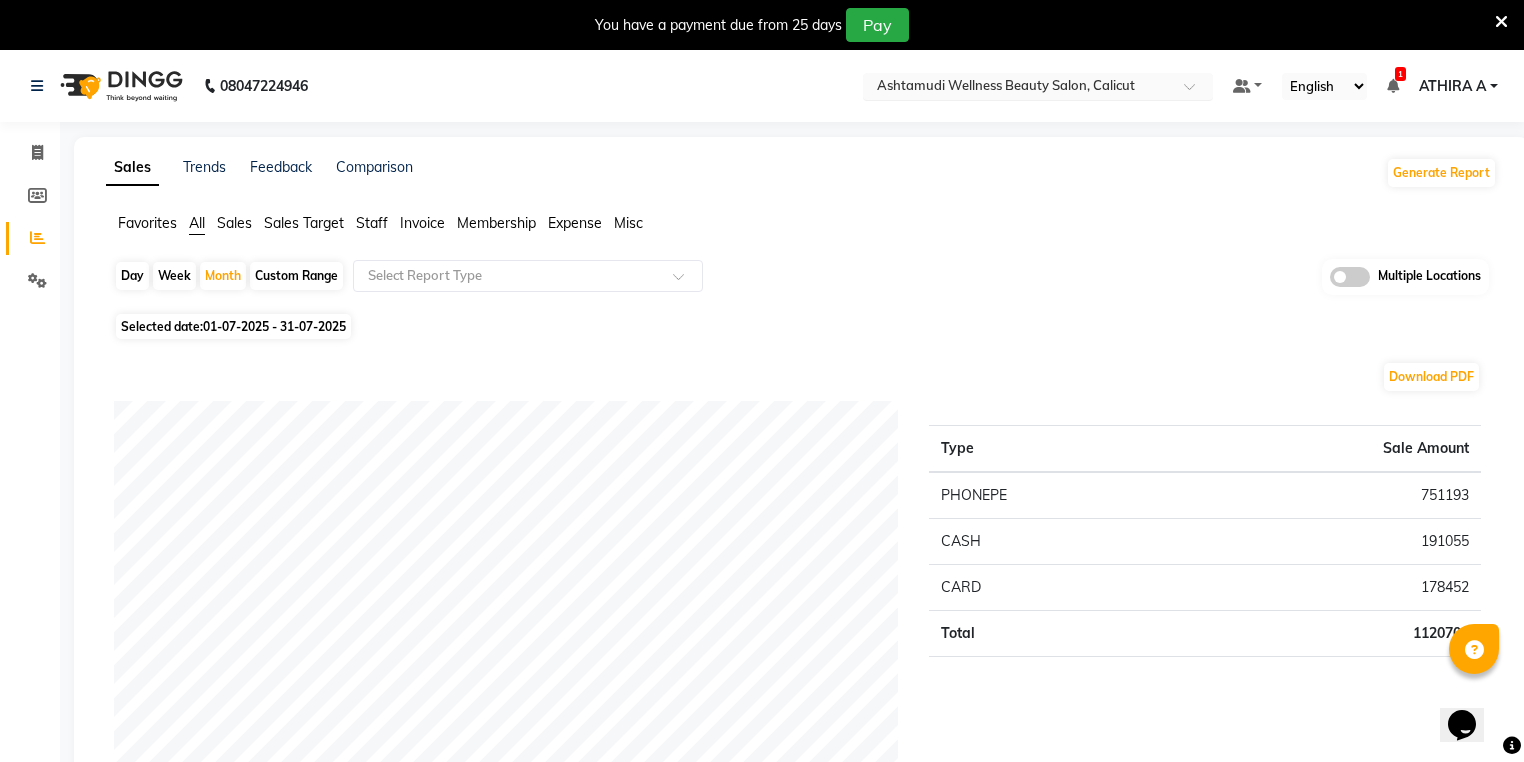click on "Select Location × Ashtamudi Wellness Beauty Salon, [CITY]" at bounding box center (1038, 86) 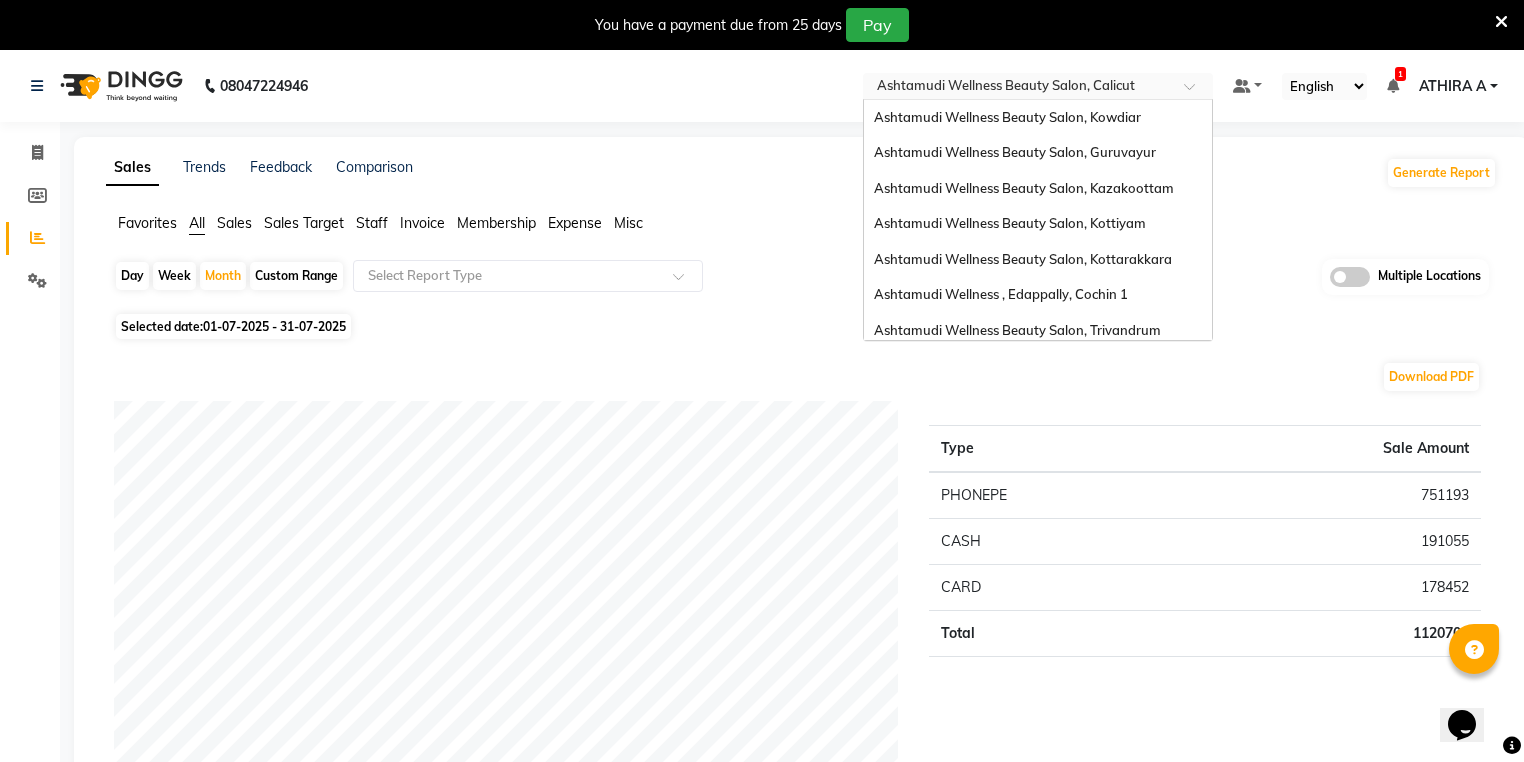 scroll, scrollTop: 312, scrollLeft: 0, axis: vertical 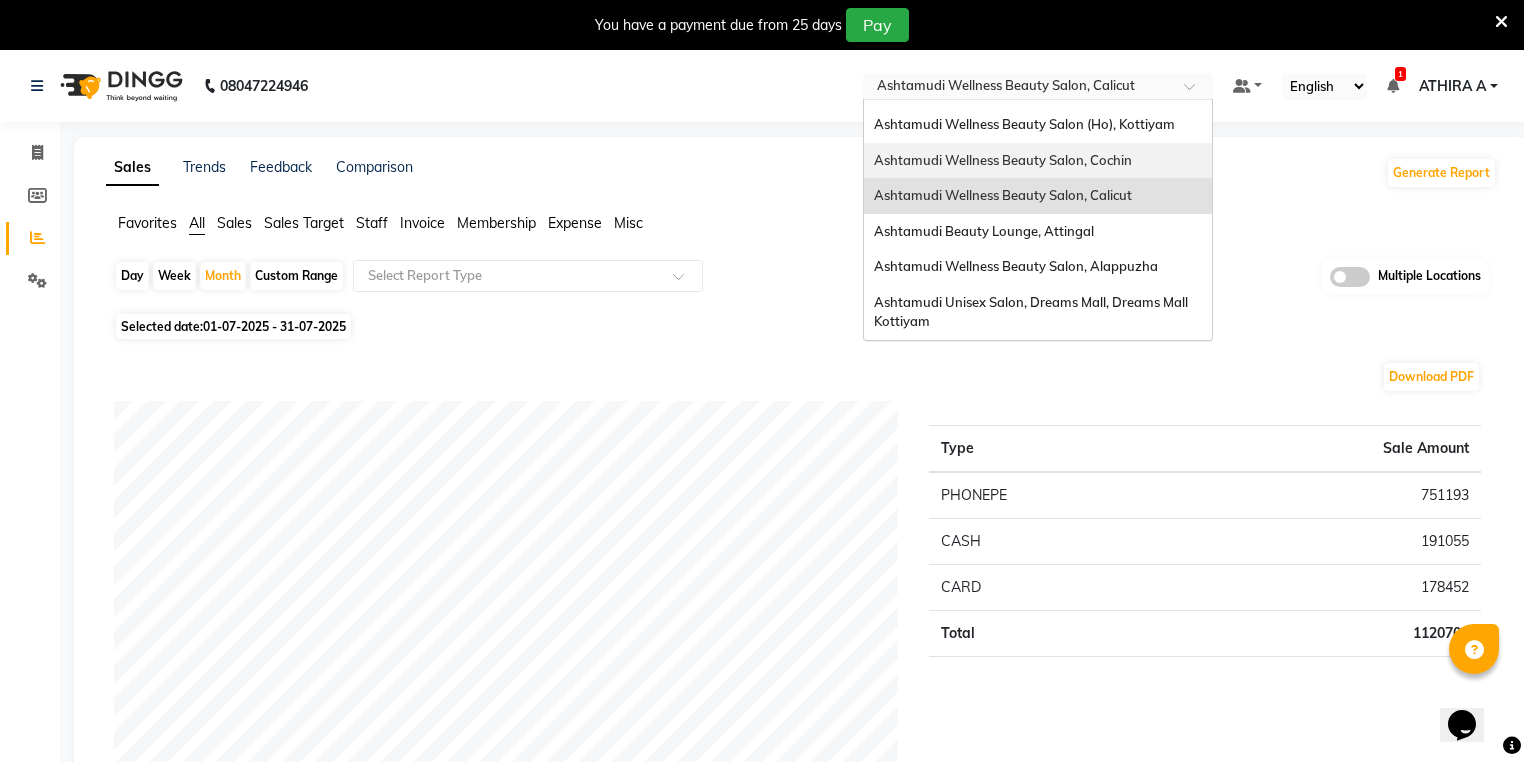 click on "Ashtamudi Wellness Beauty Salon, Cochin" at bounding box center [1038, 161] 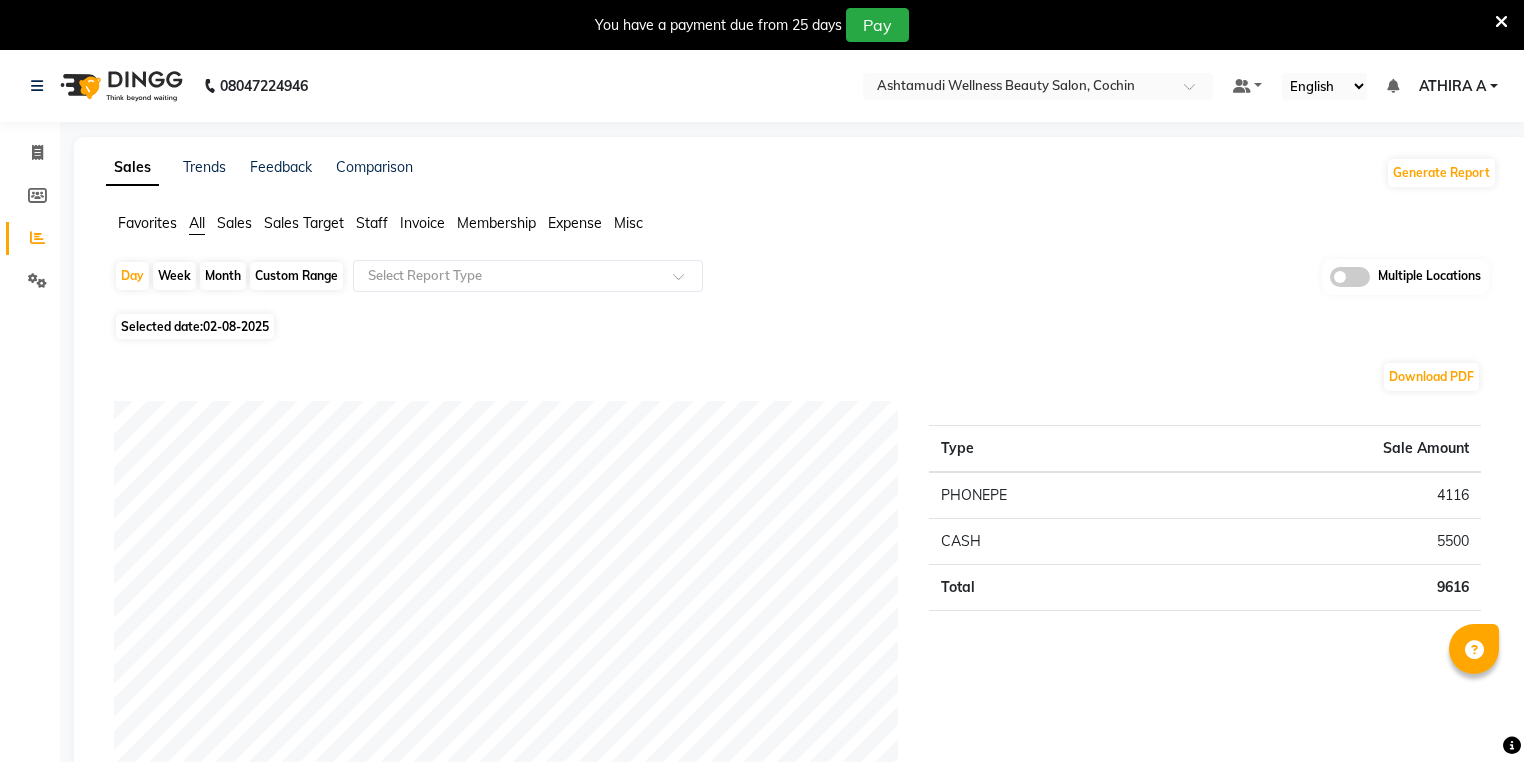 scroll, scrollTop: 0, scrollLeft: 0, axis: both 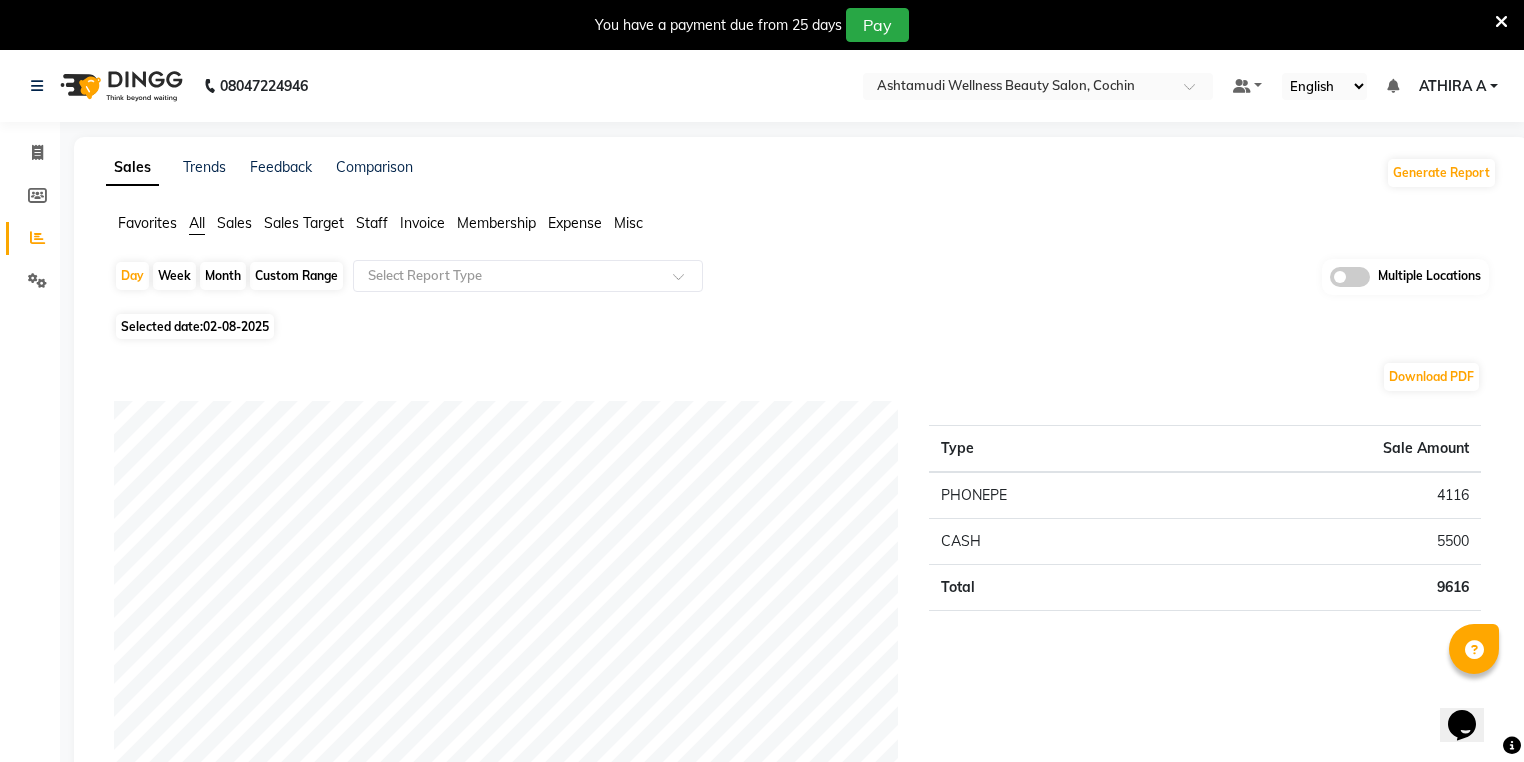 click on "Month" 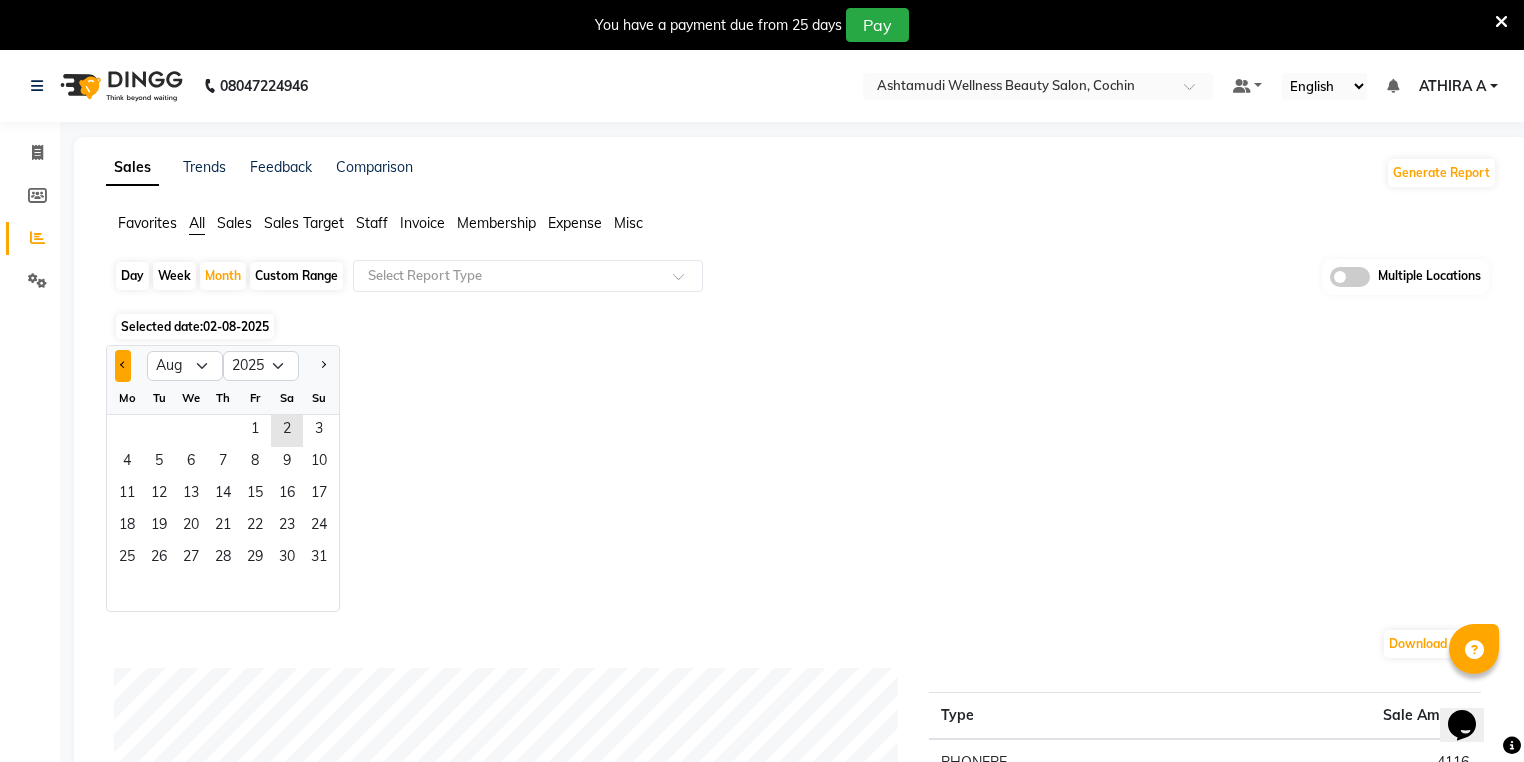 click 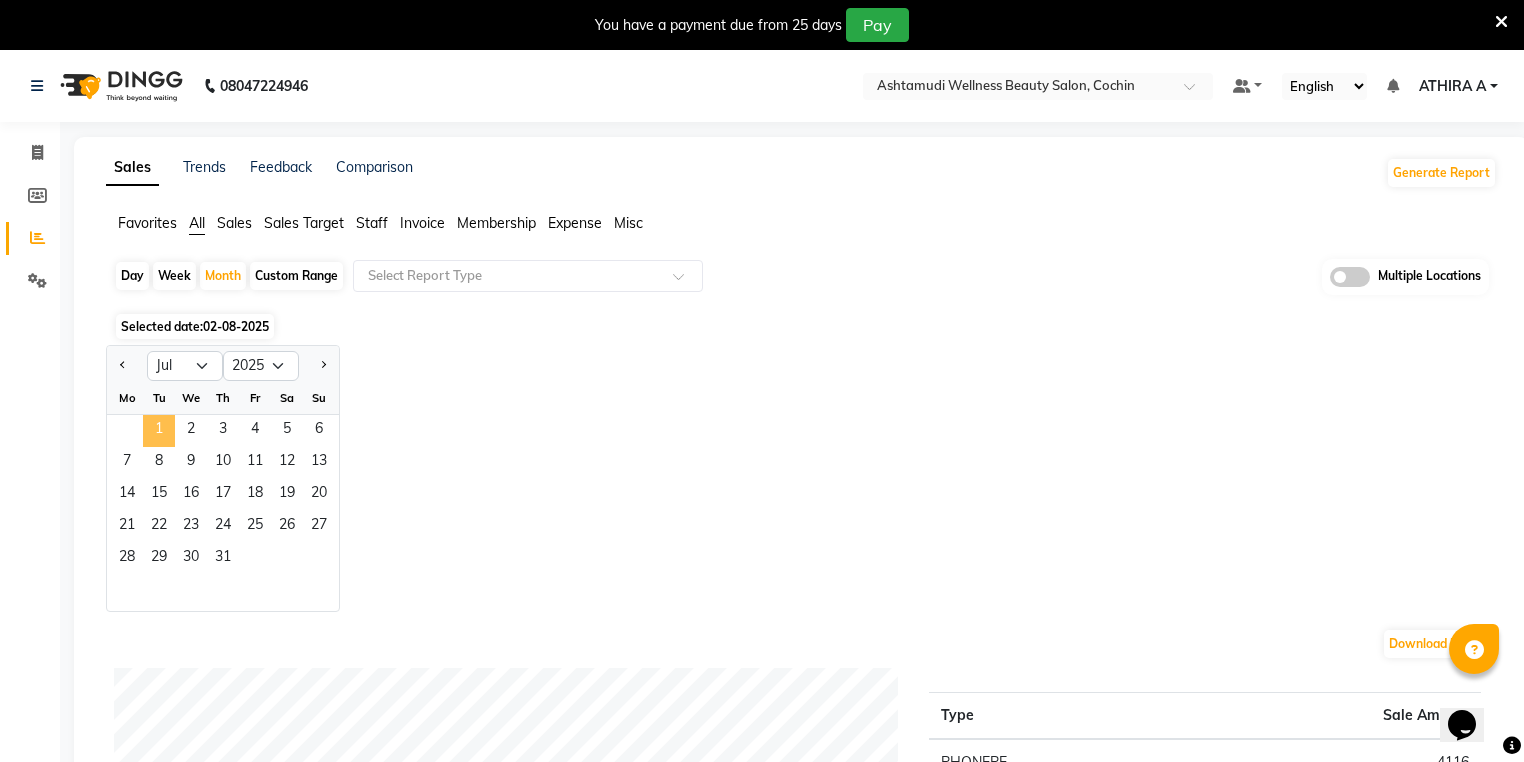 click on "1" 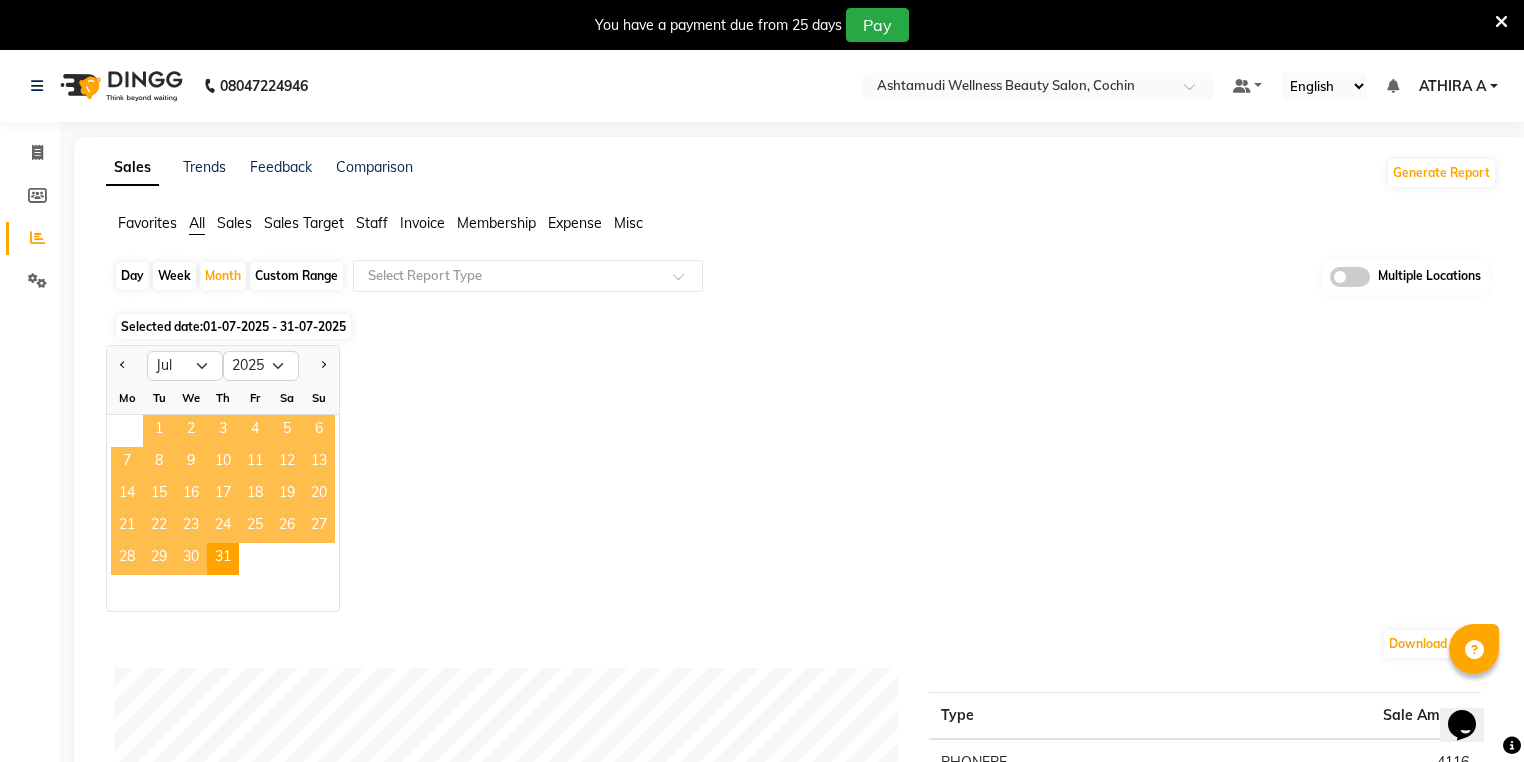 click on "1" 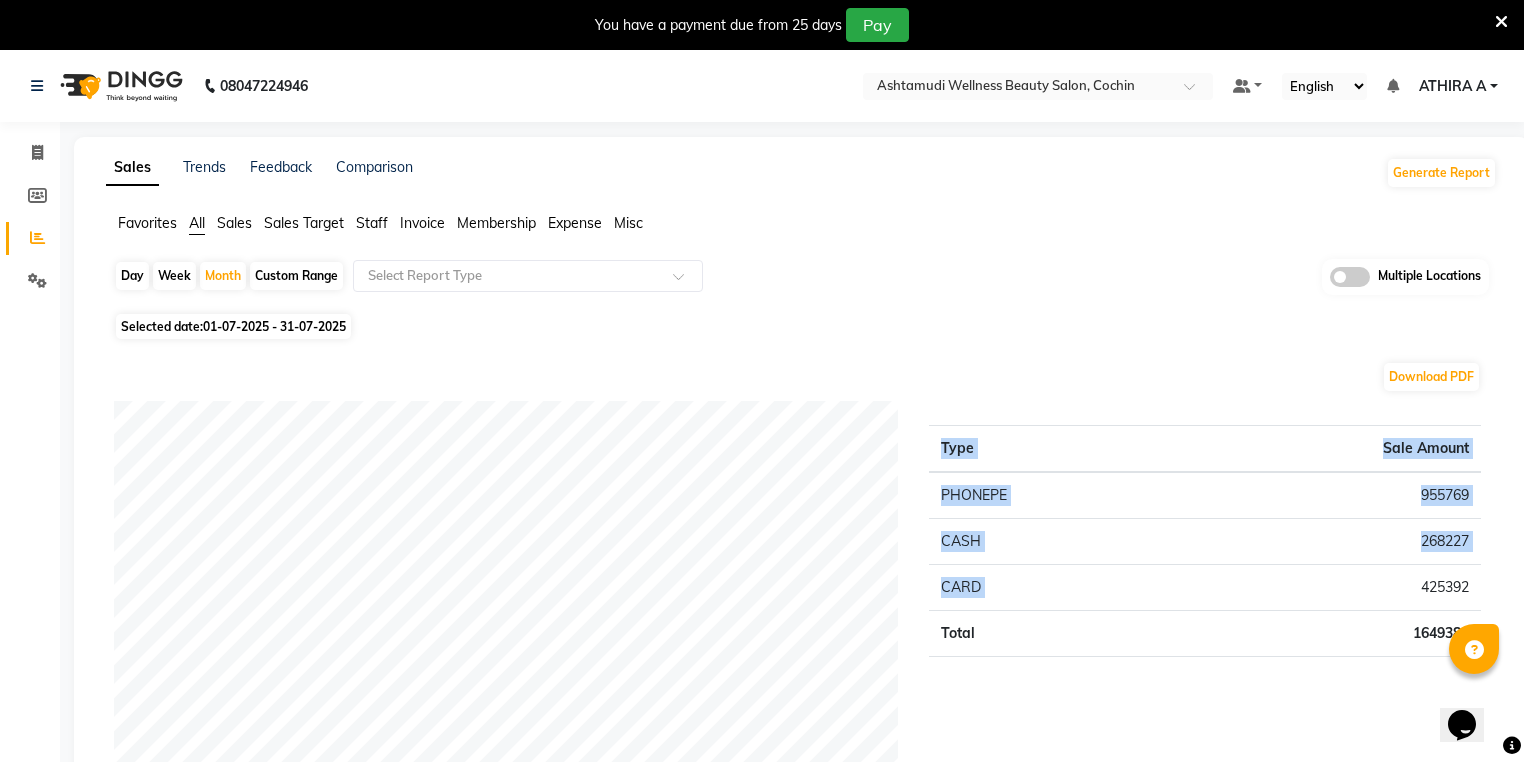 drag, startPoint x: 1379, startPoint y: 586, endPoint x: 1535, endPoint y: 591, distance: 156.08011 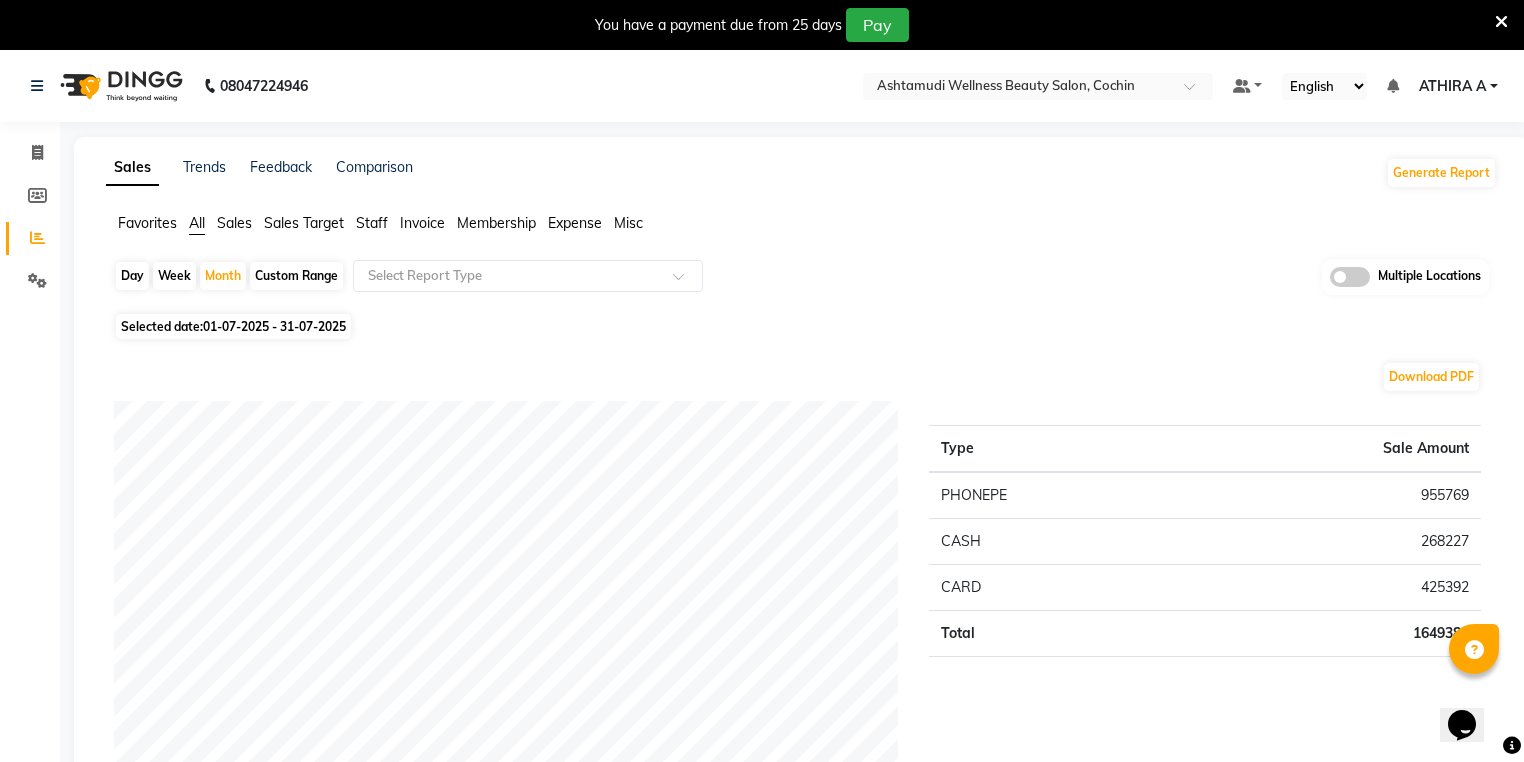 click on "Day   Week   Month   Custom Range  Select Report Type Multiple Locations" 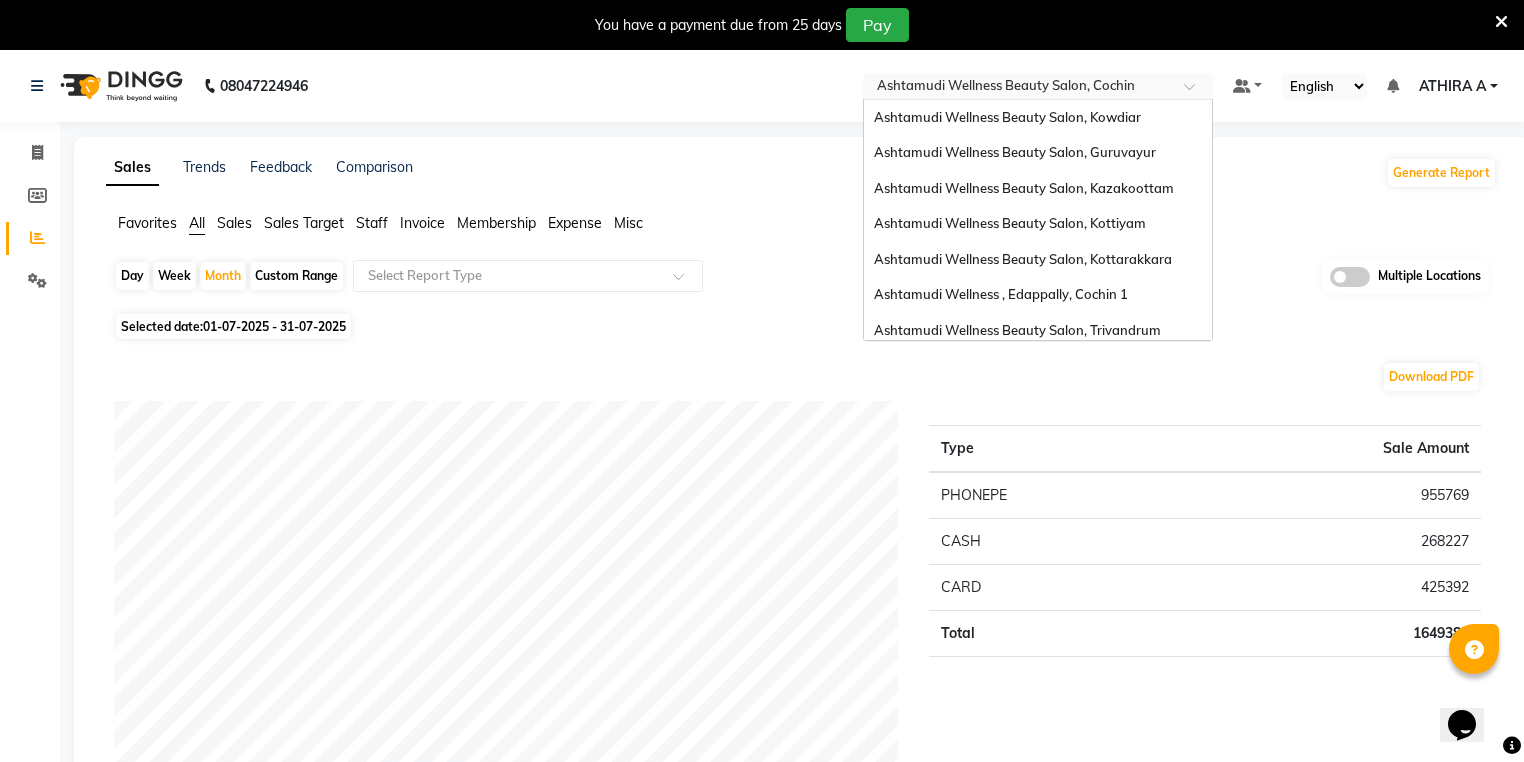 drag, startPoint x: 1188, startPoint y: 85, endPoint x: 1160, endPoint y: 163, distance: 82.8734 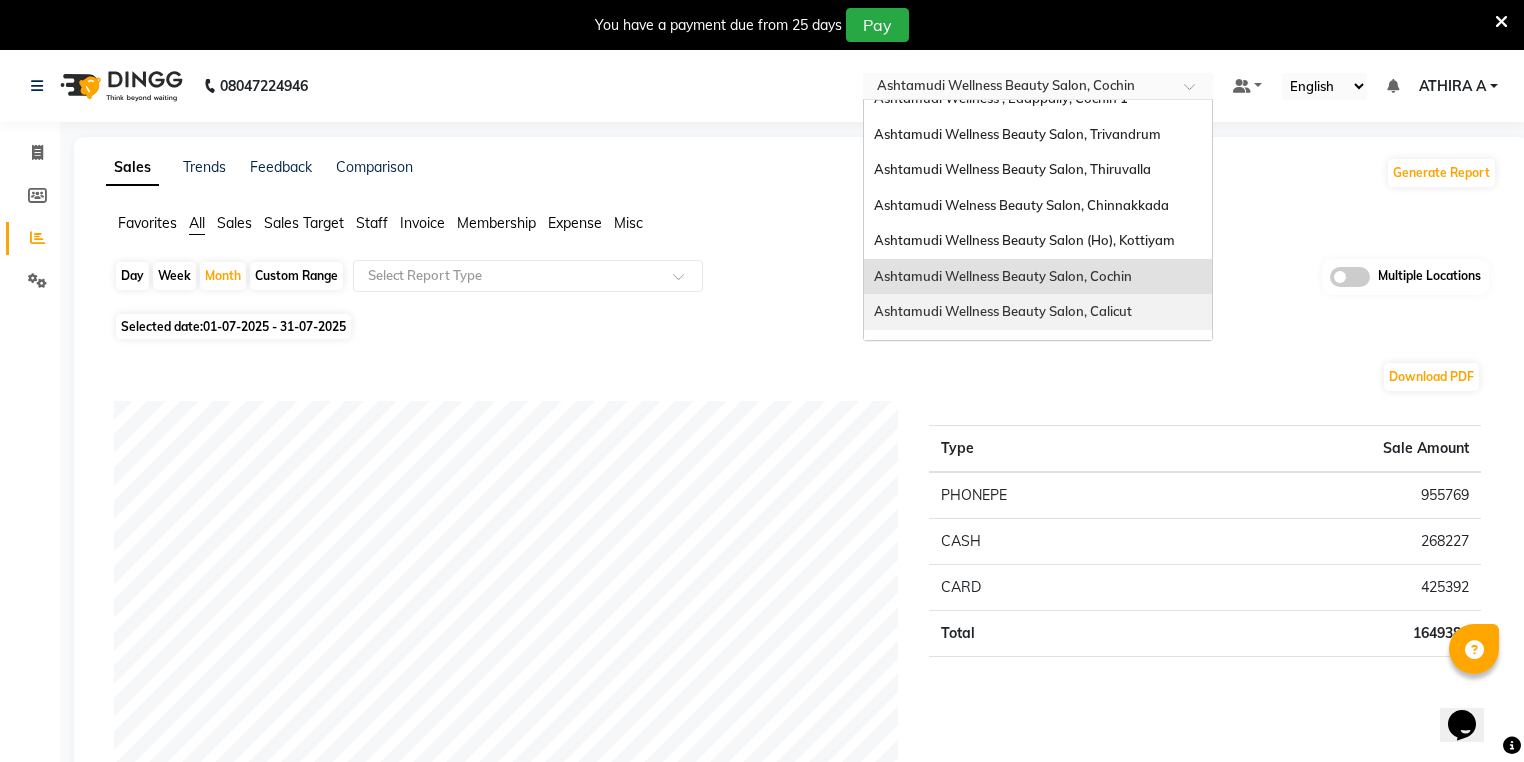 scroll, scrollTop: 0, scrollLeft: 0, axis: both 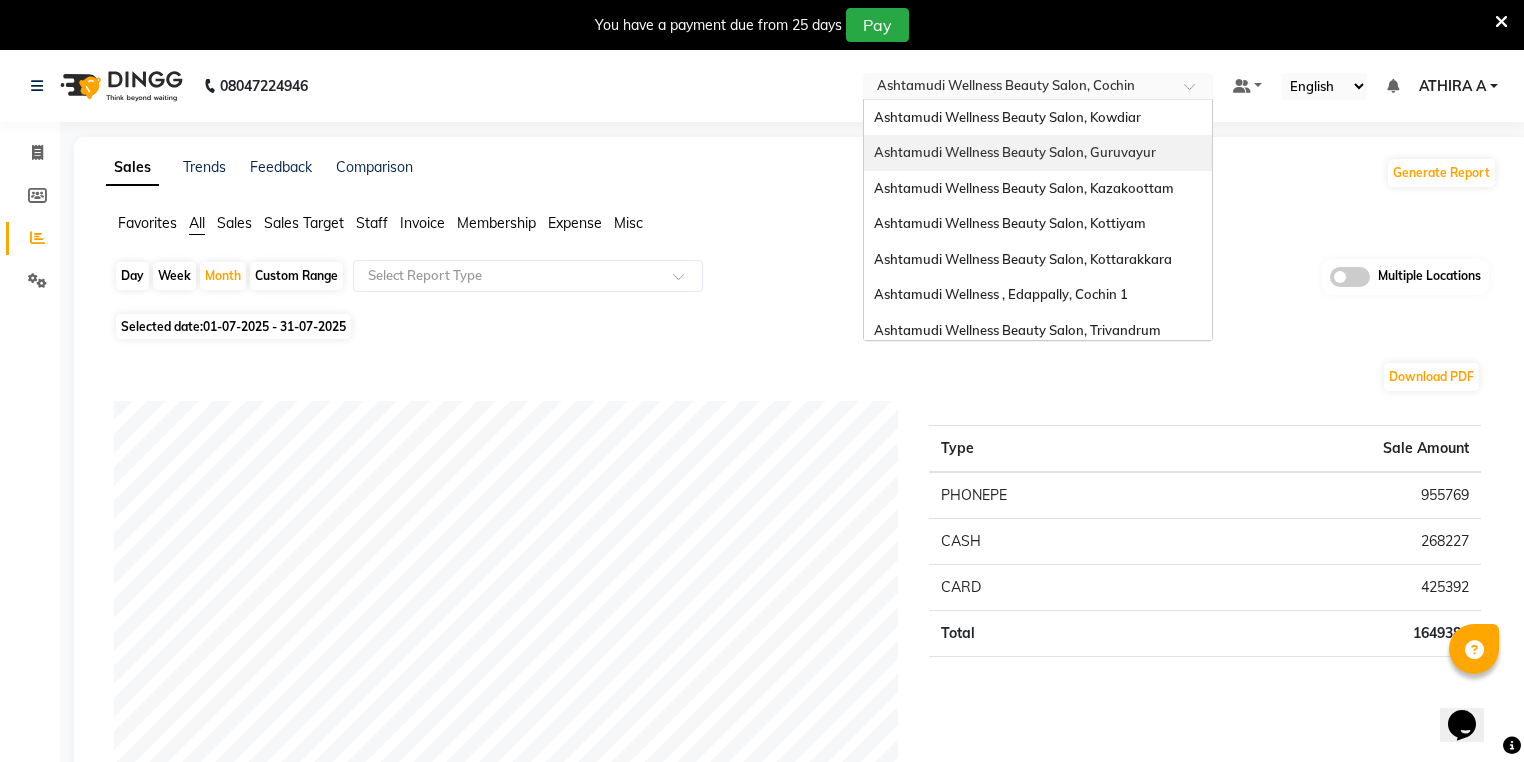 click on "Ashtamudi Wellness Beauty Salon, Guruvayur" at bounding box center [1015, 152] 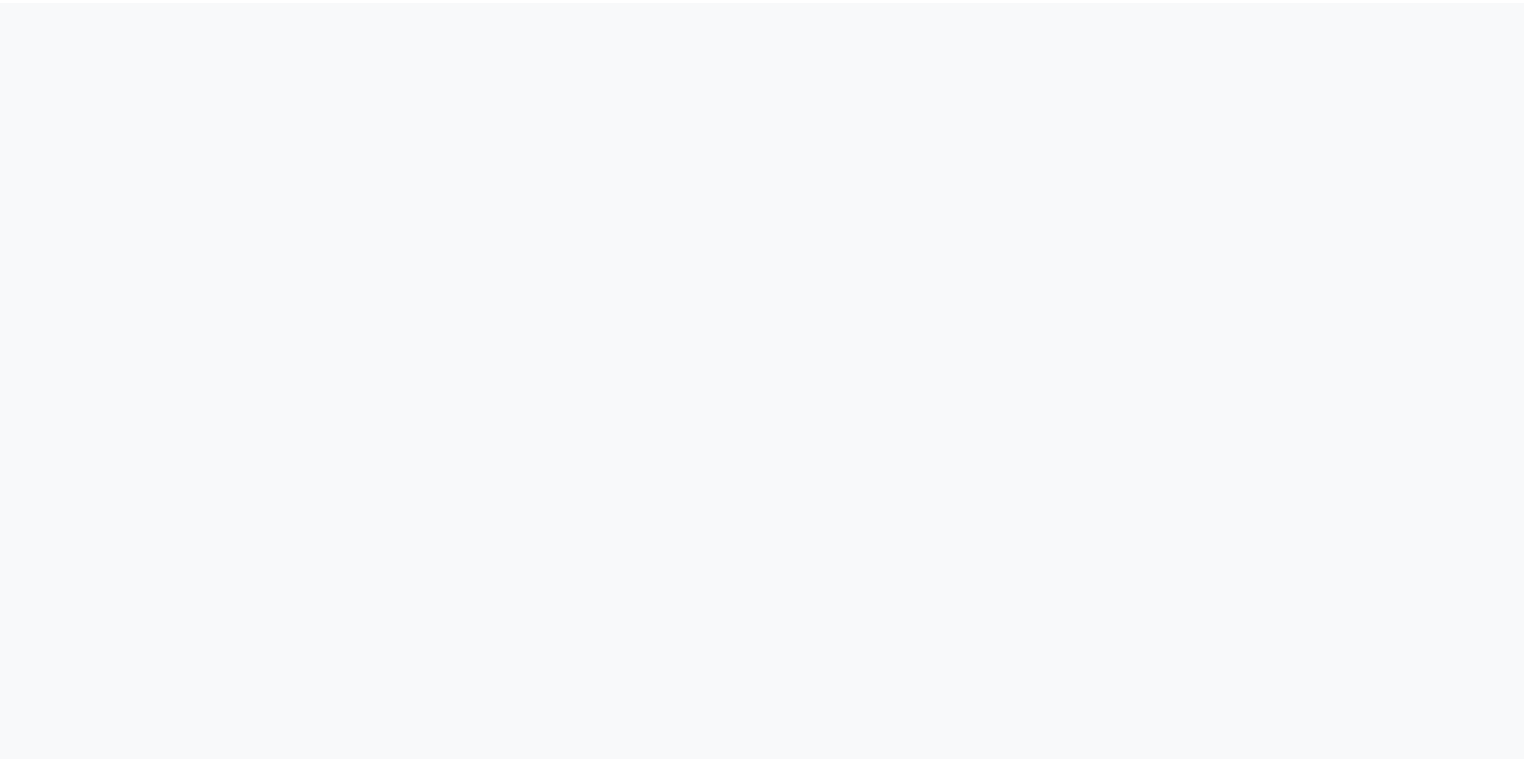 scroll, scrollTop: 0, scrollLeft: 0, axis: both 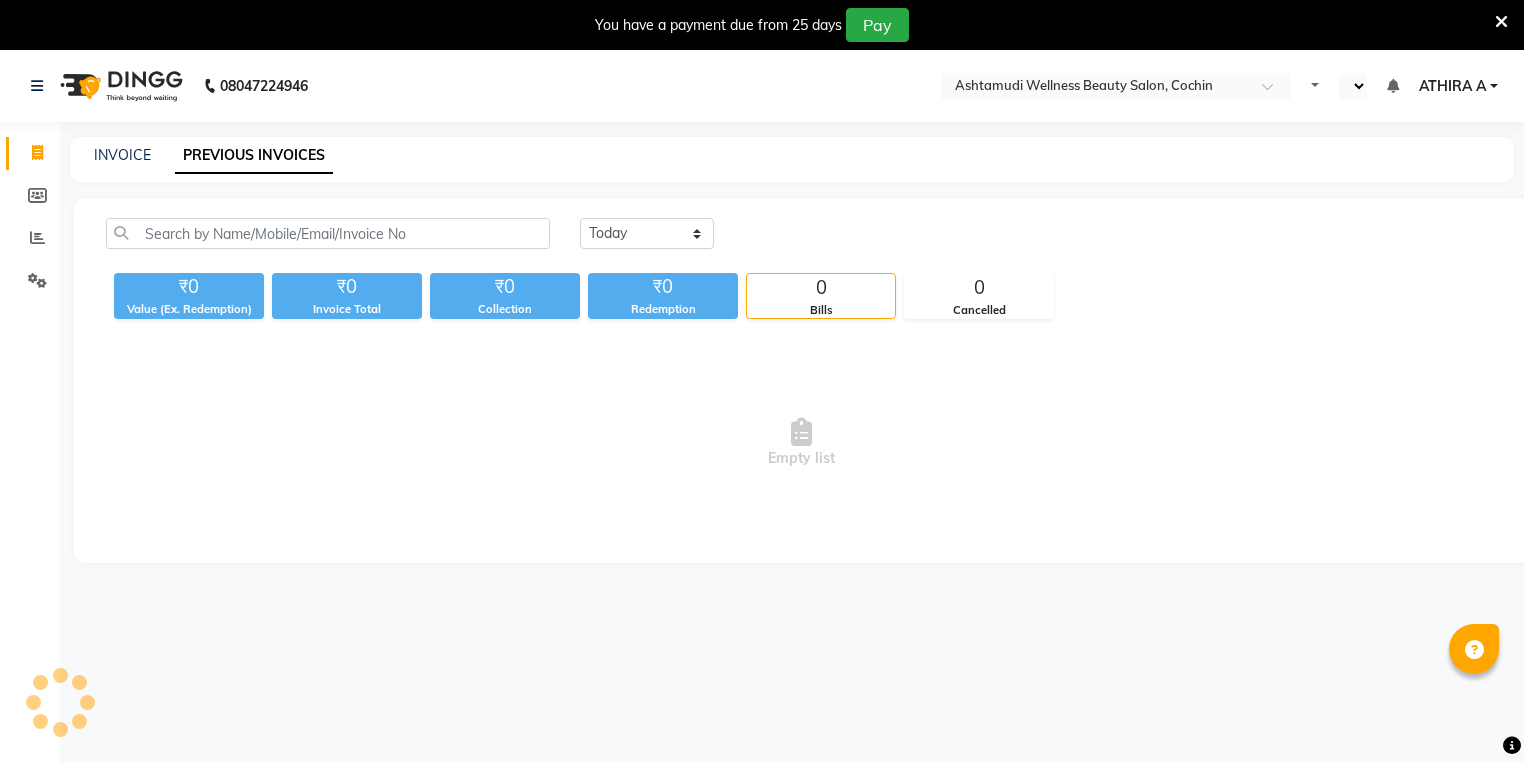 select on "en" 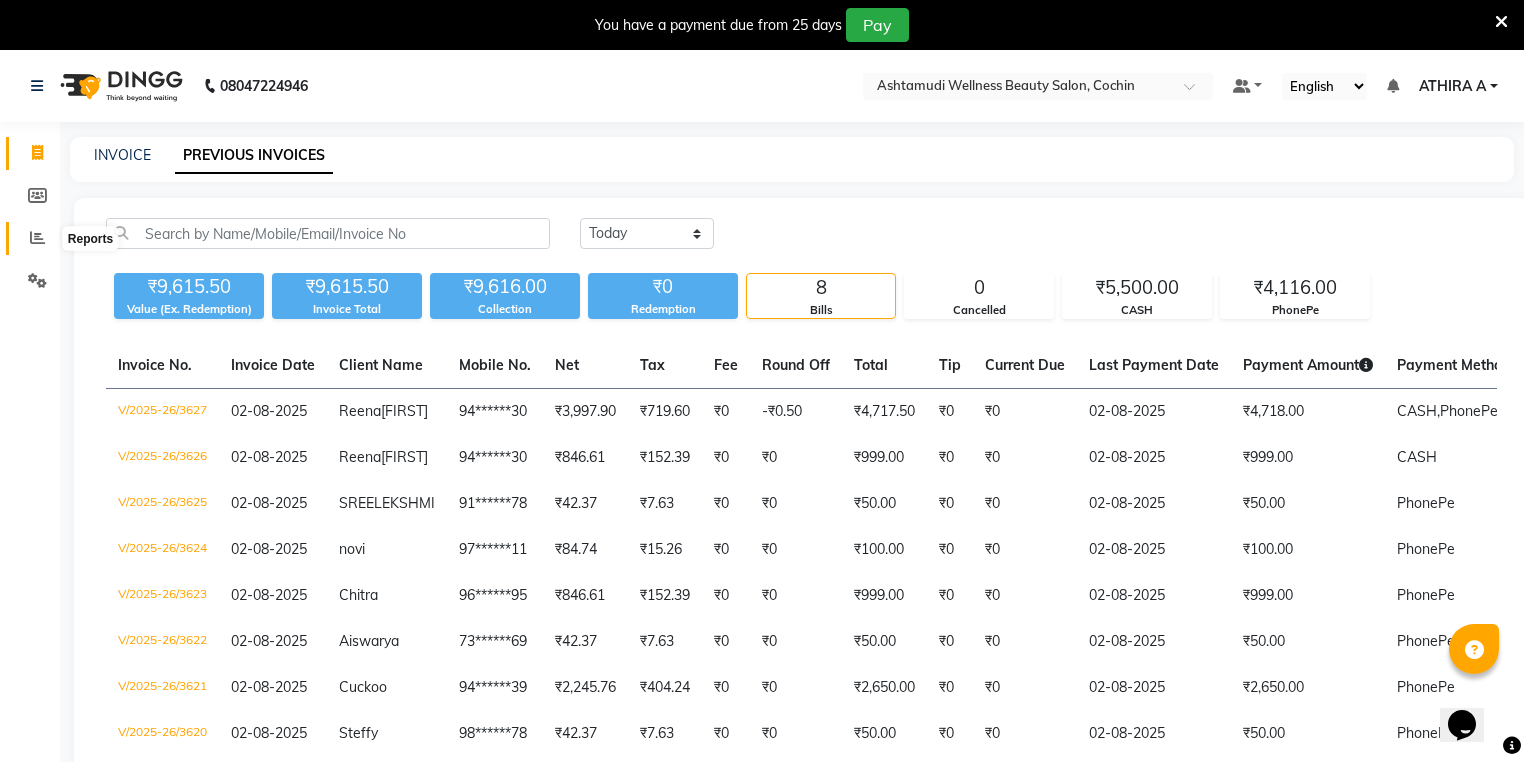 scroll, scrollTop: 0, scrollLeft: 0, axis: both 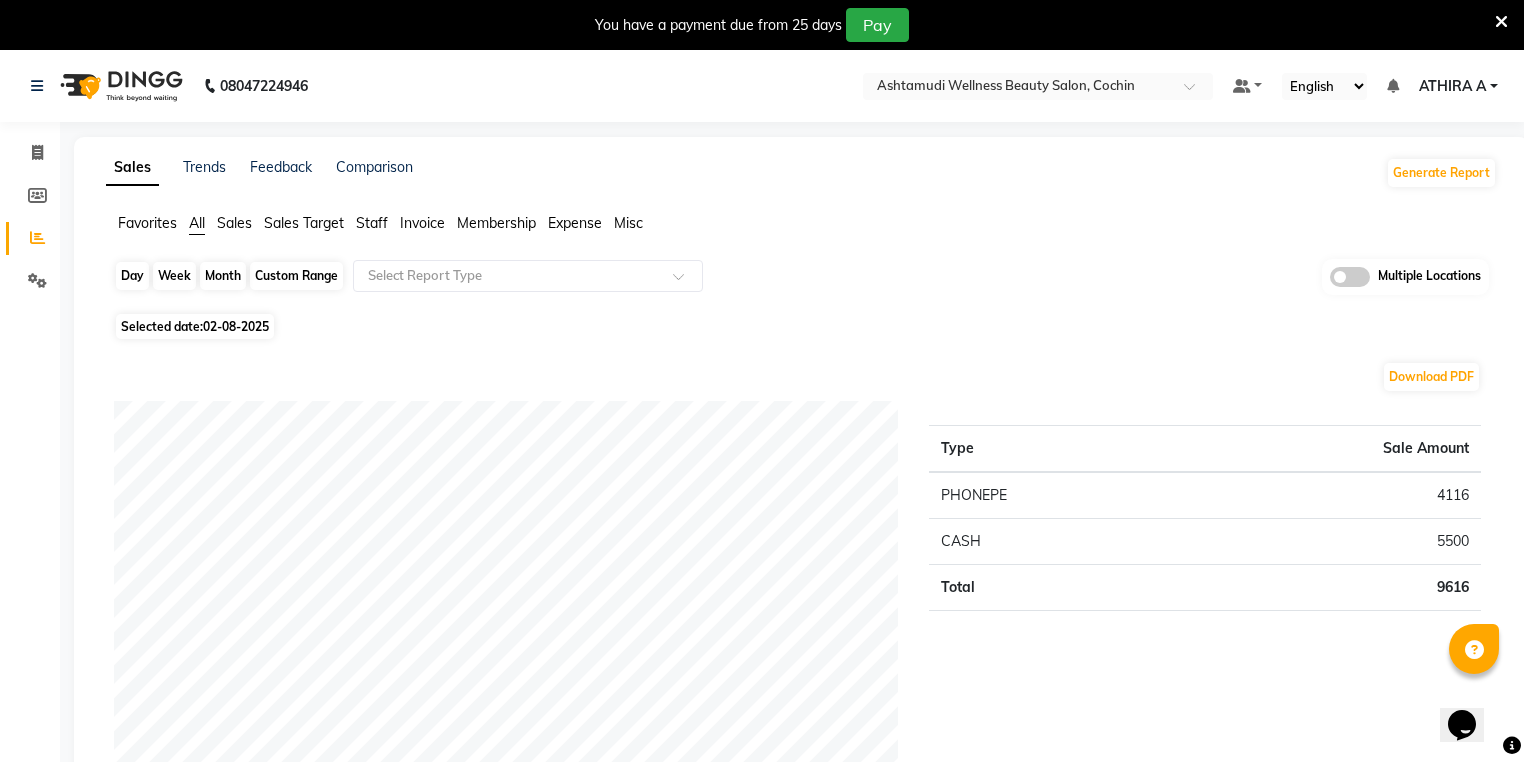 click on "Day" 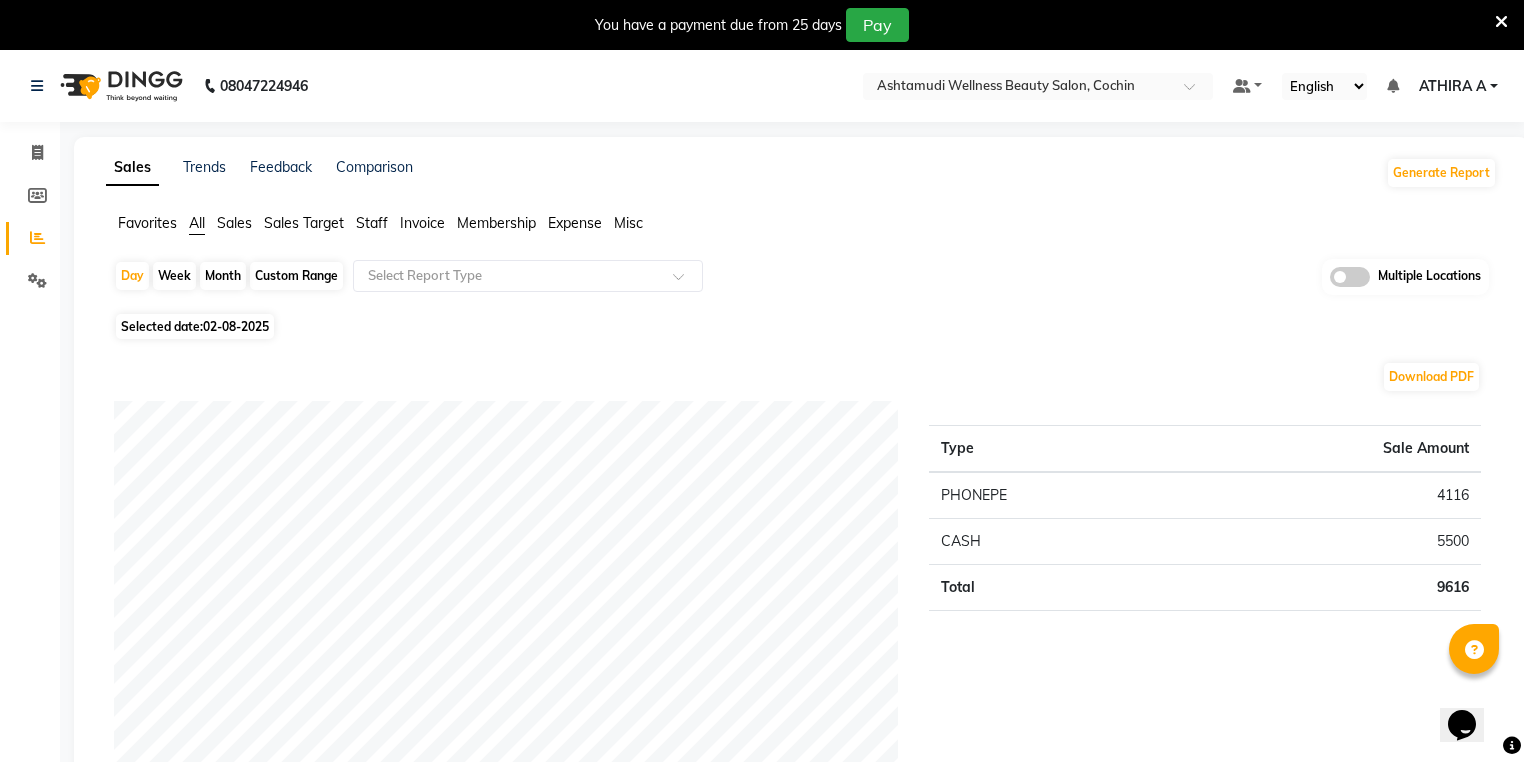 select on "8" 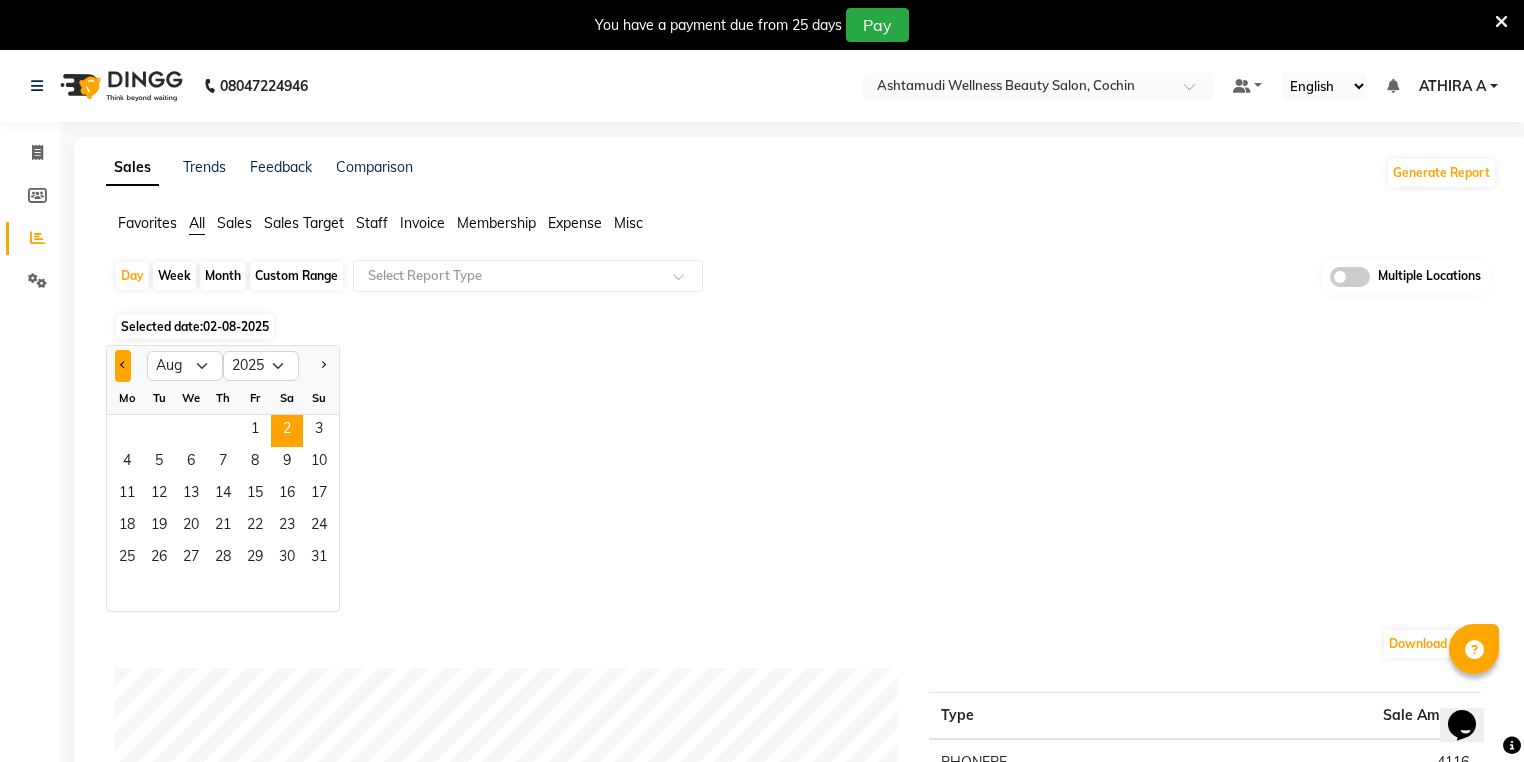 click 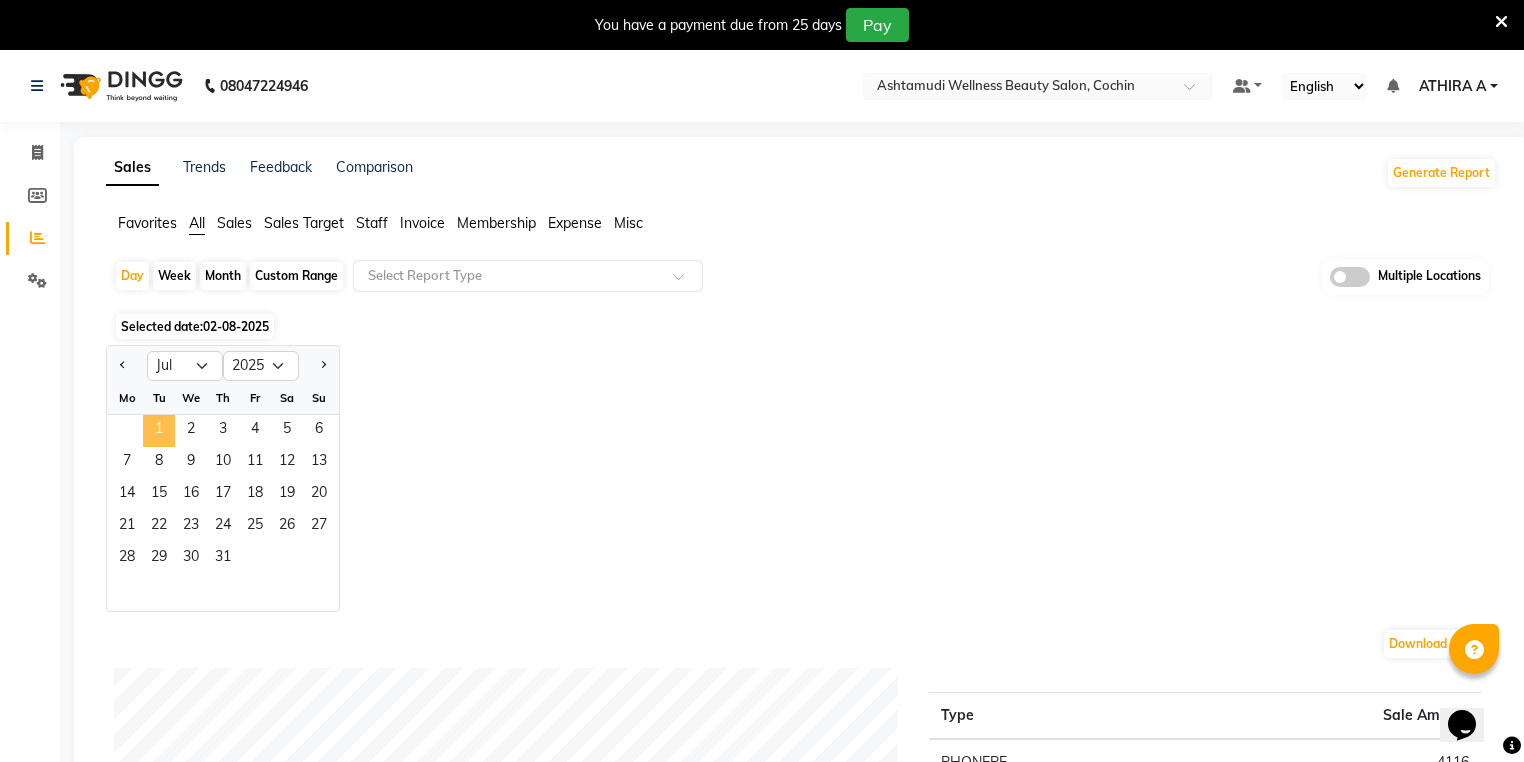 click on "1" 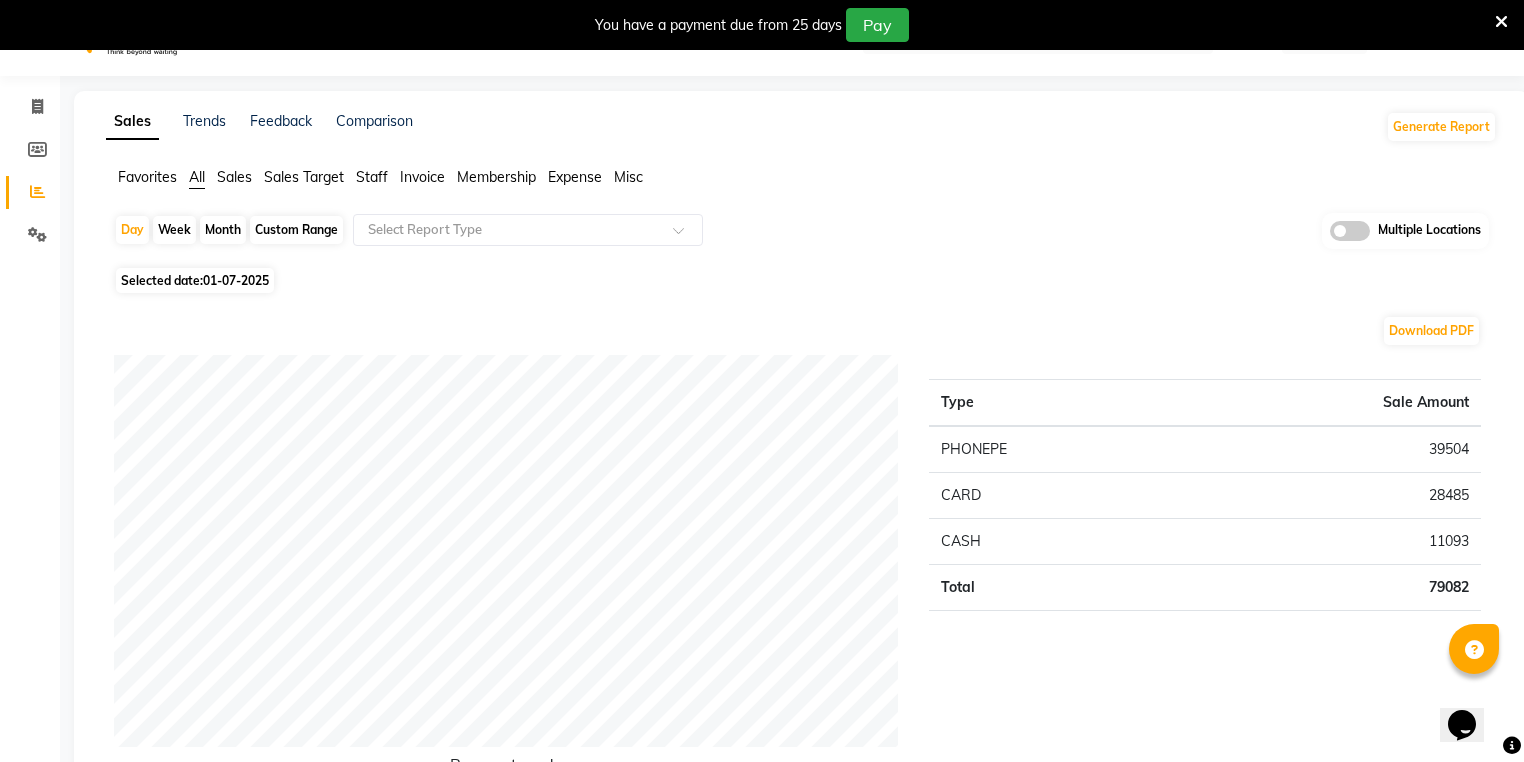 scroll, scrollTop: 80, scrollLeft: 0, axis: vertical 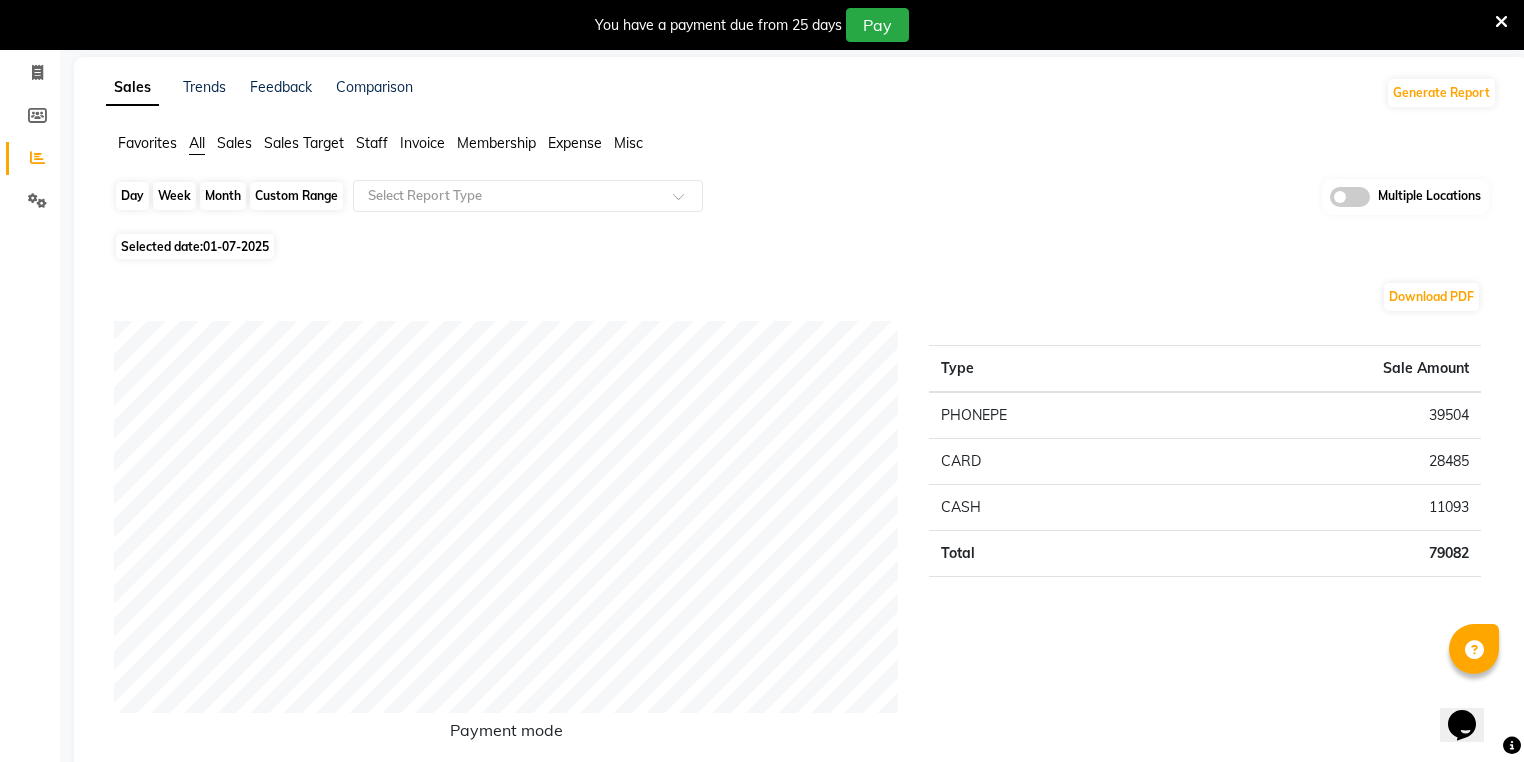 click on "Day" 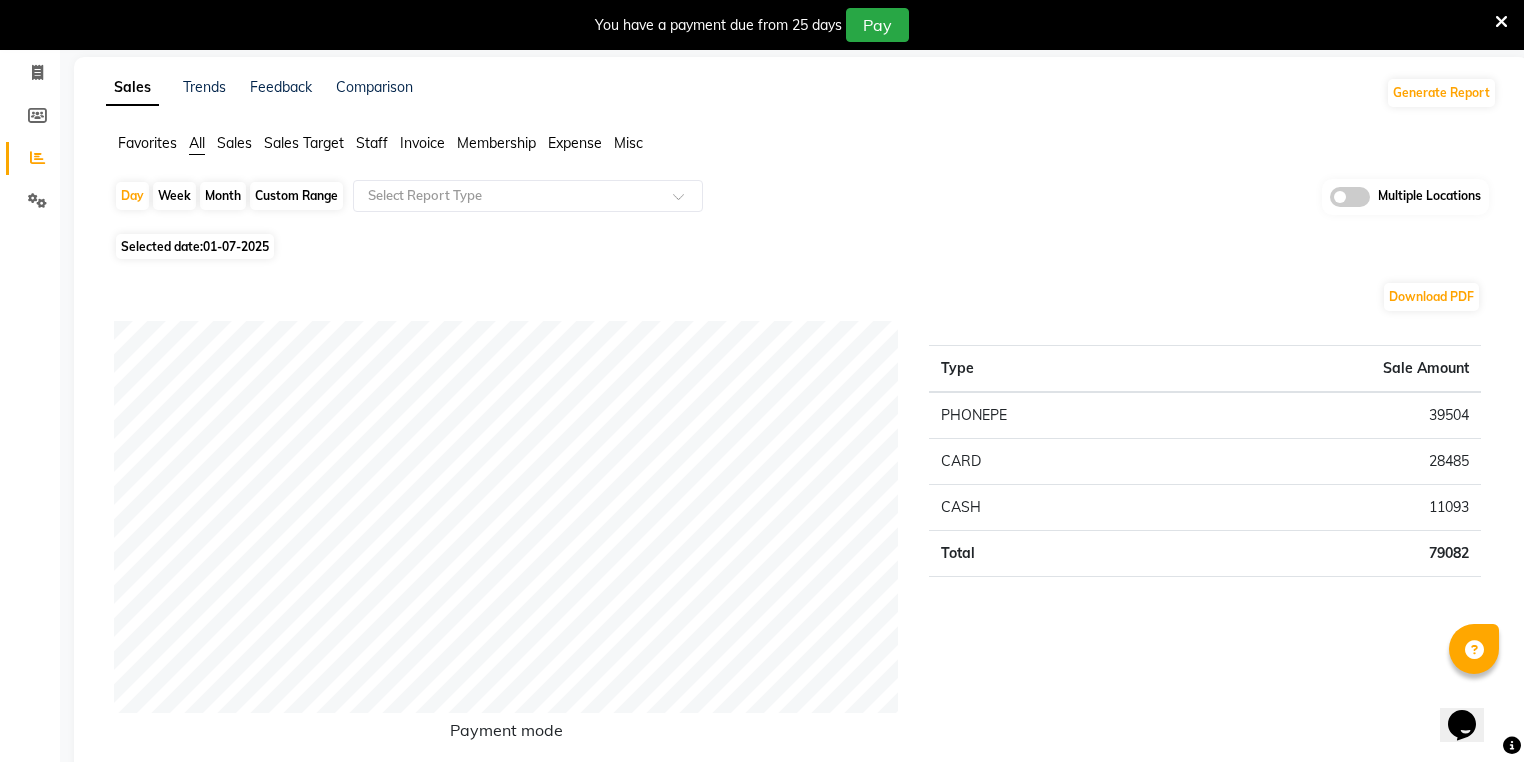 select on "7" 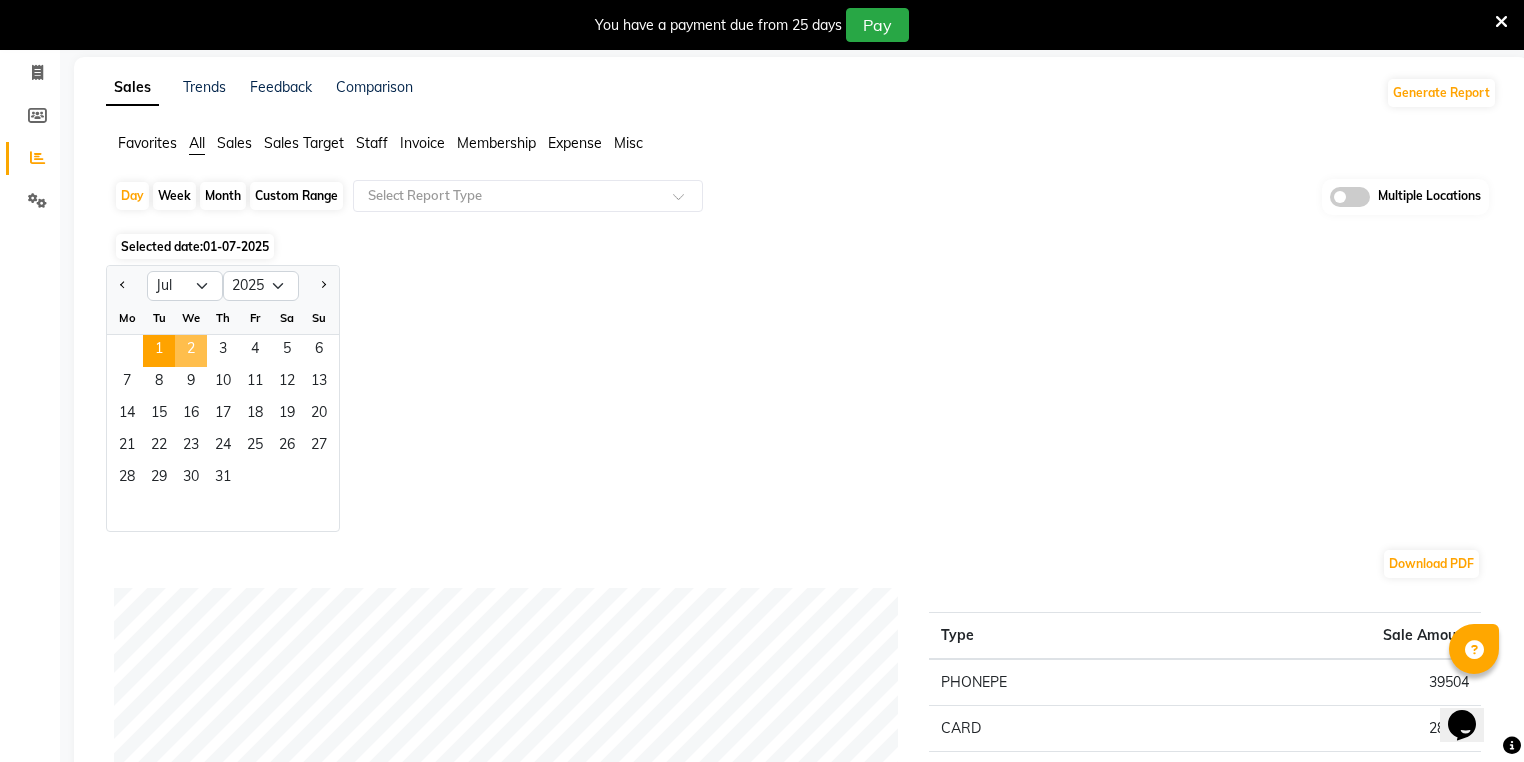 click on "2" 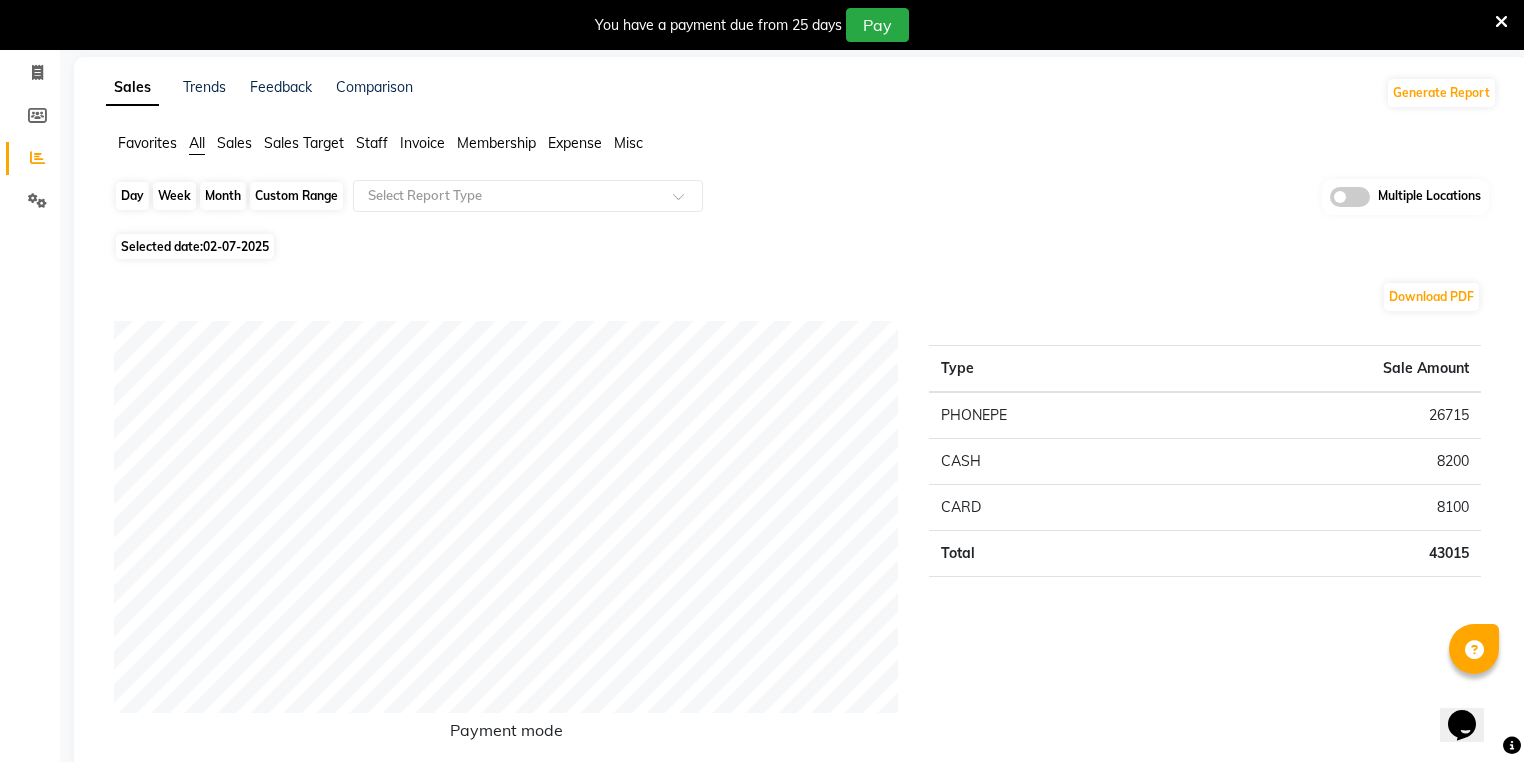 click on "Day" 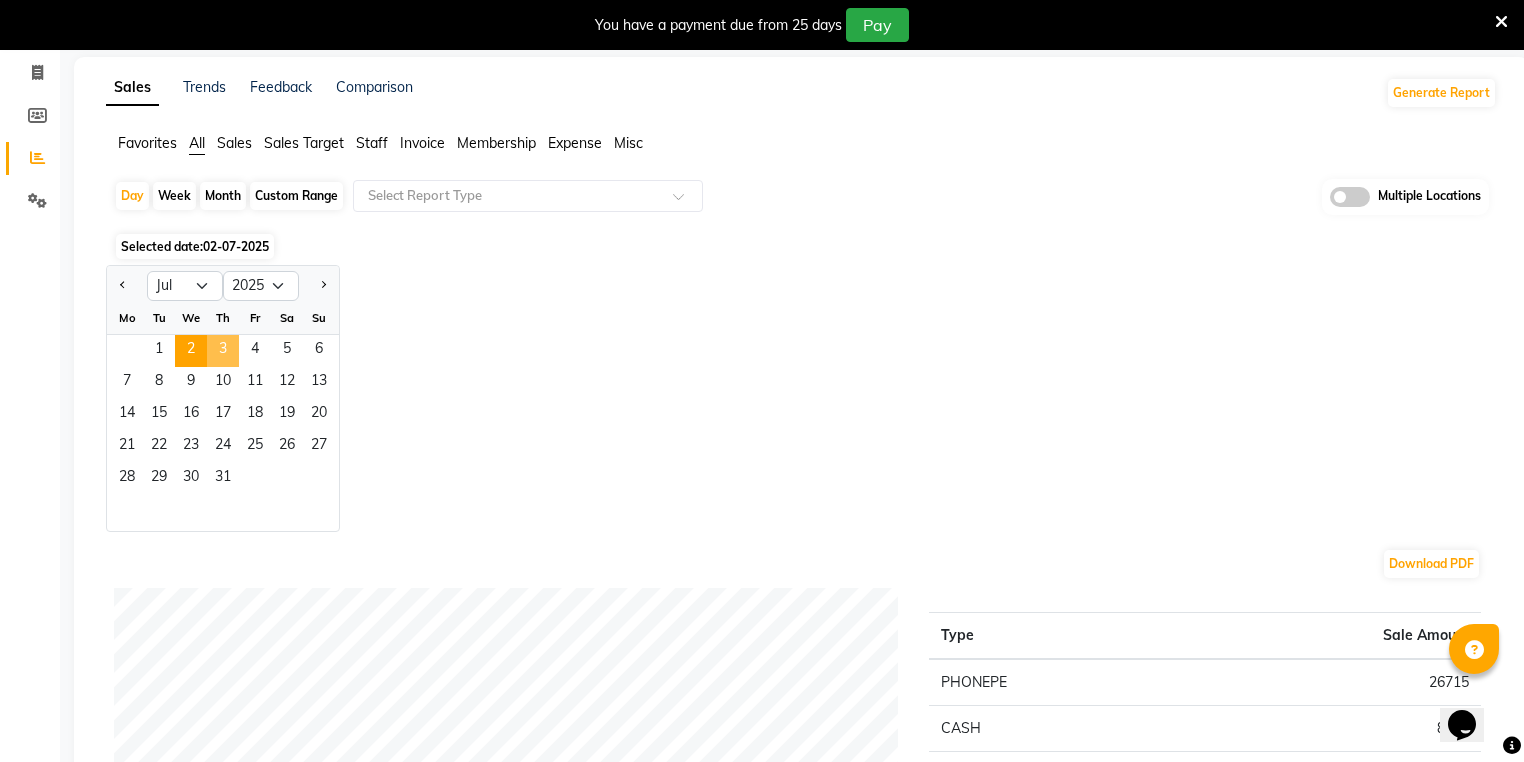 click on "3" 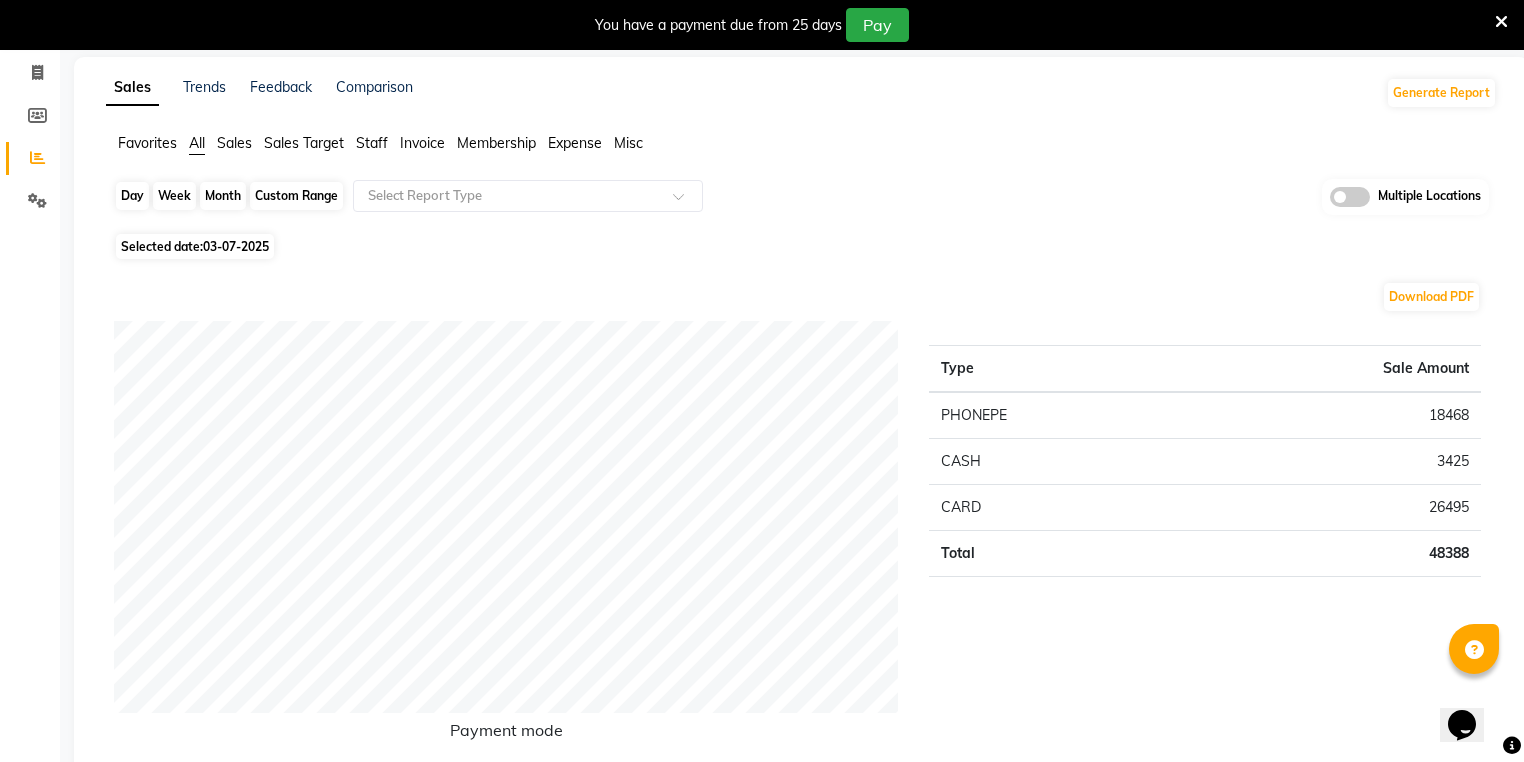 click on "Day" 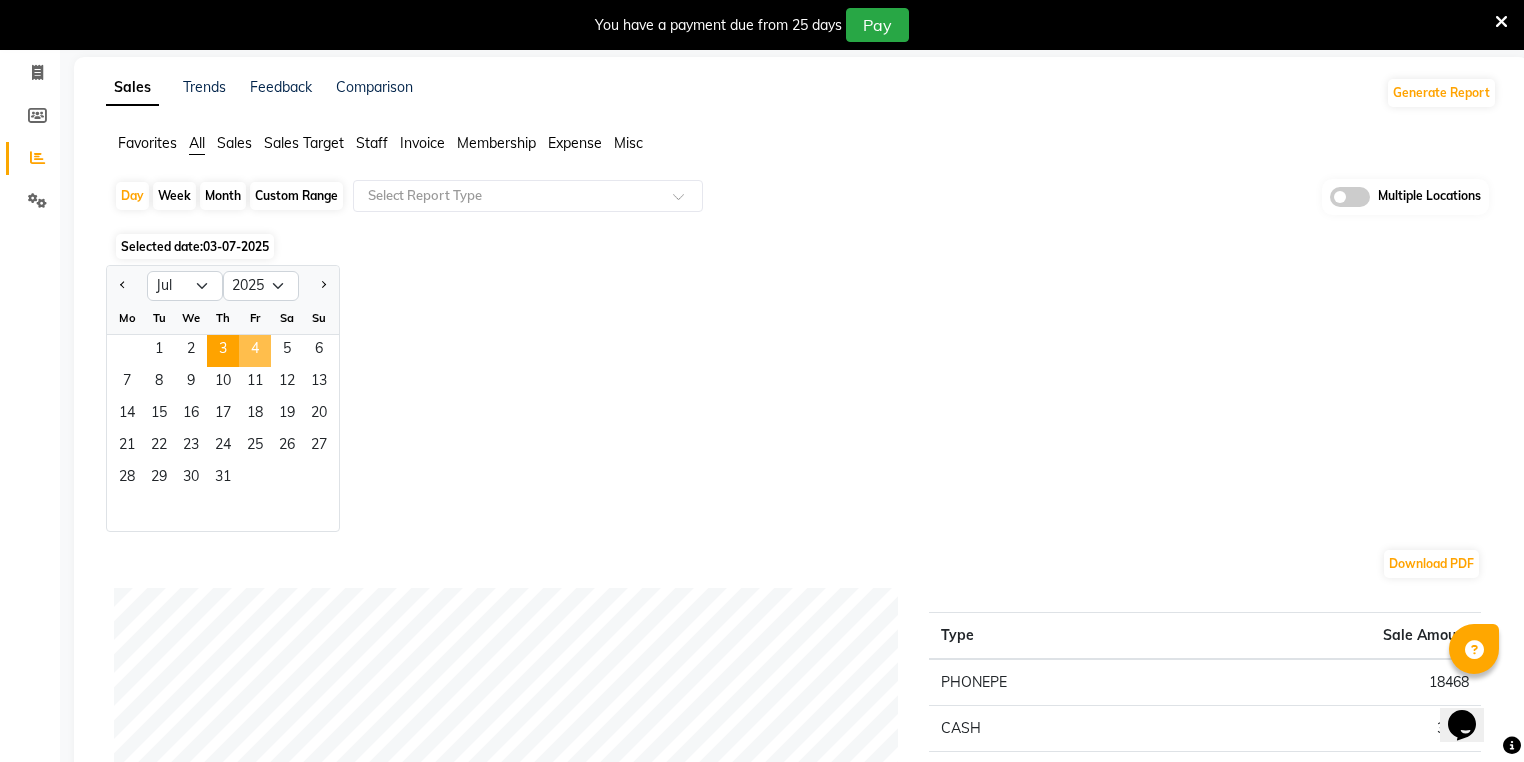 click on "4" 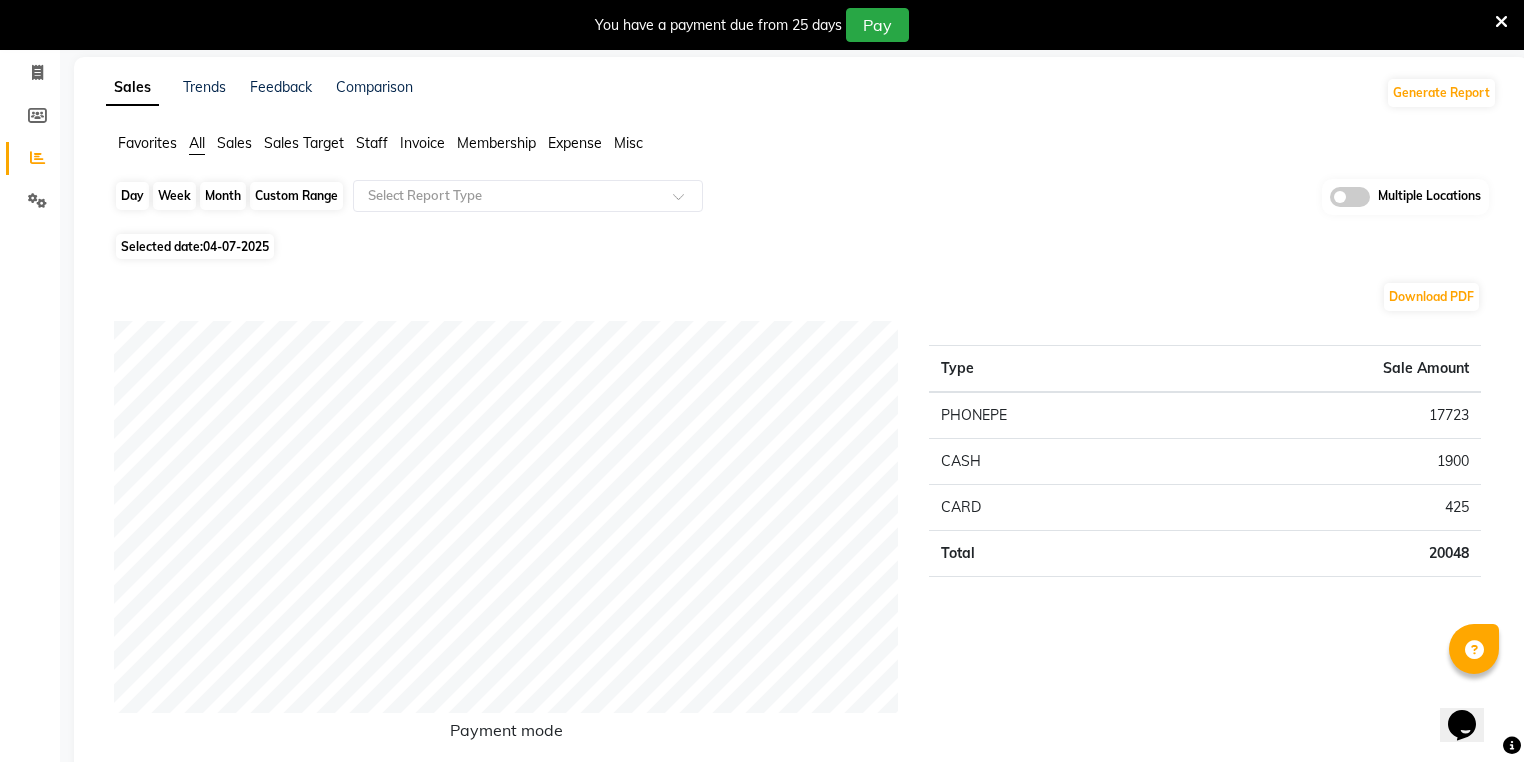 click on "Day" 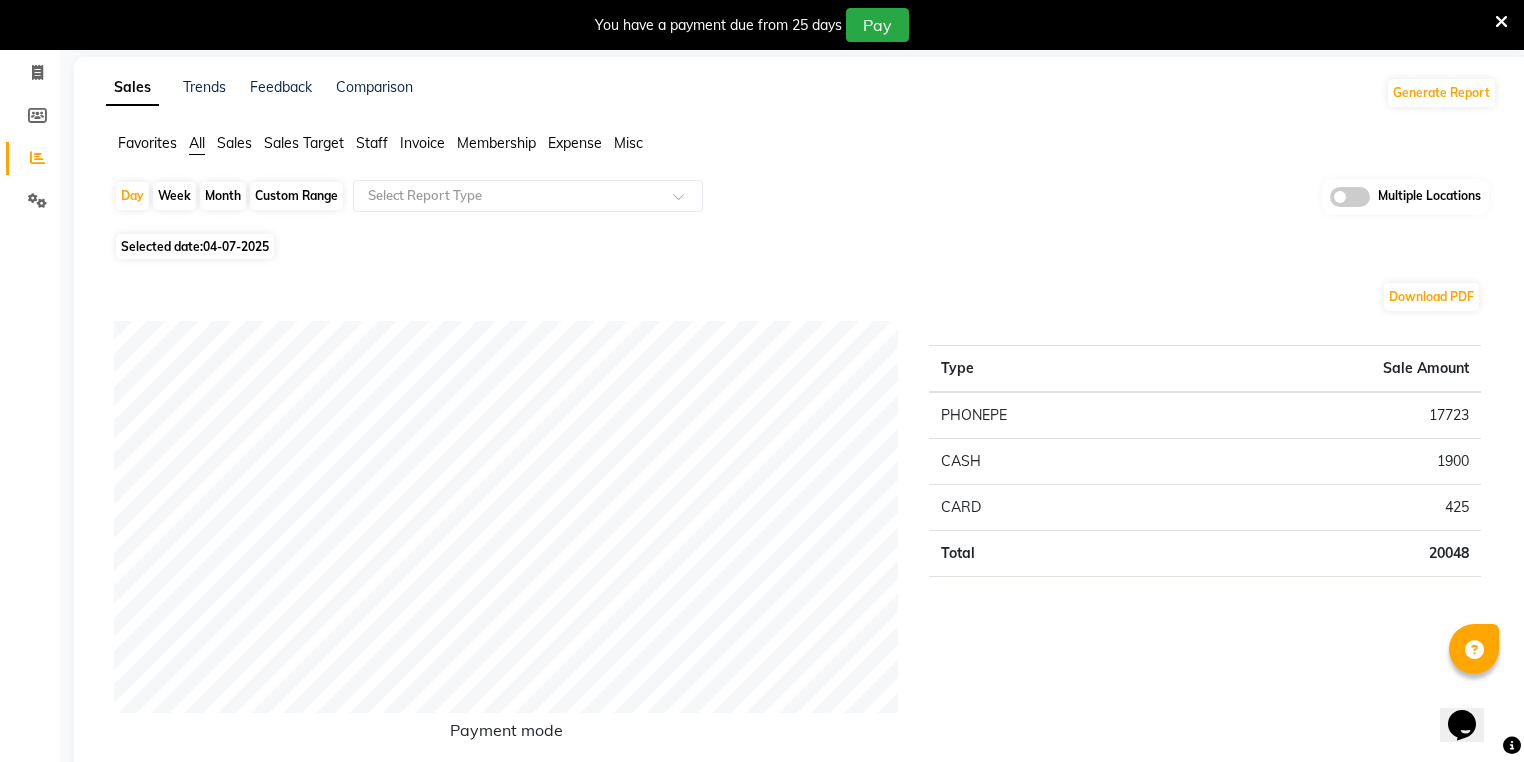 select on "7" 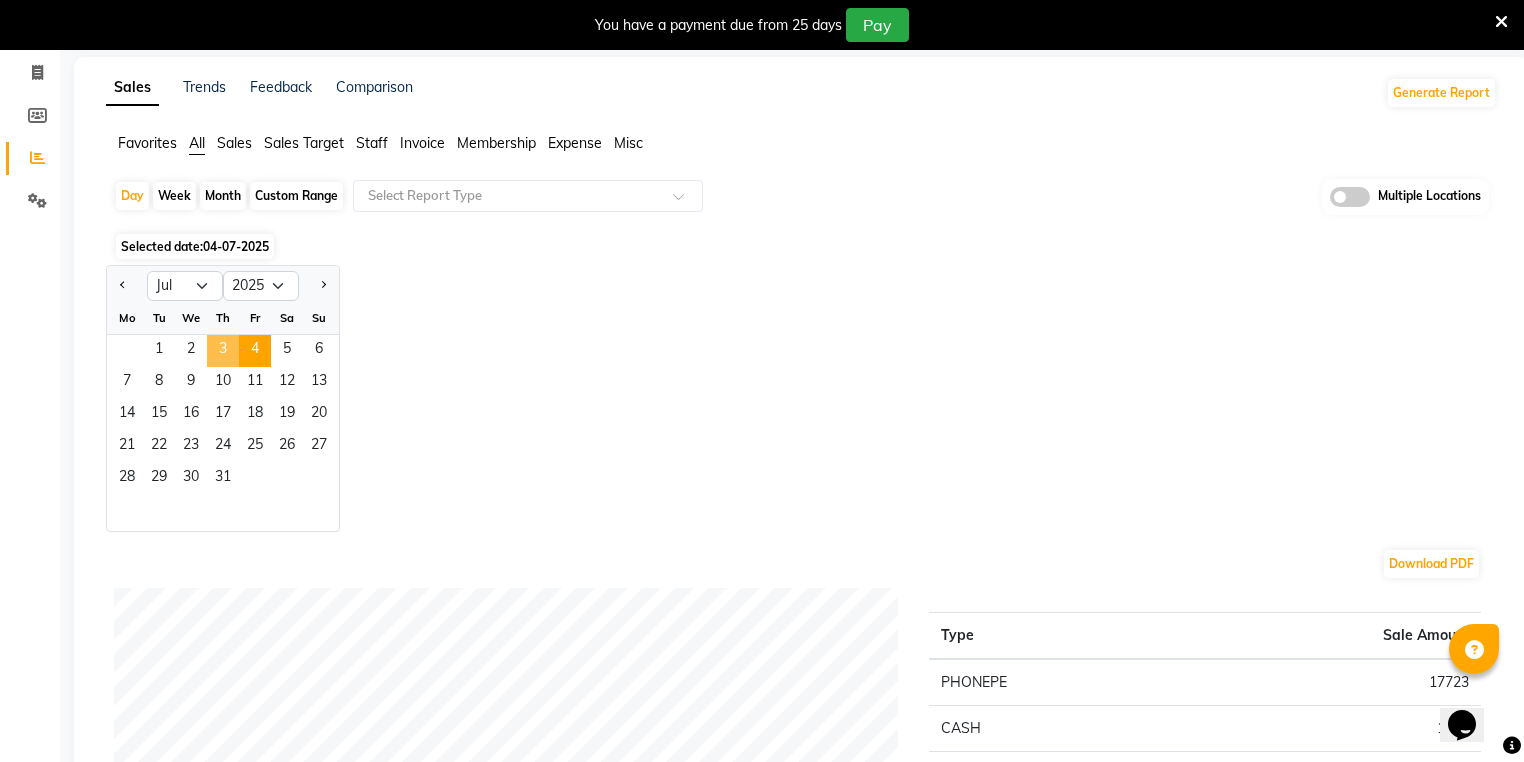 click on "3" 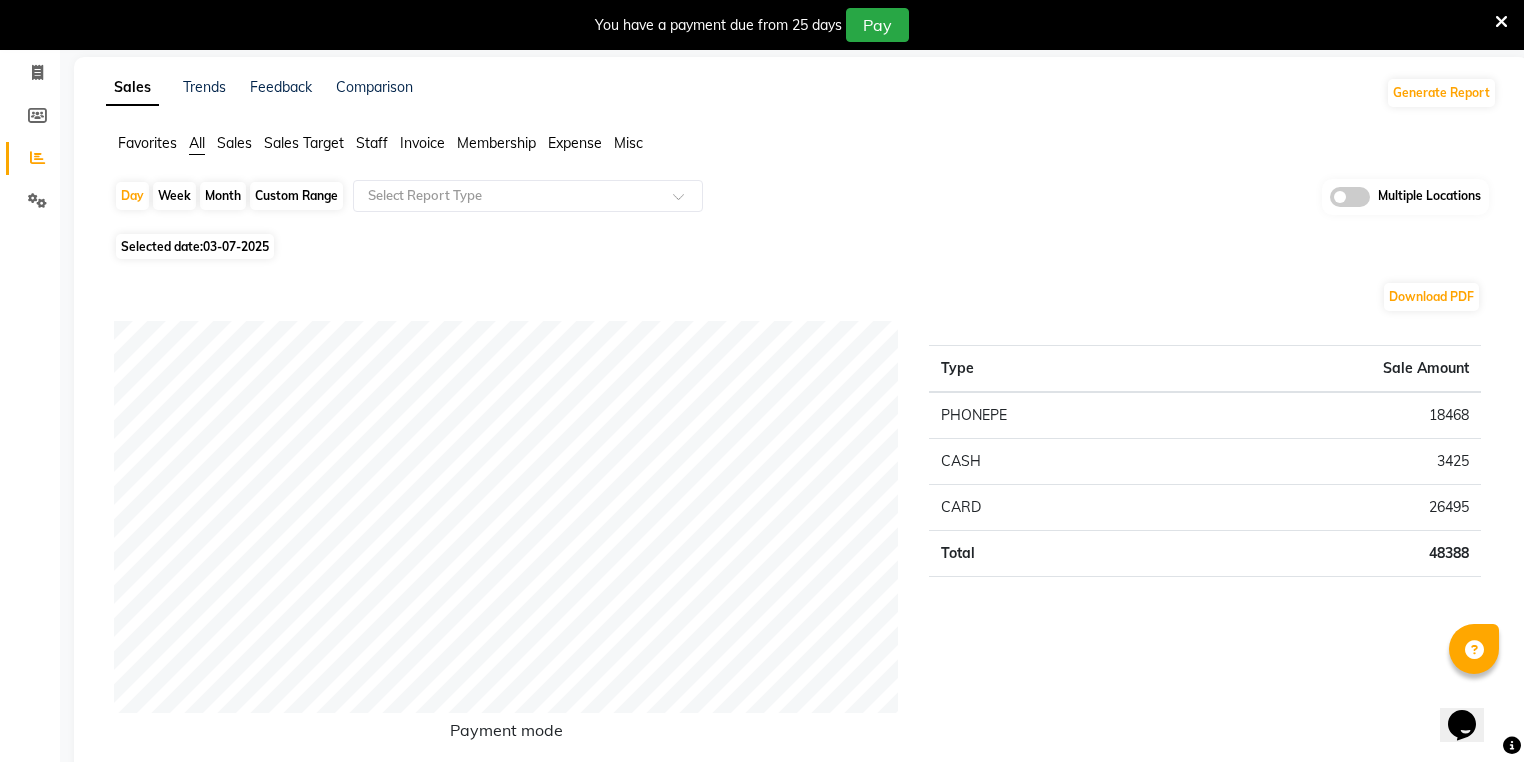 drag, startPoint x: 128, startPoint y: 201, endPoint x: 120, endPoint y: 240, distance: 39.812057 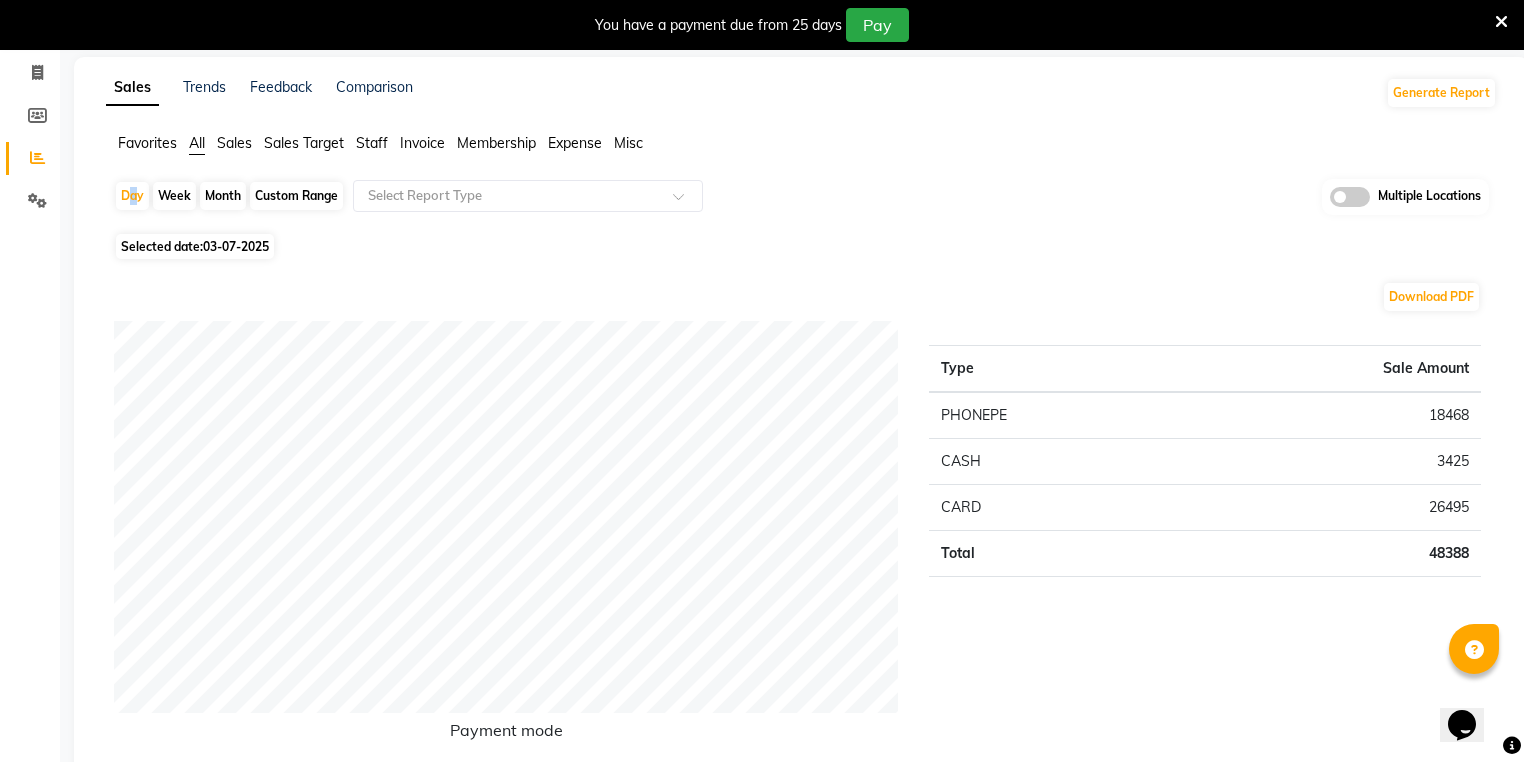 select on "7" 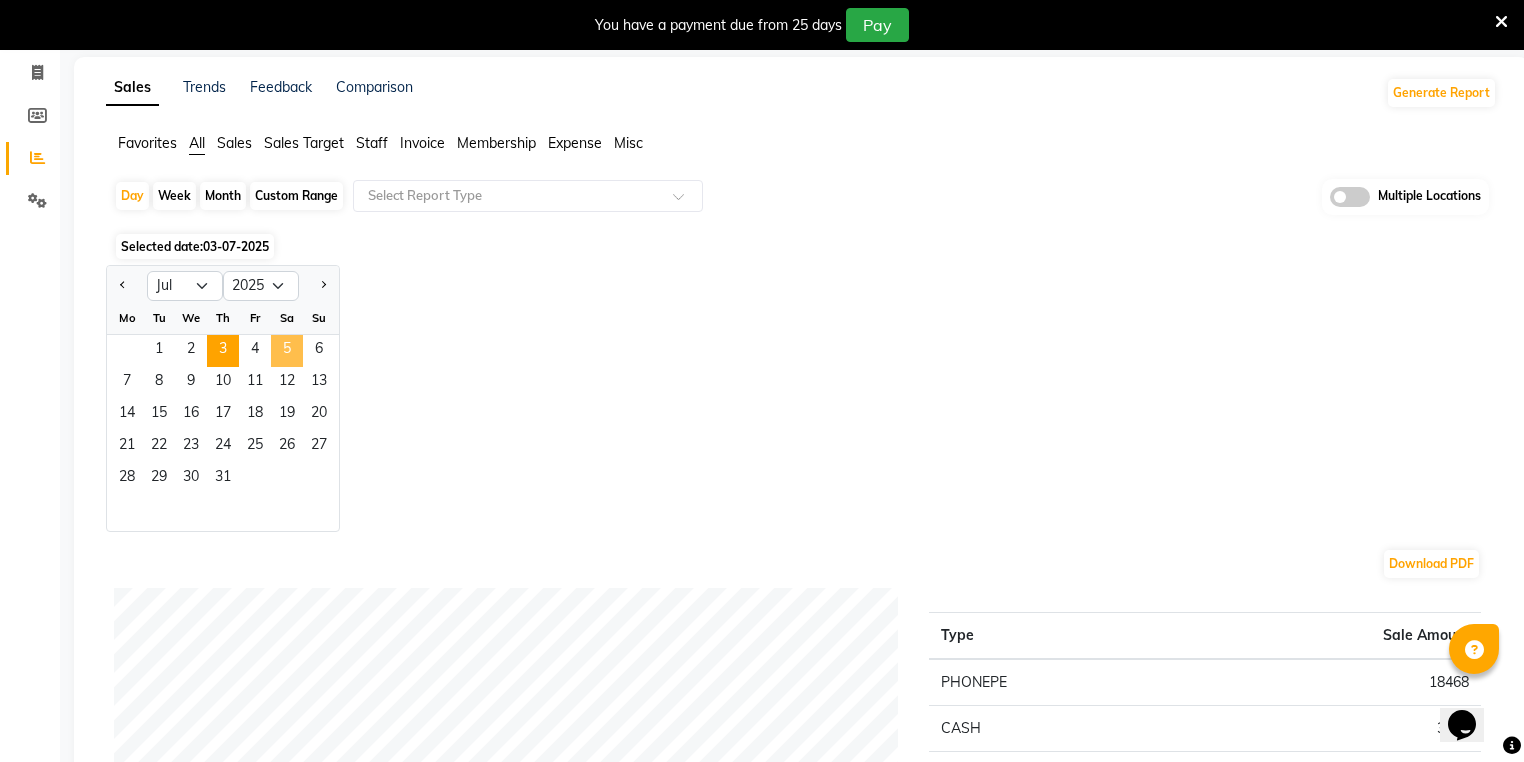click on "5" 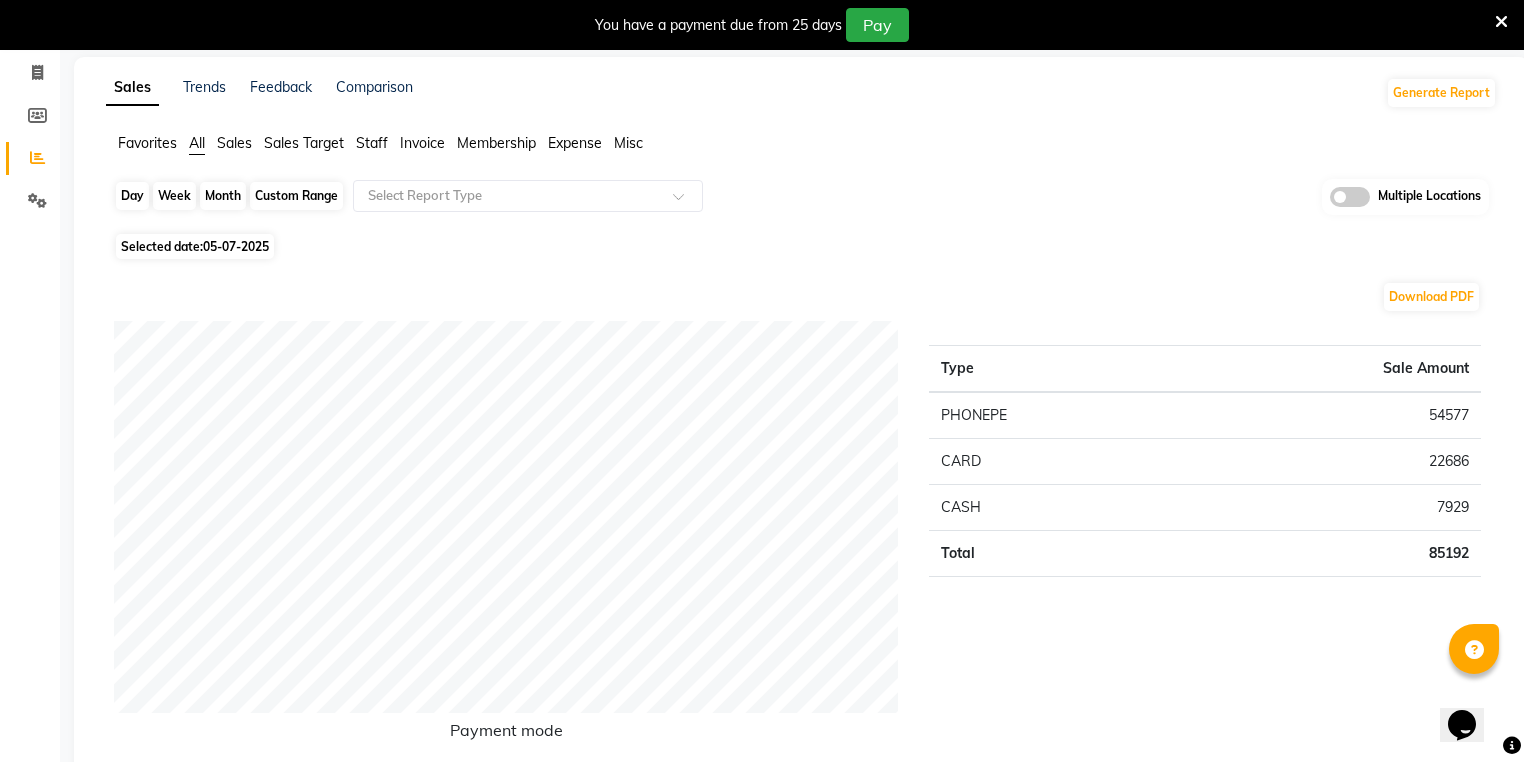 click on "Day" 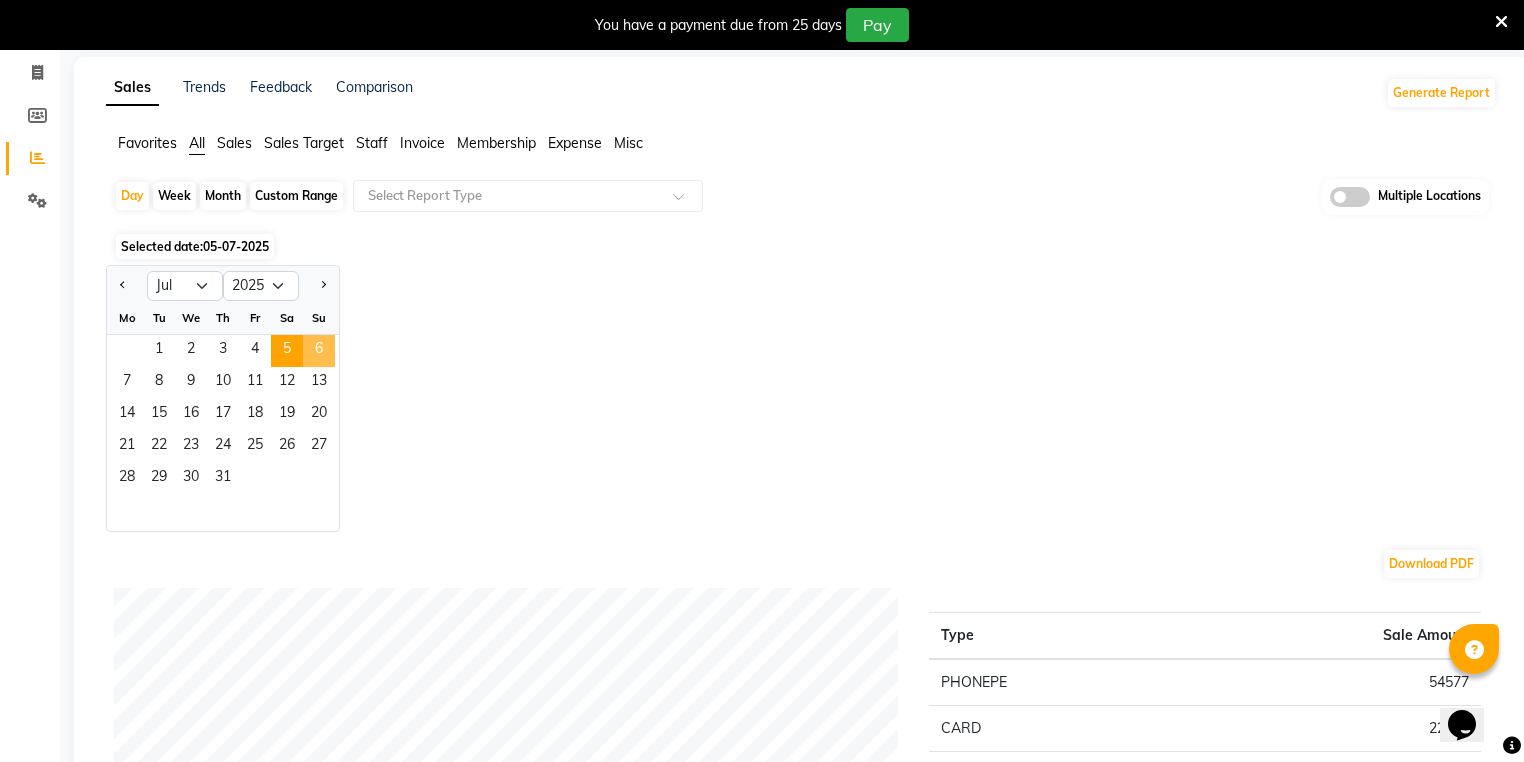 click on "6" 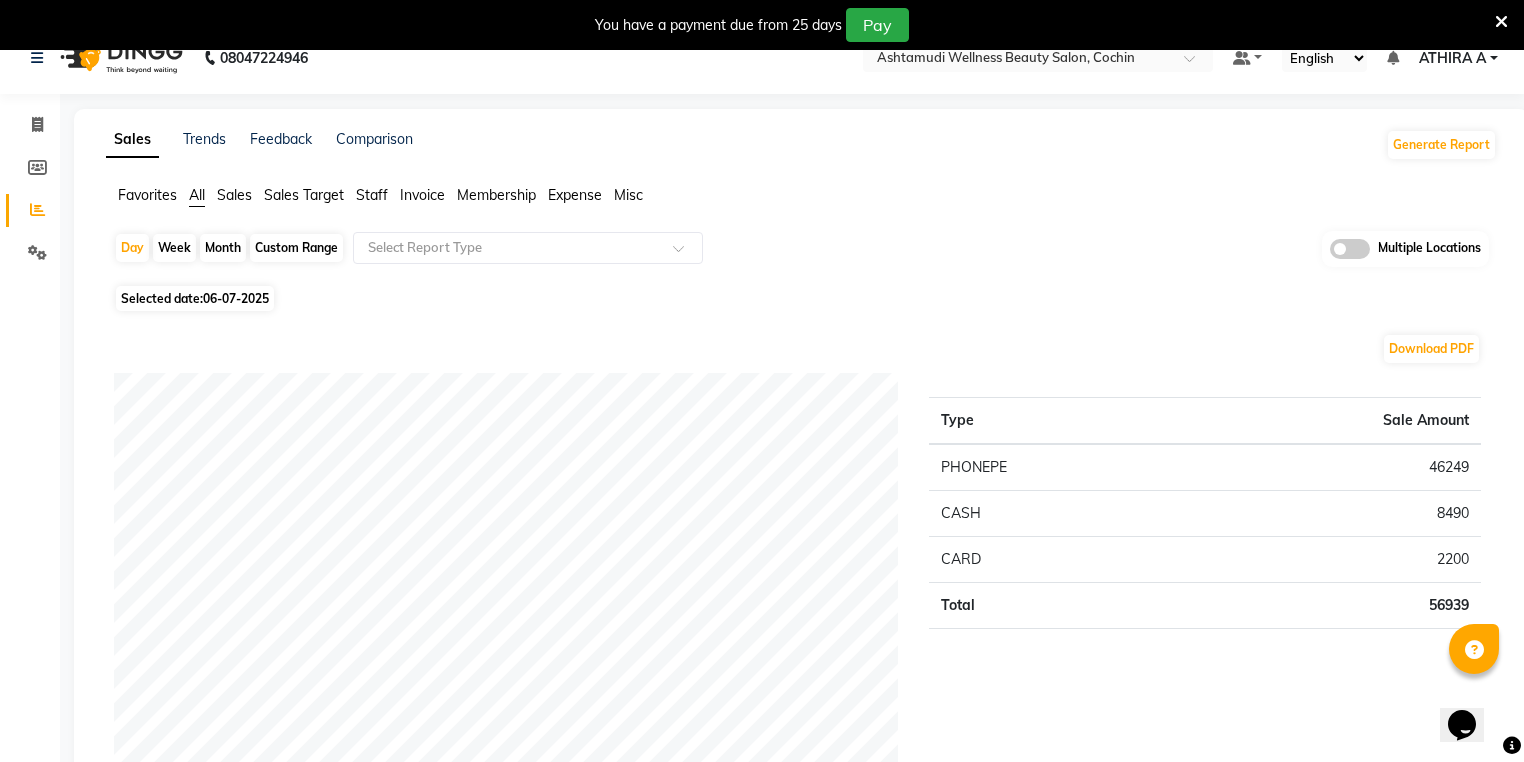 scroll, scrollTop: 0, scrollLeft: 0, axis: both 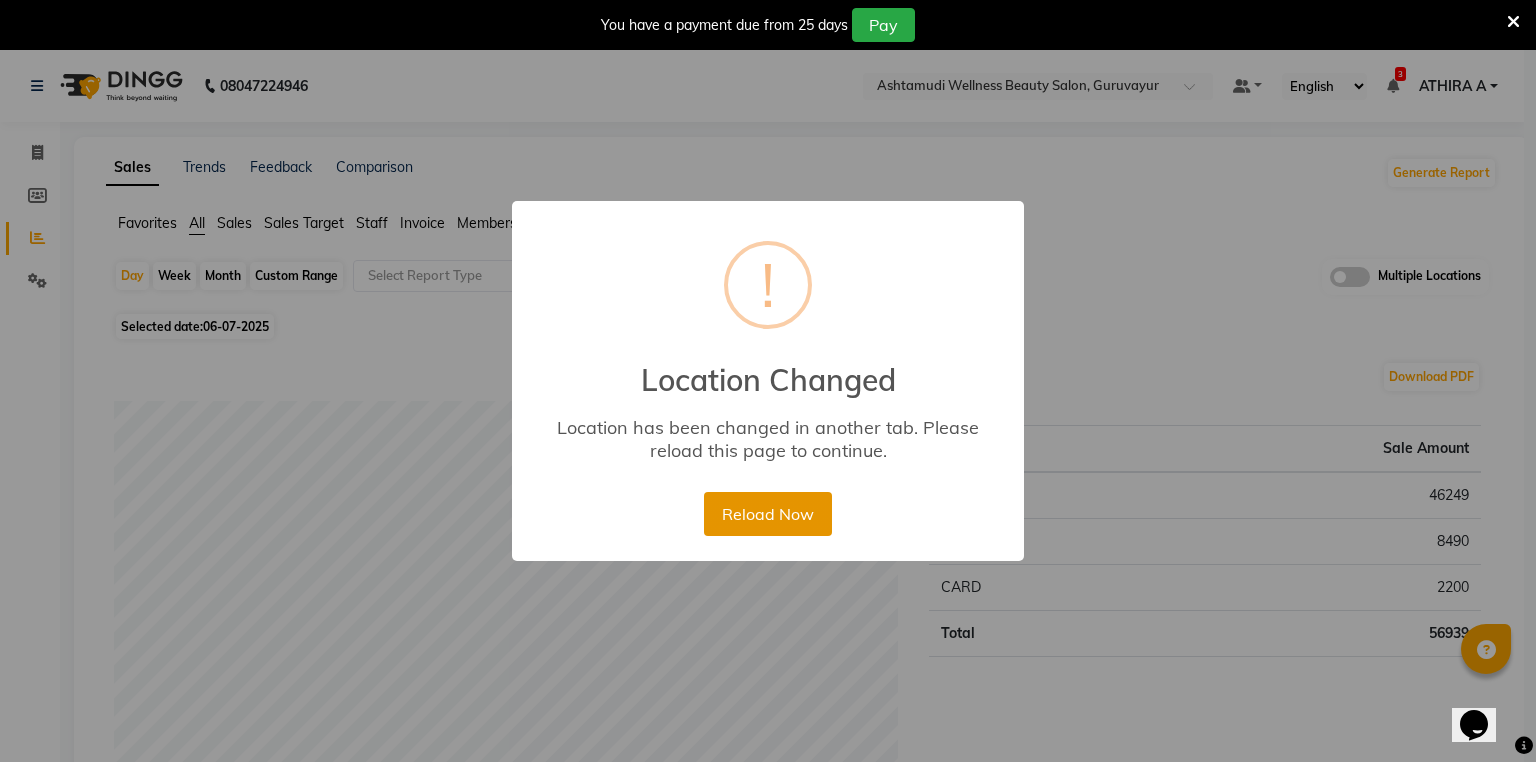 click on "Reload Now" at bounding box center [767, 514] 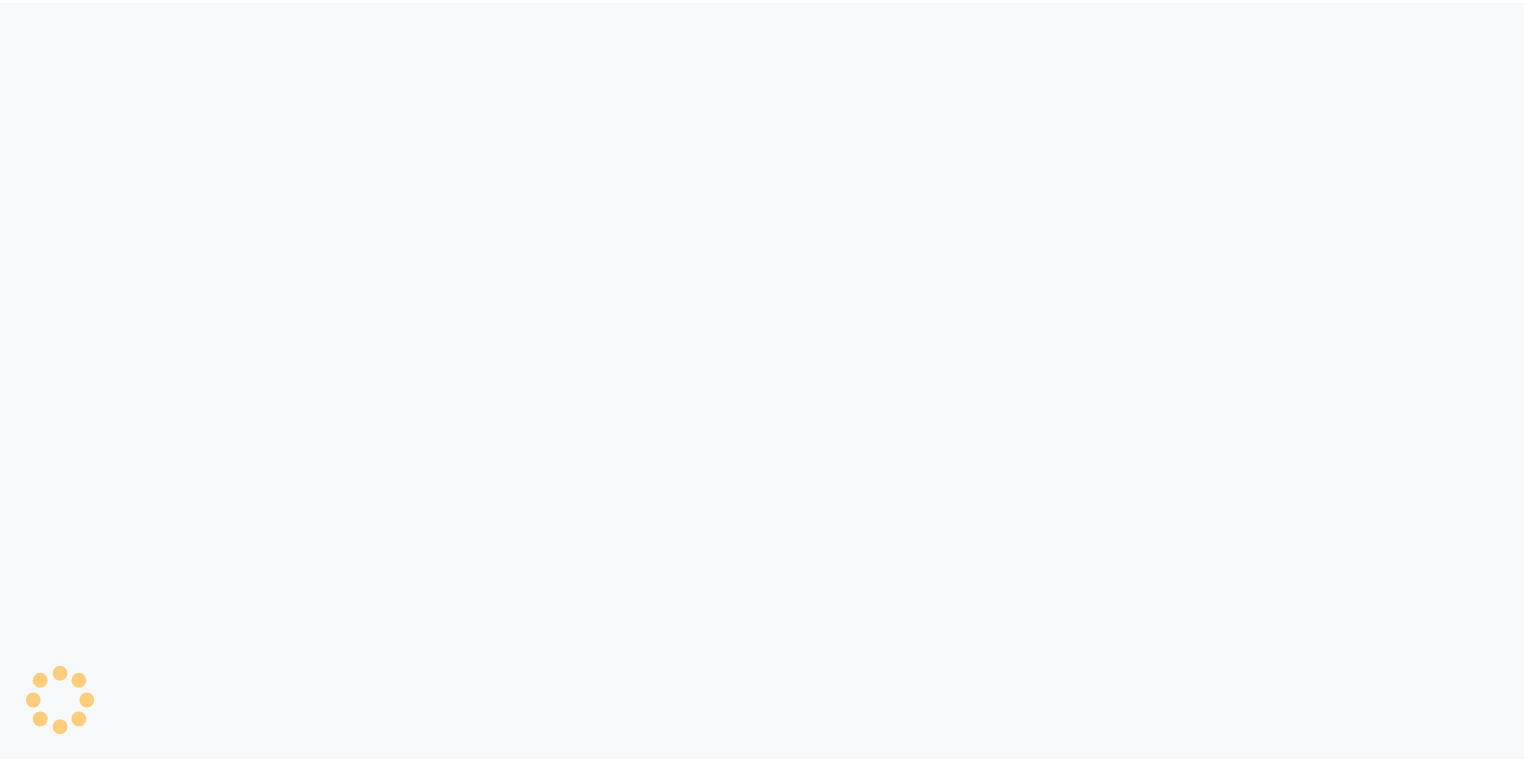 scroll, scrollTop: 0, scrollLeft: 0, axis: both 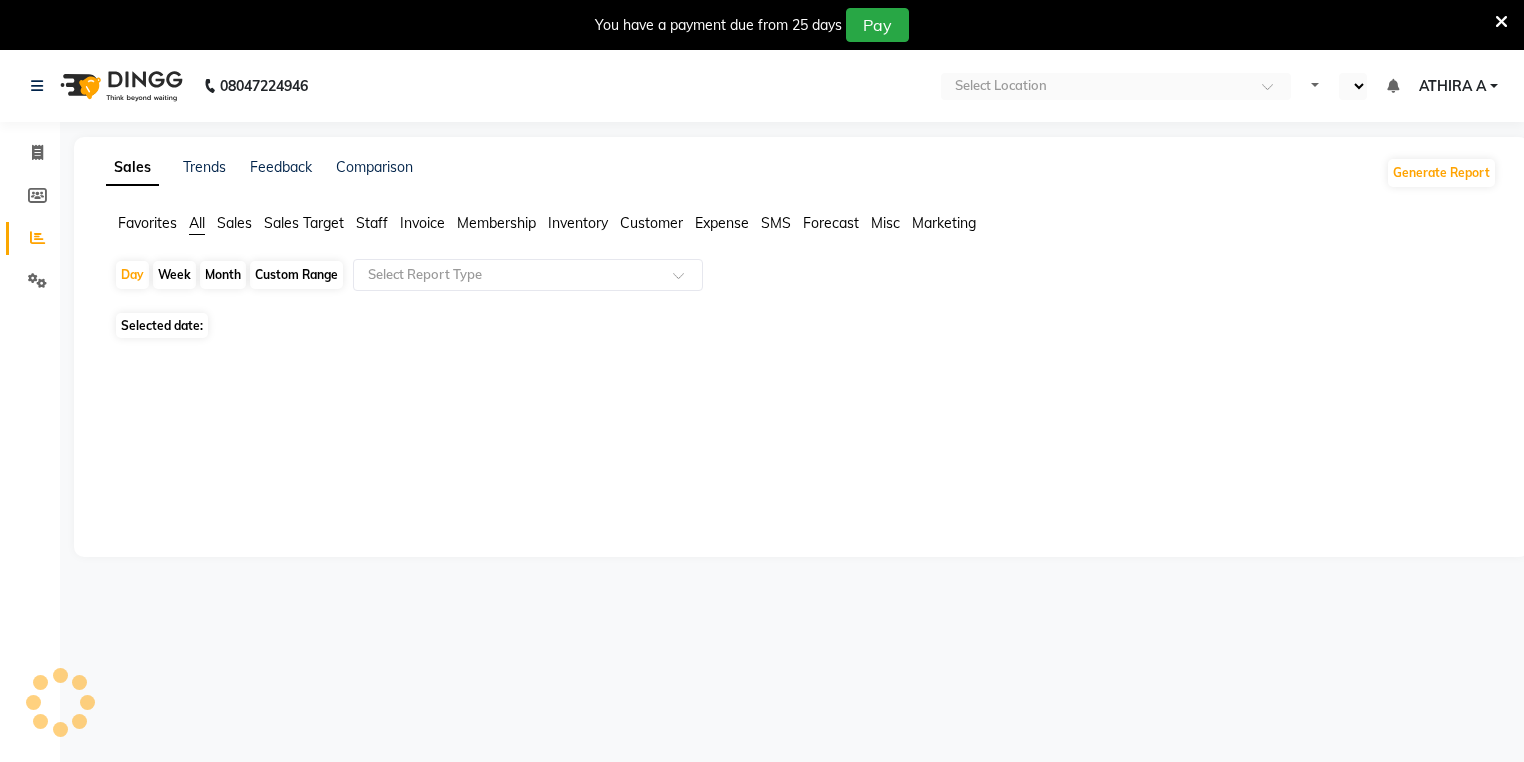 select on "en" 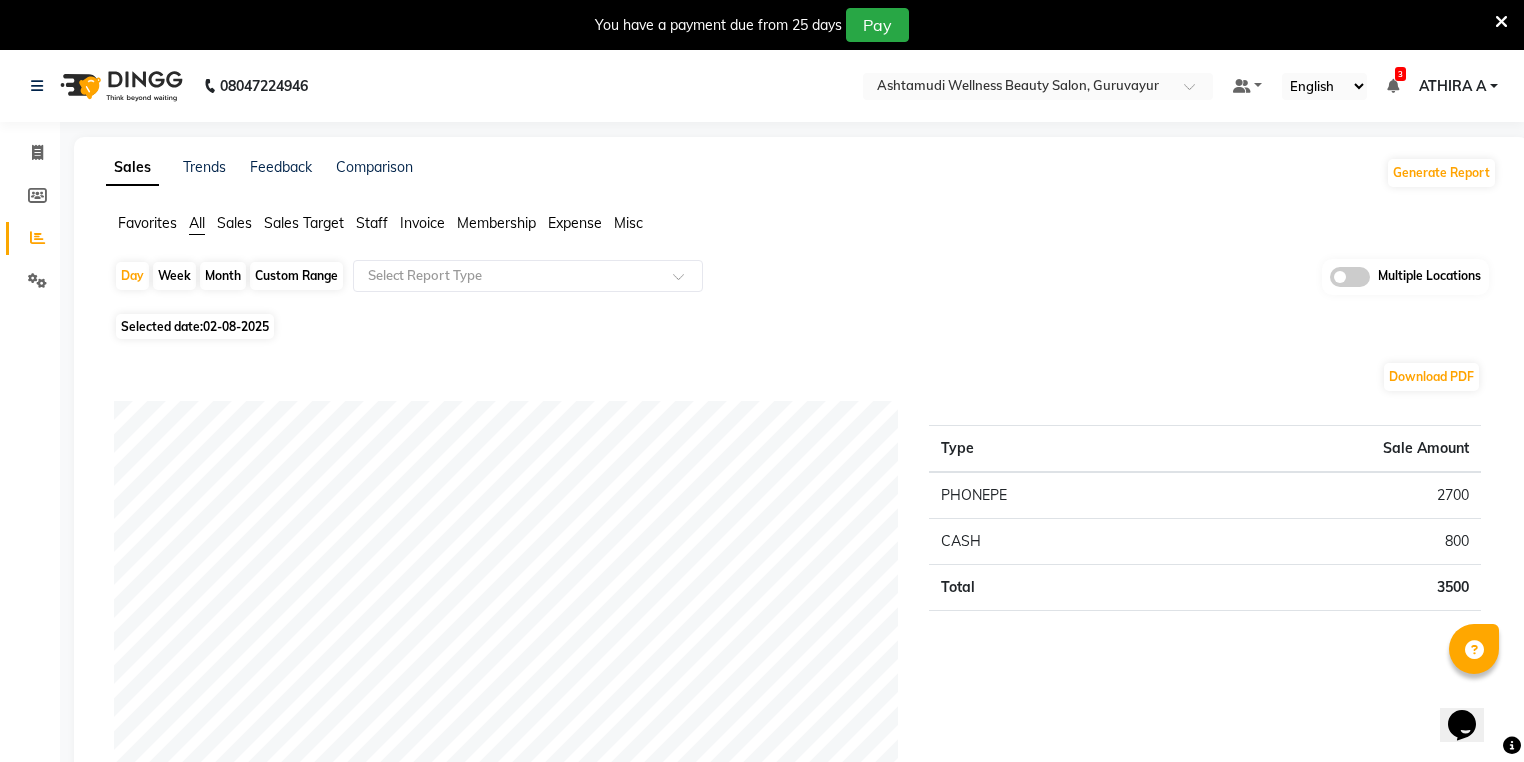 scroll, scrollTop: 0, scrollLeft: 0, axis: both 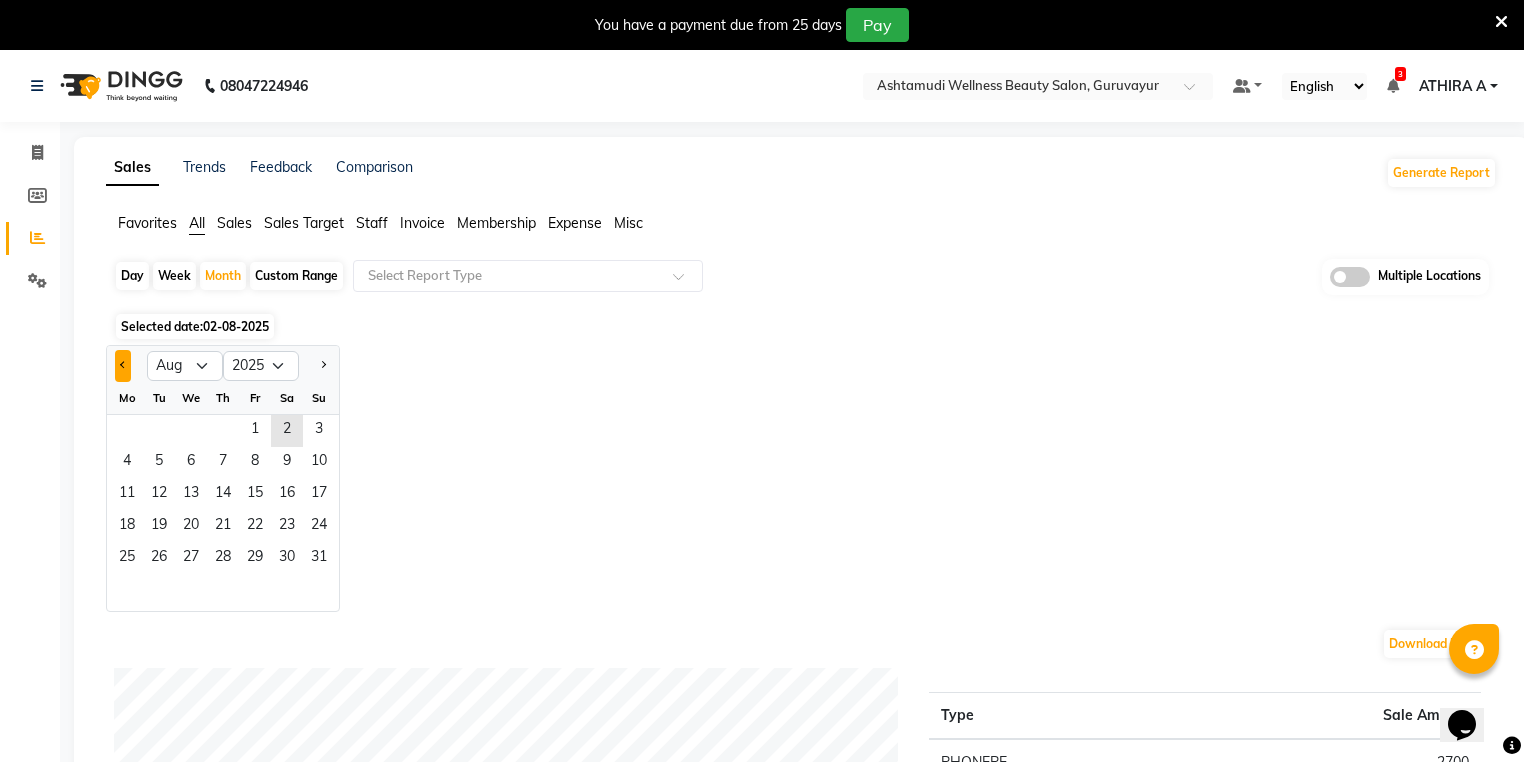 click 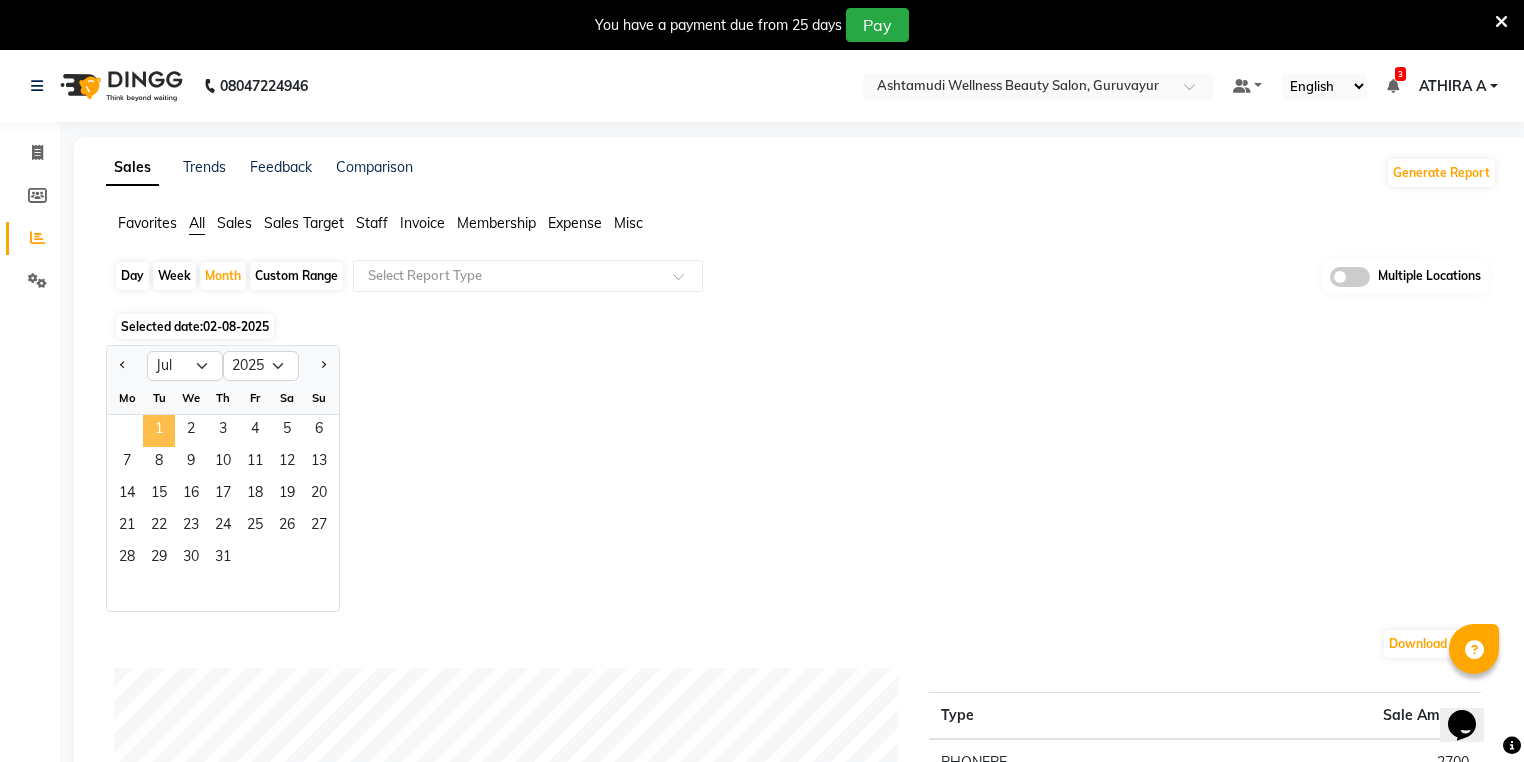 click on "1" 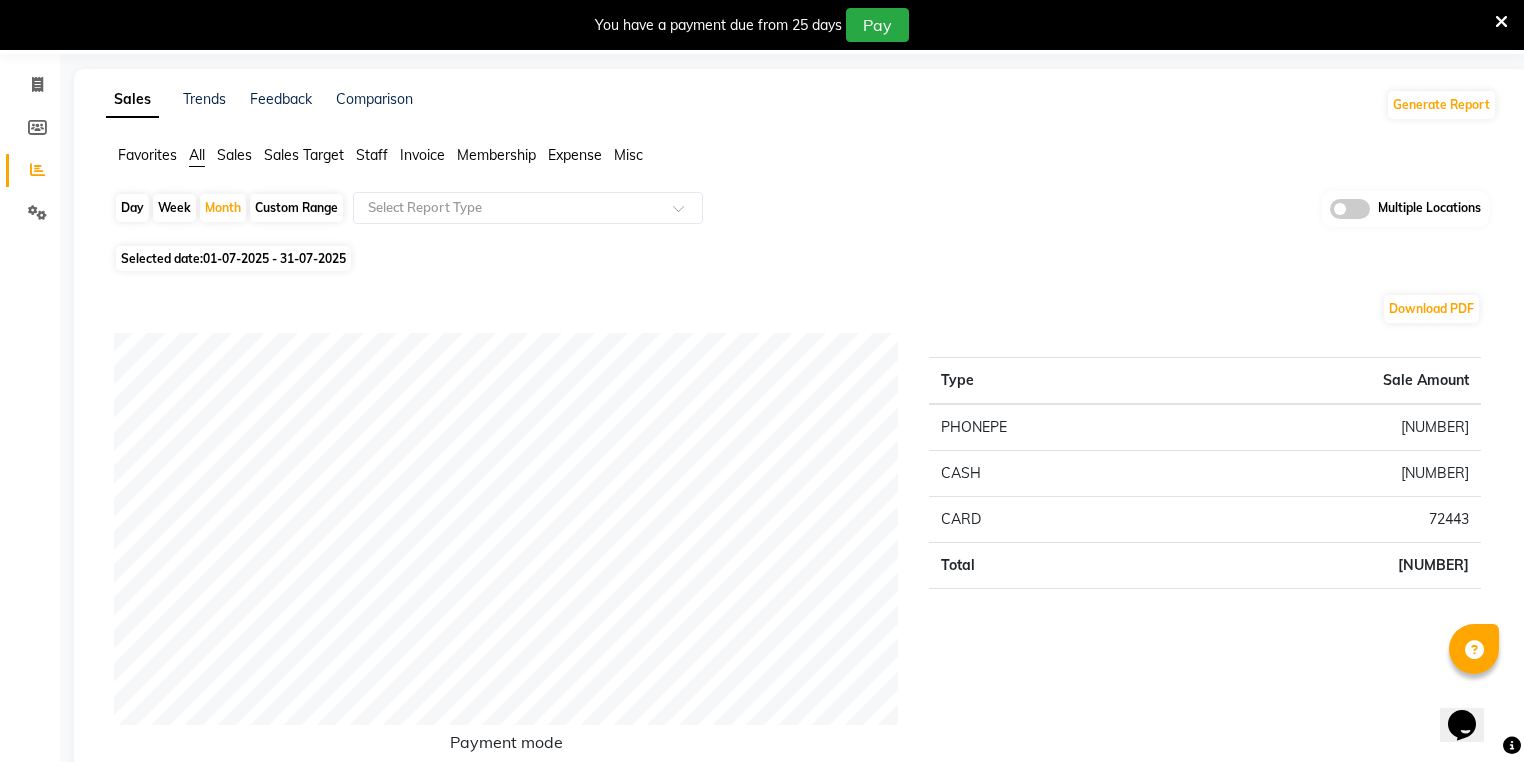 scroll, scrollTop: 0, scrollLeft: 0, axis: both 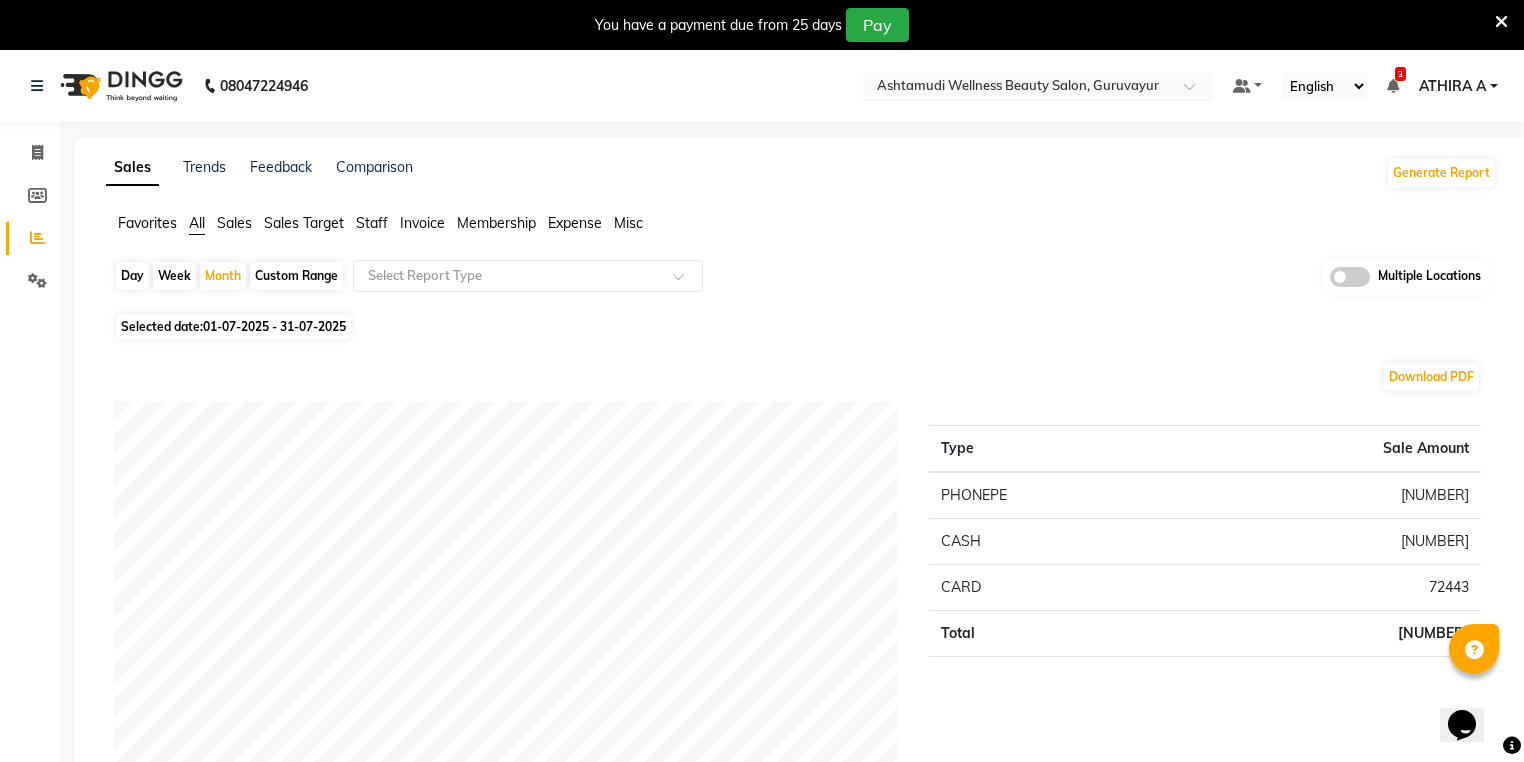 click at bounding box center [1018, 88] 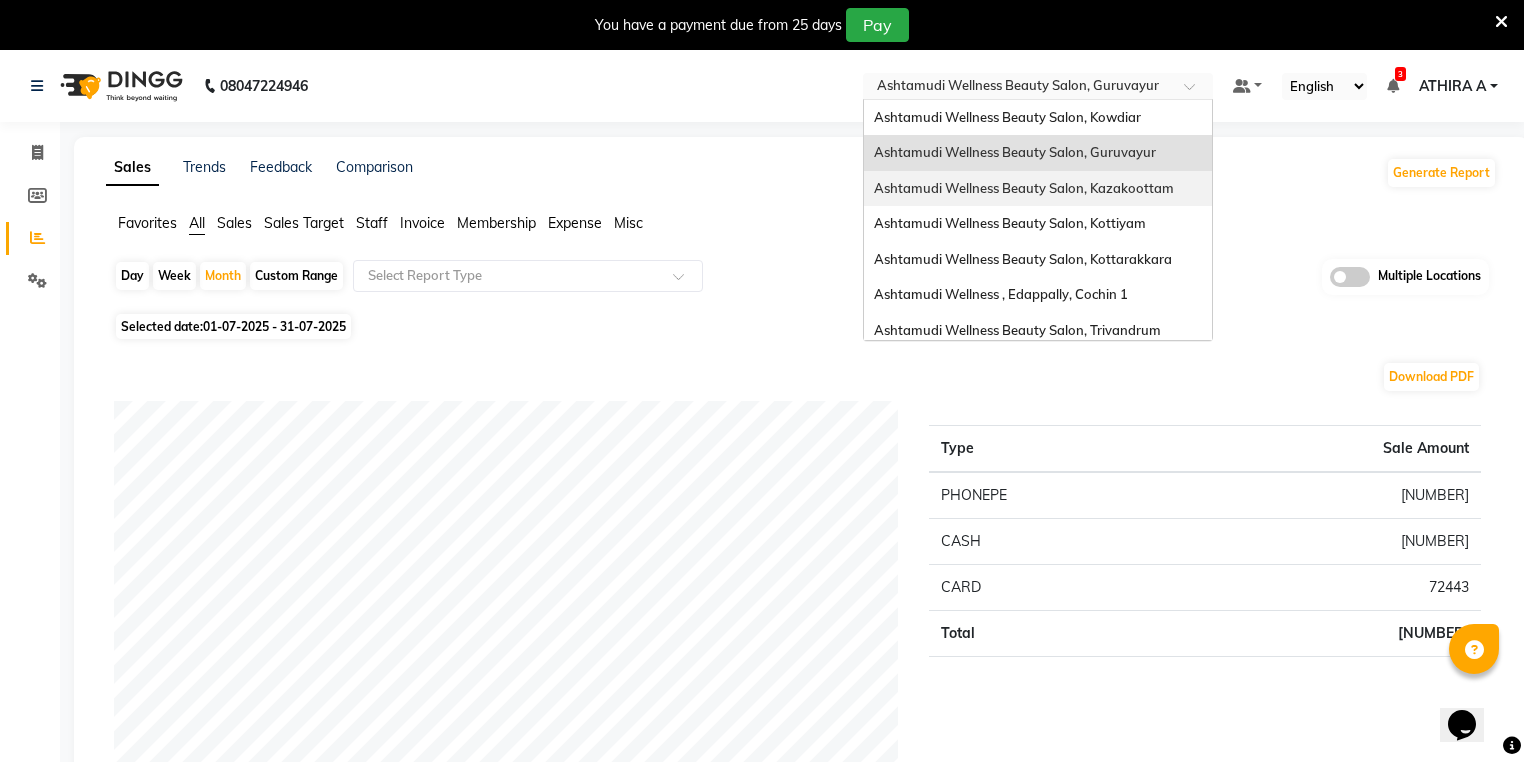 click on "Ashtamudi Wellness Beauty Salon, Kazakoottam" at bounding box center [1024, 188] 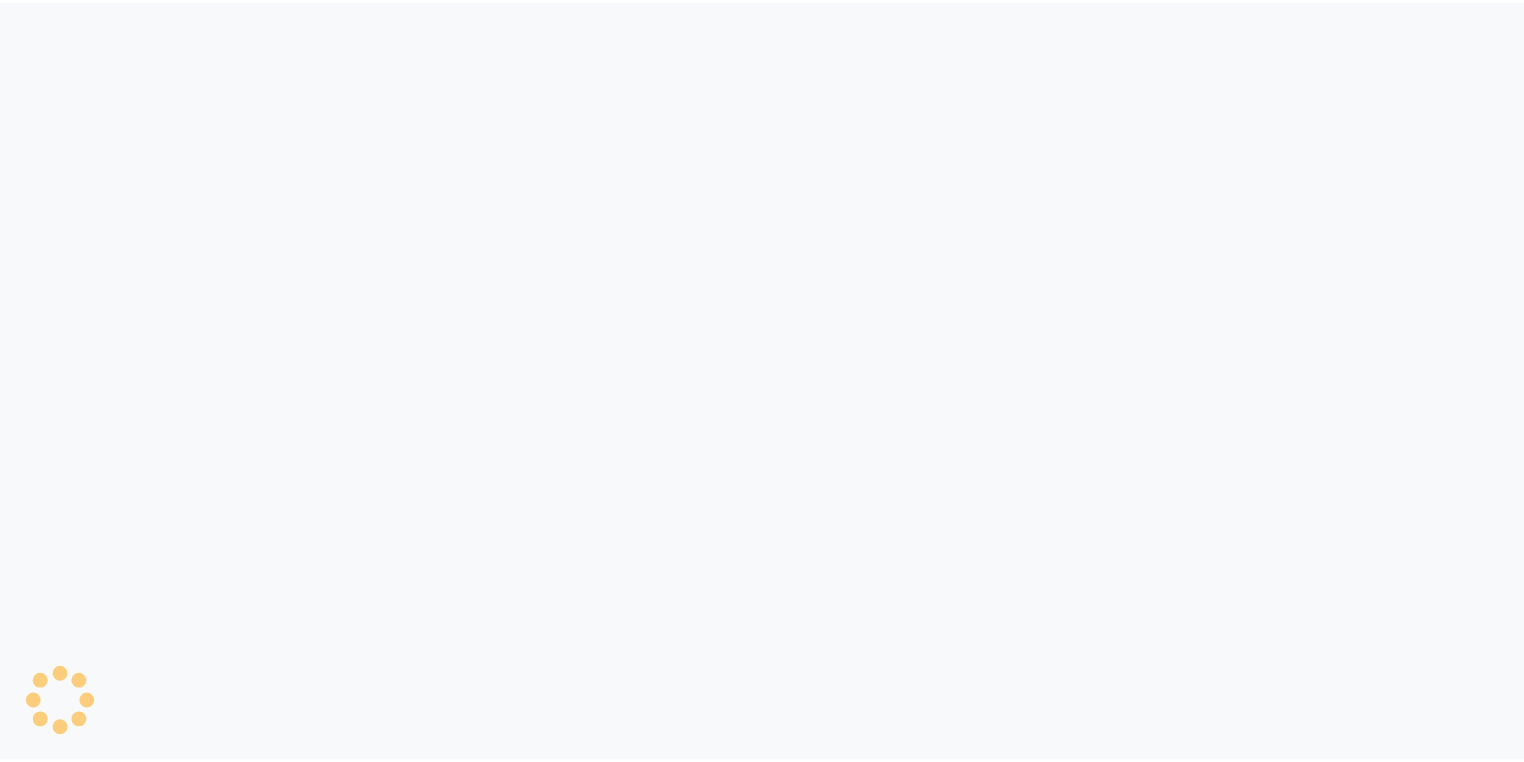 scroll, scrollTop: 0, scrollLeft: 0, axis: both 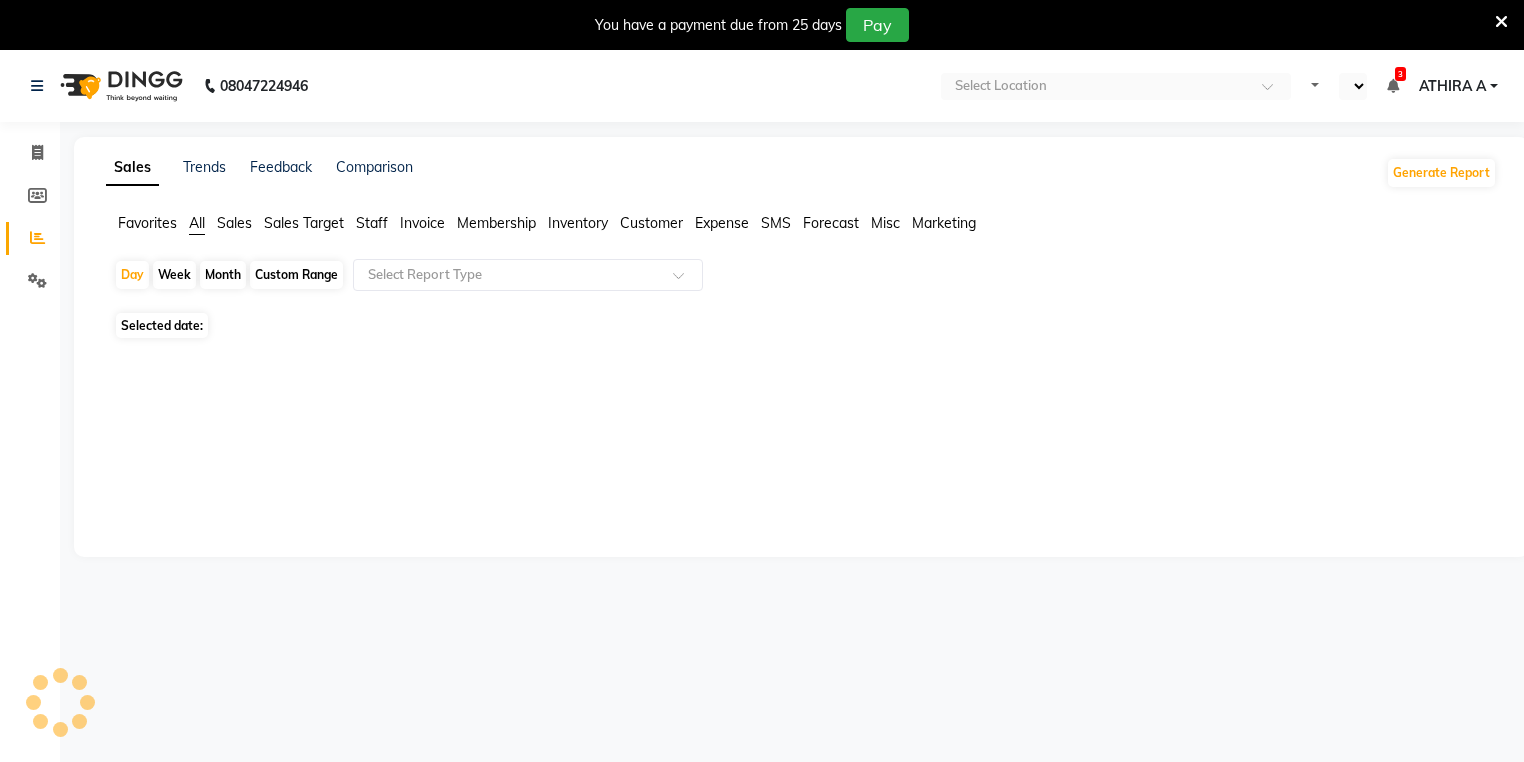 select on "en" 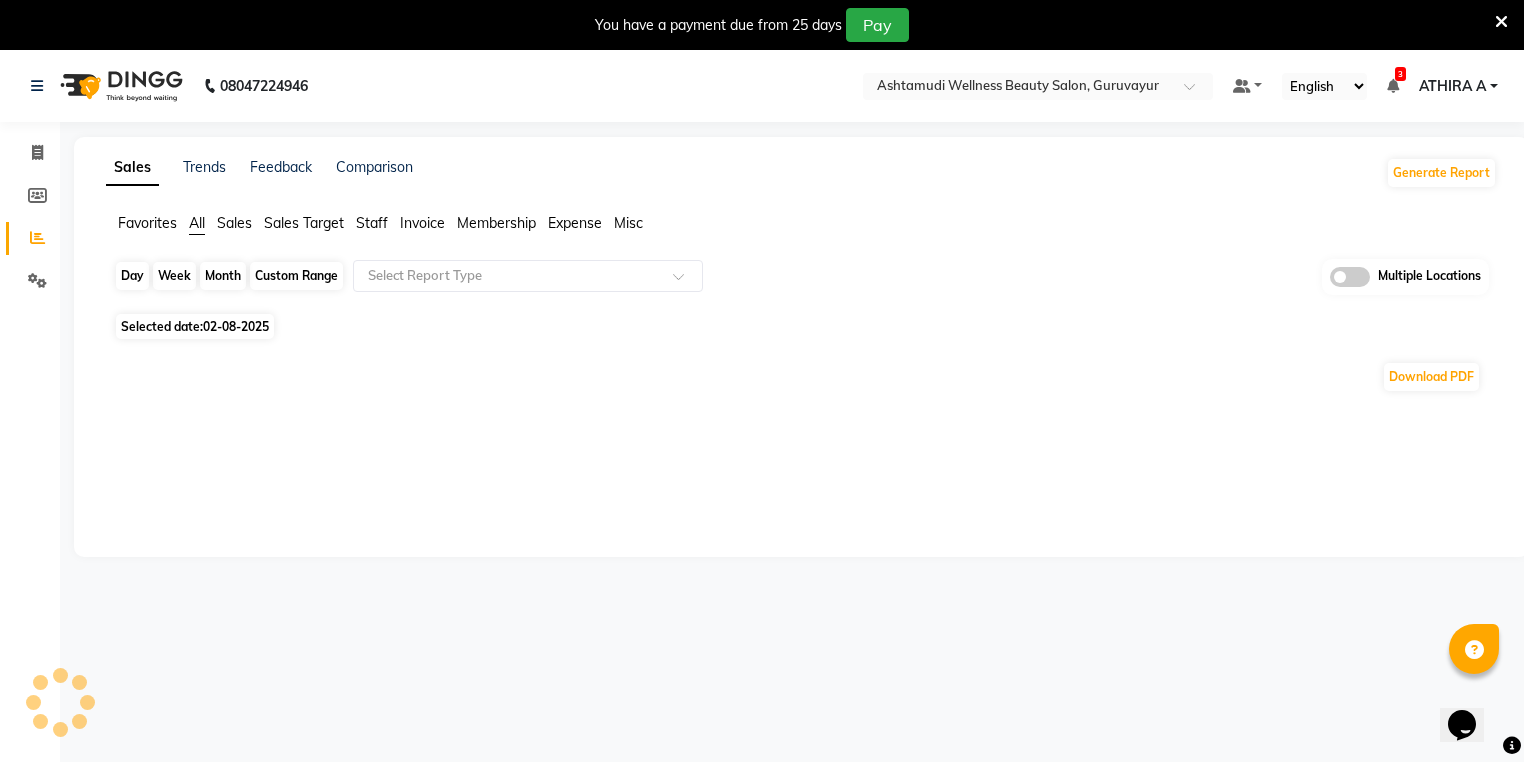 scroll, scrollTop: 0, scrollLeft: 0, axis: both 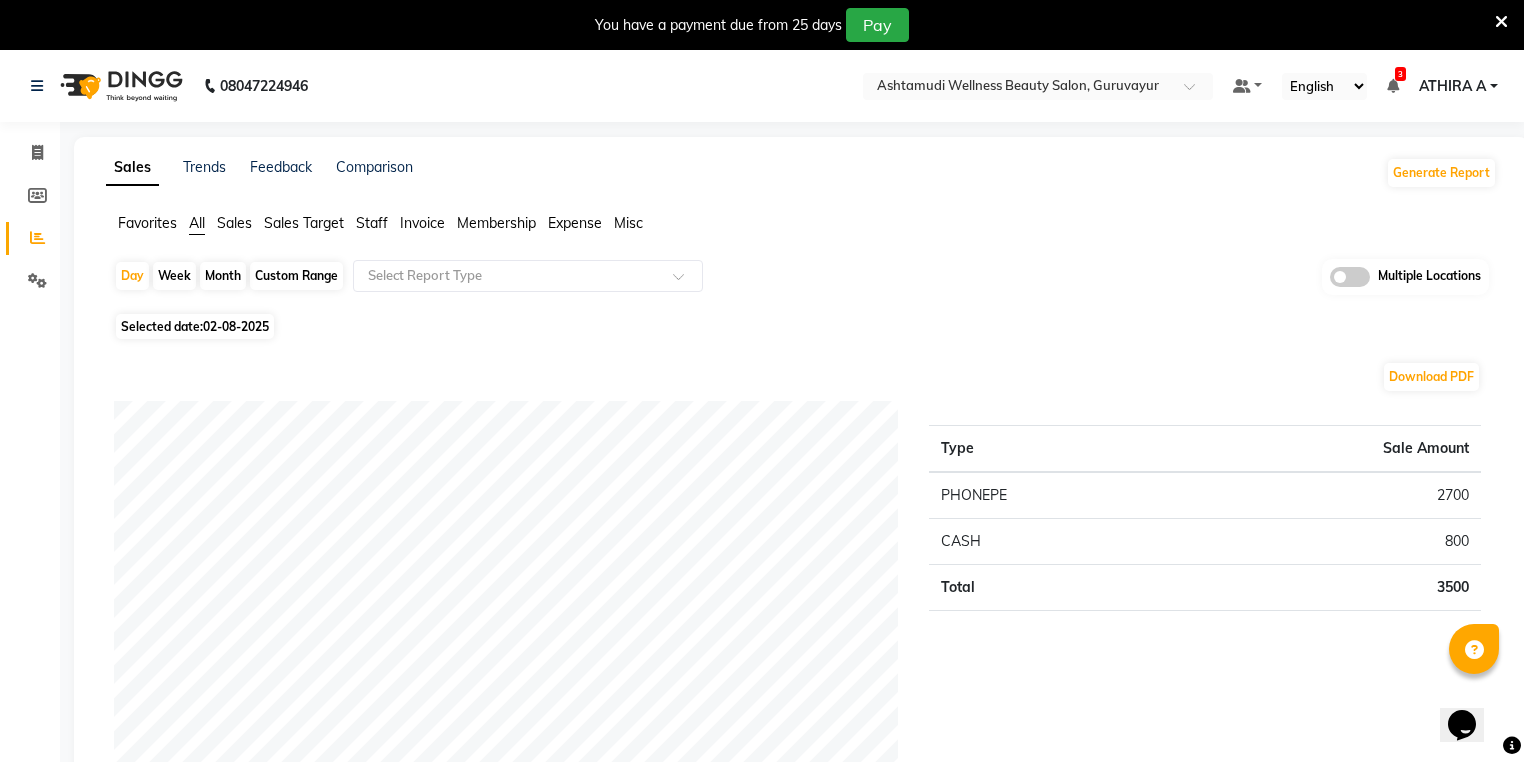 click on "Day   Week   Month   Custom Range  Select Report Type Multiple Locations" 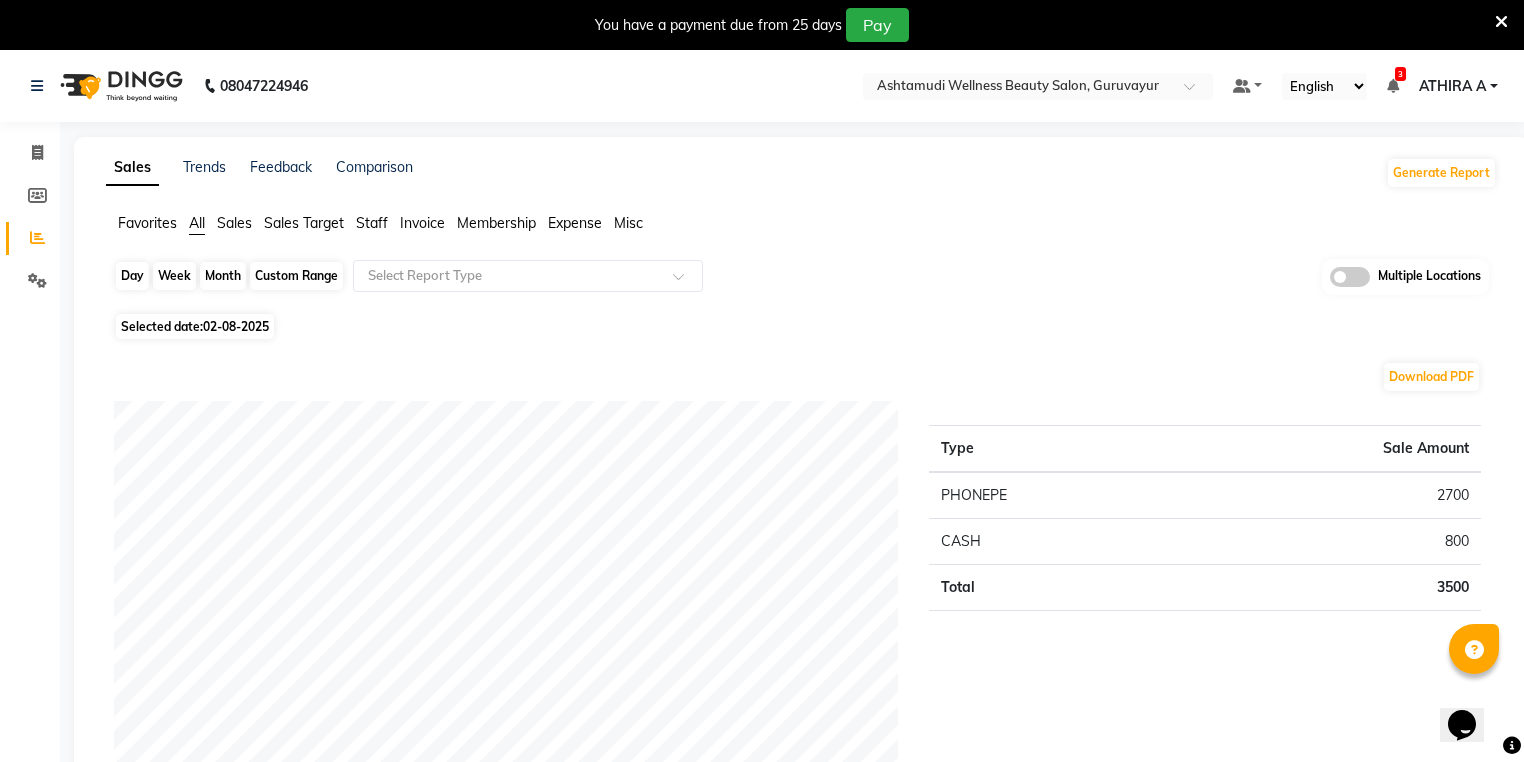 click on "Day" 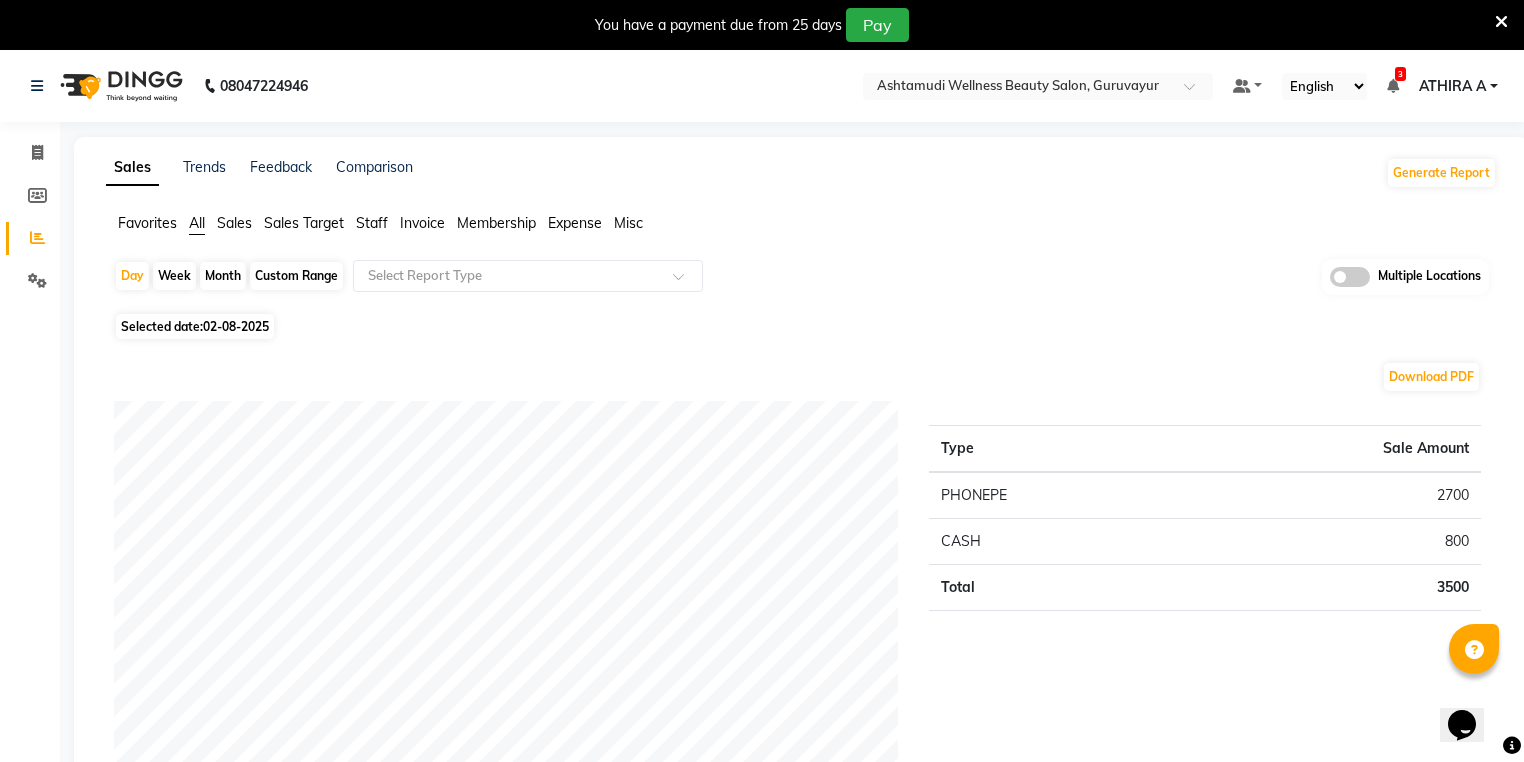select on "8" 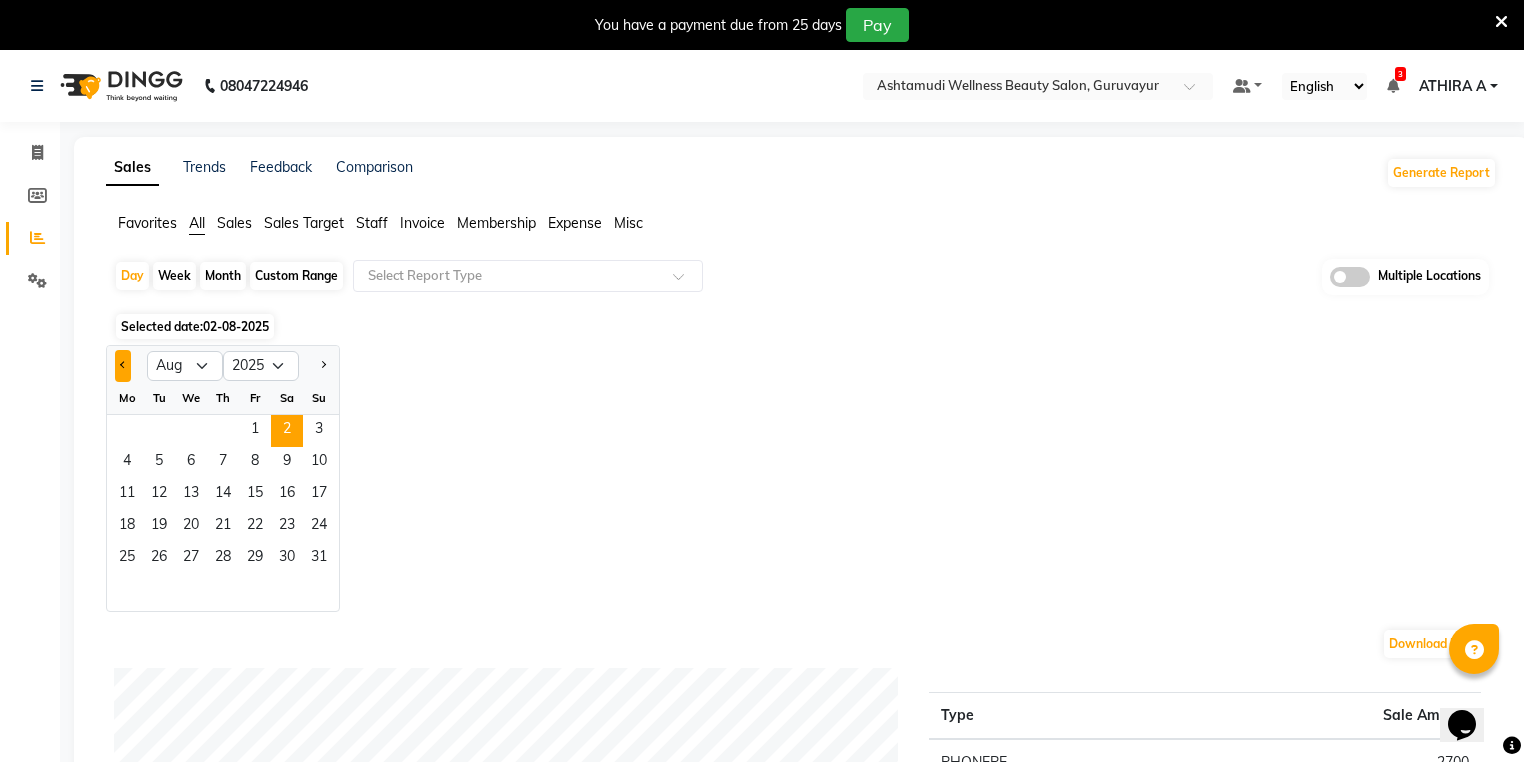 click 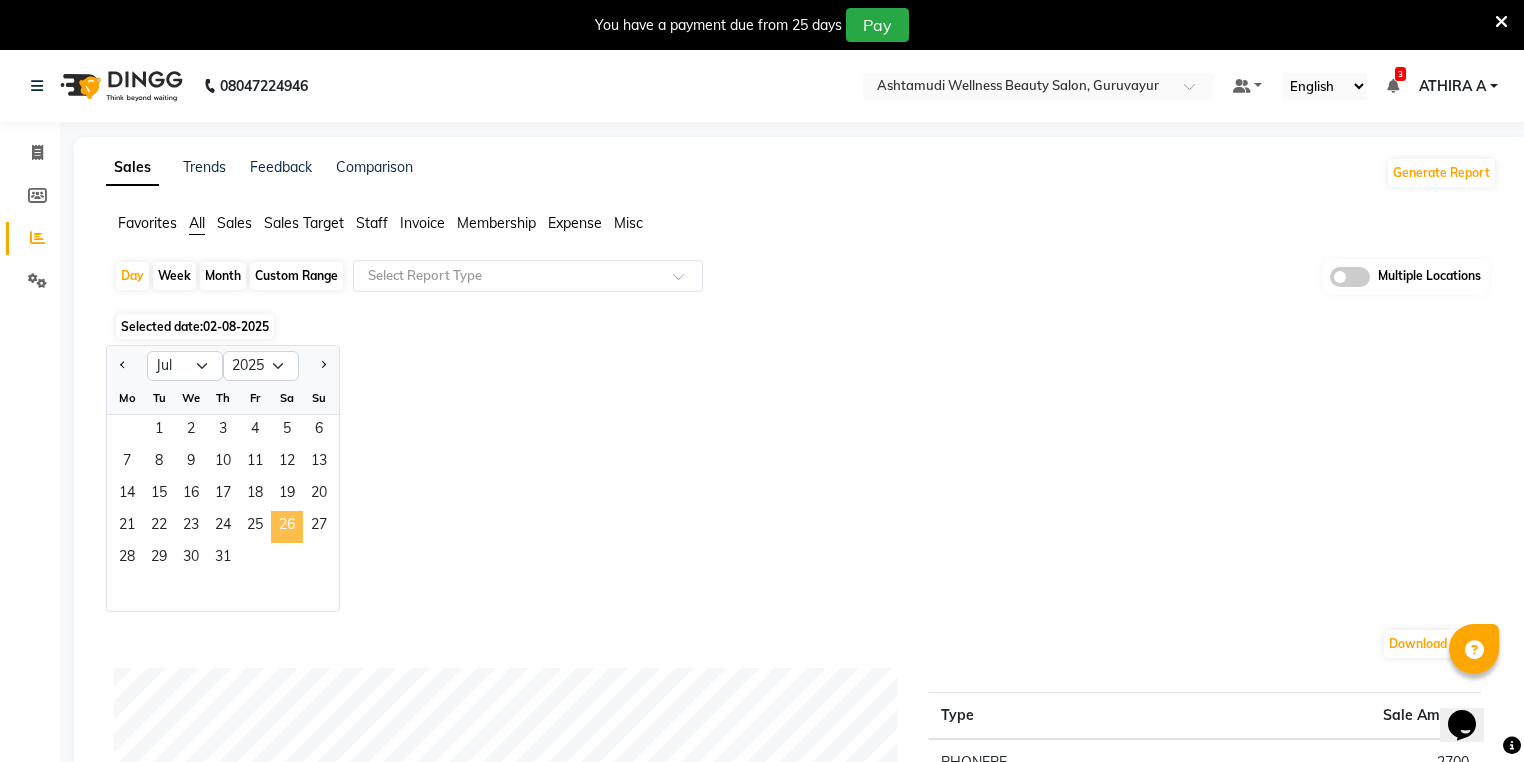 click on "26" 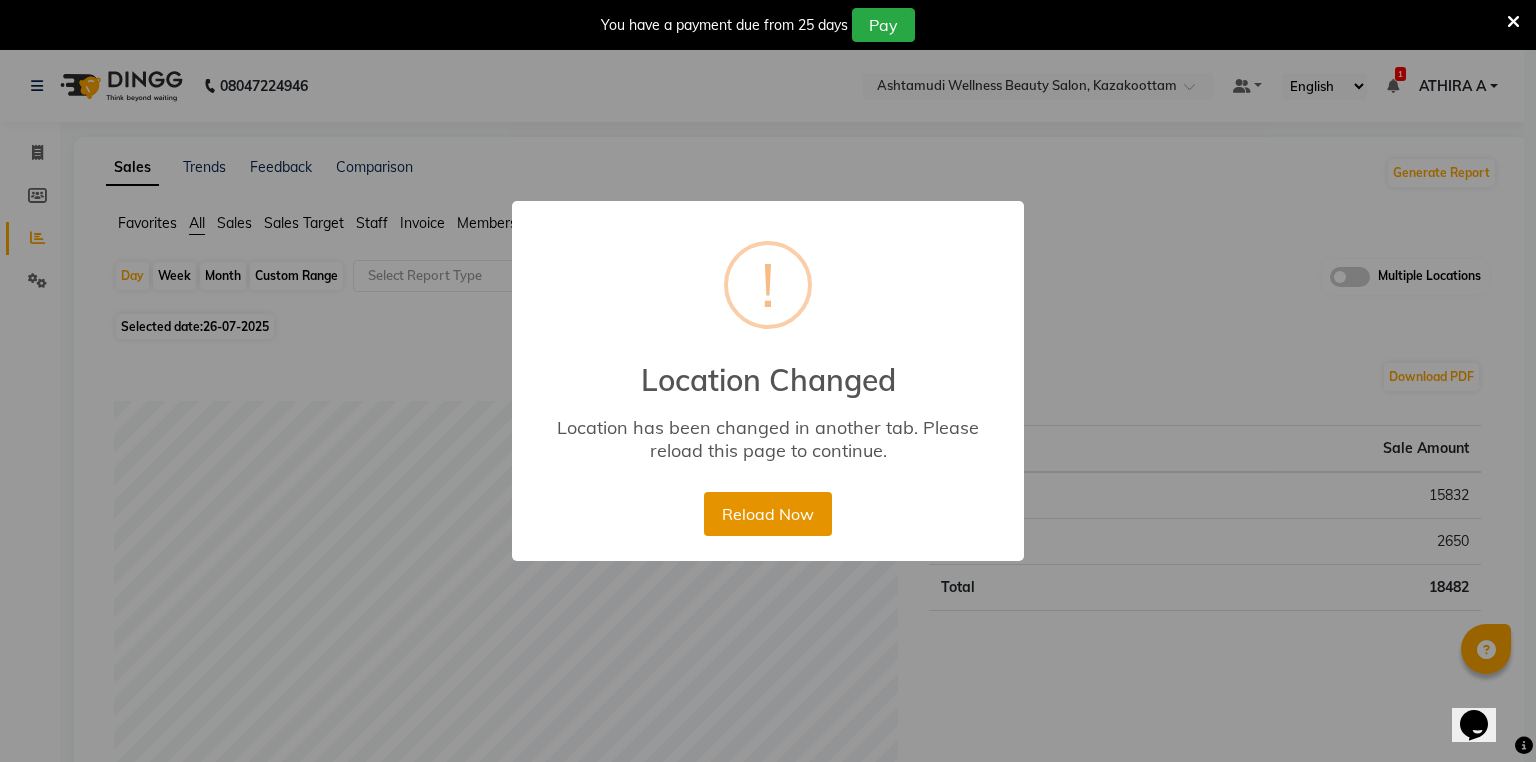 click on "Reload Now" at bounding box center [767, 514] 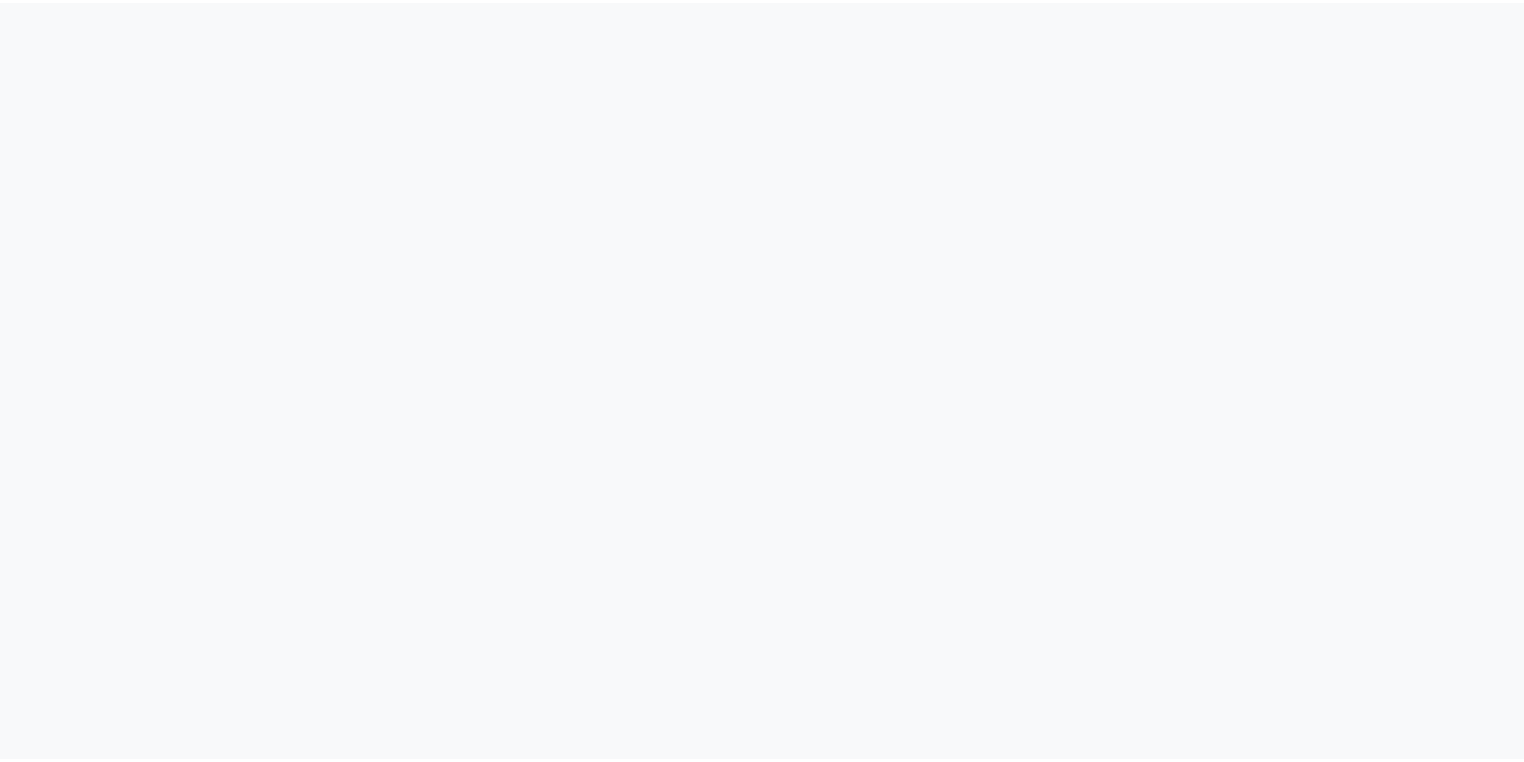 scroll, scrollTop: 0, scrollLeft: 0, axis: both 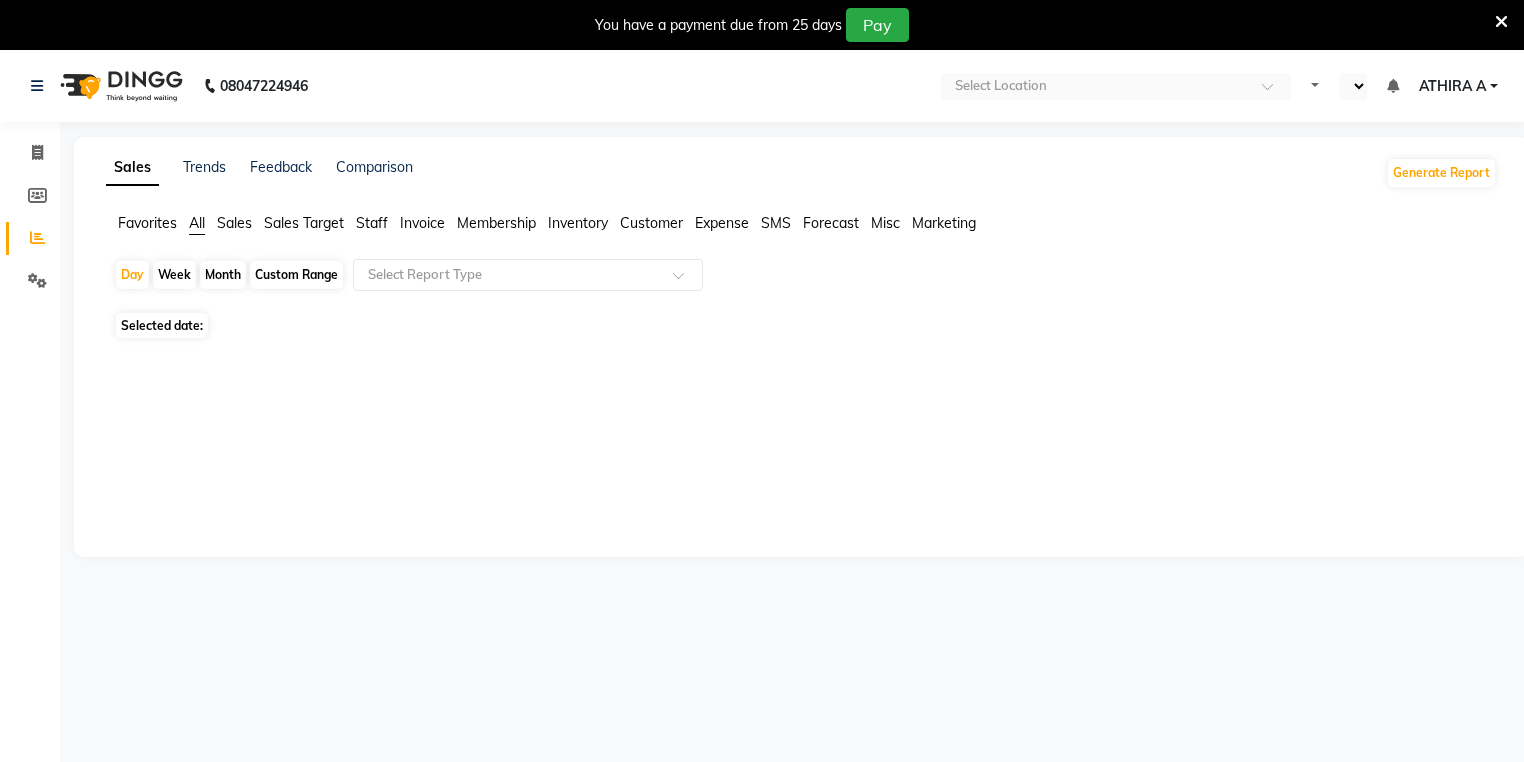 select on "en" 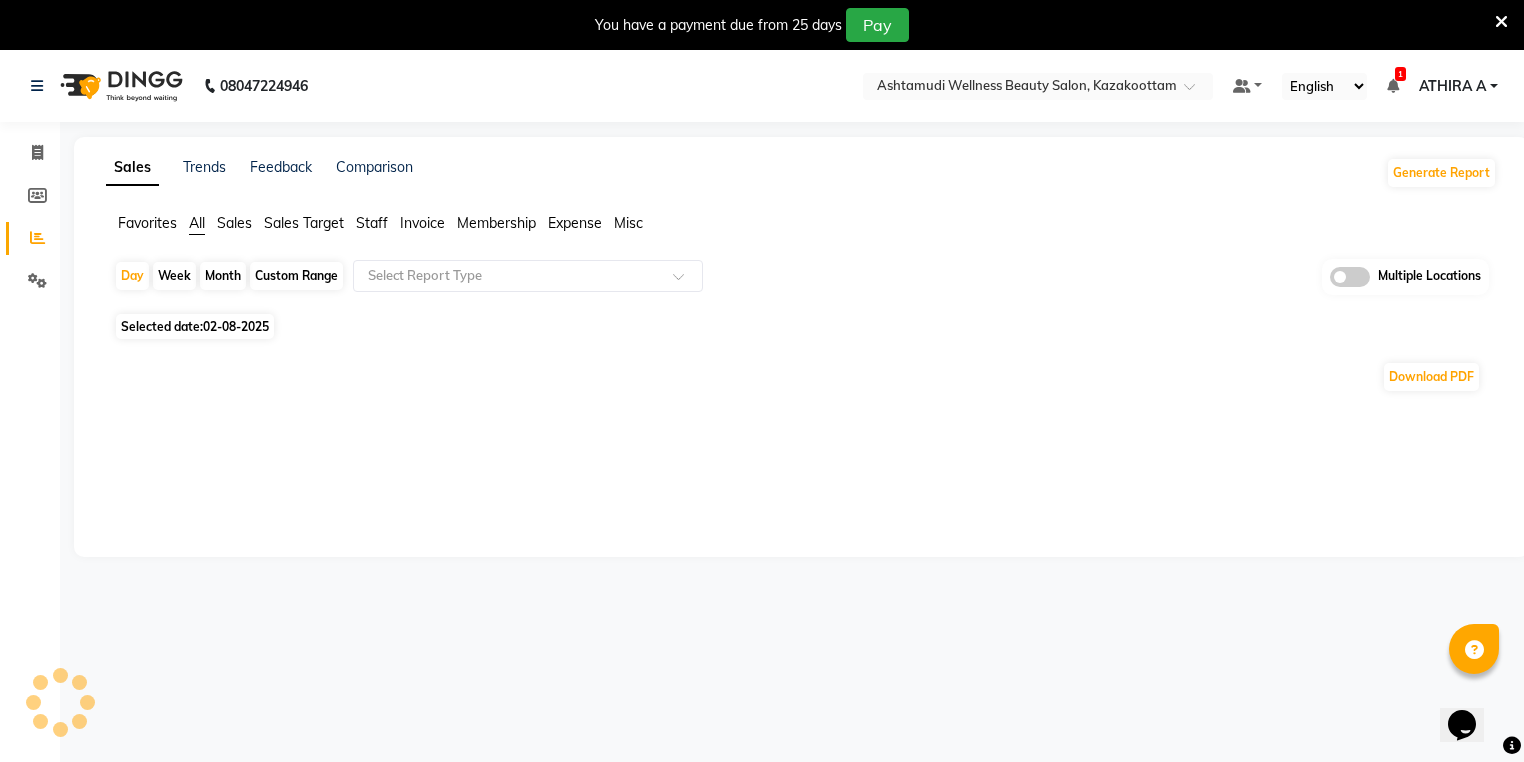 scroll, scrollTop: 0, scrollLeft: 0, axis: both 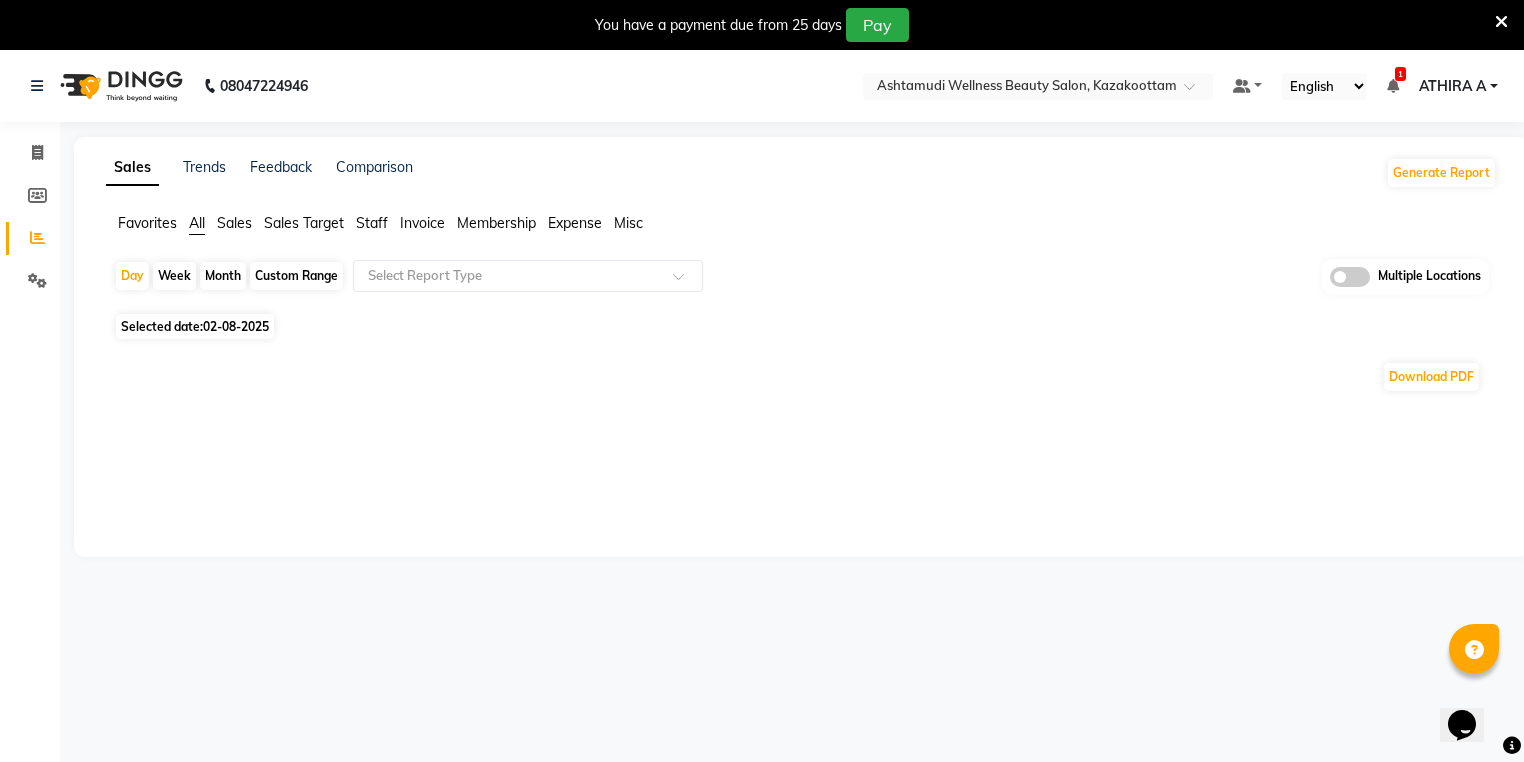 click on "Month" 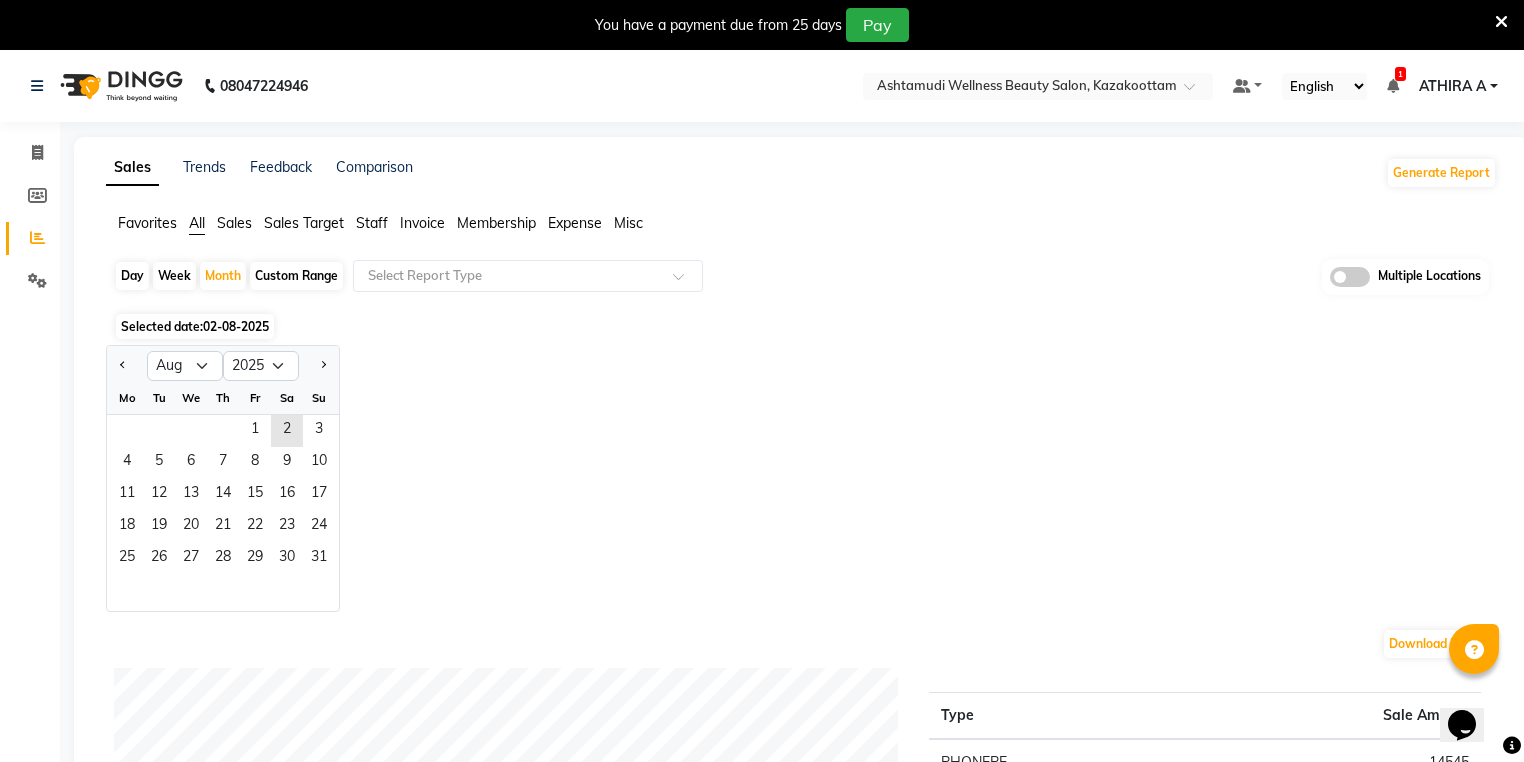 click 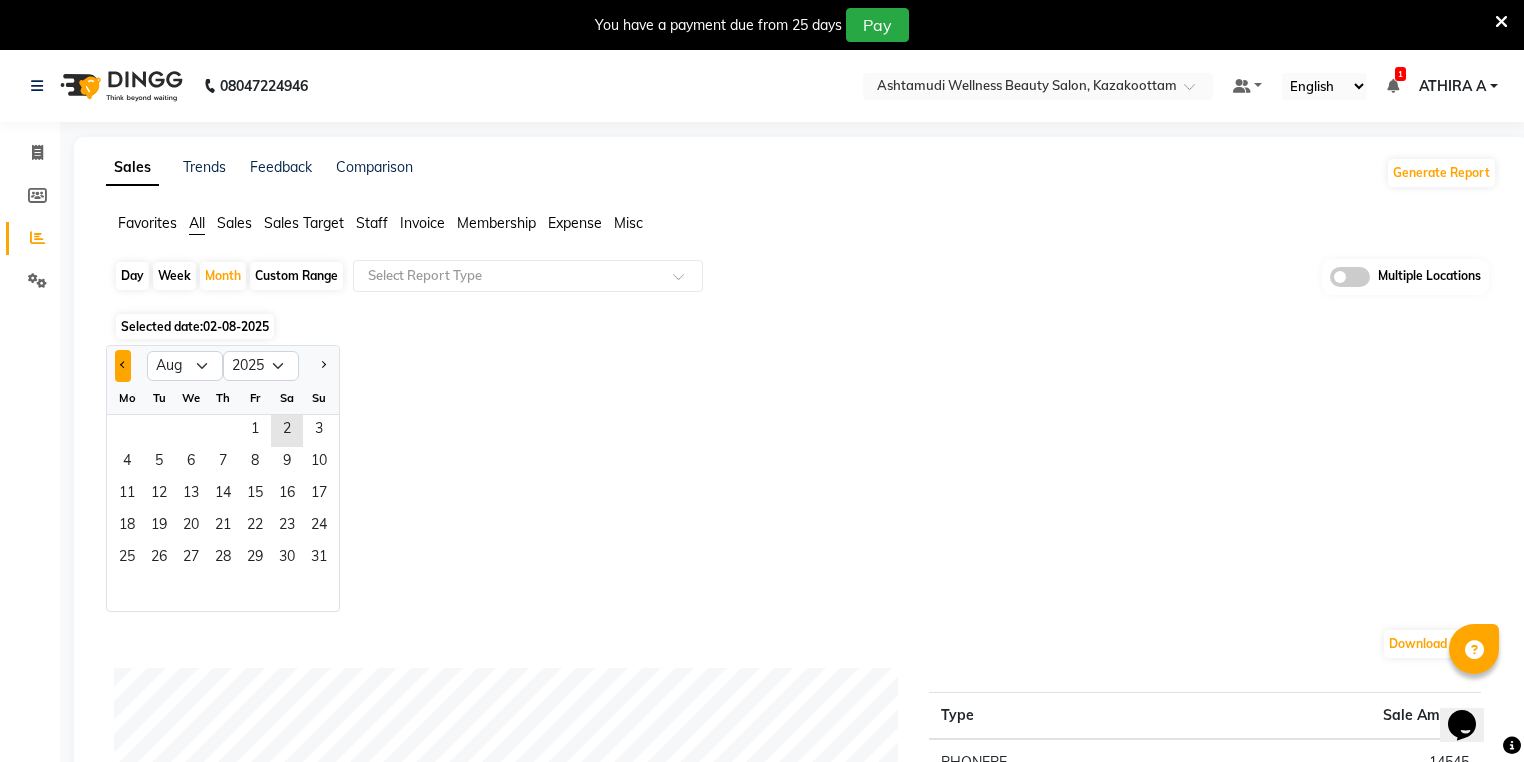 click 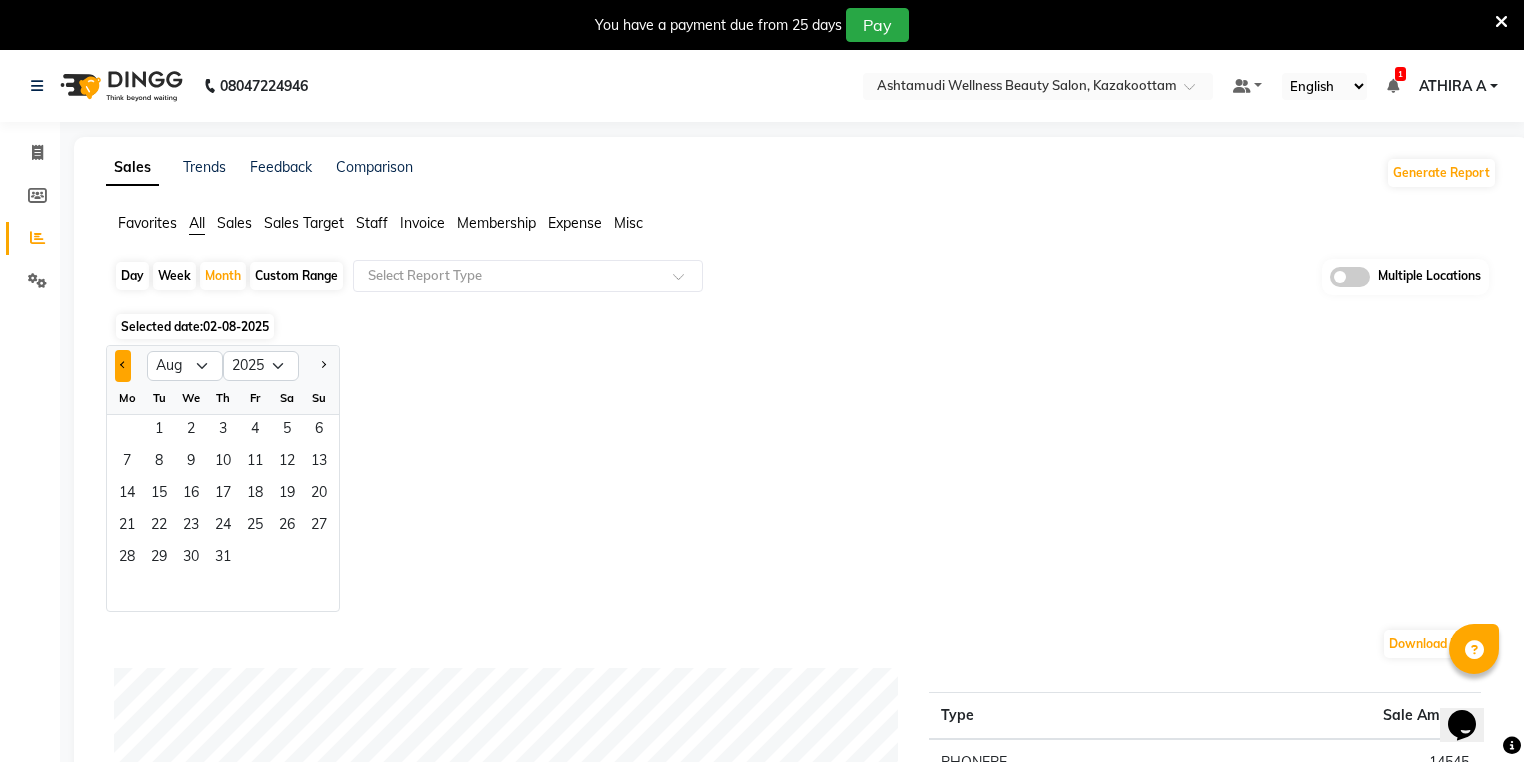 select on "7" 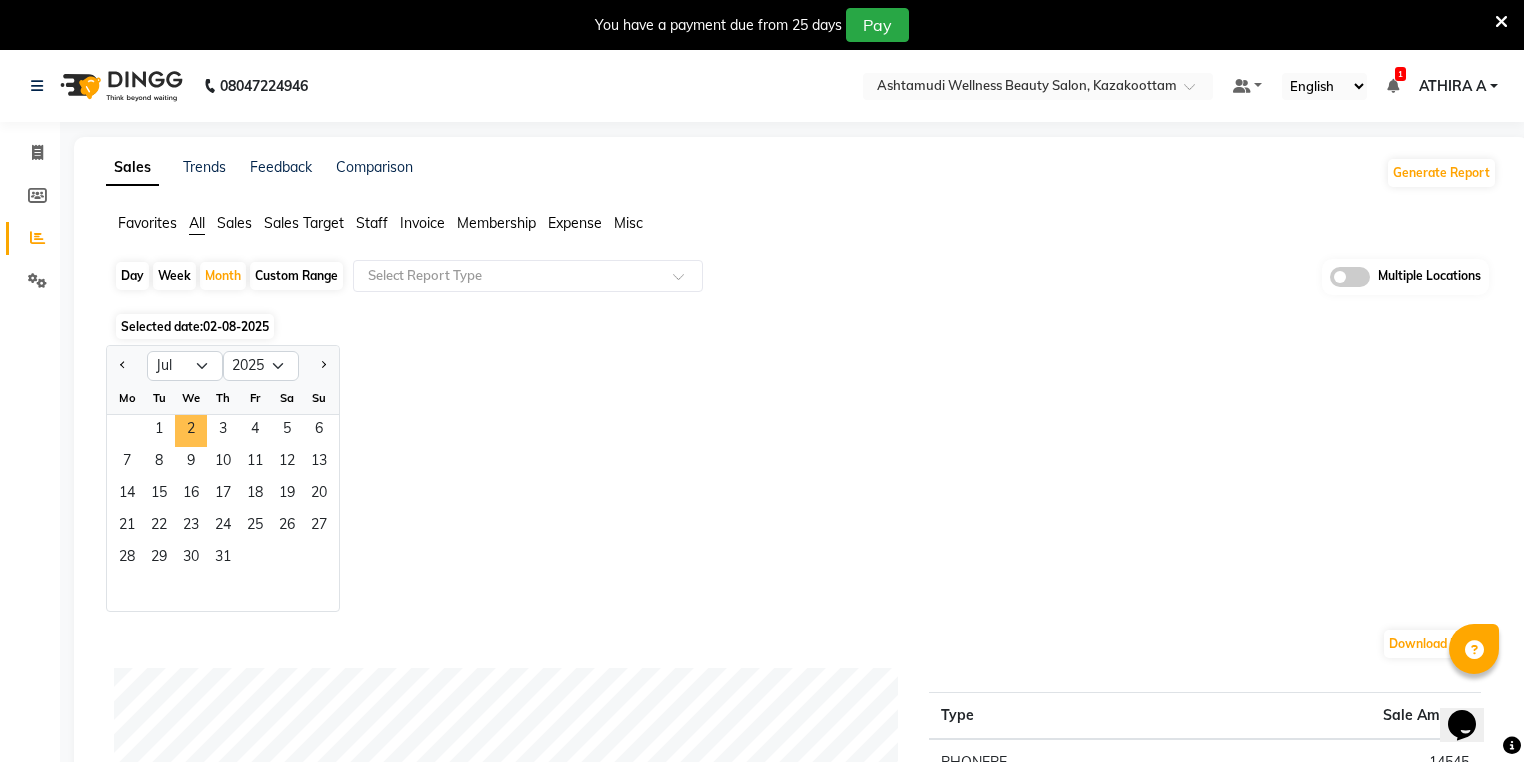 click on "1   2   3   4   5   6" 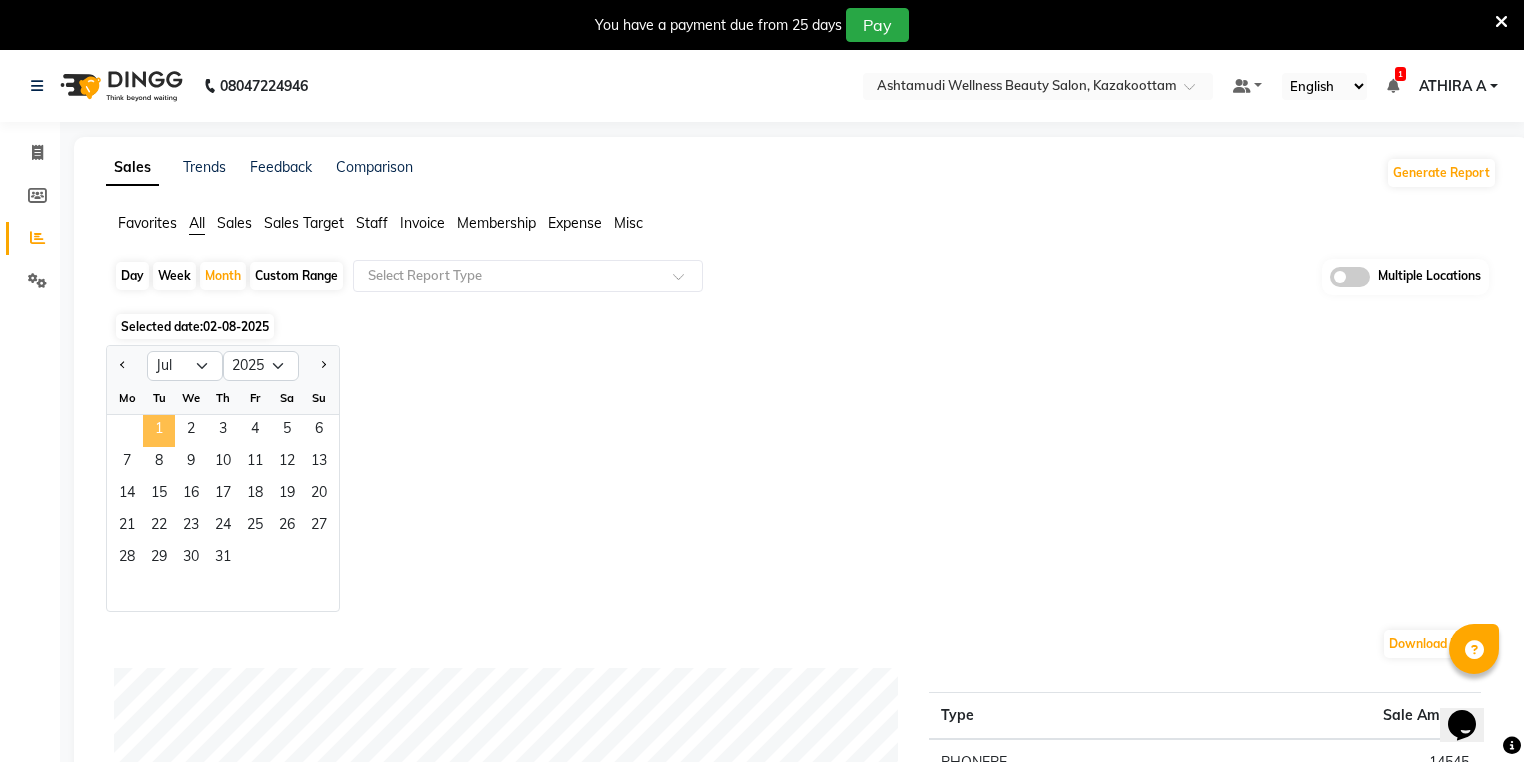 click on "1" 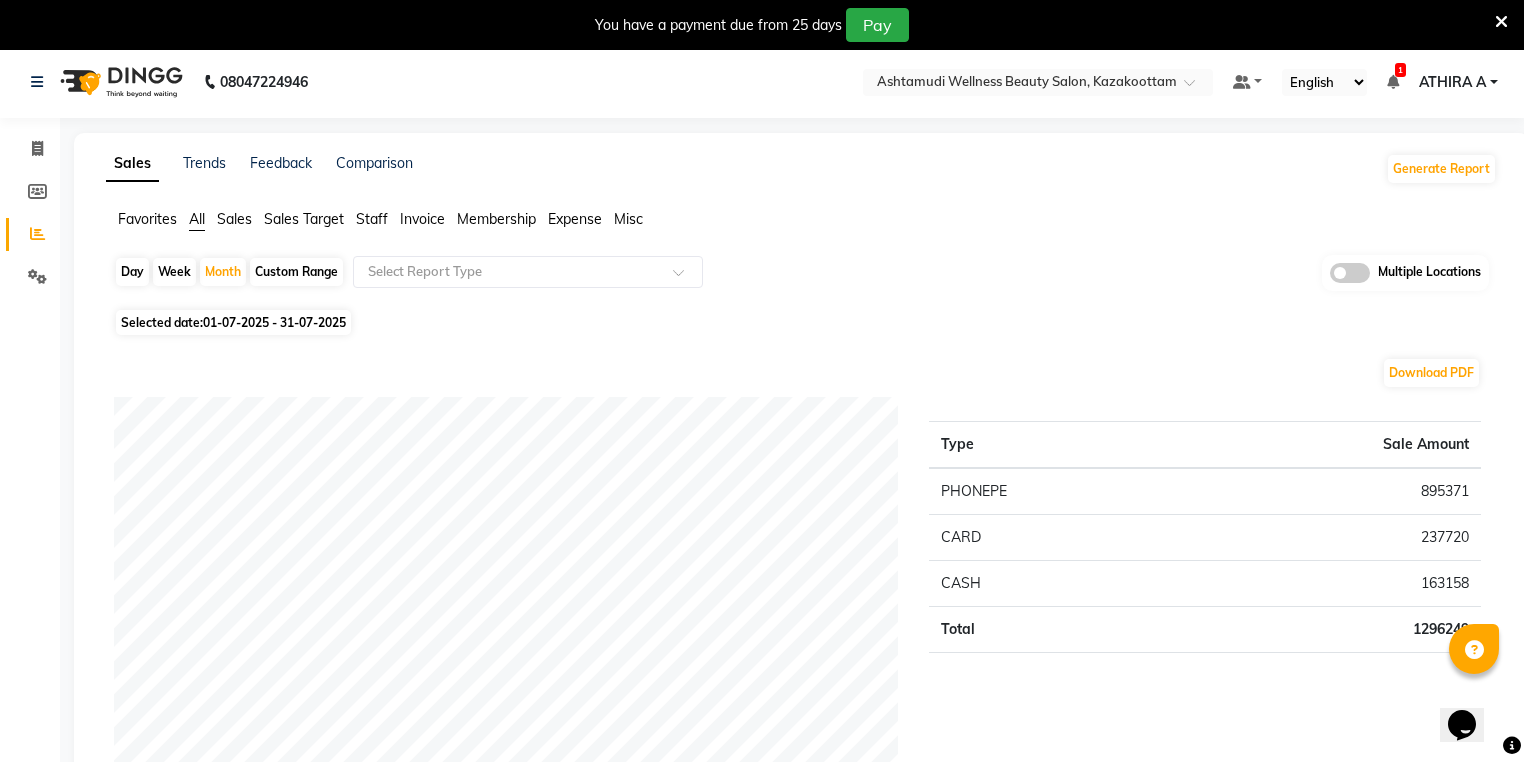 scroll, scrollTop: 0, scrollLeft: 0, axis: both 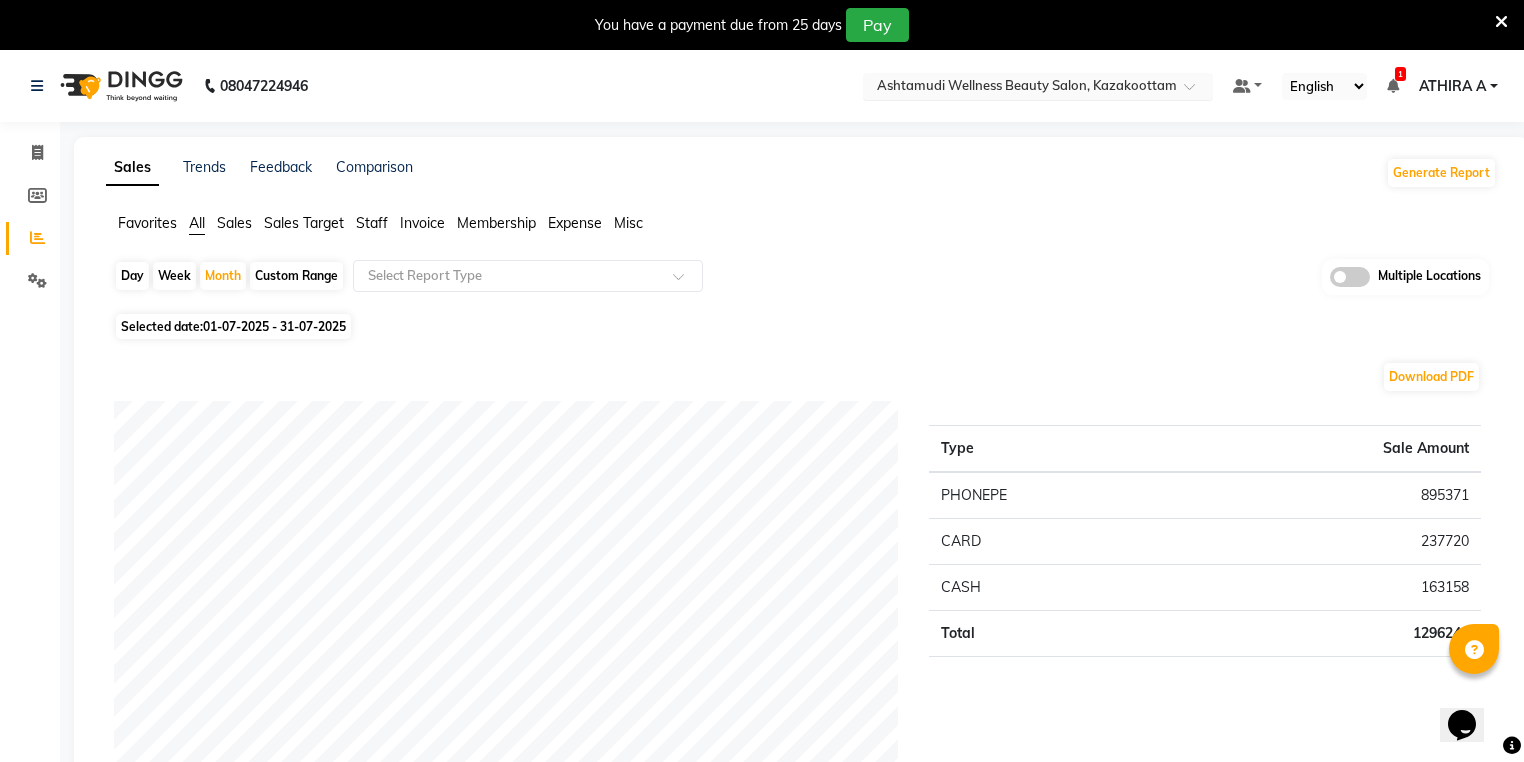 click at bounding box center (1018, 88) 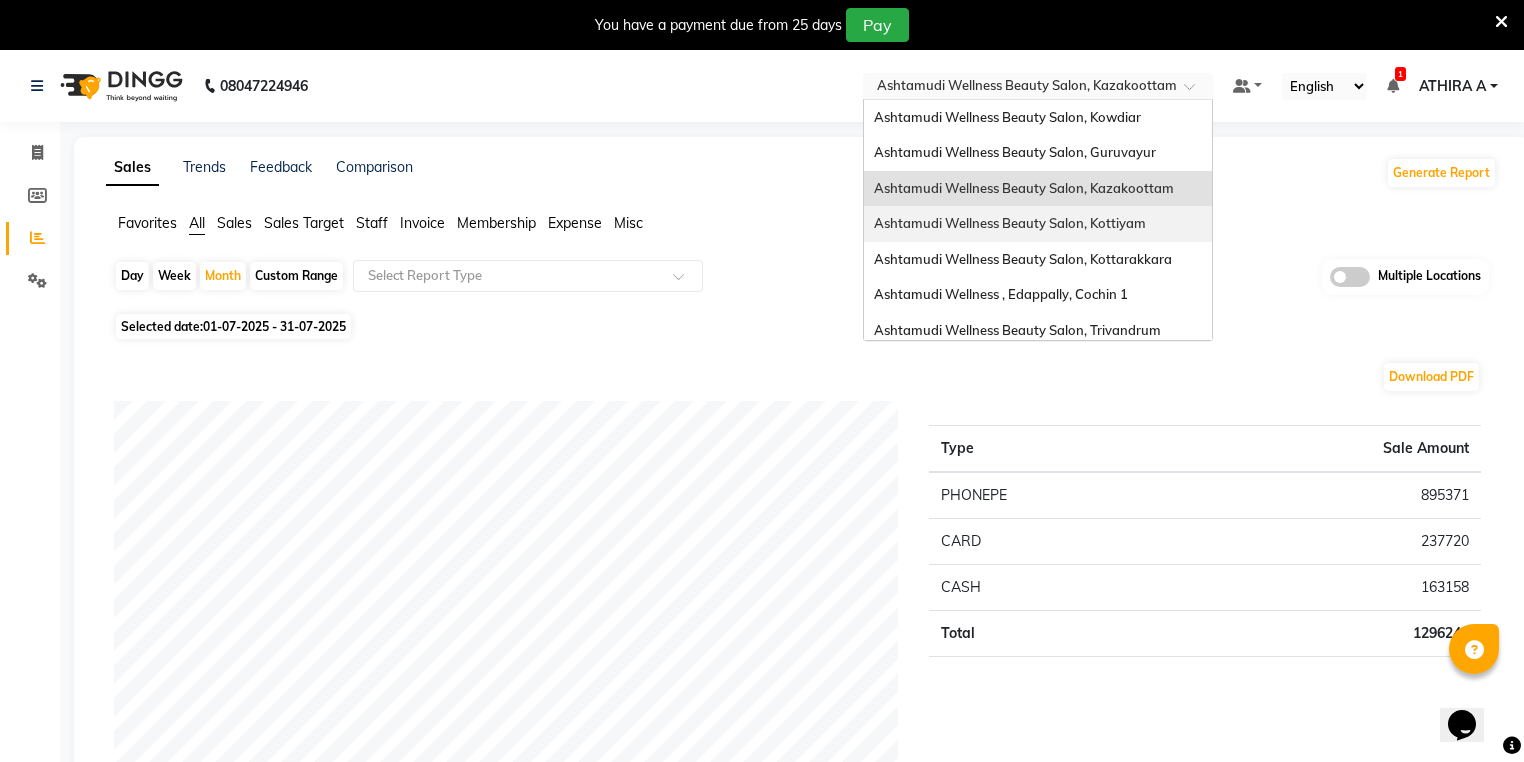 scroll, scrollTop: 240, scrollLeft: 0, axis: vertical 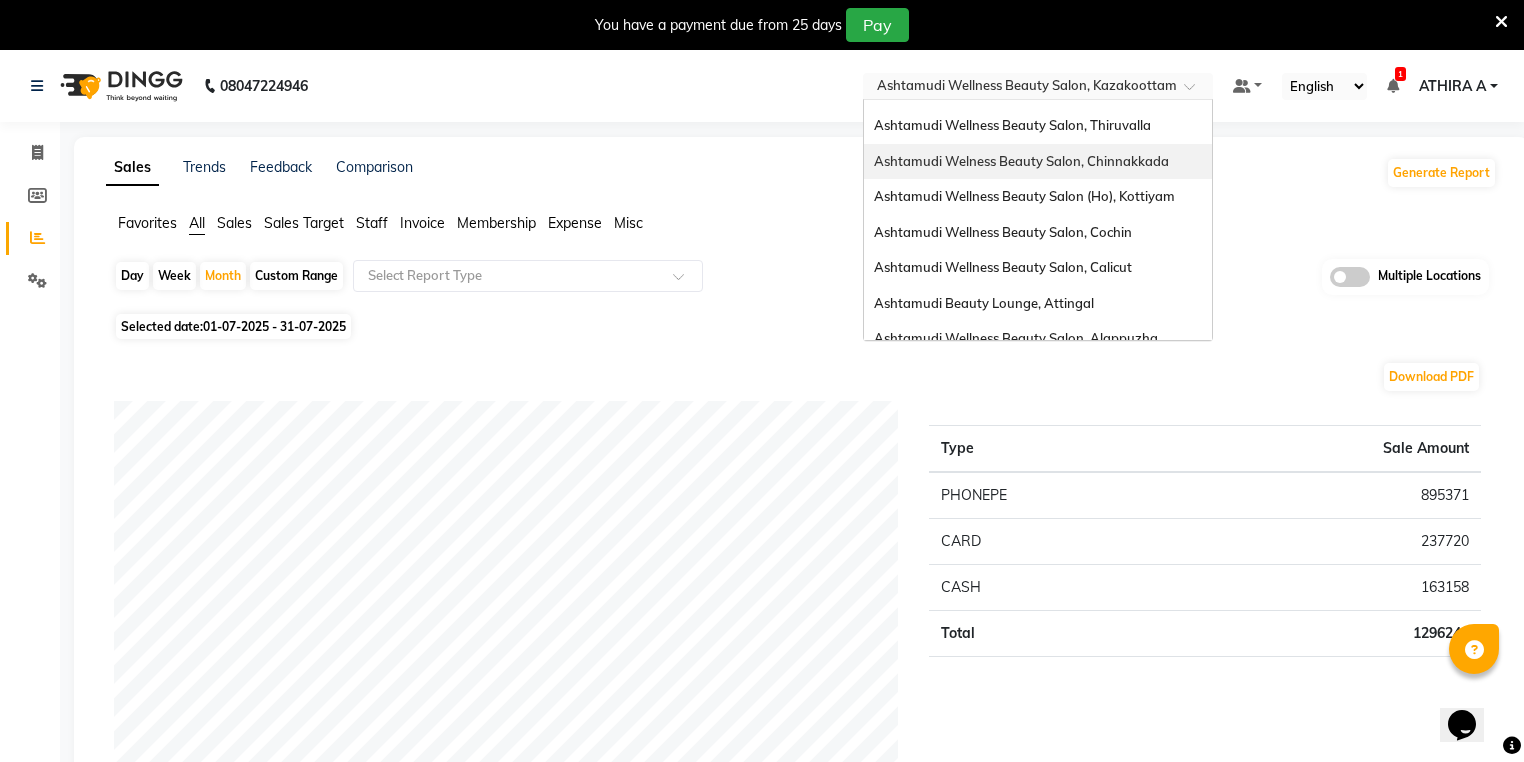 click on "Ashtamudi Welness Beauty Salon, Chinnakkada" at bounding box center (1038, 162) 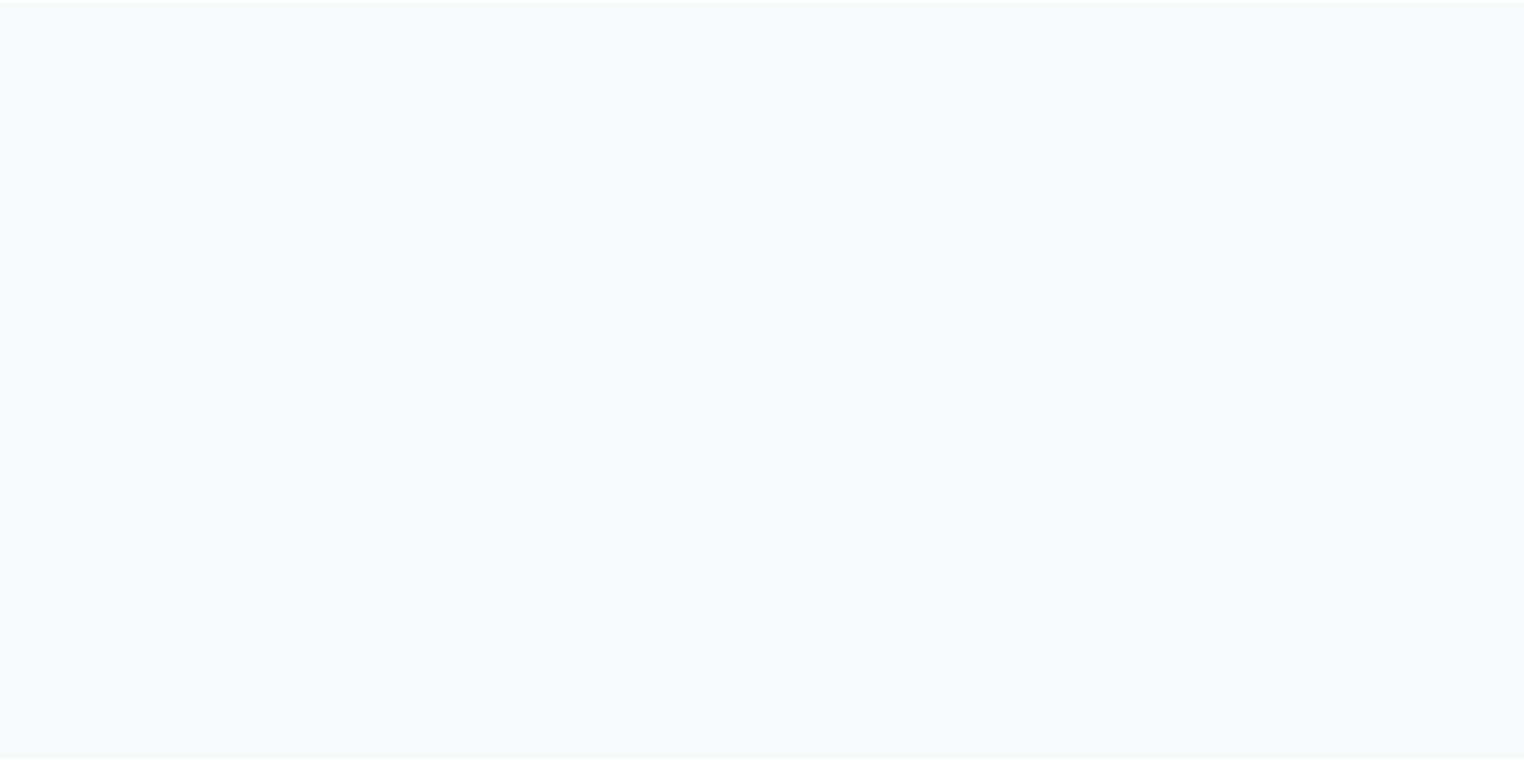 scroll, scrollTop: 0, scrollLeft: 0, axis: both 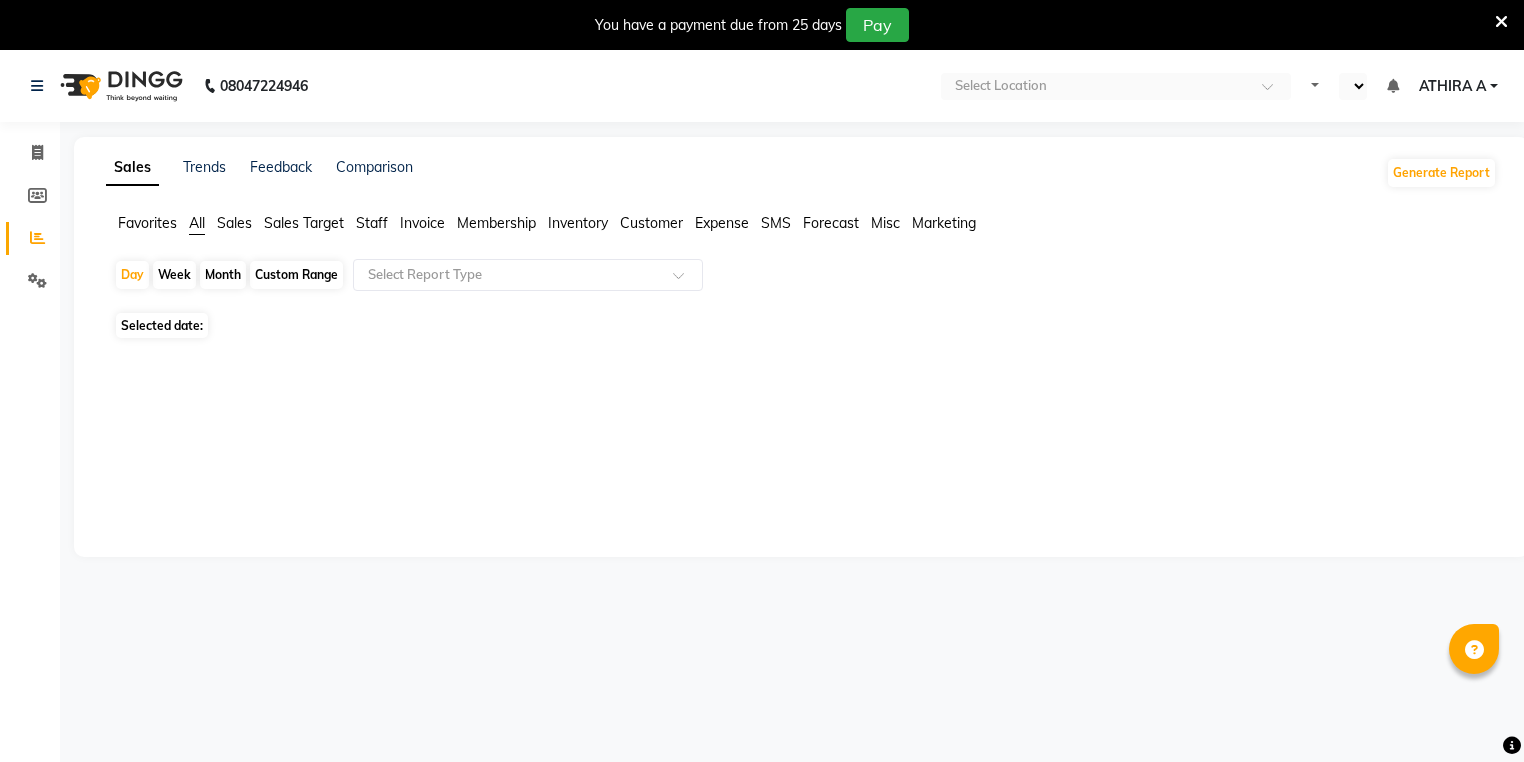 select on "en" 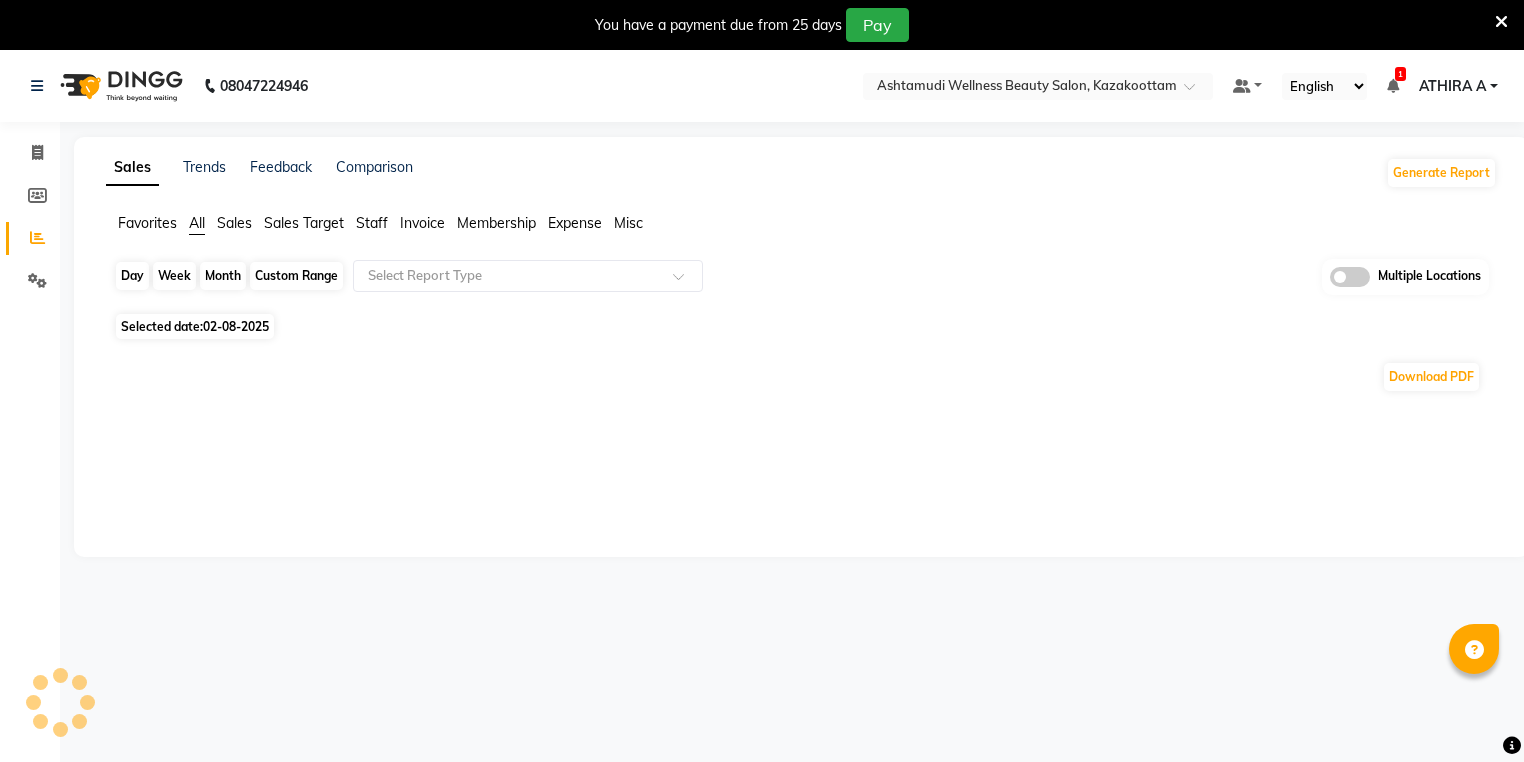click on "Day" 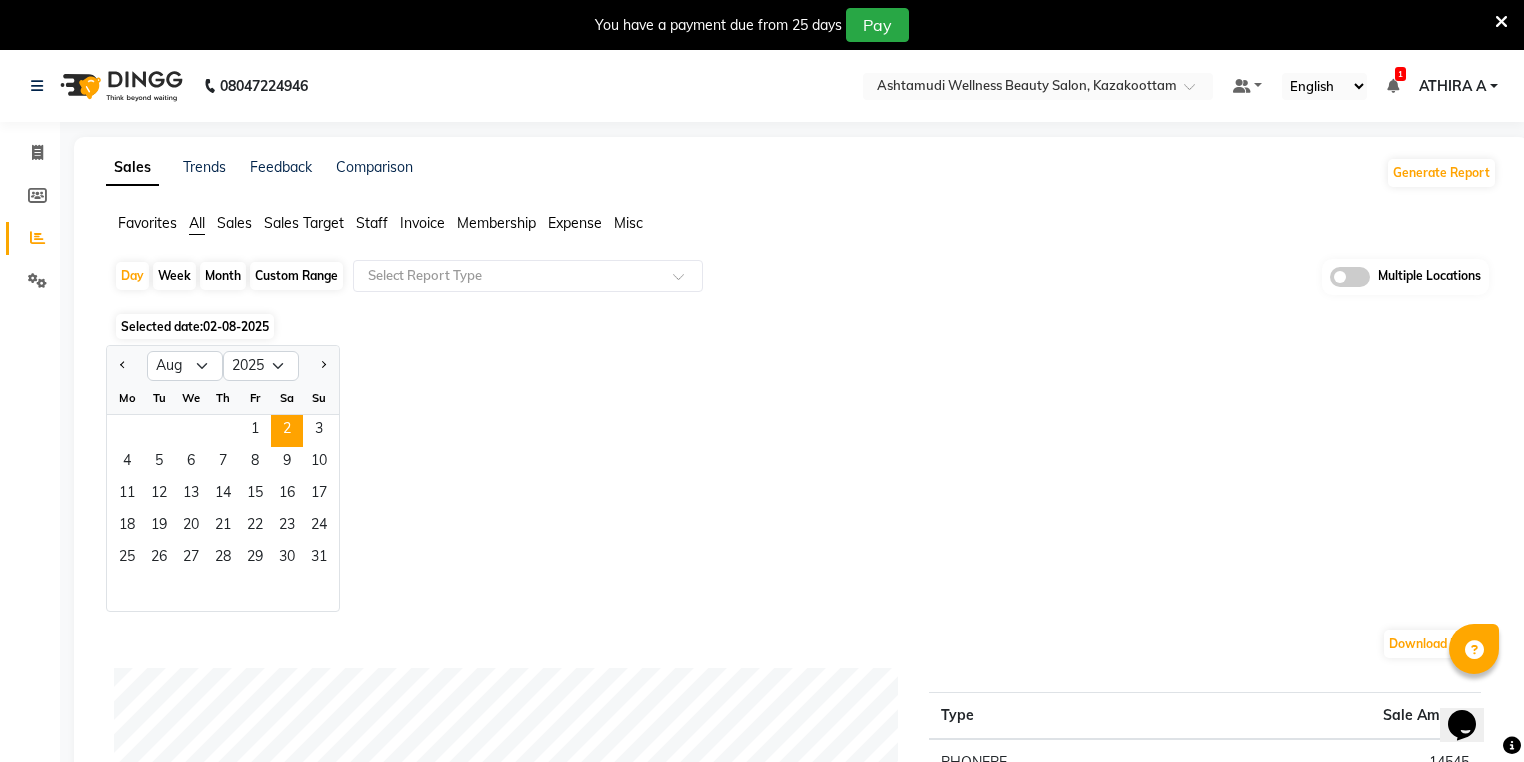 scroll, scrollTop: 0, scrollLeft: 0, axis: both 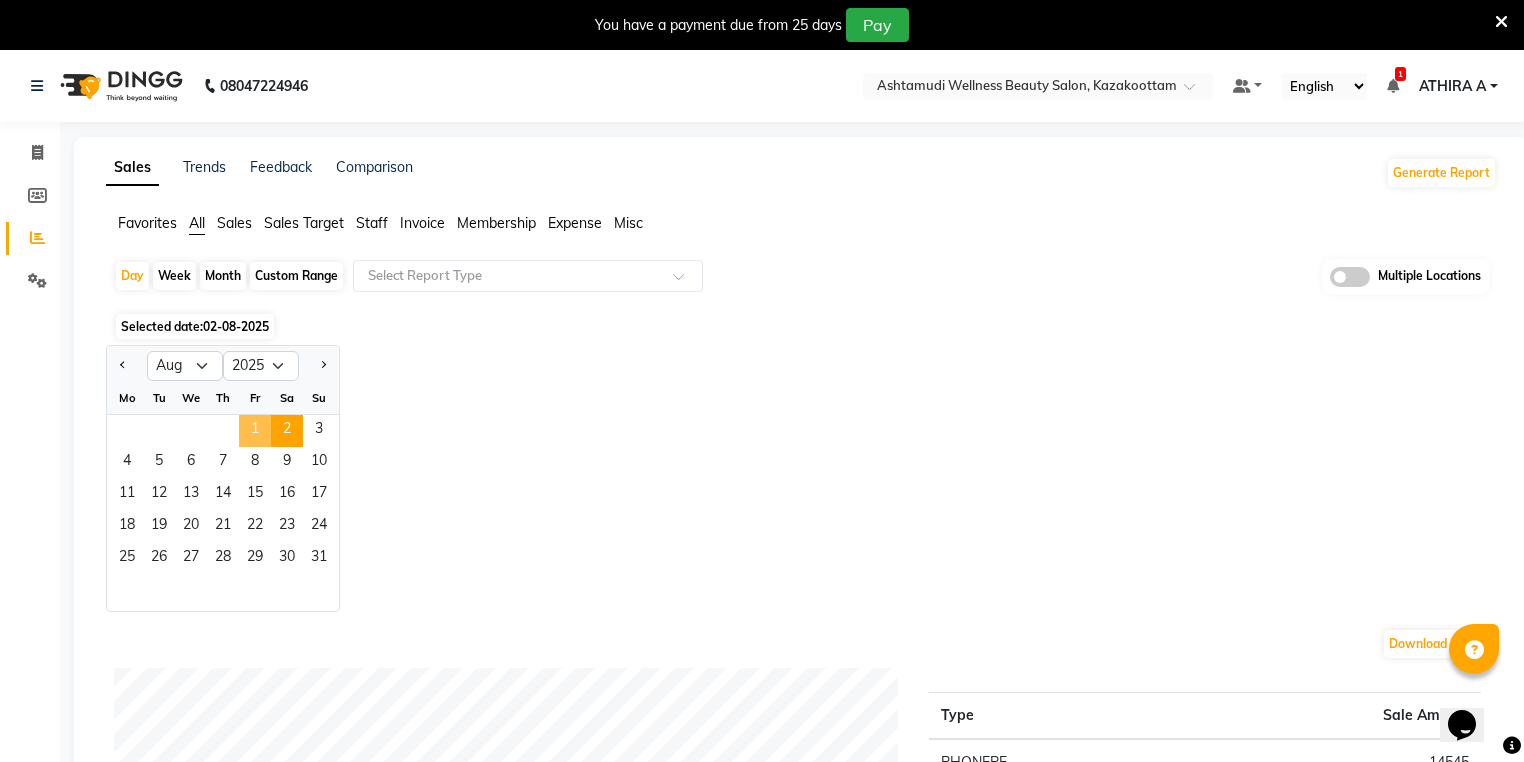 click on "1" 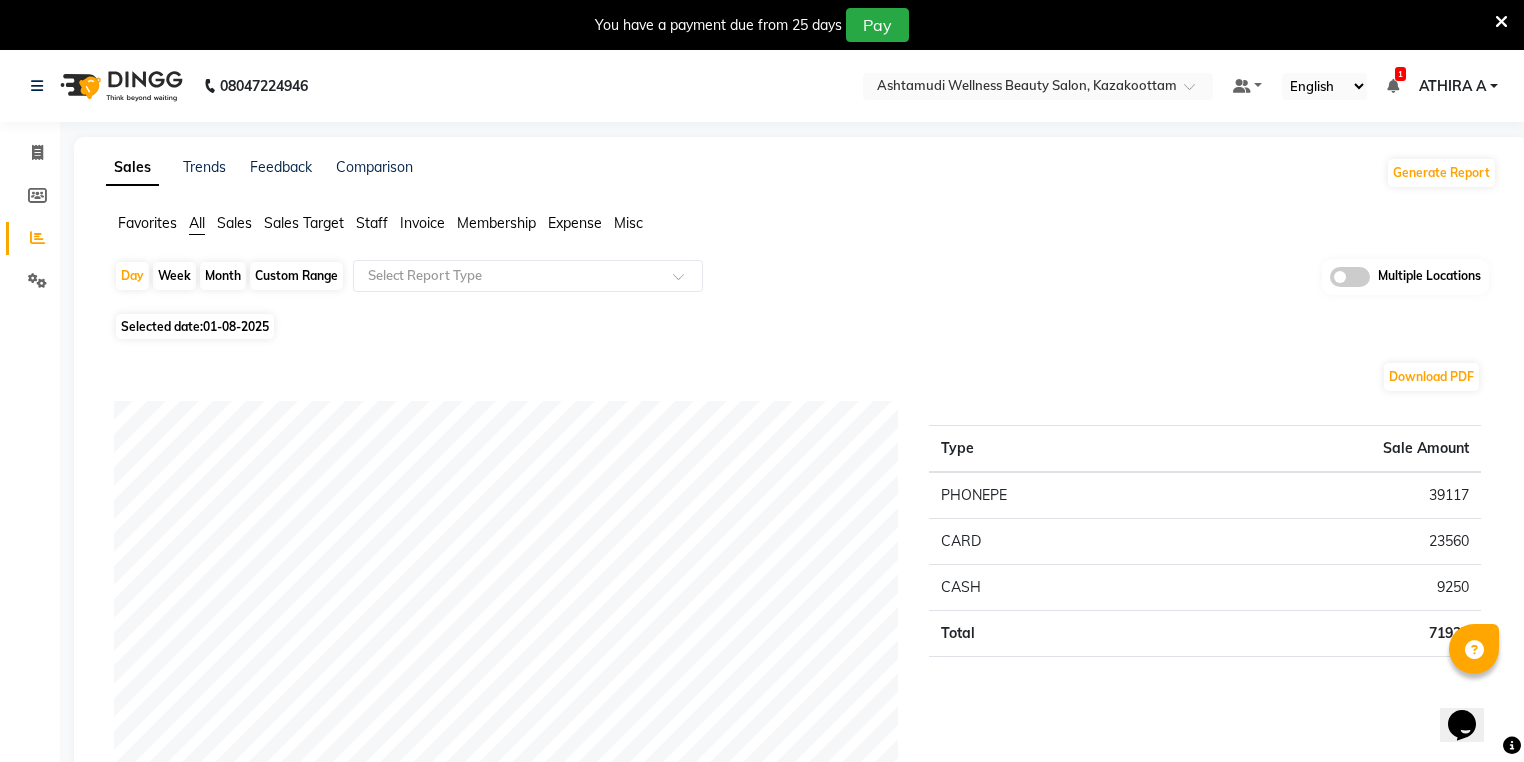 click on "Day   Week   Month   Custom Range  Select Report Type Multiple Locations" 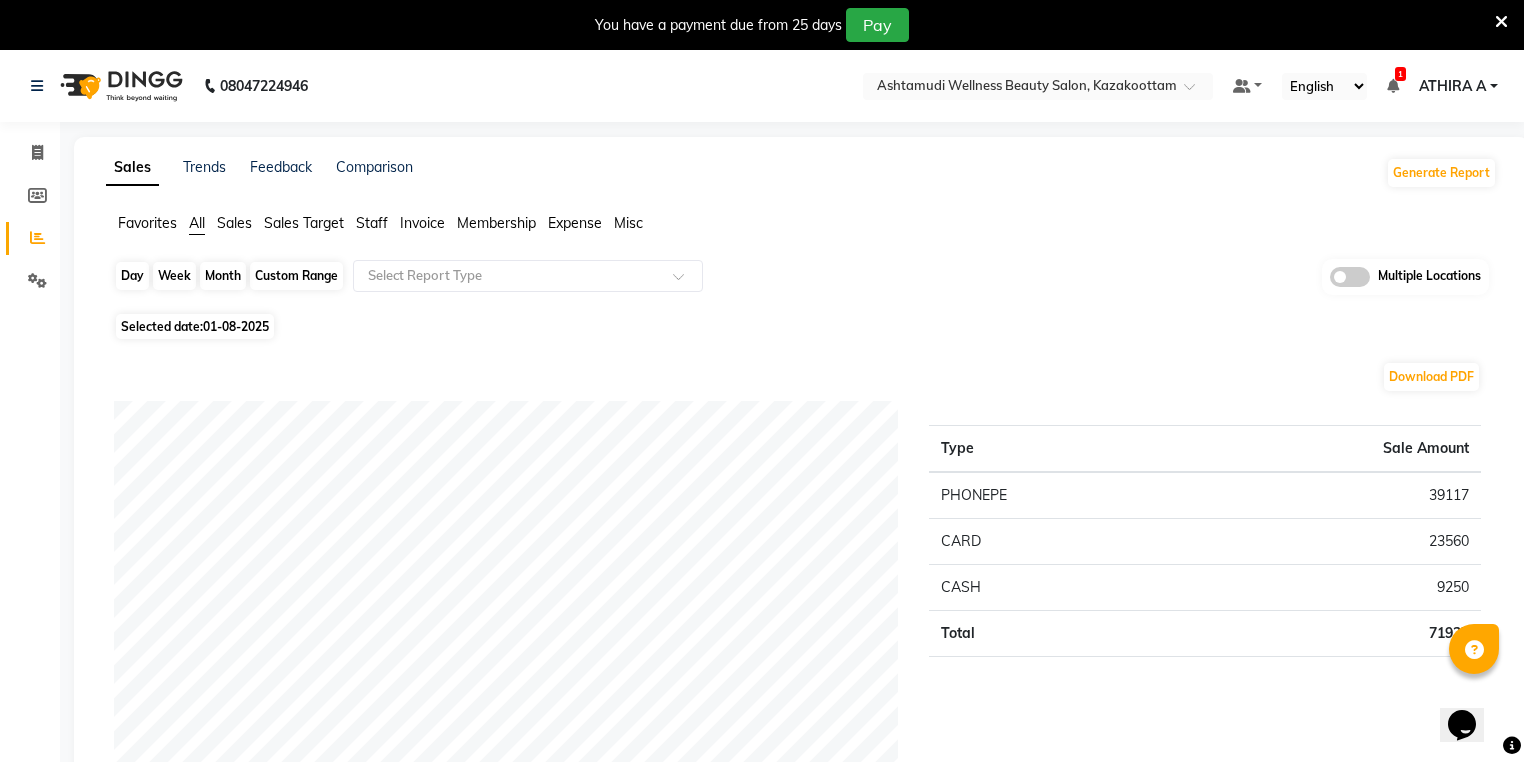click on "Day" 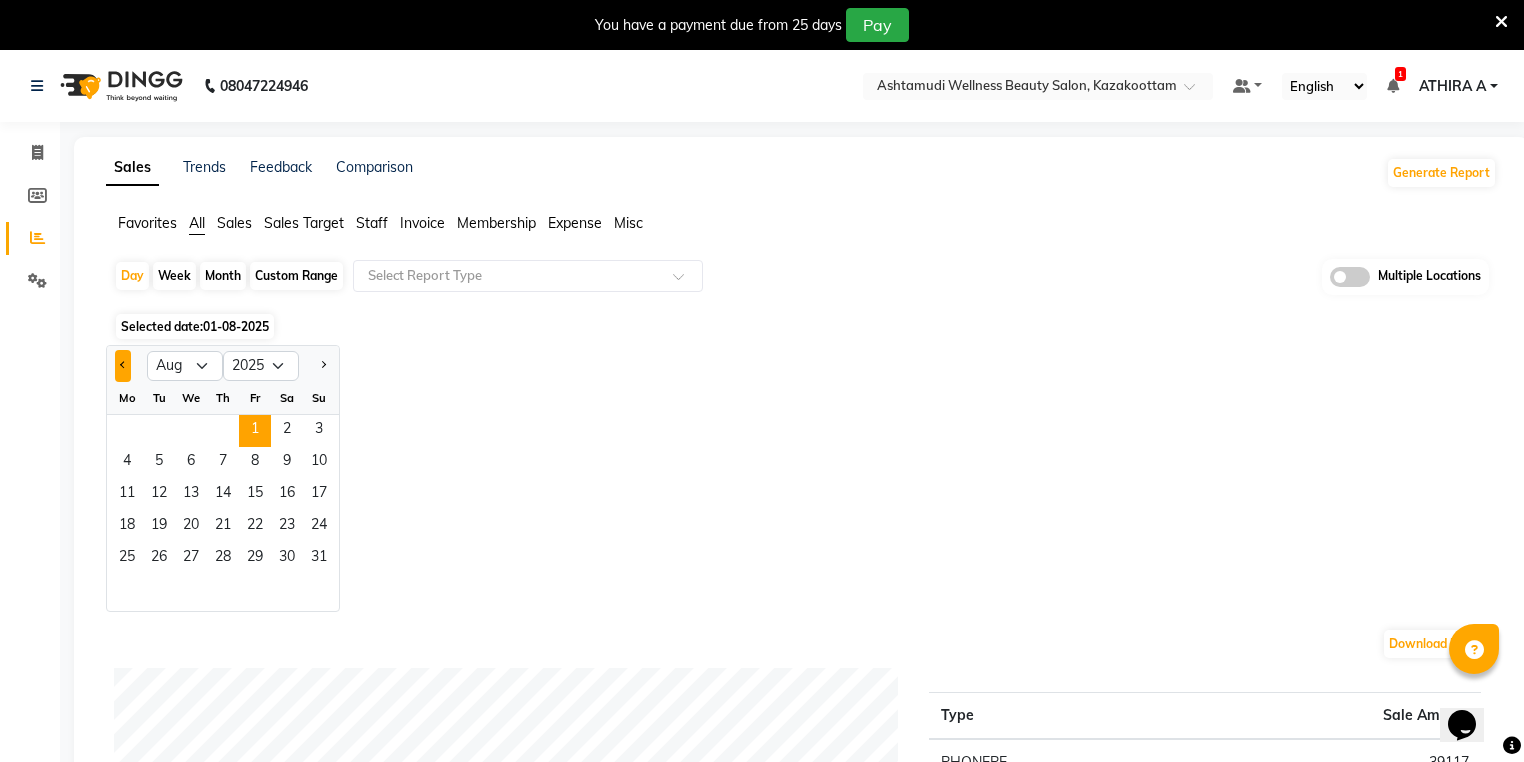 click 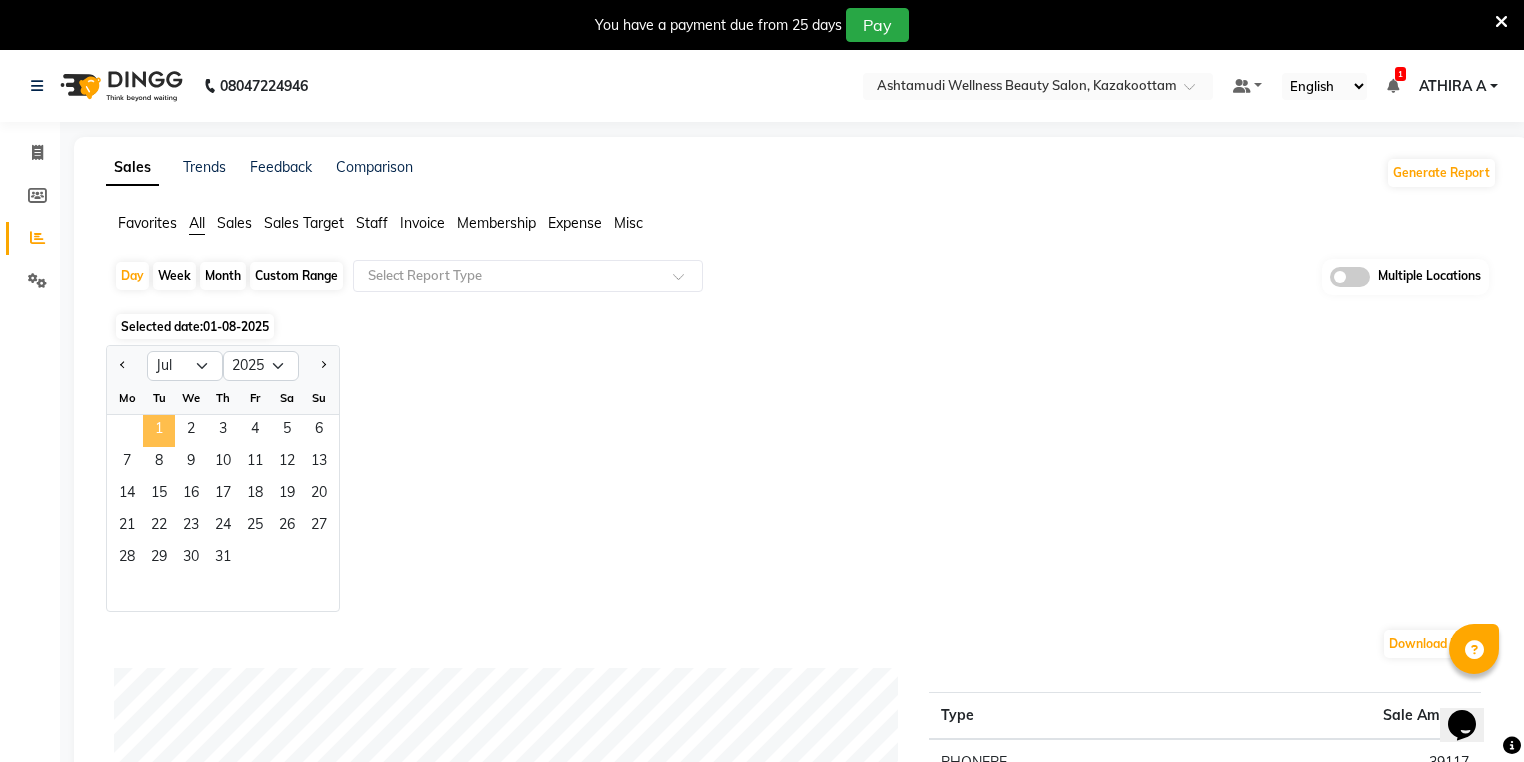 click on "1" 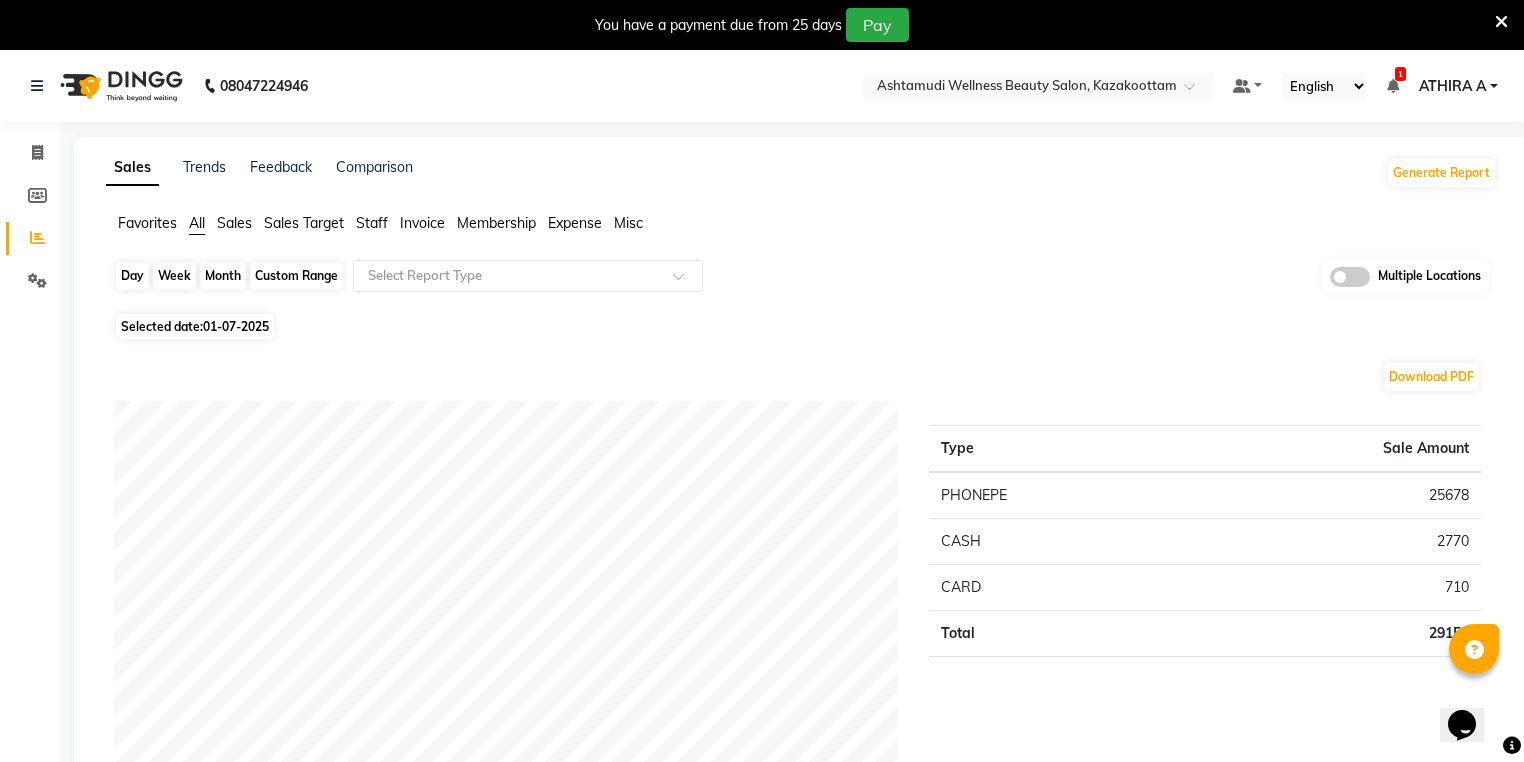 click on "Day" 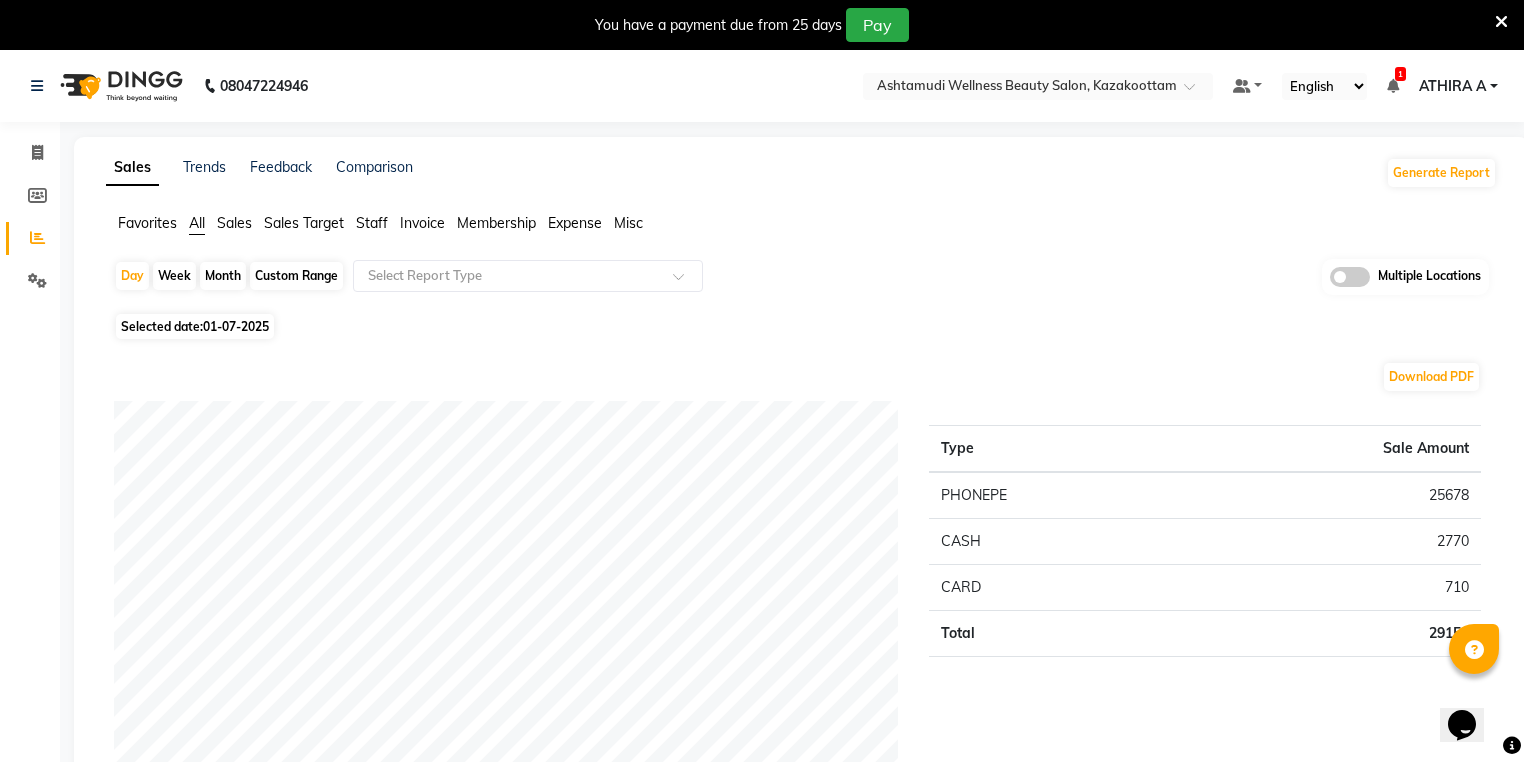 select on "7" 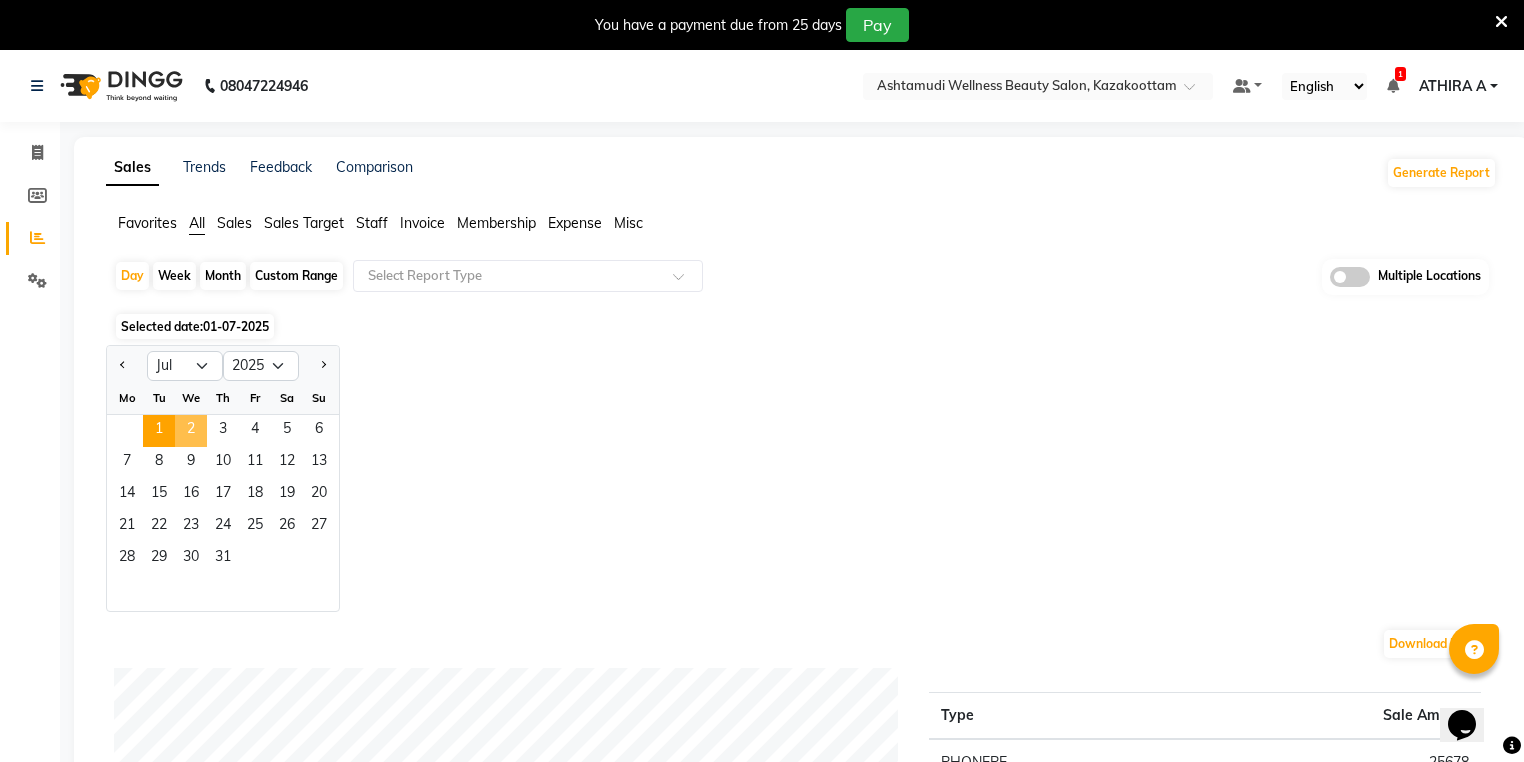 click on "2" 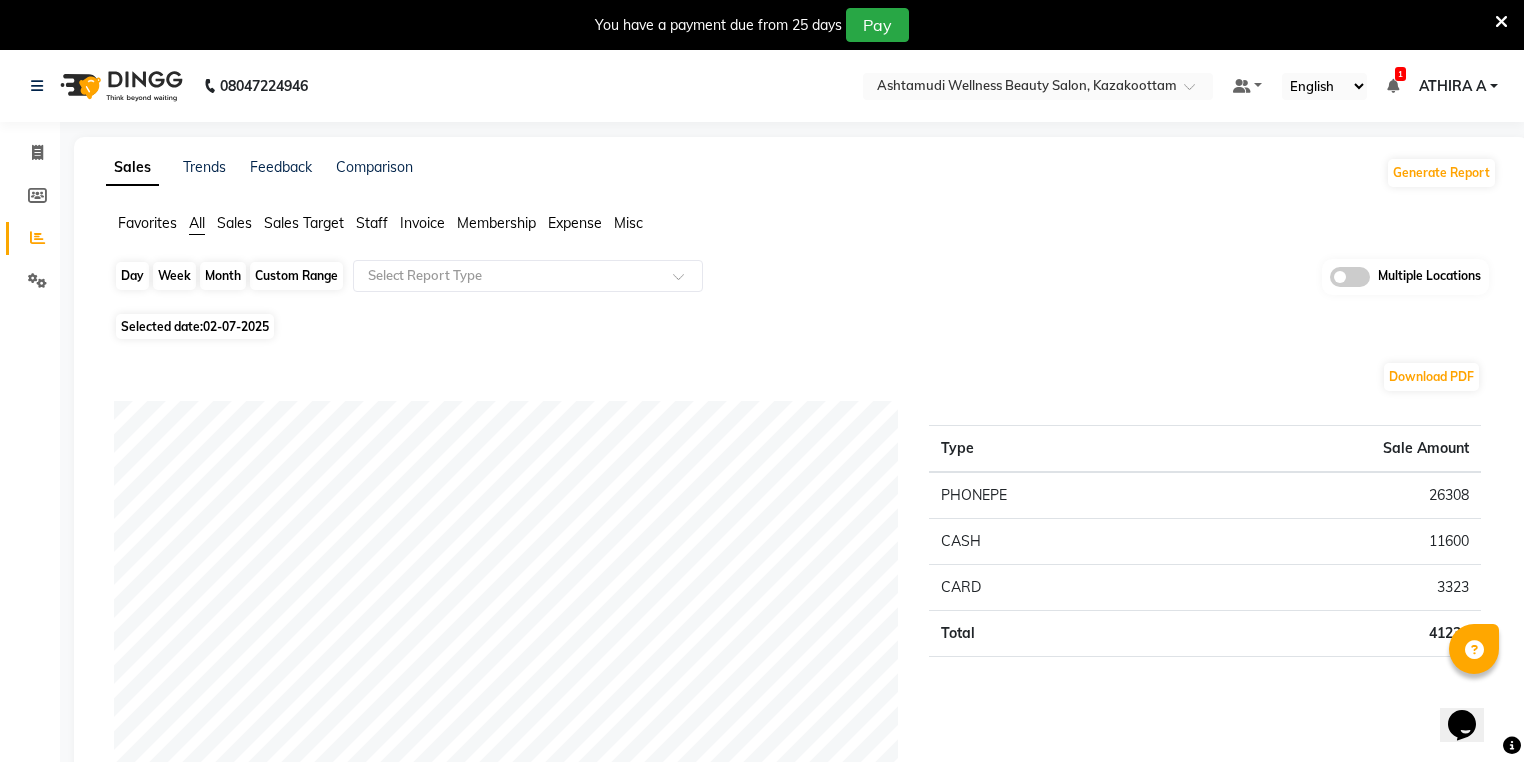 click on "Day" 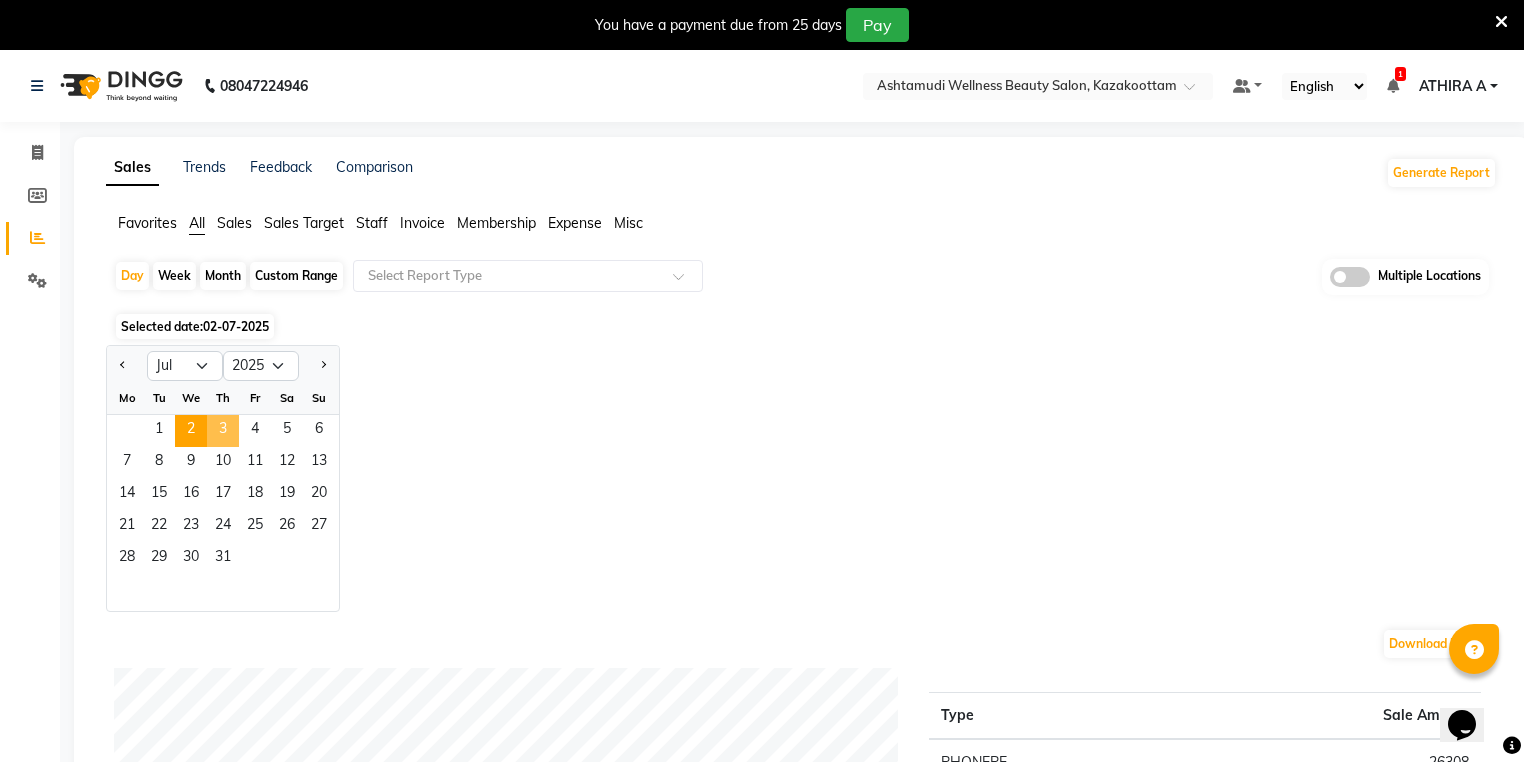click on "3" 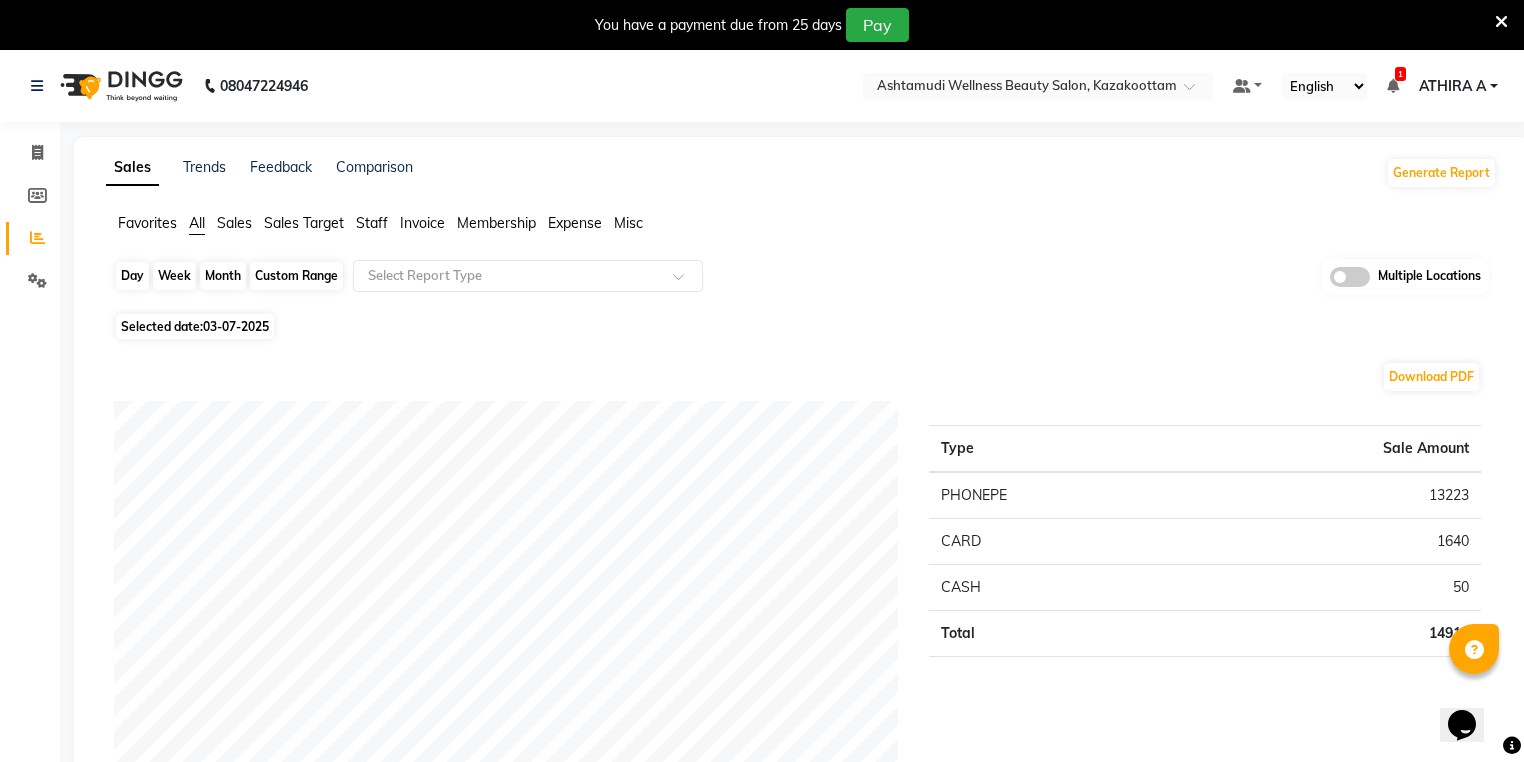 drag, startPoint x: 130, startPoint y: 280, endPoint x: 130, endPoint y: 264, distance: 16 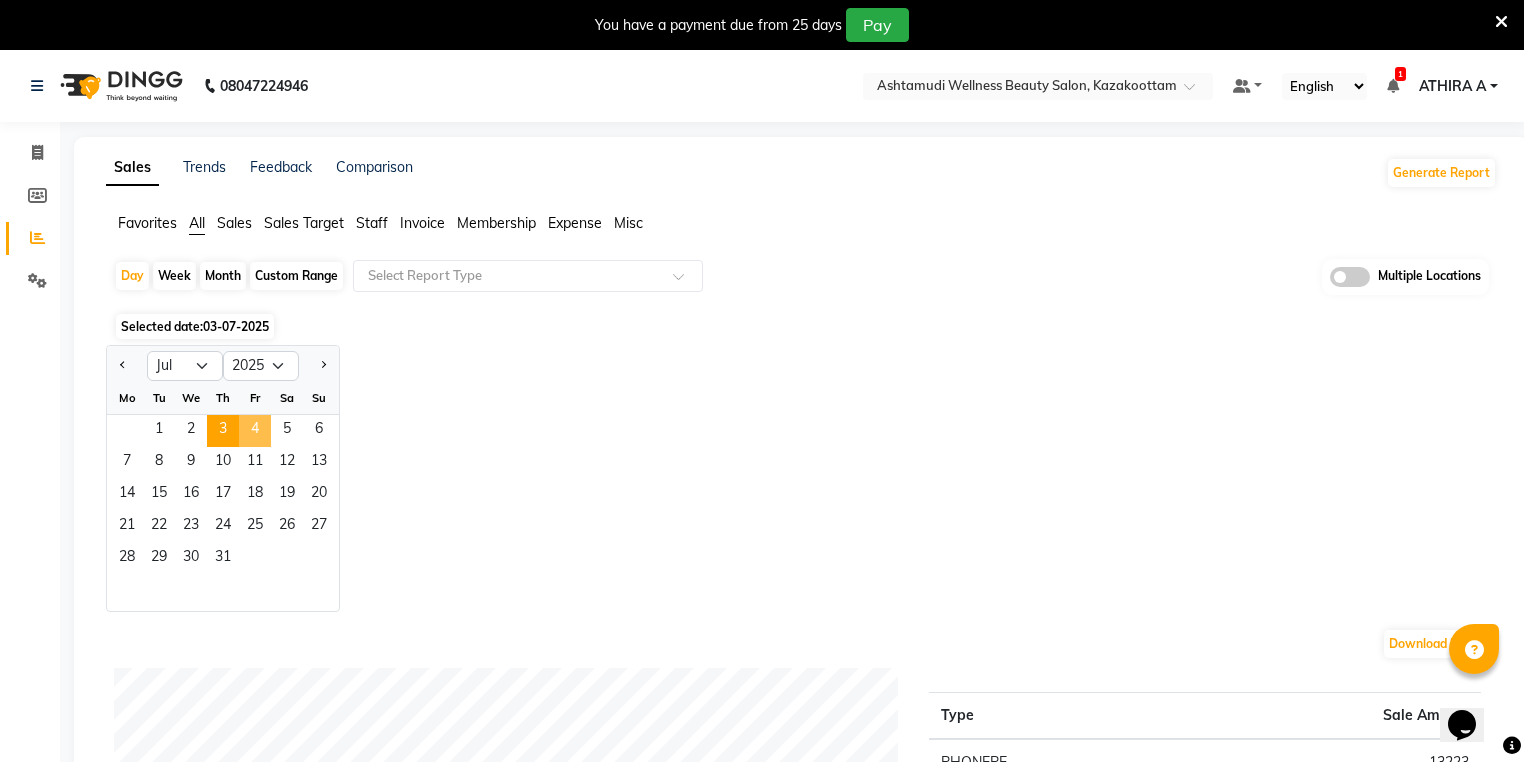 click on "4" 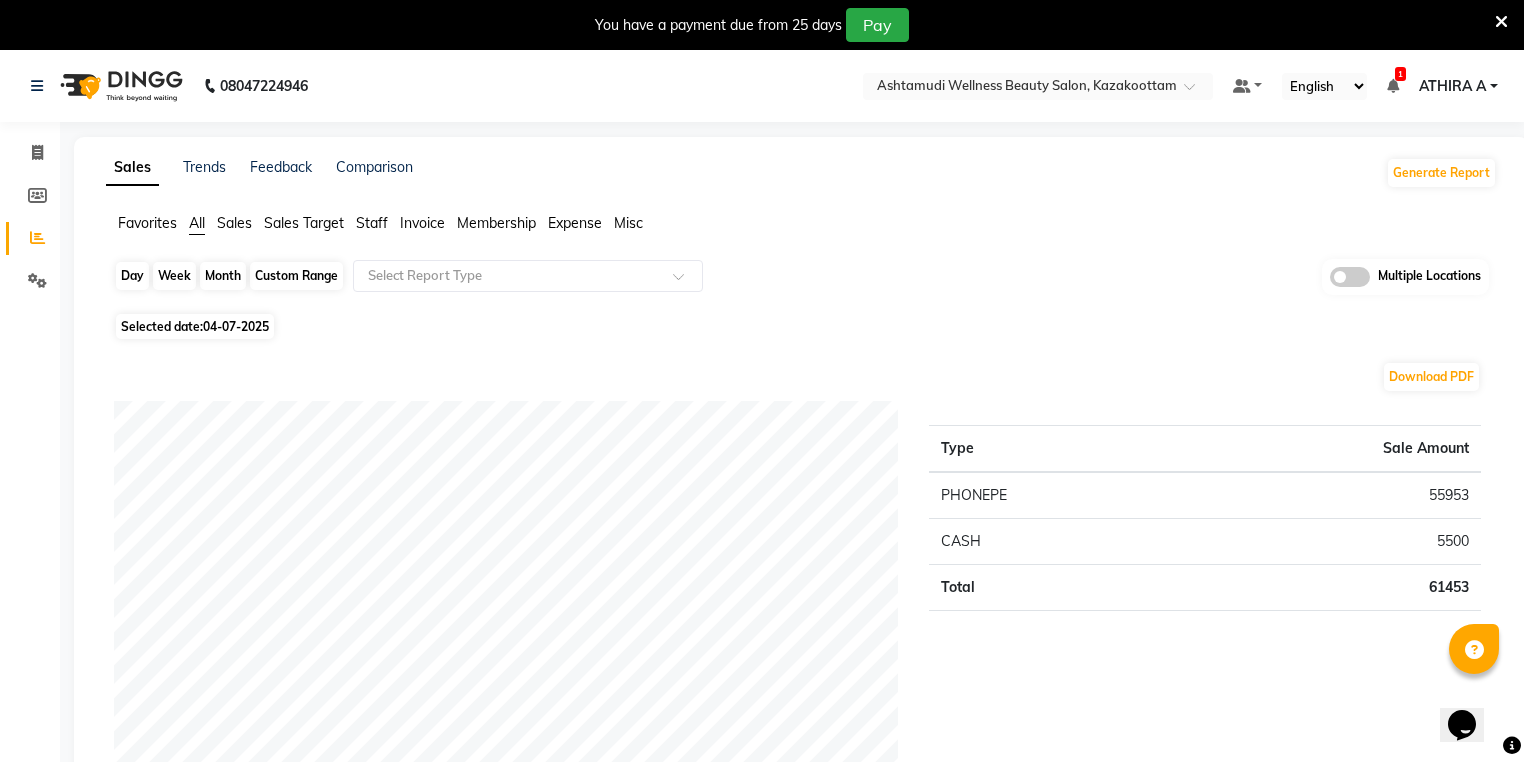 click on "Day" 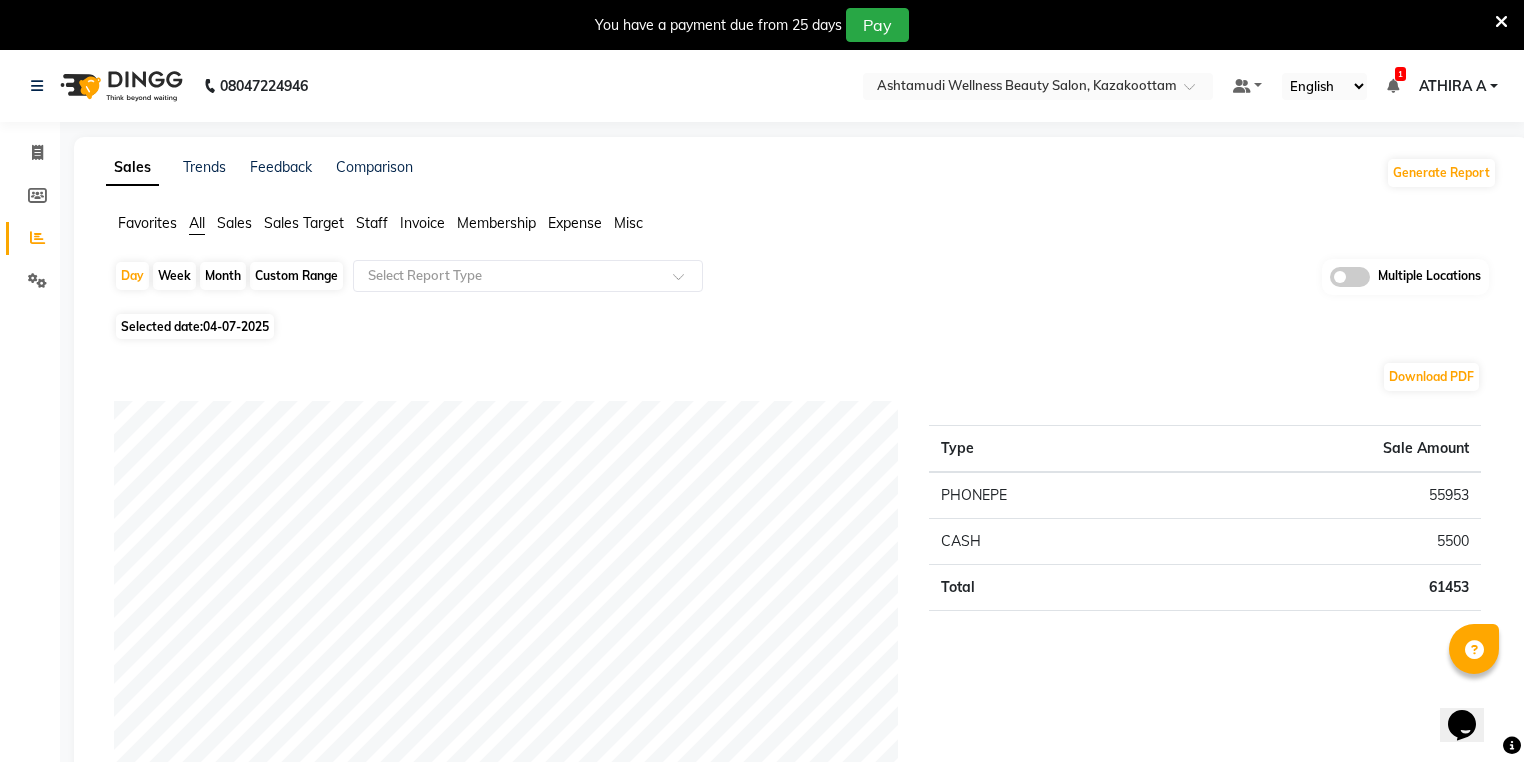 select on "7" 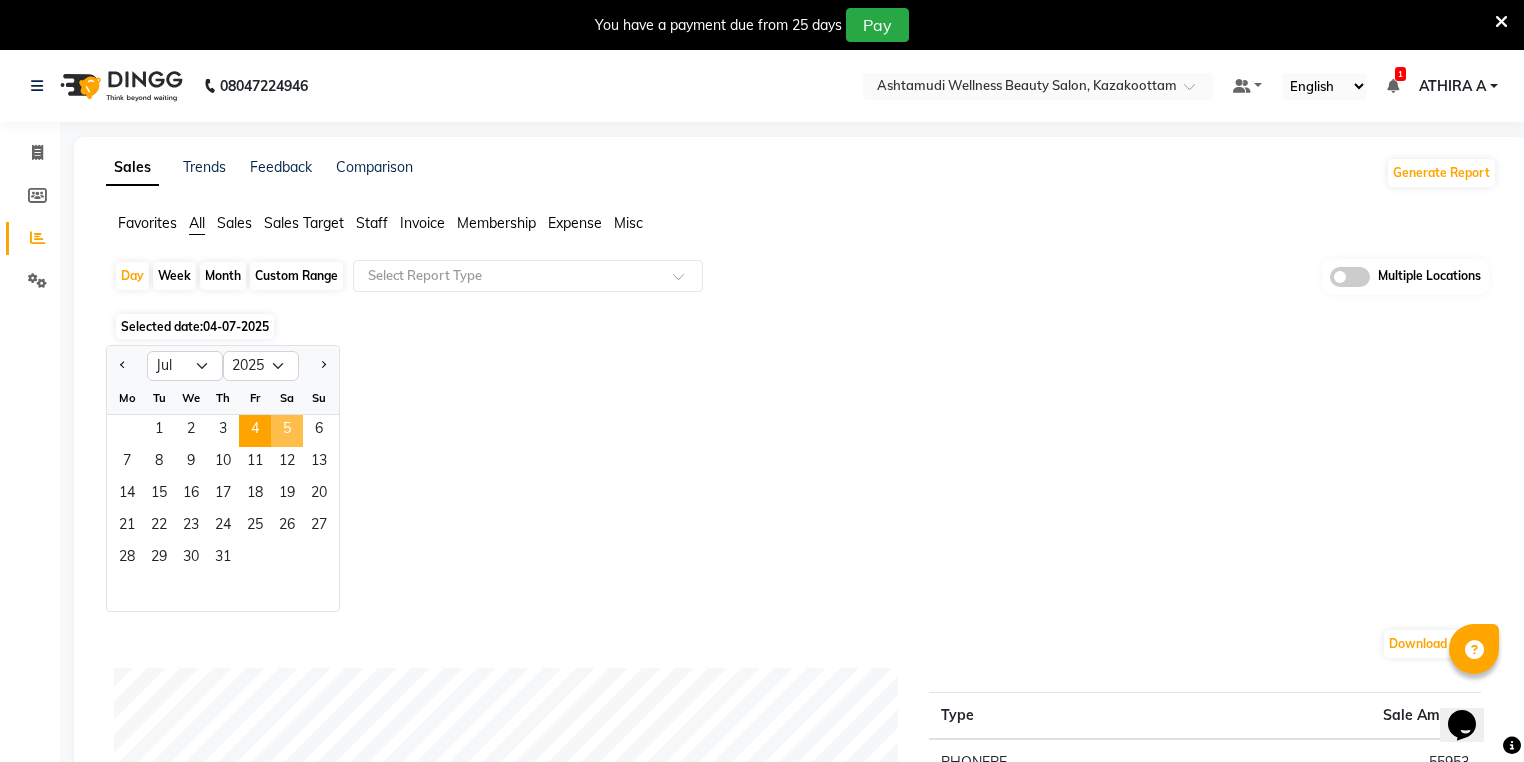 click on "5" 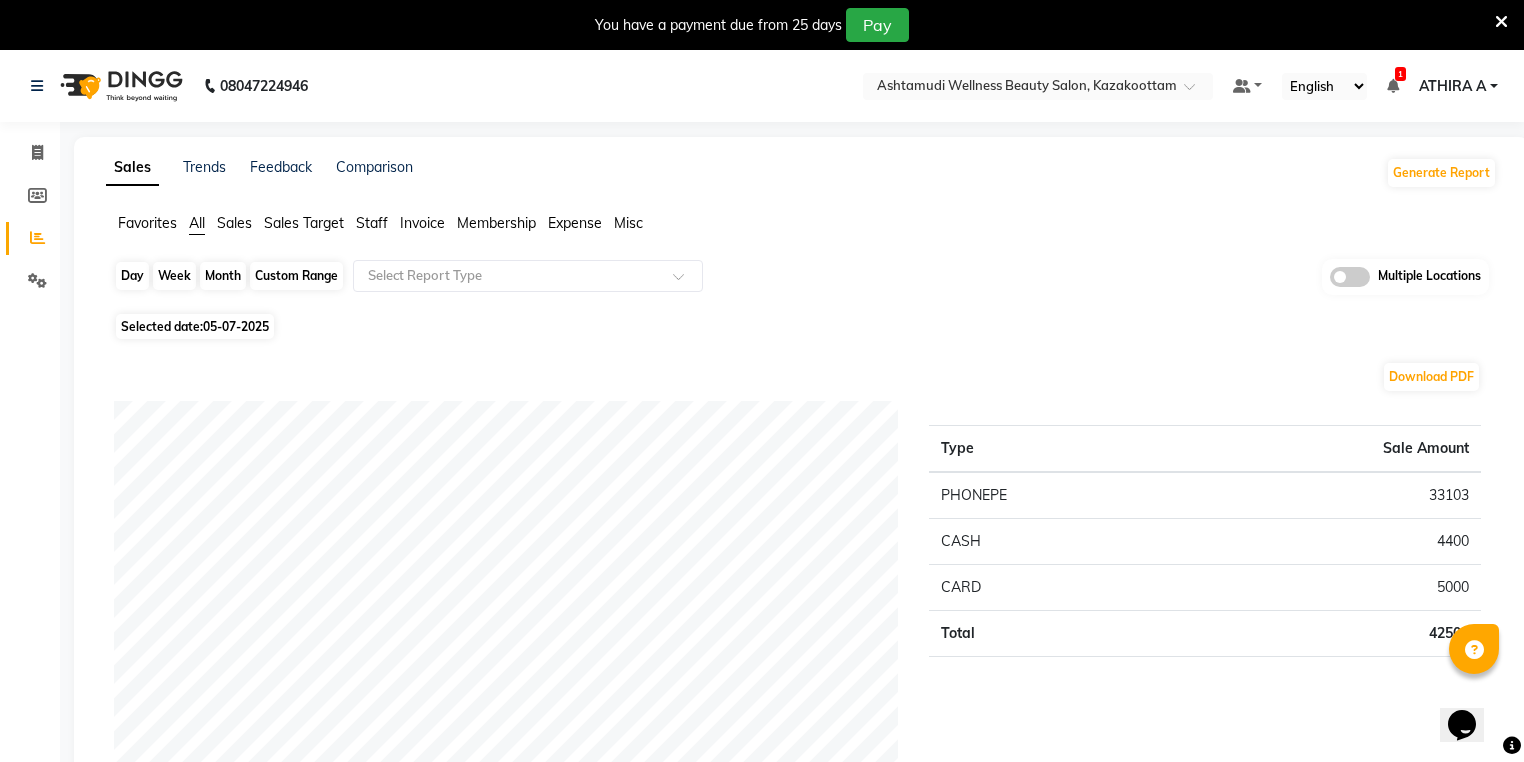 click on "Day" 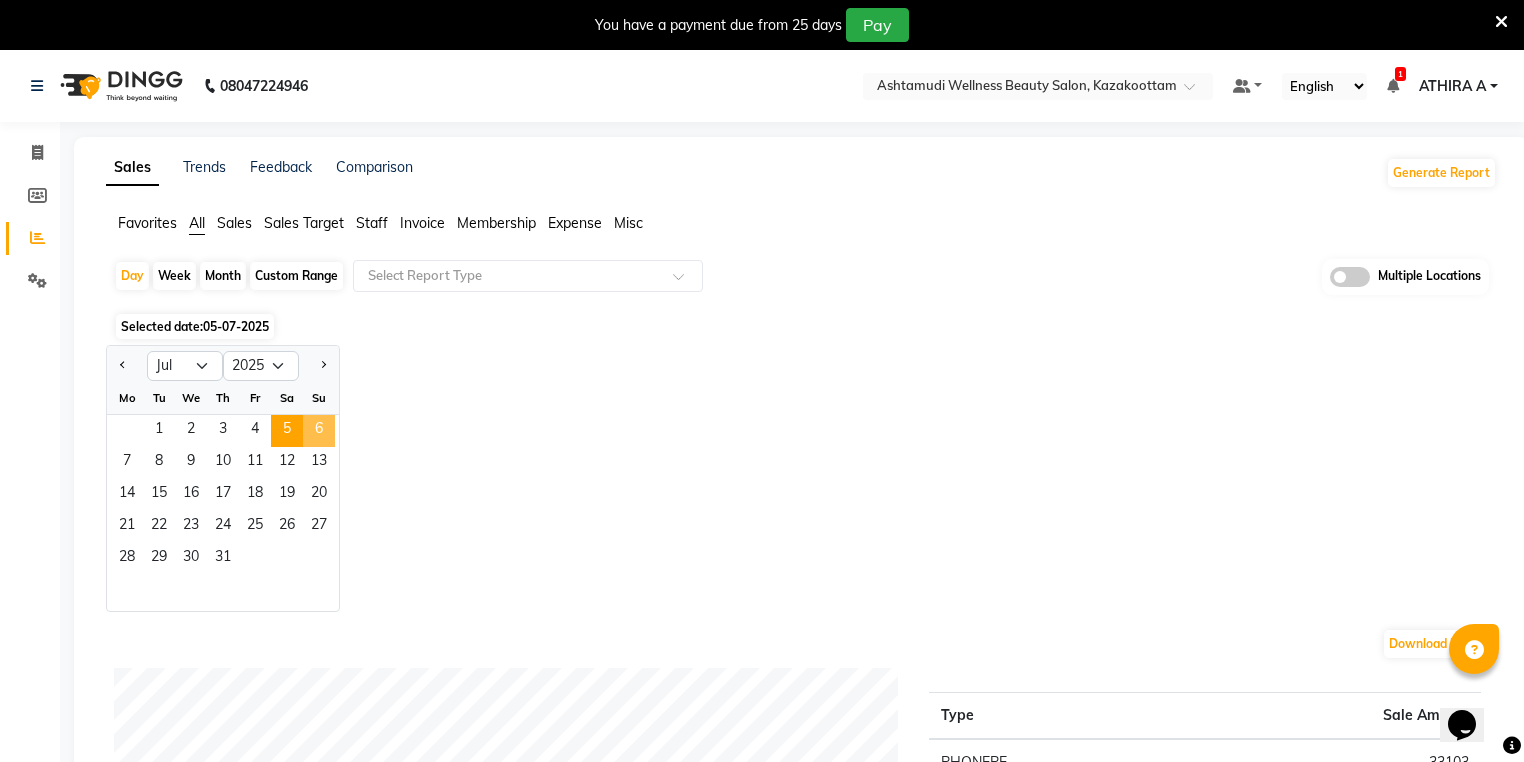 click on "6" 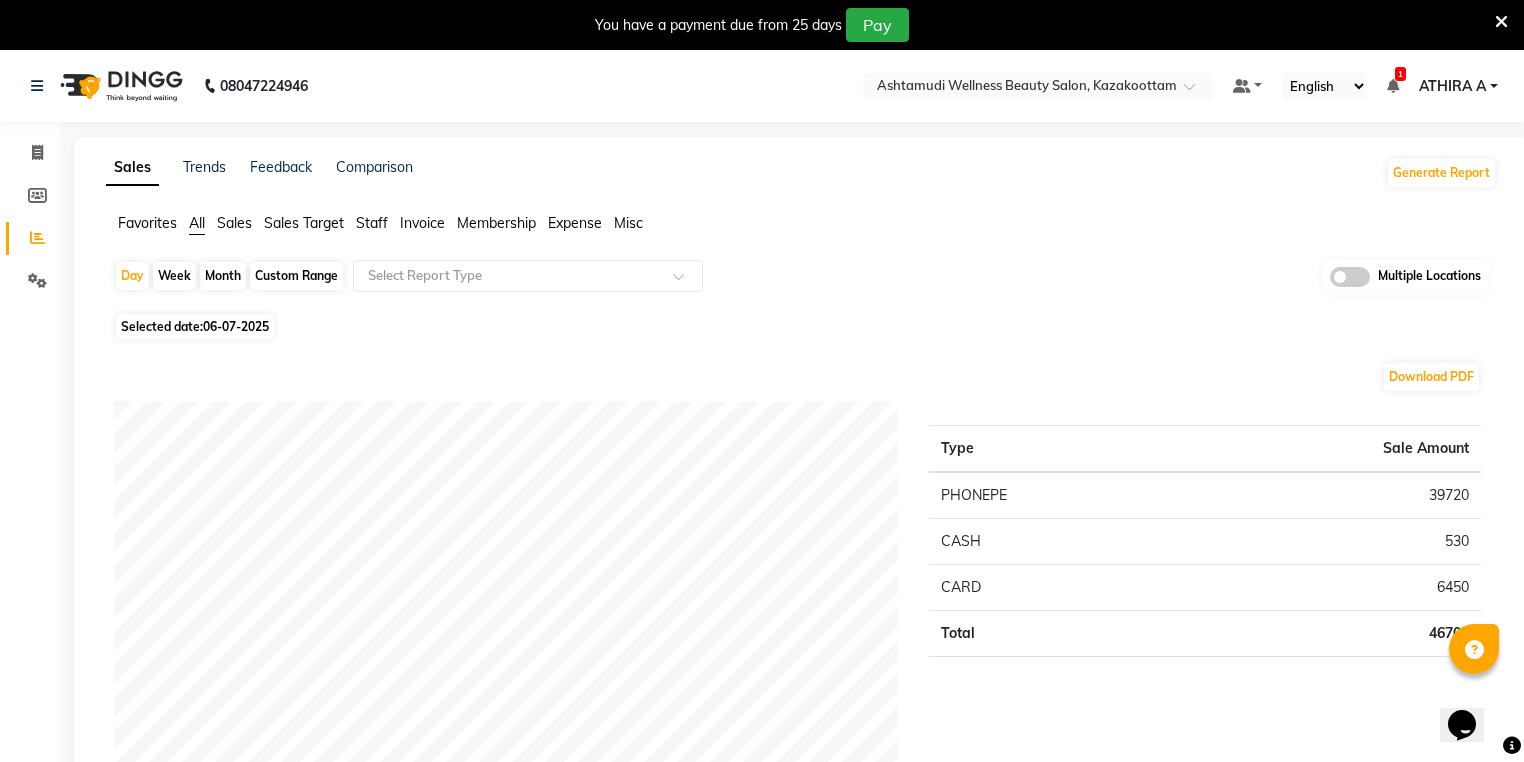 click on "Favorites All Sales Sales Target Staff Invoice Membership Expense Misc  Day   Week   Month   Custom Range  Select Report Type Multiple Locations Selected date:  06-07-2025  Download PDF Payment mode Type Sale Amount PHONEPE 39720 CASH 530 CARD 6450 Total 46700 Staff summary Type Sale Amount Poornima Gopal 16995 Rosni 8030 Lekshmi 7910 Sindhu 5555 Geeta 2530 Krishna 2100 Arya  1890 Priya 1690 Total 46700 Sales summary Type Sale Amount Vouchers 0 Memberships 0 Packages 0 Tips 0 Gift card 0 Prepaid 0 Services 40610 Products 6090 Fee 0 Total 46700 Expense by type Type Sale Amount STATIONERY PROVISIONAL EXPENSES 445 OVERTIME ALLOWANCES 300 Total 745 Service sales Type Sale Amount BOTOX OFFER - ELBOW LENGTH 5900 Hydra Brightening Facial 4500 D-Tan Facial 3600 Un-Tan Facial  3000 Layer Cut 2700 Stemcell  Facial 2700 Full Hand D Tan 2100 Ceramide  Anti frizz treatment 2000 Keratin Spa 1800 D-Tan Cleanup 1600 Others 10710 Total 40610 ★ Mark as Favorite  Choose how you'd like to save "" report to favorites" 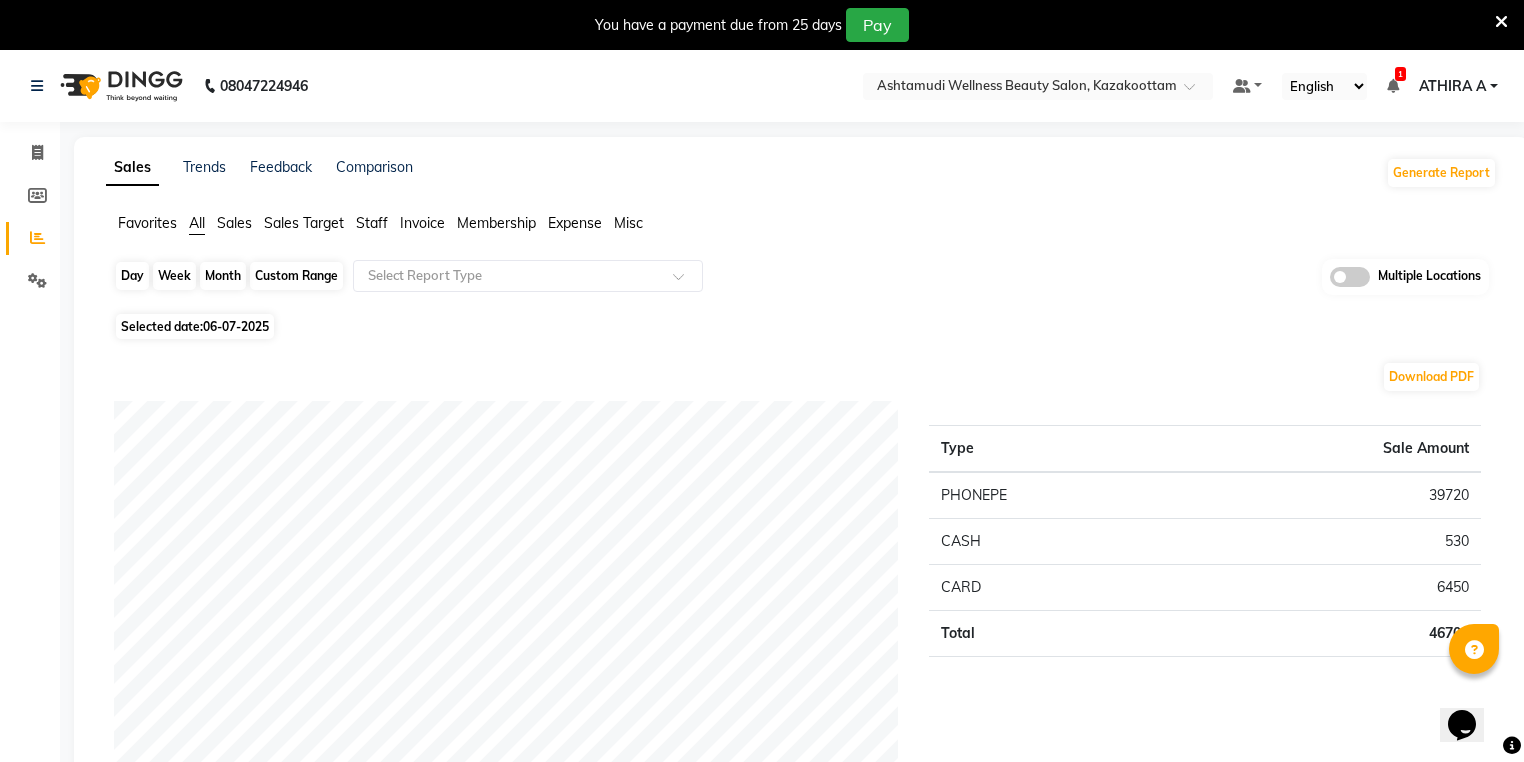 click on "Day" 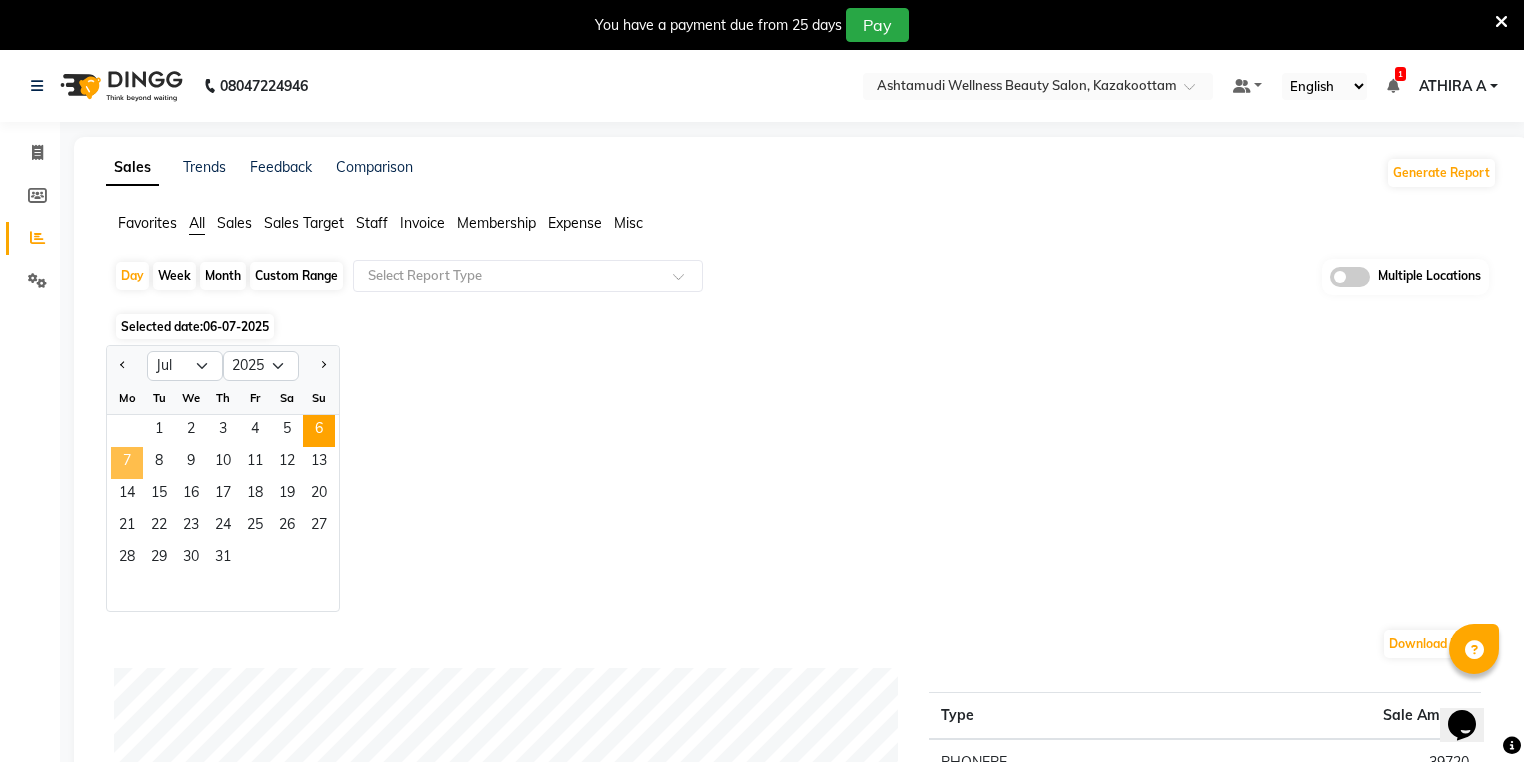 click on "7" 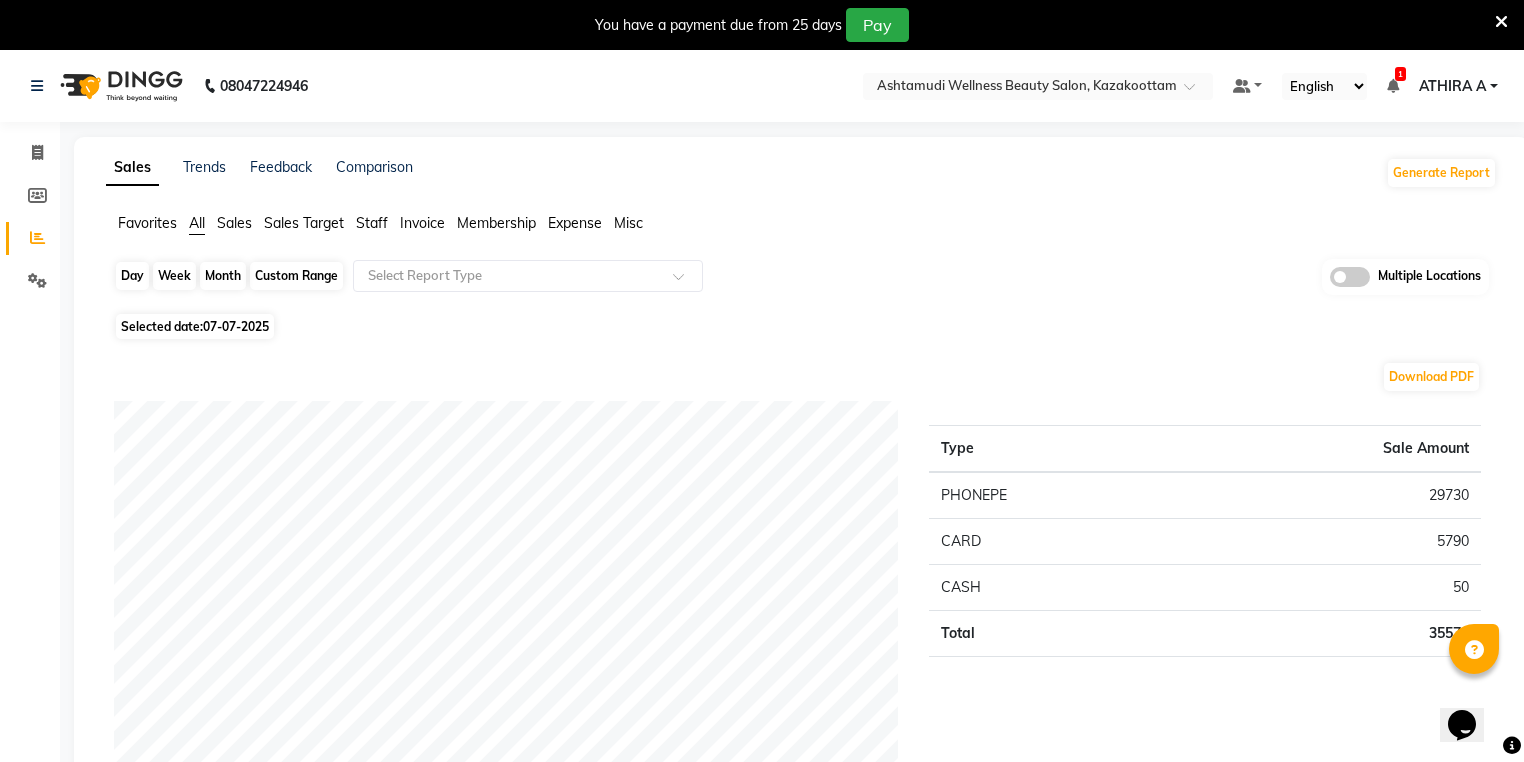 click on "Day" 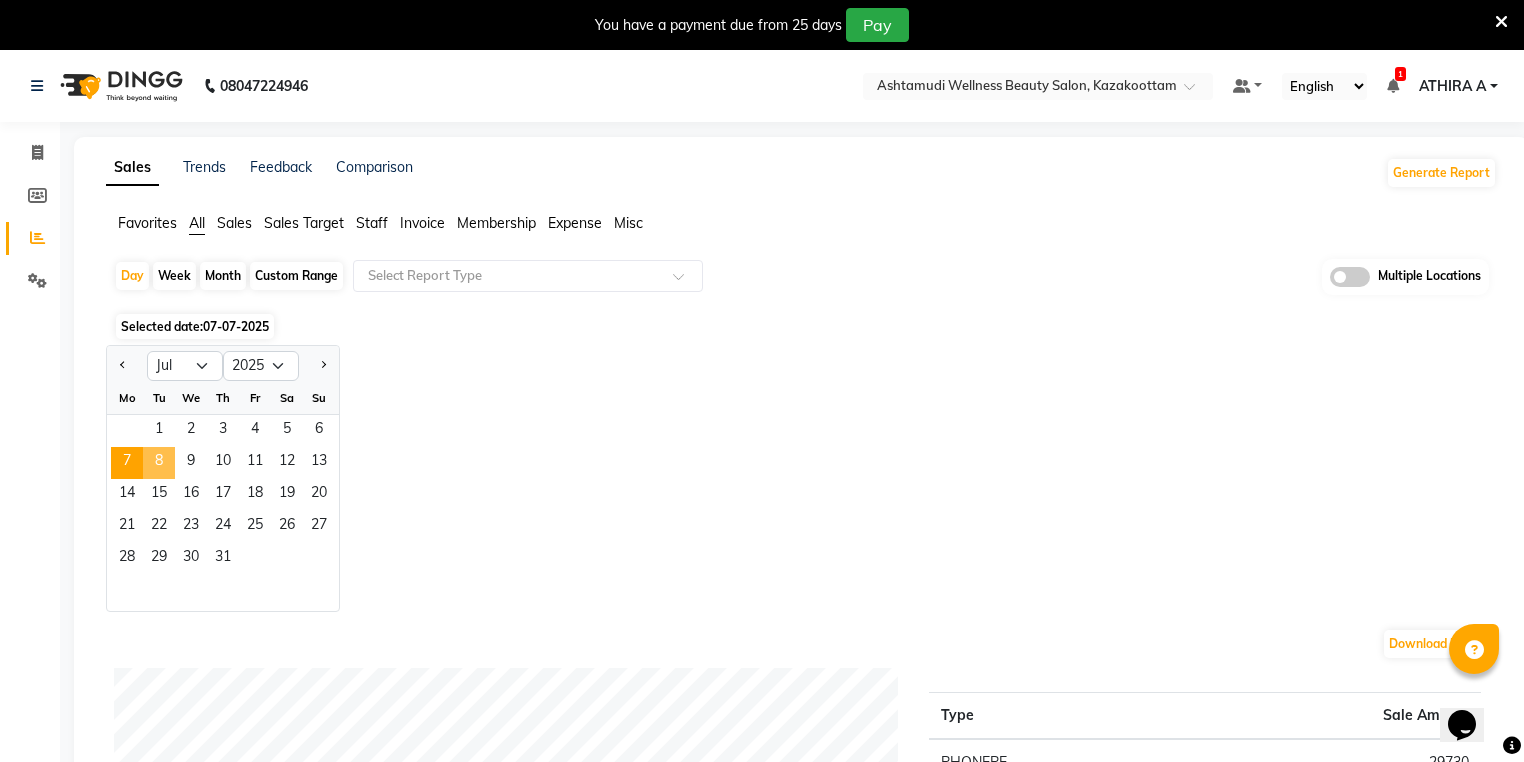 click on "8" 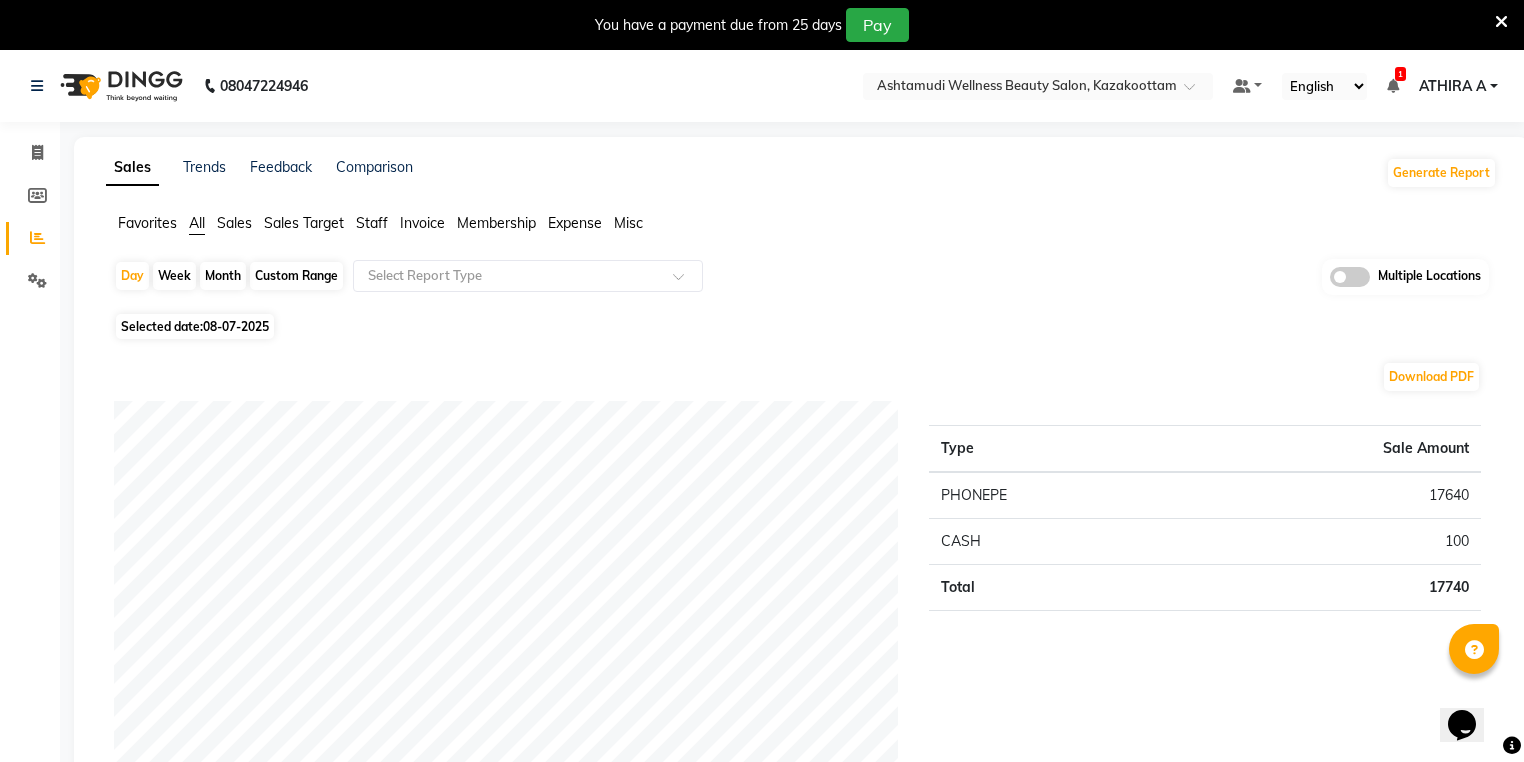 click on "PHONEPE" 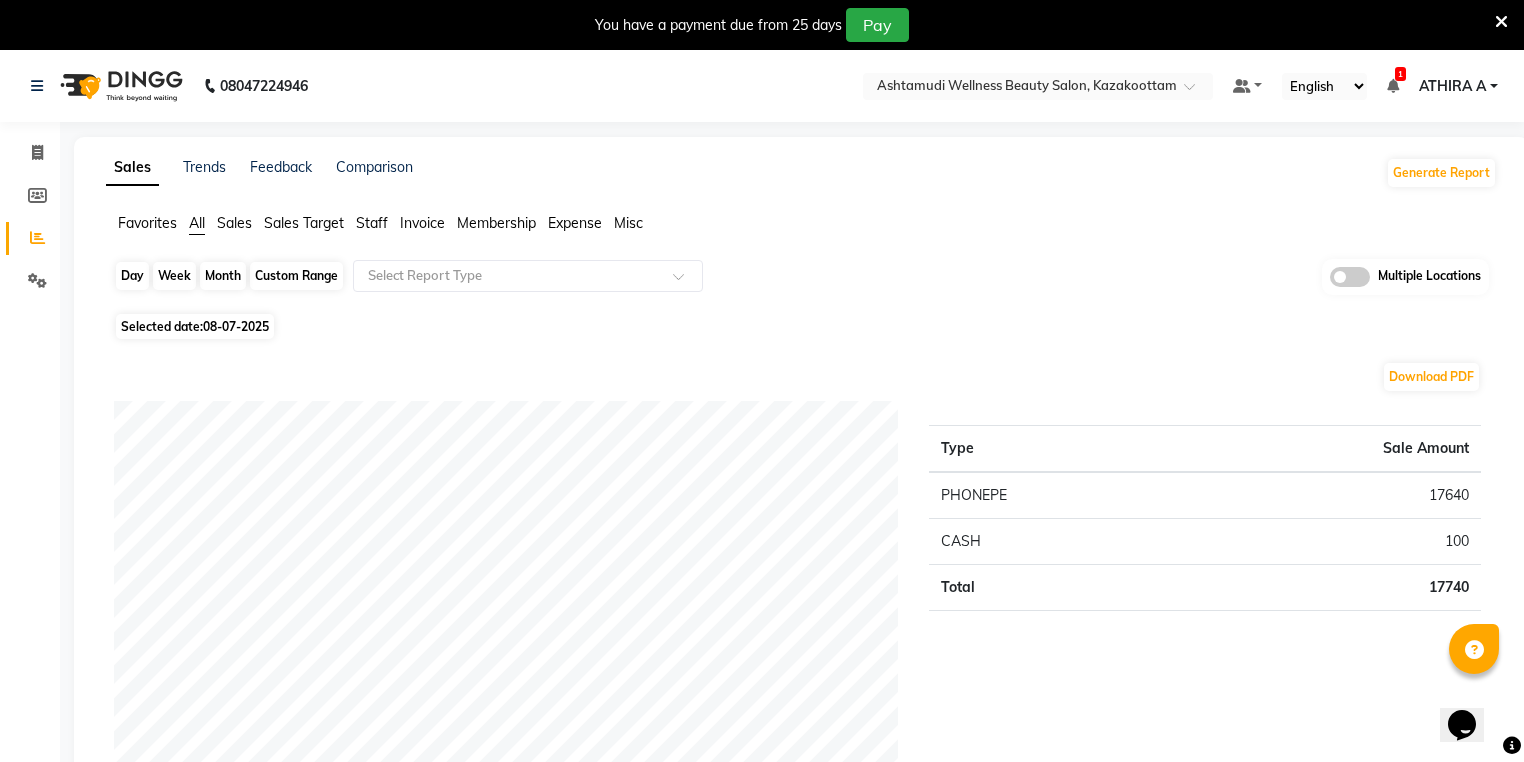 click on "Day" 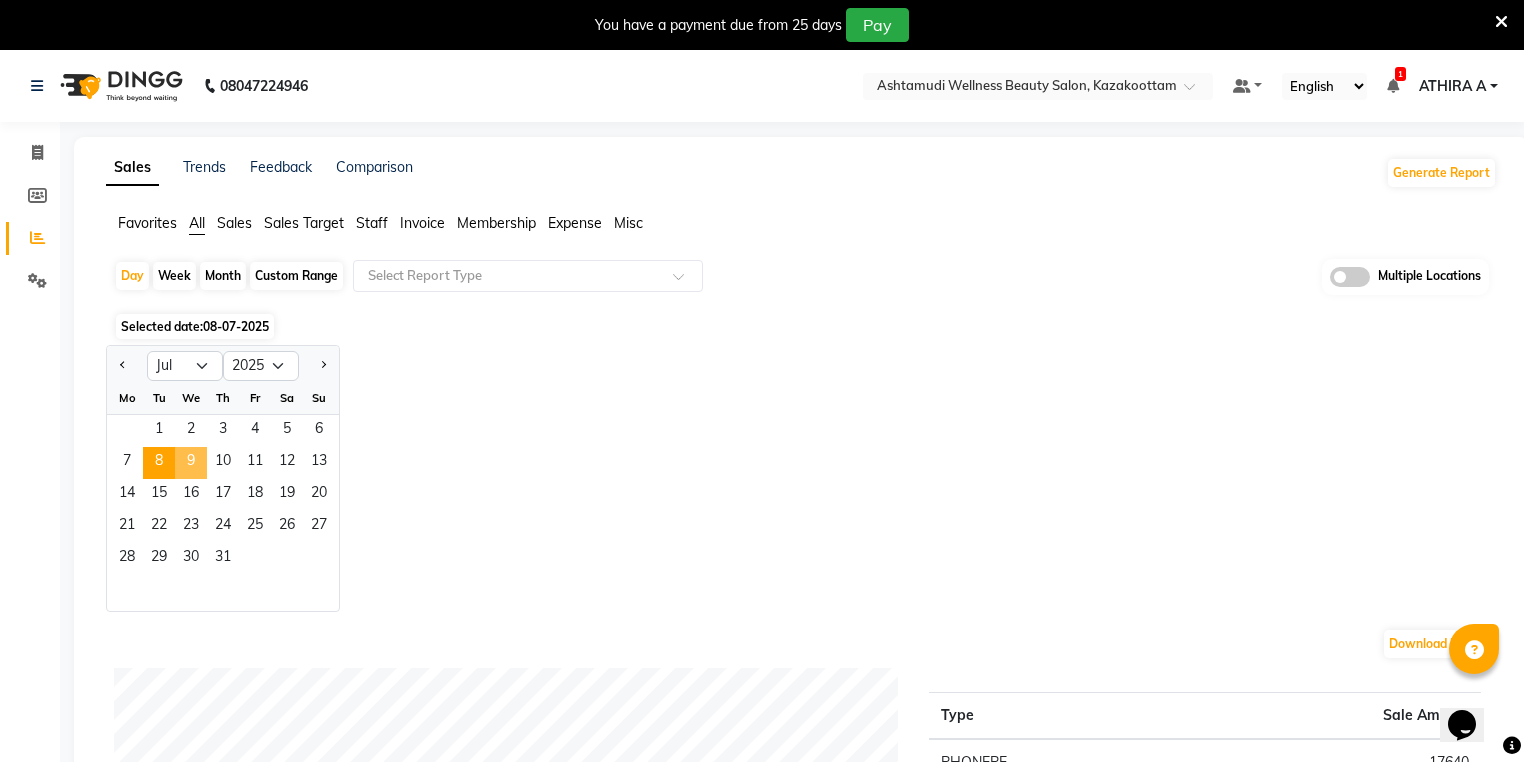 click on "9" 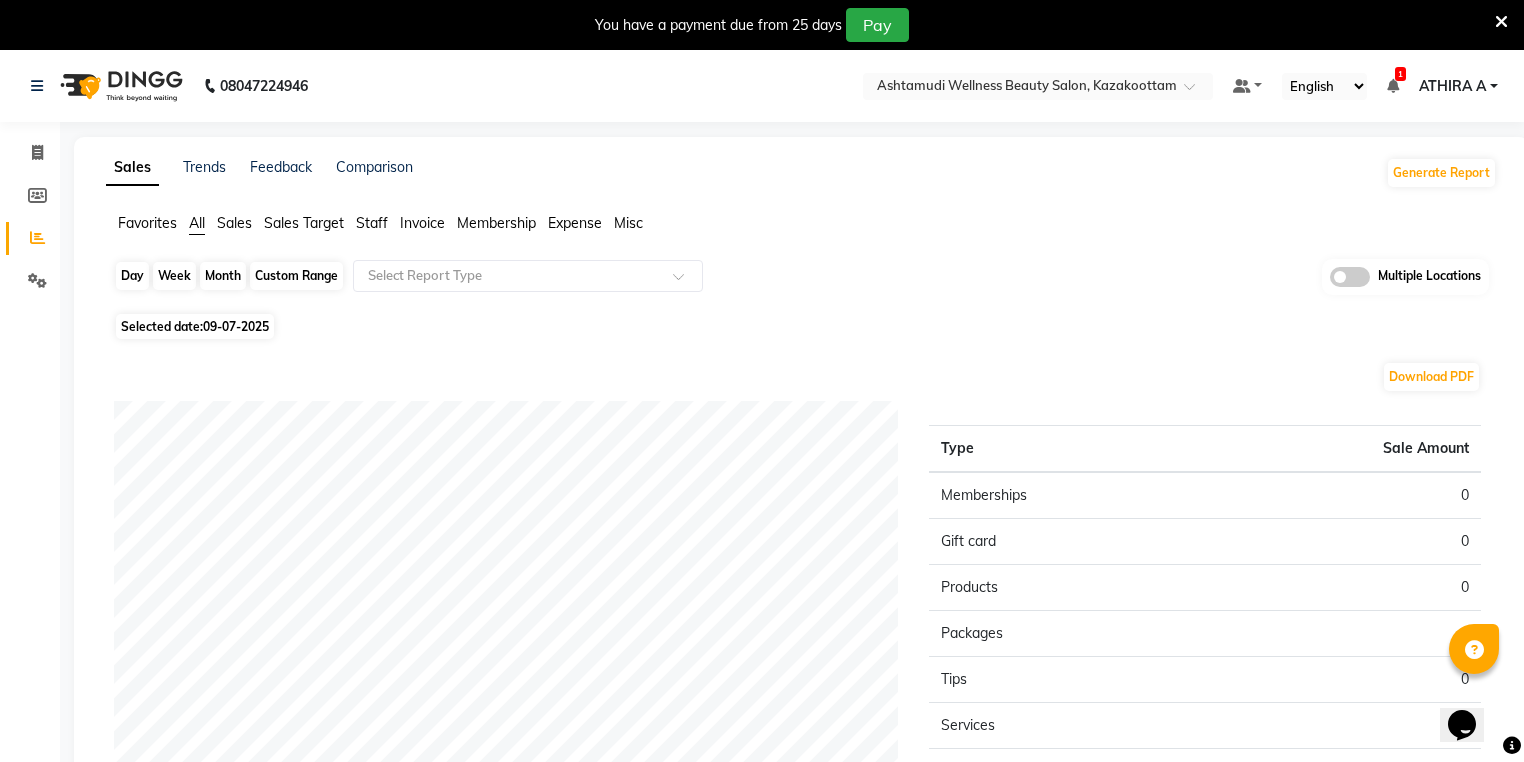 click on "Day" 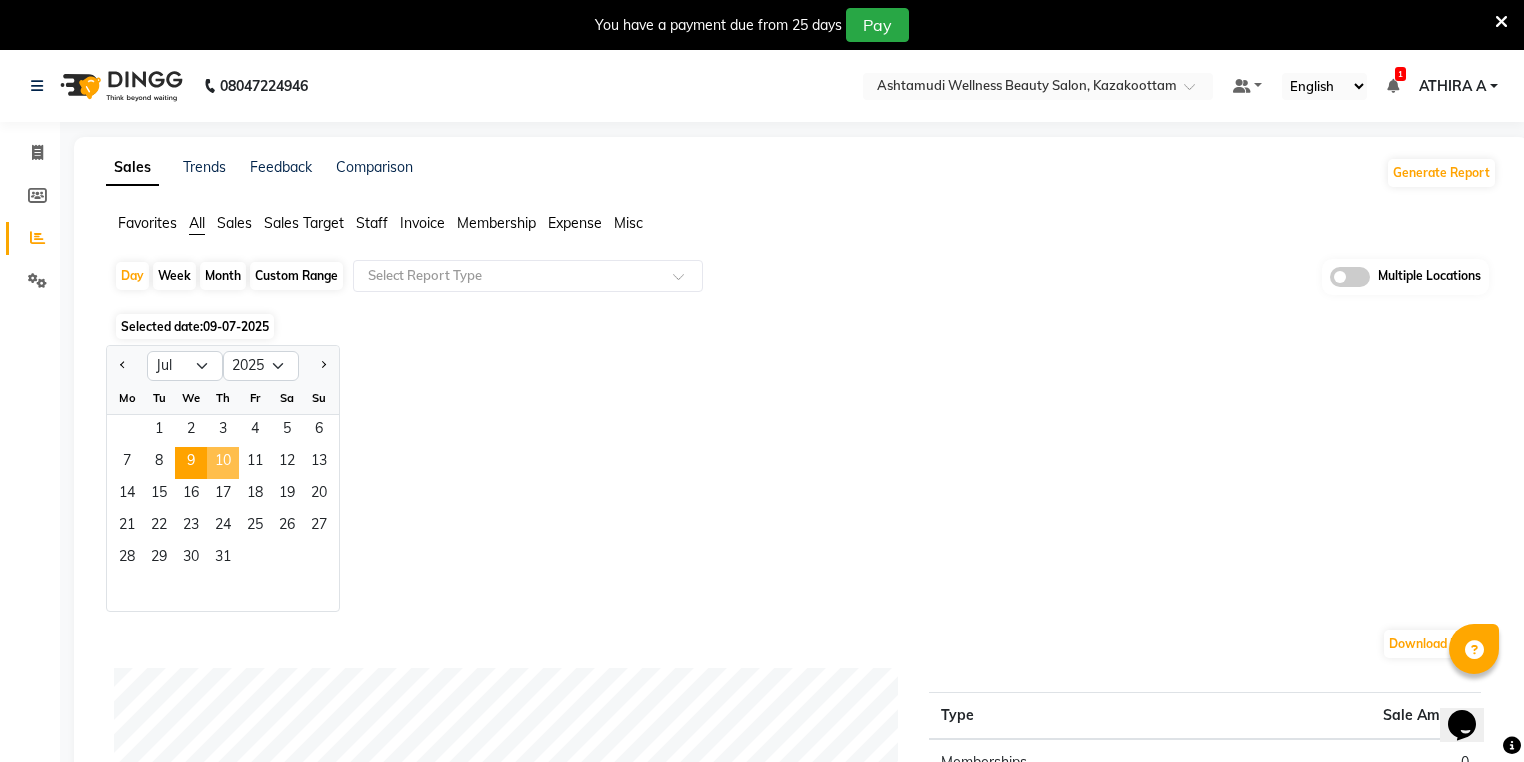 click on "10" 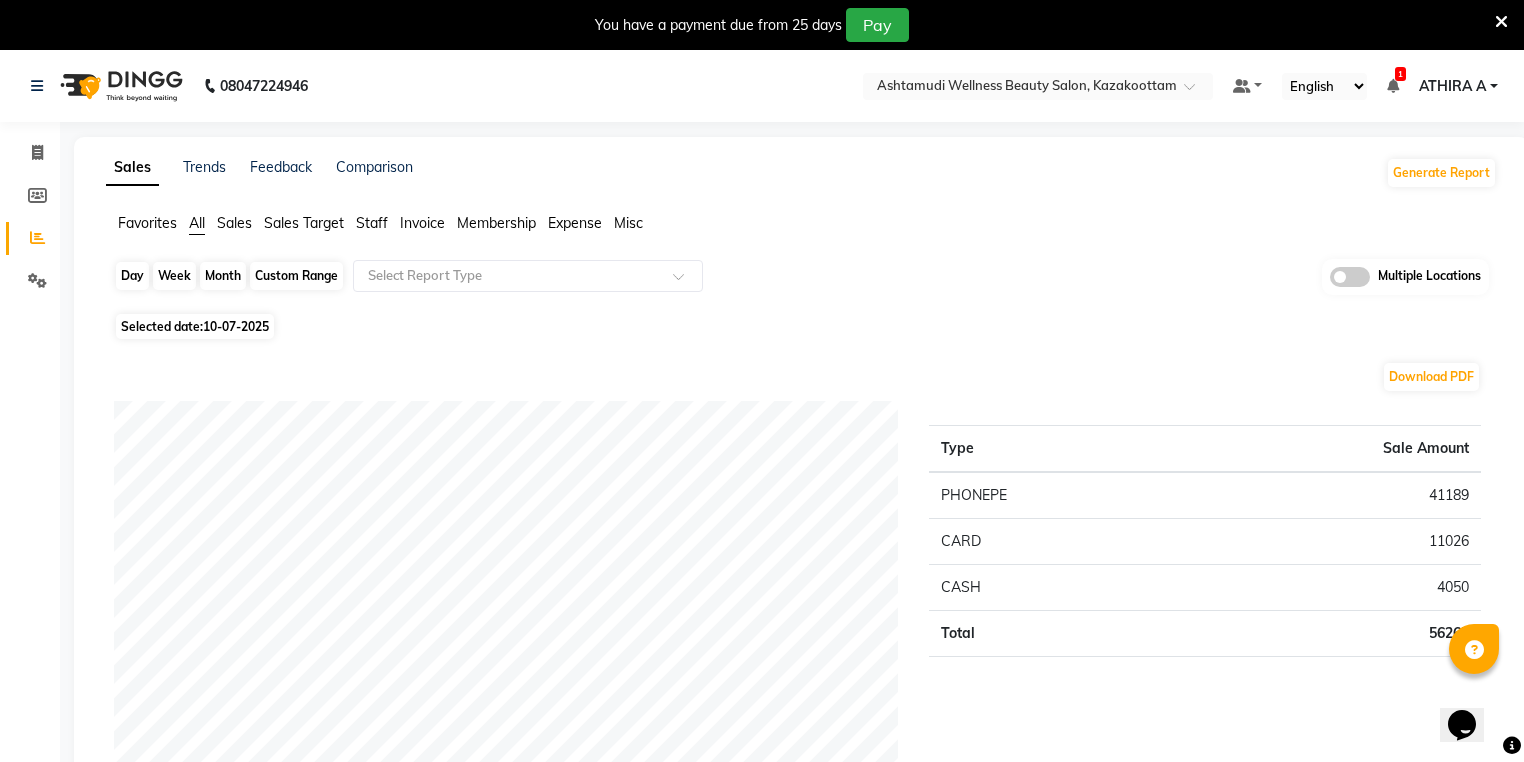 click on "Day" 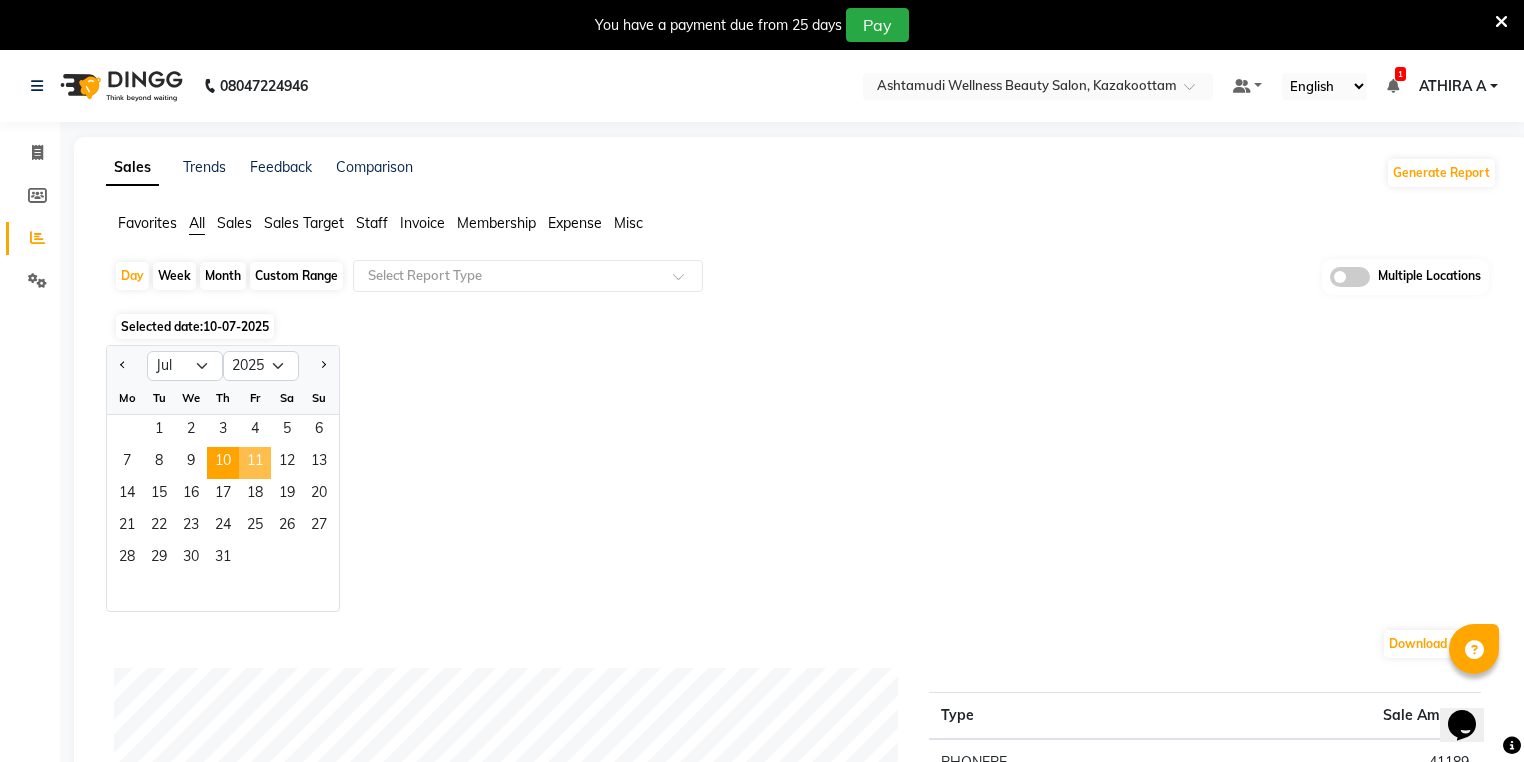 click on "11" 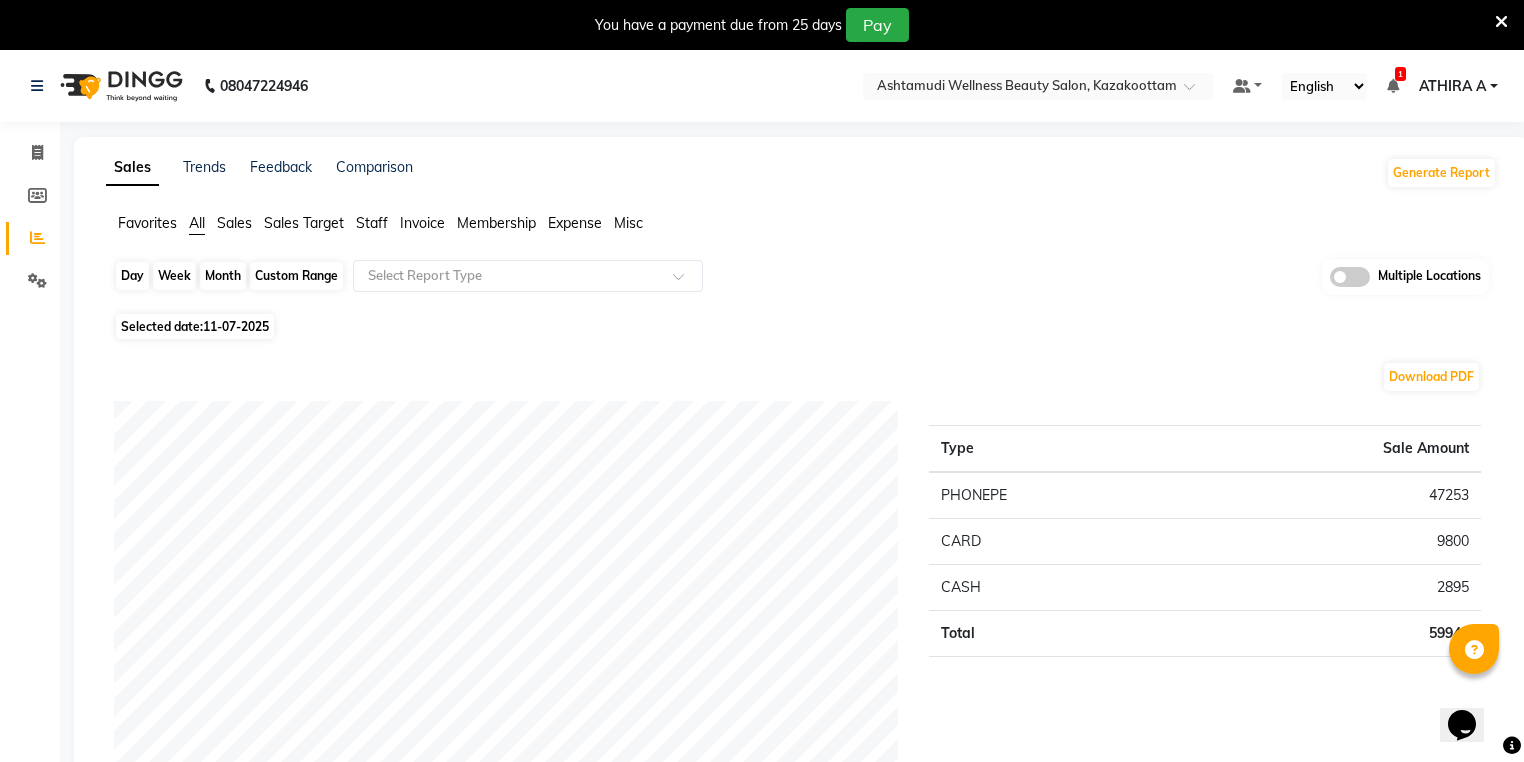 click on "Day" 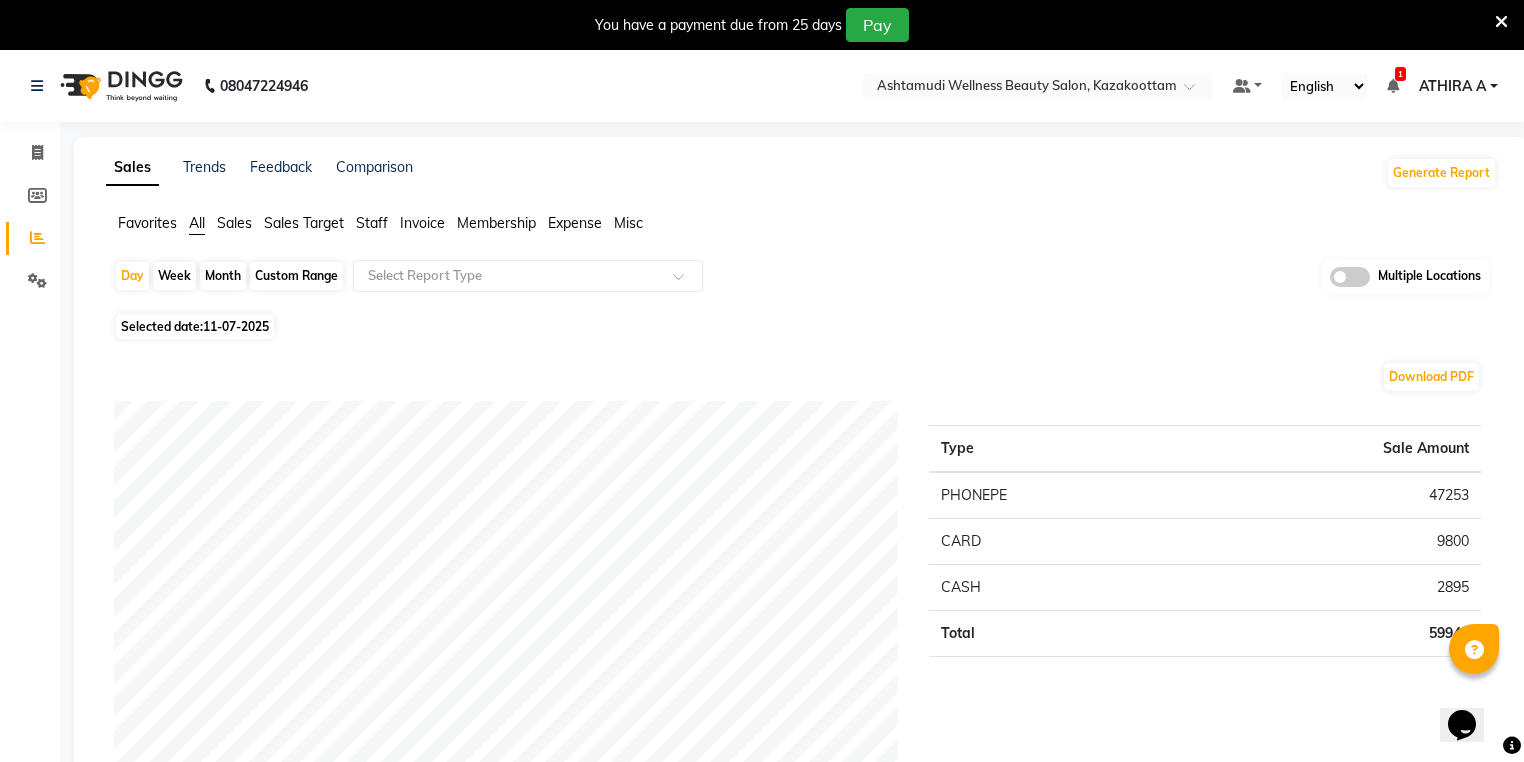 select on "7" 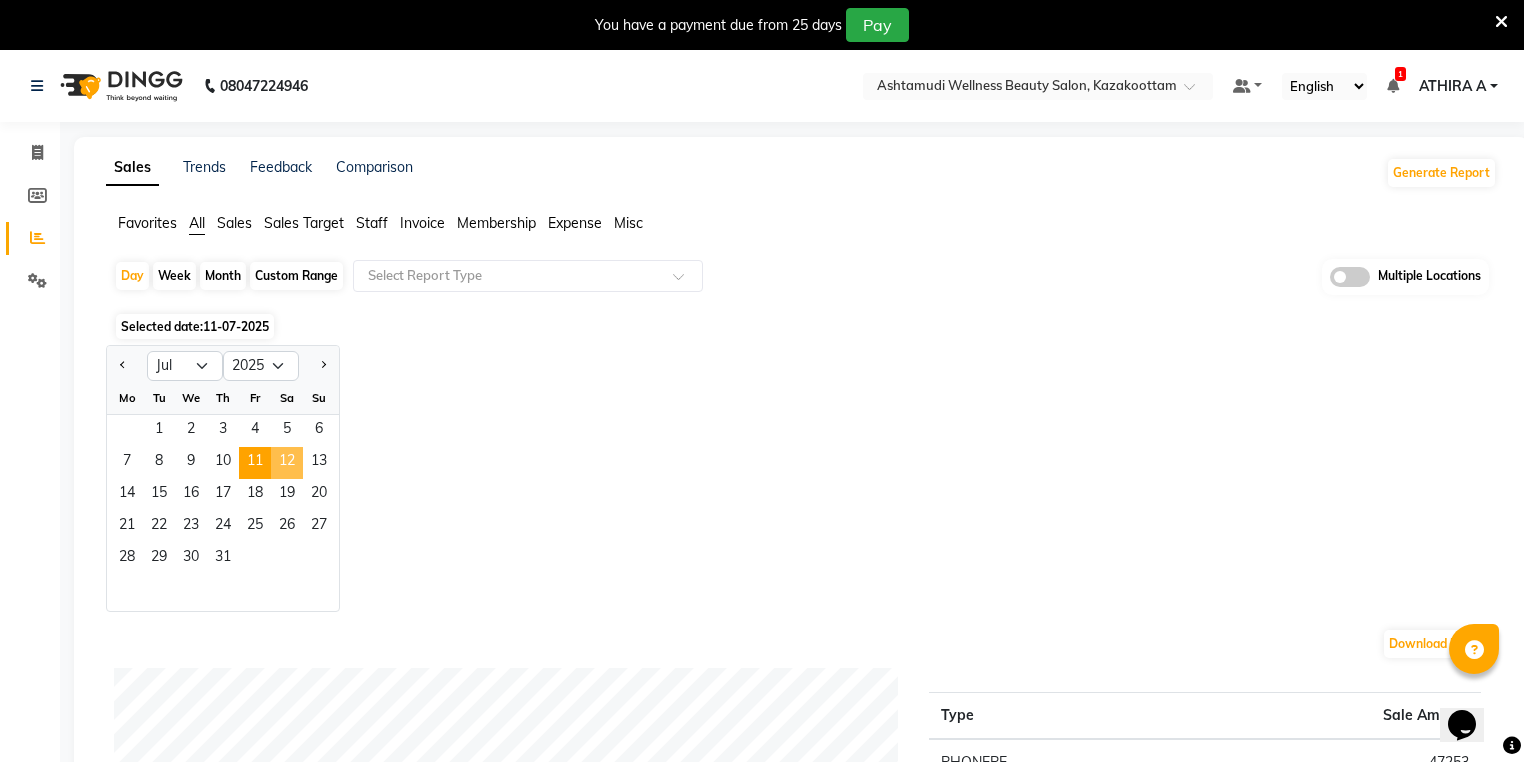 click on "12" 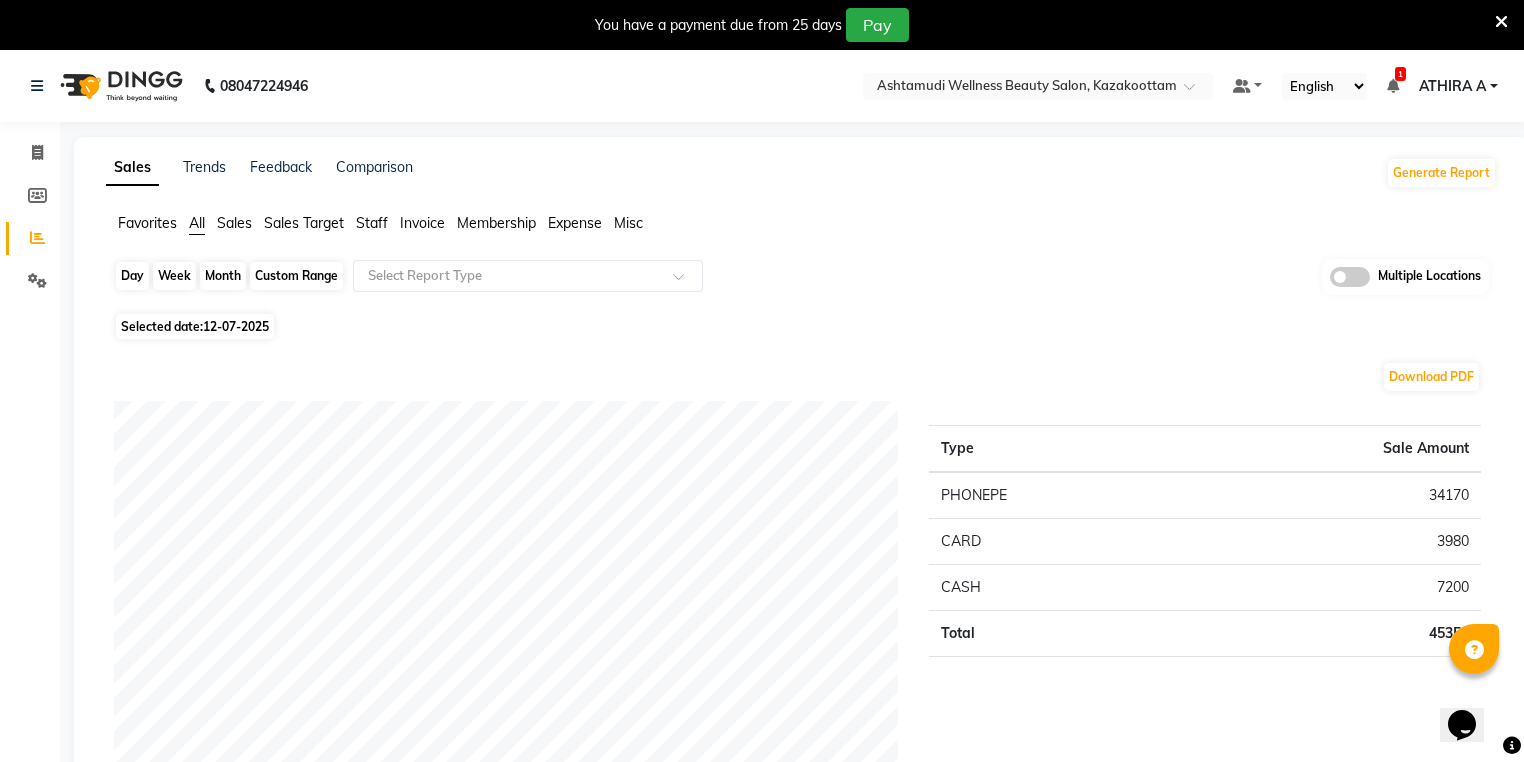 click on "Day" 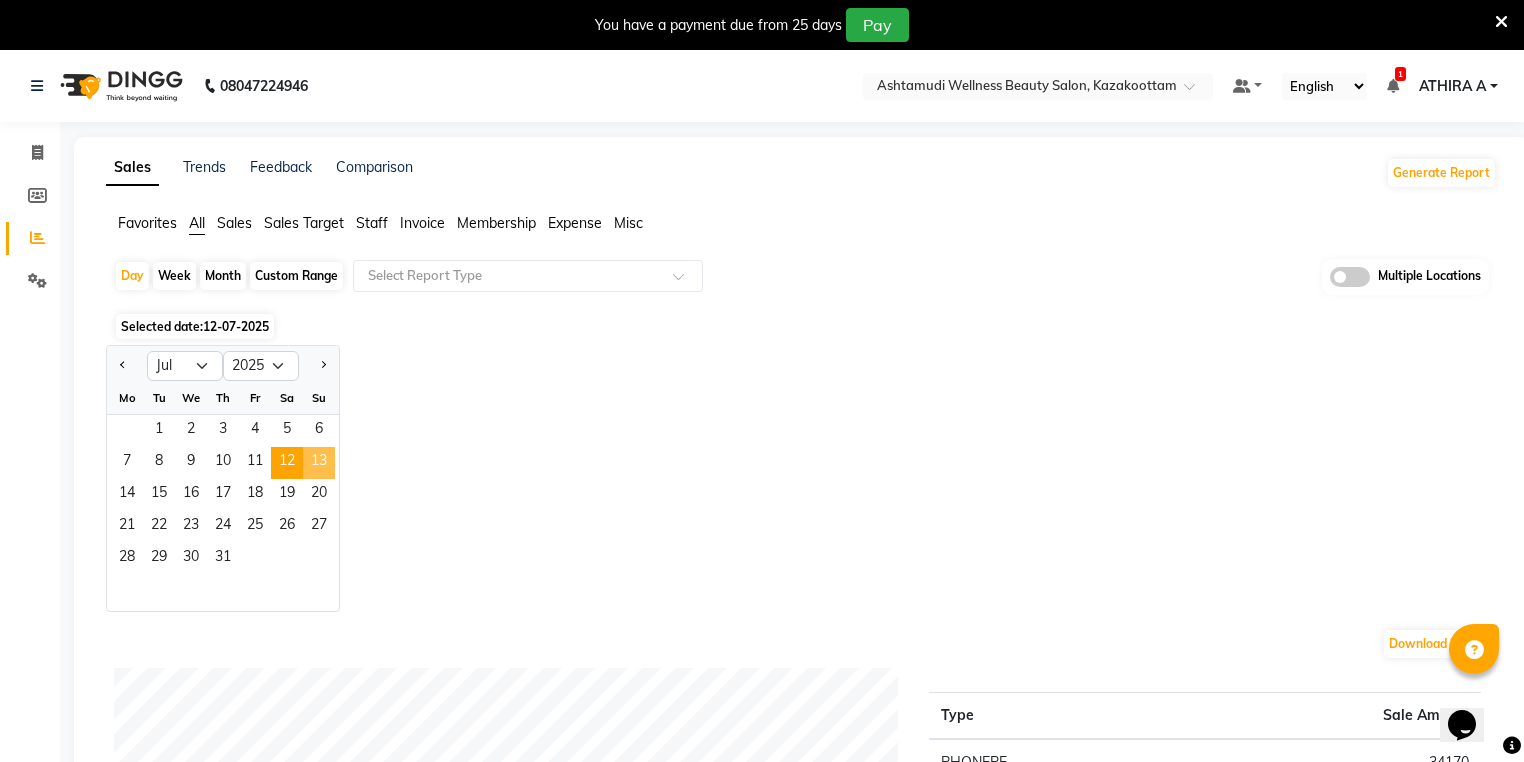 click on "13" 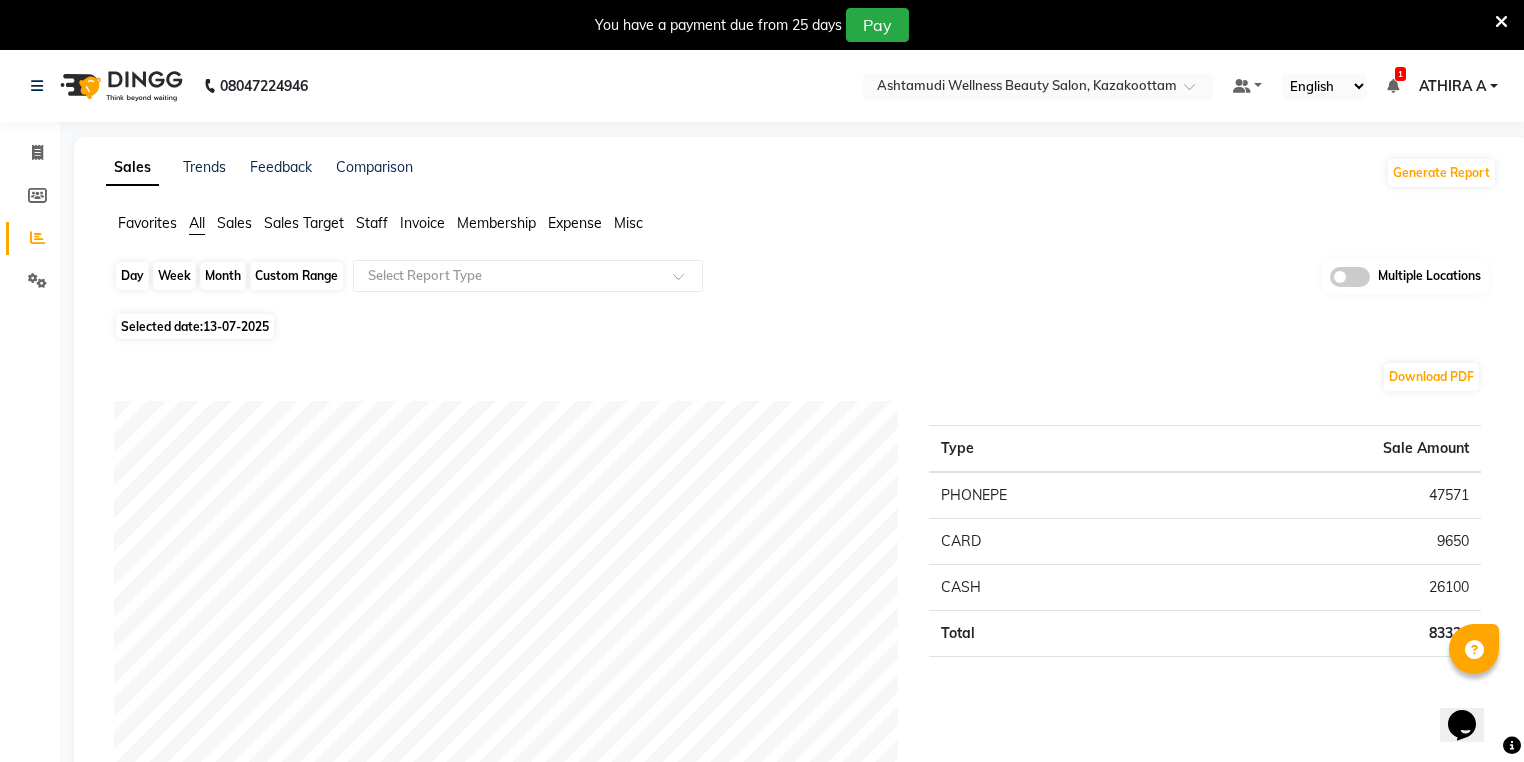 click on "Day" 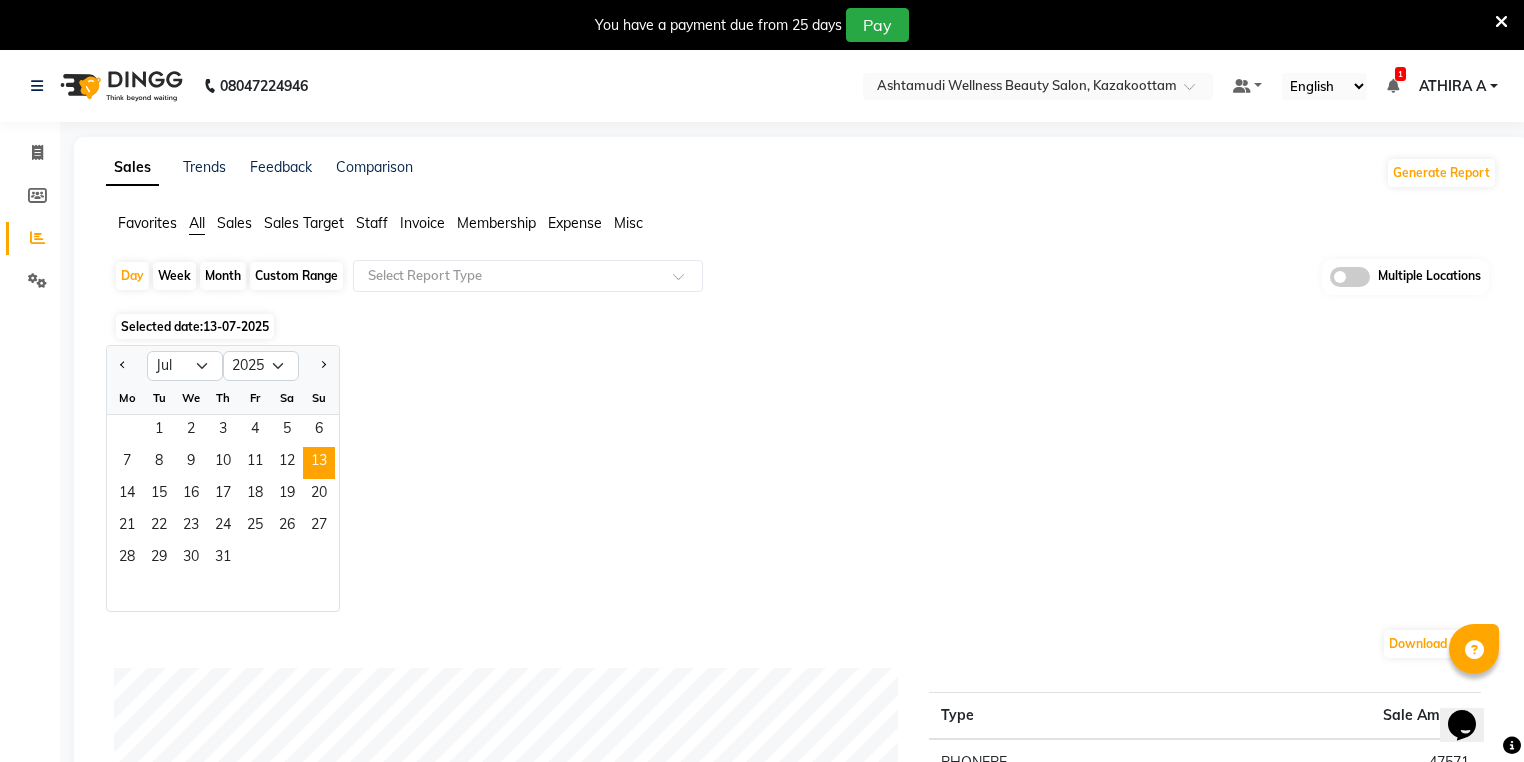 click on "Favorites All Sales Sales Target Staff Invoice Membership Expense Misc  Day   Week   Month   Custom Range  Select Report Type Multiple Locations Selected date:  13-07-2025  Jan Feb Mar Apr May Jun Jul Aug Sep Oct Nov Dec 2015 2016 2017 2018 2019 2020 2021 2022 2023 2024 2025 2026 2027 2028 2029 2030 2031 2032 2033 2034 2035 Mo Tu We Th Fr Sa Su  1   2   3   4   5   6   7   8   9   10   11   12   13   14   15   16   17   18   19   20   21   22   23   24   25   26   27   28   29   30   31  Download PDF Payment mode Type Sale Amount PHONEPE 47571 CARD 9650 CASH 26100 Total 83321 Staff summary Type Sale Amount Kazhakoottam Ashtamudi 31000 Poornima Gopal 17577 Rosni 12187 Geeta 10405 Sindhu 5000 Lekshmi 3700 Krishna 1950 Priya 1500 Total 83319 Sales summary Type Sale Amount Vouchers 0 Gift card 0 Packages 0 Tips 0 Memberships 0 Prepaid 0 Services 77885 Products 5435 Fee 0 Total 83320 Expense by type Type Sale Amount FUEL FOR GENERATOR 1000 TRAVELLING EXPENSES 900 BRIDAL FOOD 450 Water Exp for Drinking 250 52 Total" 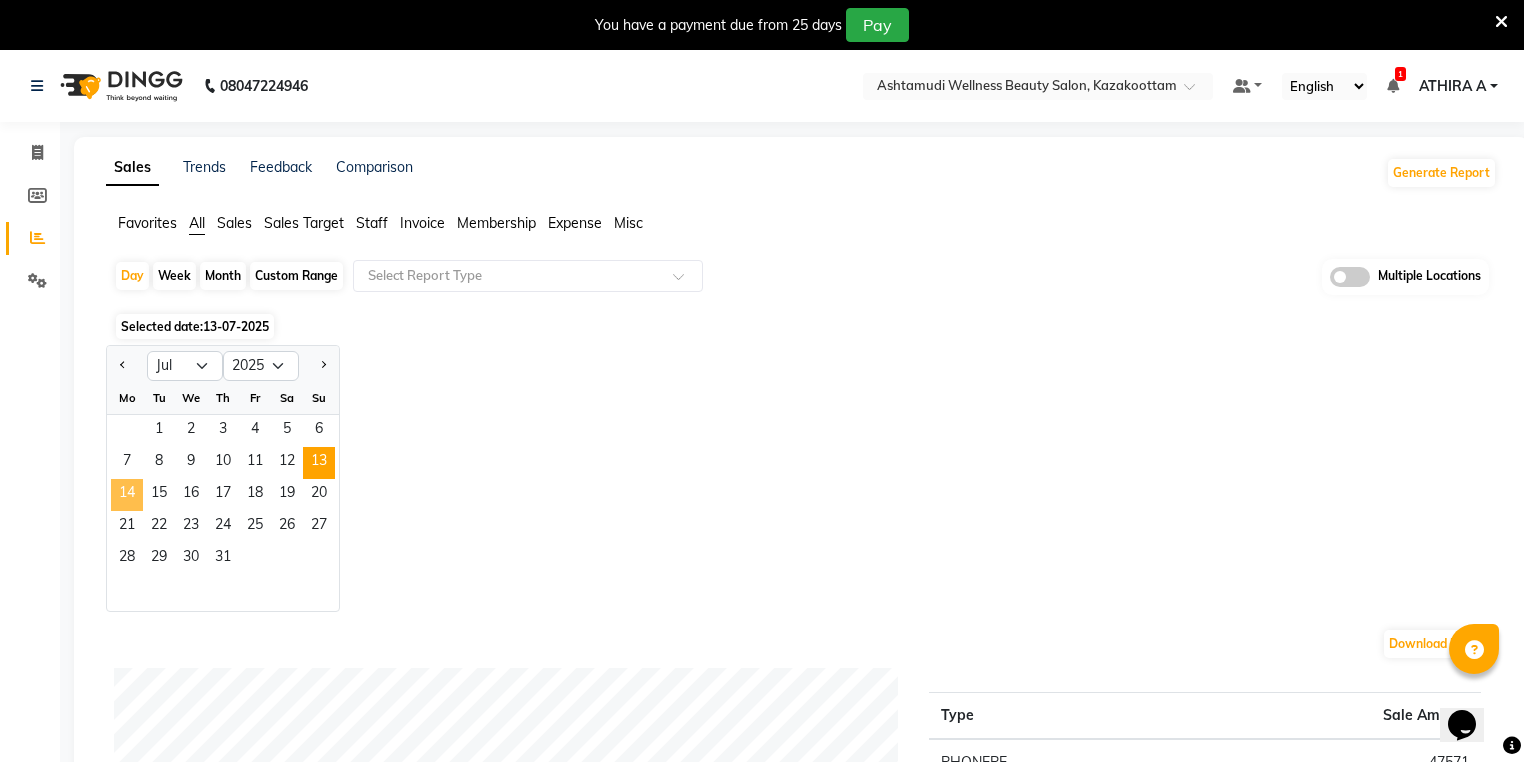 click on "14" 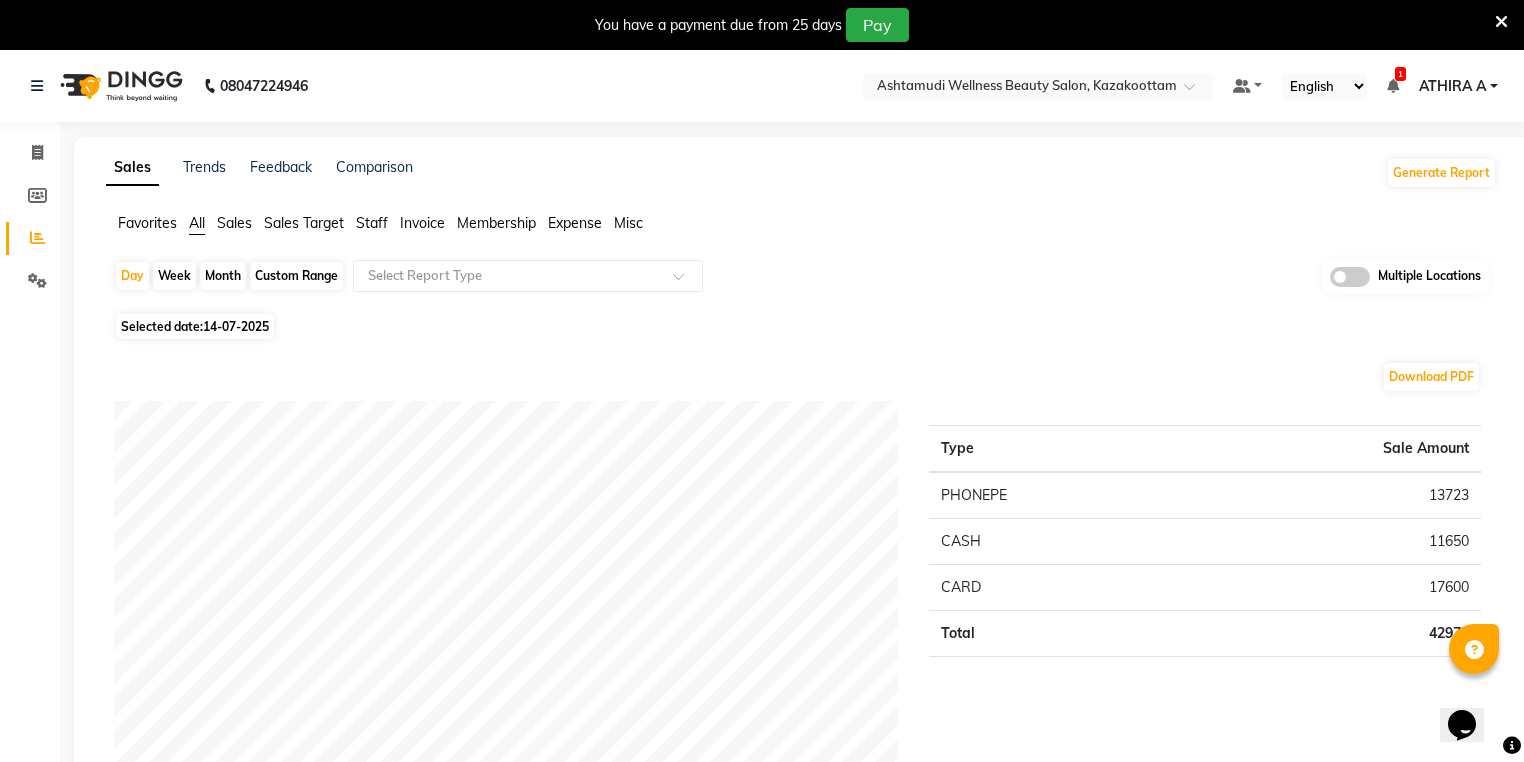 click on "Favorites All Sales Sales Target Staff Invoice Membership Expense Misc  Day   Week   Month   Custom Range  Select Report Type Multiple Locations Selected date:  14-07-2025  Download PDF Payment mode Type Sale Amount PHONEPE 13723 CASH 11650 CARD 17600 Total 42973 Staff summary Type Sale Amount Kazhakoottam Ashtamudi 11500 Poornima Gopal 9980 Geeta 8450 Lekshmi 4162 Krishna 2760 Sindhu 2090 Rosni 2030 Priya 2000 Total 42972 Sales summary Type Sale Amount Vouchers 0 Gift card 0 Prepaid 0 Memberships 0 Products 0 Packages 0 Tips 0 Services 42972 Fee 0 Total 42972 Expense by type Type Sale Amount GOKULAM CHITS 1000 TRAVELLING EXPENSES 598 BRIDAL FOOD 150 FOOD REFRESHMENT FOR STAFFS 26 Total 1774 Service sales Type Sale Amount Bridal Make up 11500 NANOPLASTIA OFFER - HIP LENGTH 6500 Ceramide  Anti frizz treatment 4000 Balayage 4000 Global Colouring (Ammonia Free) 3000 D-Tan Facial 1600 Keratin Spa 1440 Spa Pedicure 1350 Anti-Dandruff Treatment 1200 Hair Spa 1100 Others 7282 Total 42972 ★ Mark as Favorite" 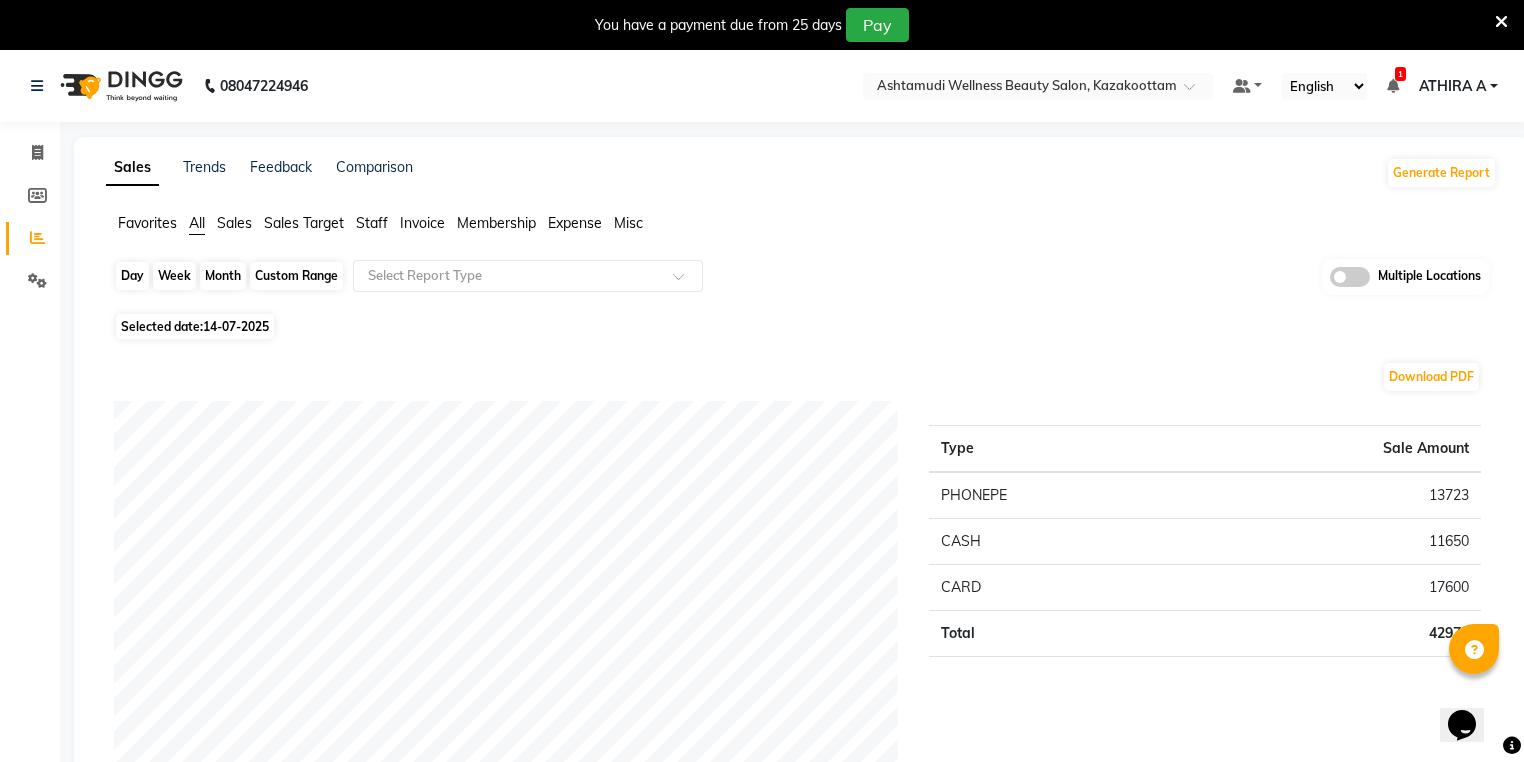 click on "Day" 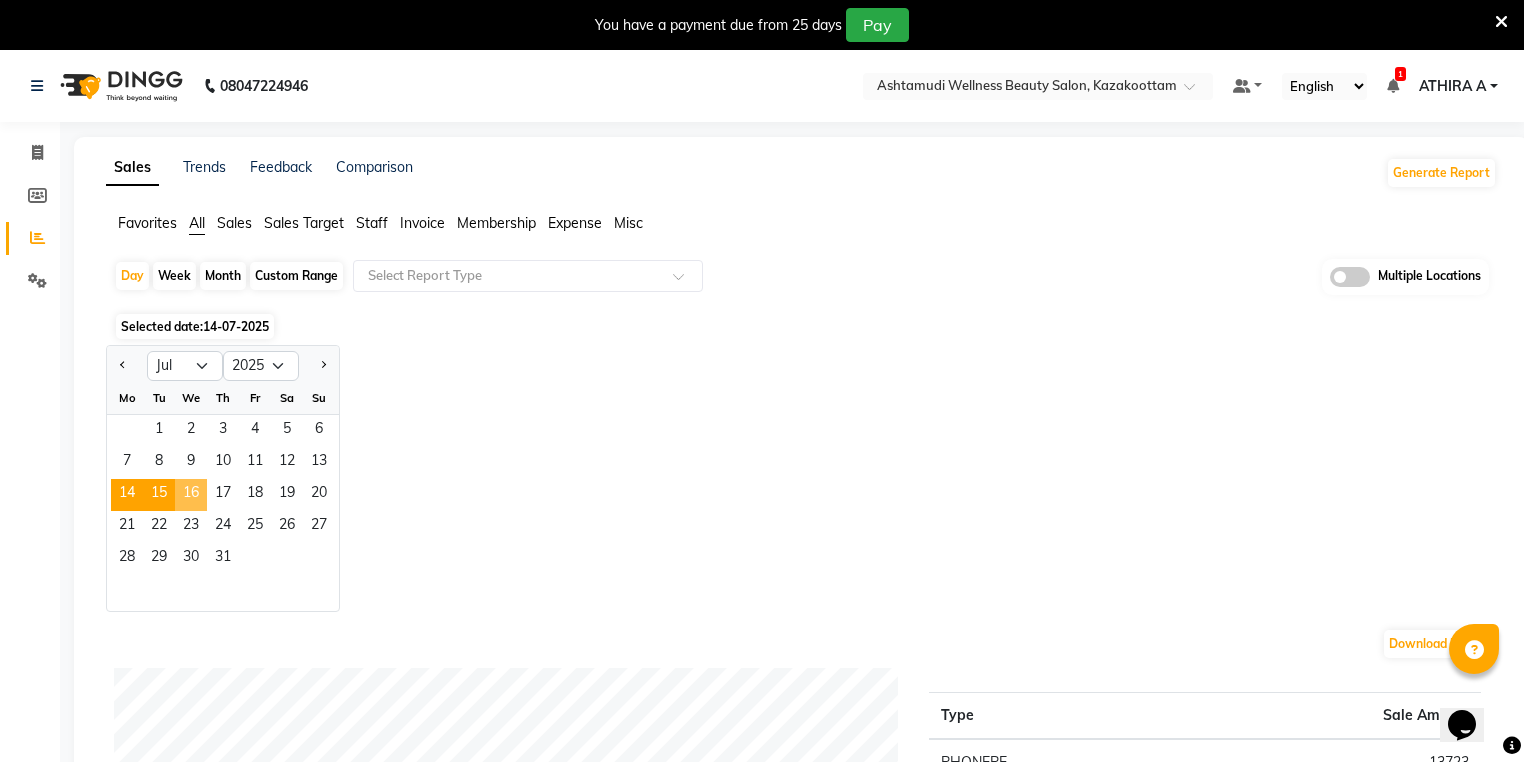 click on "15" 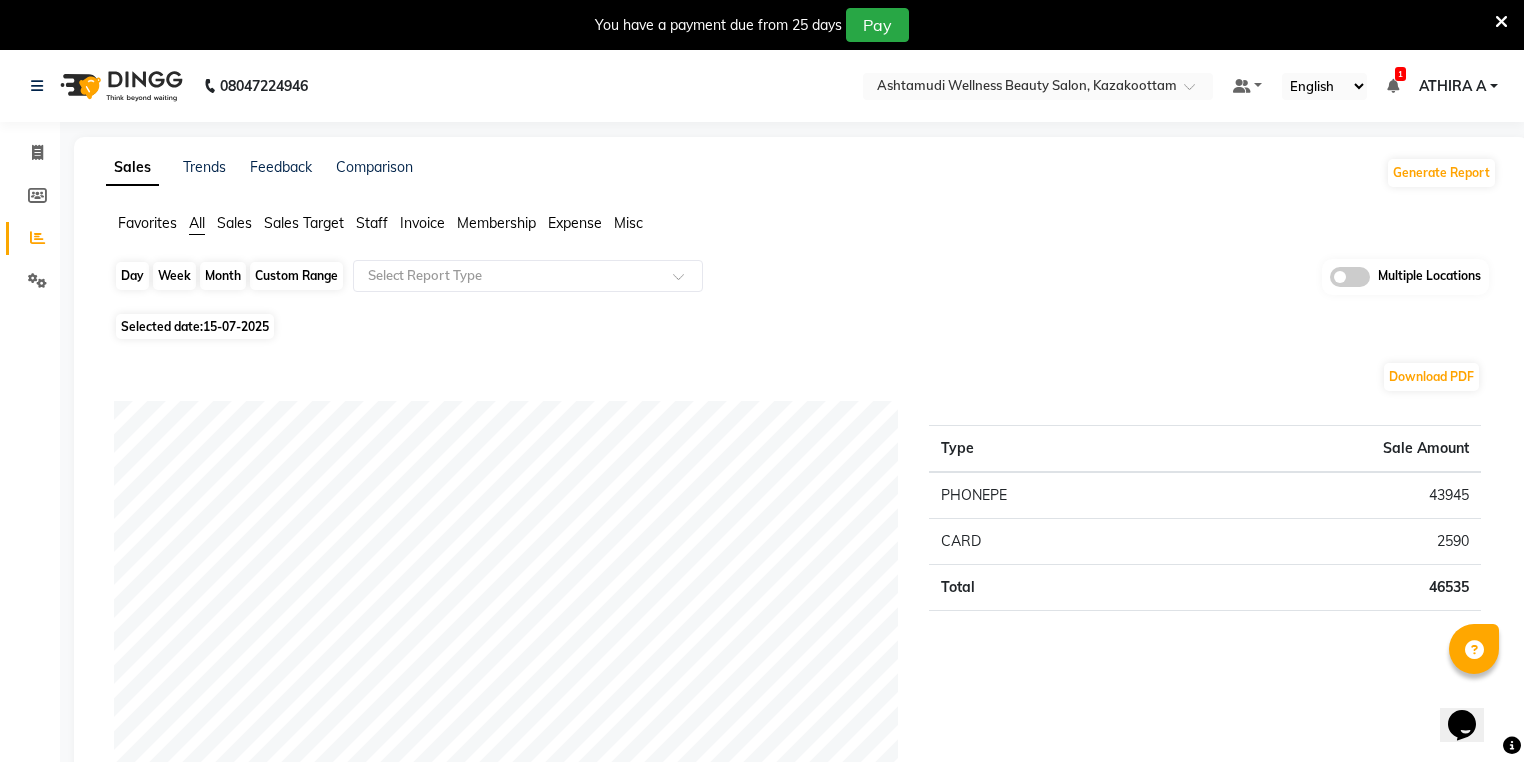 click on "Day" 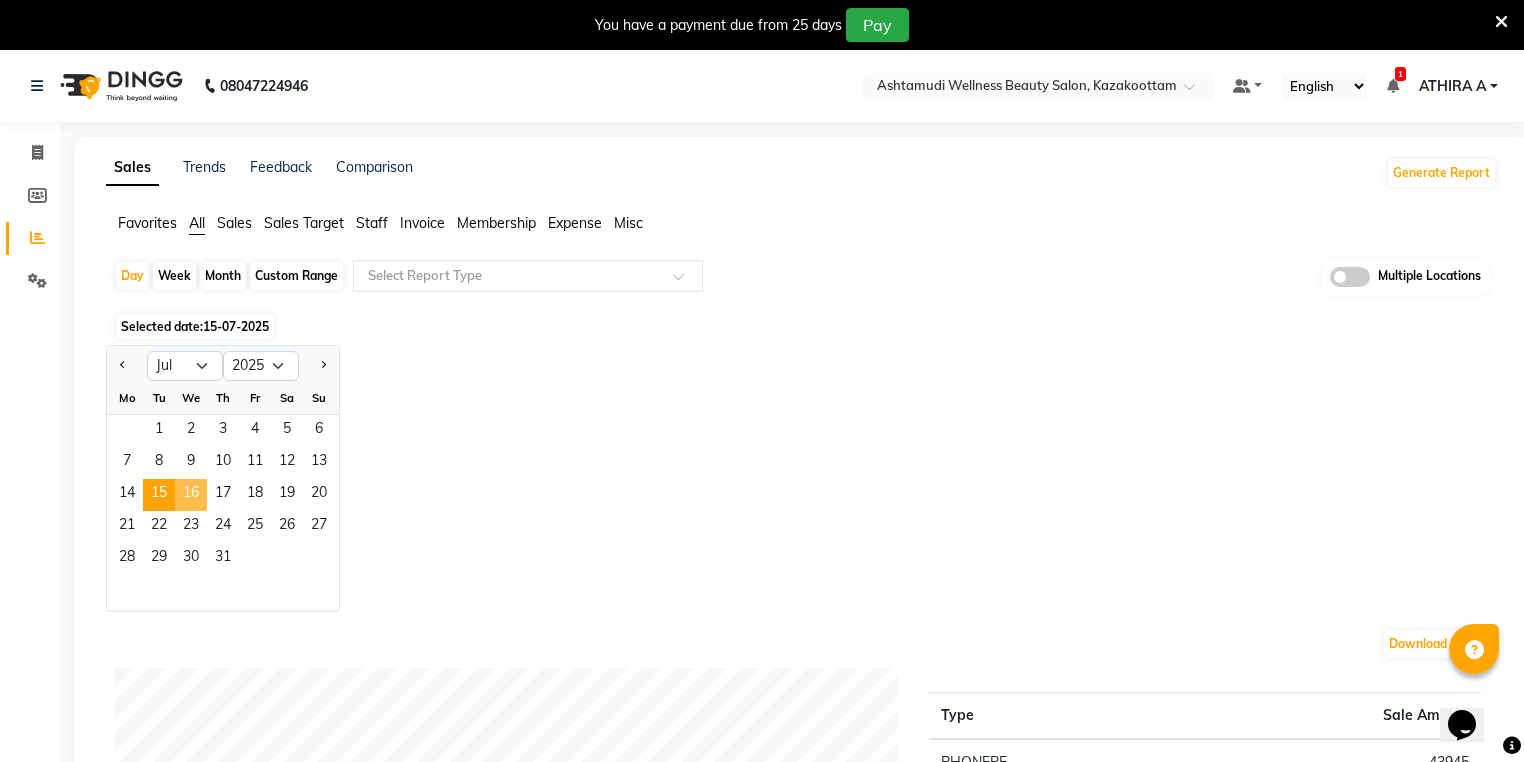 click on "16" 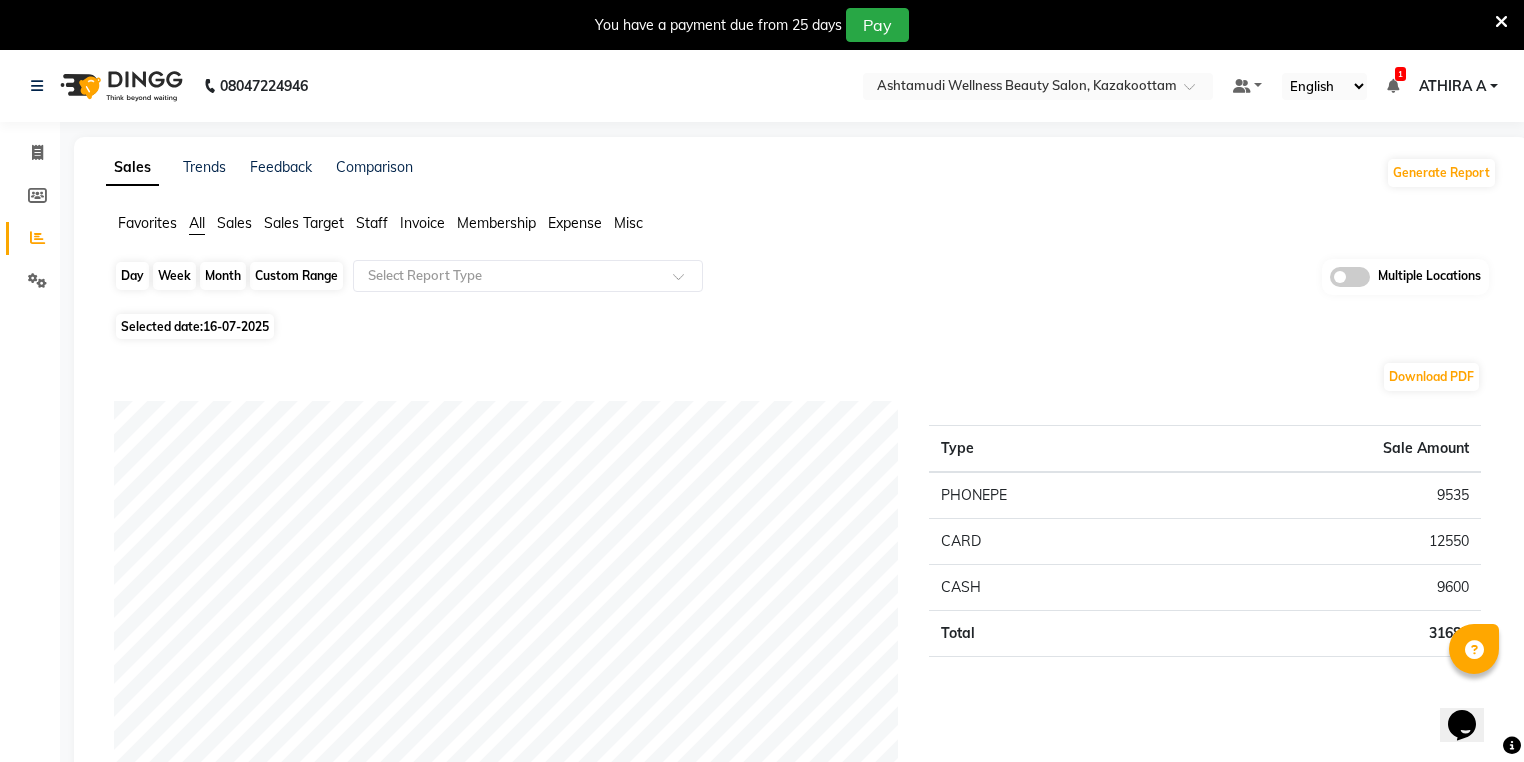 click on "Day" 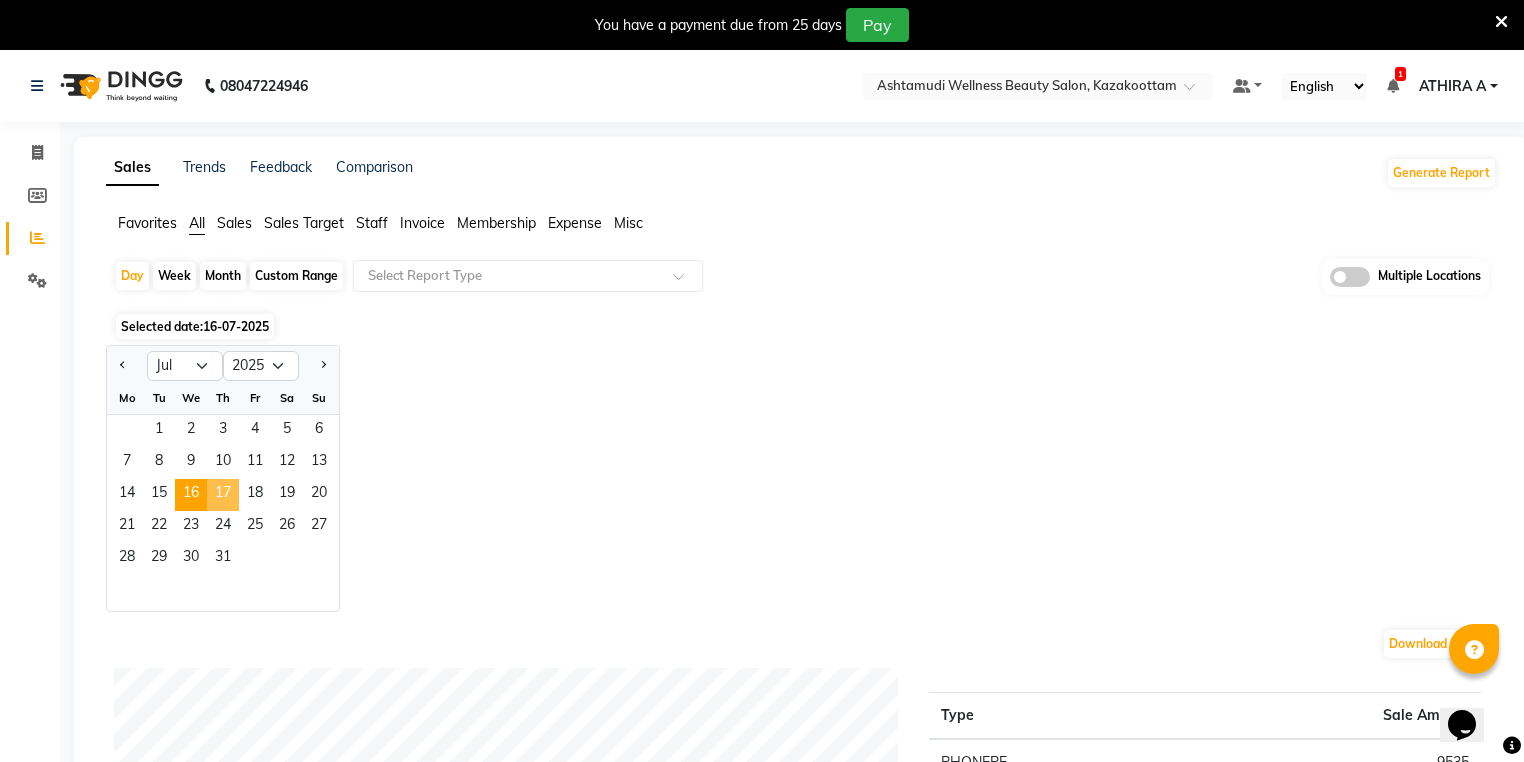 click on "17" 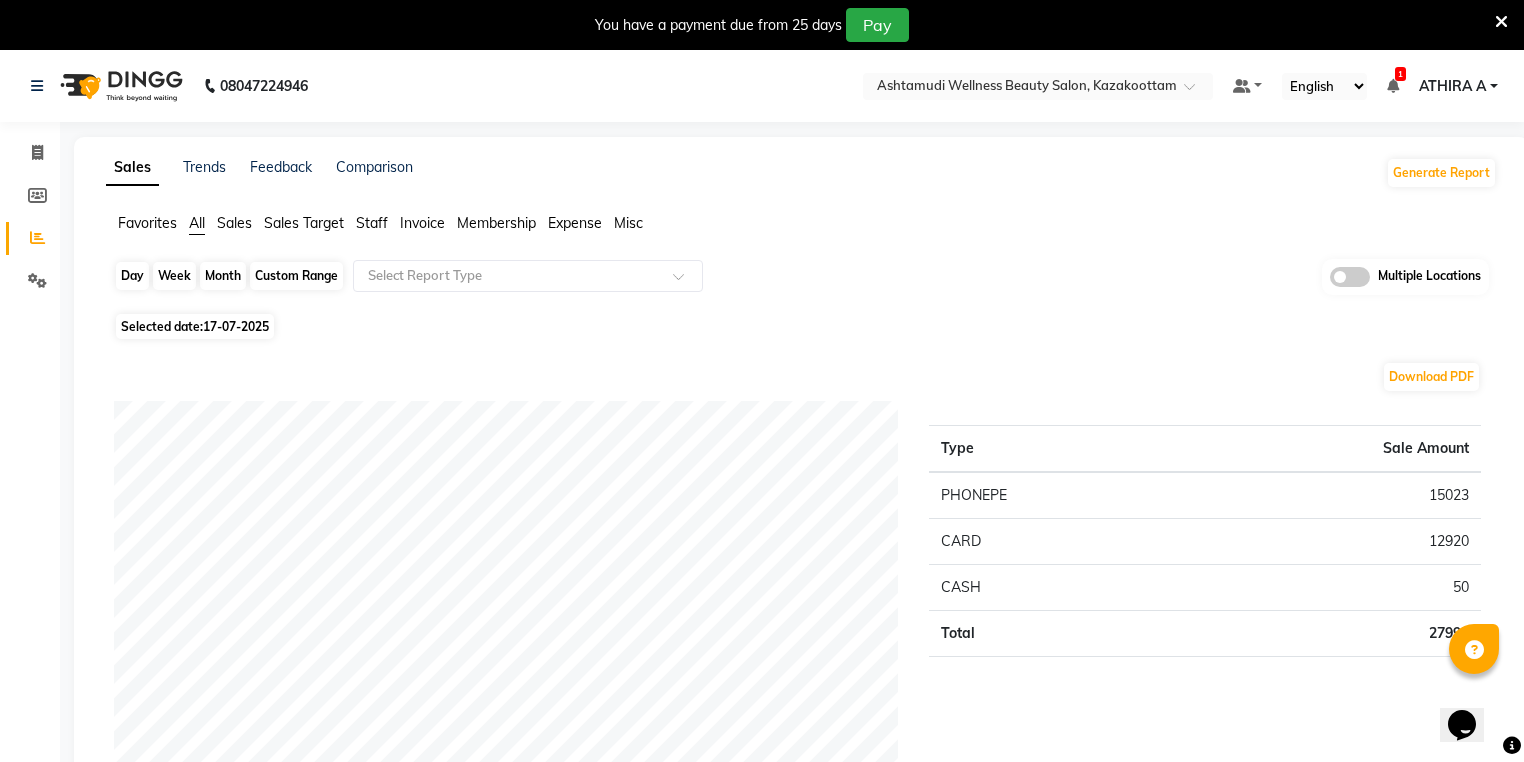 click on "Day" 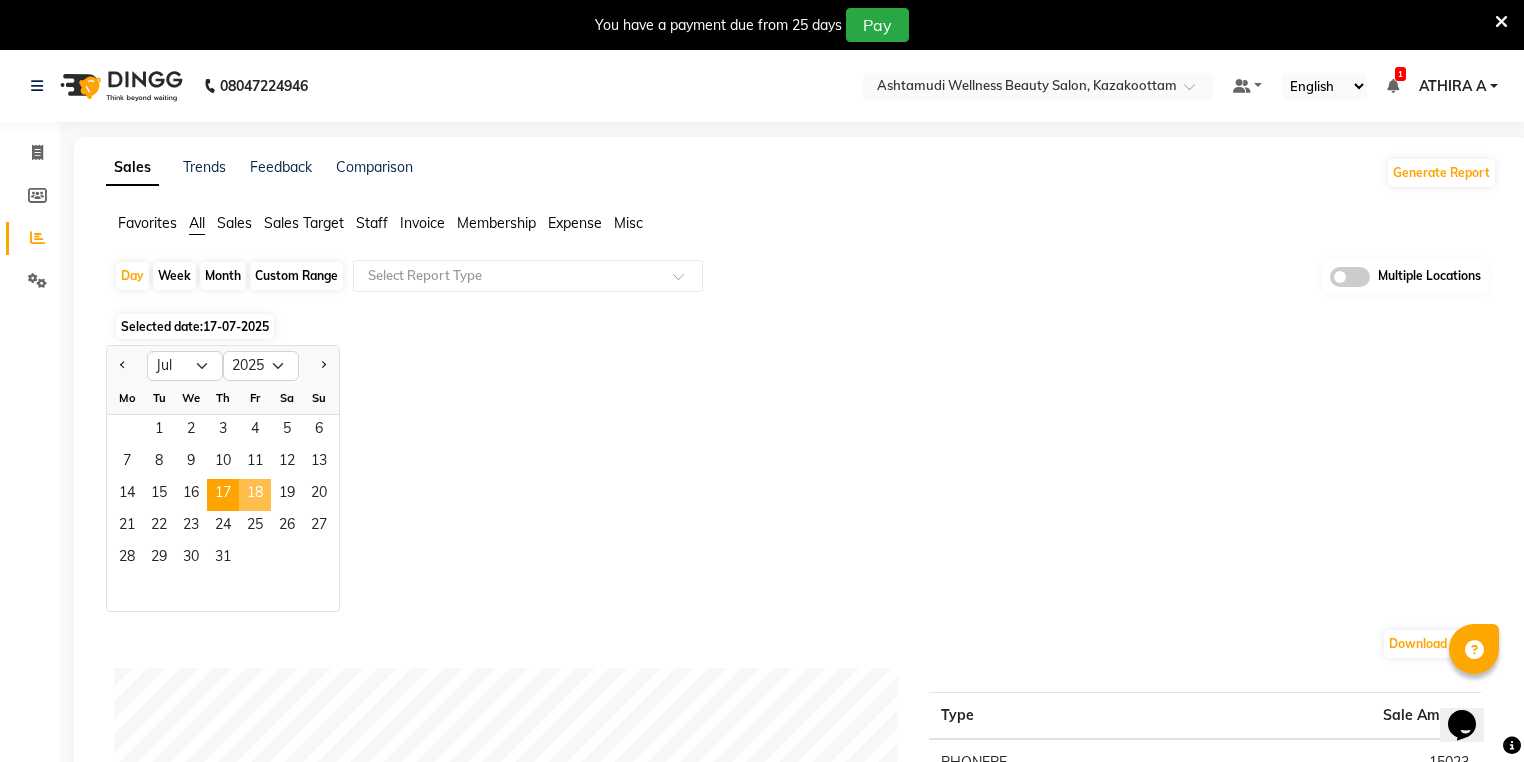 click on "18" 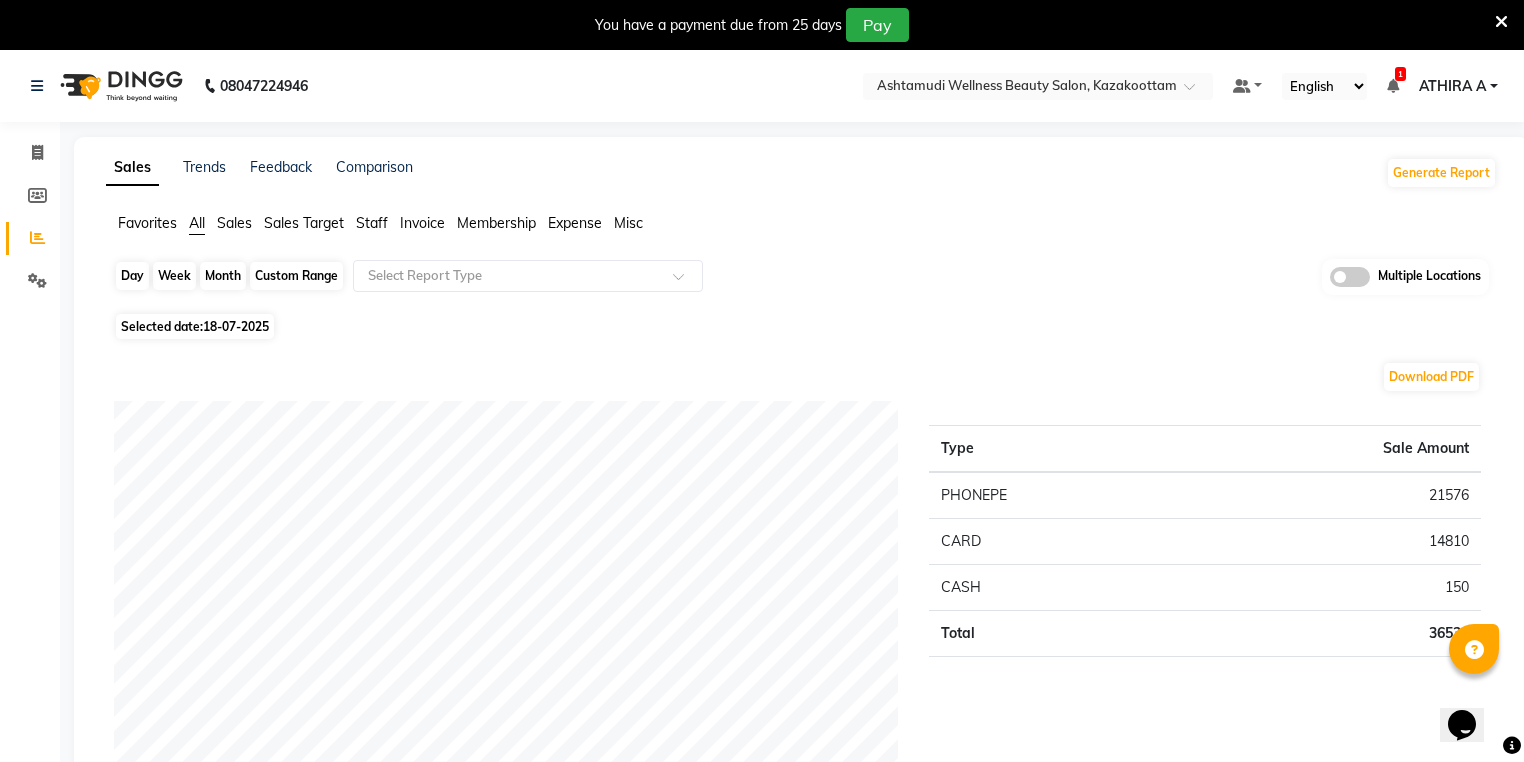 click on "Day" 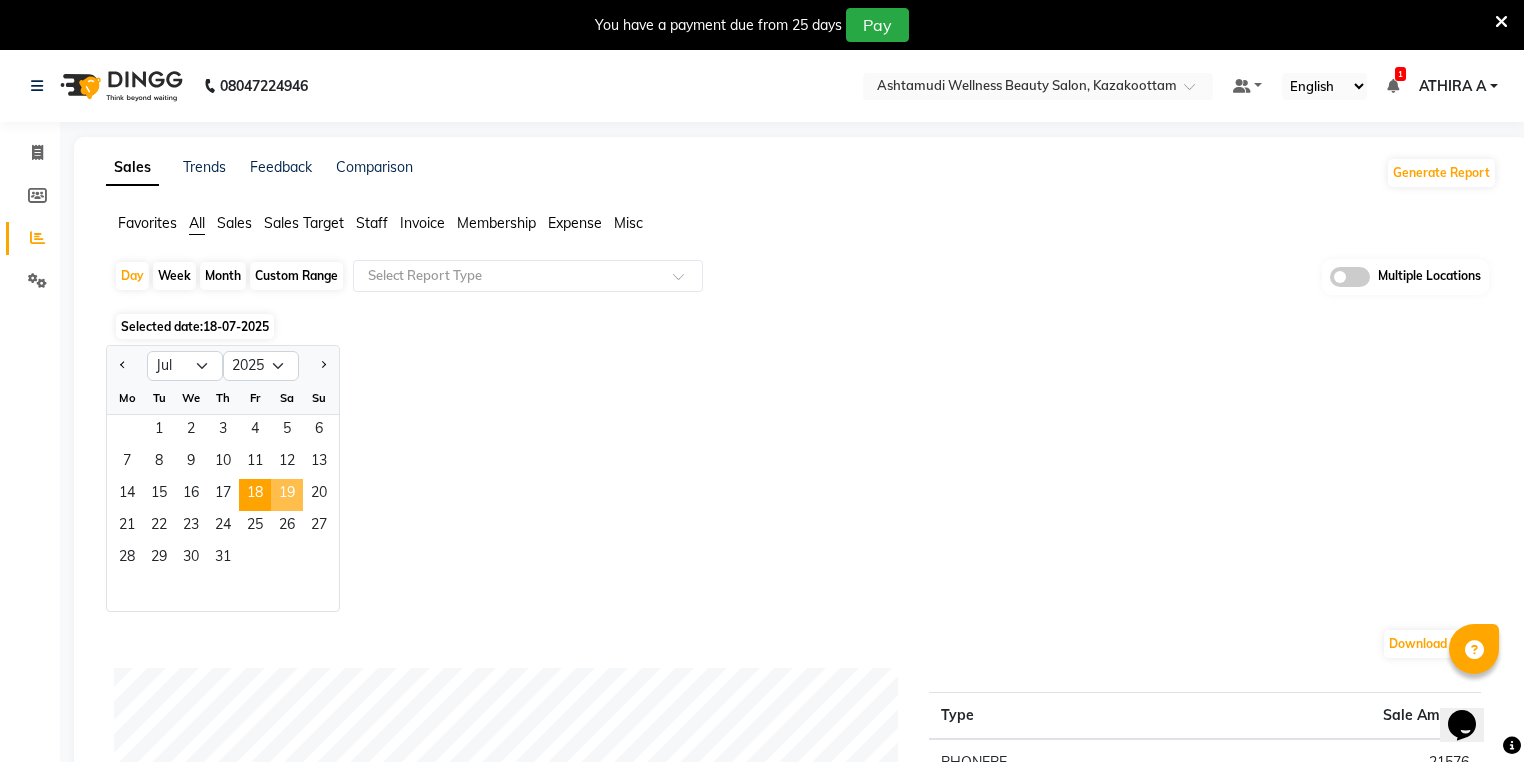 click on "19" 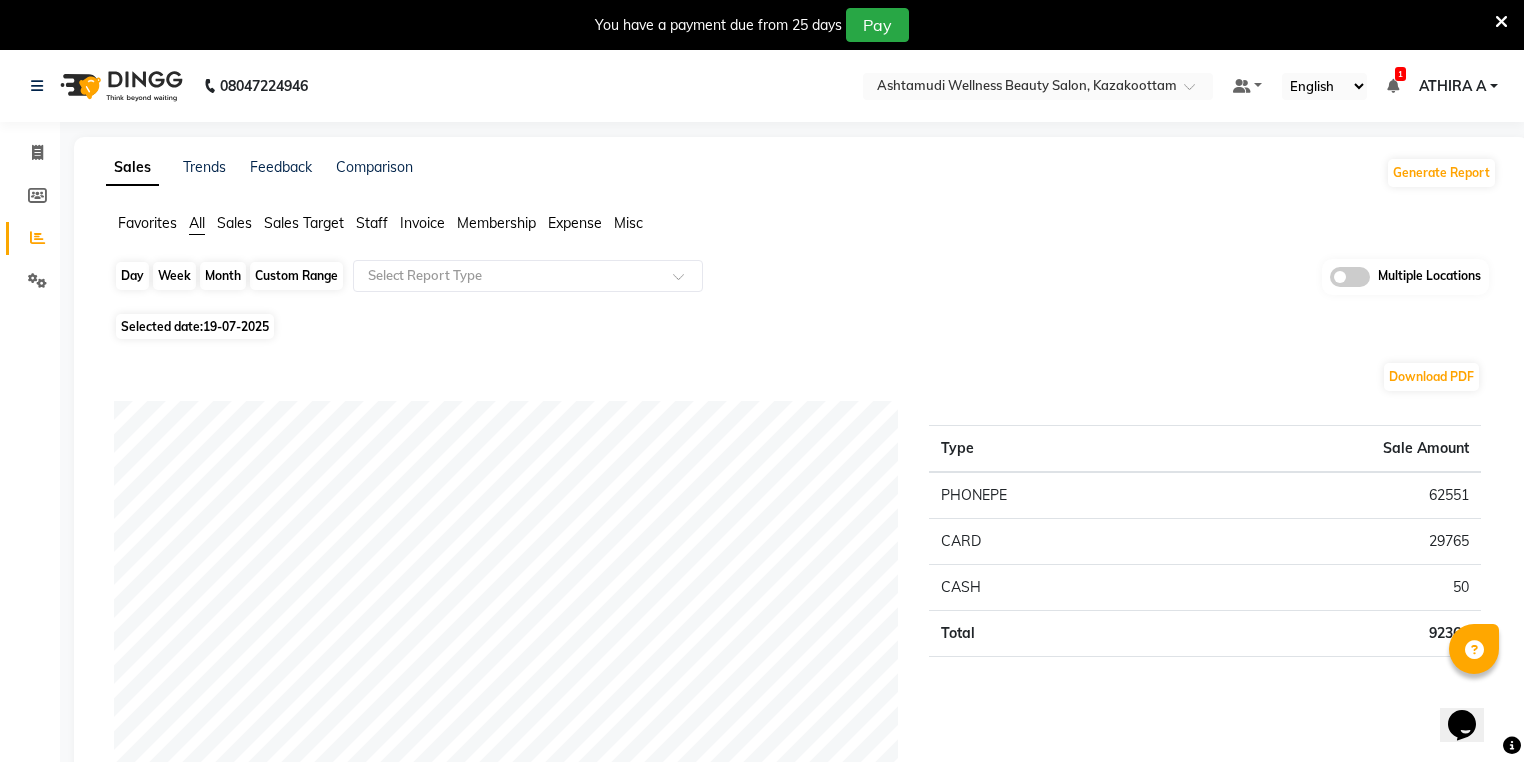 click on "Day" 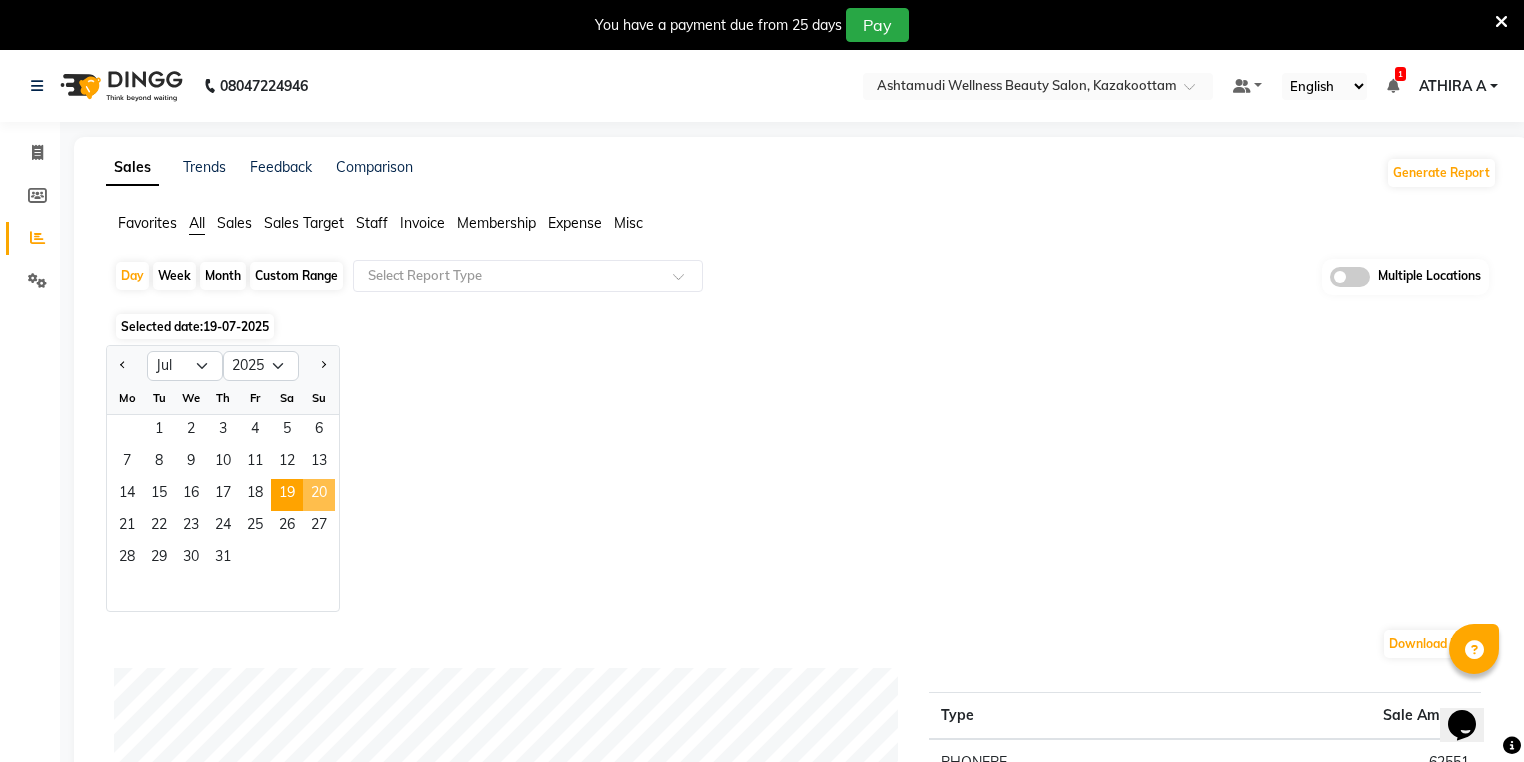 click on "20" 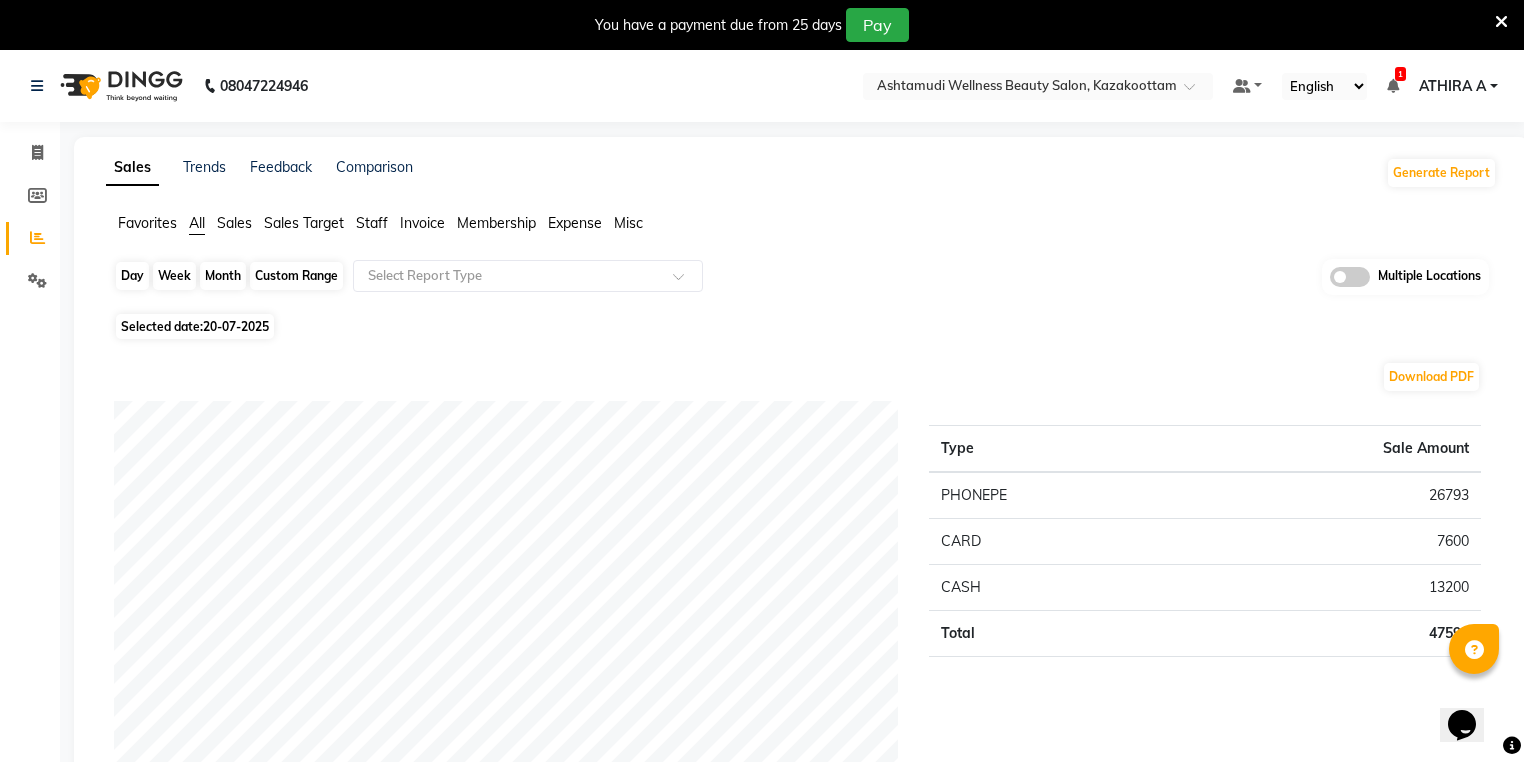 click on "Day" 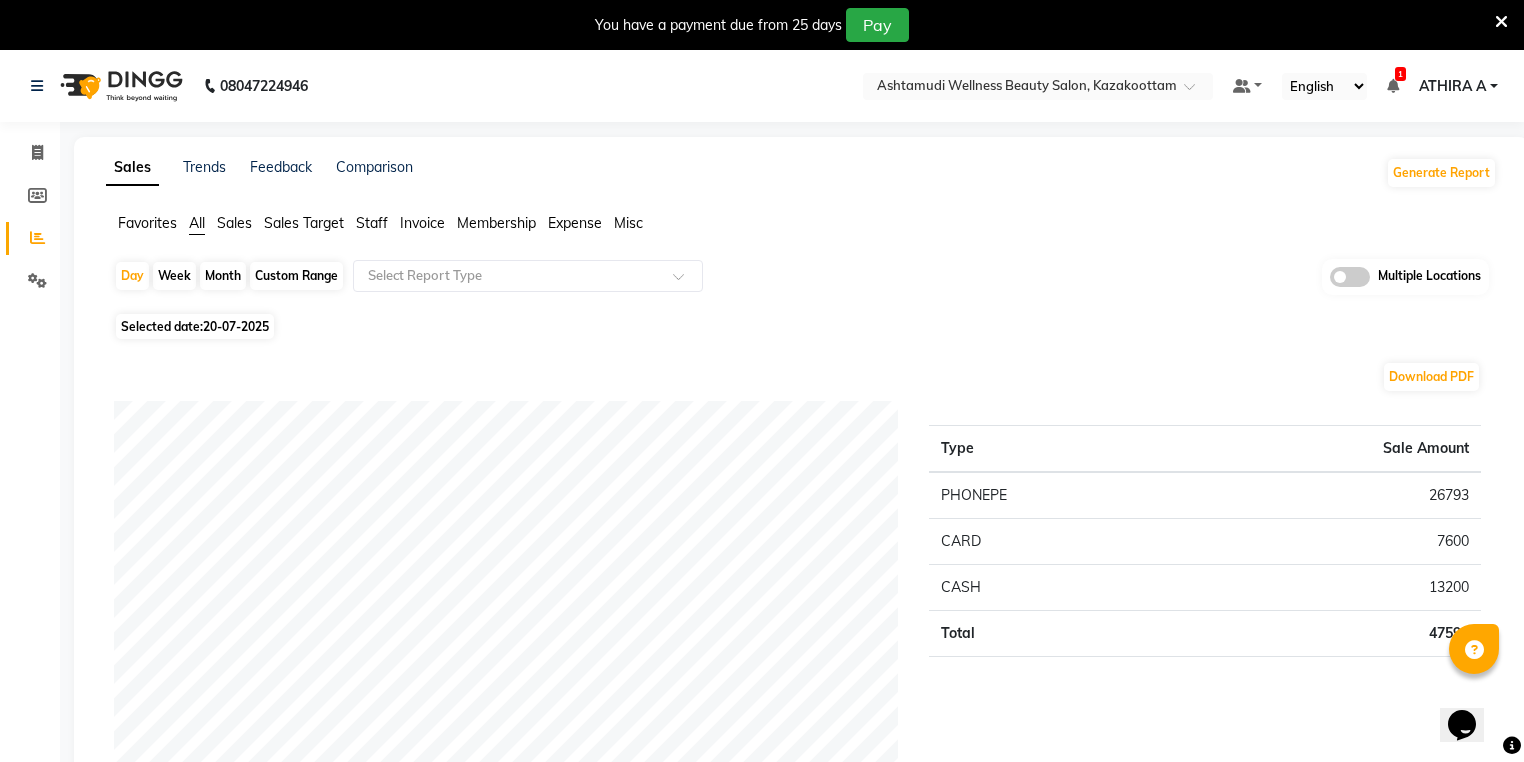 select on "7" 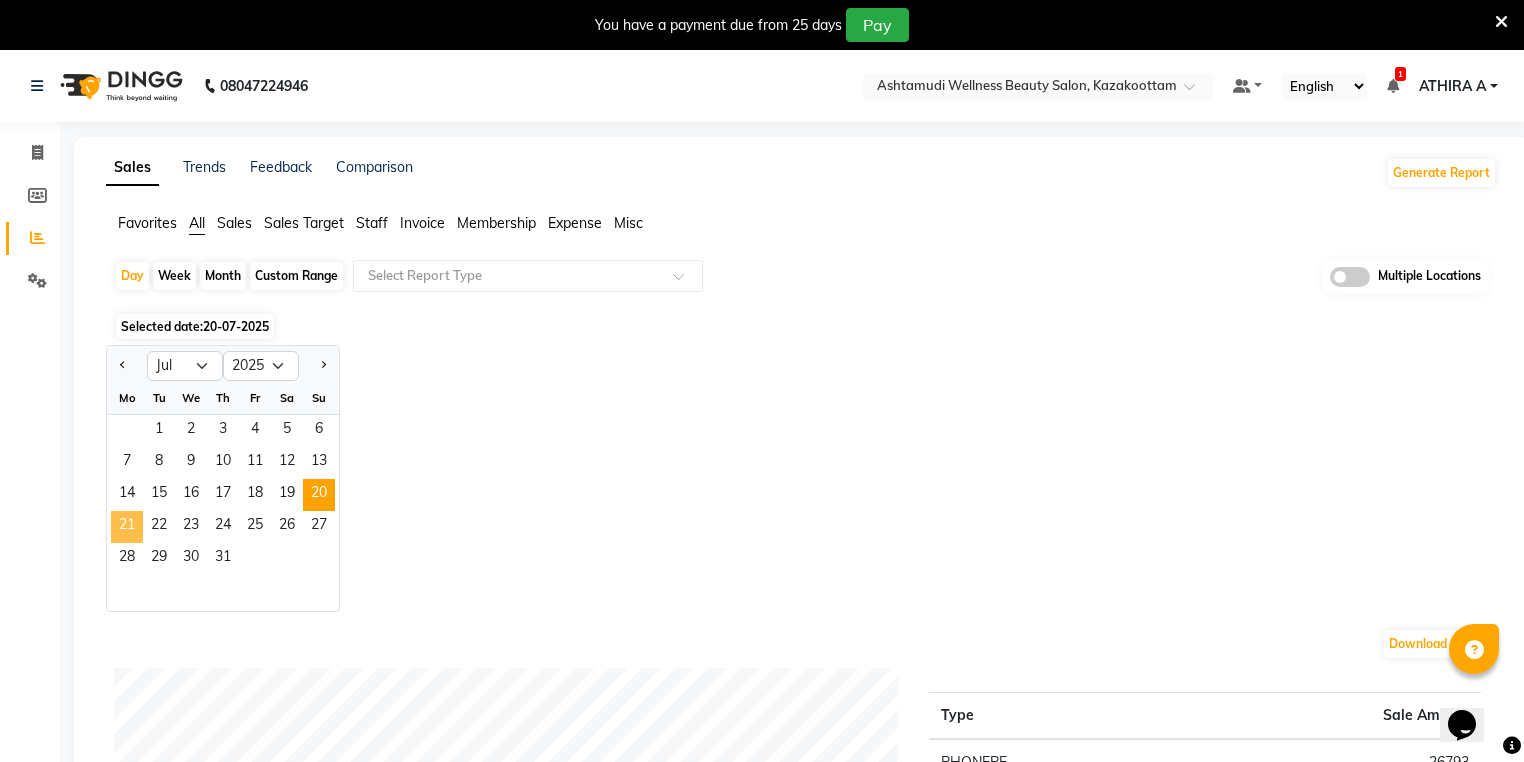 click on "21" 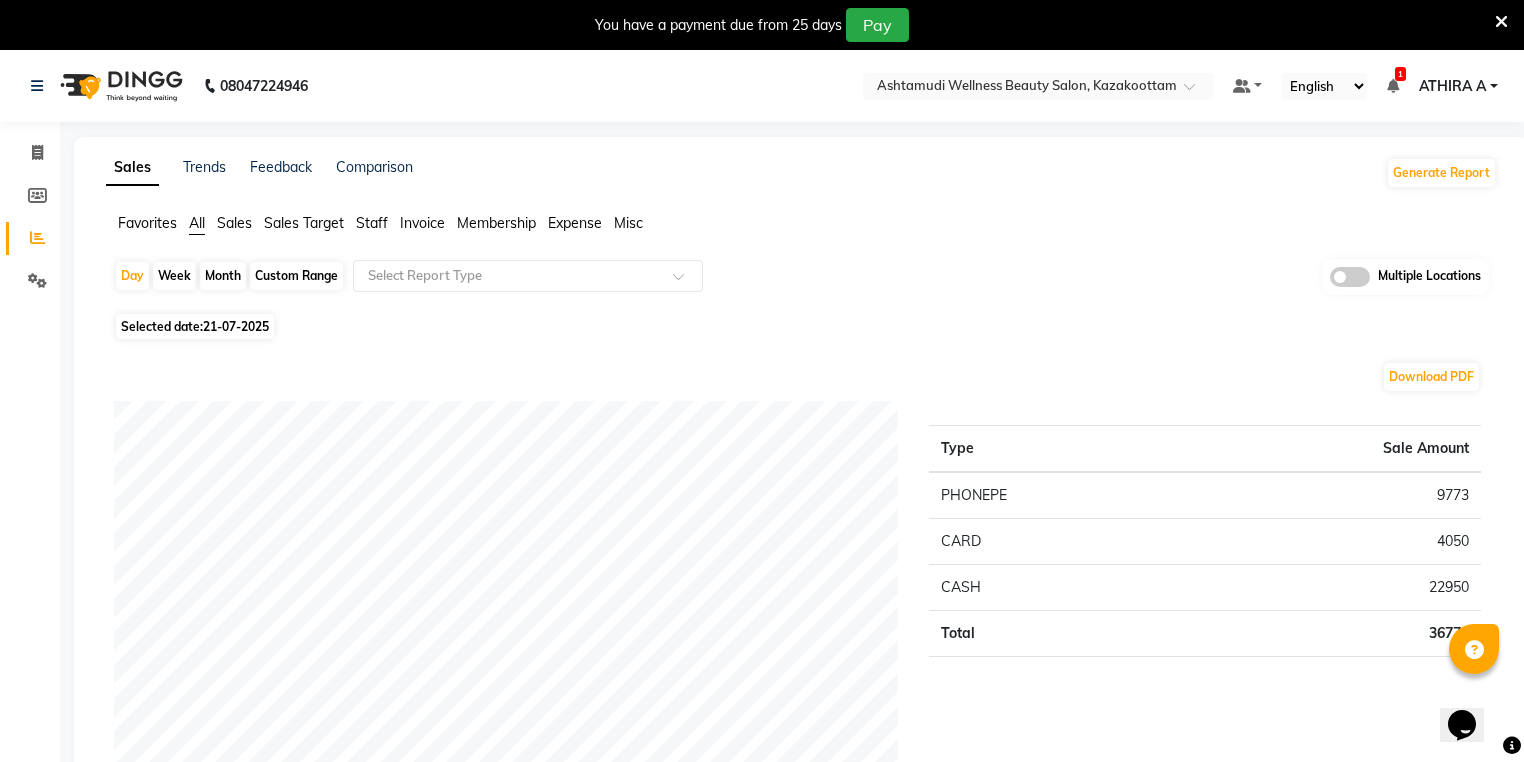 click on "Week" 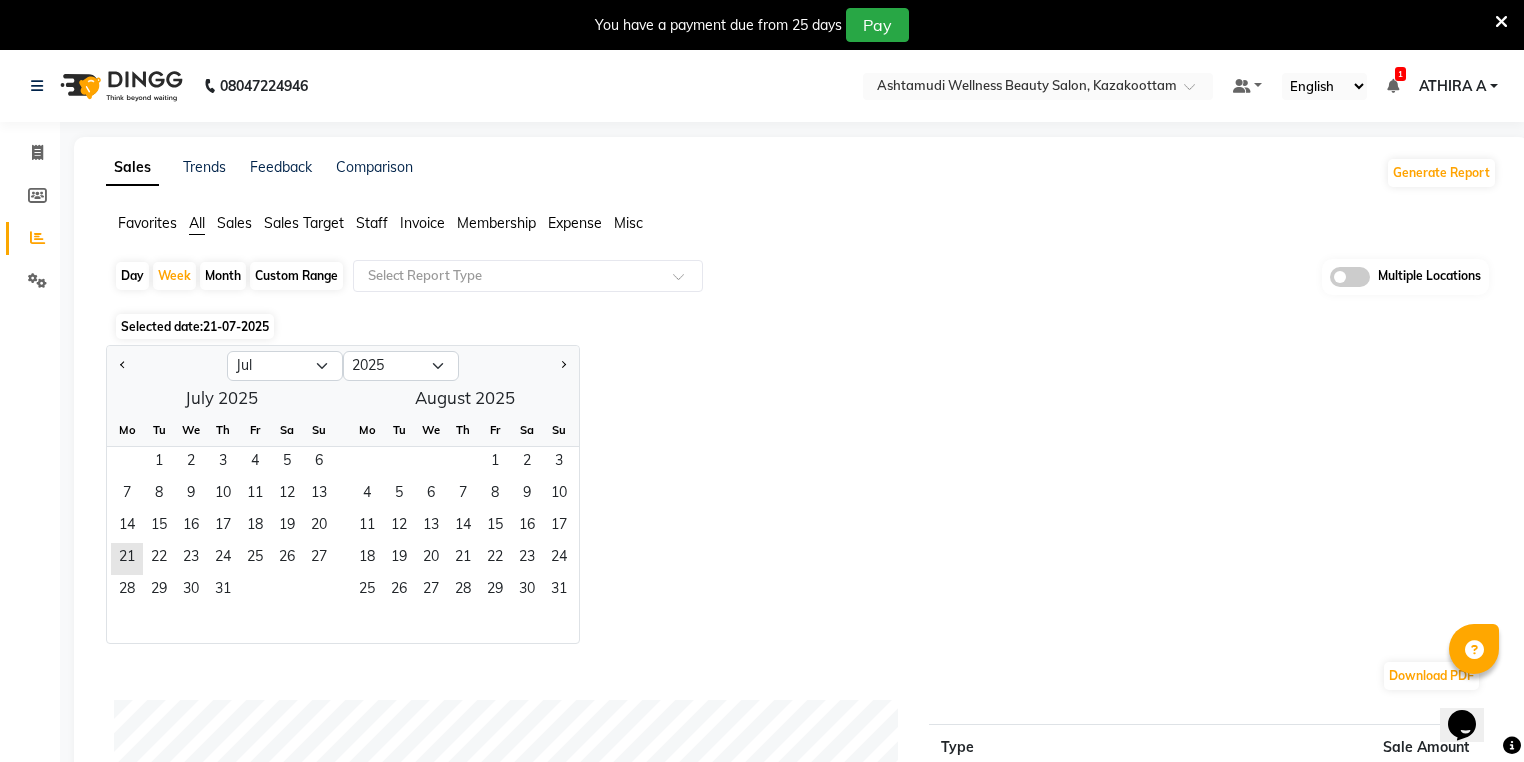 click on "Day" 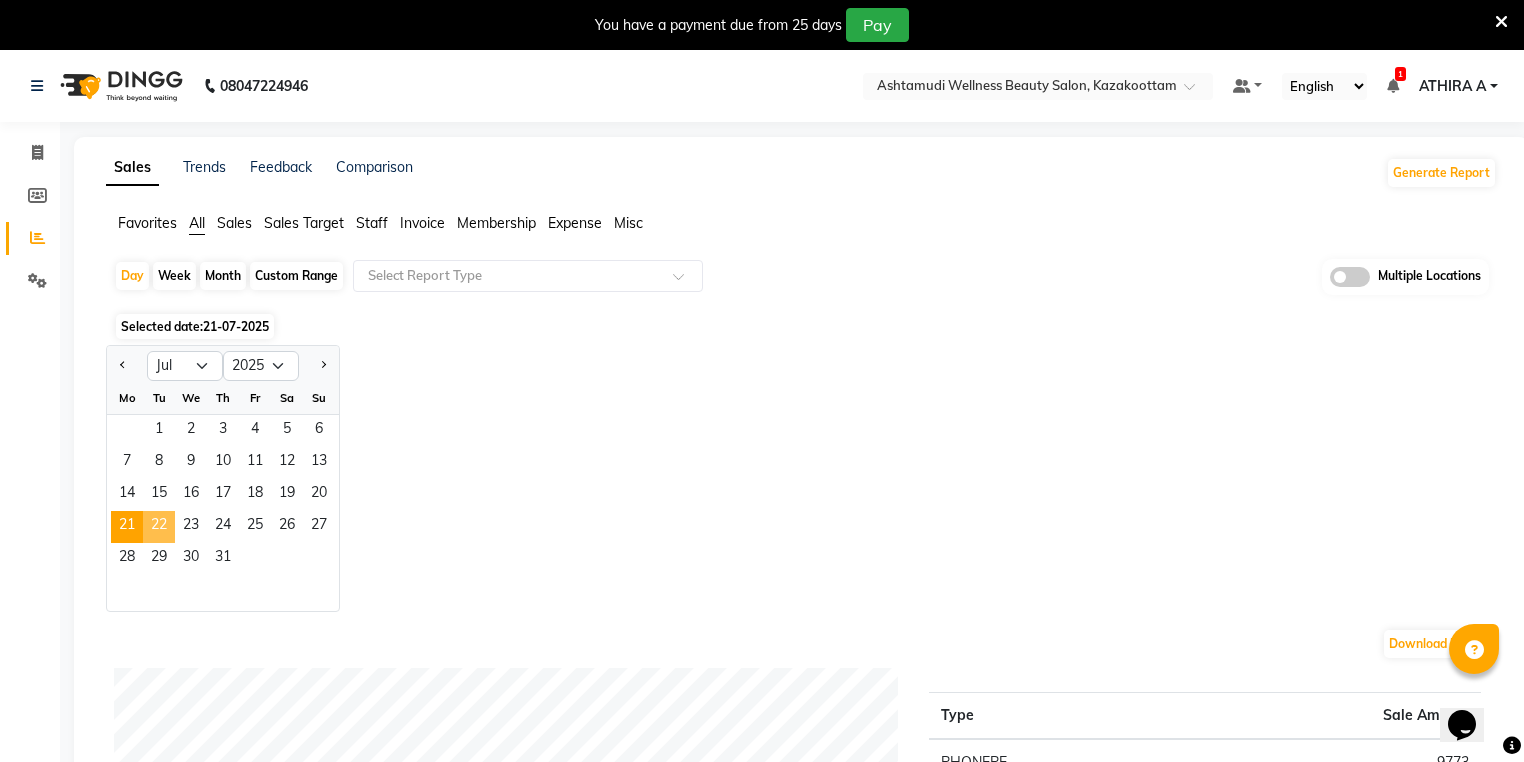 click on "22" 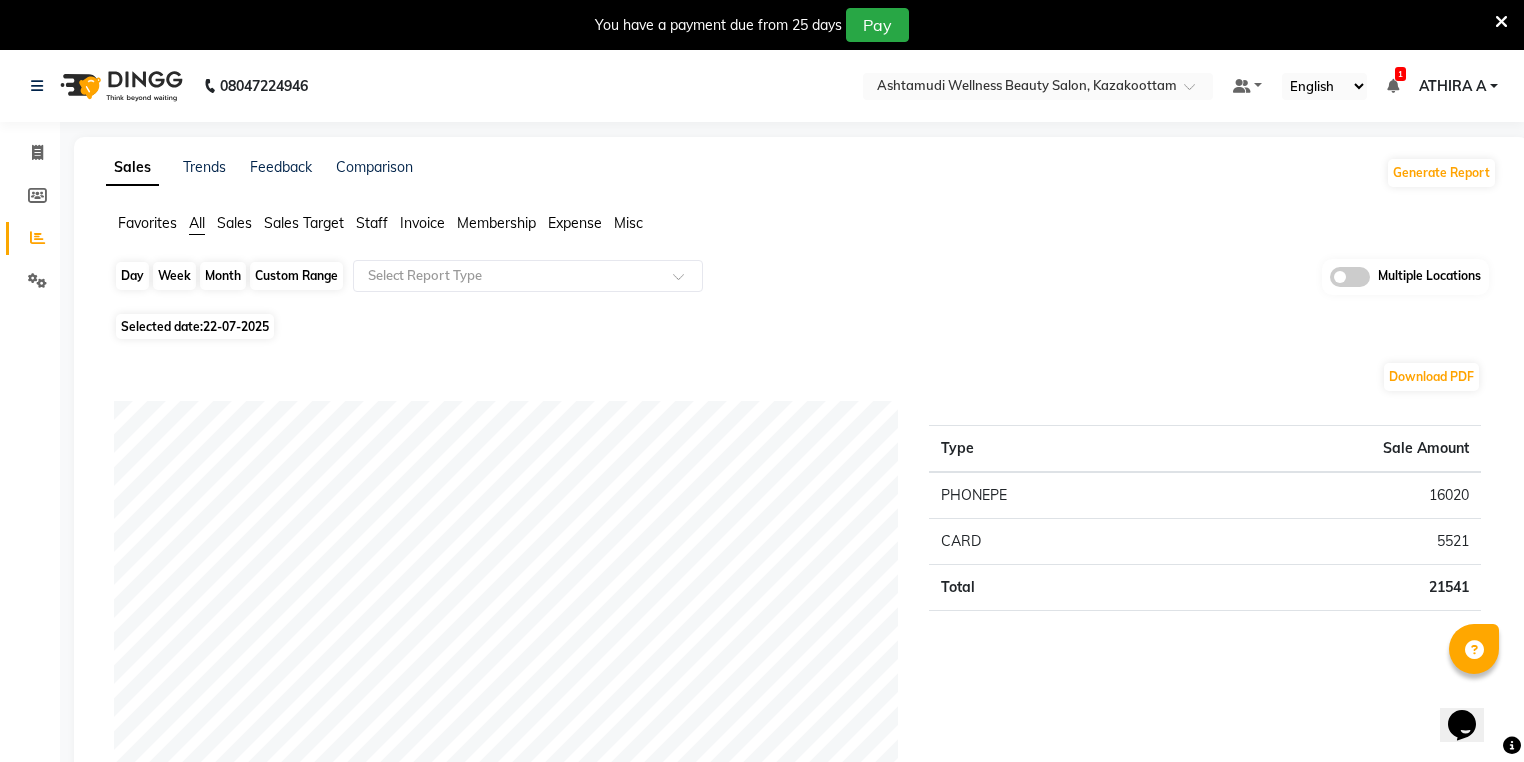 click on "Day" 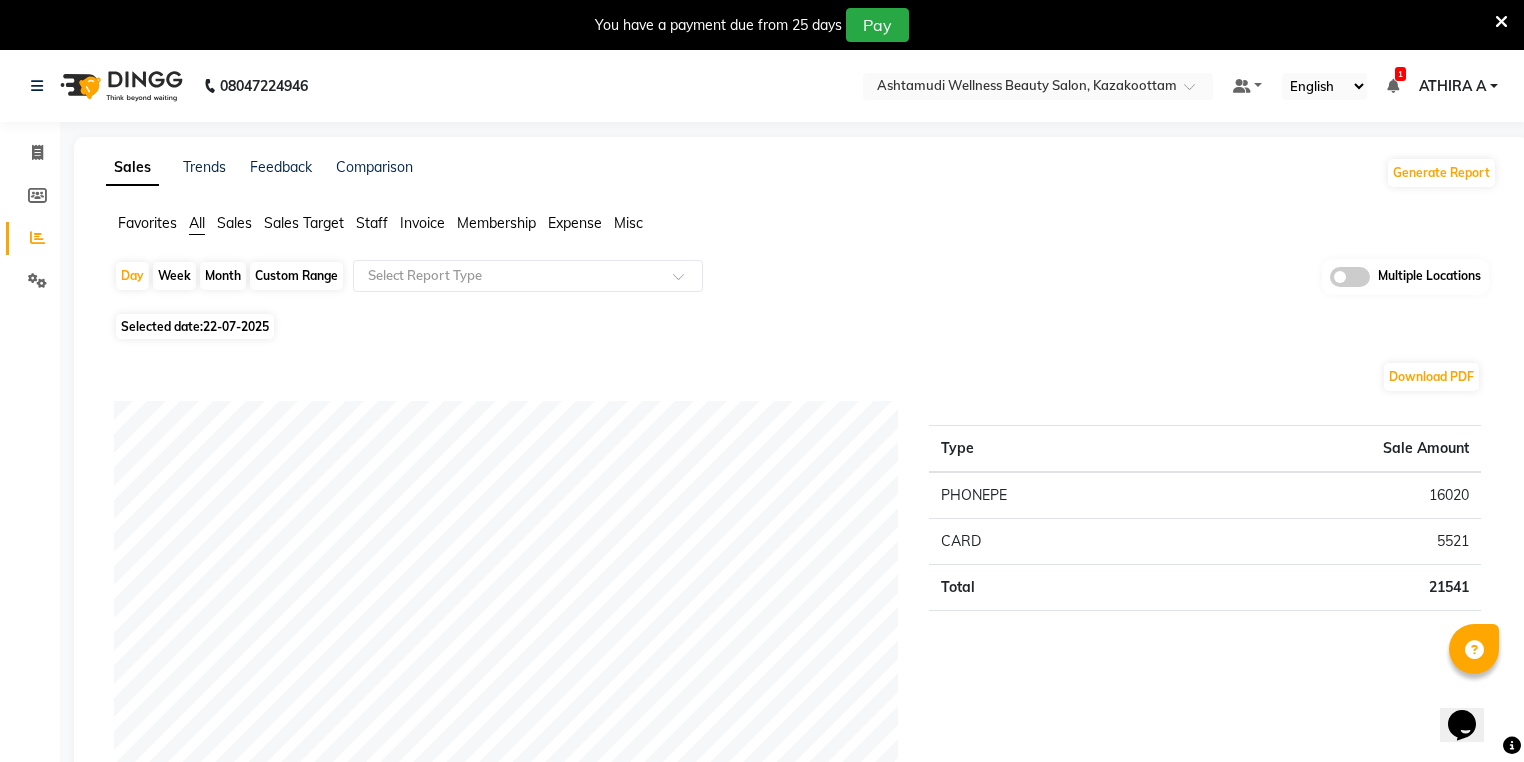 select on "7" 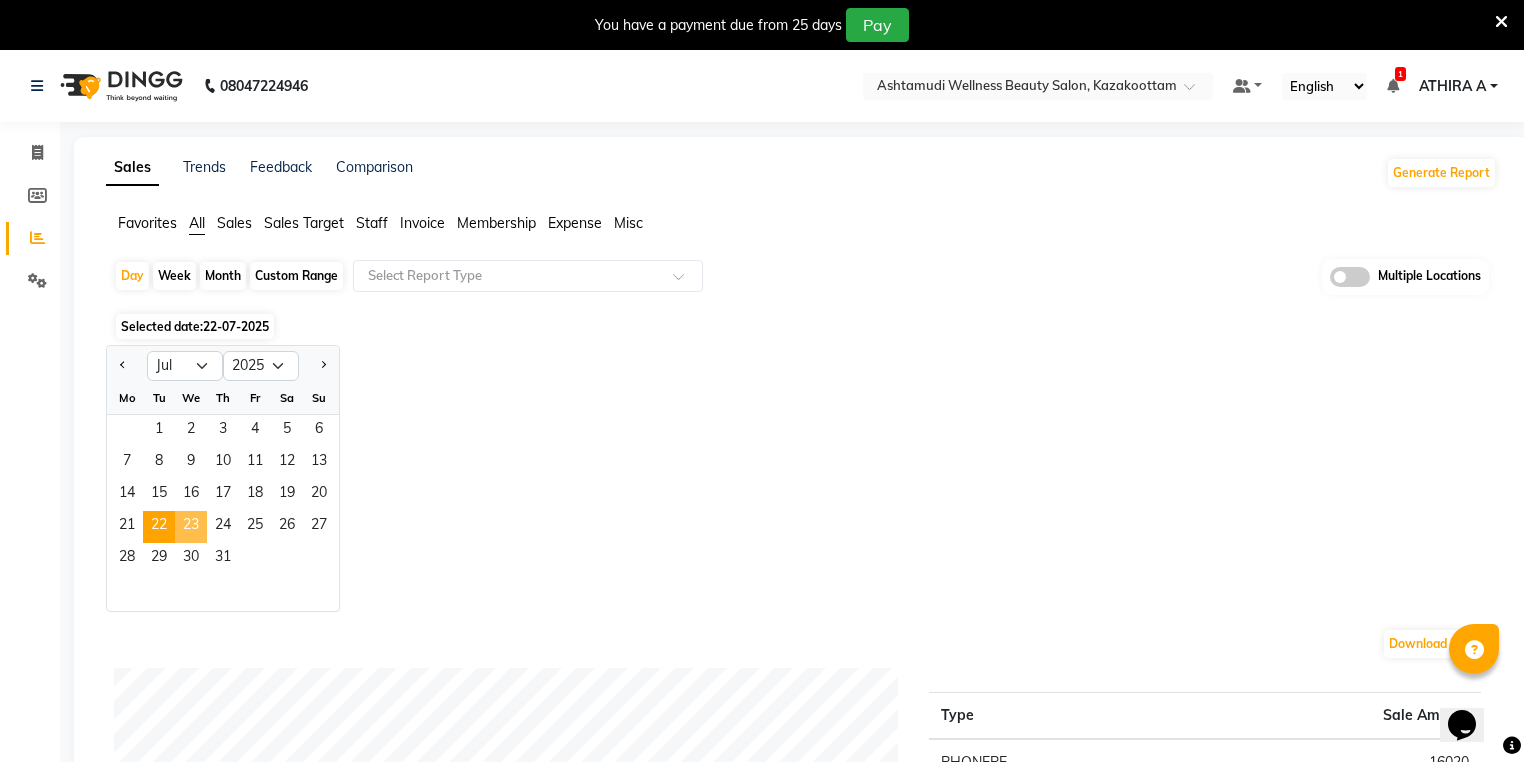 click on "23" 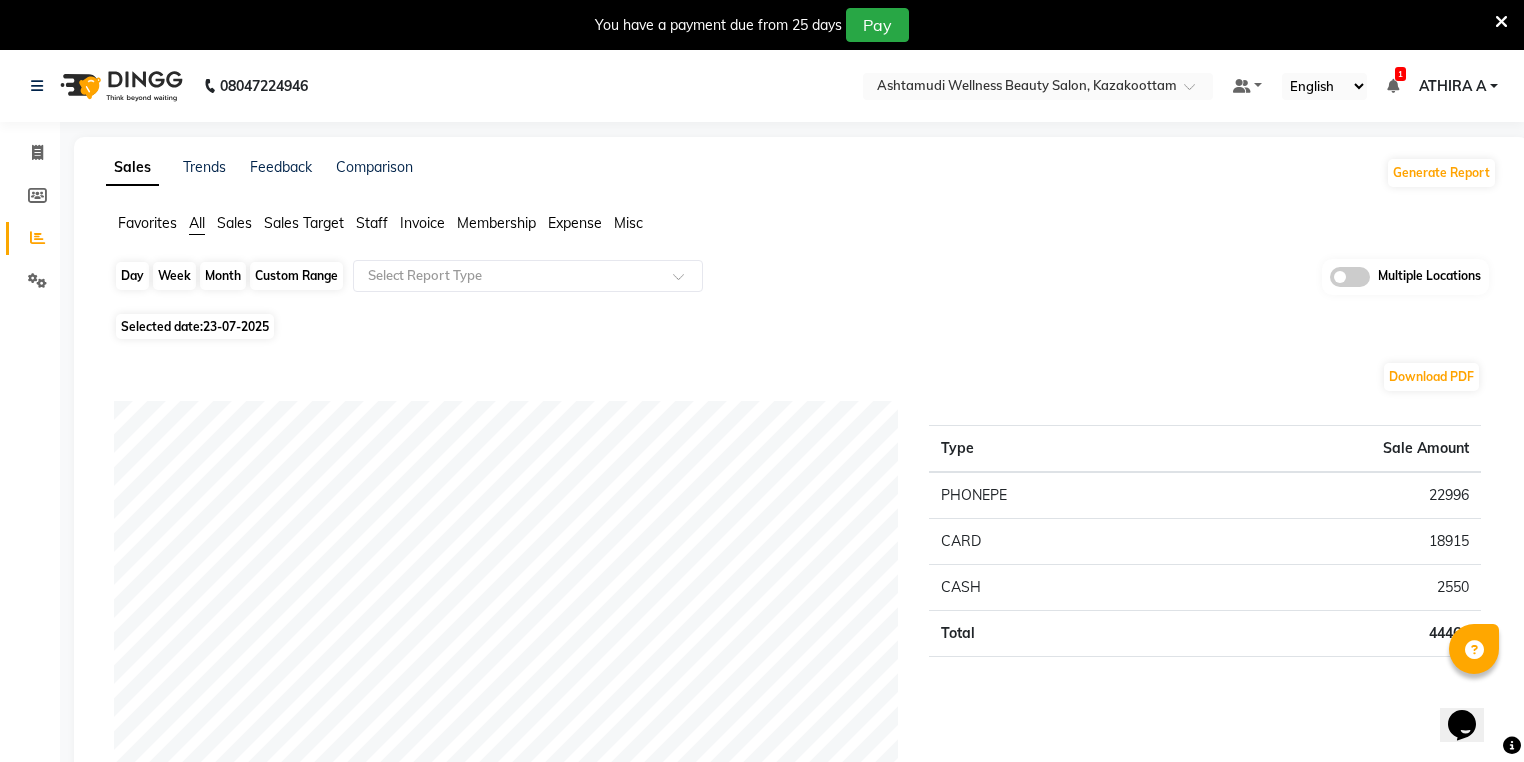 click on "Day" 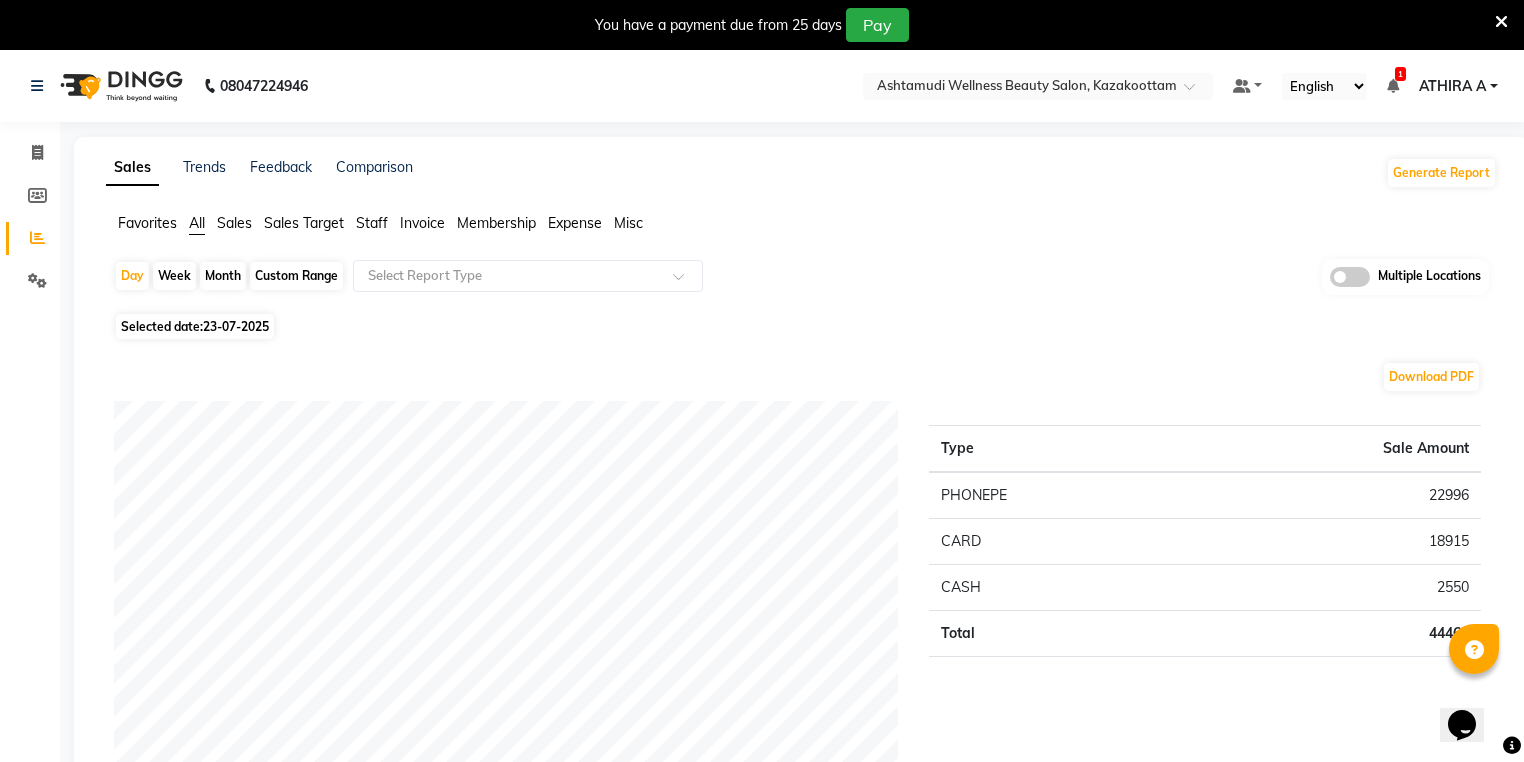 select on "7" 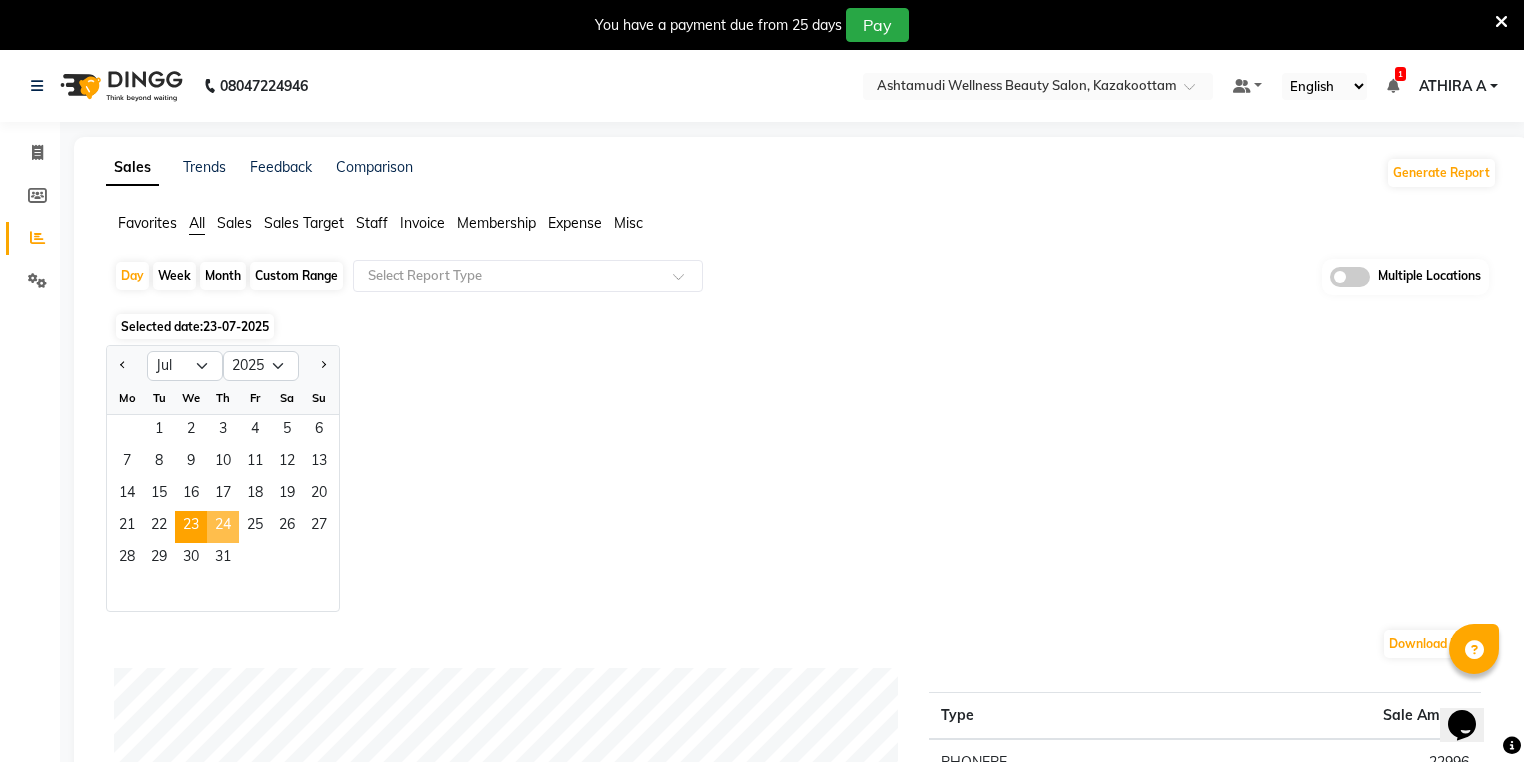 click on "24" 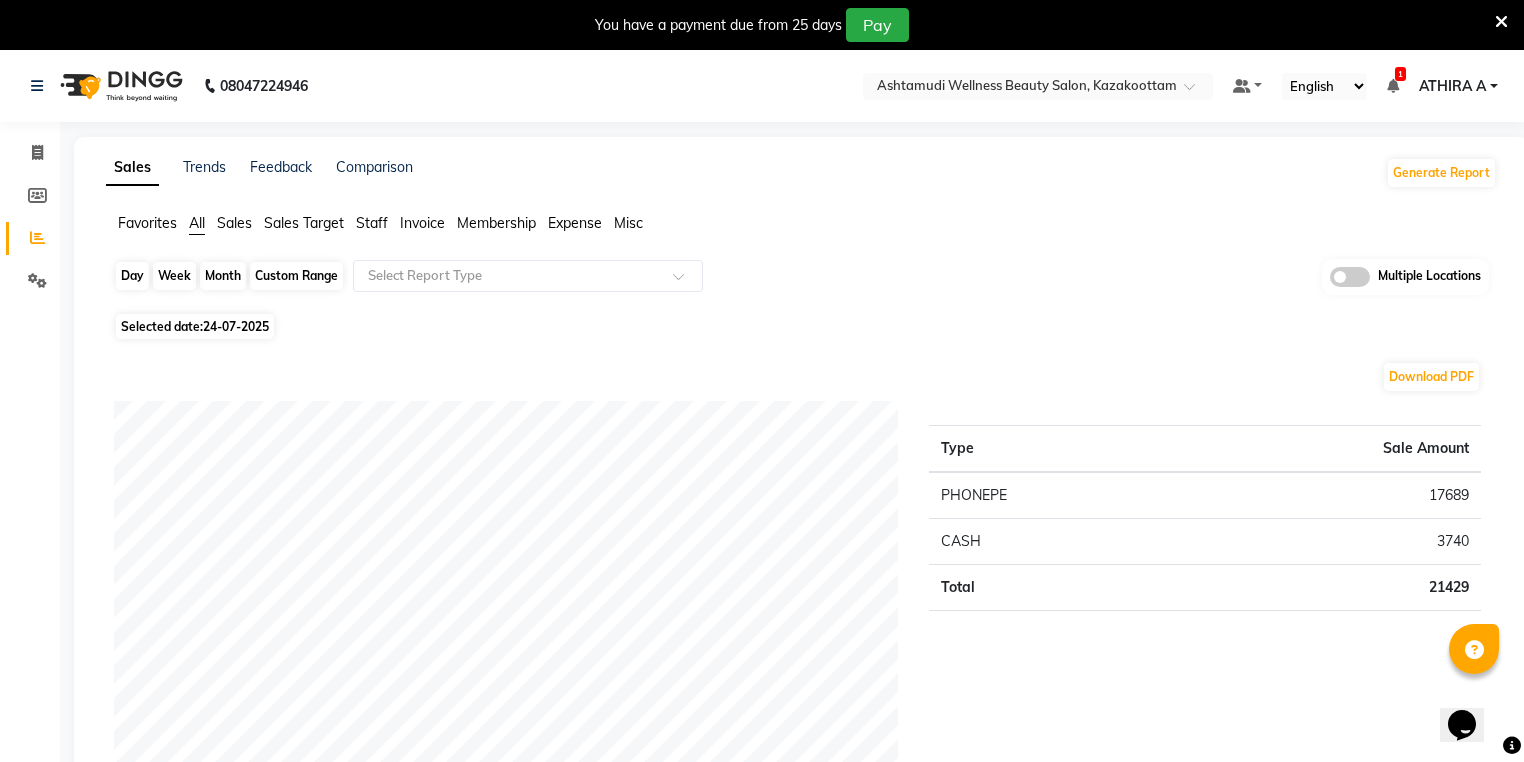 click on "Day" 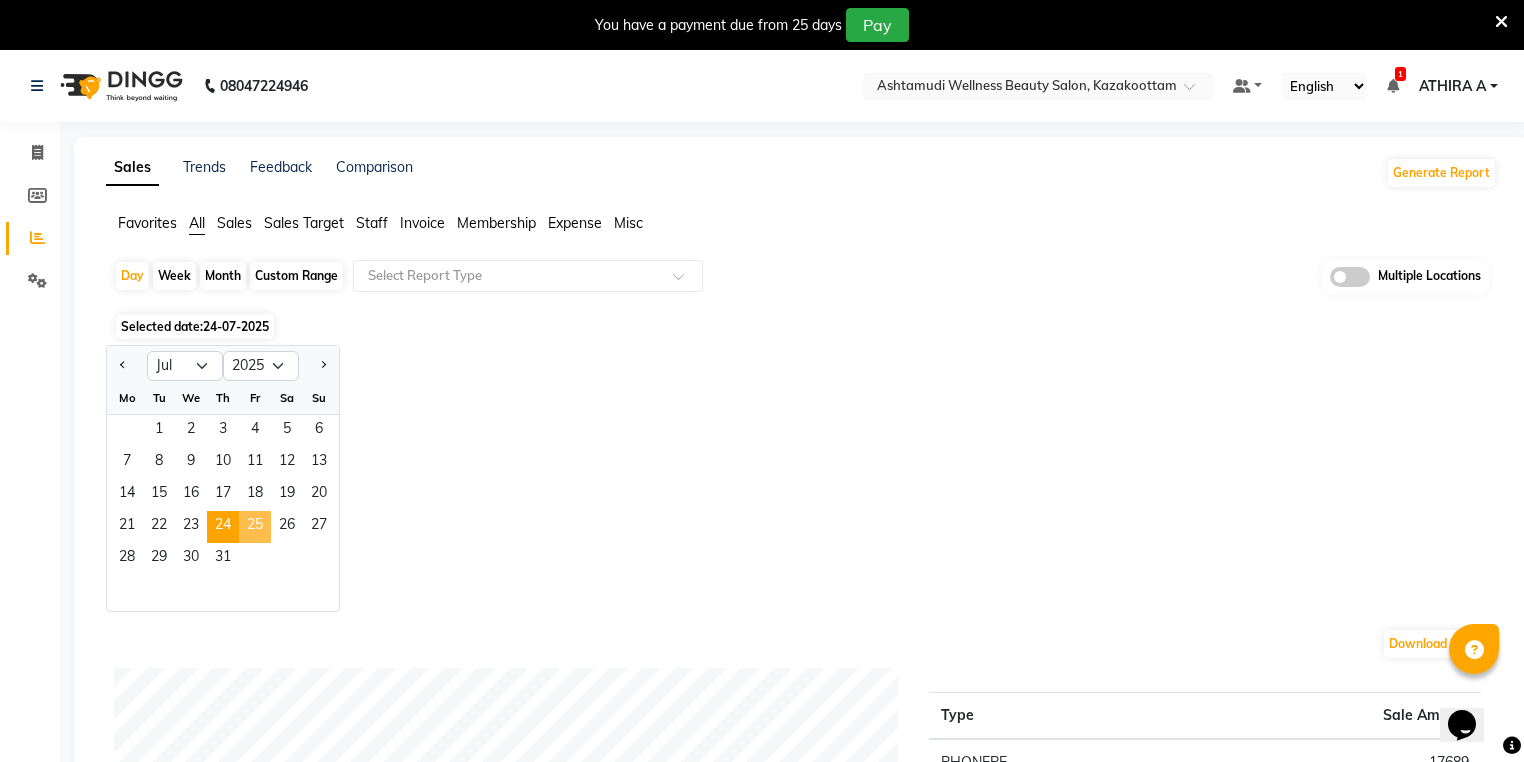 click on "25" 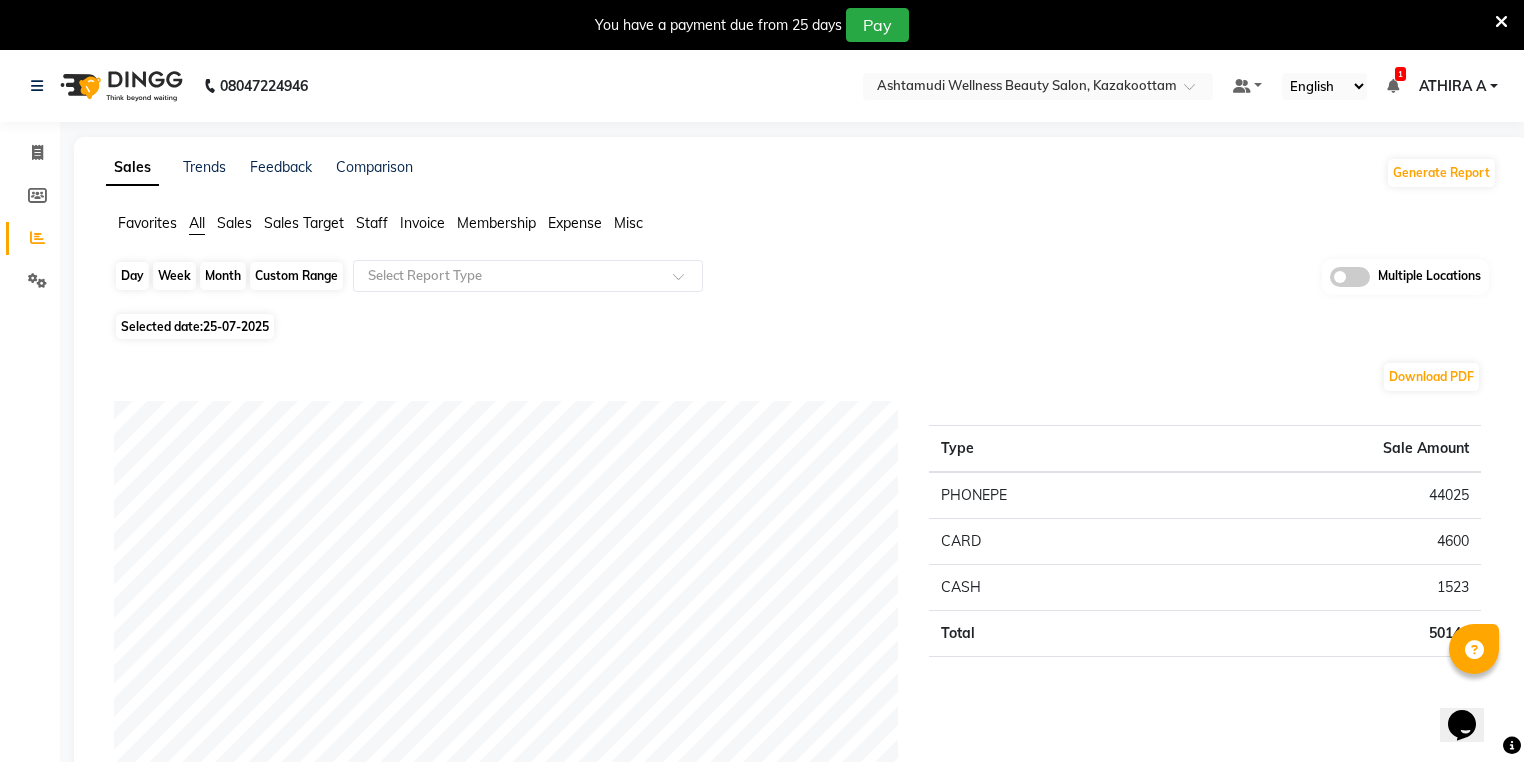click on "Day" 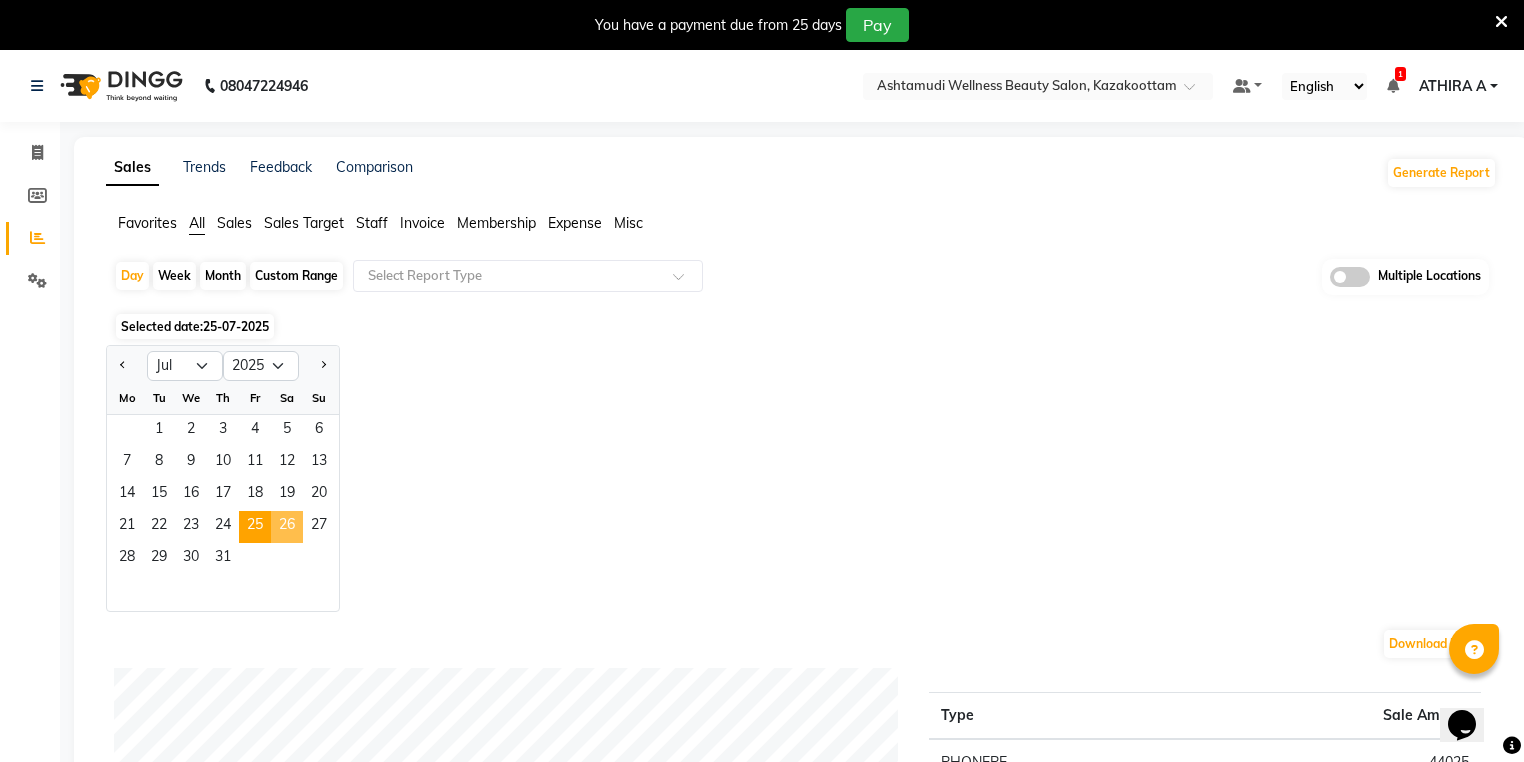 click on "26" 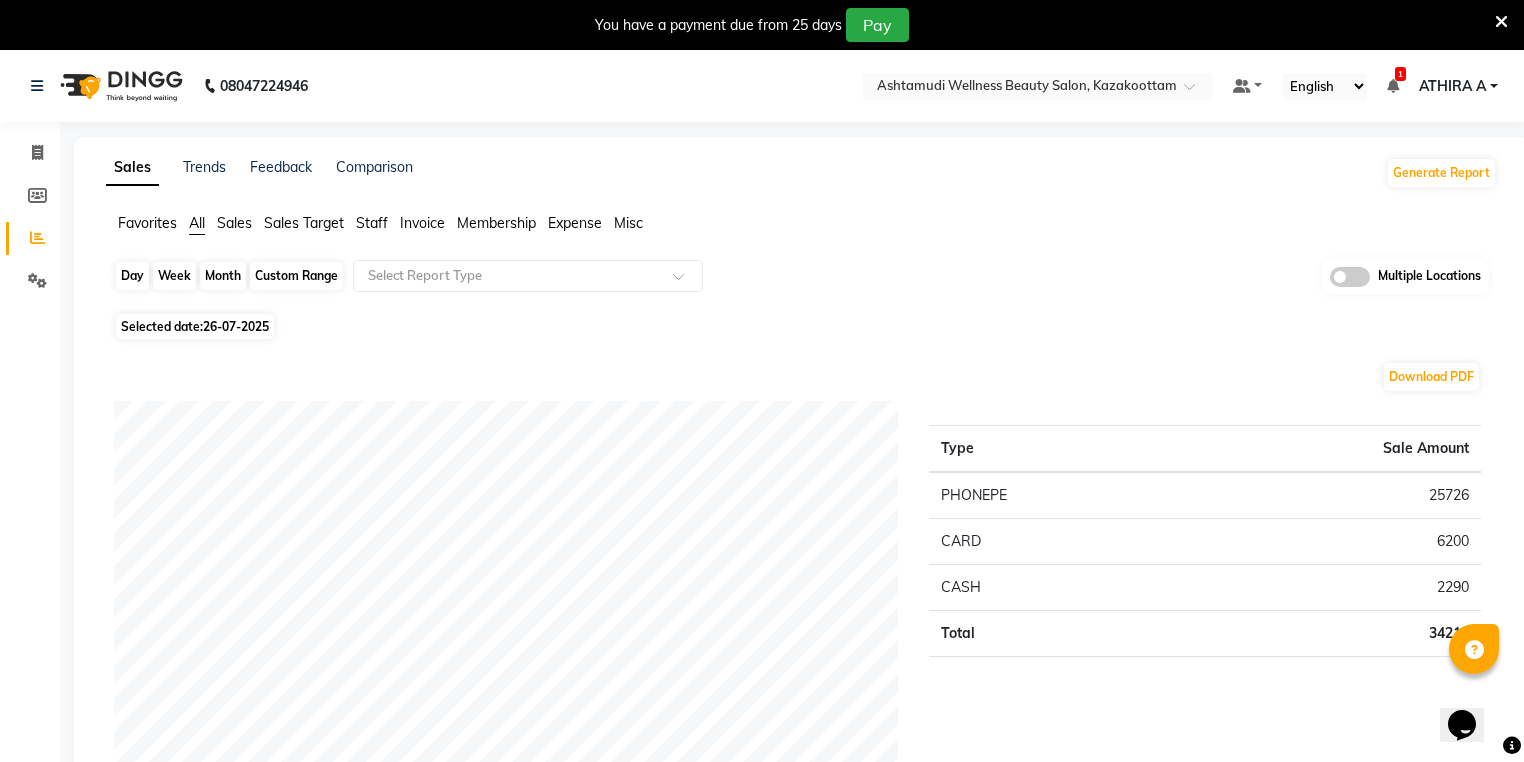 click on "Day" 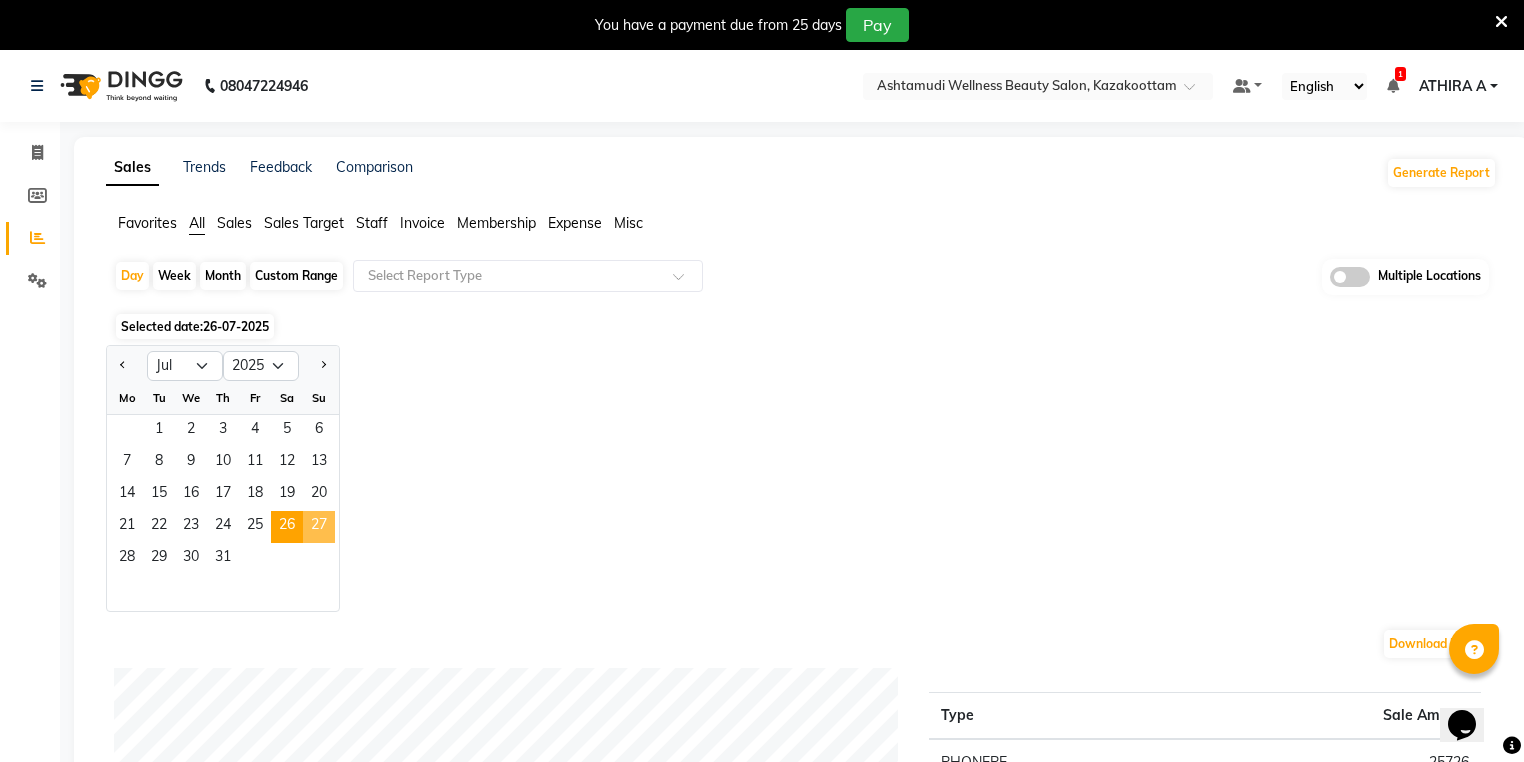 click on "27" 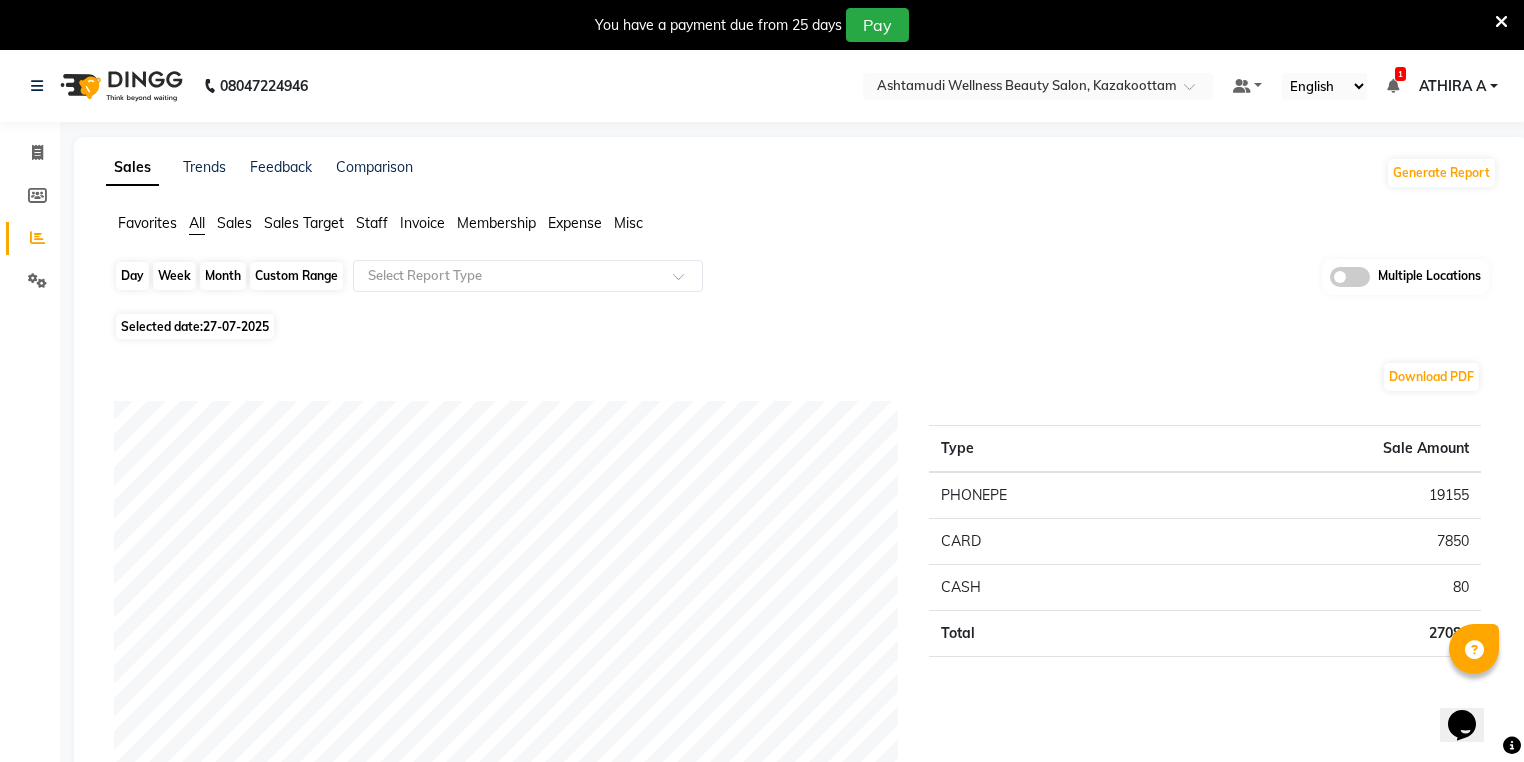 click on "Day" 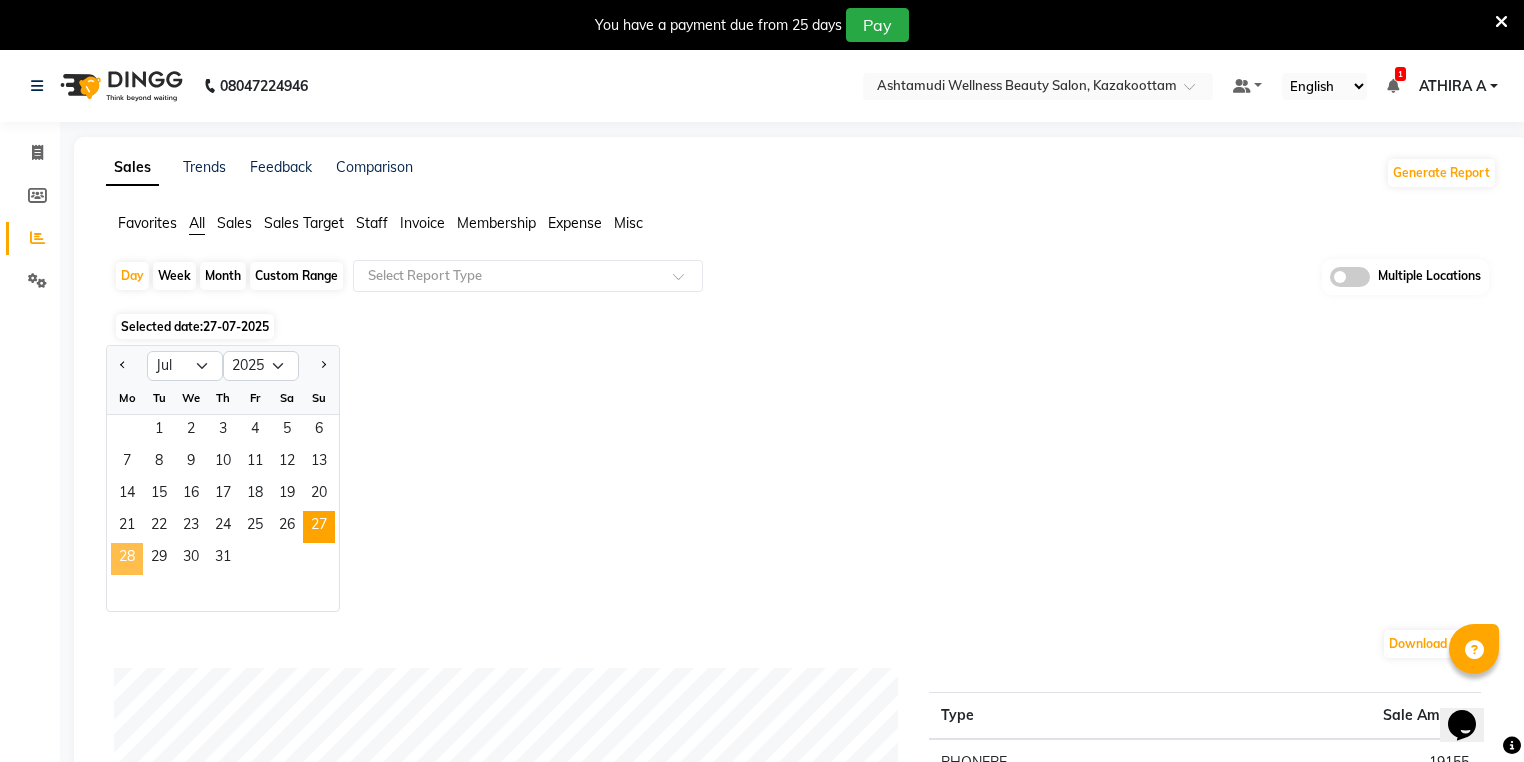 click on "28" 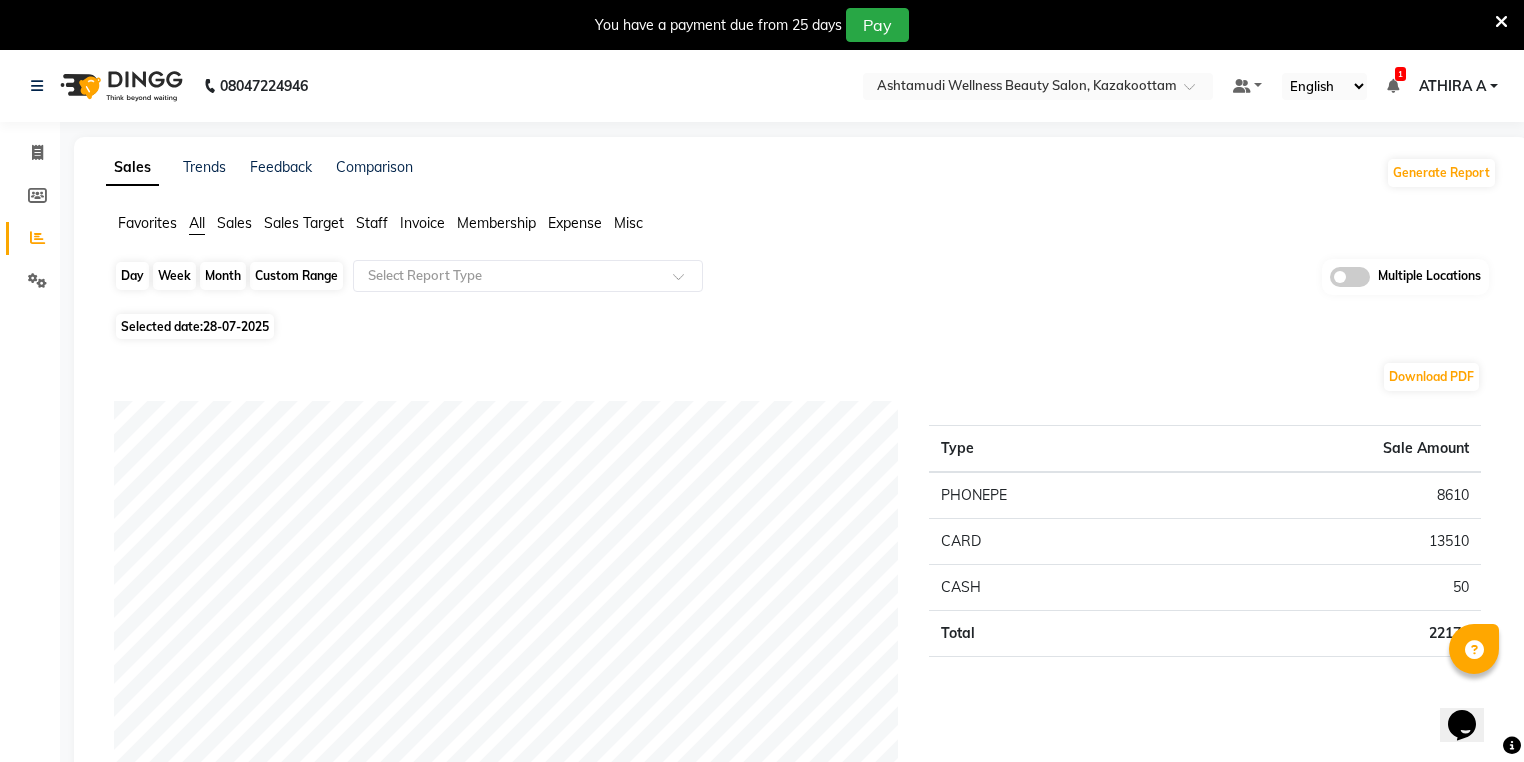 click on "Day" 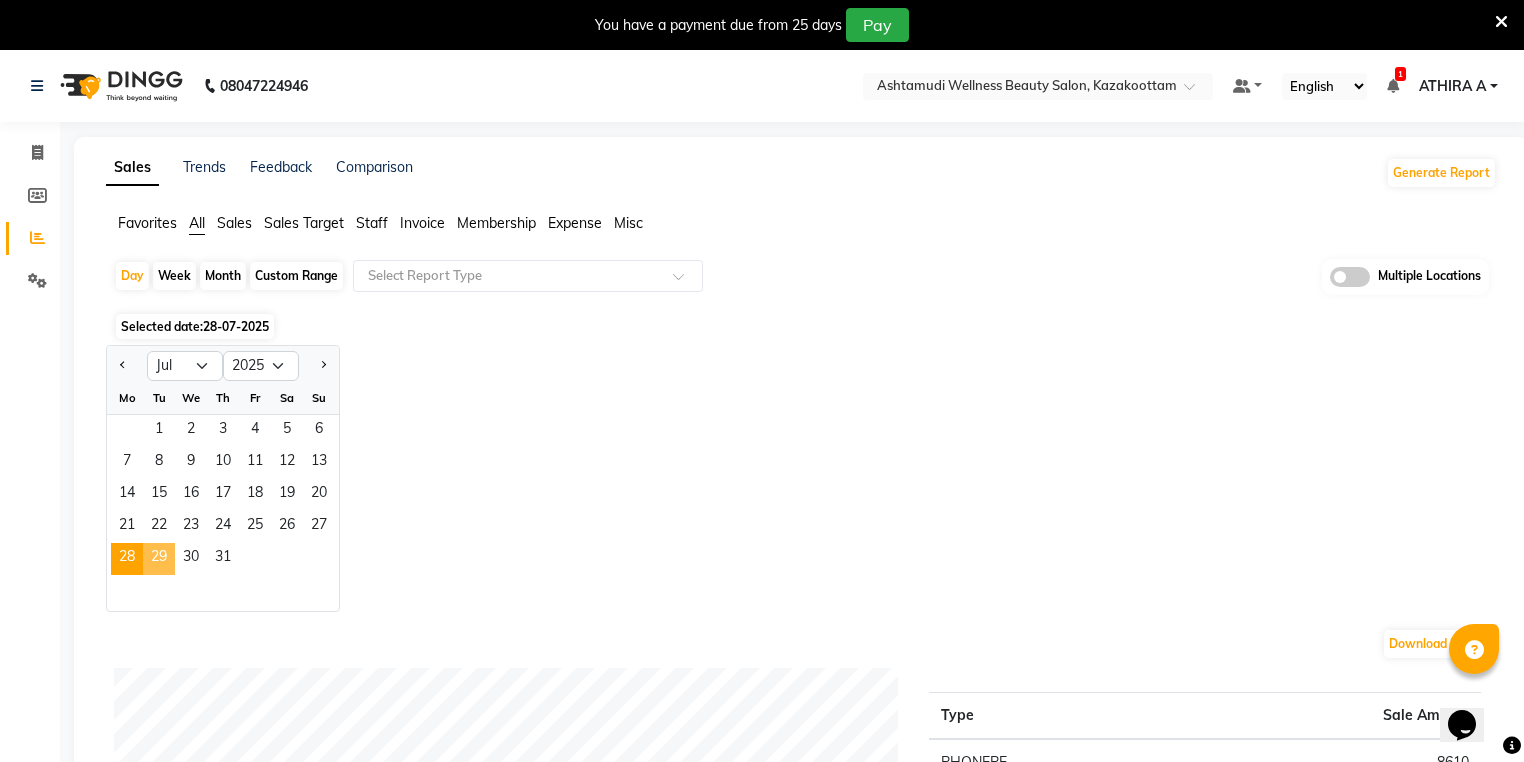 click on "29" 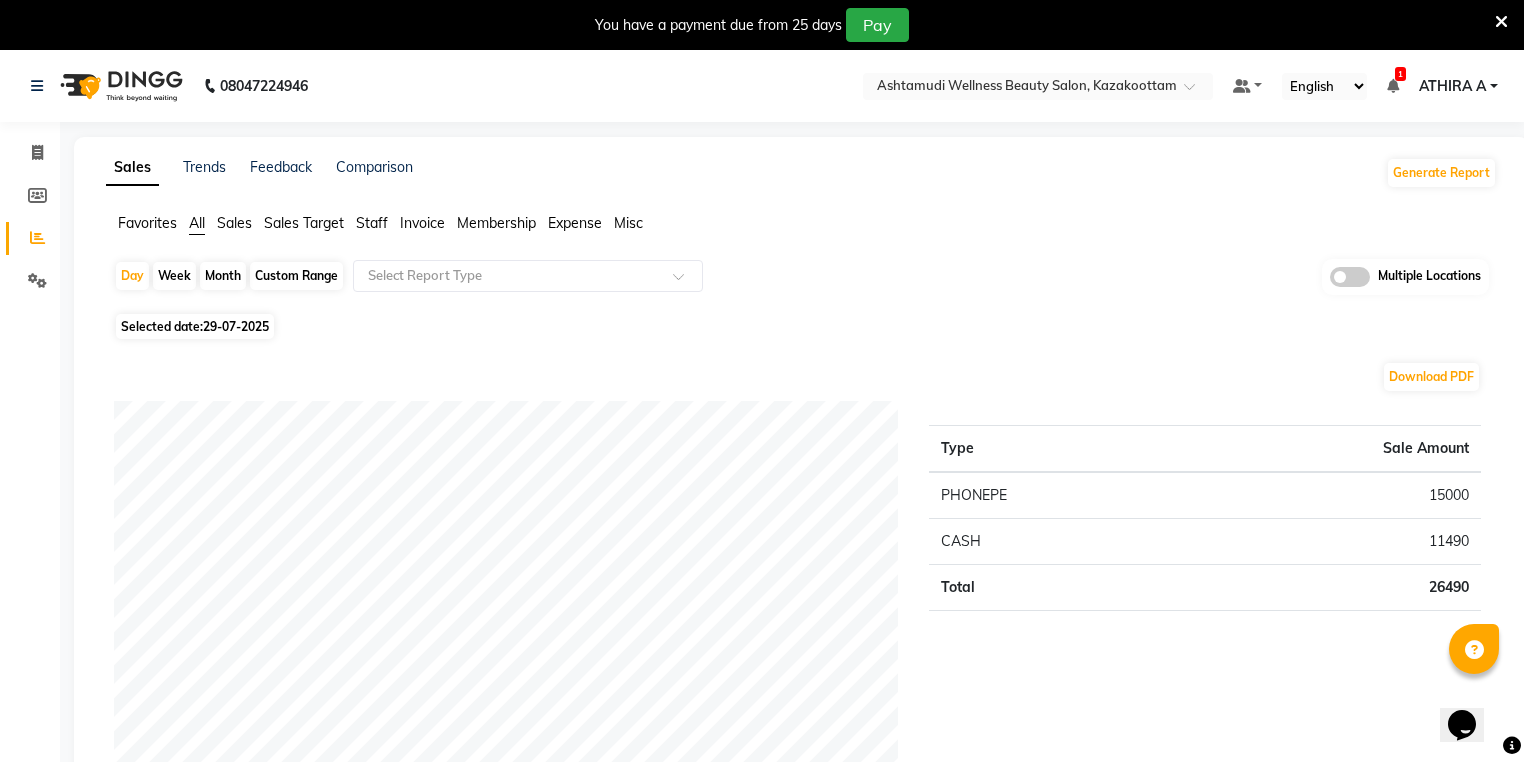 click on "Day   Week   Month   Custom Range  Select Report Type Multiple Locations" 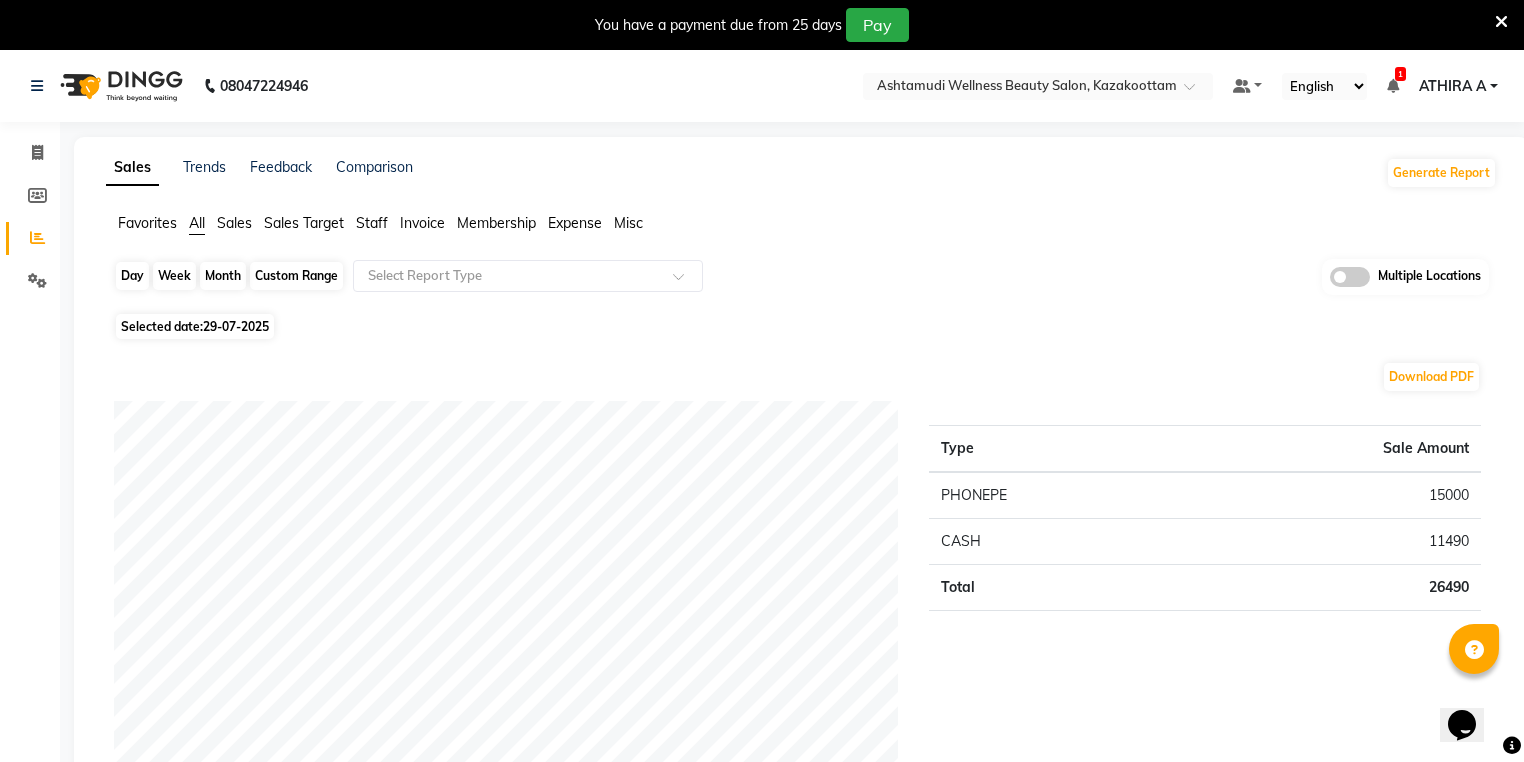 click on "Day" 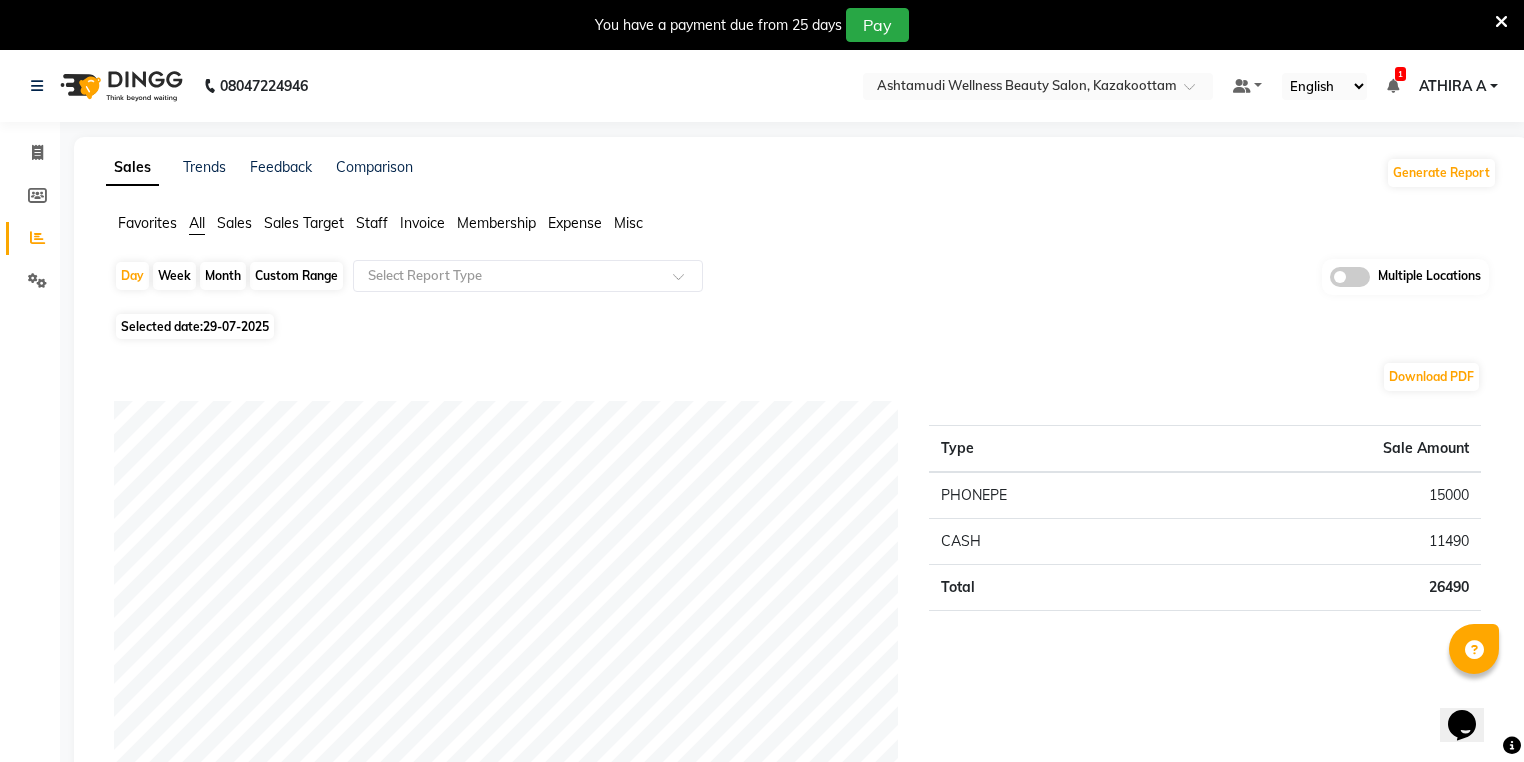 select on "7" 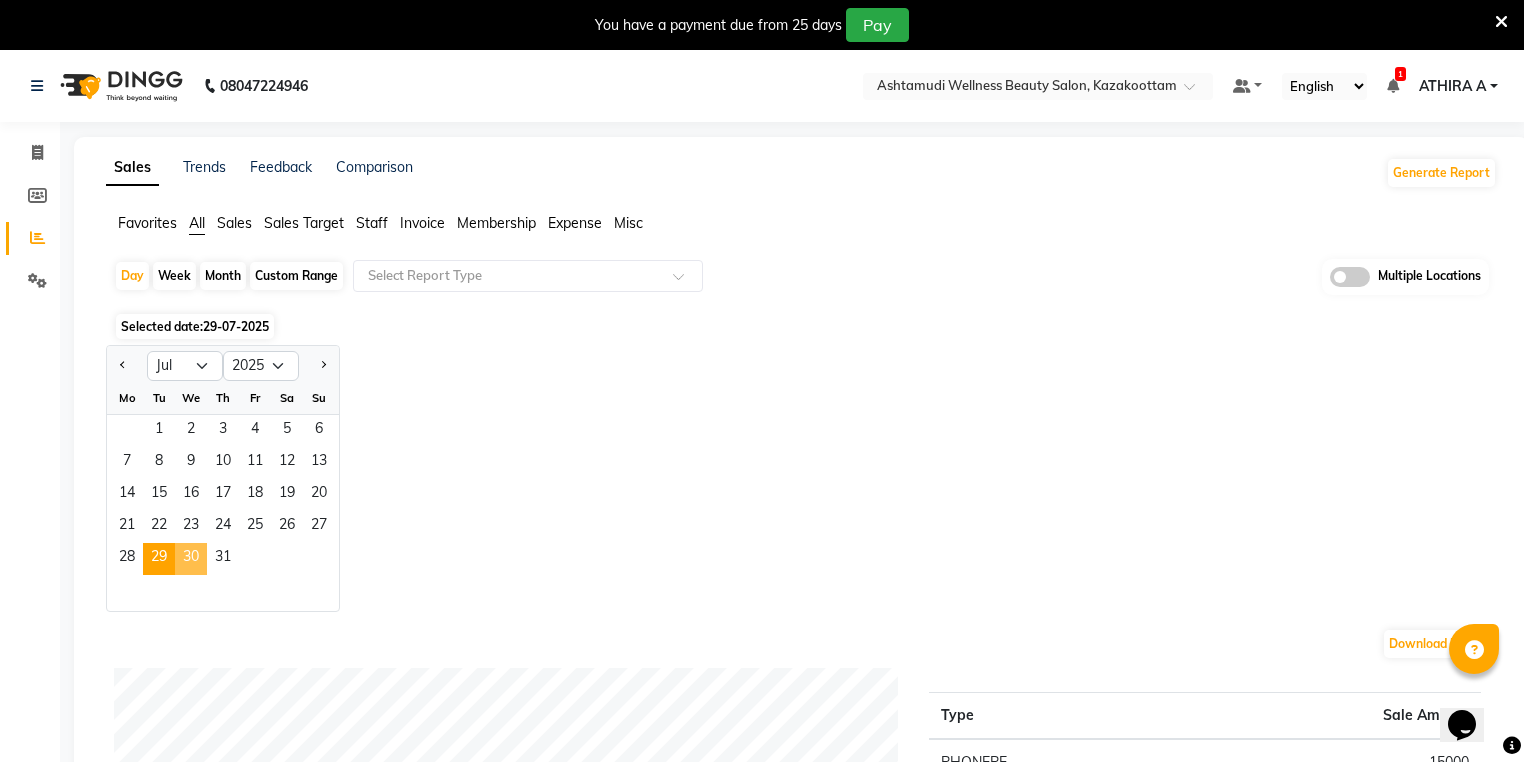 click on "30" 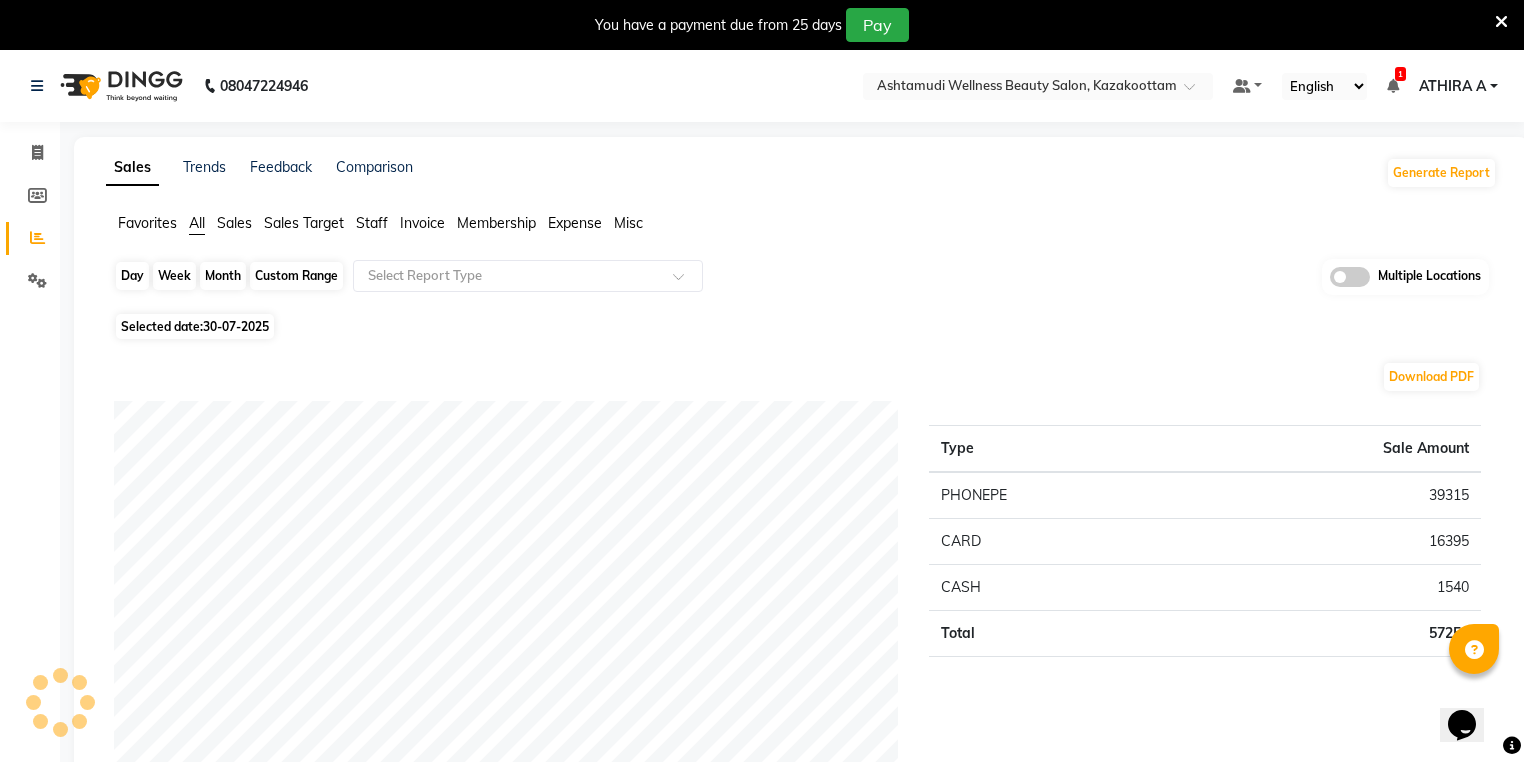 click on "Day" 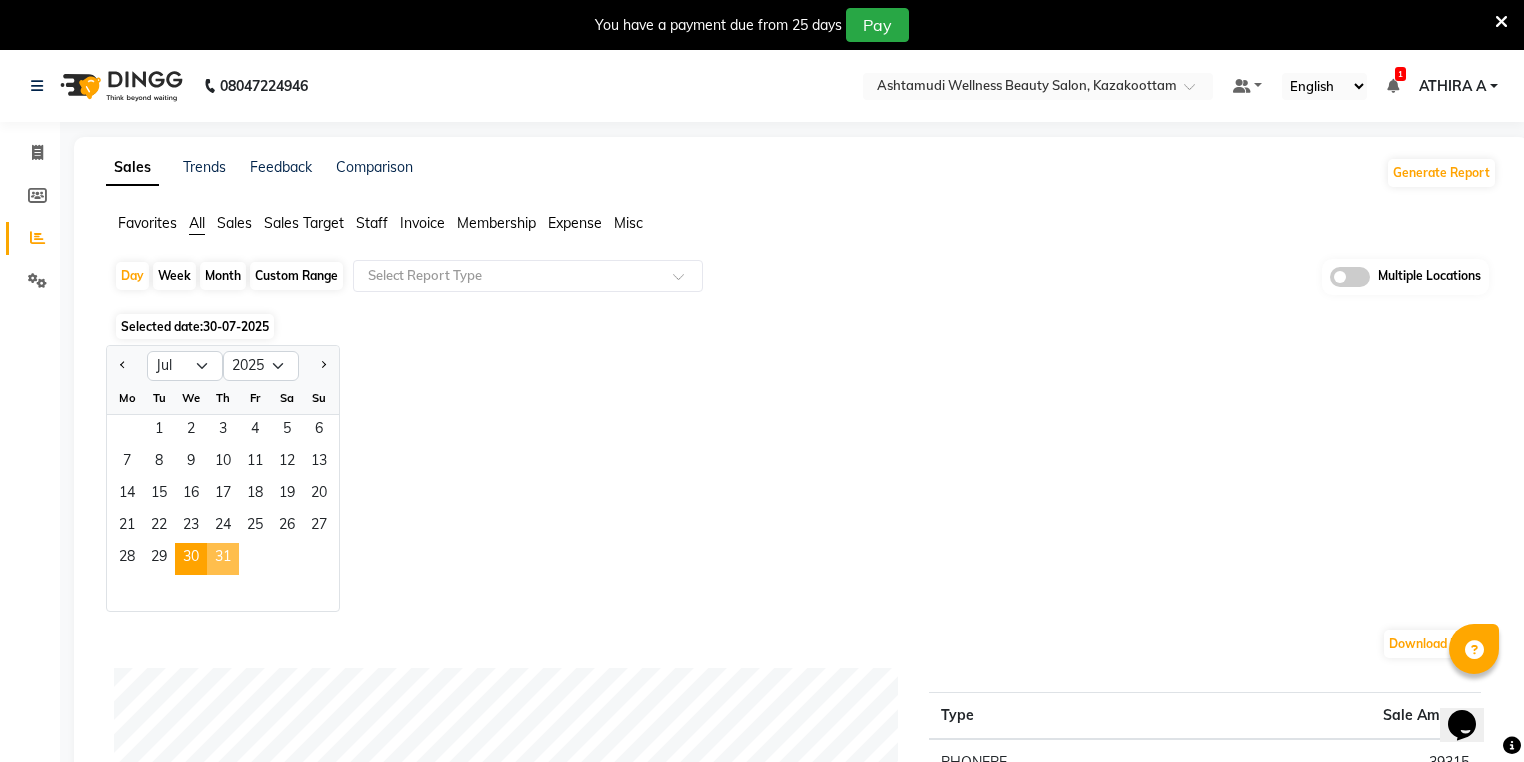 click on "31" 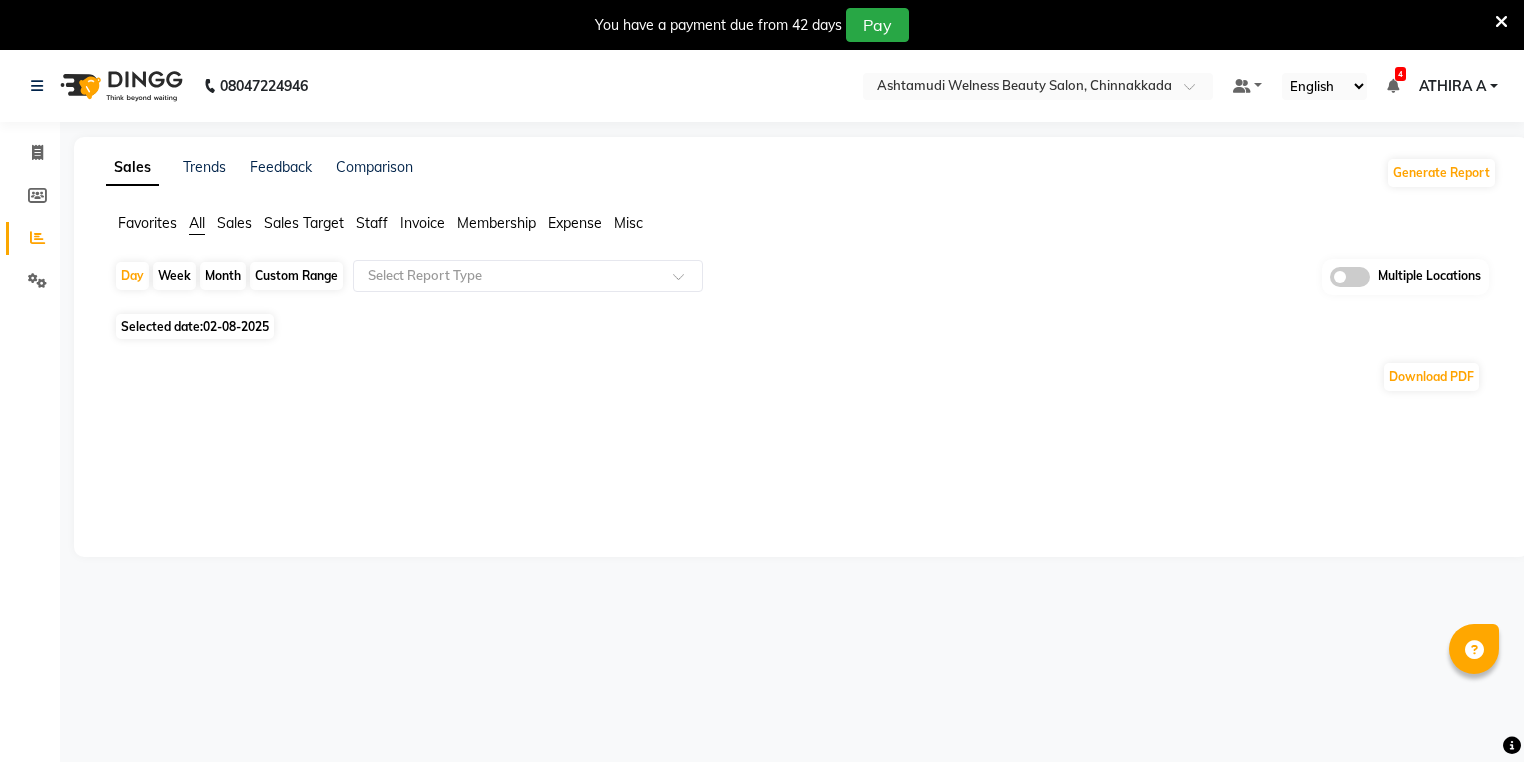 scroll, scrollTop: 0, scrollLeft: 0, axis: both 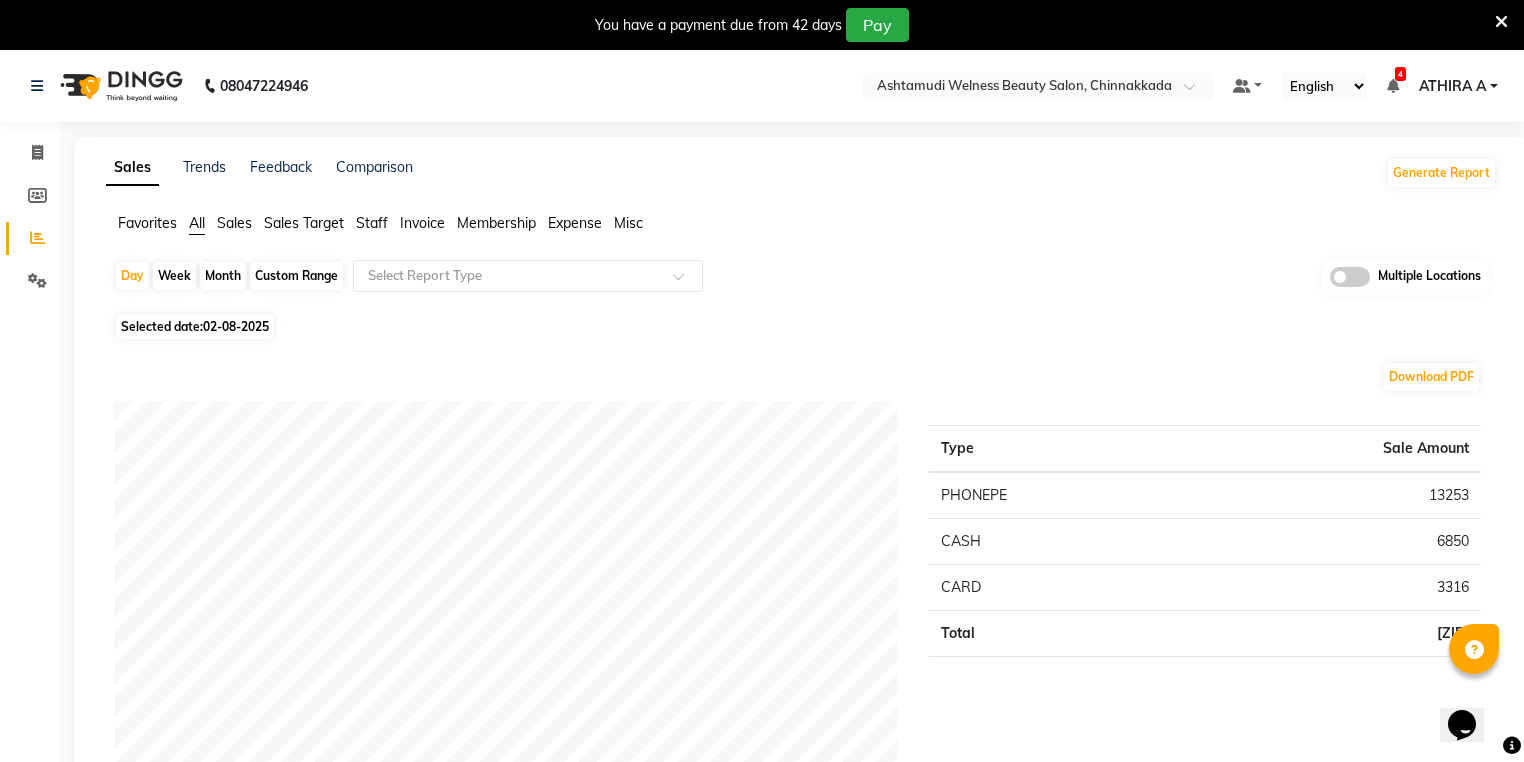click on "Month" 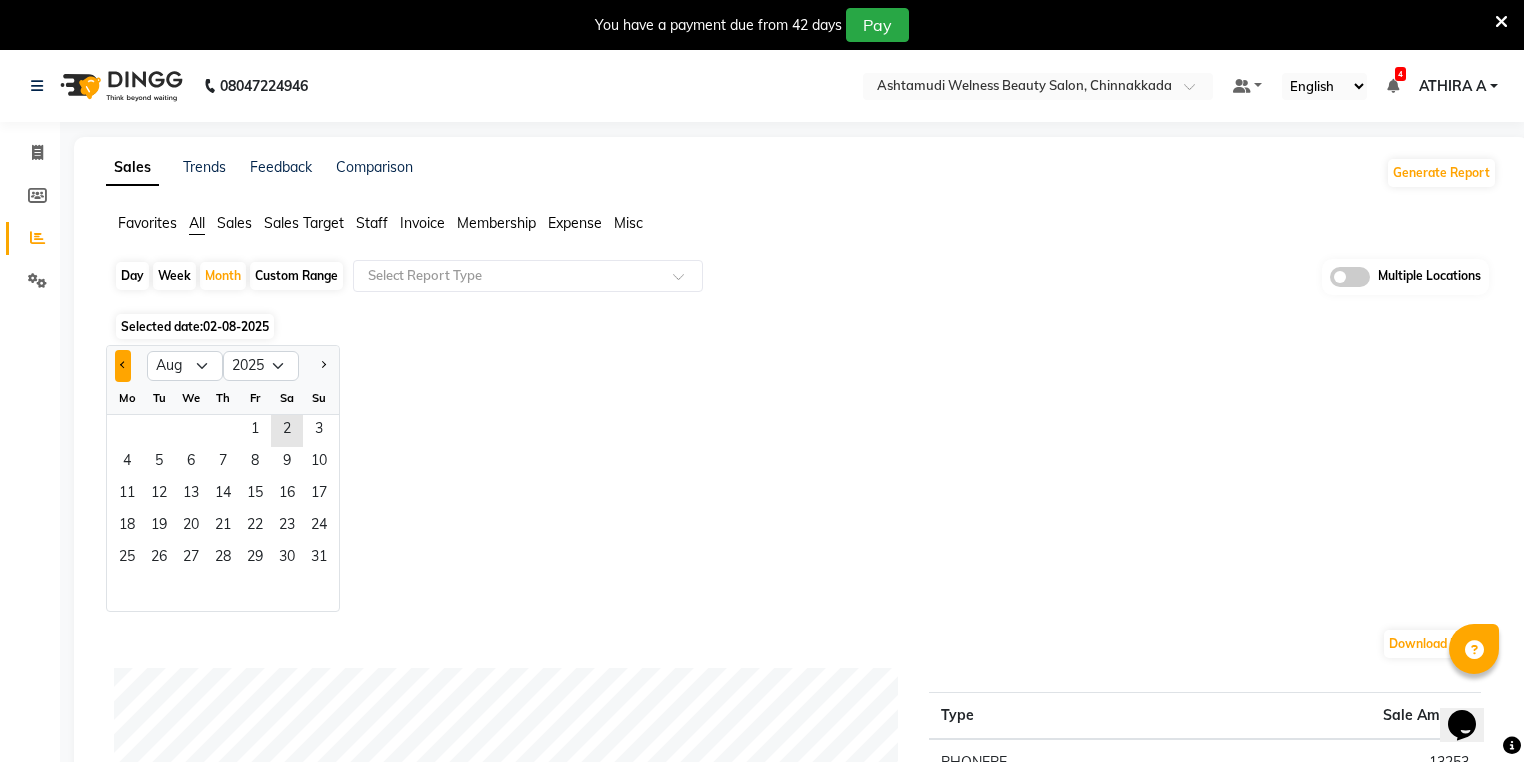 click 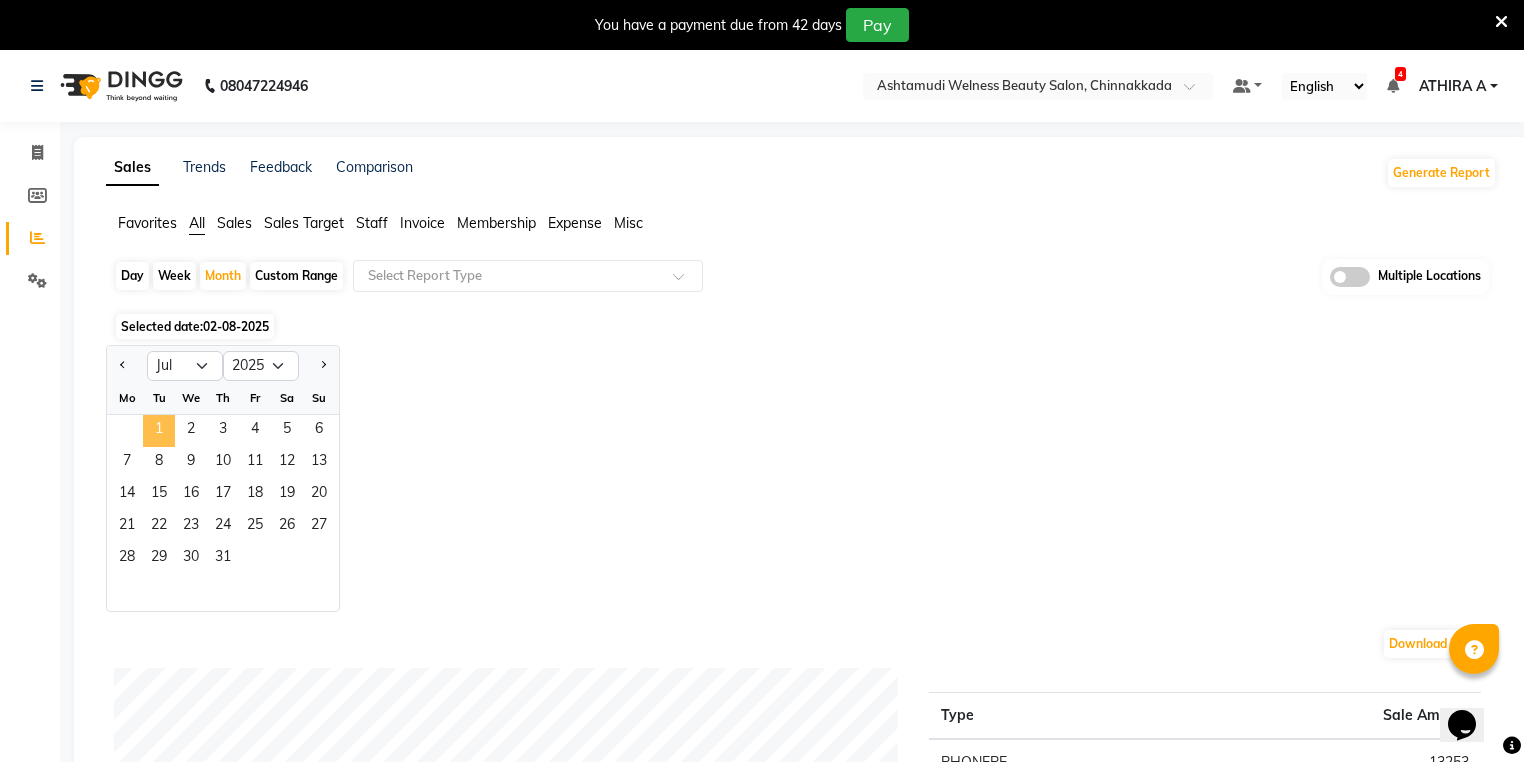 click on "1" 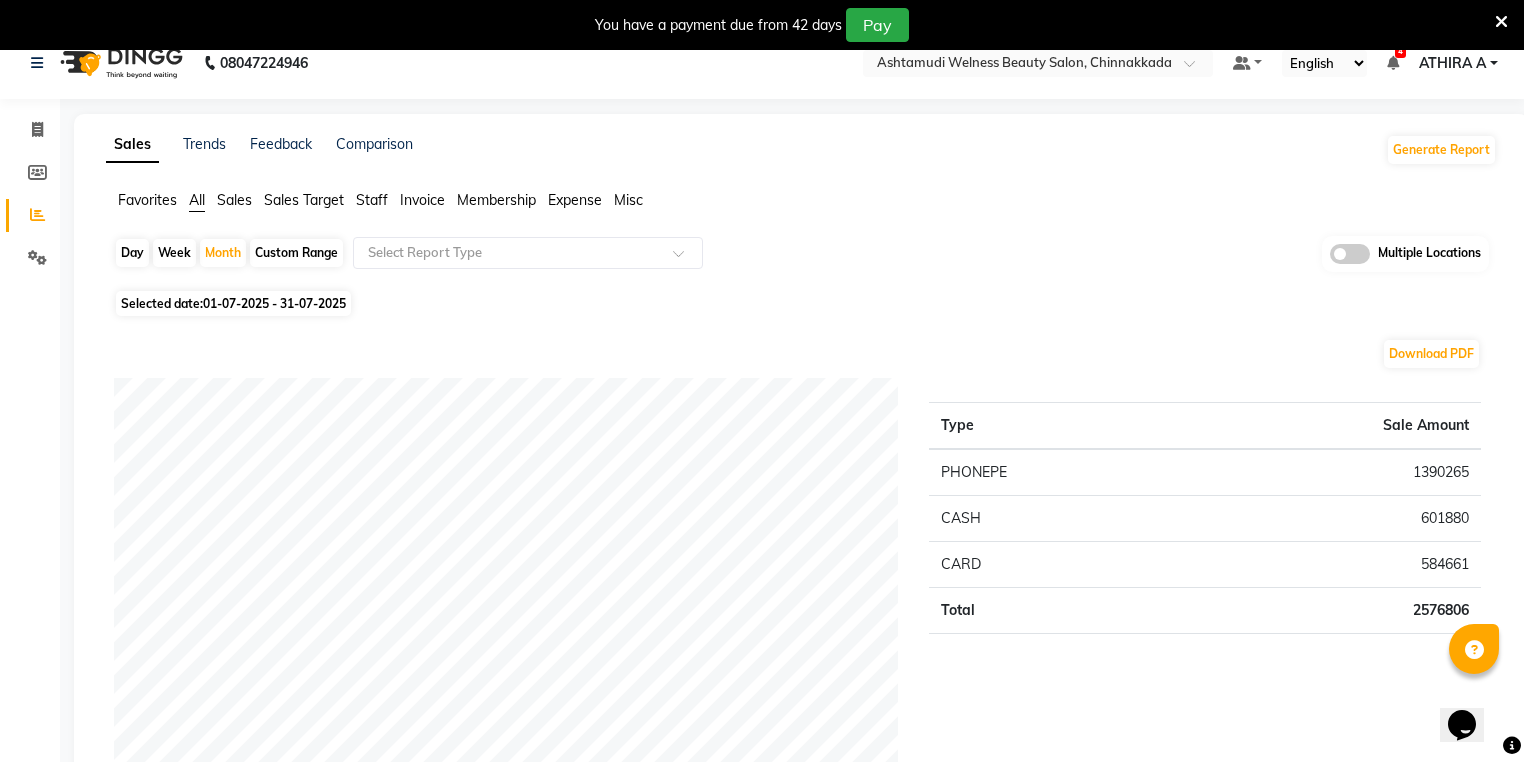 scroll, scrollTop: 0, scrollLeft: 0, axis: both 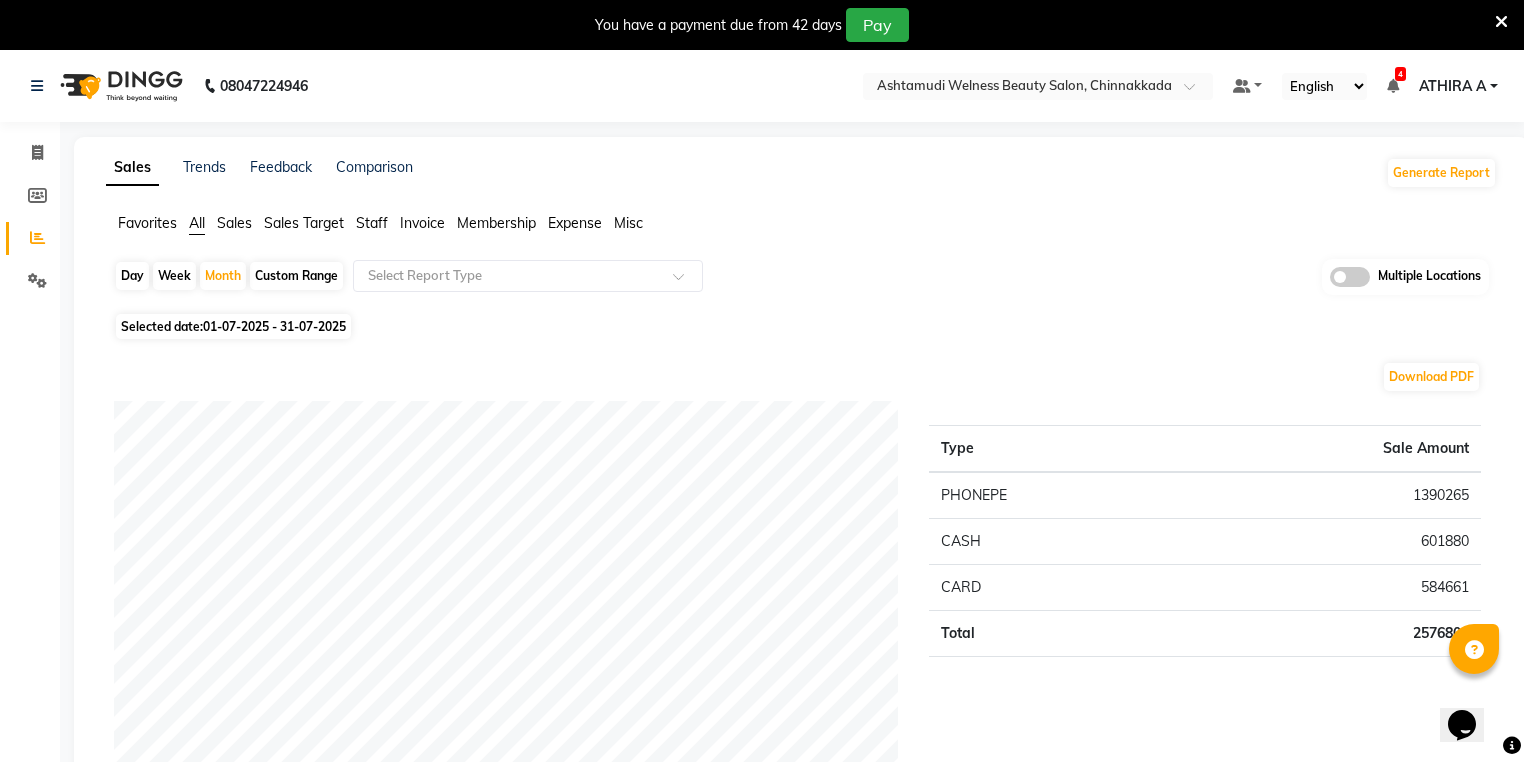 click on "[PHONE] Select Location × [BRAND] [BRAND] [BRAND], [CITY] Default Panel My Panel English ENGLISH Español العربية मराठी हिंदी ગુજરાતી தமிழ் 中文 4 Notifications nothing to show [FIRST] [LAST] Manage Profile Change Password Sign out  Version:[NUMBER].[NUMBER].[NUMBER]" 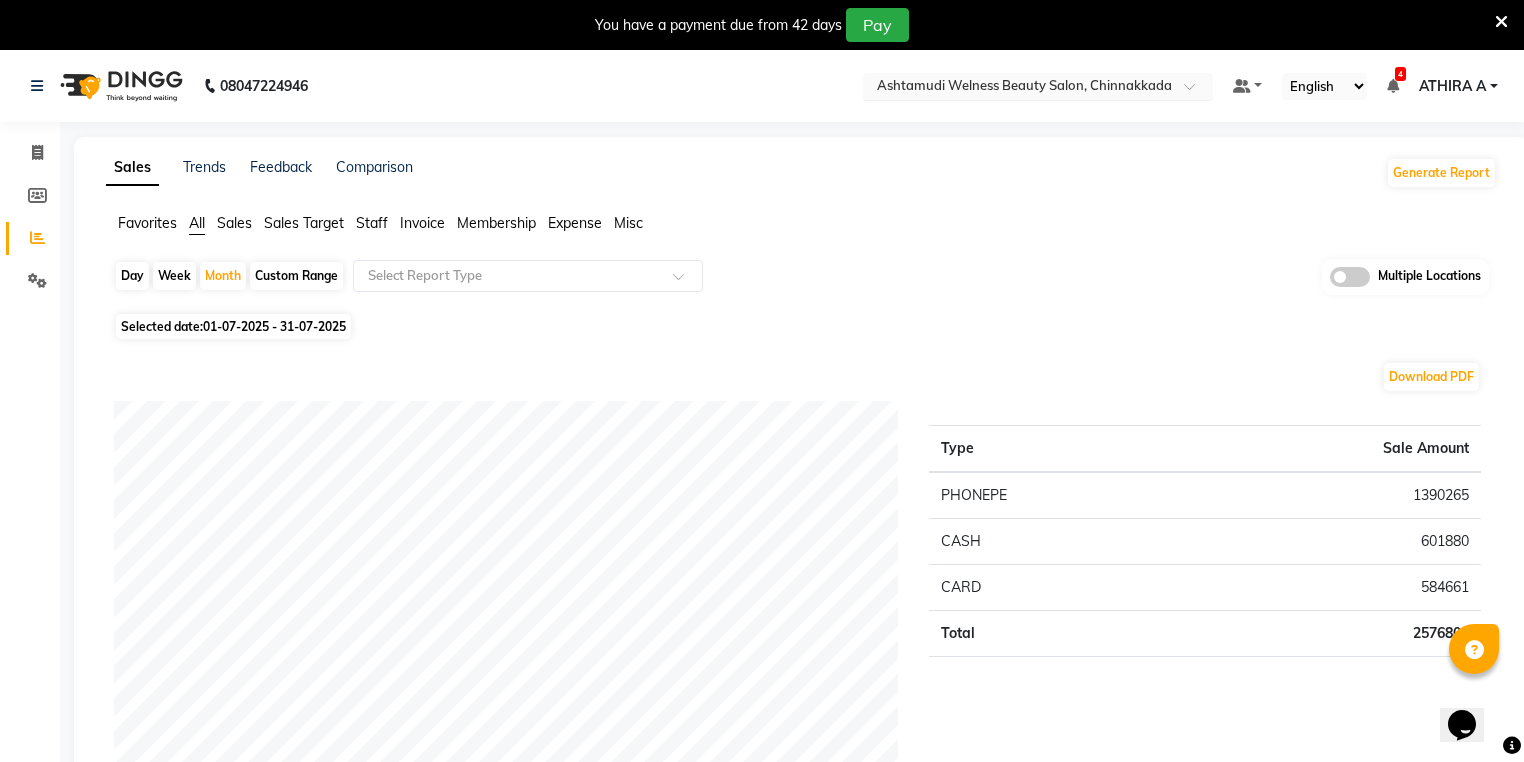 click at bounding box center (1196, 92) 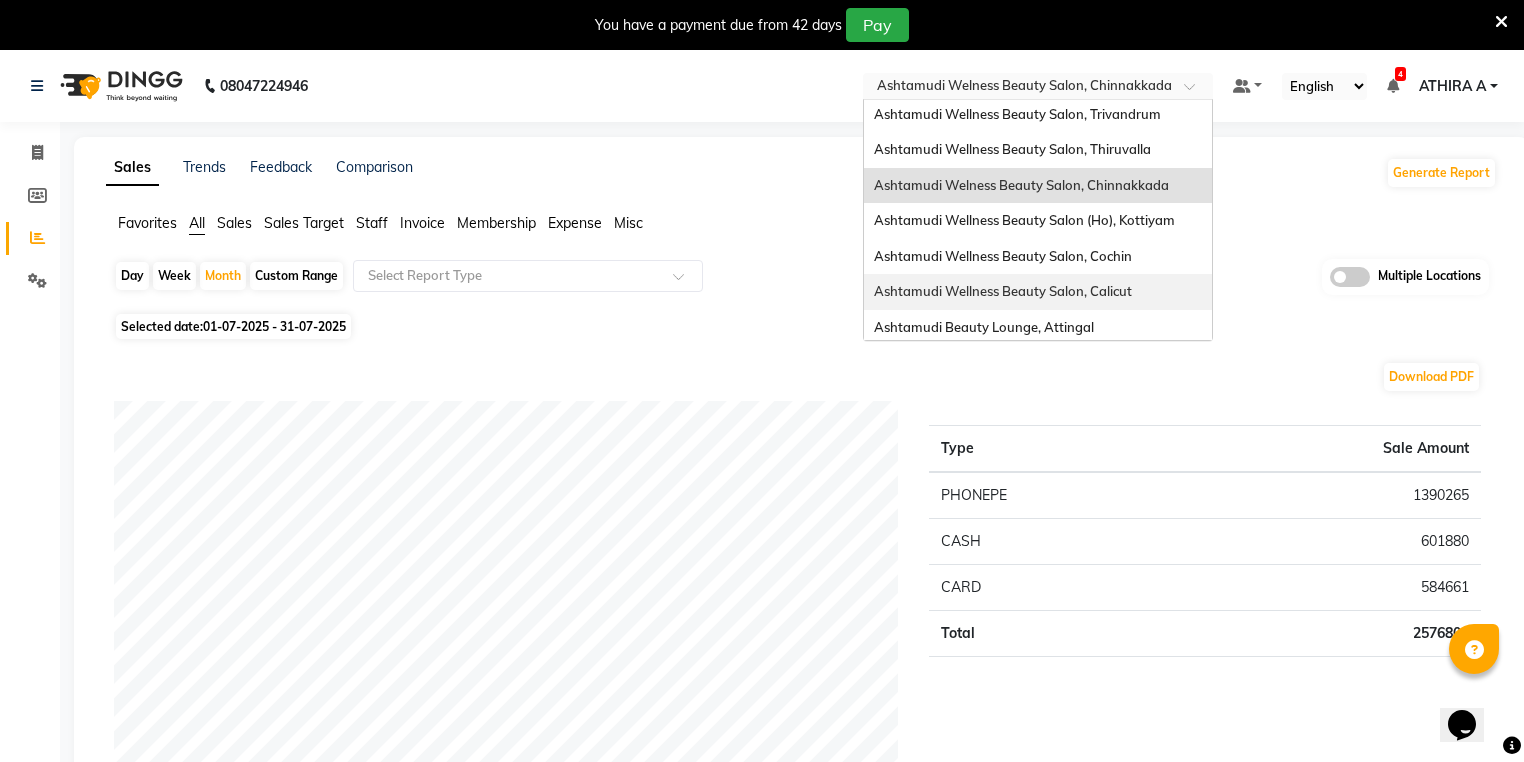 scroll, scrollTop: 0, scrollLeft: 0, axis: both 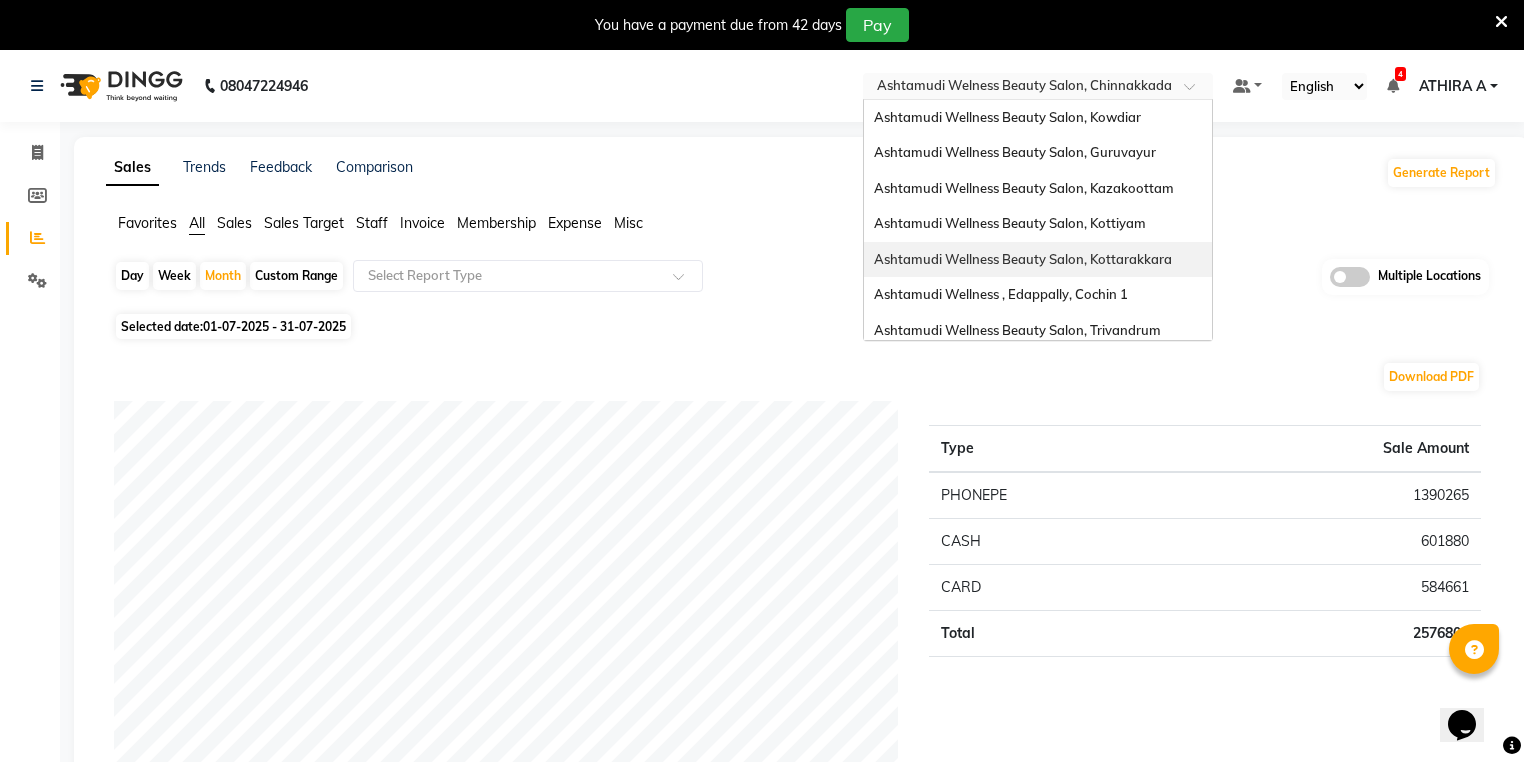 click on "Ashtamudi Wellness Beauty Salon, Kottarakkara" at bounding box center [1038, 260] 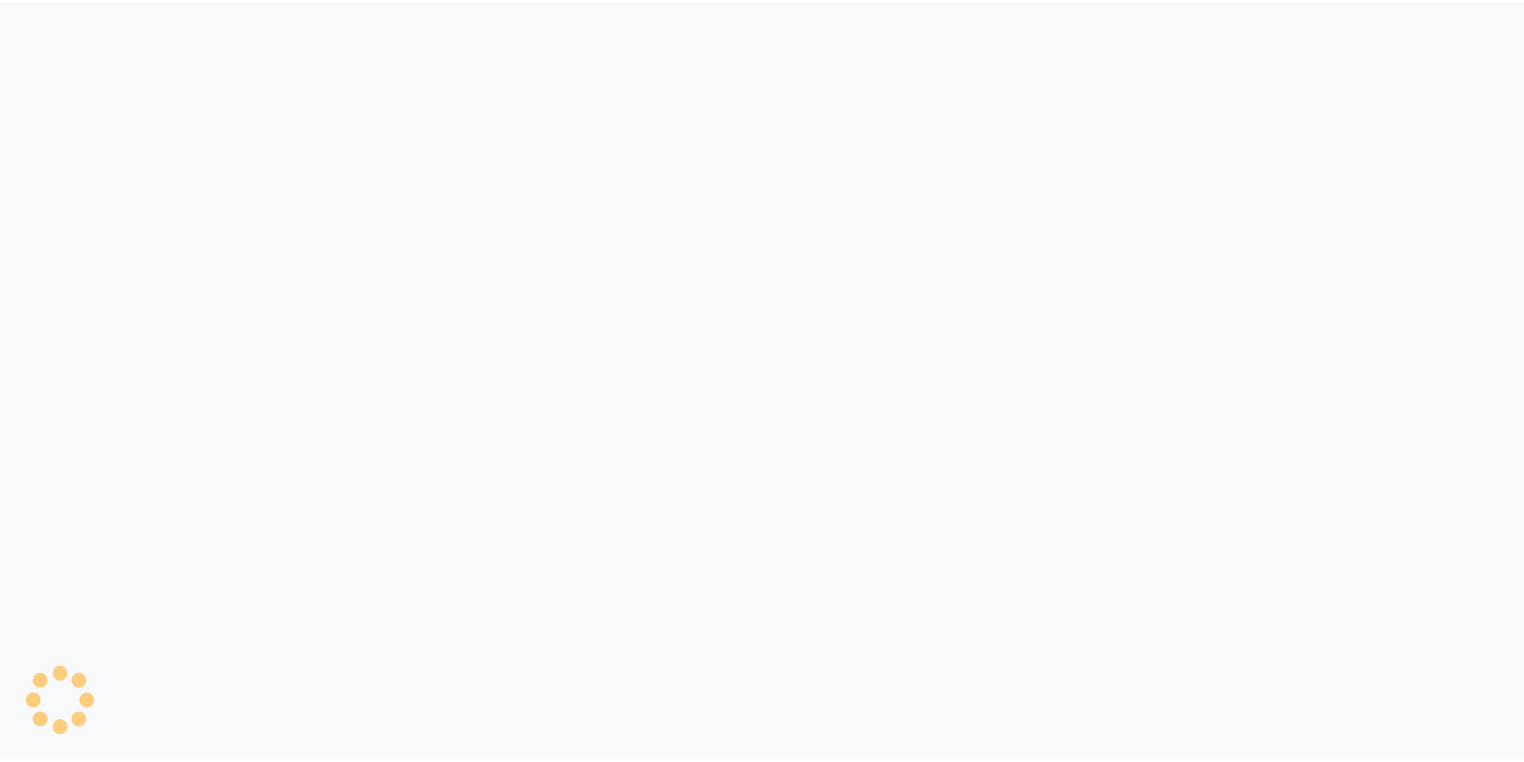 scroll, scrollTop: 0, scrollLeft: 0, axis: both 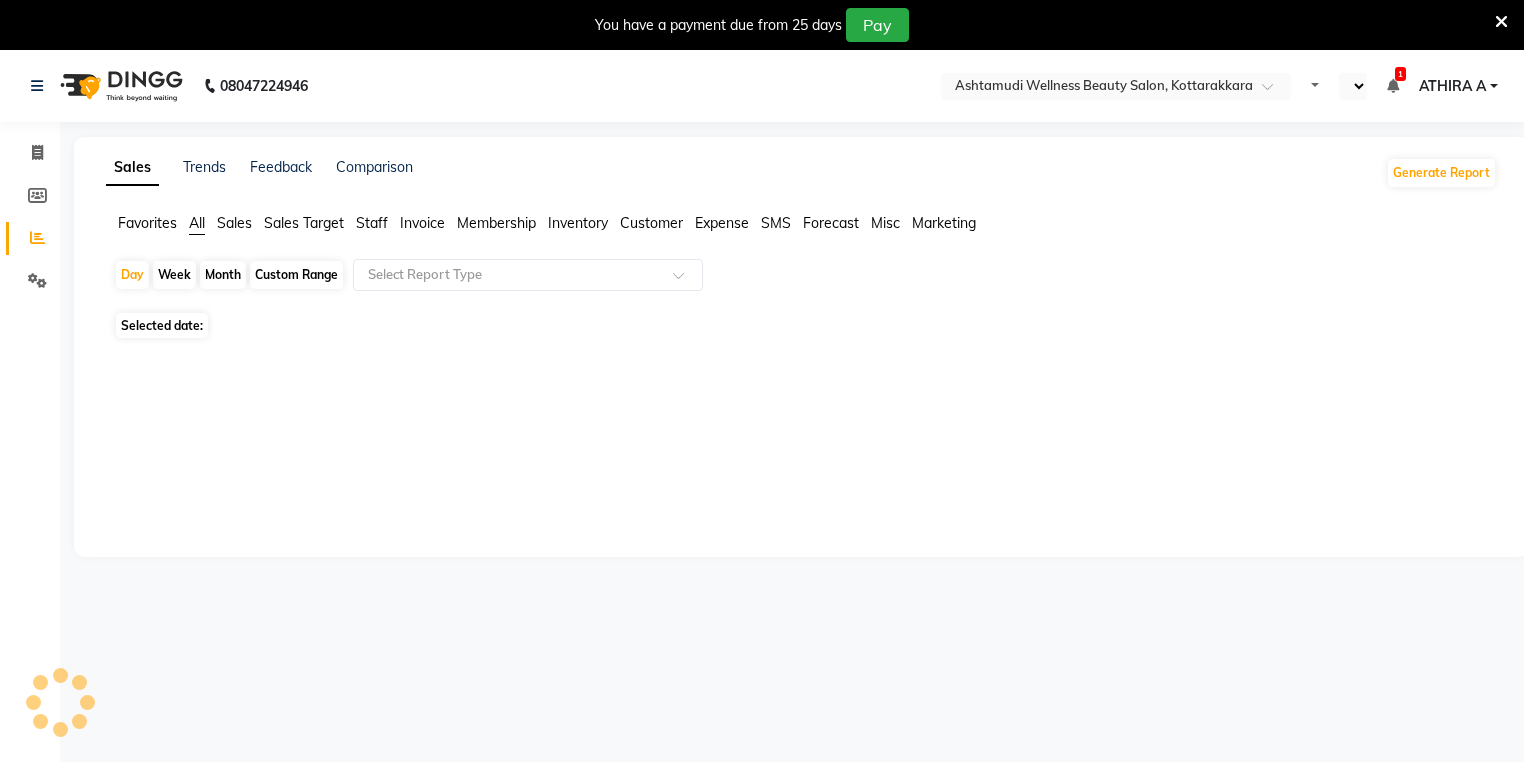 select on "en" 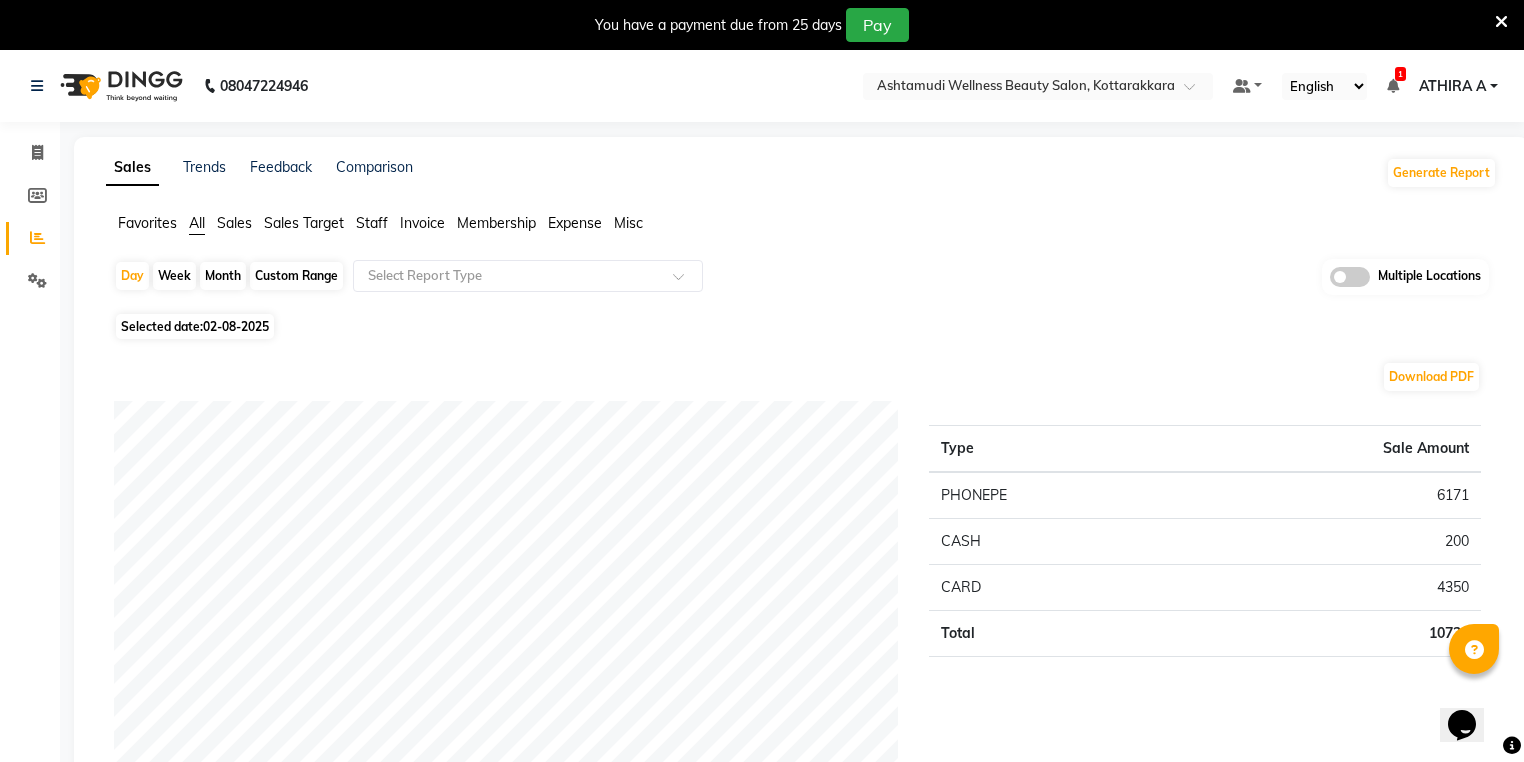 scroll, scrollTop: 0, scrollLeft: 0, axis: both 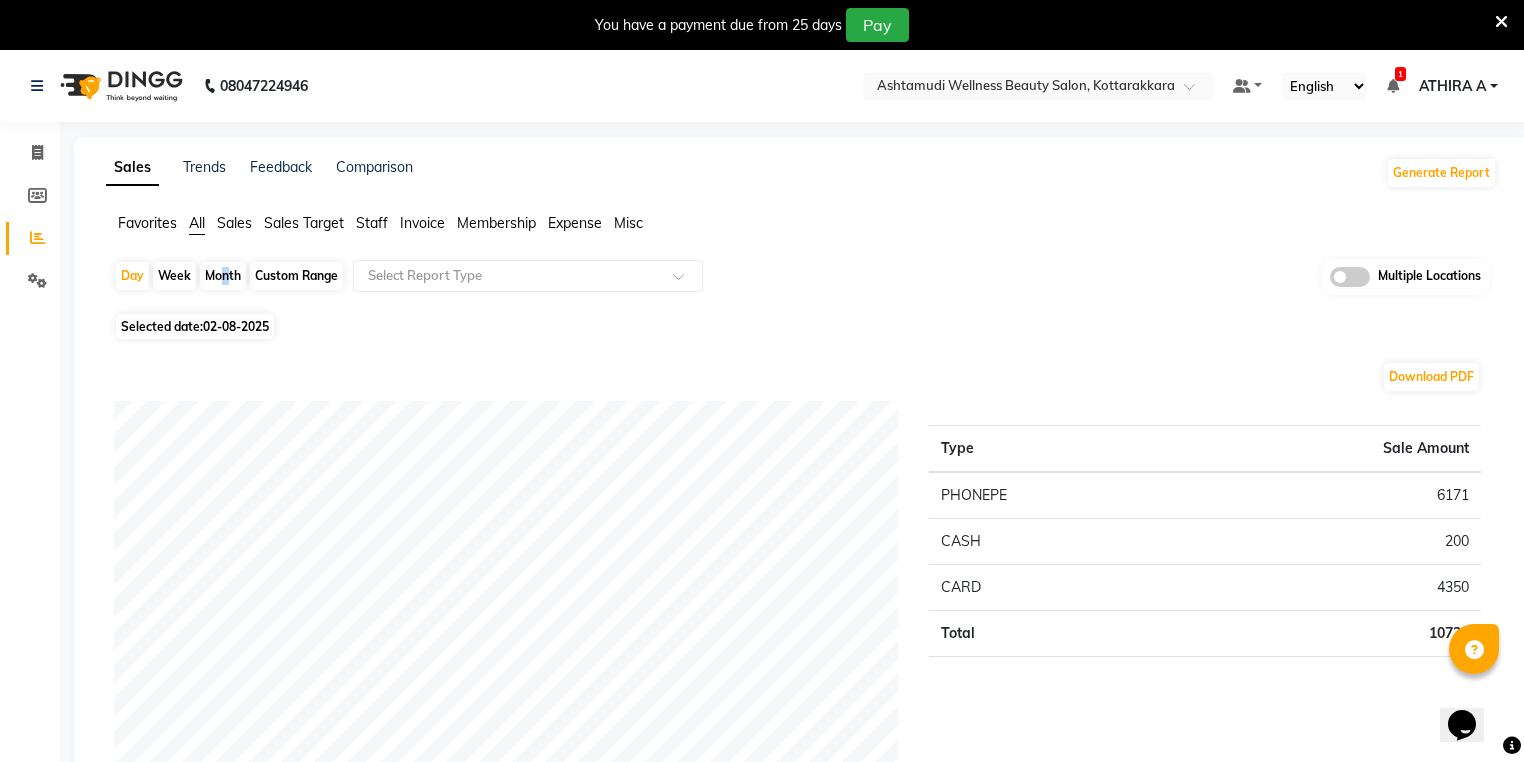 click on "Month" 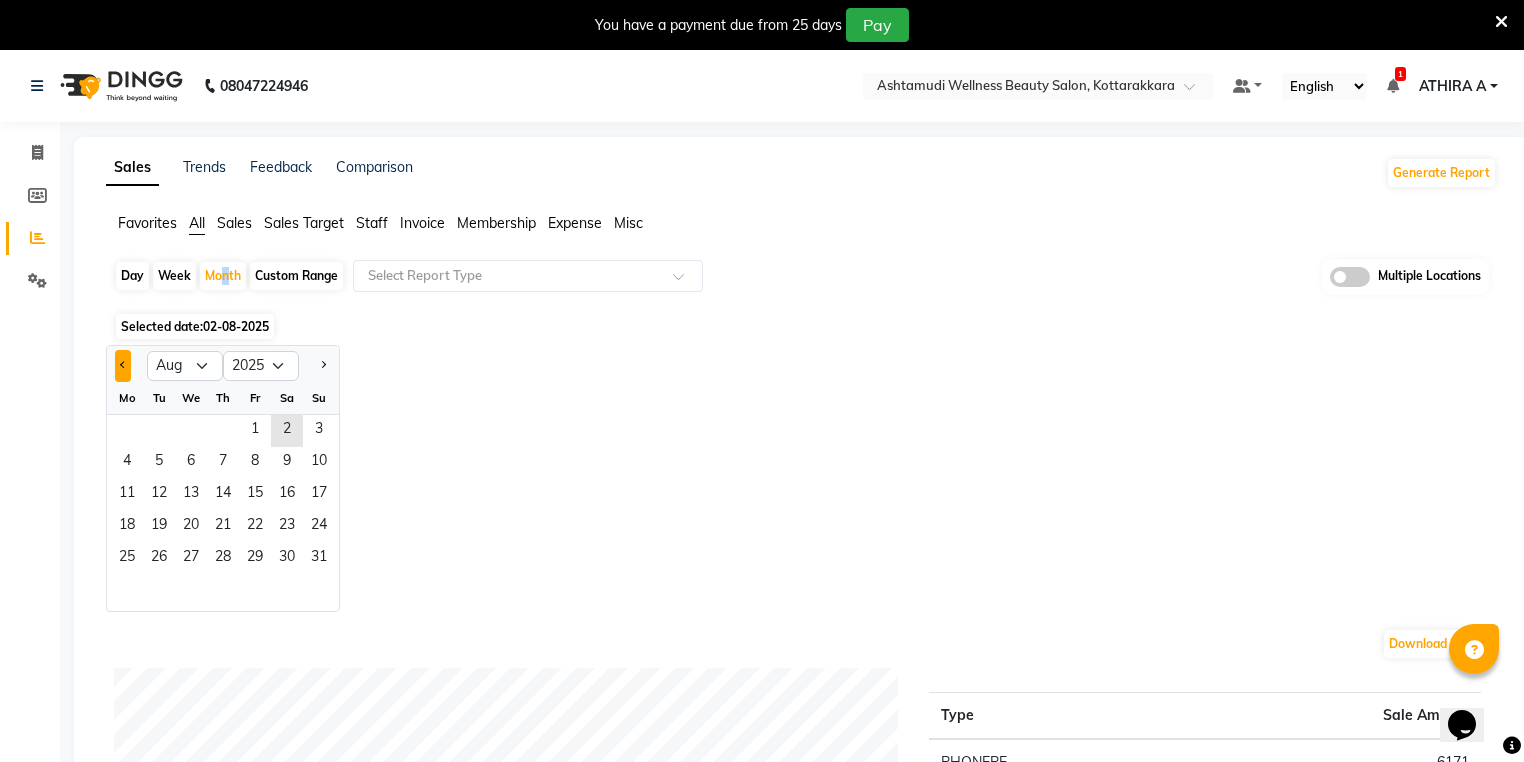 click 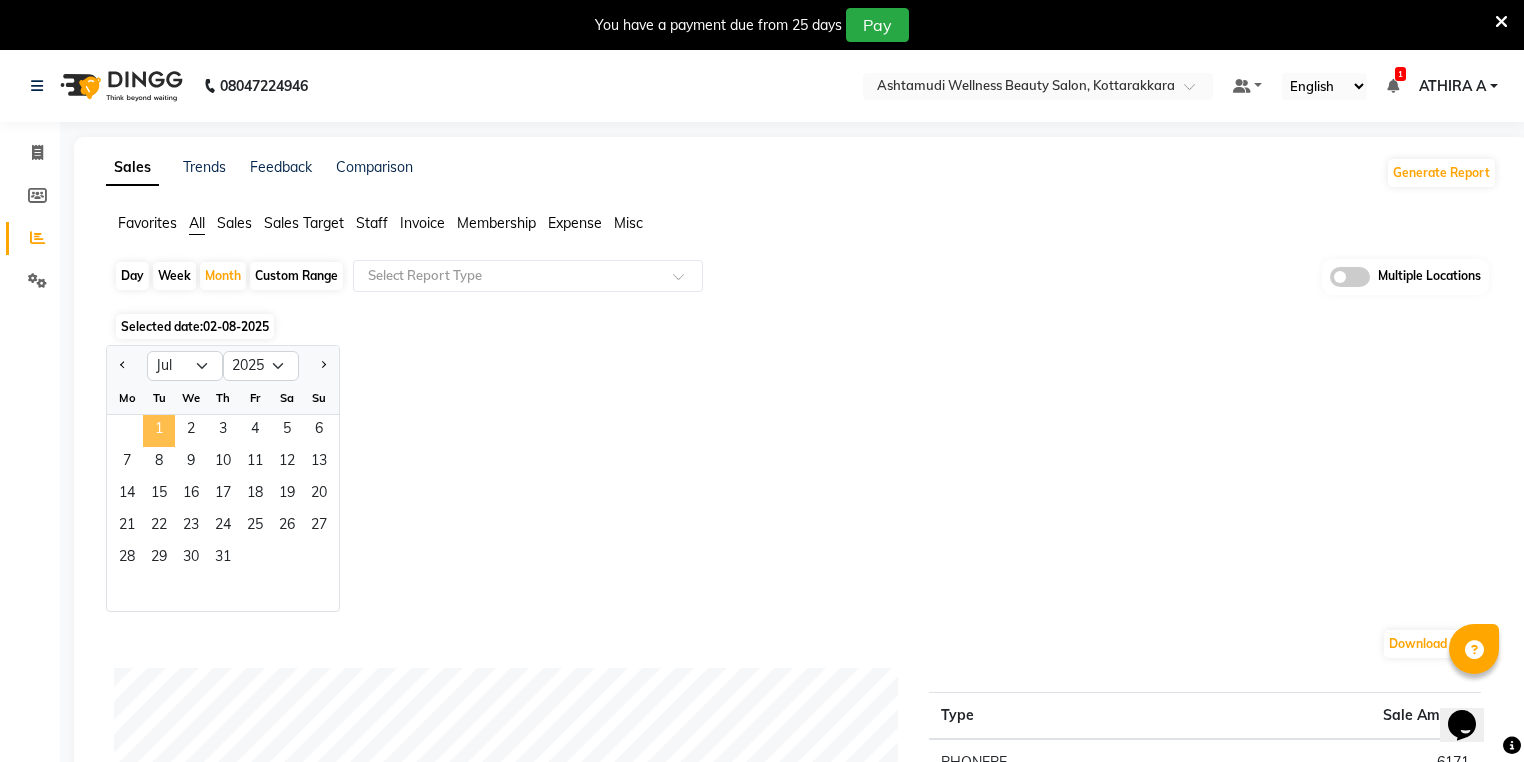 click on "1" 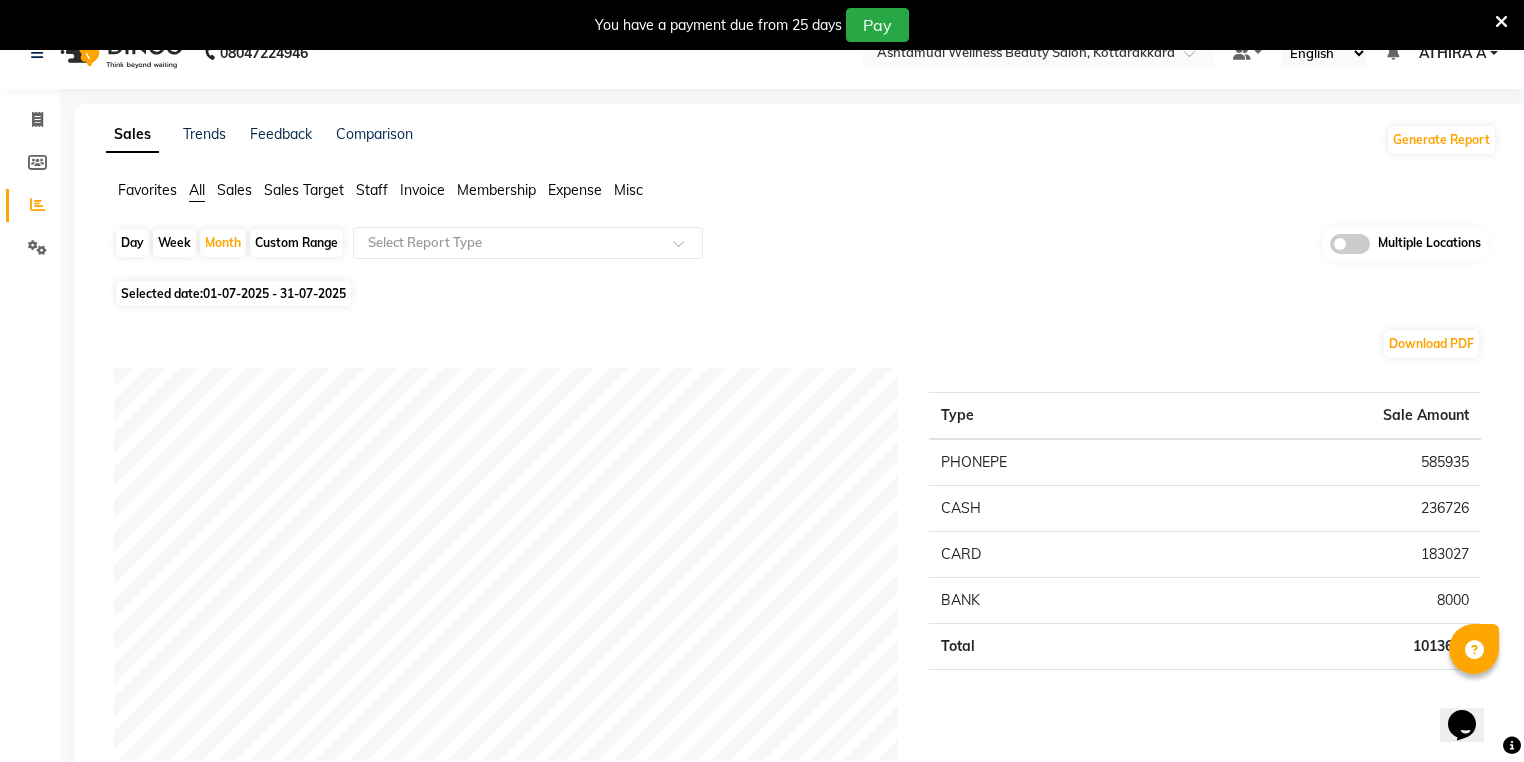 scroll, scrollTop: 0, scrollLeft: 0, axis: both 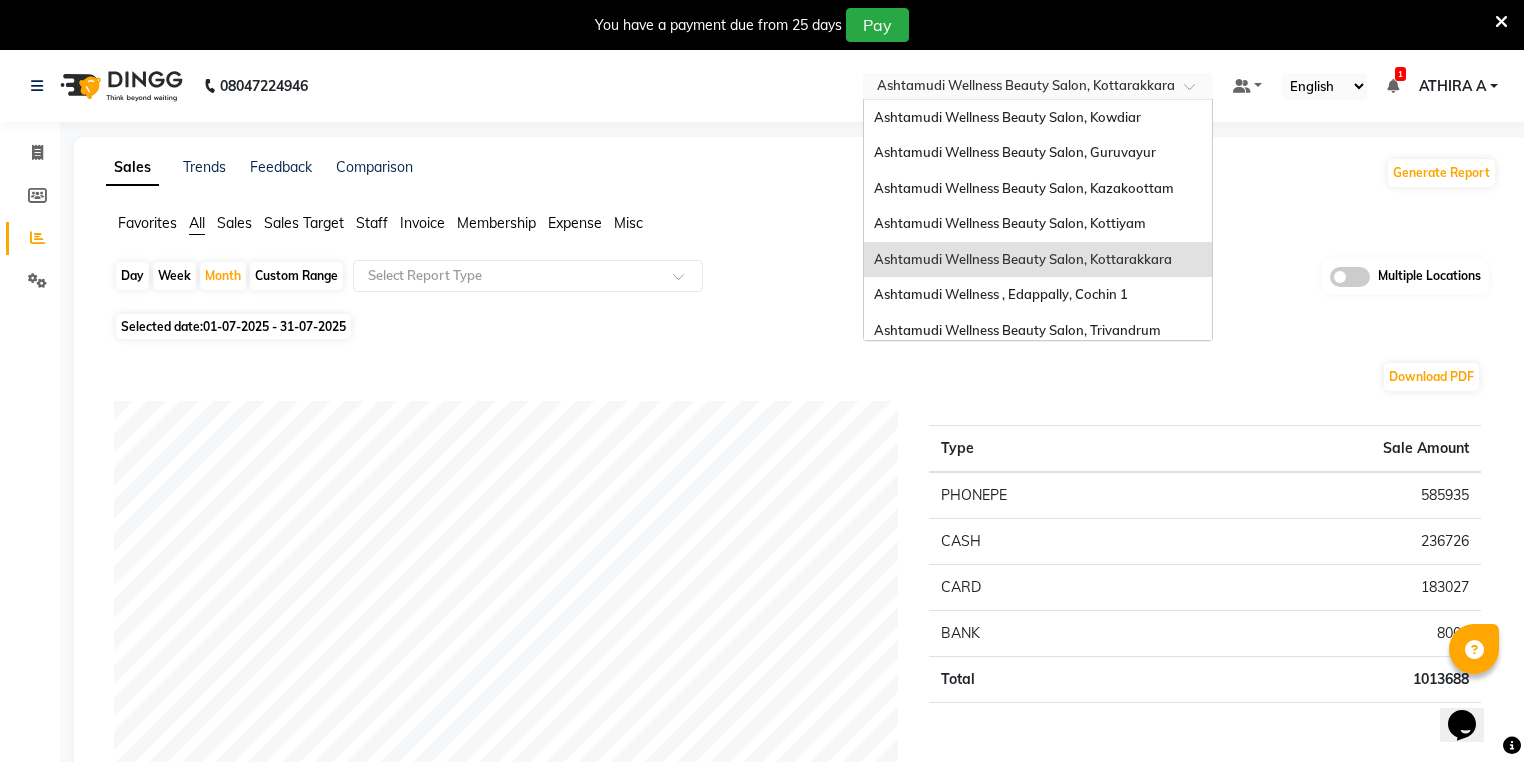 click at bounding box center [1018, 88] 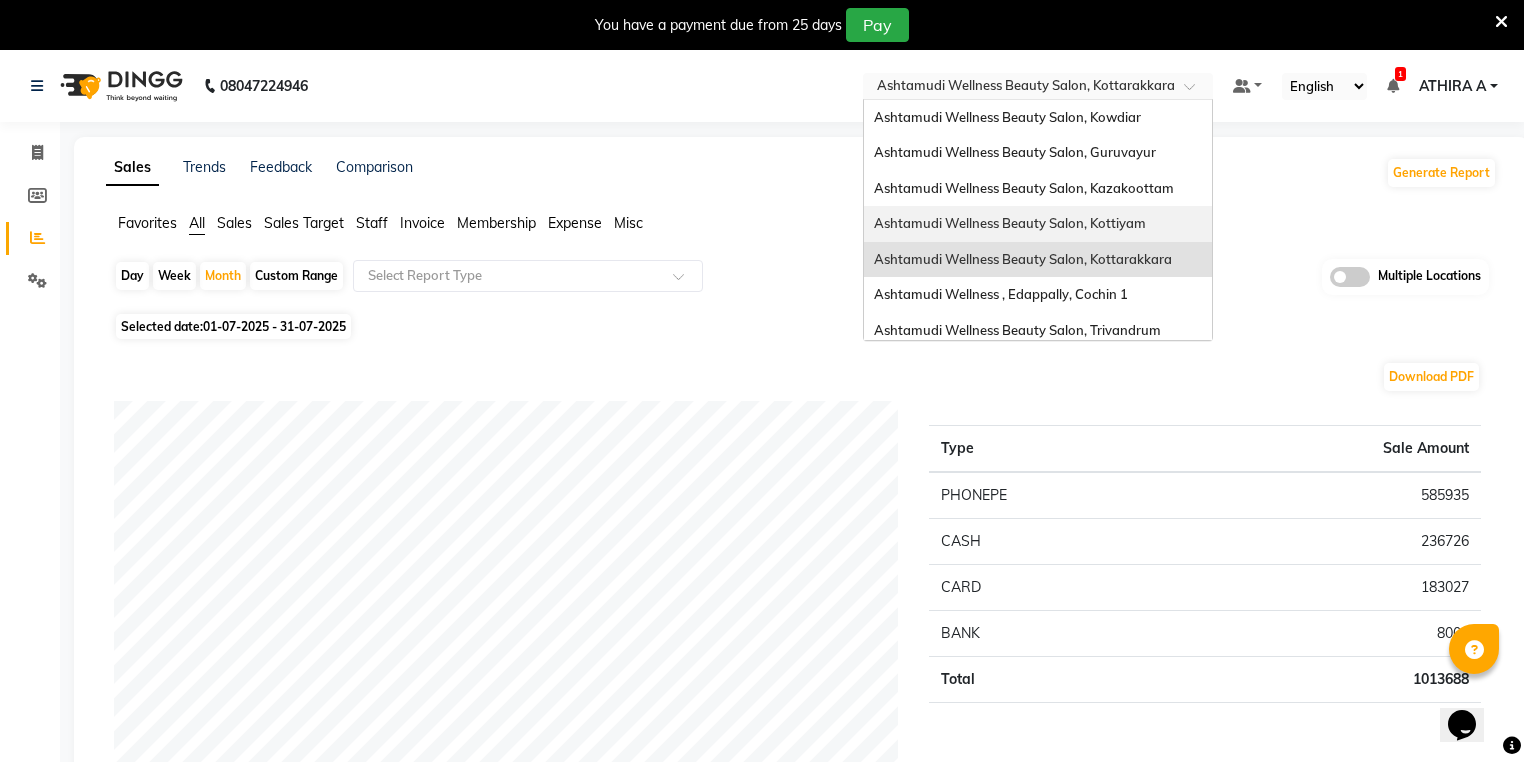 click on "Ashtamudi Wellness Beauty Salon, Kottiyam" at bounding box center (1010, 223) 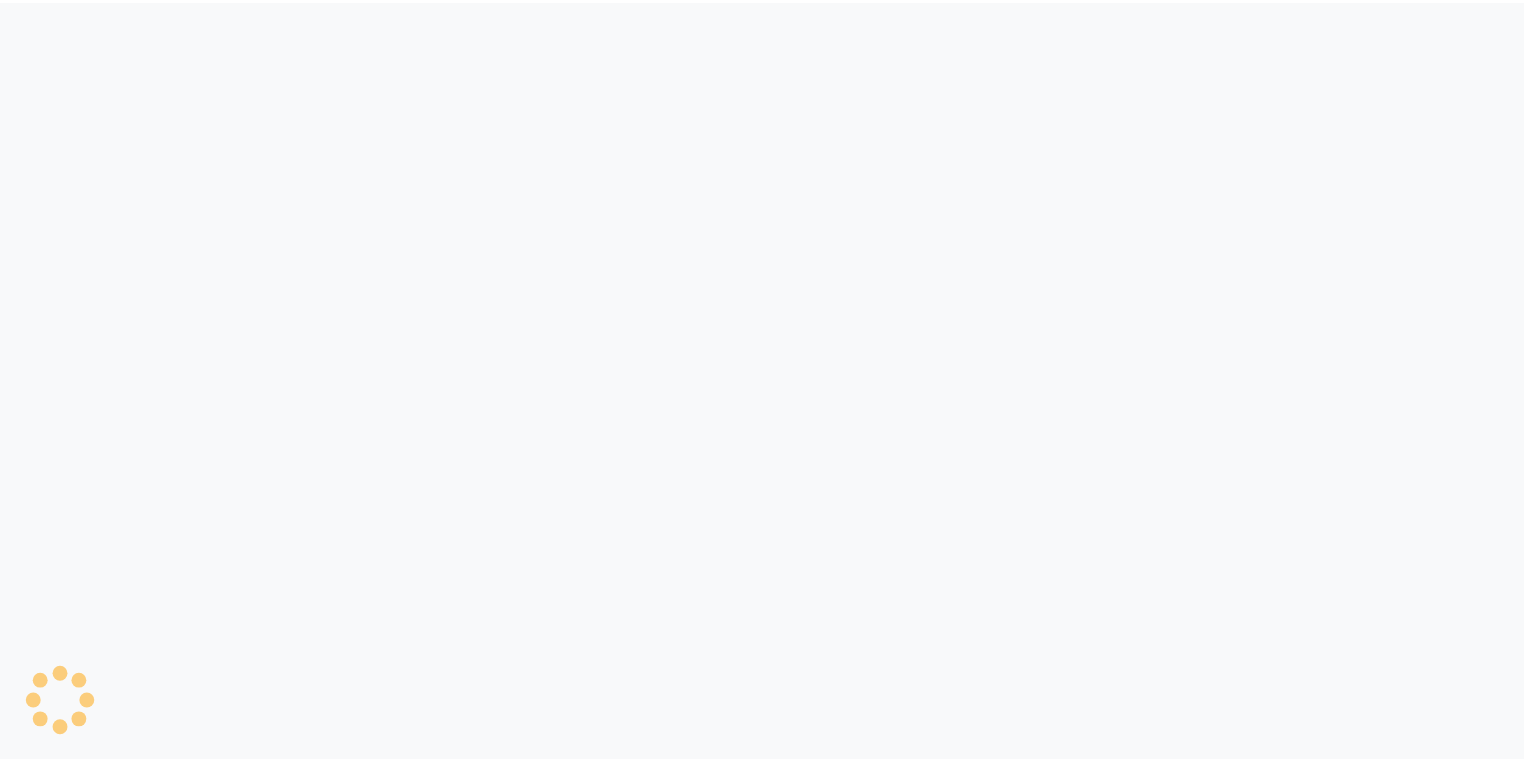 scroll, scrollTop: 0, scrollLeft: 0, axis: both 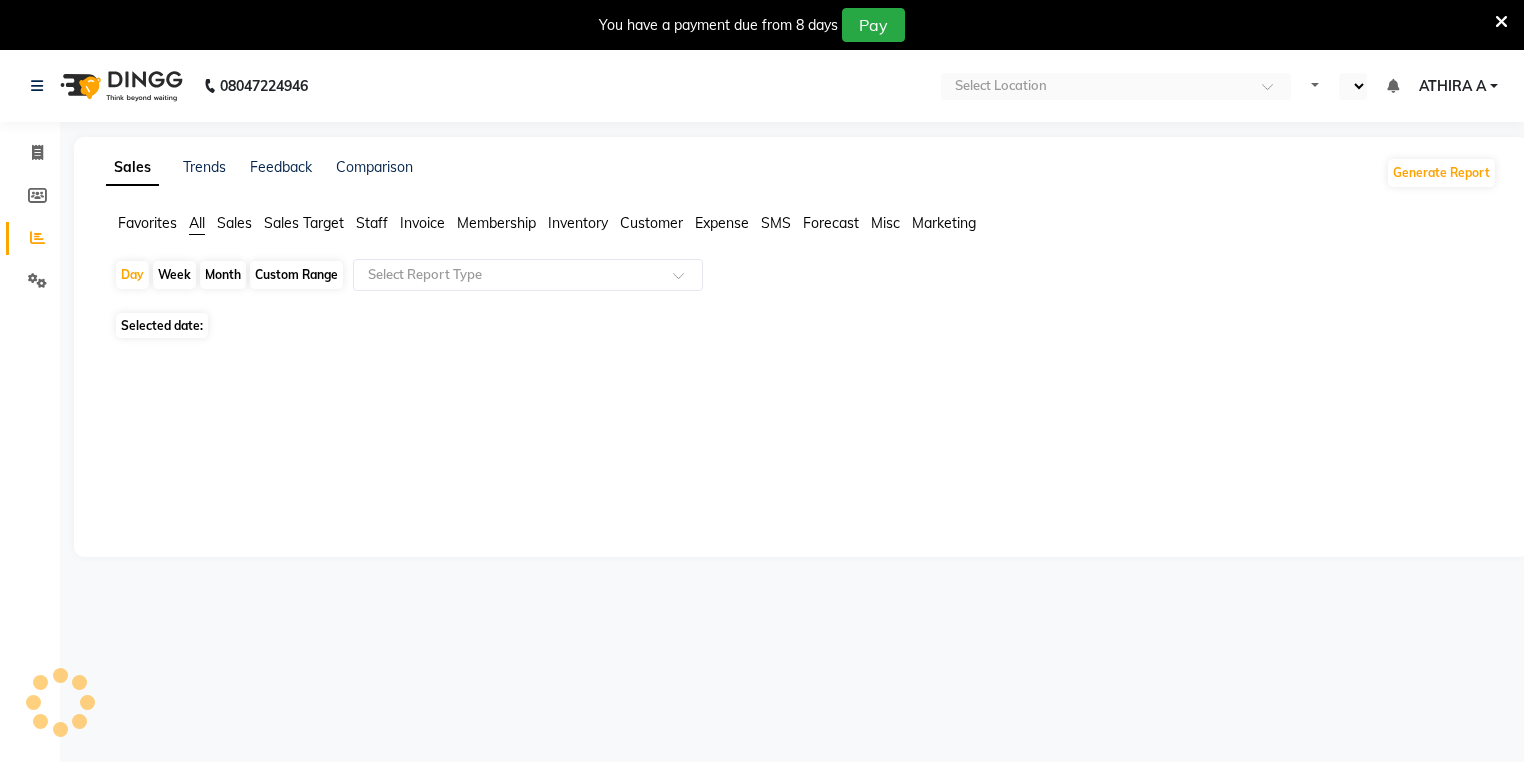 select on "en" 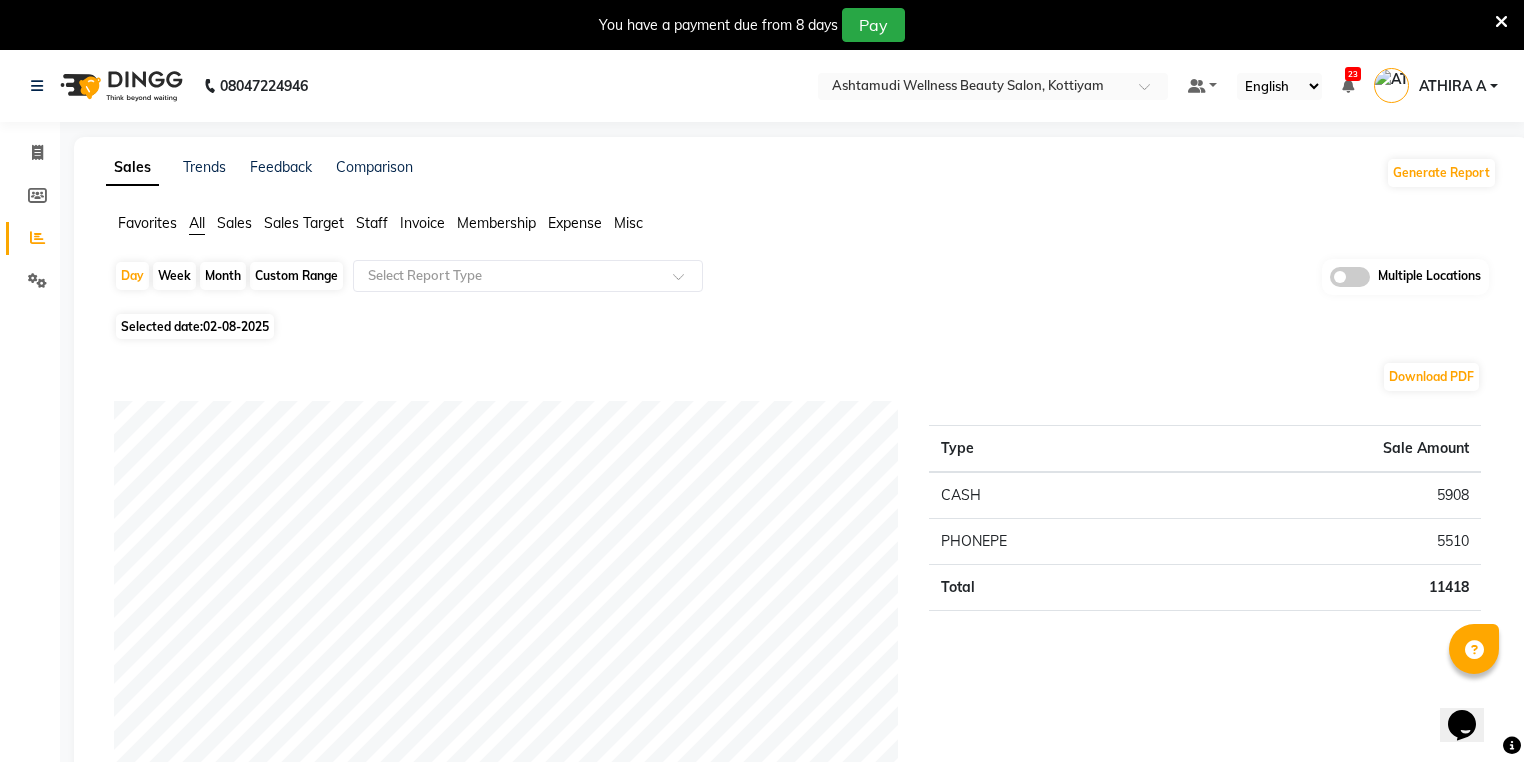 scroll, scrollTop: 0, scrollLeft: 0, axis: both 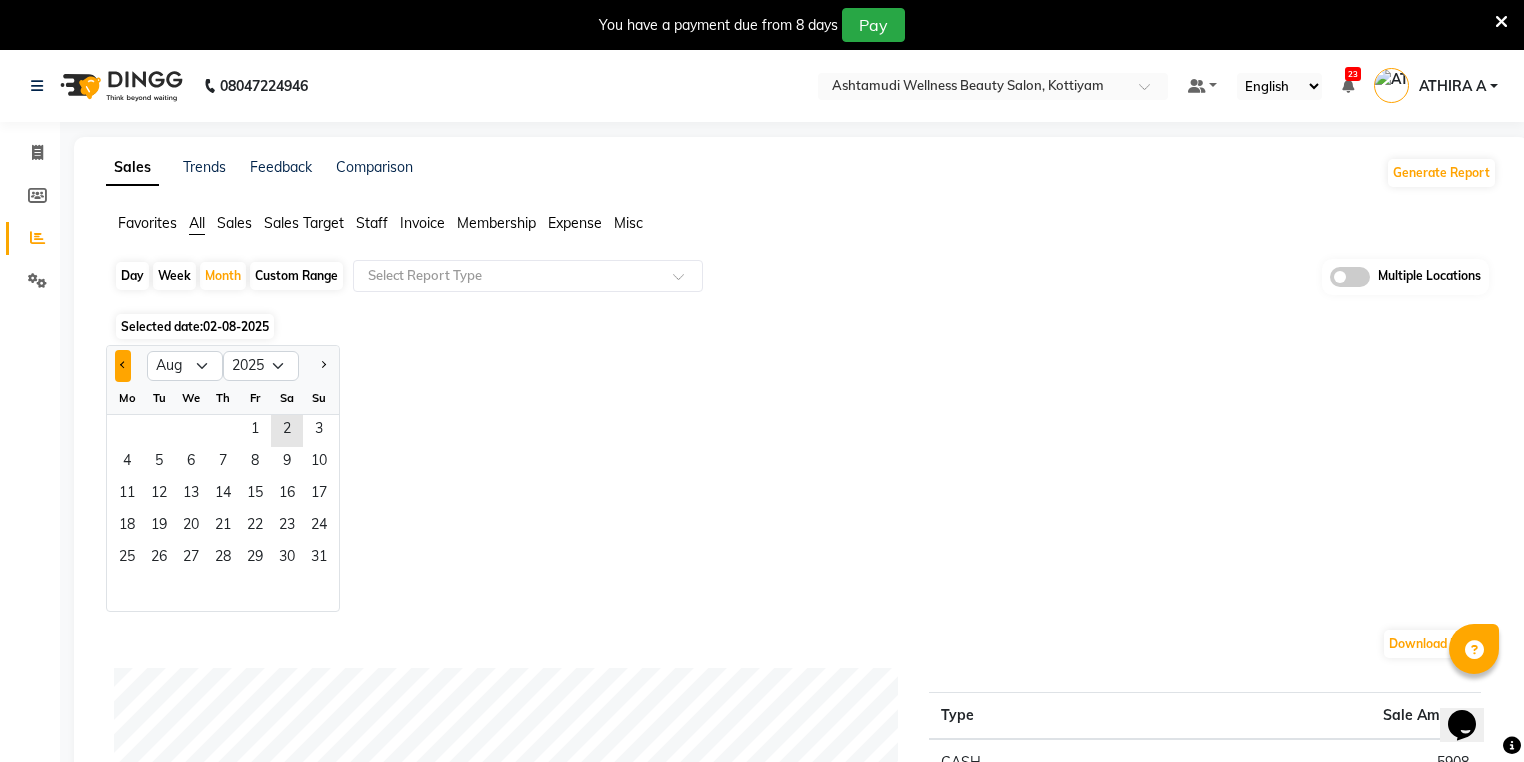 click 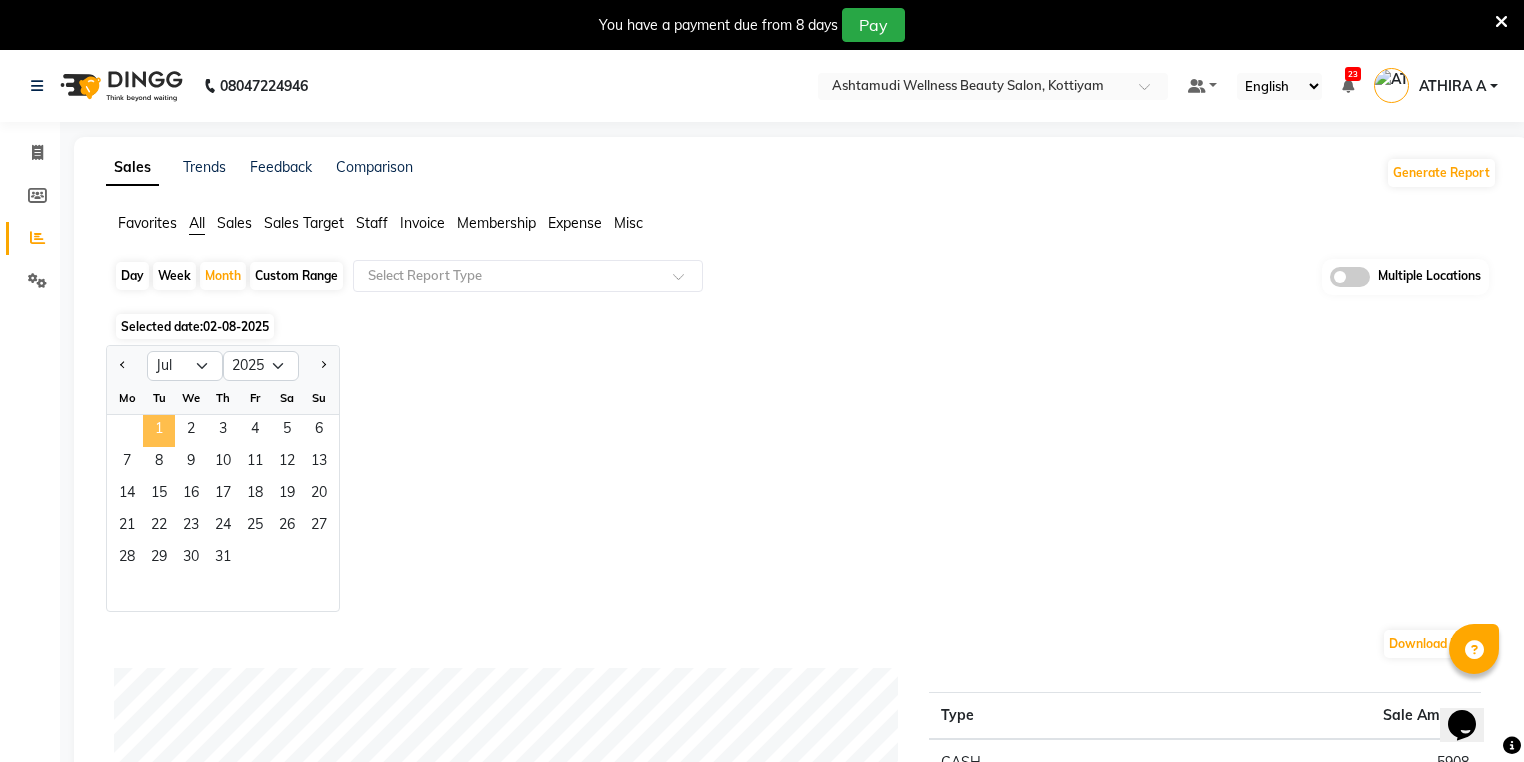 click on "1" 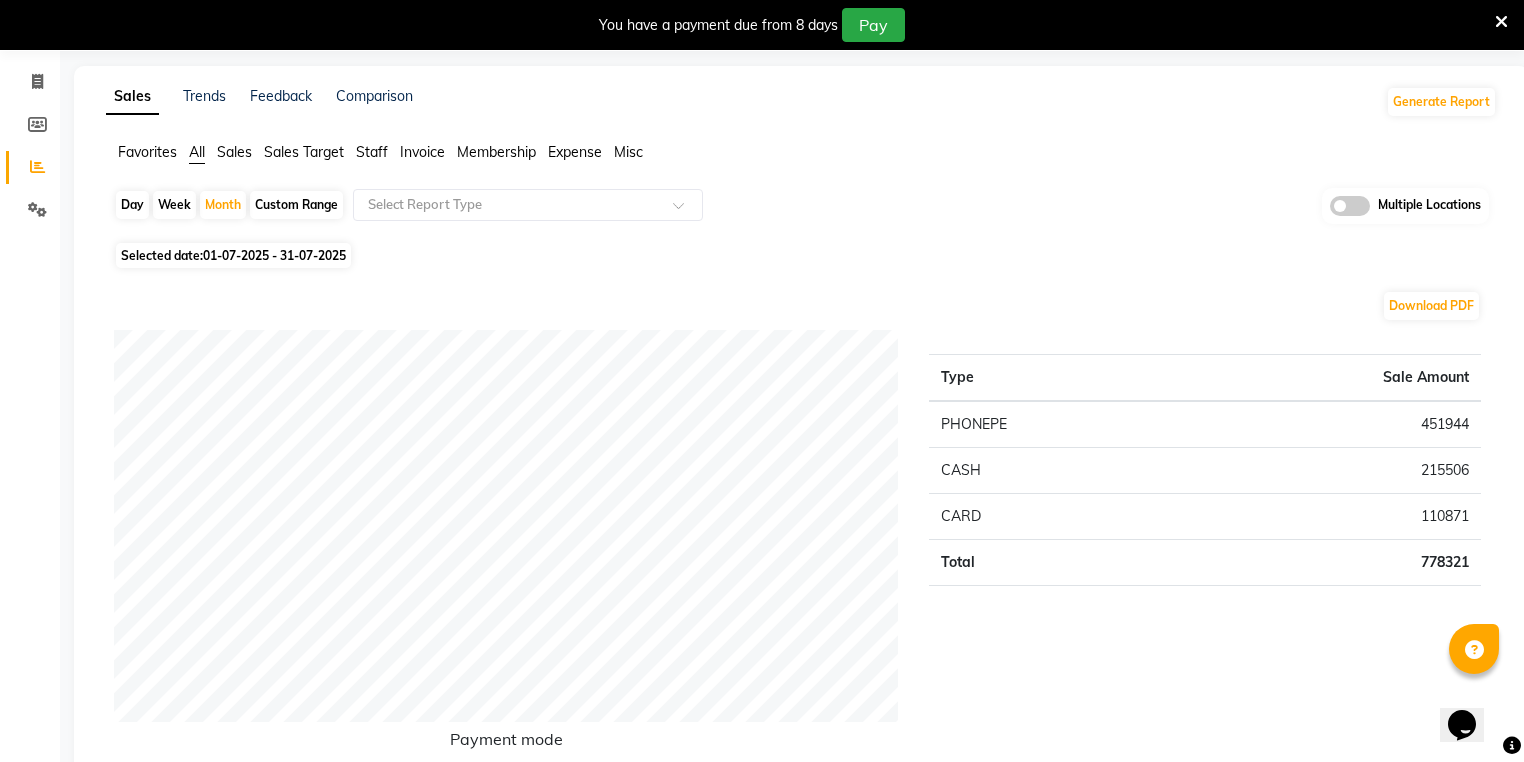 scroll, scrollTop: 0, scrollLeft: 0, axis: both 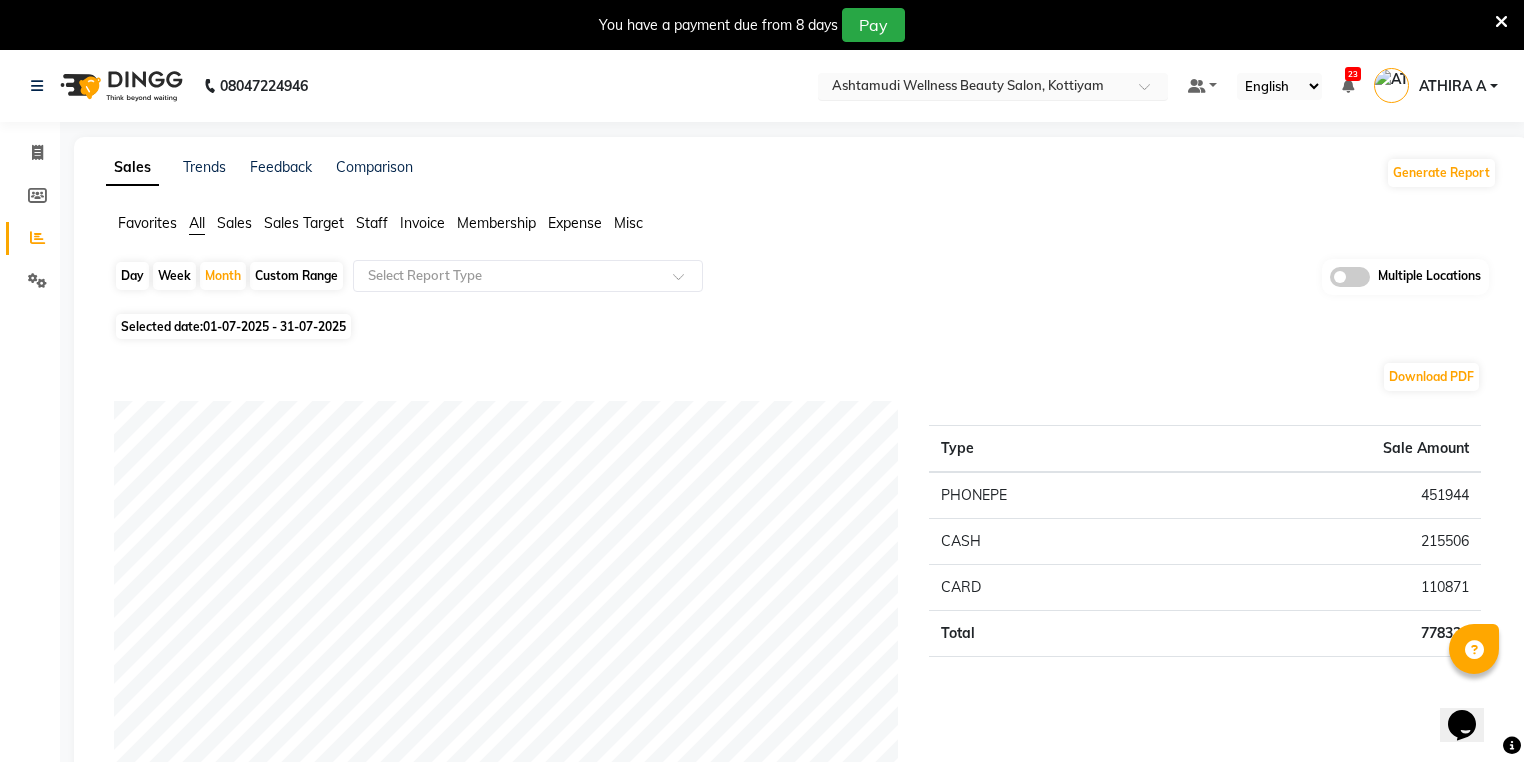 click at bounding box center [973, 88] 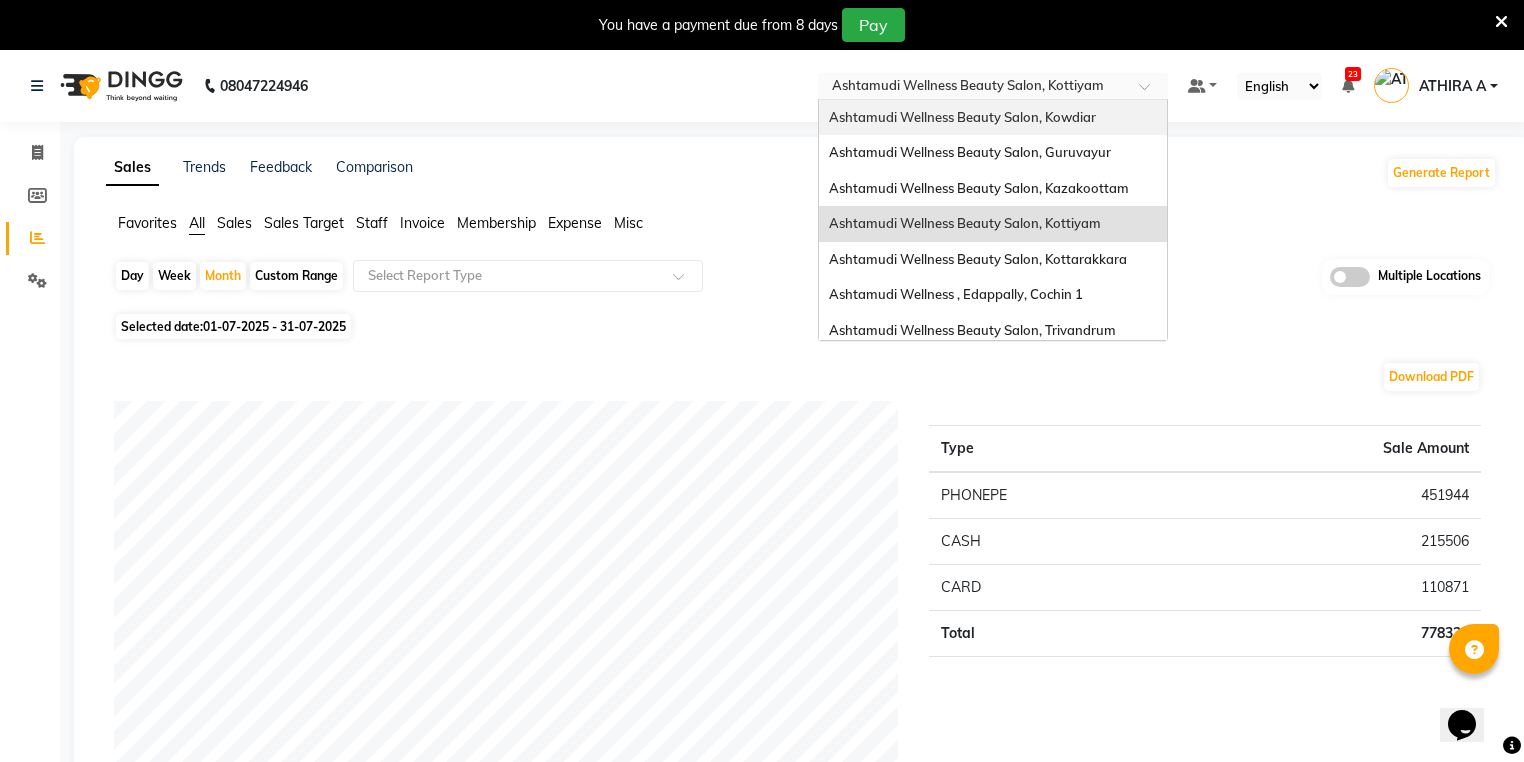 click on "Ashtamudi Wellness Beauty Salon, Kowdiar" at bounding box center (962, 117) 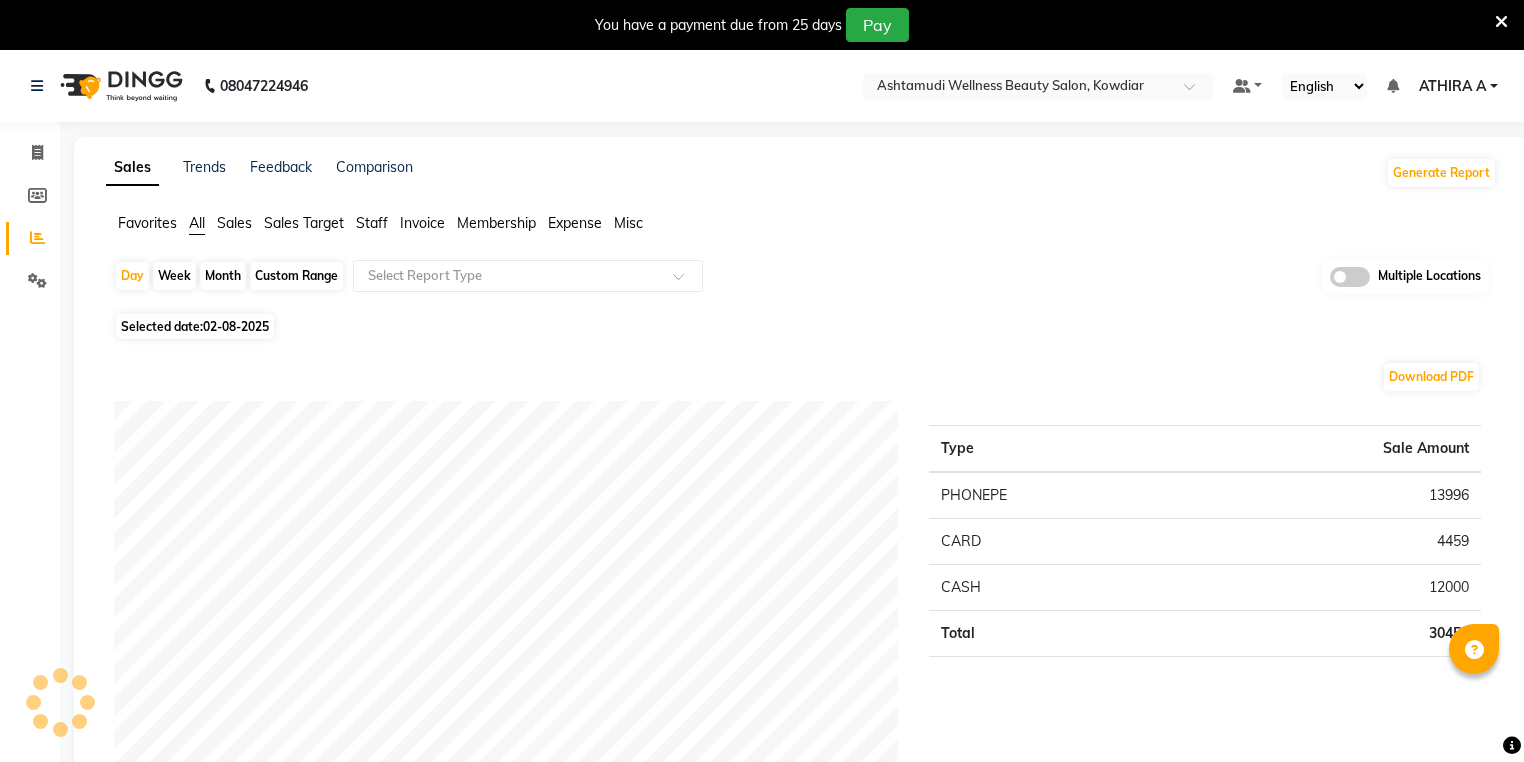 scroll, scrollTop: 0, scrollLeft: 0, axis: both 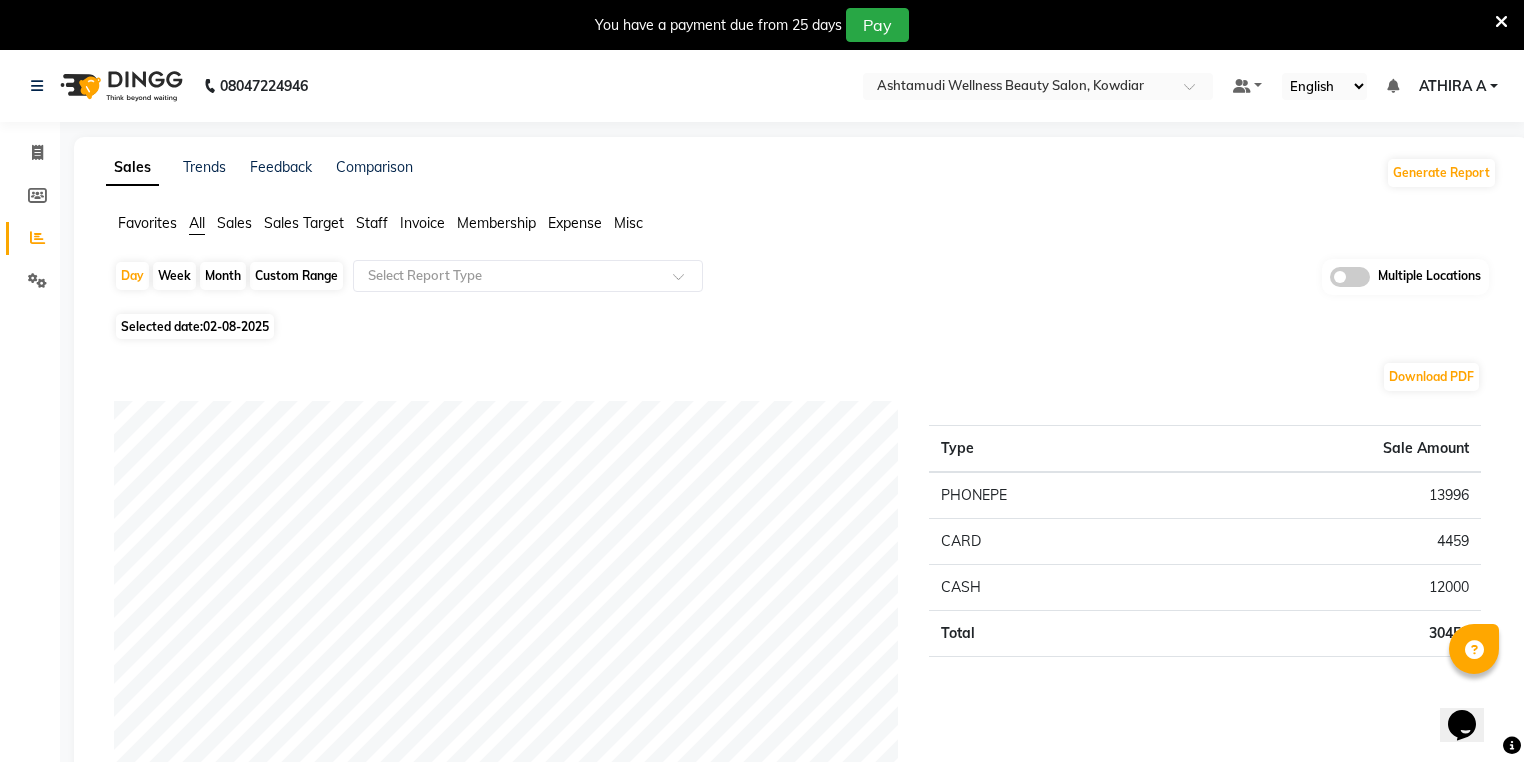 click on "Month" 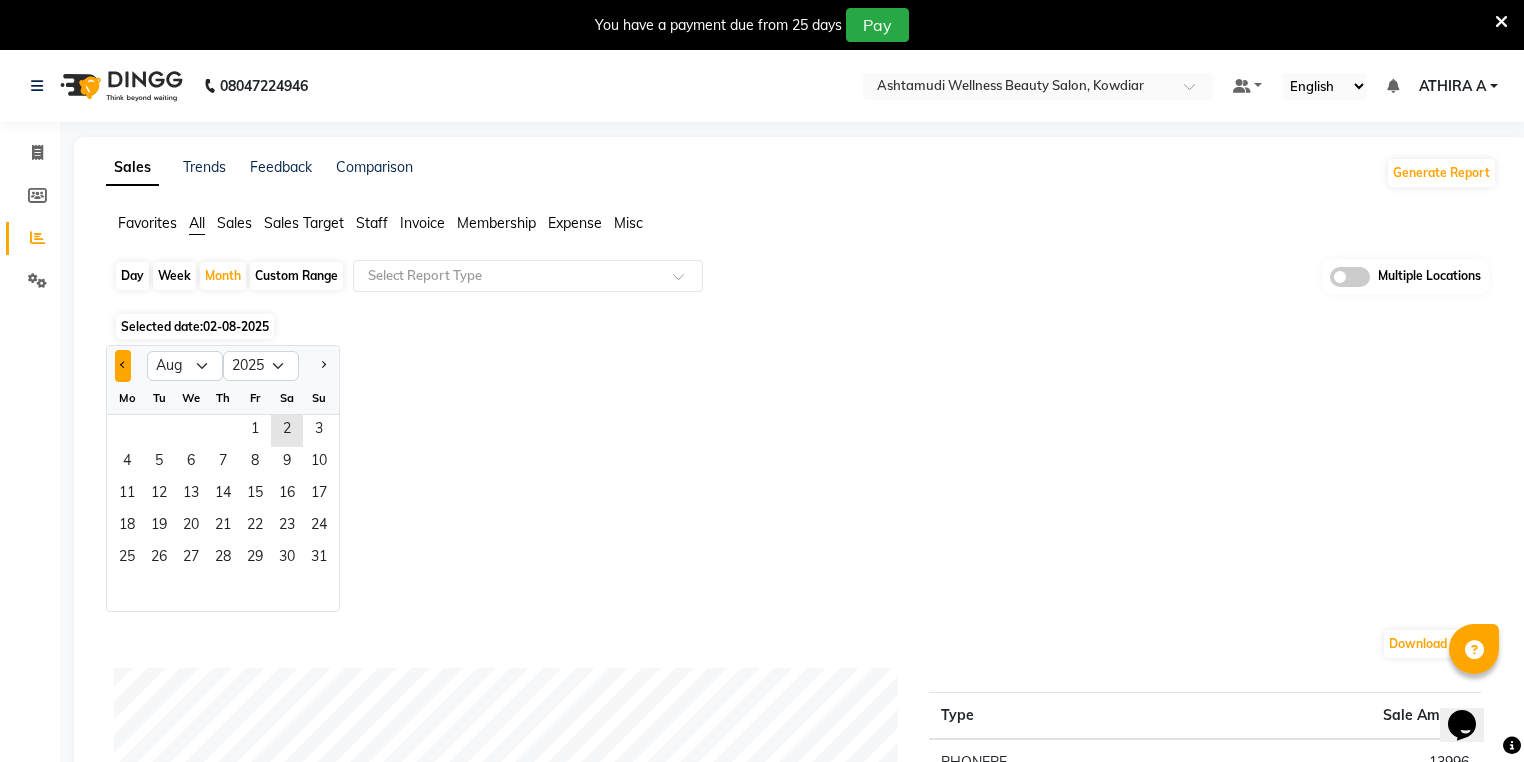 click 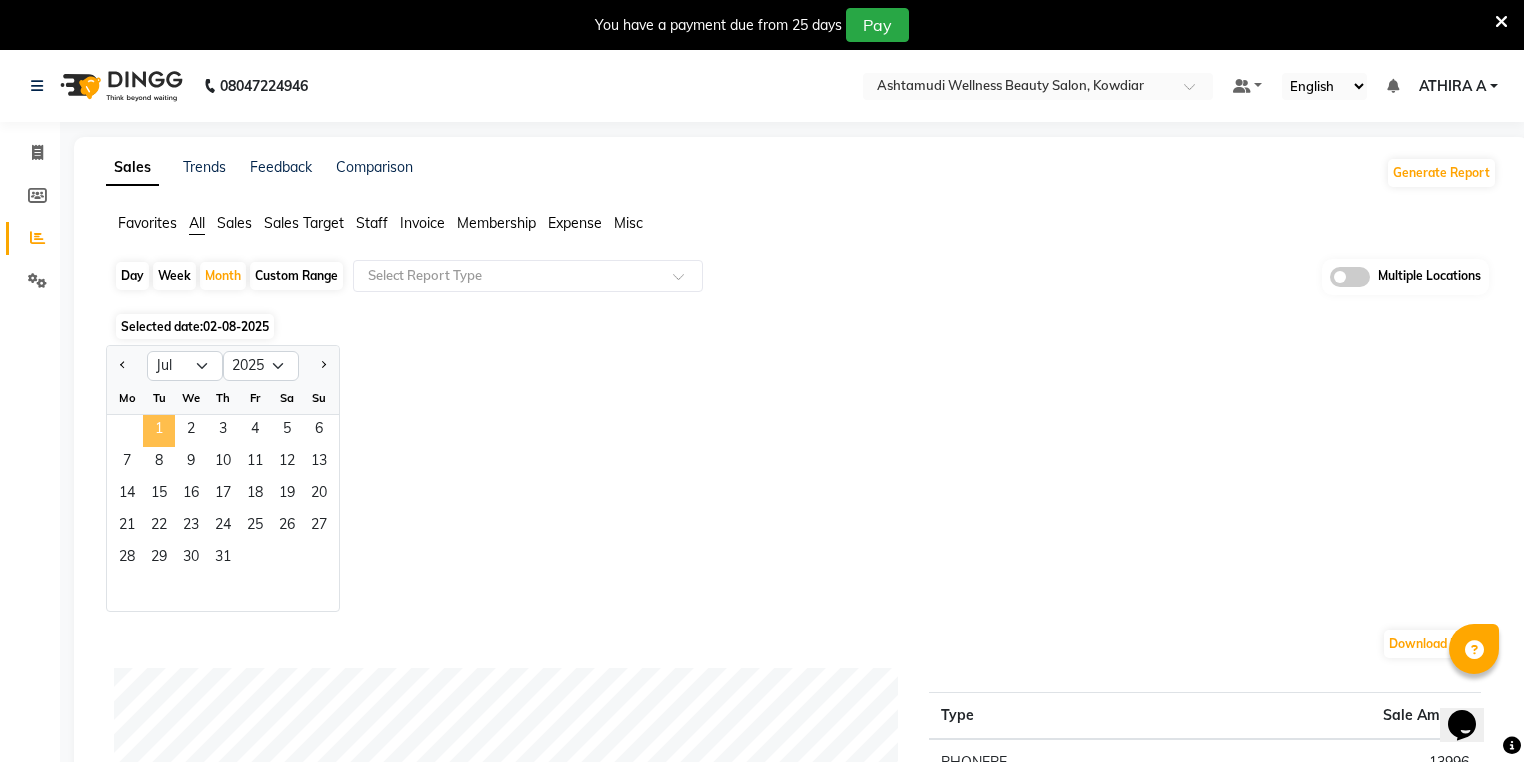 click on "1" 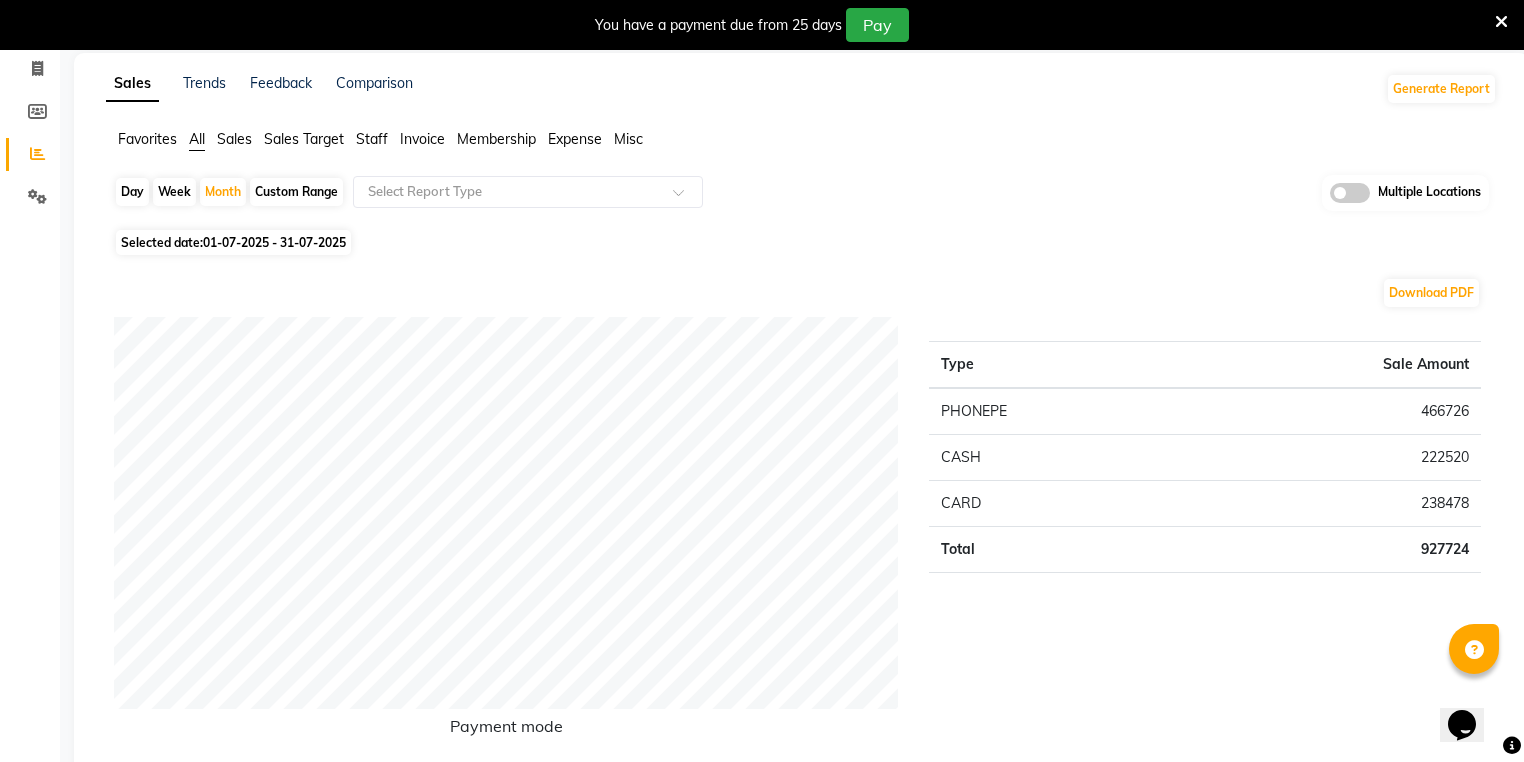 scroll, scrollTop: 0, scrollLeft: 0, axis: both 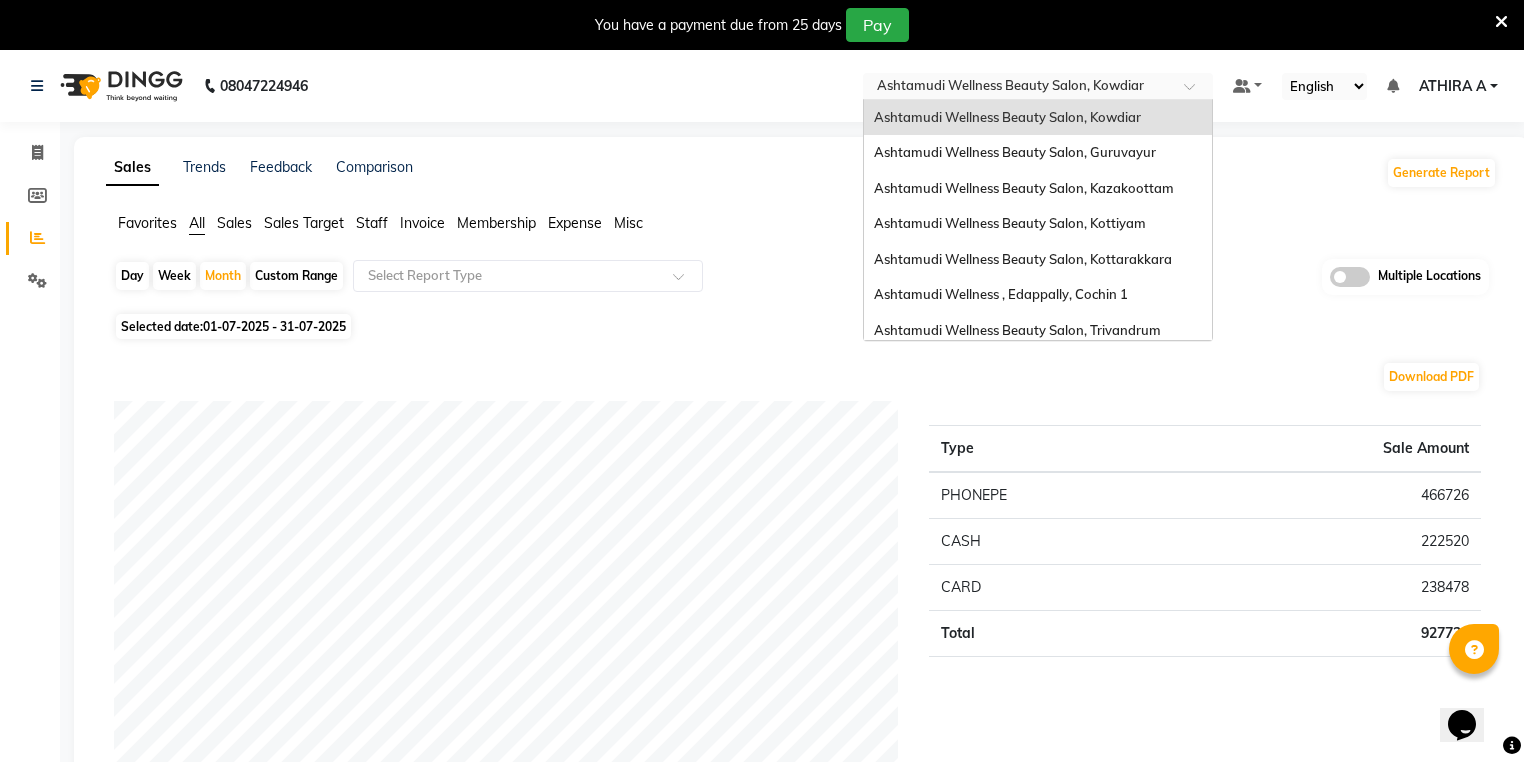 click at bounding box center [1018, 88] 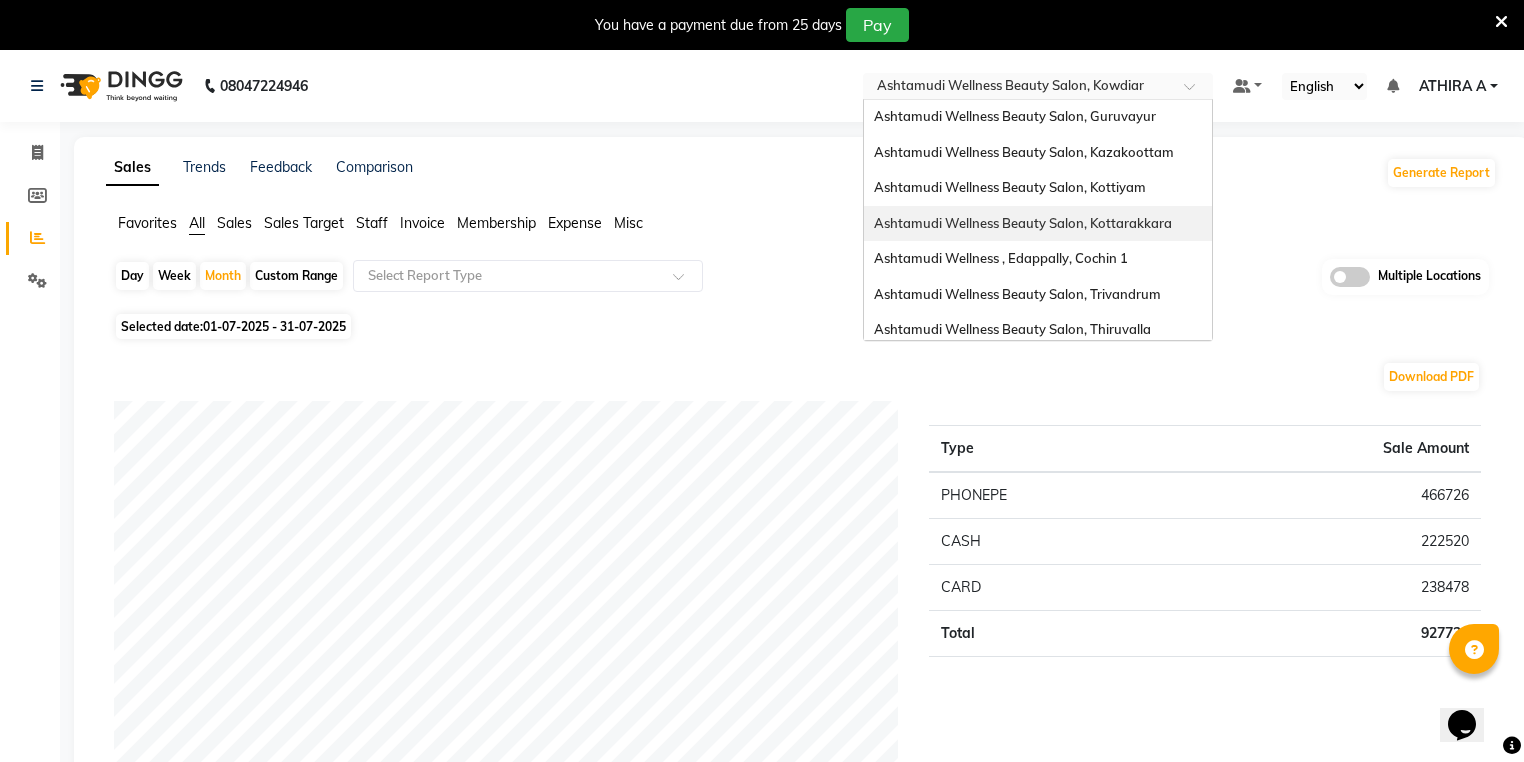 scroll, scrollTop: 80, scrollLeft: 0, axis: vertical 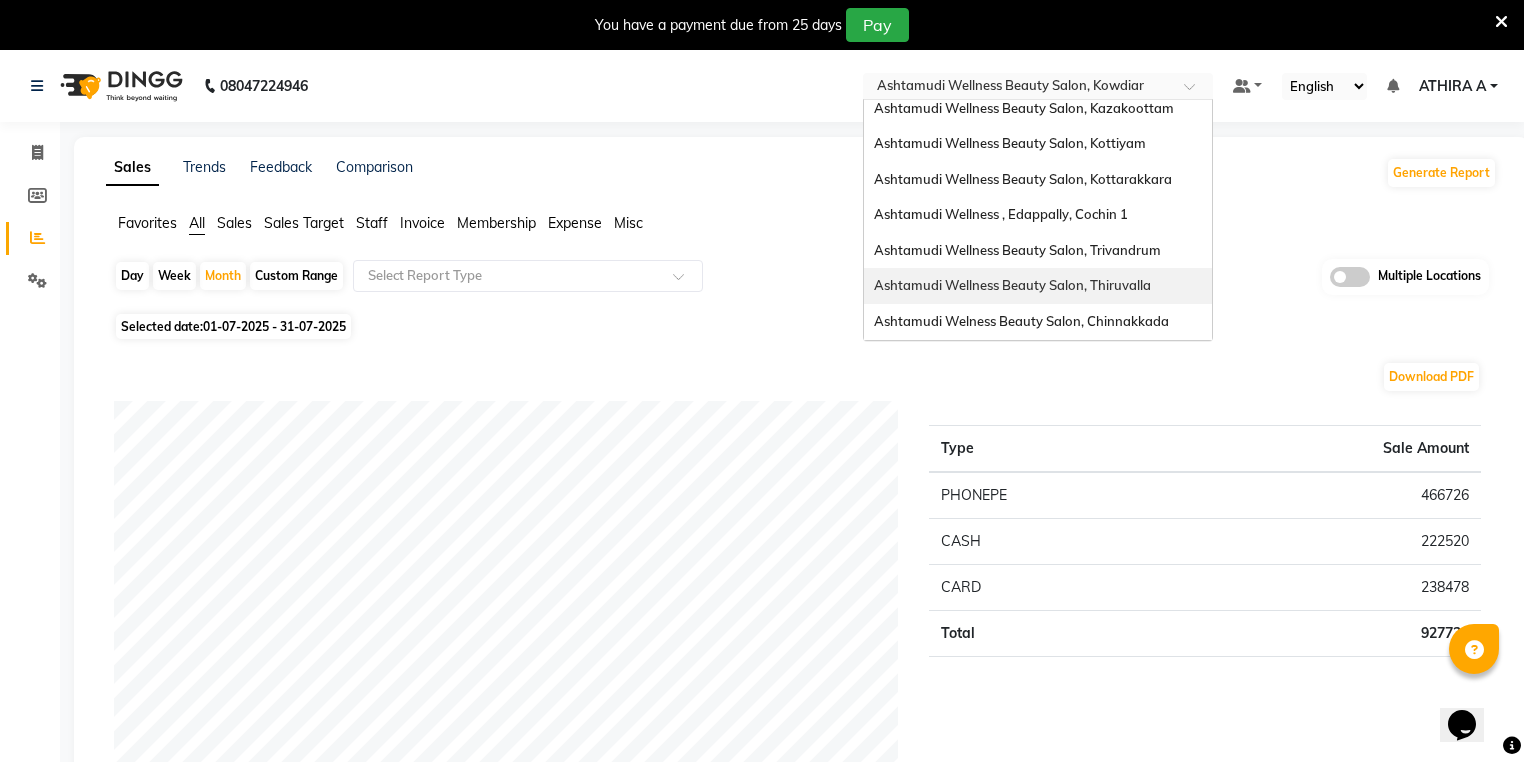 click on "Ashtamudi Wellness Beauty Salon, Thiruvalla" at bounding box center (1012, 285) 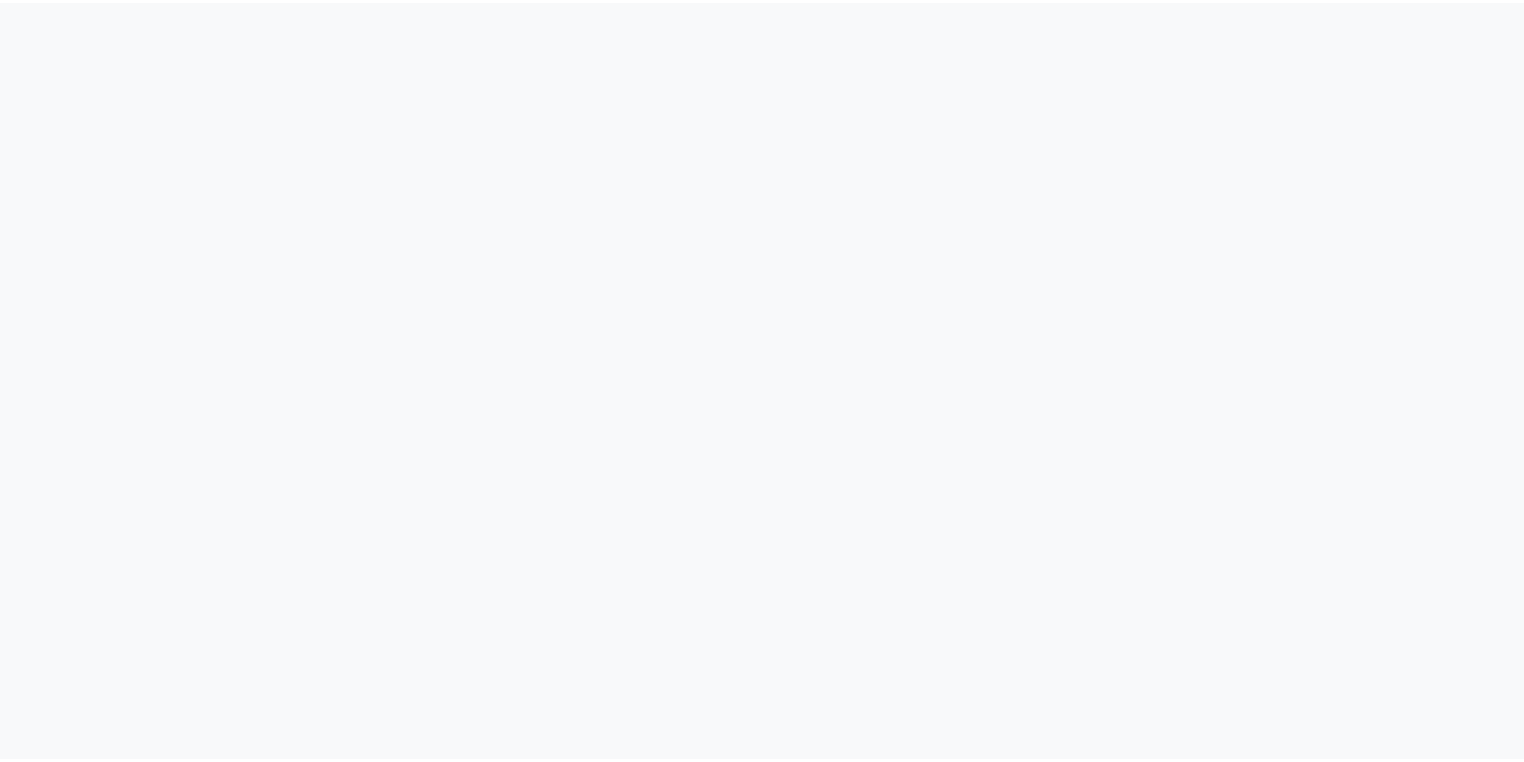 scroll, scrollTop: 0, scrollLeft: 0, axis: both 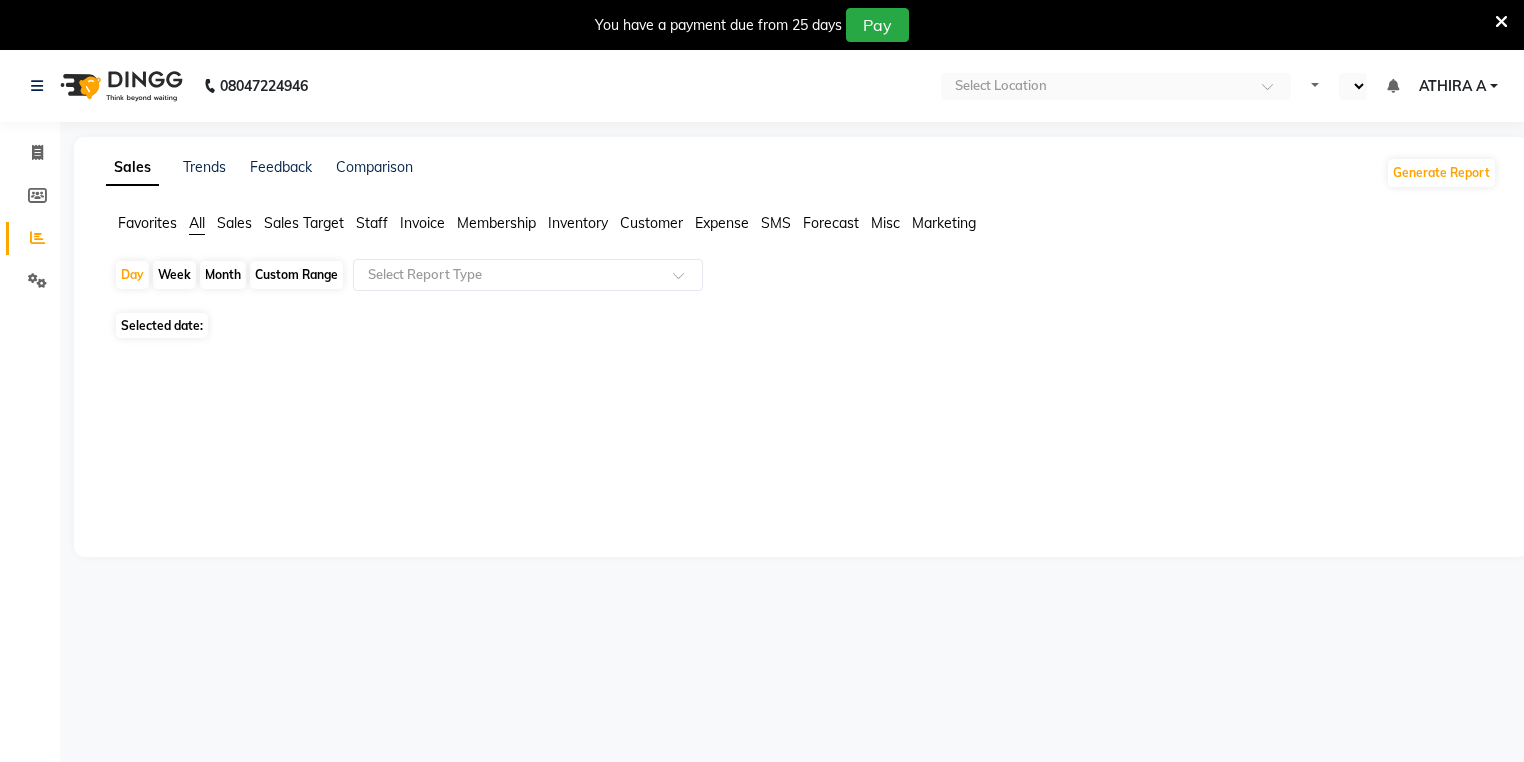 select on "en" 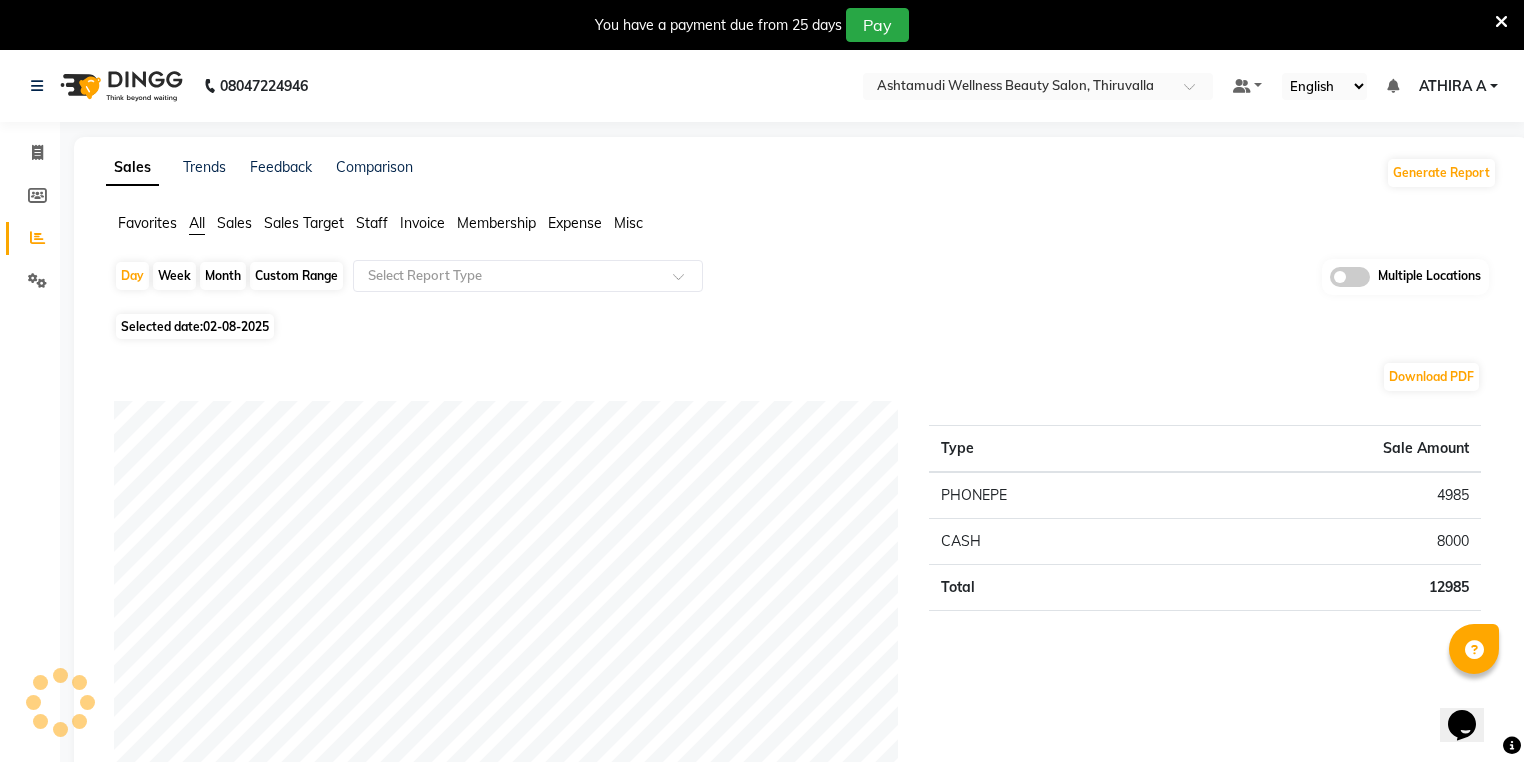 scroll, scrollTop: 0, scrollLeft: 0, axis: both 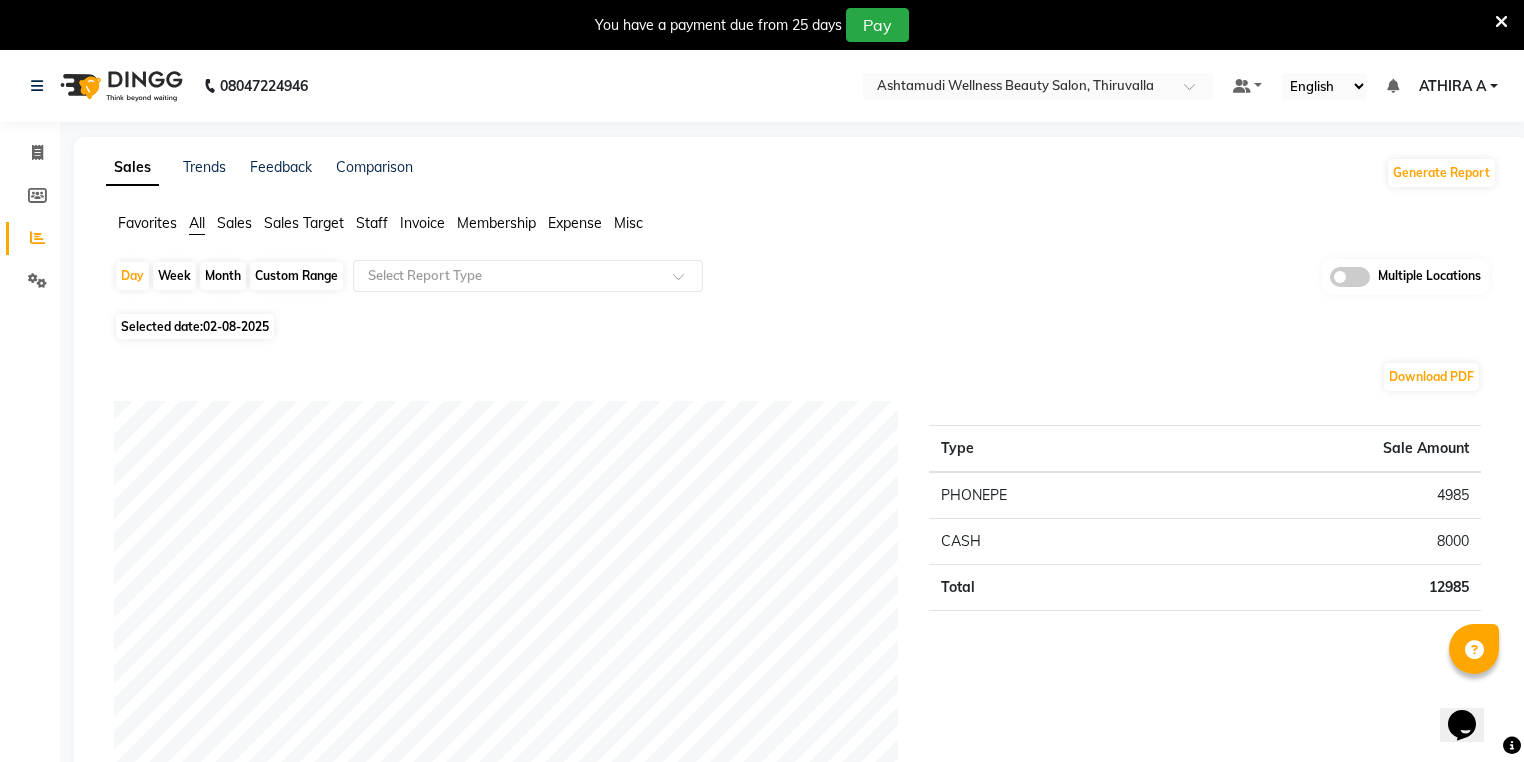 click on "Month" 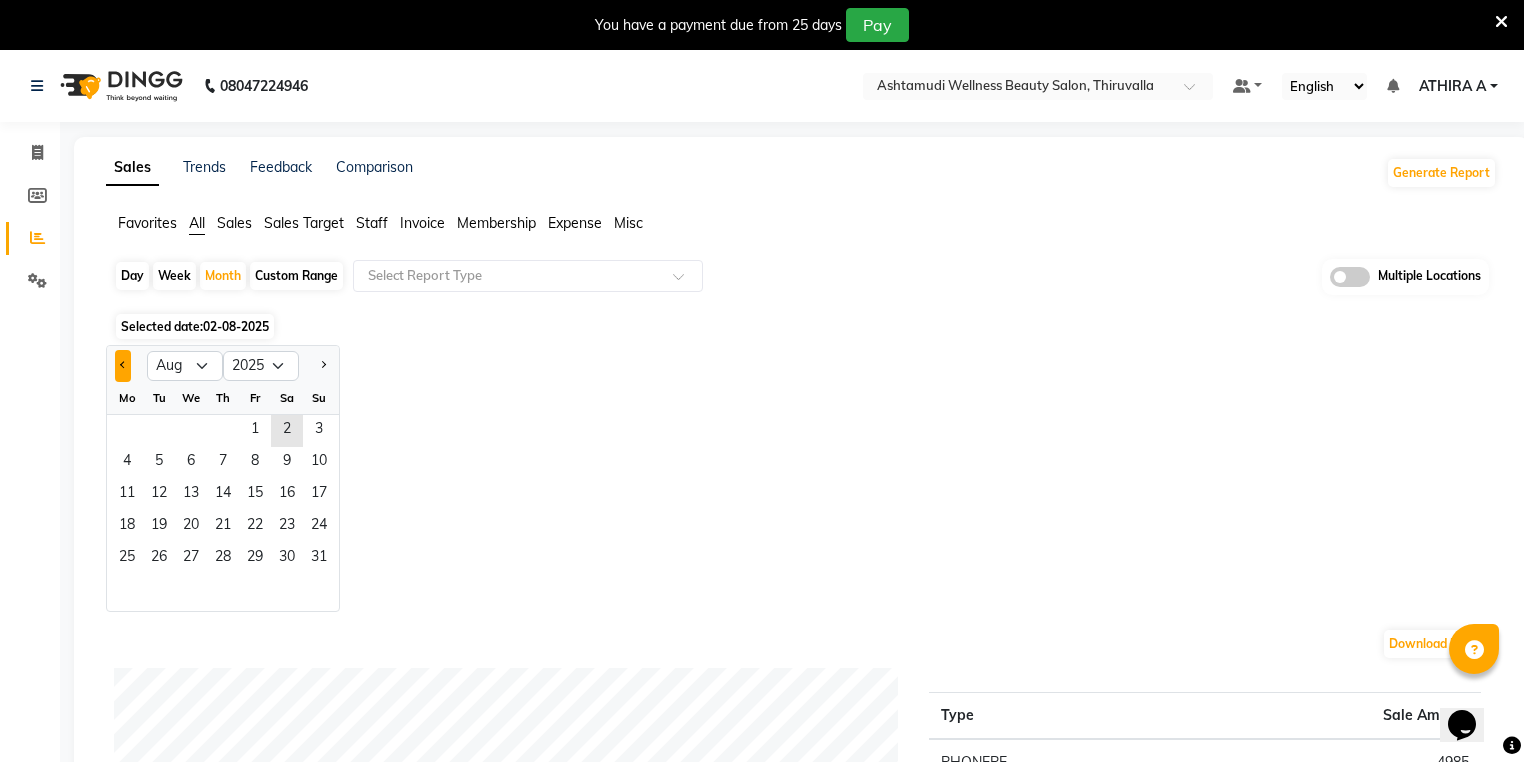 click 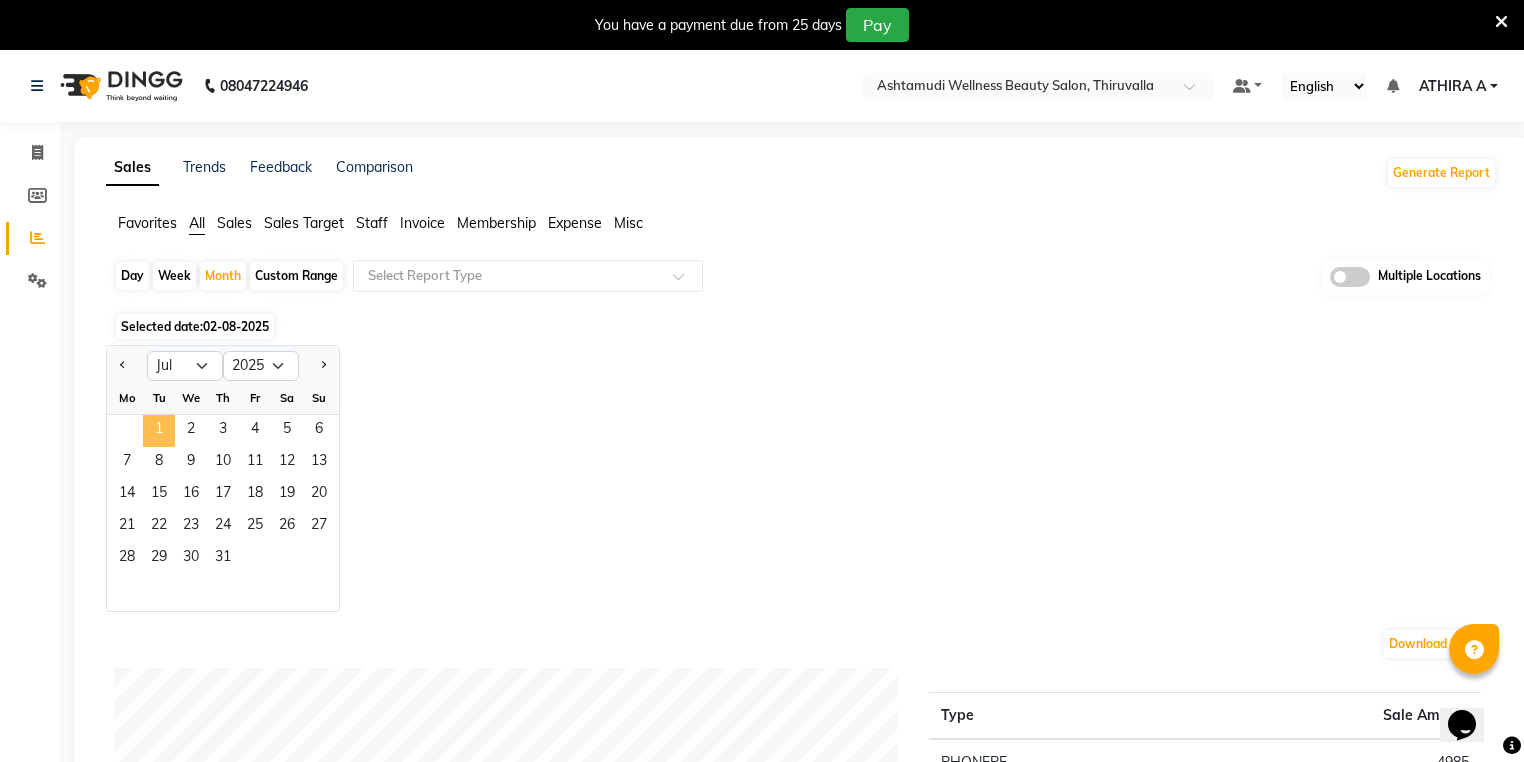 click on "1" 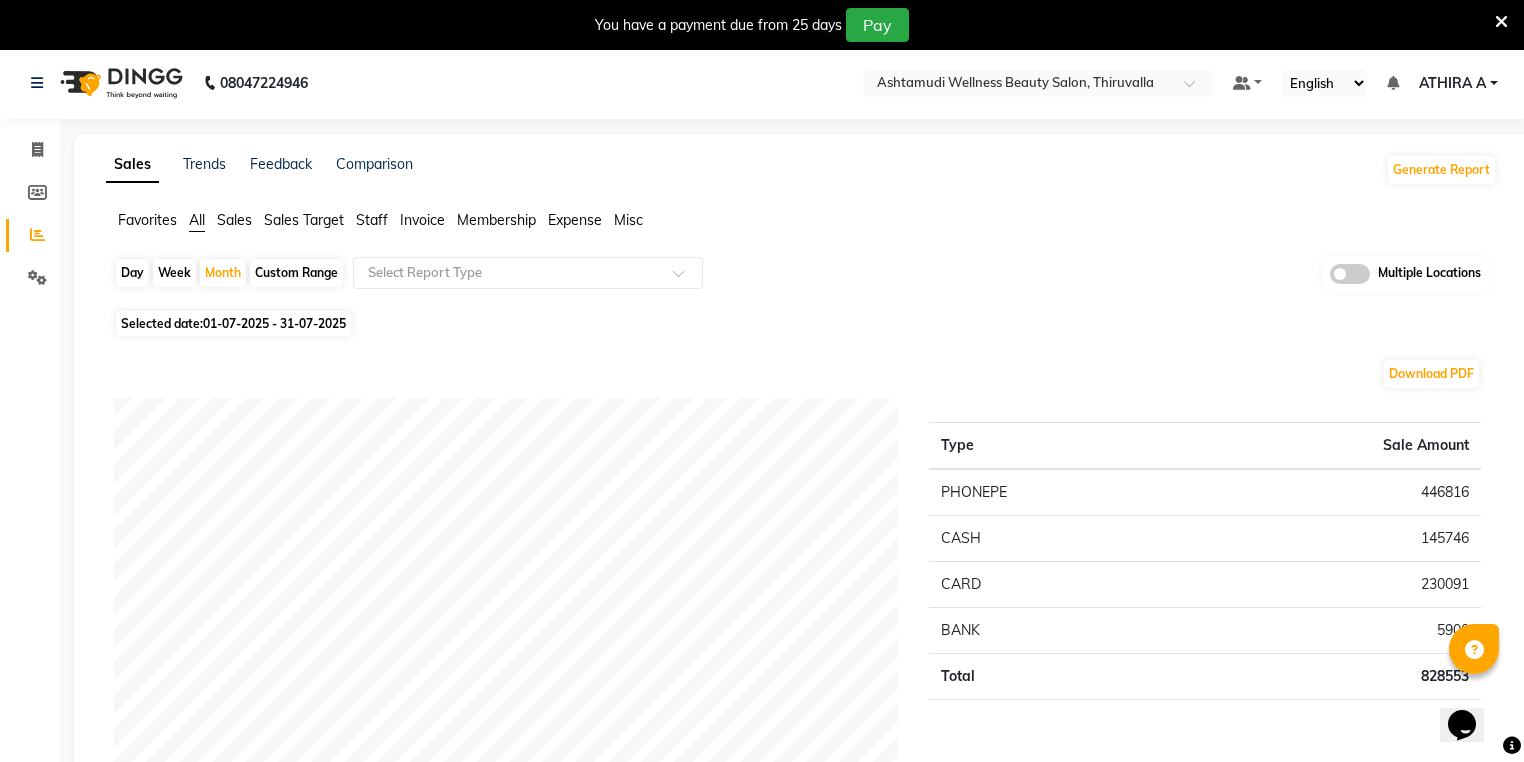 scroll, scrollTop: 0, scrollLeft: 0, axis: both 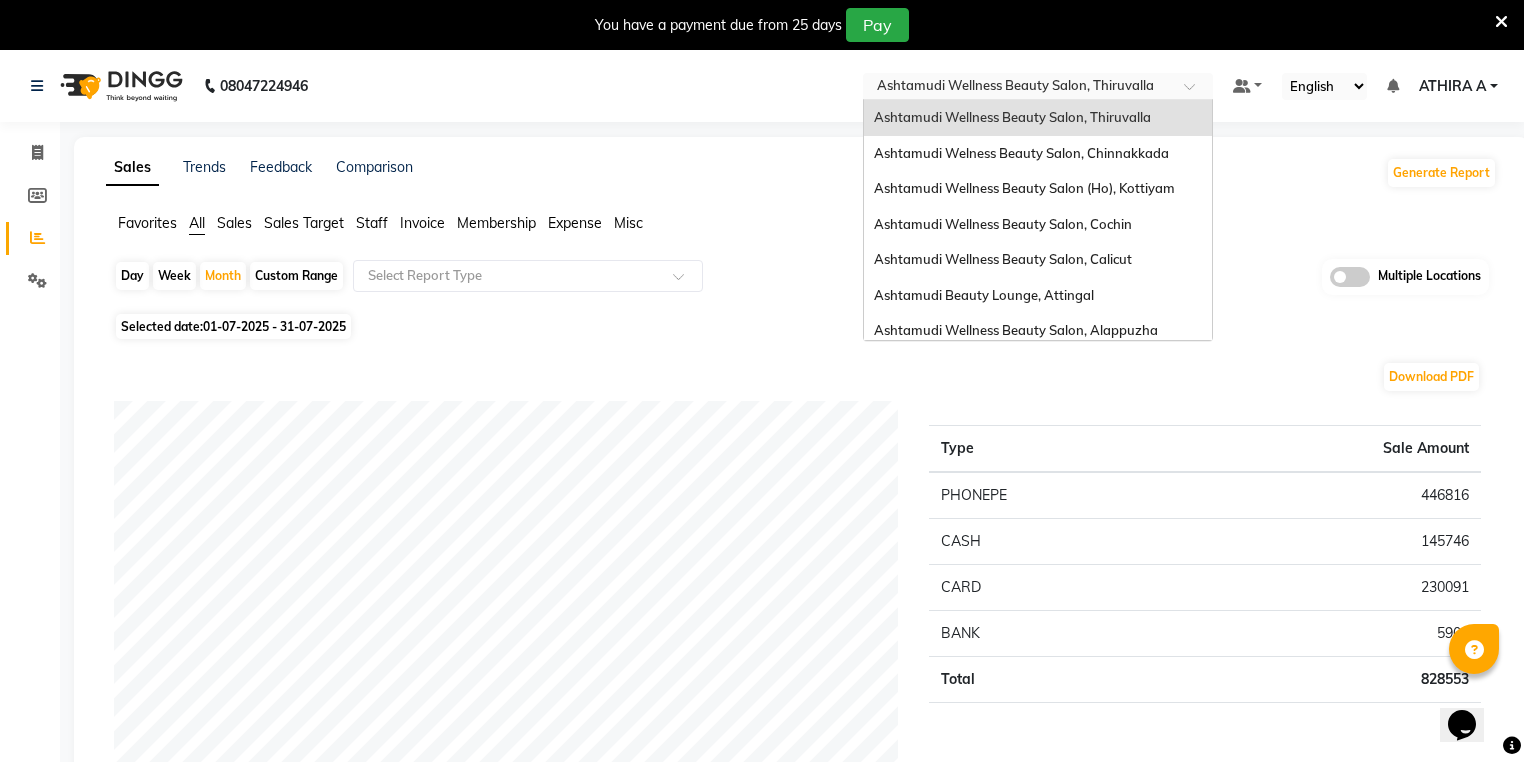 click at bounding box center [1018, 88] 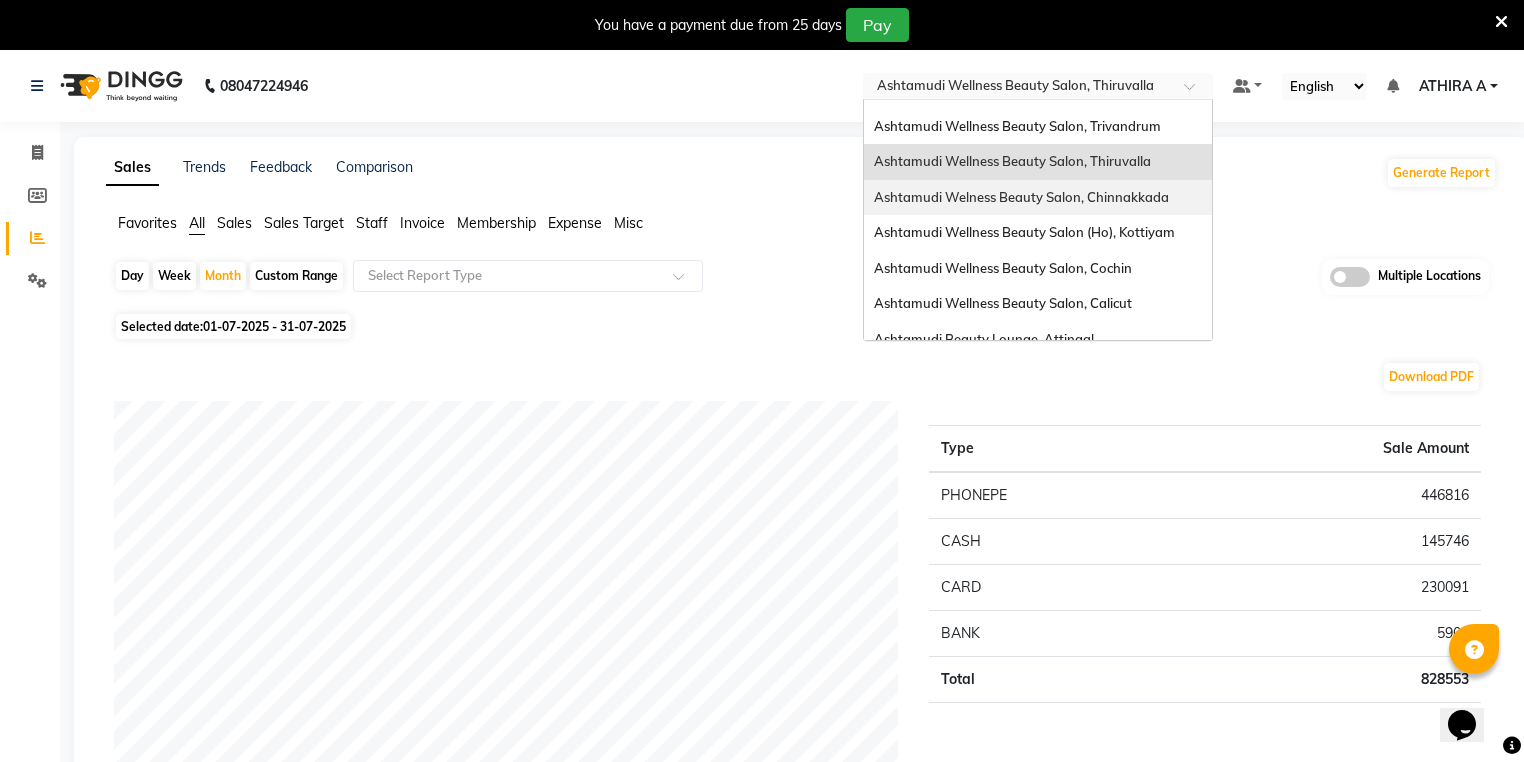 scroll, scrollTop: 88, scrollLeft: 0, axis: vertical 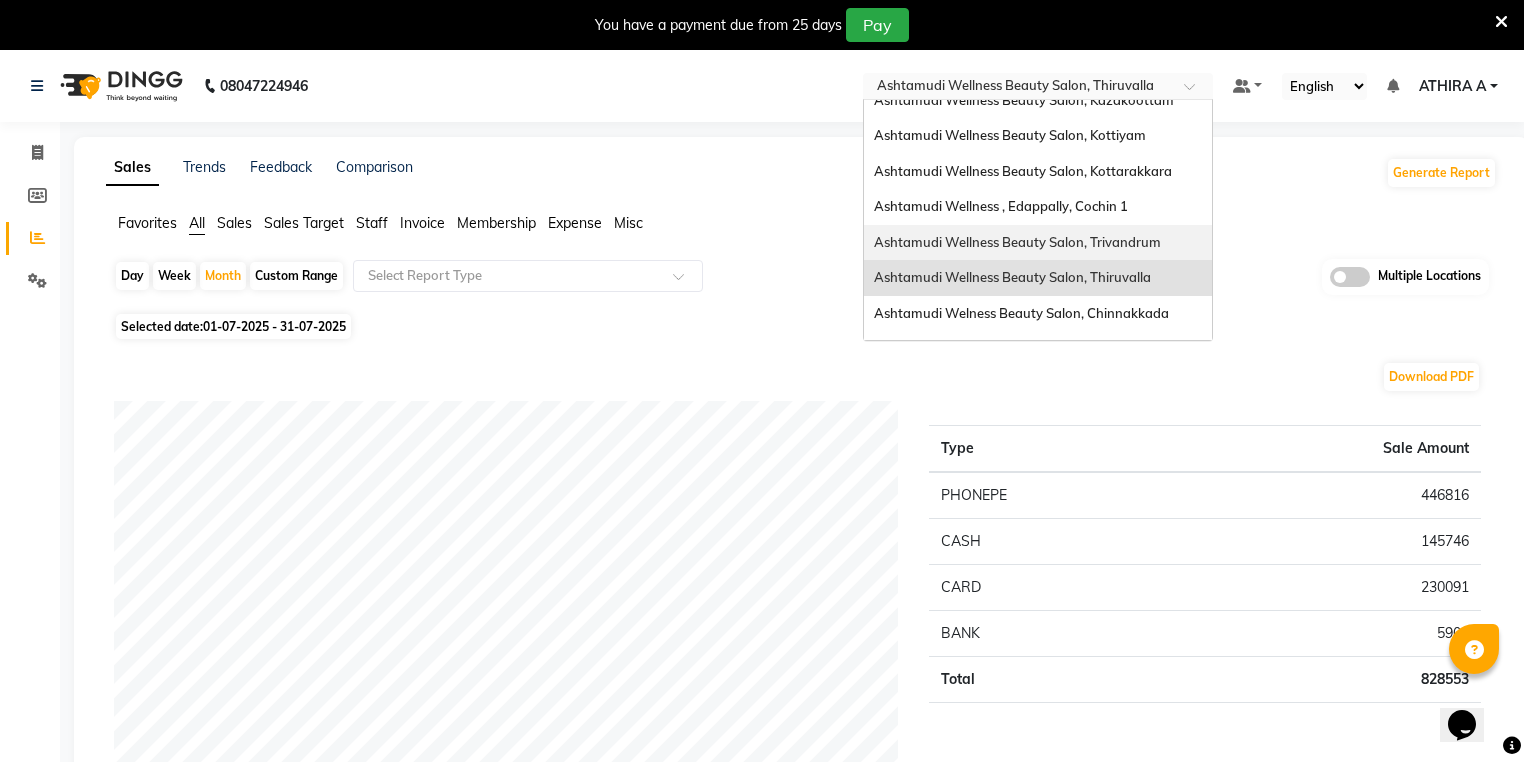 click on "Ashtamudi Wellness Beauty Salon, Trivandrum" at bounding box center [1017, 242] 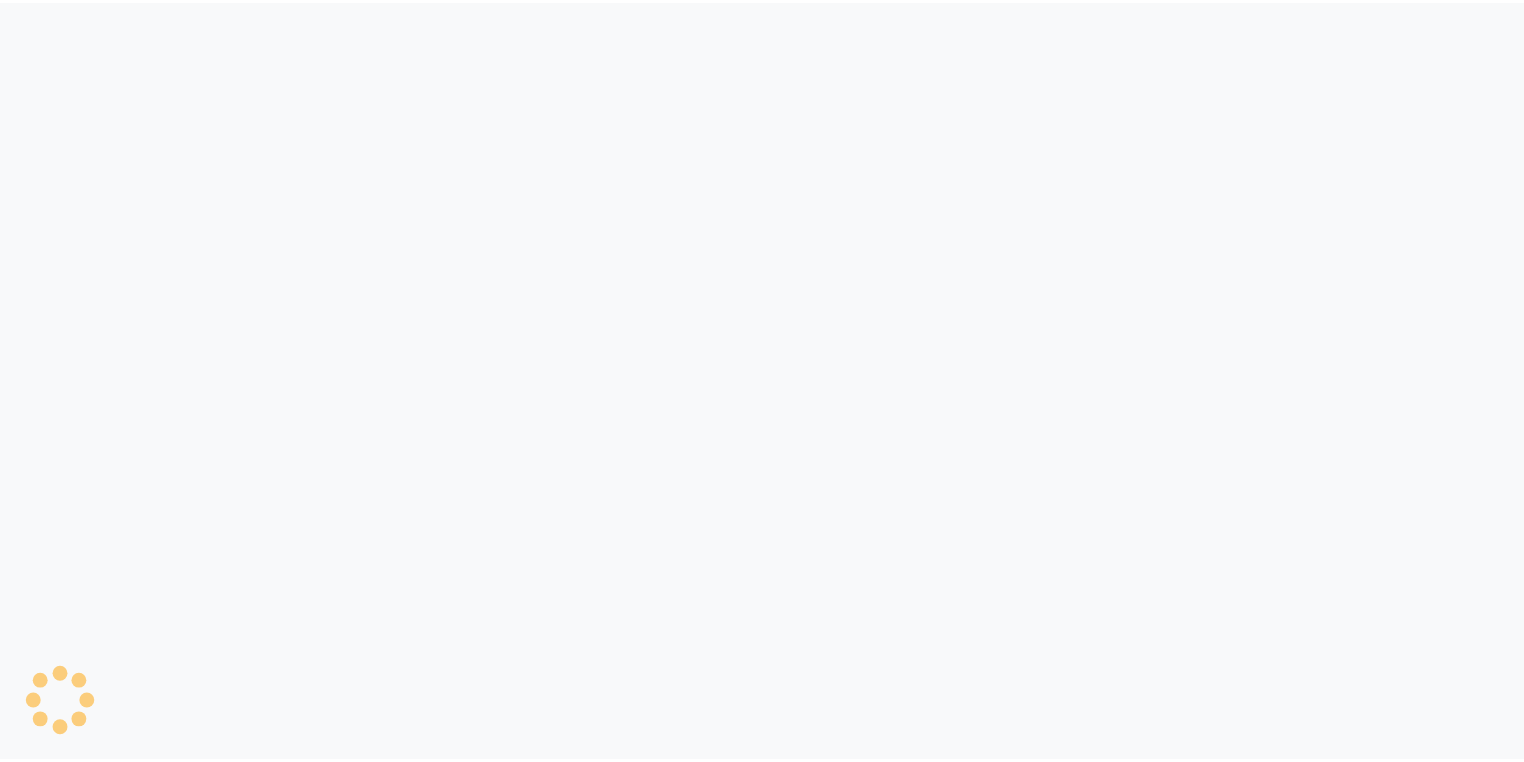 scroll, scrollTop: 0, scrollLeft: 0, axis: both 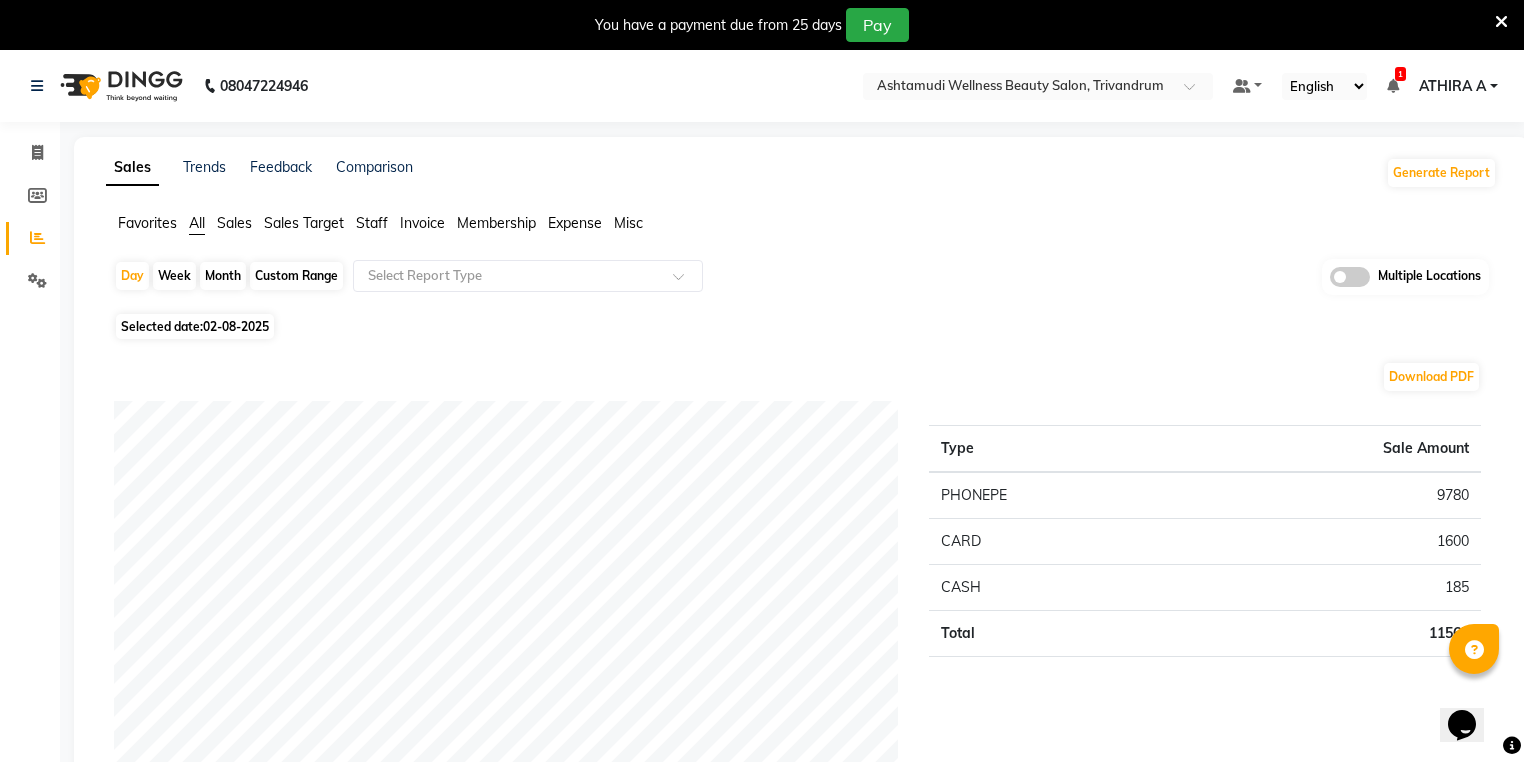click on "Month" 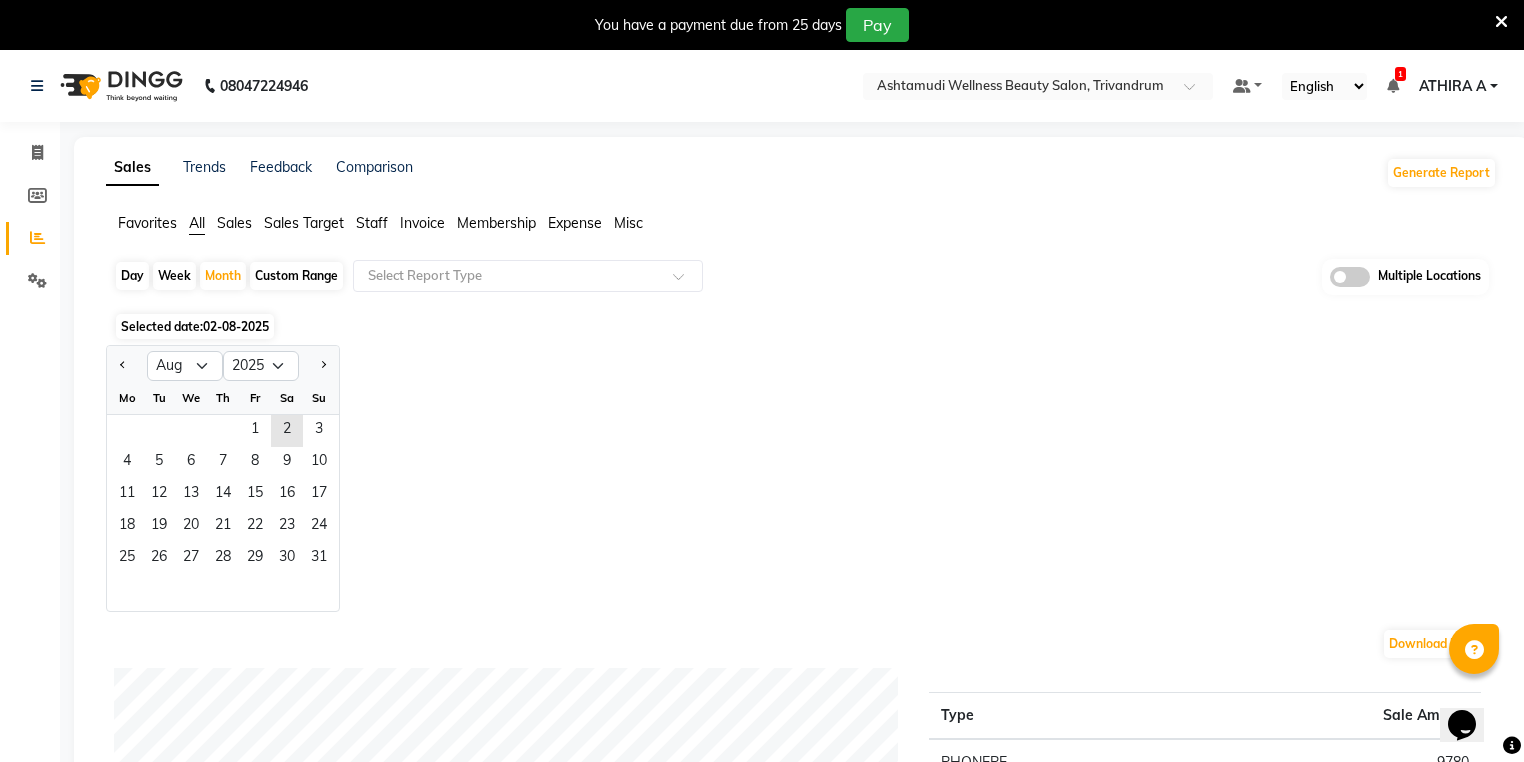 click 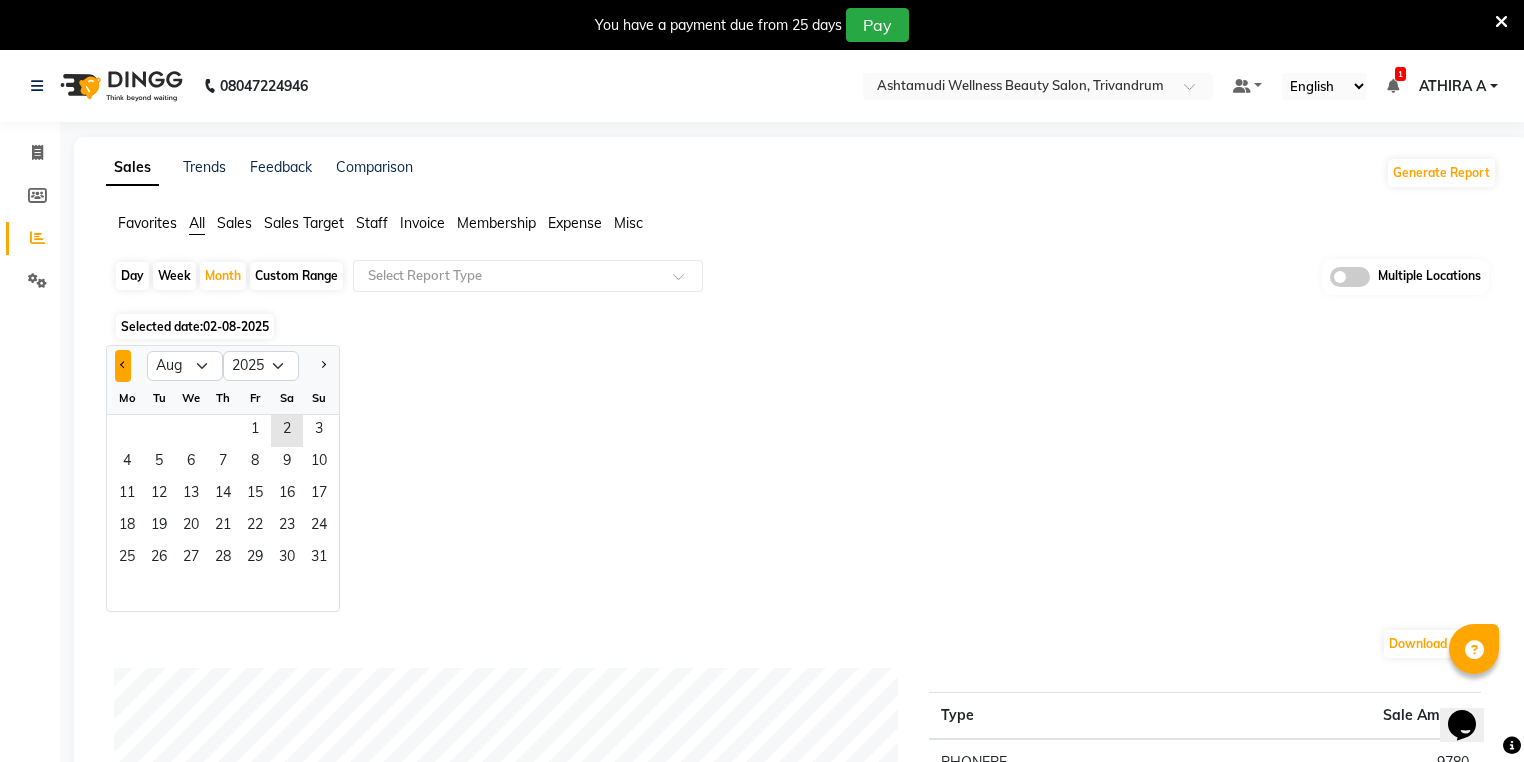 click 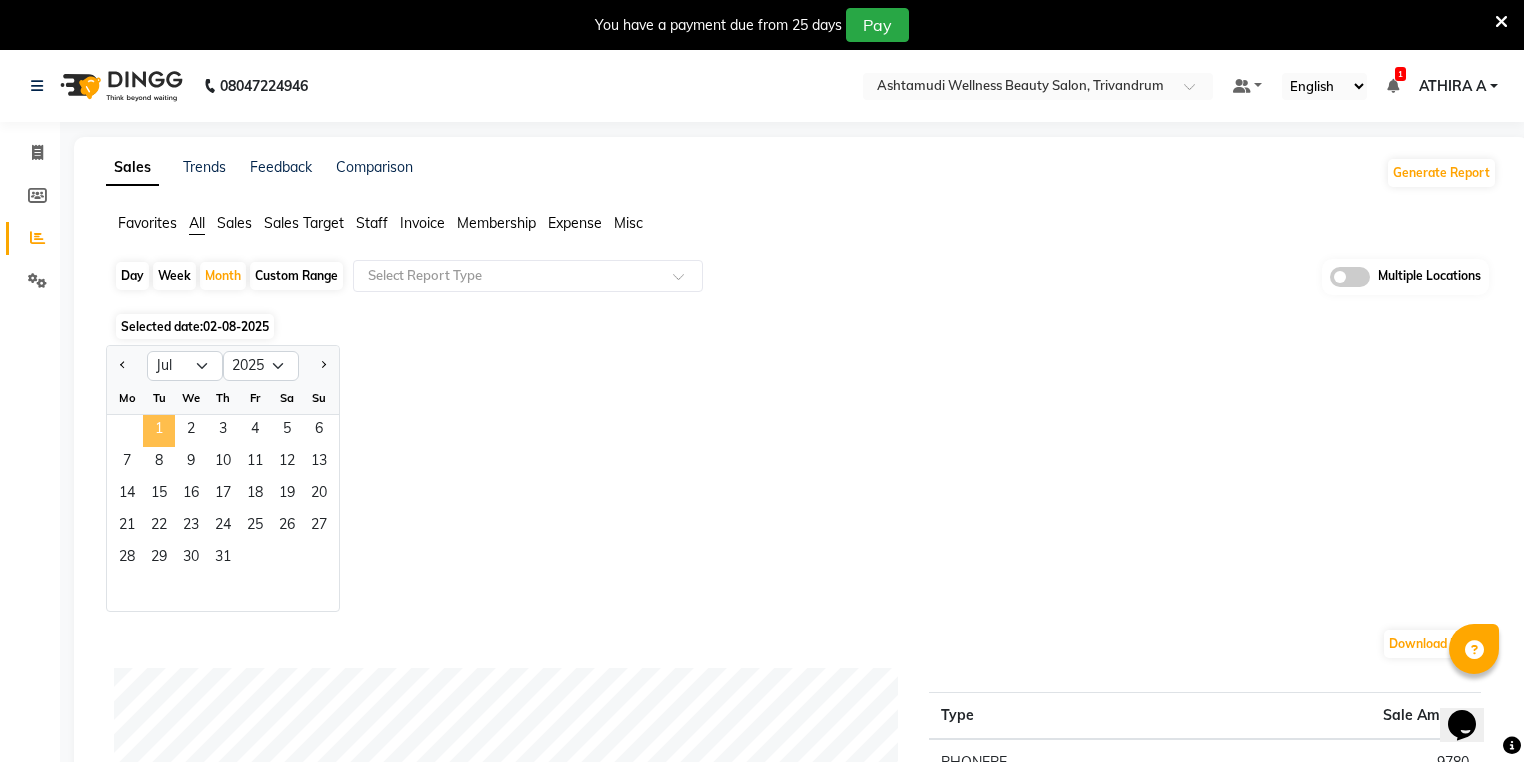 click on "1" 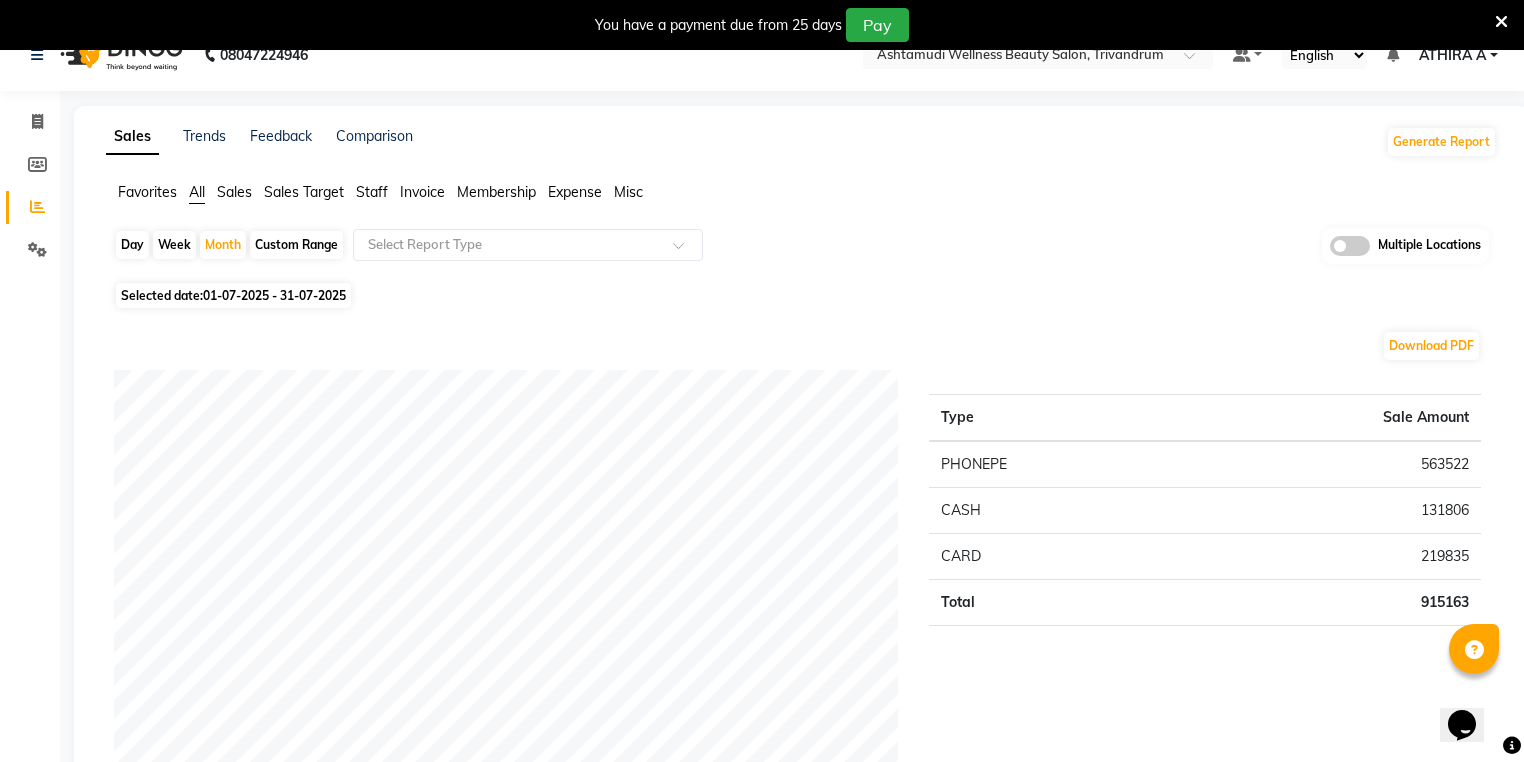 scroll, scrollTop: 0, scrollLeft: 0, axis: both 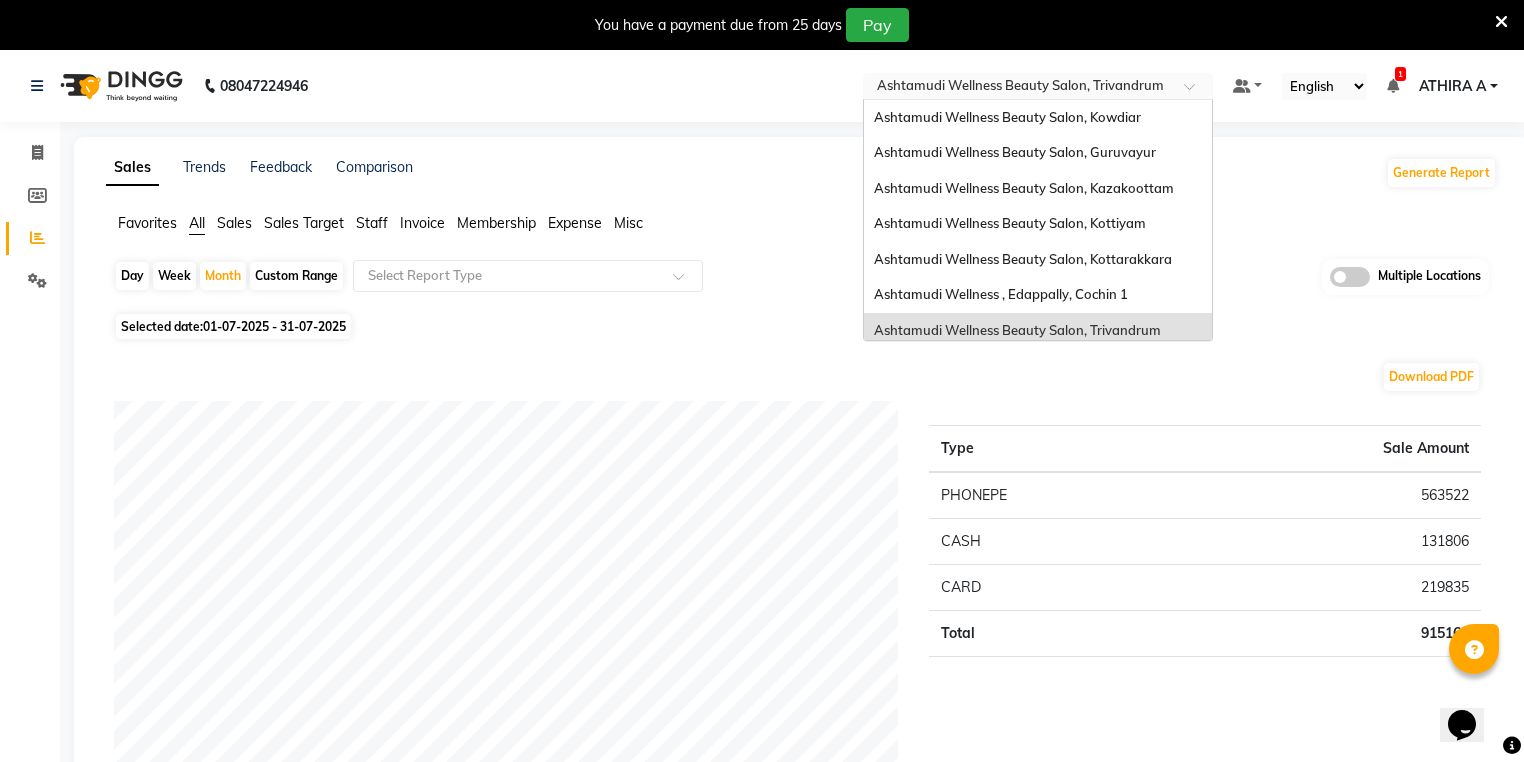 click at bounding box center [1018, 88] 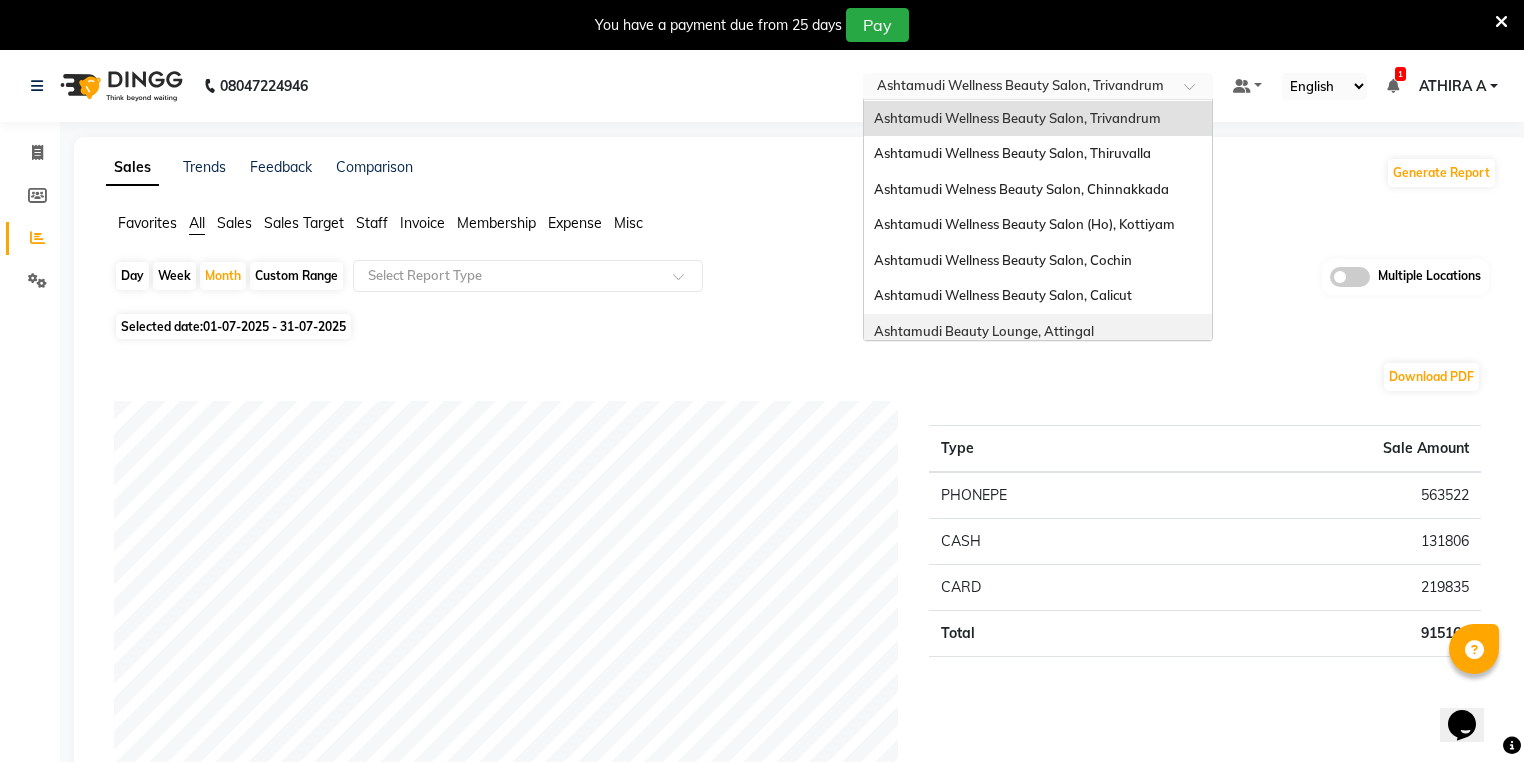 scroll, scrollTop: 312, scrollLeft: 0, axis: vertical 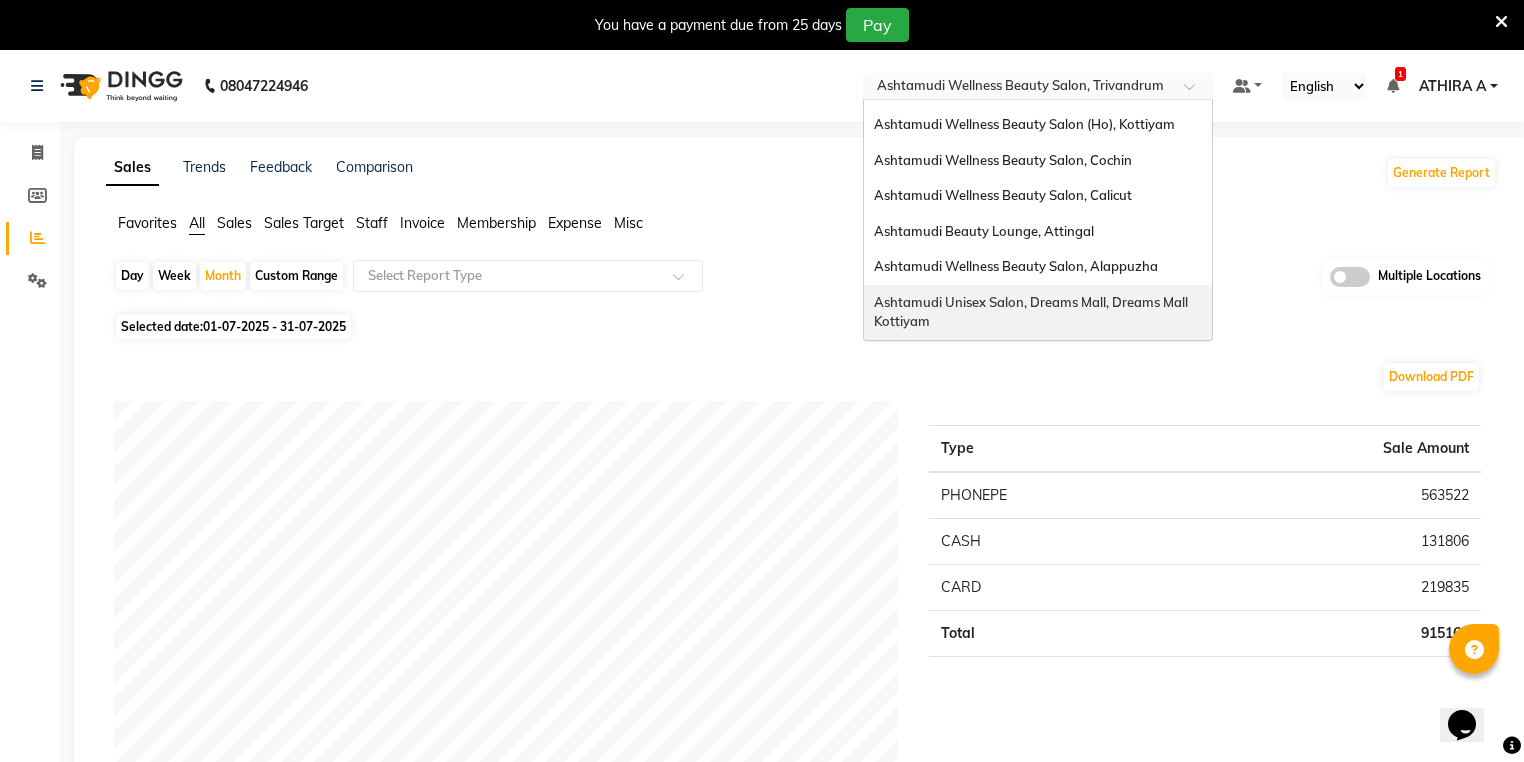 click on "Ashtamudi Unisex Salon, Dreams Mall, Dreams Mall Kottiyam" at bounding box center [1038, 312] 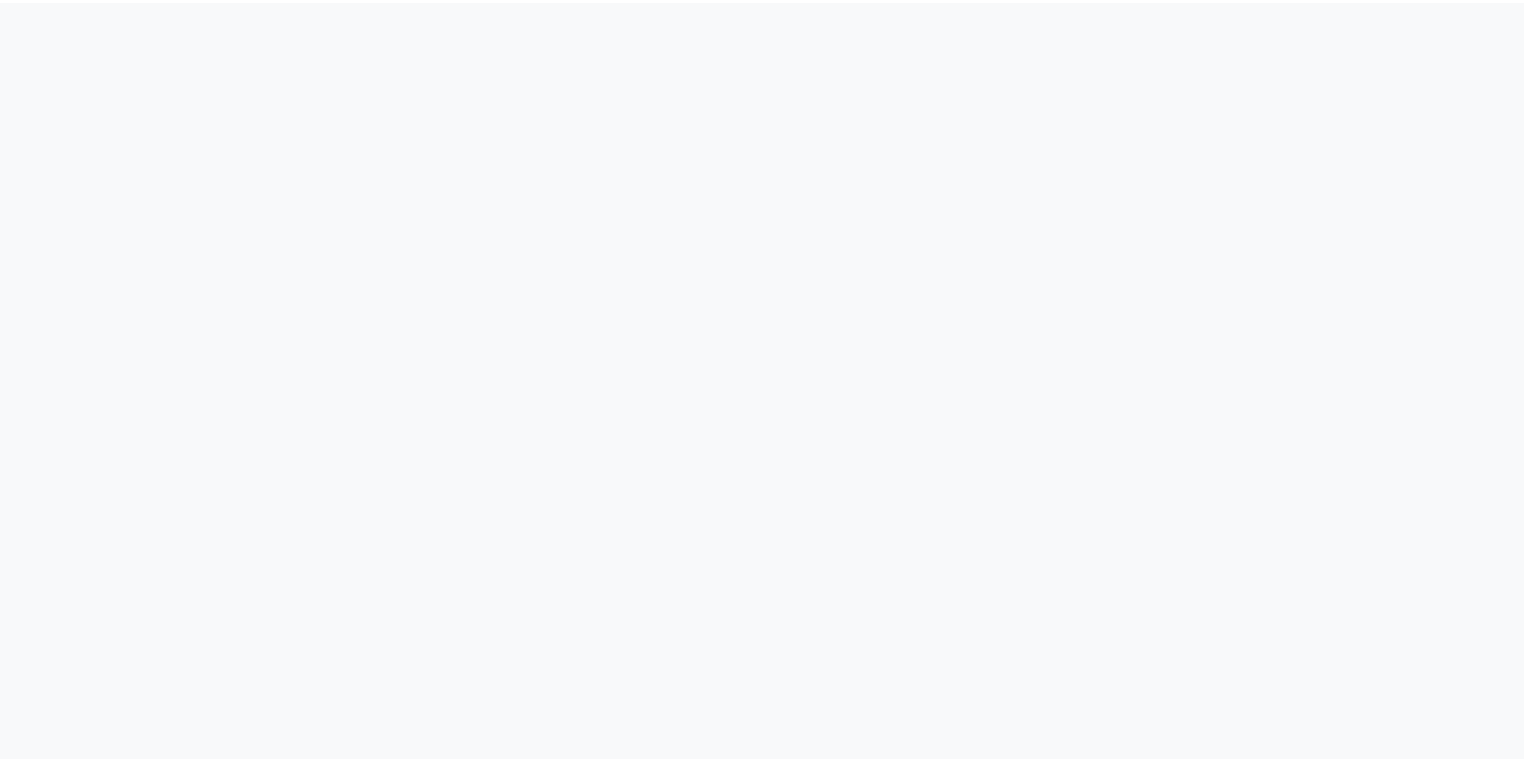 scroll, scrollTop: 0, scrollLeft: 0, axis: both 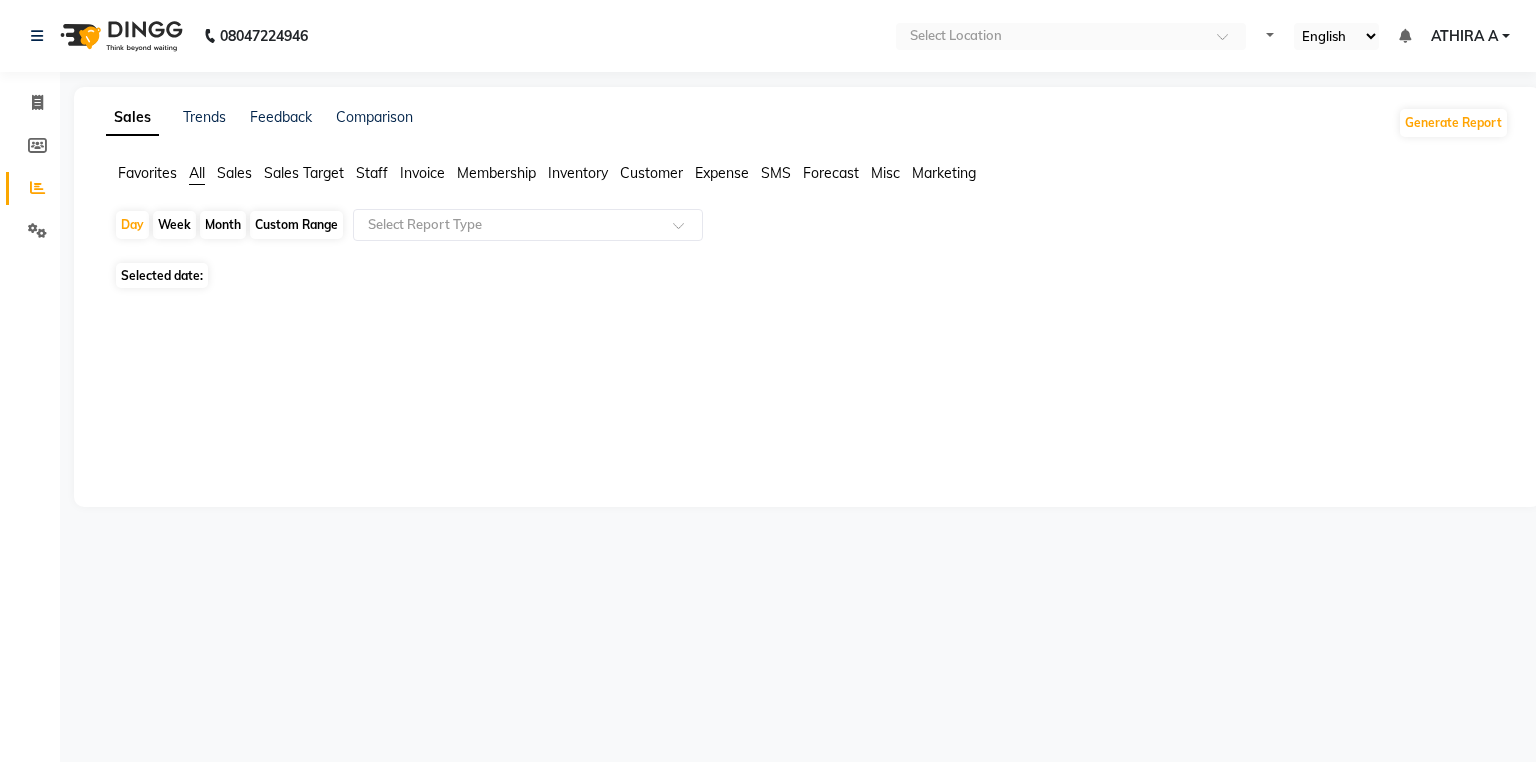 select on "en" 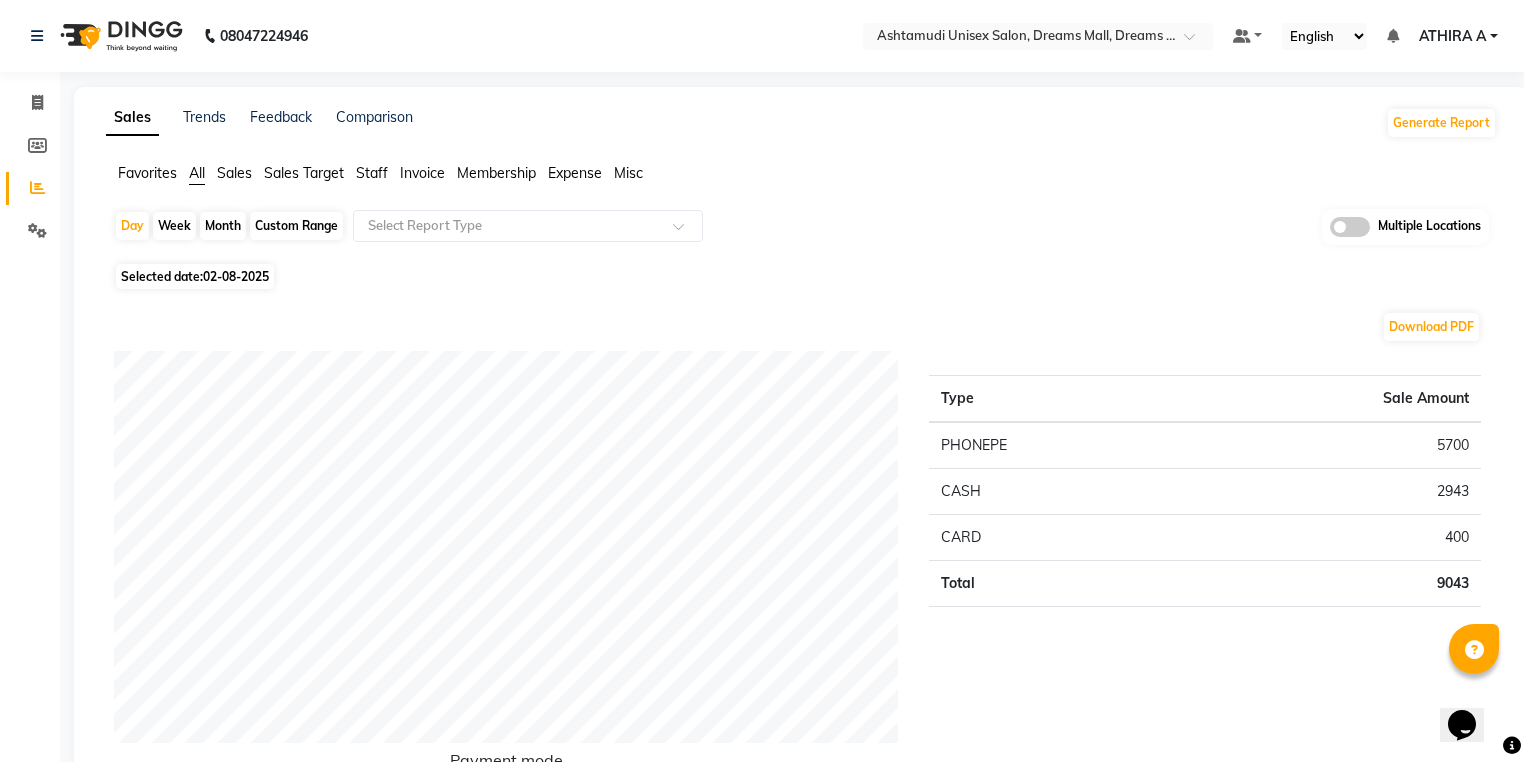 scroll, scrollTop: 0, scrollLeft: 0, axis: both 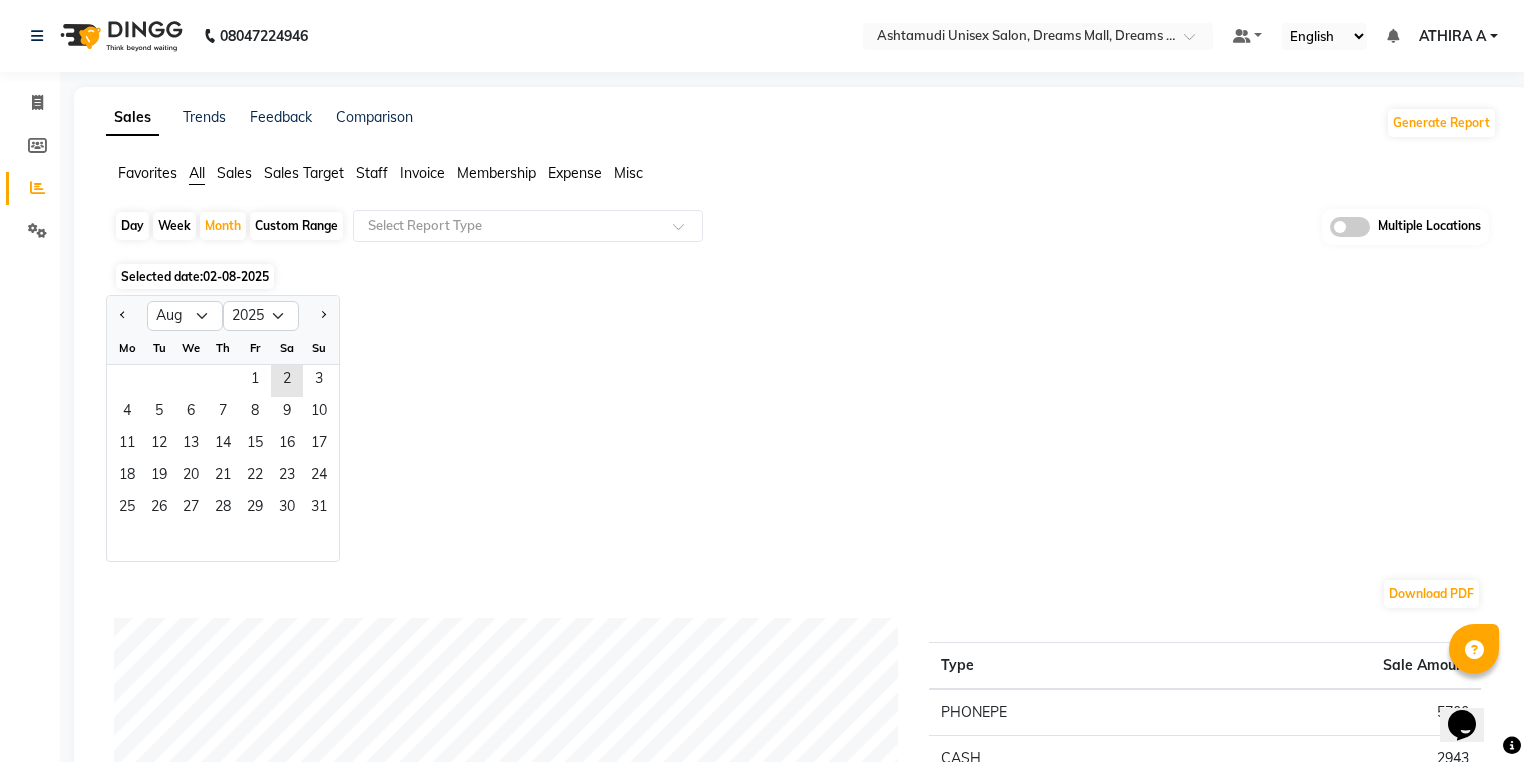 click 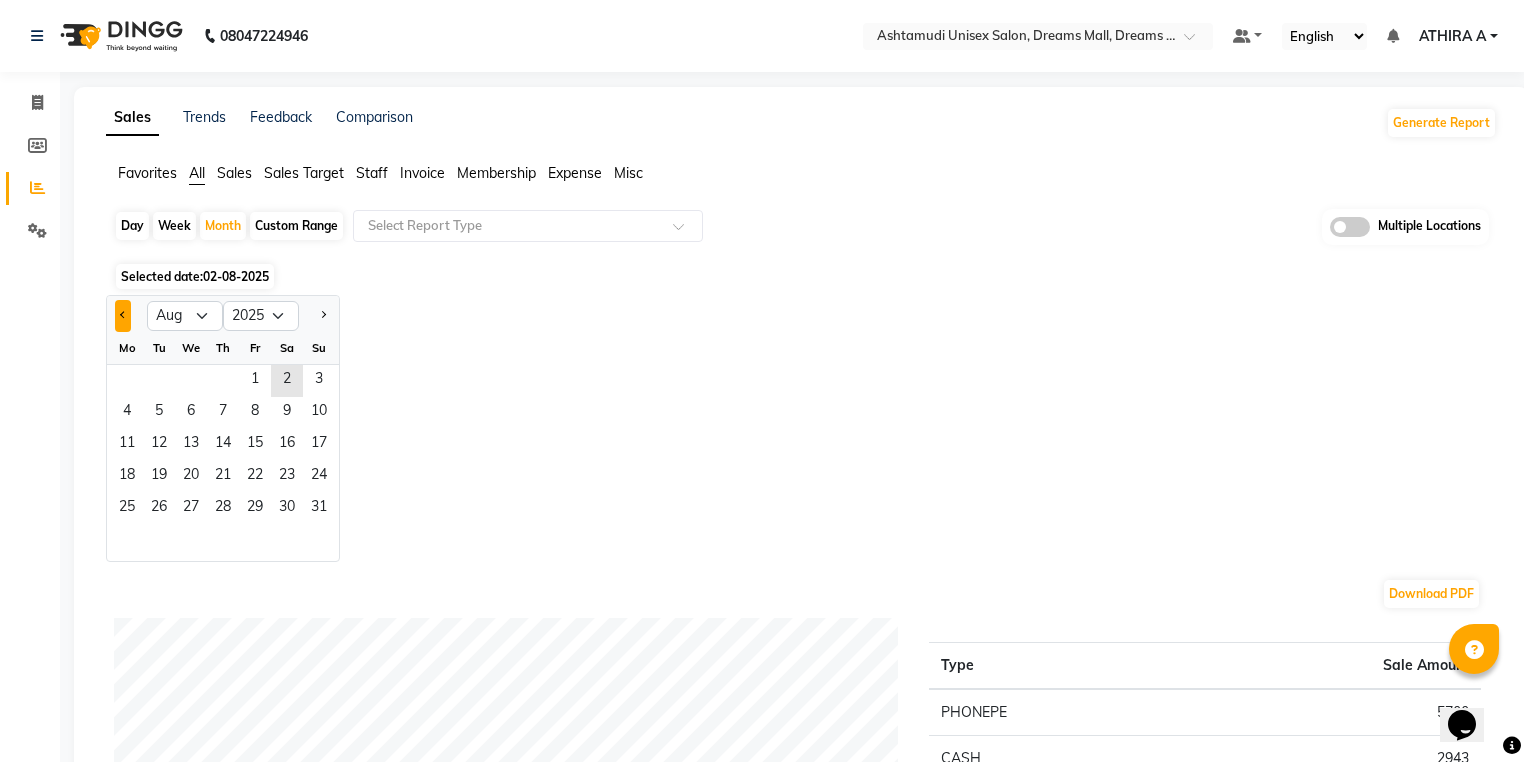 click 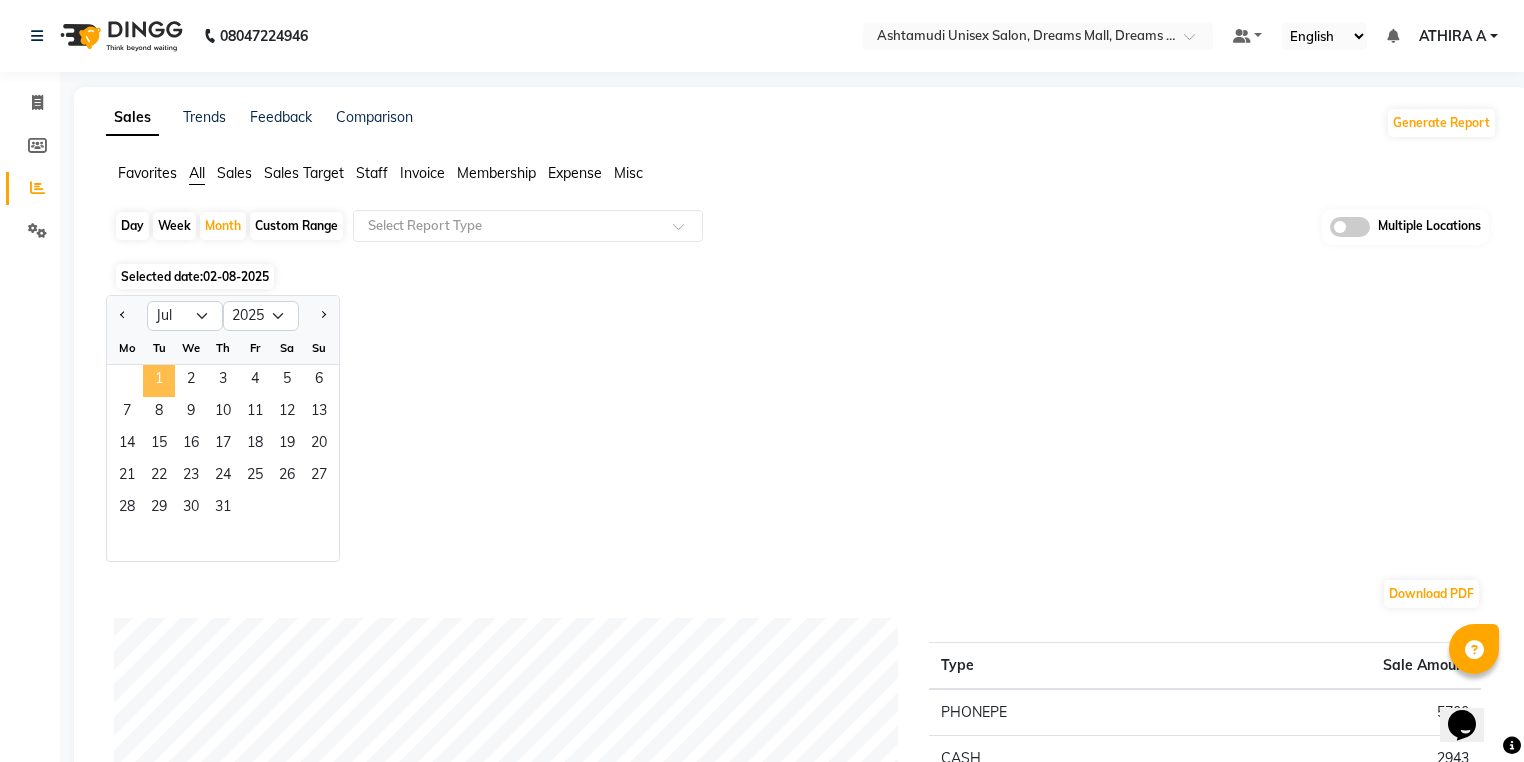 click on "1" 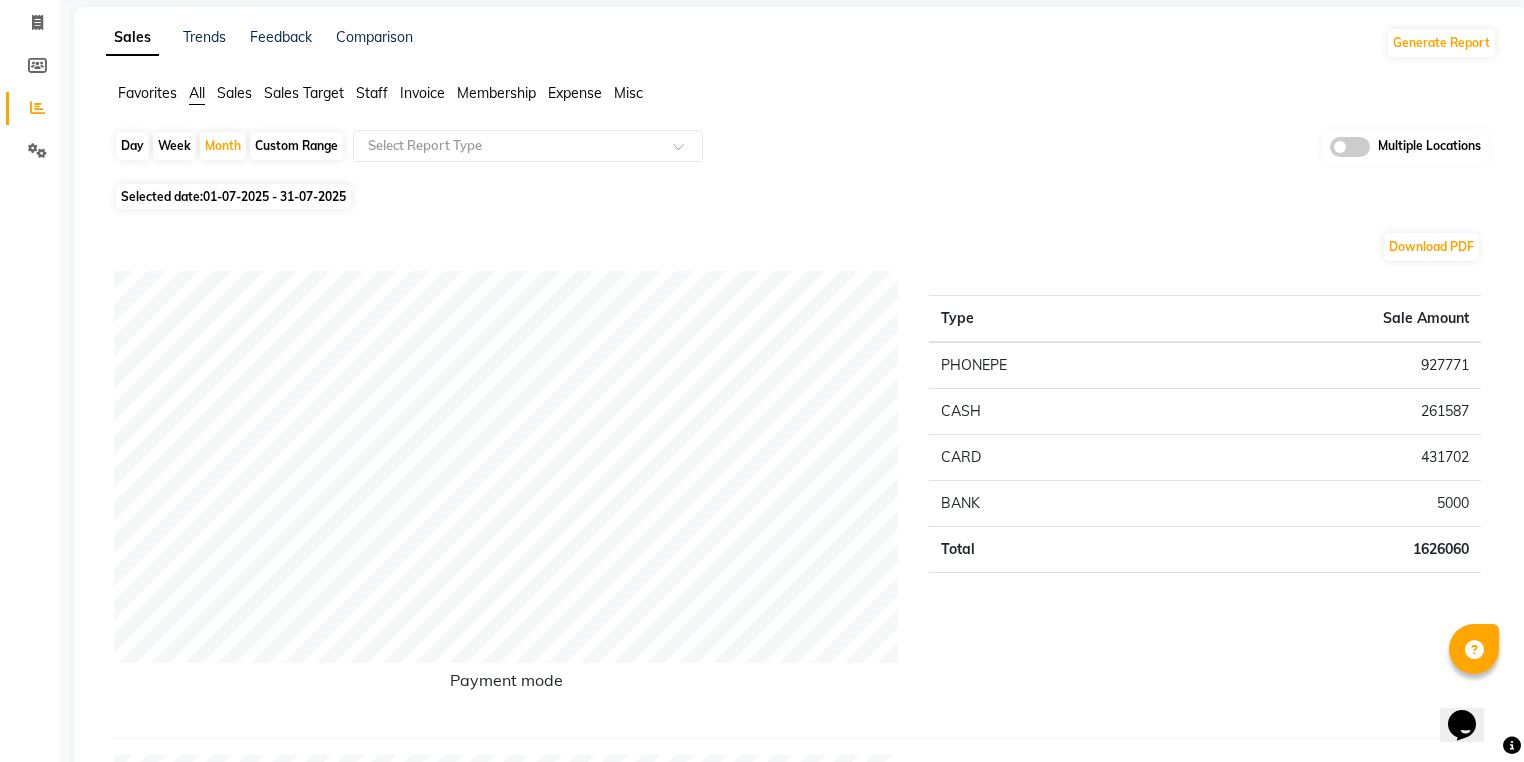 scroll, scrollTop: 0, scrollLeft: 0, axis: both 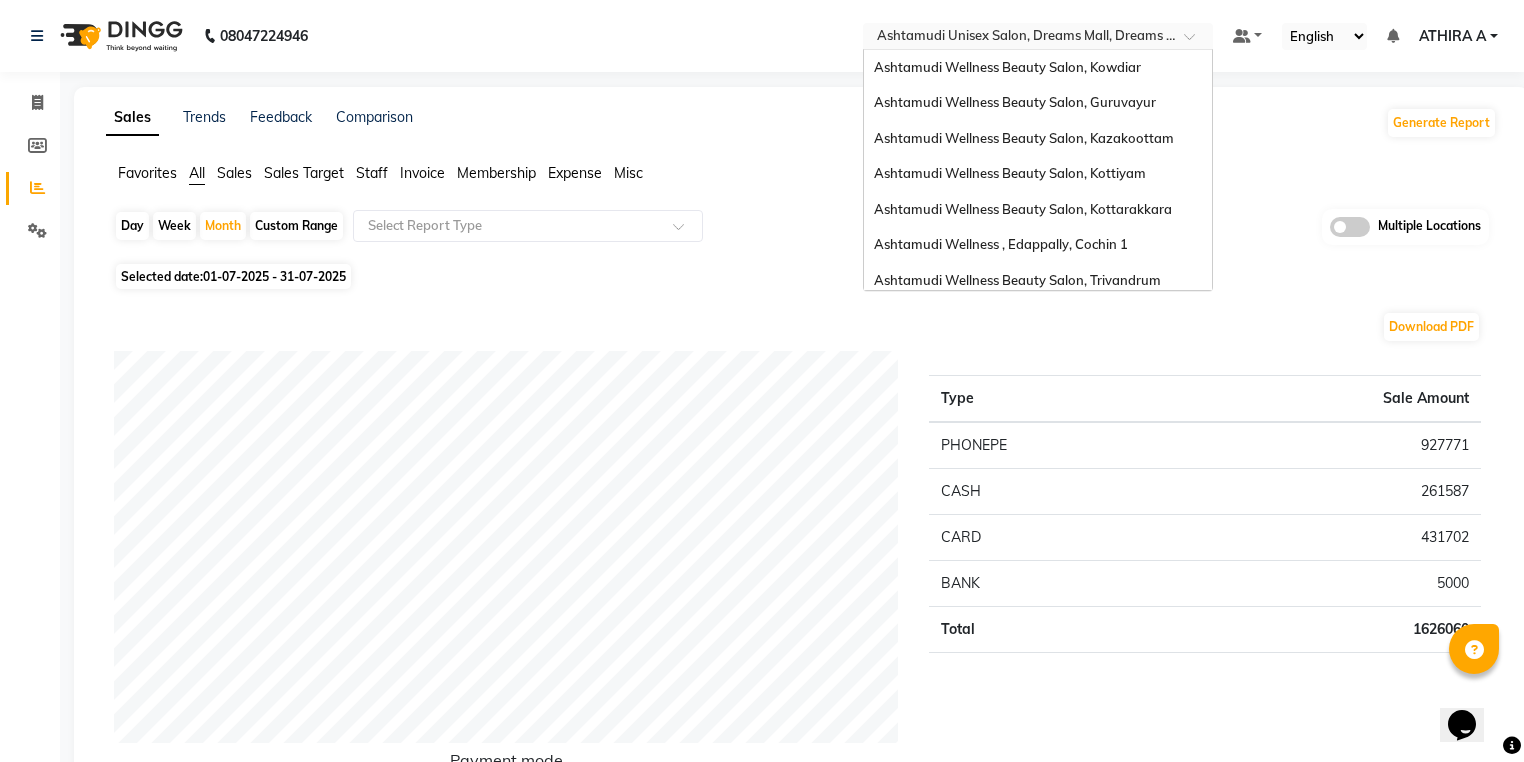 click at bounding box center (1038, 38) 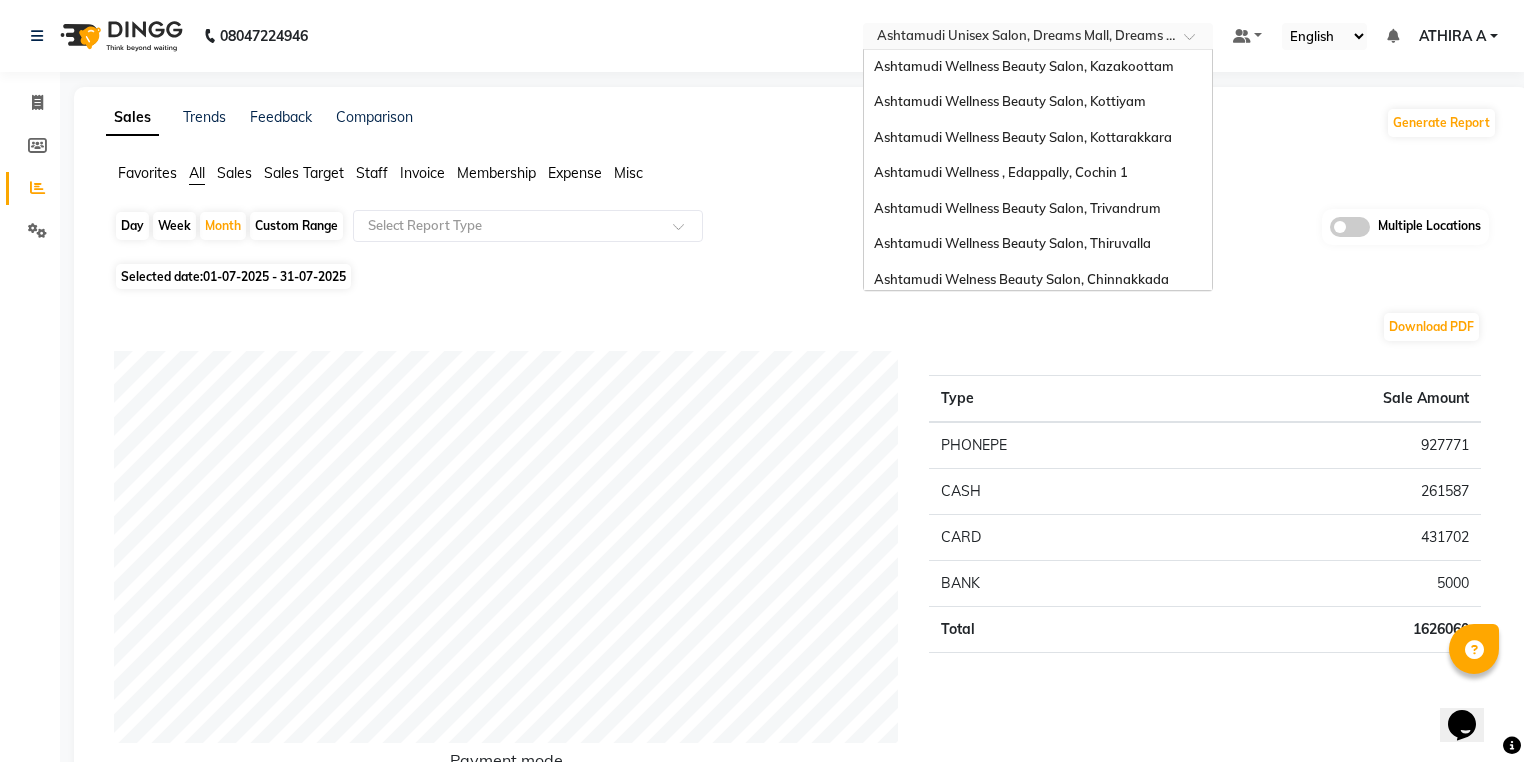 scroll, scrollTop: 72, scrollLeft: 0, axis: vertical 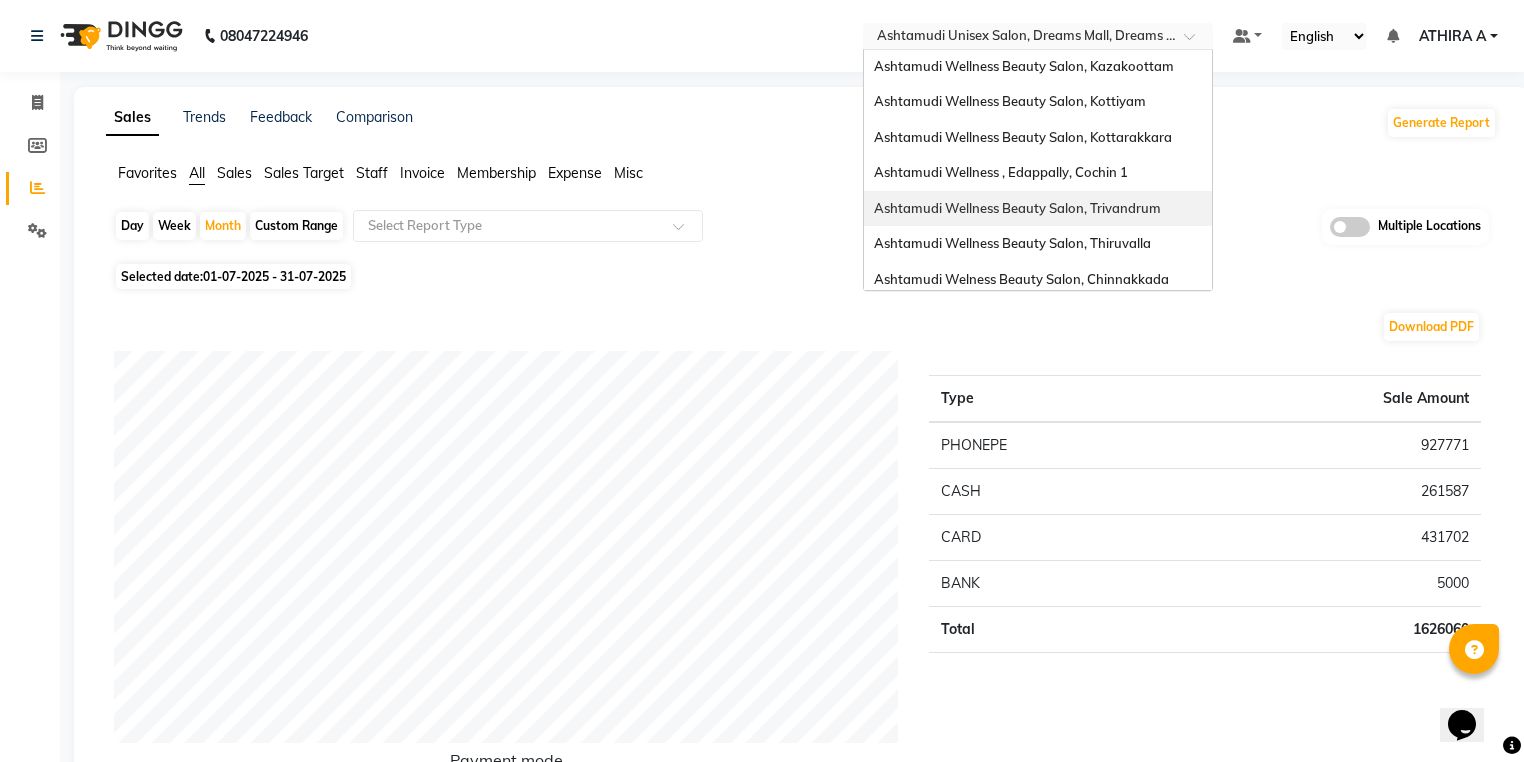 click on "Ashtamudi Wellness Beauty Salon, Trivandrum" at bounding box center (1017, 208) 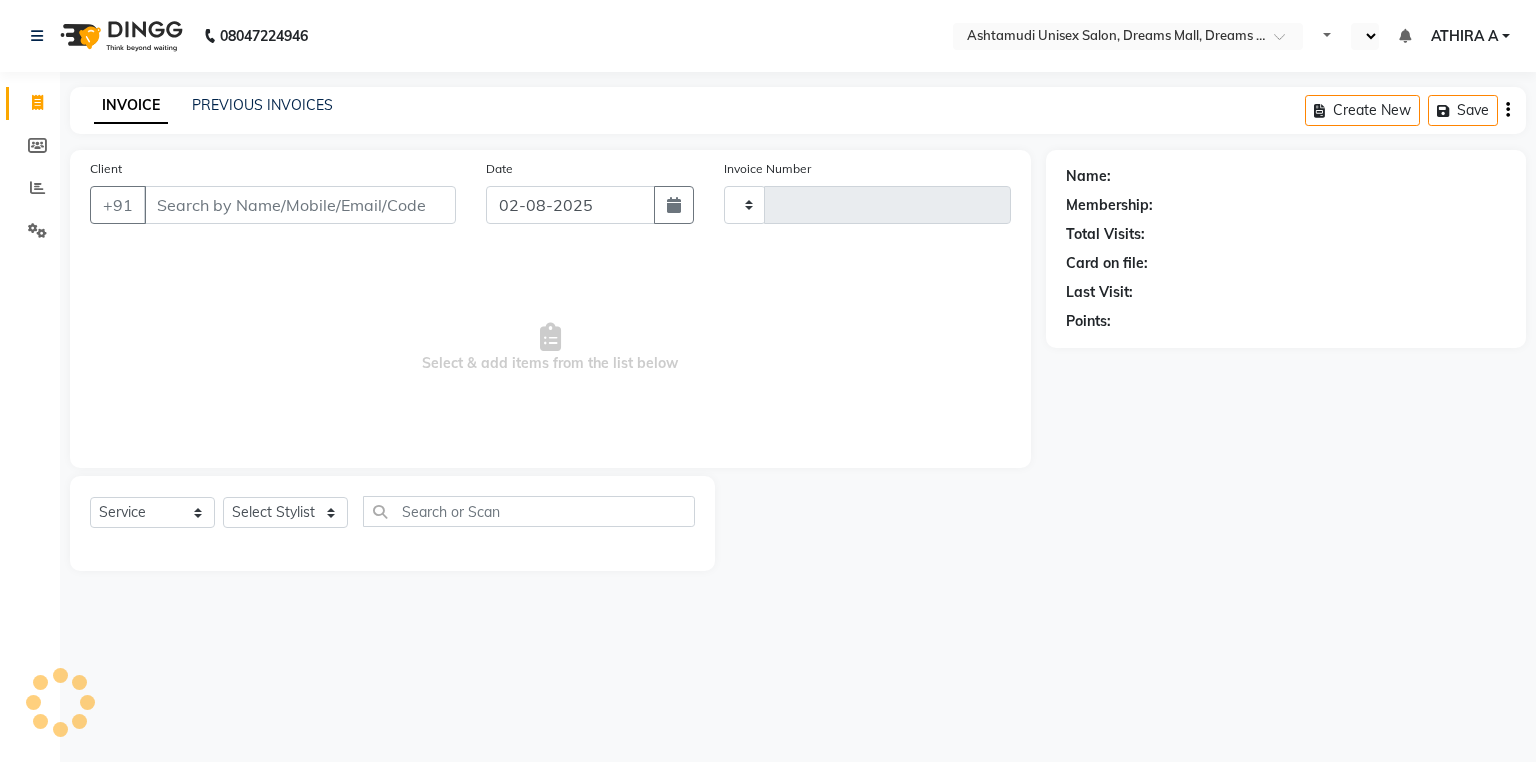 select on "service" 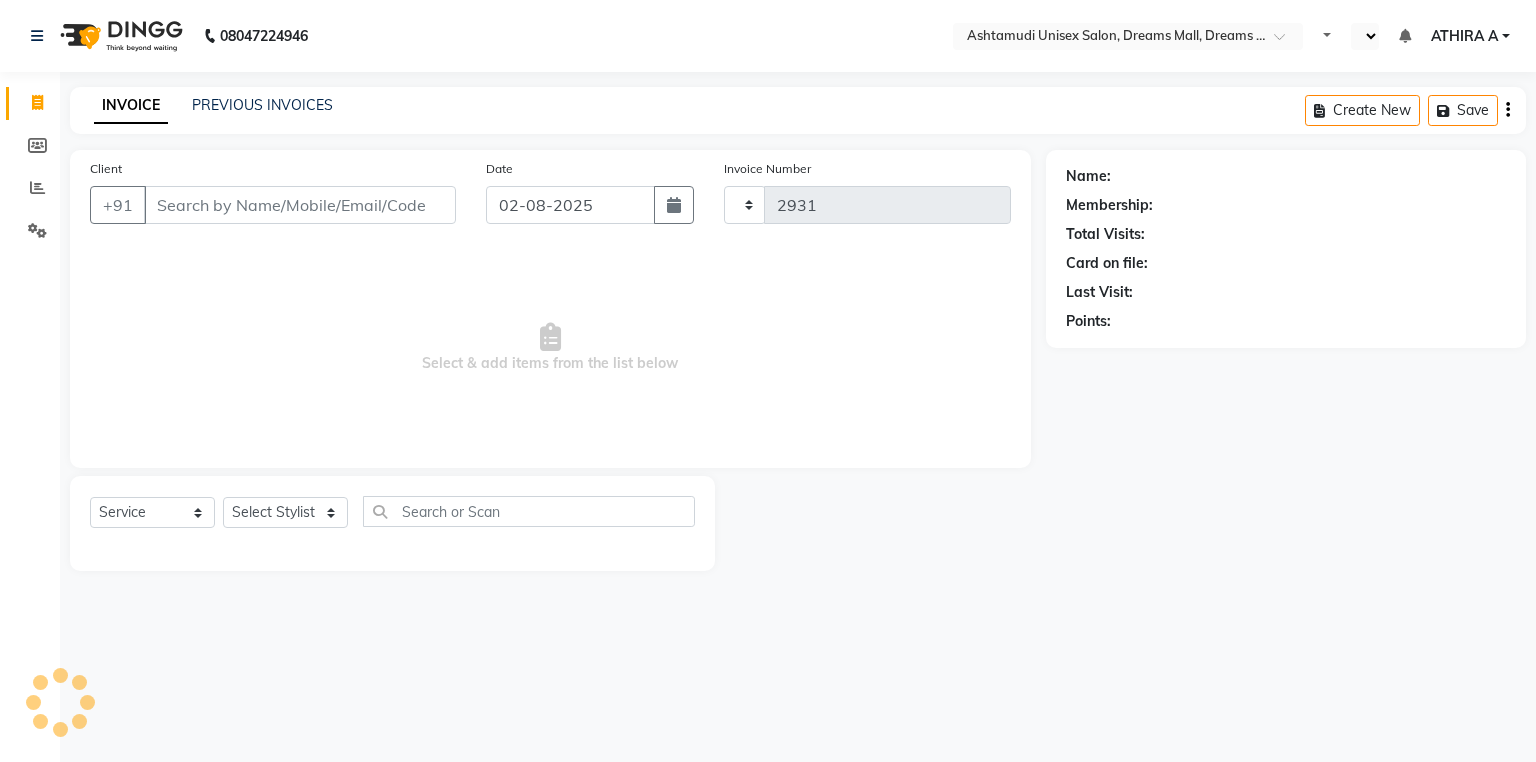 select on "en" 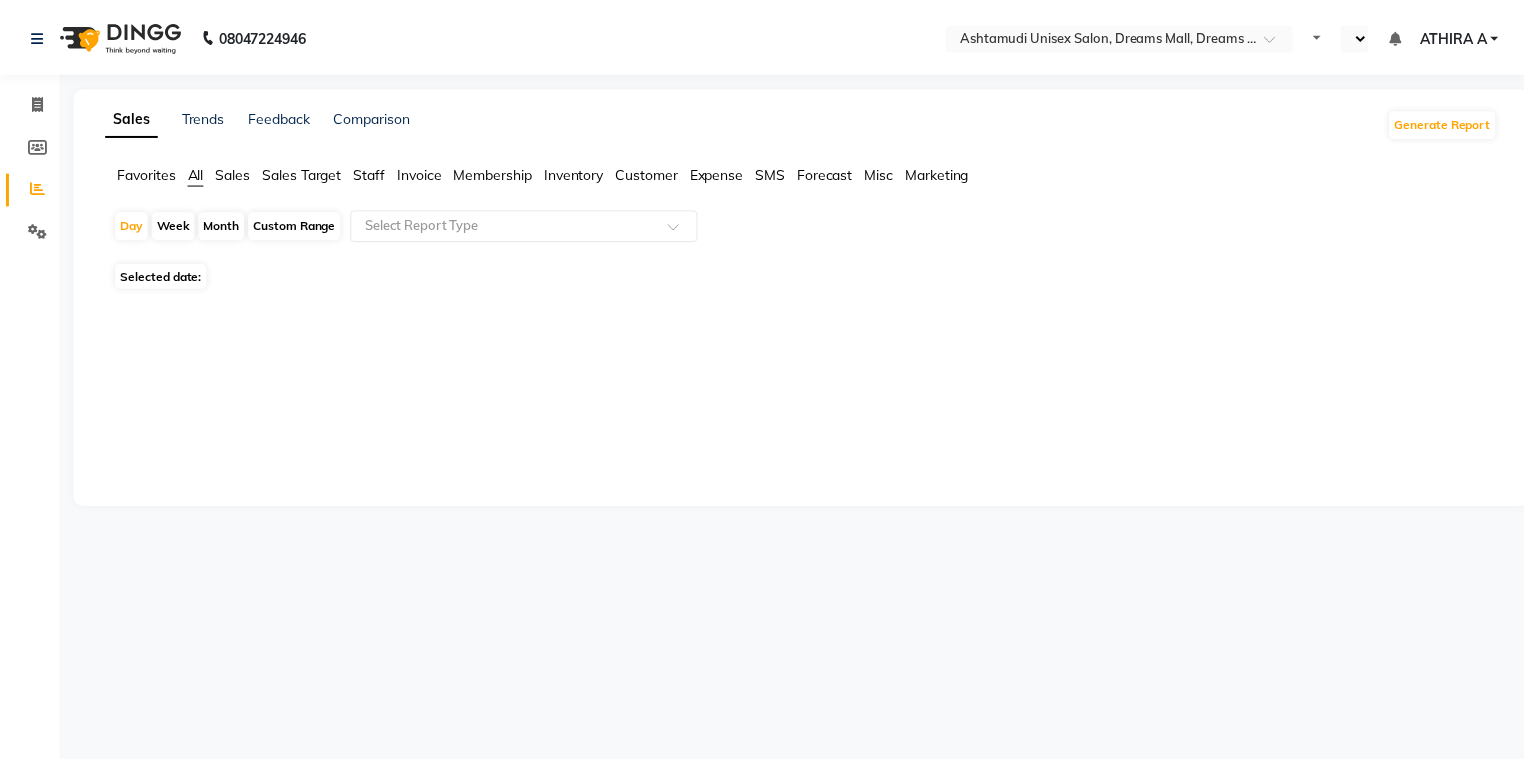 scroll, scrollTop: 0, scrollLeft: 0, axis: both 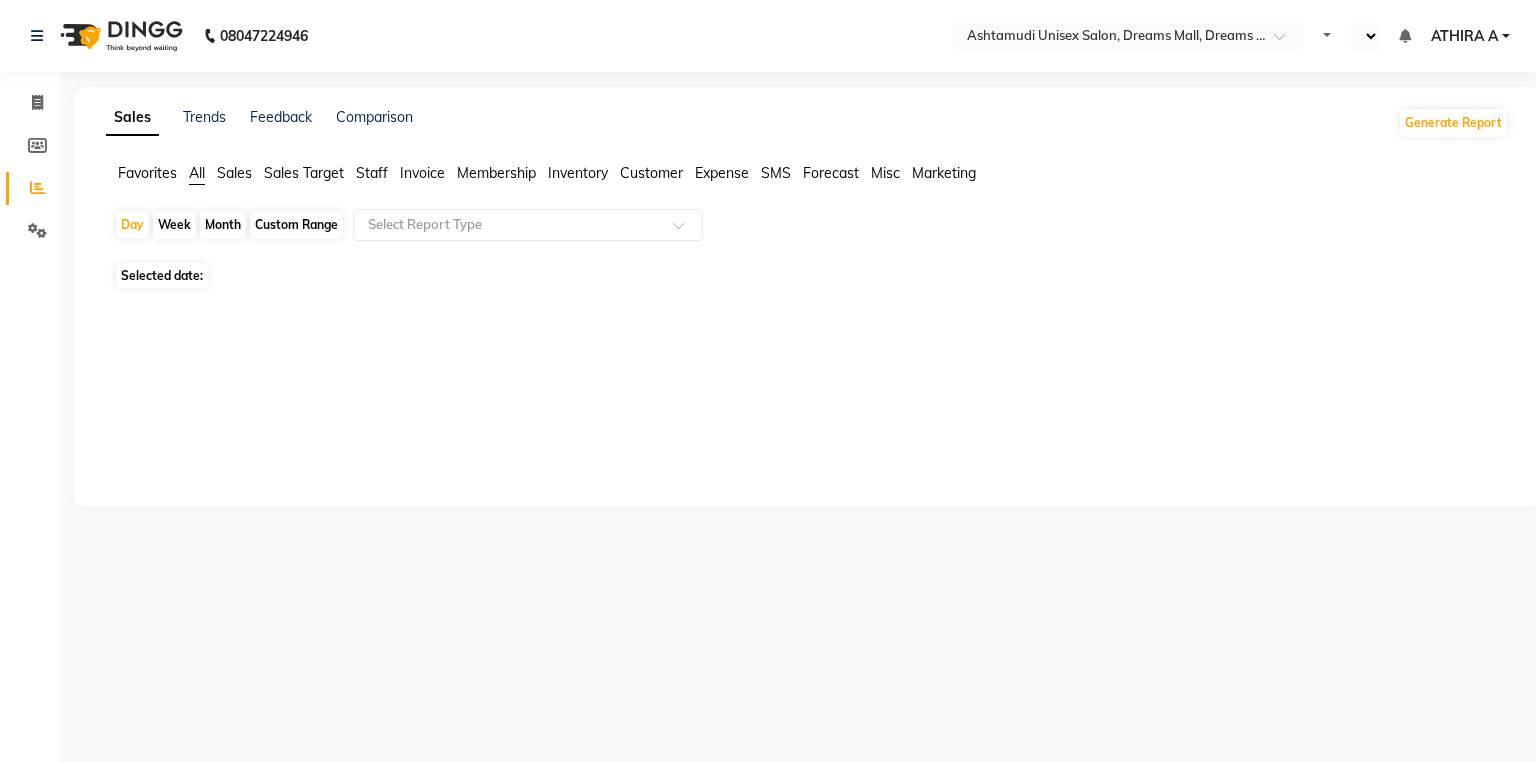 select on "en" 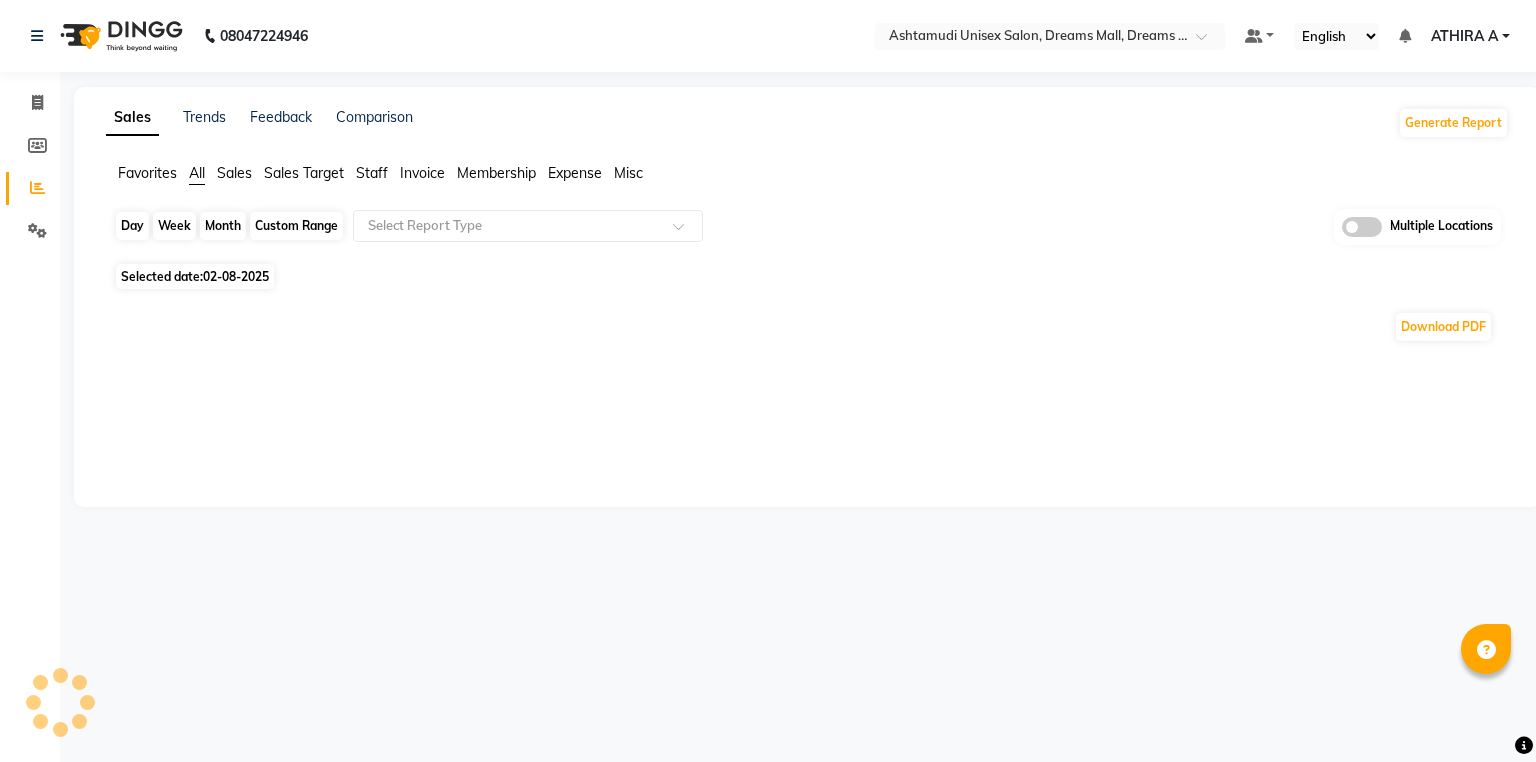 click on "Day" 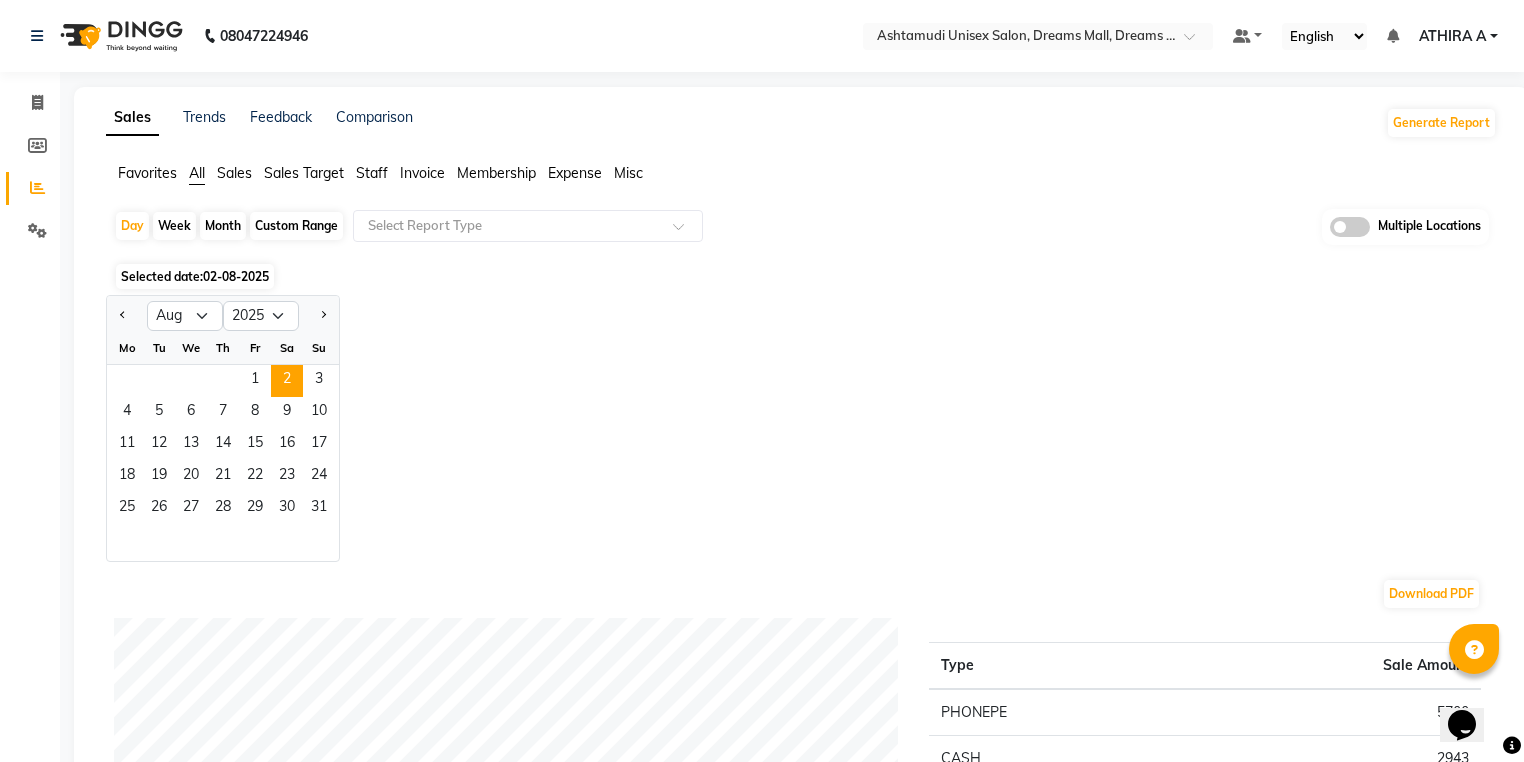 scroll, scrollTop: 0, scrollLeft: 0, axis: both 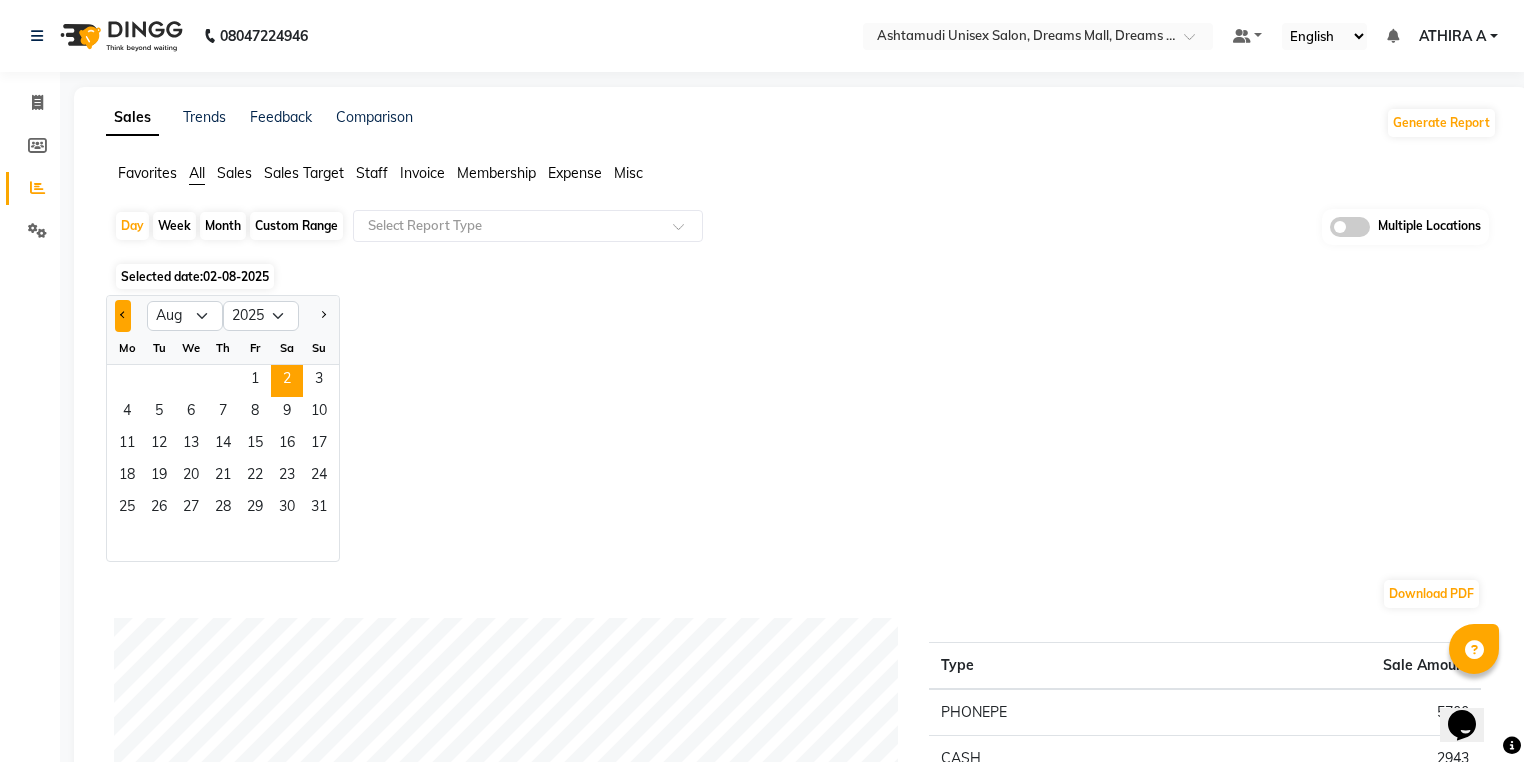 click 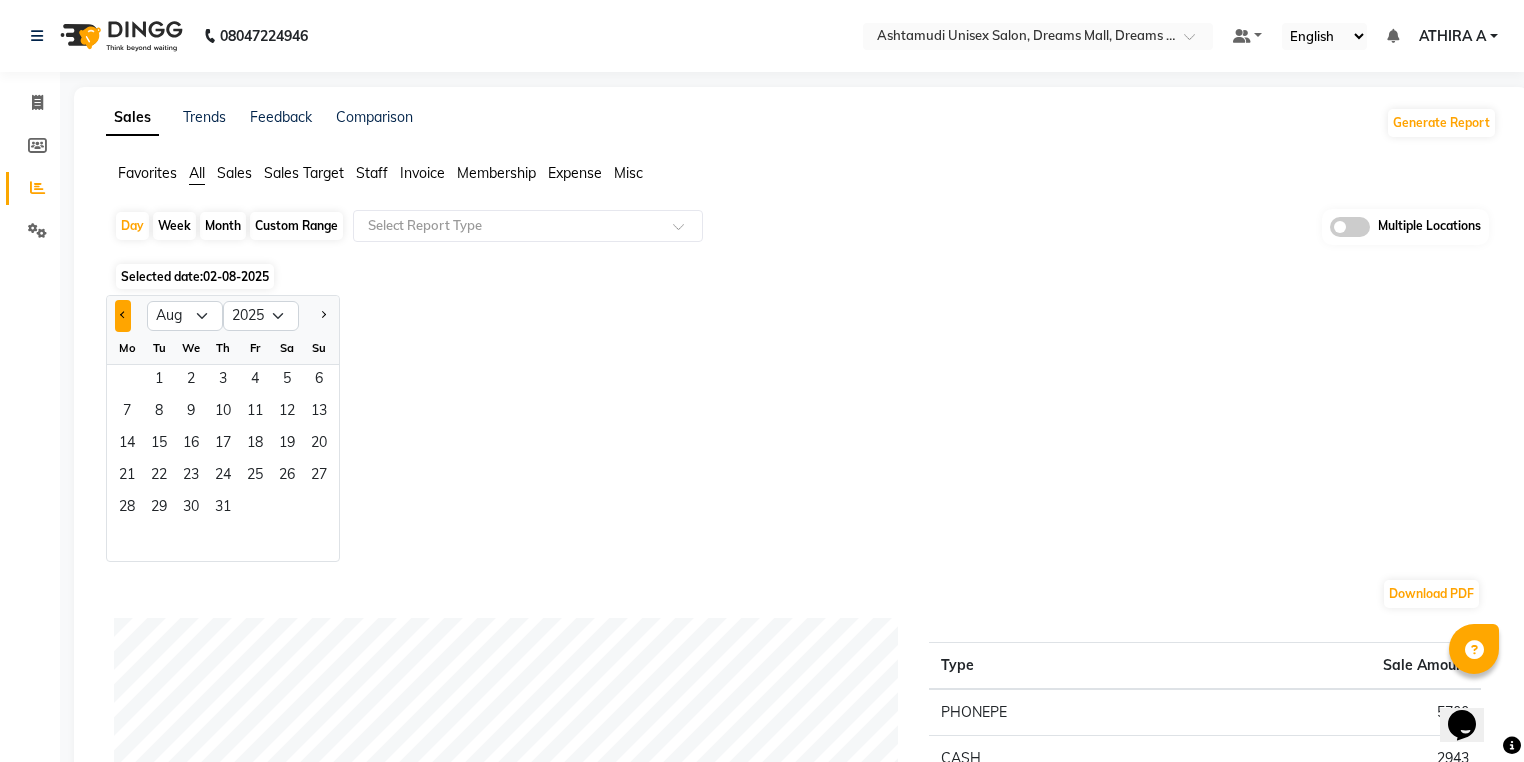 select on "7" 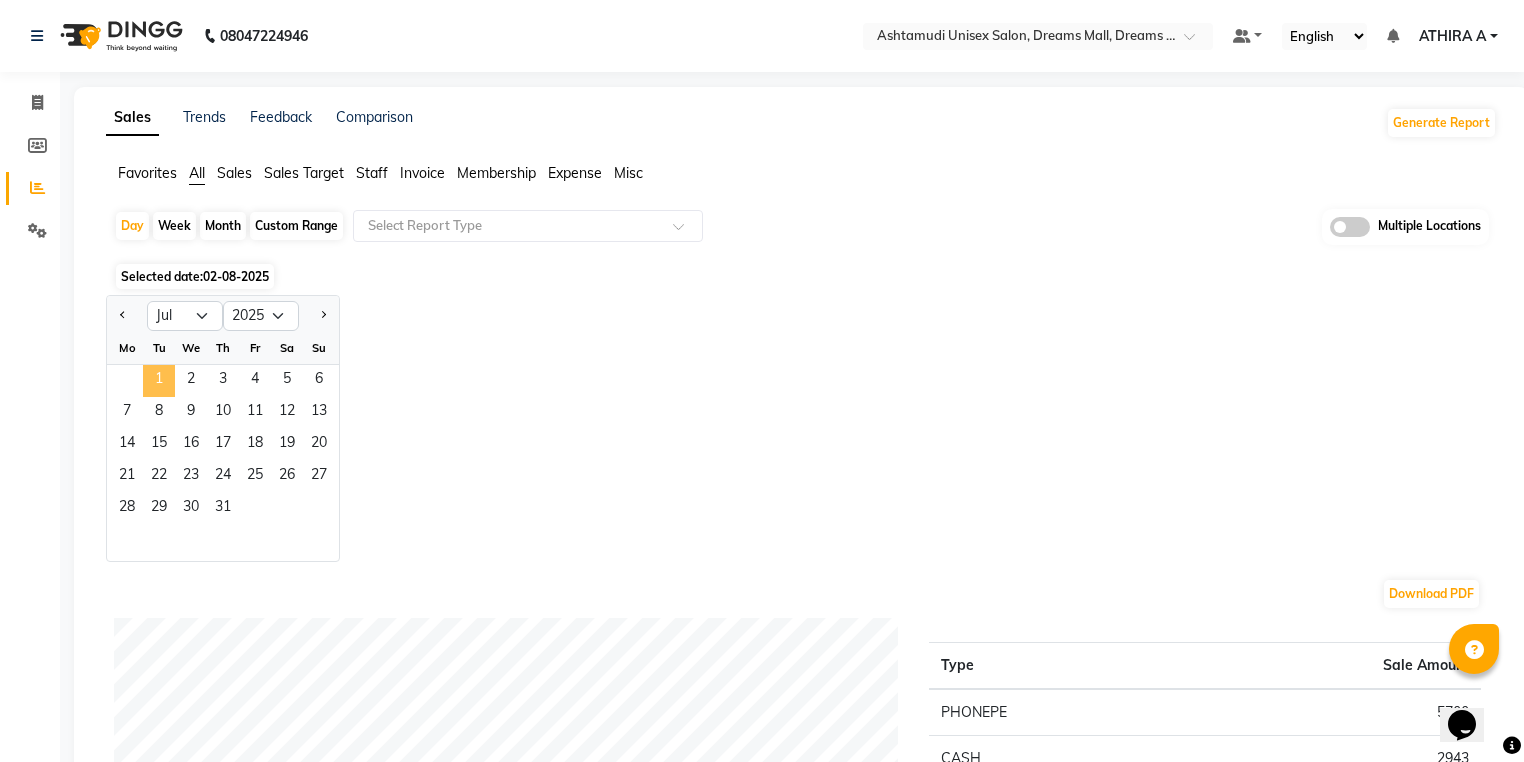 click on "1" 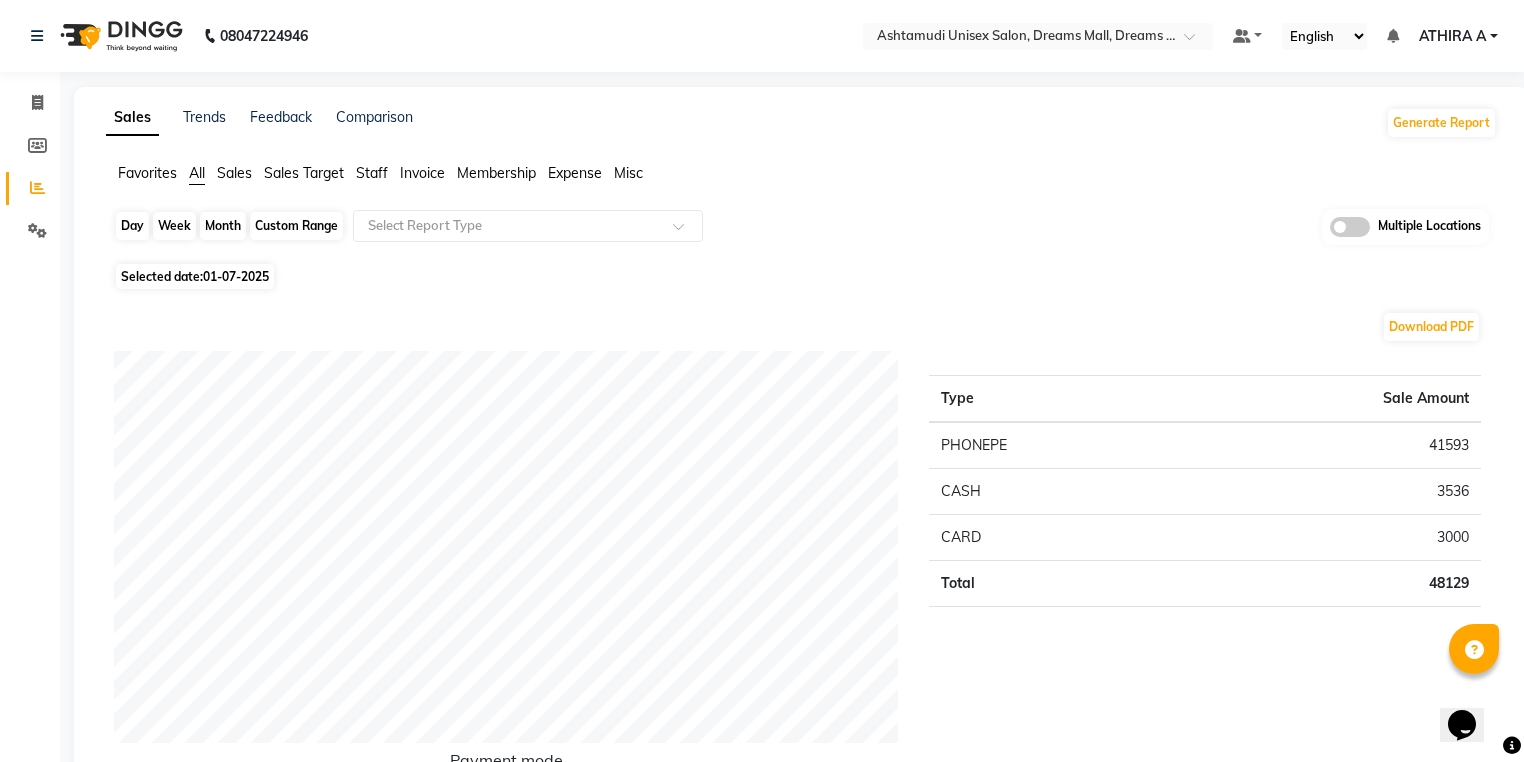 click on "Day" 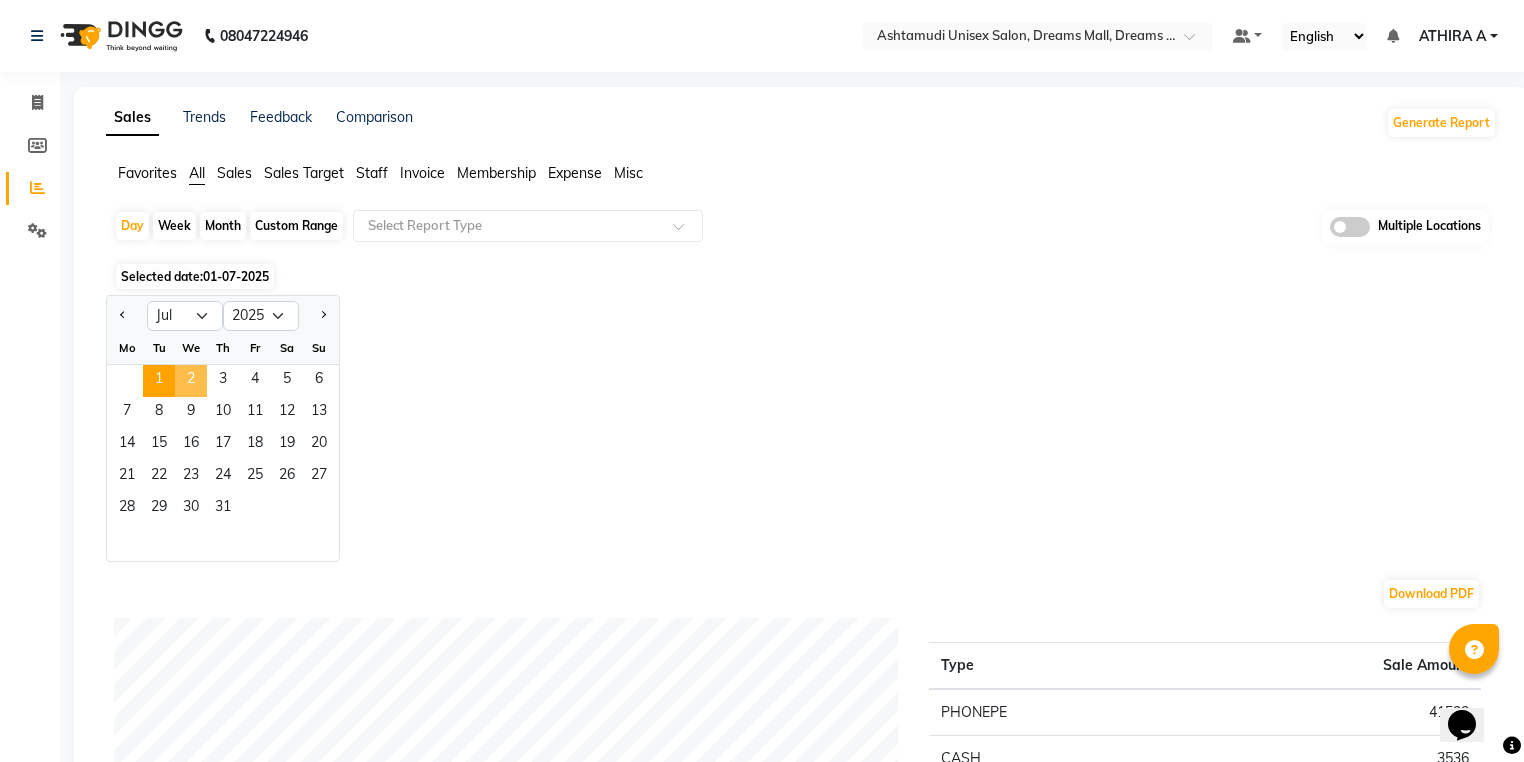 click on "2" 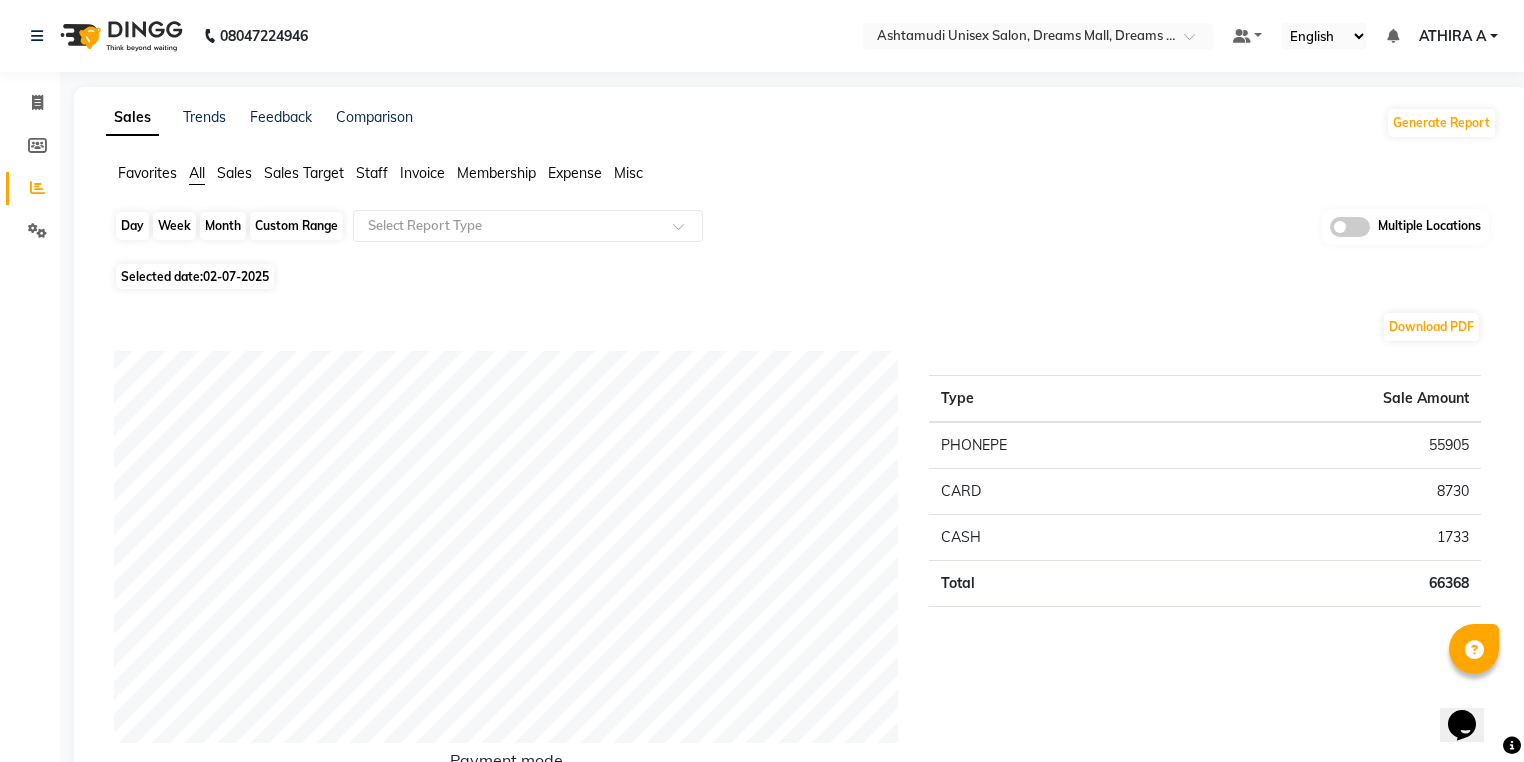 click on "Day" 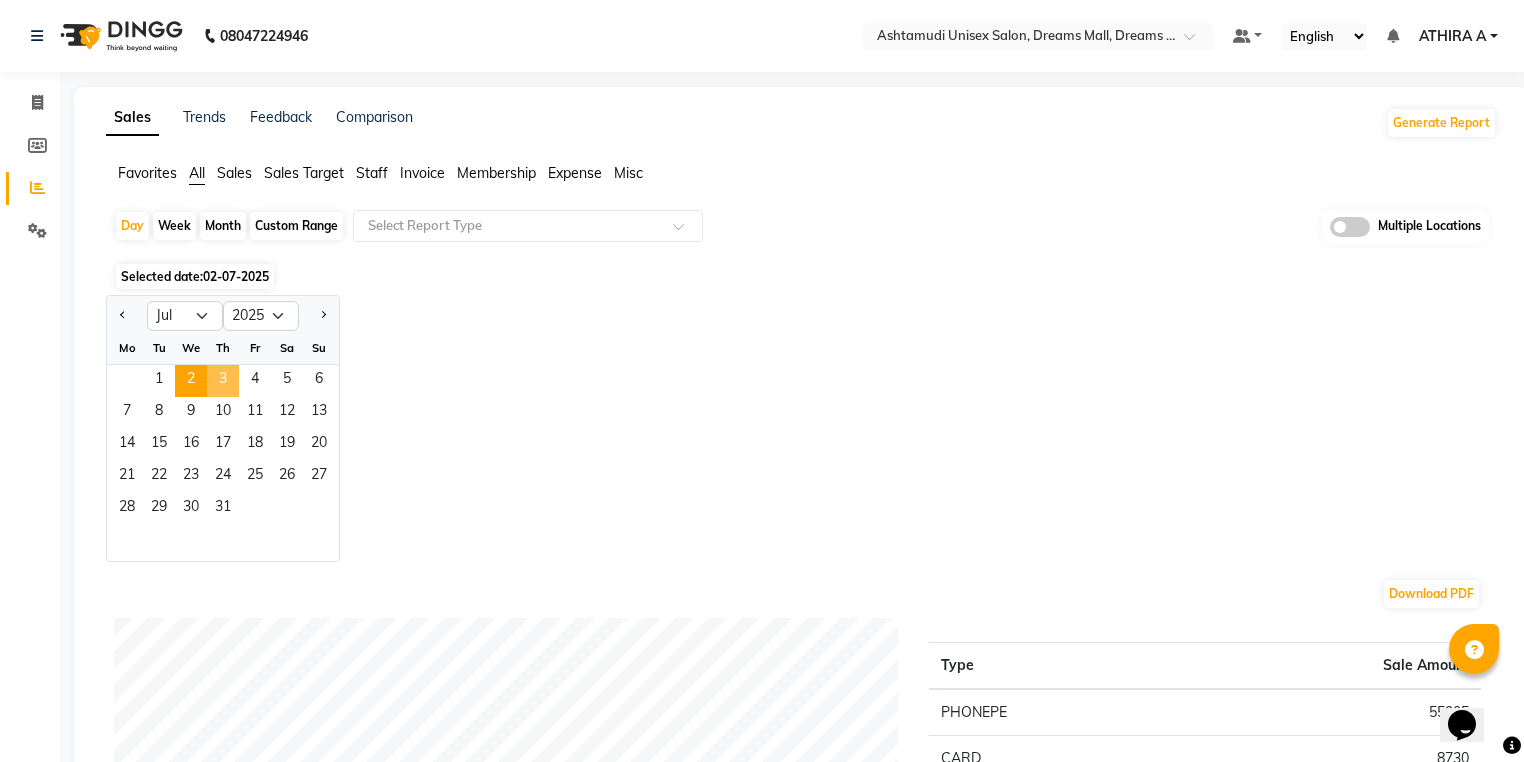 click on "3" 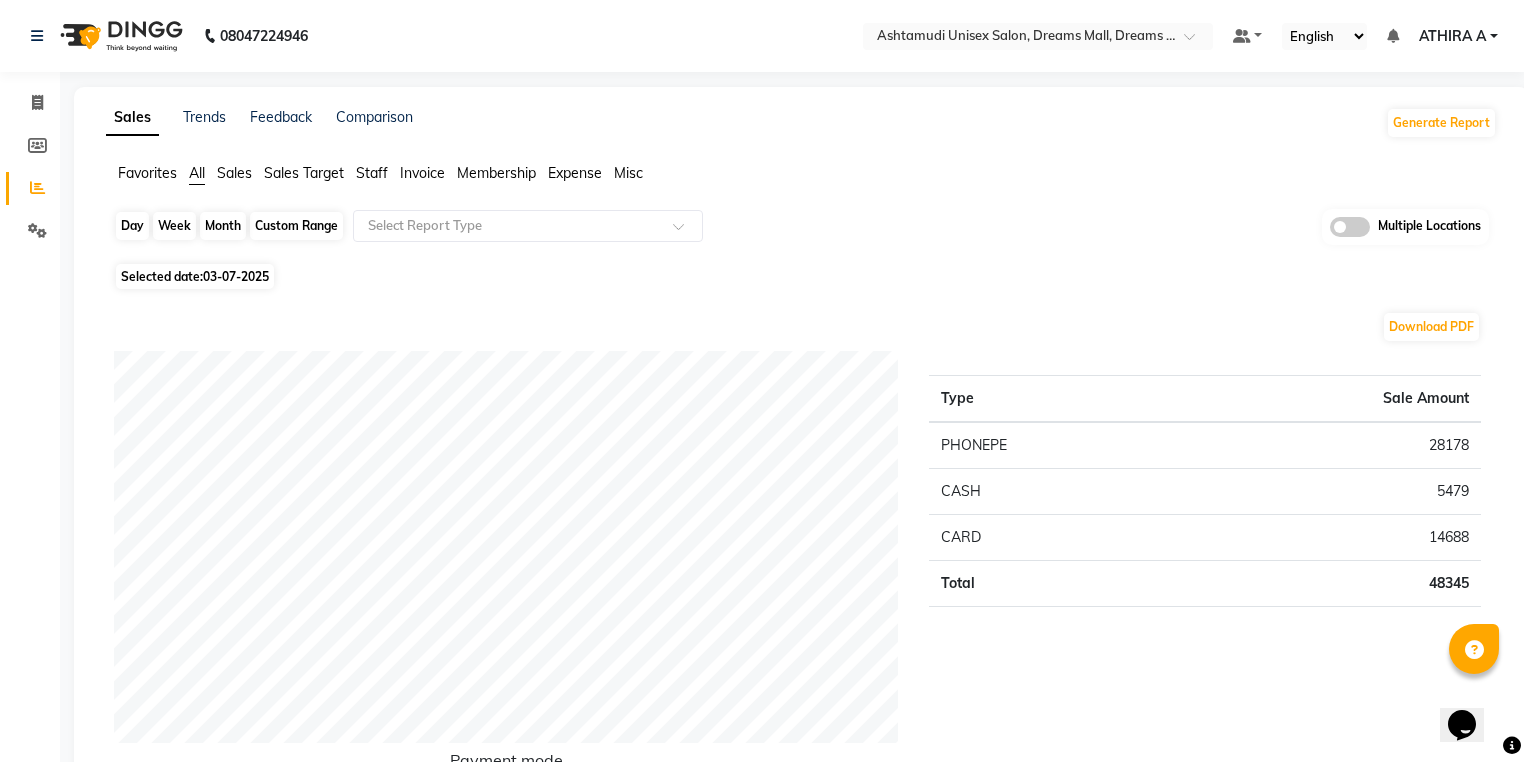 click on "Day" 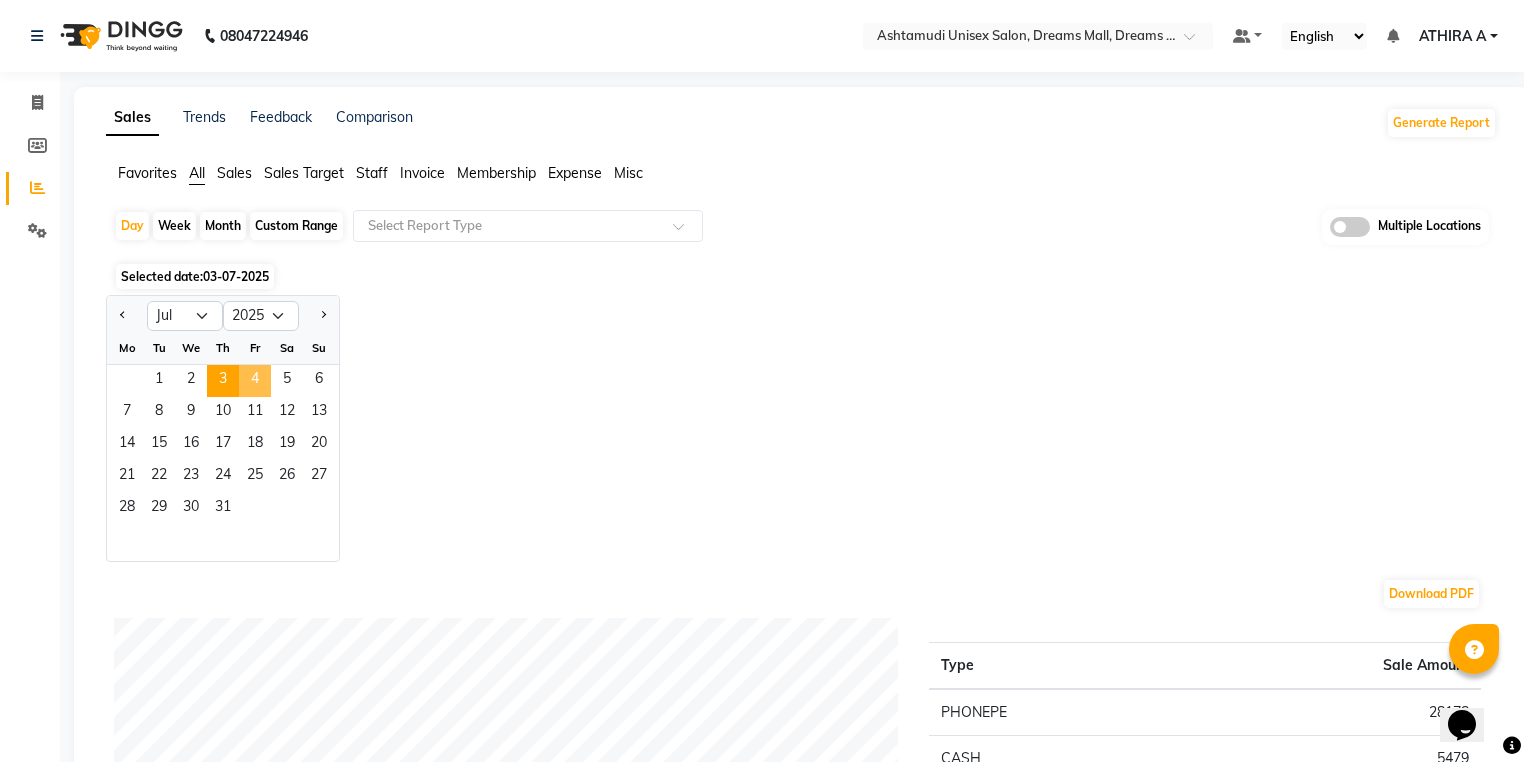 click on "4" 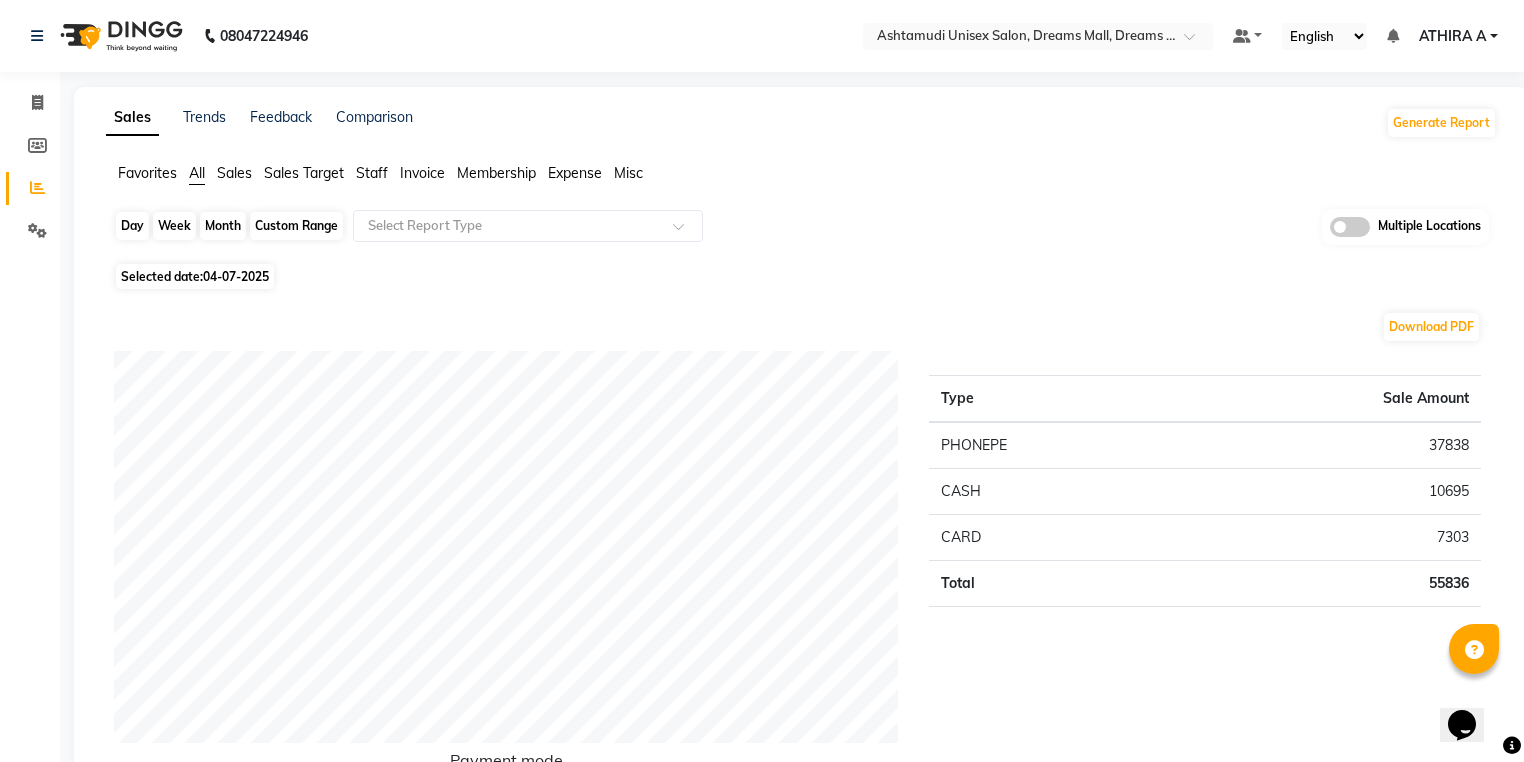 click on "Day" 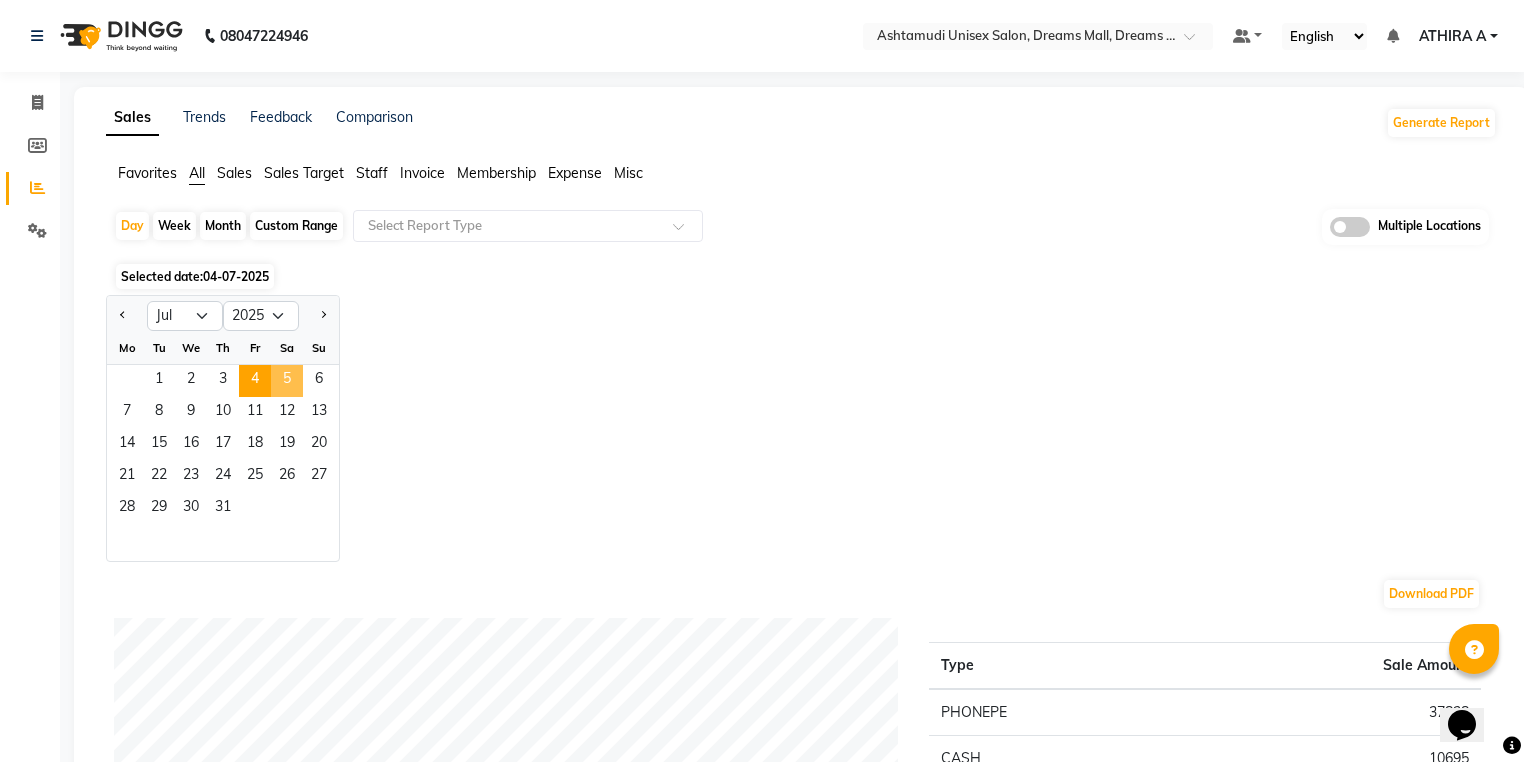 click on "5" 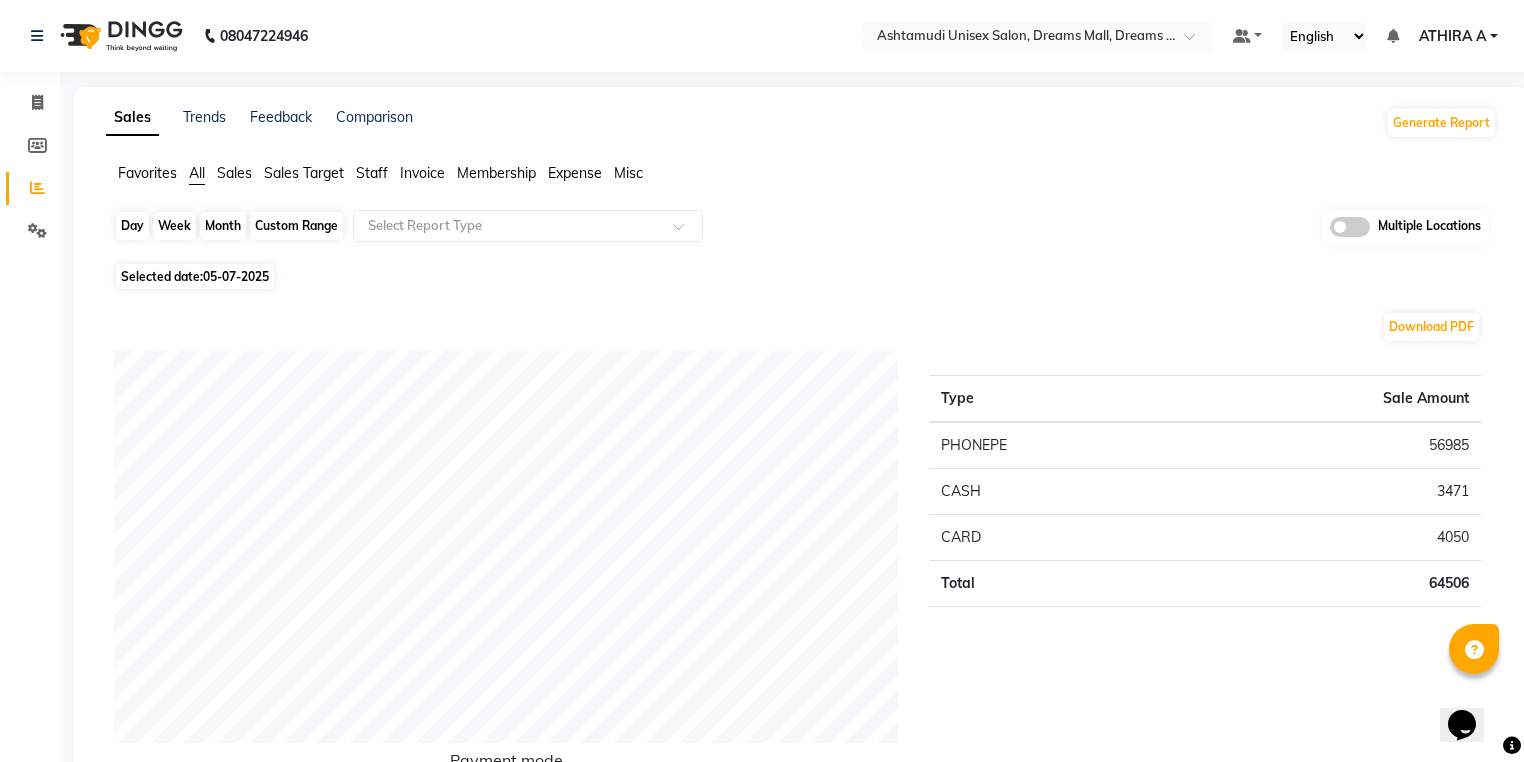 click on "Day" 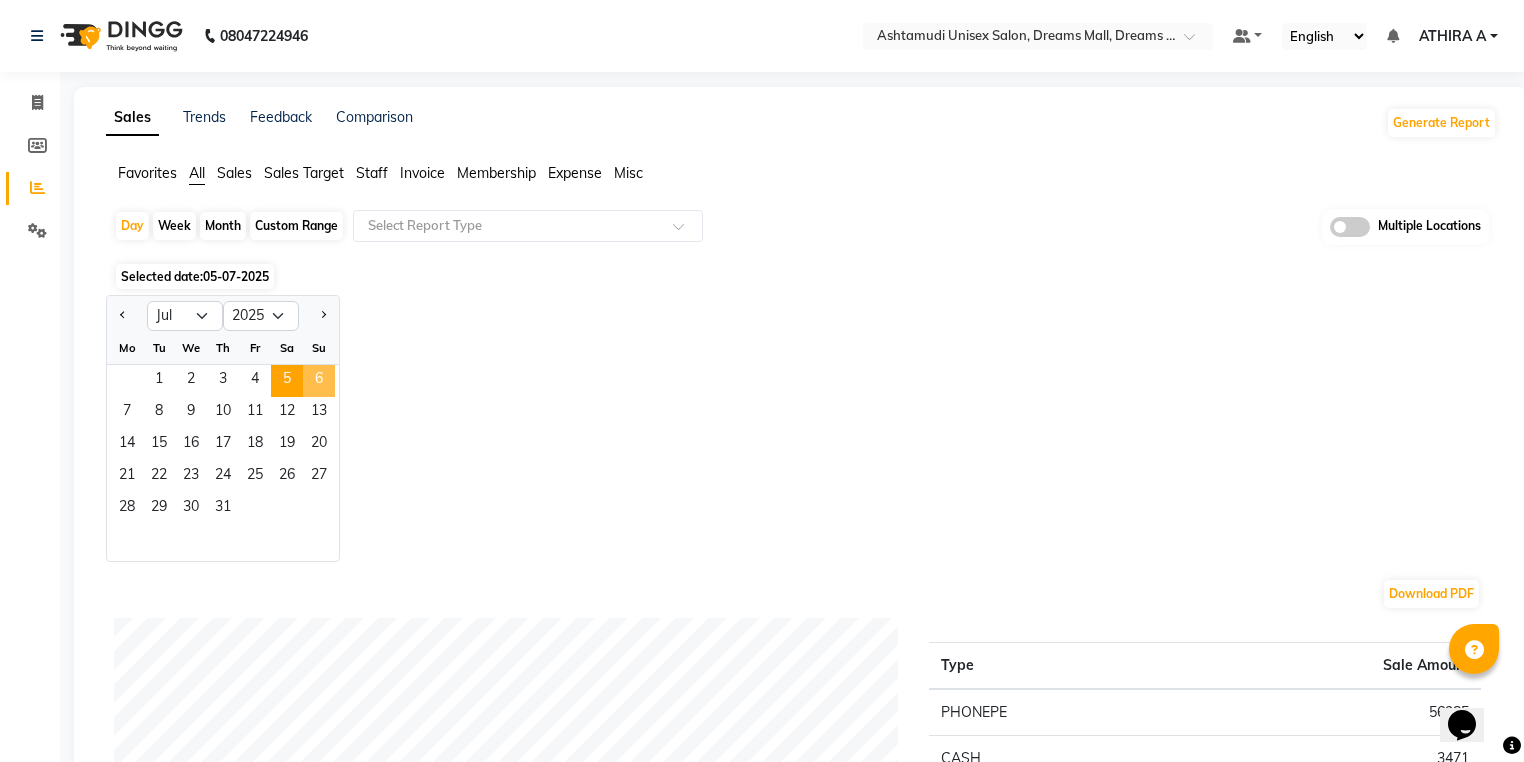 click on "6" 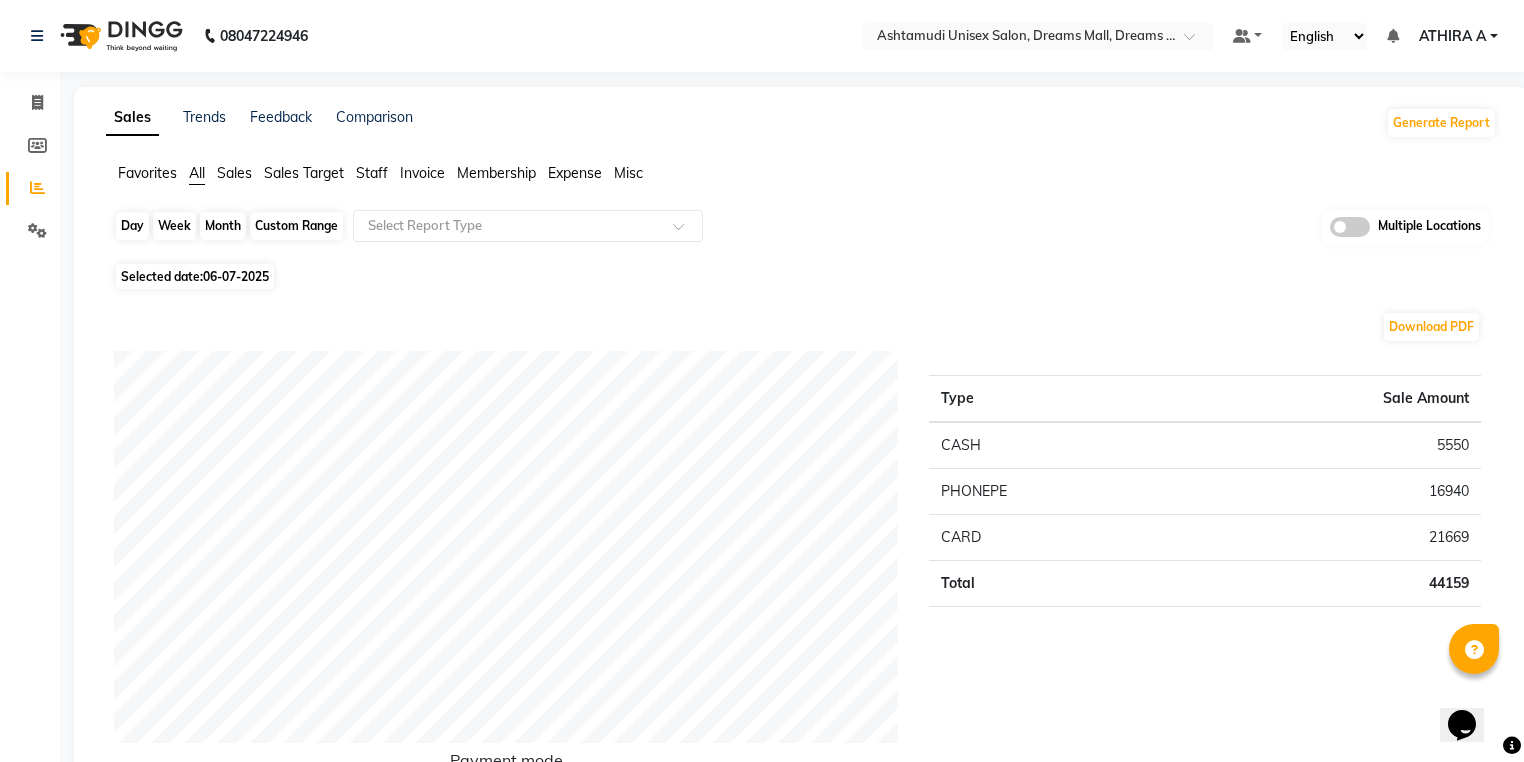 click on "Day" 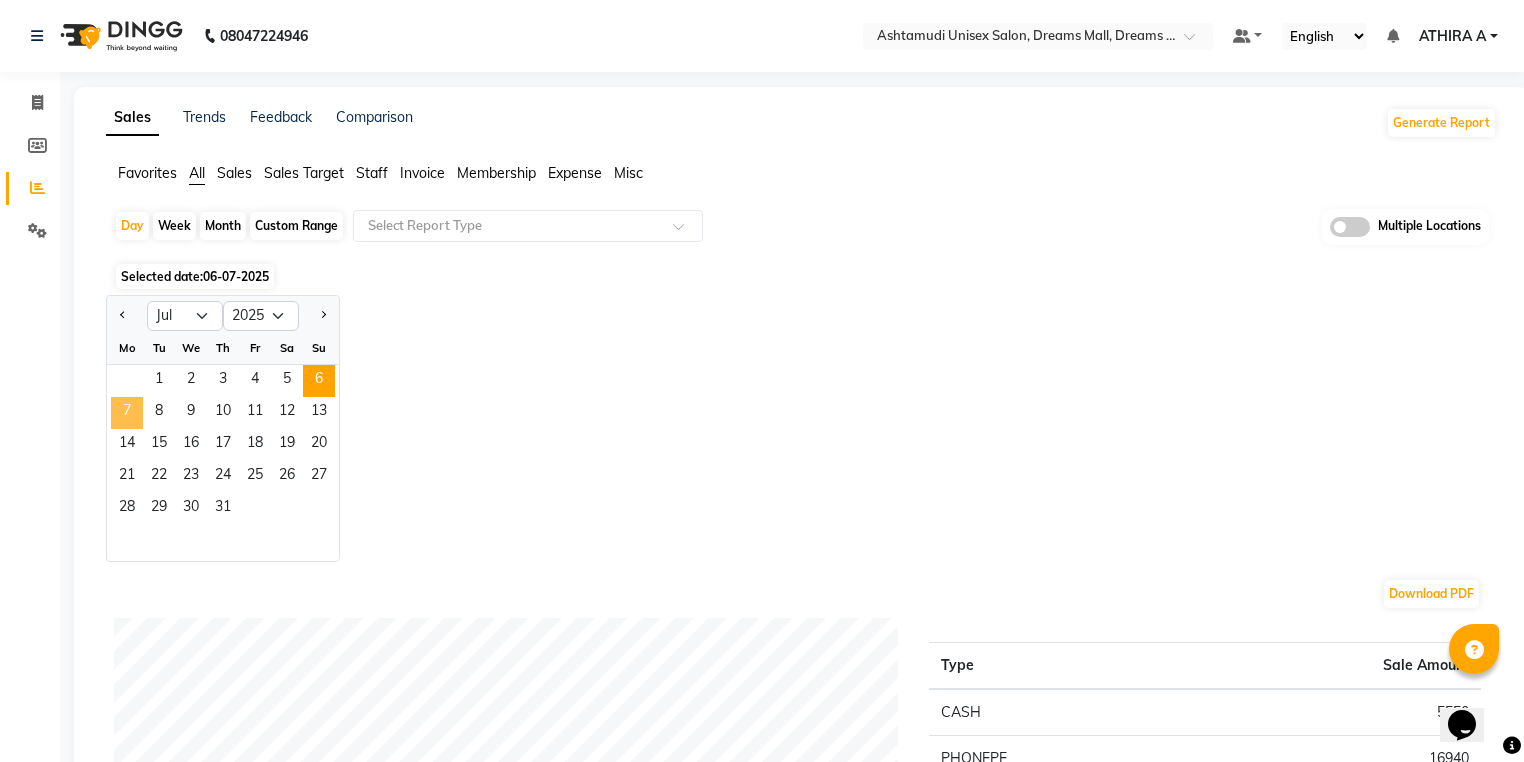 click on "7" 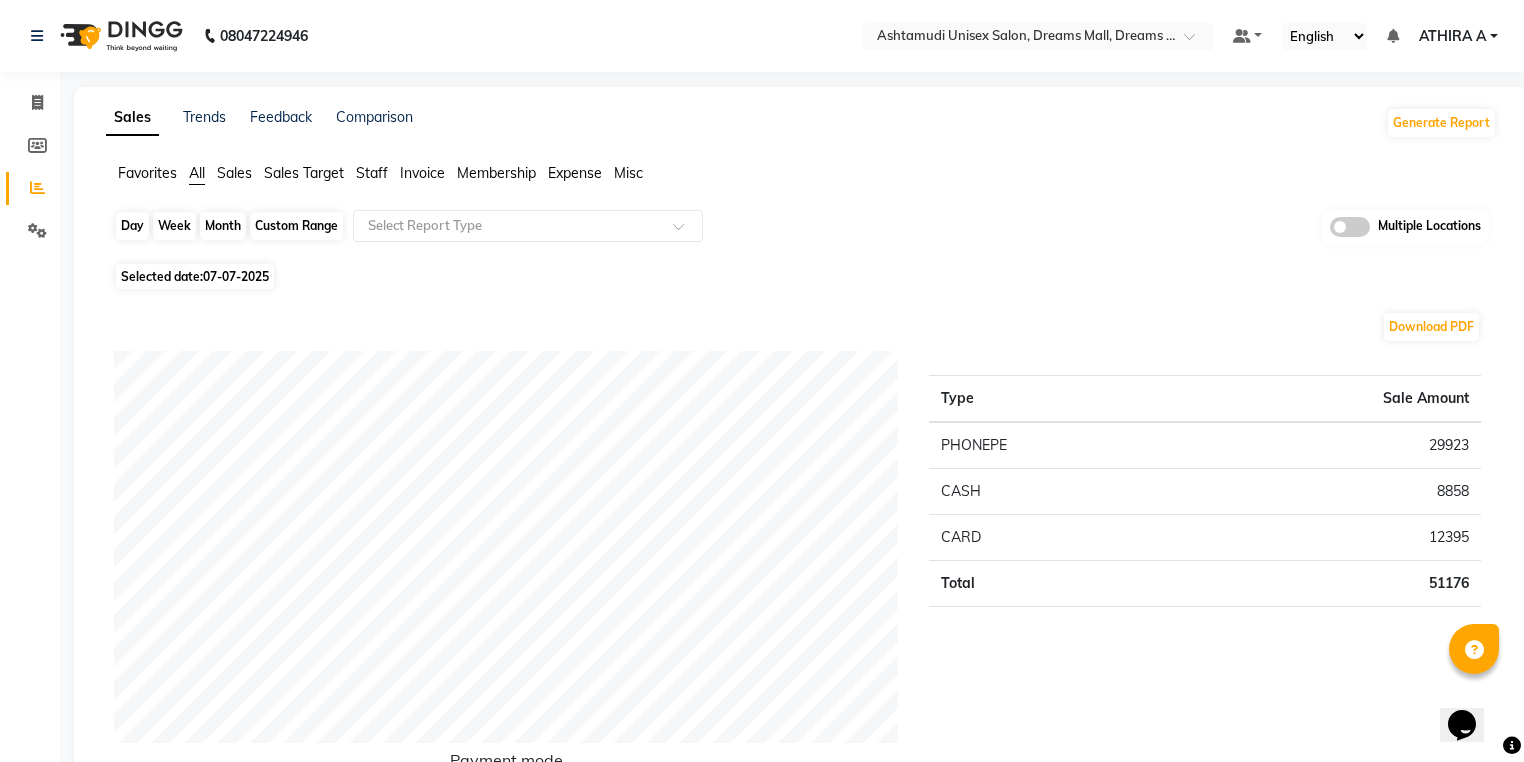 click on "Day" 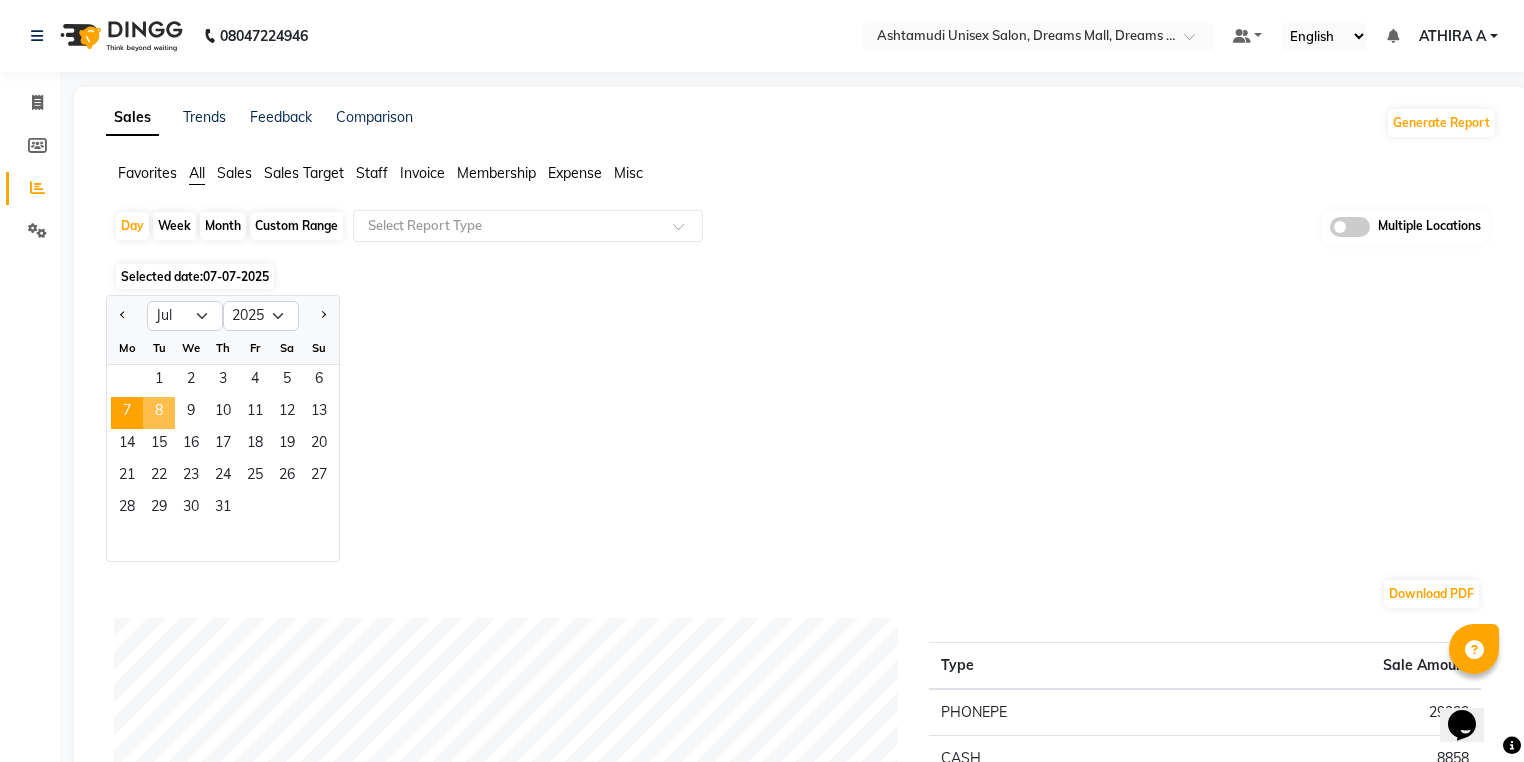 click on "8" 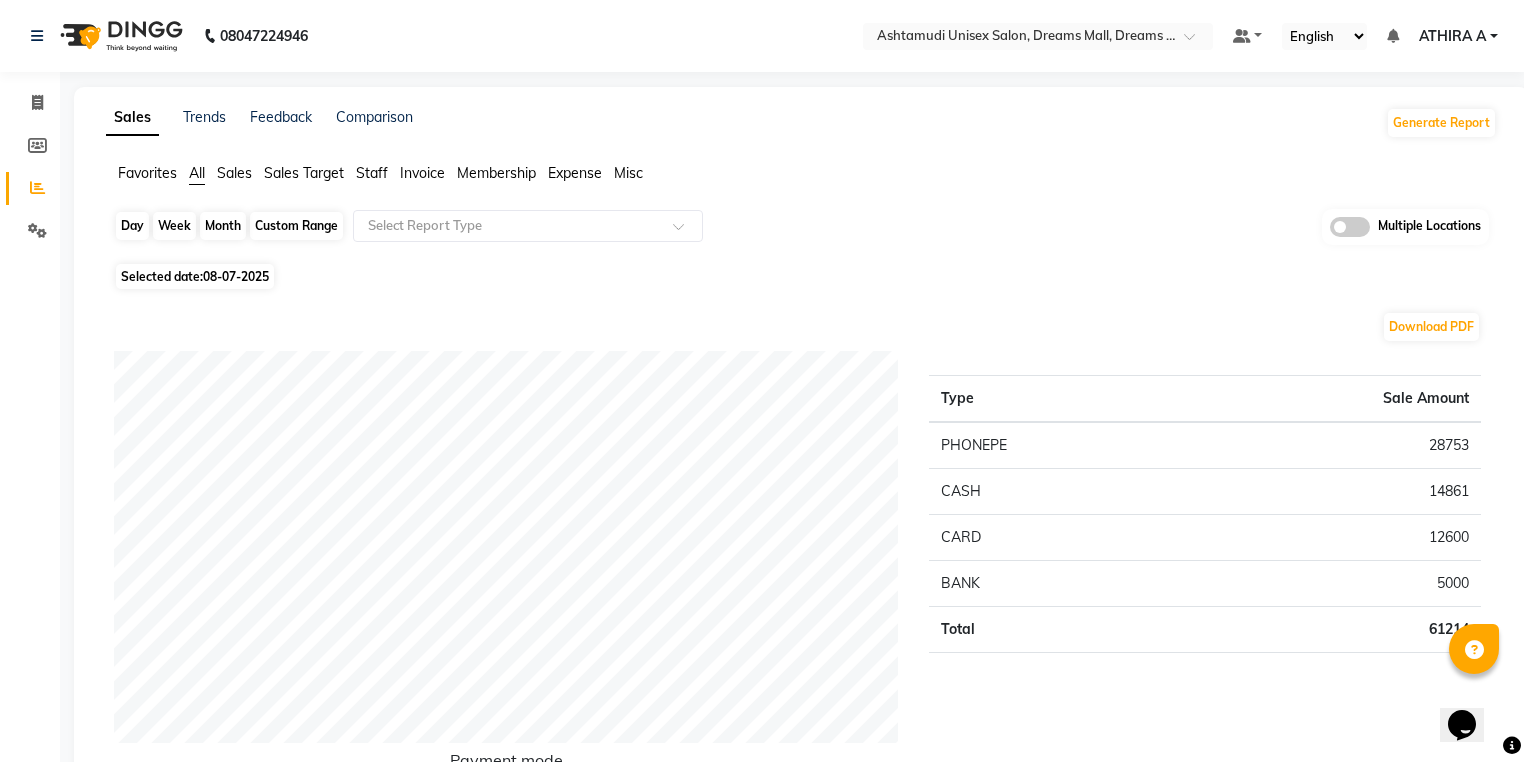 click on "Day" 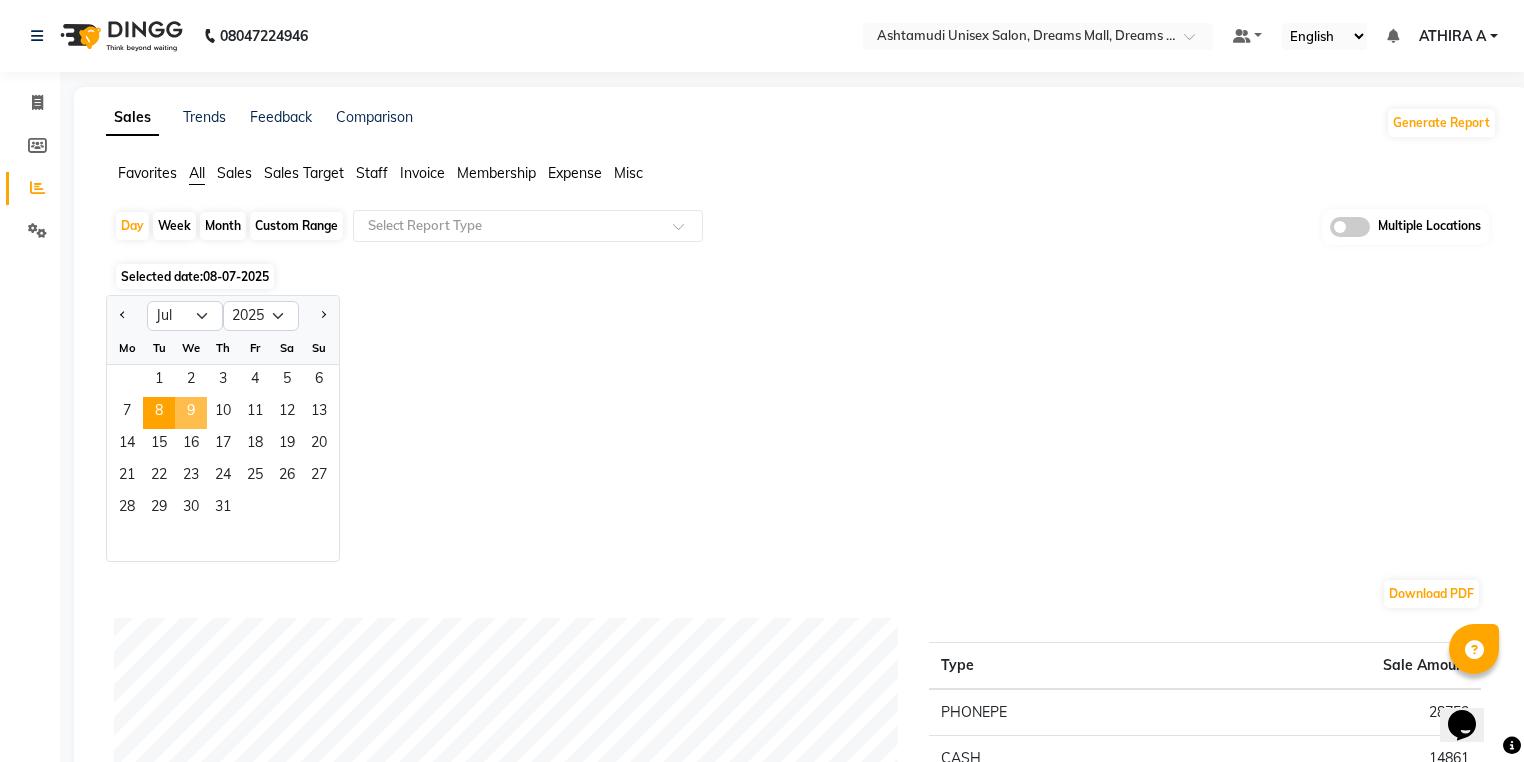 click on "9" 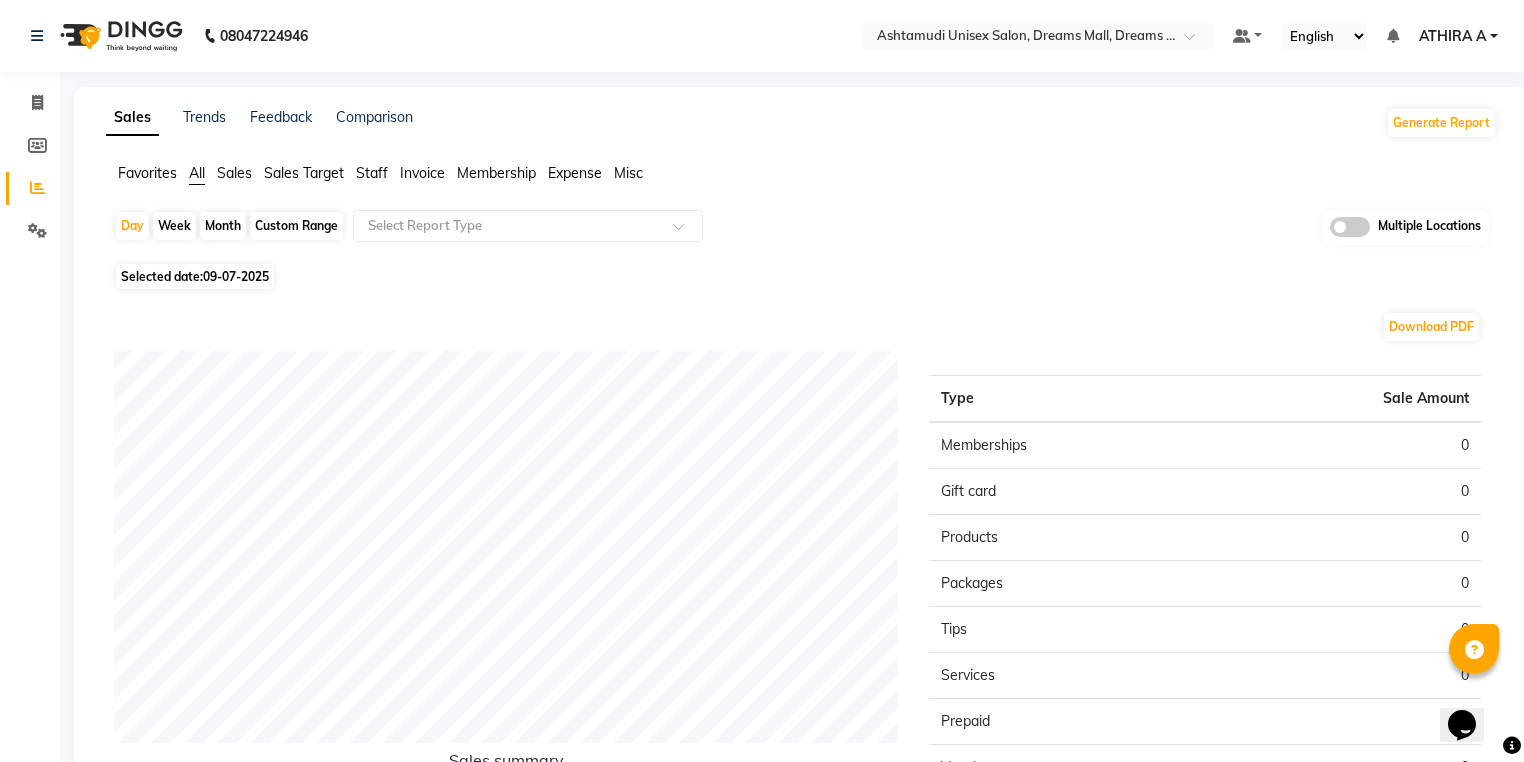click on "Favorites All Sales Sales Target Staff Invoice Membership Expense Misc  Day   Week   Month   Custom Range  Select Report Type Multiple Locations Selected date:  09-07-2025  Download PDF Sales summary Type Sale Amount Memberships 0 Gift card 0 Products 0 Packages 0 Tips 0 Services 0 Prepaid 0 Vouchers 0 Fee 0 Total 0 ★ Mark as Favorite  Choose how you'd like to save "" report to favorites  Save to Personal Favorites:   Only you can see this report in your favorites tab. Share with Organization:   Everyone in your organization can see this report in their favorites tab.  Save to Favorites" 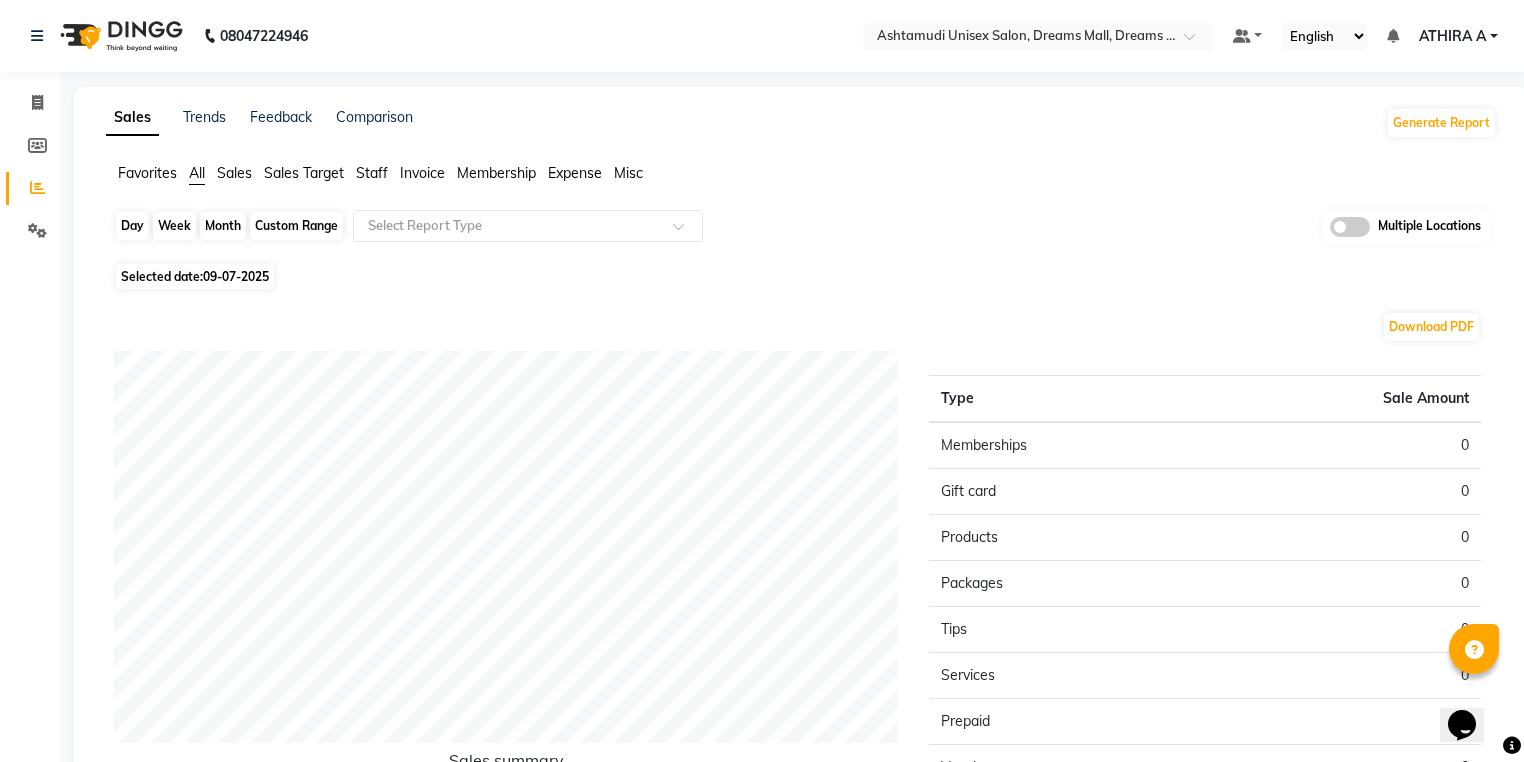 click on "Day" 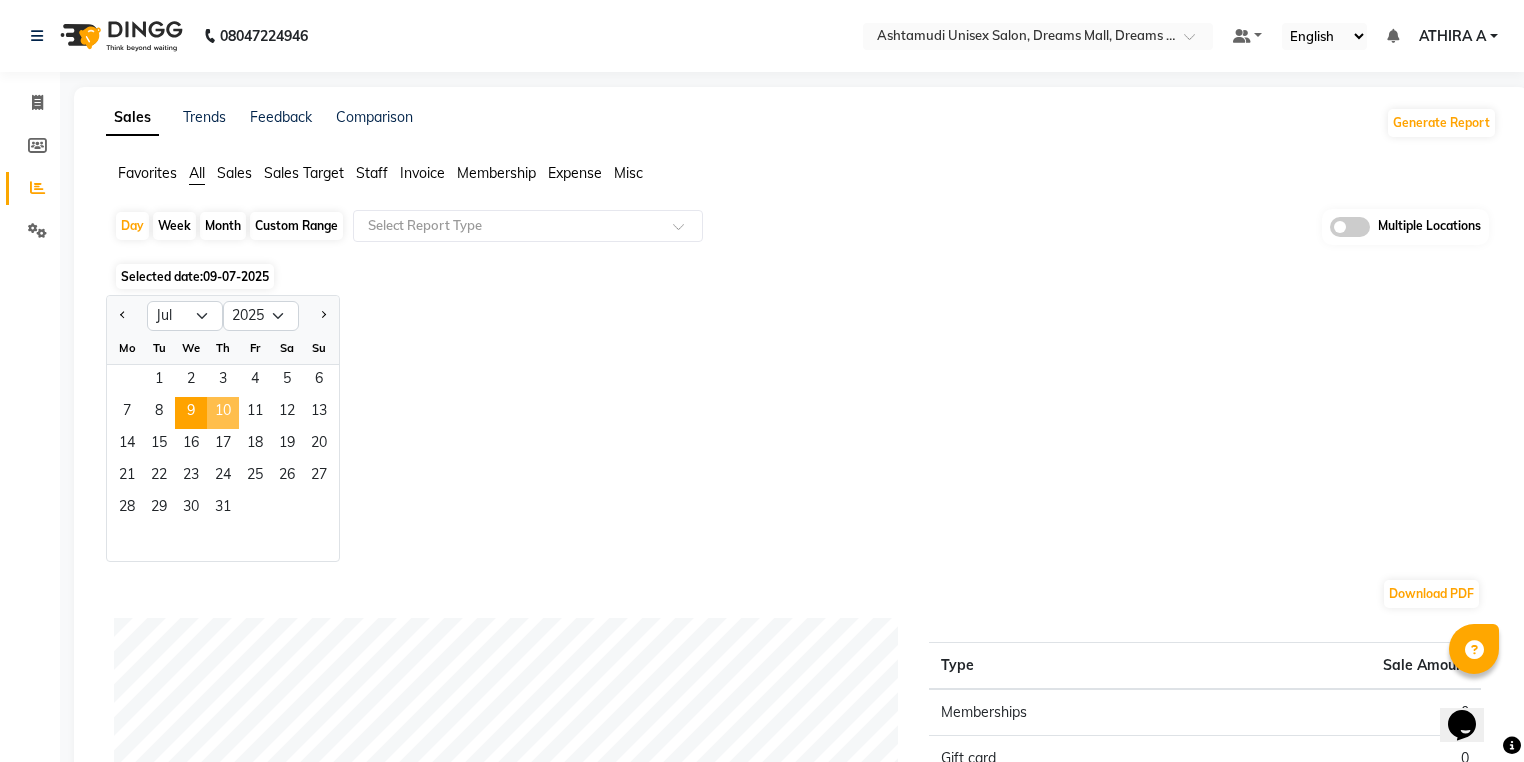 click on "10" 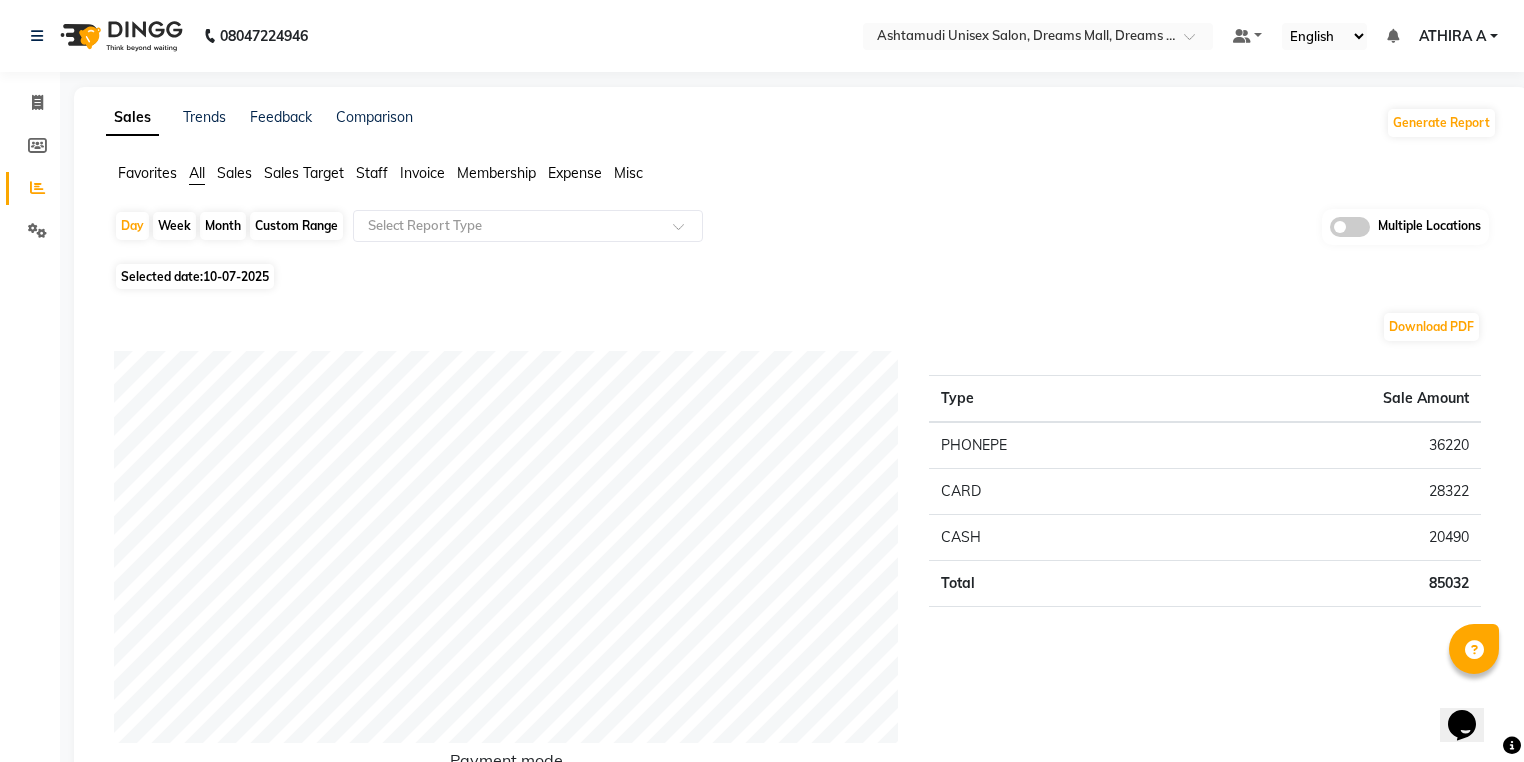 click on "Day   Week   Month   Custom Range  Select Report Type Multiple Locations" 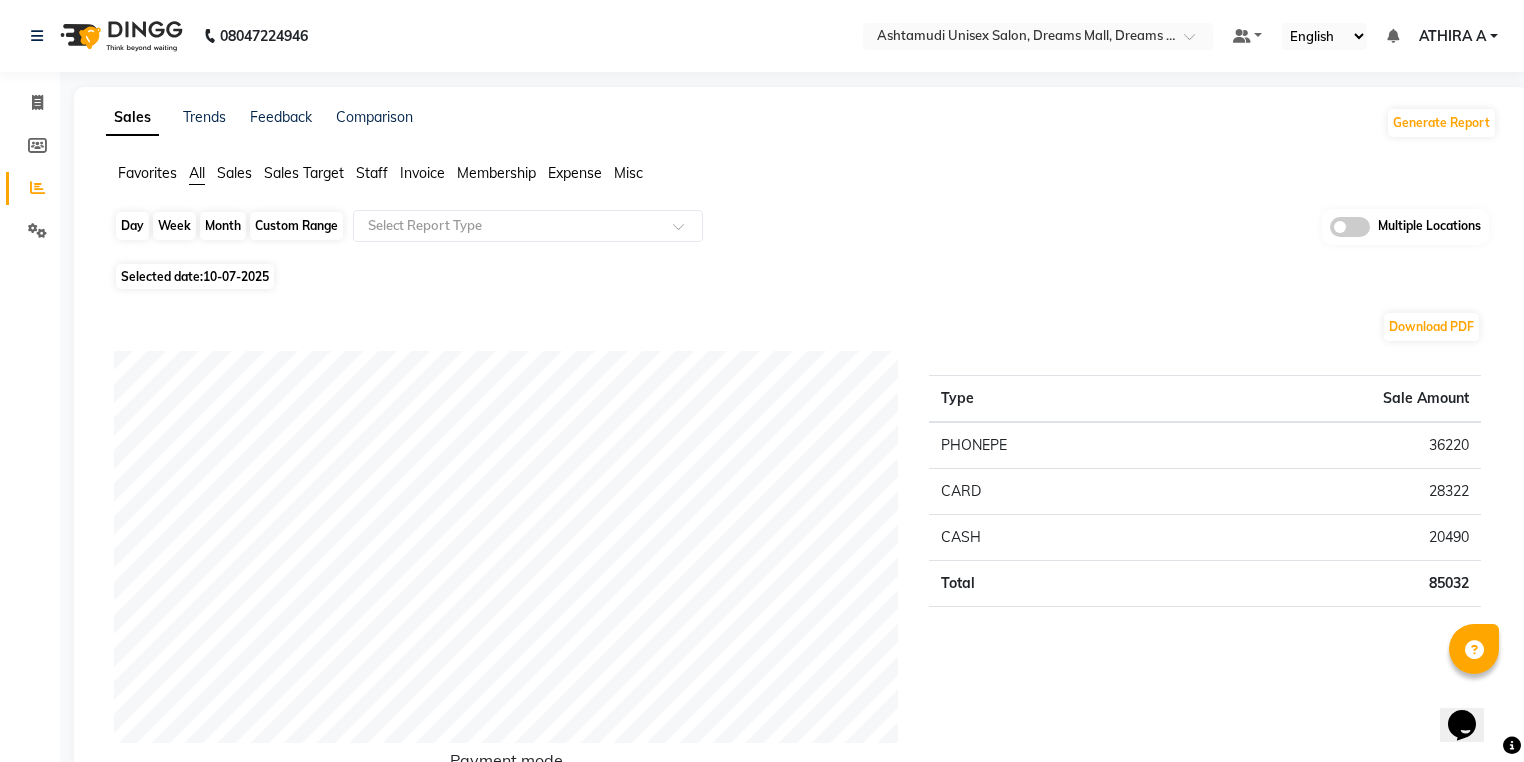 click on "Day" 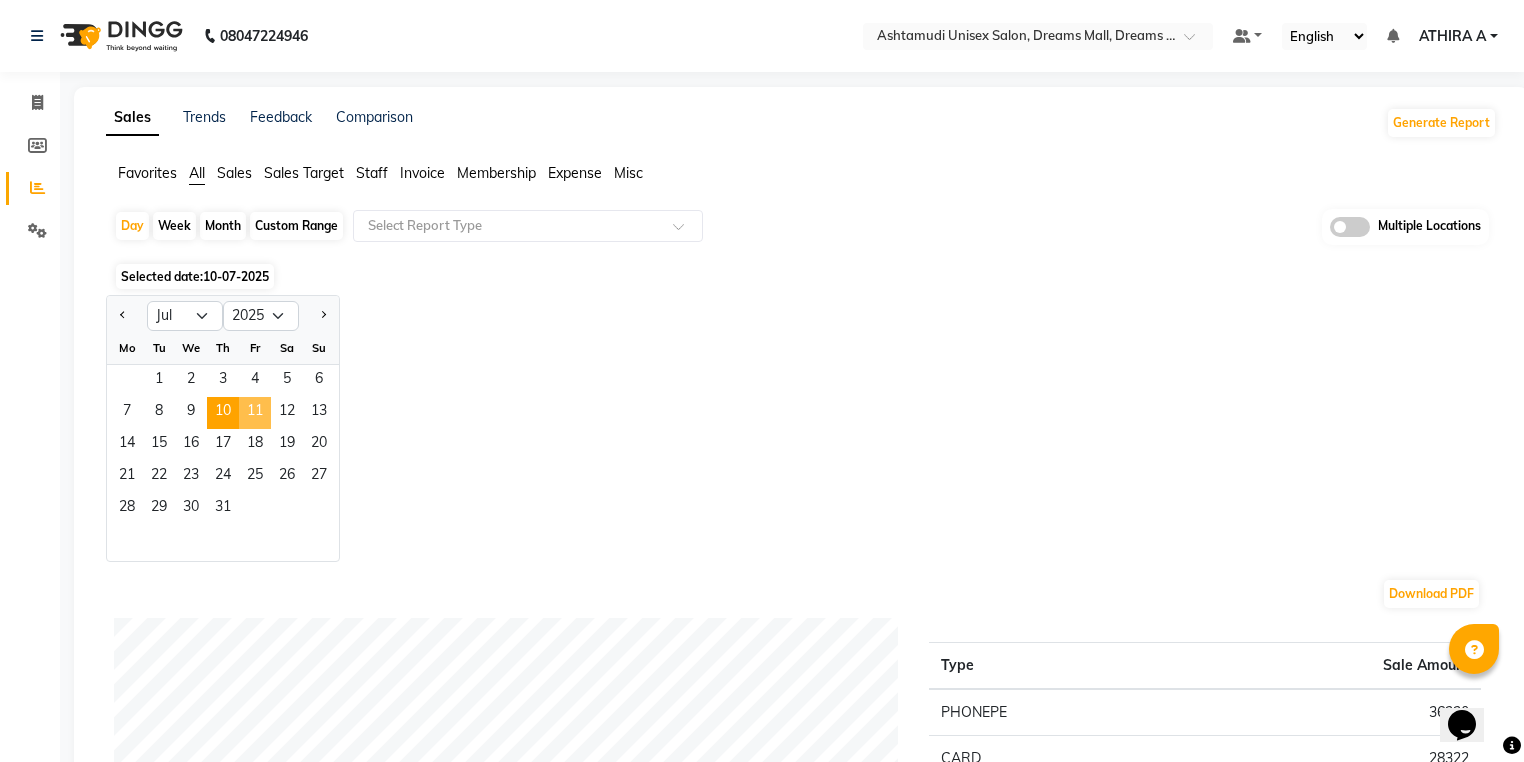 click on "11" 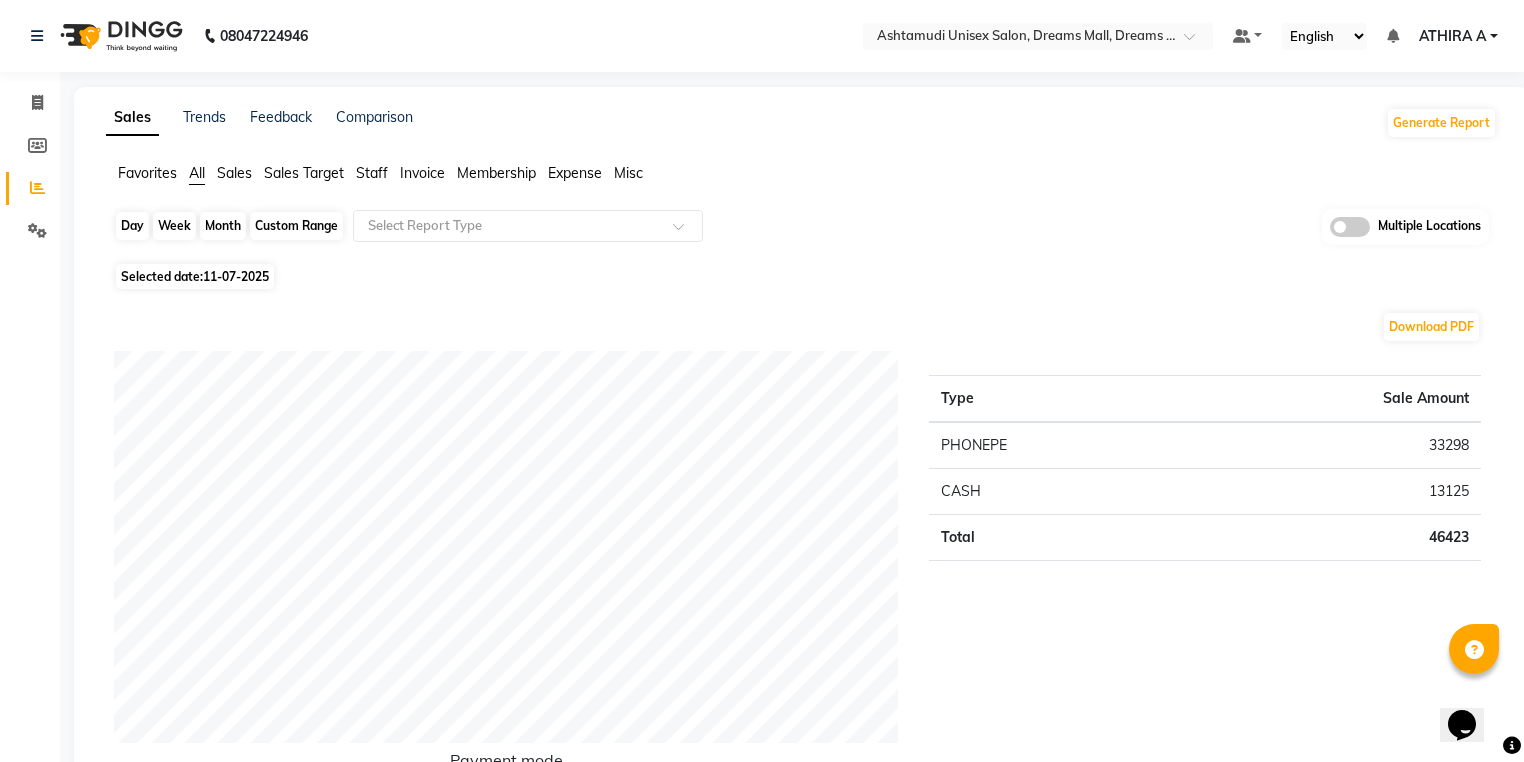 click on "Day" 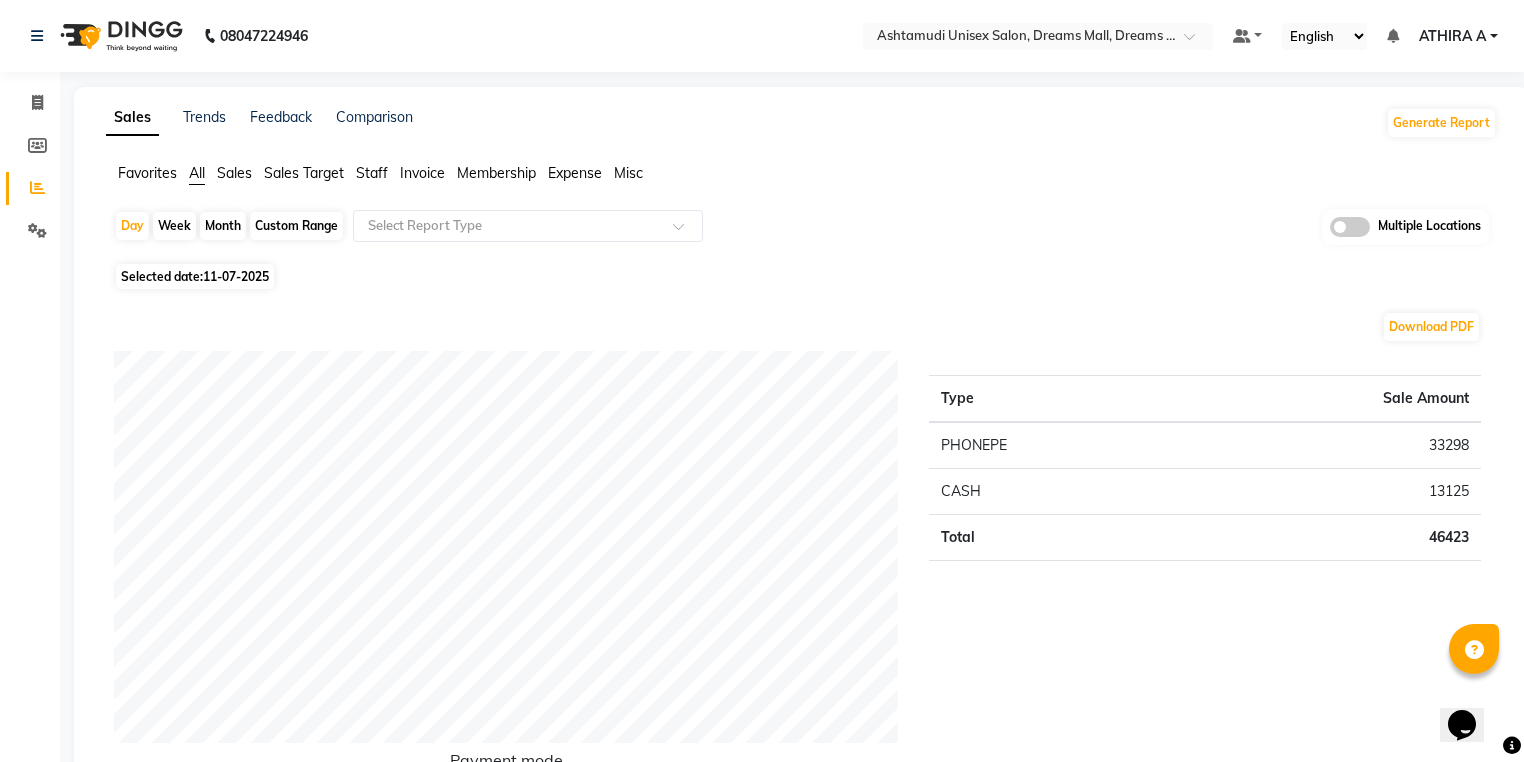 select on "7" 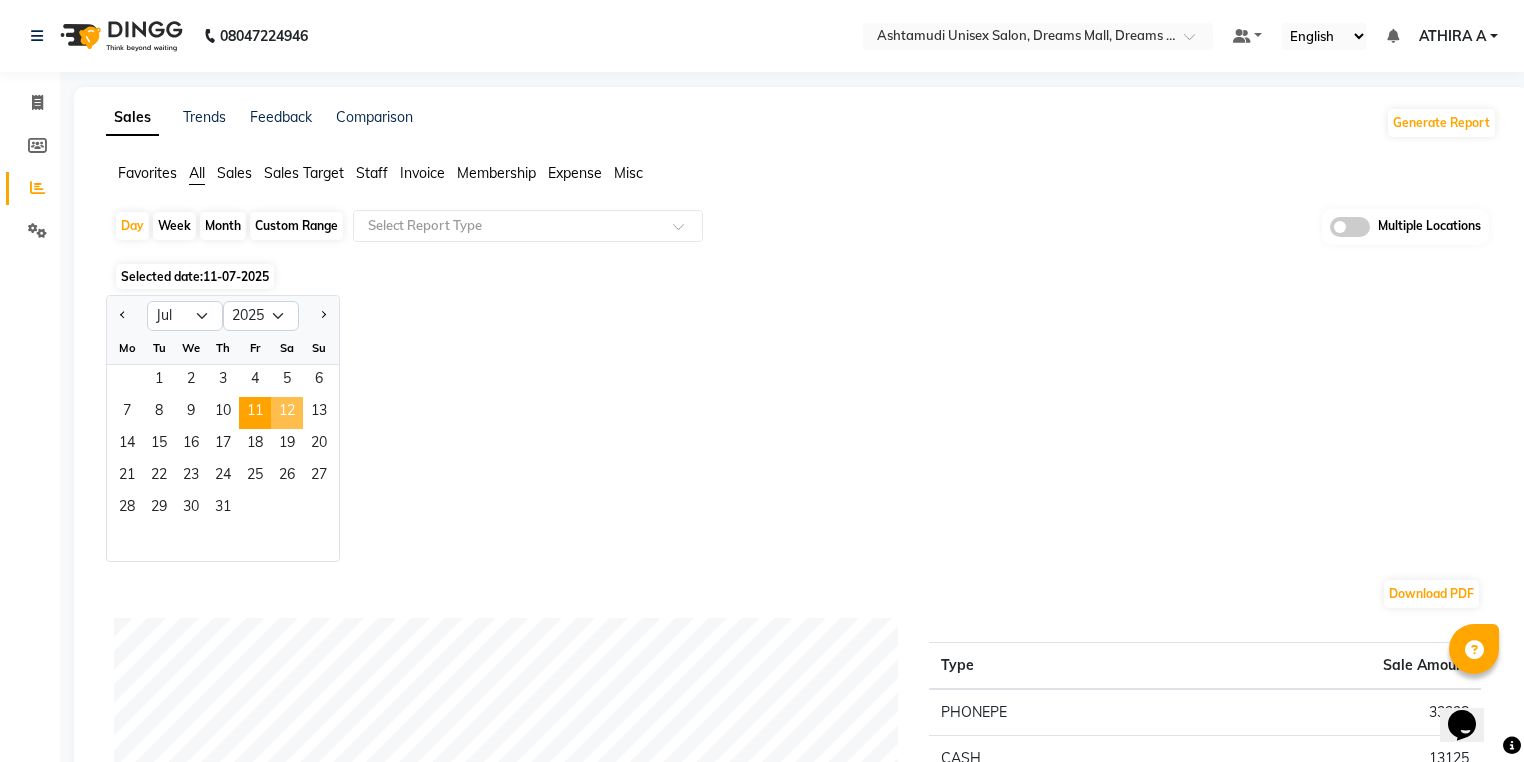 click on "12" 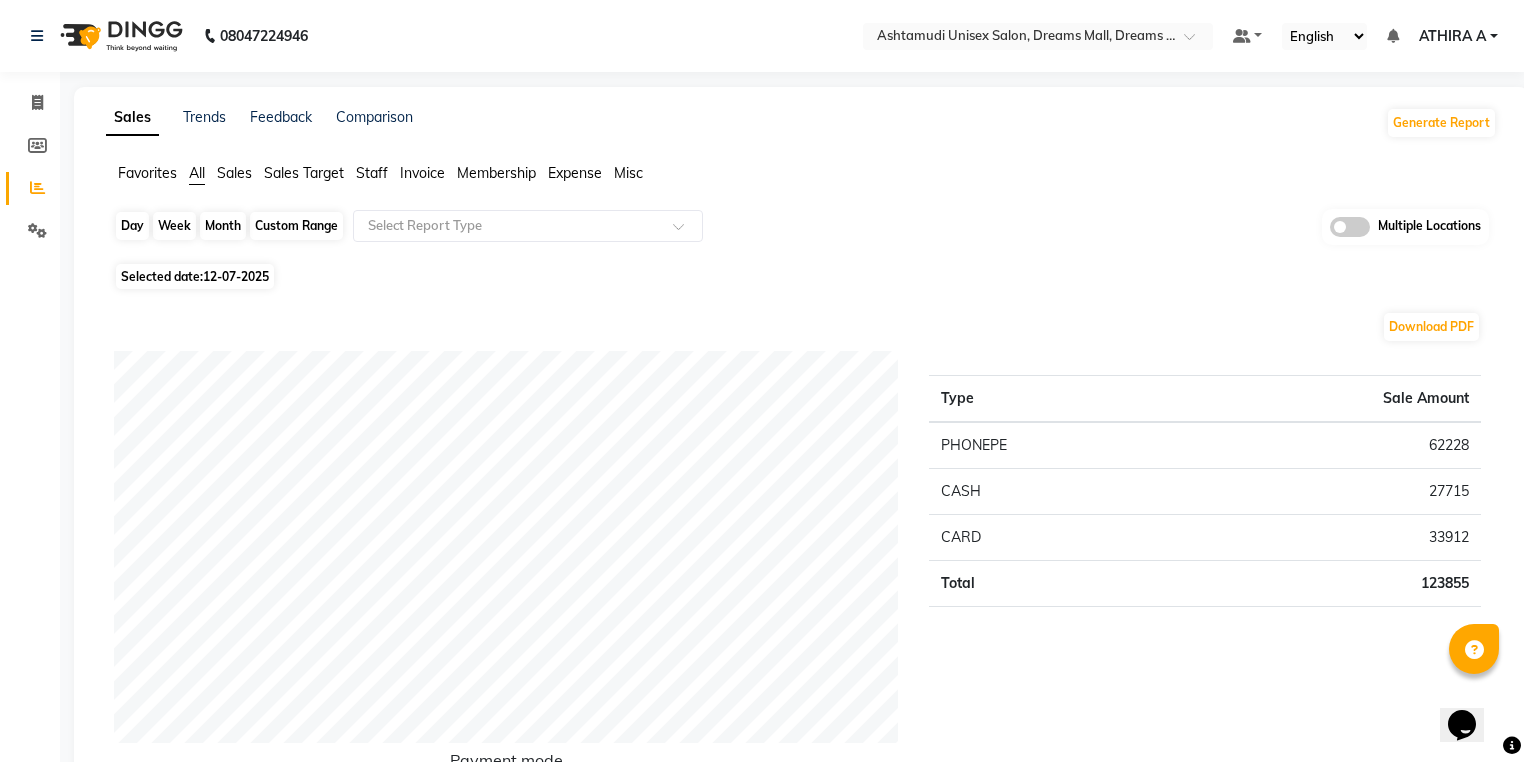 click on "Day" 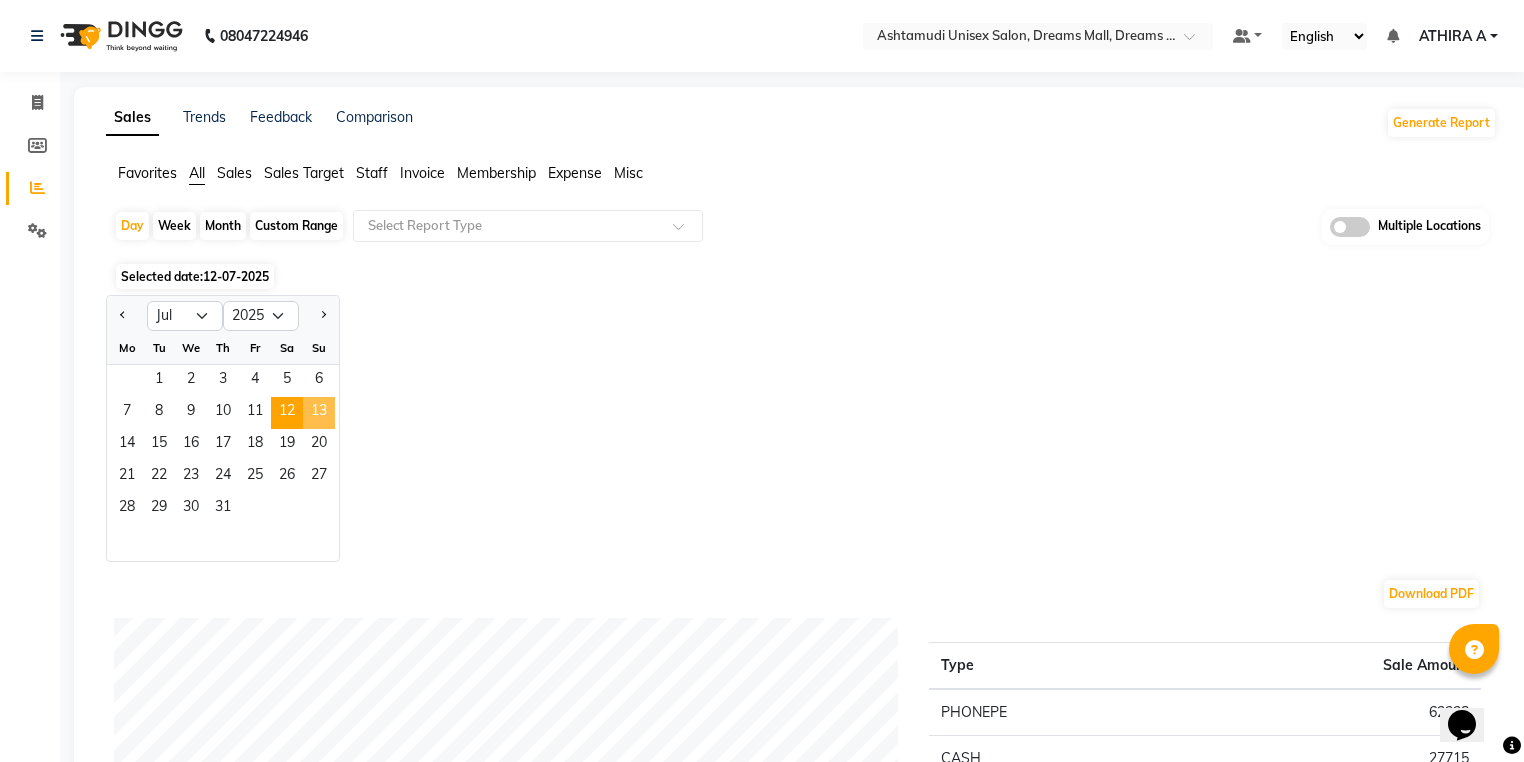 click on "13" 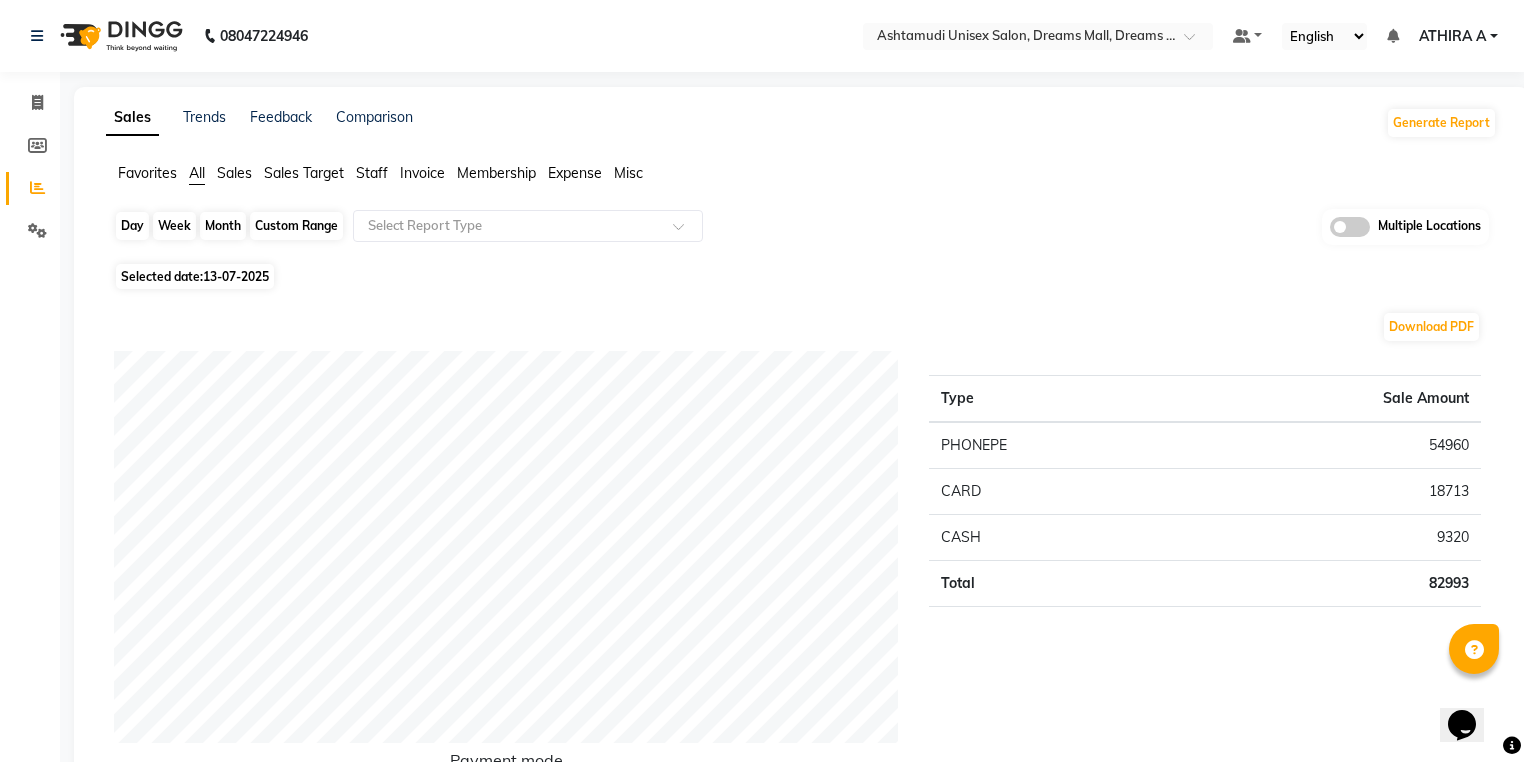 click on "Day" 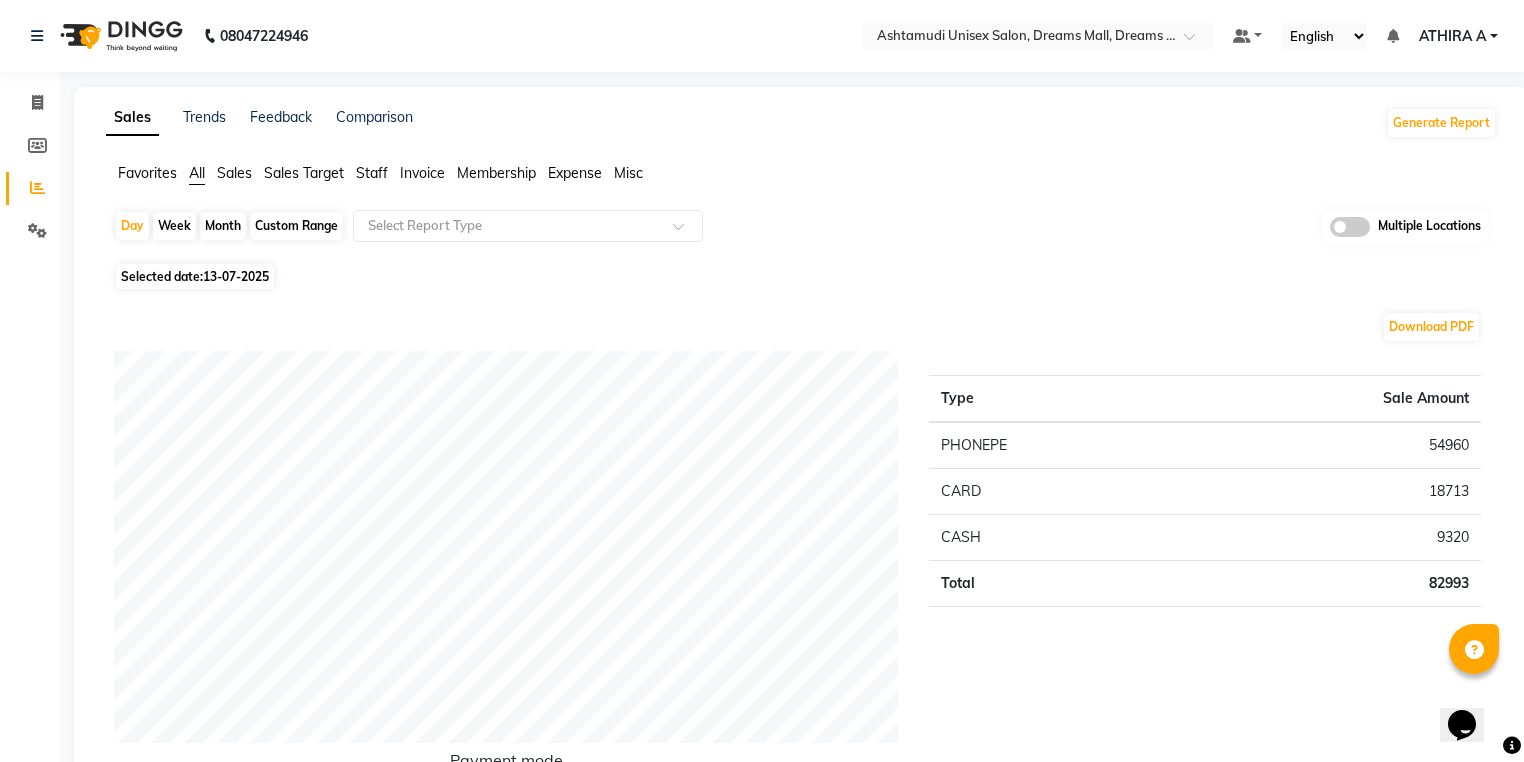 select on "7" 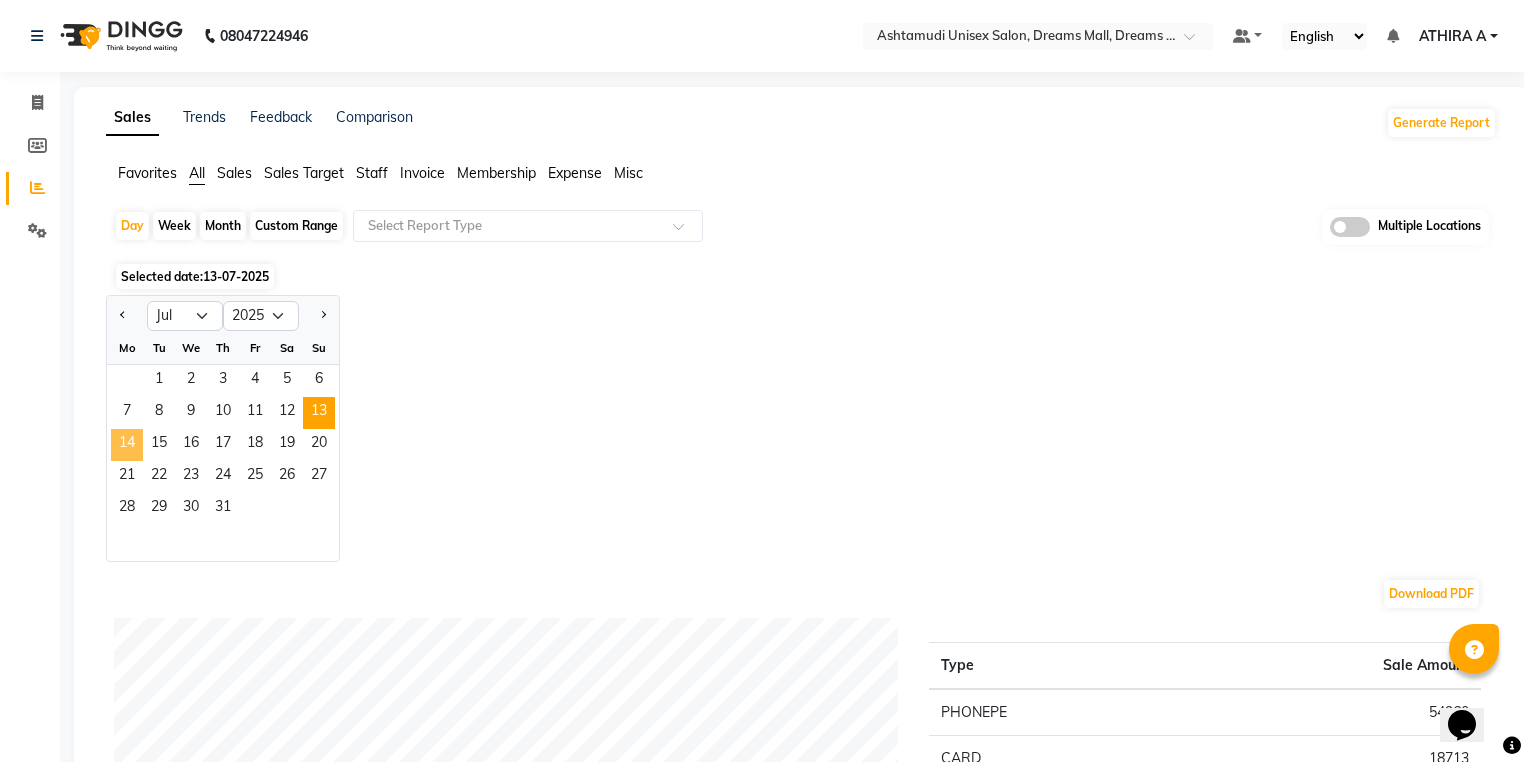 click on "14" 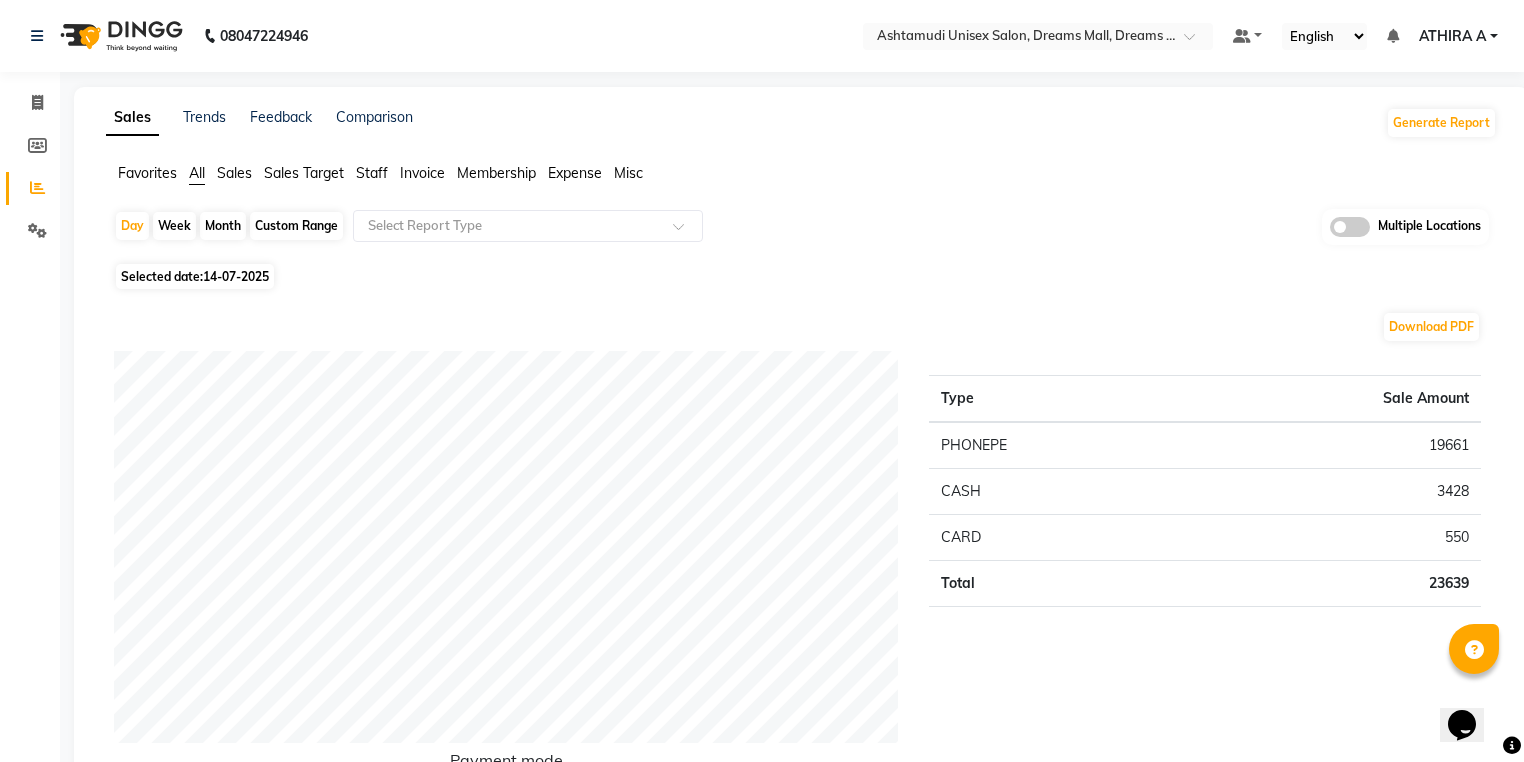 click on "Day   Week   Month   Custom Range  Select Report Type Multiple Locations" 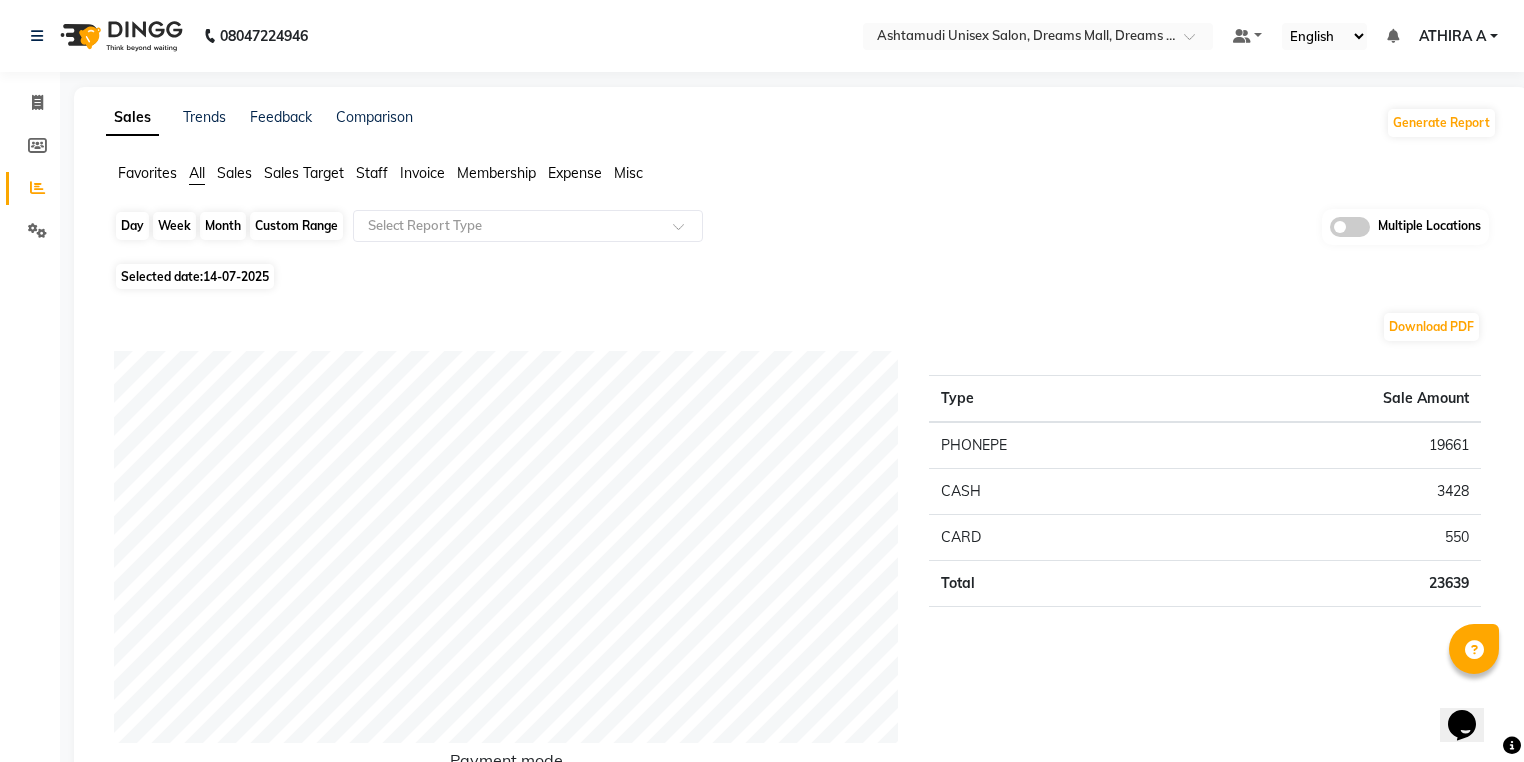 click on "Day" 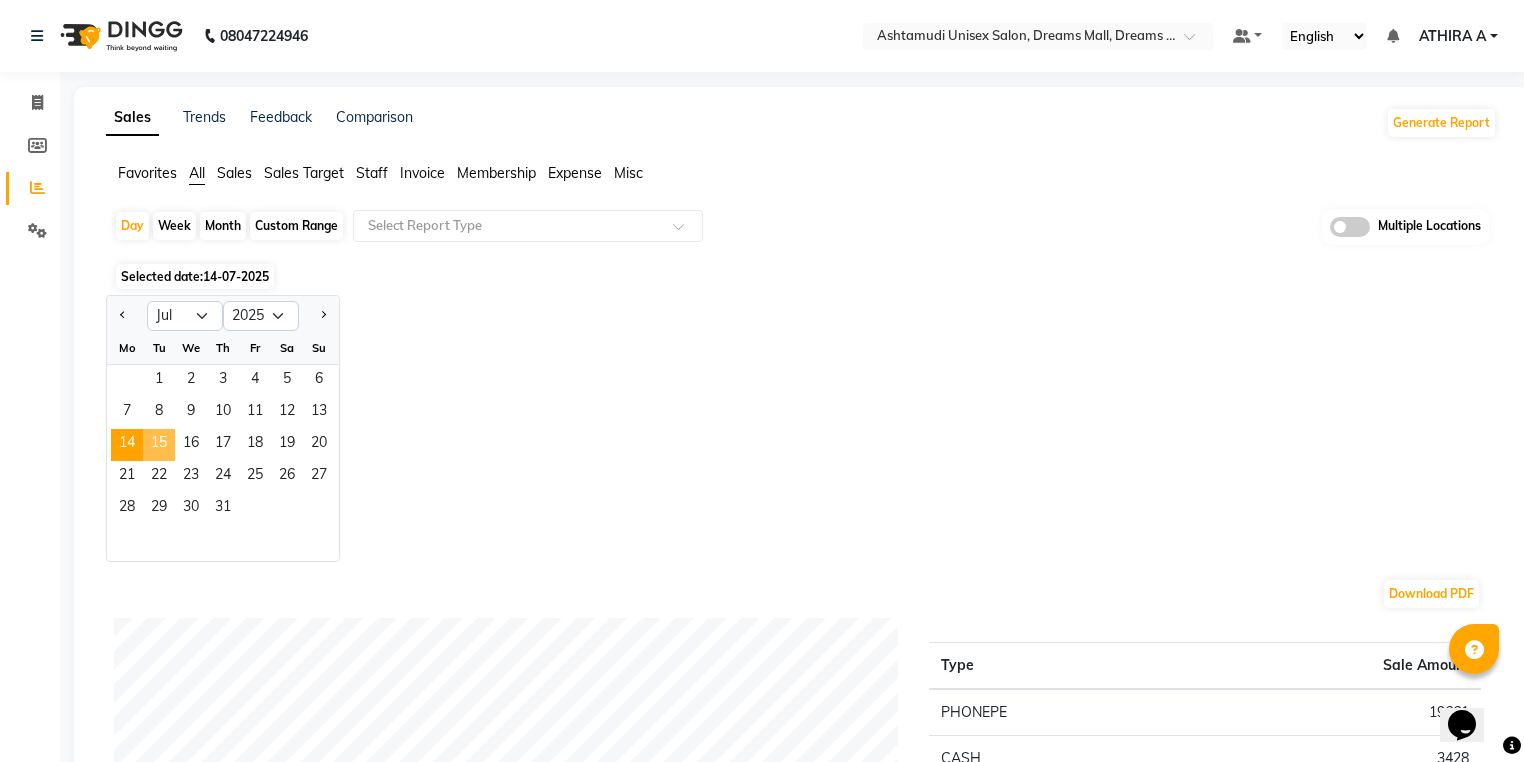 click on "15" 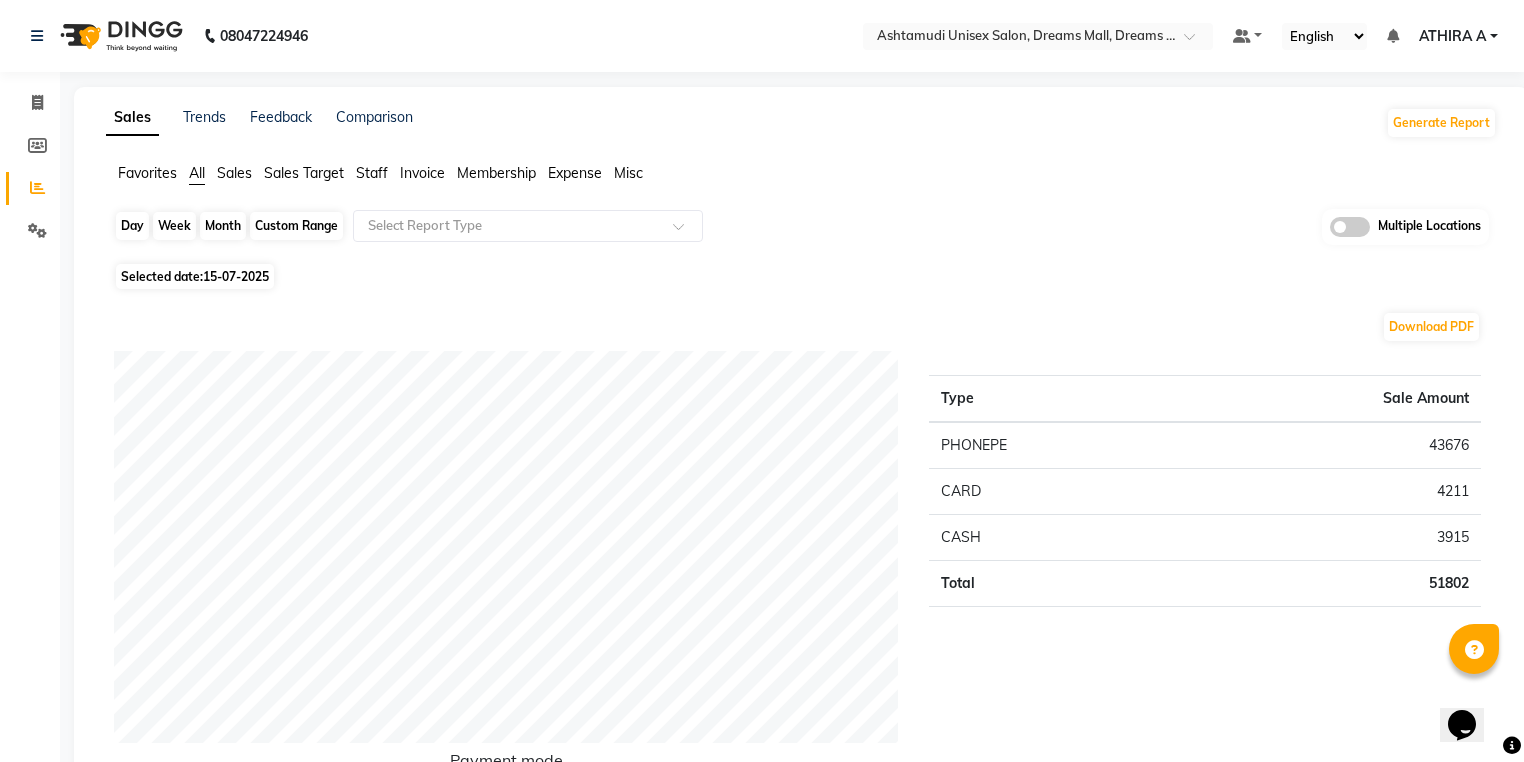 click on "Day" 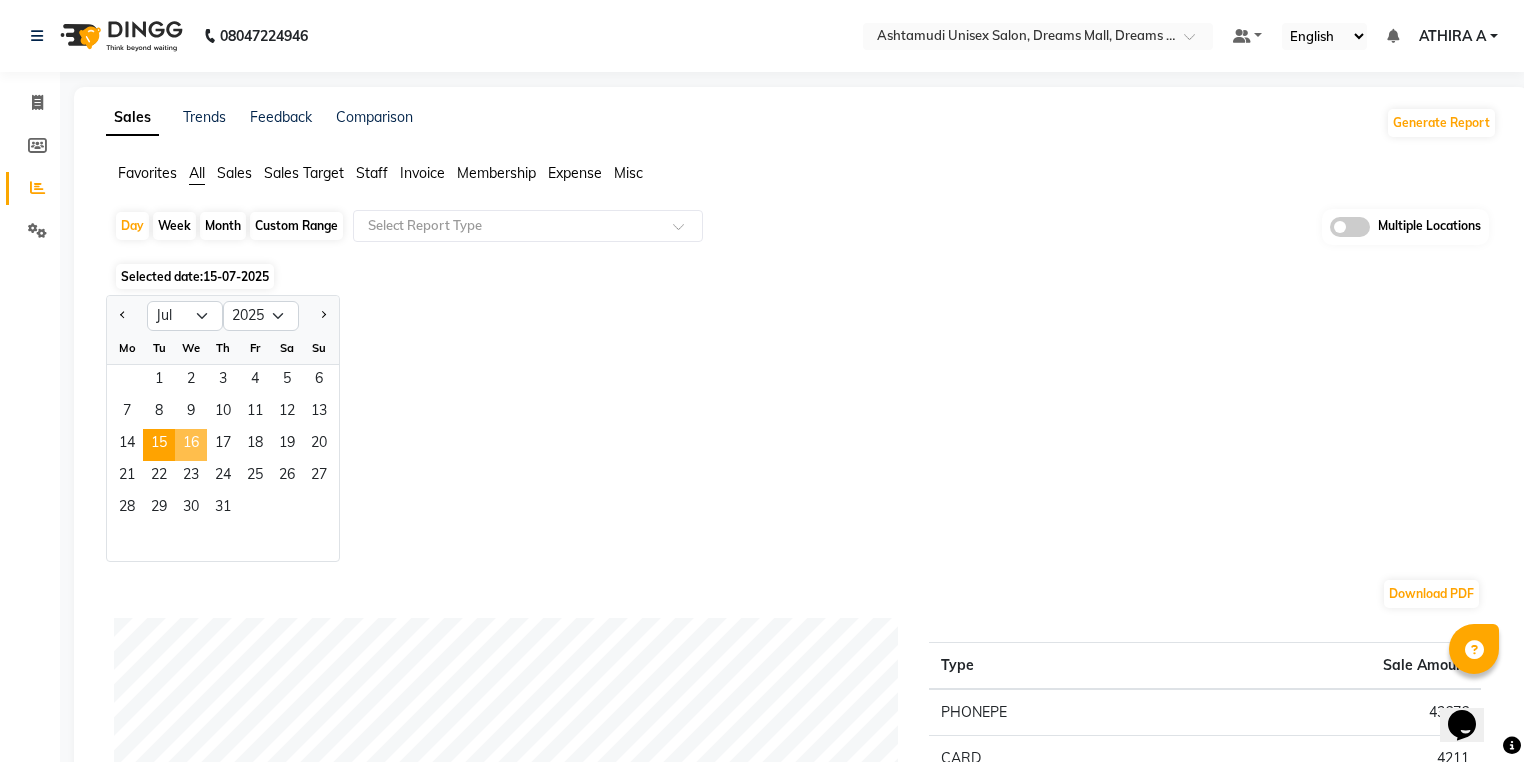 click on "16" 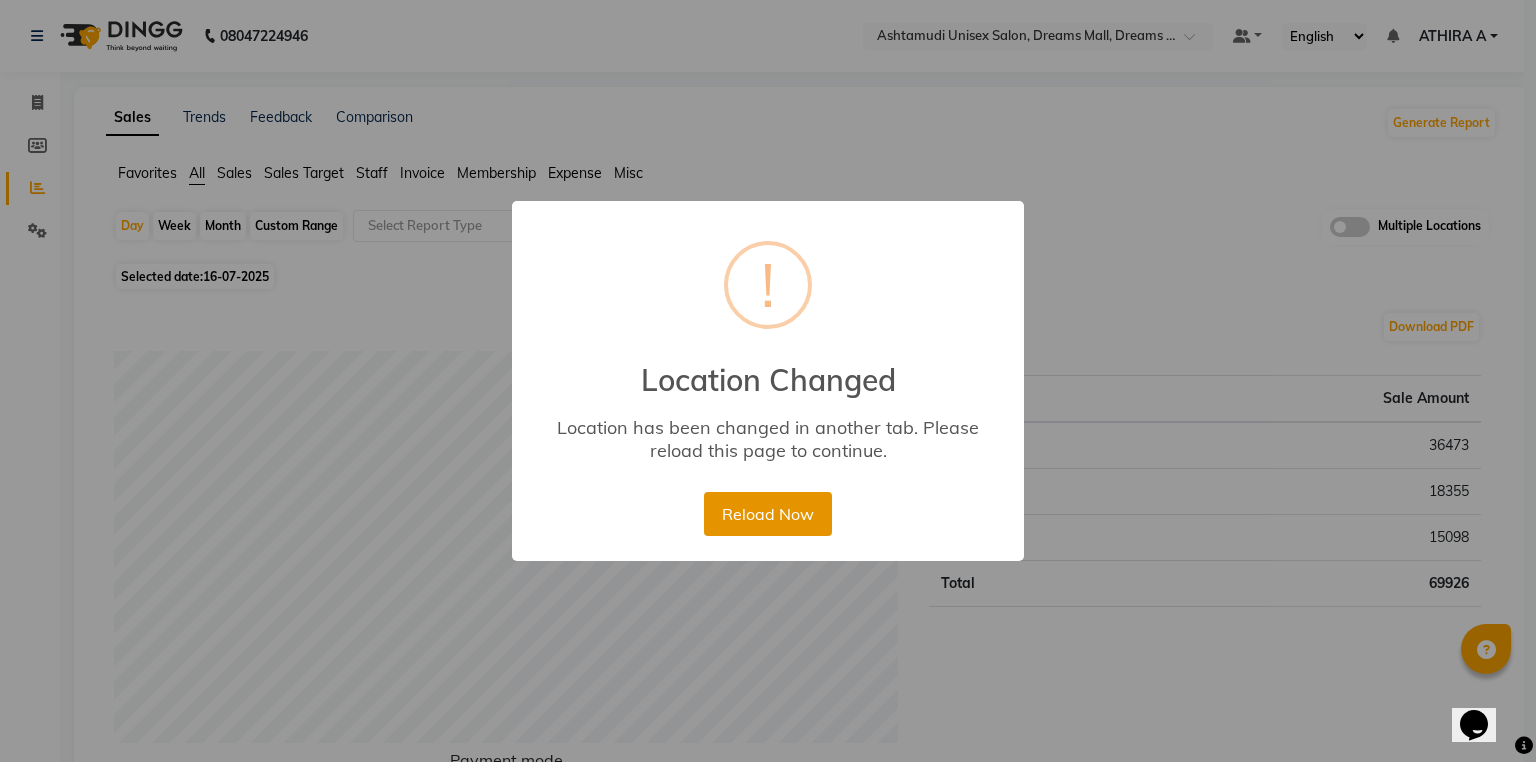click on "Reload Now" at bounding box center (767, 514) 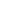 select on "1935" 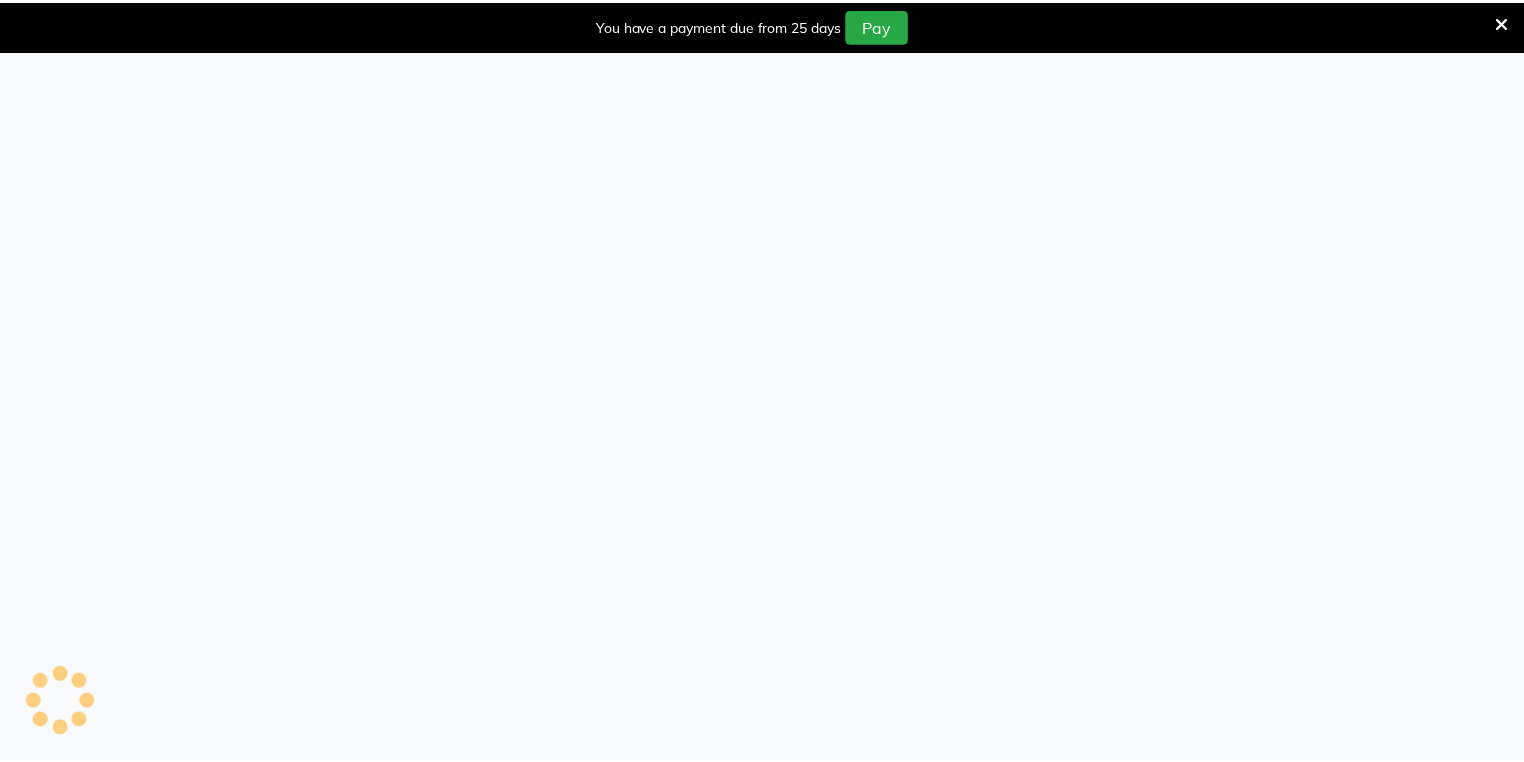 scroll, scrollTop: 0, scrollLeft: 0, axis: both 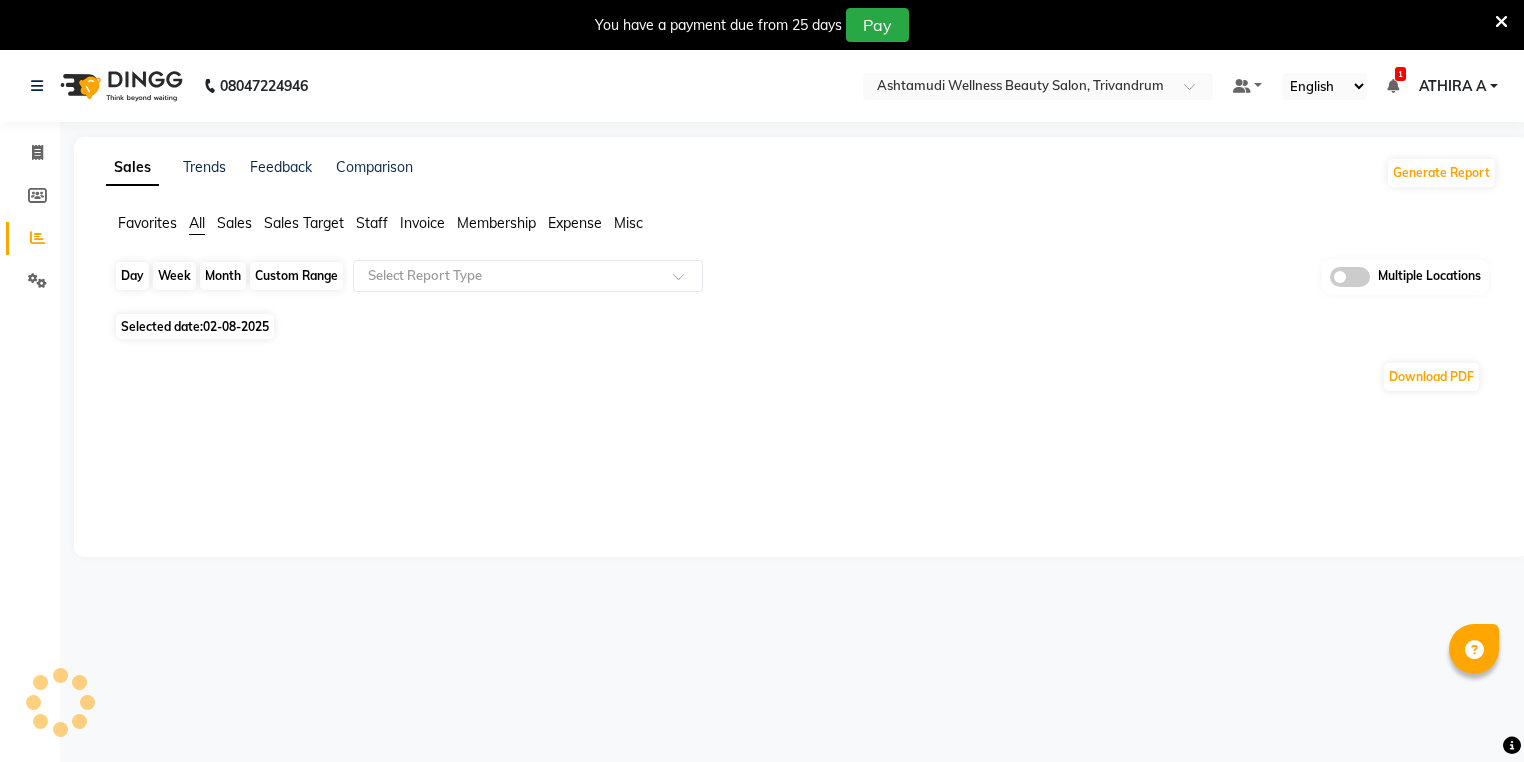 click on "Day" 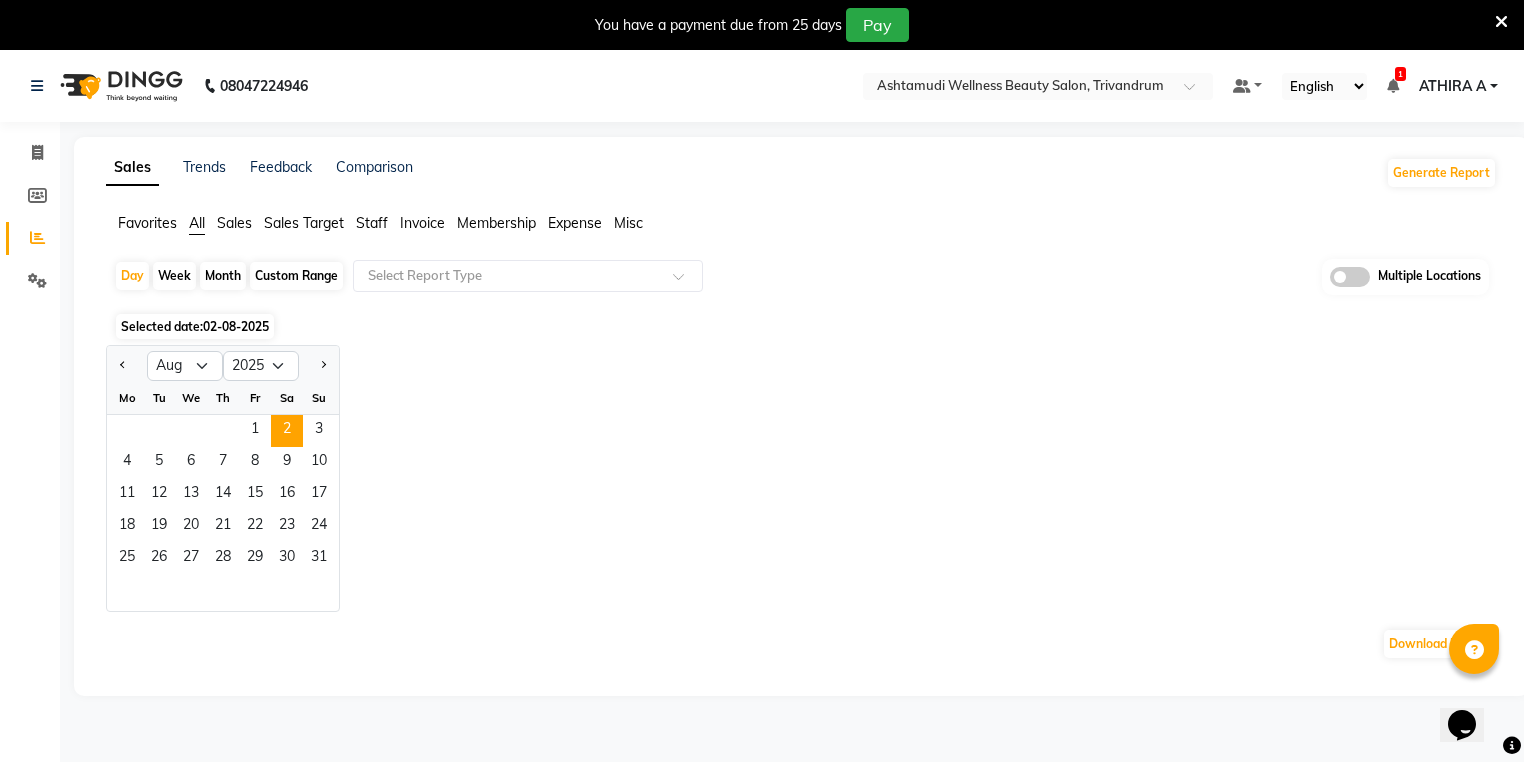 scroll, scrollTop: 0, scrollLeft: 0, axis: both 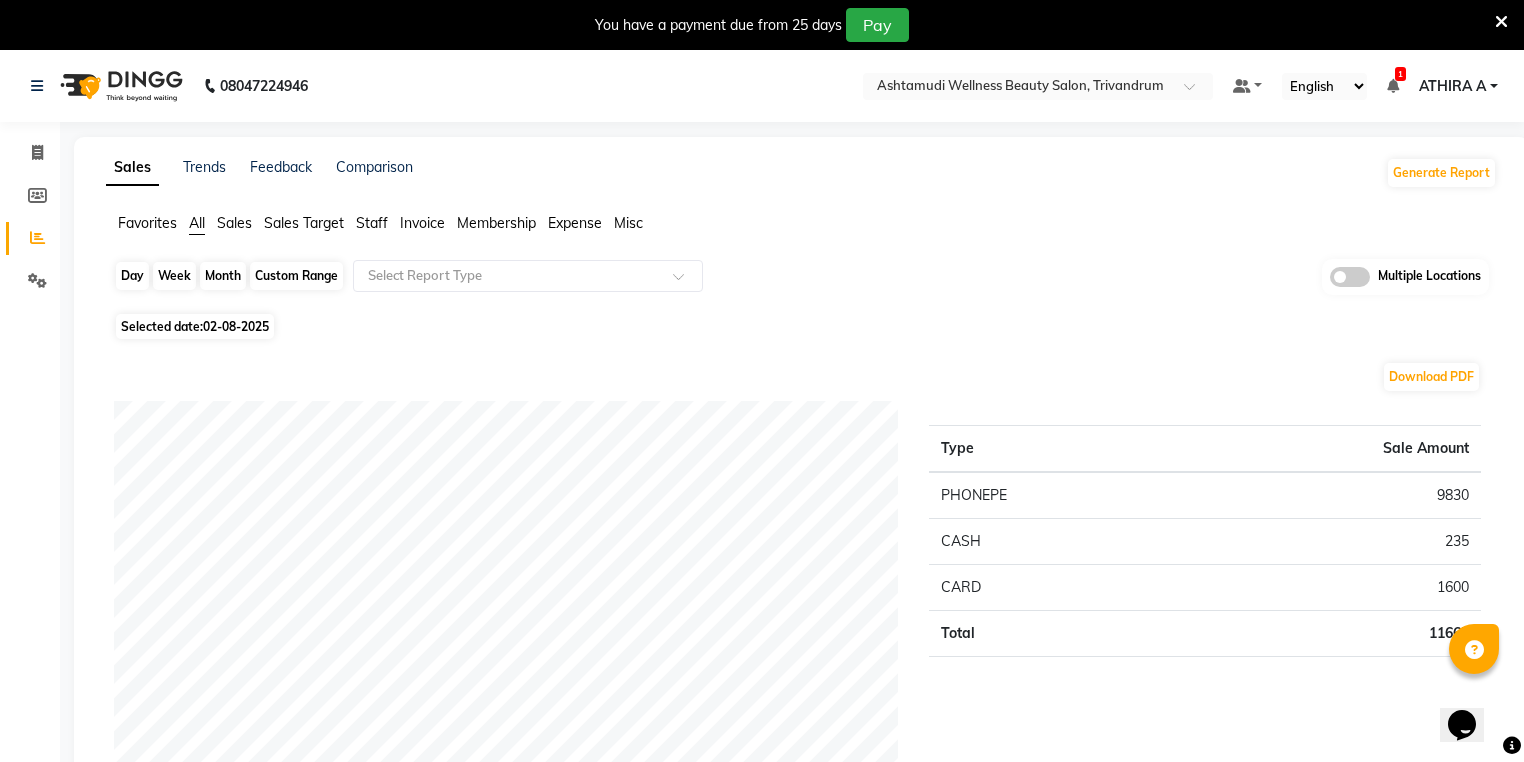 click on "Day" 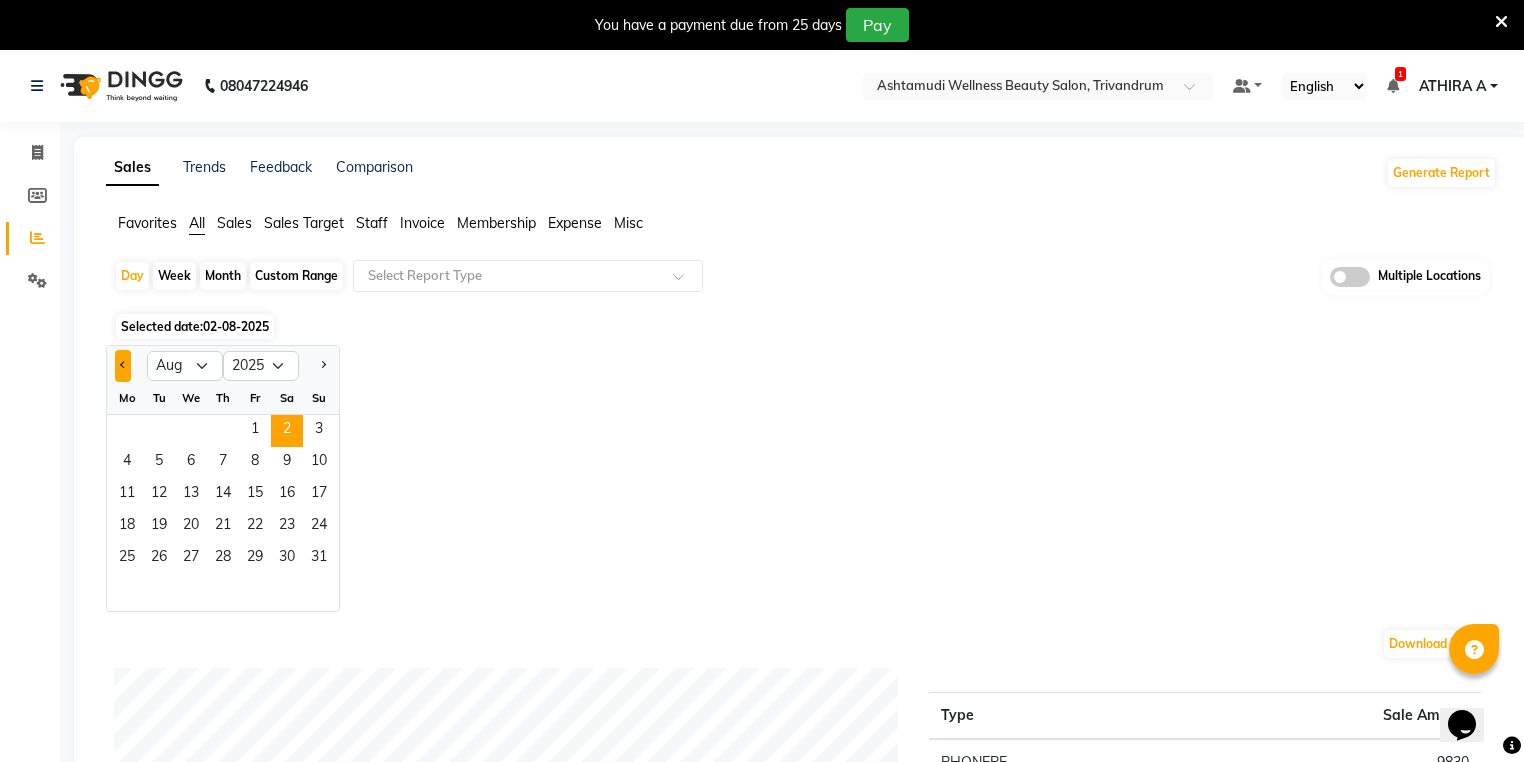 click 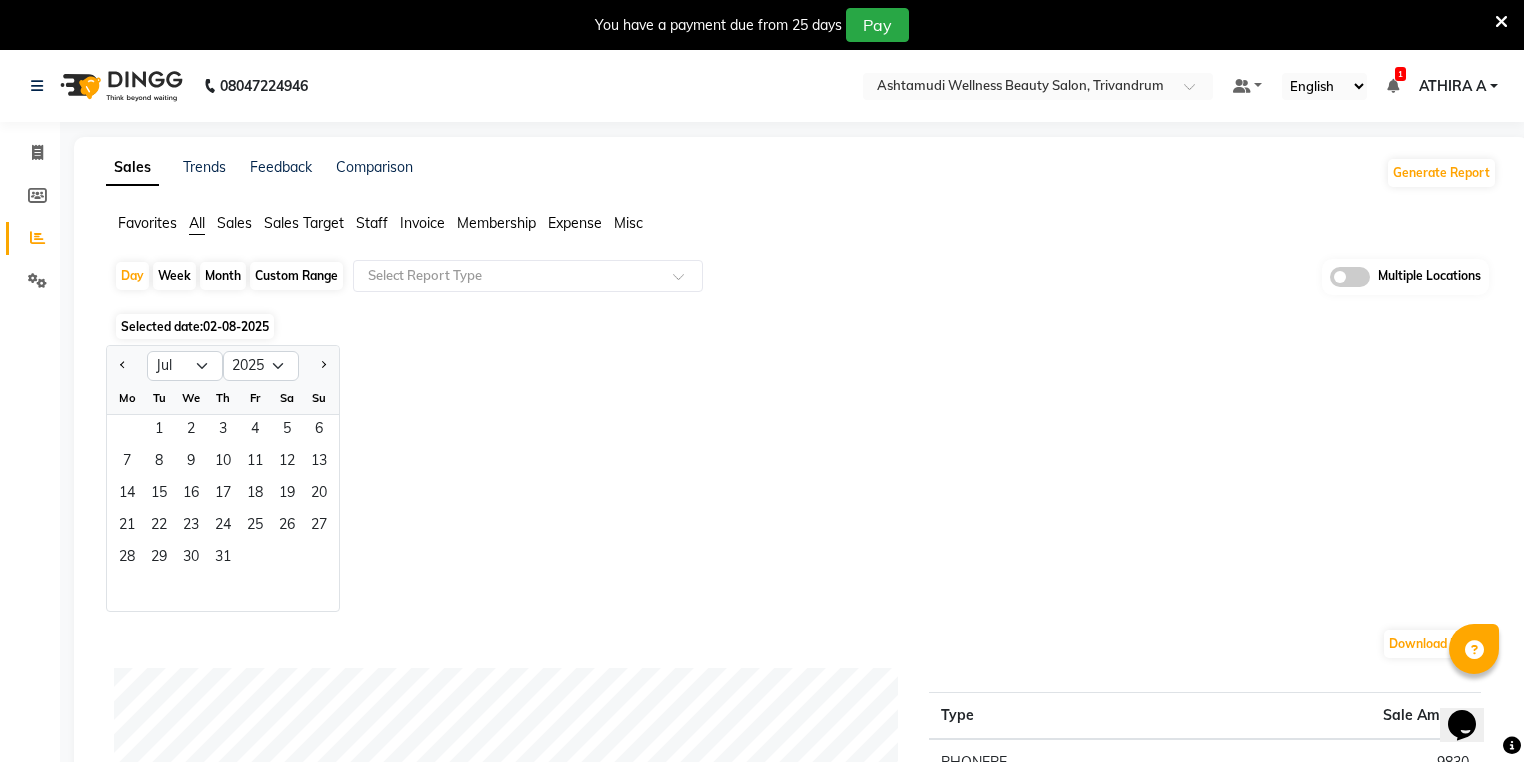 click on "Tu" 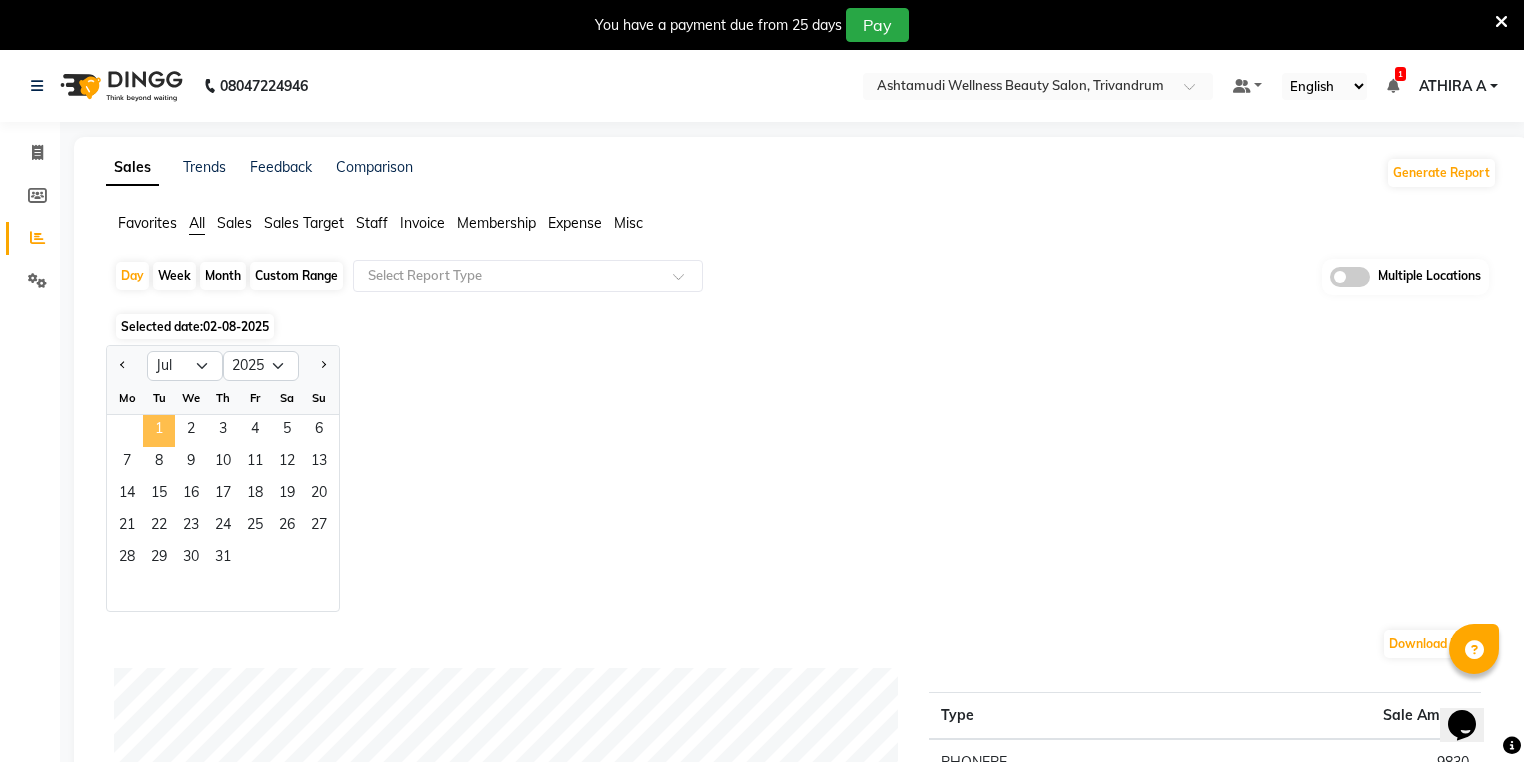 click on "1" 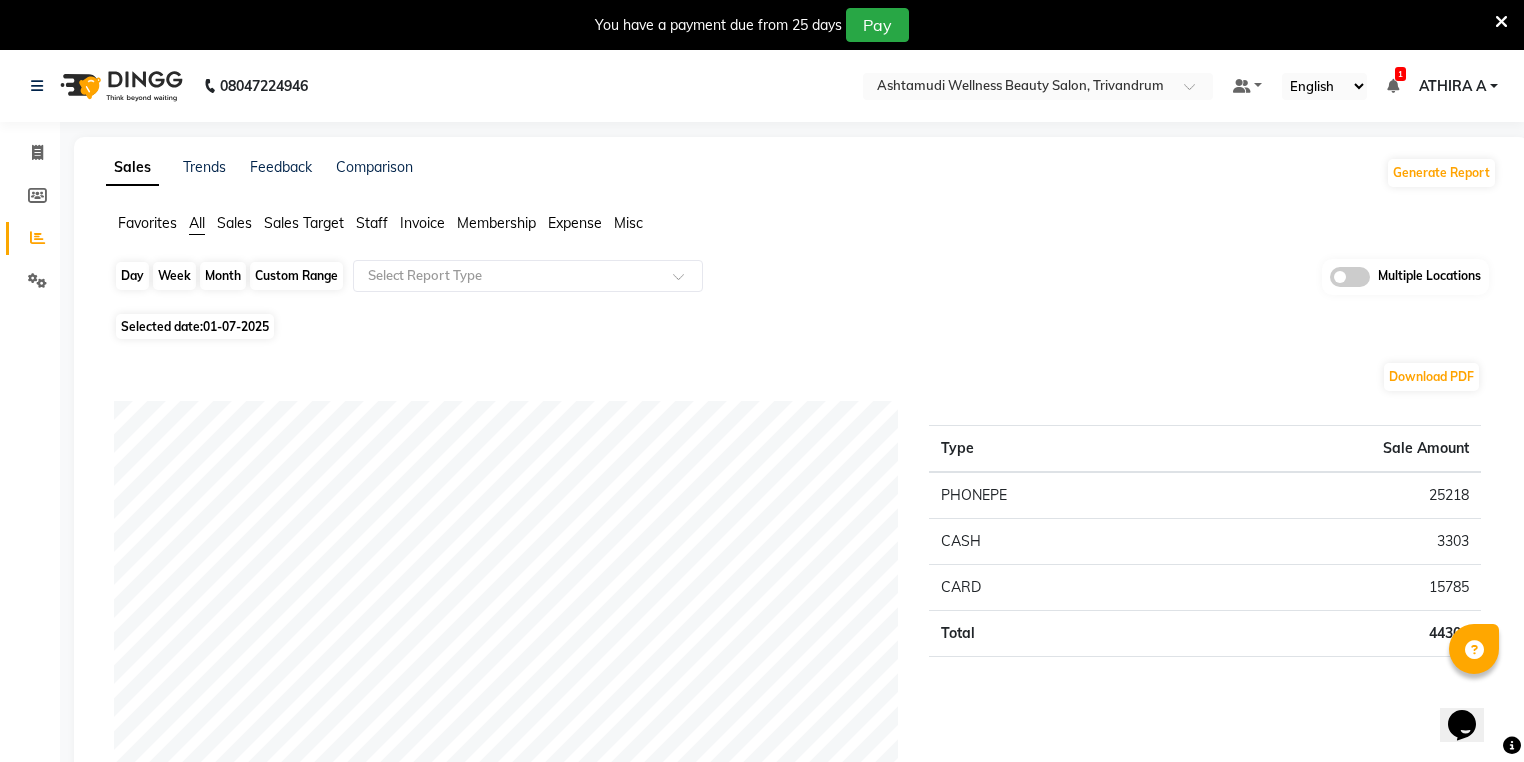 click on "Day" 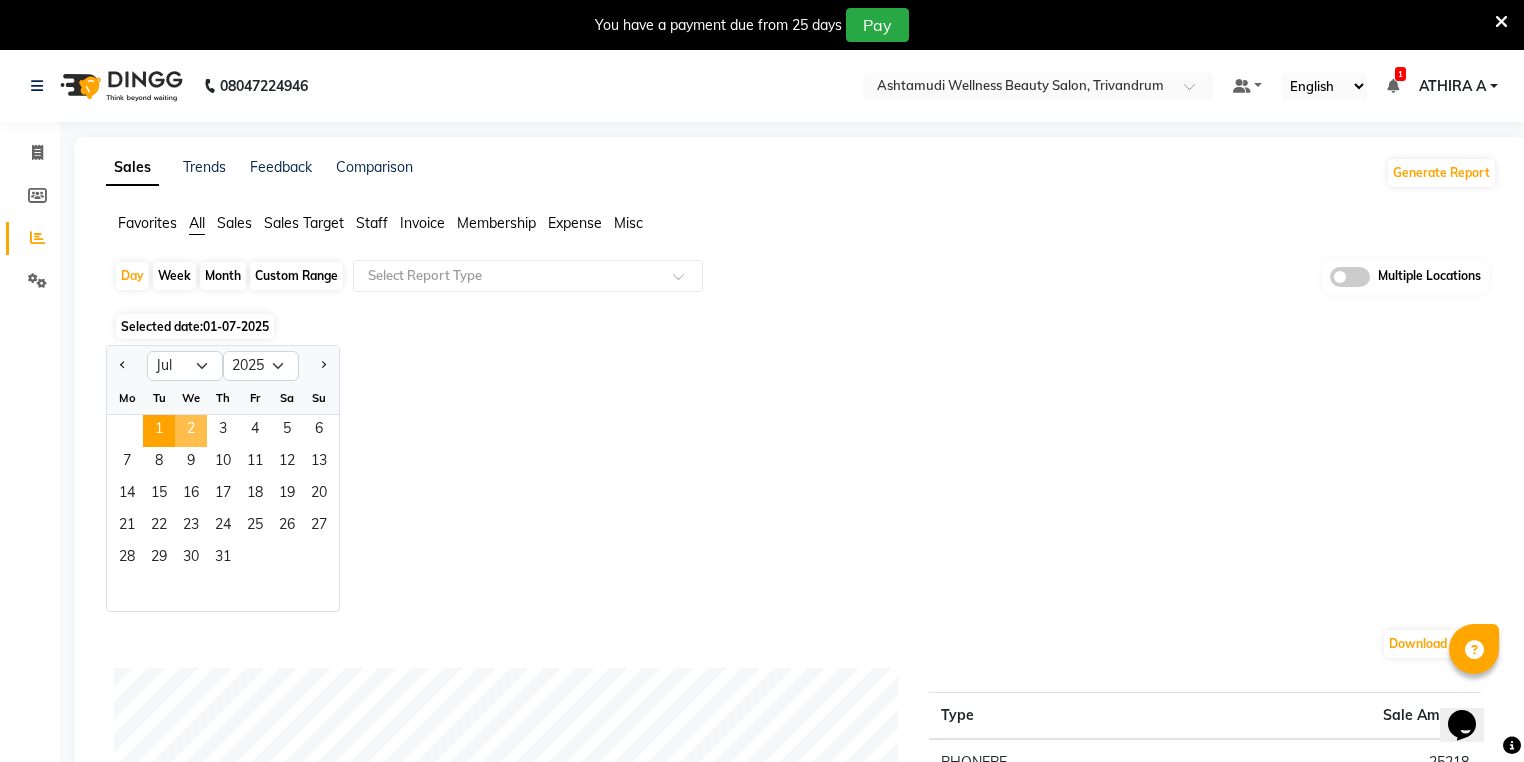 click on "2" 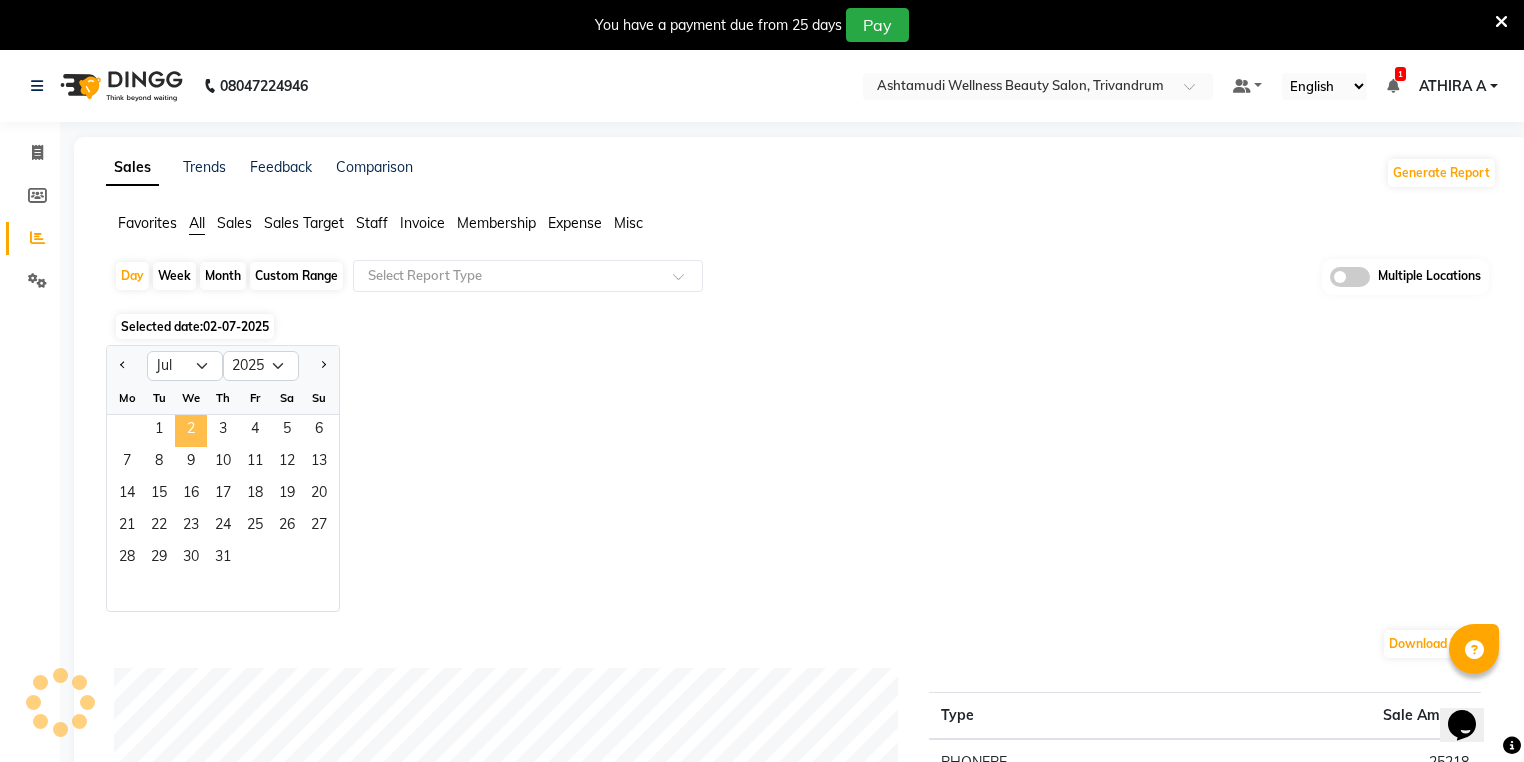 click on "2" 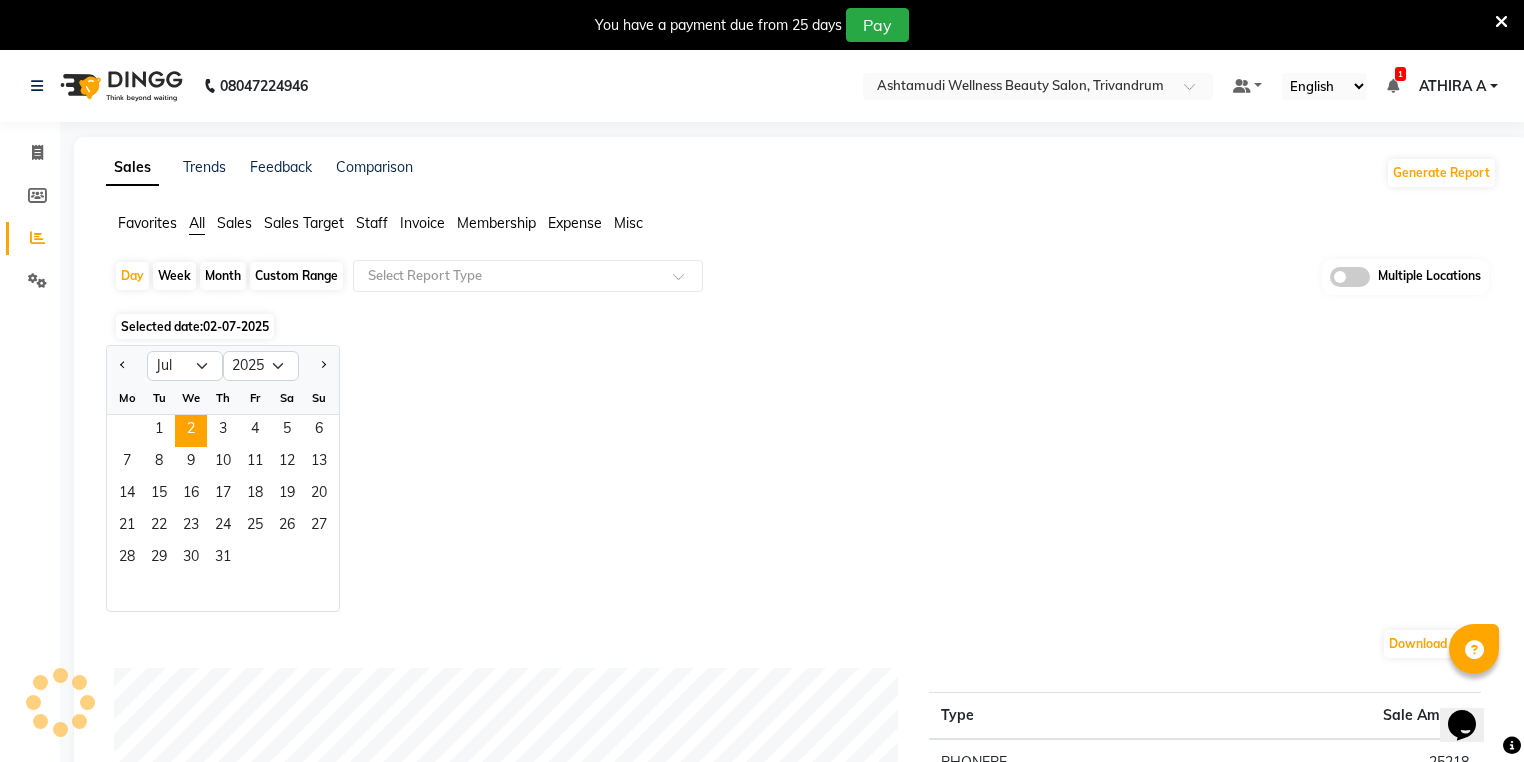 click on "Jan Feb Mar Apr May Jun Jul Aug Sep Oct Nov Dec 2015 2016 2017 2018 2019 2020 2021 2022 2023 2024 2025 2026 2027 2028 2029 2030 2031 2032 2033 2034 2035 Mo Tu We Th Fr Sa Su  1   2   3   4   5   6   7   8   9   10   11   12   13   14   15   16   17   18   19   20   21   22   23   24   25   26   27   28   29   30   31" 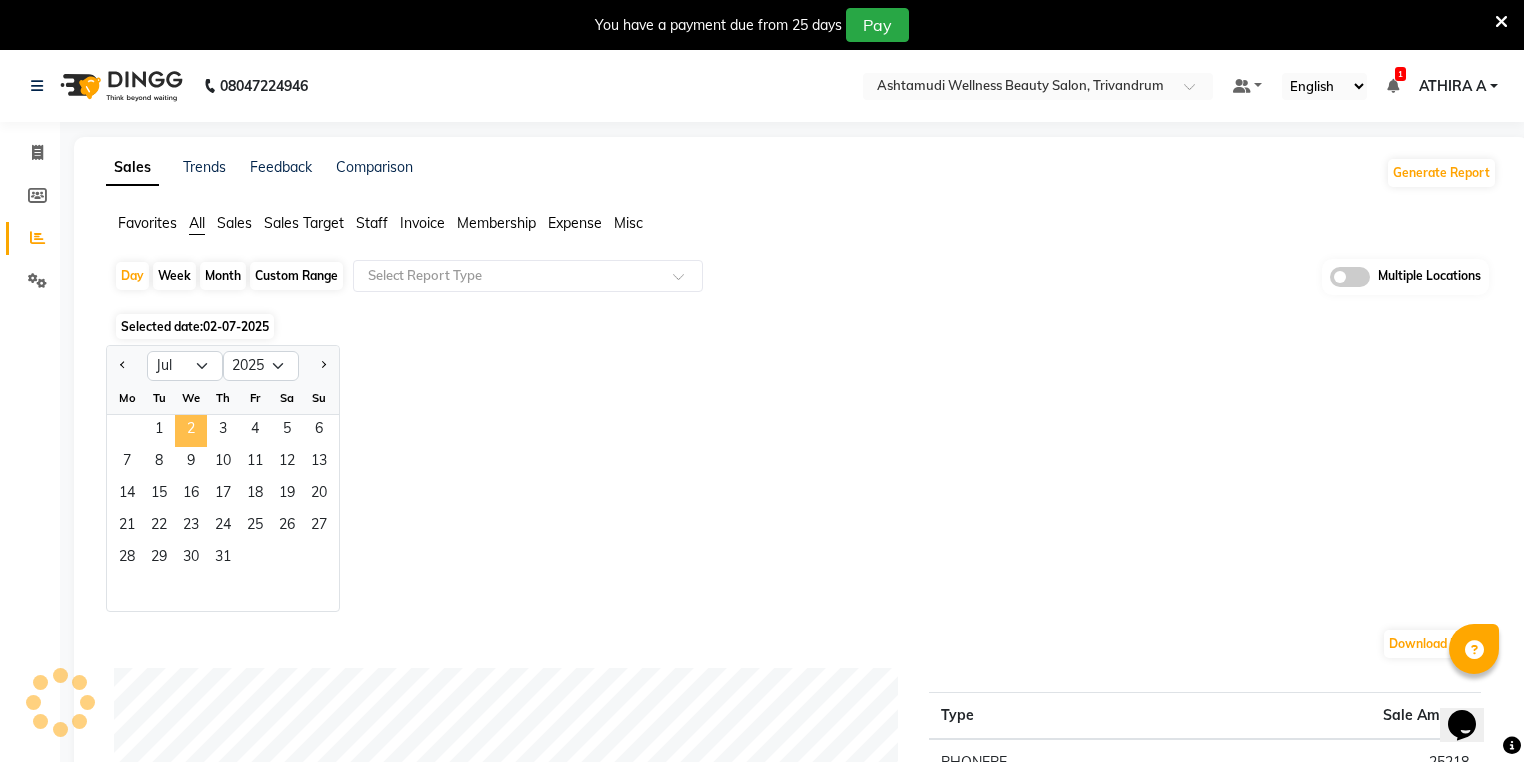 click on "2" 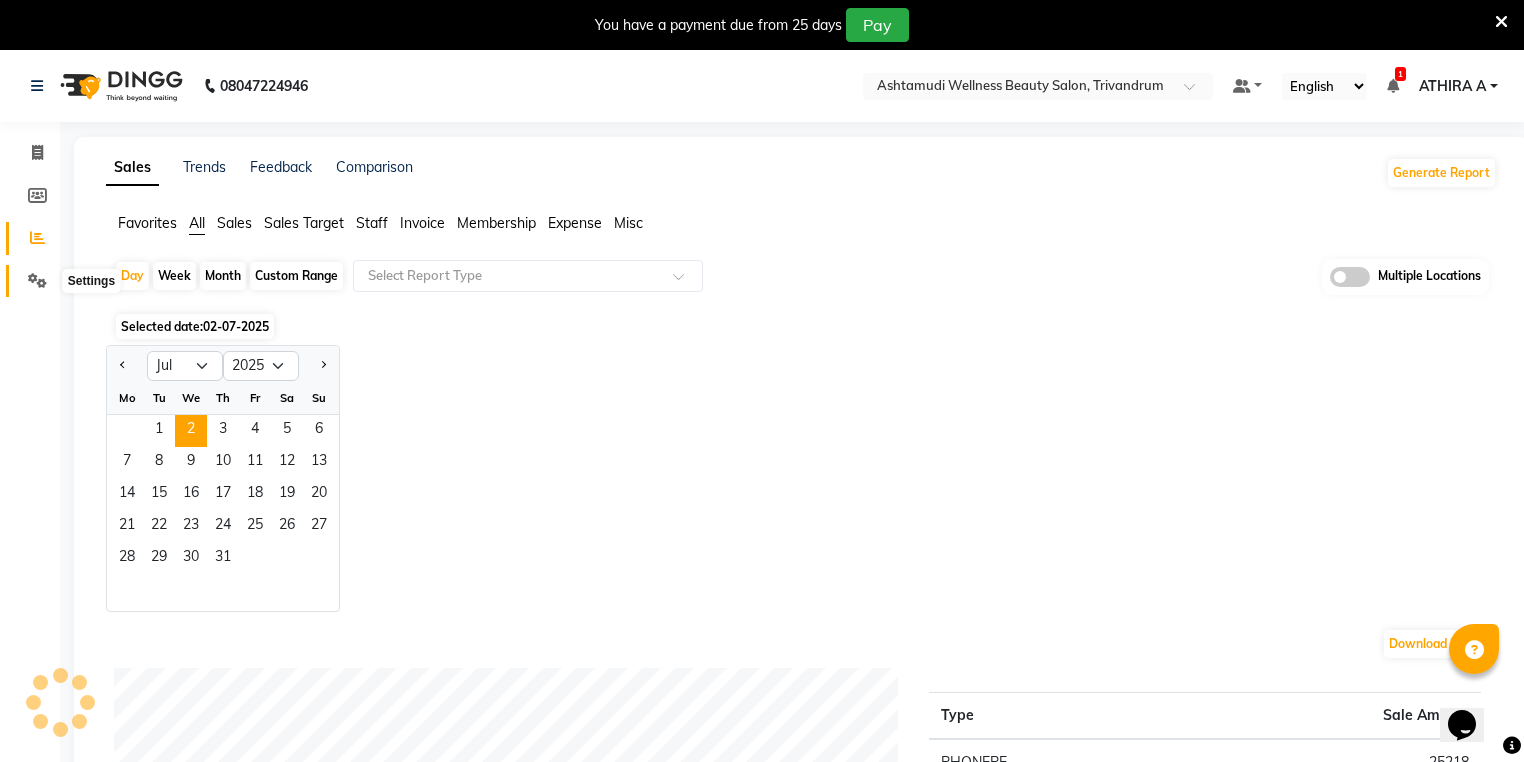 click 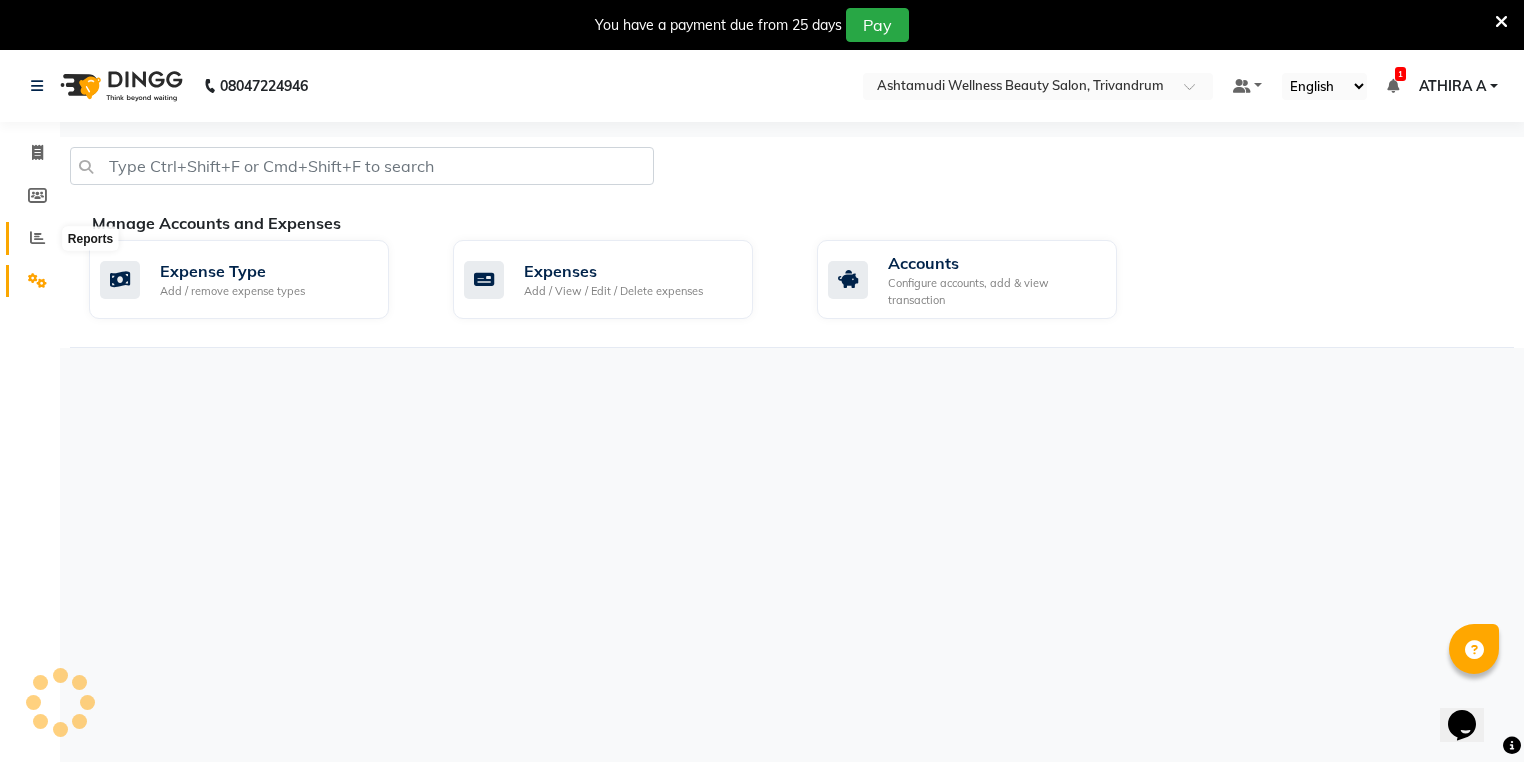 click 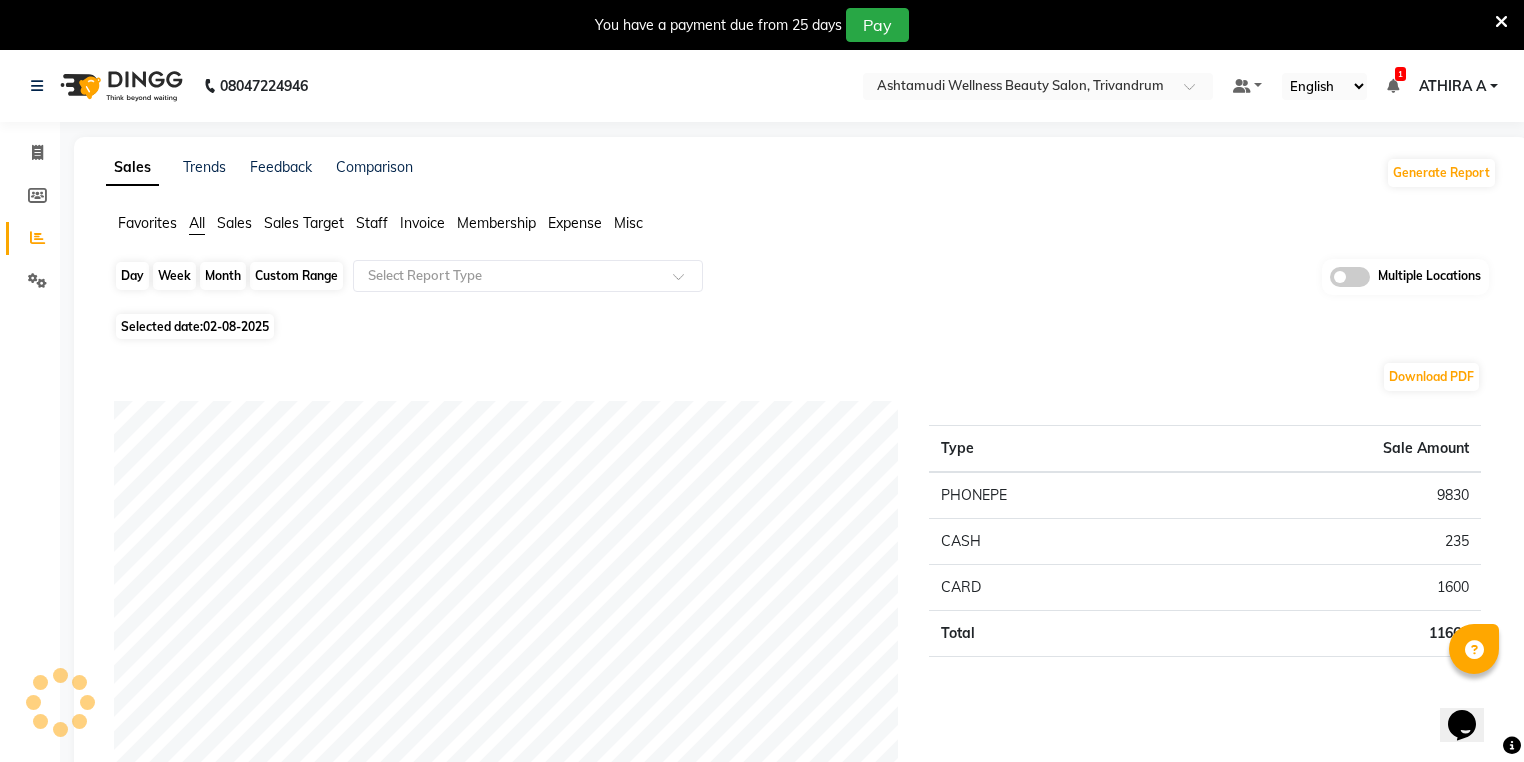 click on "Day" 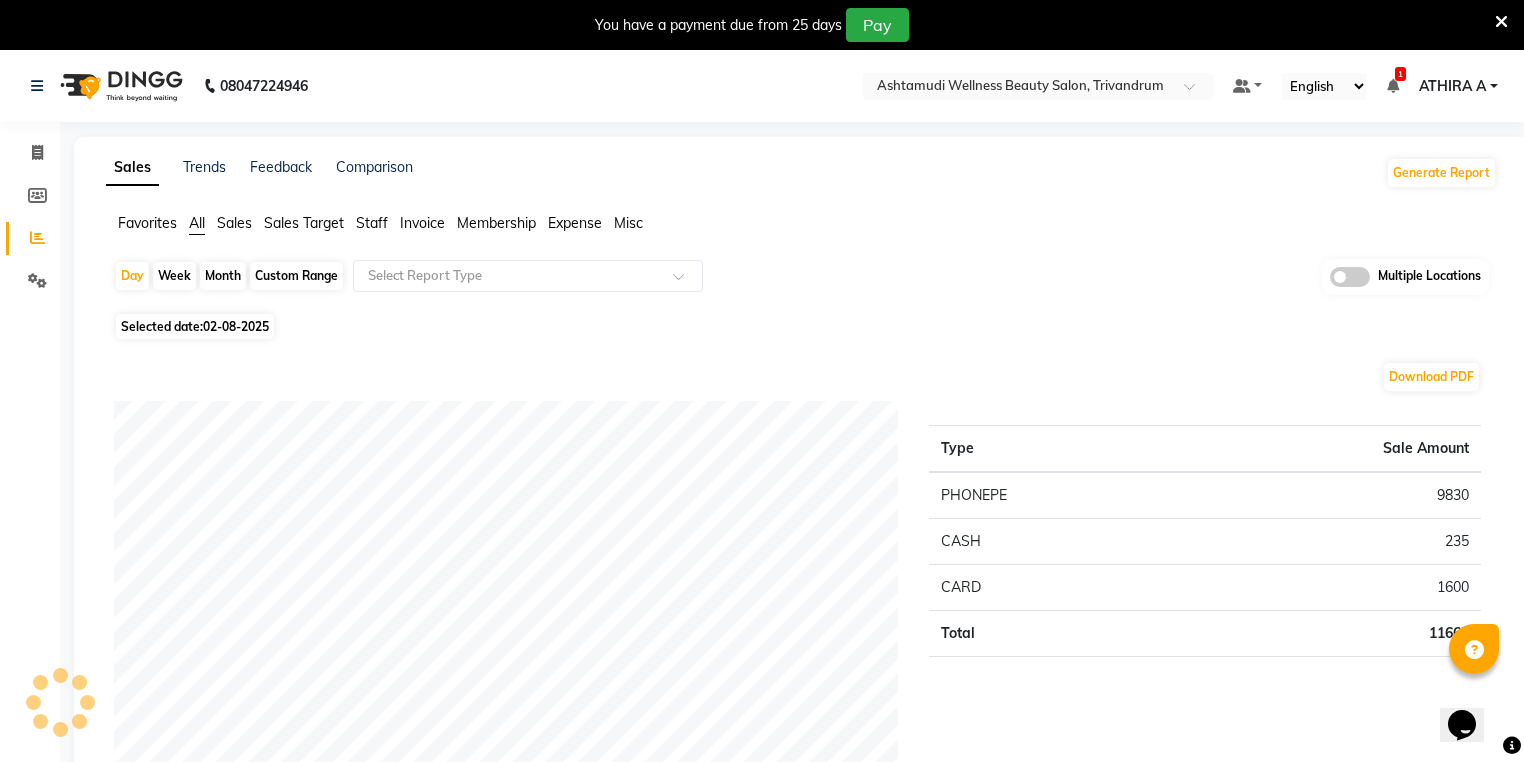 select on "8" 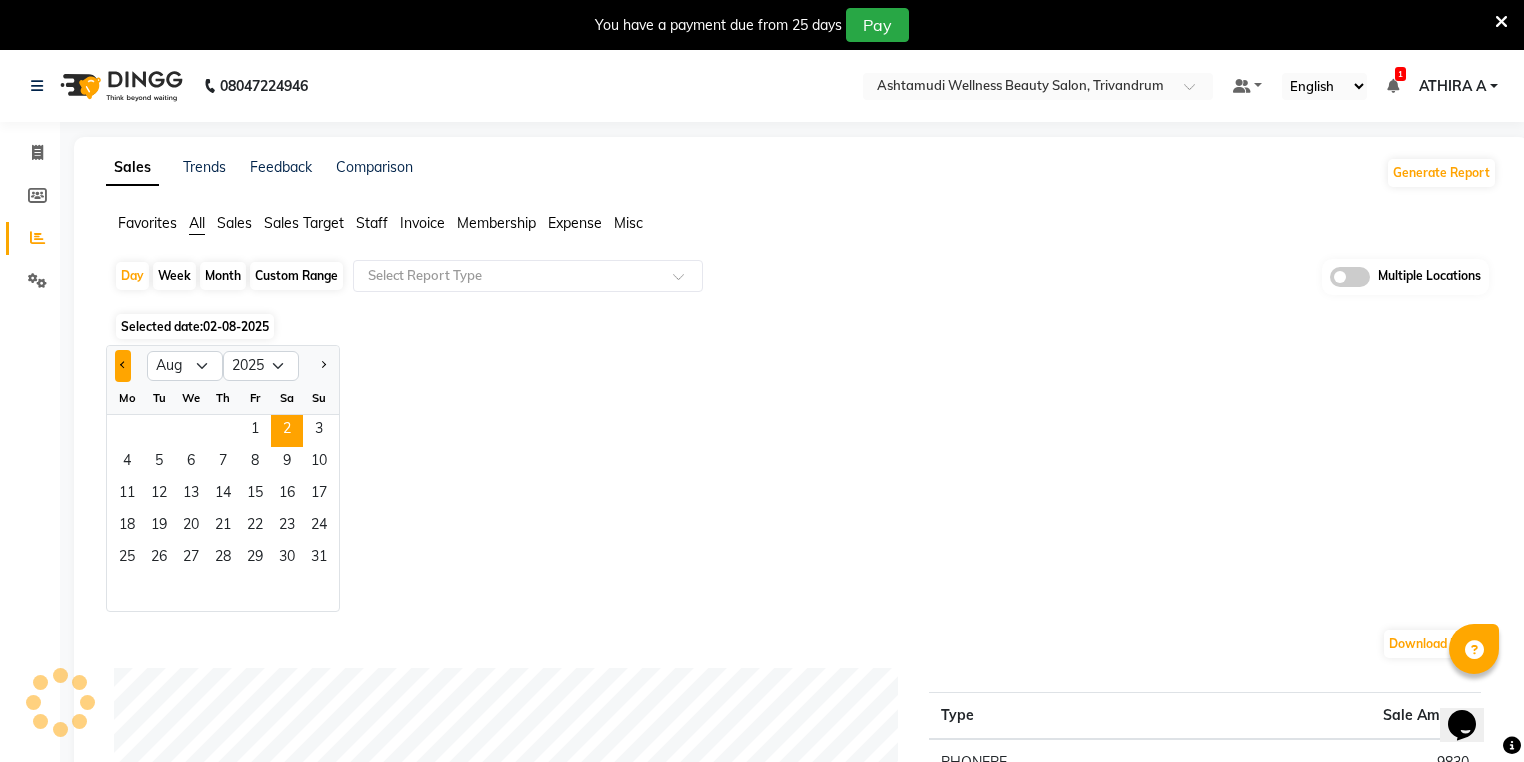 click 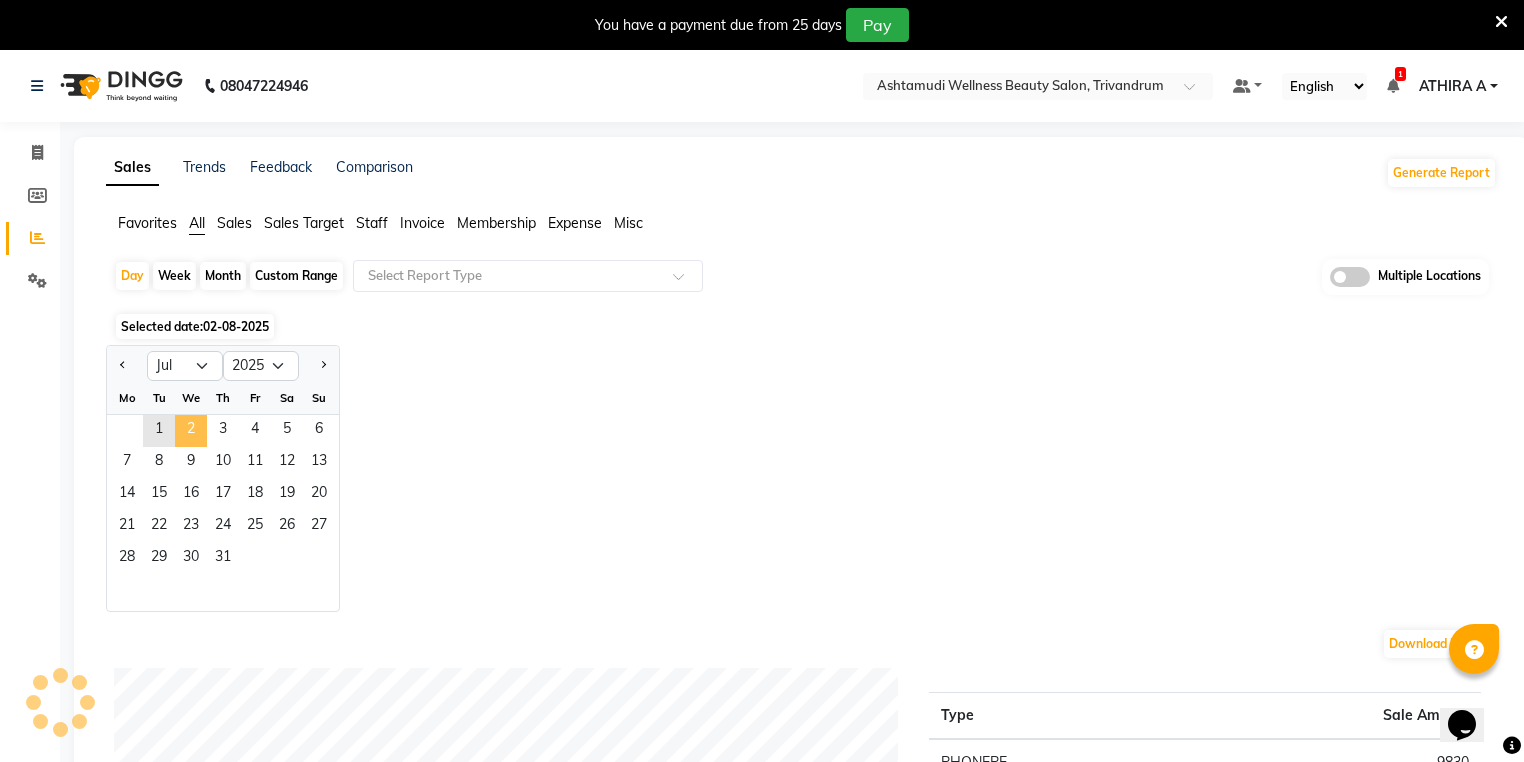 click on "2" 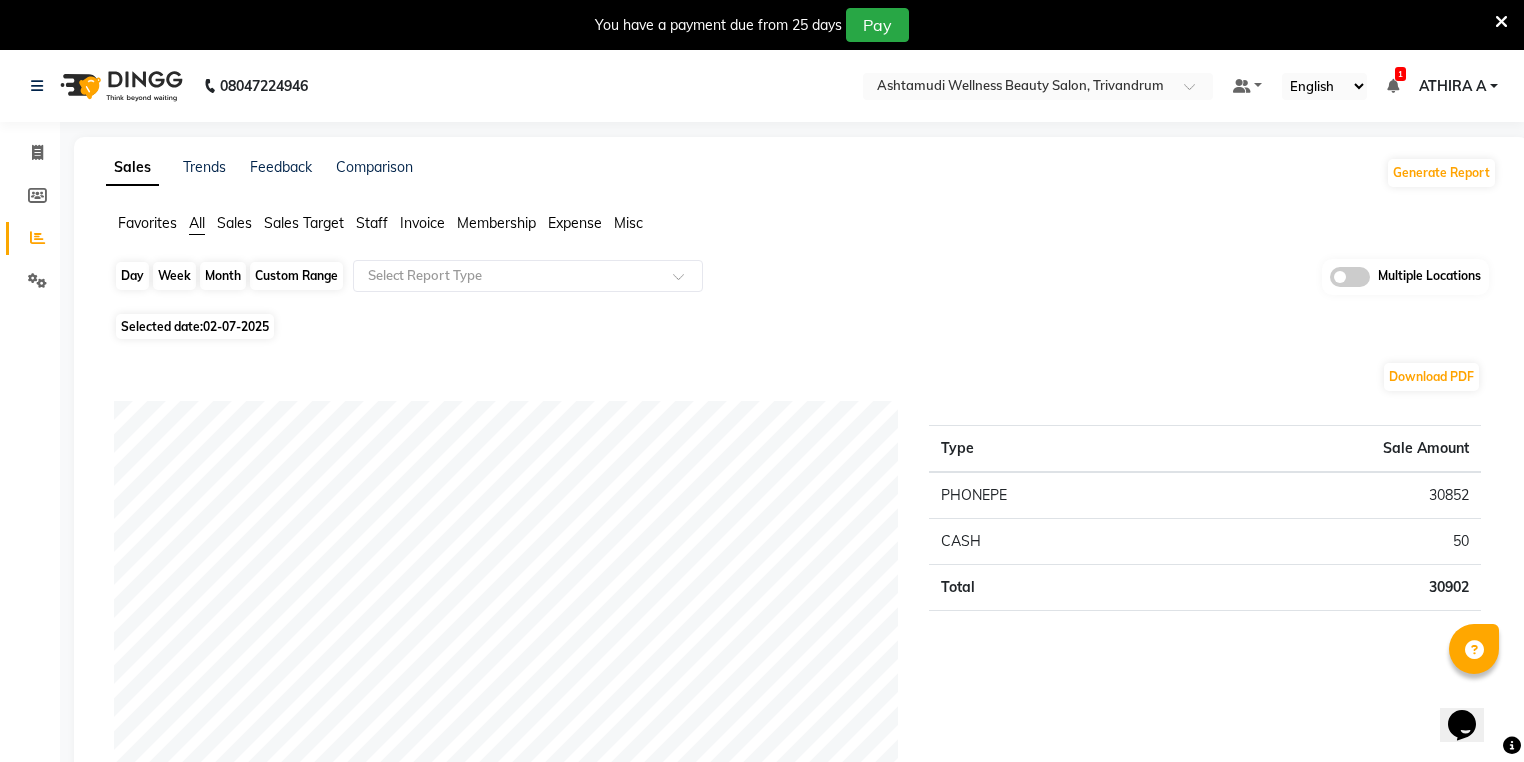 click on "Day" 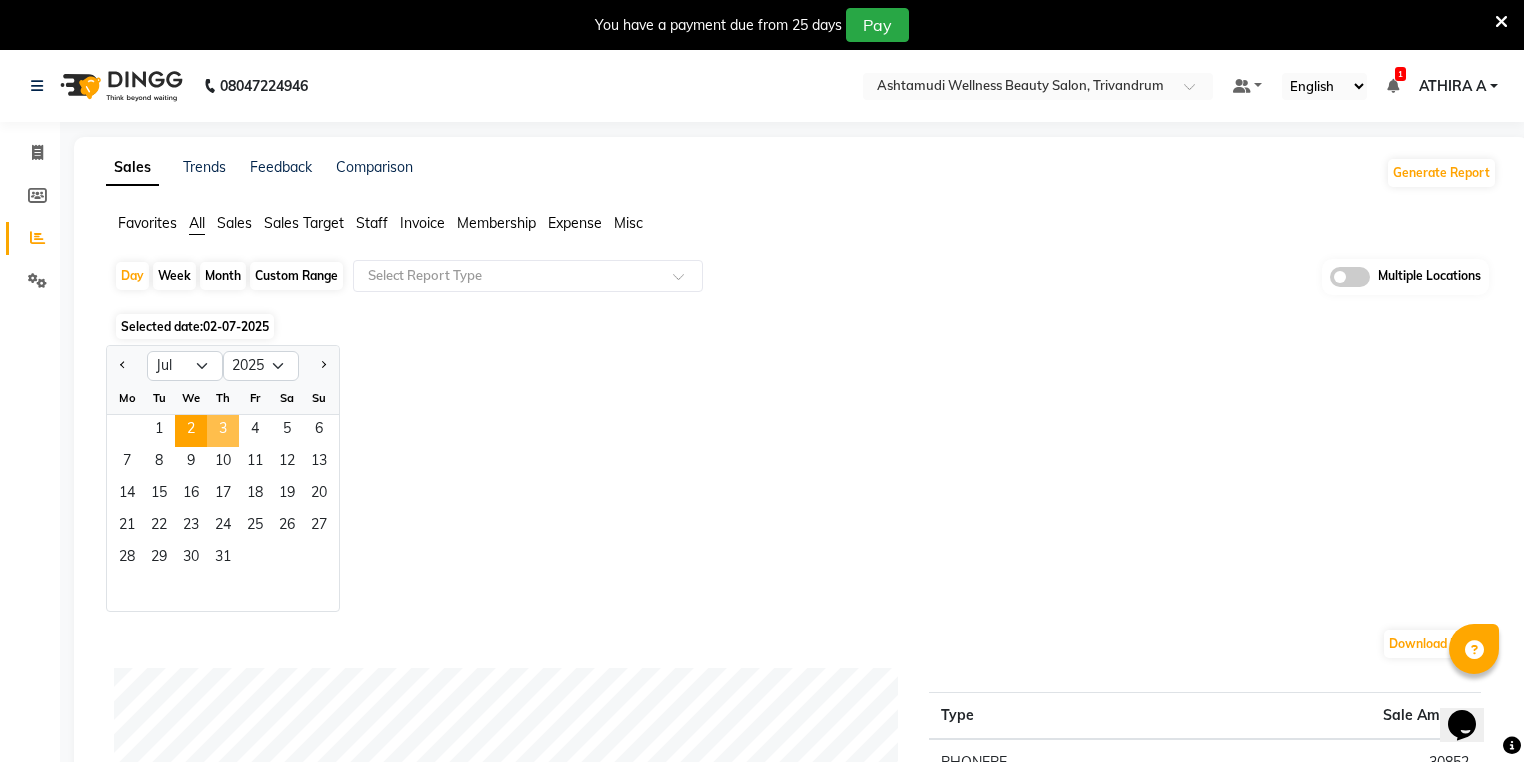 click on "3" 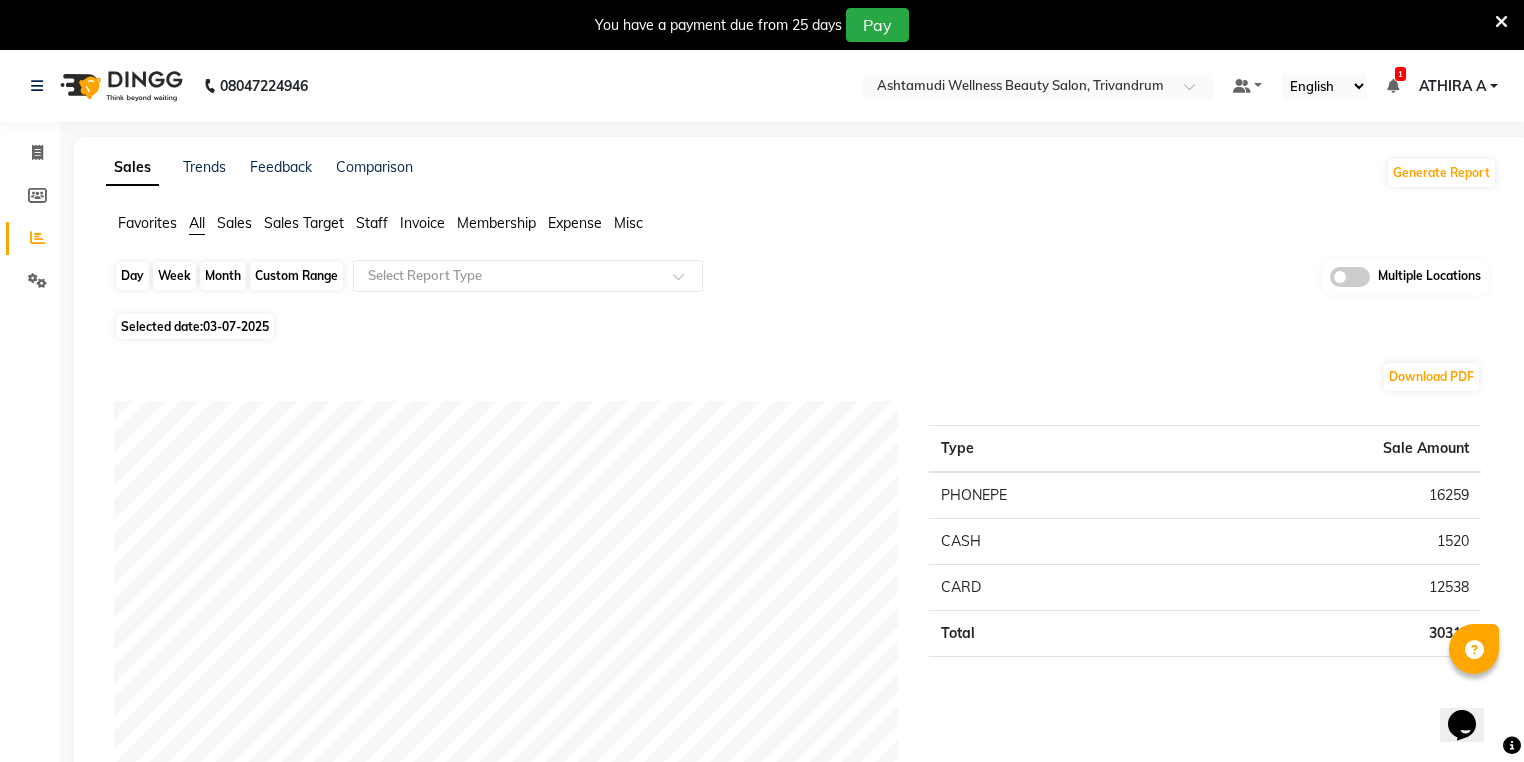 click on "Day" 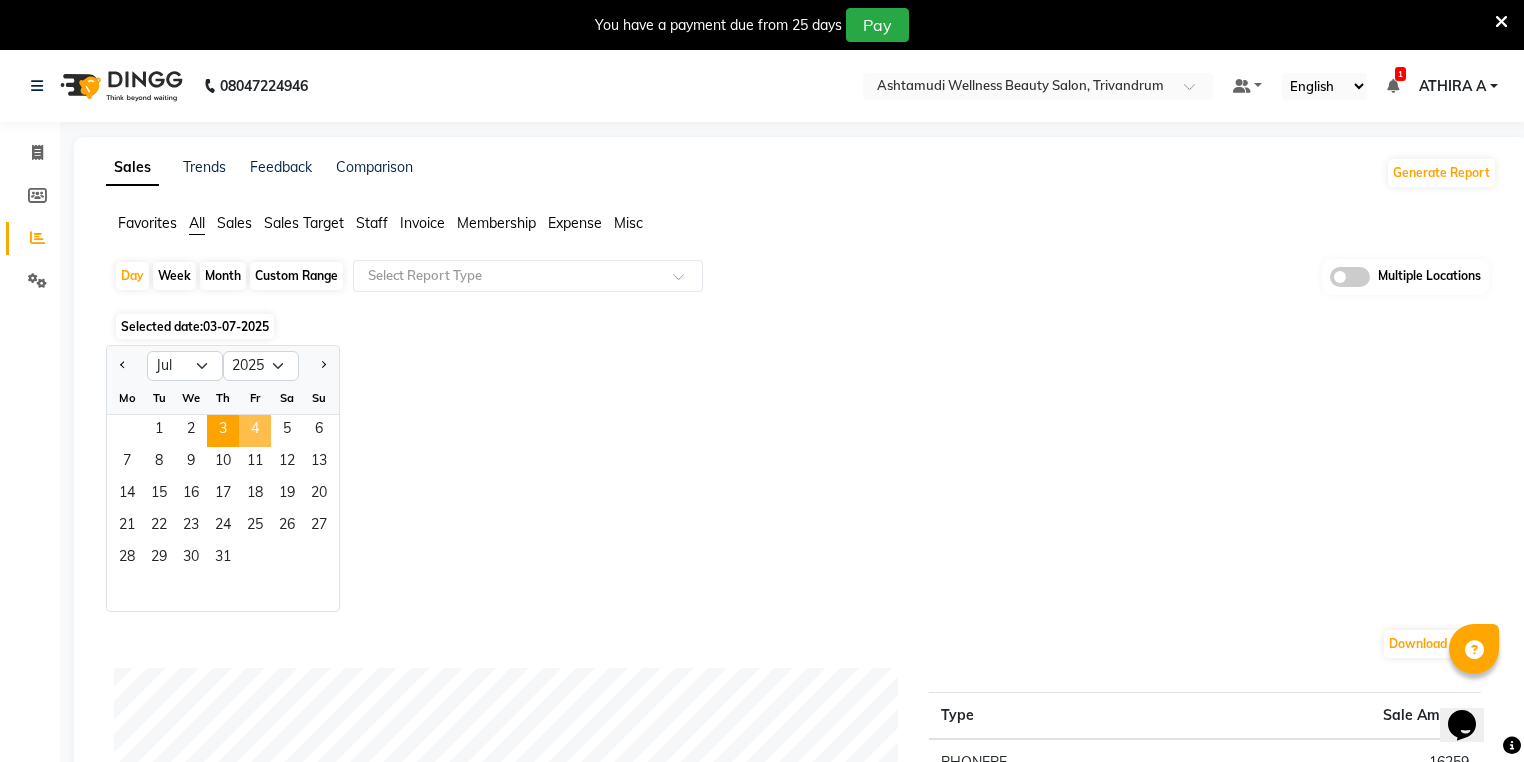 click on "4" 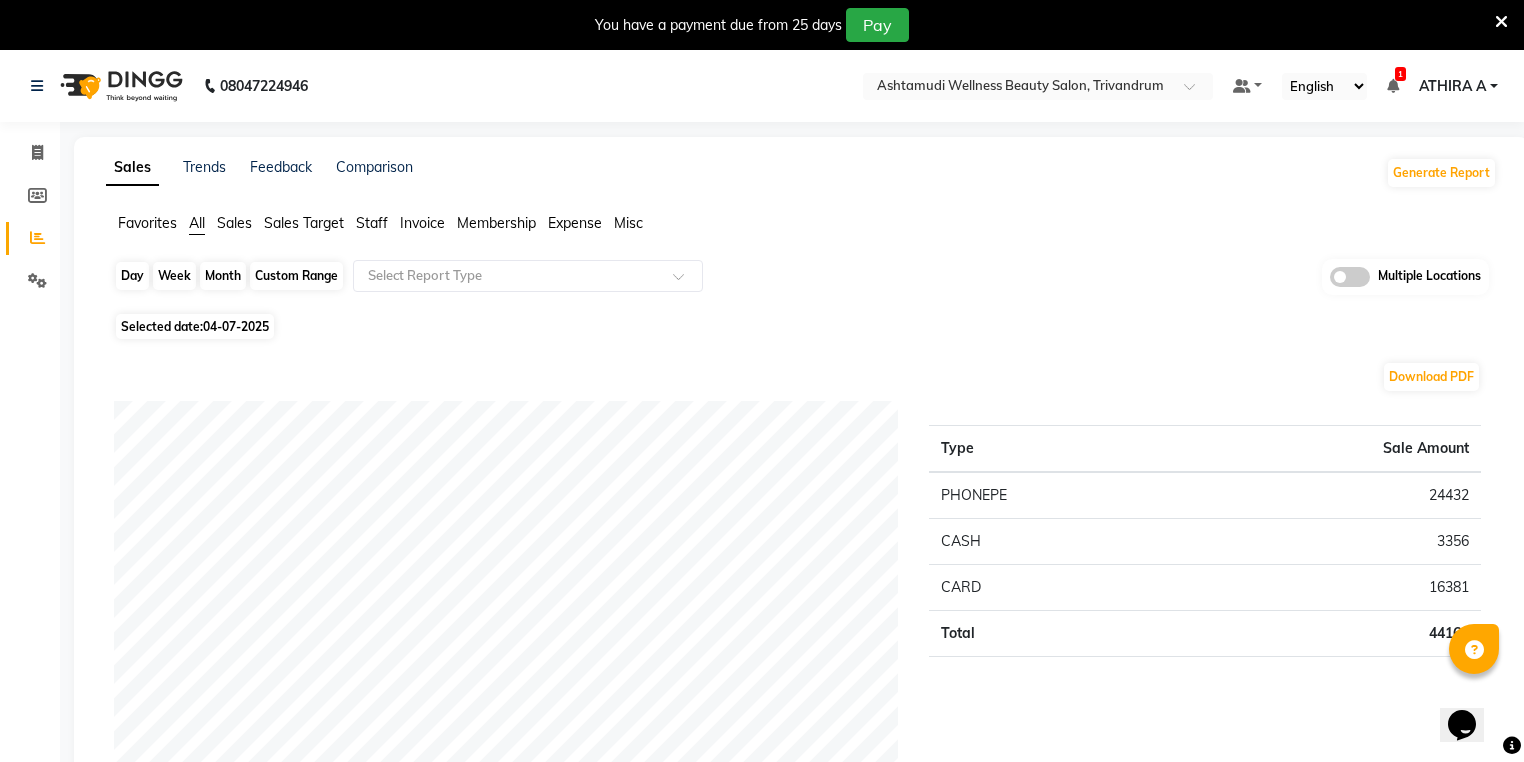 click on "Day" 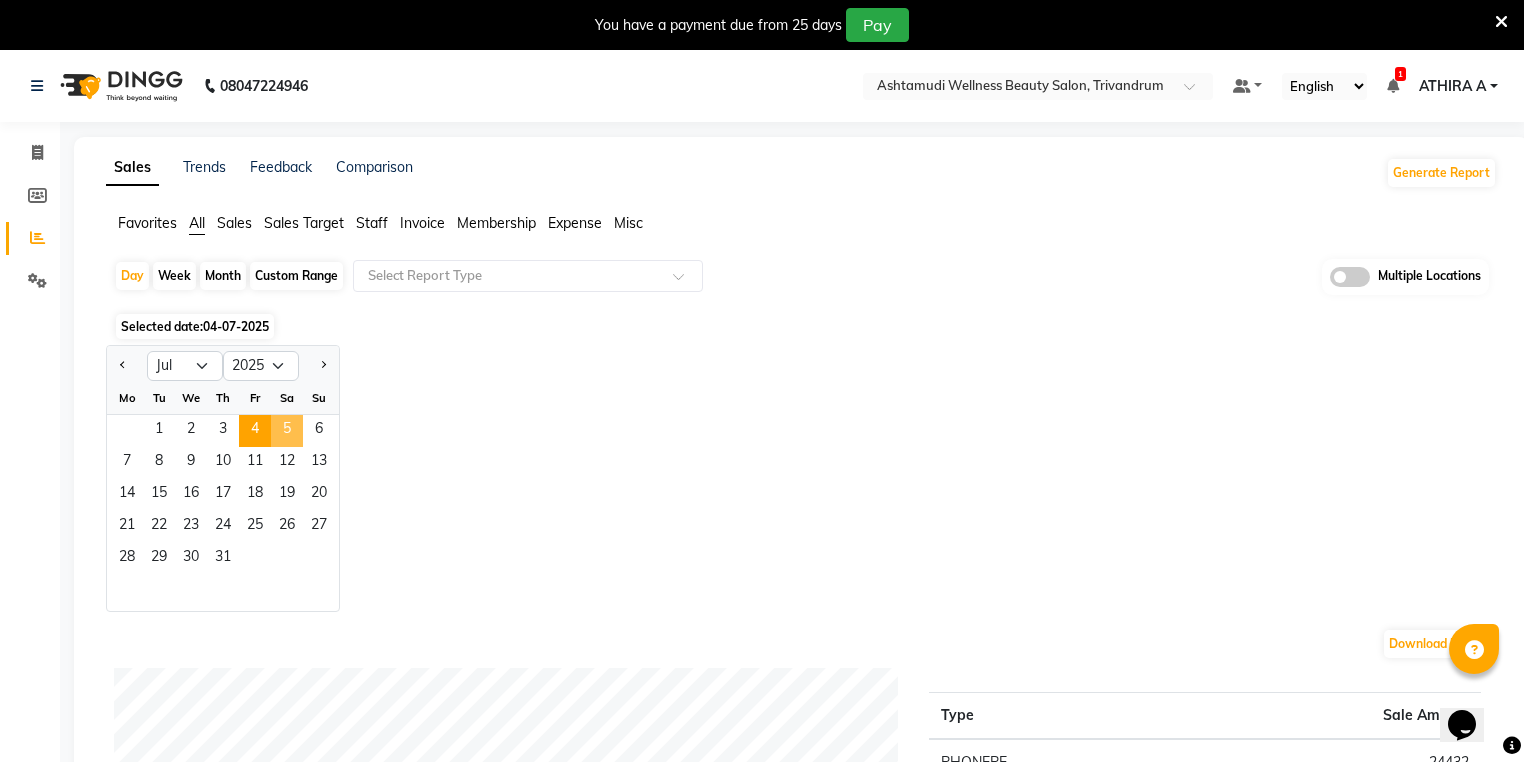 click on "5" 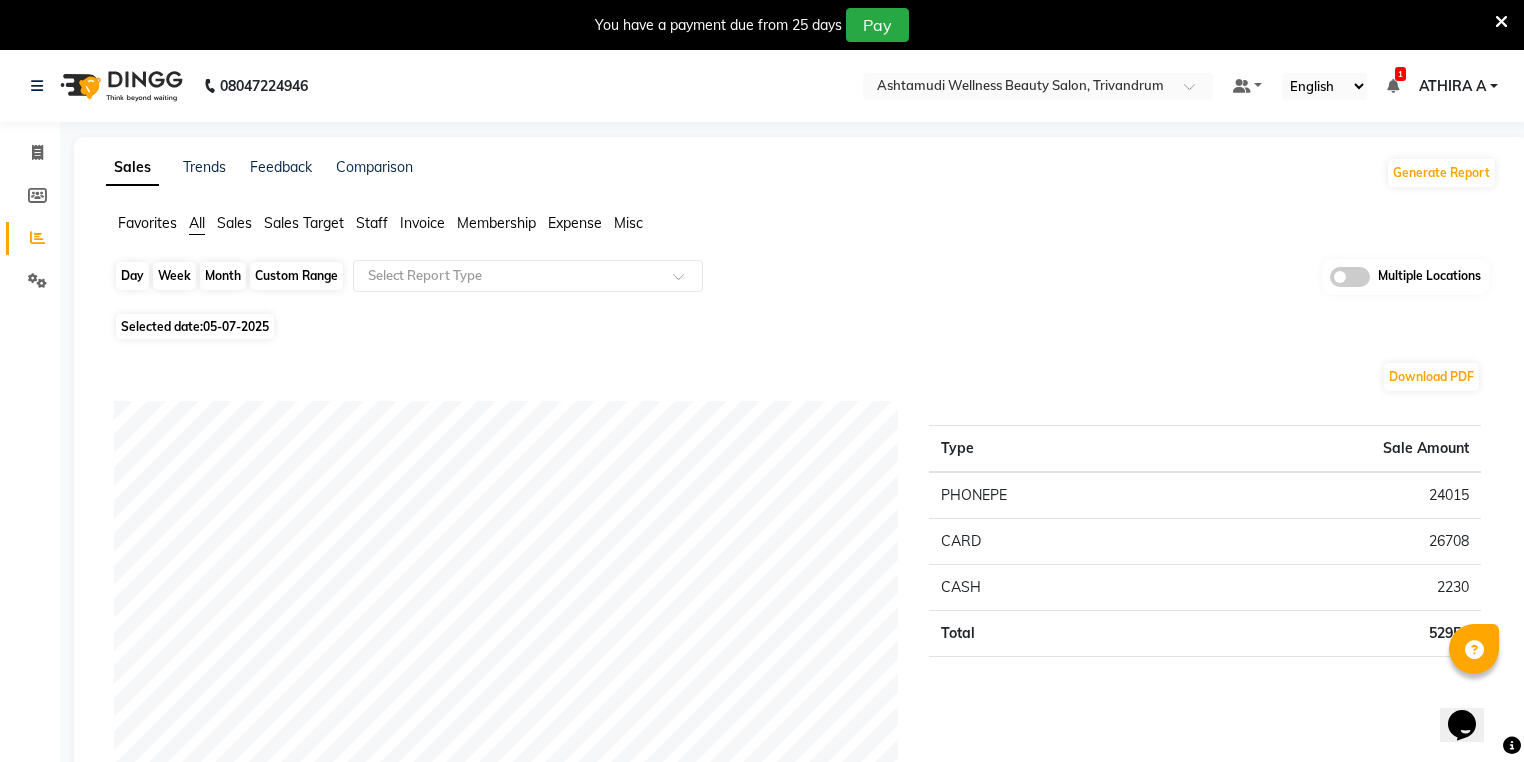 click on "Day" 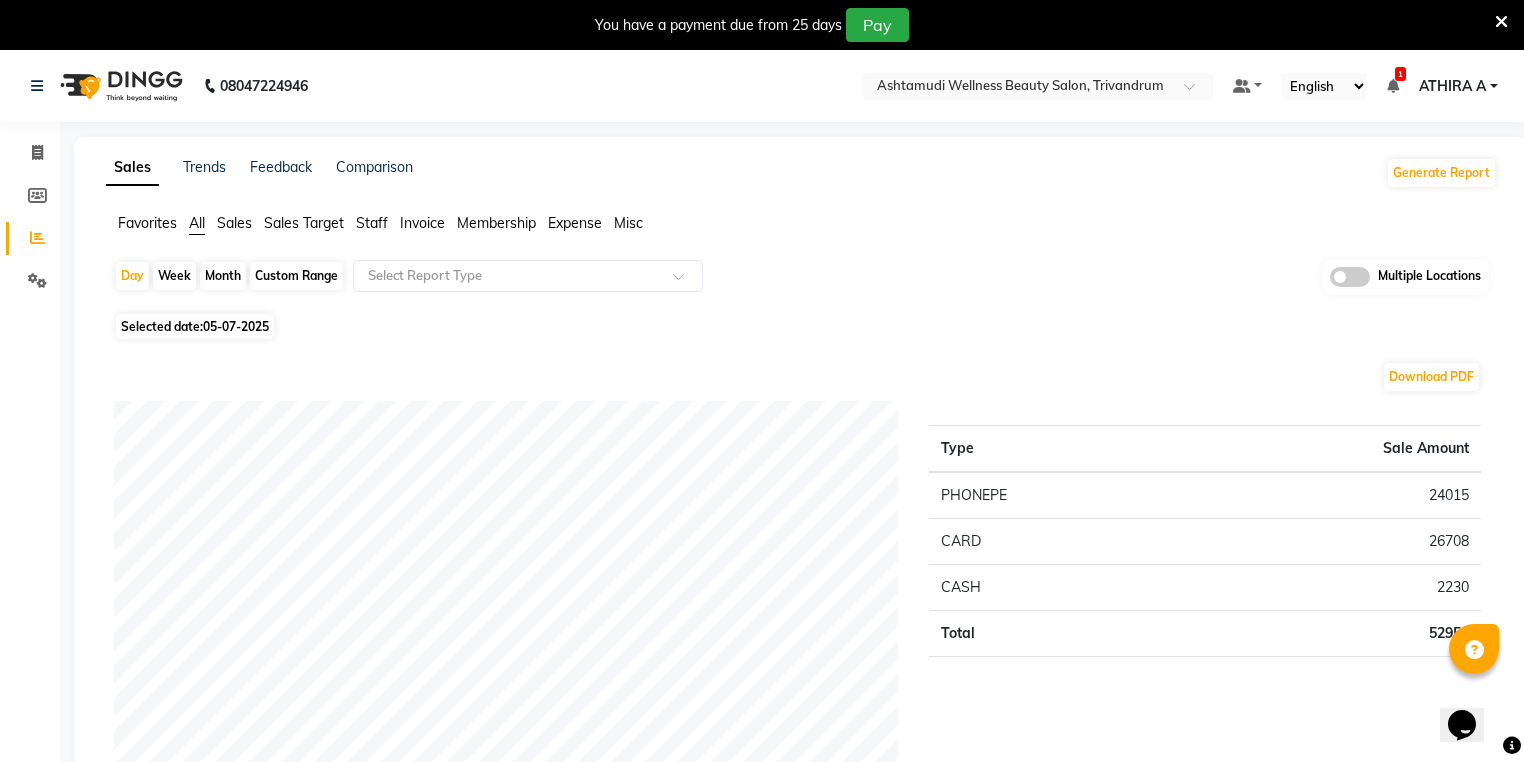 select on "7" 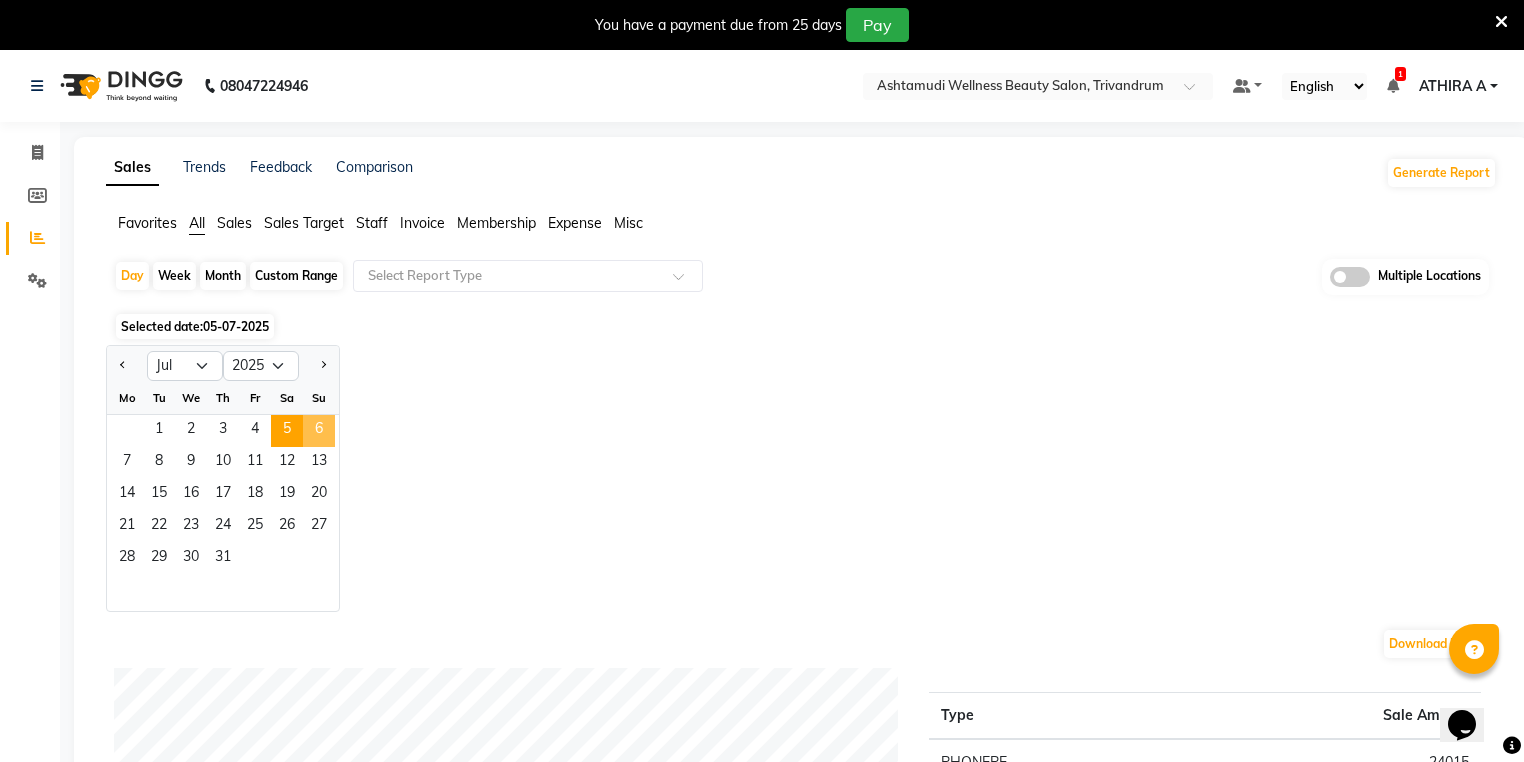 click on "6" 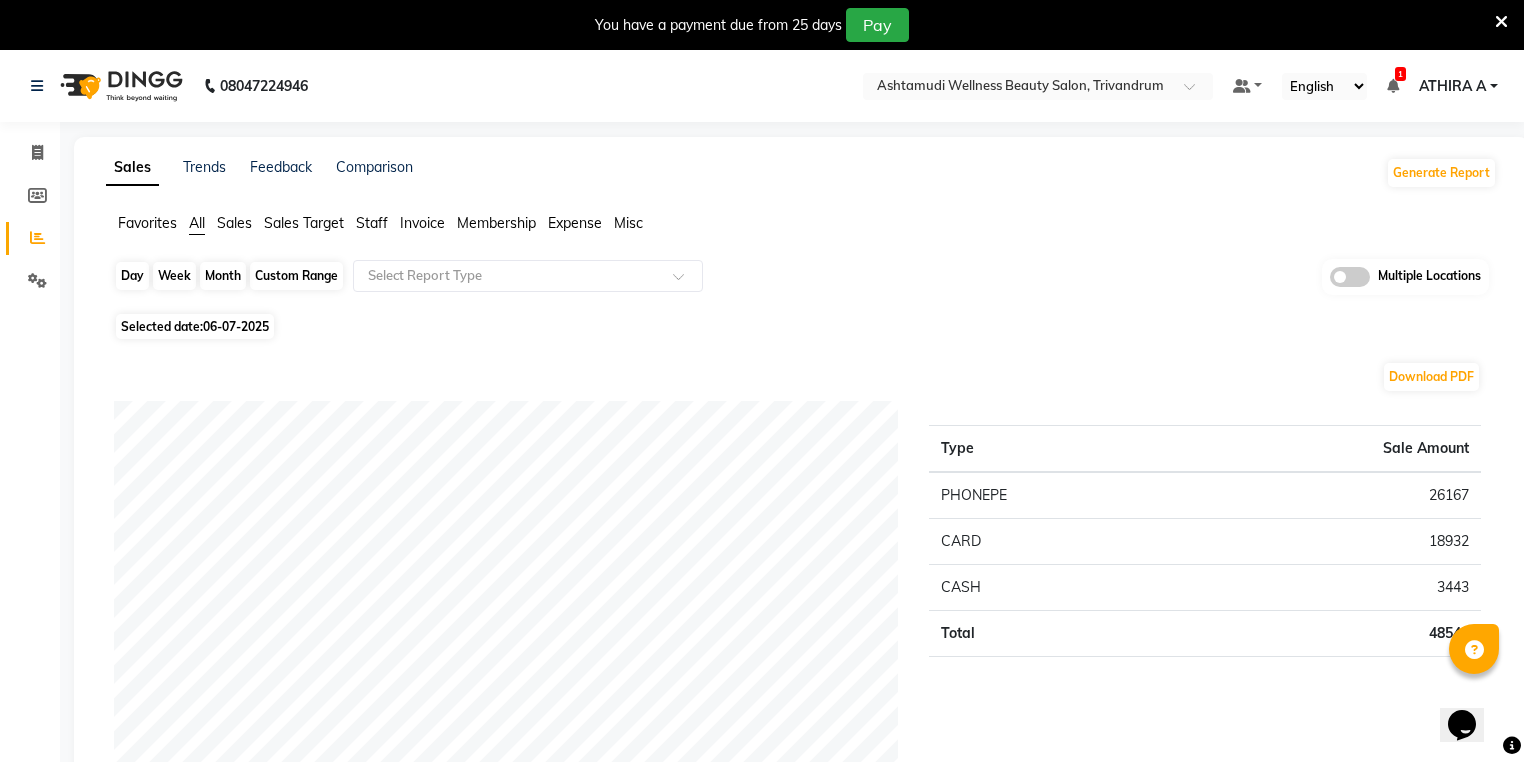 click on "Day" 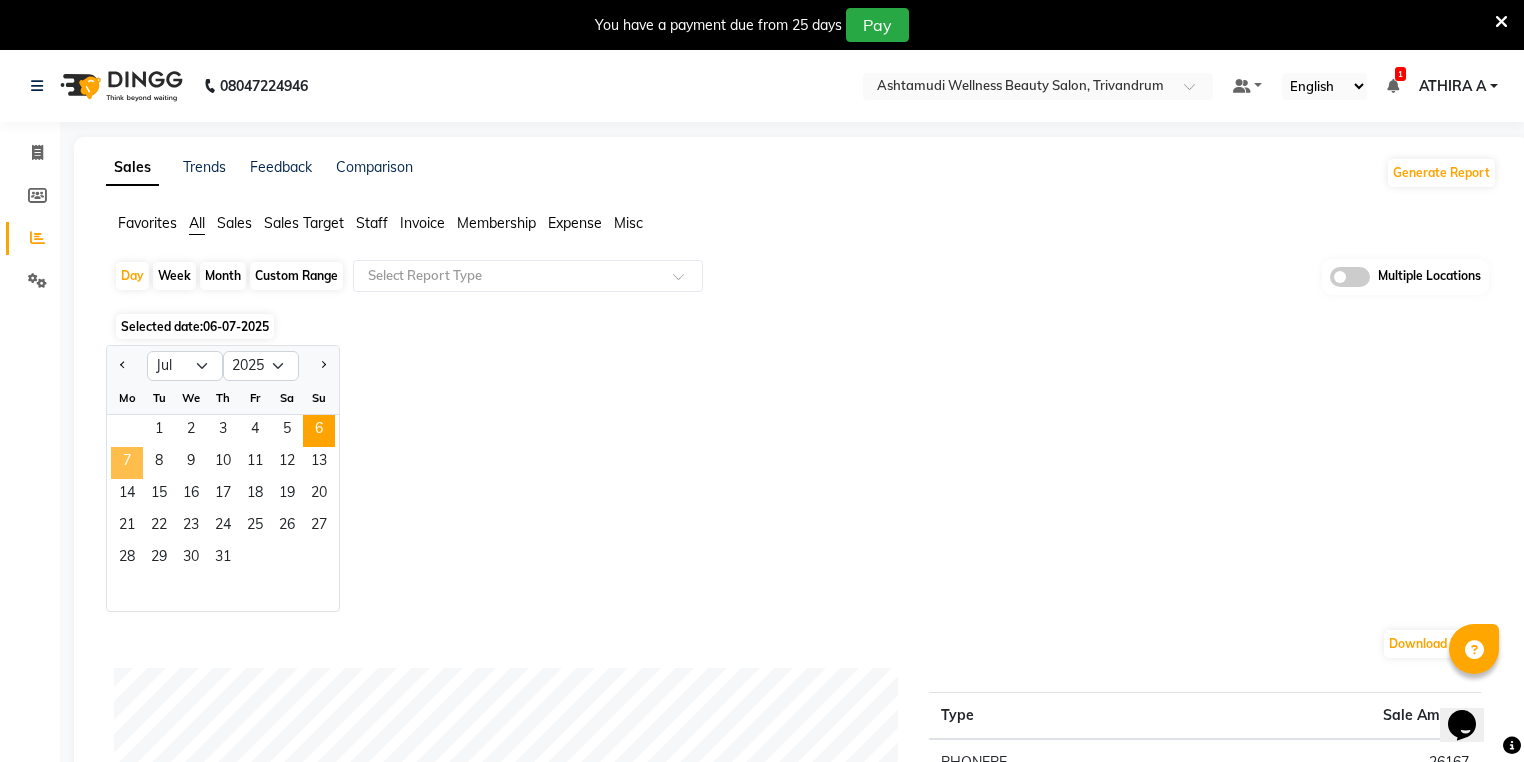 click on "7" 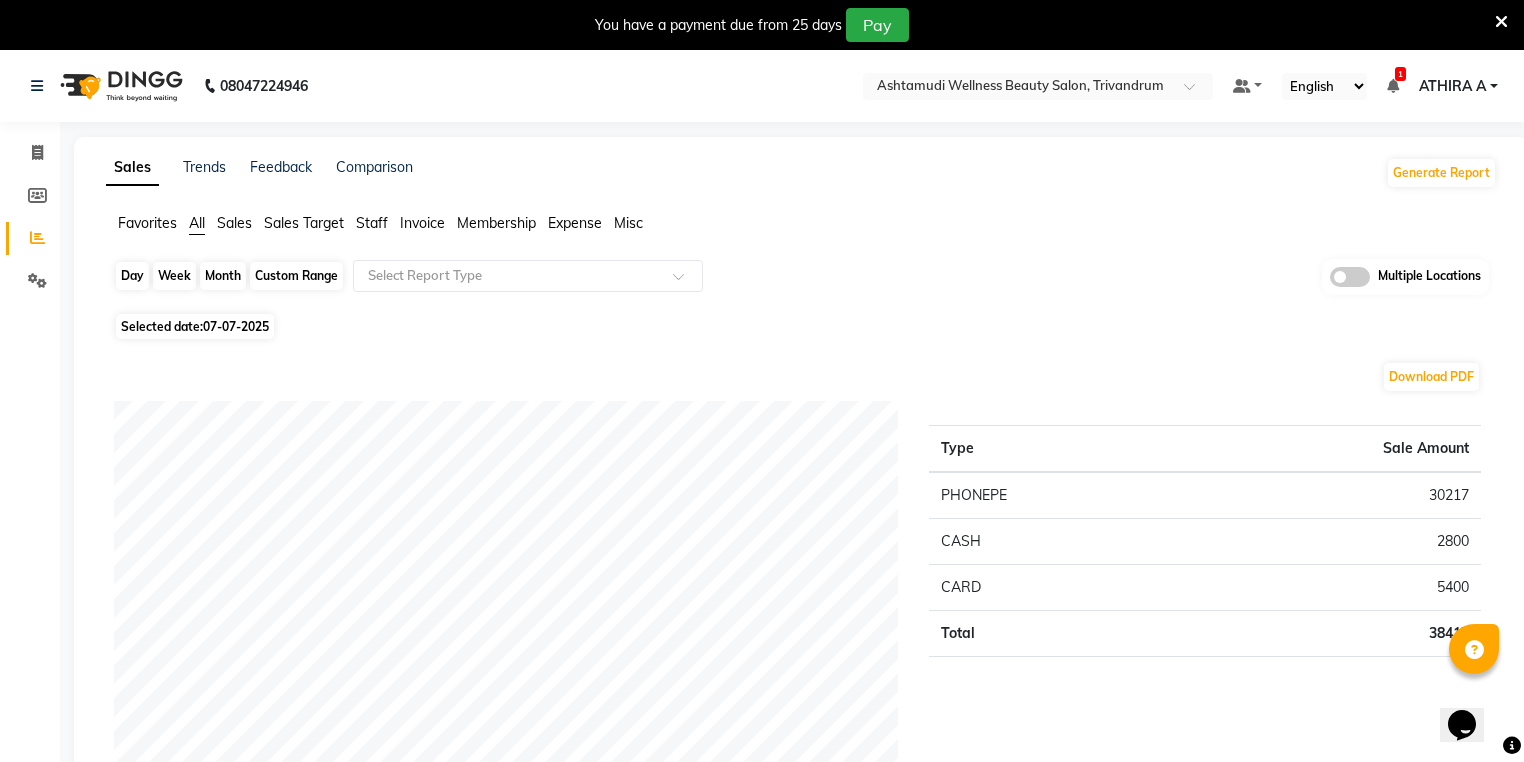 click on "Day" 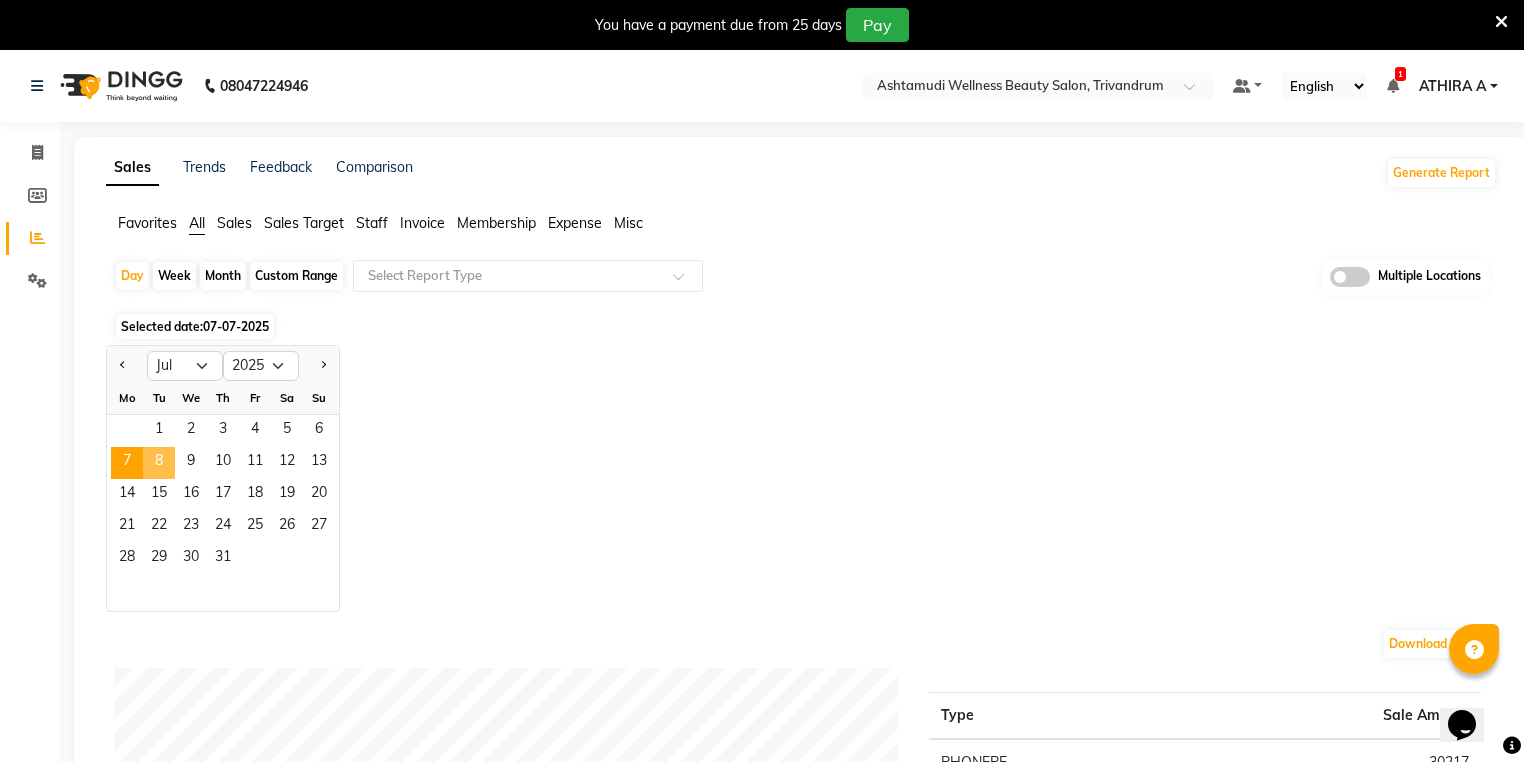 click on "8" 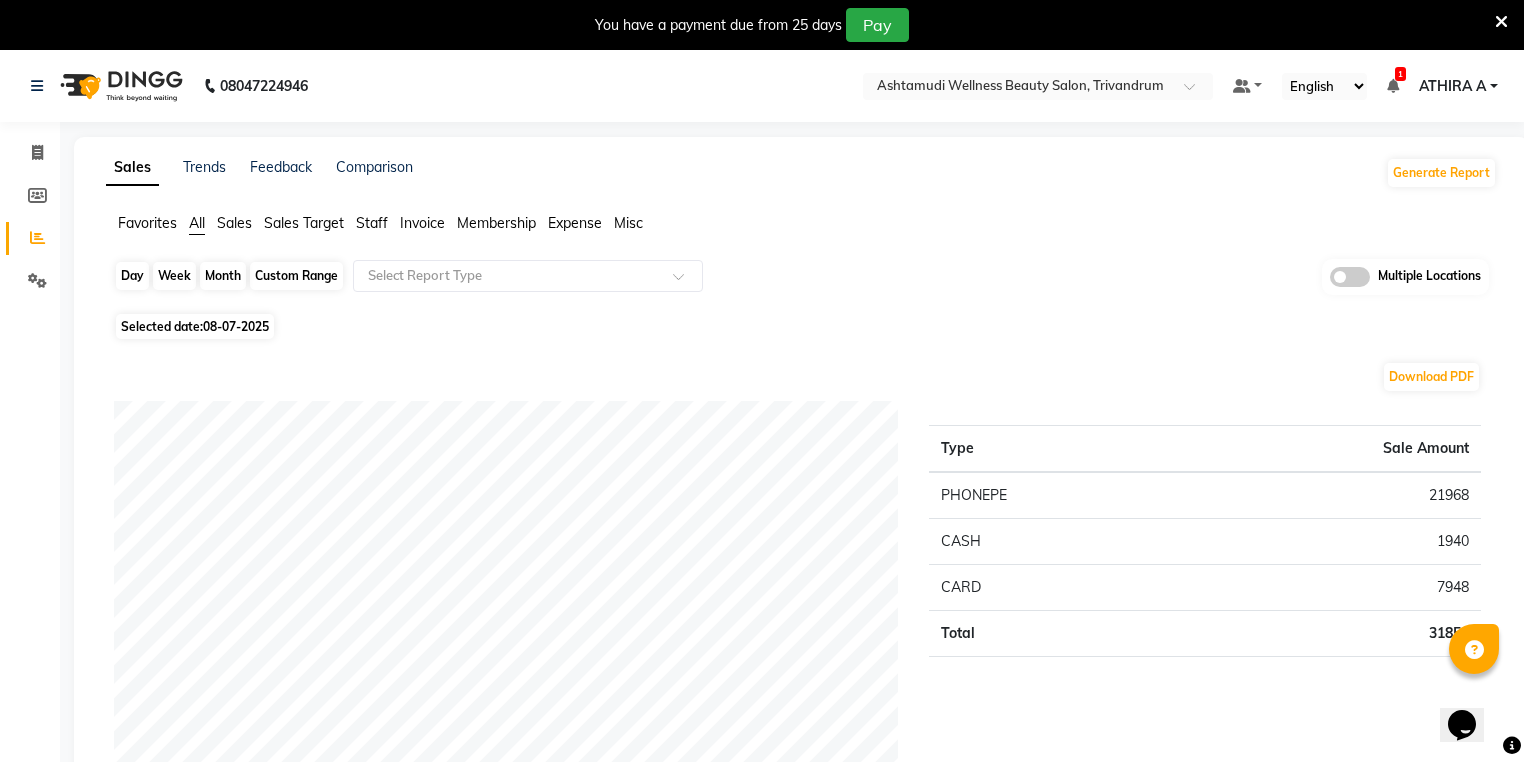 click on "Day" 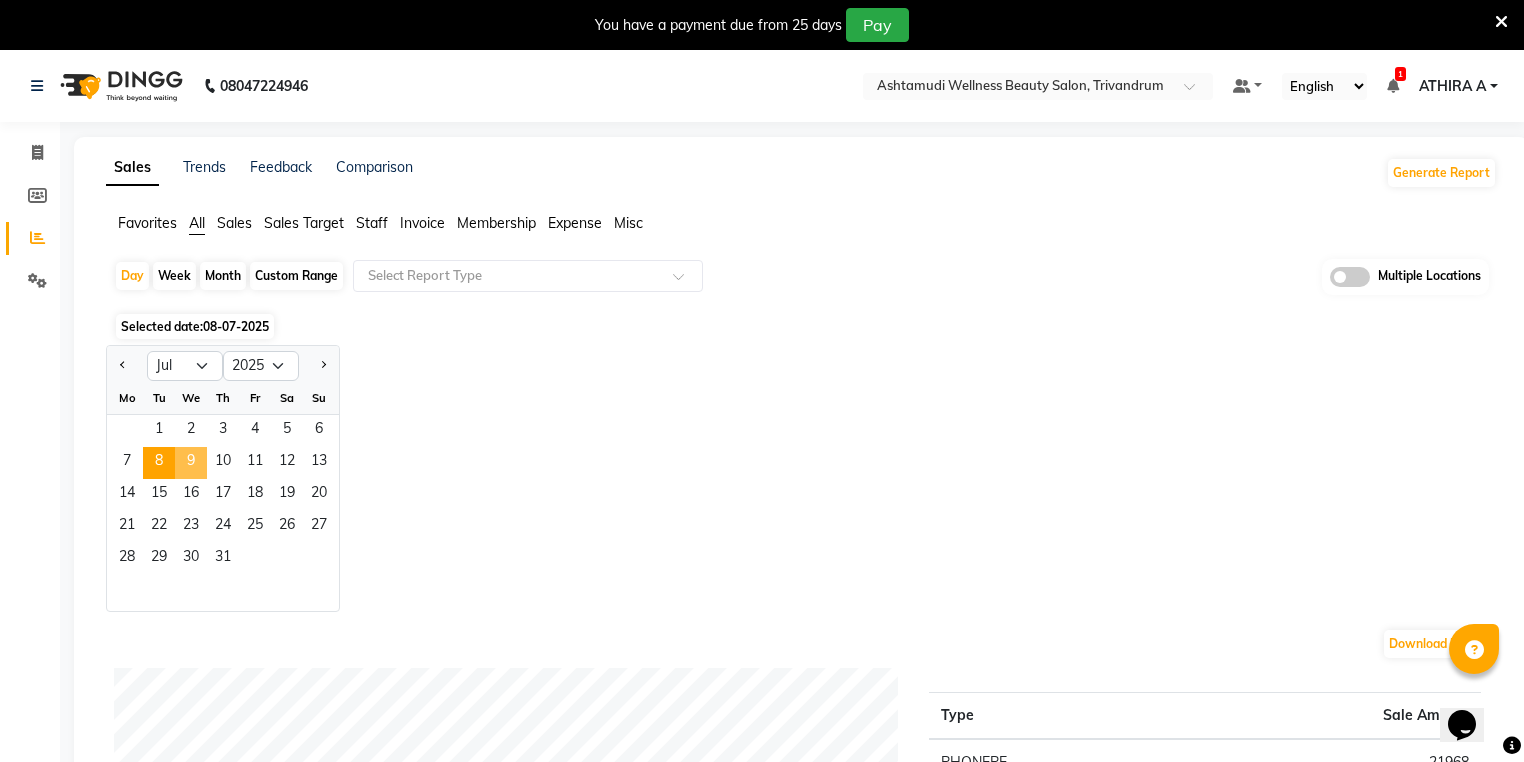 click on "9" 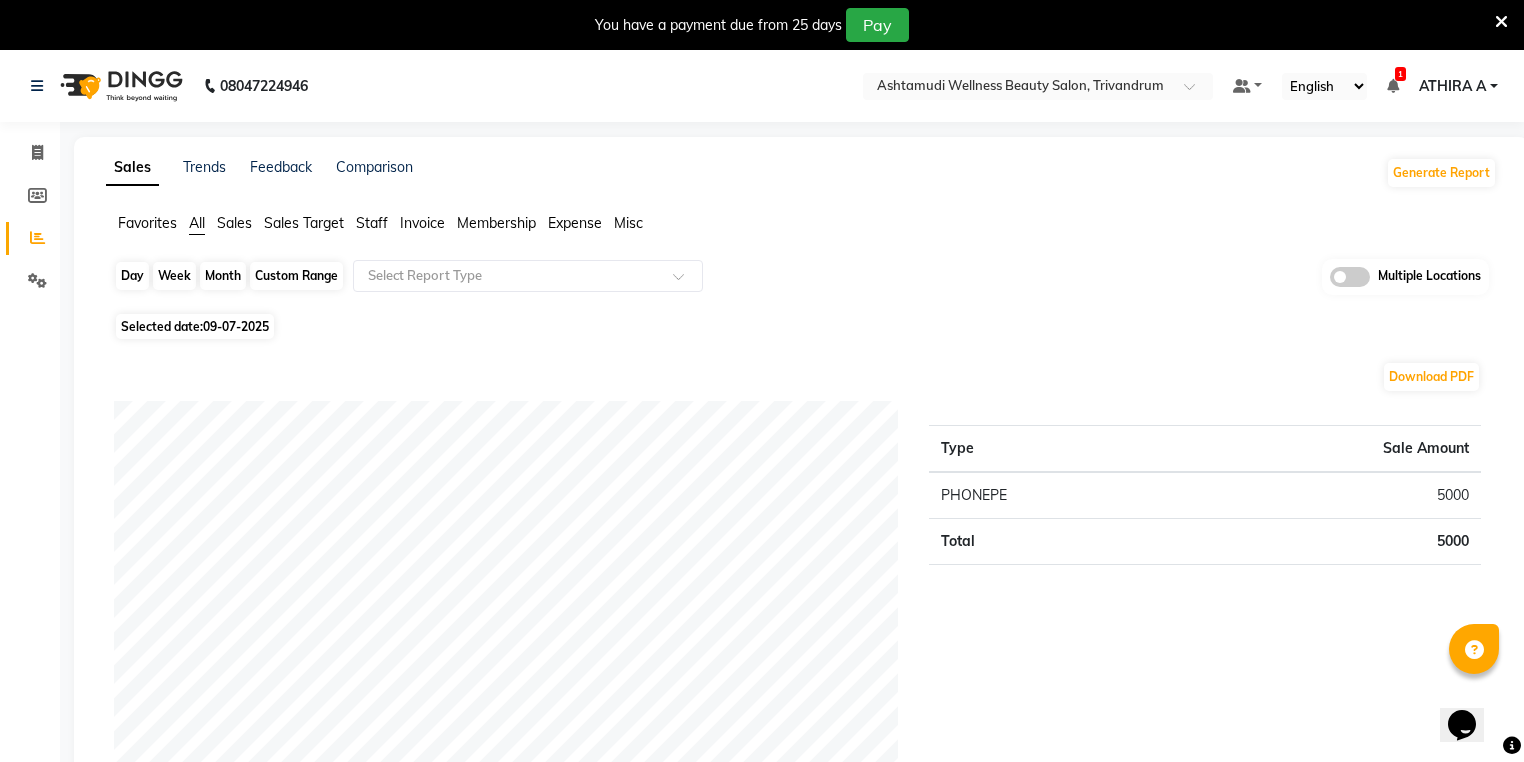 click on "Day" 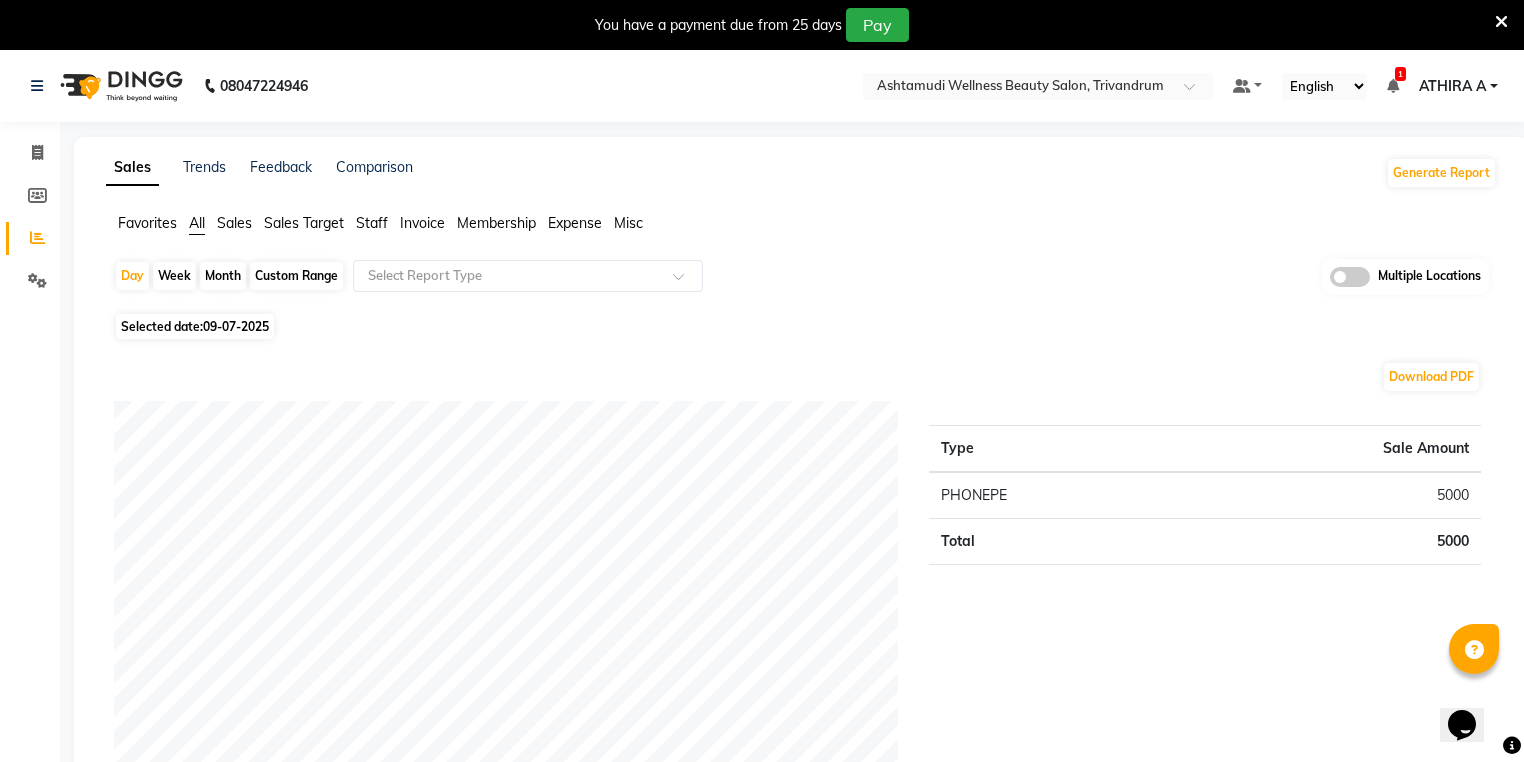 select on "7" 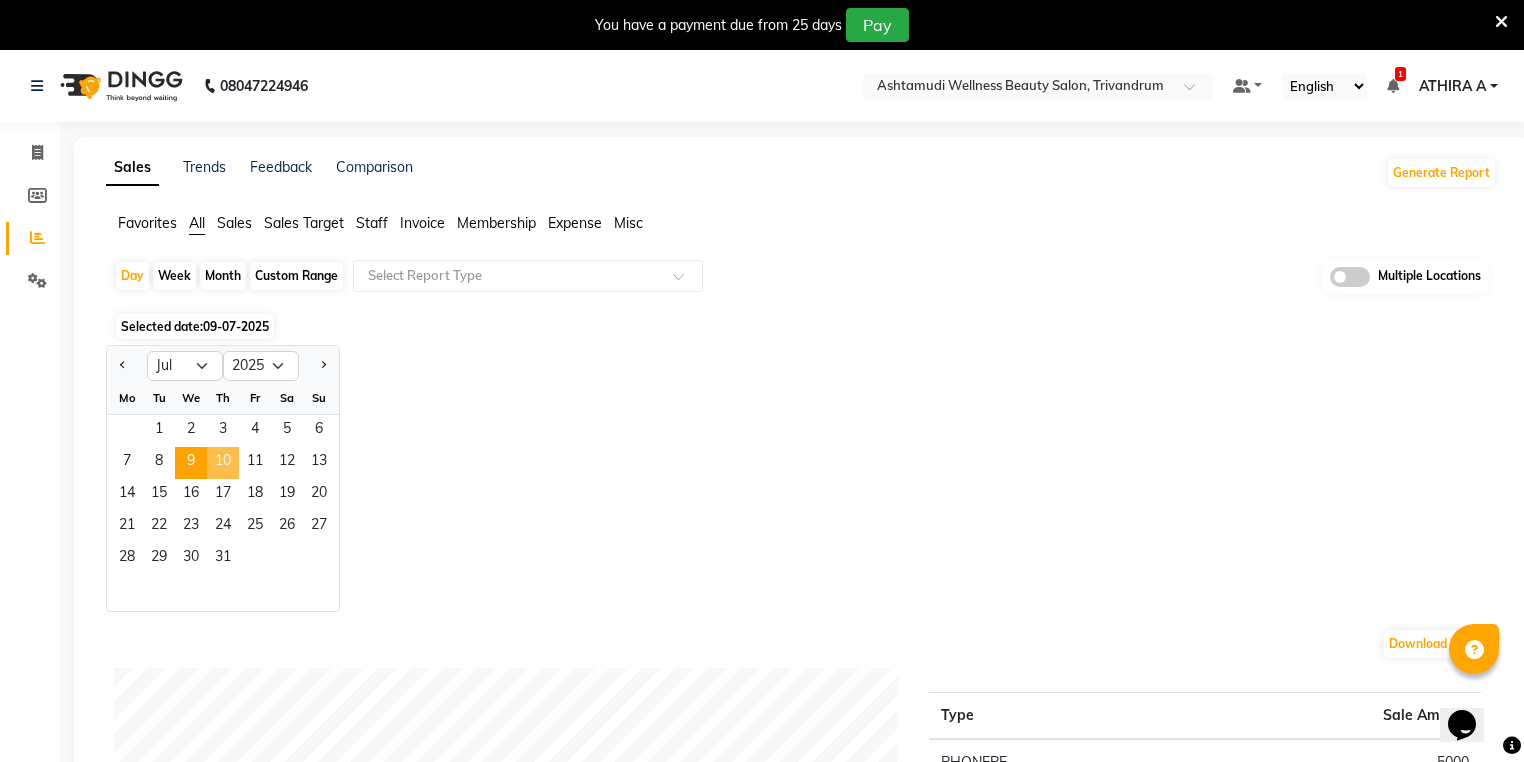 click on "10" 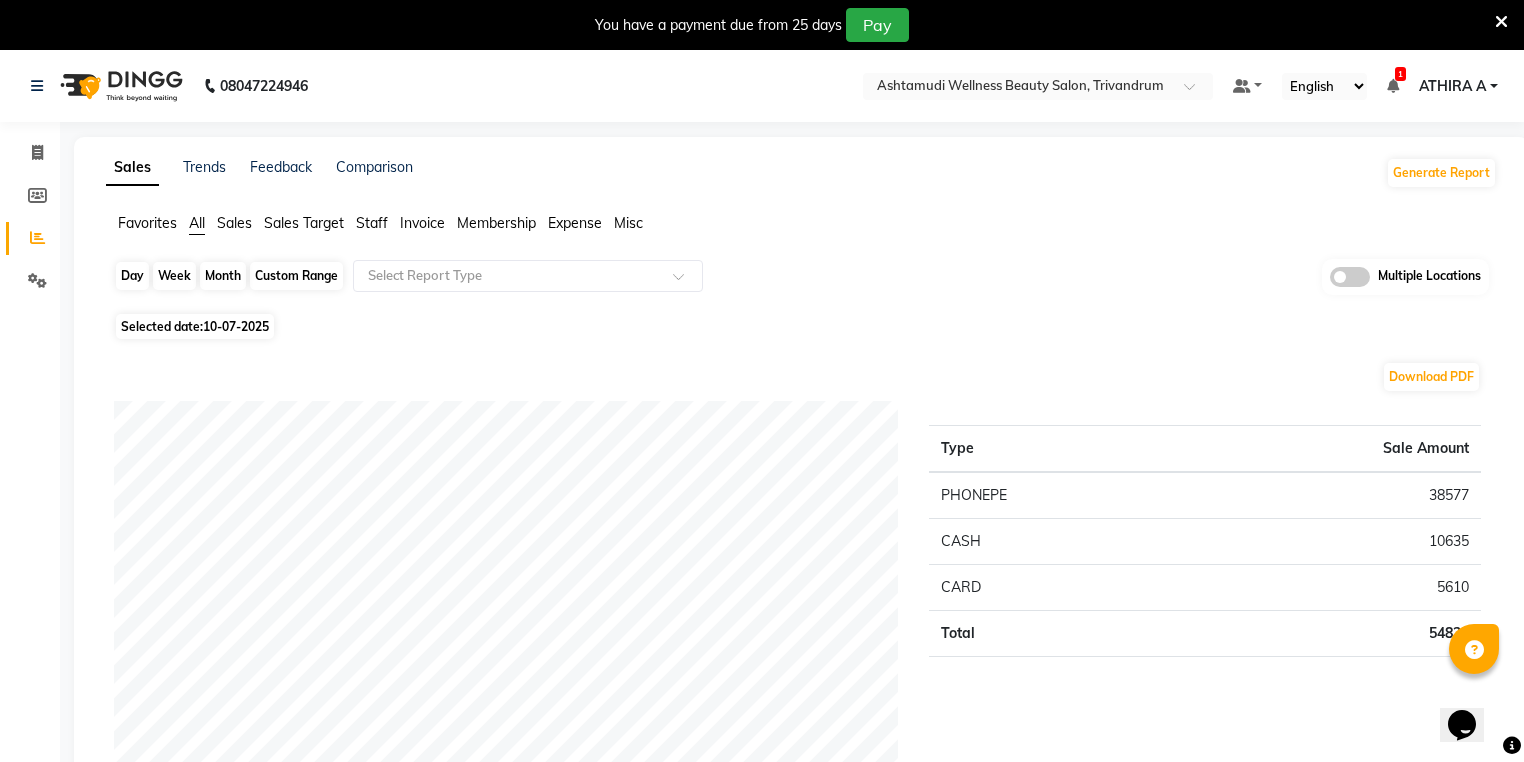 click on "Day" 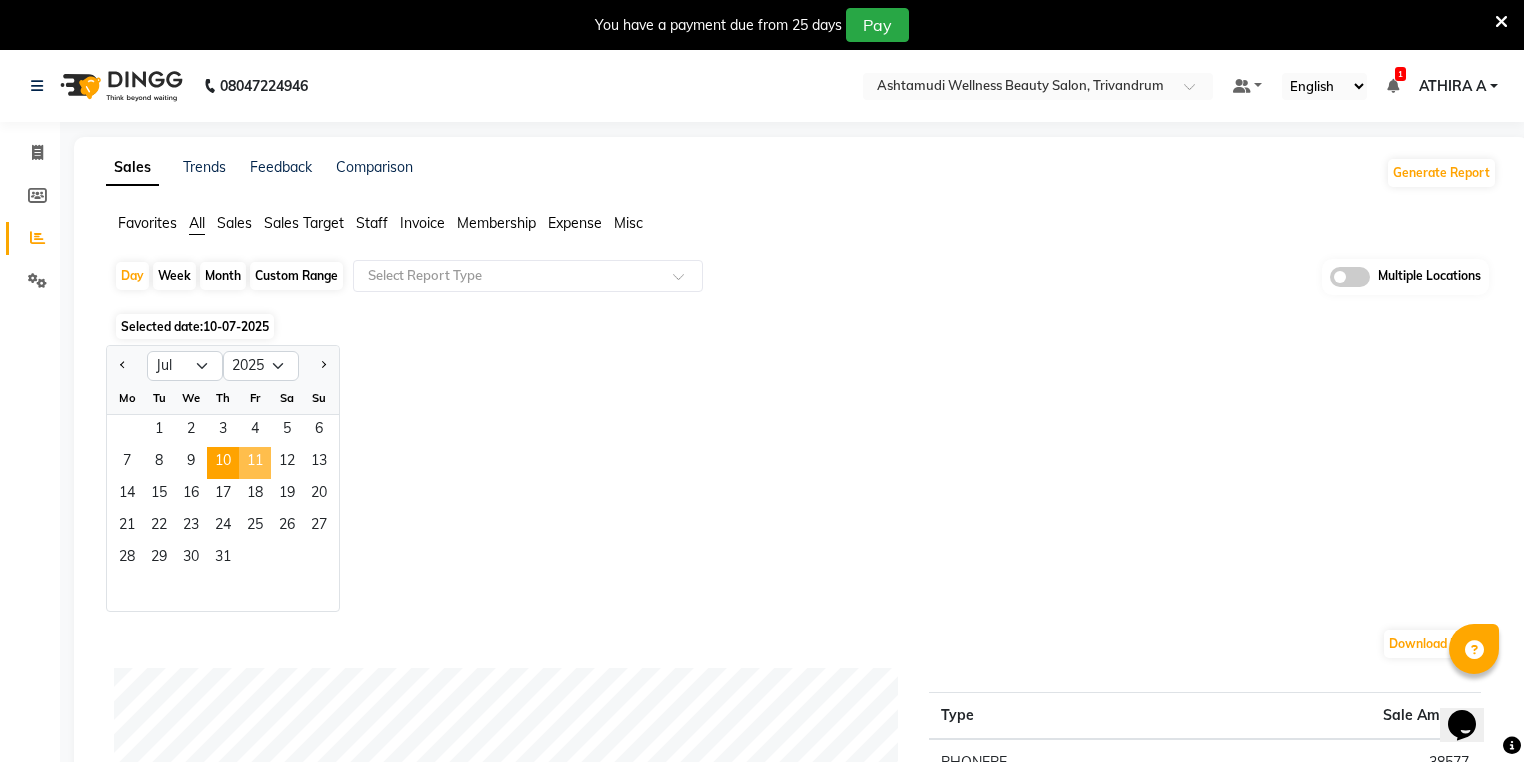 drag, startPoint x: 256, startPoint y: 465, endPoint x: 345, endPoint y: 79, distance: 396.1275 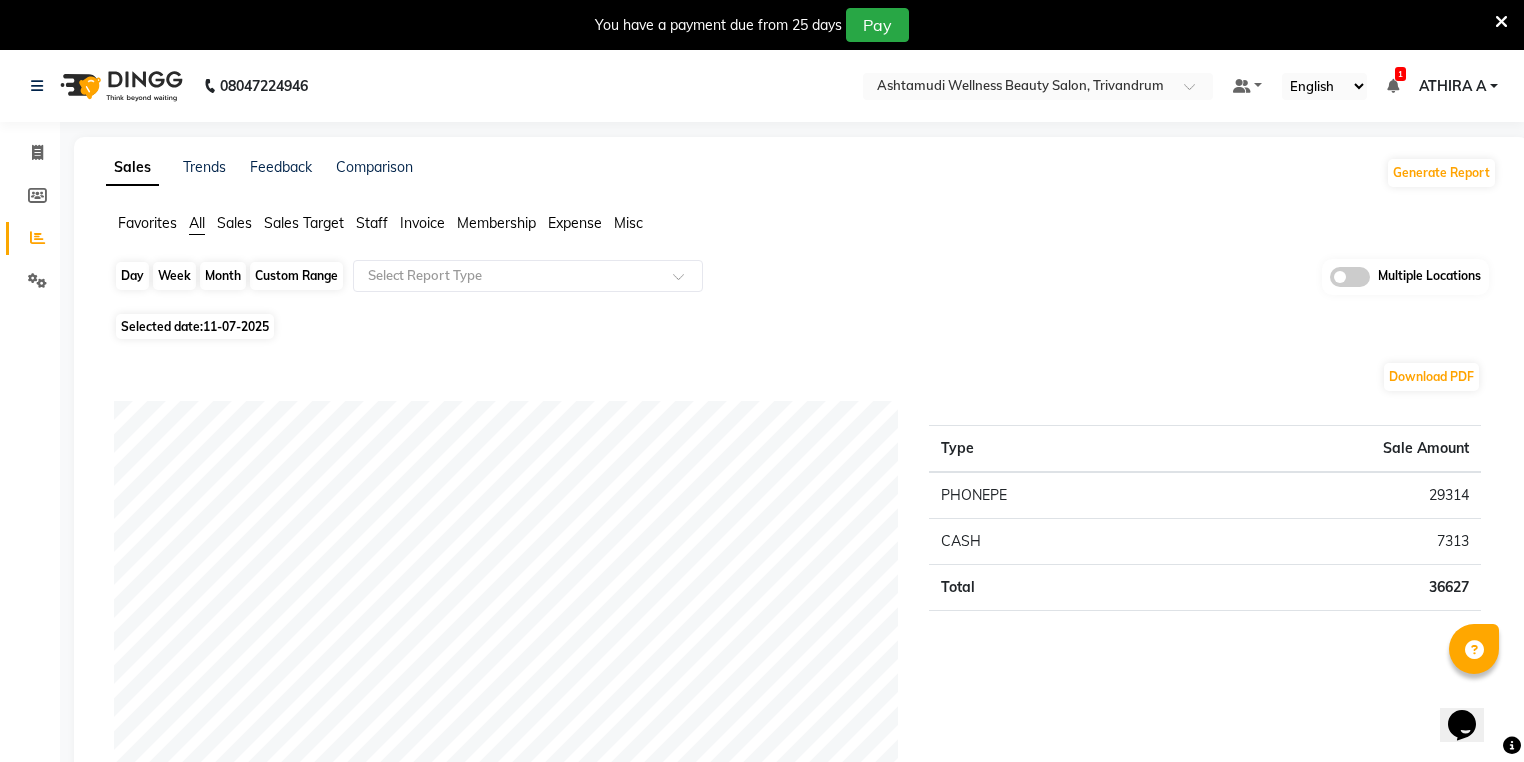 click on "Day" 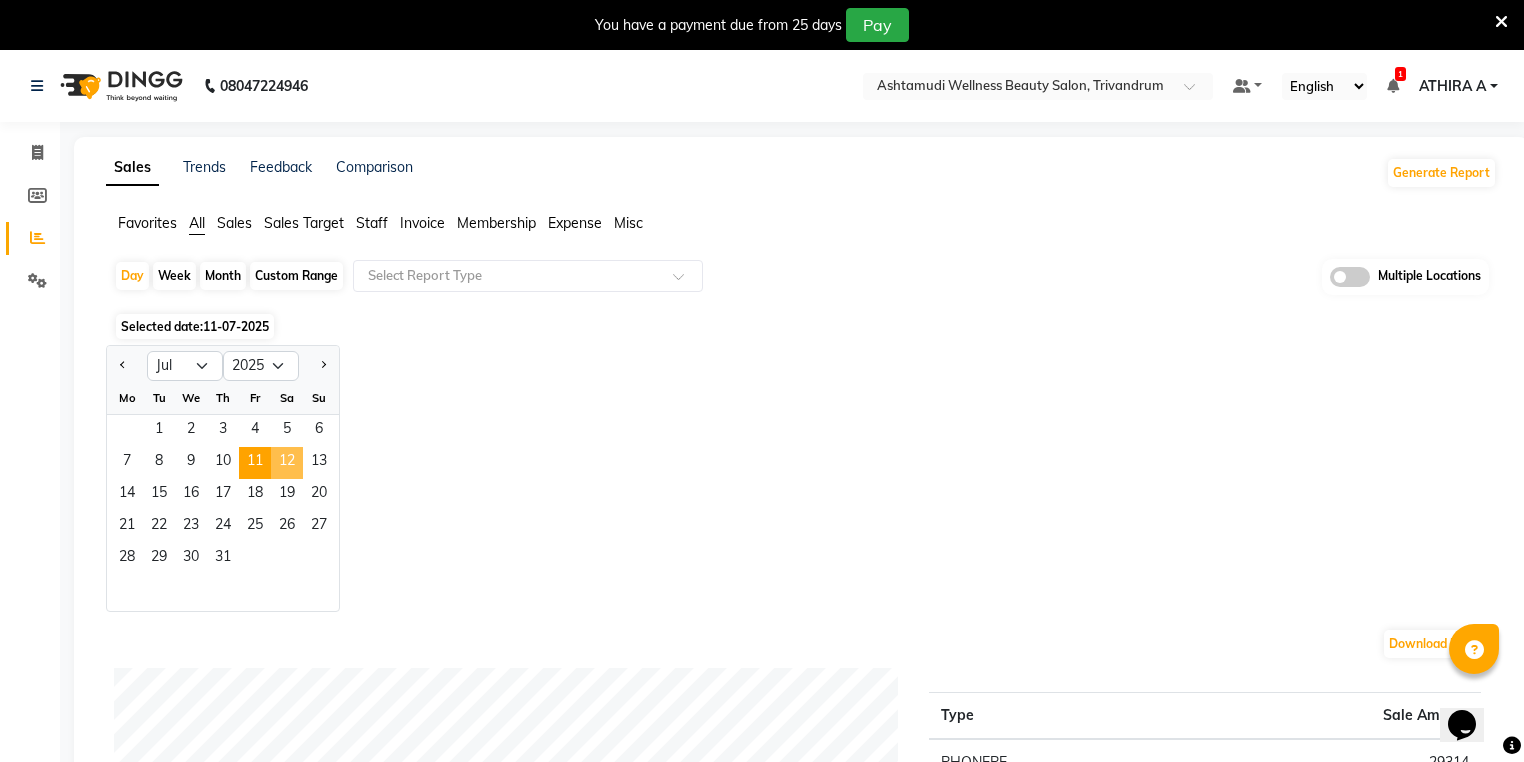 click on "12" 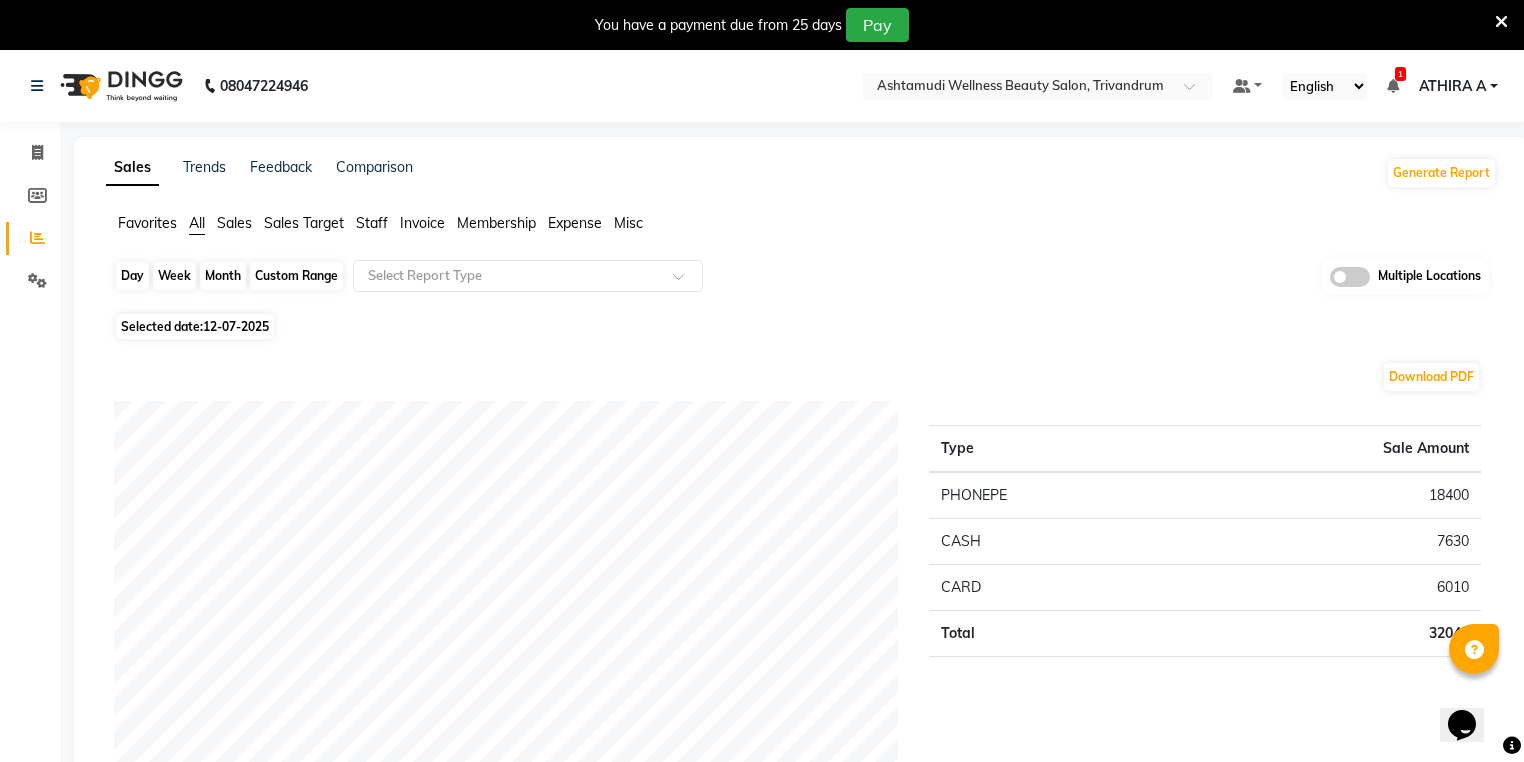 click on "Day" 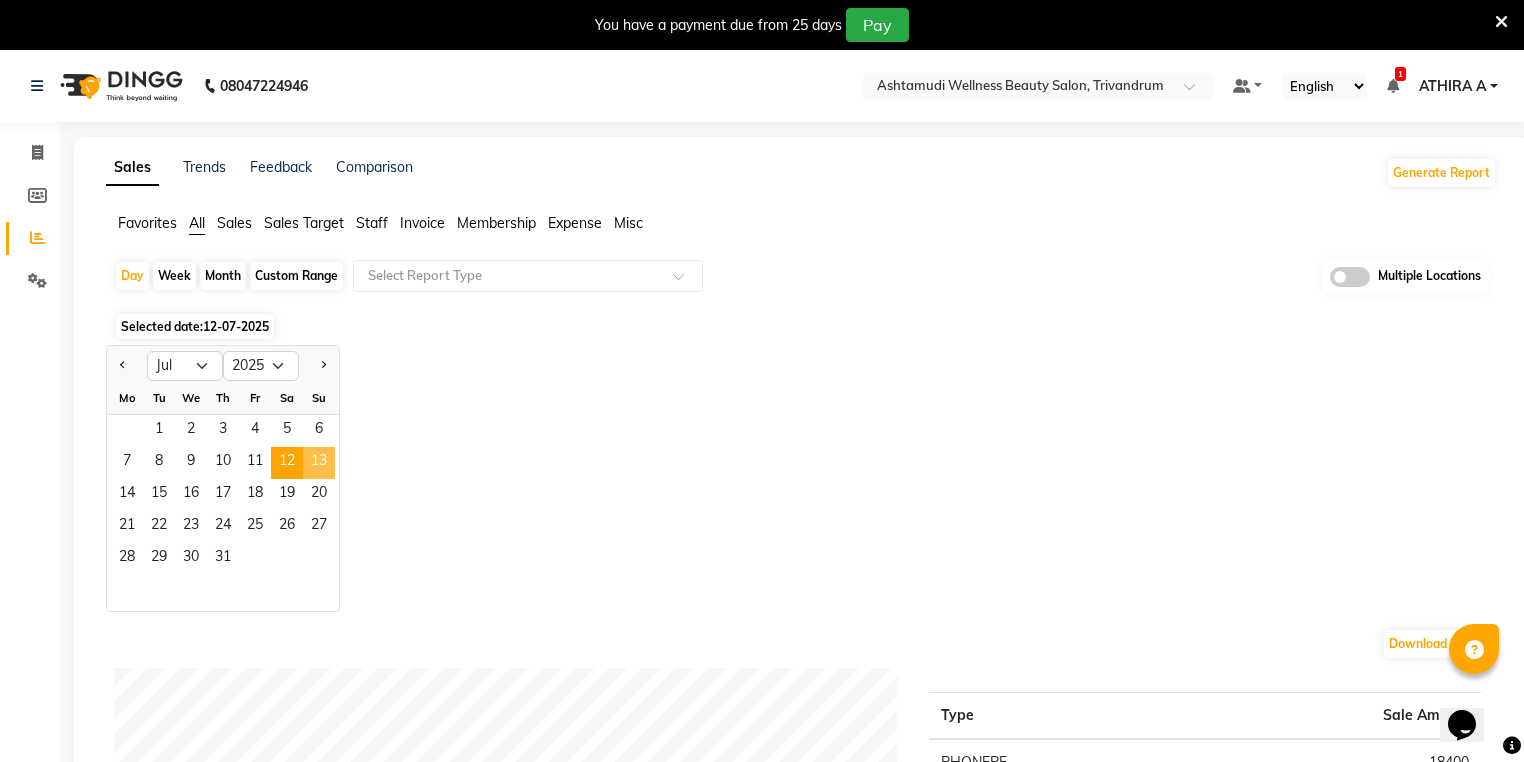 click on "13" 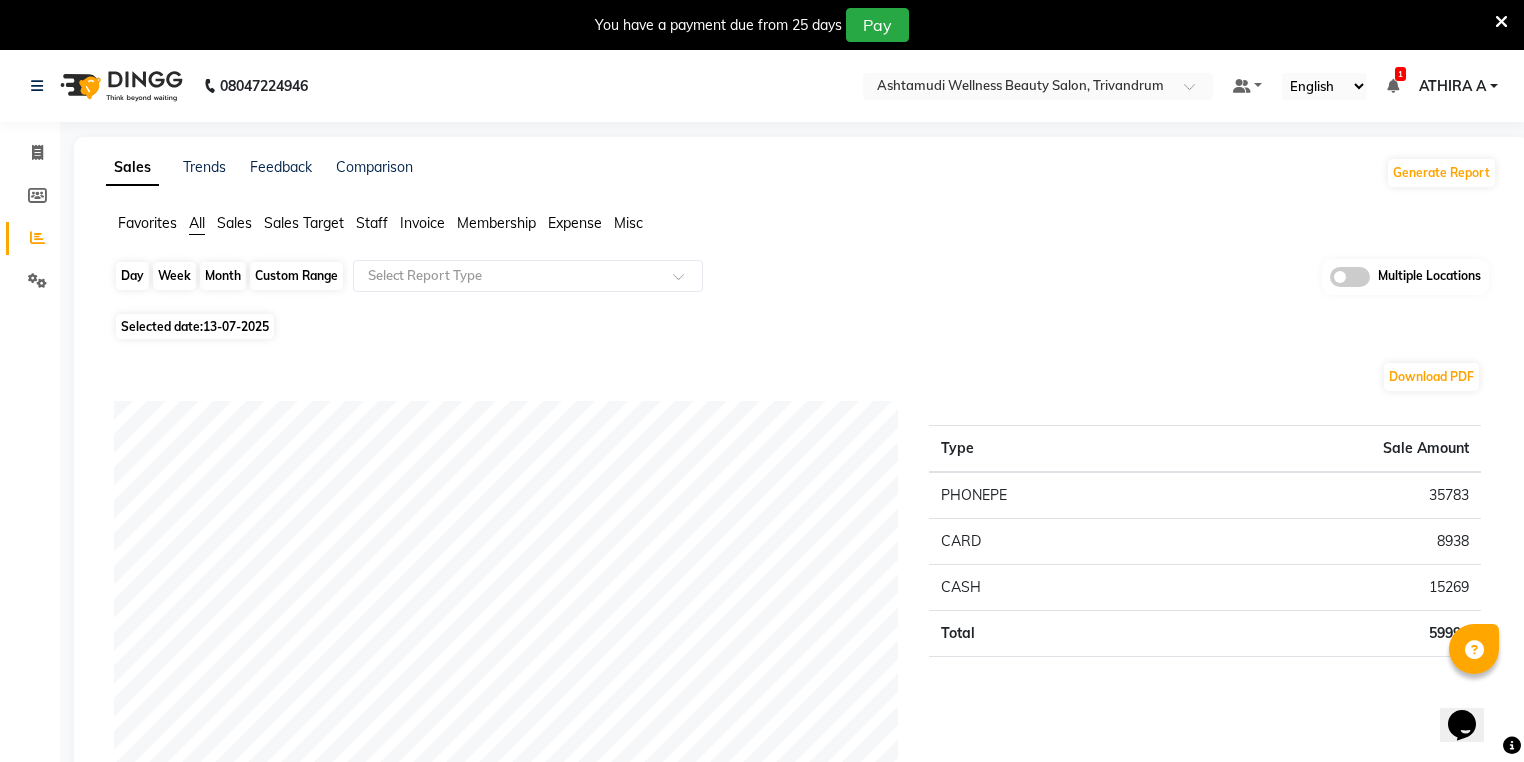 click on "Day" 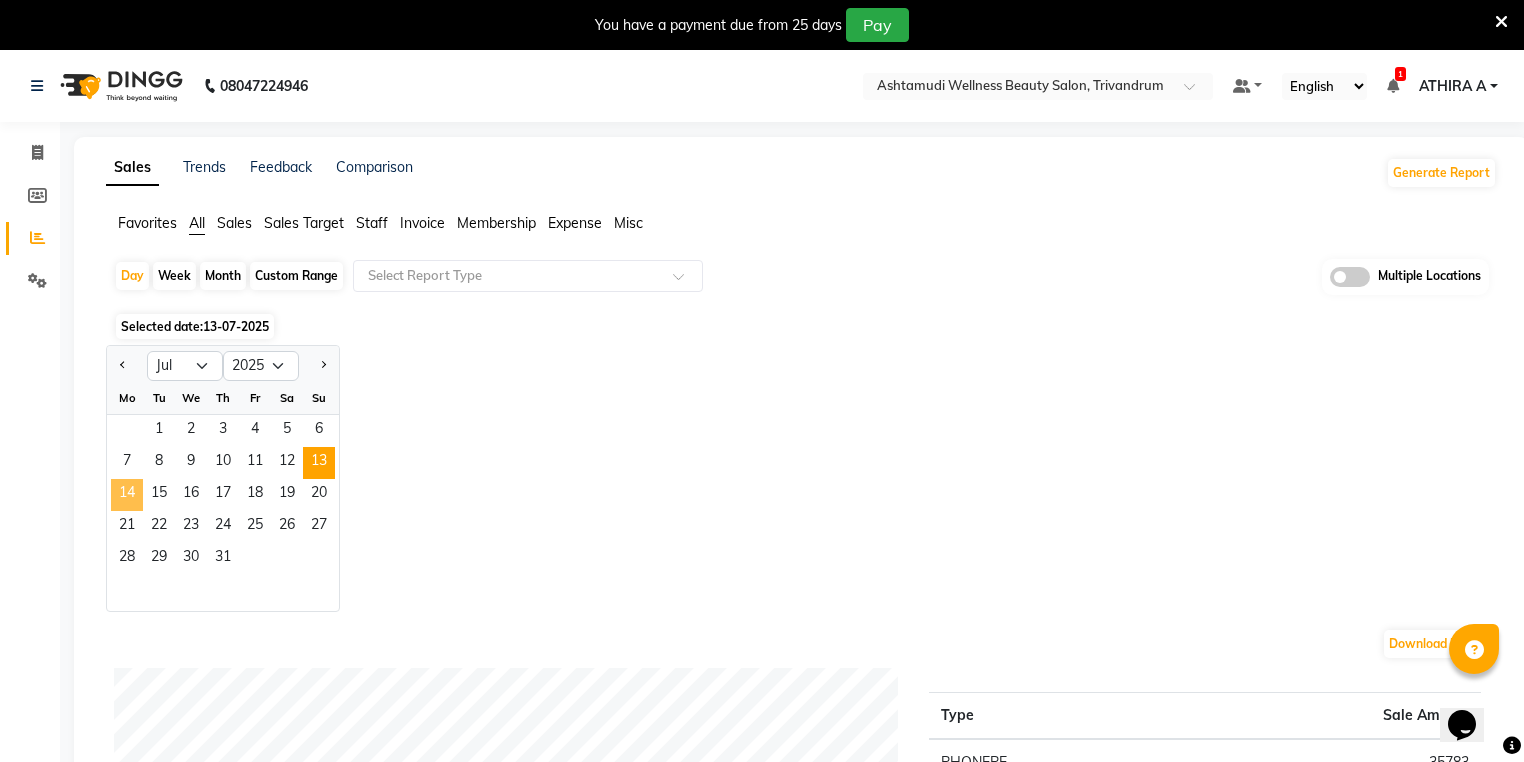 click on "14" 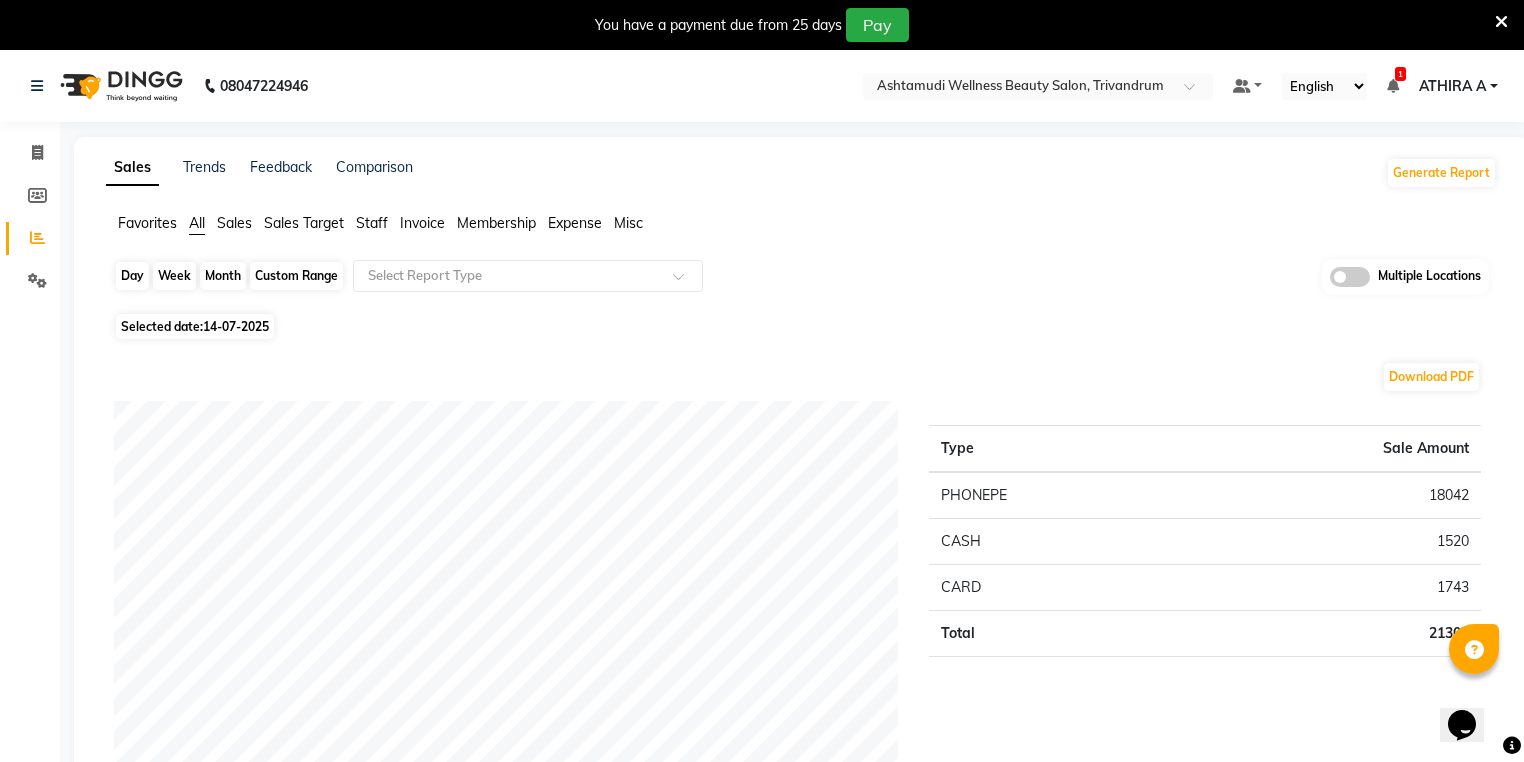 click on "Day" 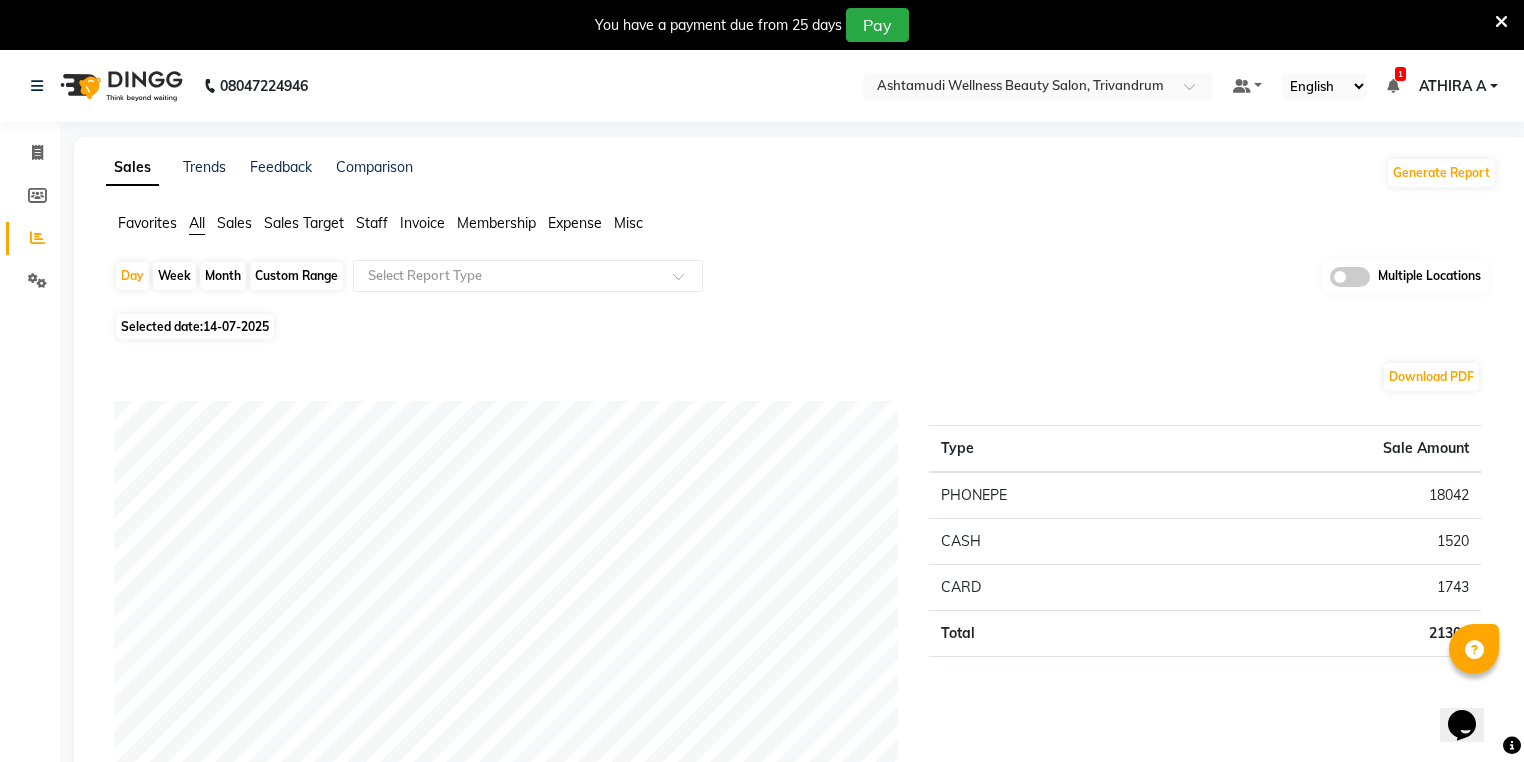 select on "7" 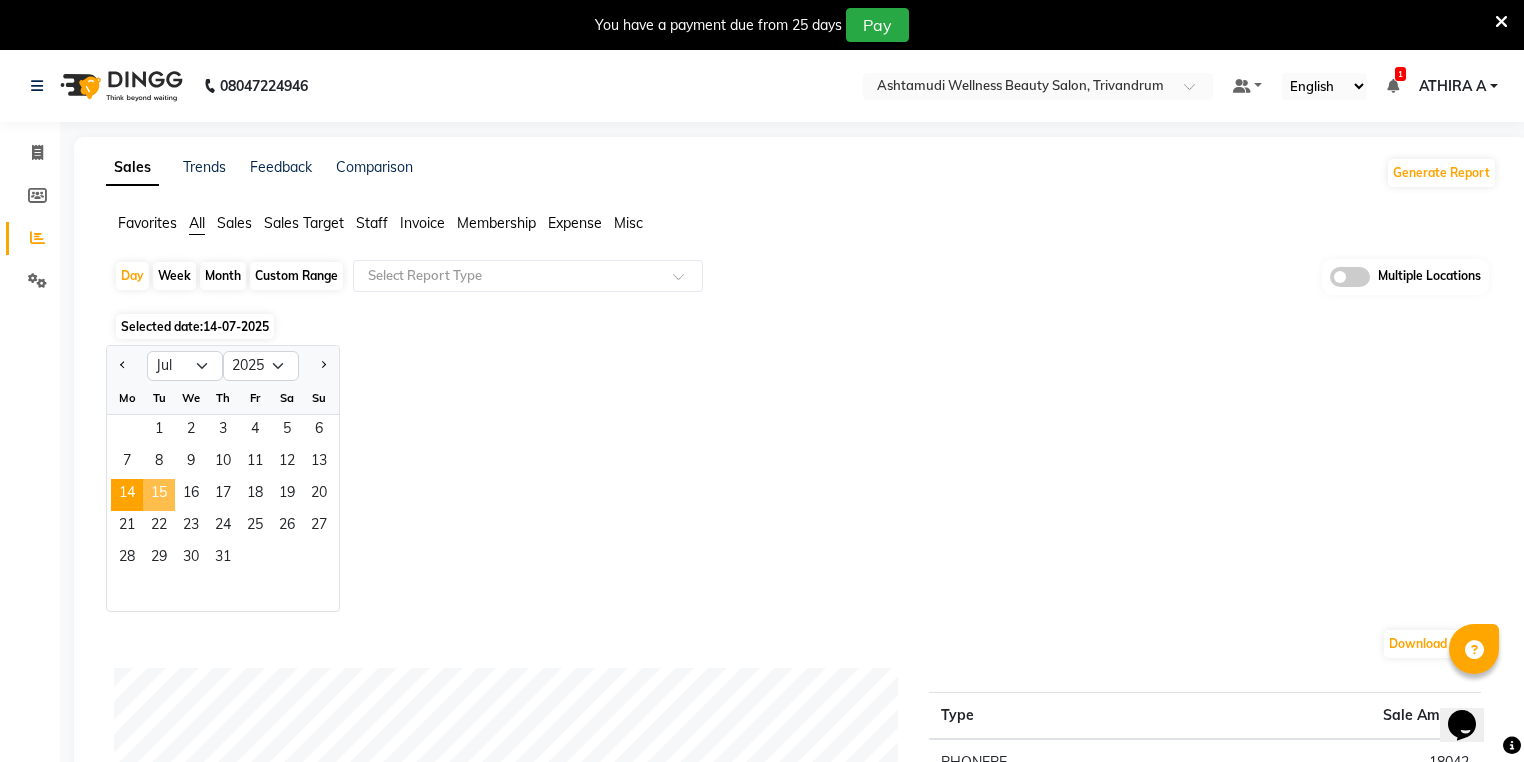 click on "15" 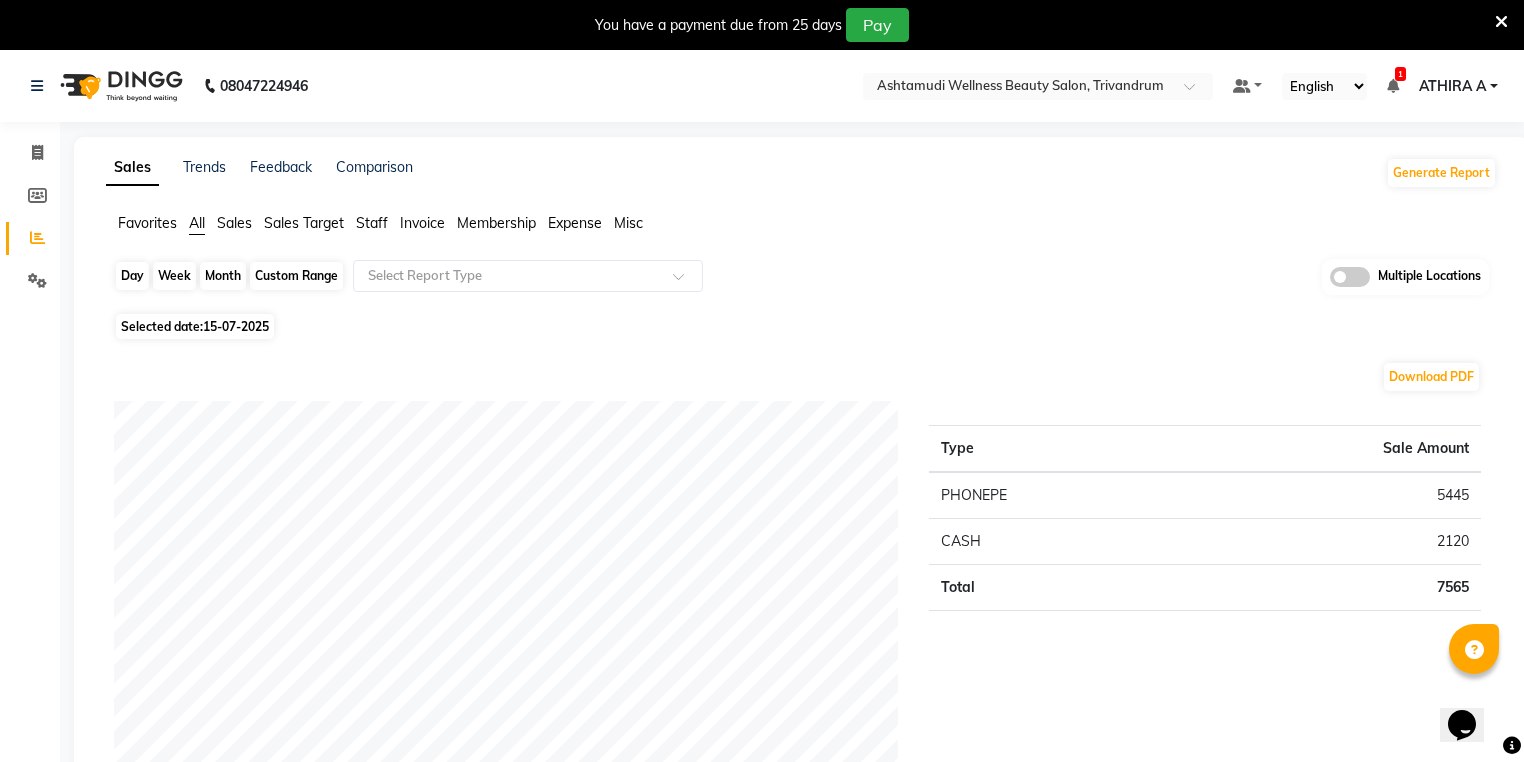 click on "Day" 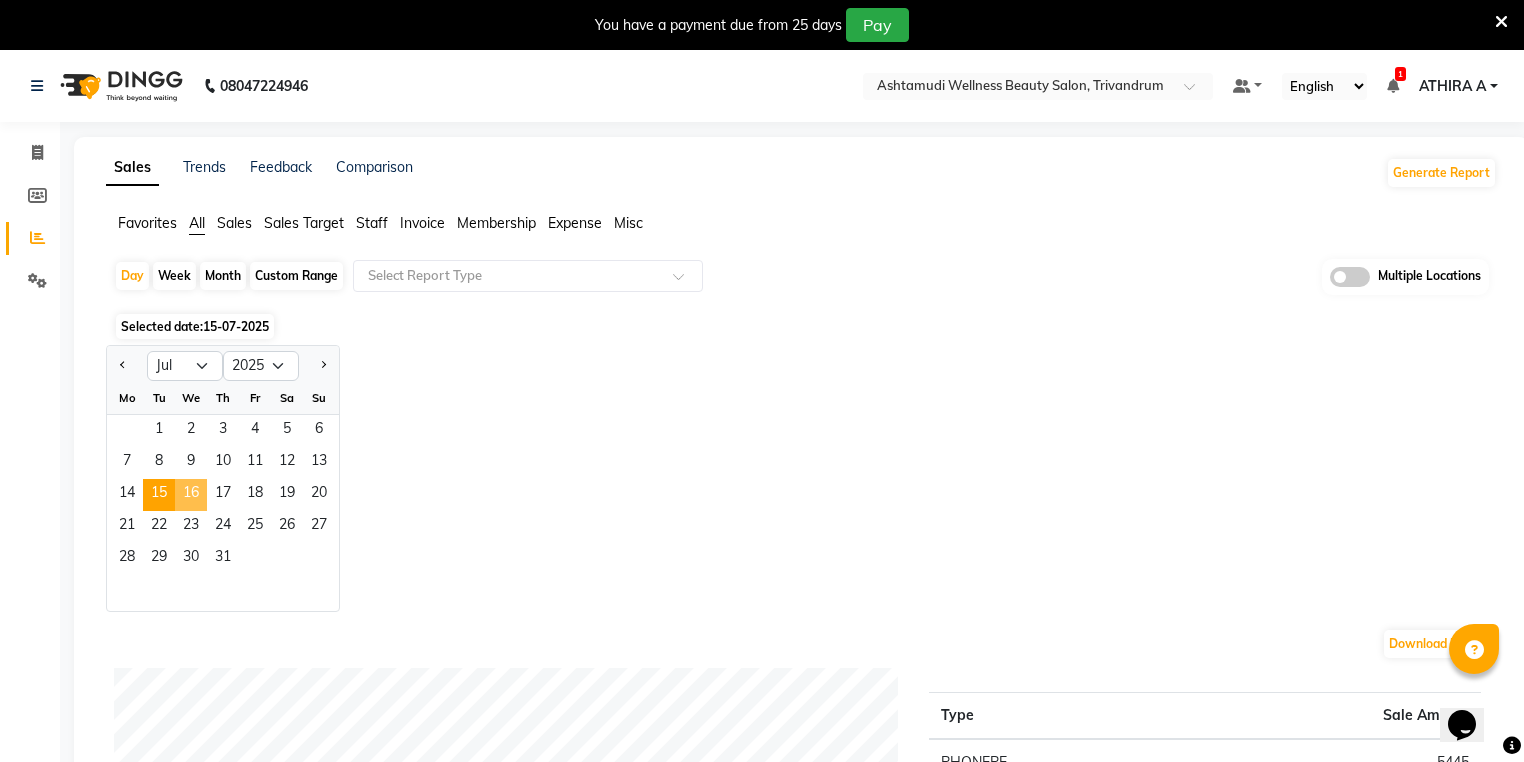 click on "16" 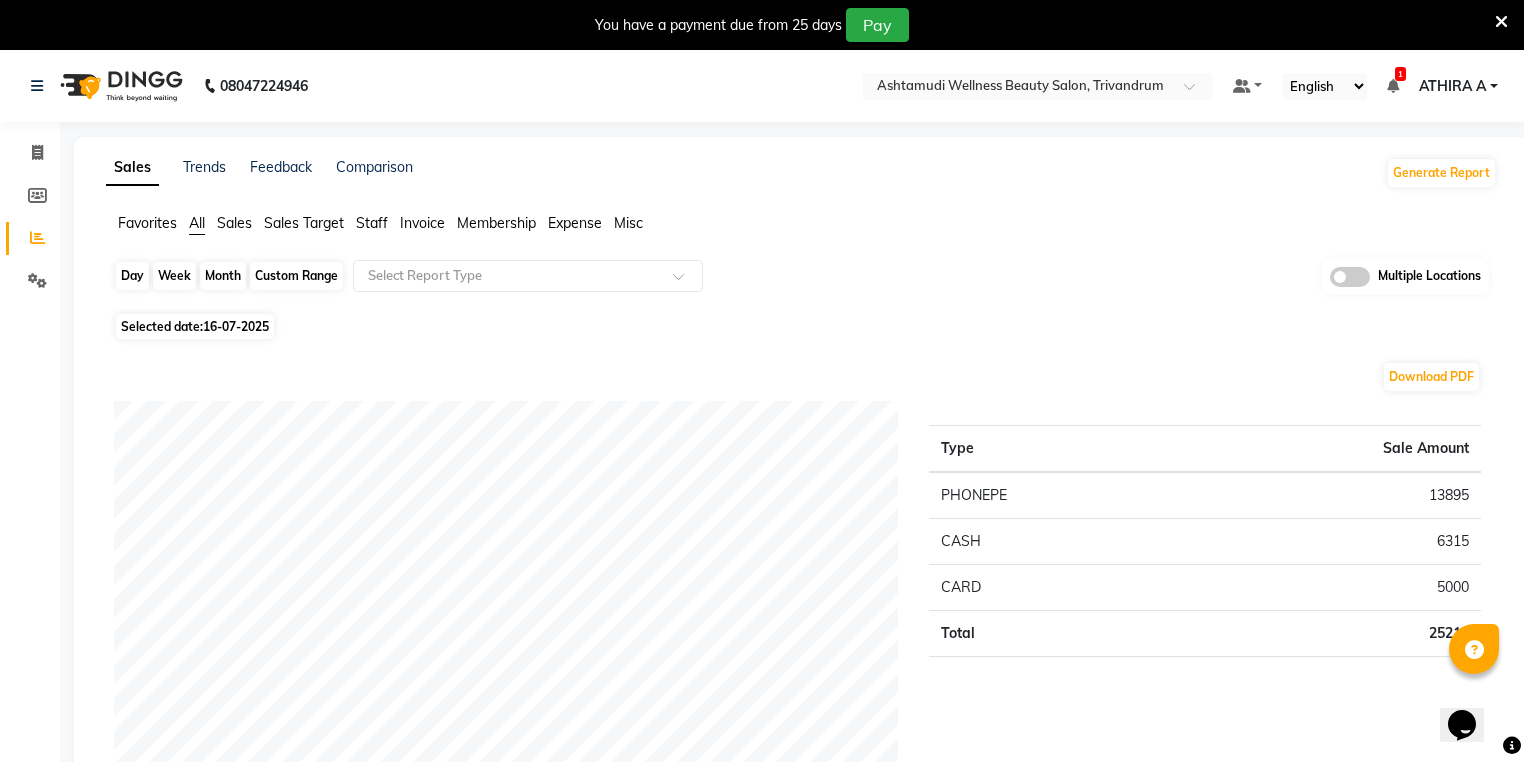 click on "Day" 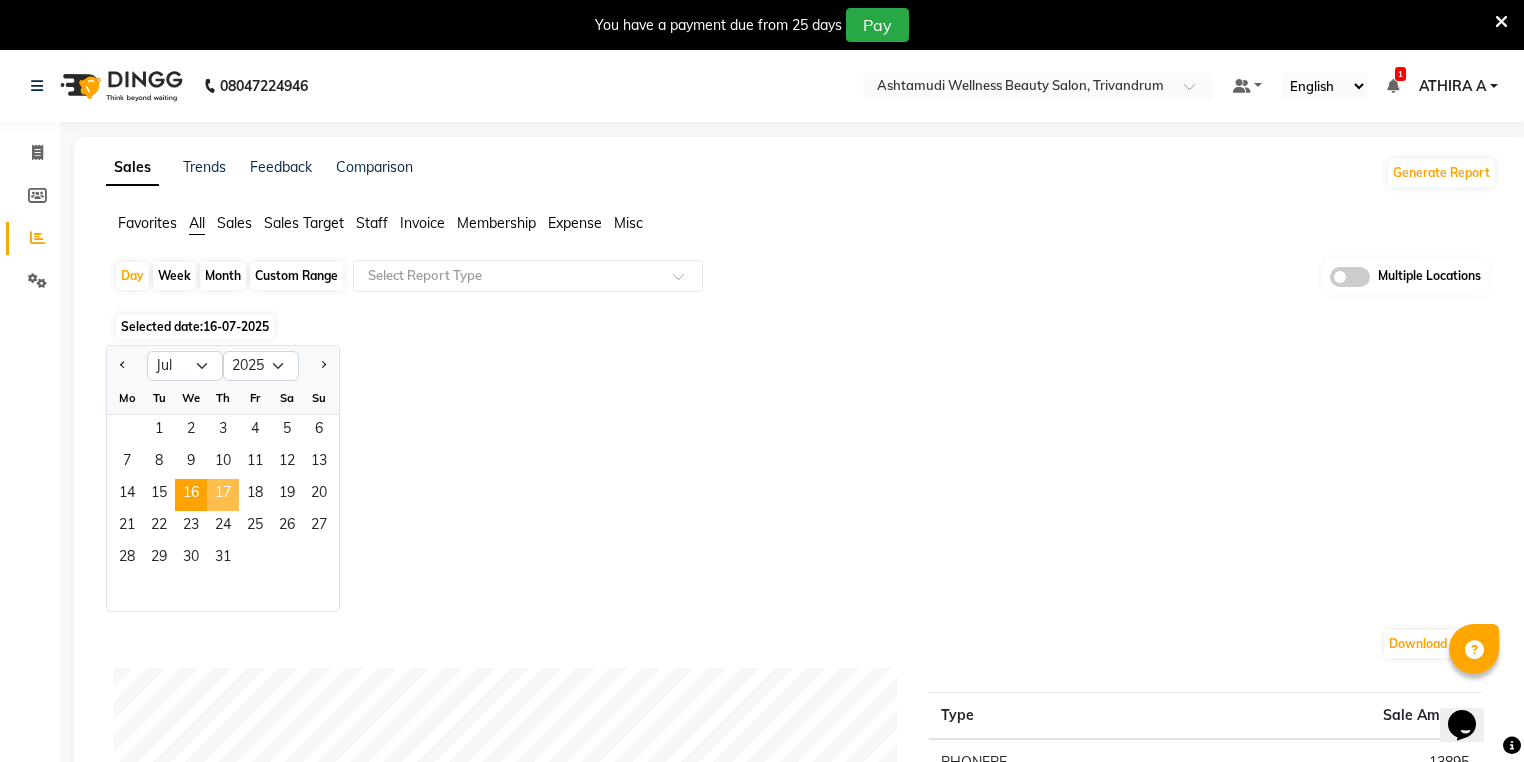 click on "17" 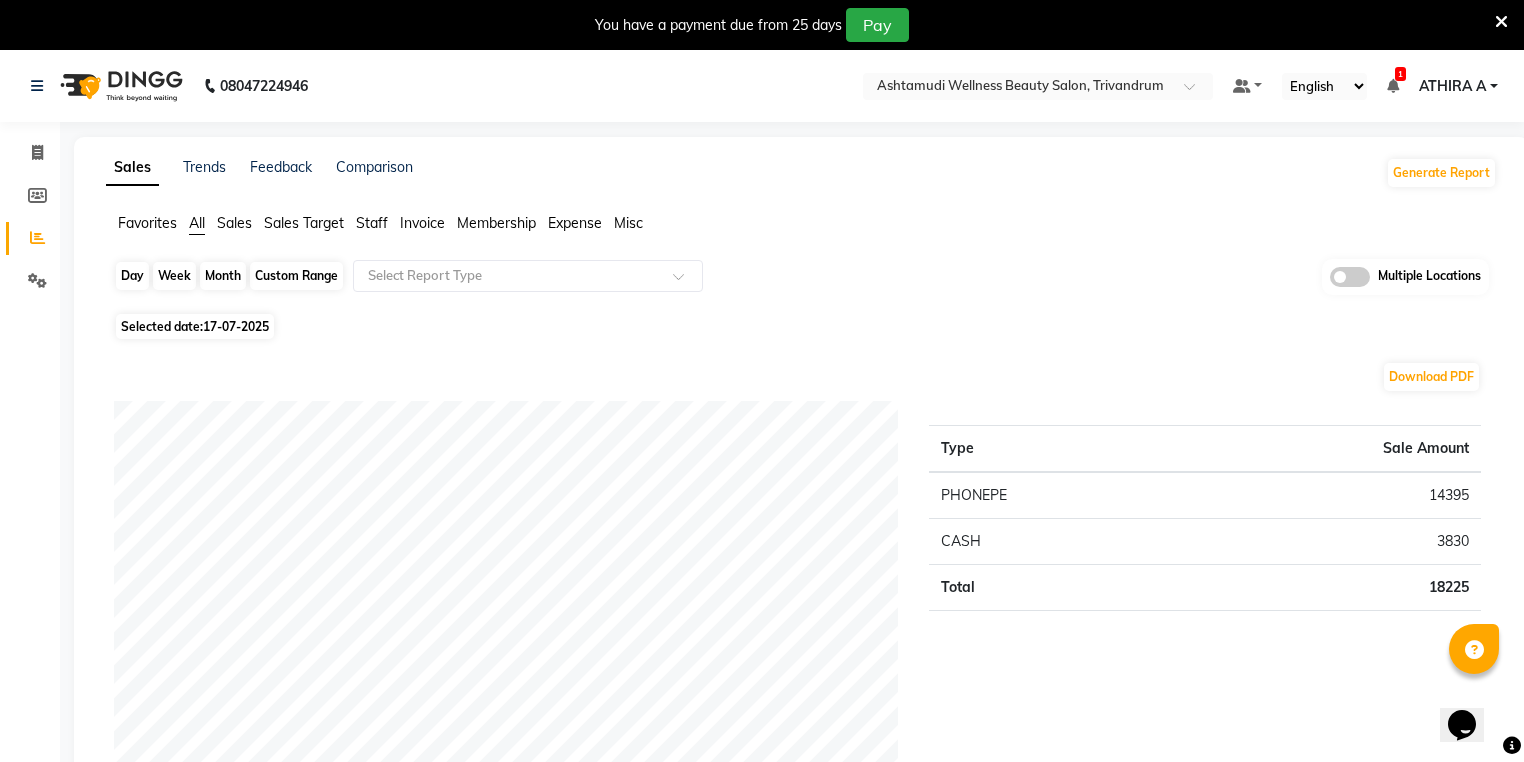 click on "Day" 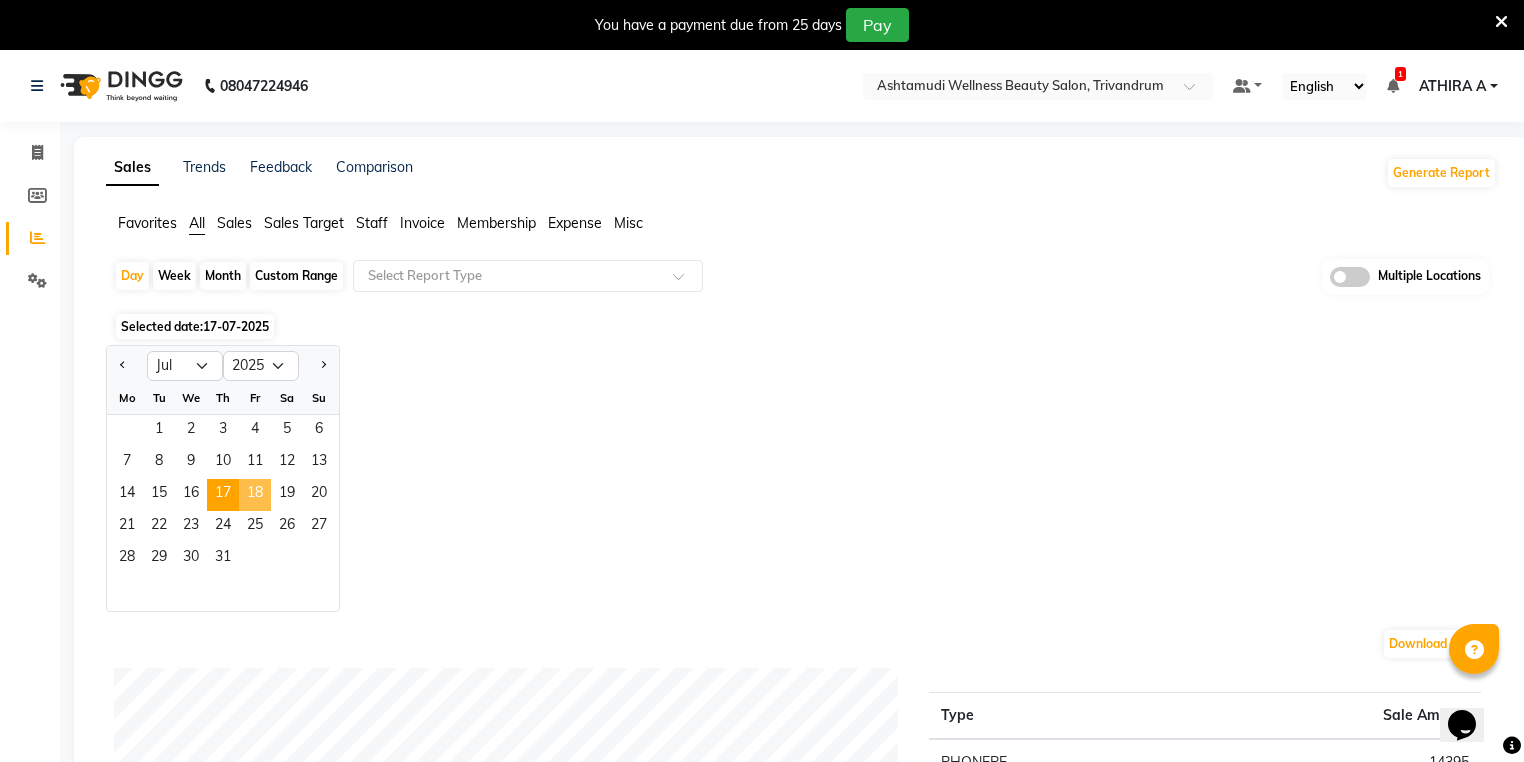 click on "18" 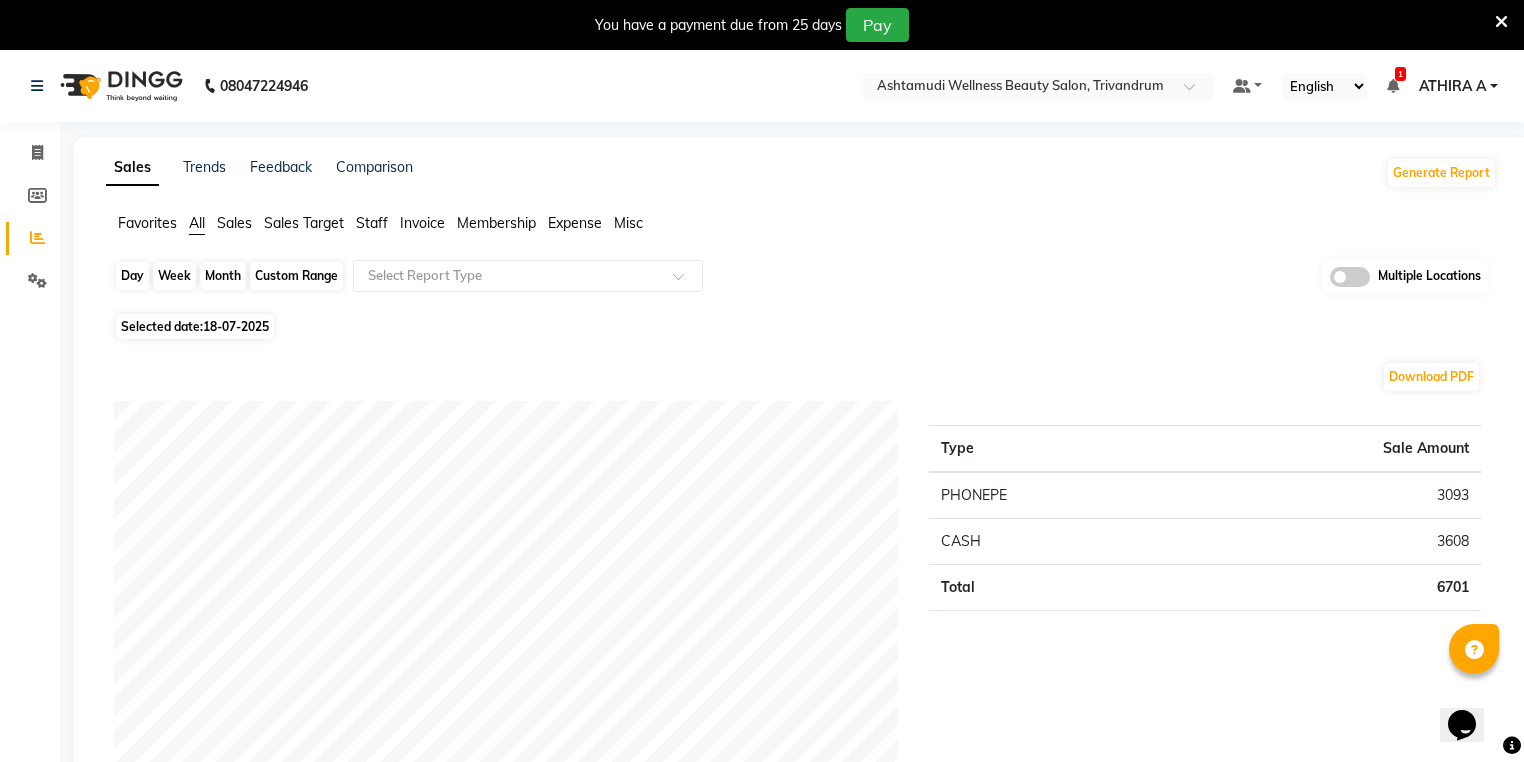 click on "Day" 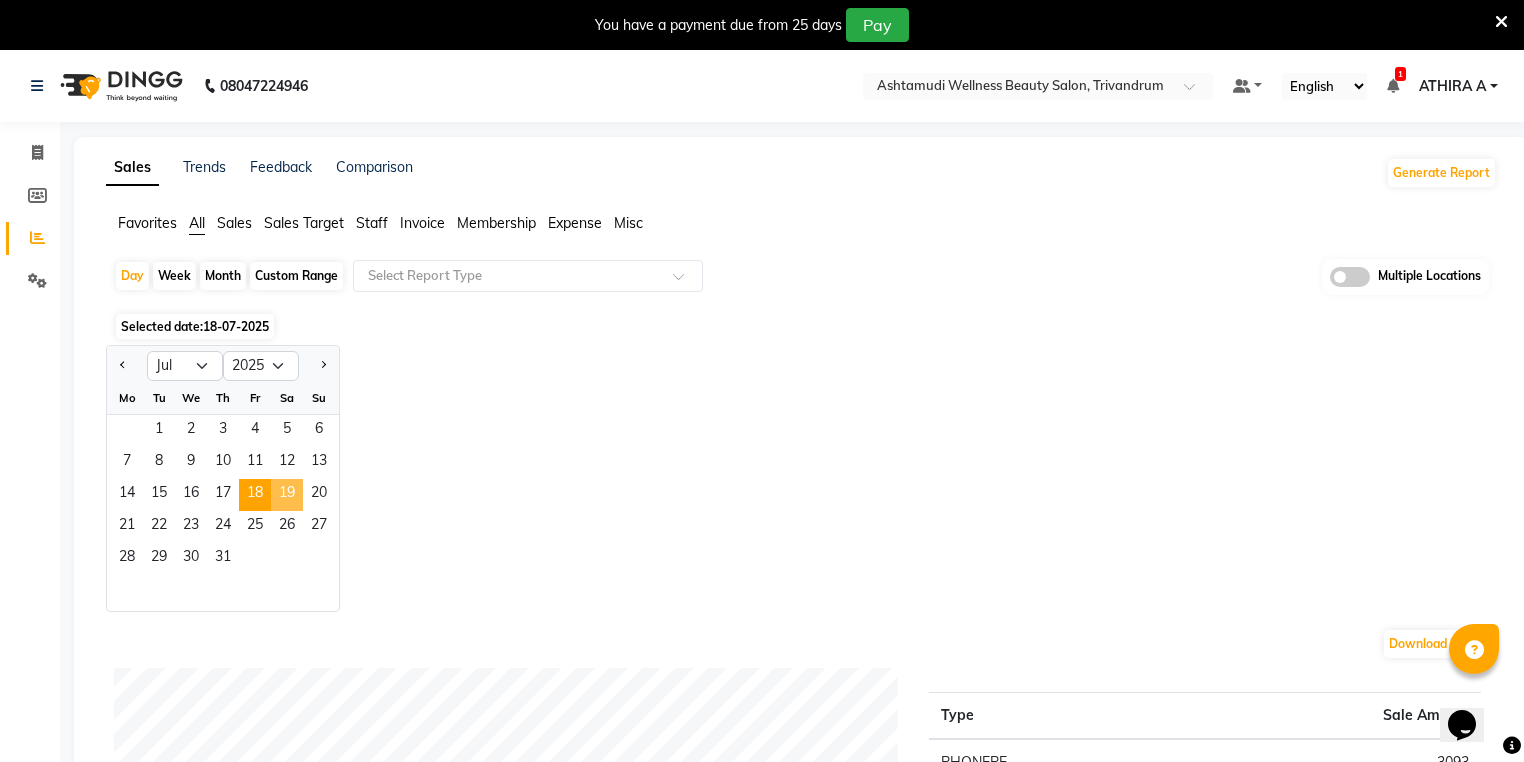 click on "19" 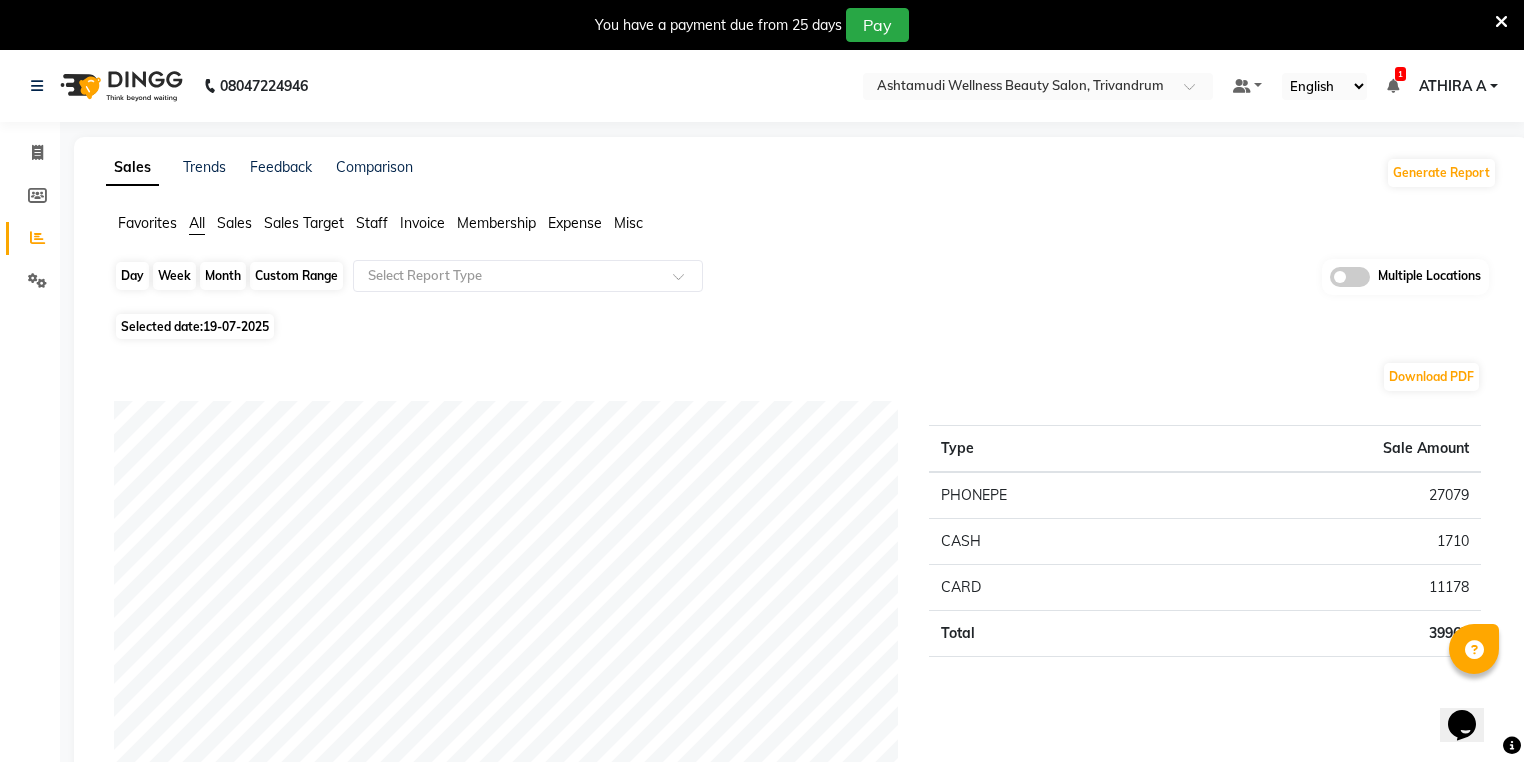 click on "Day" 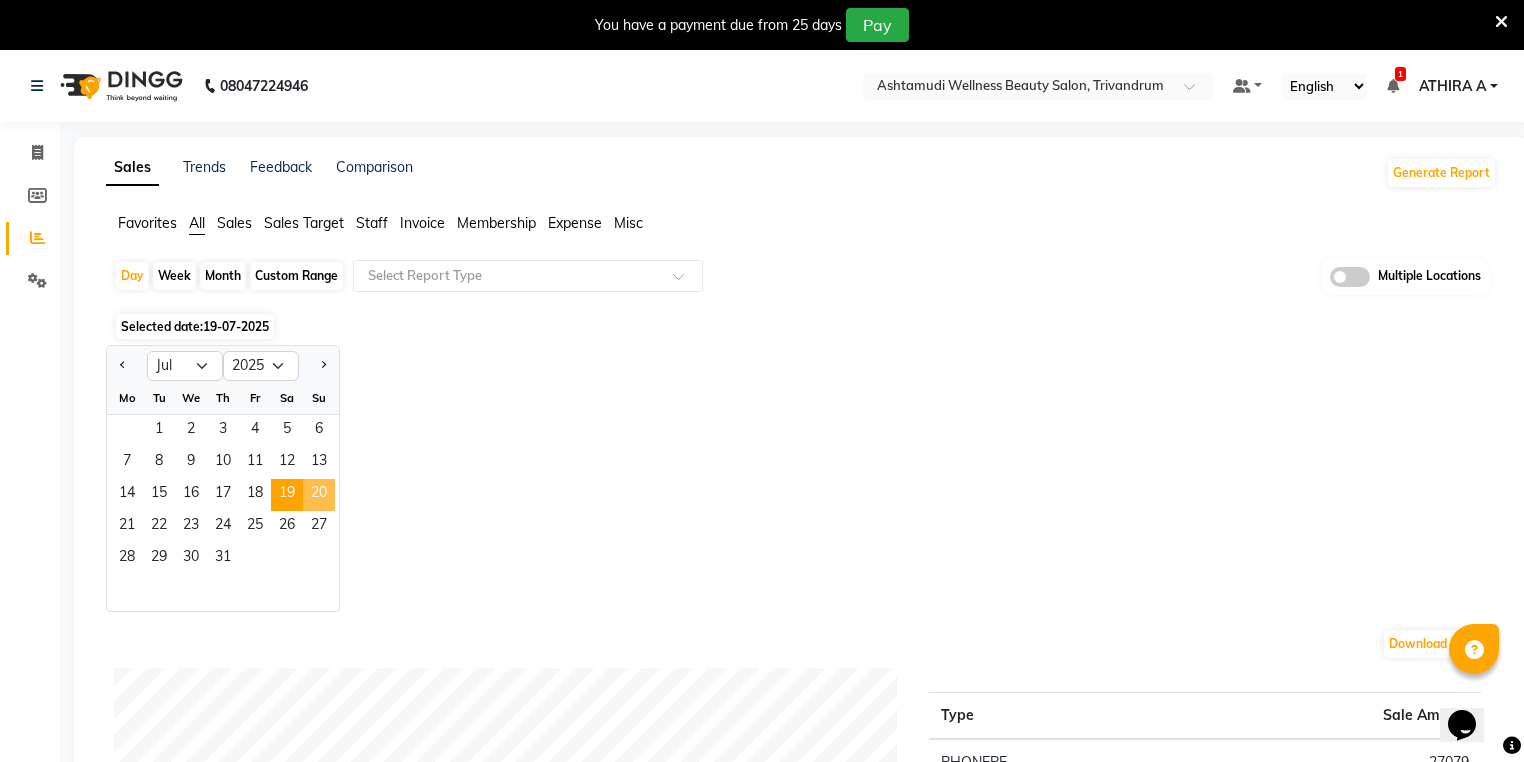click on "20" 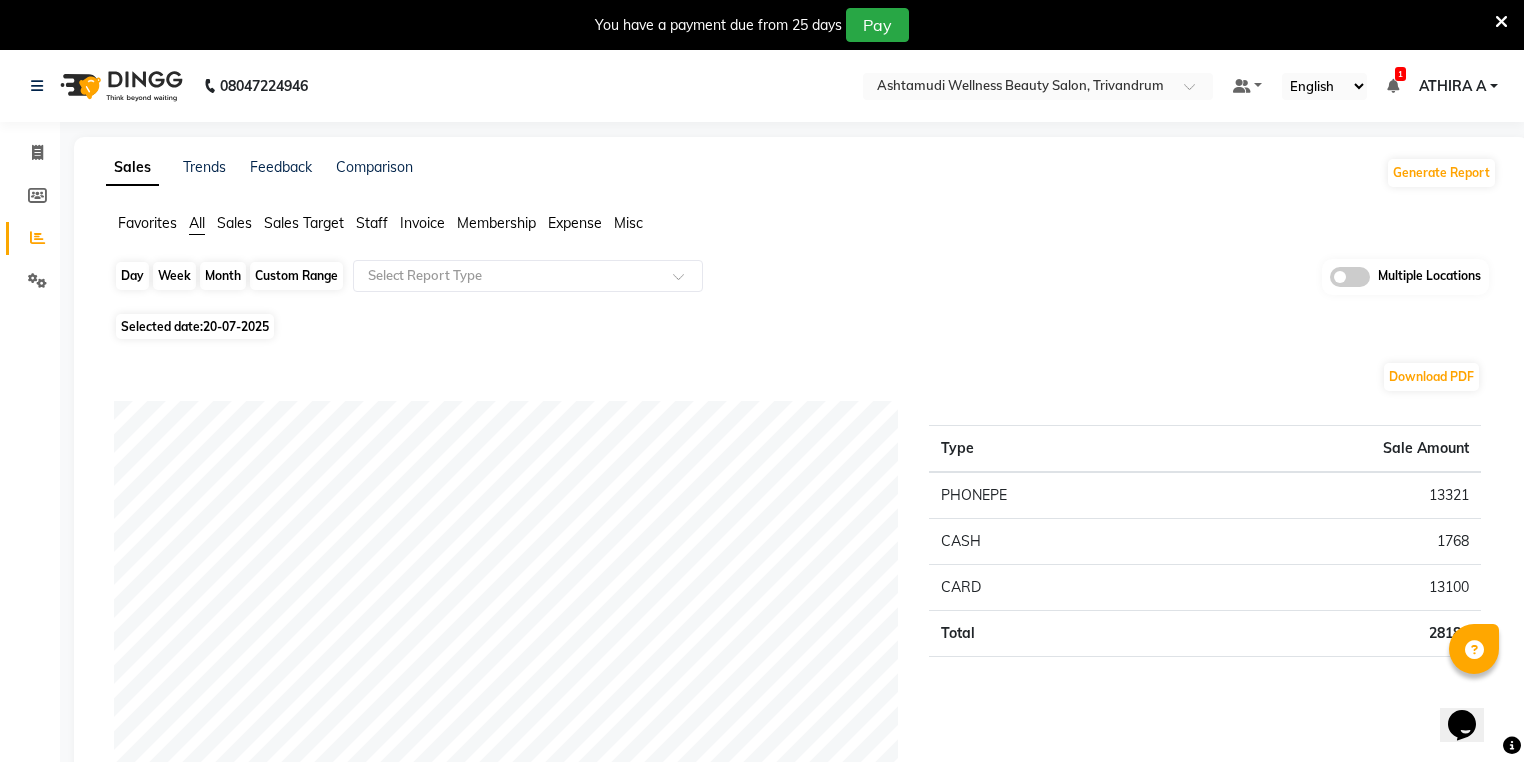 click on "Day" 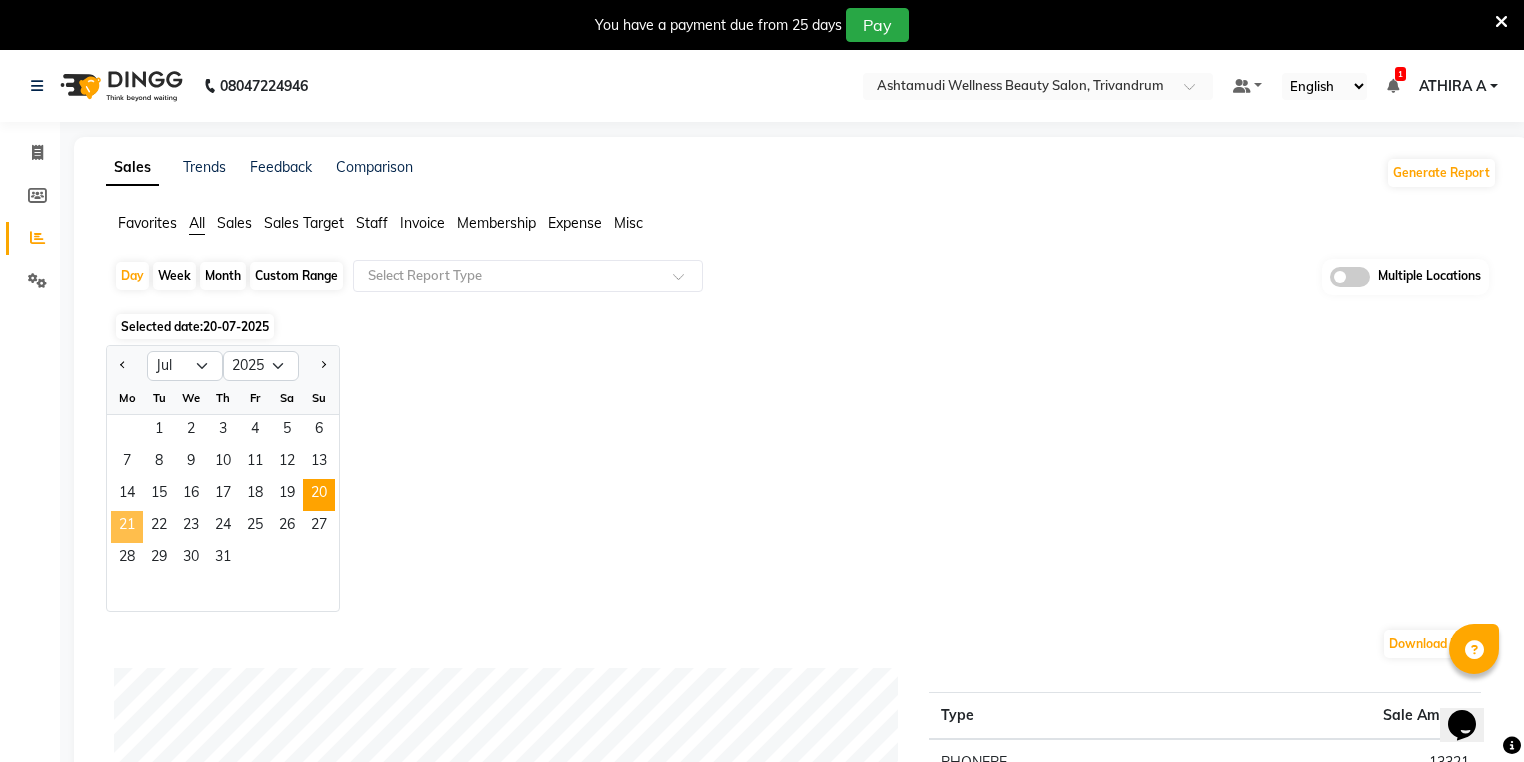 click on "21" 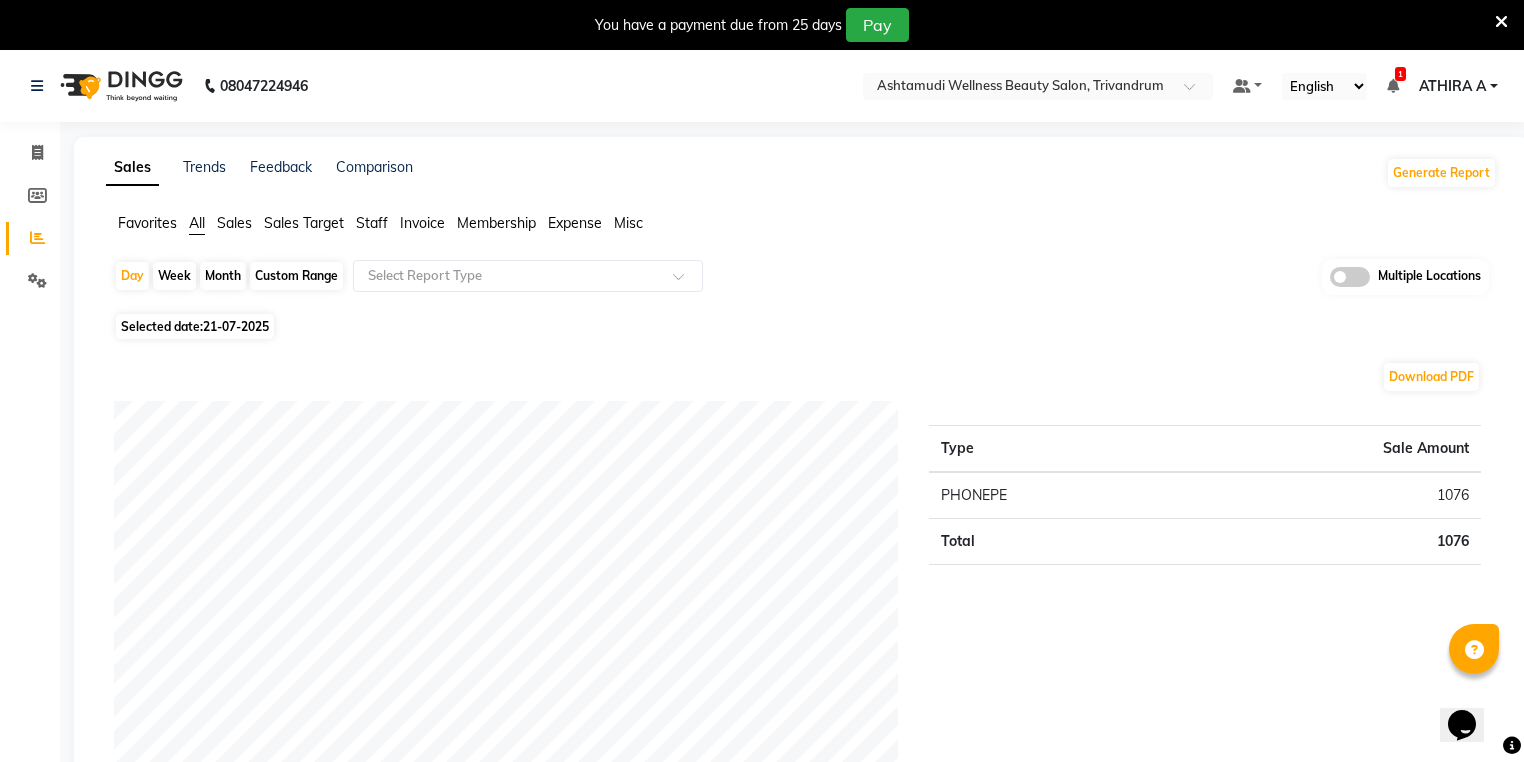 click on "Favorites All Sales Sales Target Staff Invoice Membership Expense Misc  Day   Week   Month   Custom Range  Select Report Type Multiple Locations Selected date:  21-07-2025  Download PDF Payment mode Type Sale Amount PHONEPE 1076 Total 1076 Staff summary Type Sale Amount Dhanya D 4647 Saritha	 1100 Anjali L B	 177 Karthika	 150 Total 6074 Sales summary Type Sale Amount Memberships 0 Vouchers 0 Gift card 0 Products 0 Packages 0 Tips 0 Prepaid 0 Services 6075 Fee 0 Total 6075 Expense by type Type Sale Amount TELEPHONE INTERNET CHARGES 1676 GOKULAM CHITS 1500 NEWSPAPER PERIODICALS 460 WASTE DISPOSAL CHARGES 150 FOOD REFRESHMENT FOR STAFFS 52 Total 3838 Service sales Type Sale Amount Golden Facial 2700 Fruit Facial 1000 Protien Spa 850 Eyebrows Threading 535 D-Tan Pack 400 Hair Wash 297 Child Cut 200 Upper Lip Threading 92 Total 6074 ★ Mark as Favorite  Choose how you'd like to save "" report to favorites  Save to Personal Favorites:   Only you can see this report in your favorites tab. Share with Organization:" 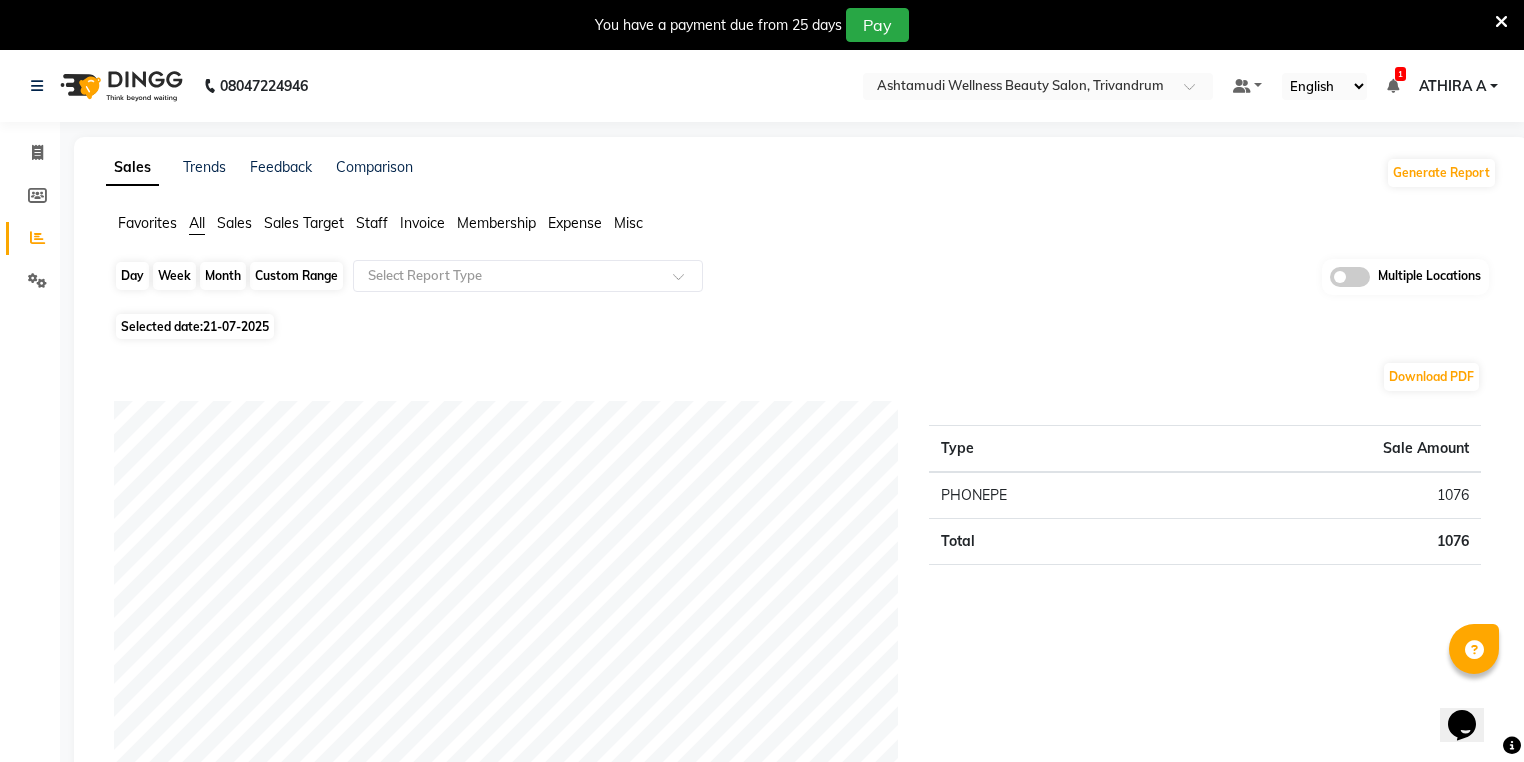 click on "Day" 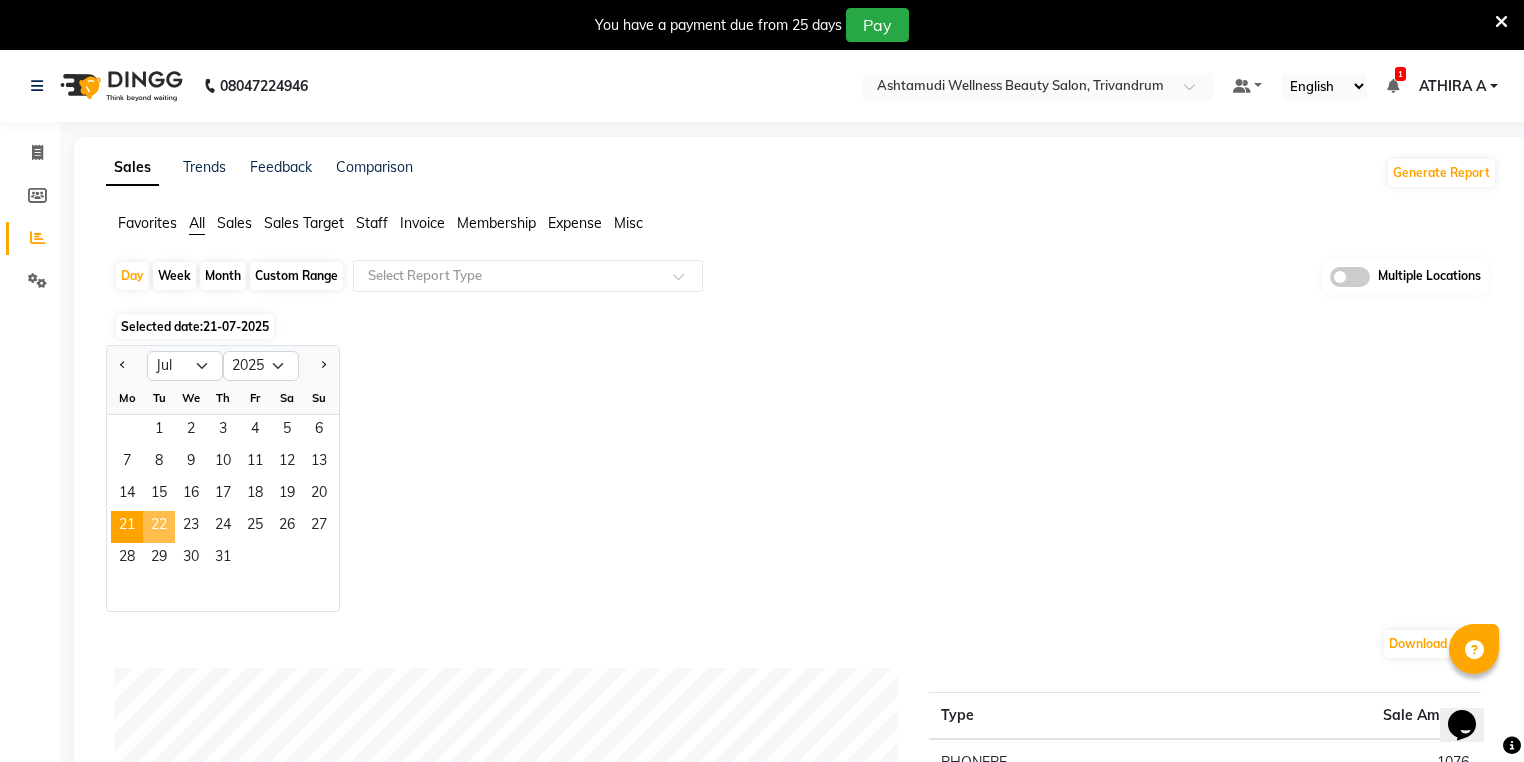 click on "22" 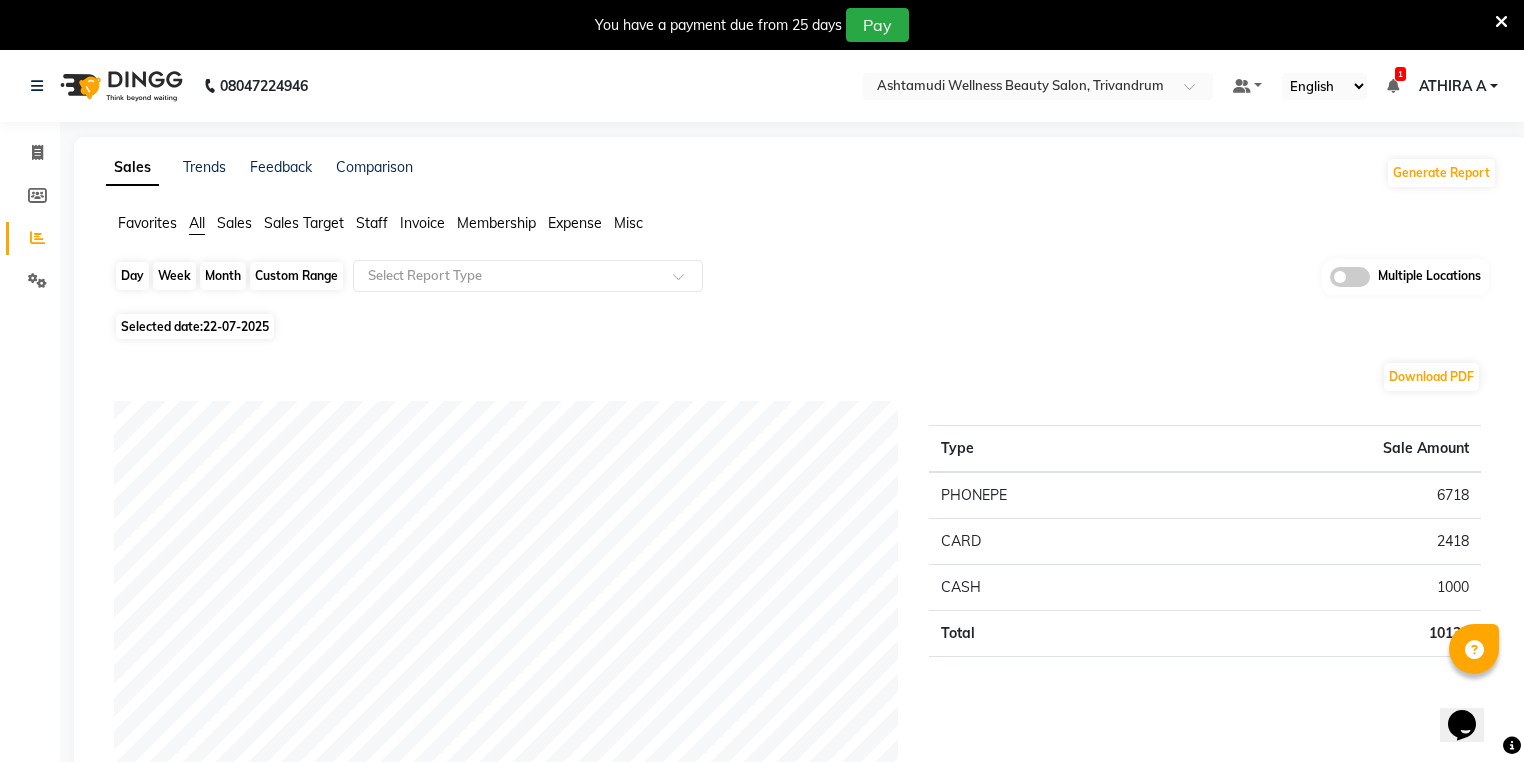 click on "Day" 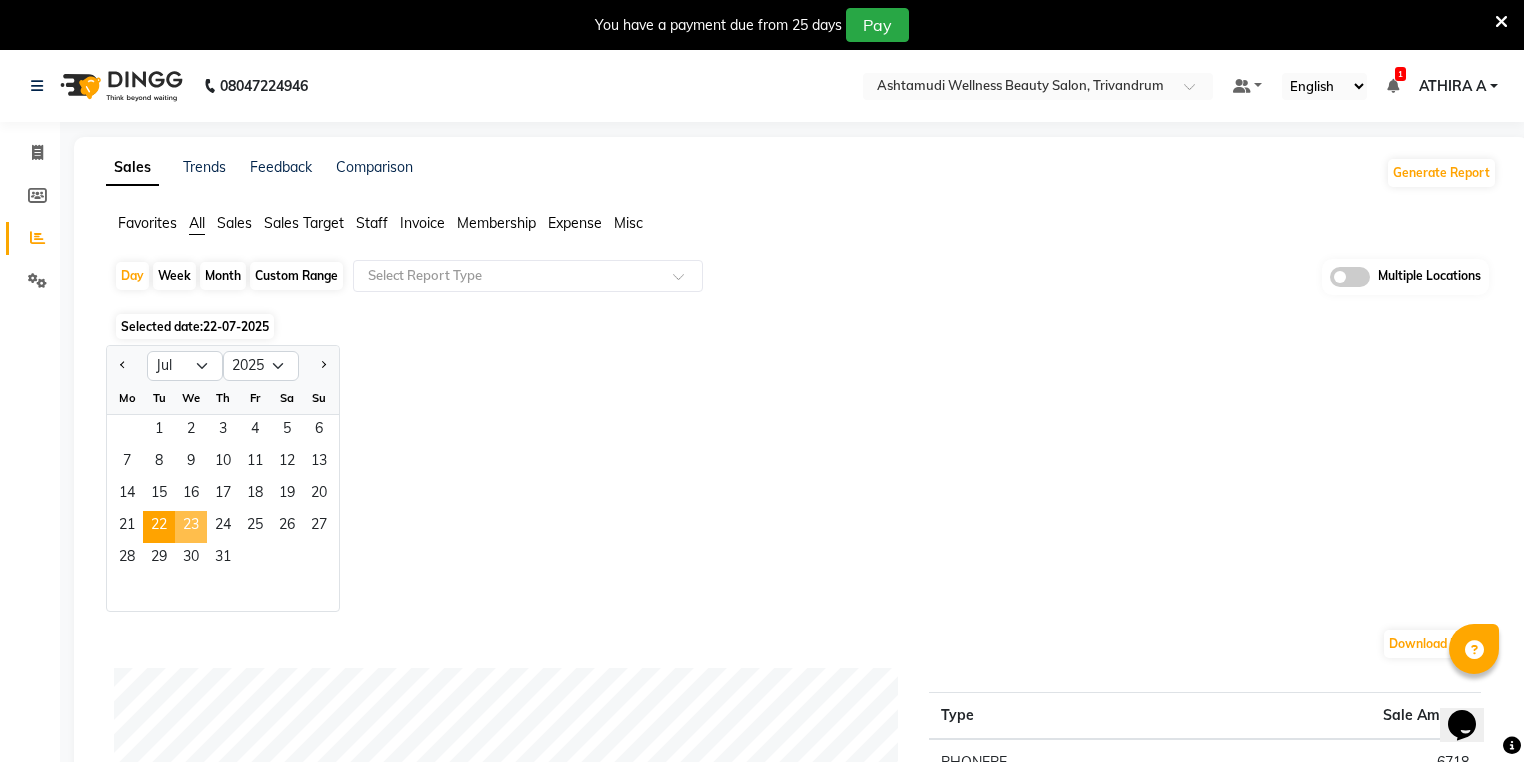 click on "23" 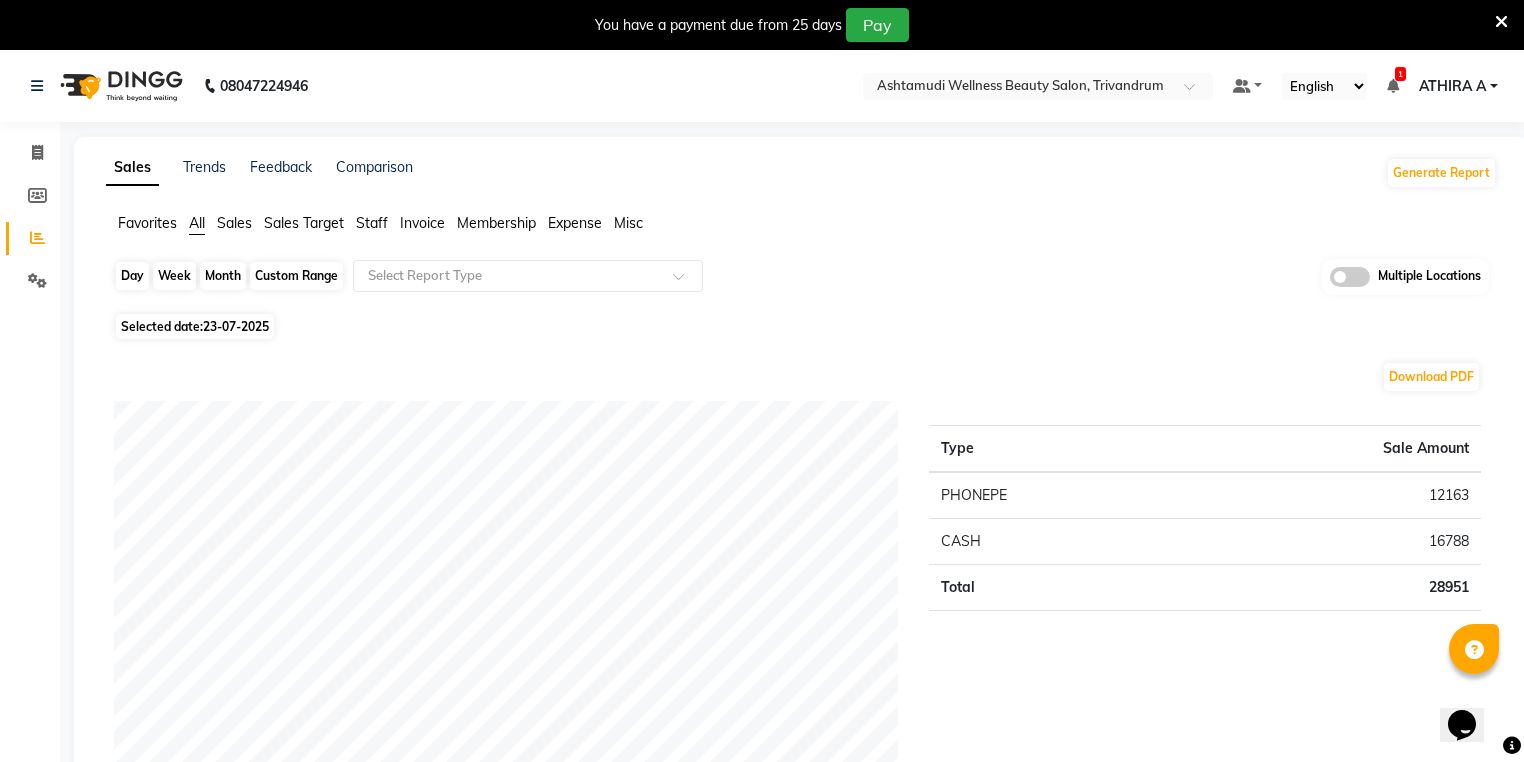 click on "Day" 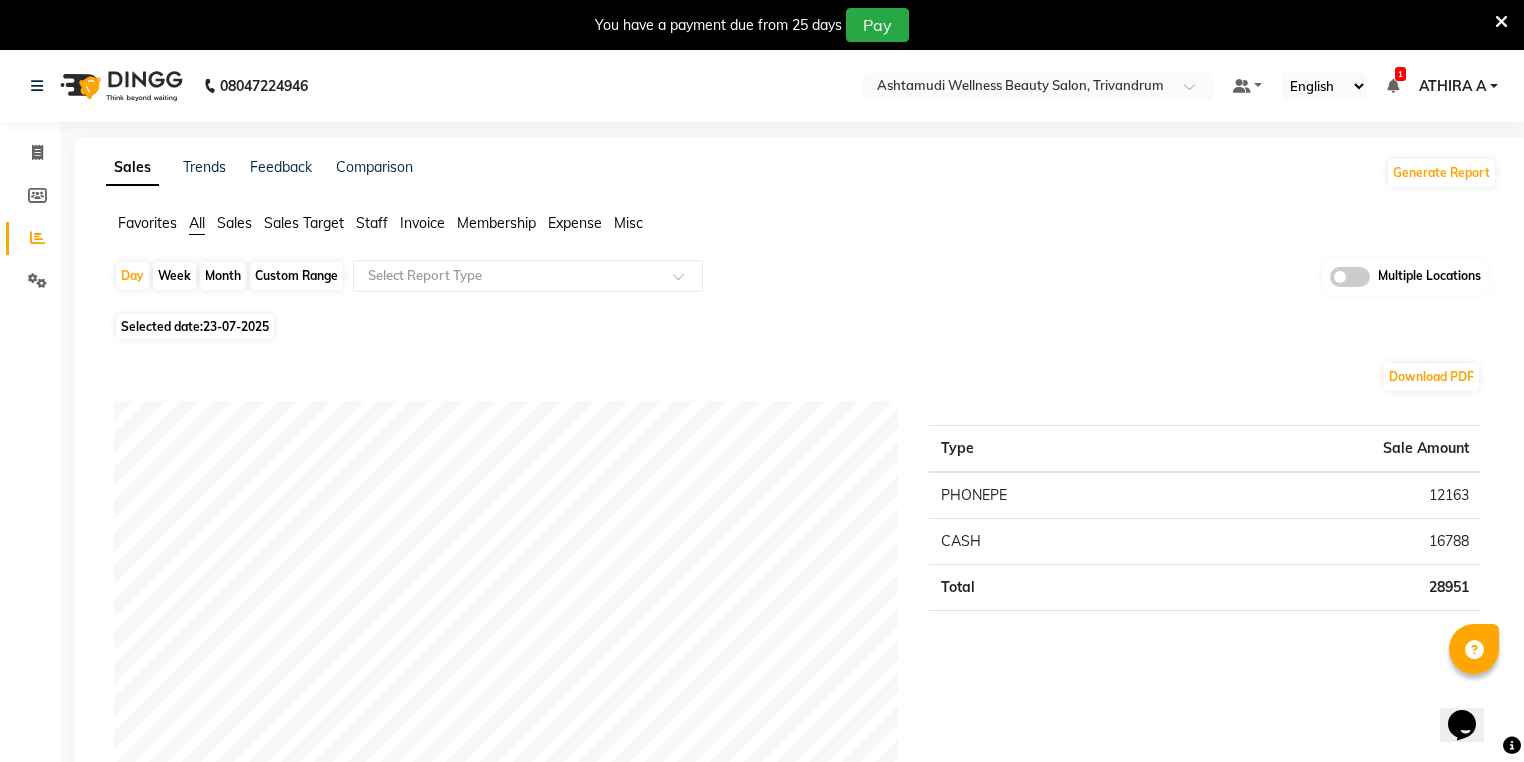 select on "7" 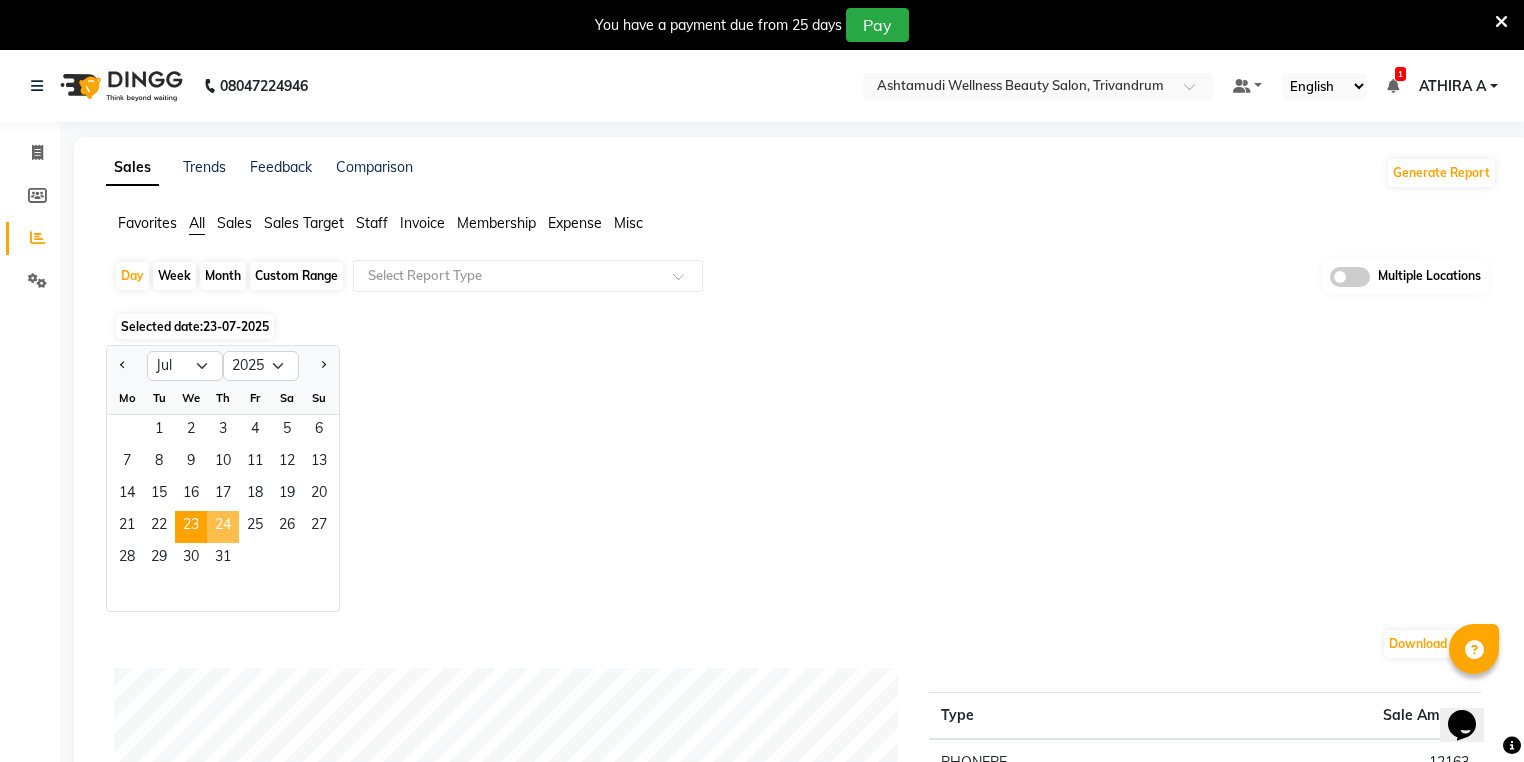 click on "24" 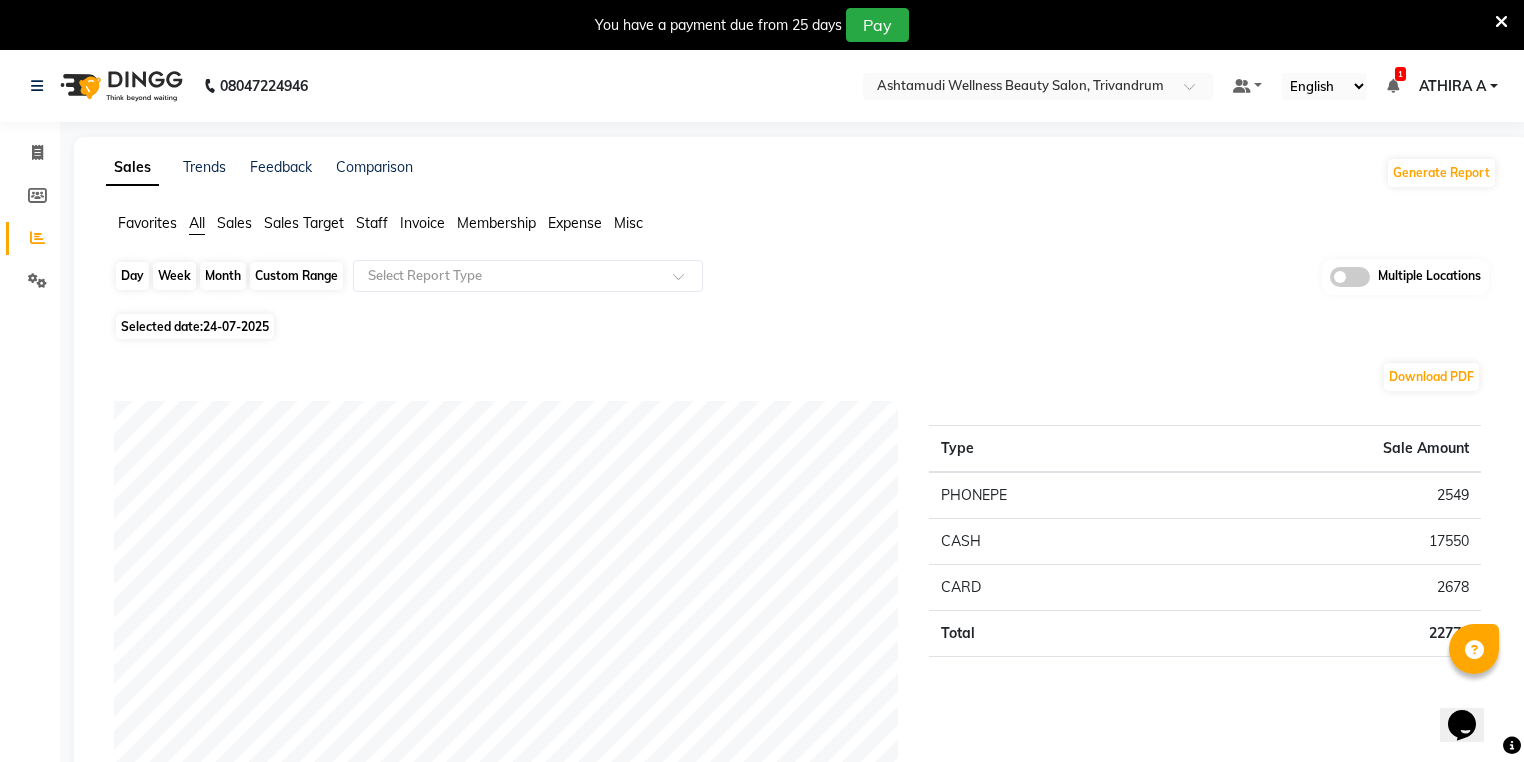 click on "Day" 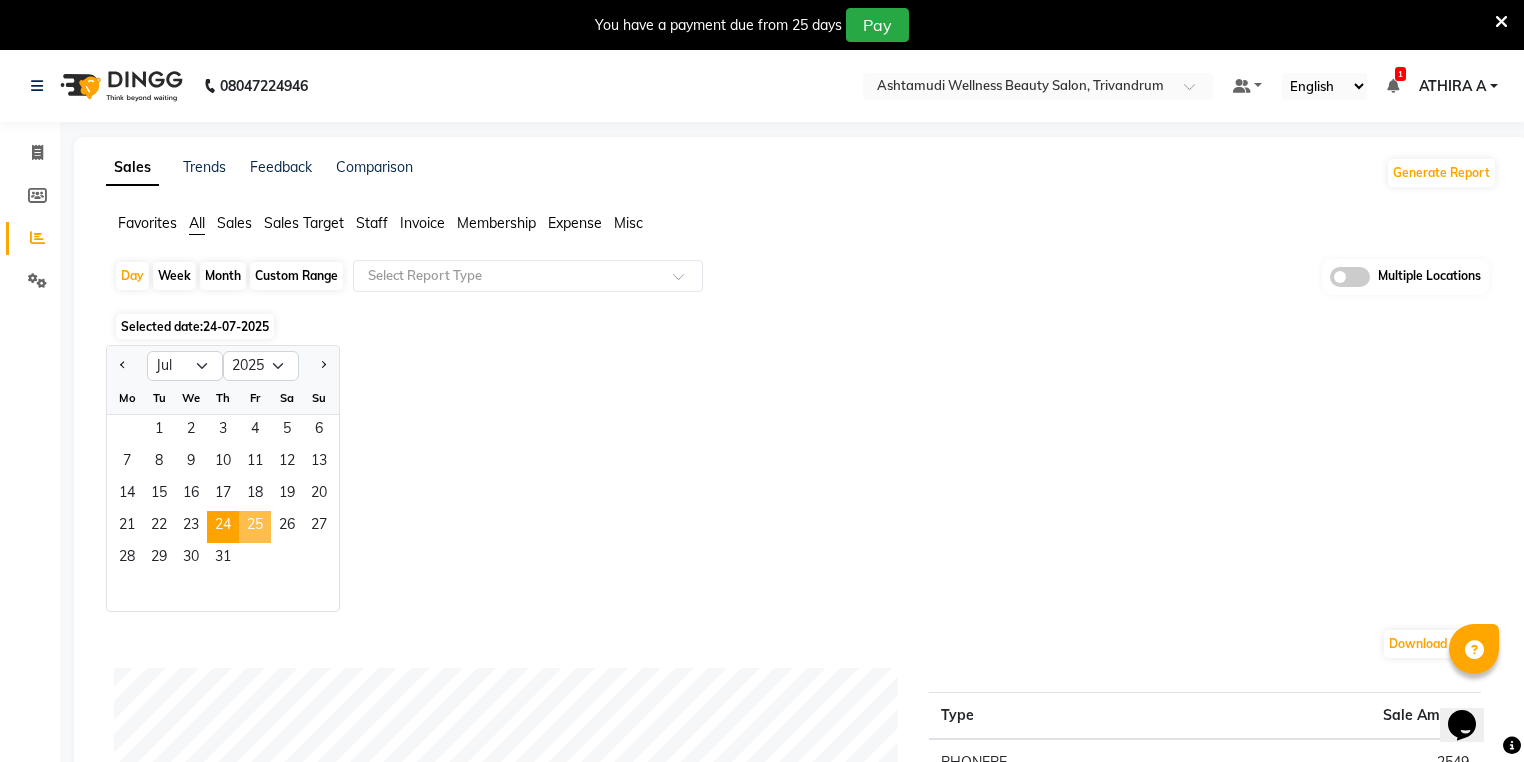 click on "25" 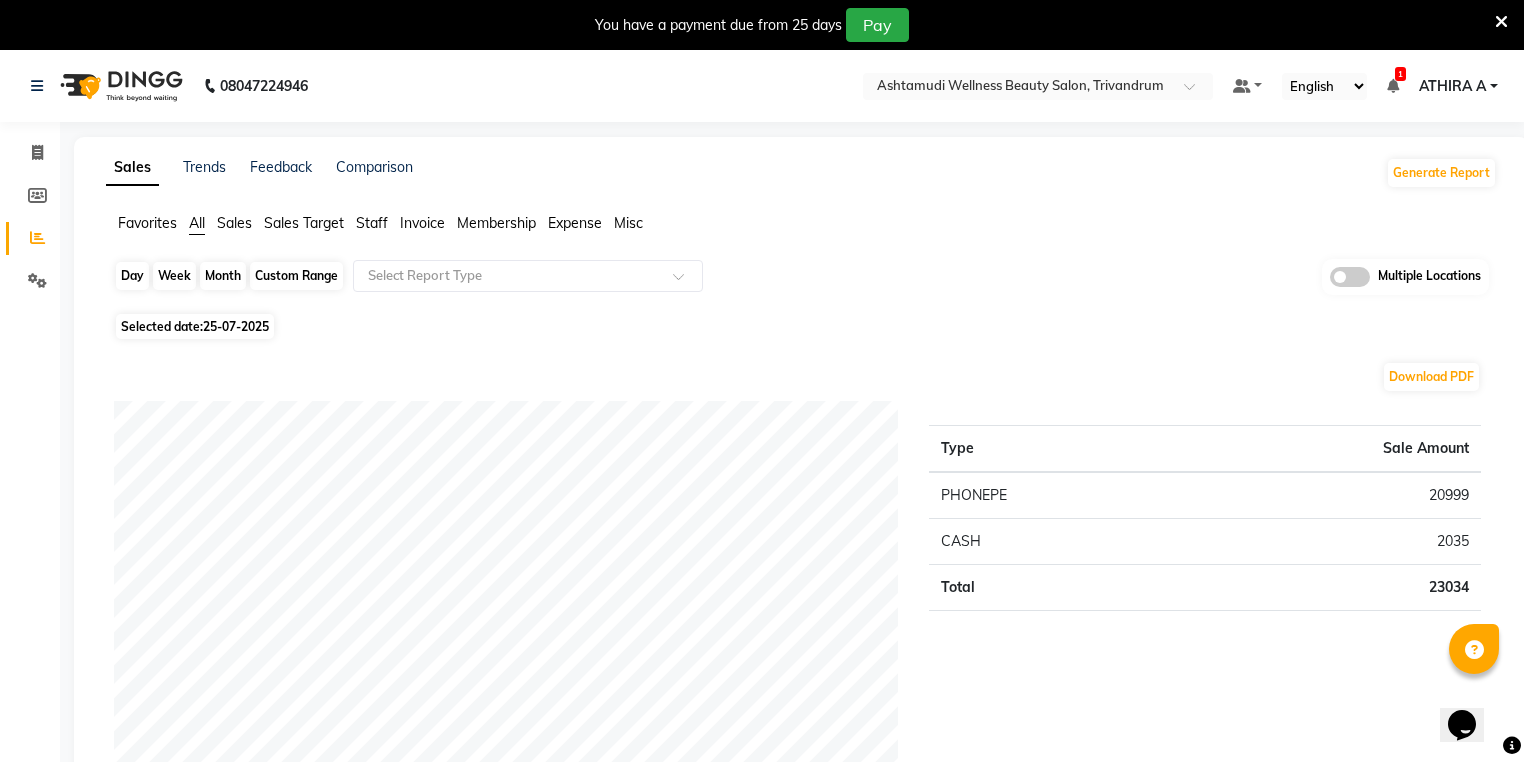 click on "Day" 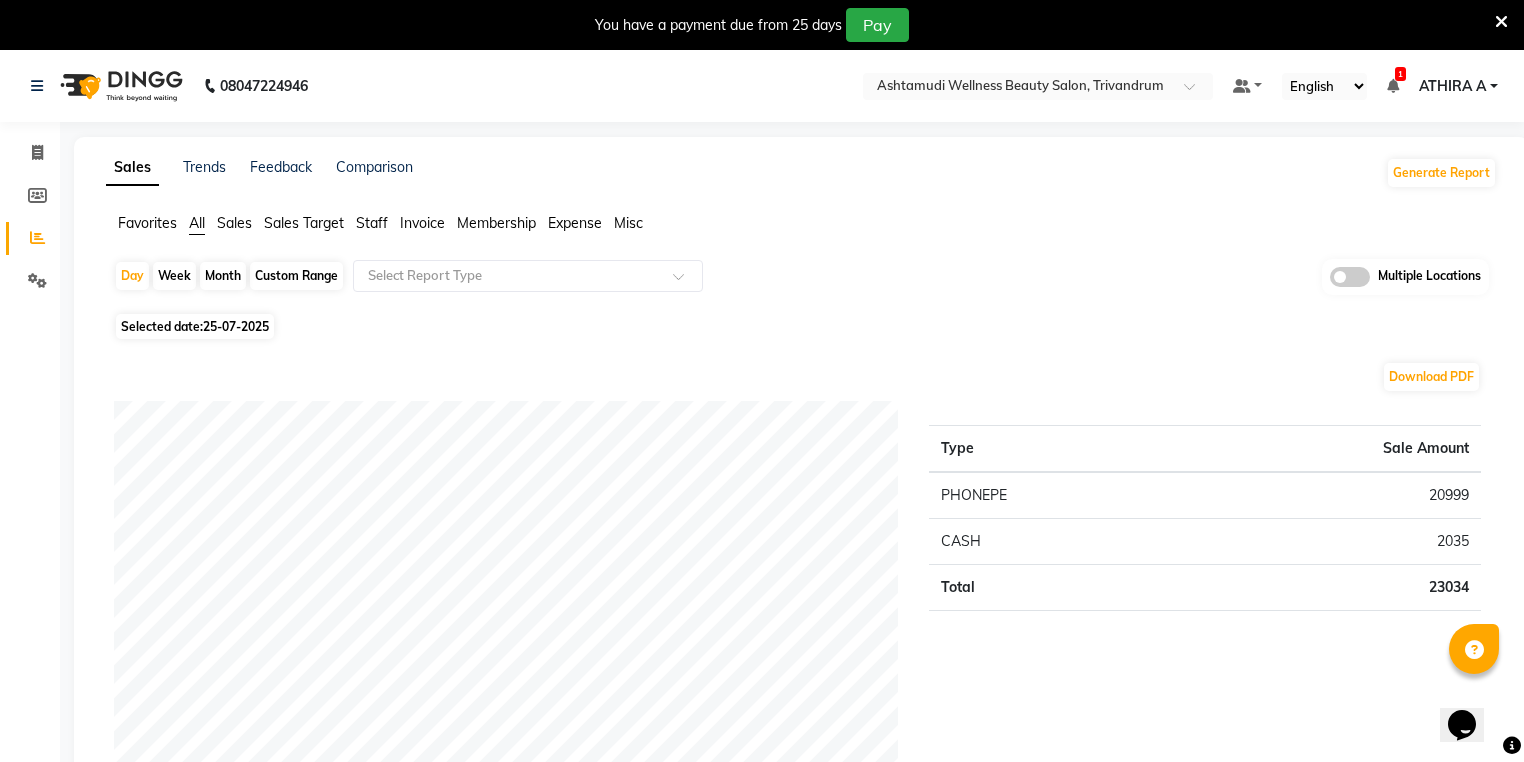 select on "7" 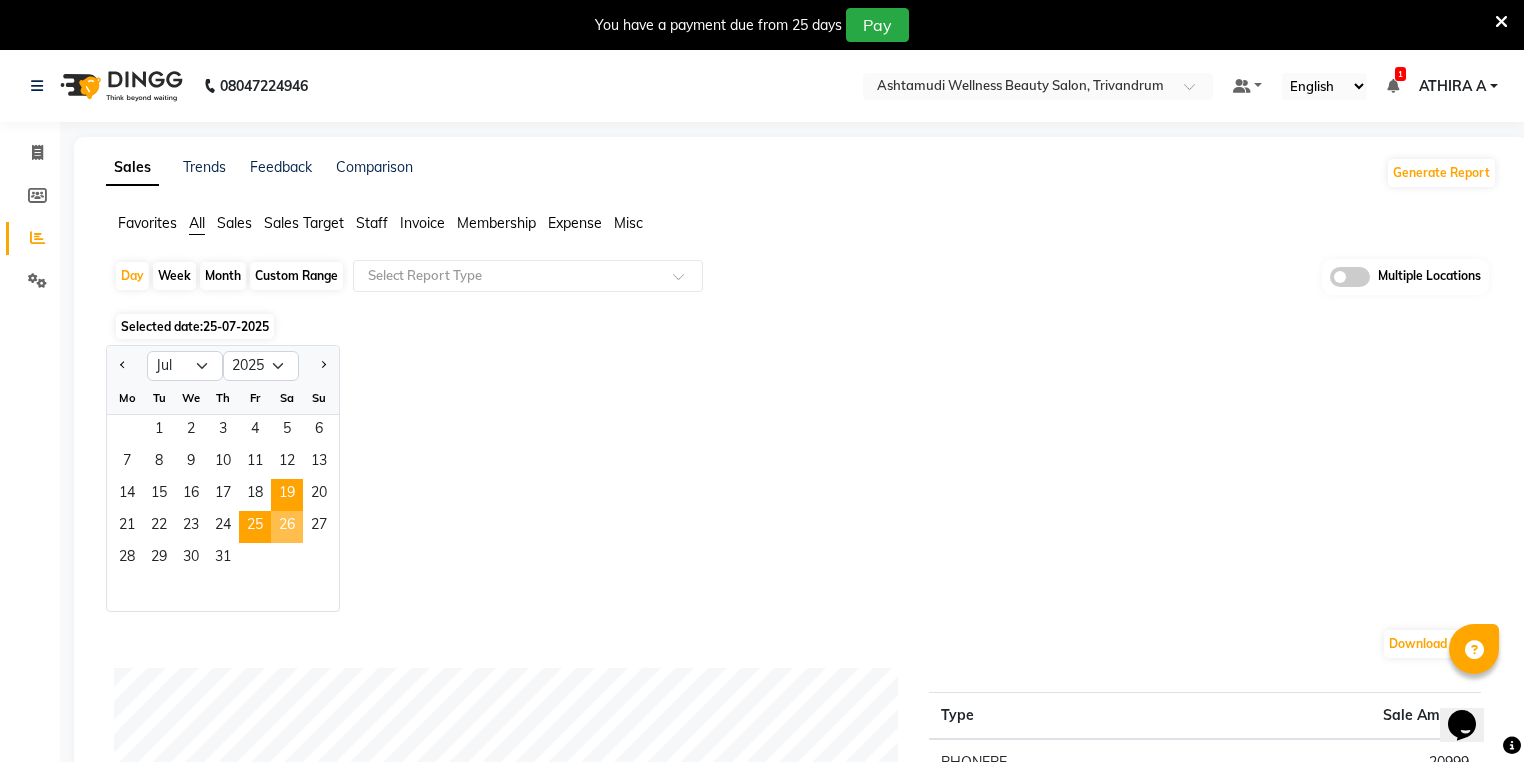 drag, startPoint x: 278, startPoint y: 519, endPoint x: 290, endPoint y: 479, distance: 41.761227 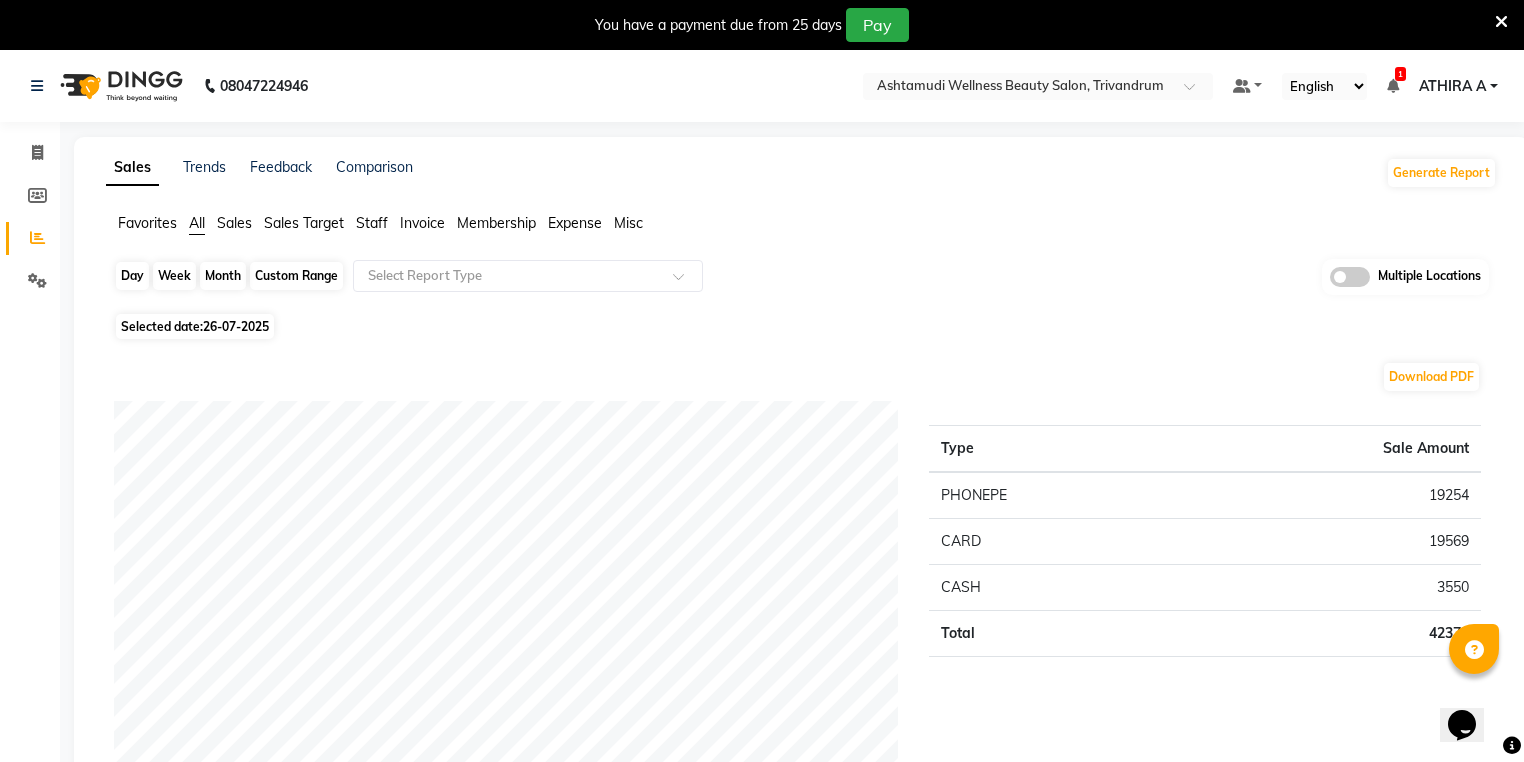 click on "Day" 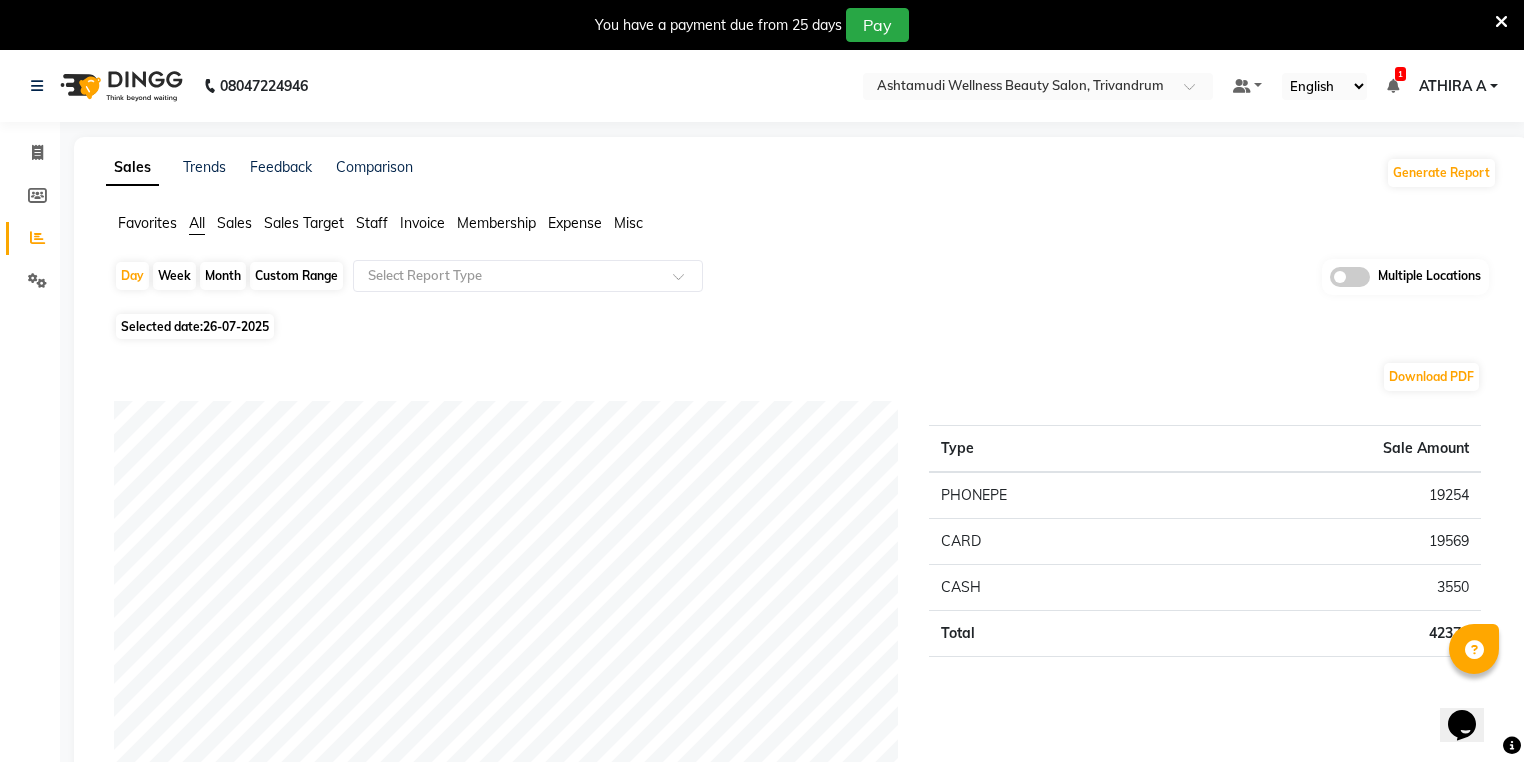 select on "7" 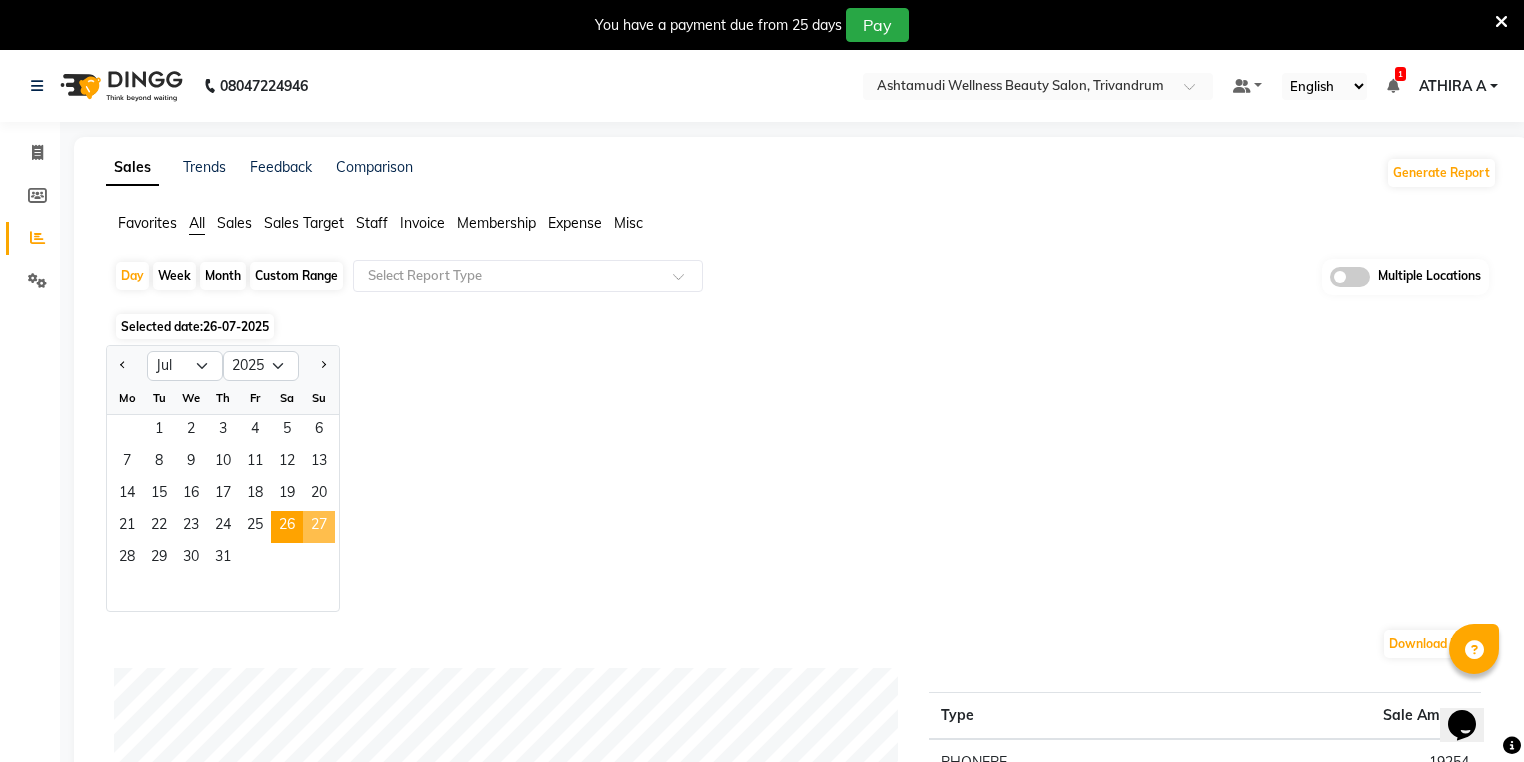 click on "27" 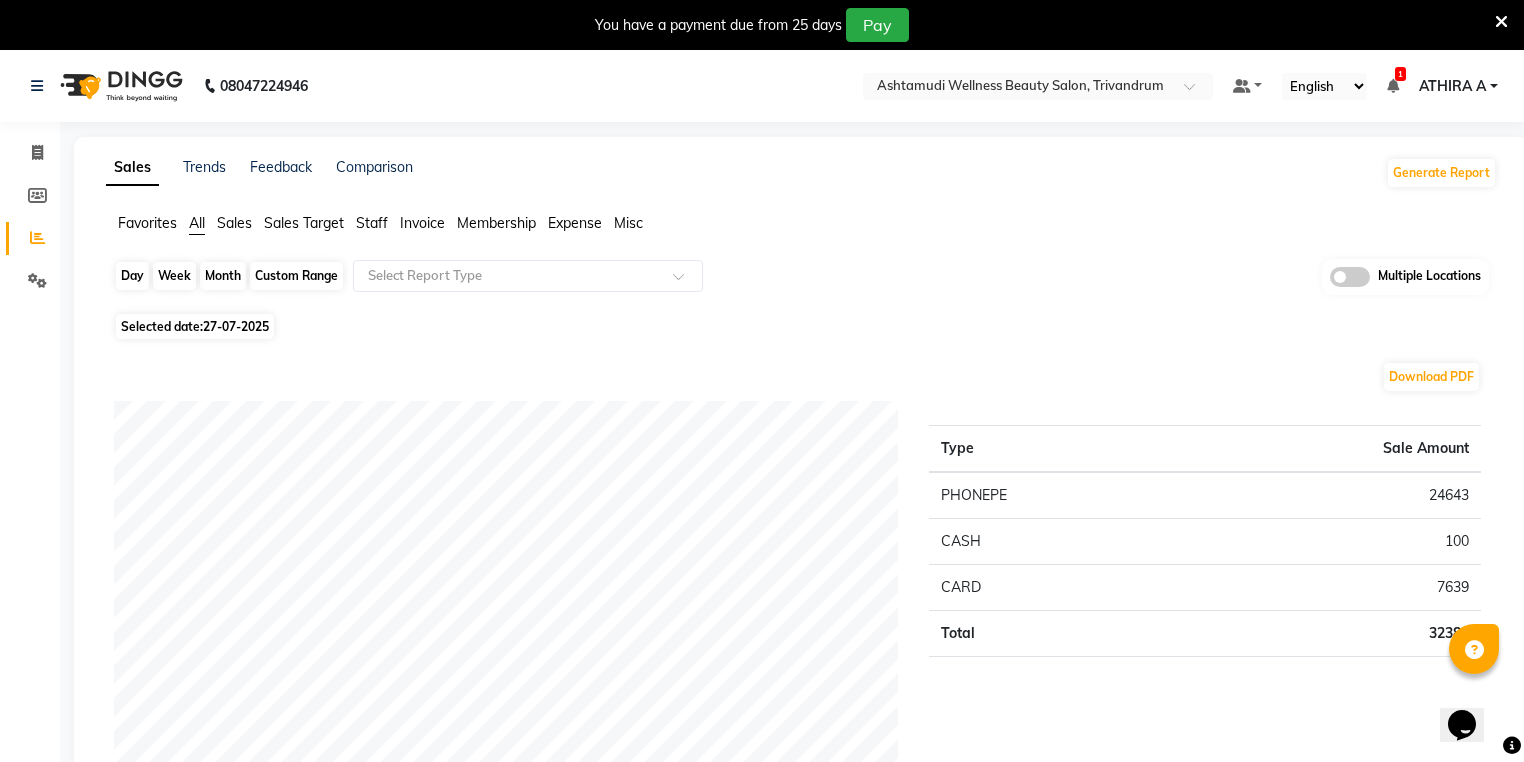 click on "Day" 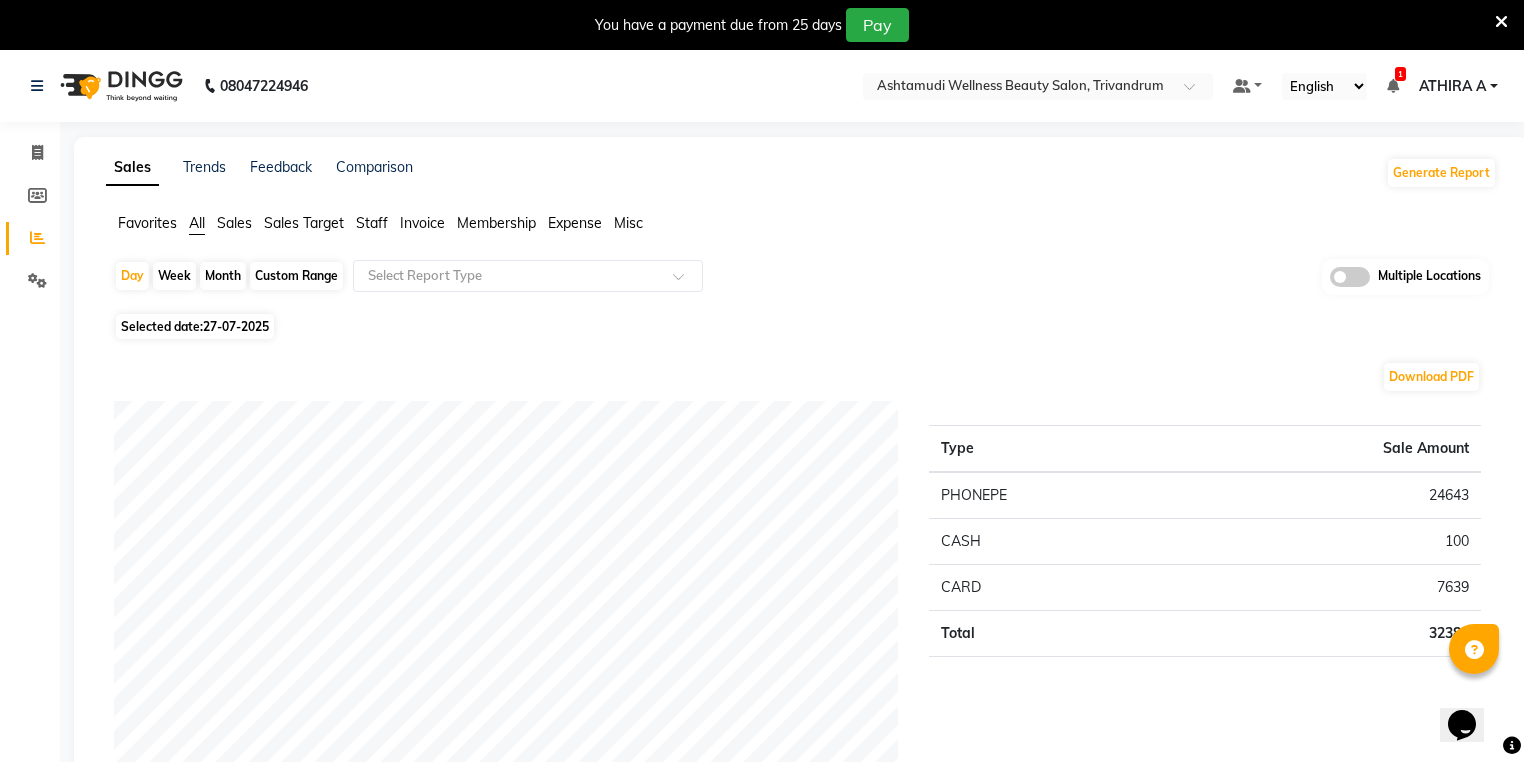 select on "7" 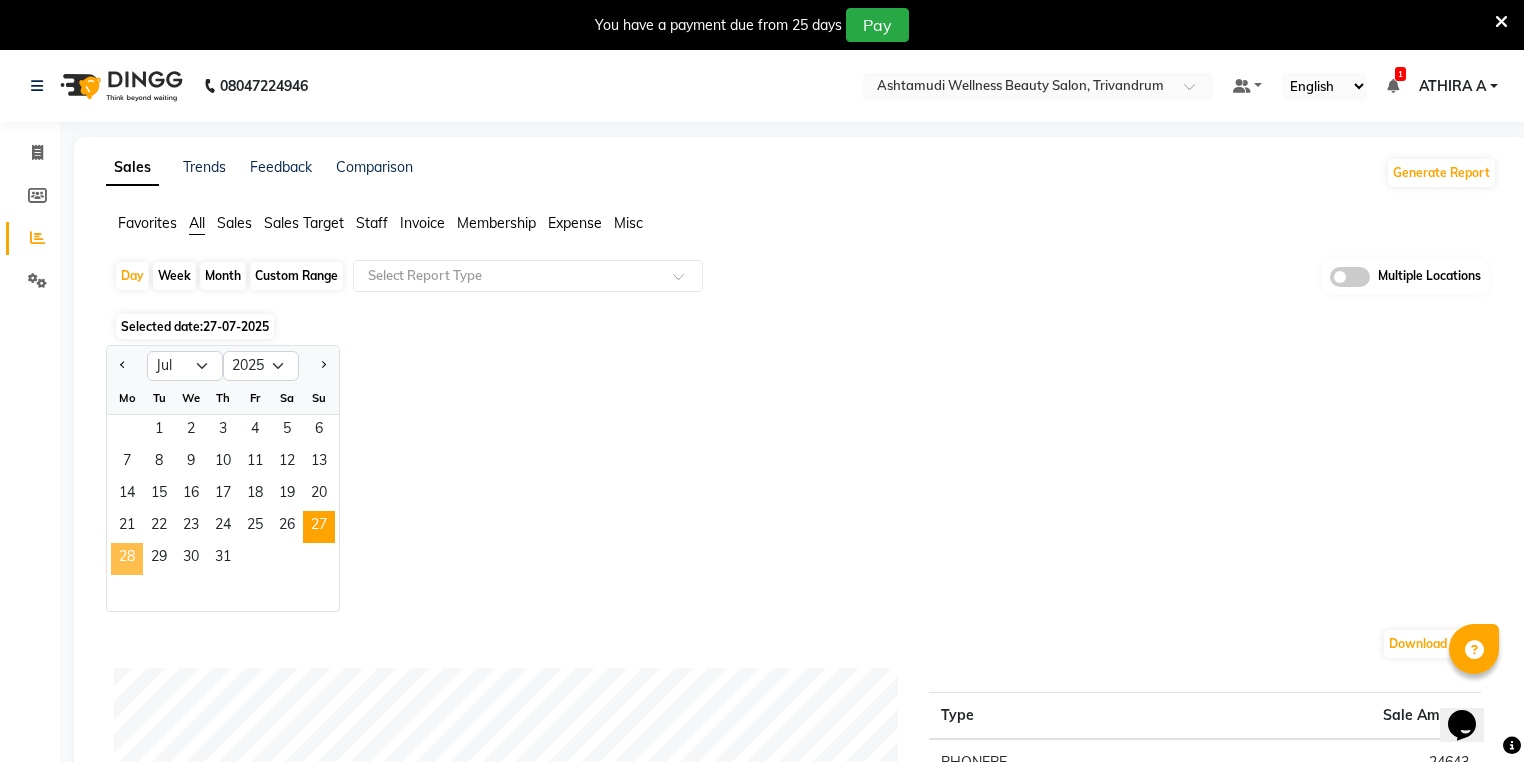 click on "28" 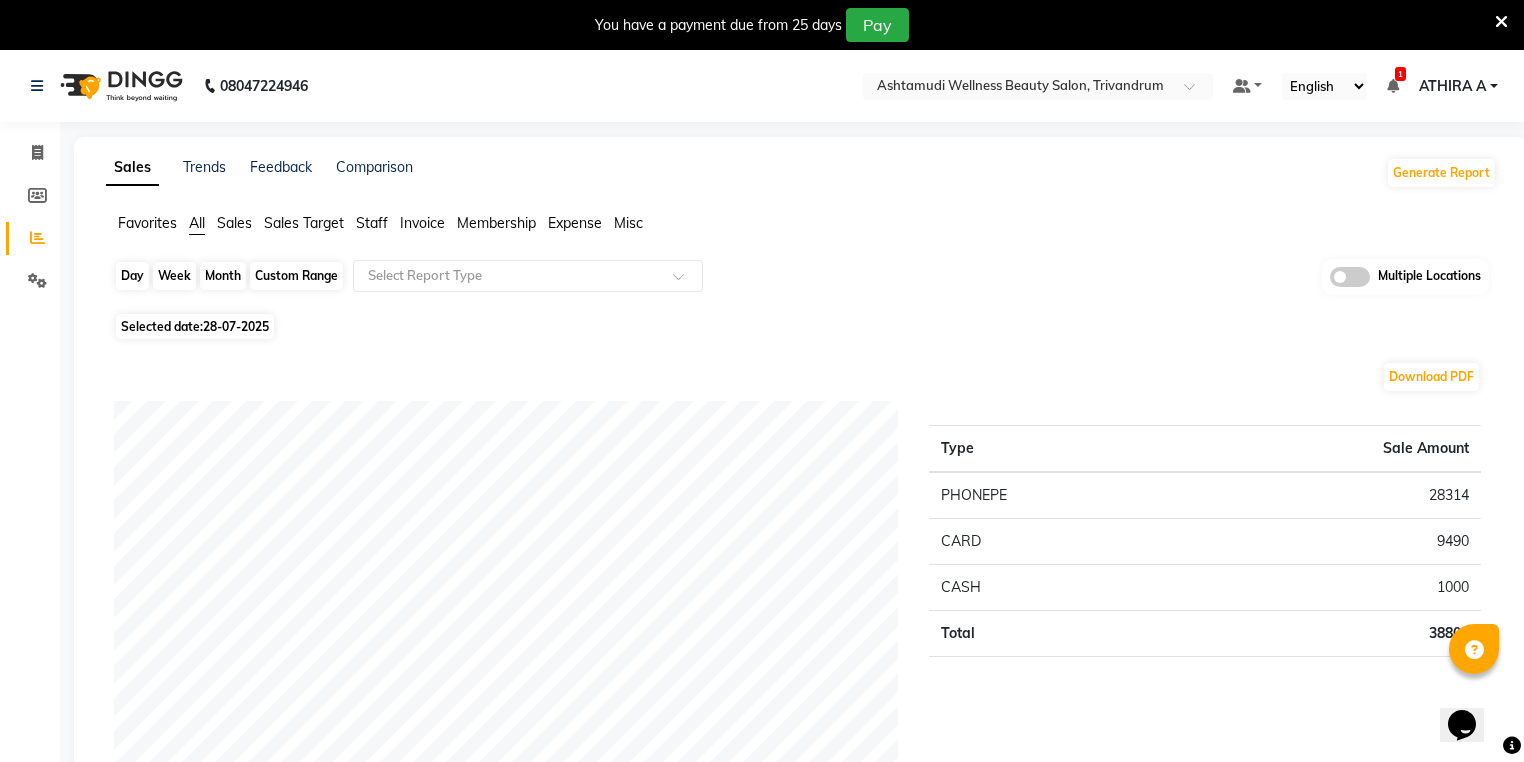 click on "Day" 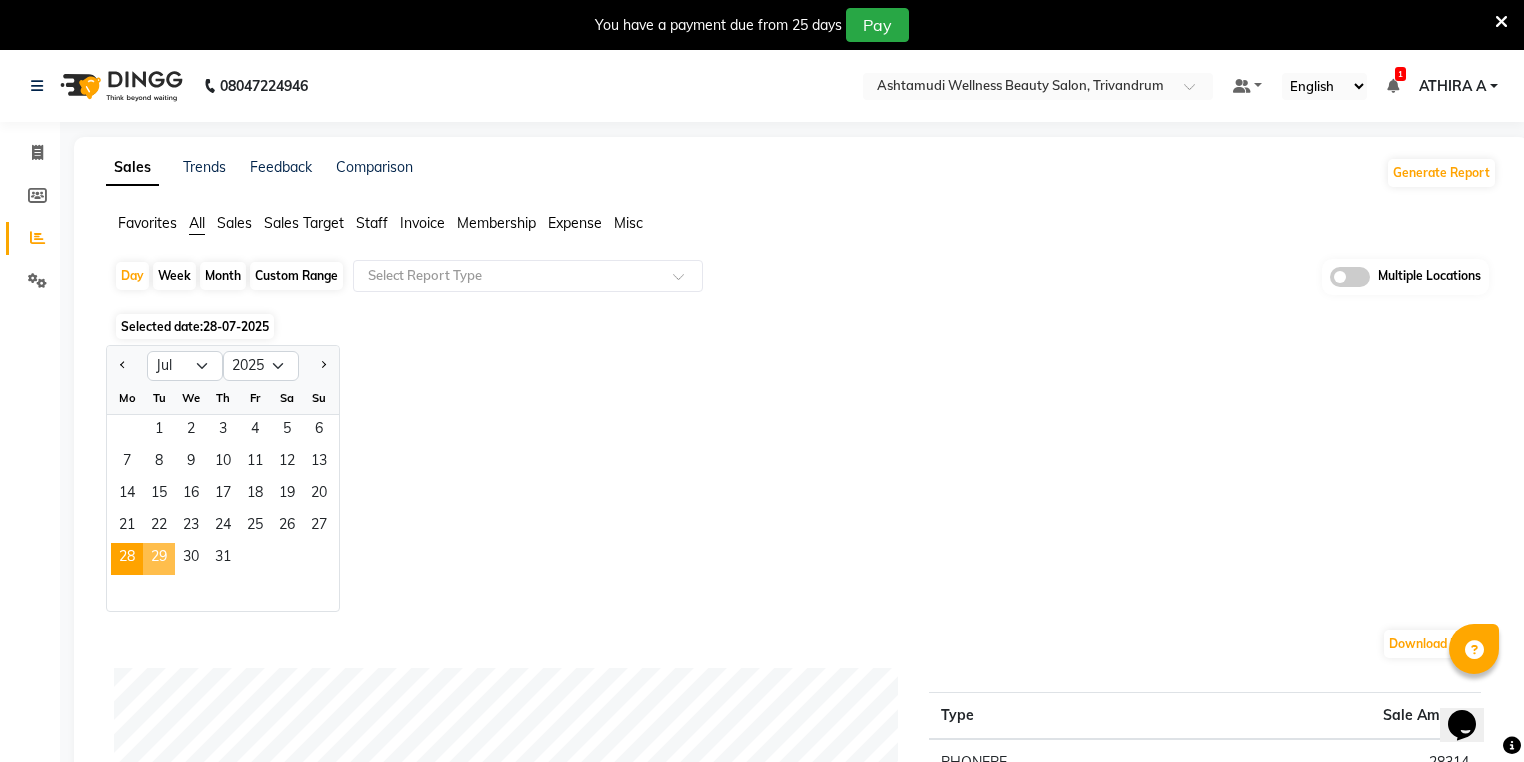 click on "29" 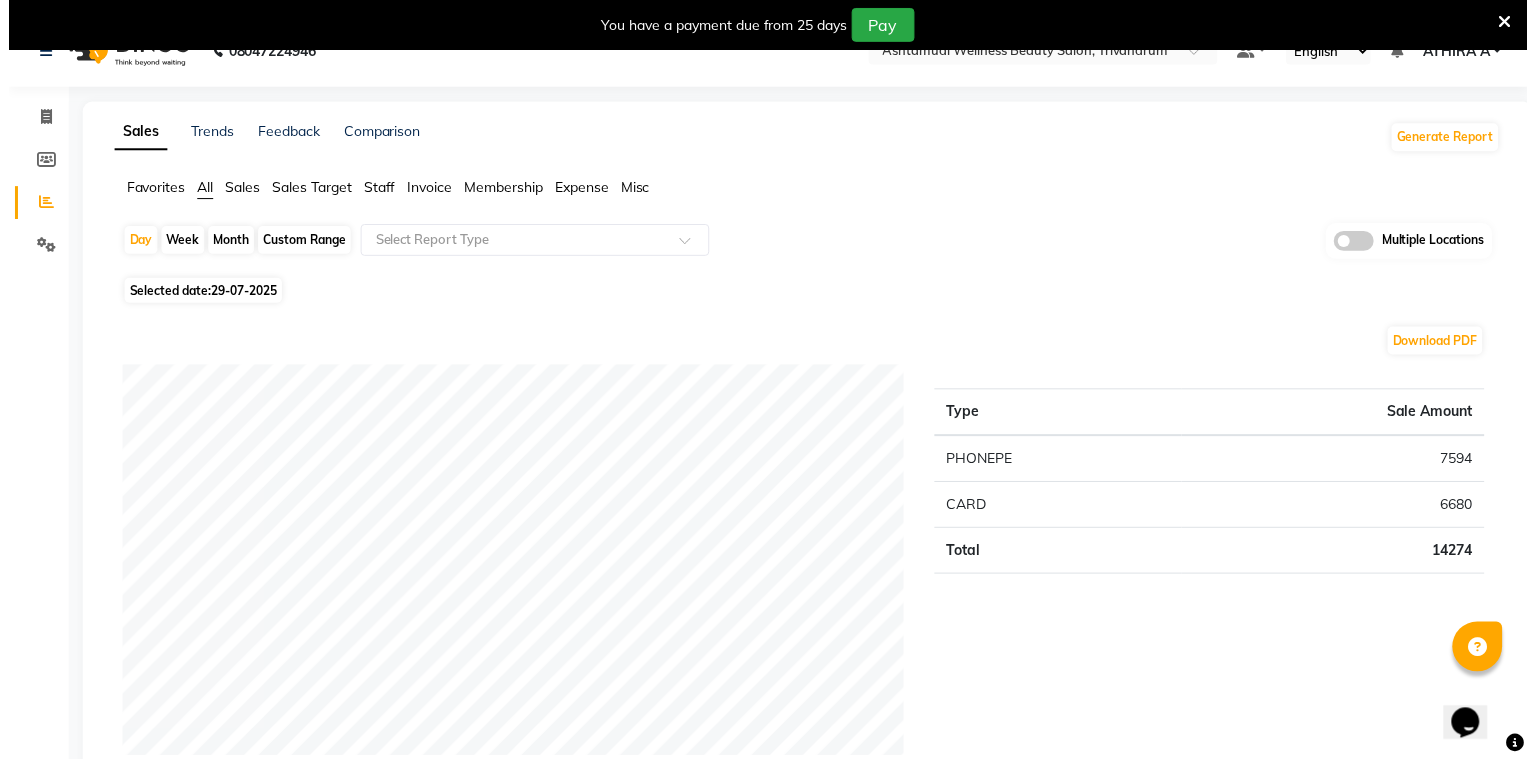 scroll, scrollTop: 0, scrollLeft: 0, axis: both 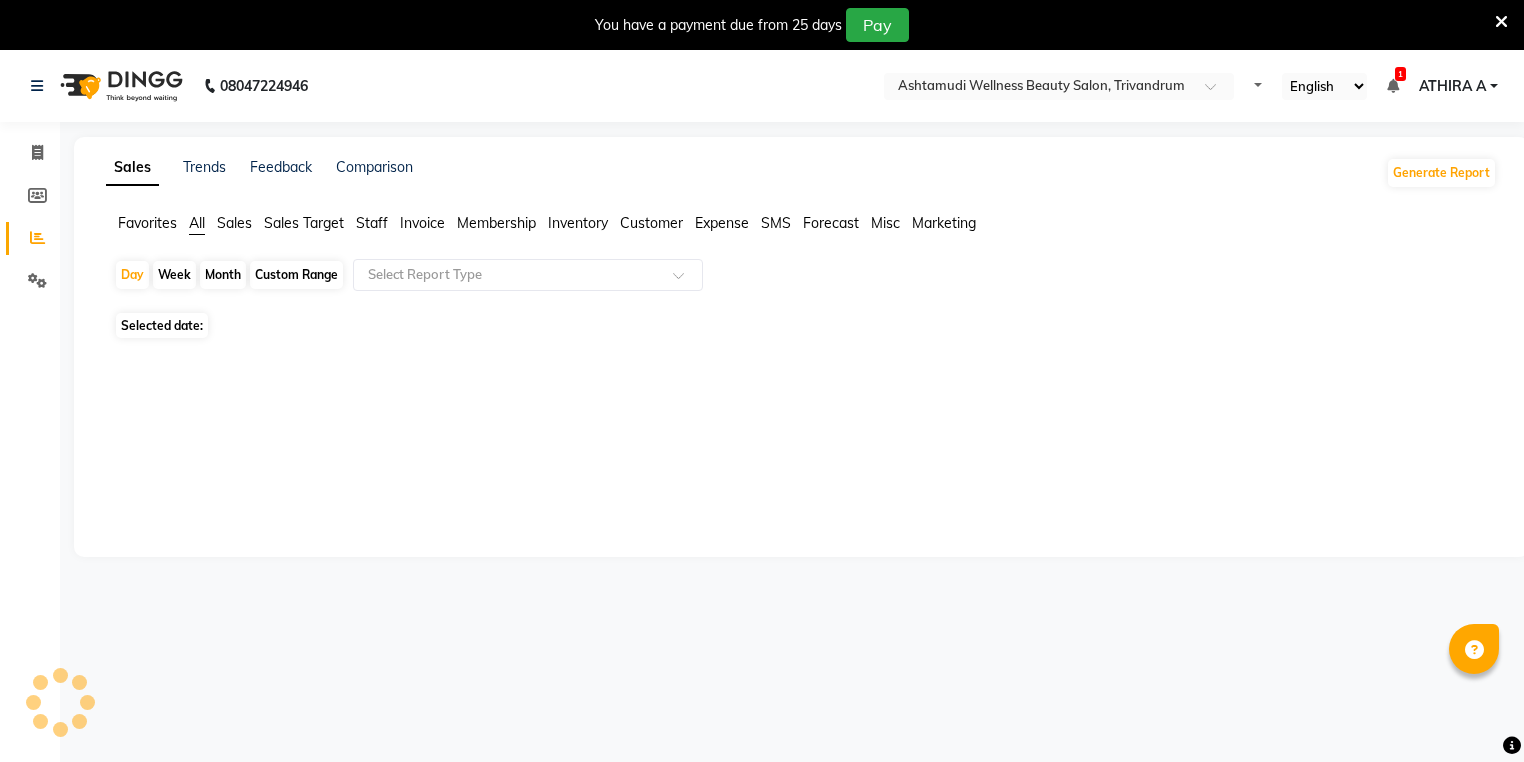 select on "en" 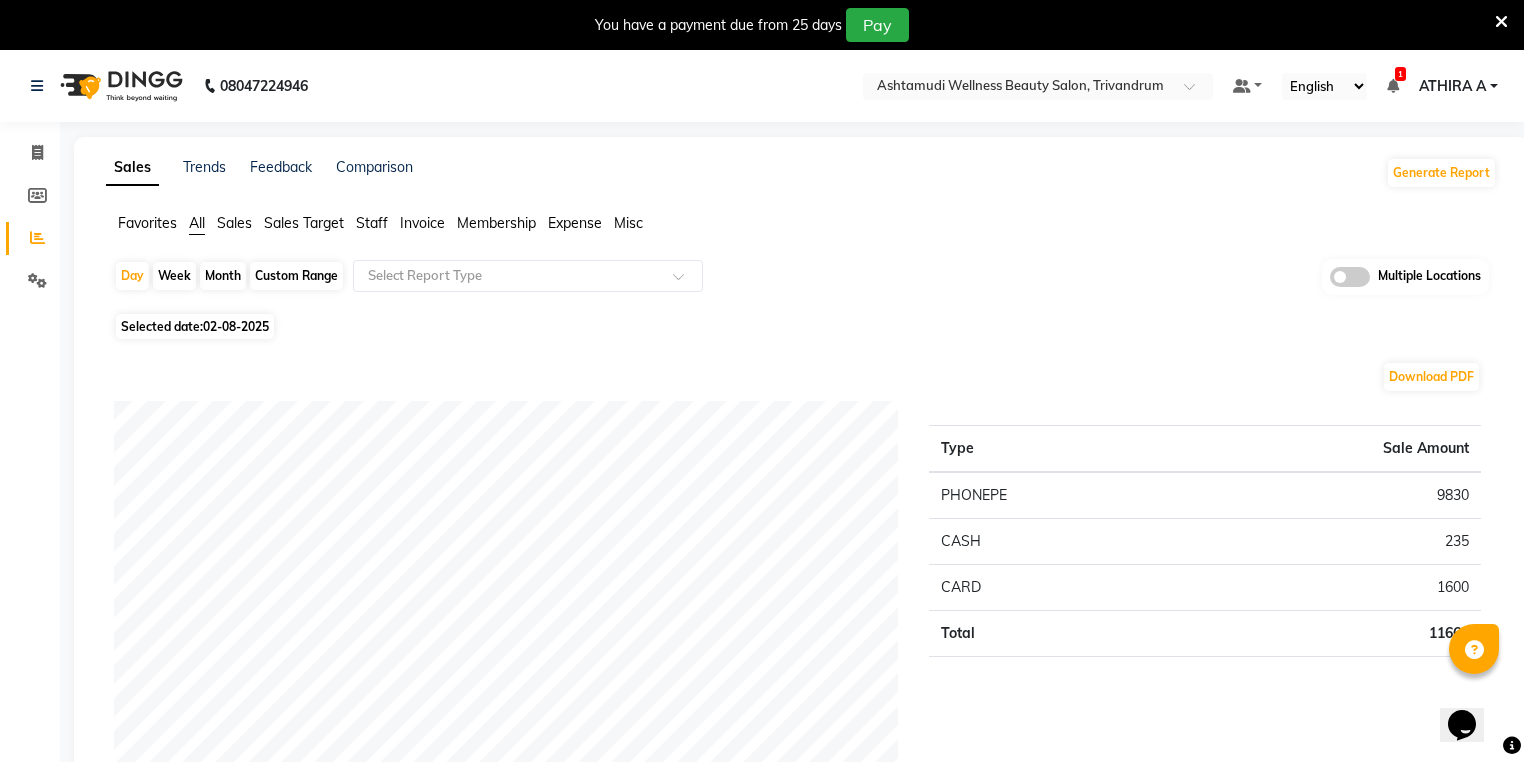 scroll, scrollTop: 0, scrollLeft: 0, axis: both 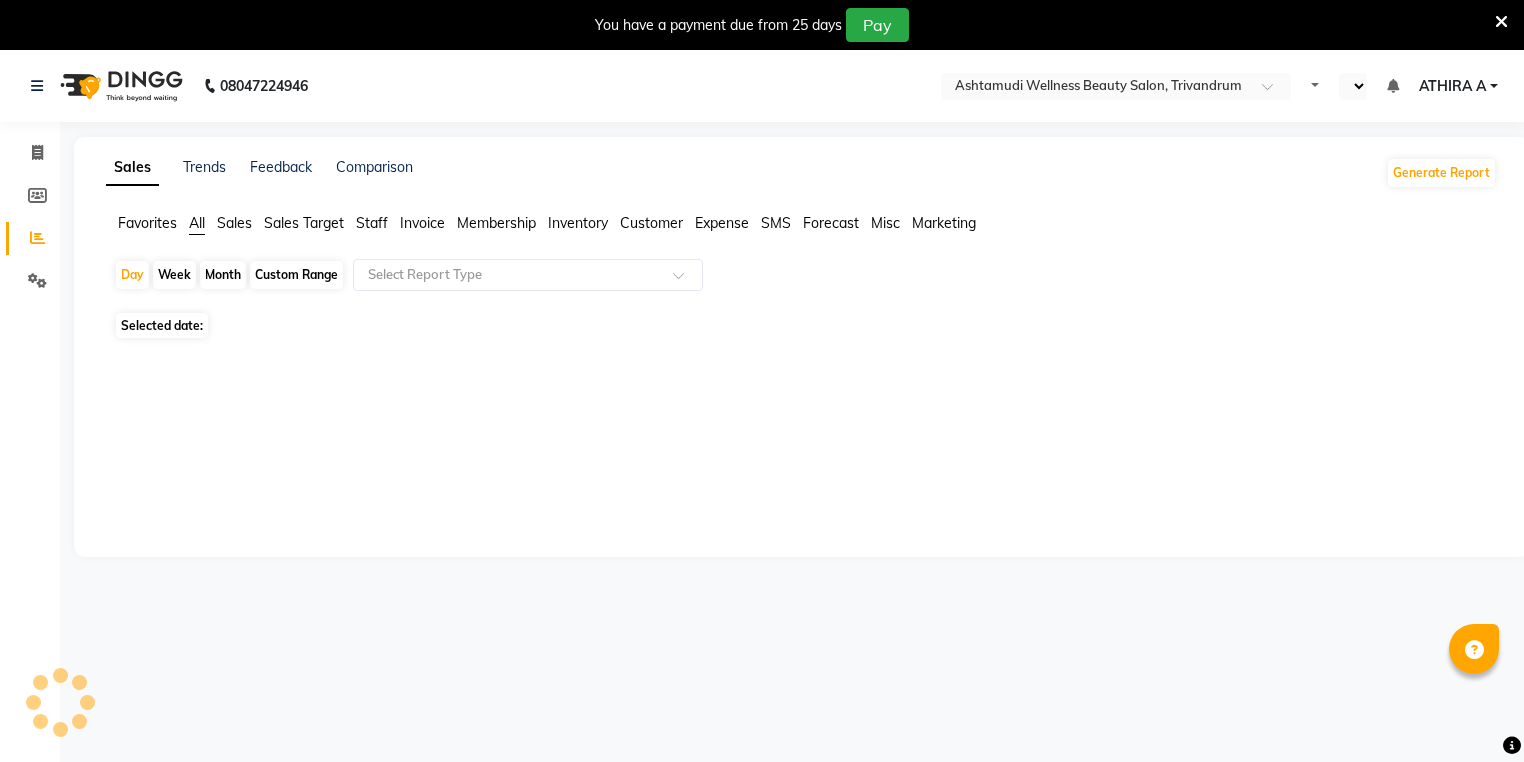 select on "en" 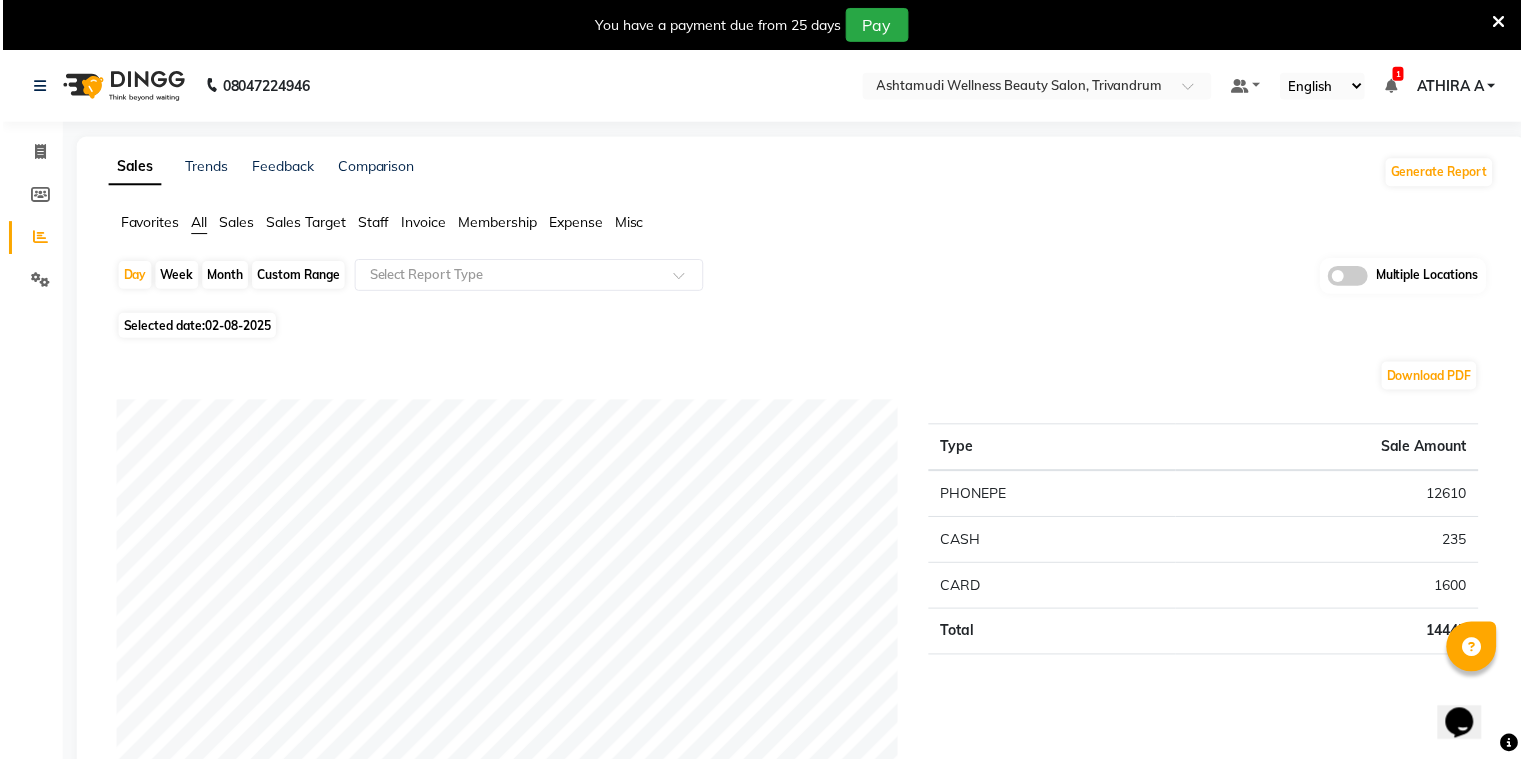 scroll, scrollTop: 0, scrollLeft: 0, axis: both 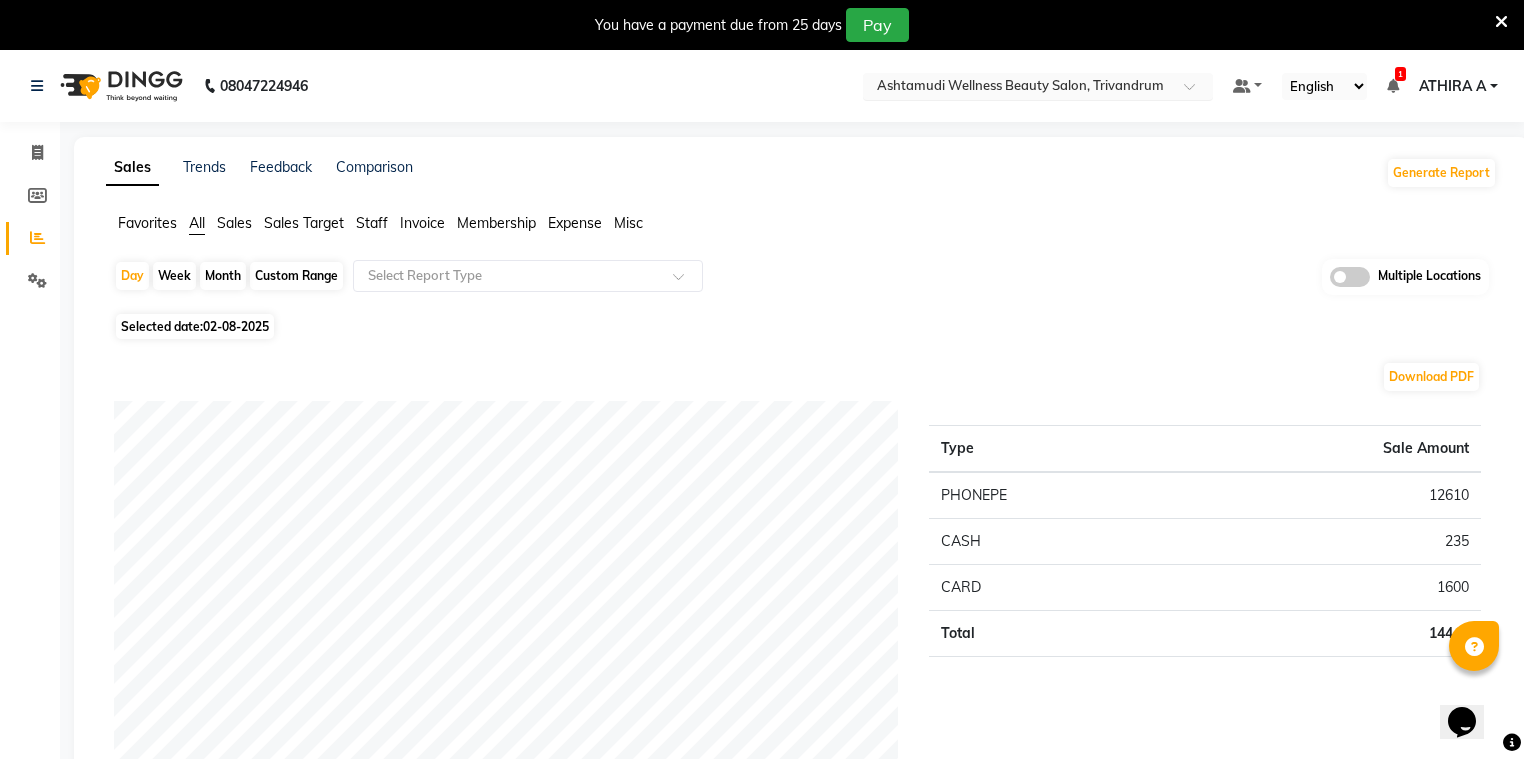 click at bounding box center [1018, 88] 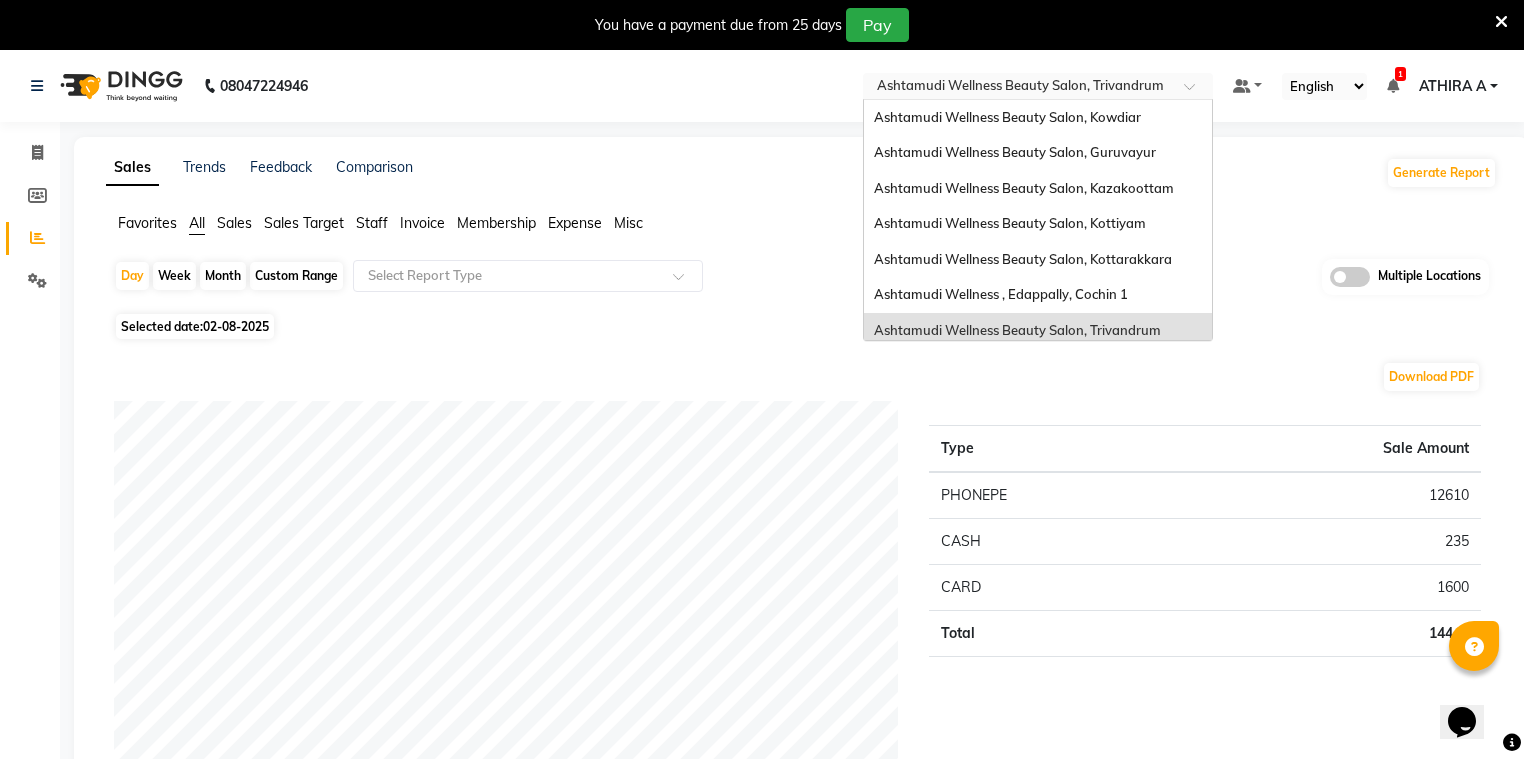scroll, scrollTop: 212, scrollLeft: 0, axis: vertical 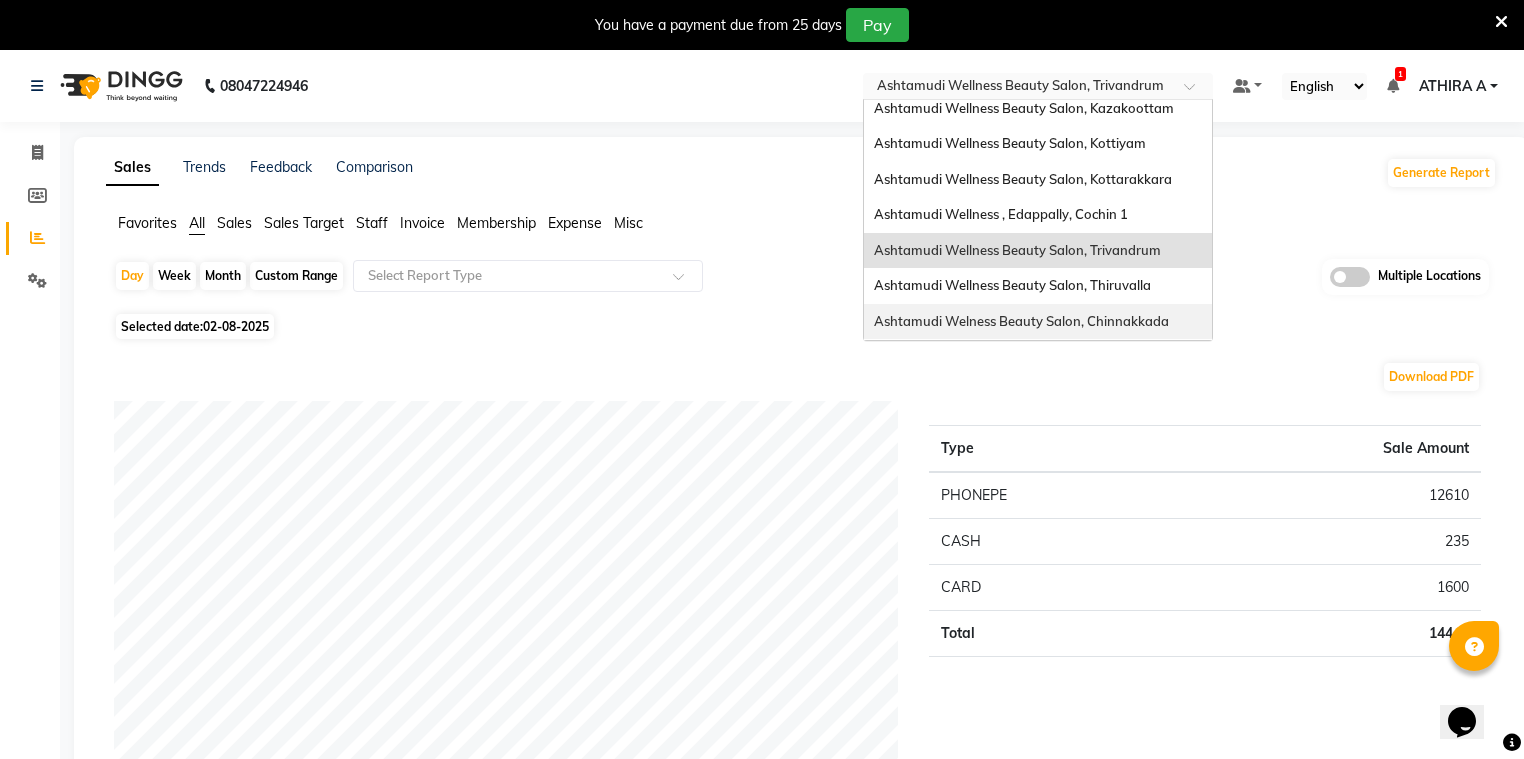 click on "Ashtamudi Welness Beauty Salon, Chinnakkada" at bounding box center (1021, 321) 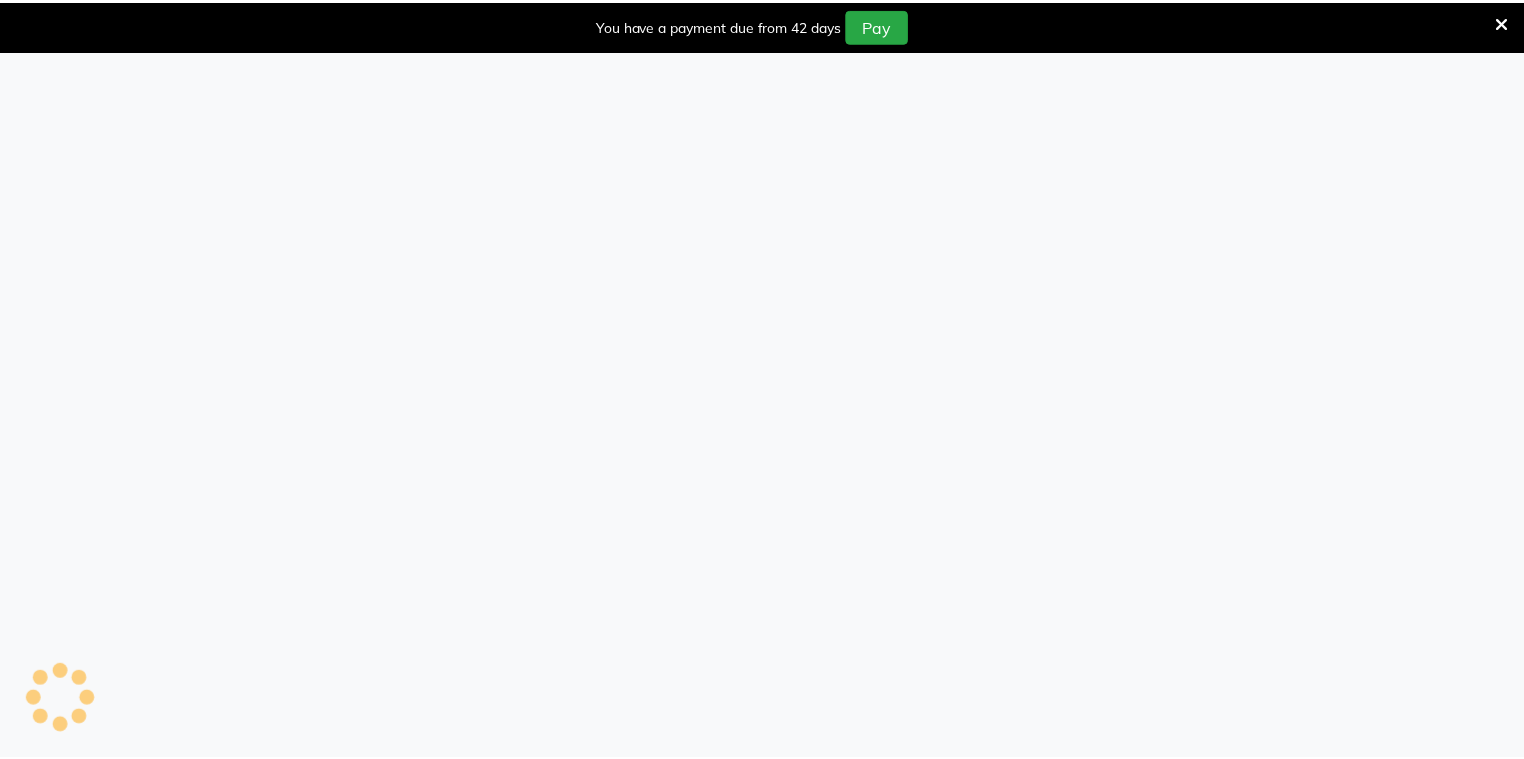 scroll, scrollTop: 0, scrollLeft: 0, axis: both 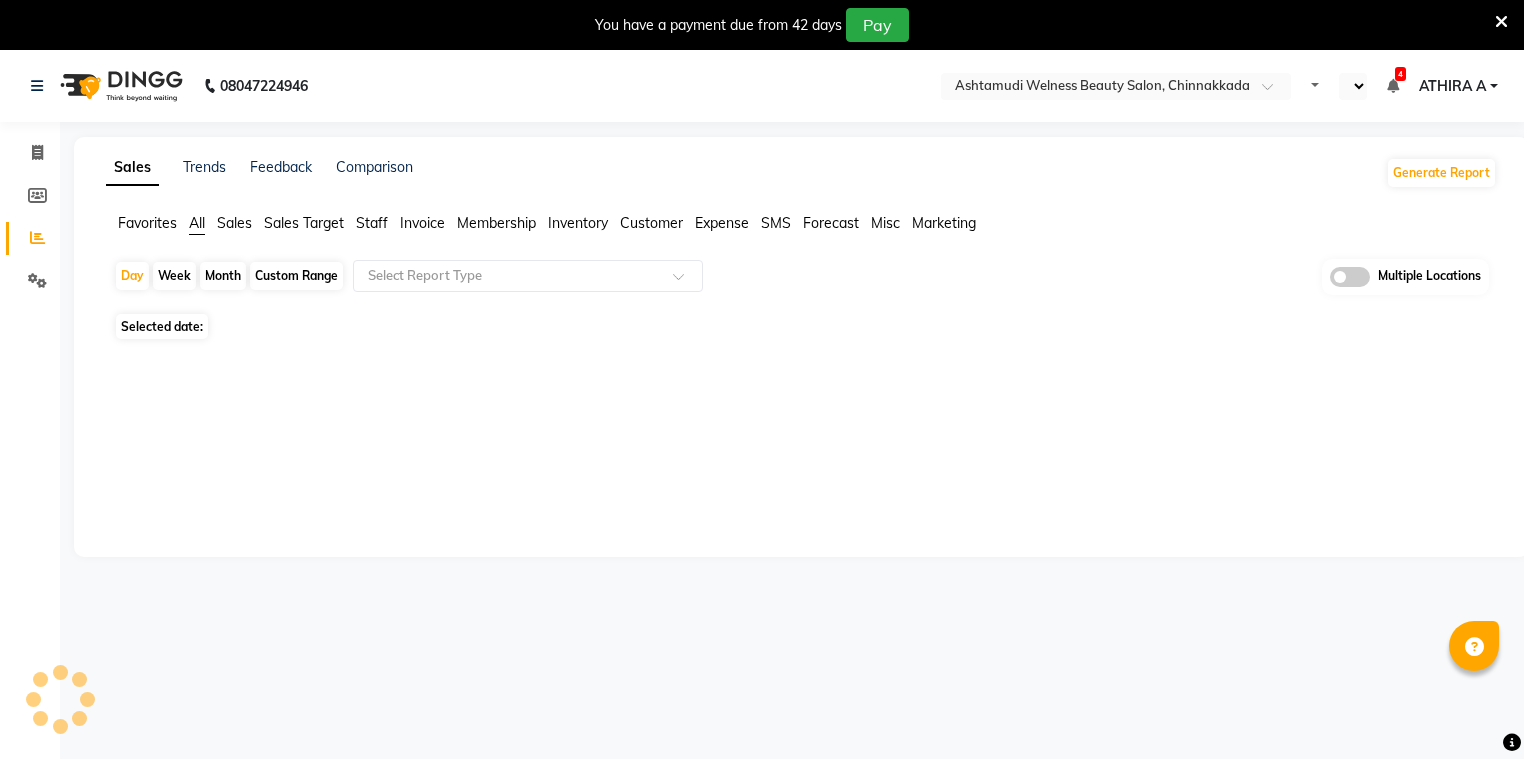 select on "en" 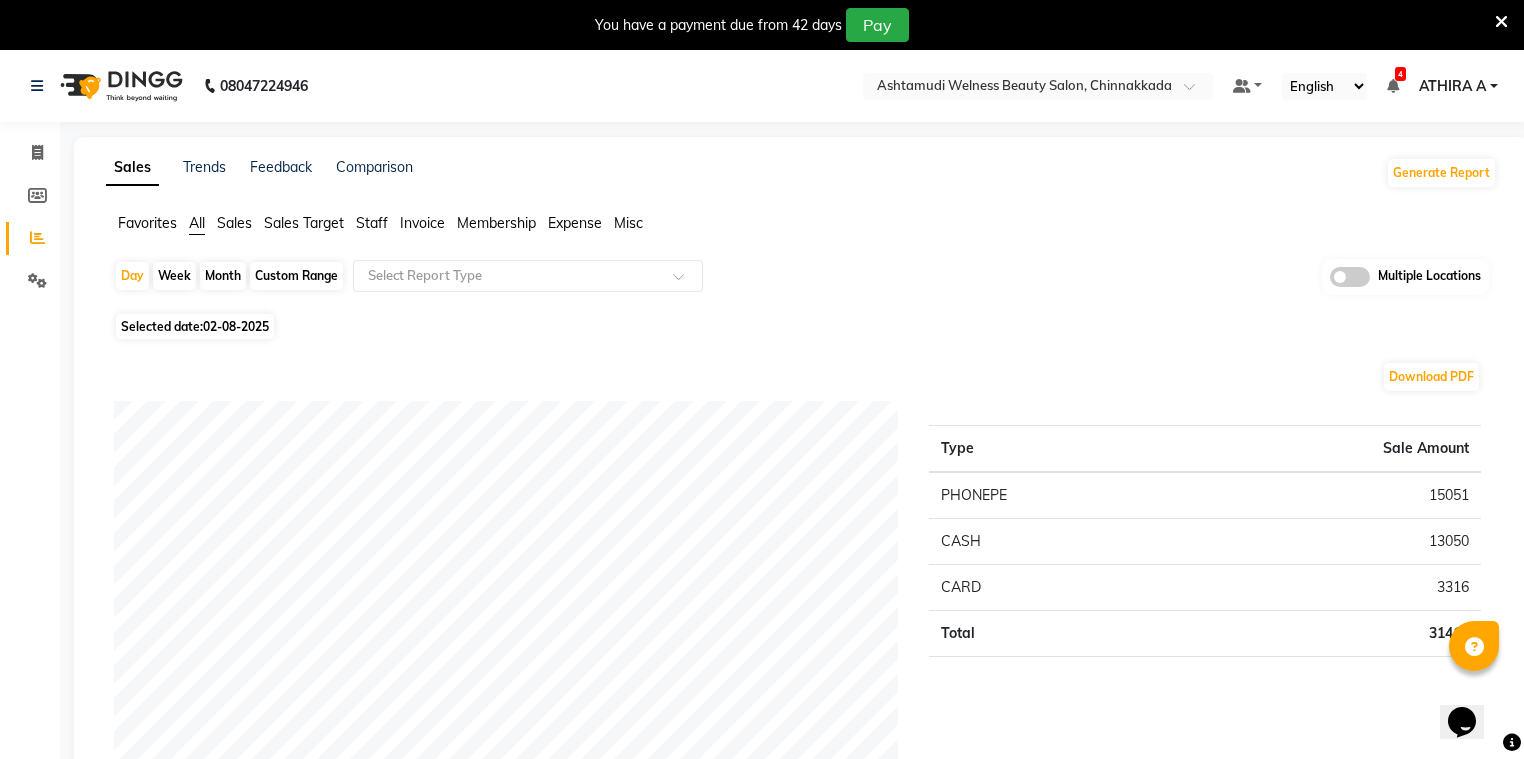 scroll, scrollTop: 0, scrollLeft: 0, axis: both 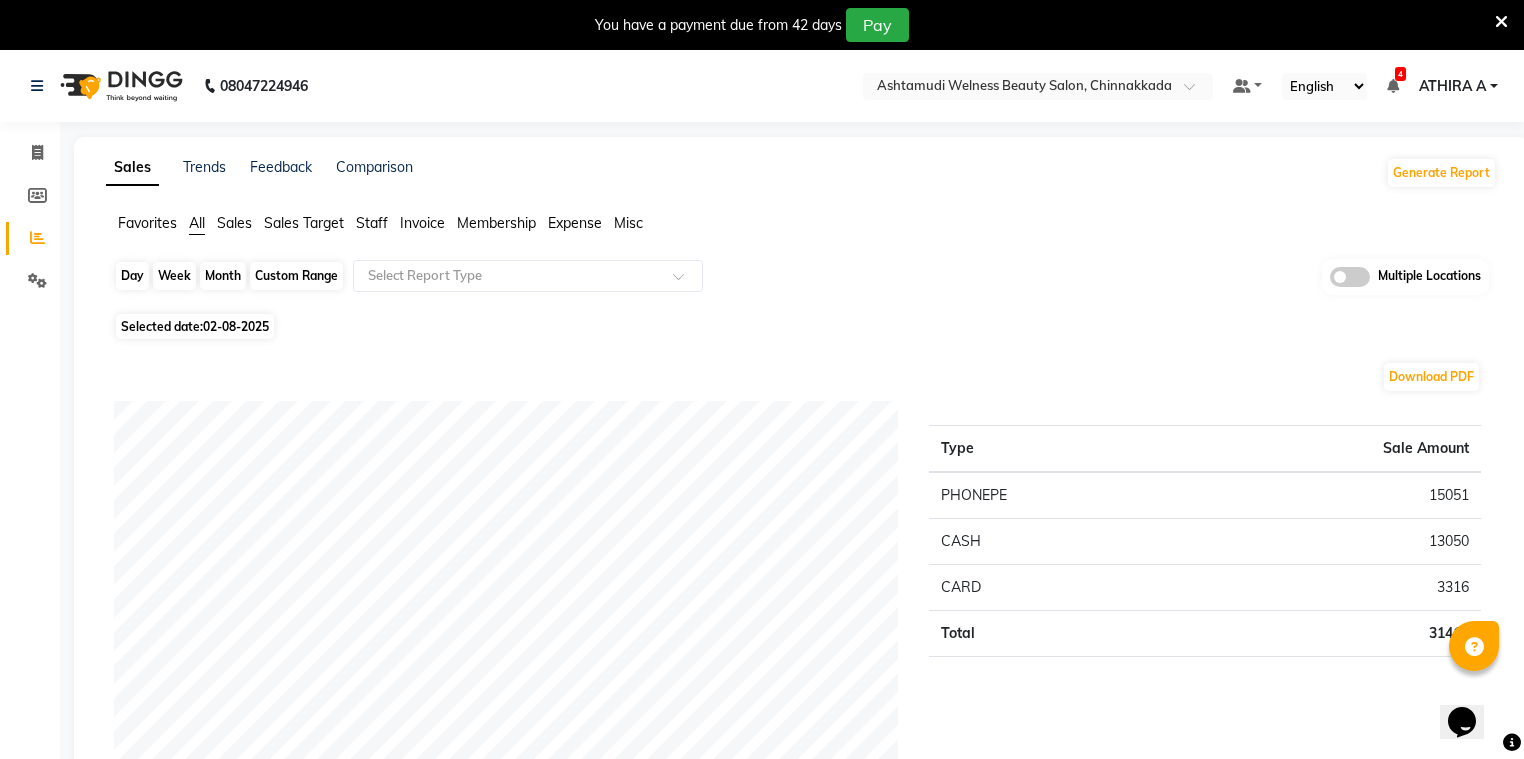 click on "Day" 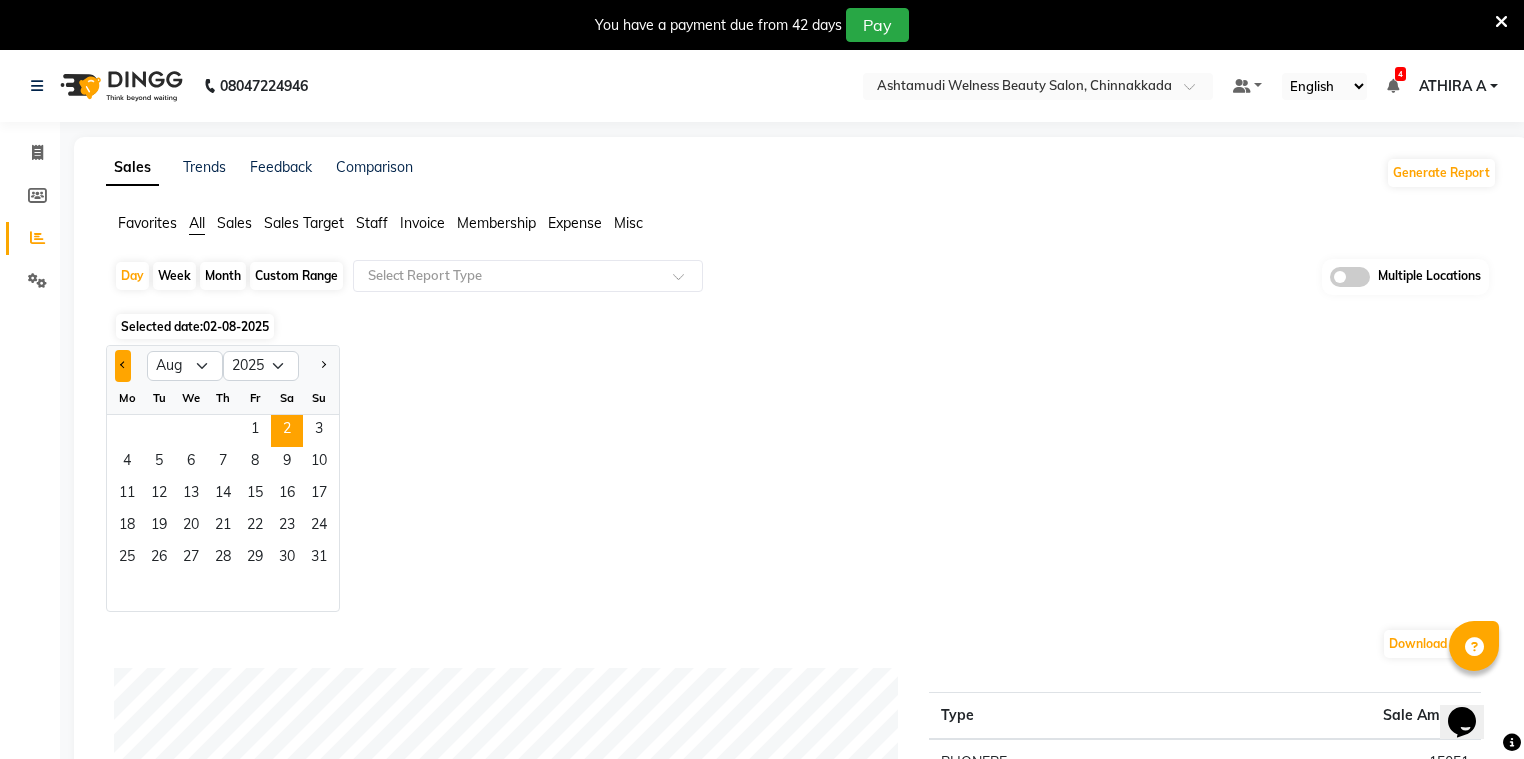 click 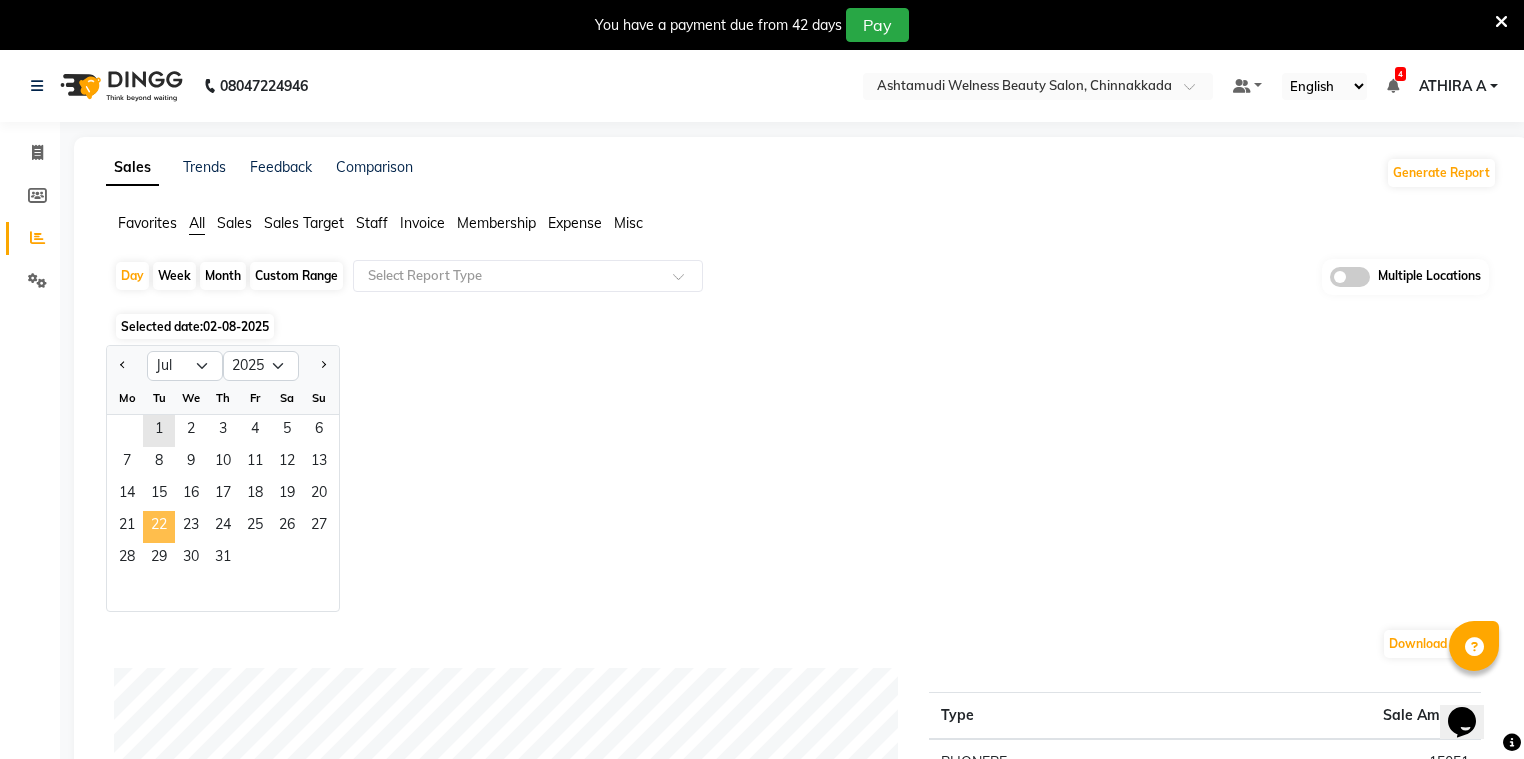 click on "22" 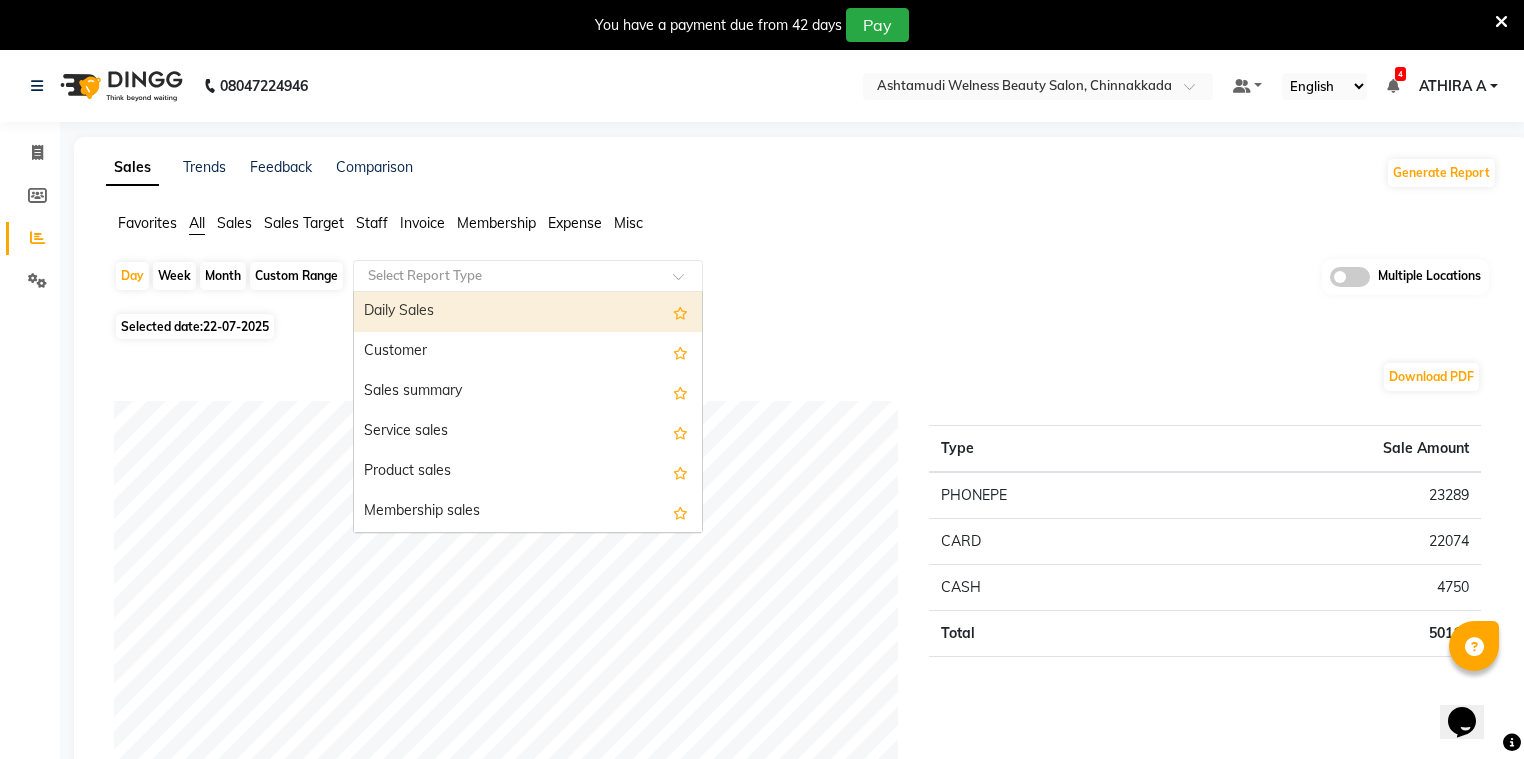 drag, startPoint x: 459, startPoint y: 276, endPoint x: 448, endPoint y: 306, distance: 31.95309 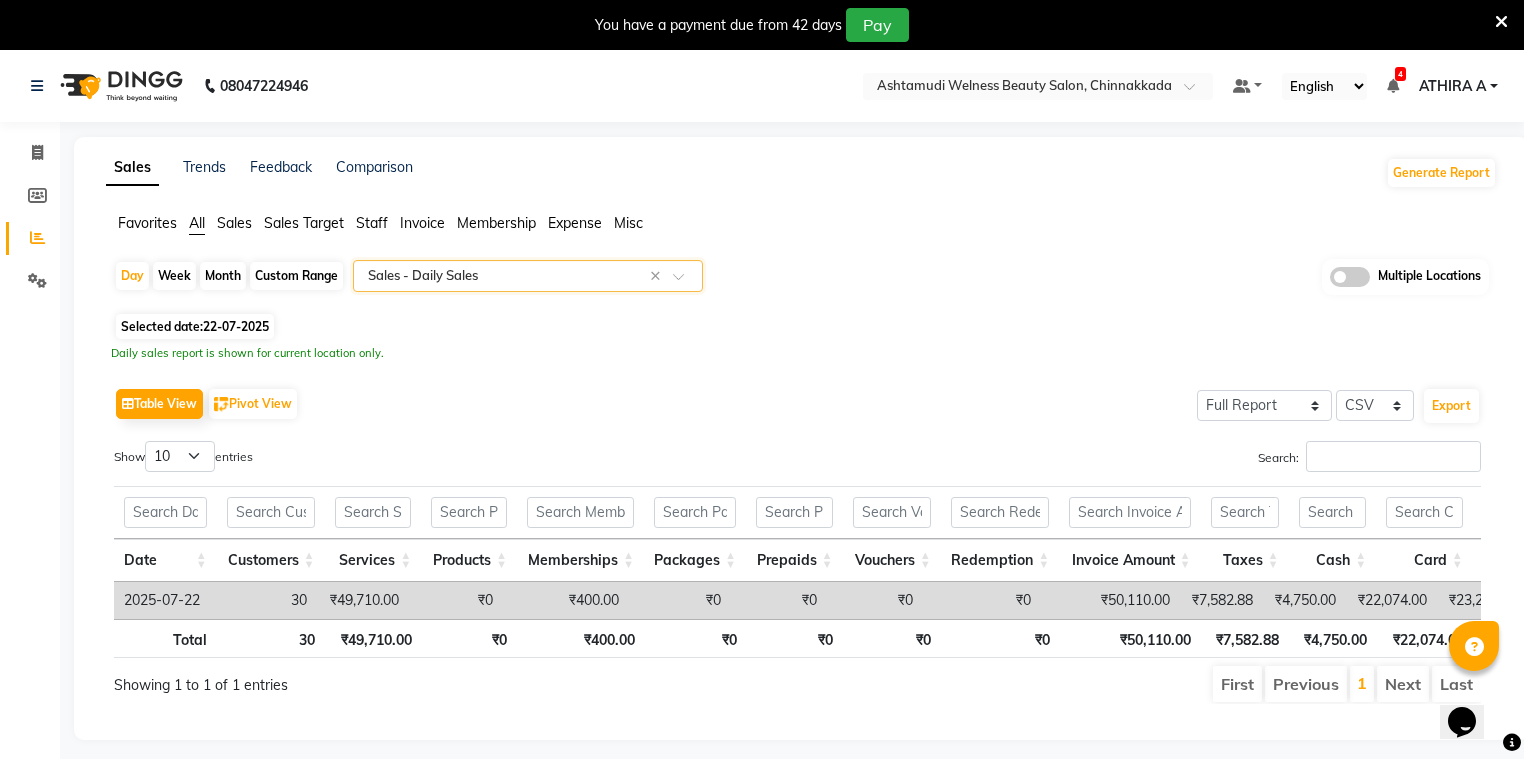 click on "Invoice" 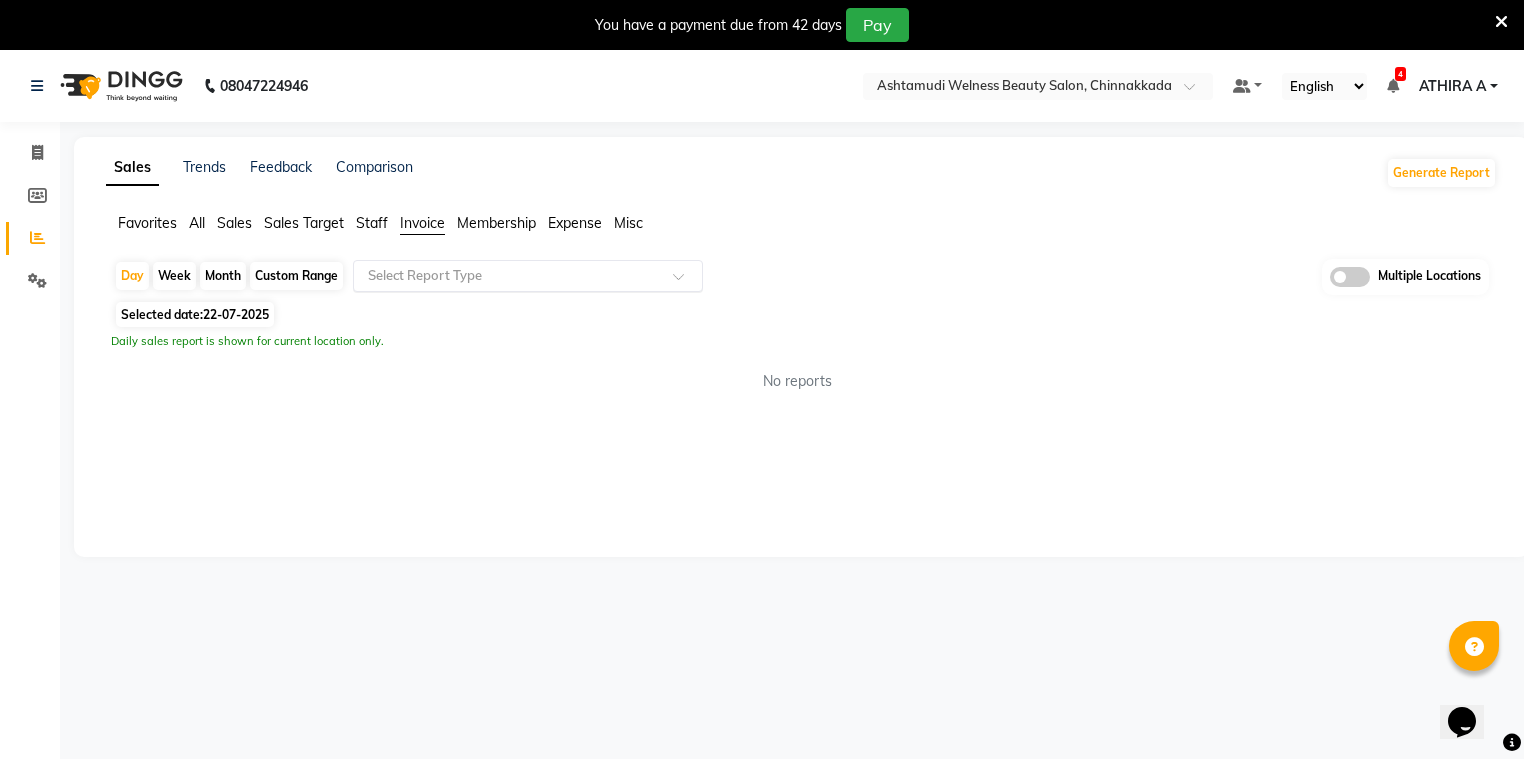 click 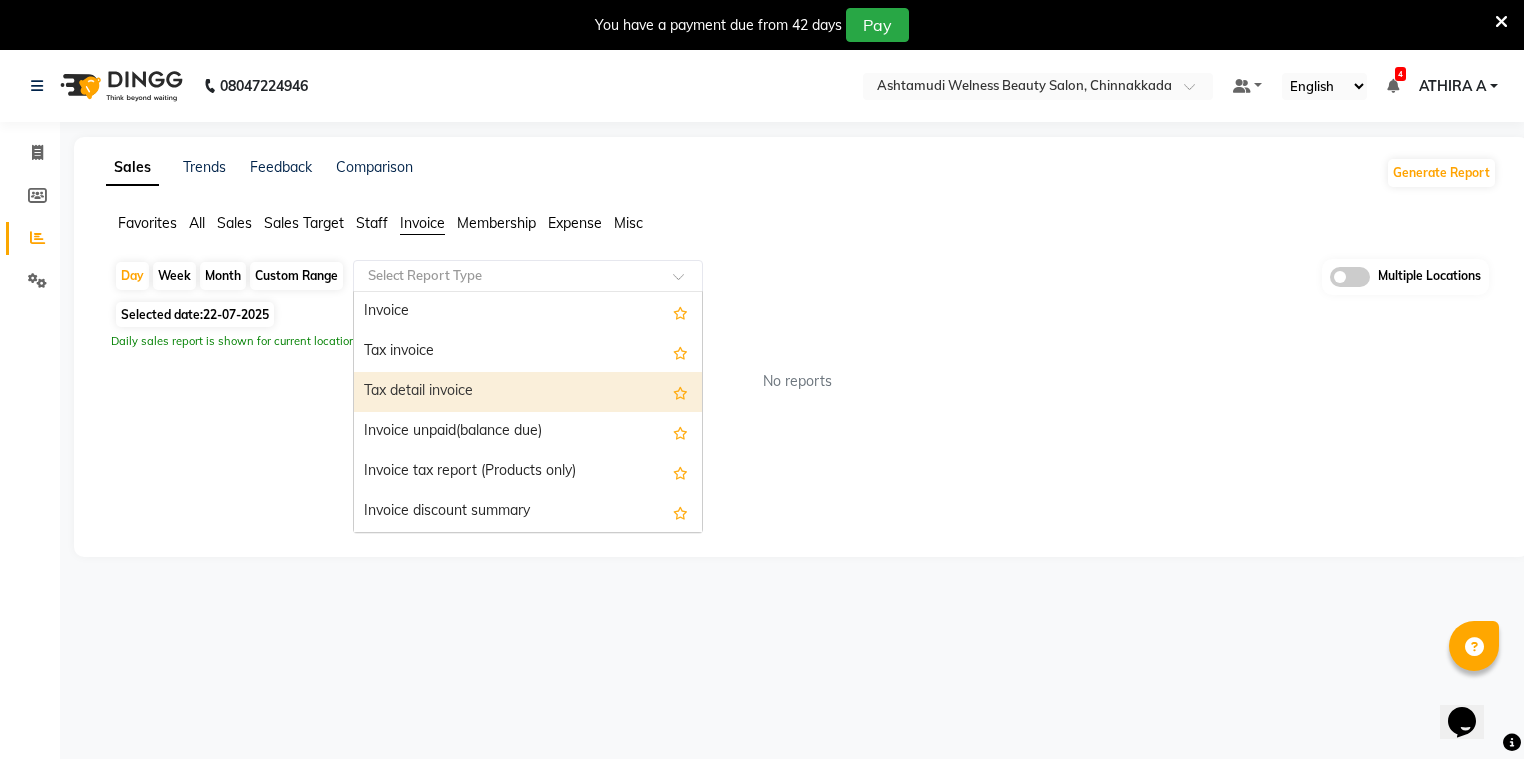 scroll, scrollTop: 80, scrollLeft: 0, axis: vertical 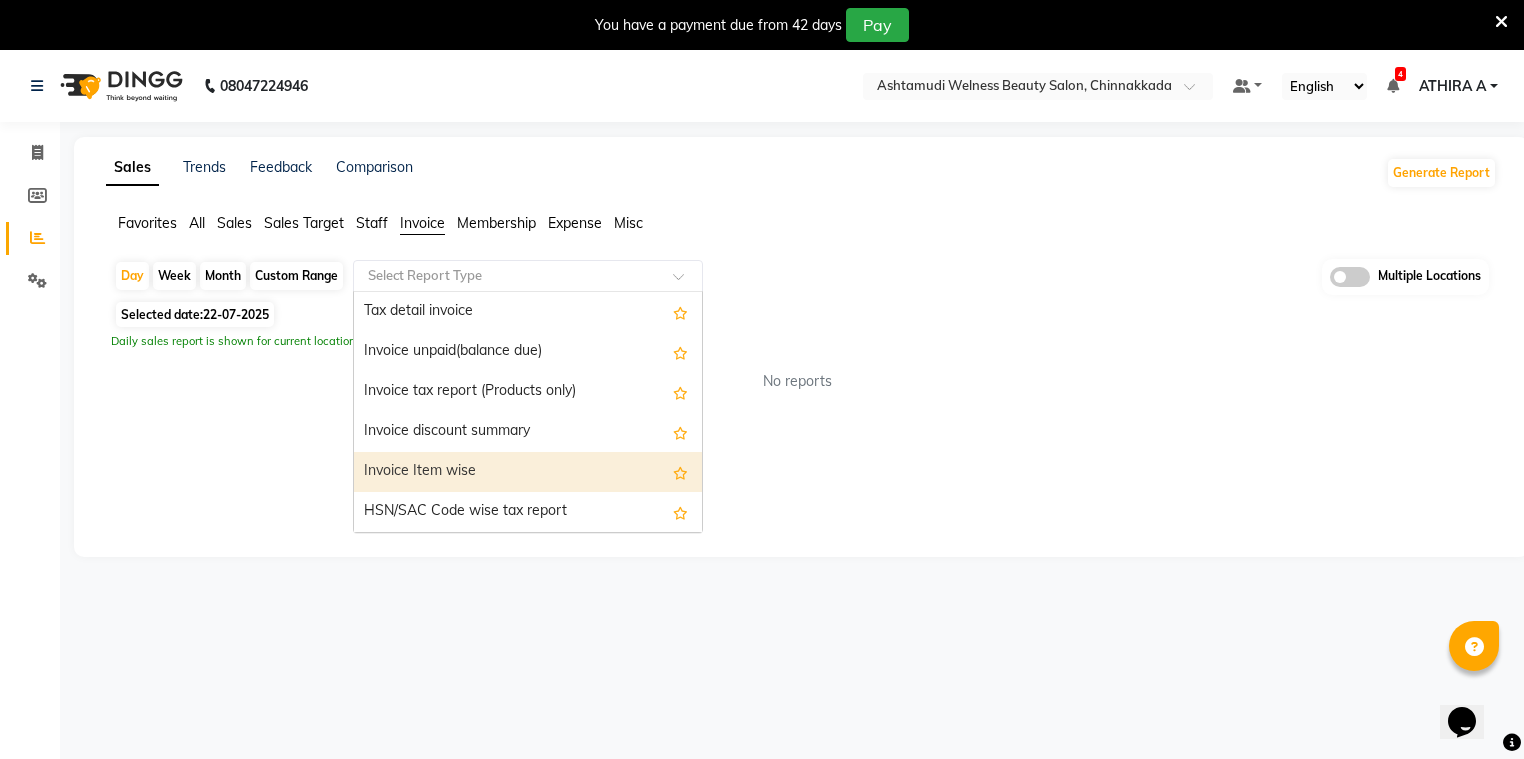 click on "Invoice Item wise" at bounding box center [528, 472] 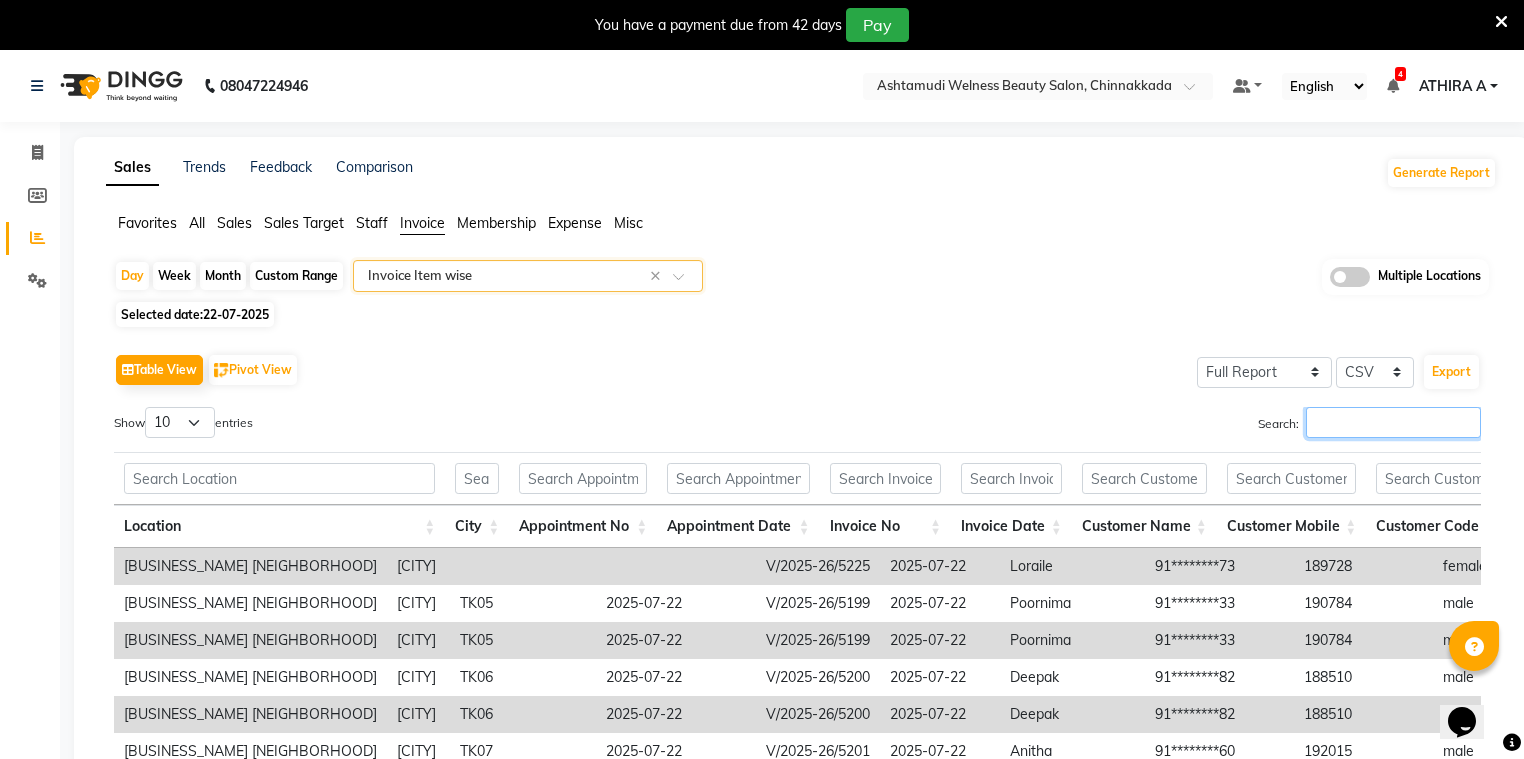click on "Search:" at bounding box center [1393, 422] 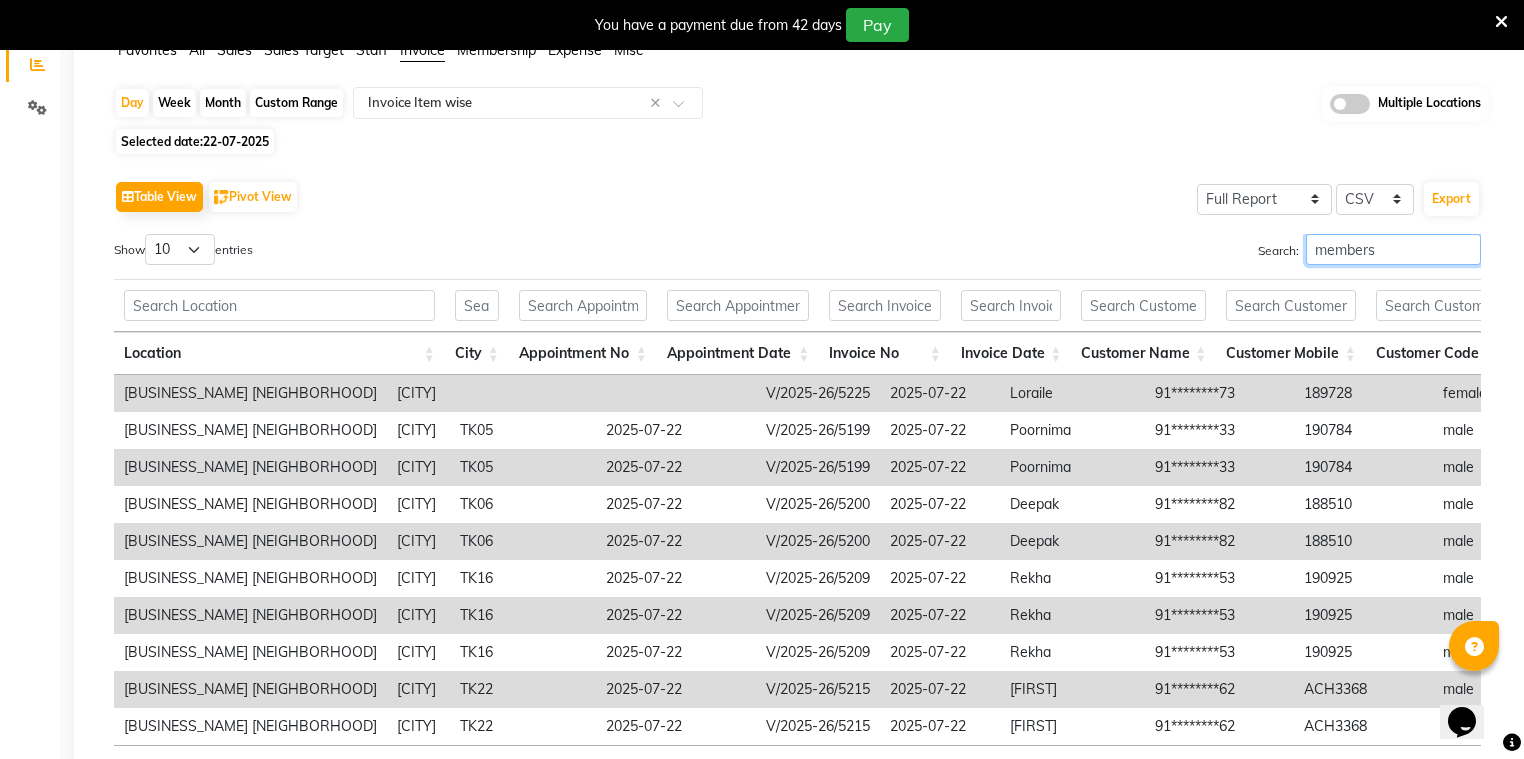 scroll, scrollTop: 240, scrollLeft: 0, axis: vertical 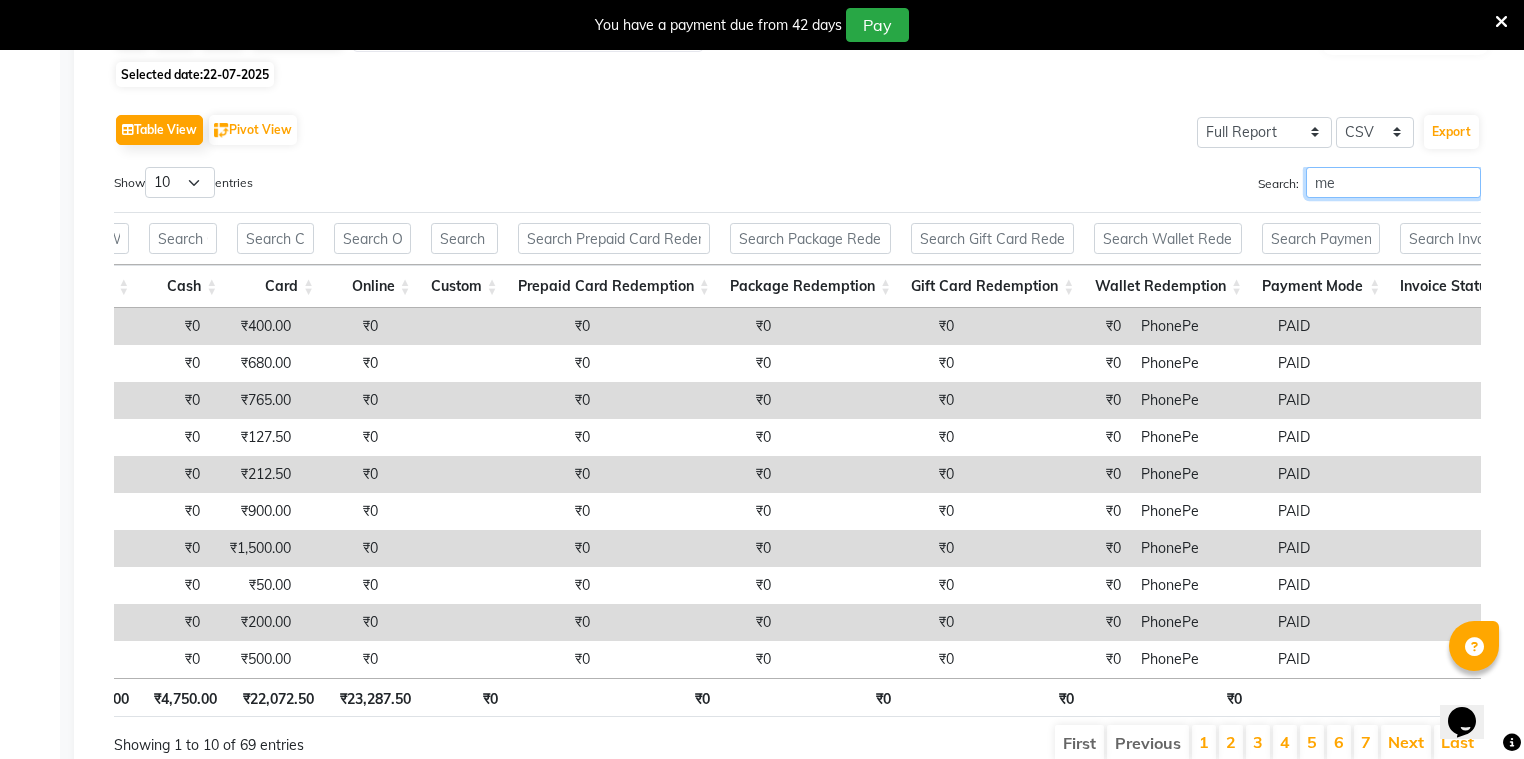 type on "m" 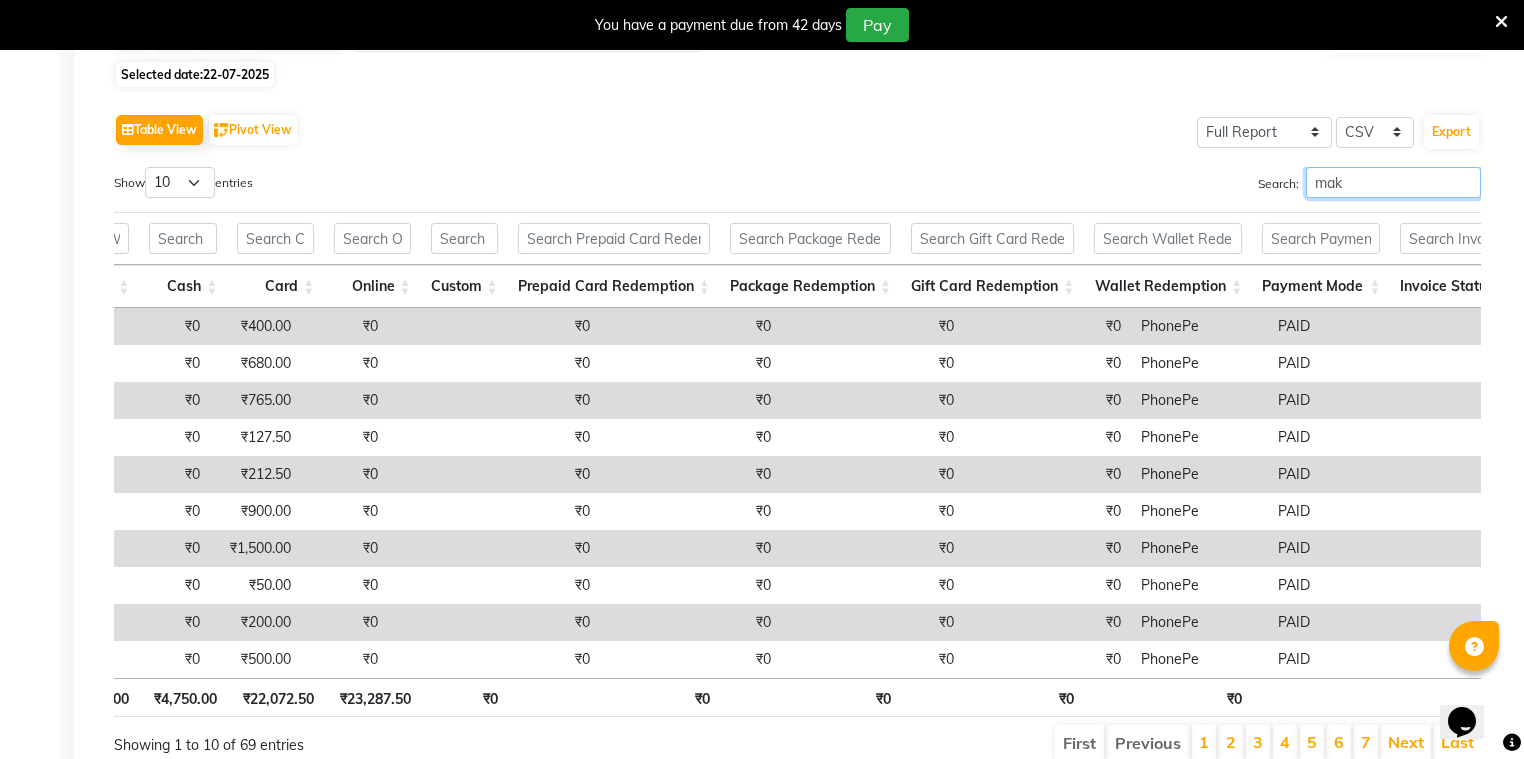 scroll, scrollTop: 50, scrollLeft: 0, axis: vertical 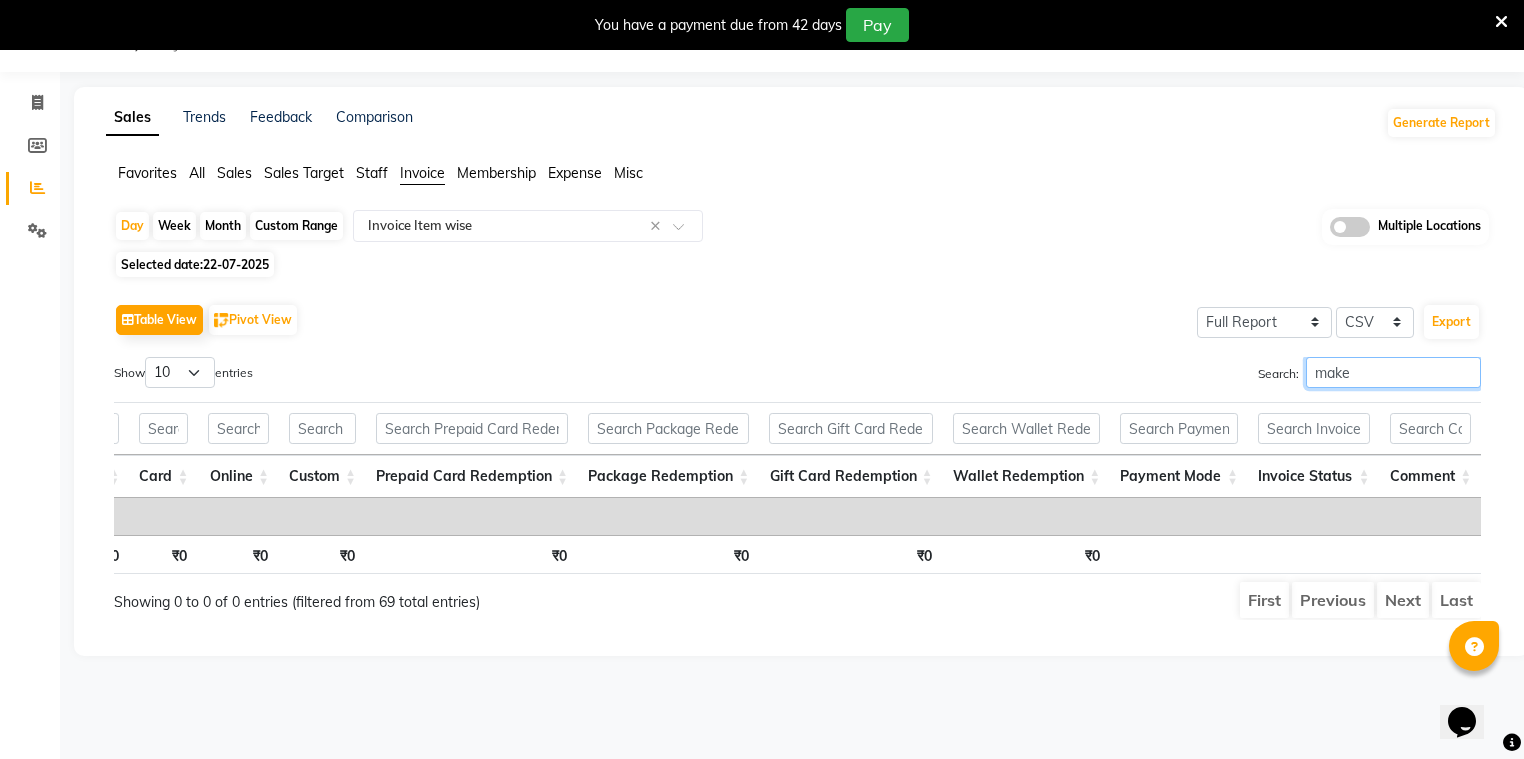 type on "make" 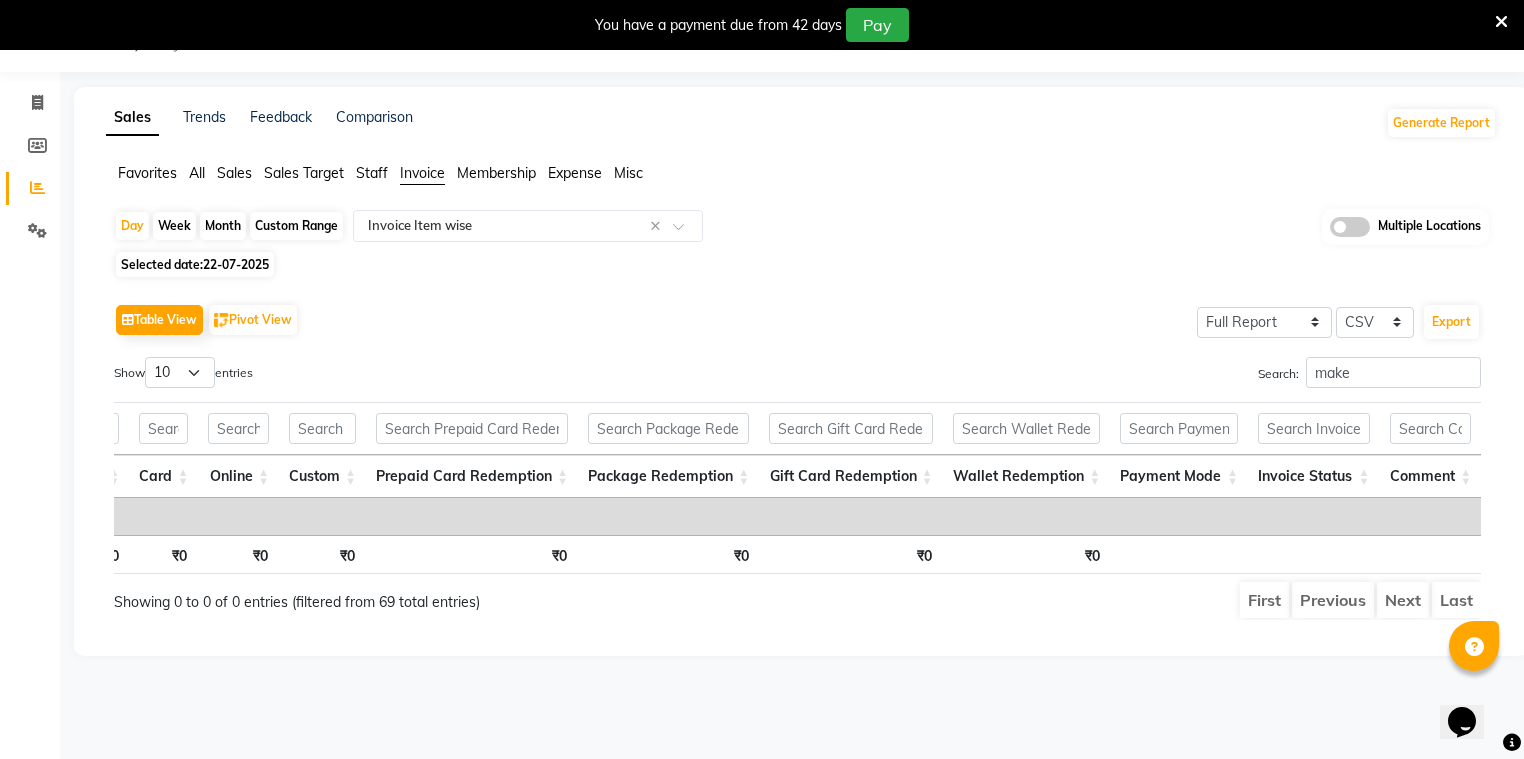 click on "Sales" 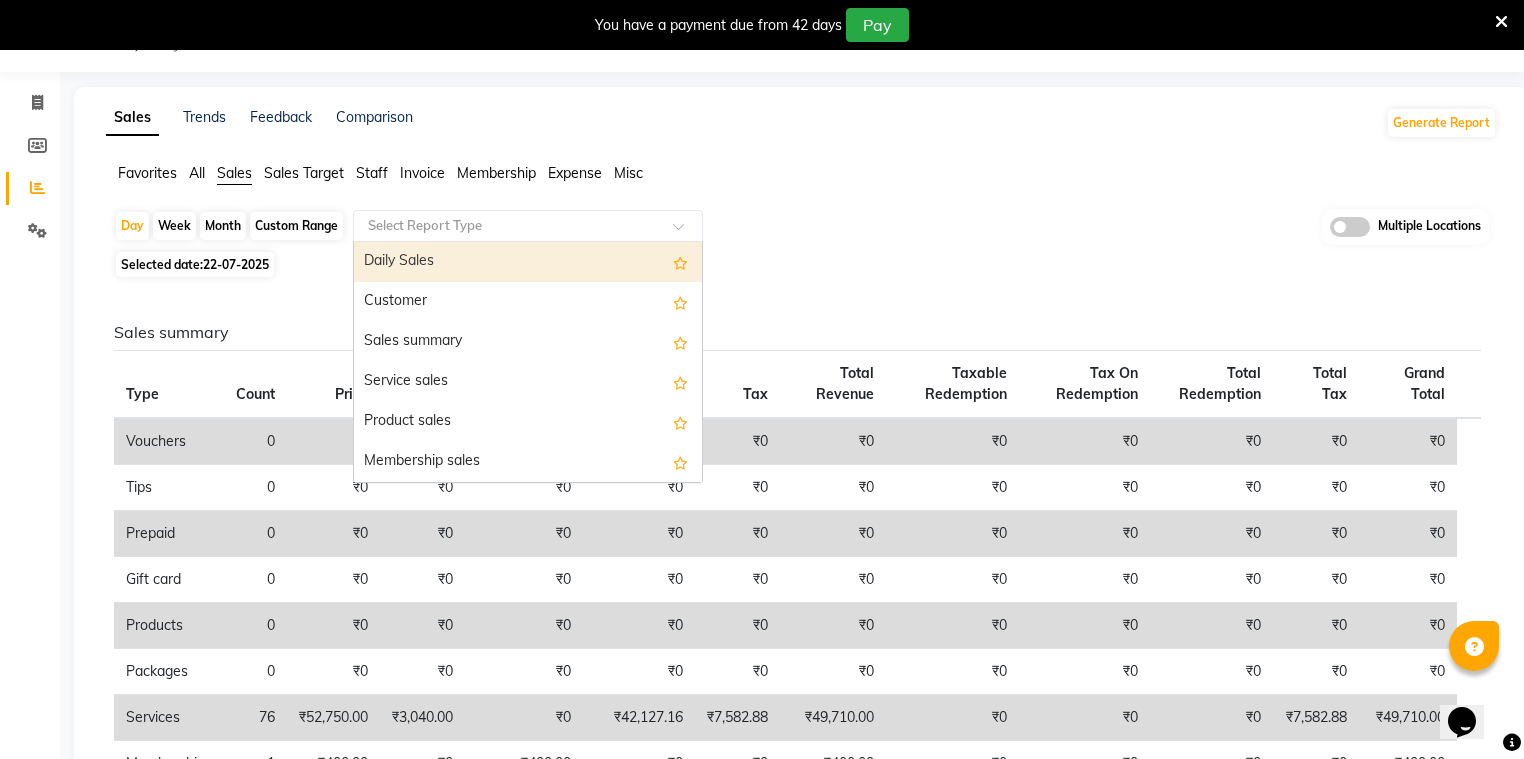 click 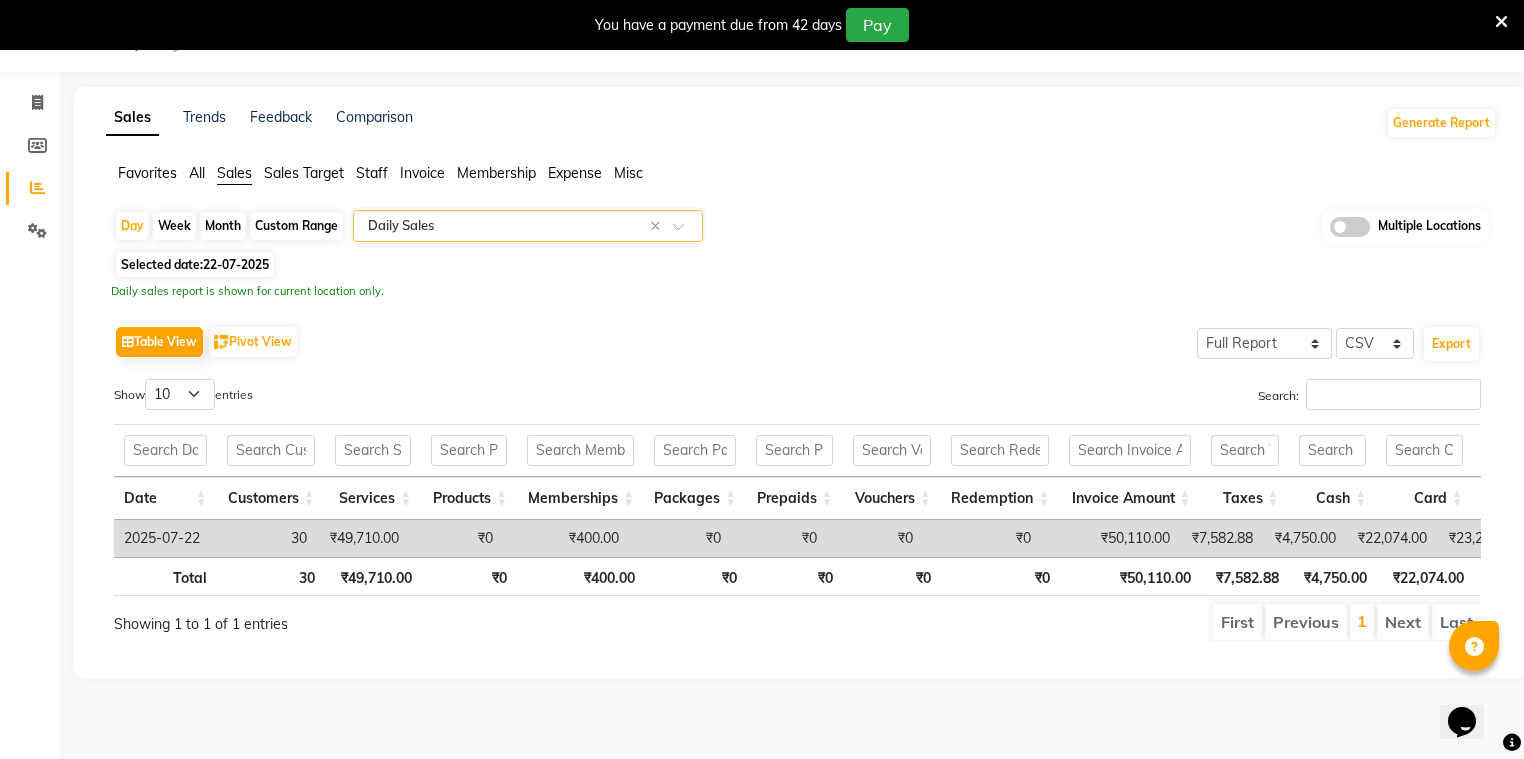 scroll, scrollTop: 0, scrollLeft: 32, axis: horizontal 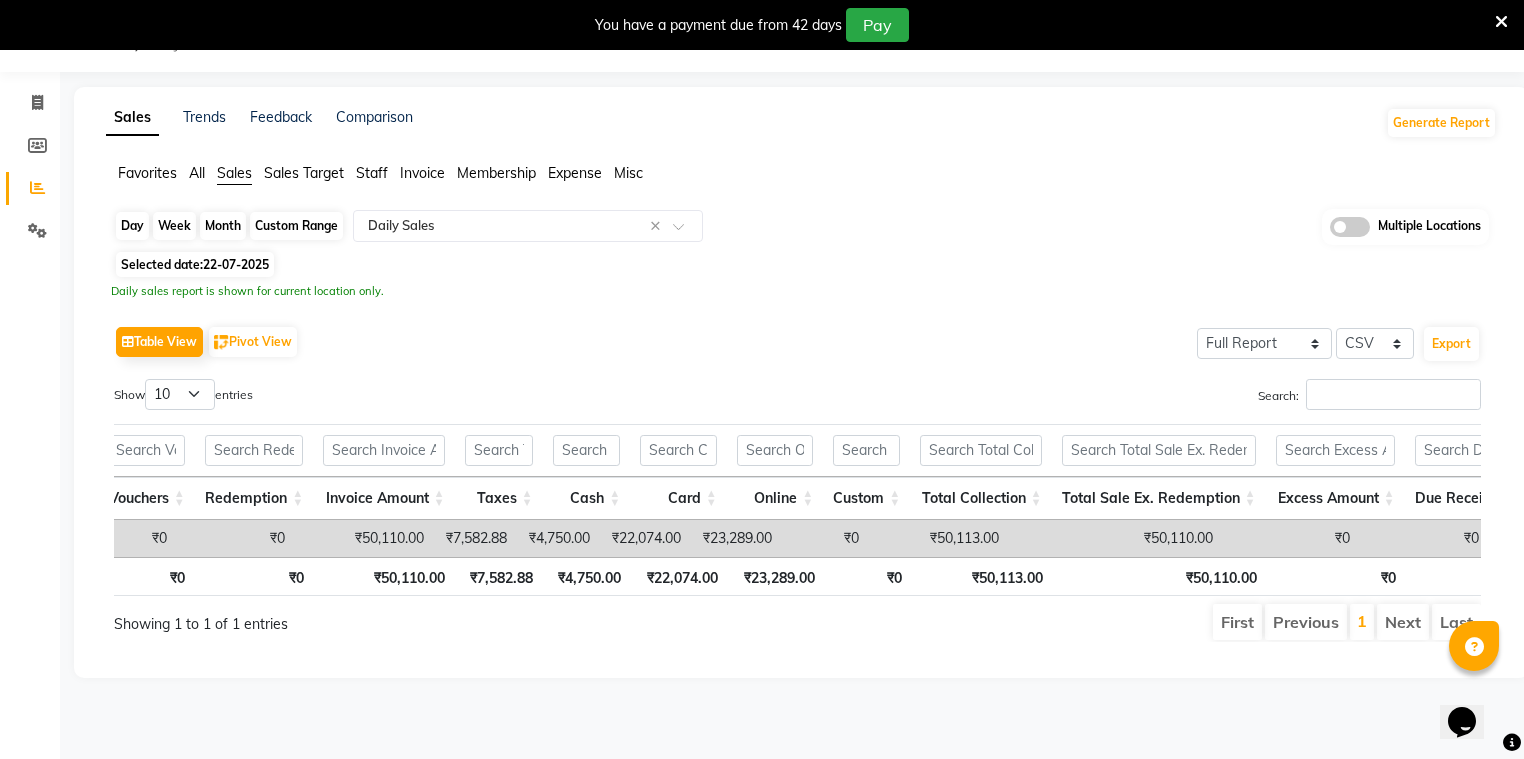 click on "Day" 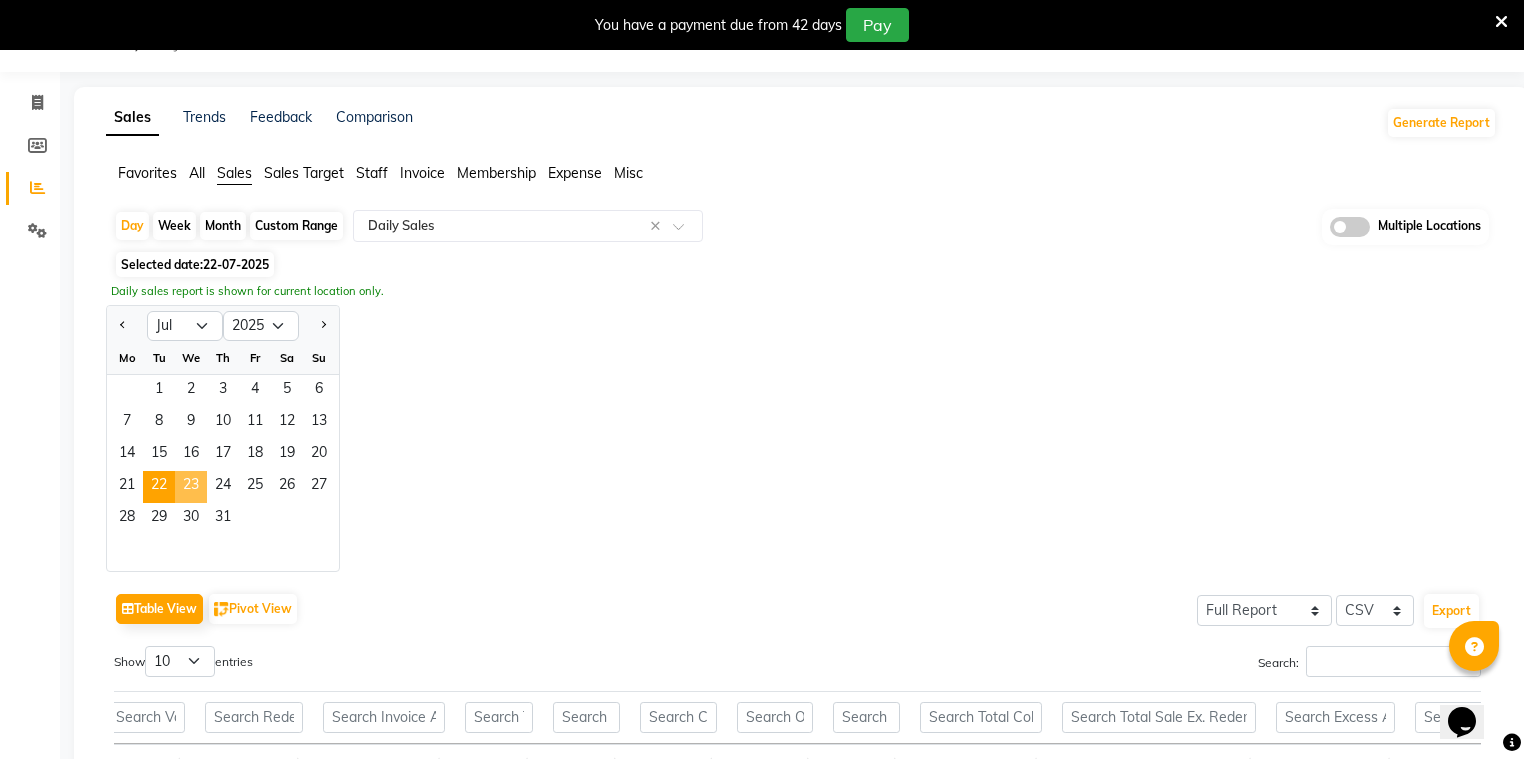 click on "23" 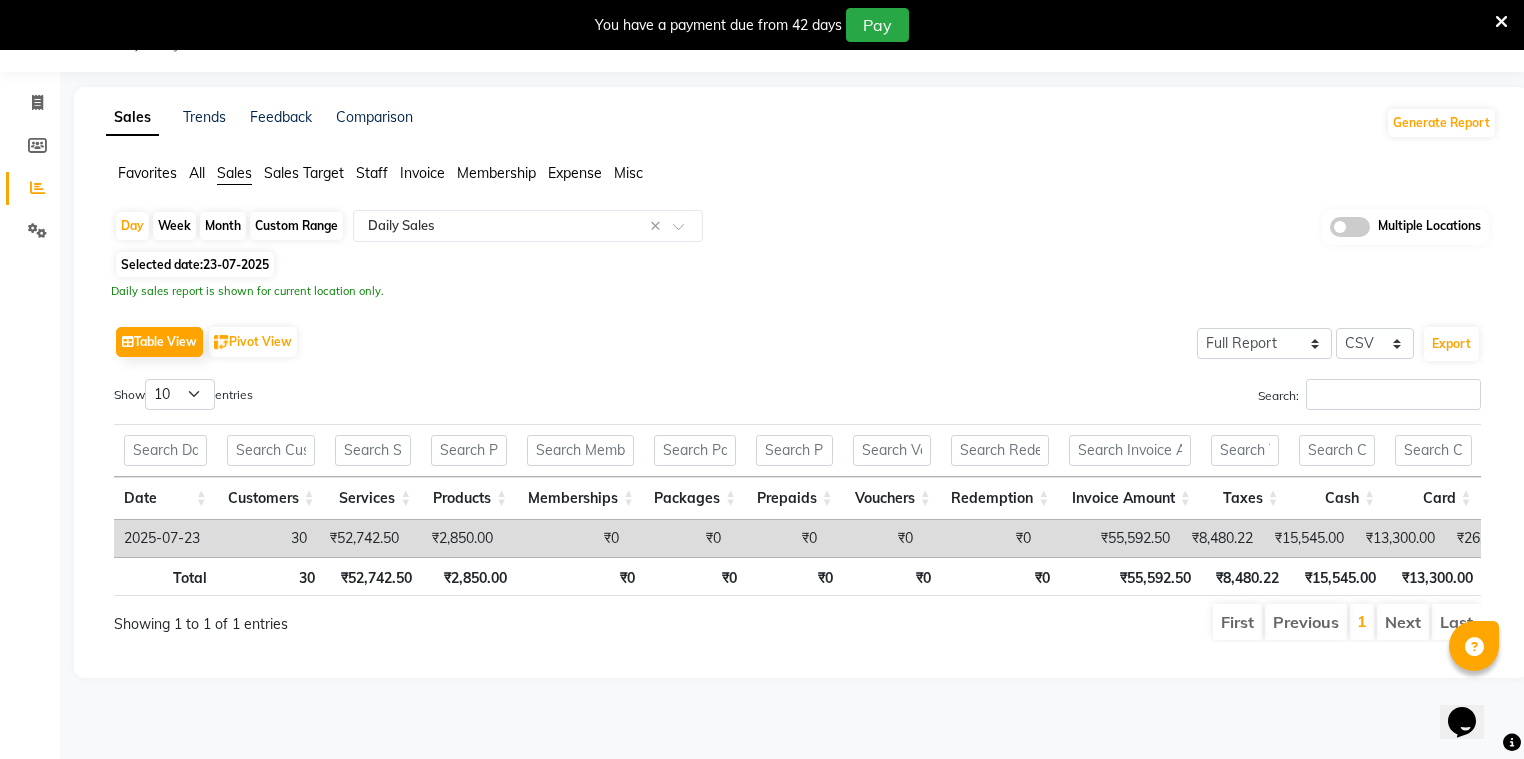 click on "Invoice" 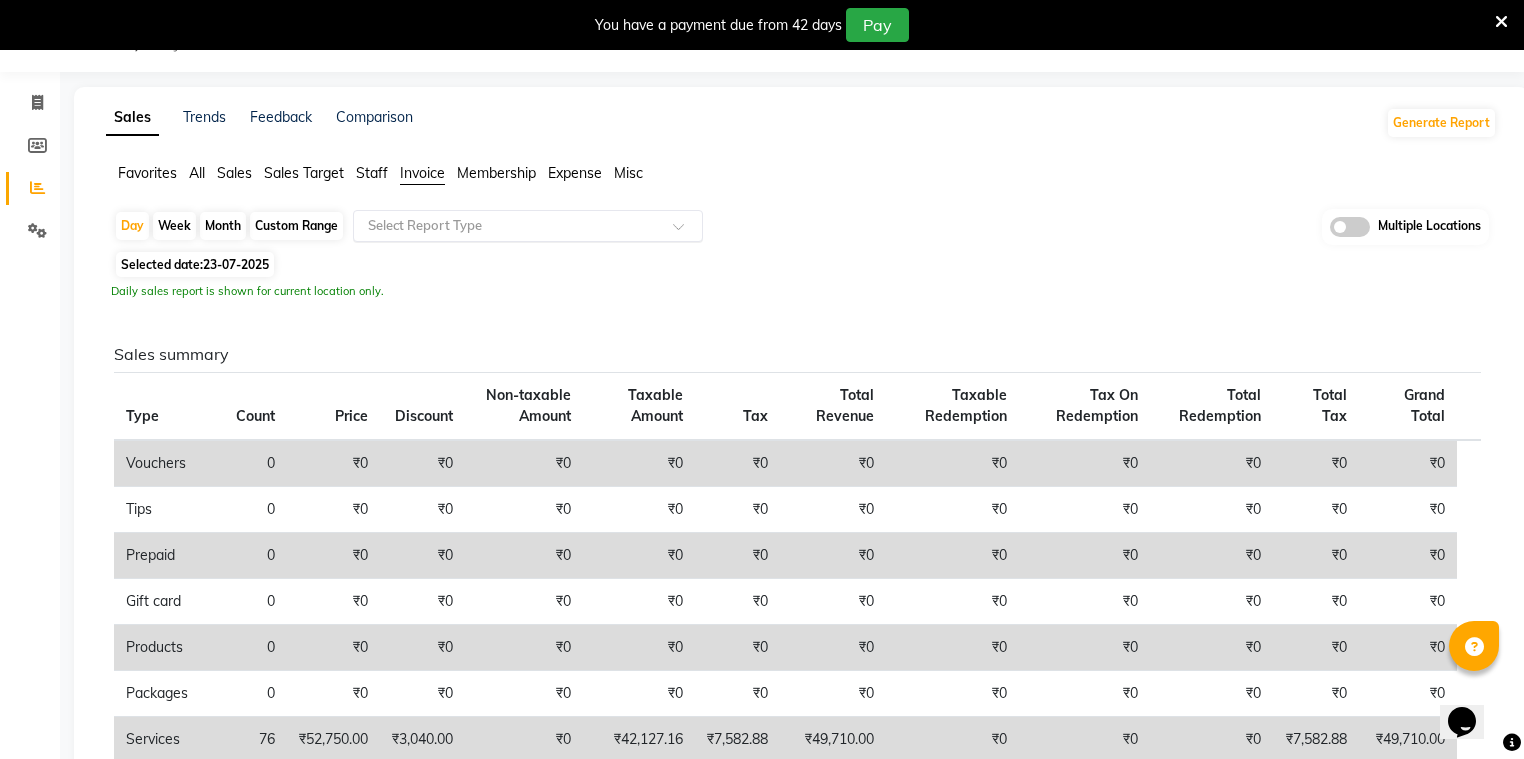 click 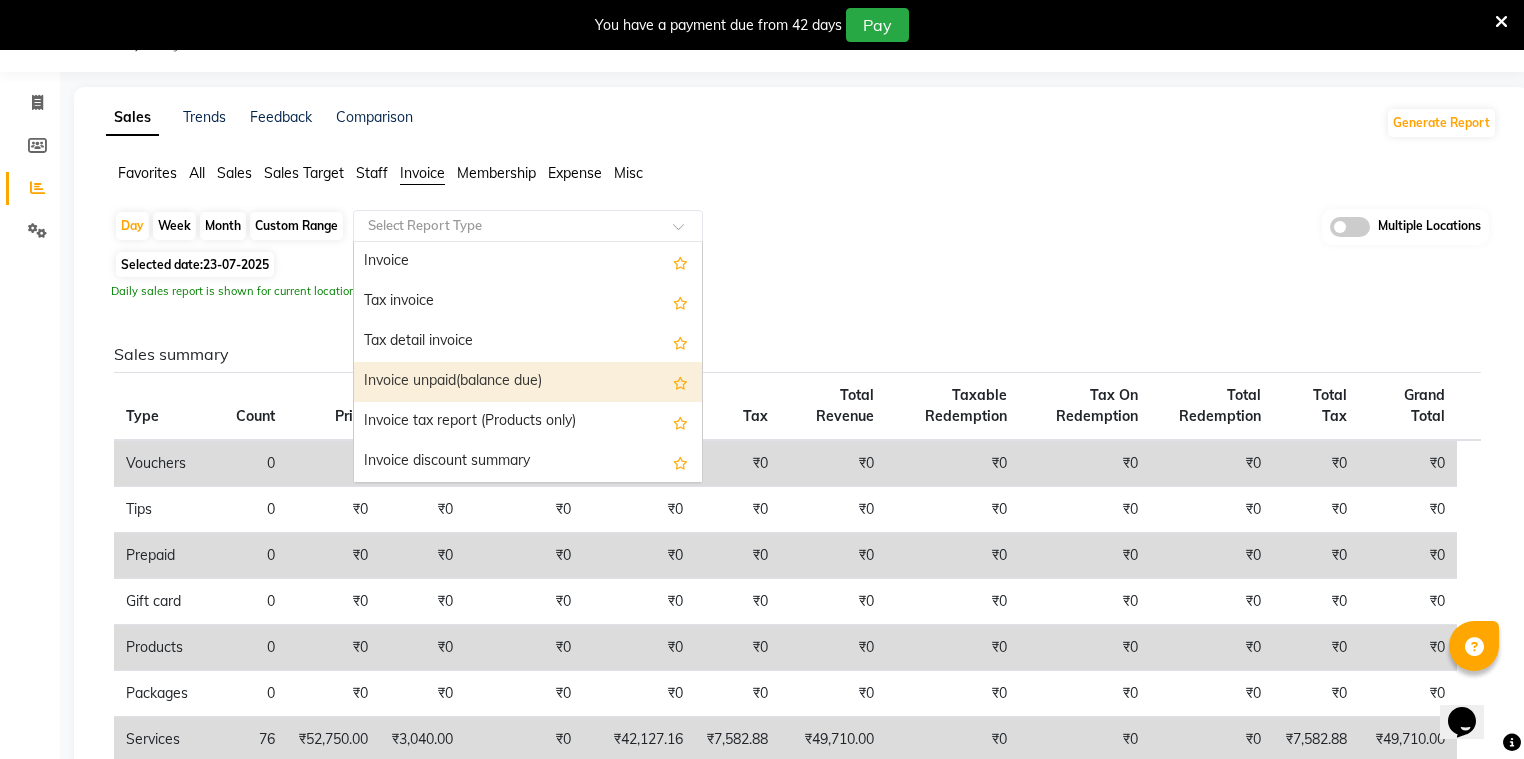 scroll, scrollTop: 80, scrollLeft: 0, axis: vertical 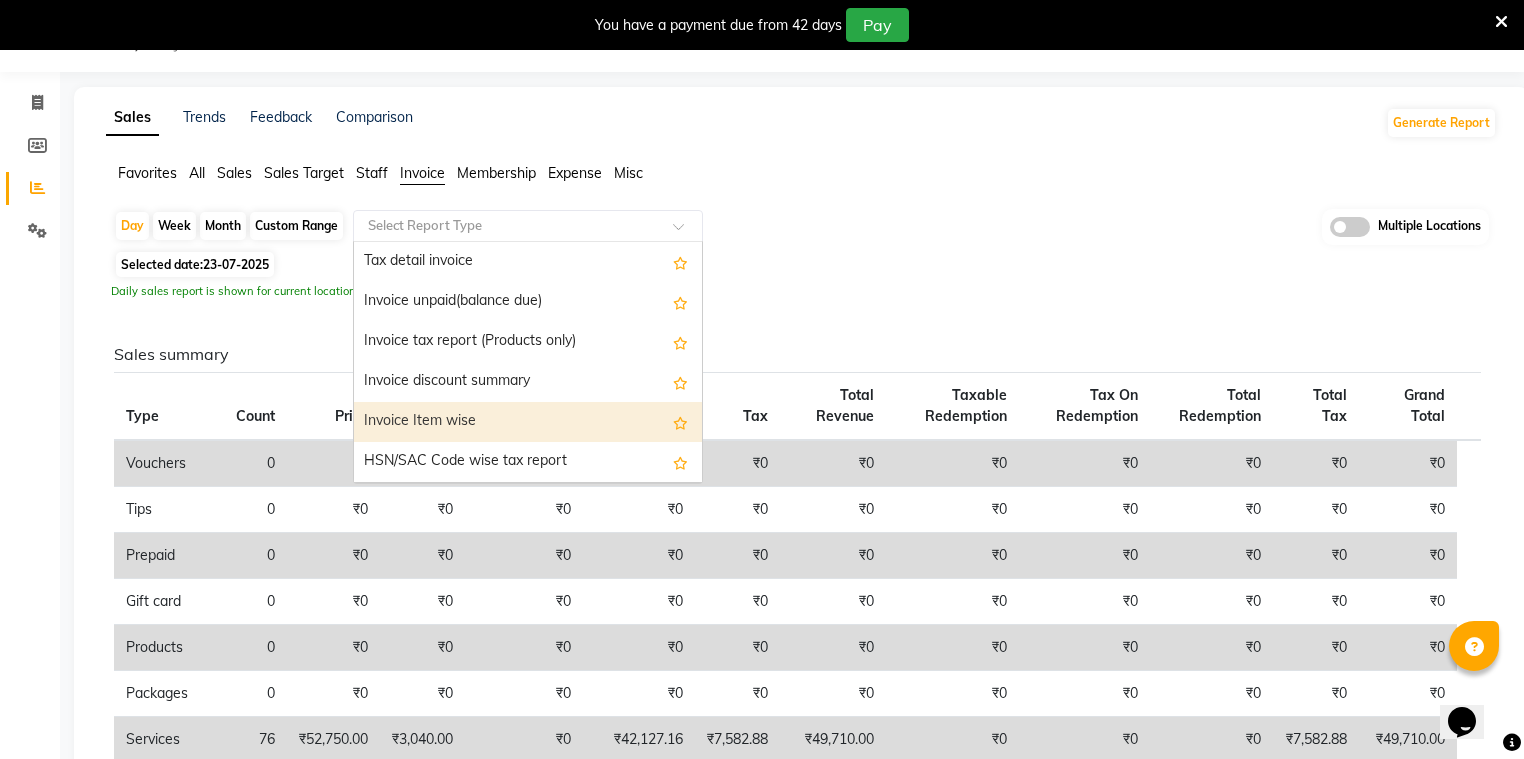 click on "Invoice Item wise" at bounding box center (528, 422) 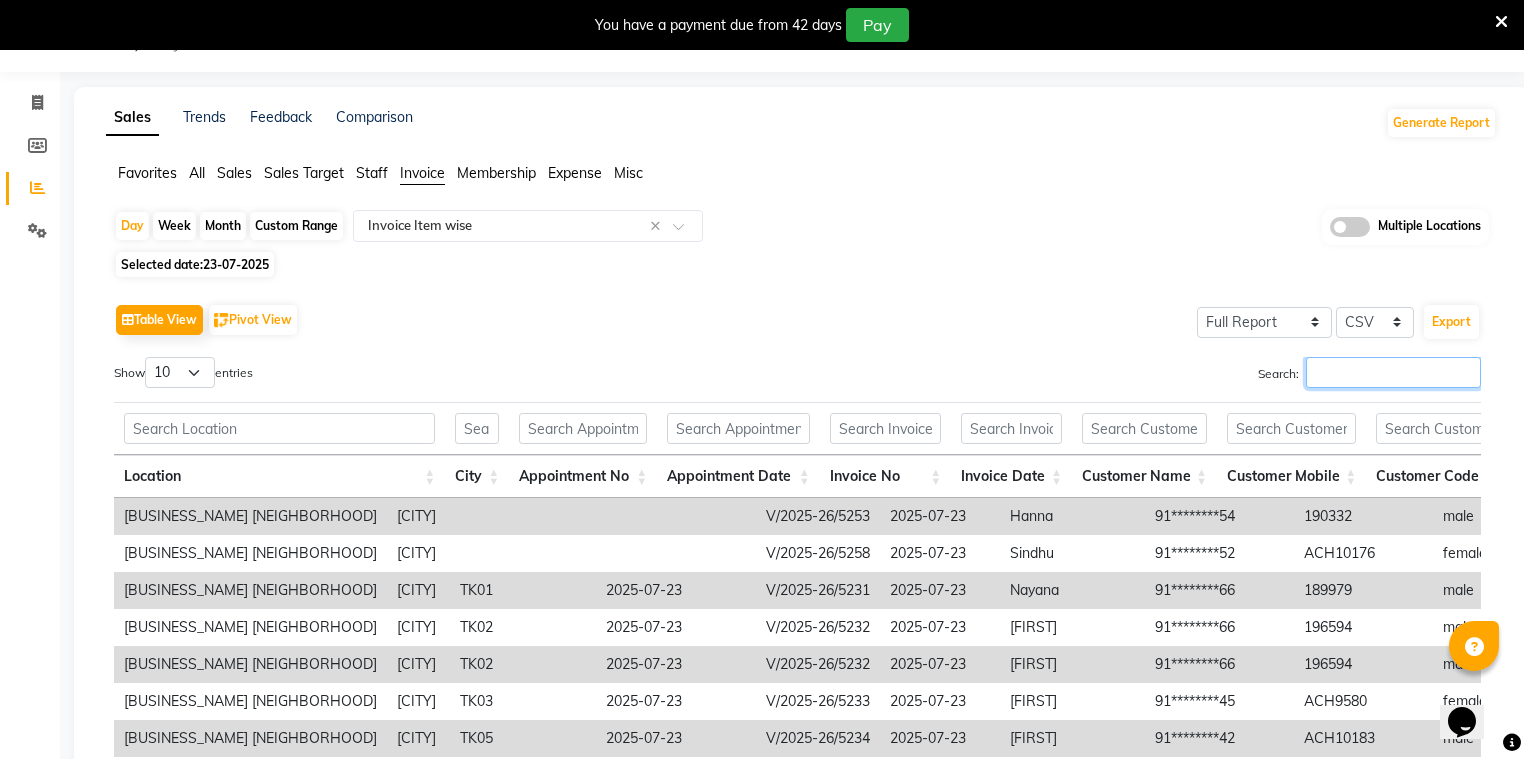 click on "Search:" at bounding box center (1393, 372) 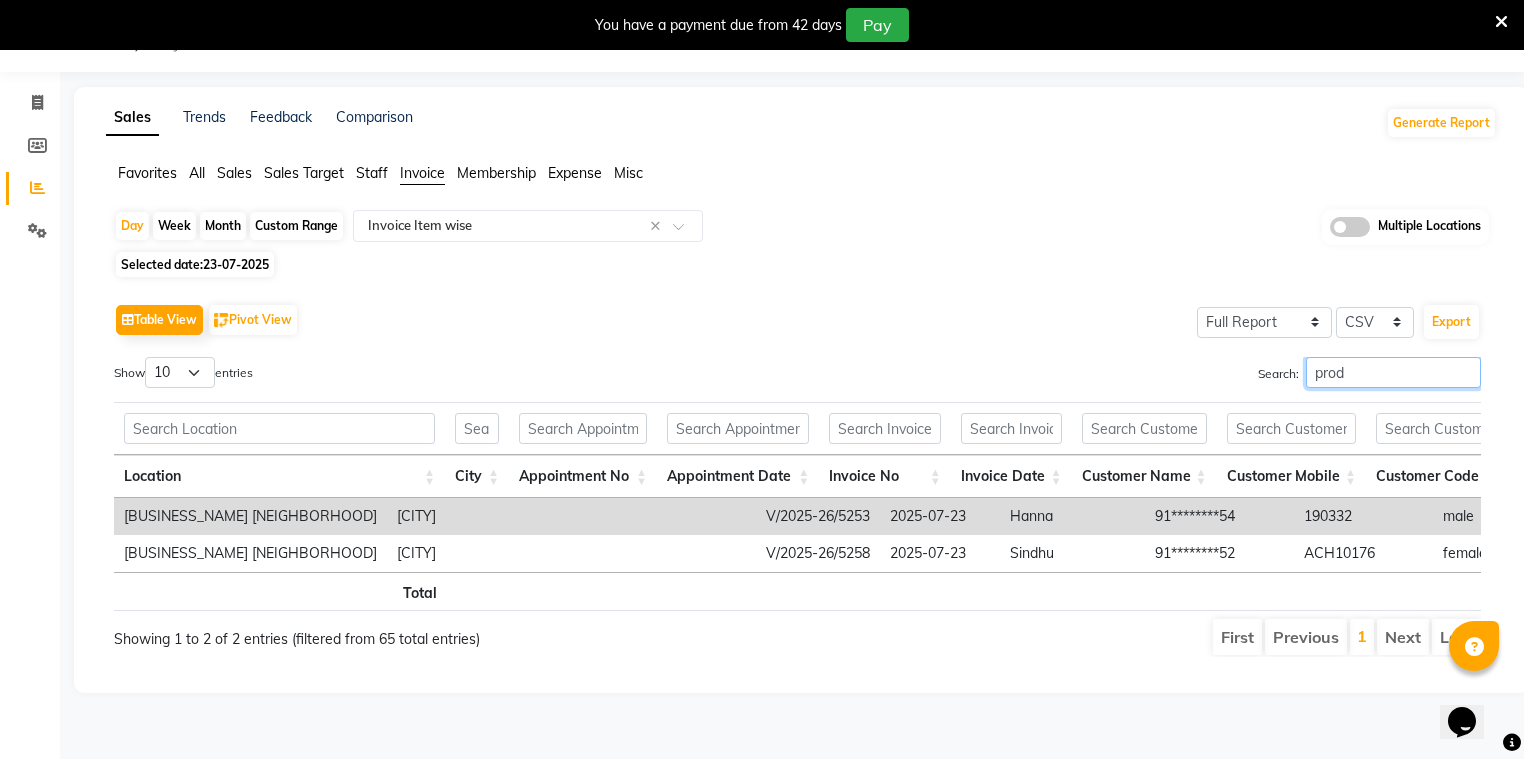 scroll, scrollTop: 0, scrollLeft: 4032, axis: horizontal 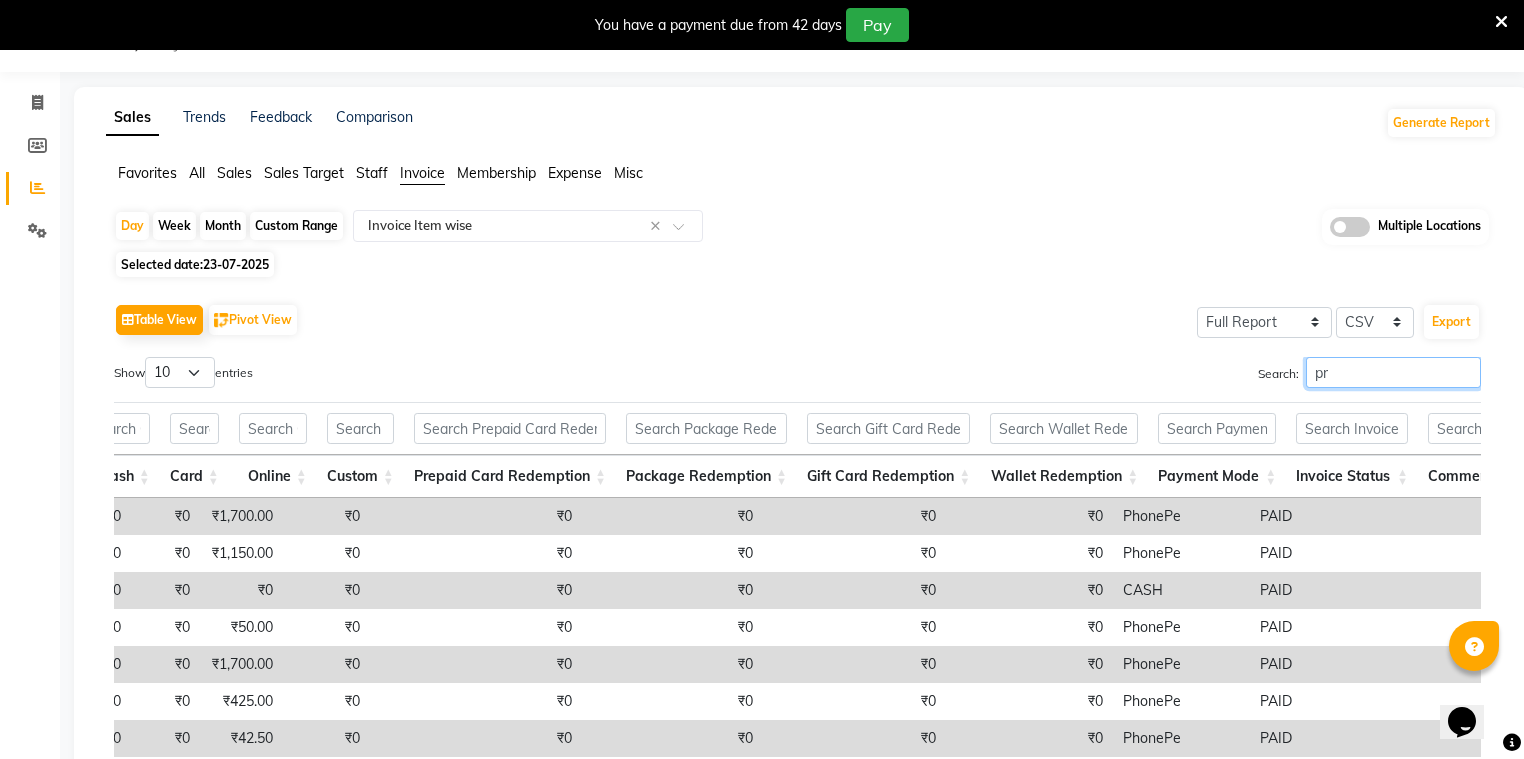 type on "p" 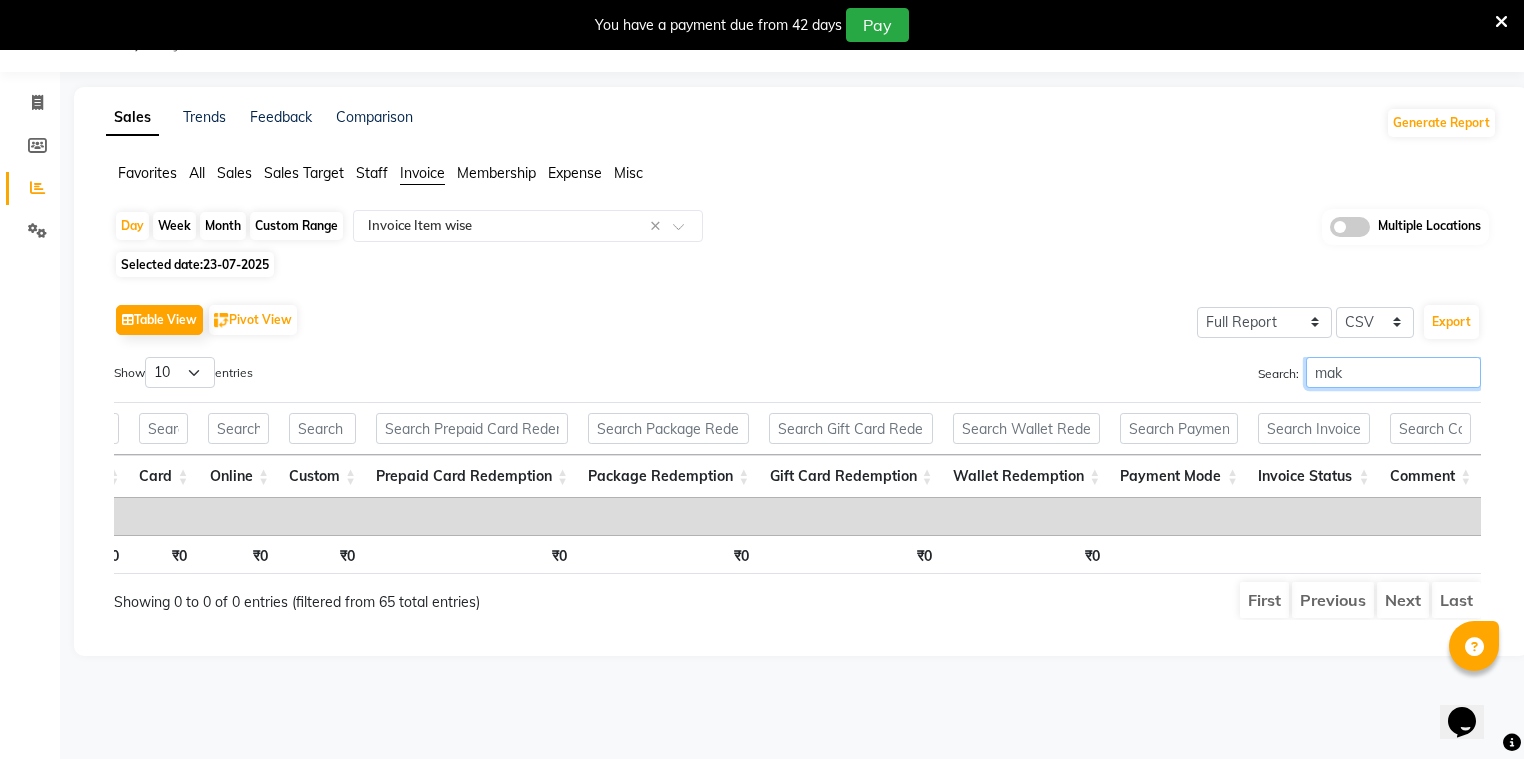 scroll, scrollTop: 0, scrollLeft: 3627, axis: horizontal 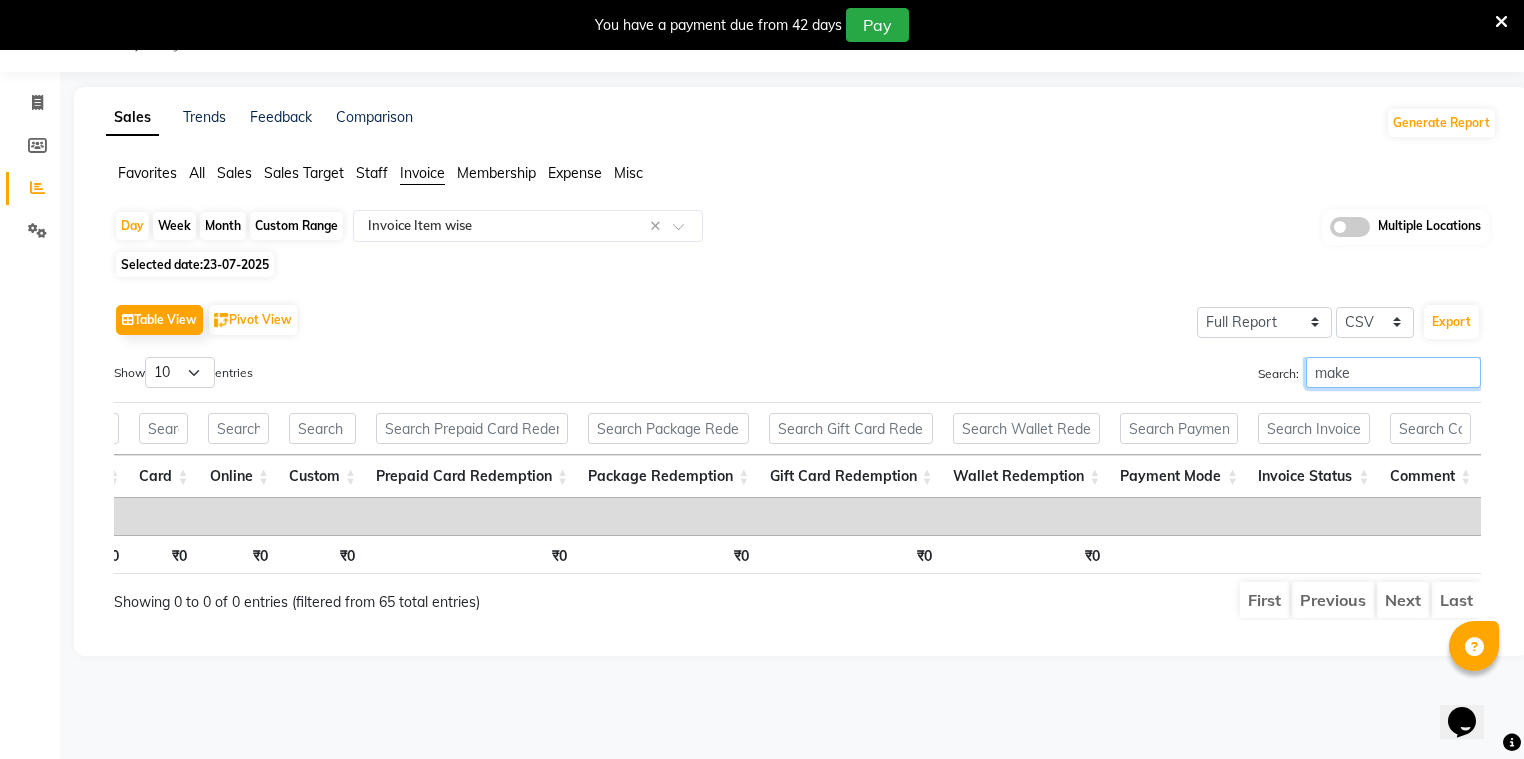 type on "make" 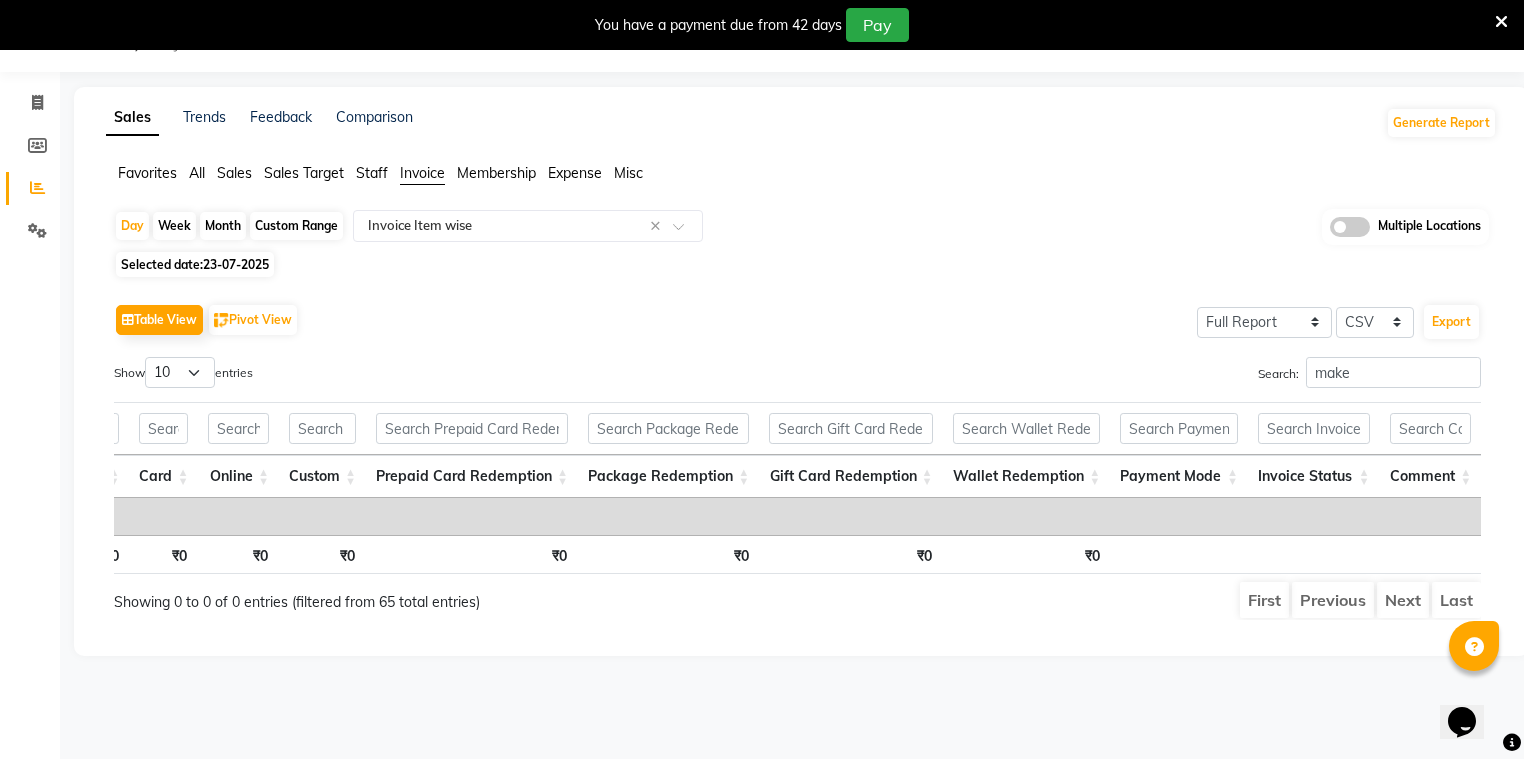 click on "Sales" 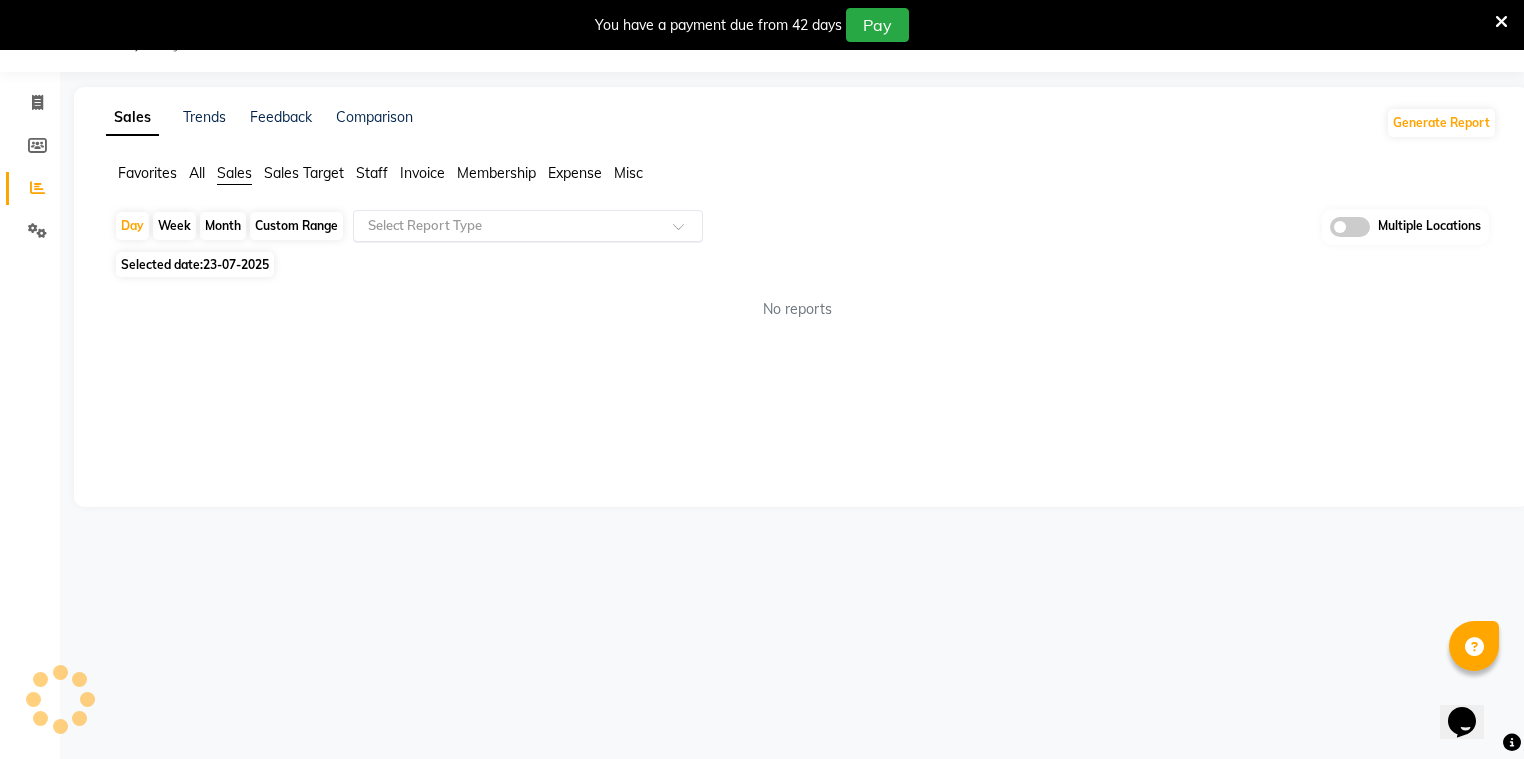 click on "Select Report Type" 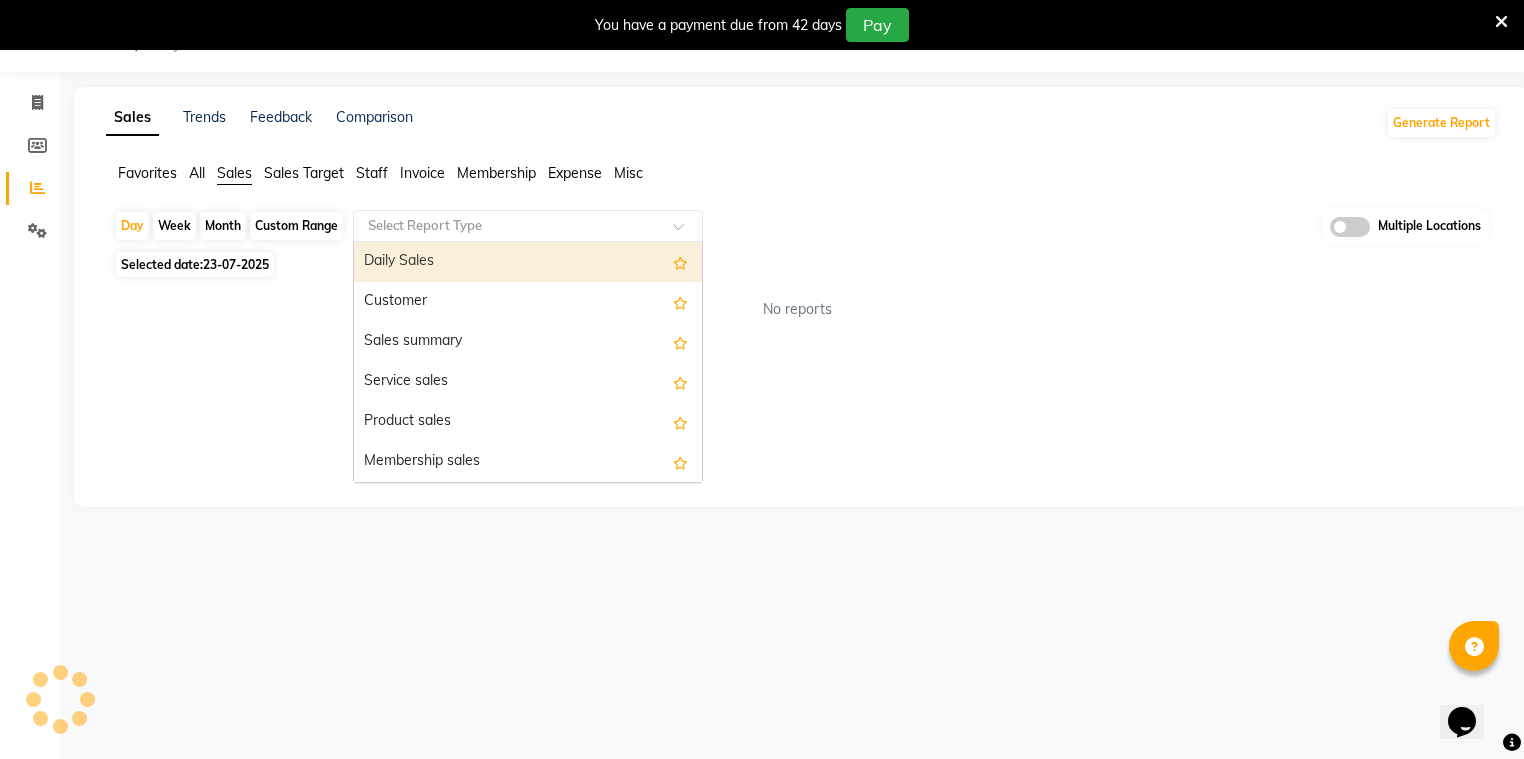 click on "Daily Sales" at bounding box center (528, 262) 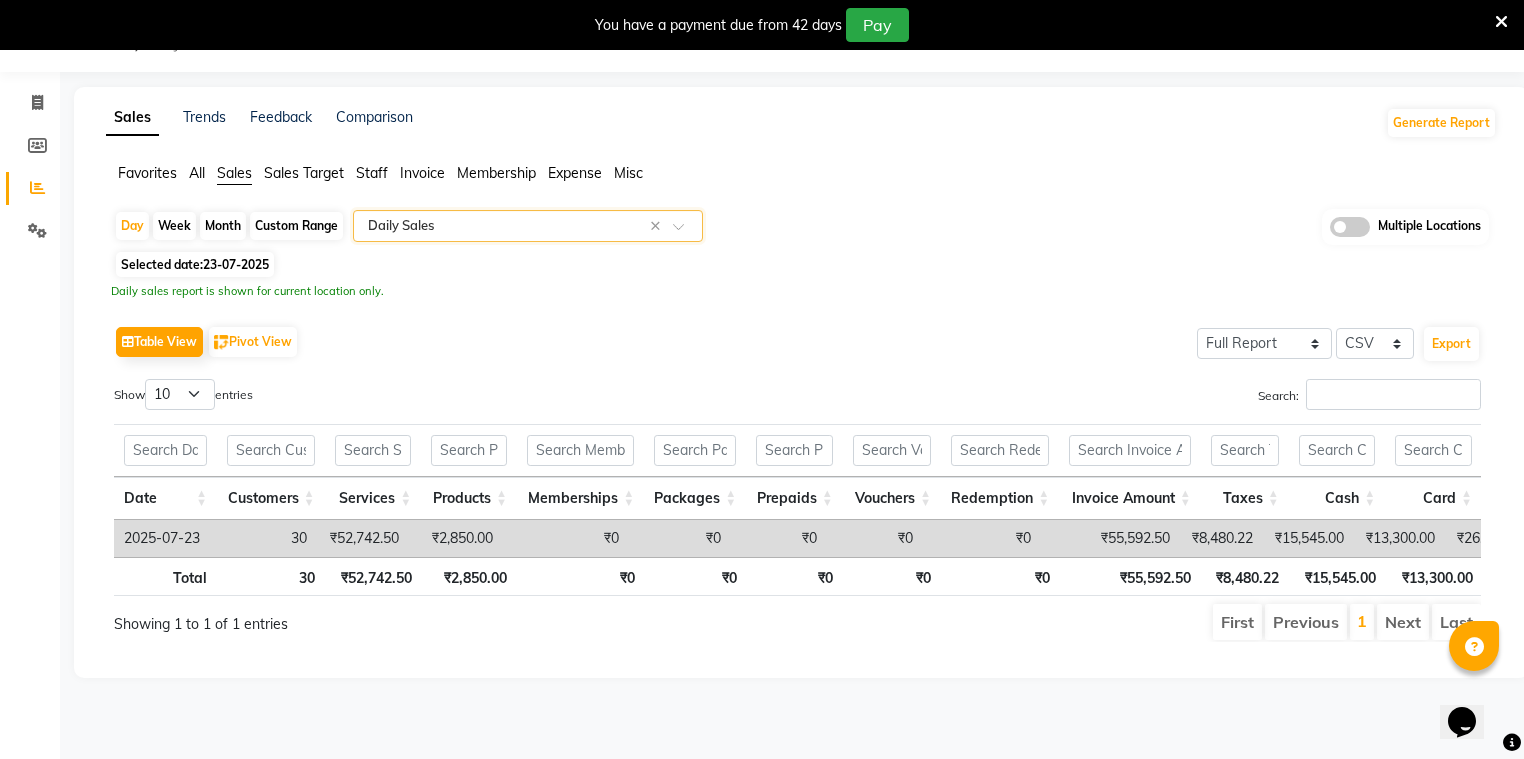 scroll, scrollTop: 0, scrollLeft: 152, axis: horizontal 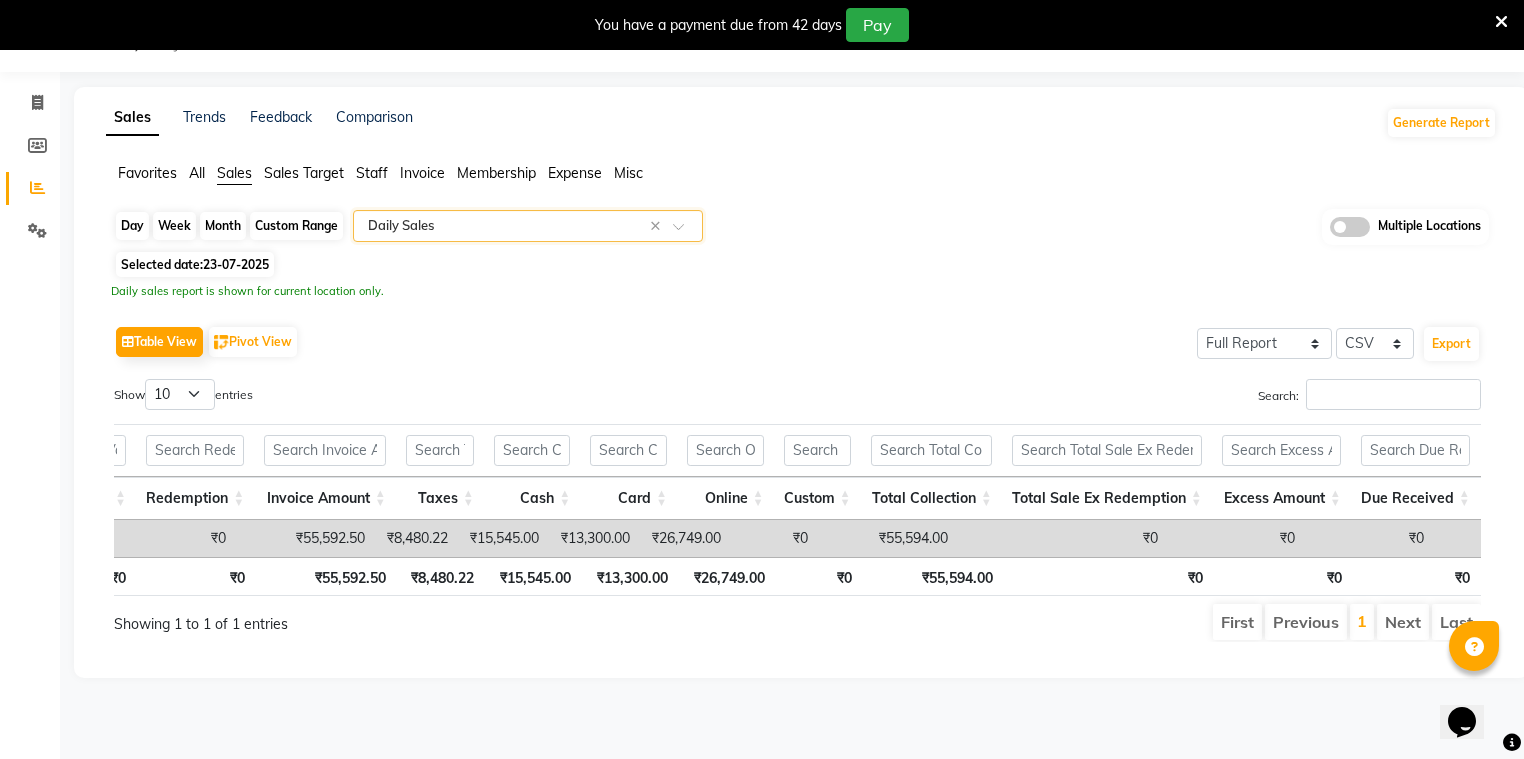click on "Day" 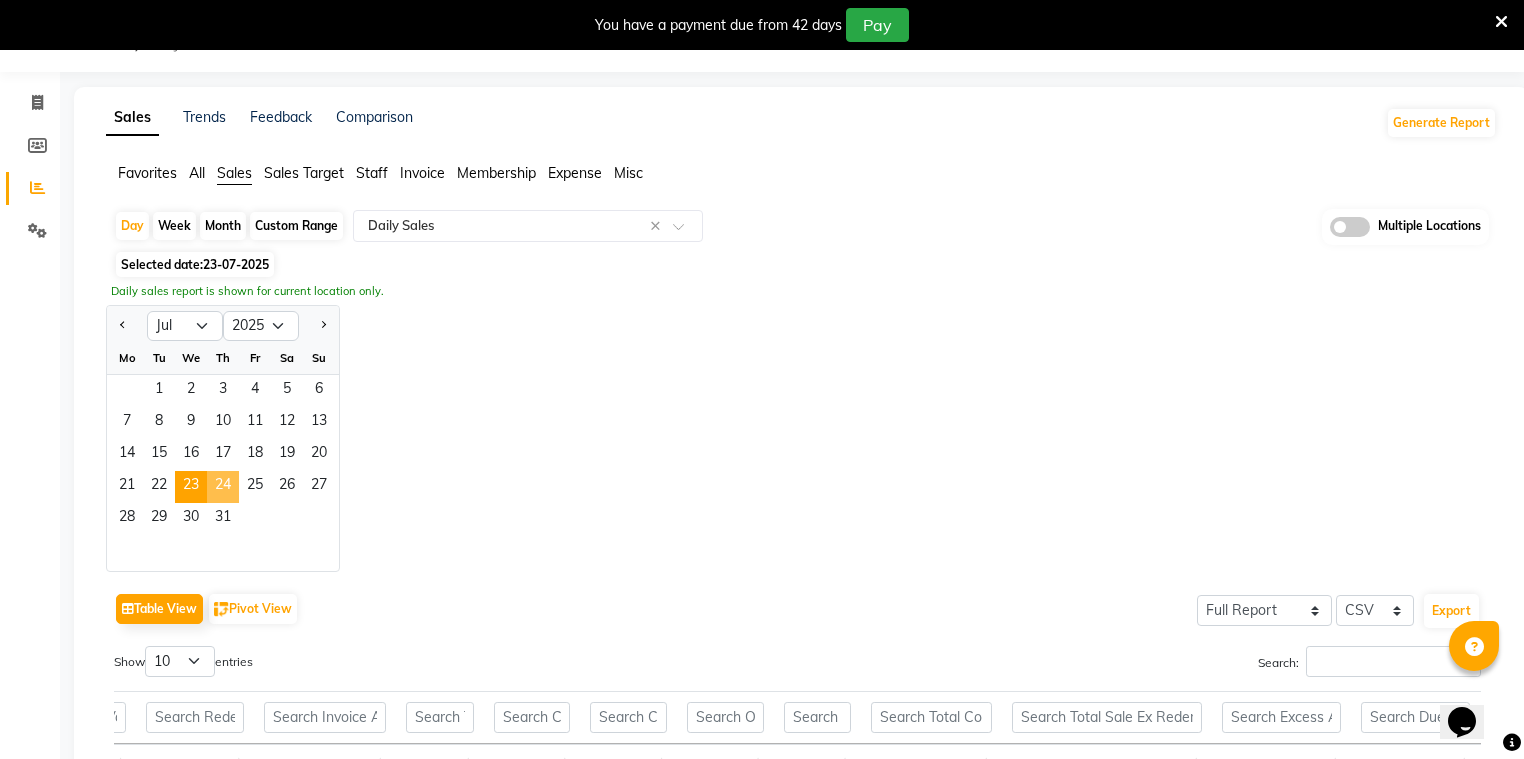 click on "24" 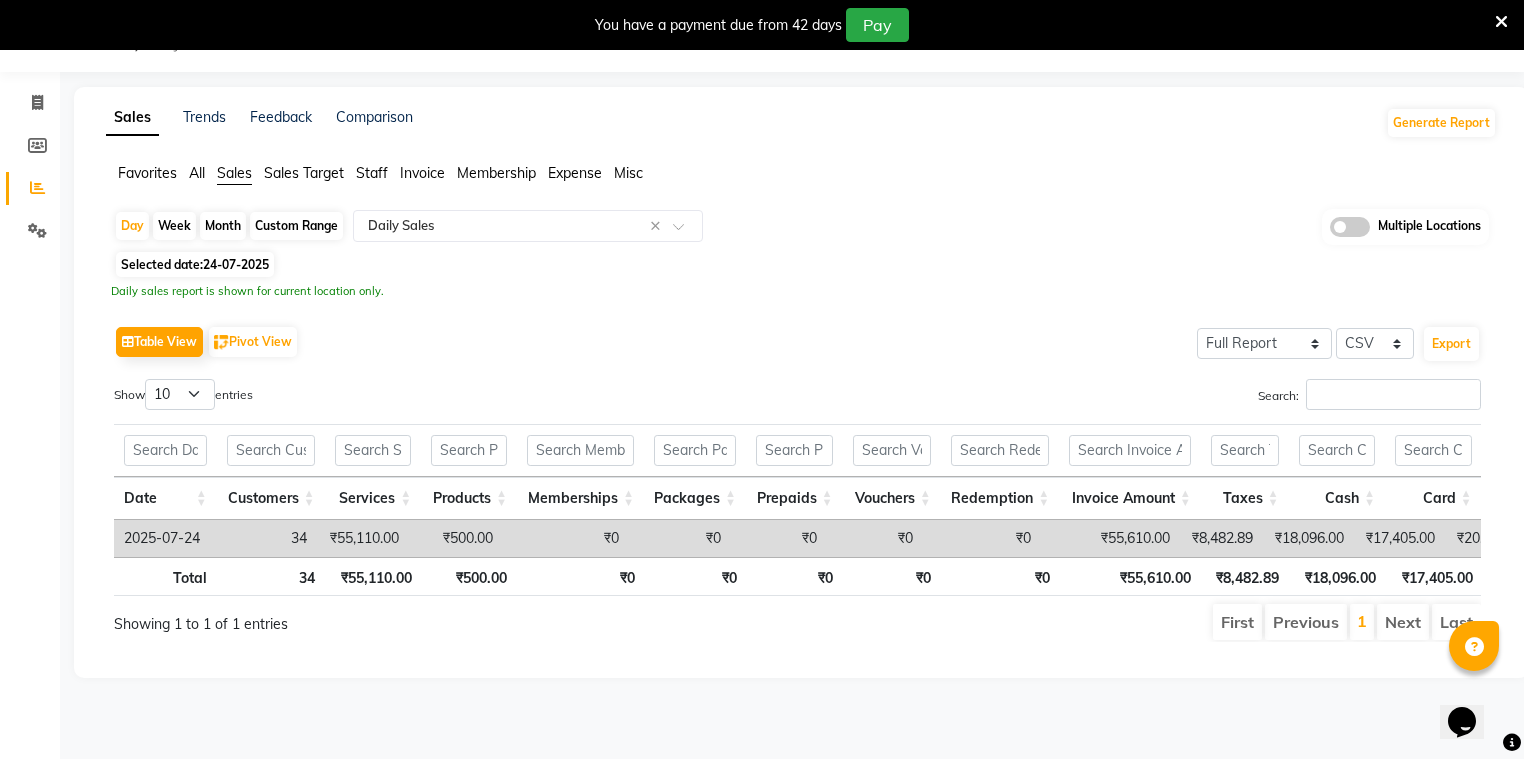 click on "Invoice" 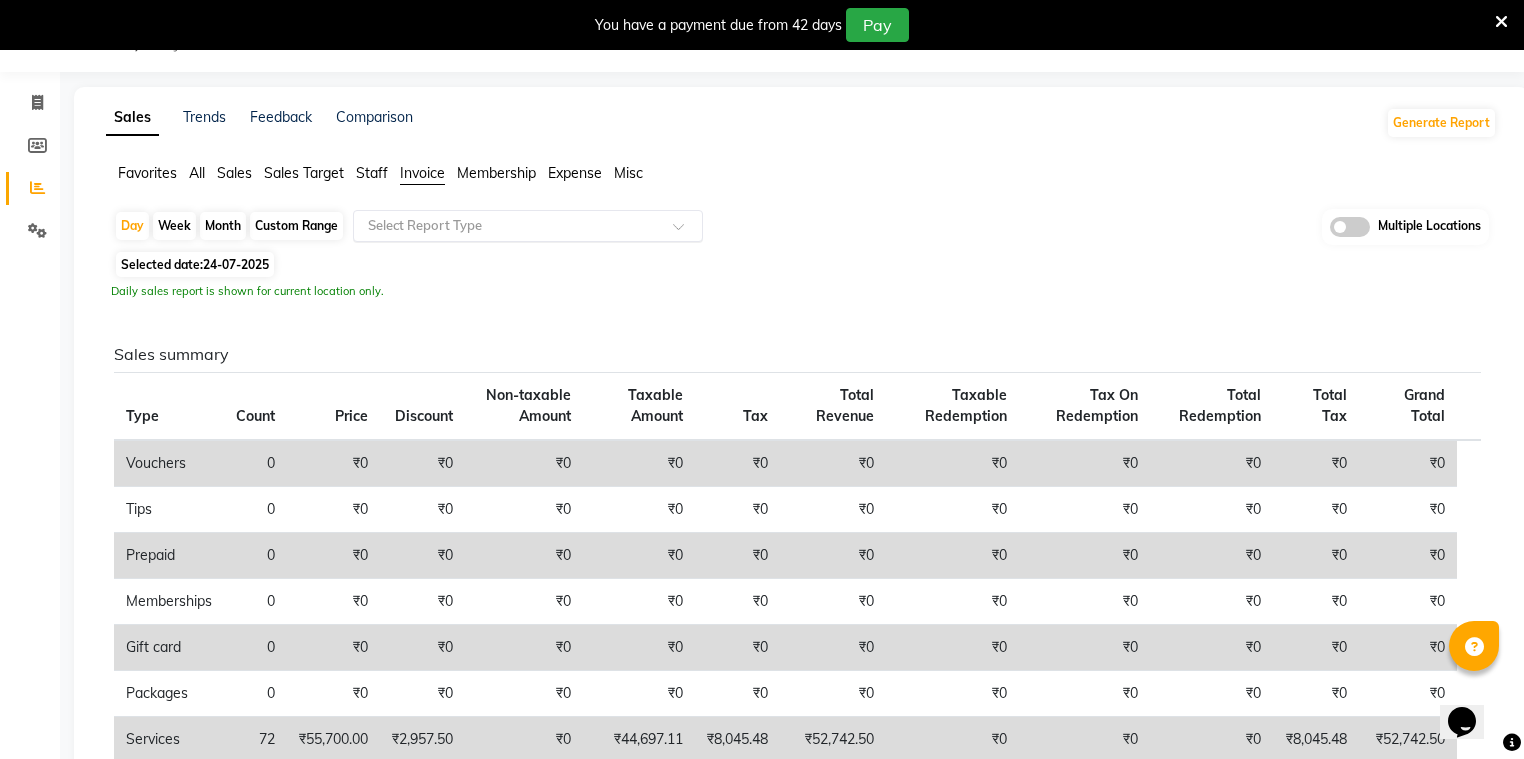 click on "Select Report Type" 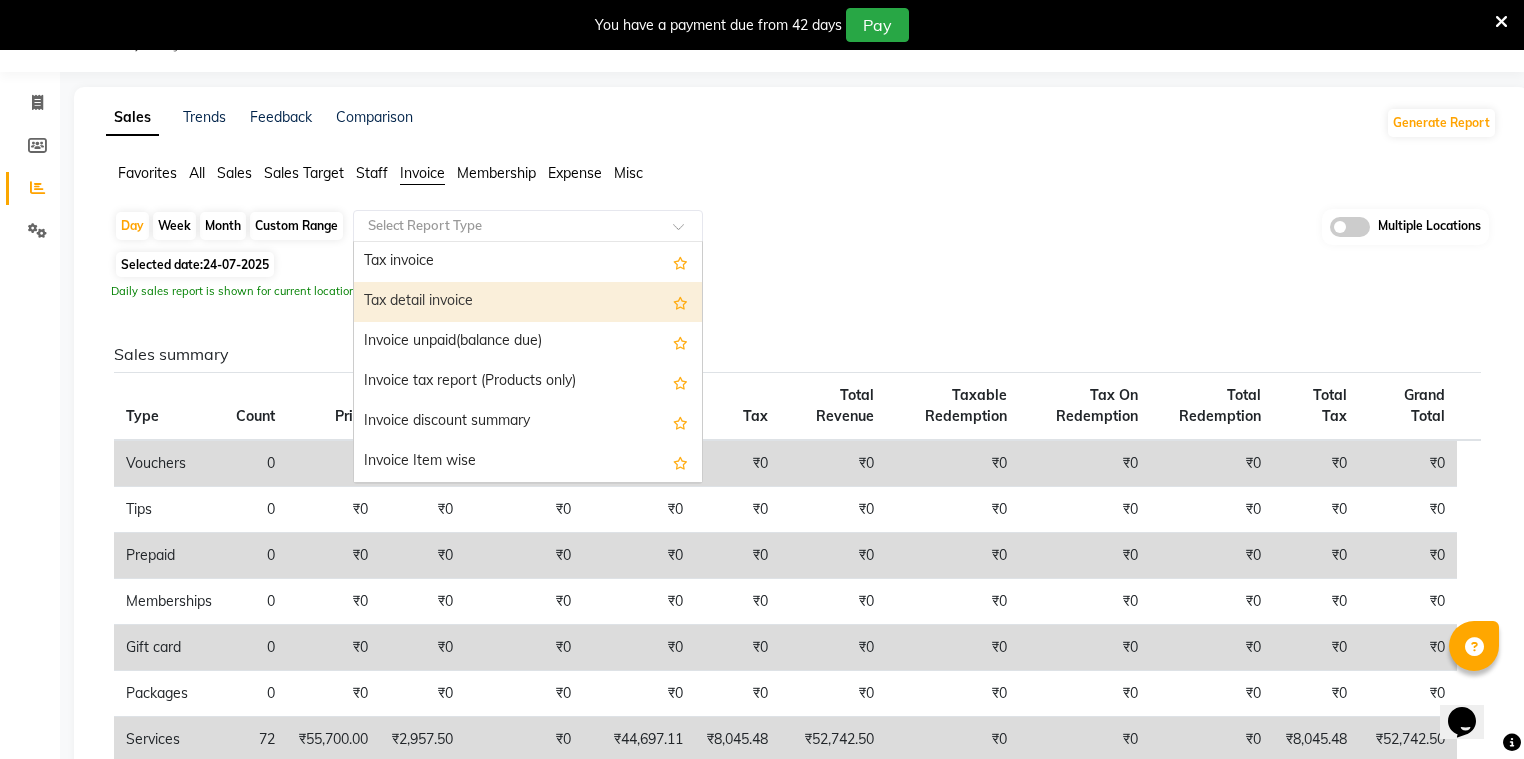 scroll, scrollTop: 80, scrollLeft: 0, axis: vertical 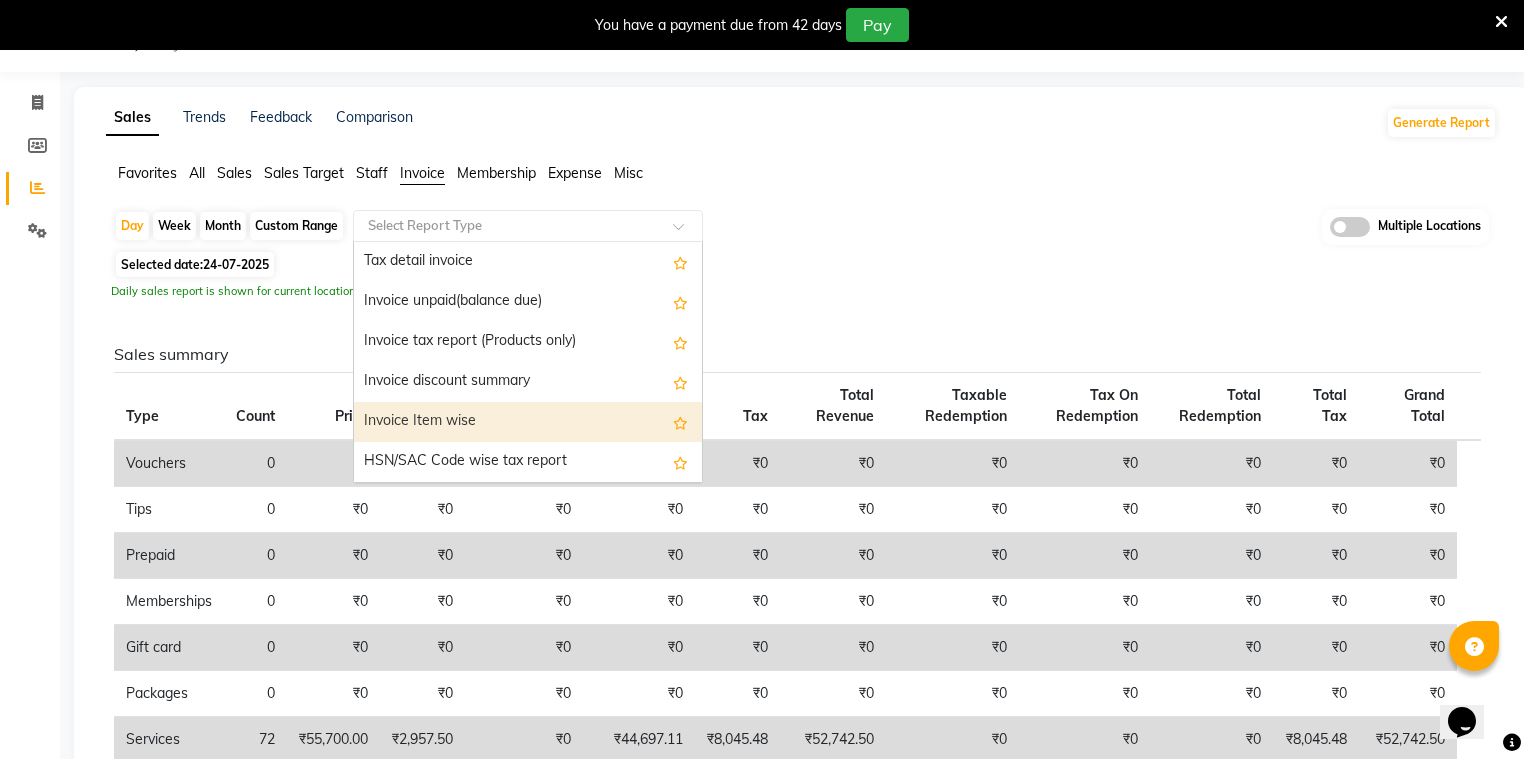 click on "Invoice Item wise" at bounding box center (528, 422) 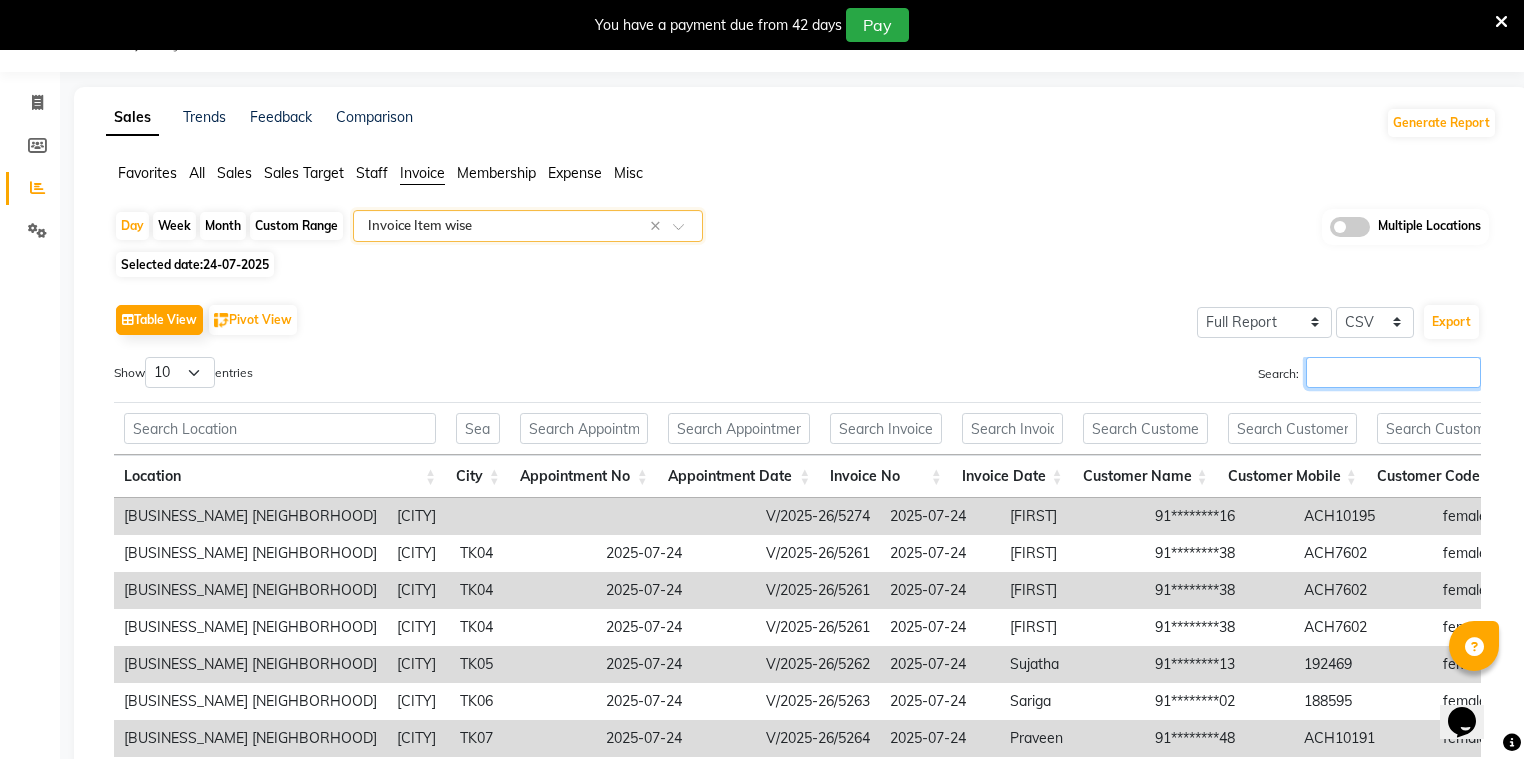 click on "Search:" at bounding box center (1393, 372) 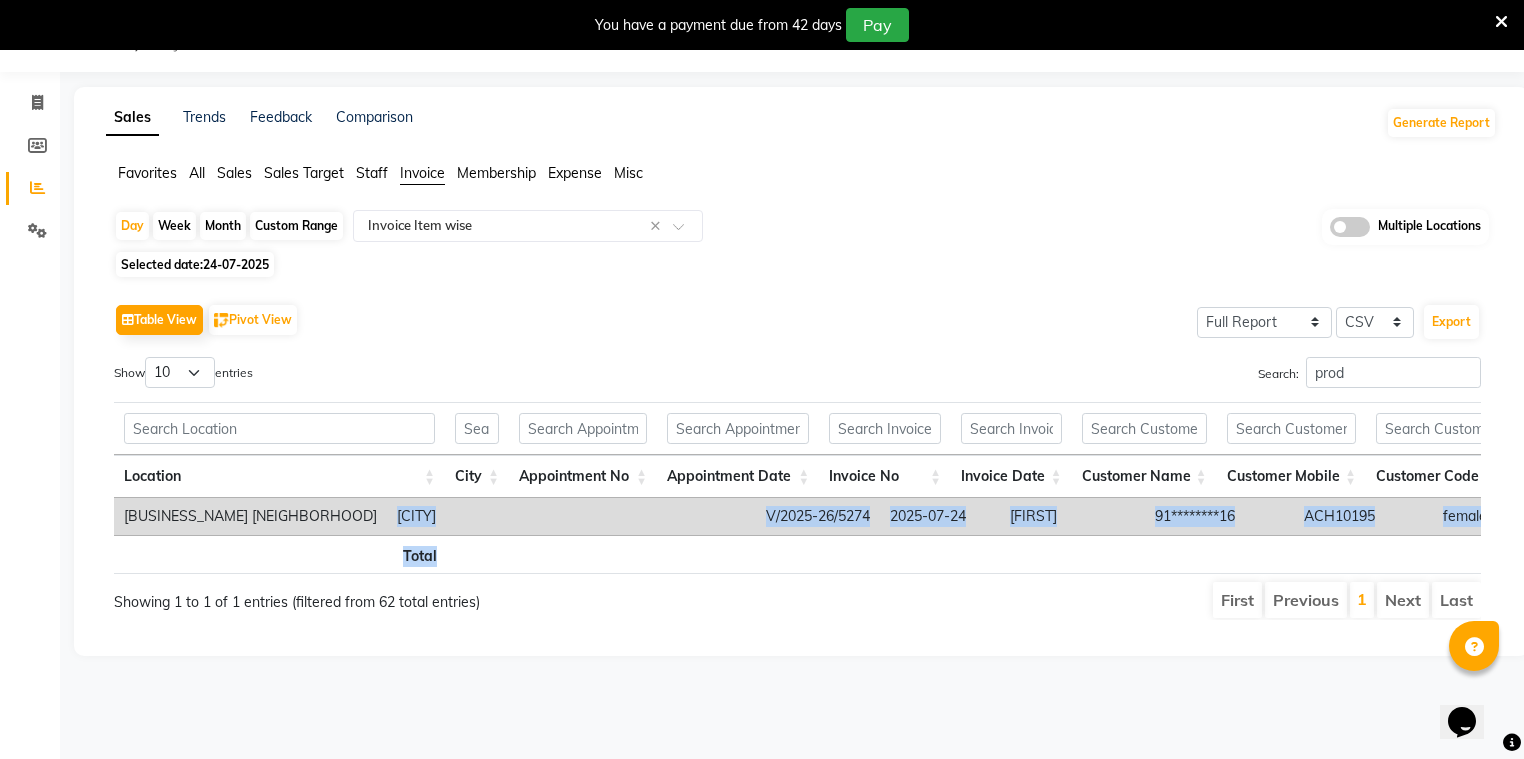 scroll, scrollTop: 0, scrollLeft: 360, axis: horizontal 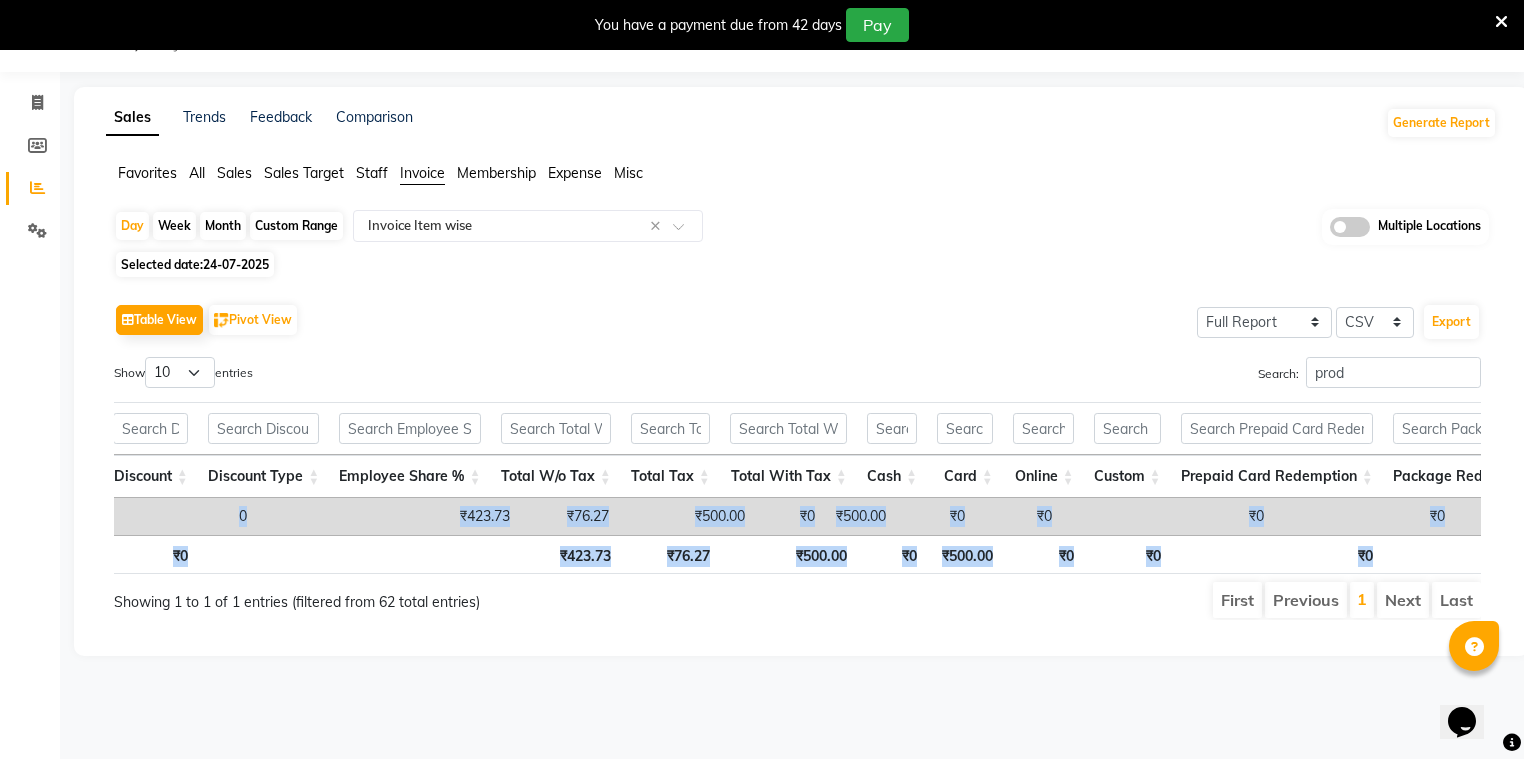 drag, startPoint x: 457, startPoint y: 532, endPoint x: 1534, endPoint y: 554, distance: 1077.2247 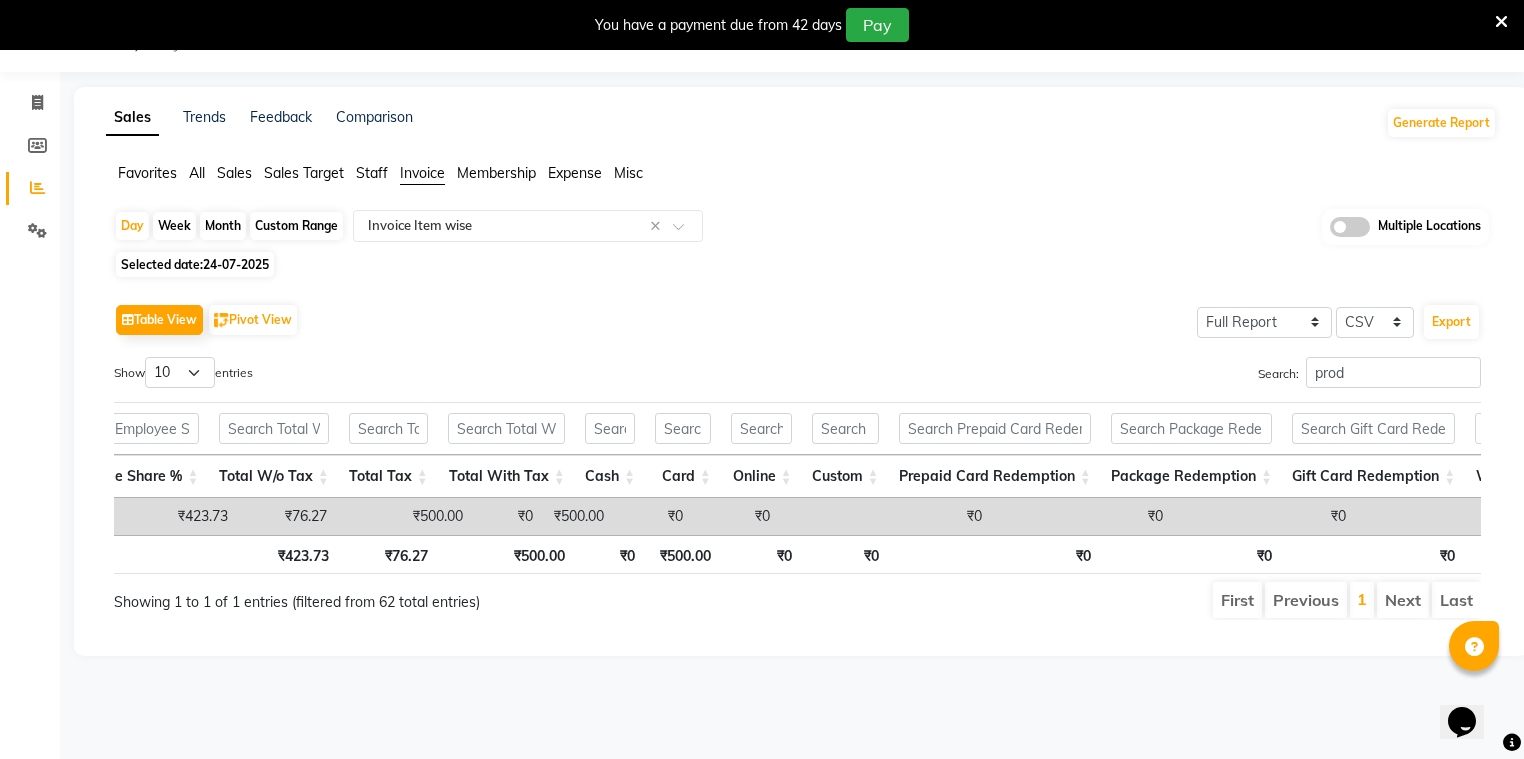 click on "Table View   Pivot View  Select Full Report Filtered Report Select CSV PDF  Export" 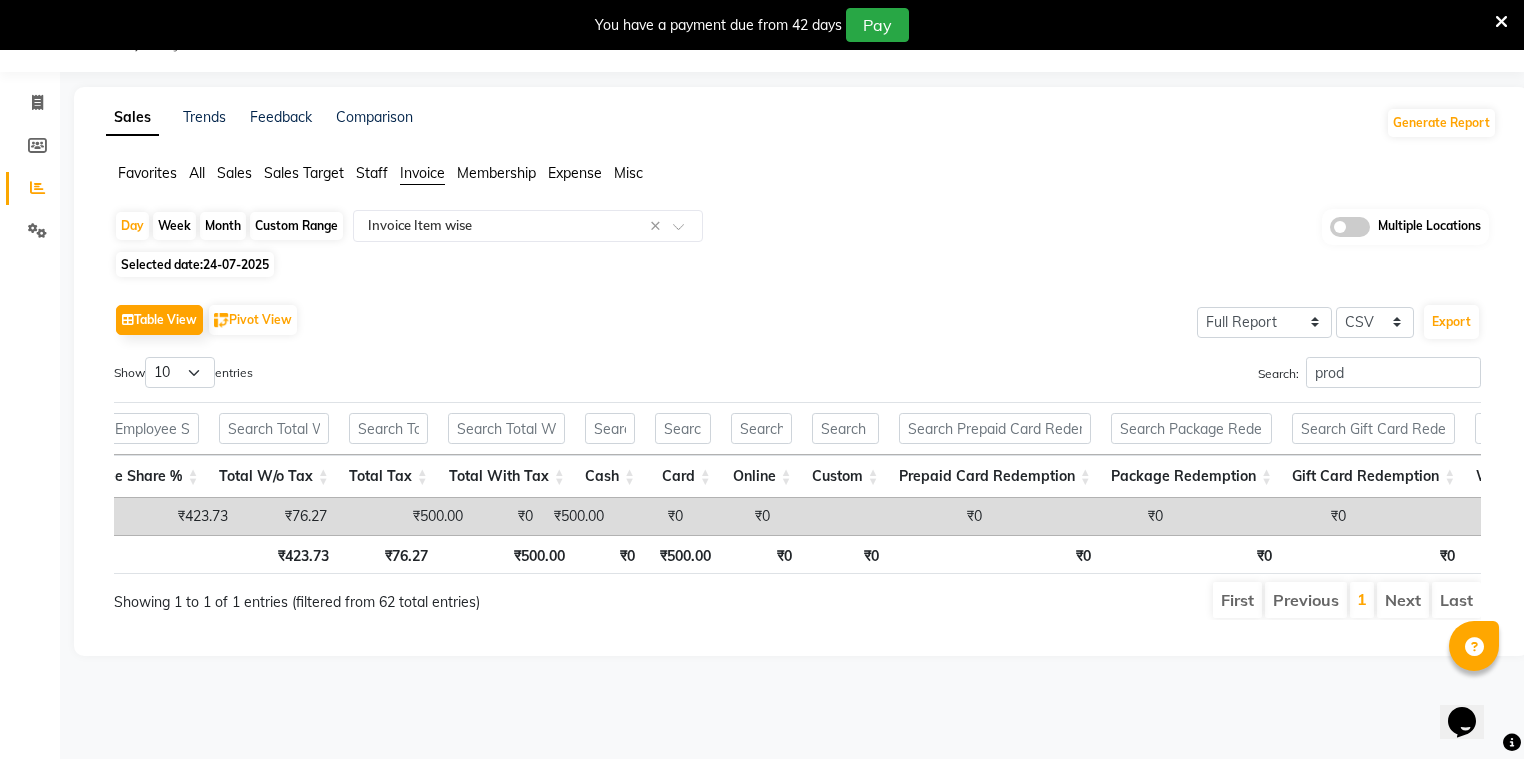 scroll, scrollTop: 0, scrollLeft: 3983, axis: horizontal 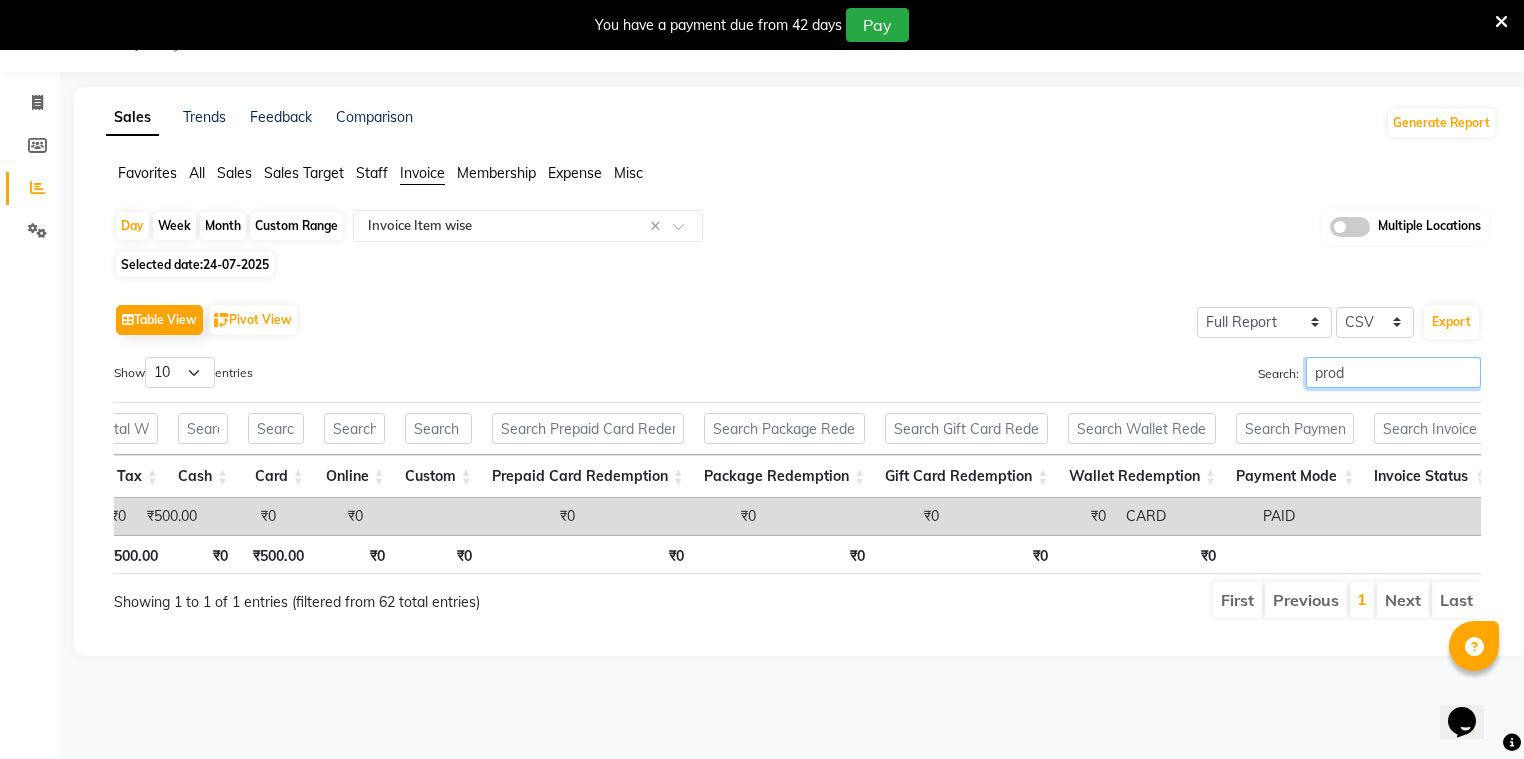click on "prod" at bounding box center (1393, 372) 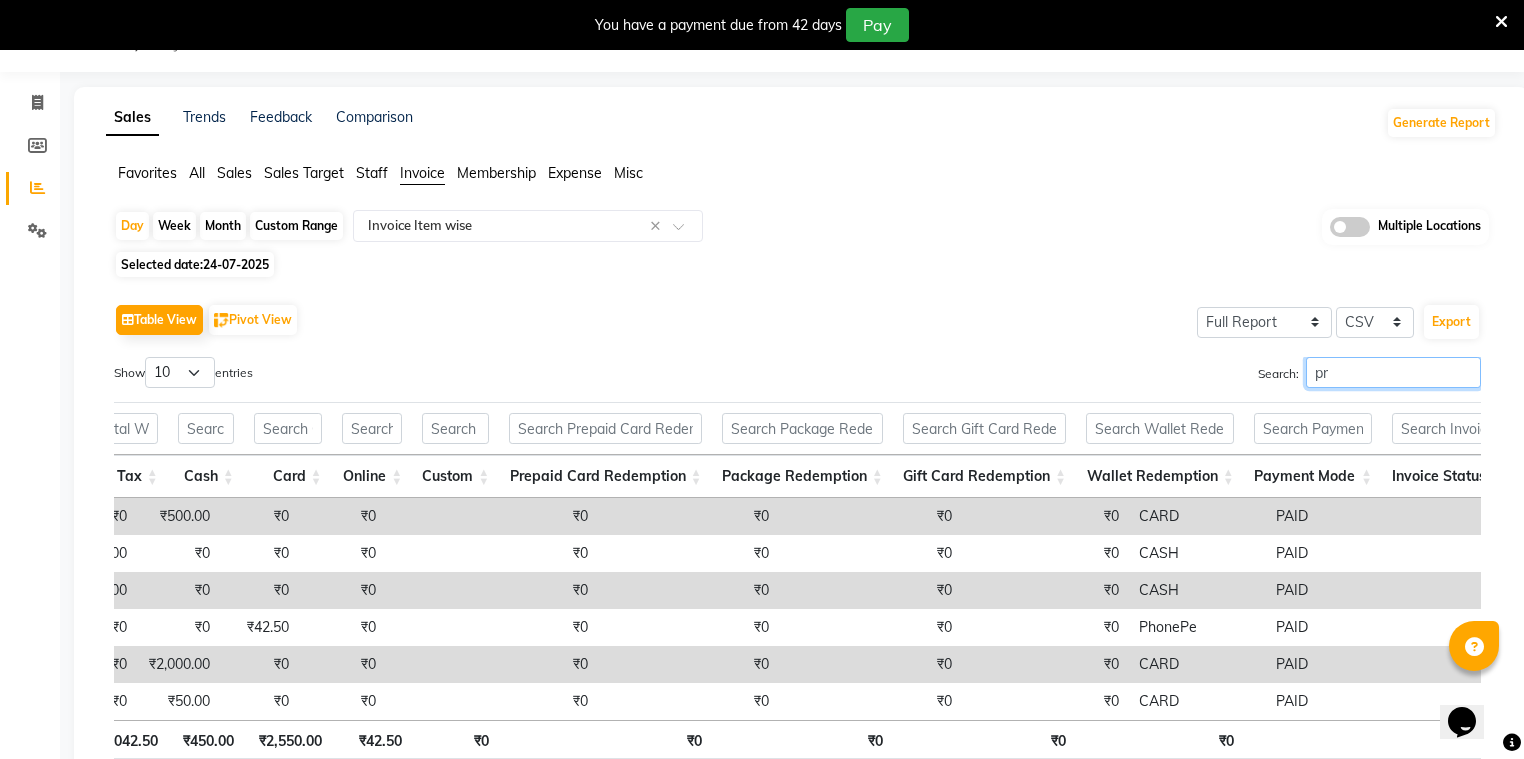 type on "p" 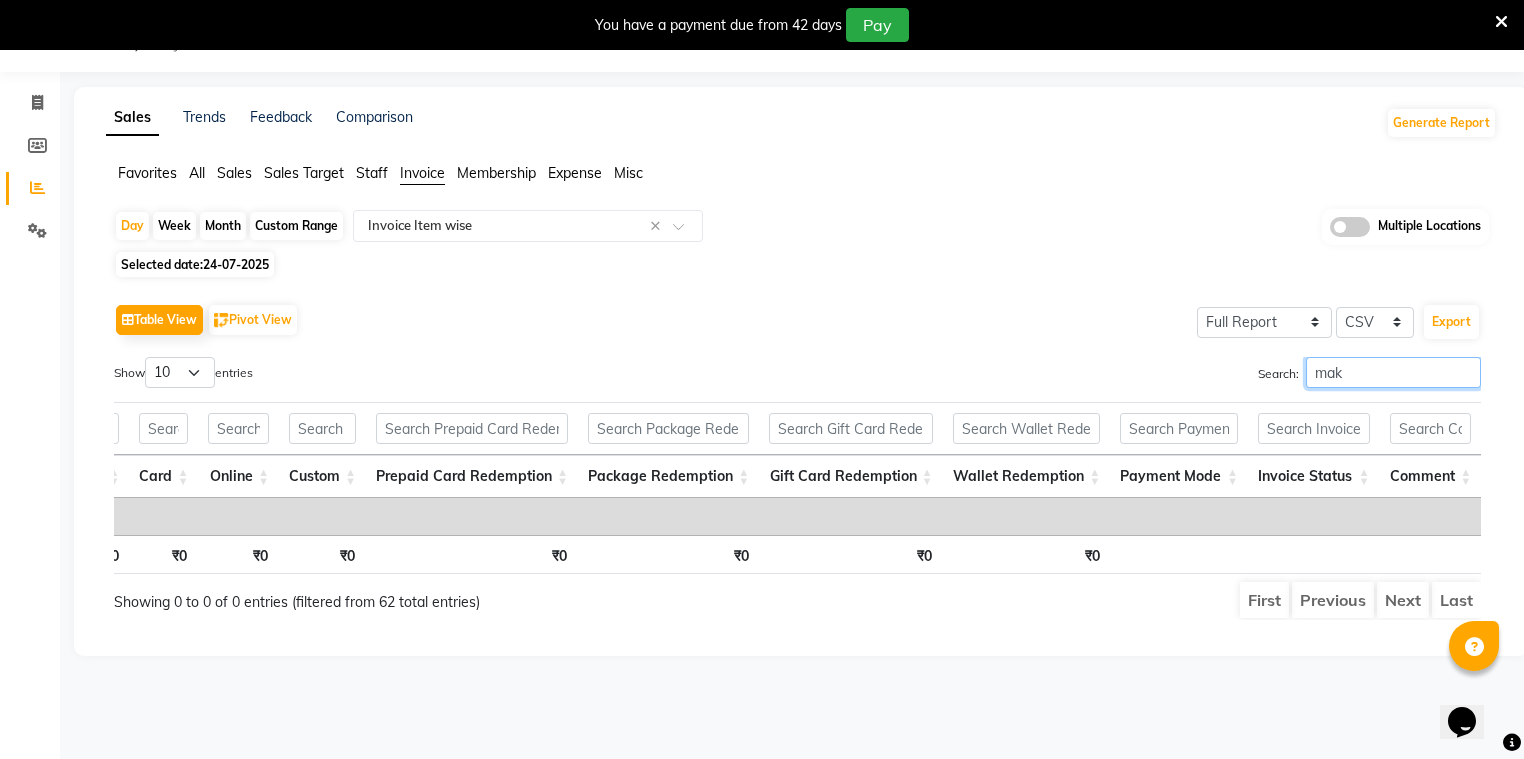 scroll, scrollTop: 0, scrollLeft: 3627, axis: horizontal 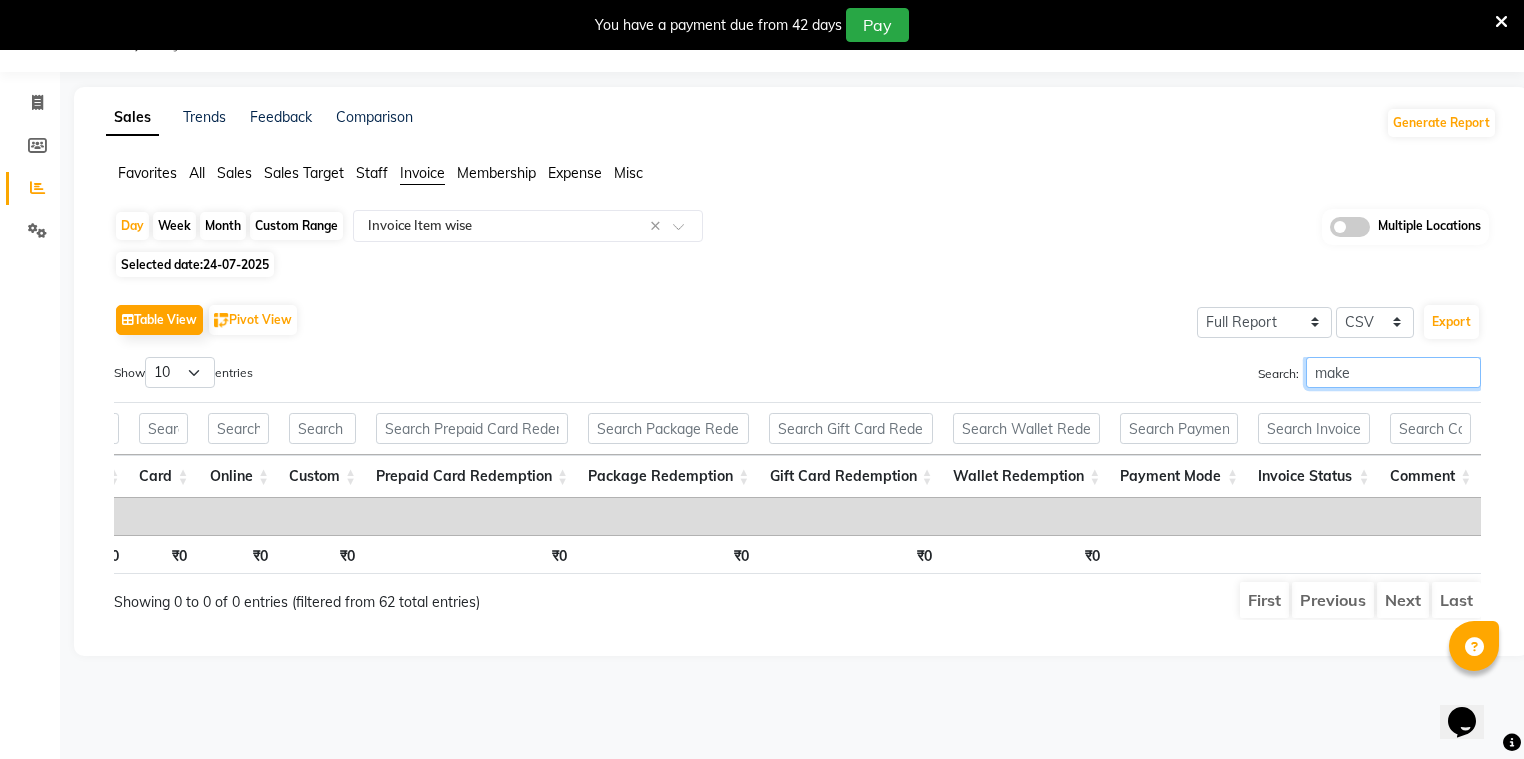 type on "make" 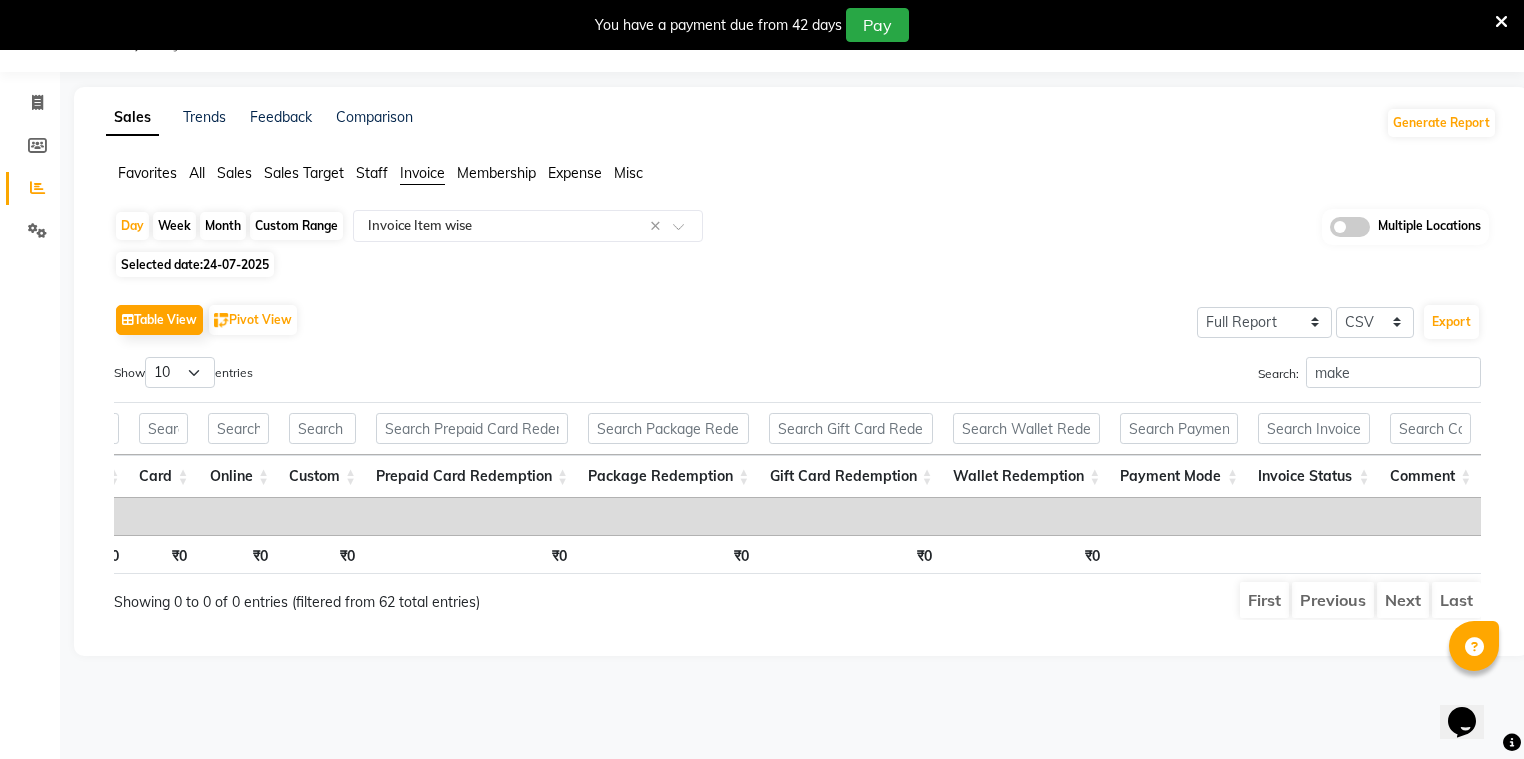 click on "Sales Target" 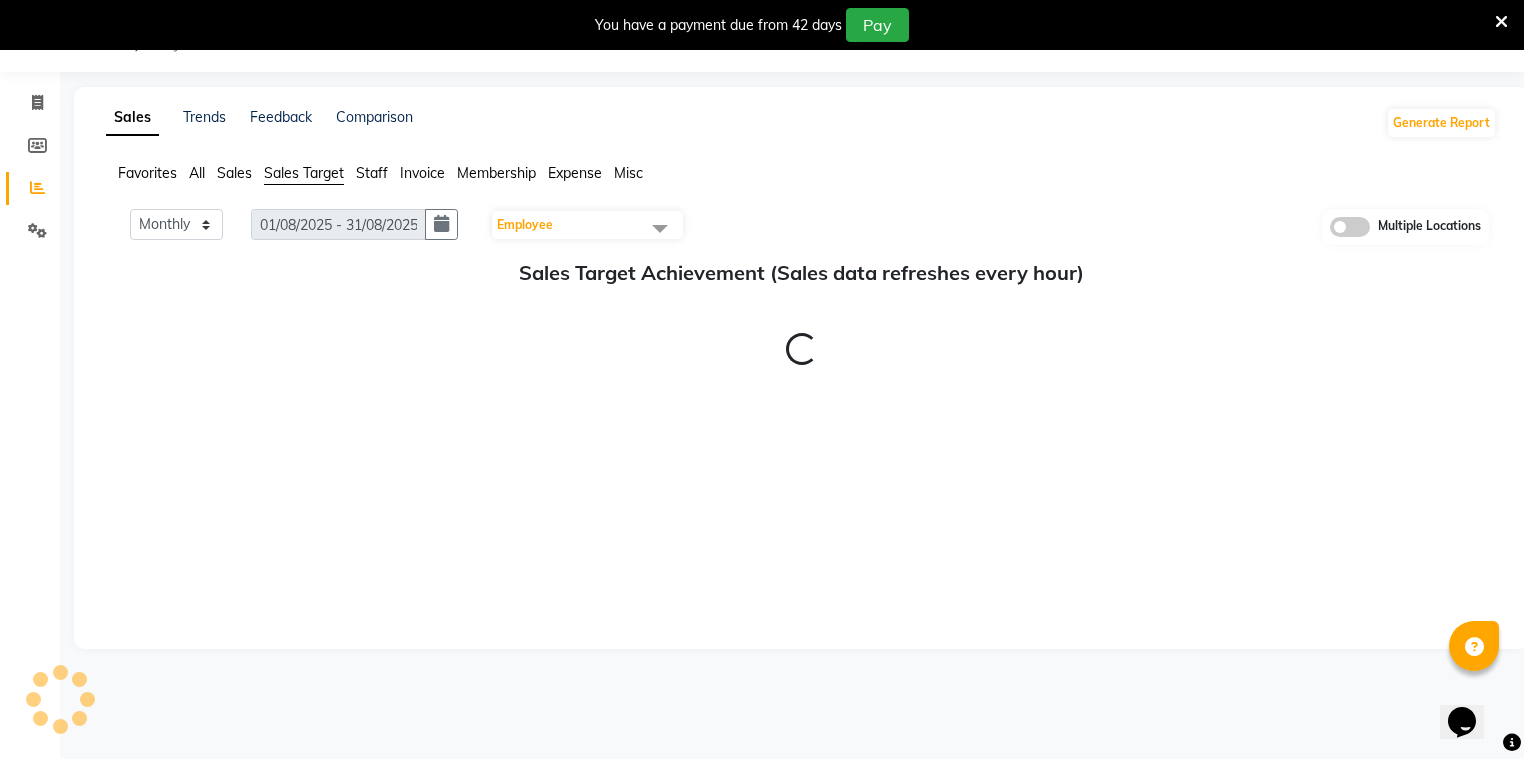 click on "Sales" 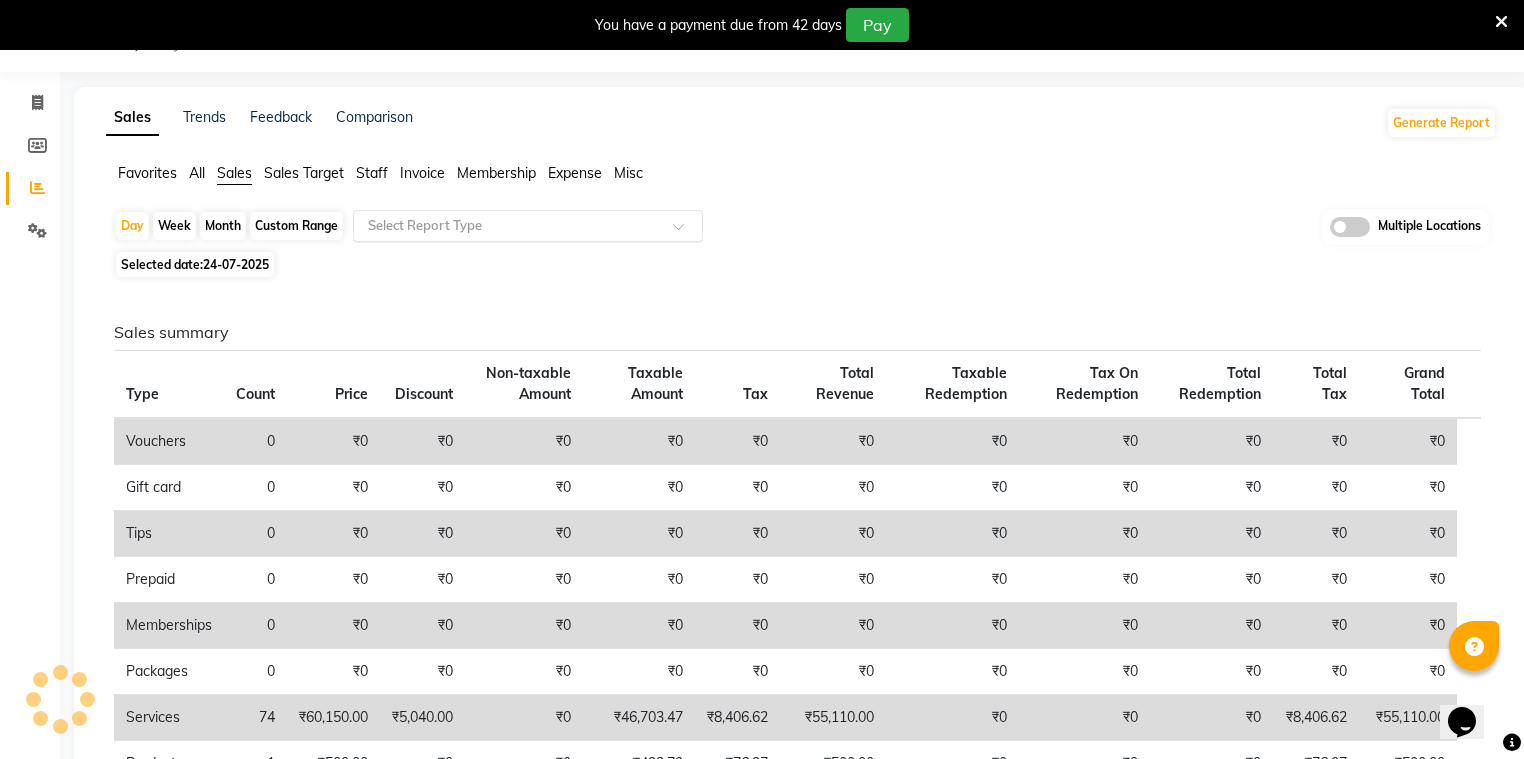 click 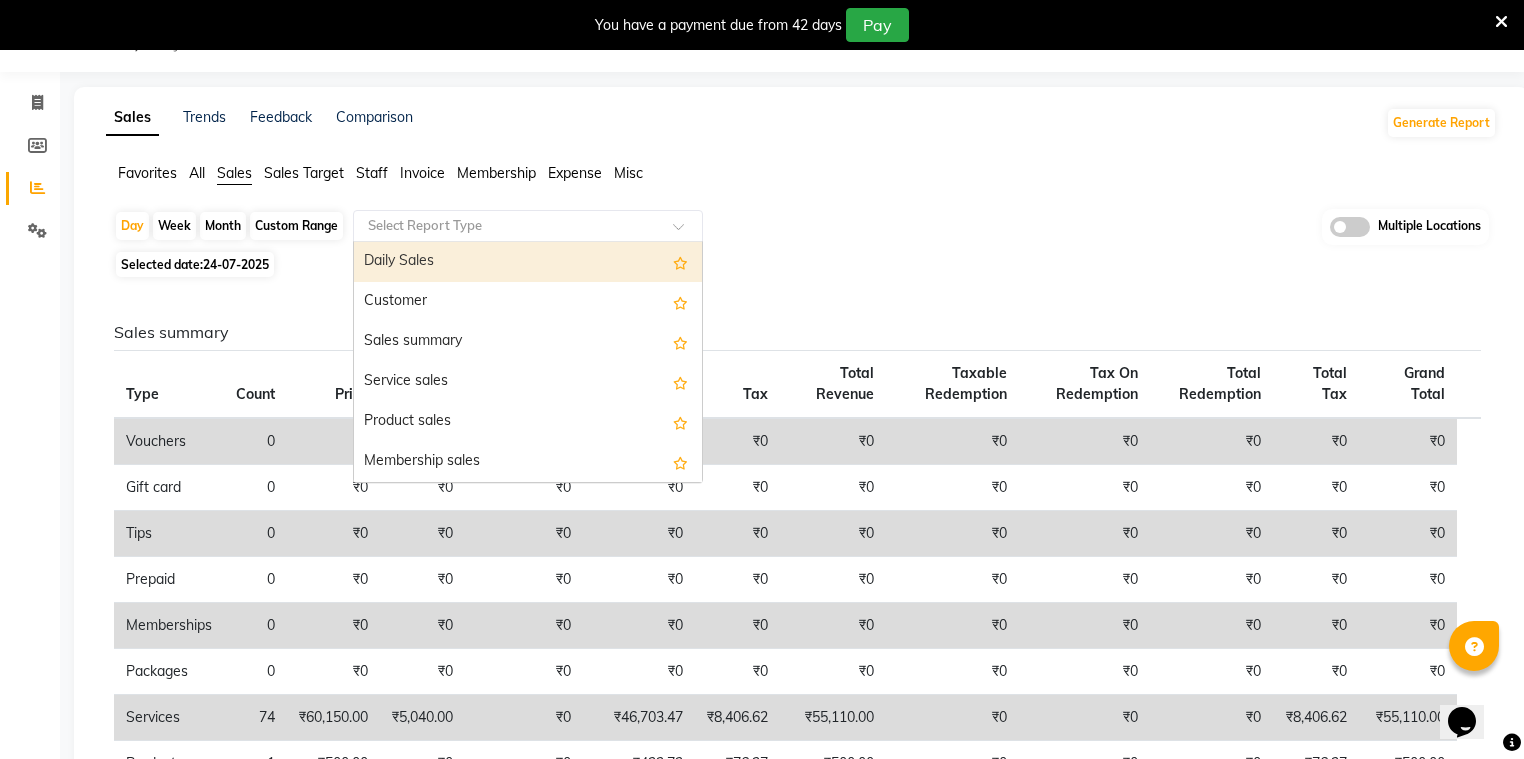 click on "Daily Sales" at bounding box center (528, 262) 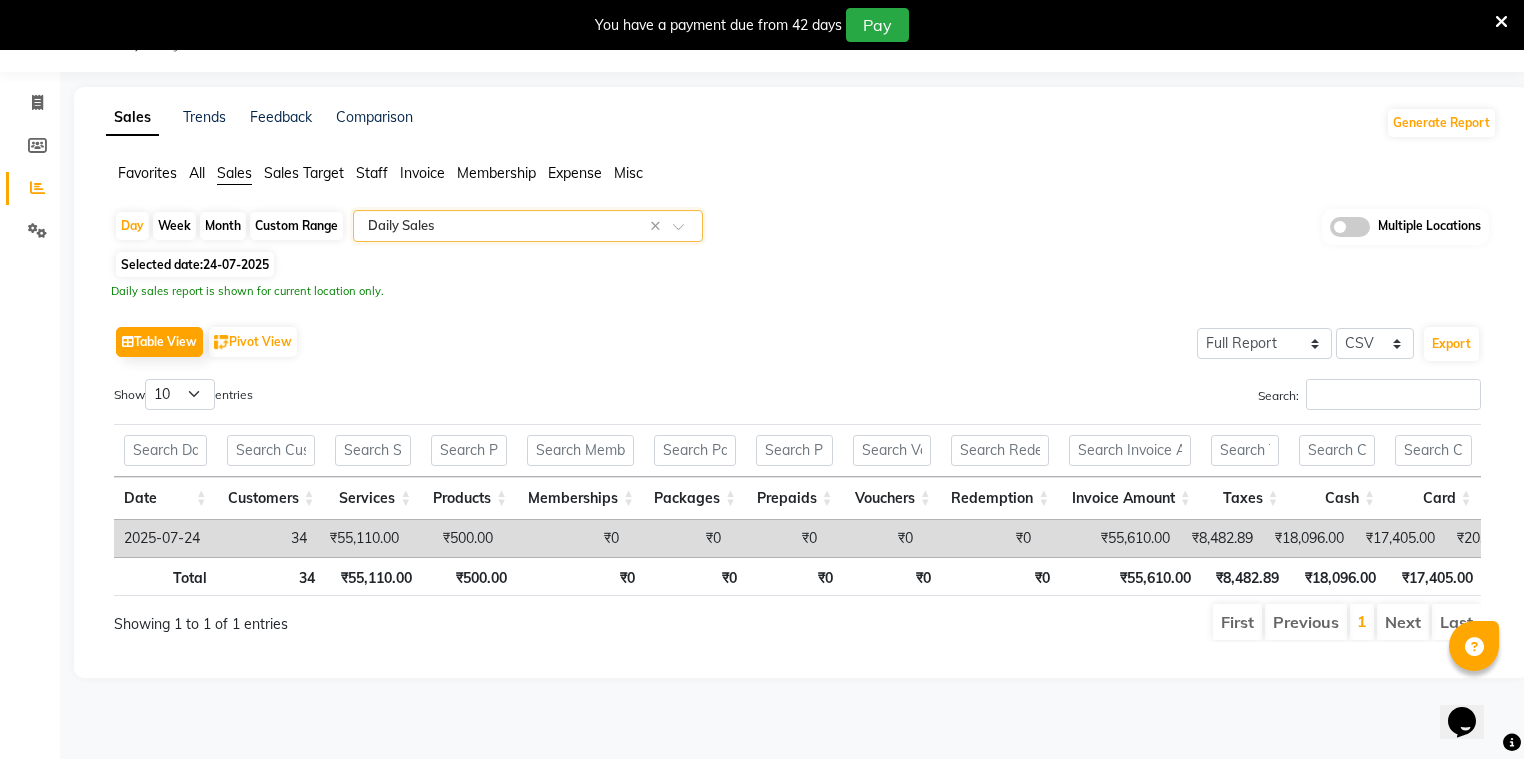 scroll, scrollTop: 0, scrollLeft: 558, axis: horizontal 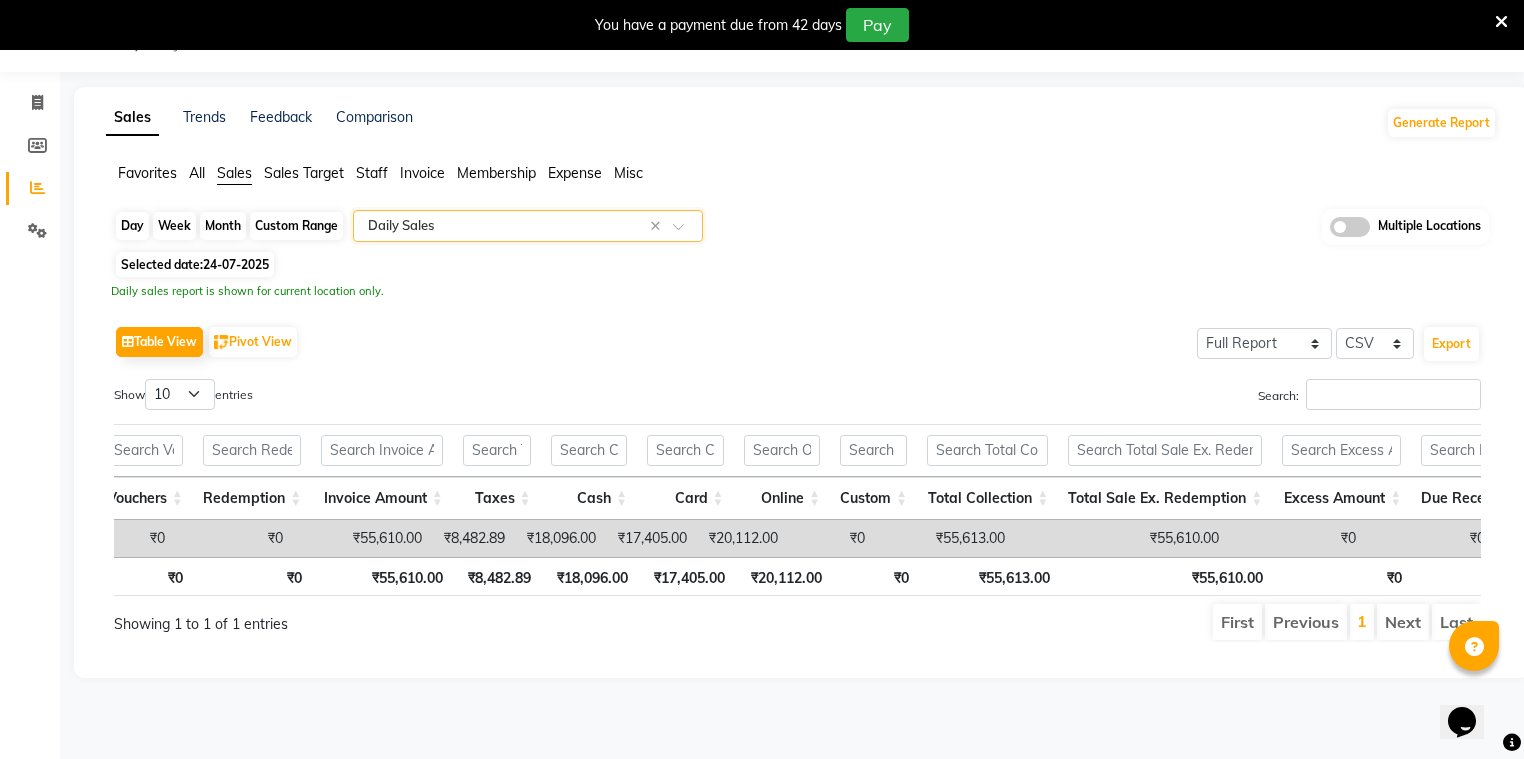 click on "Day" 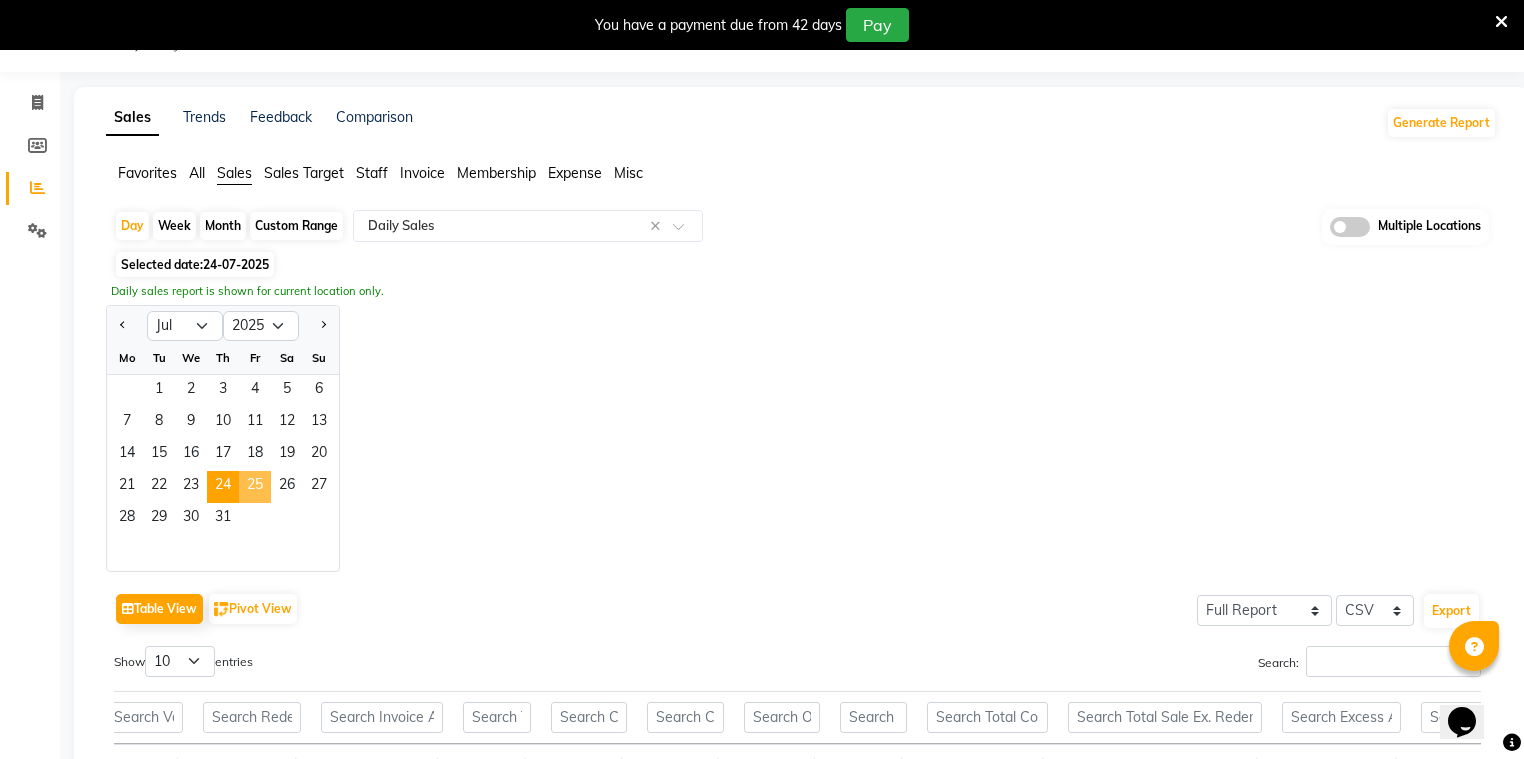 click on "25" 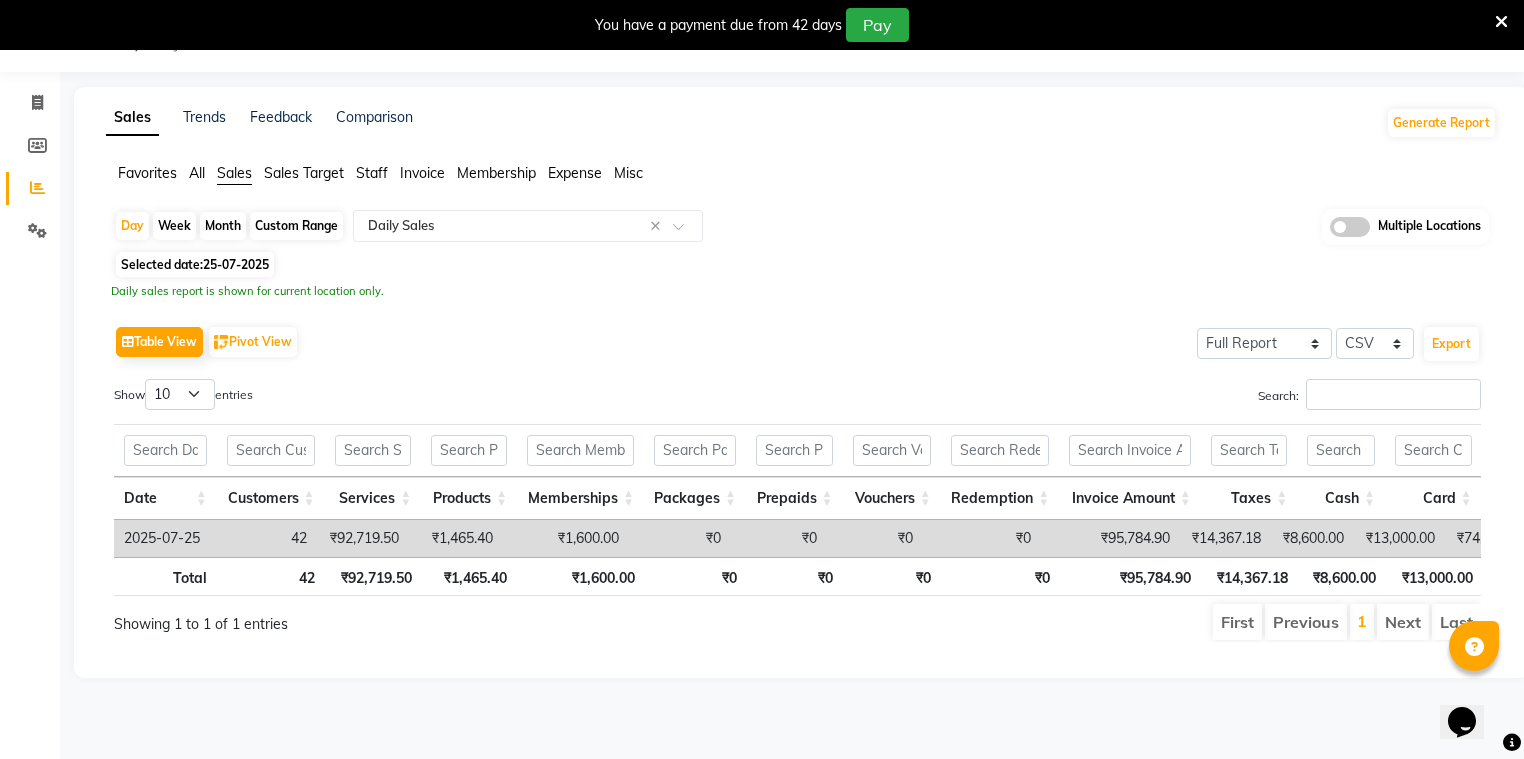 click on "Invoice" 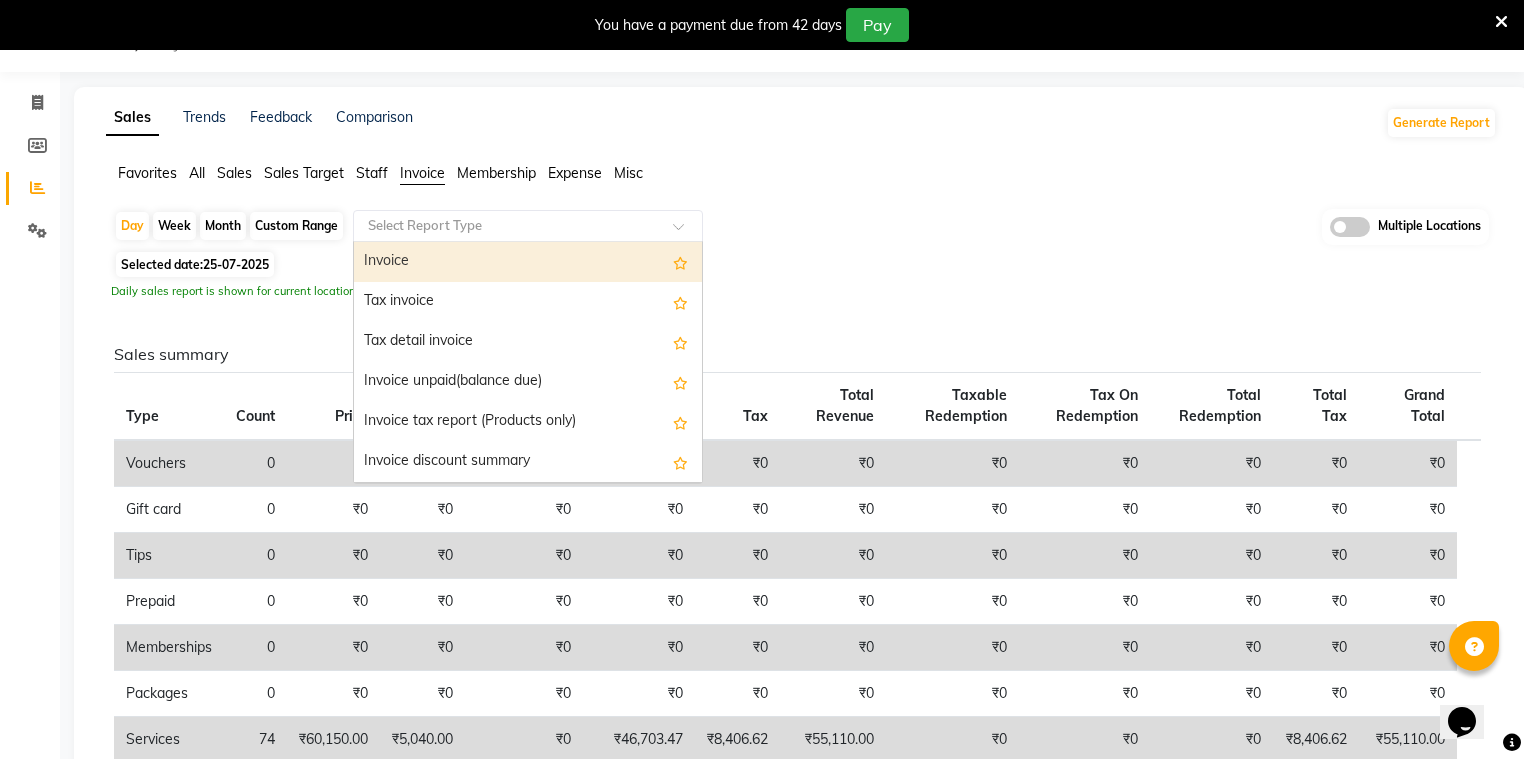click on "Select Report Type" 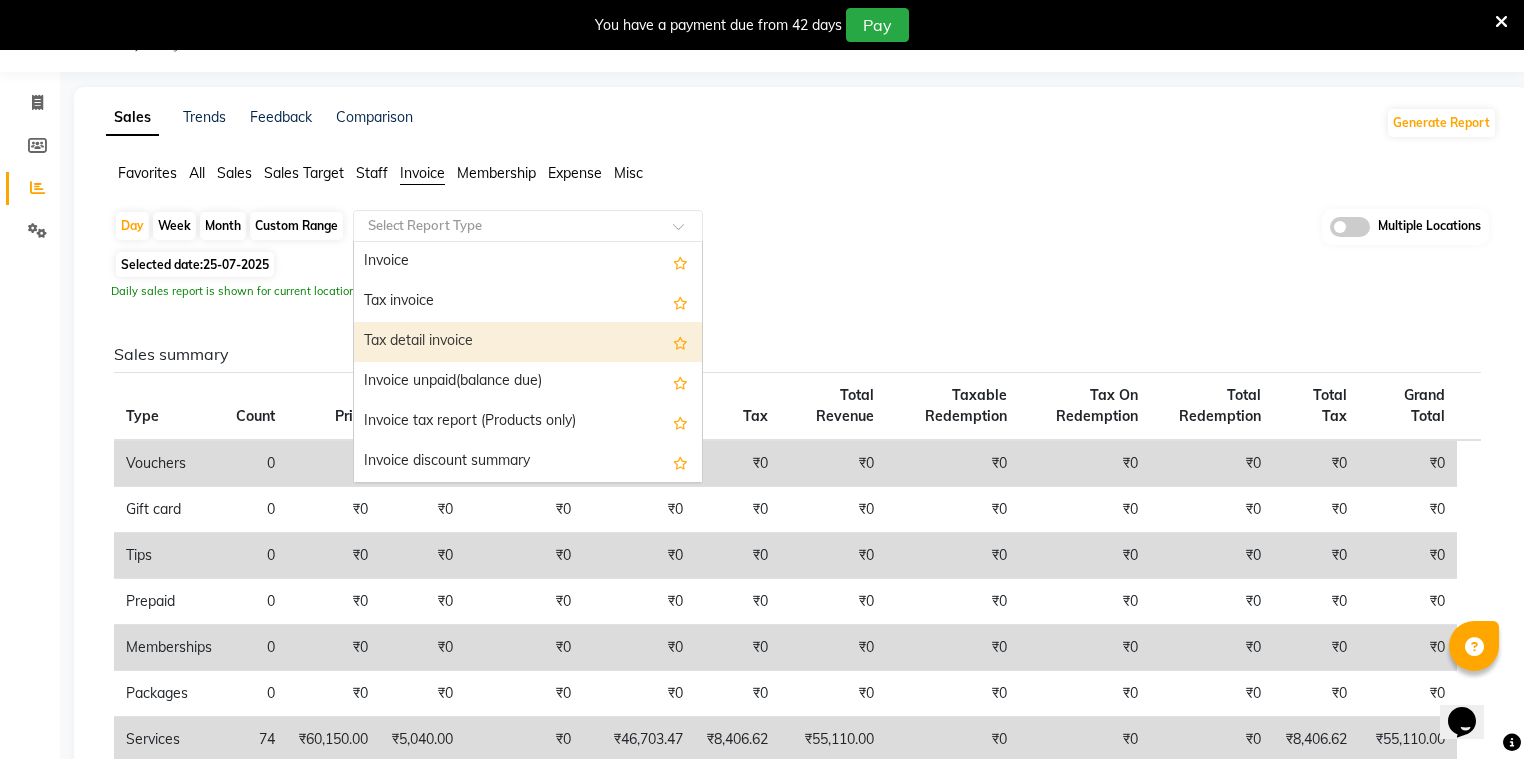 scroll, scrollTop: 80, scrollLeft: 0, axis: vertical 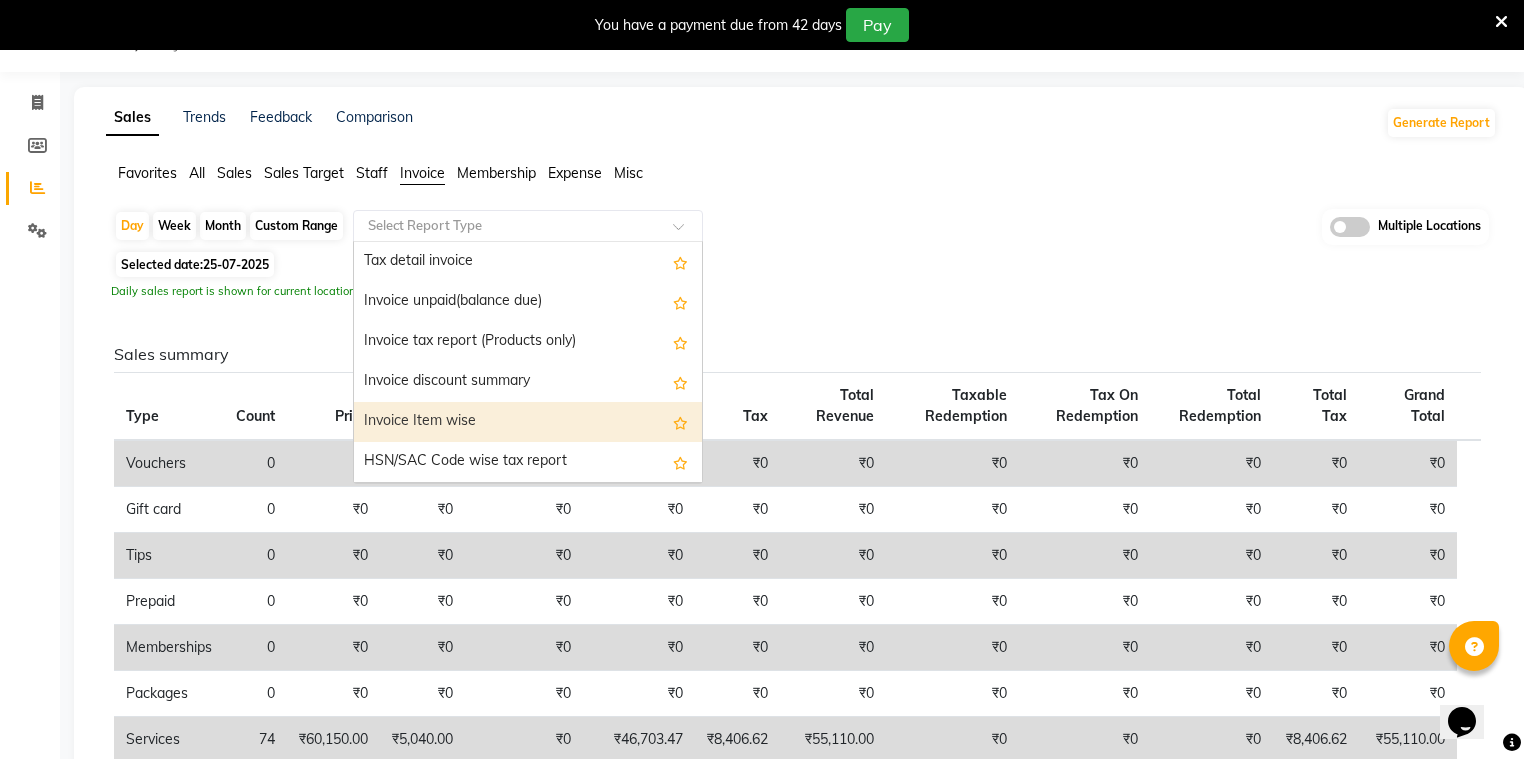 drag, startPoint x: 445, startPoint y: 417, endPoint x: 61, endPoint y: 382, distance: 385.59177 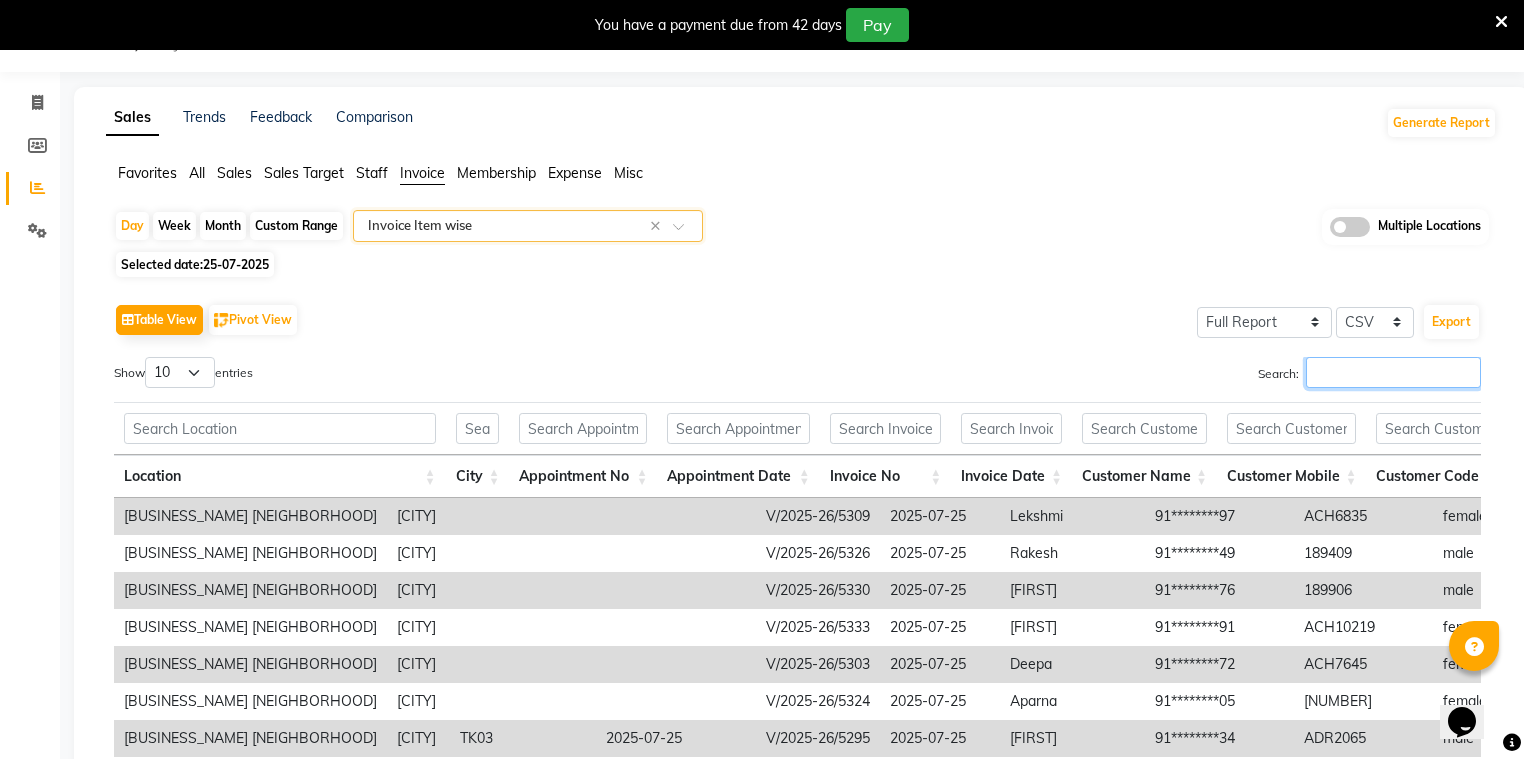 click on "Search:" at bounding box center (1393, 372) 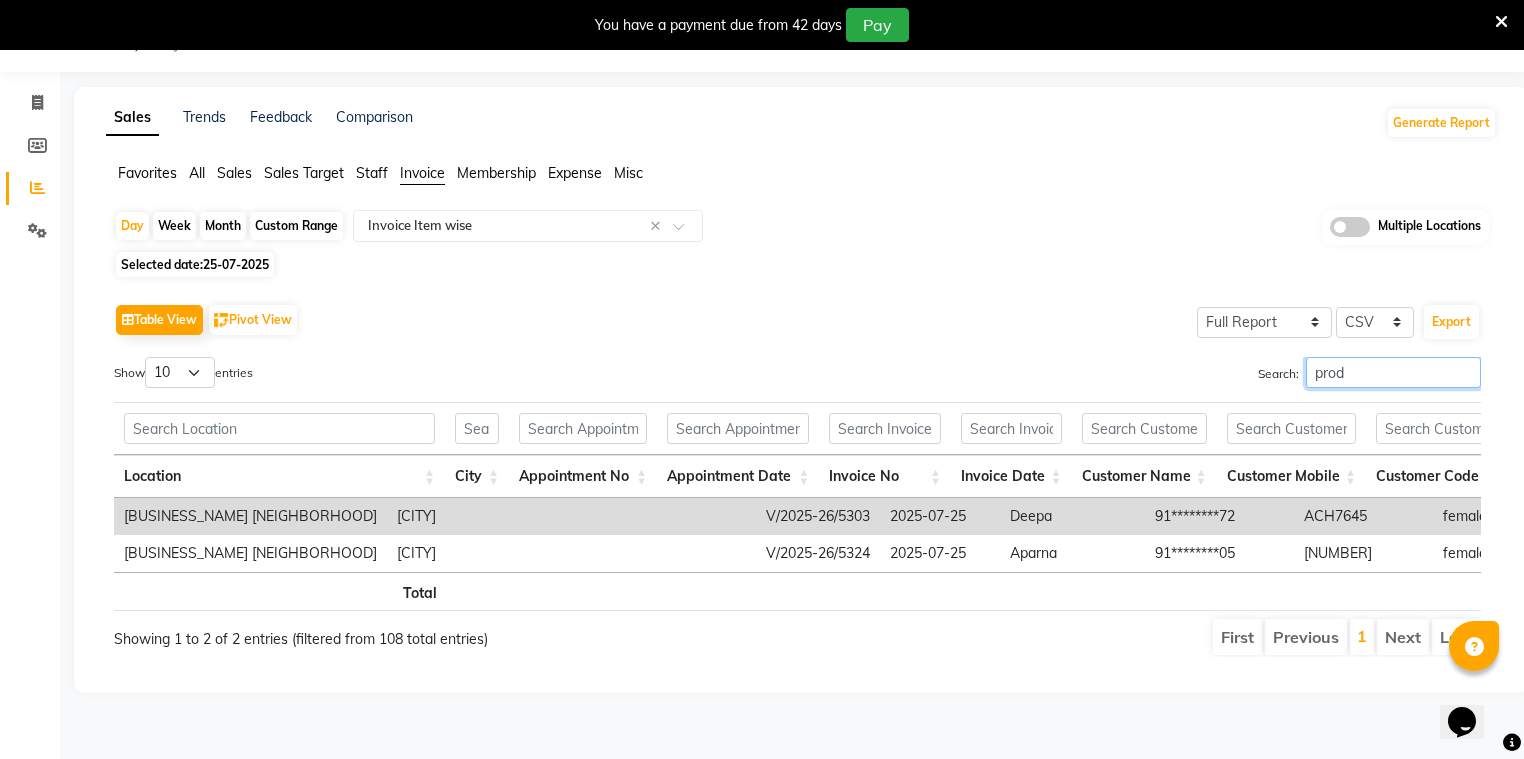 scroll, scrollTop: 0, scrollLeft: 316, axis: horizontal 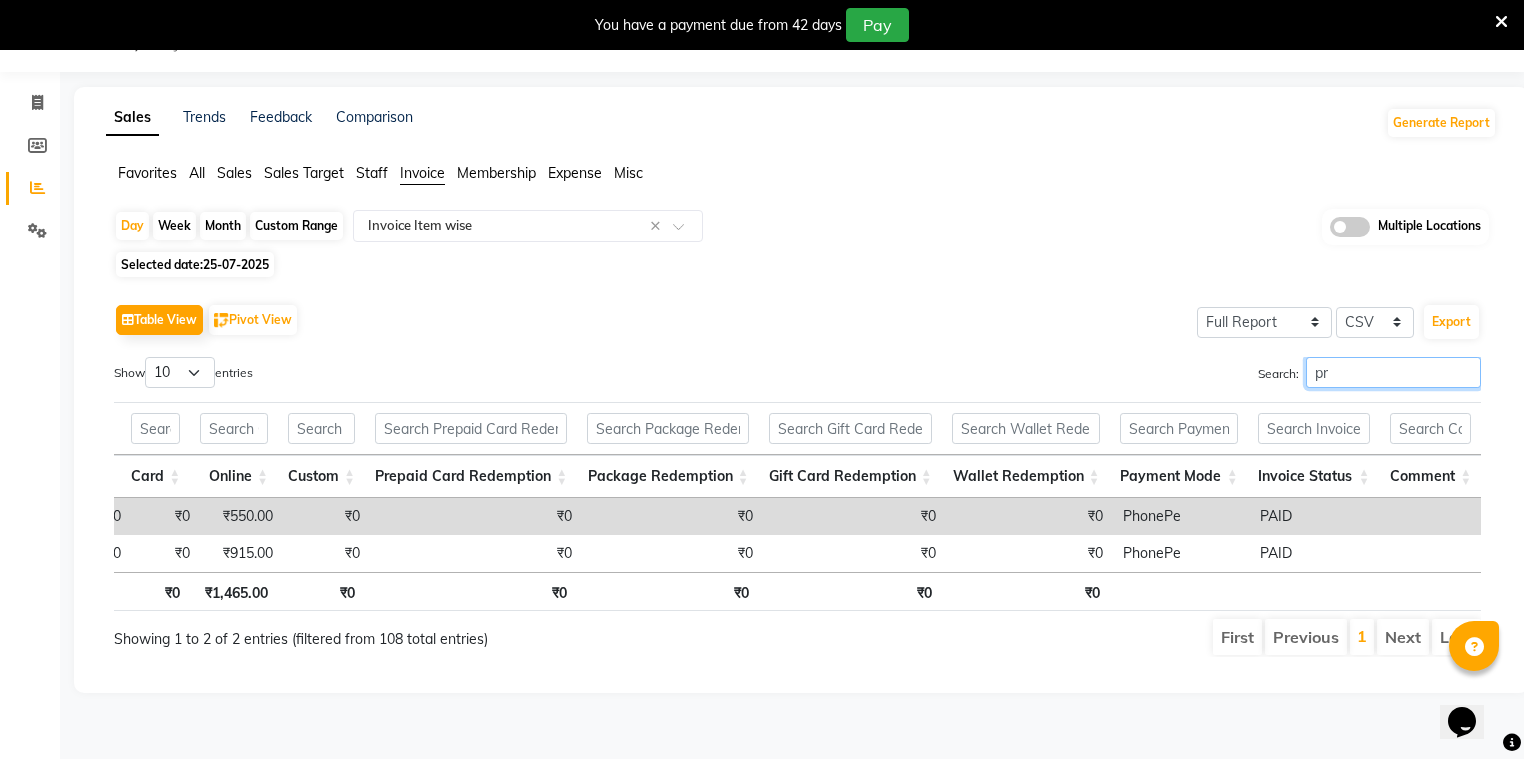 type on "p" 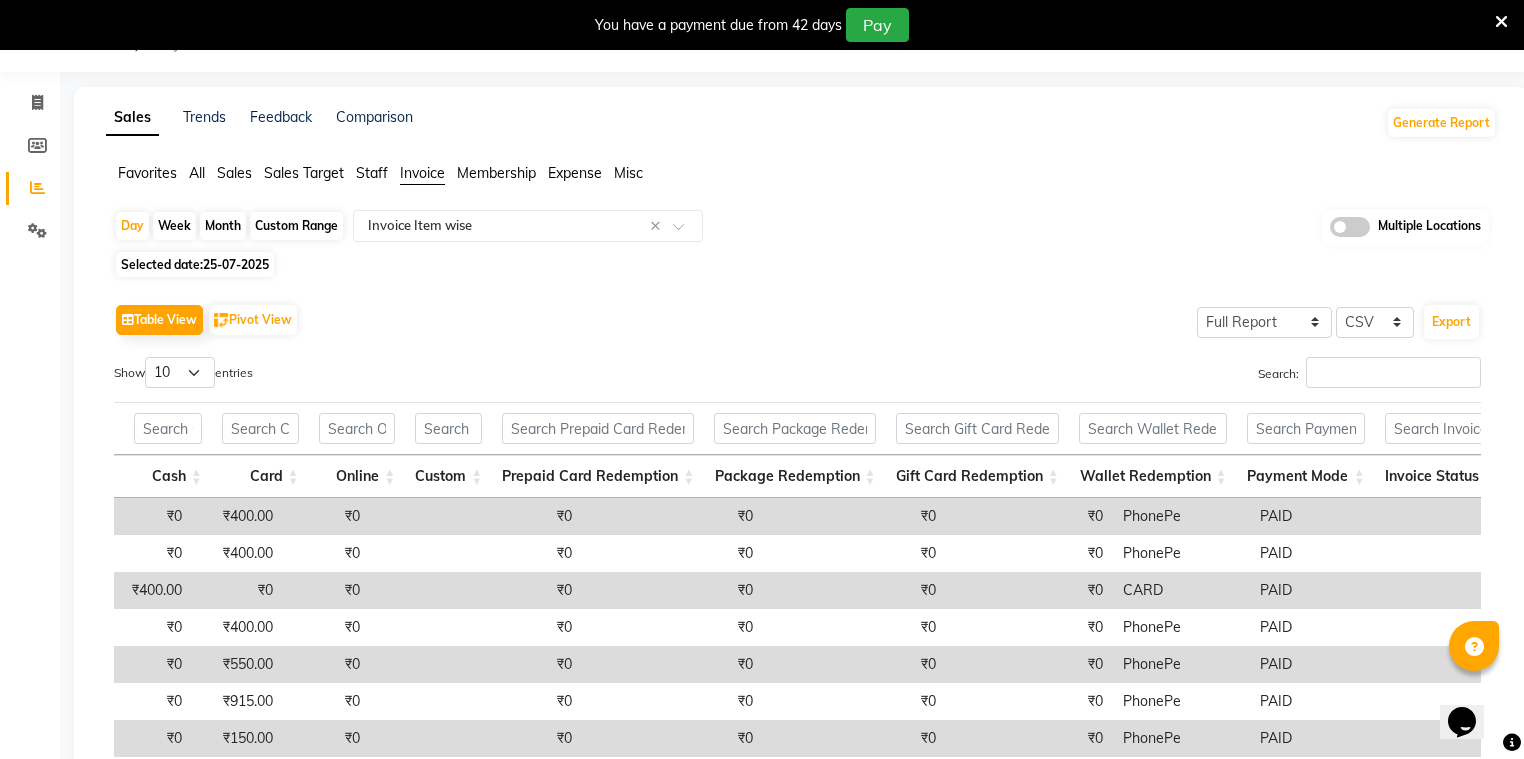 drag, startPoint x: 819, startPoint y: 378, endPoint x: 828, endPoint y: 386, distance: 12.0415945 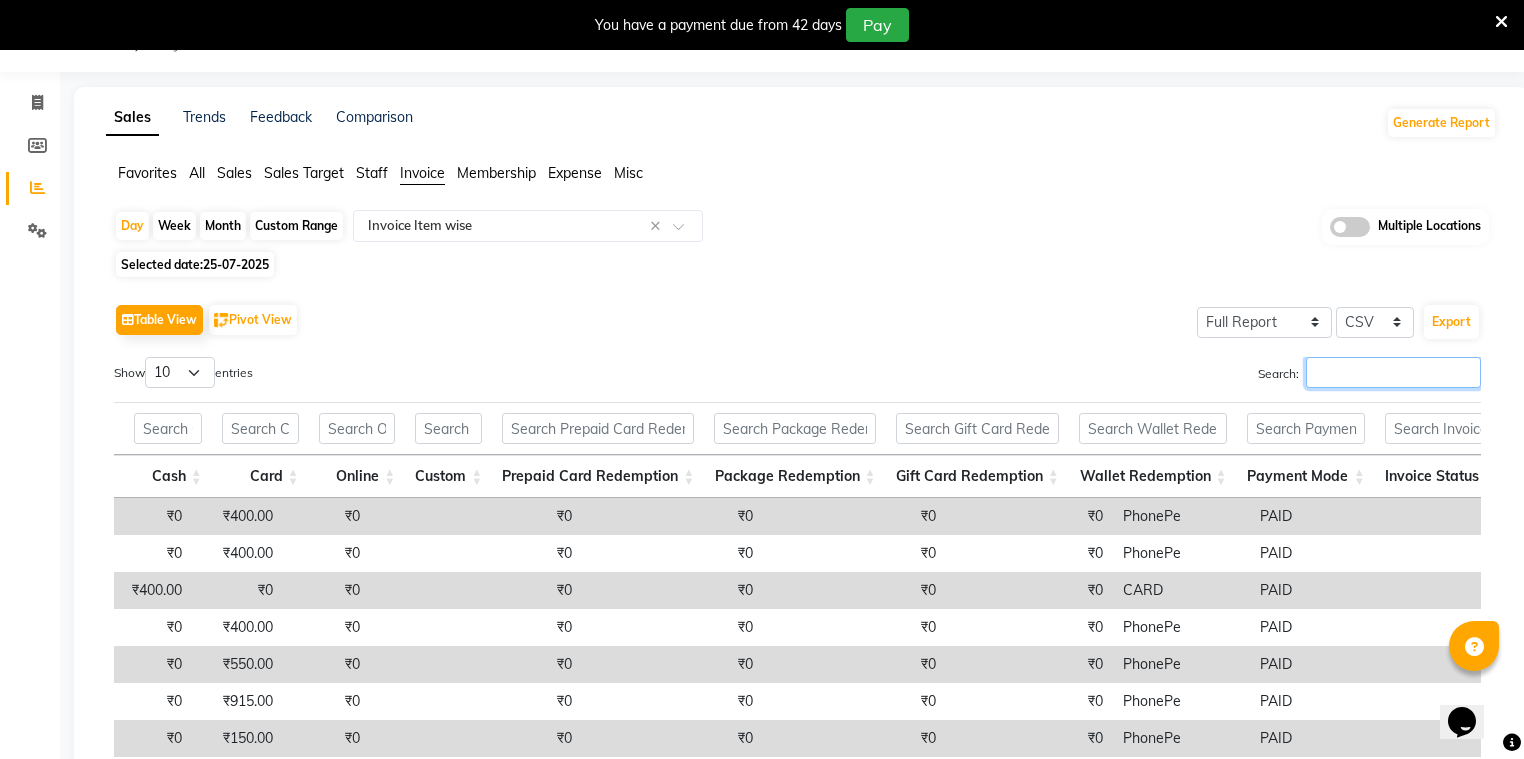 click on "Search:" at bounding box center (1393, 372) 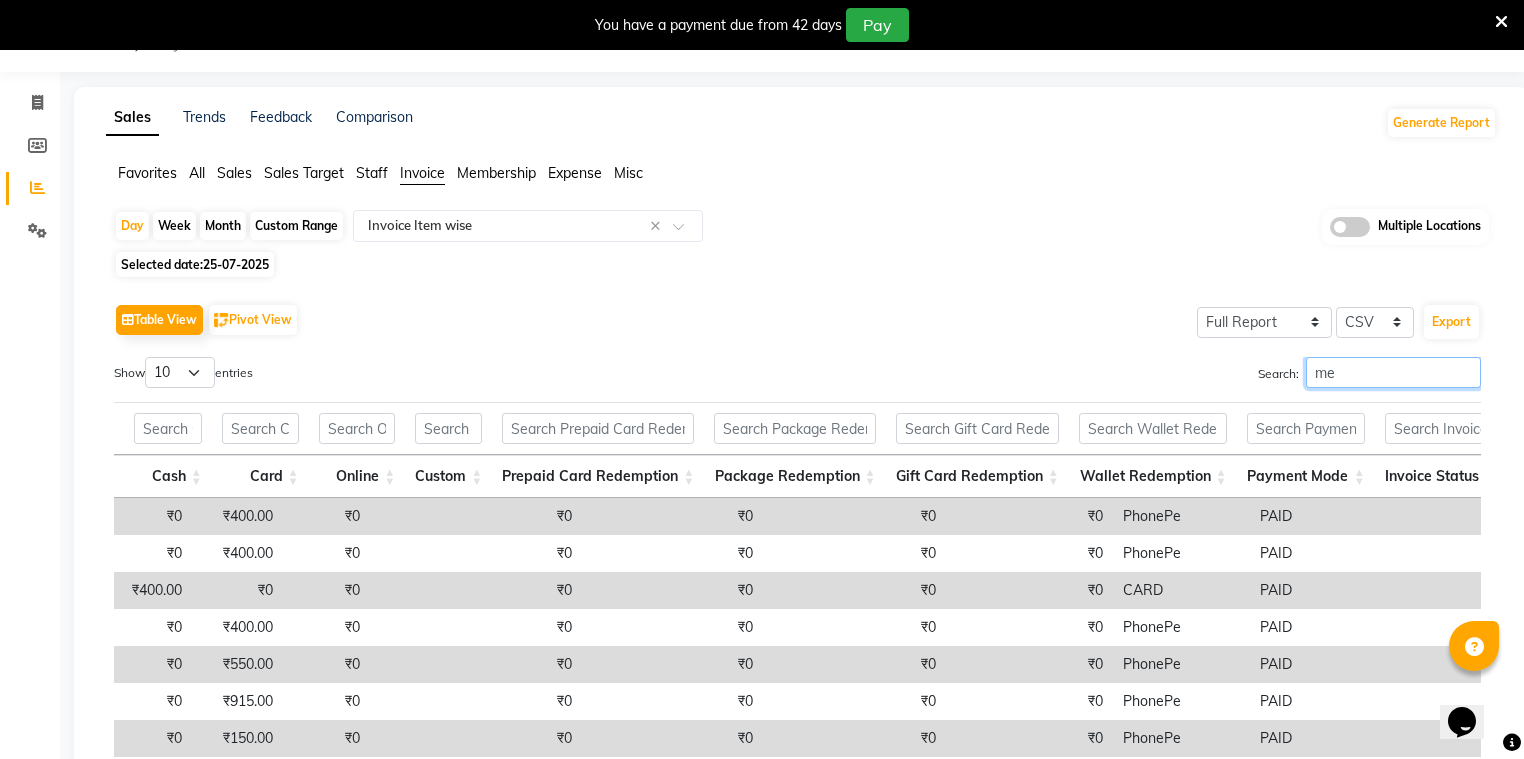 type on "m" 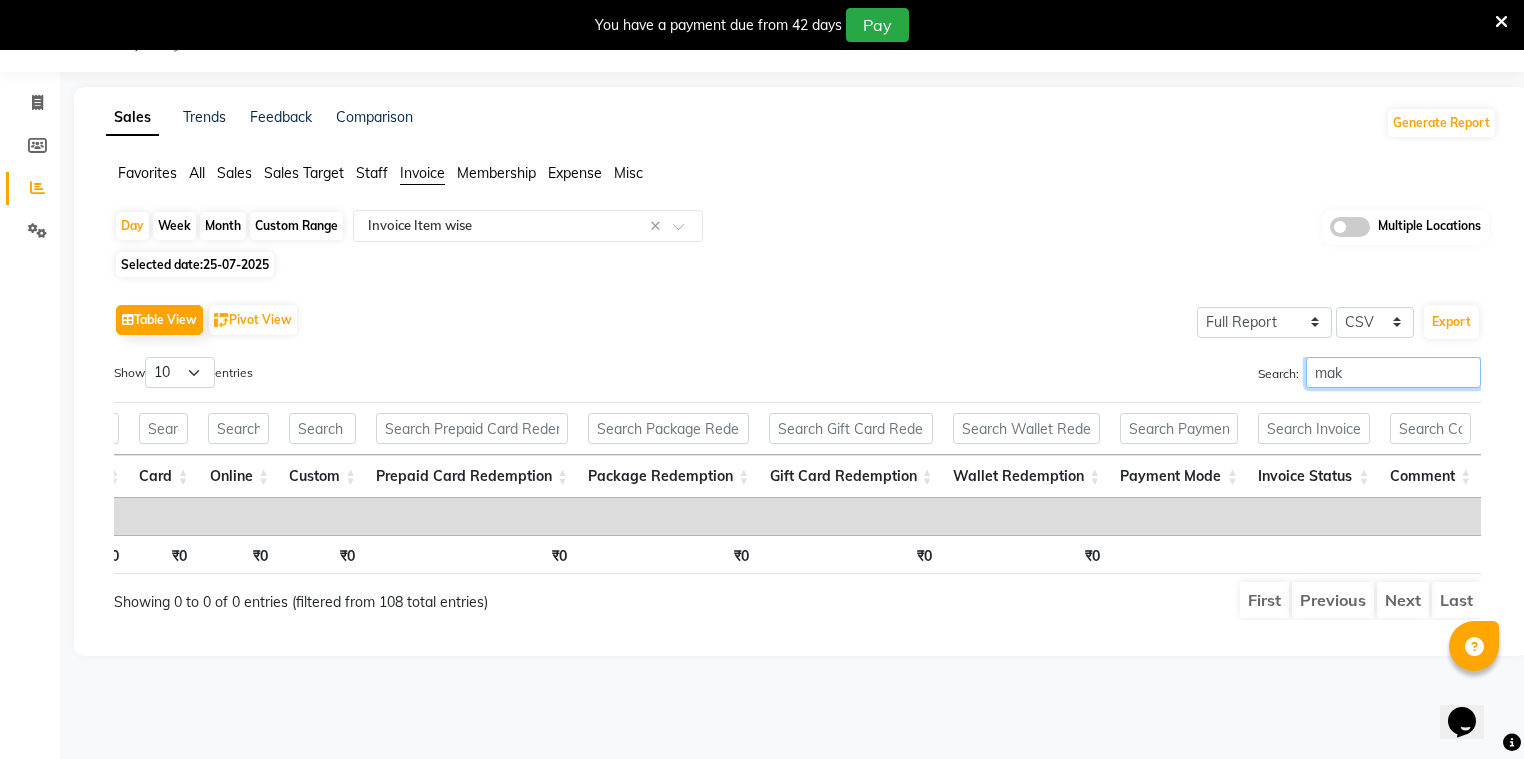 scroll, scrollTop: 0, scrollLeft: 3627, axis: horizontal 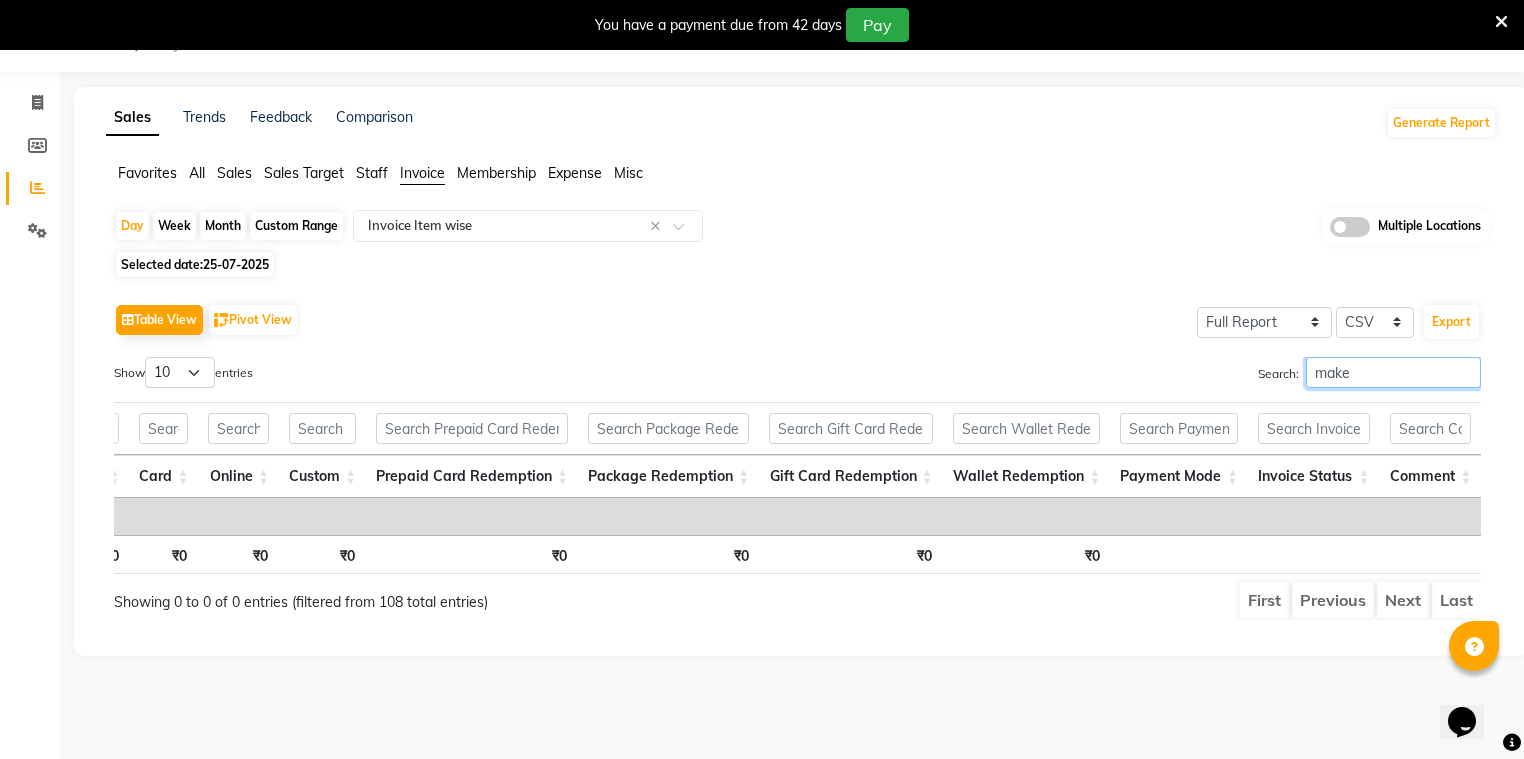 type on "make" 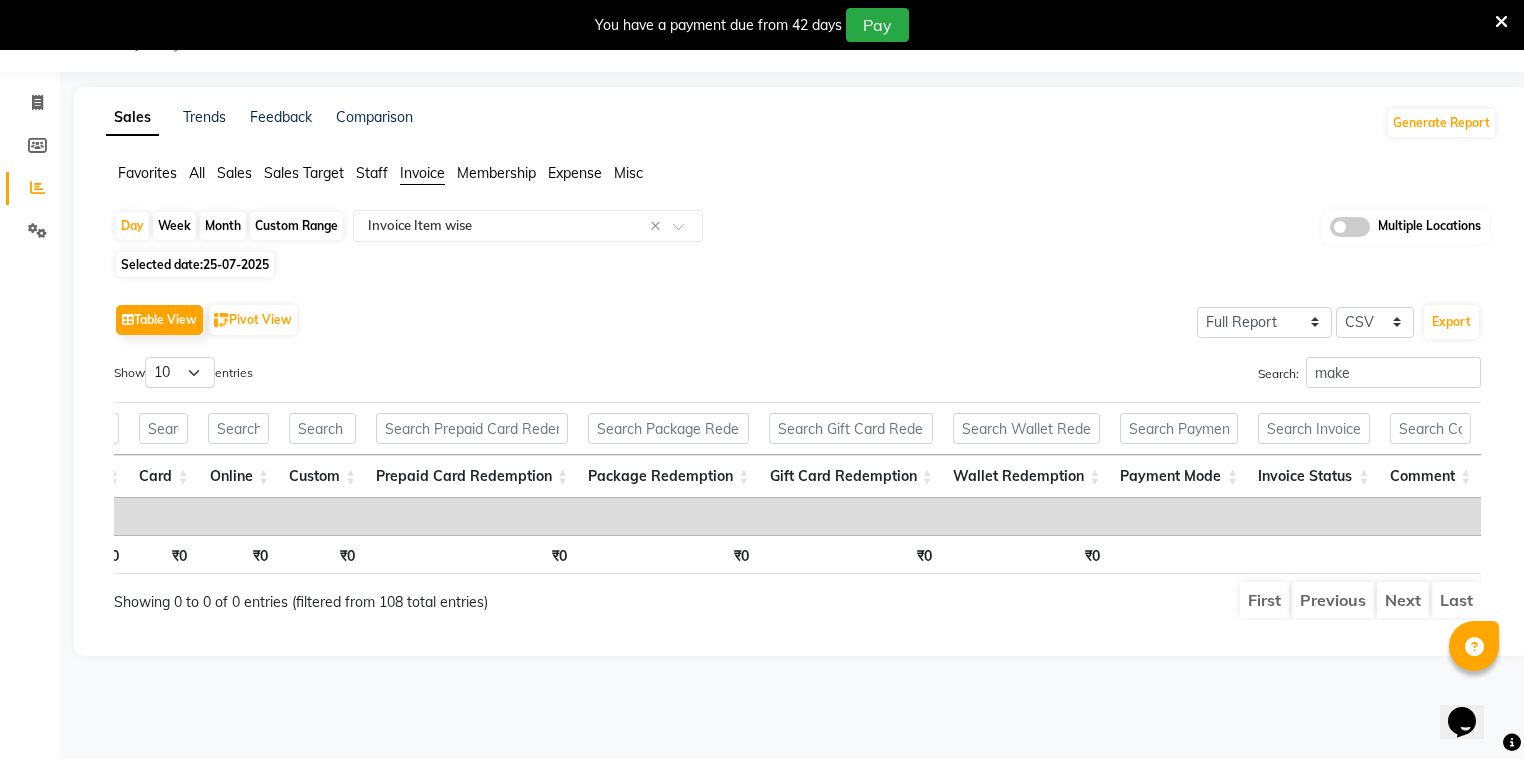 click on "Sales" 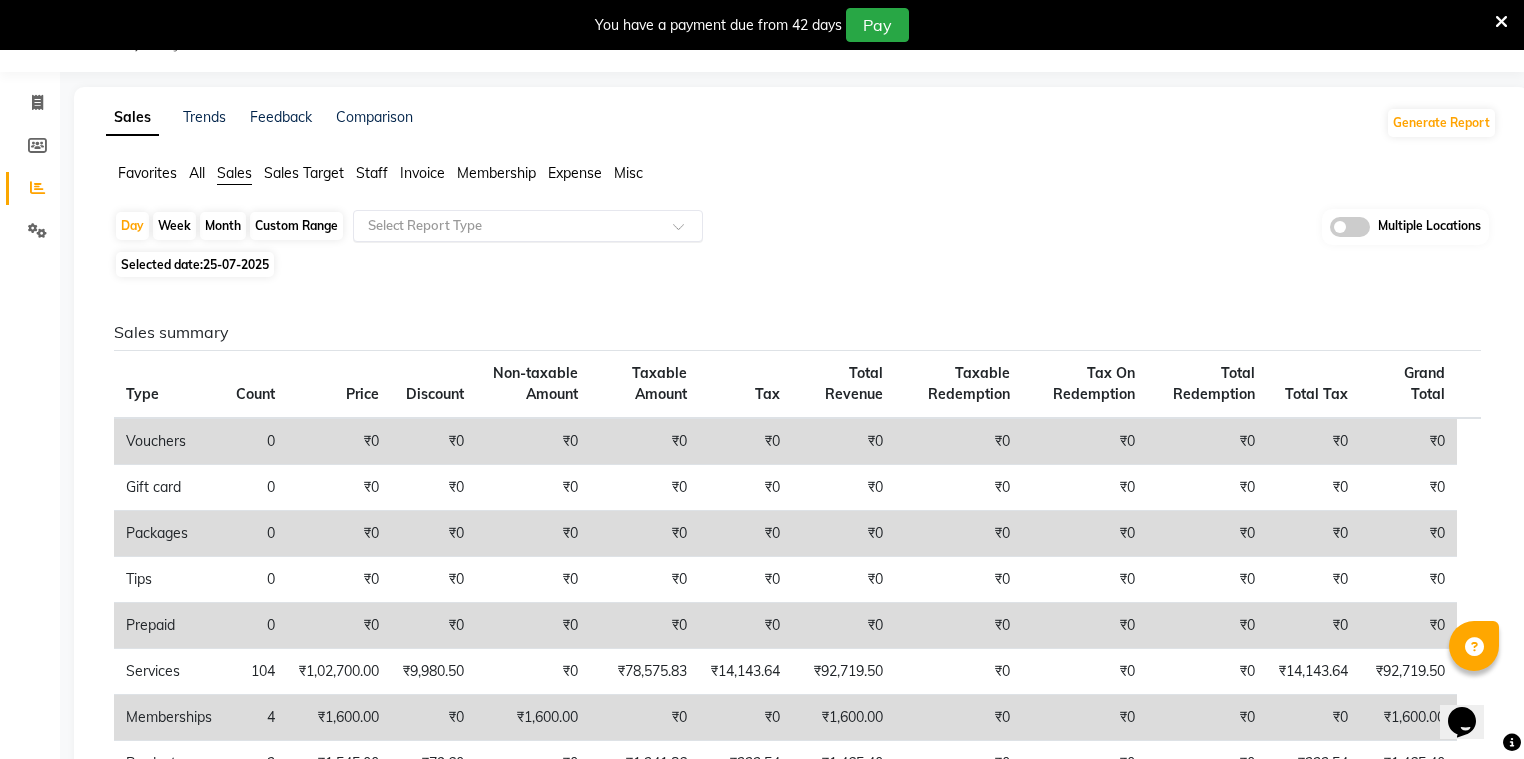 click on "Select Report Type" 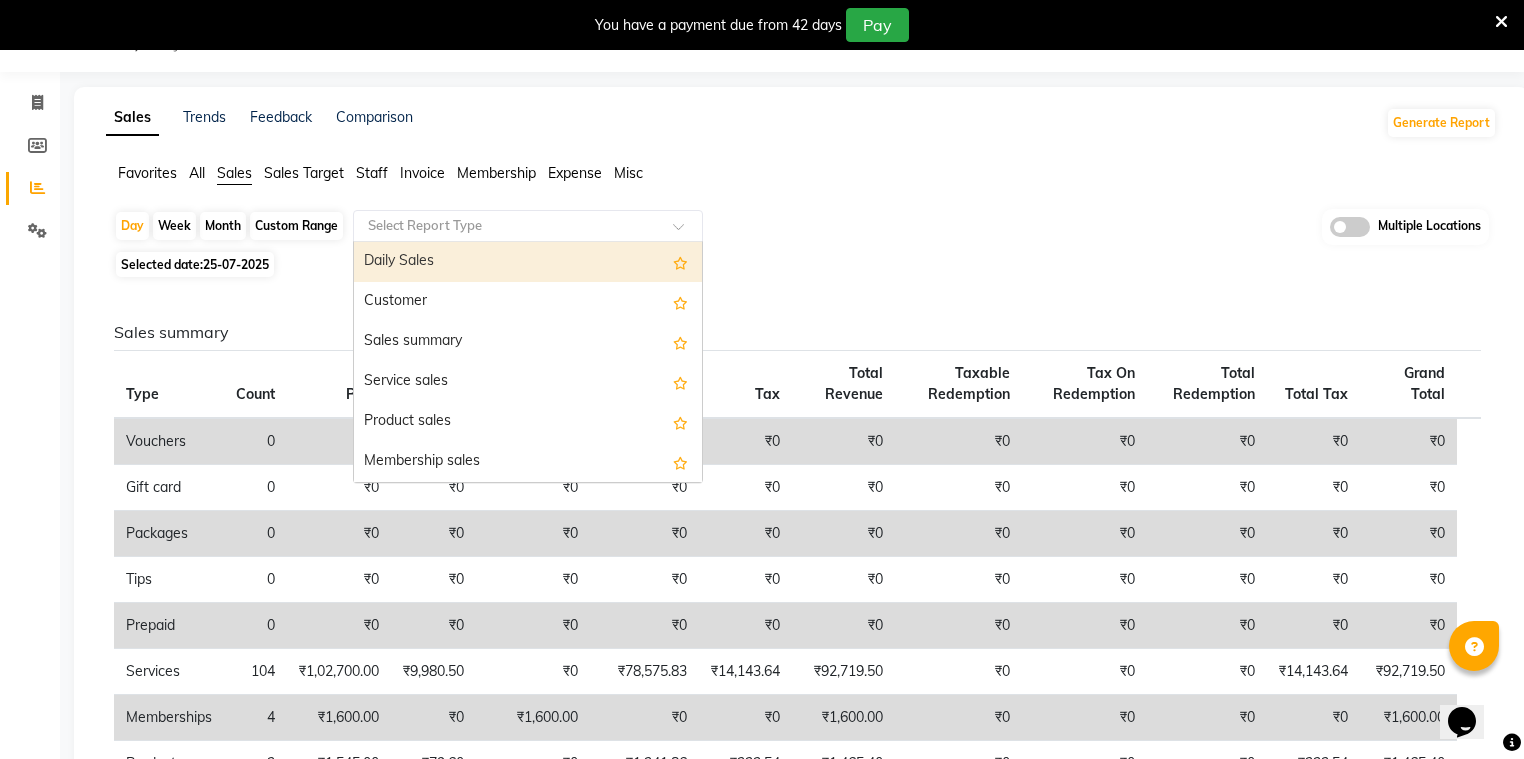 click on "Daily Sales" at bounding box center (528, 262) 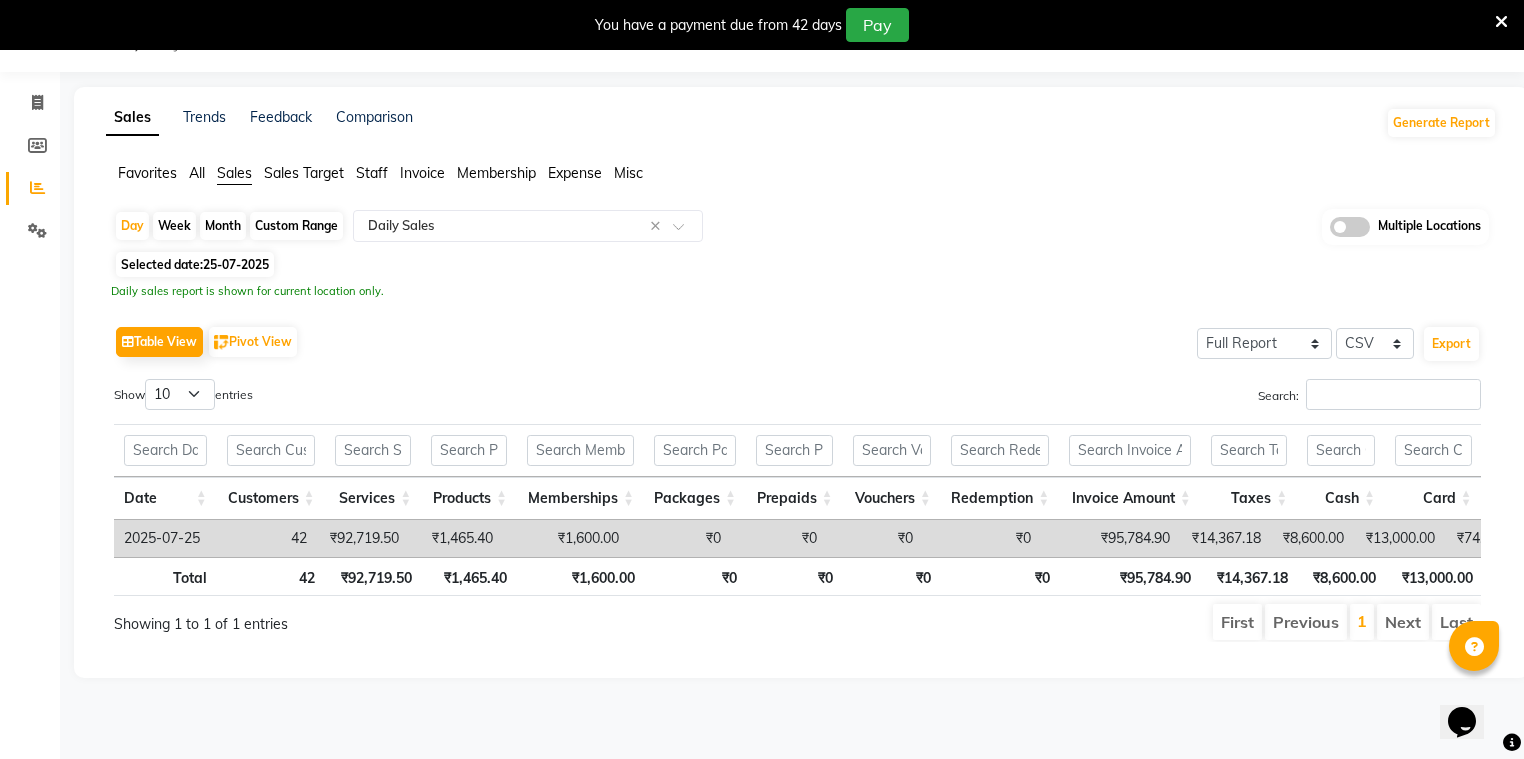 click on "Invoice" 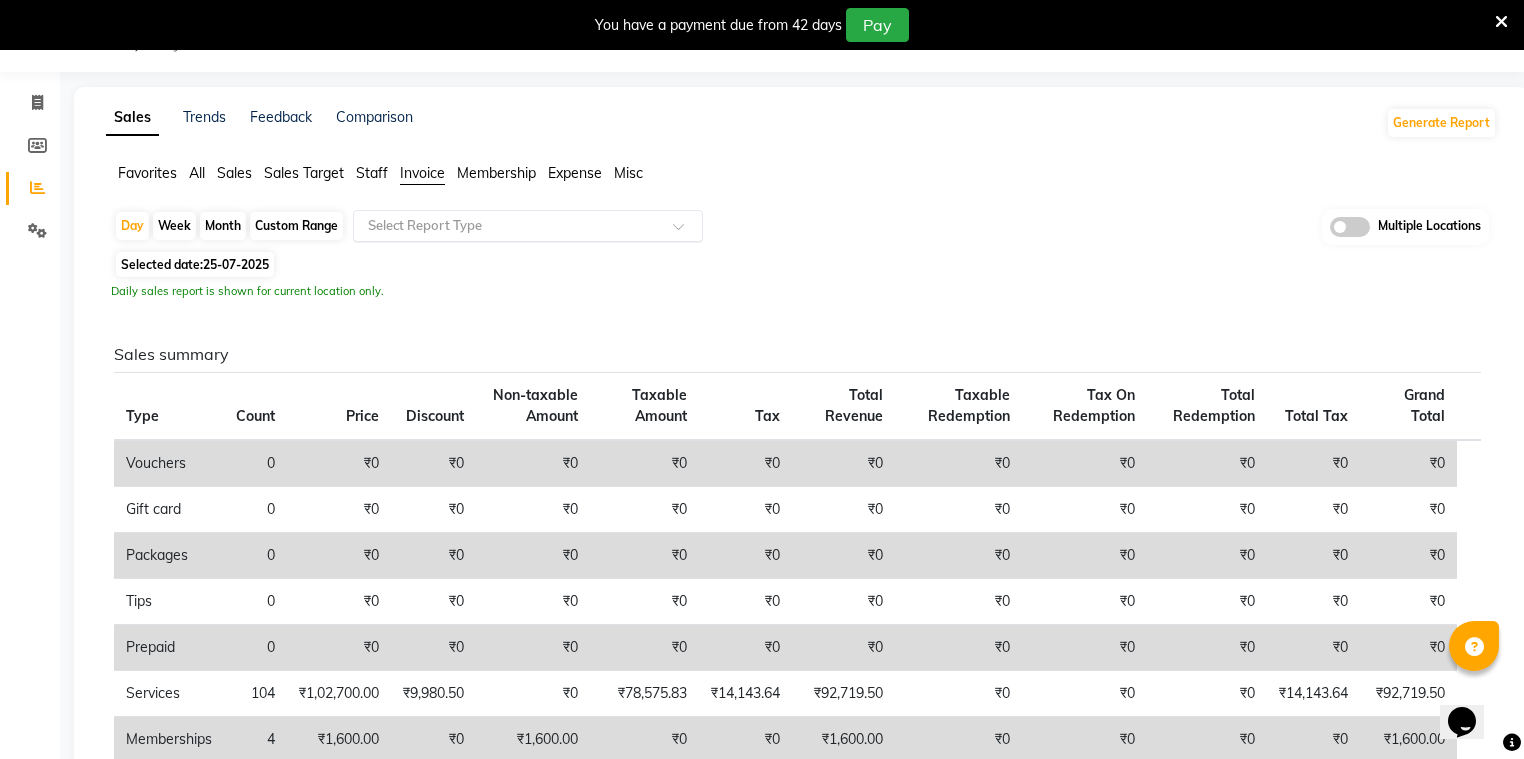 click on "Select Report Type" 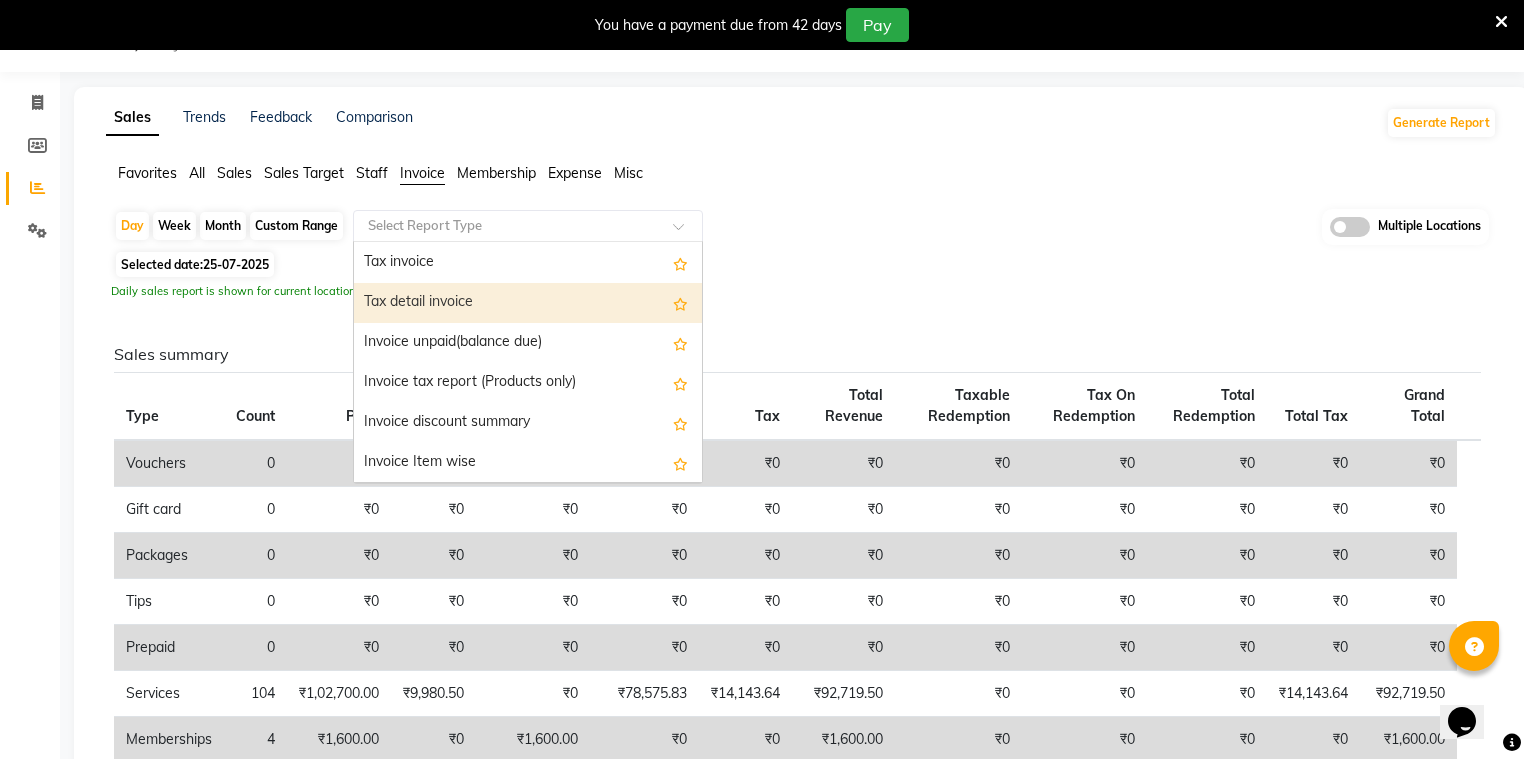 scroll, scrollTop: 80, scrollLeft: 0, axis: vertical 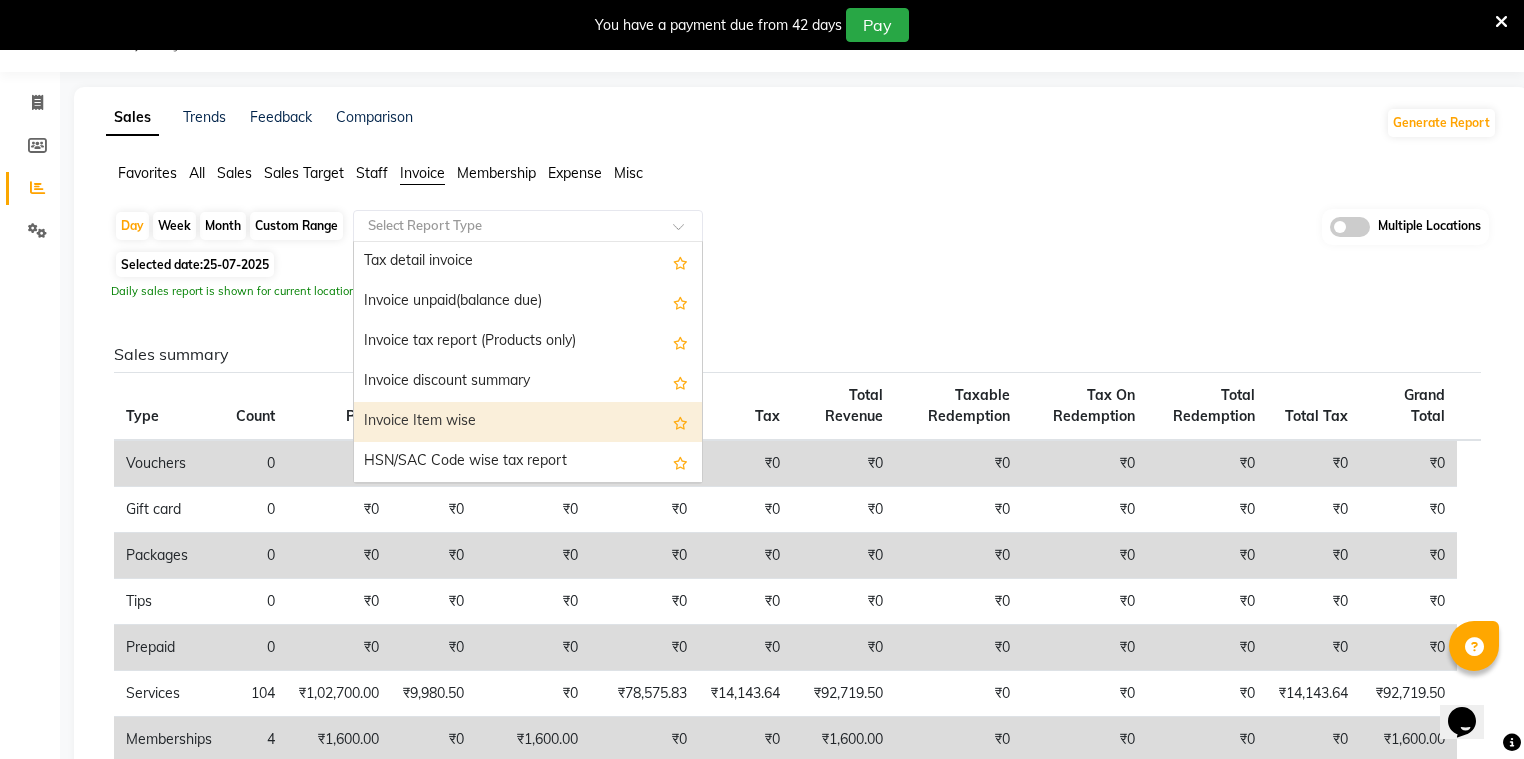 click on "Invoice Item wise" at bounding box center [528, 422] 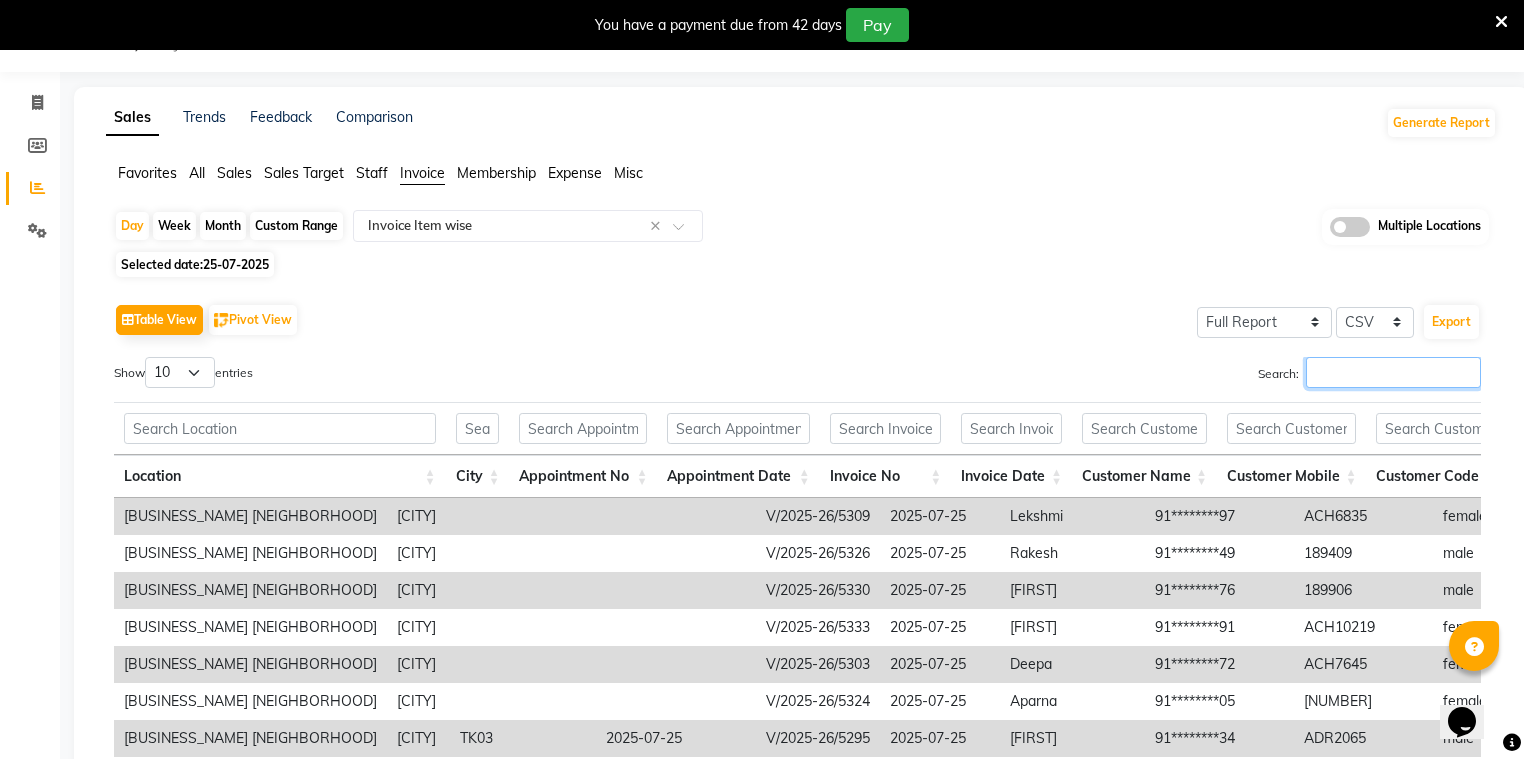 click on "Search:" at bounding box center [1393, 372] 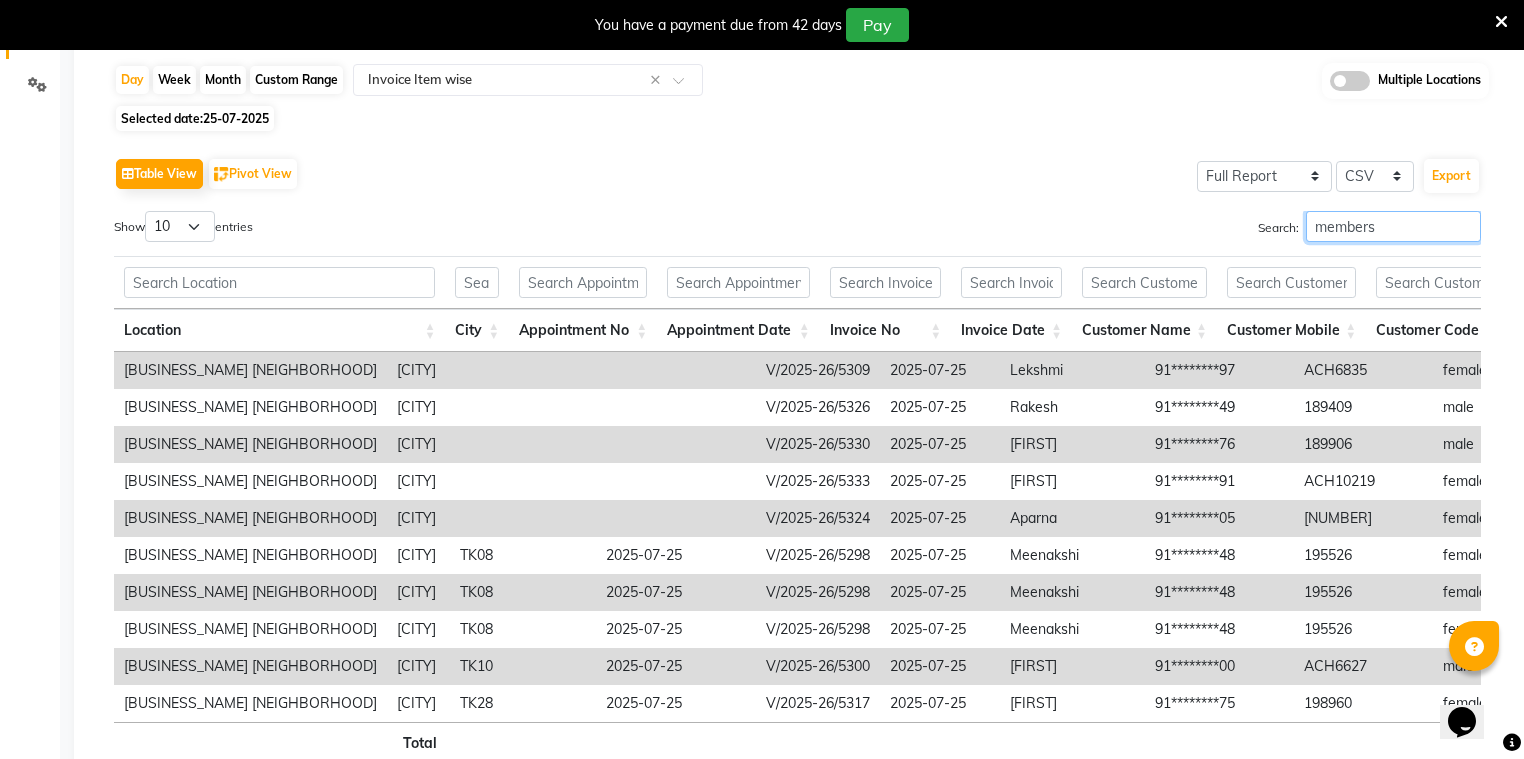 scroll, scrollTop: 332, scrollLeft: 0, axis: vertical 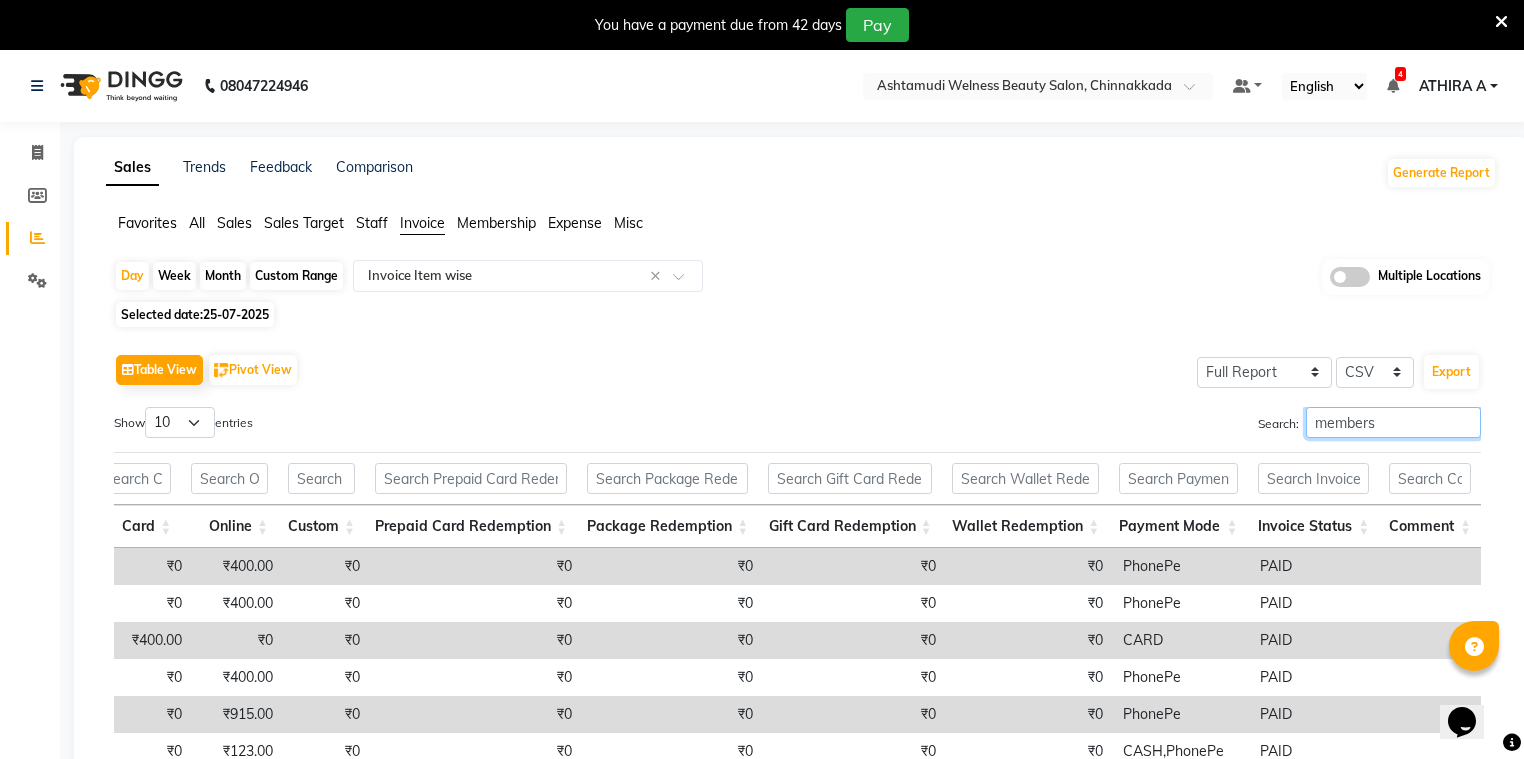 type on "members" 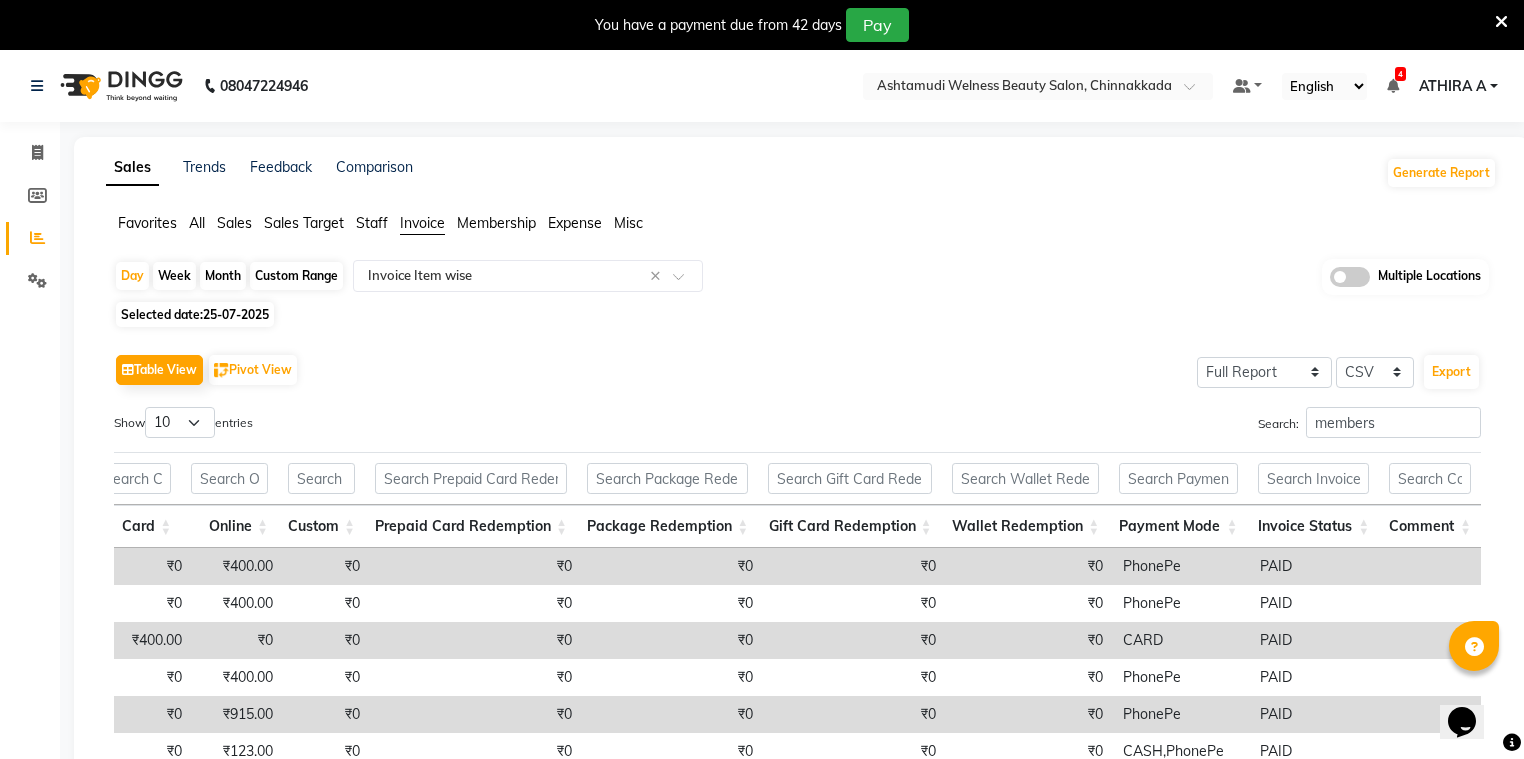drag, startPoint x: 232, startPoint y: 227, endPoint x: 473, endPoint y: 312, distance: 255.55038 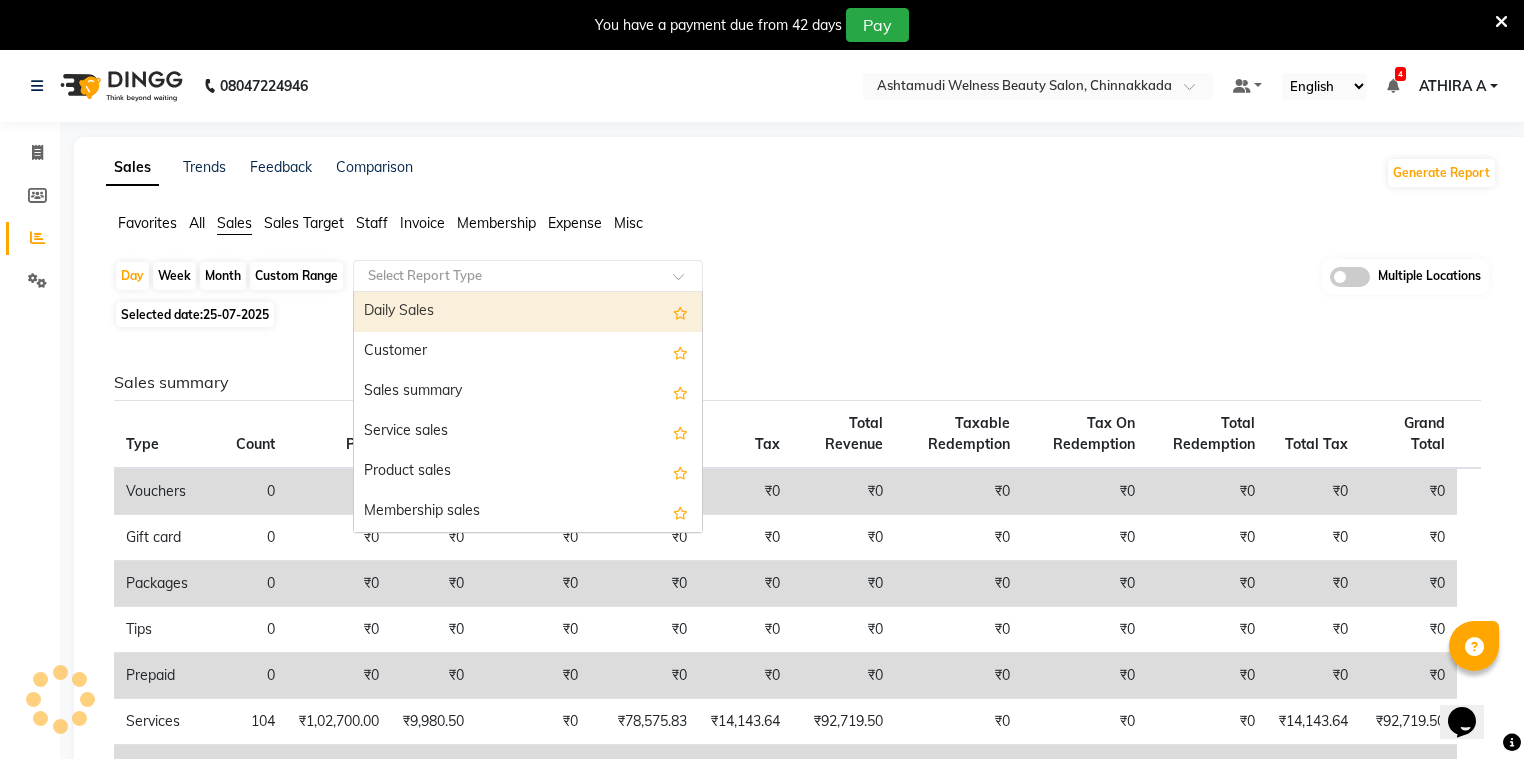 drag, startPoint x: 466, startPoint y: 284, endPoint x: 454, endPoint y: 296, distance: 16.970562 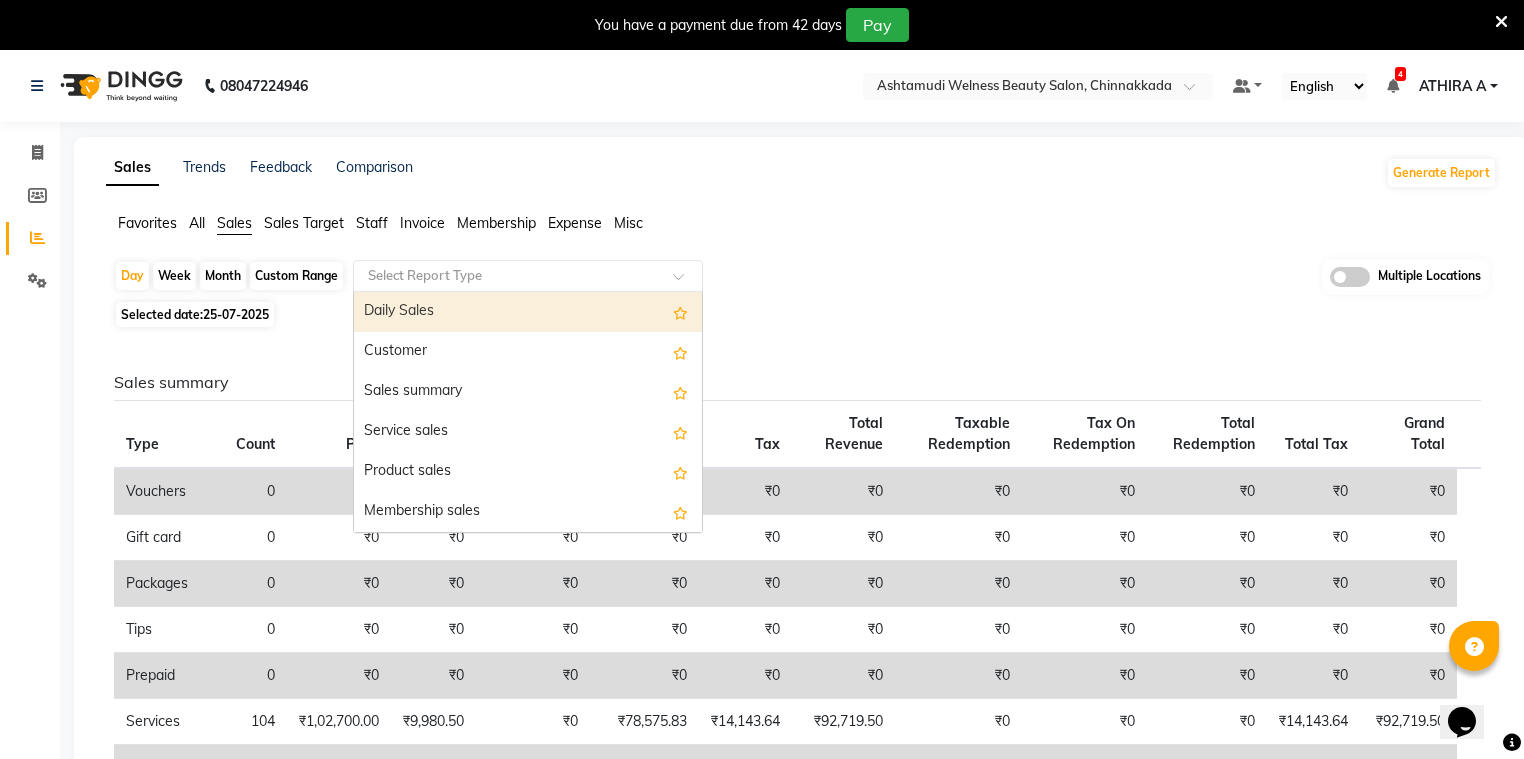 click on "Daily Sales" at bounding box center [528, 312] 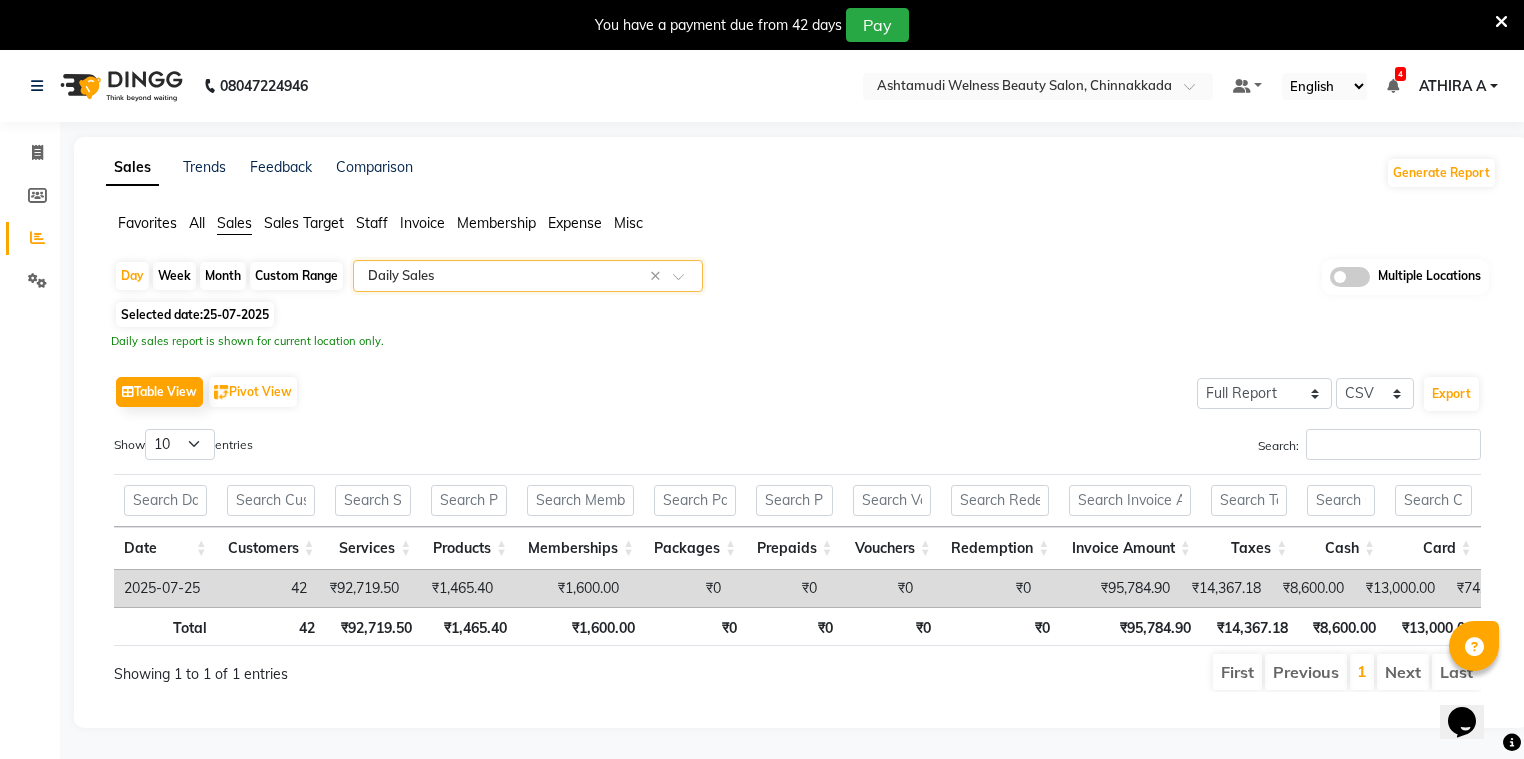 scroll, scrollTop: 0, scrollLeft: 176, axis: horizontal 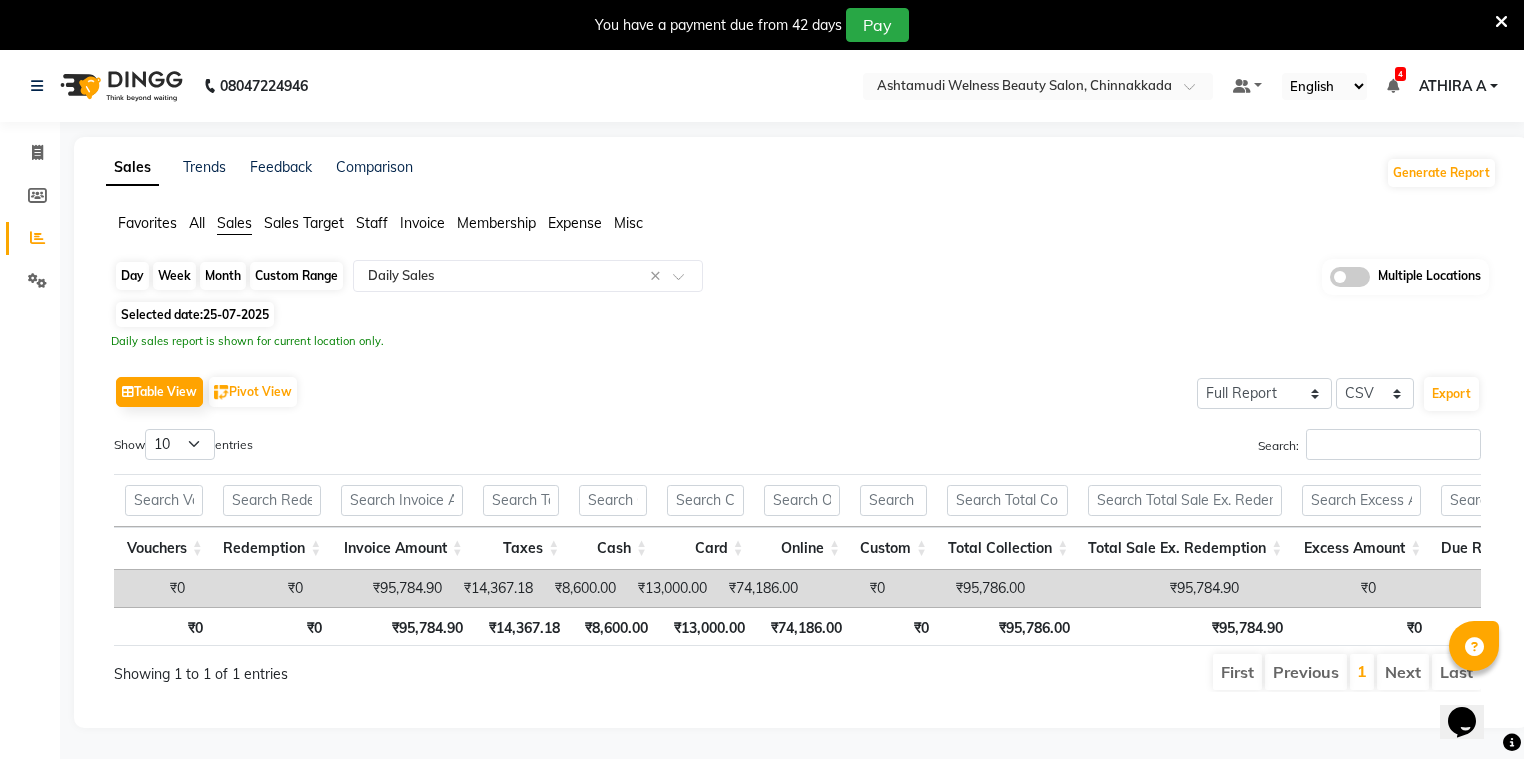 click on "Day" 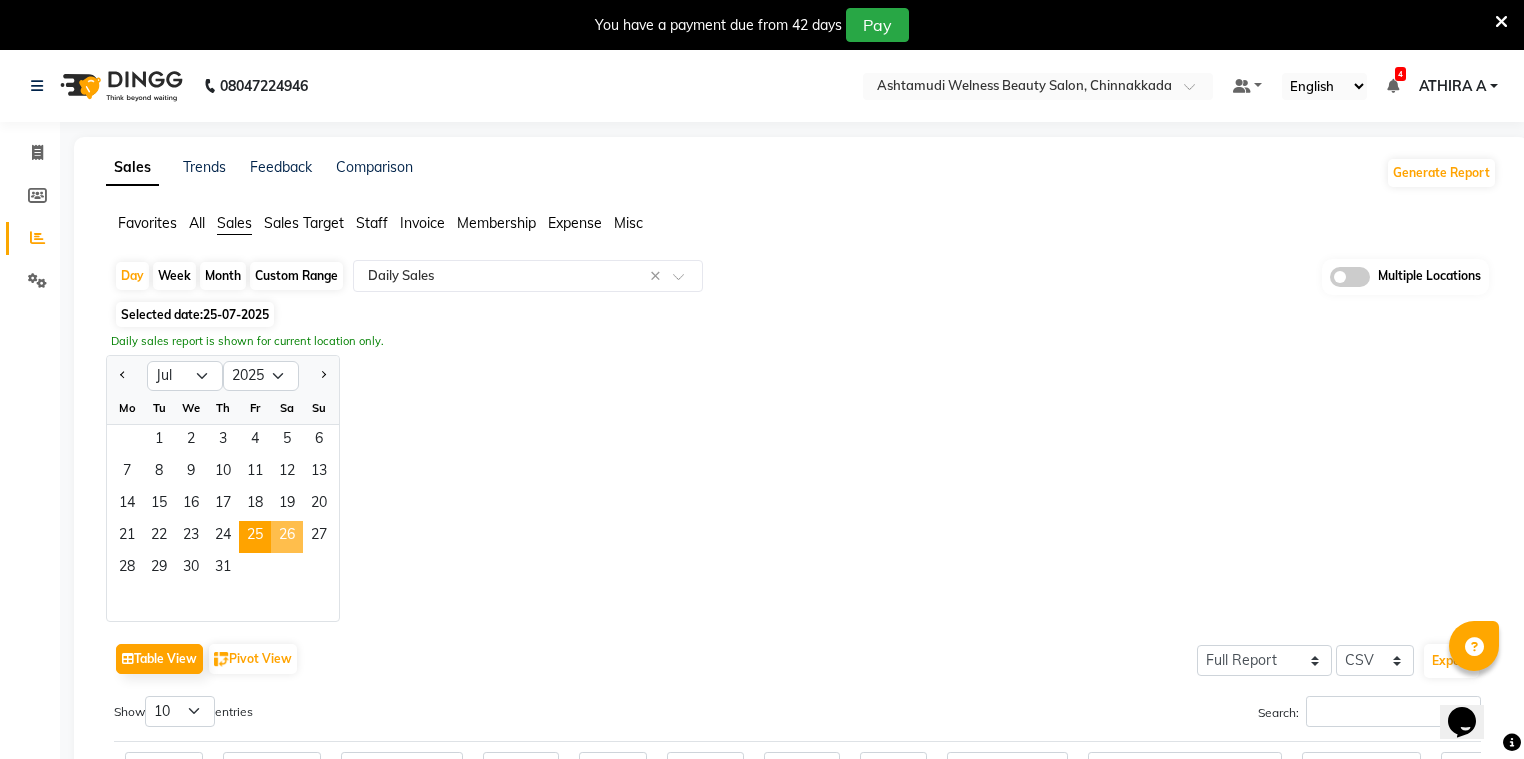 click on "26" 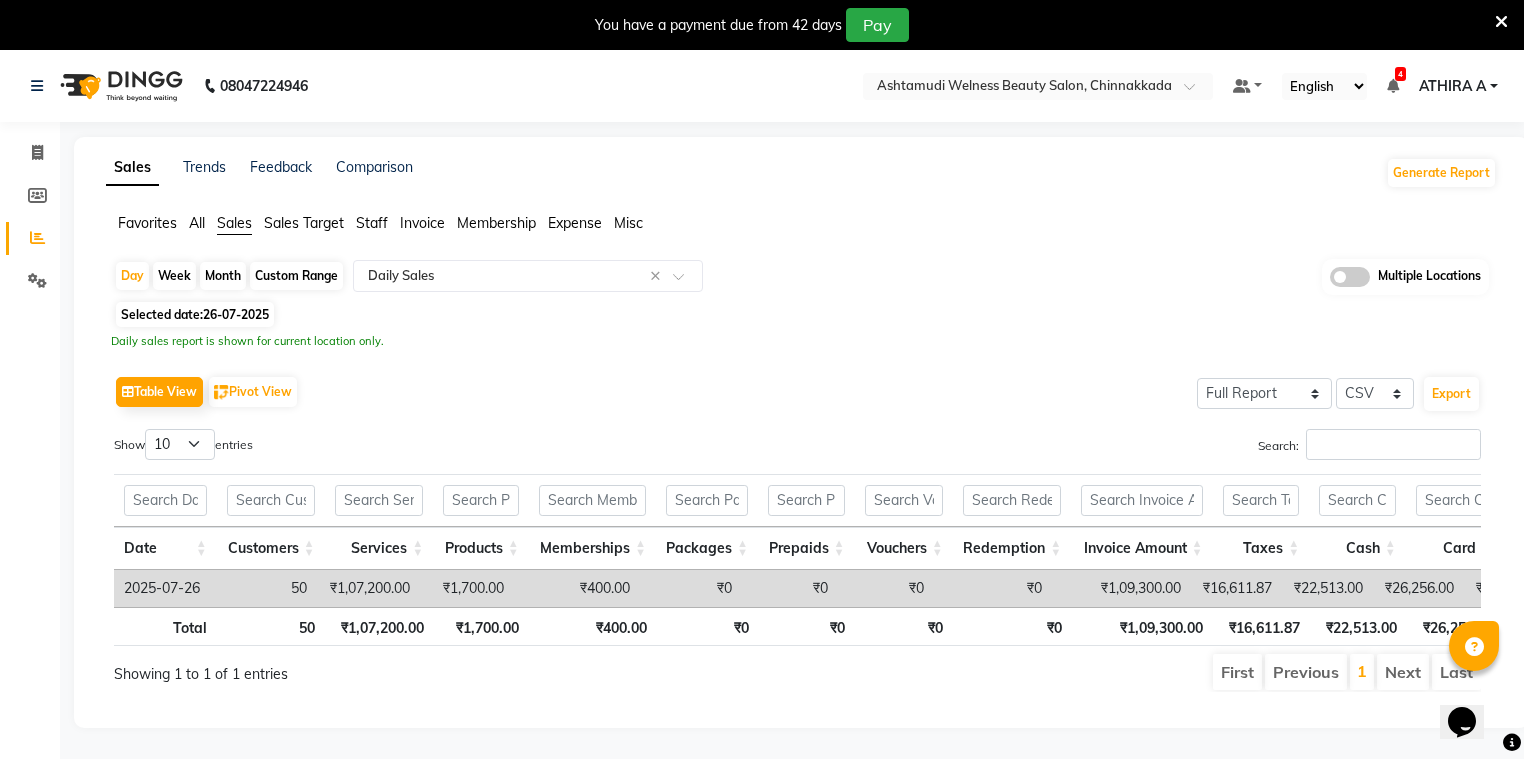 click on "Invoice" 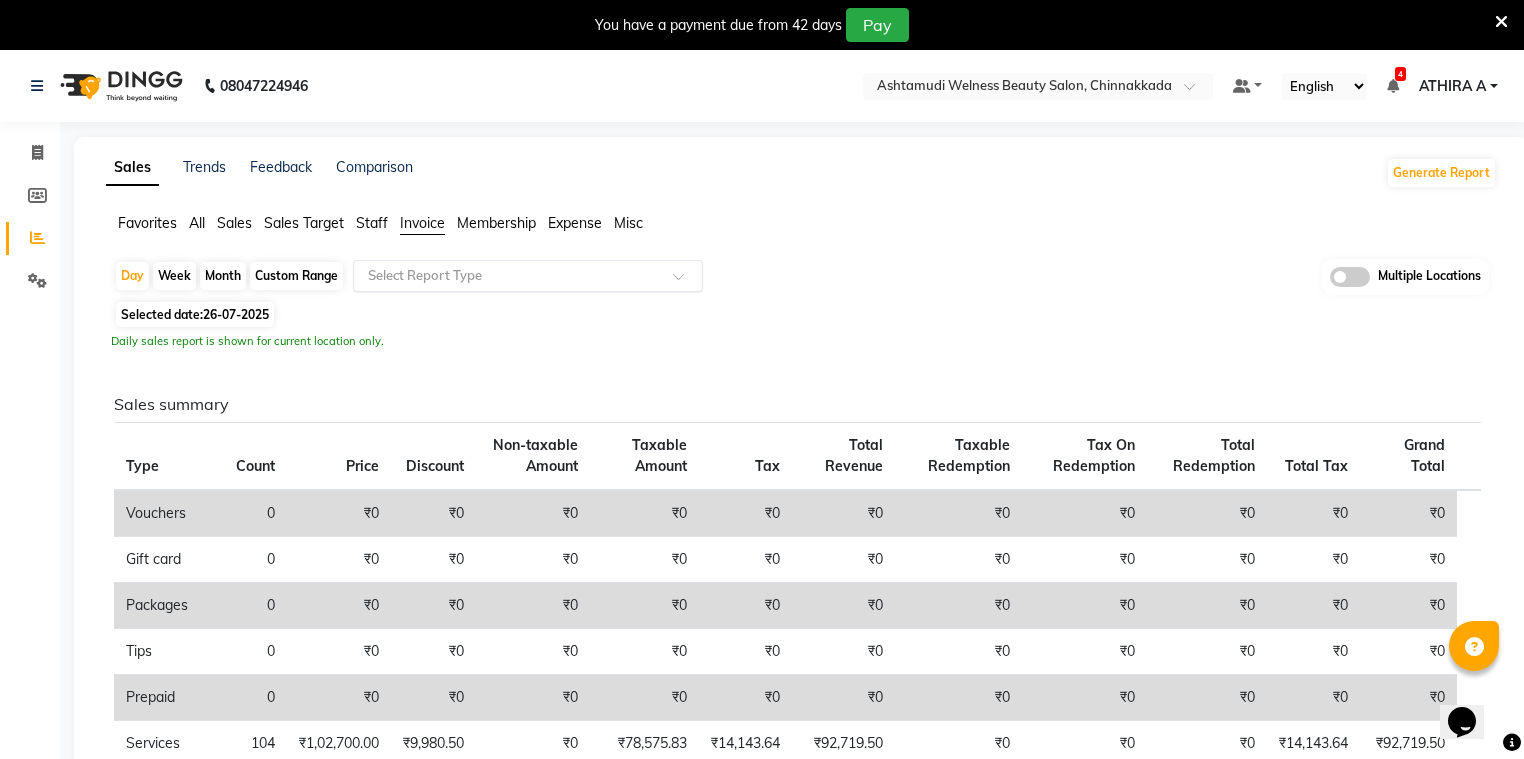 click 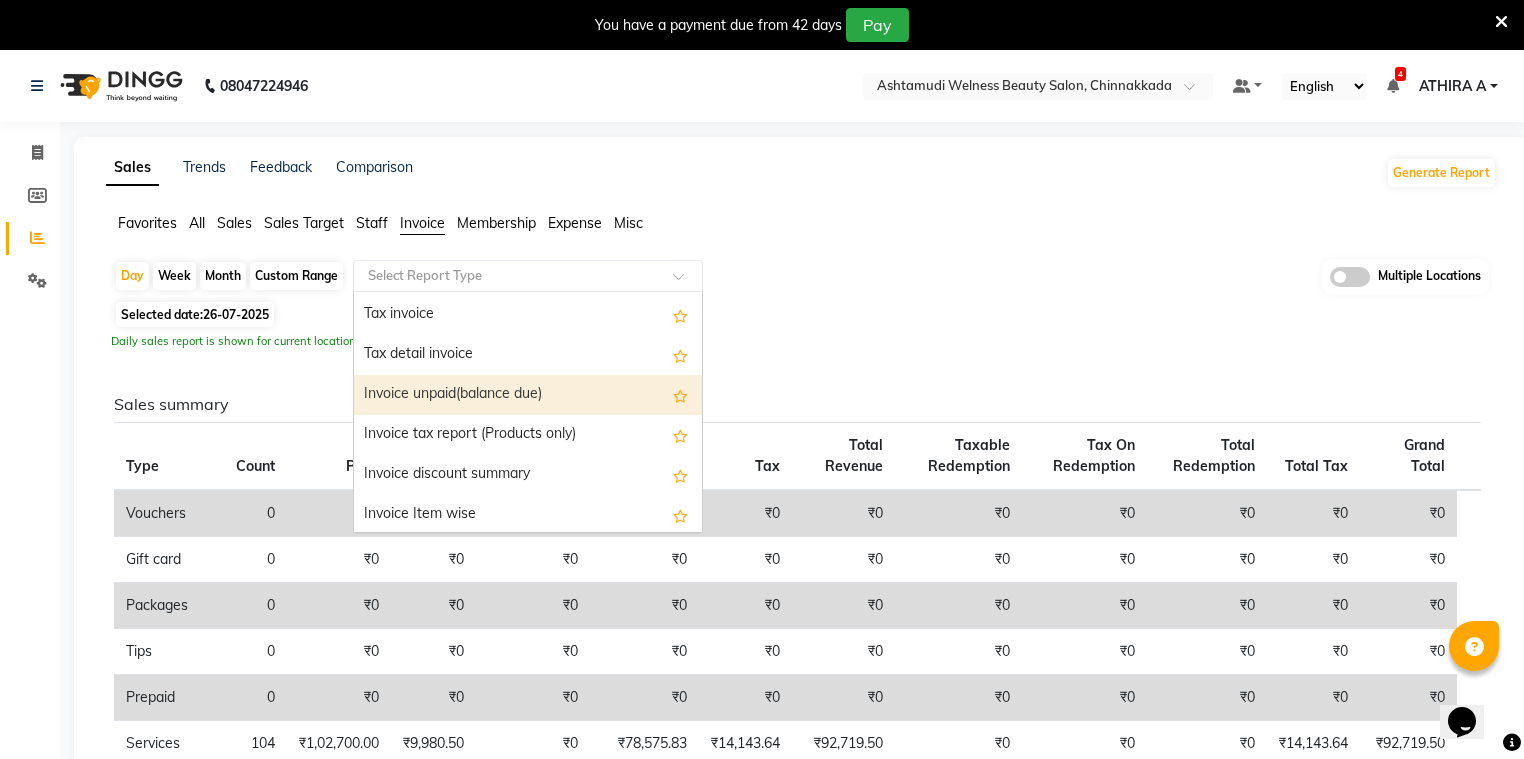 scroll, scrollTop: 80, scrollLeft: 0, axis: vertical 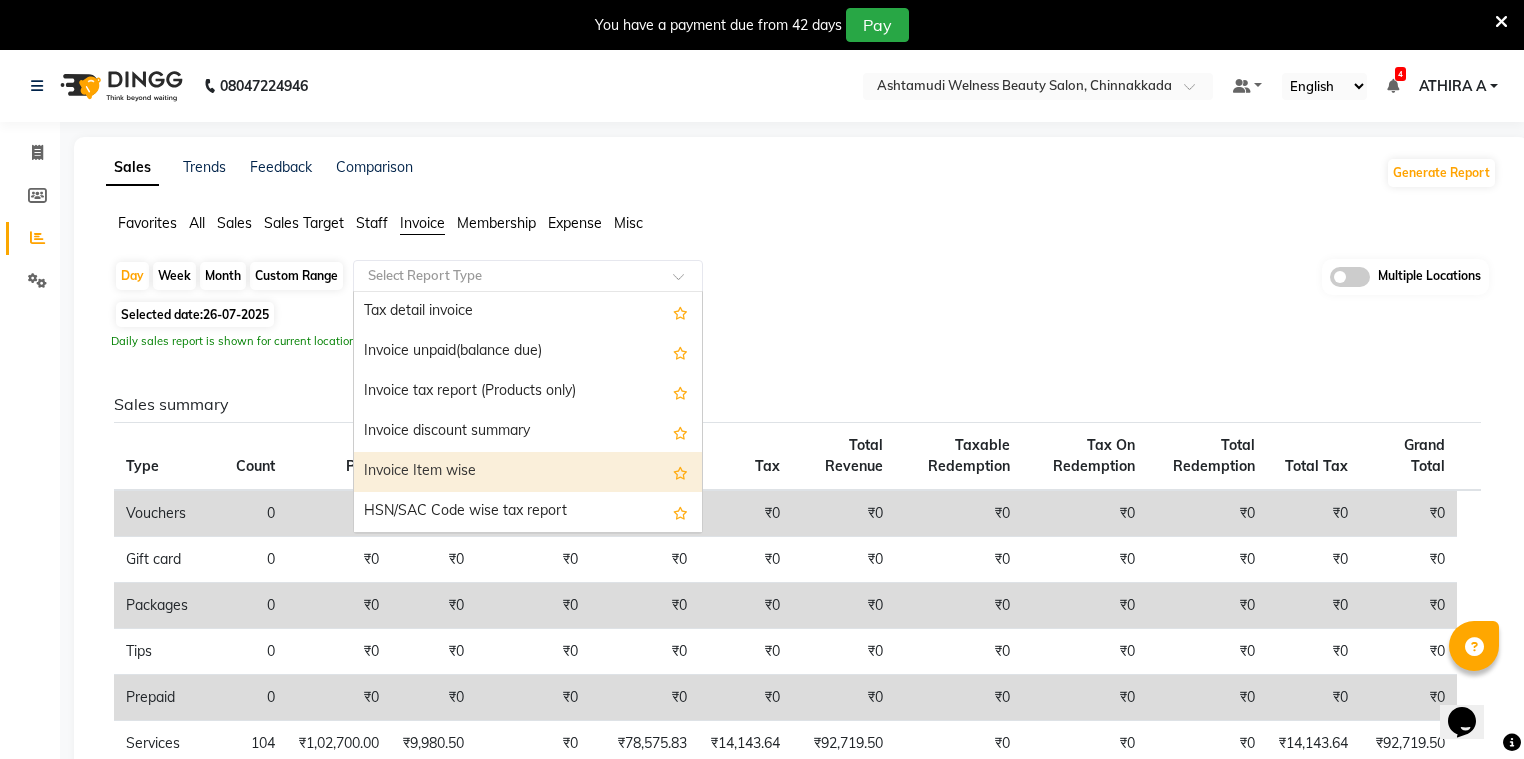click on "Invoice Item wise" at bounding box center [528, 472] 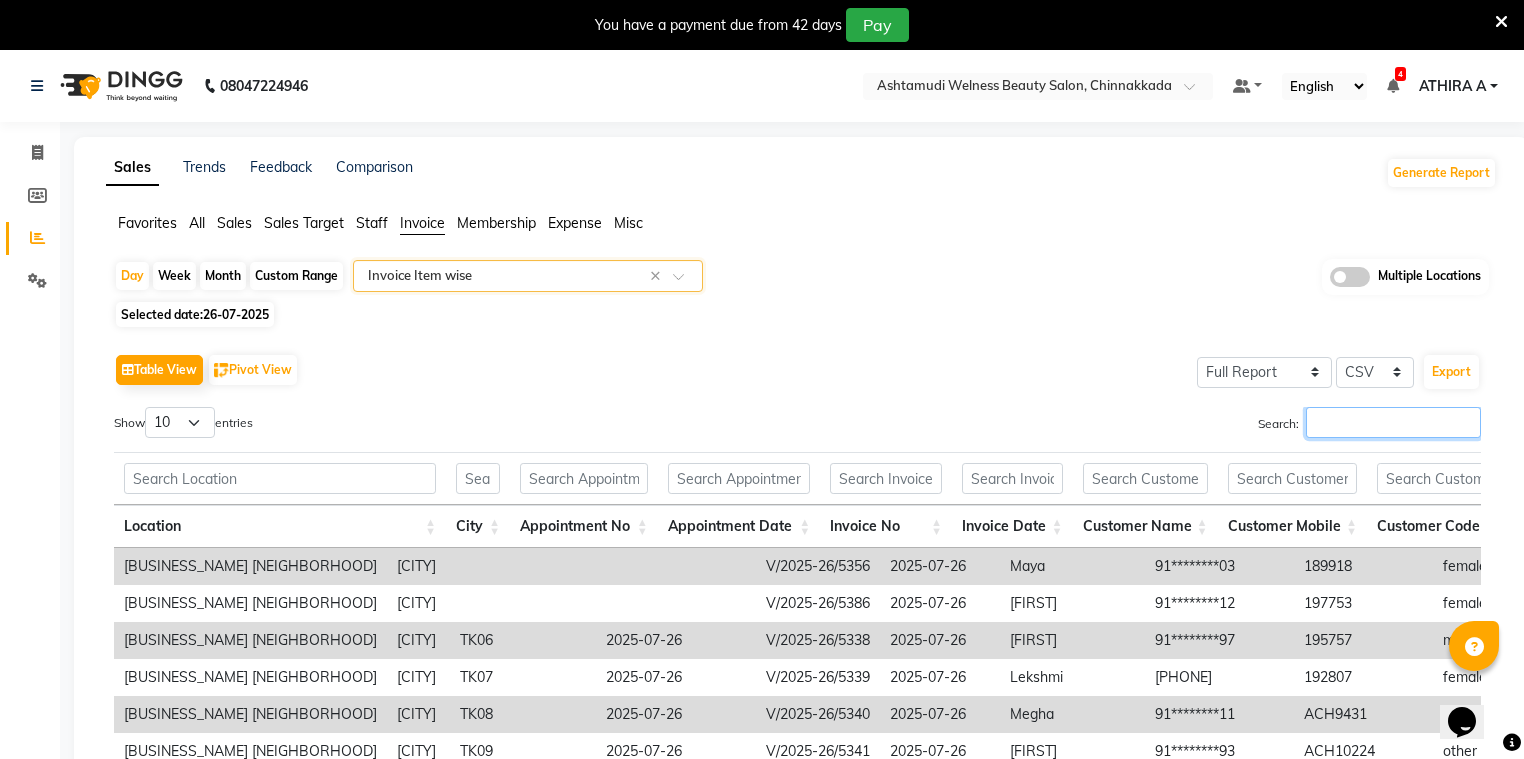 click on "Search:" at bounding box center (1393, 422) 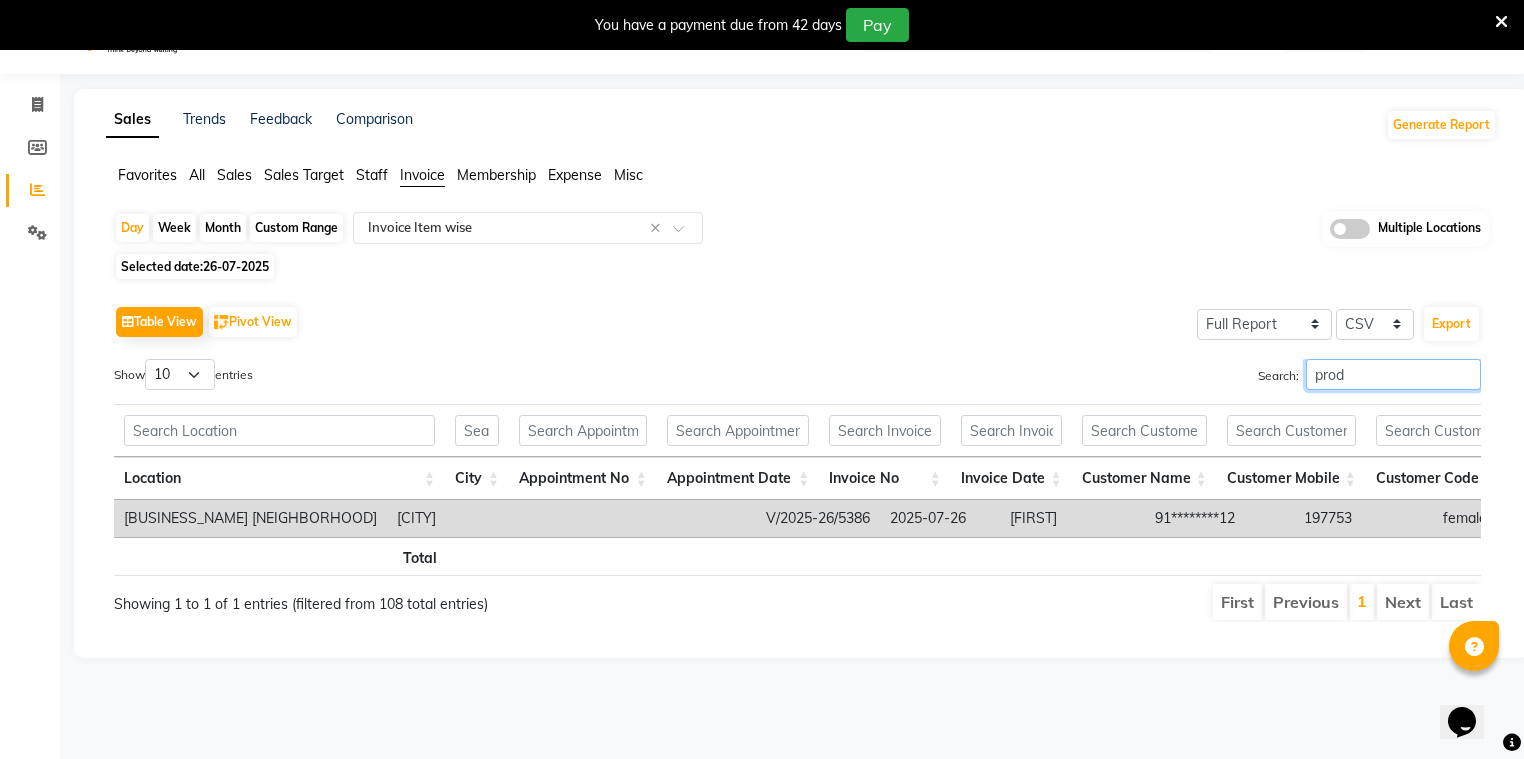 scroll, scrollTop: 50, scrollLeft: 0, axis: vertical 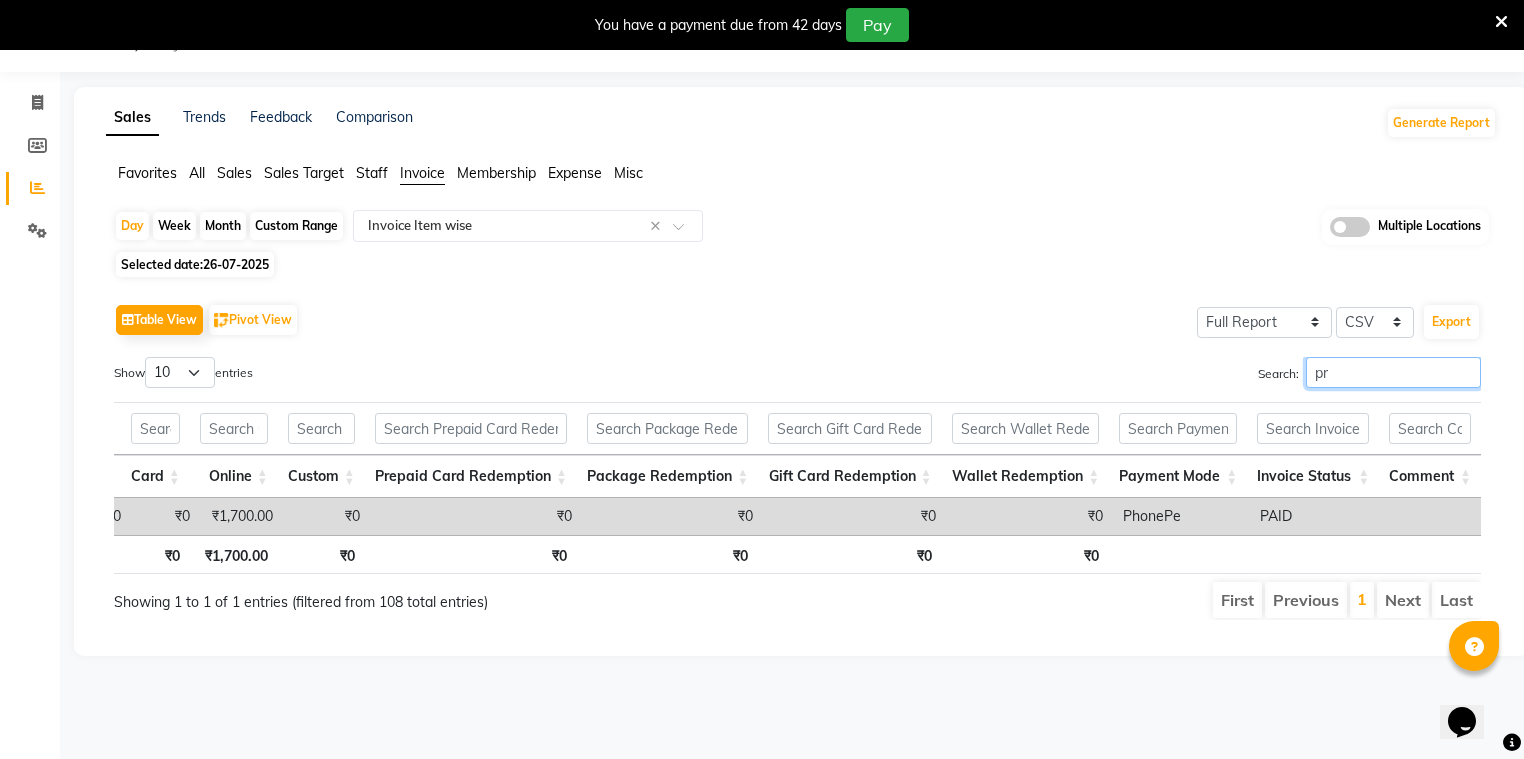 type on "p" 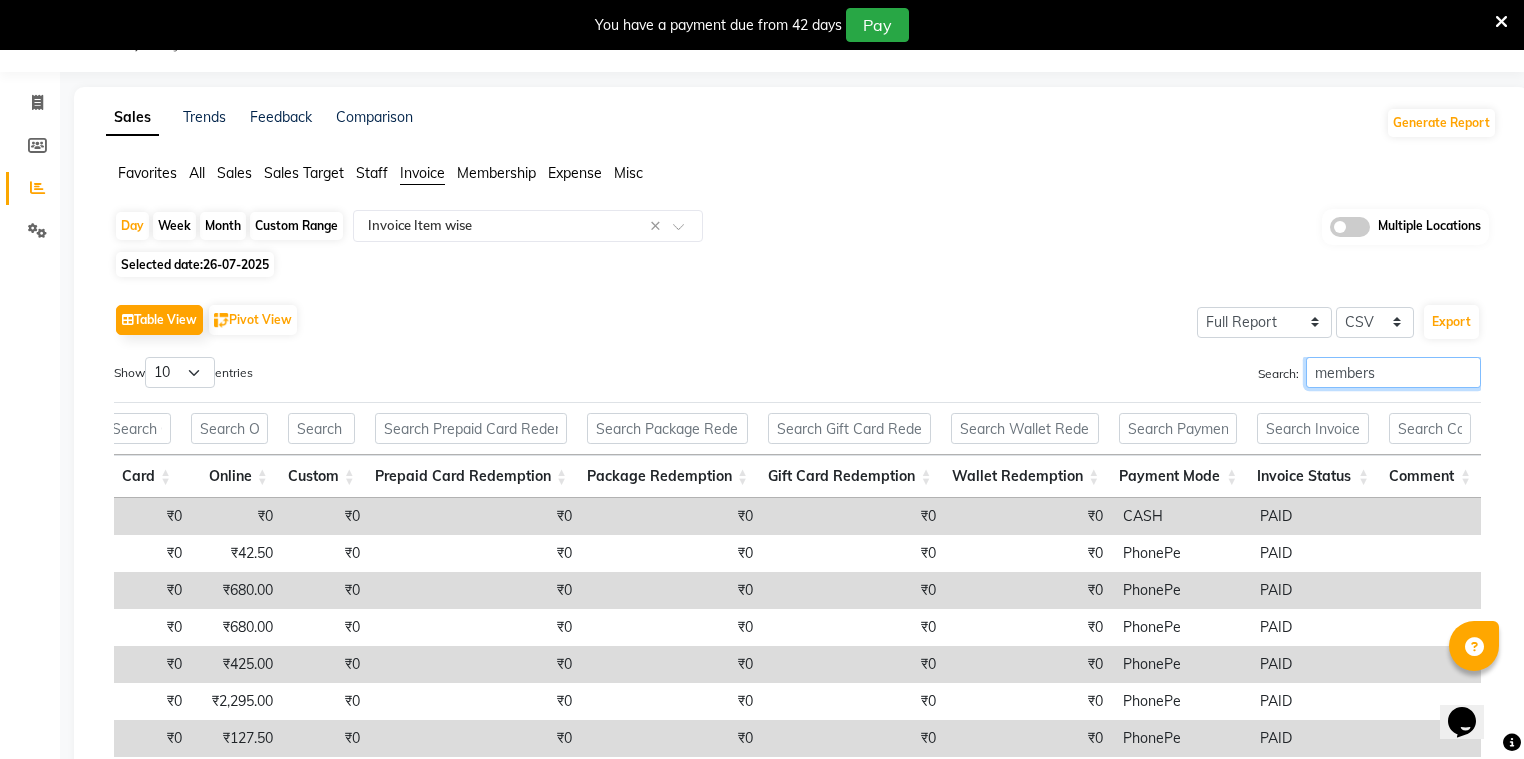 scroll, scrollTop: 0, scrollLeft: 4040, axis: horizontal 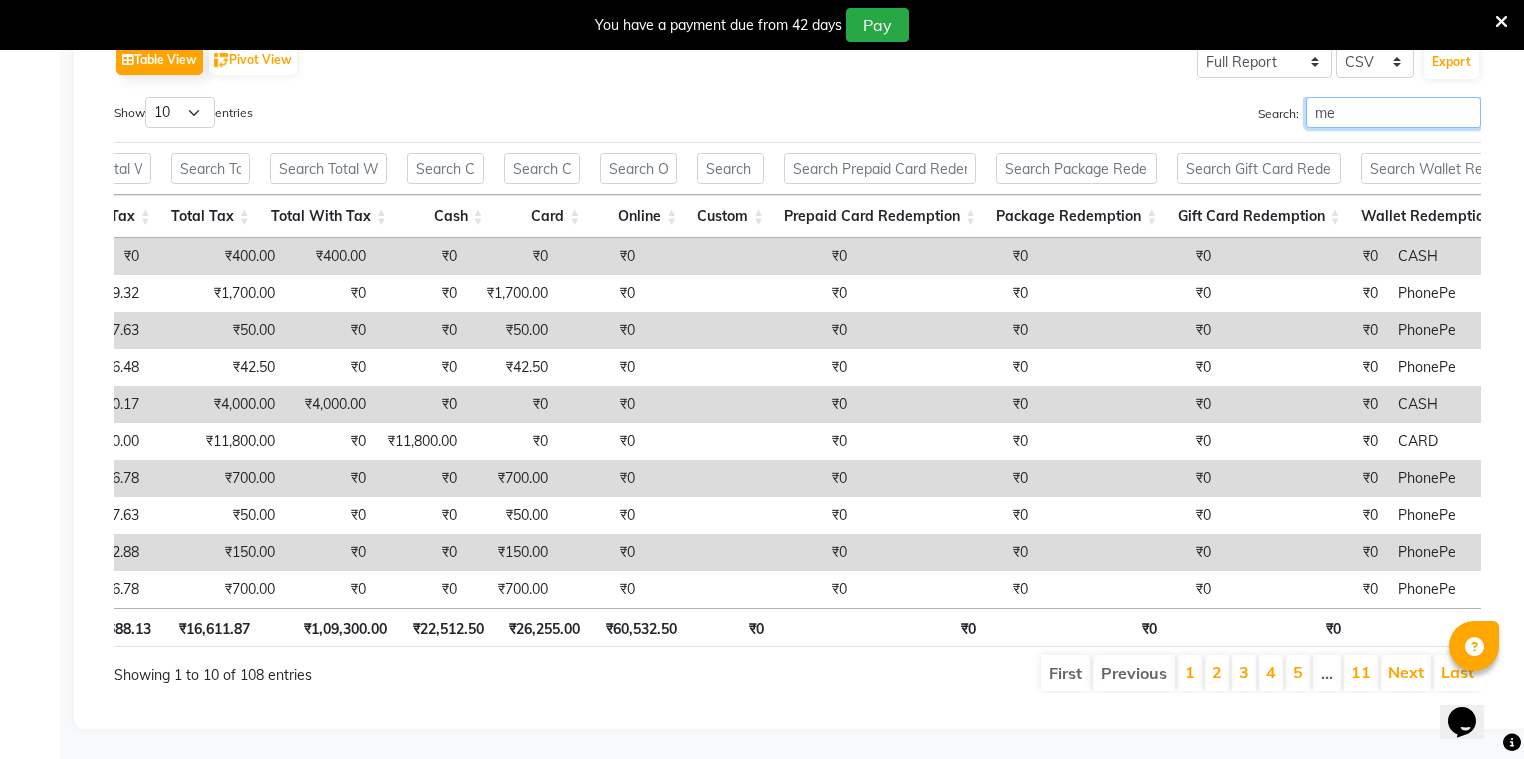type on "m" 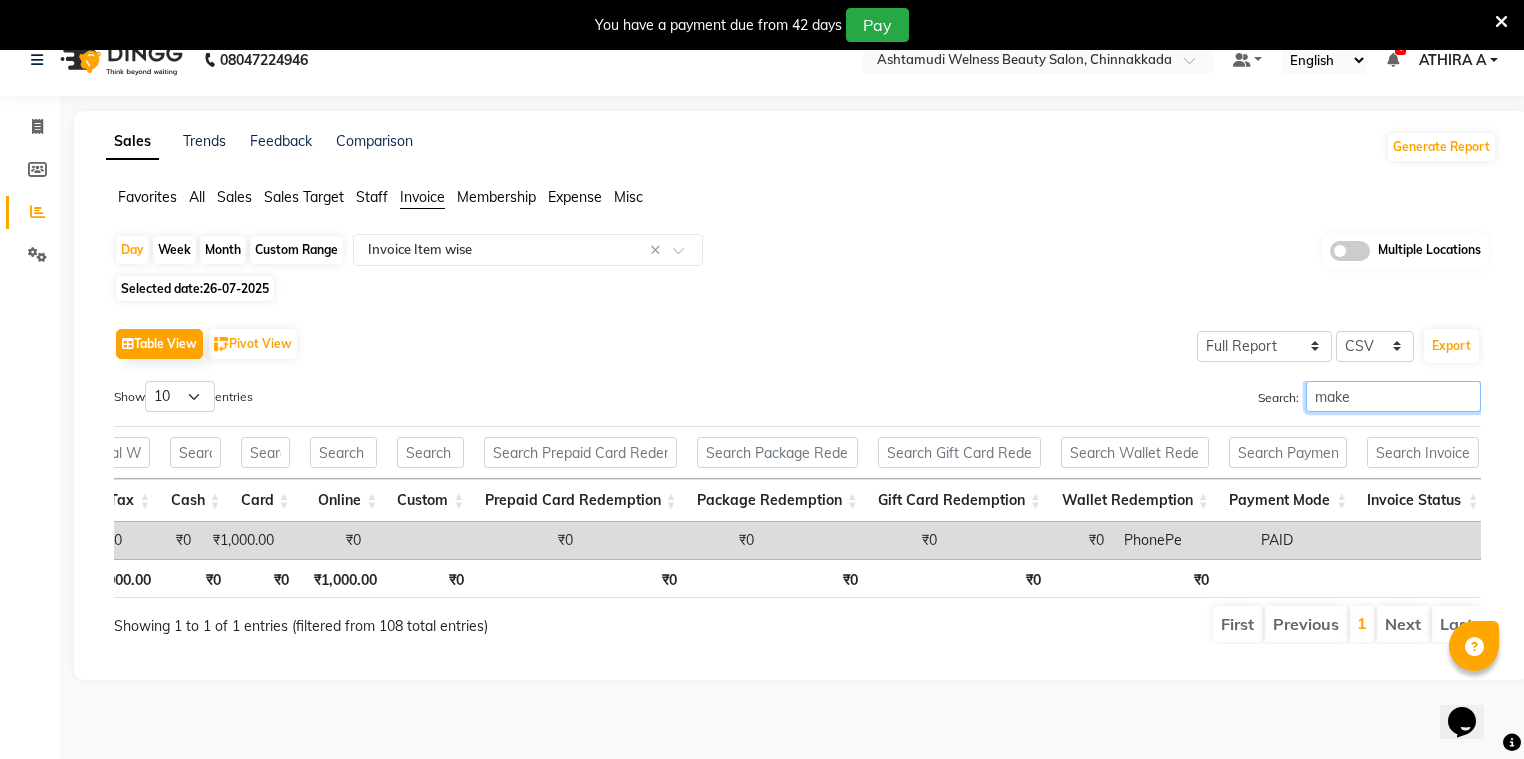 scroll, scrollTop: 0, scrollLeft: 0, axis: both 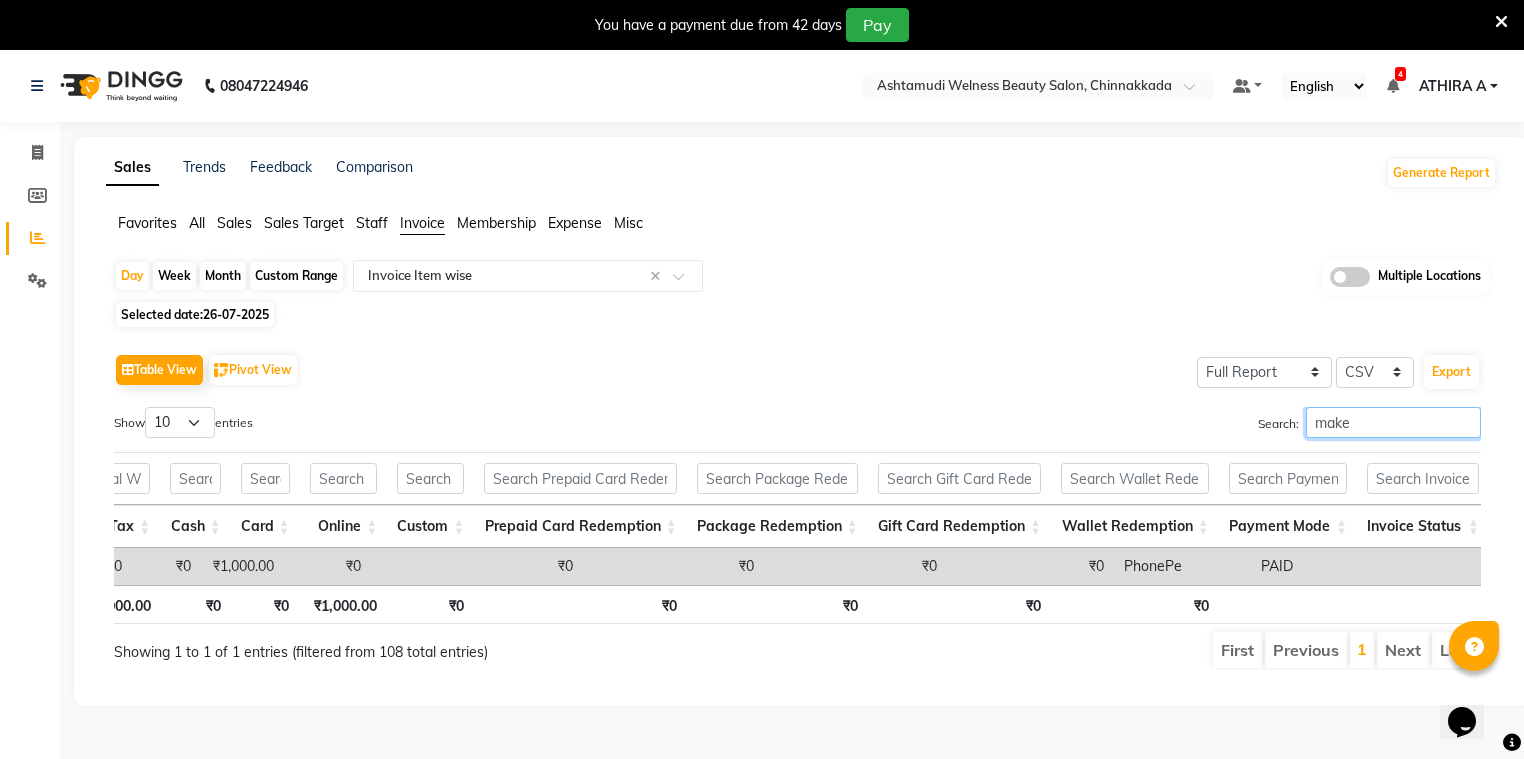 type on "make" 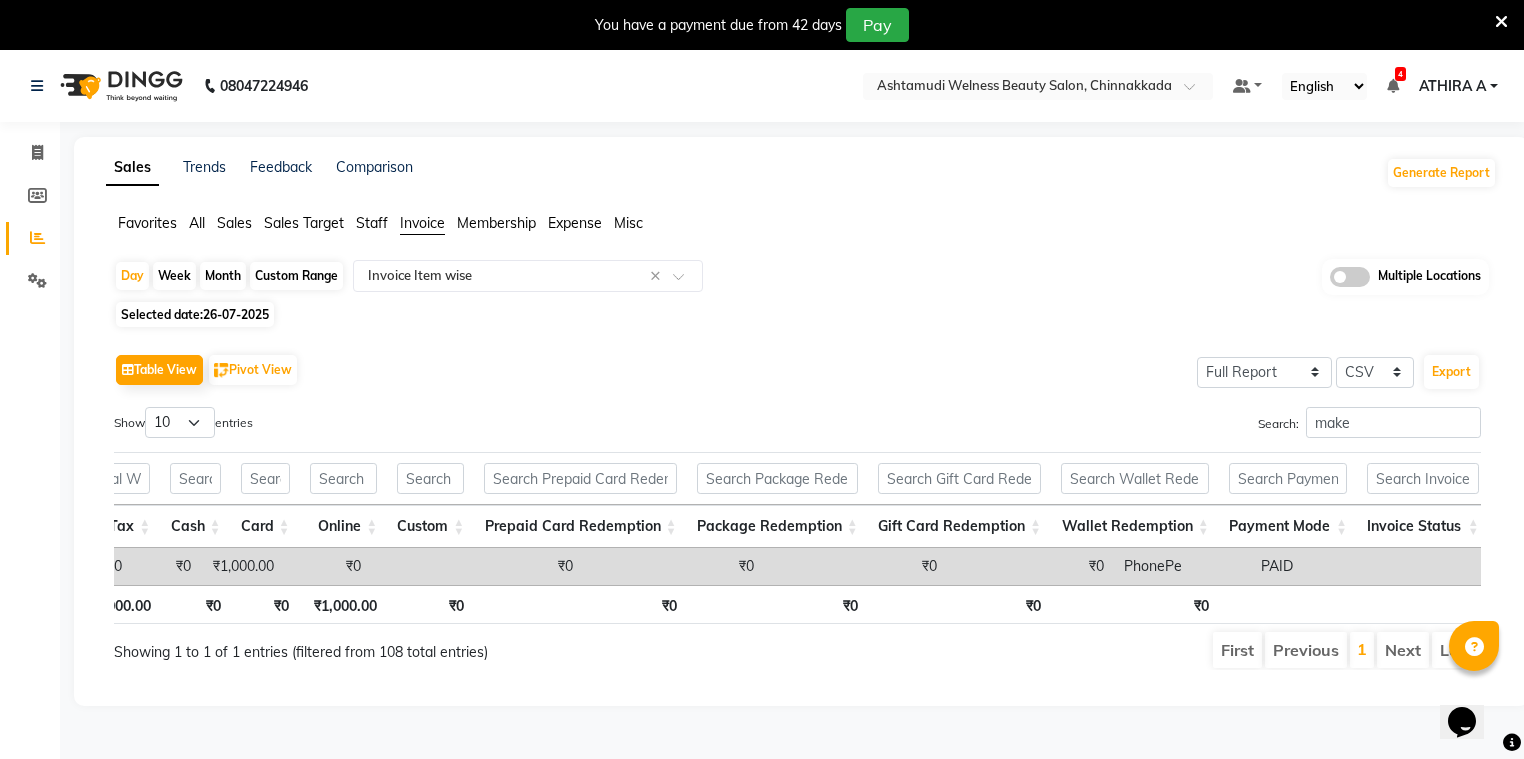 click on "Sales" 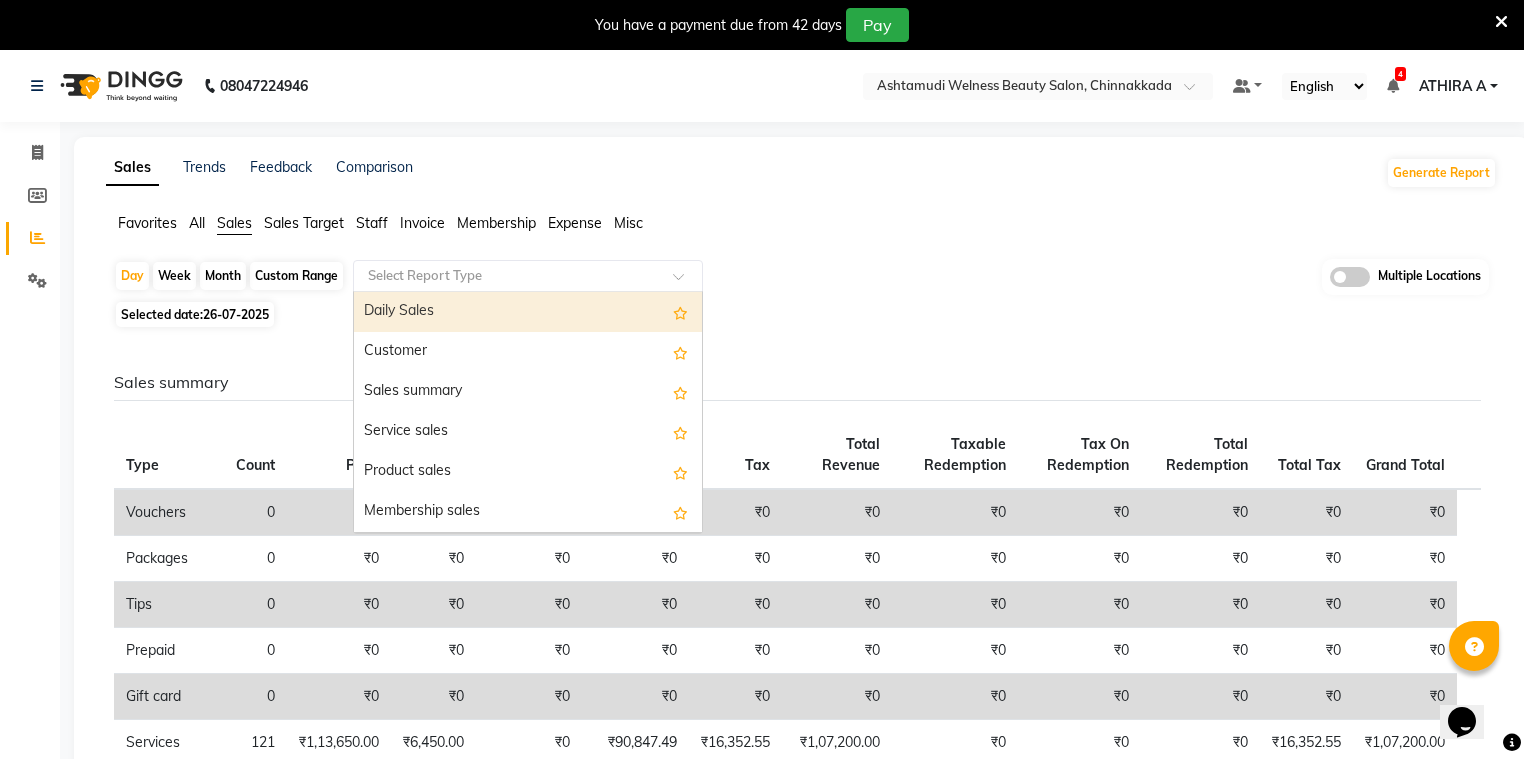 drag, startPoint x: 395, startPoint y: 271, endPoint x: 396, endPoint y: 281, distance: 10.049875 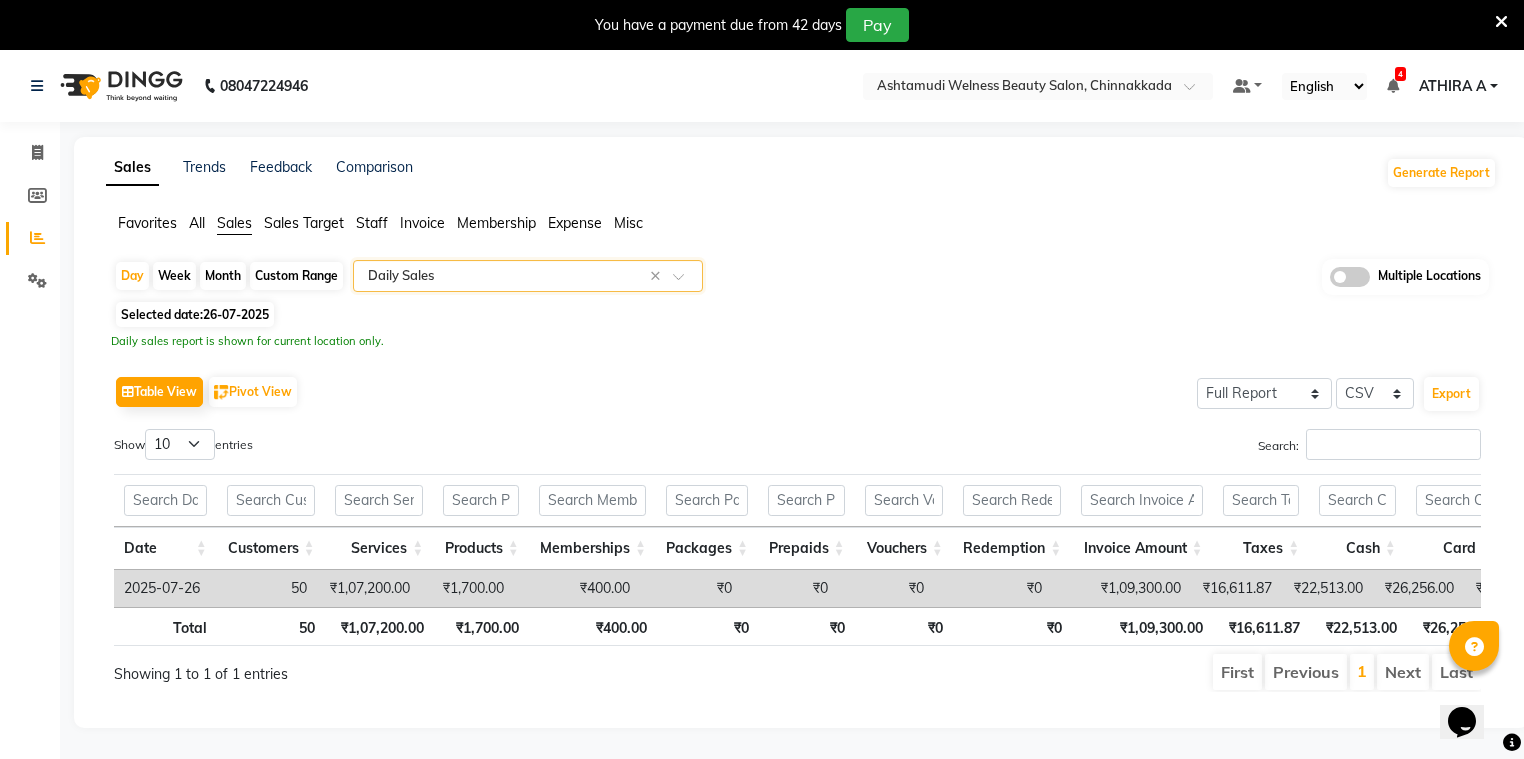 click on "You have a payment due from 42 days   Pay" at bounding box center [751, 25] 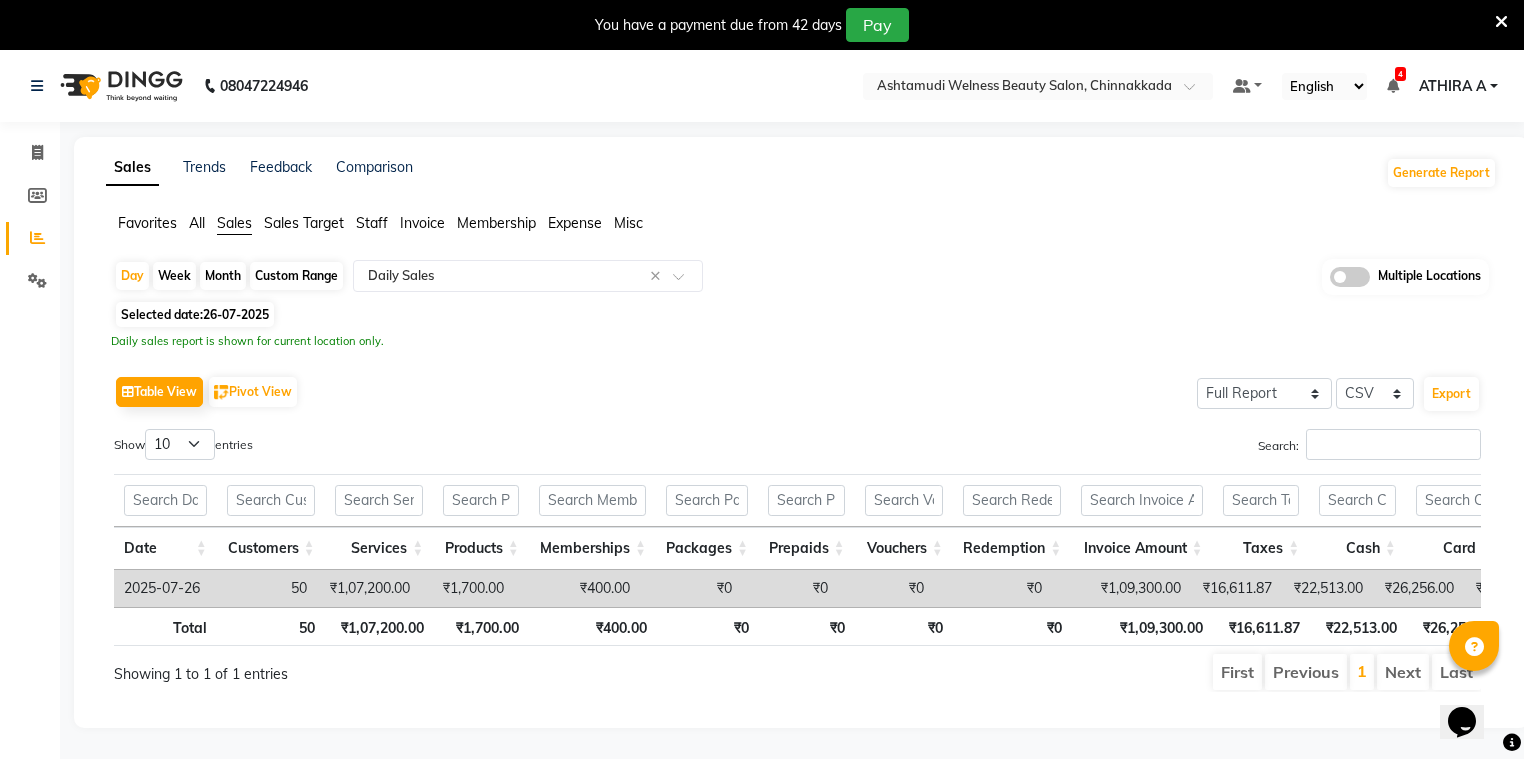 click on "Day   Week   Month   Custom Range  Select Report Type × Daily Sales × Multiple Locations" 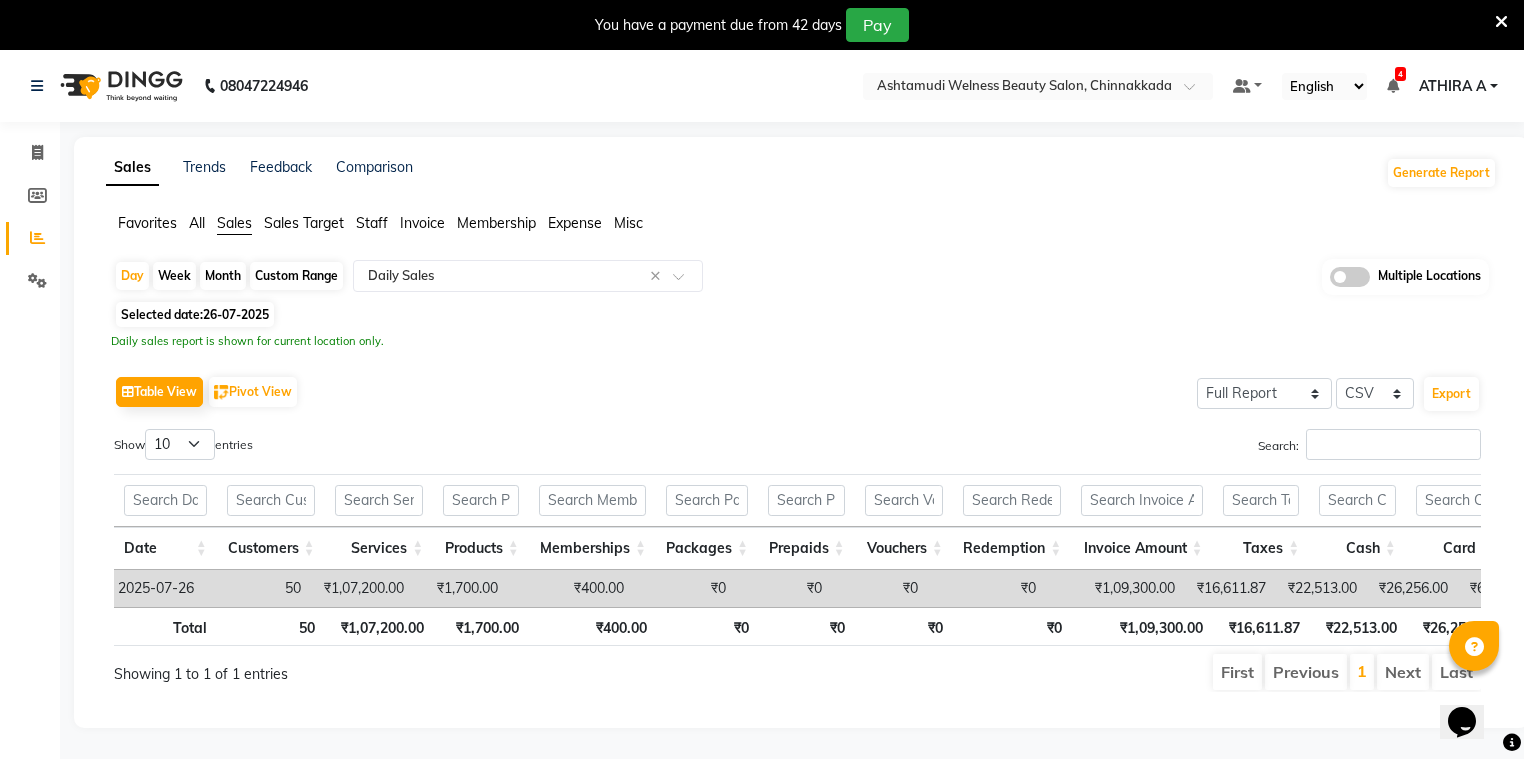 scroll, scrollTop: 0, scrollLeft: 6, axis: horizontal 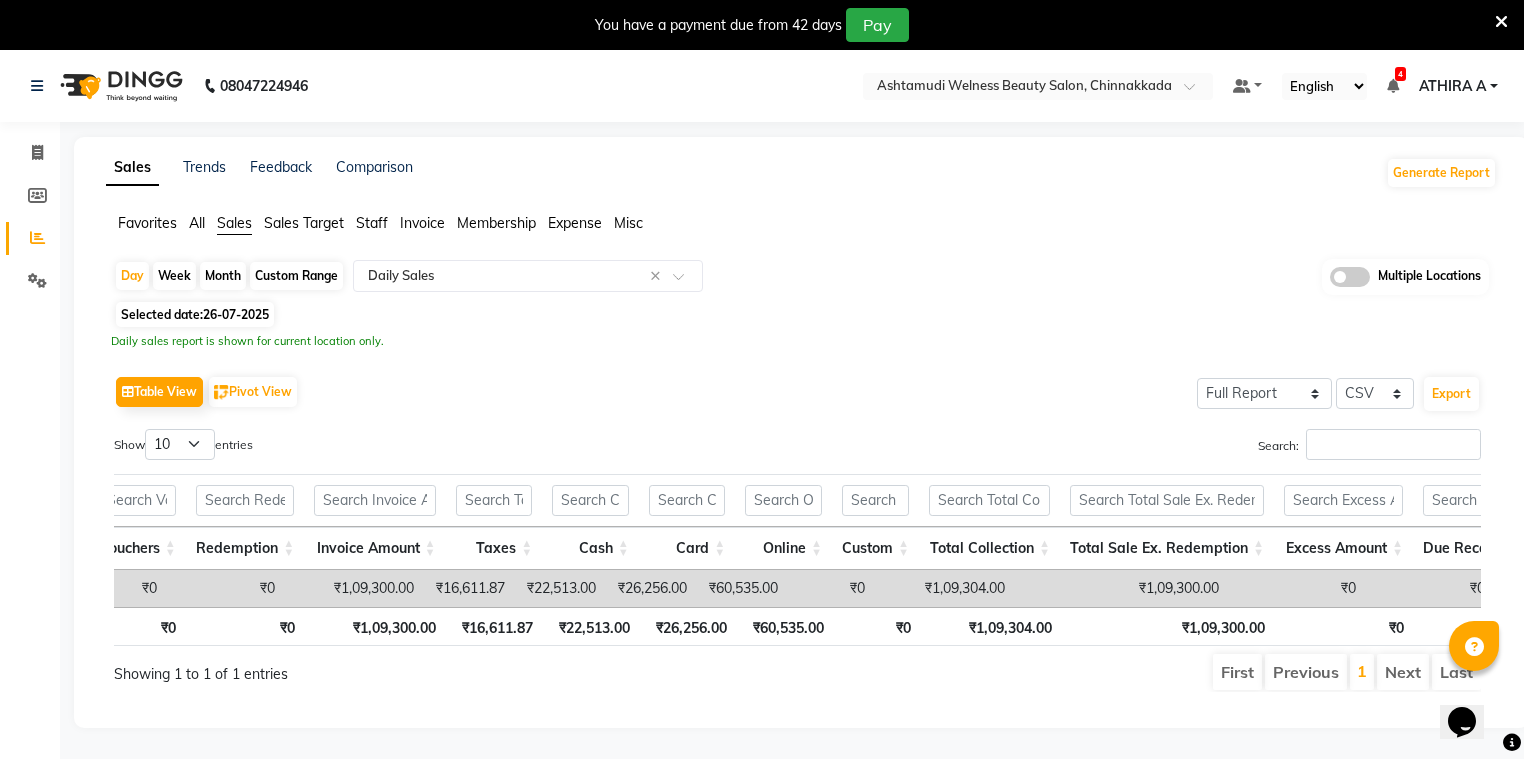 click on "Day   Week   Month   Custom Range  Select Report Type × Daily Sales × Multiple Locations" 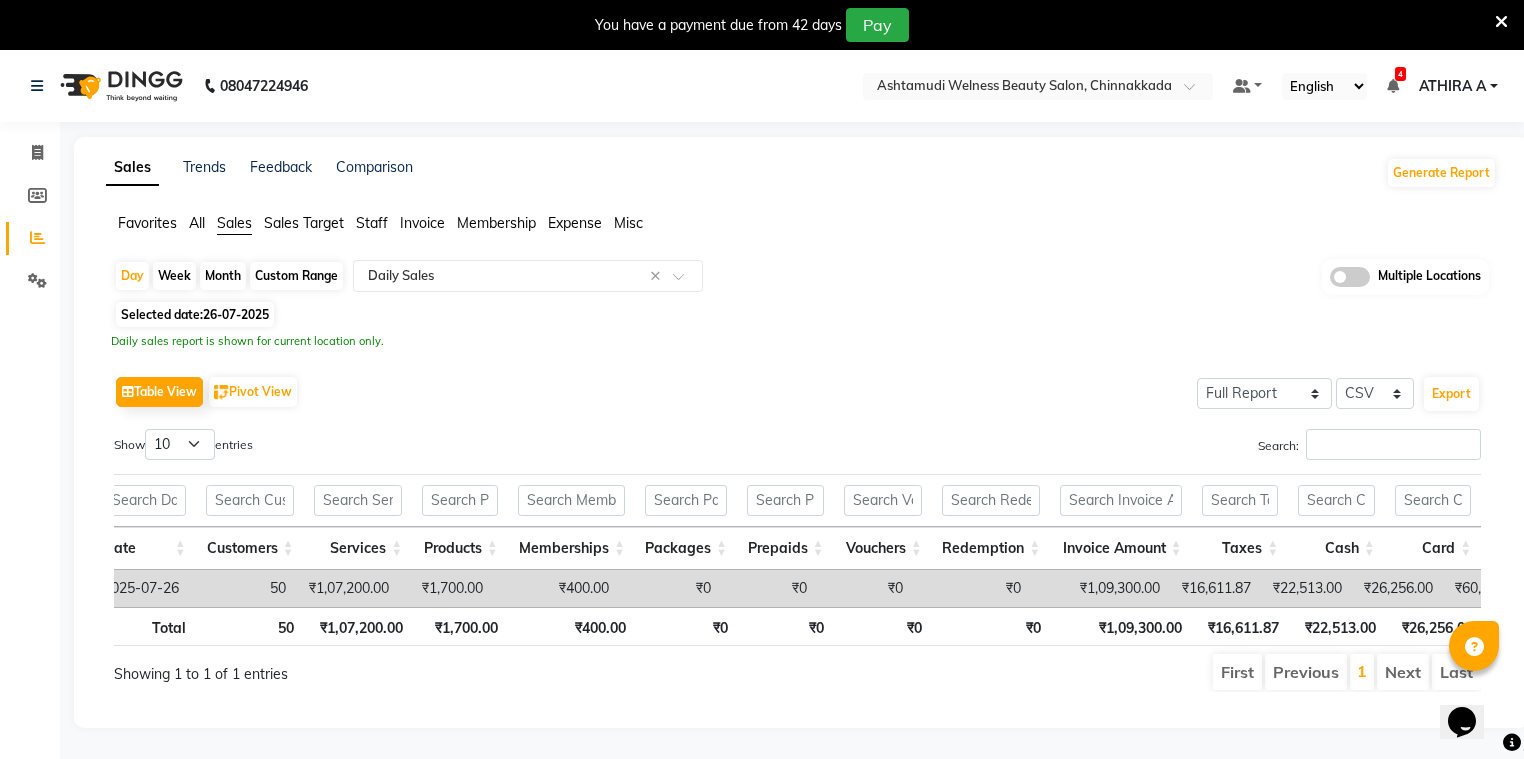 click on "Day   Week   Month   Custom Range  Select Report Type × Daily Sales × Multiple Locations" 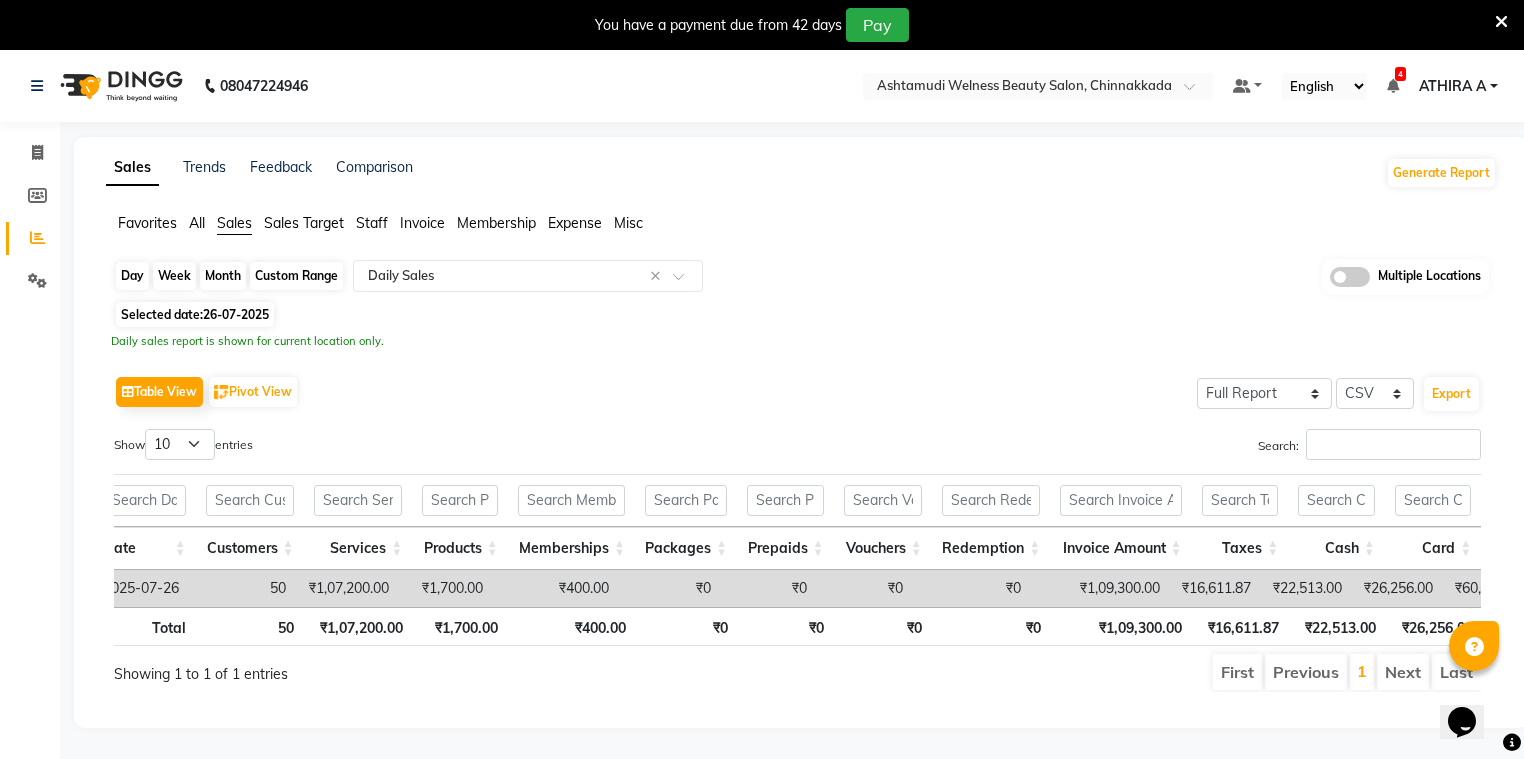 click on "Day" 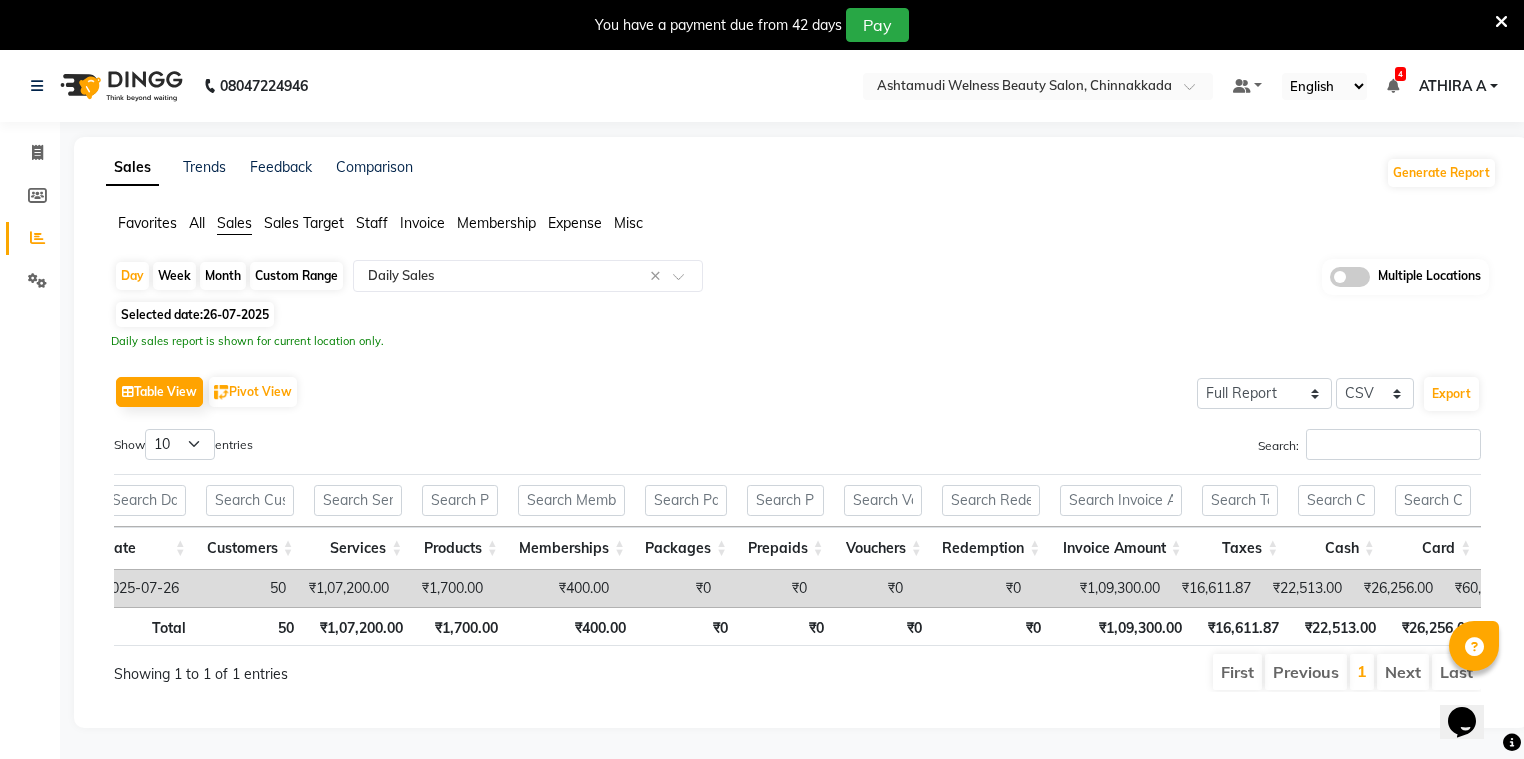 select on "7" 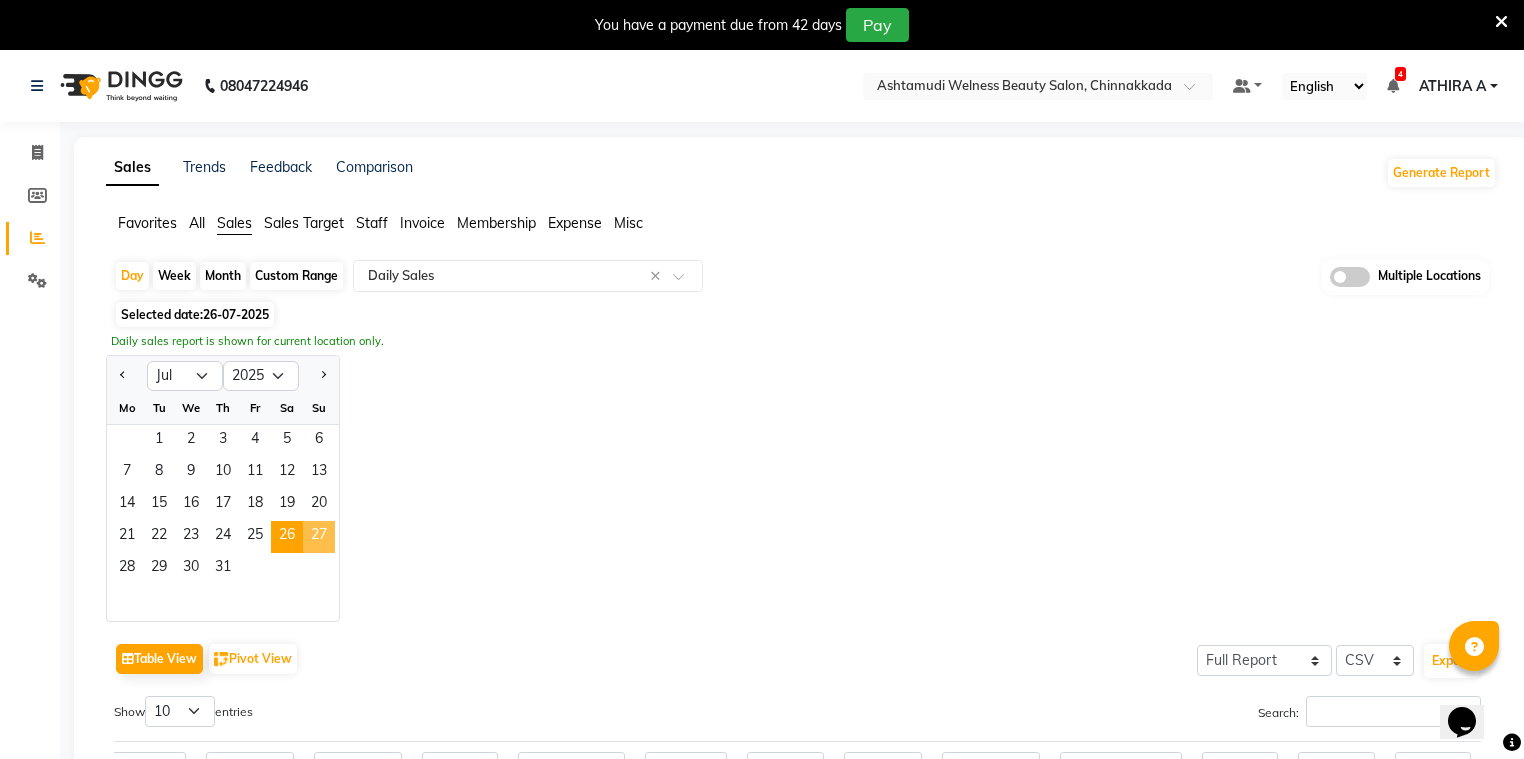 click on "27" 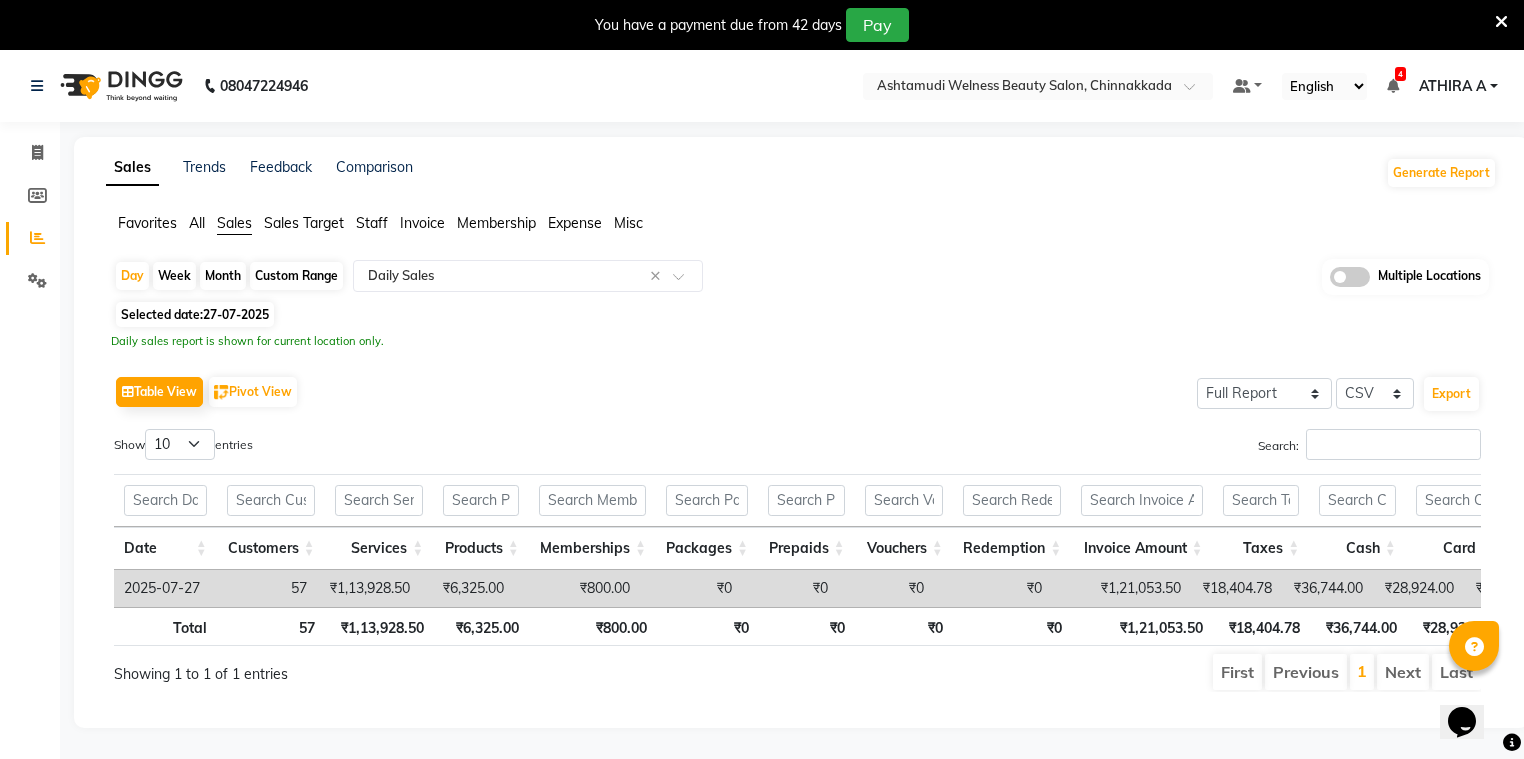 click on "Invoice" 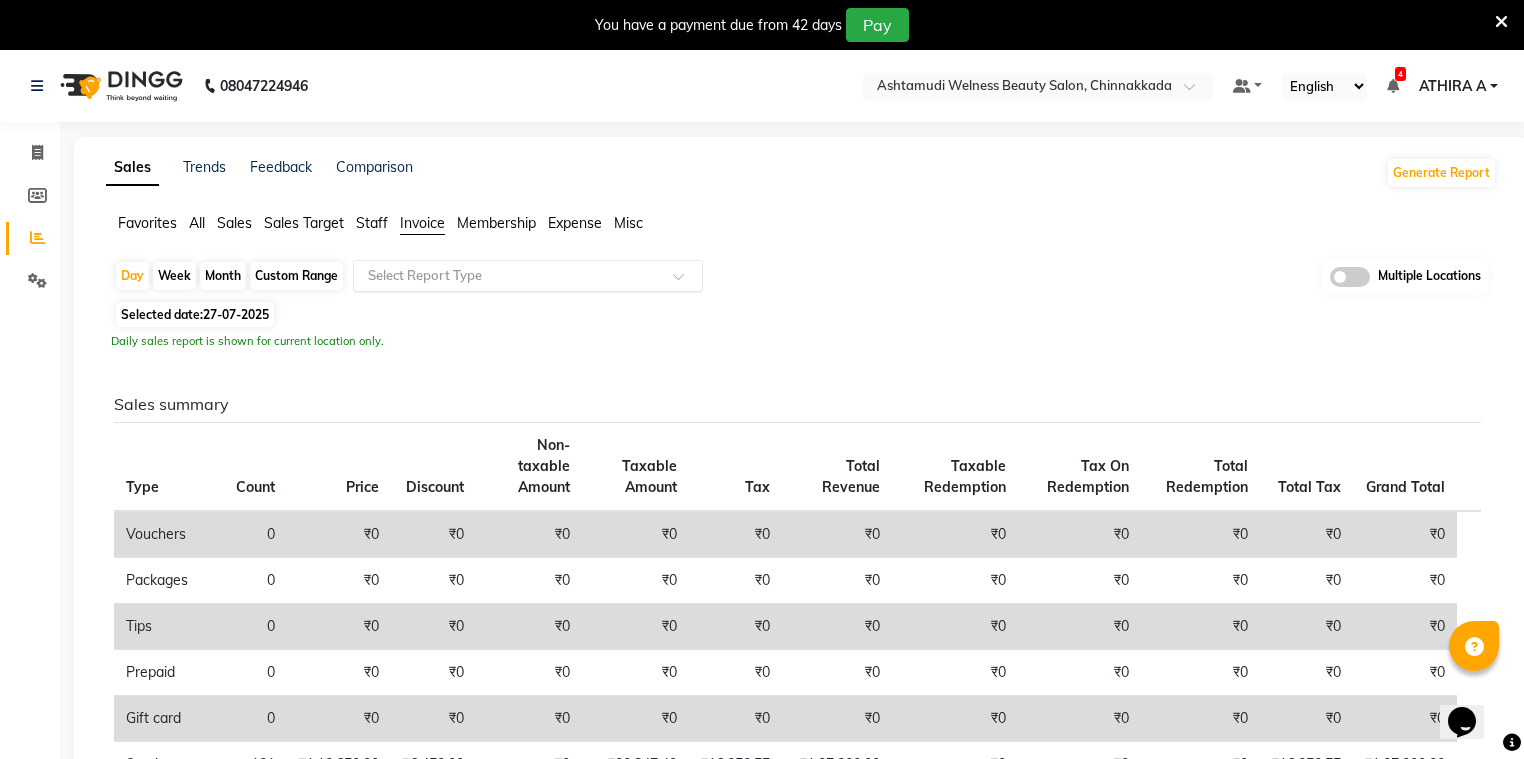 click 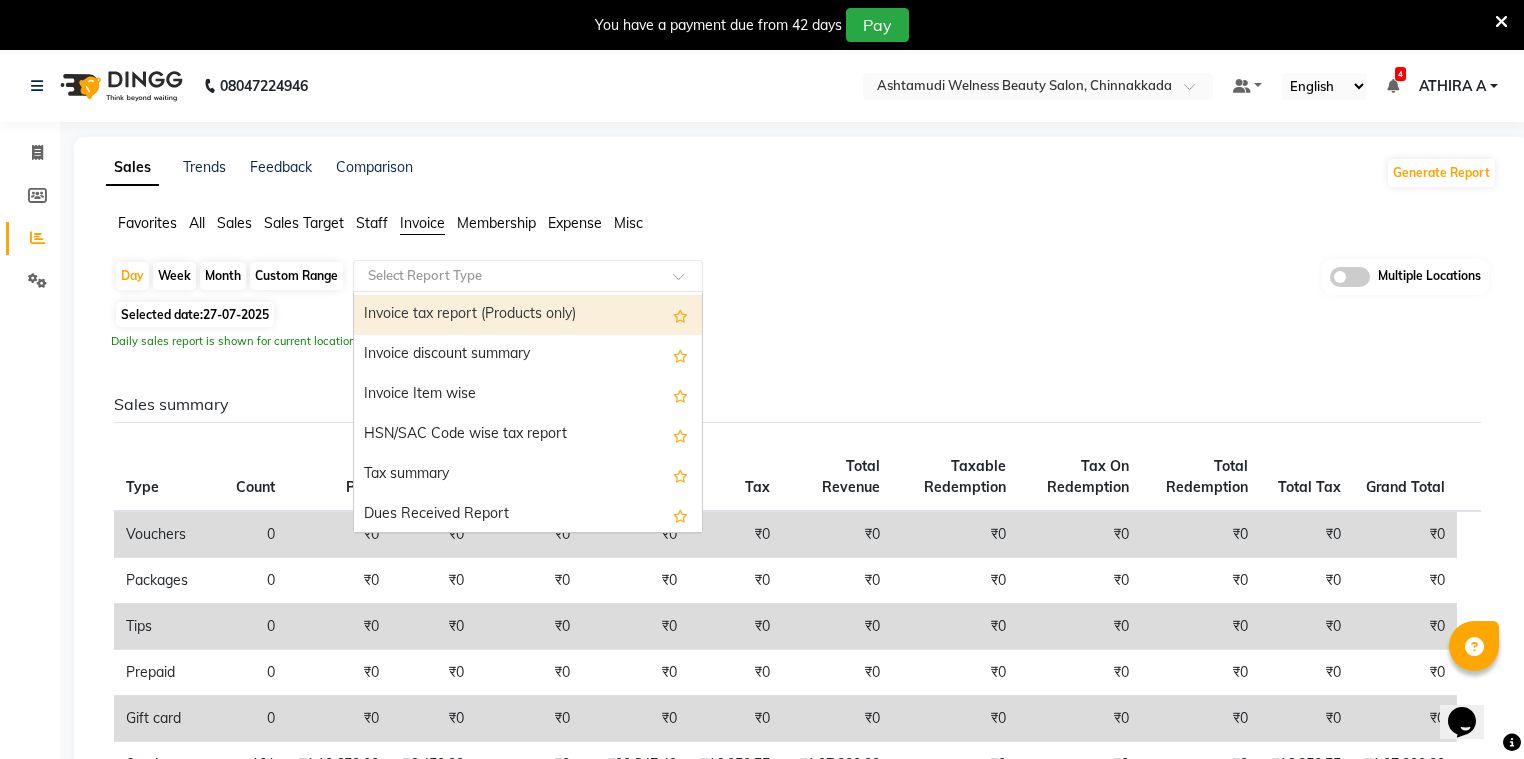 scroll, scrollTop: 160, scrollLeft: 0, axis: vertical 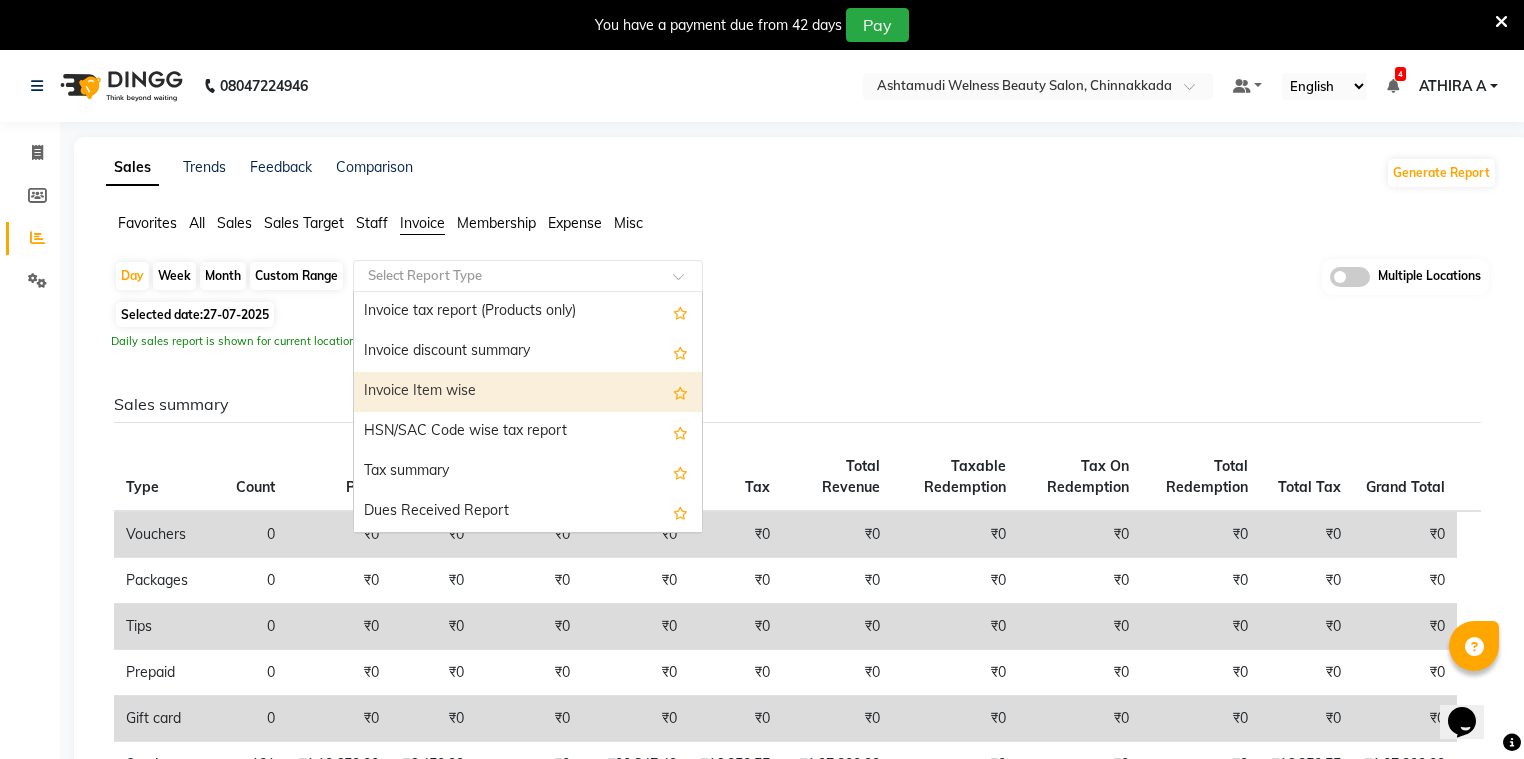 click on "Invoice Item wise" at bounding box center (528, 392) 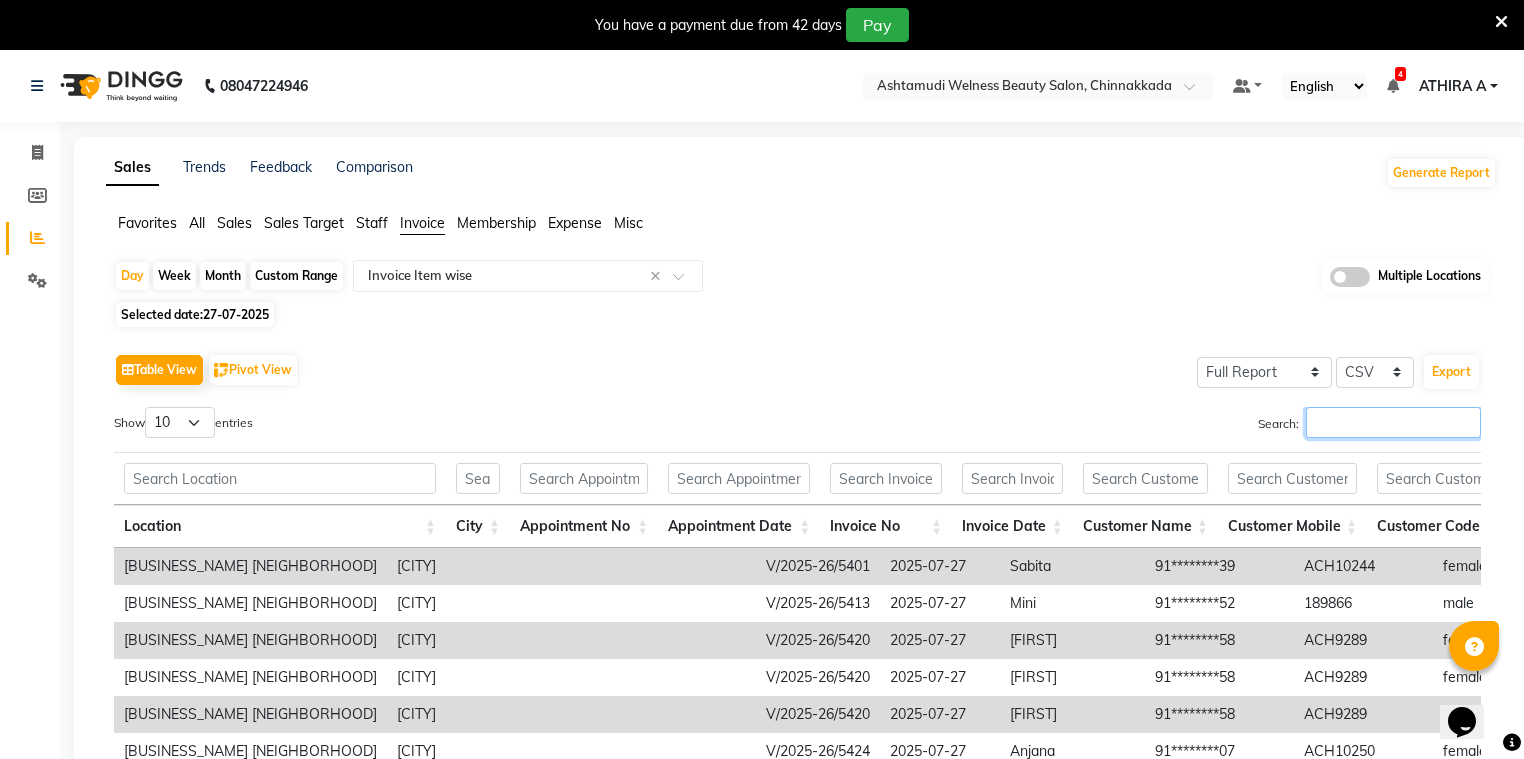 click on "Search:" at bounding box center (1393, 422) 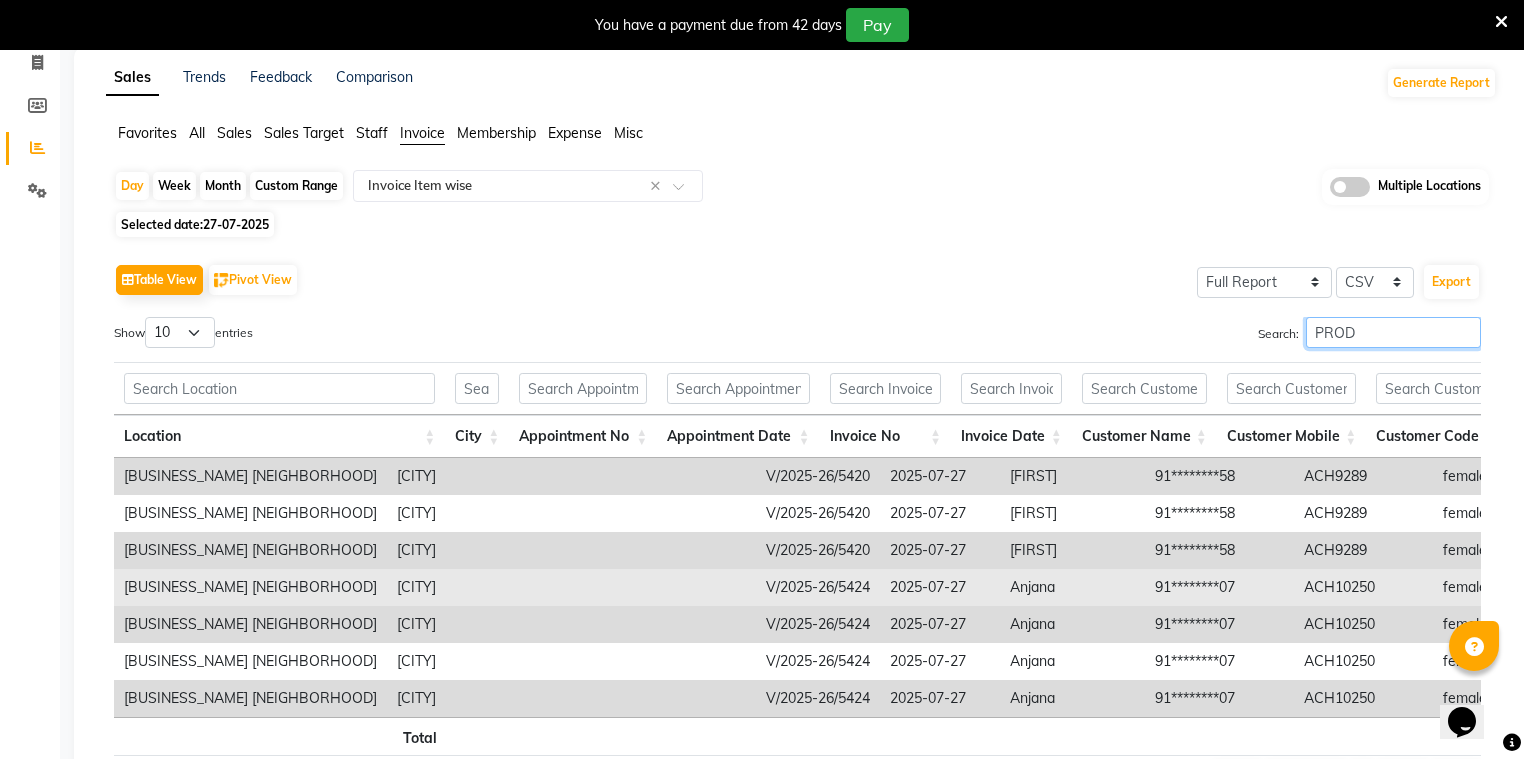 scroll, scrollTop: 220, scrollLeft: 0, axis: vertical 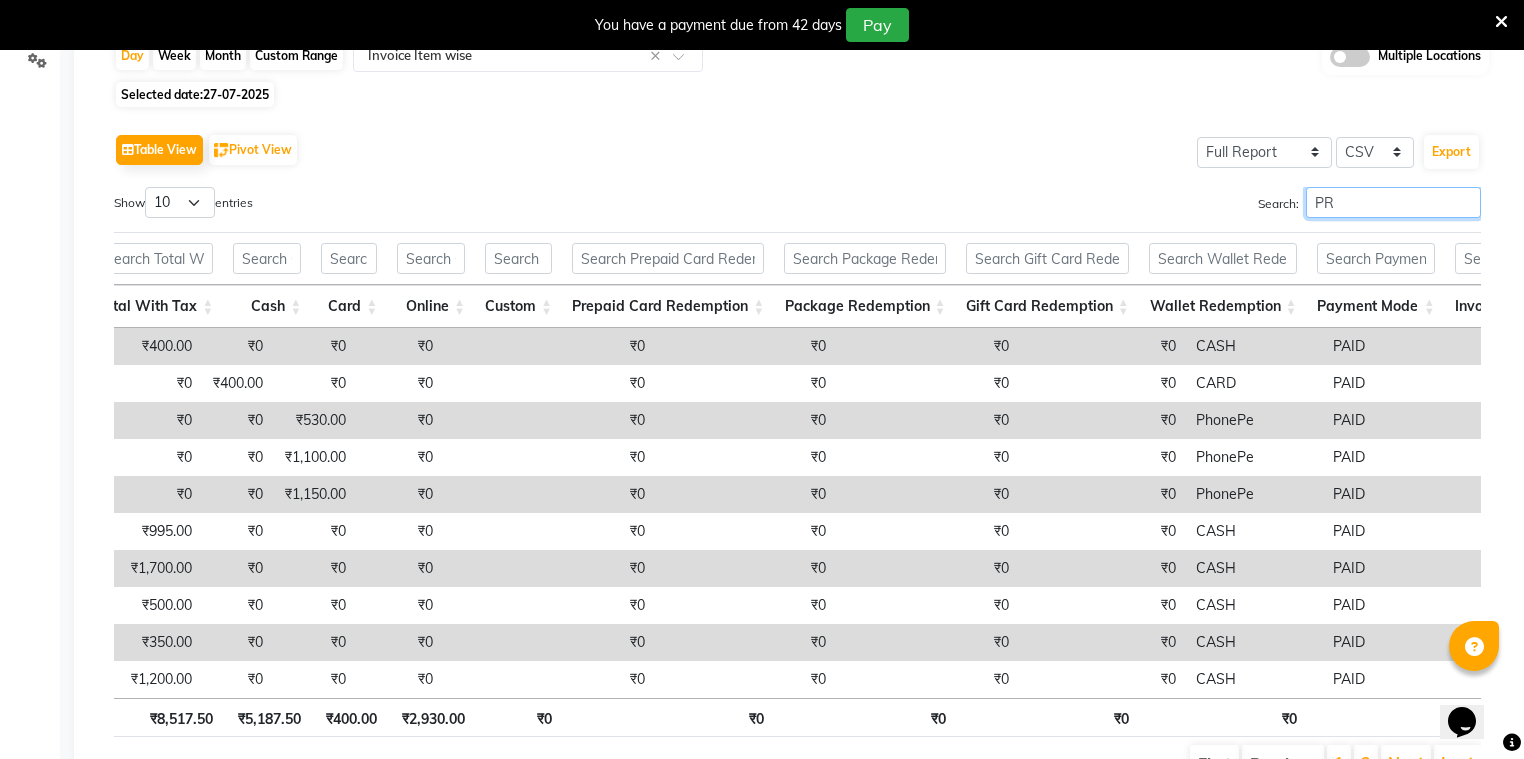 type on "P" 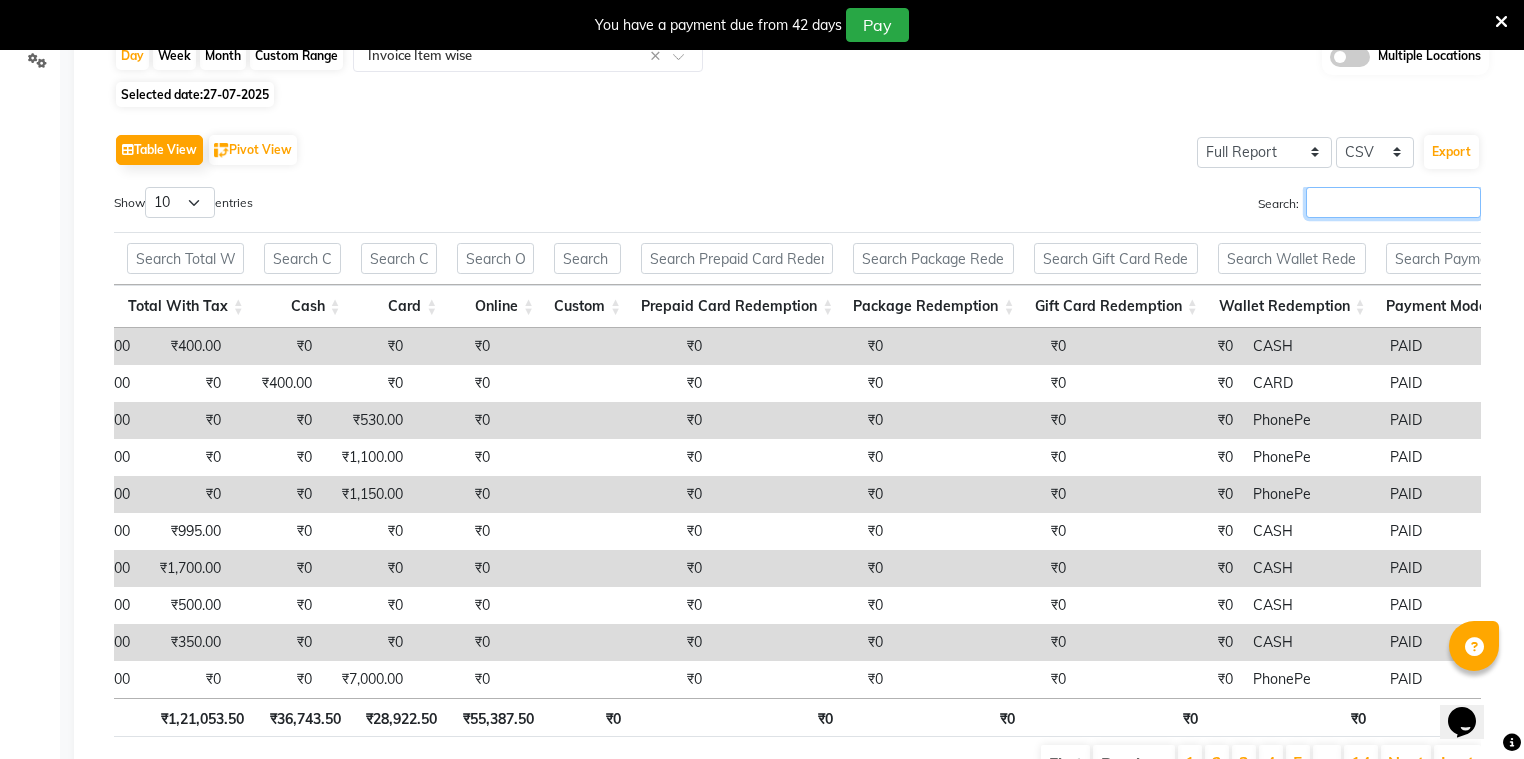 type on "n" 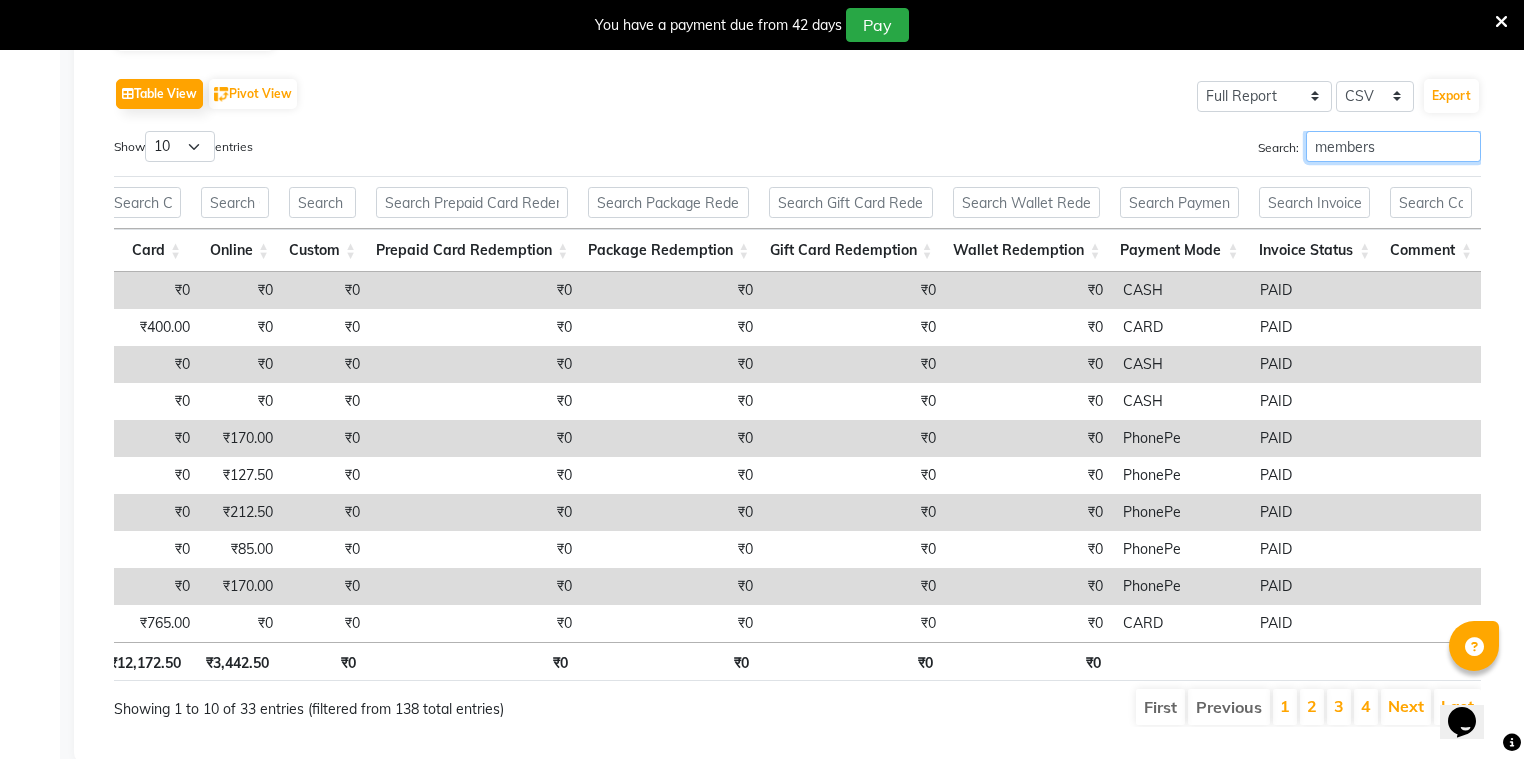 scroll, scrollTop: 332, scrollLeft: 0, axis: vertical 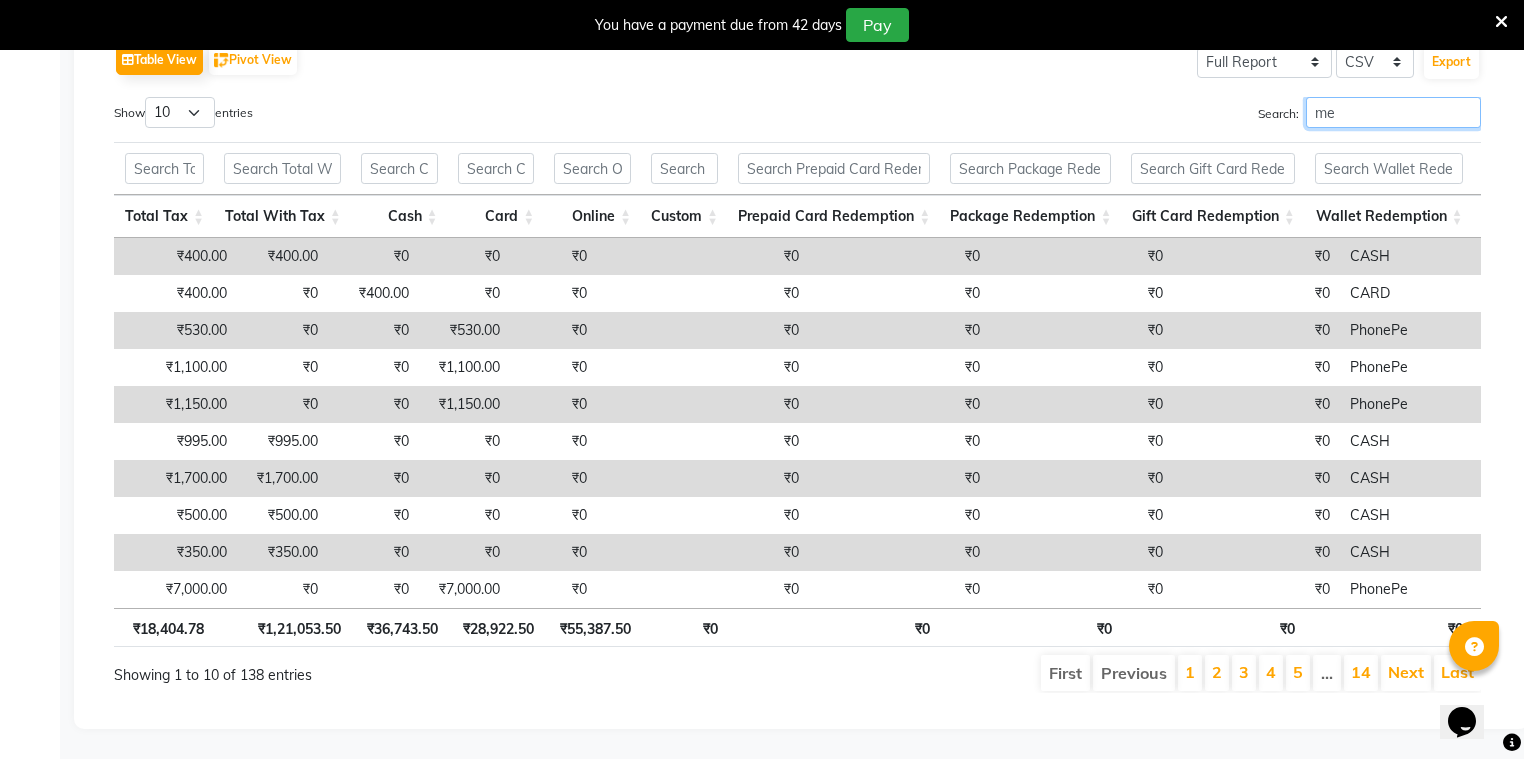 type on "m" 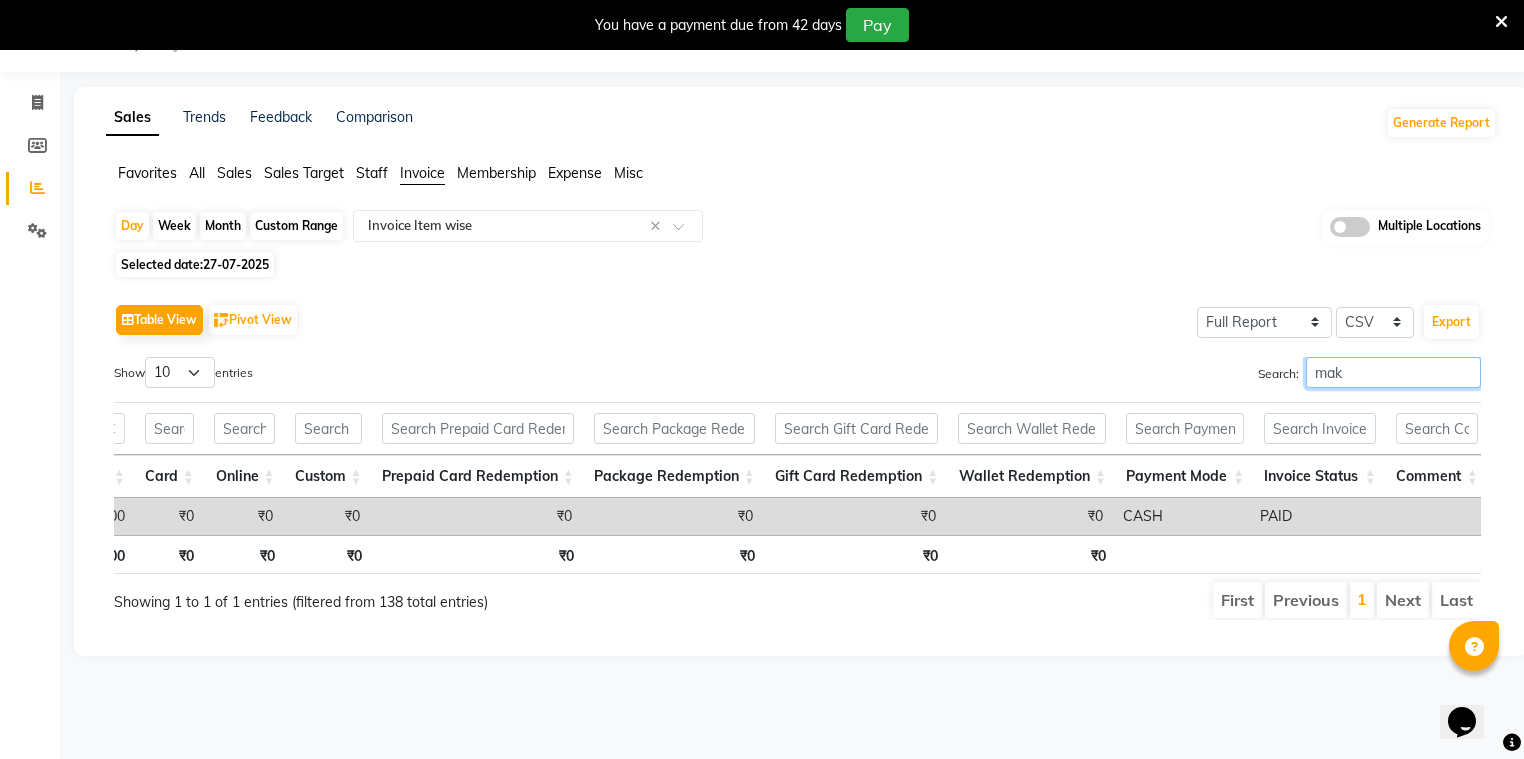 scroll, scrollTop: 50, scrollLeft: 0, axis: vertical 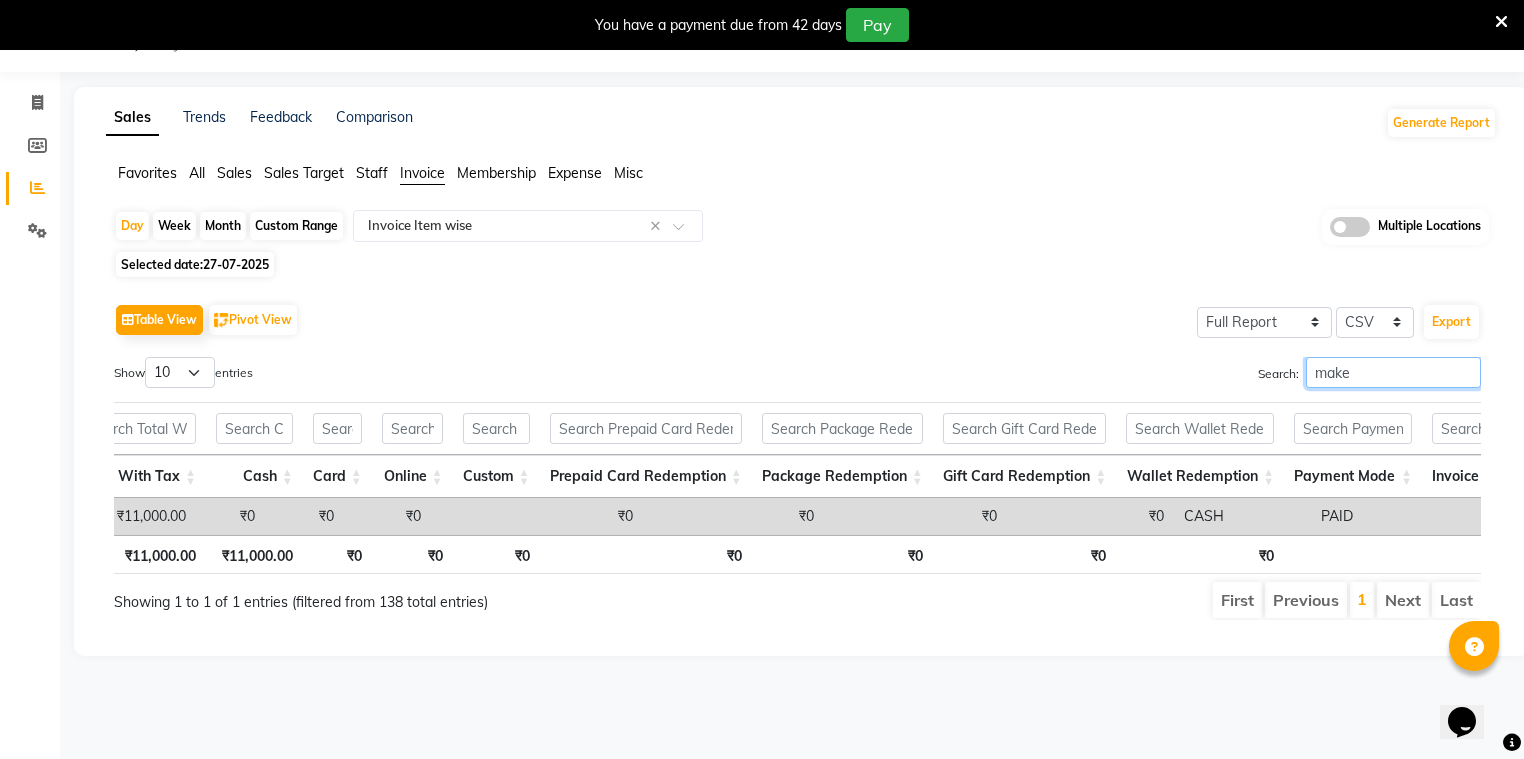 type on "make" 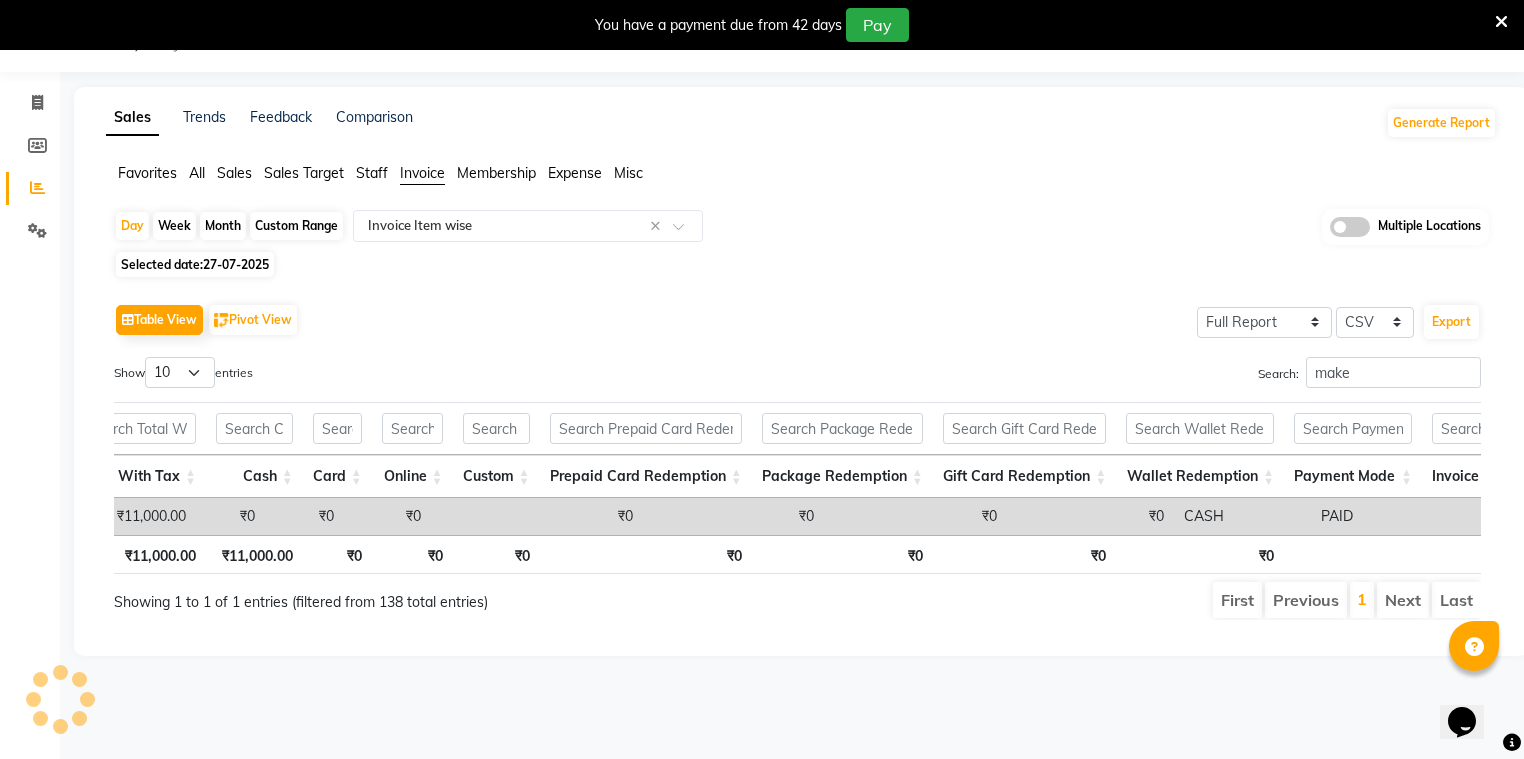 click on "Wallet Redemption" at bounding box center [1200, 476] 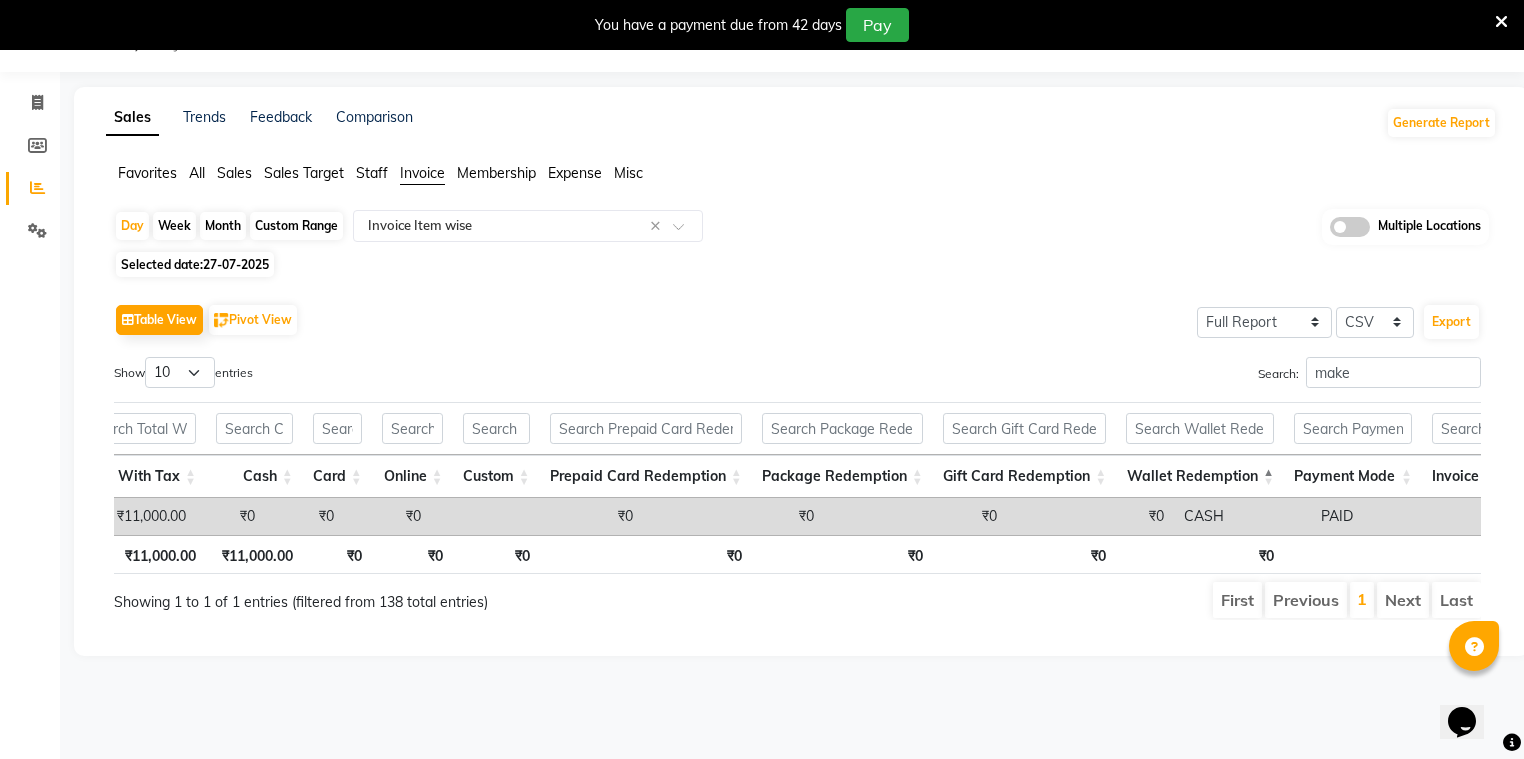 click on "Sales" 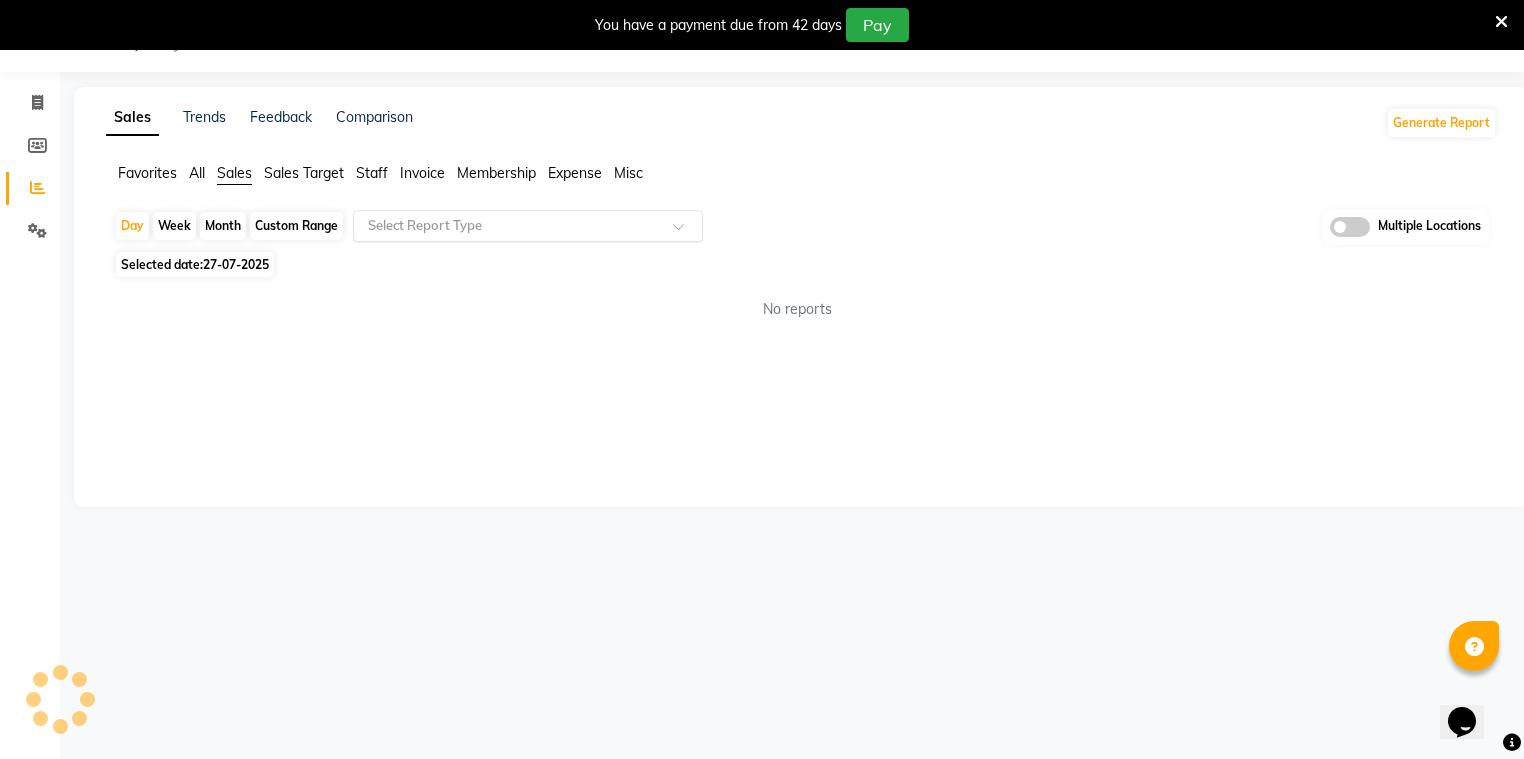 drag, startPoint x: 428, startPoint y: 220, endPoint x: 423, endPoint y: 238, distance: 18.681541 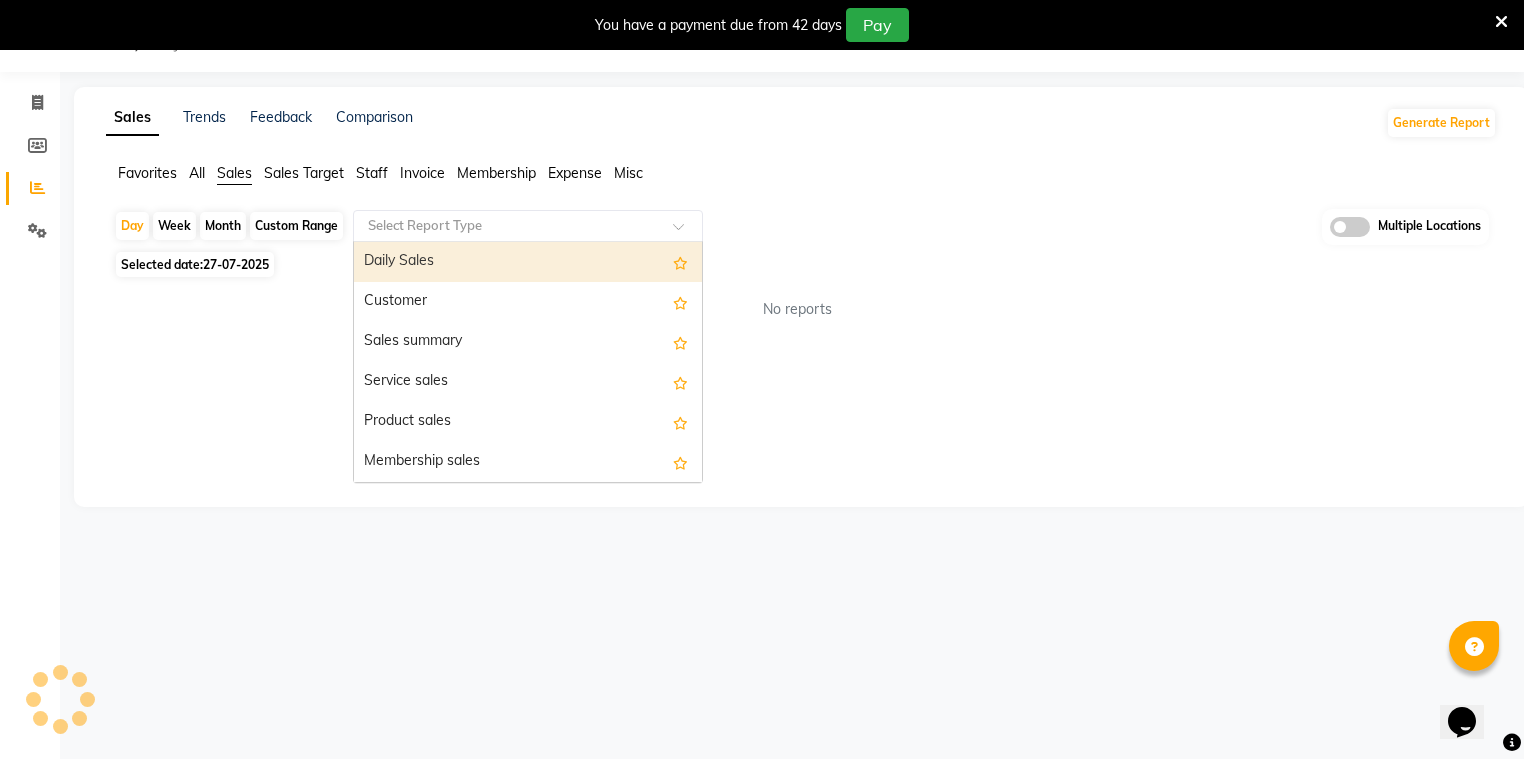 click on "Daily Sales" at bounding box center (528, 262) 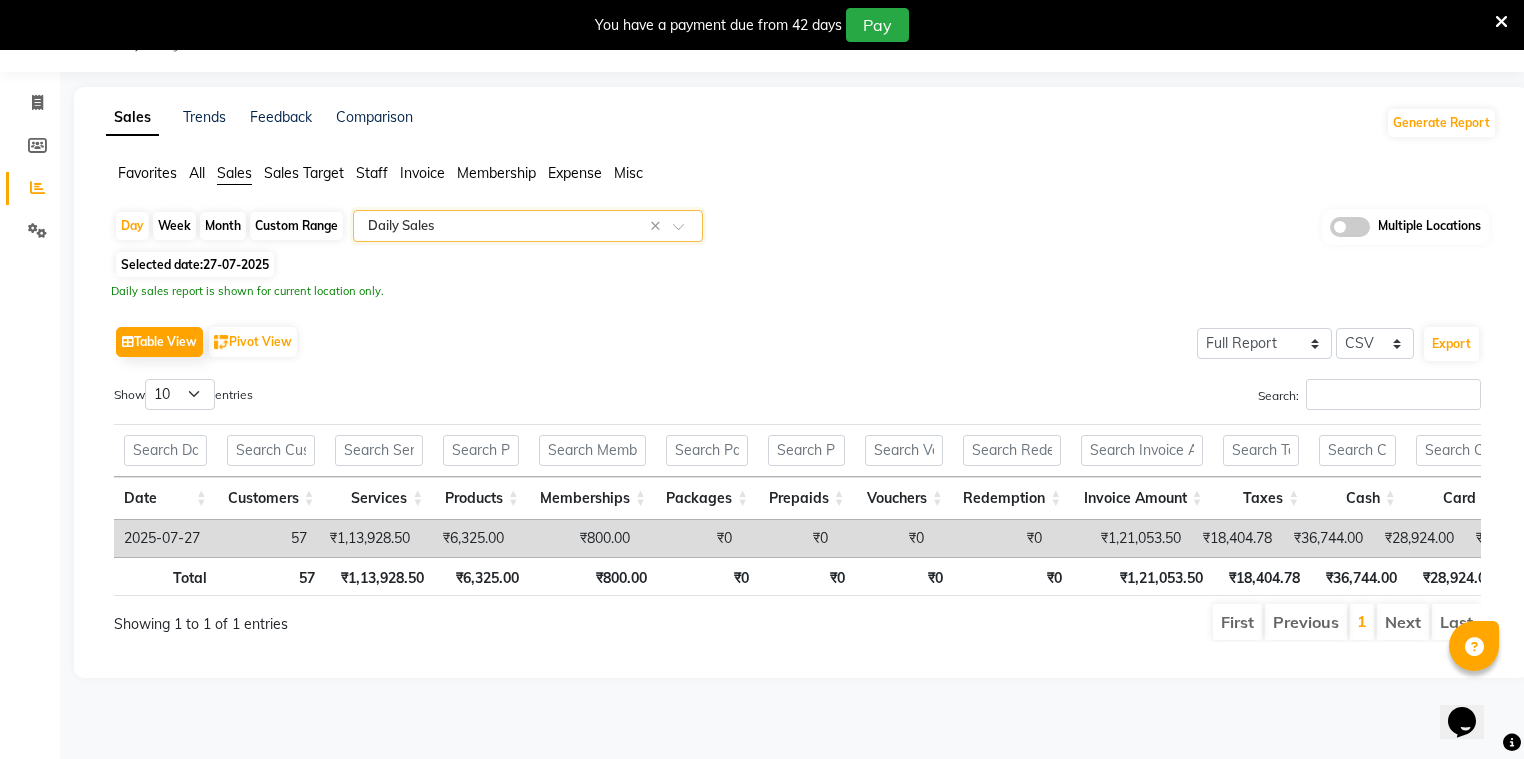 scroll, scrollTop: 0, scrollLeft: 26, axis: horizontal 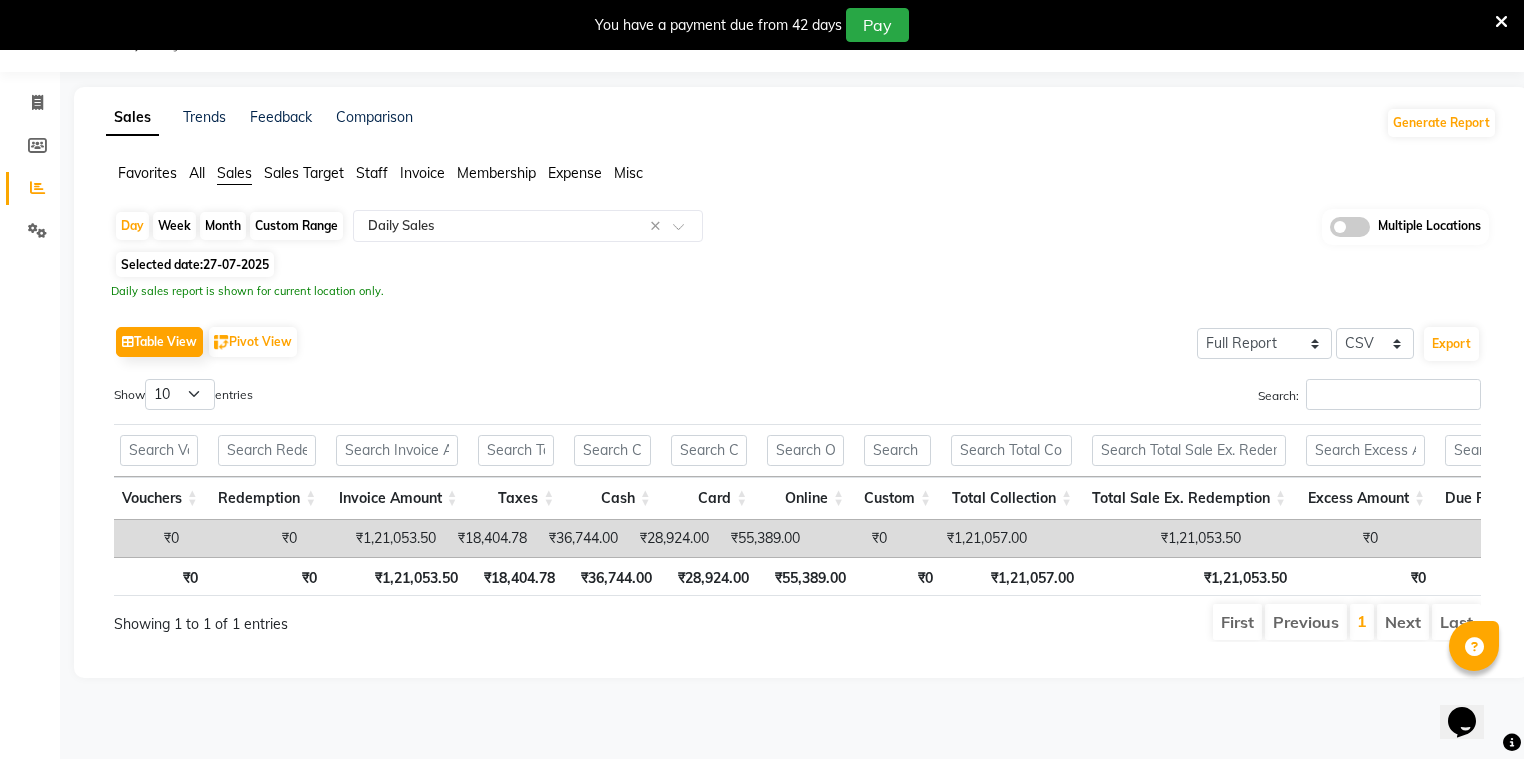 click on "Search:" at bounding box center (1147, 398) 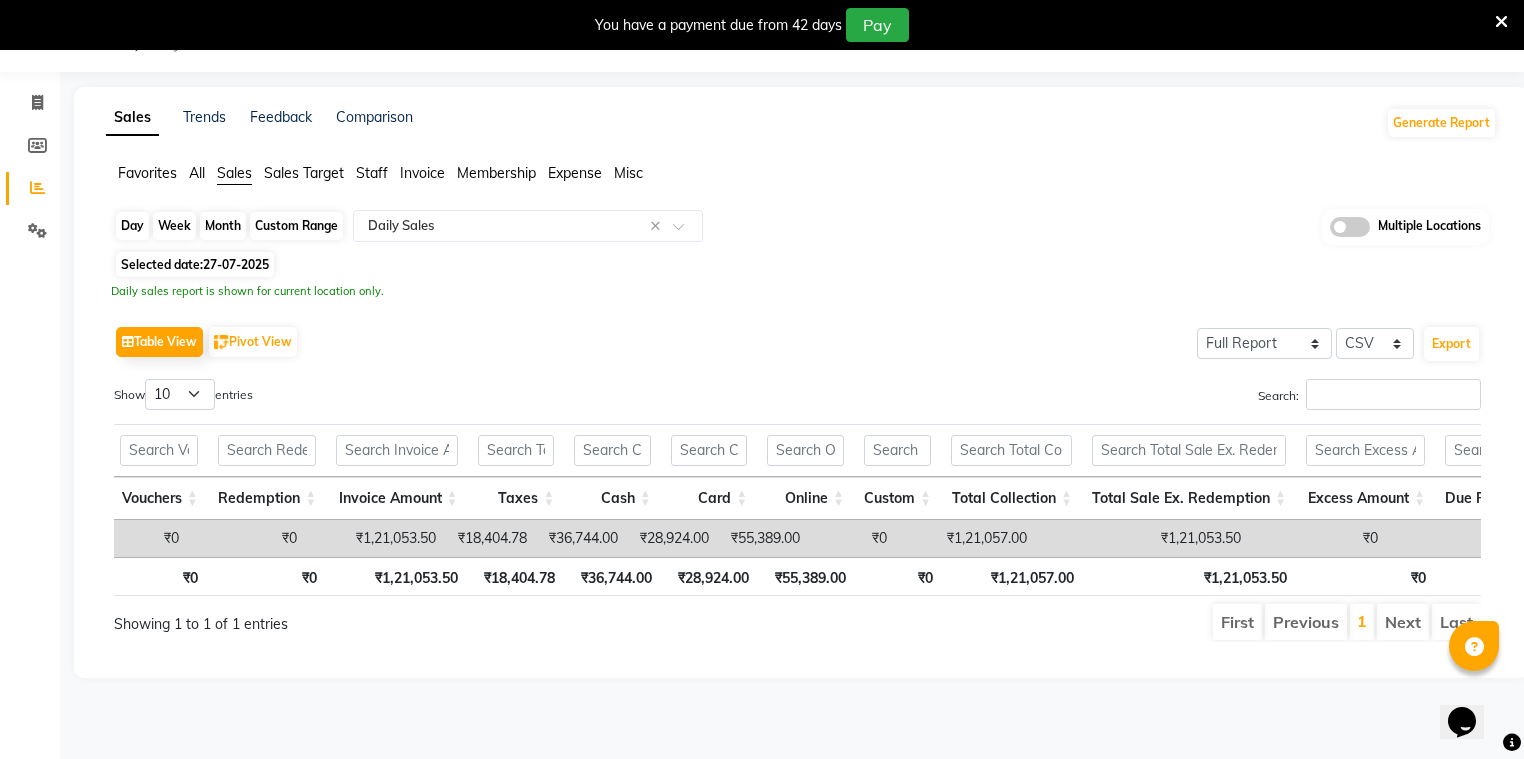 click on "Day" 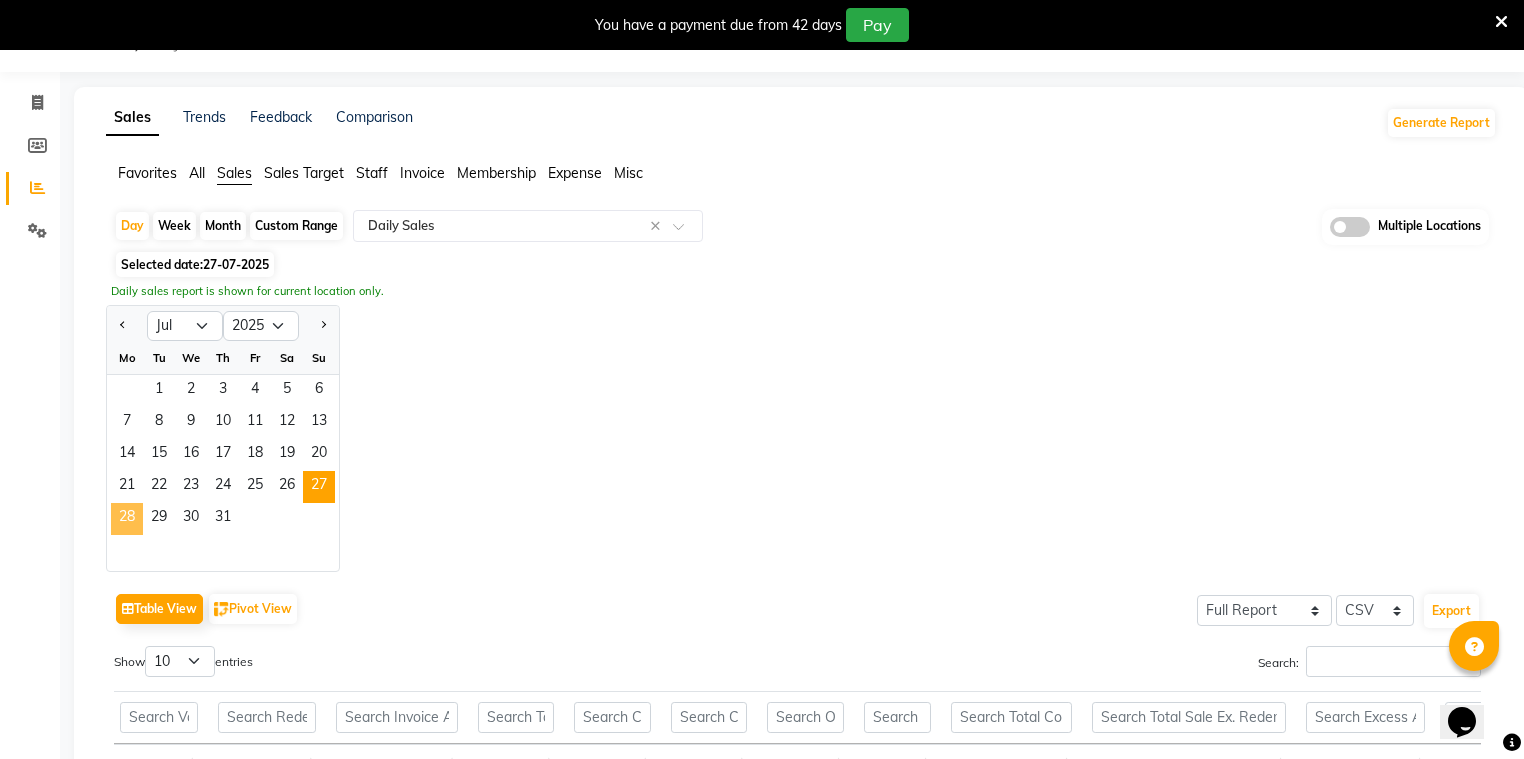 click on "28" 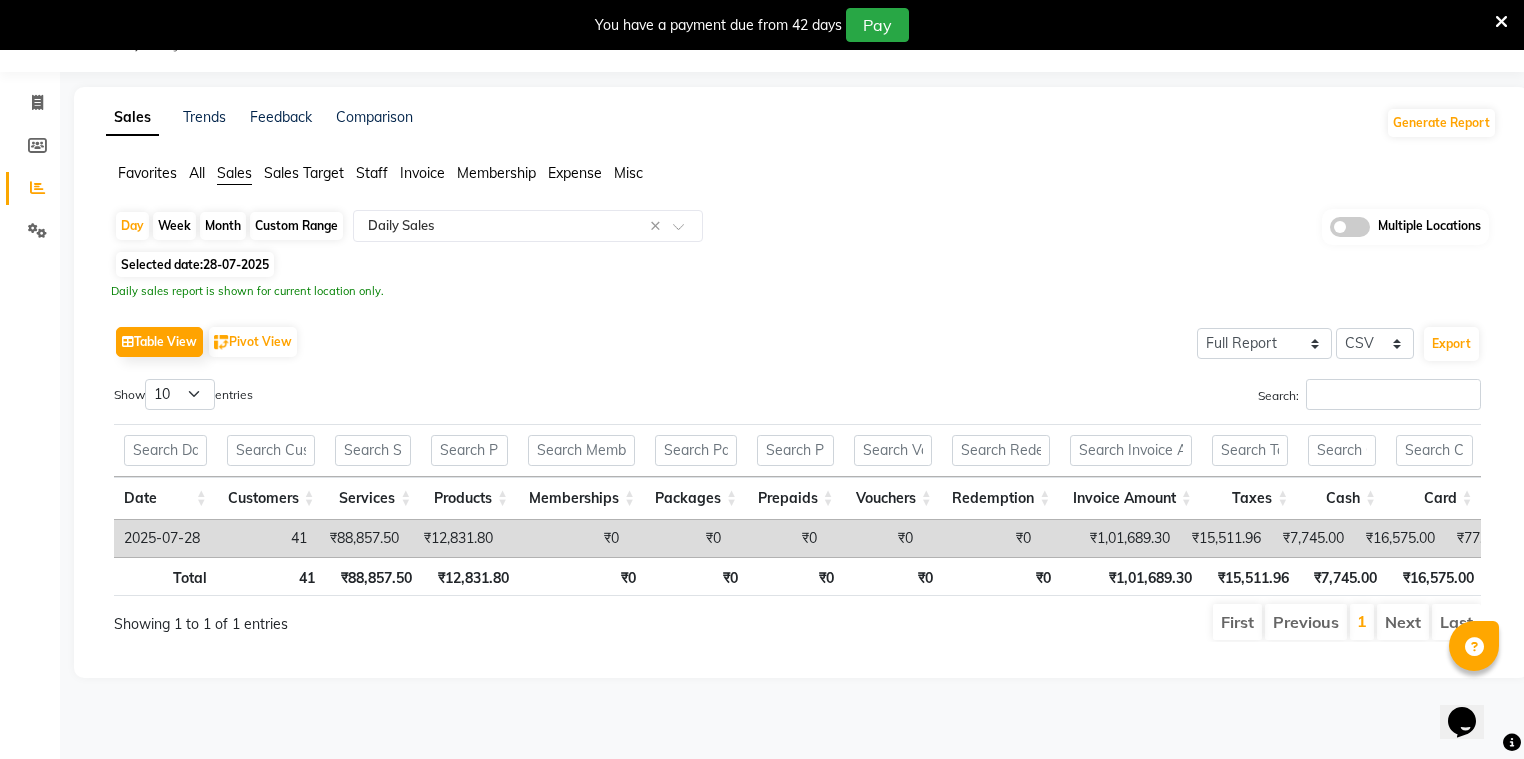 click on "Invoice" 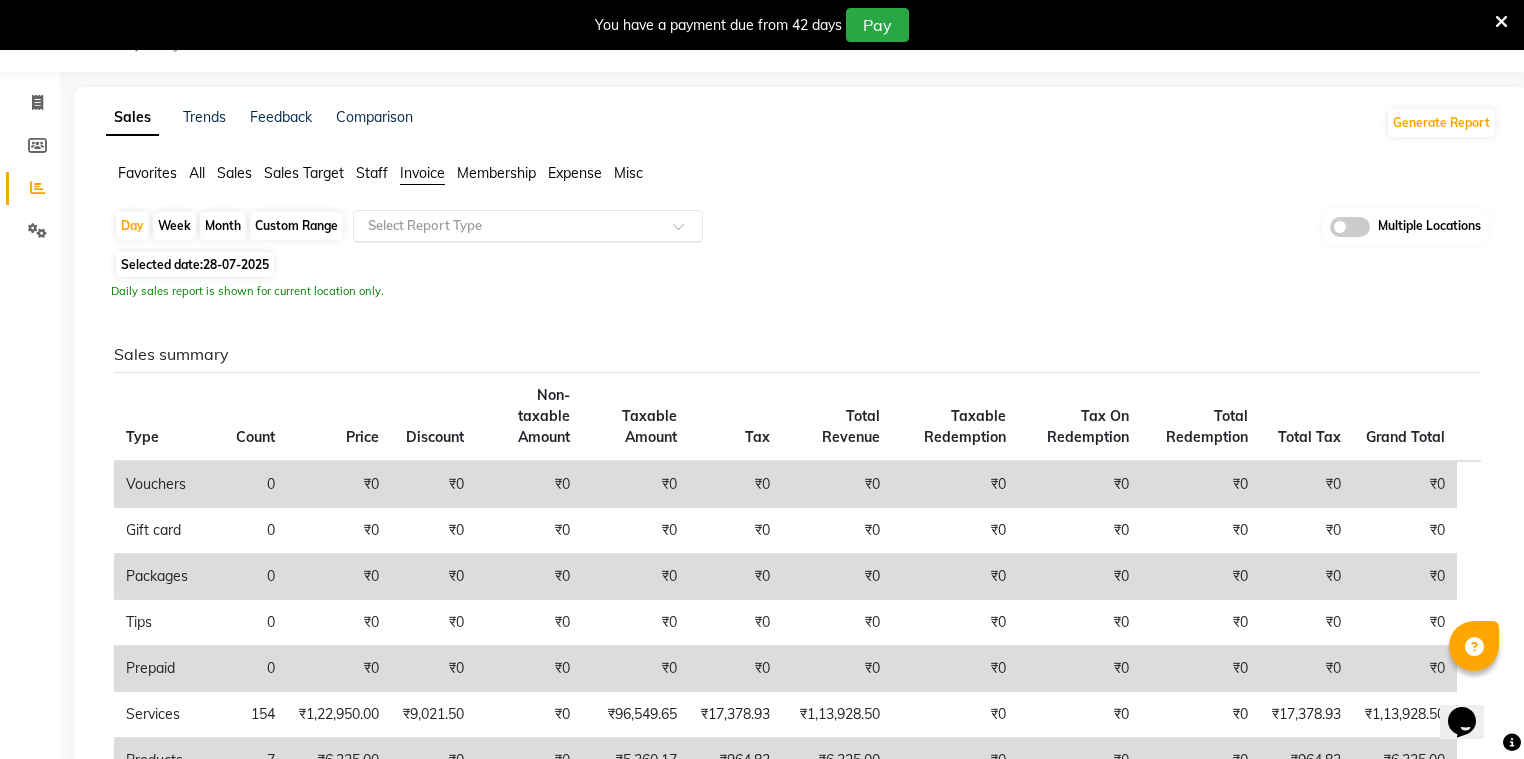 click 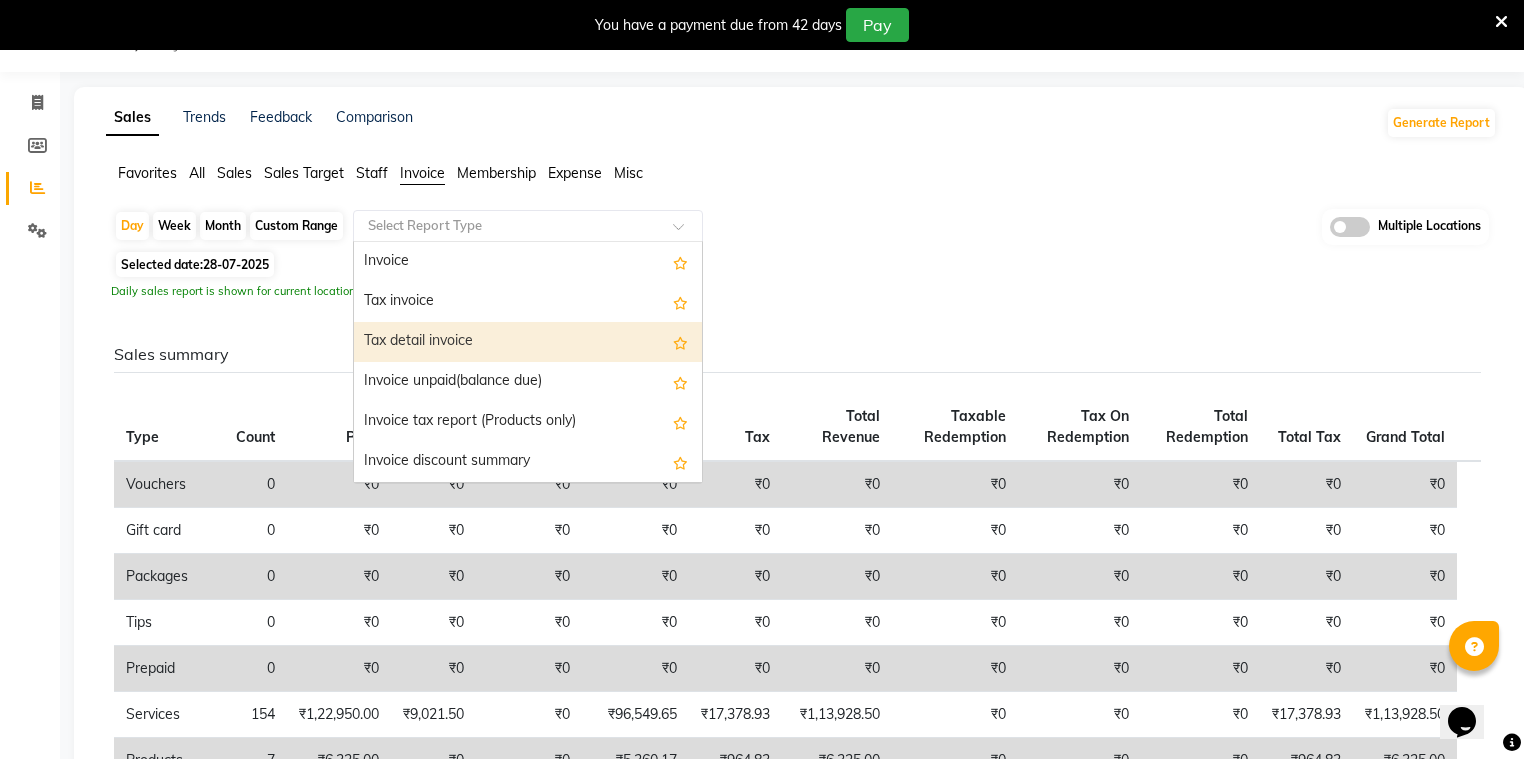 scroll, scrollTop: 80, scrollLeft: 0, axis: vertical 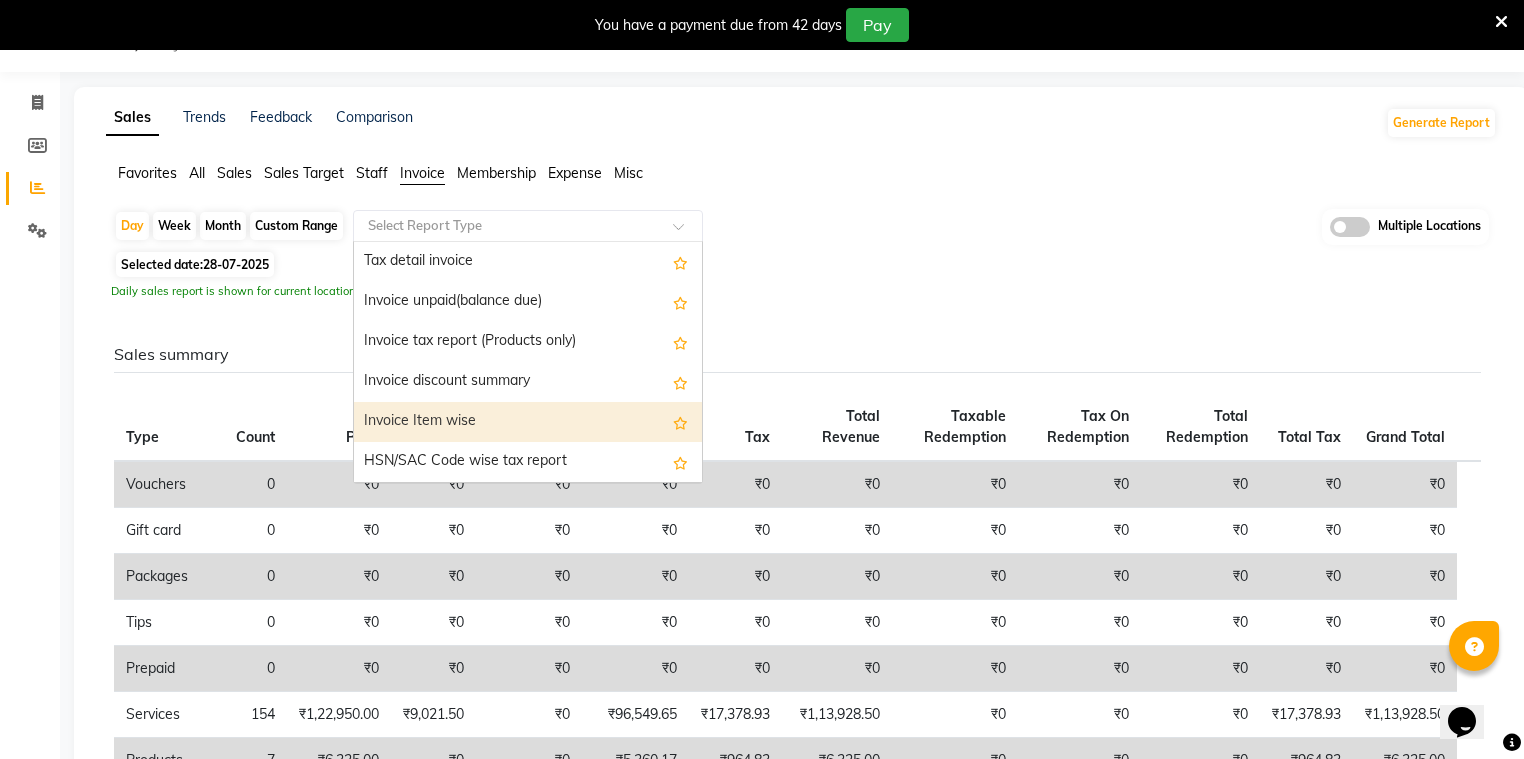 click on "Invoice Item wise" at bounding box center (528, 422) 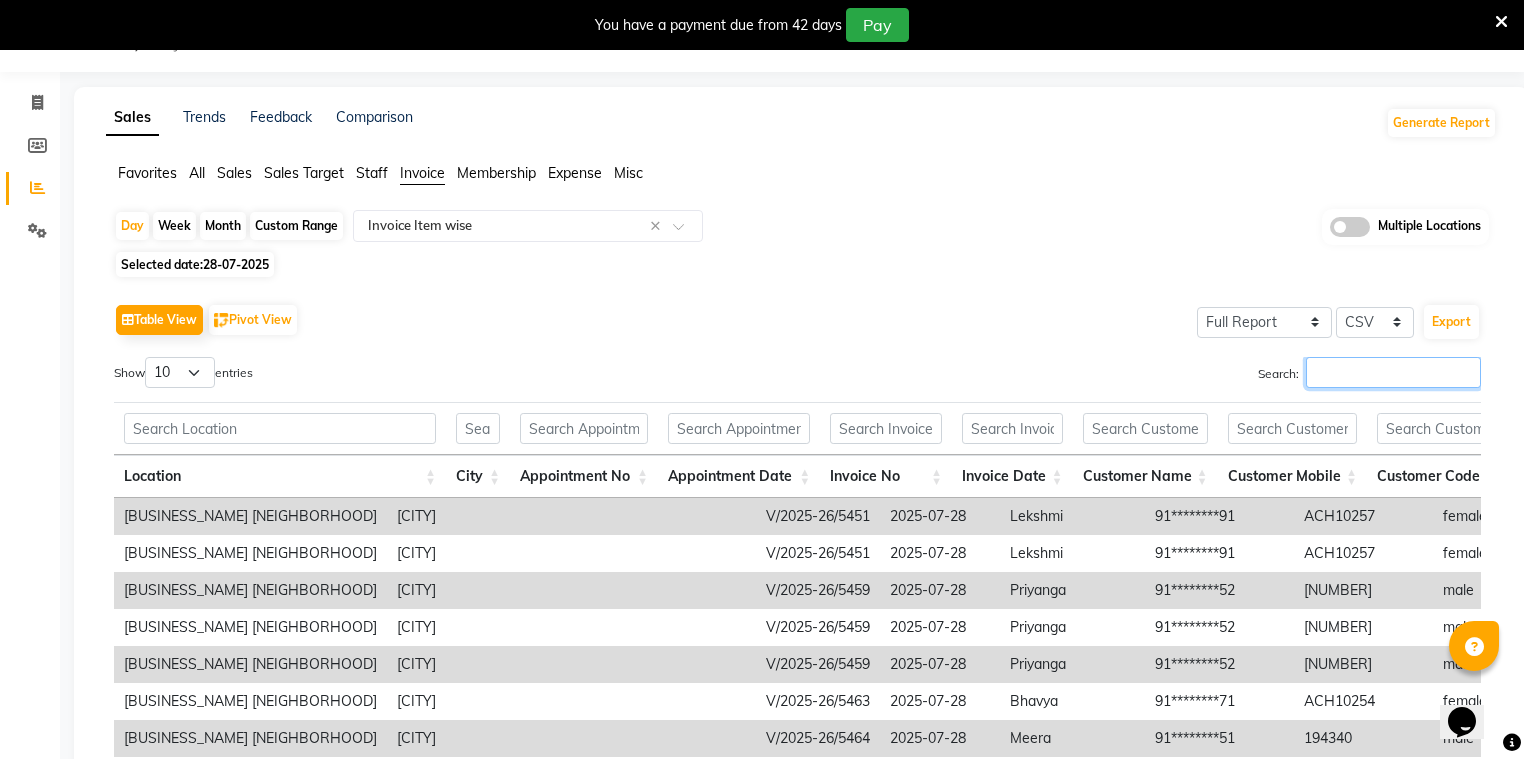 click on "Search:" at bounding box center (1393, 372) 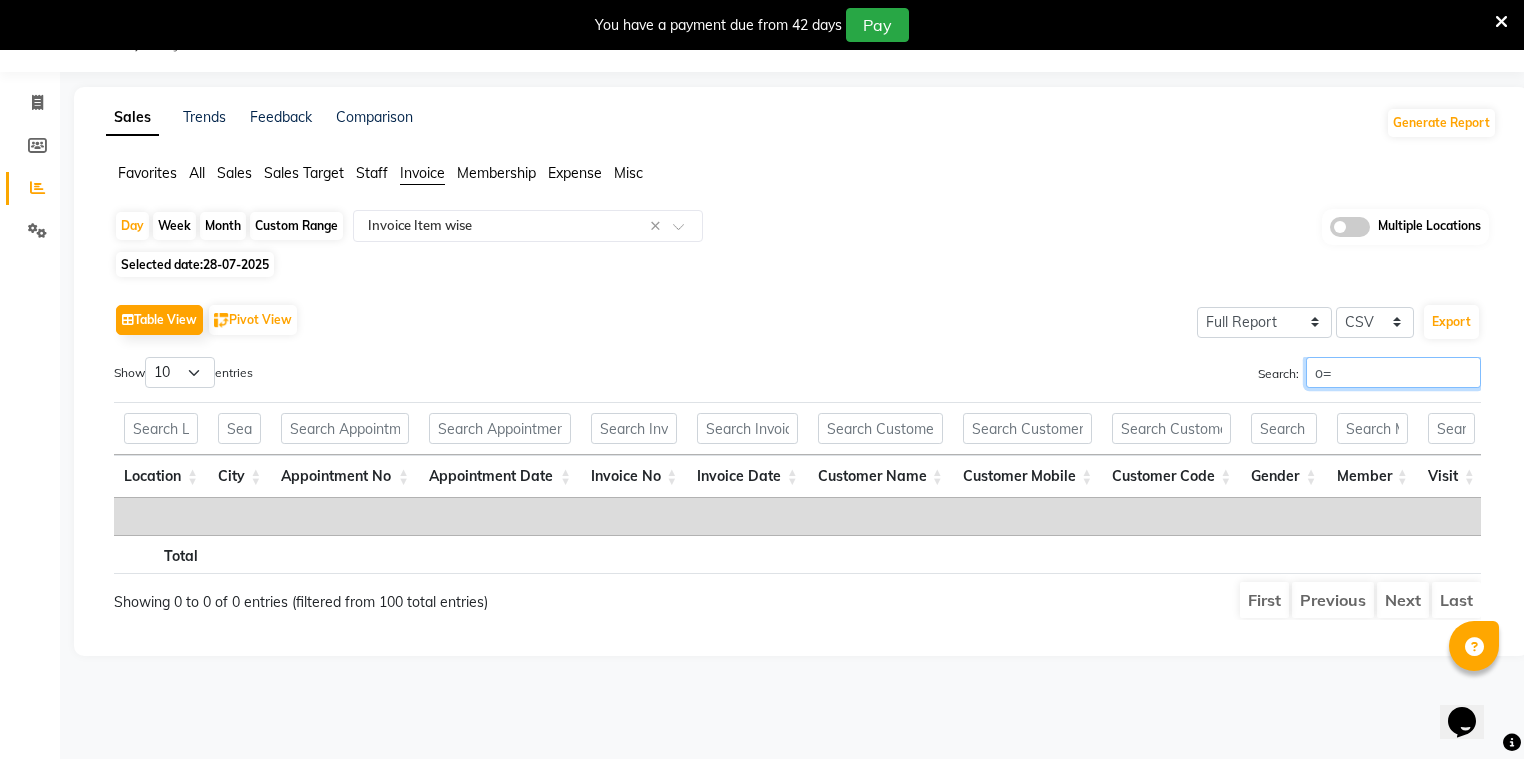 type on "o" 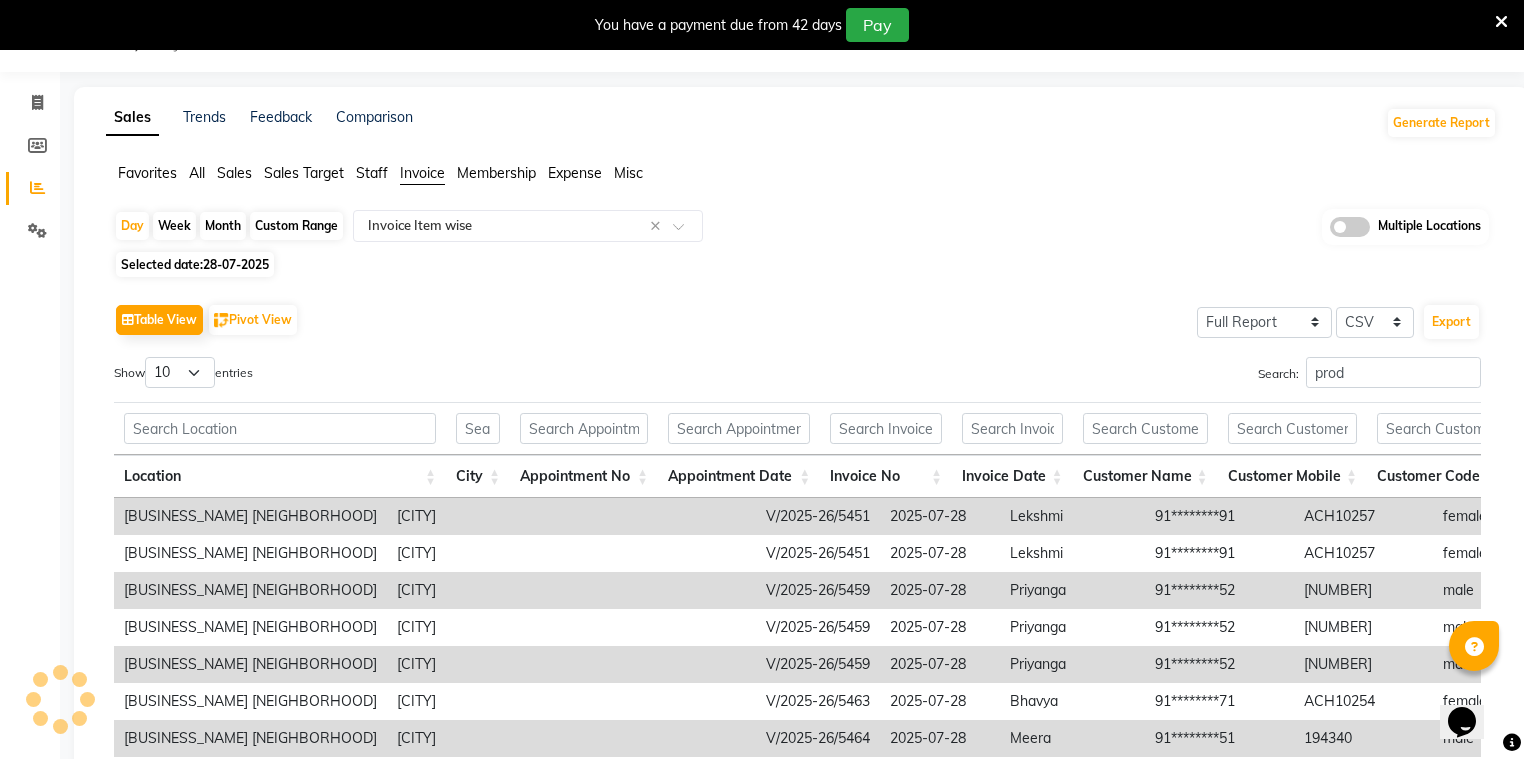 click on "Search: prod" at bounding box center [1147, 376] 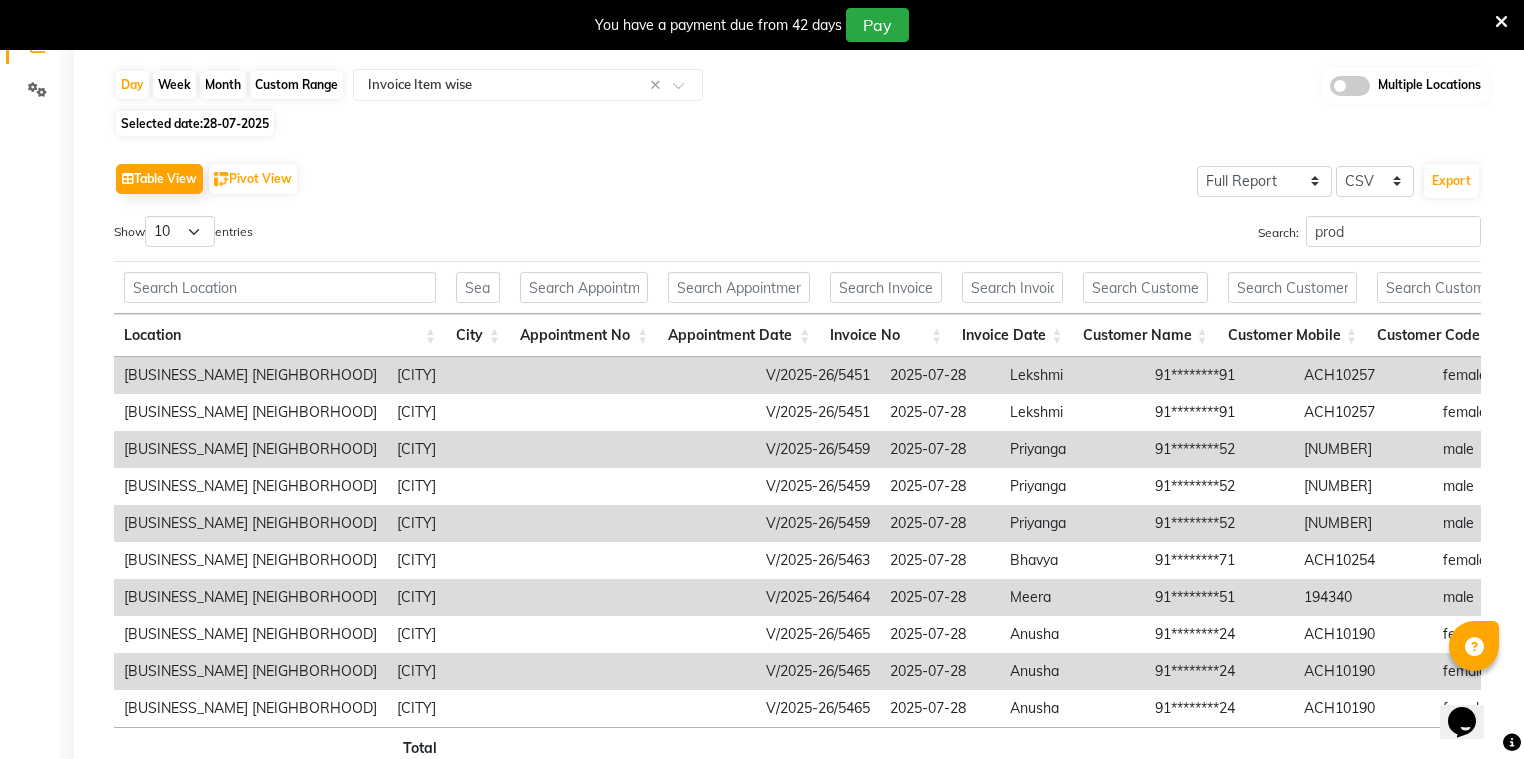 scroll, scrollTop: 332, scrollLeft: 0, axis: vertical 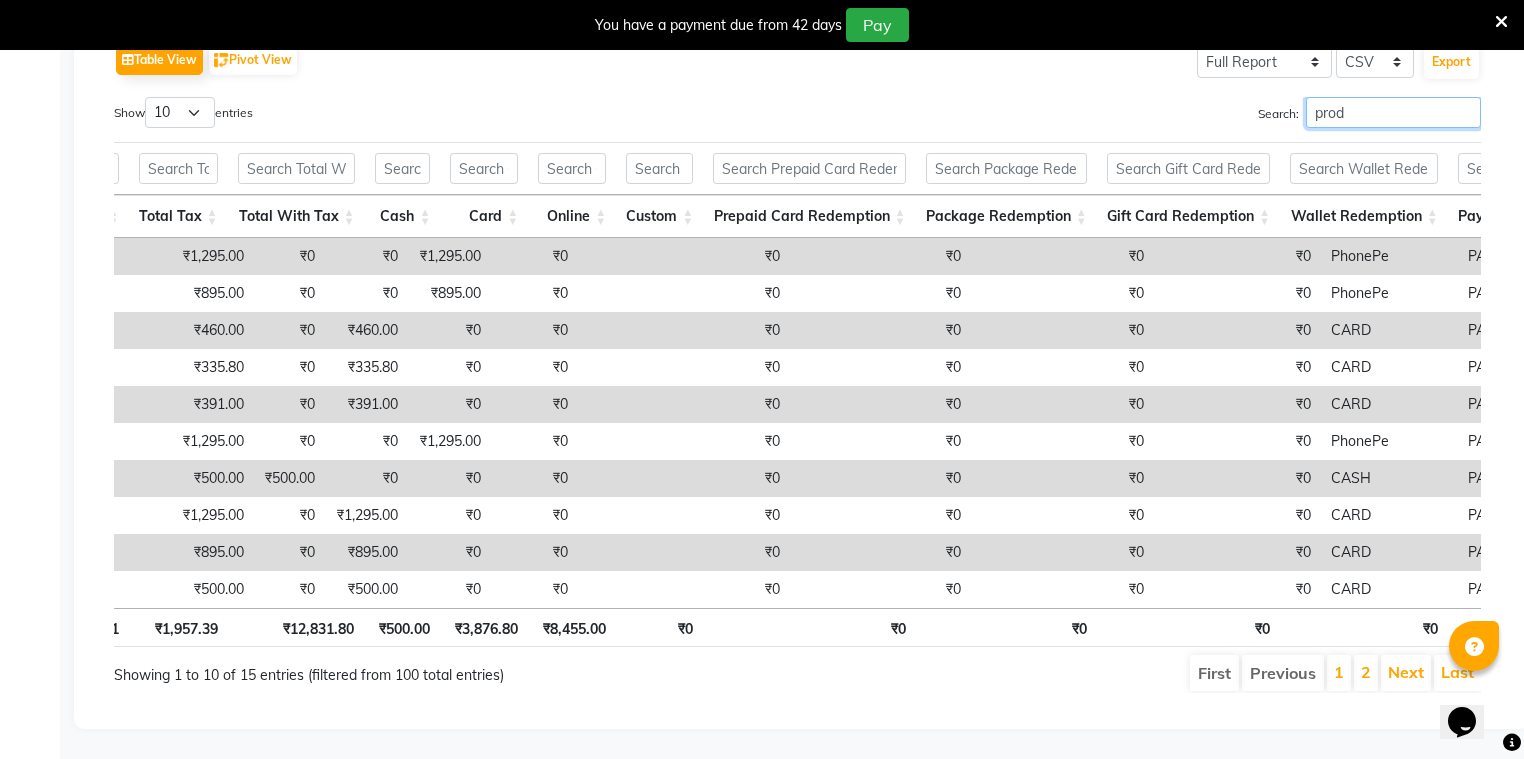 drag, startPoint x: 1375, startPoint y: 89, endPoint x: 1364, endPoint y: 97, distance: 13.601471 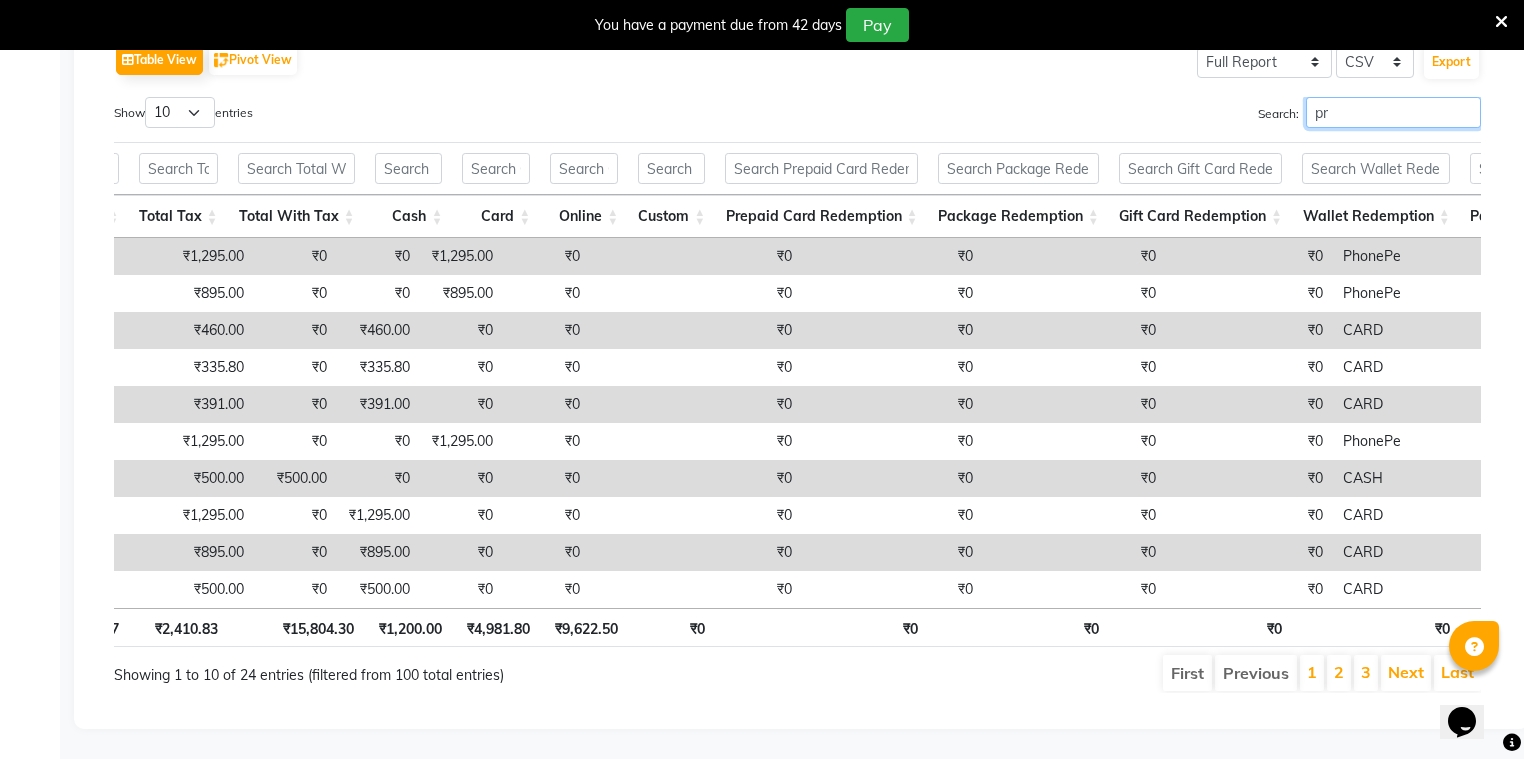 type on "p" 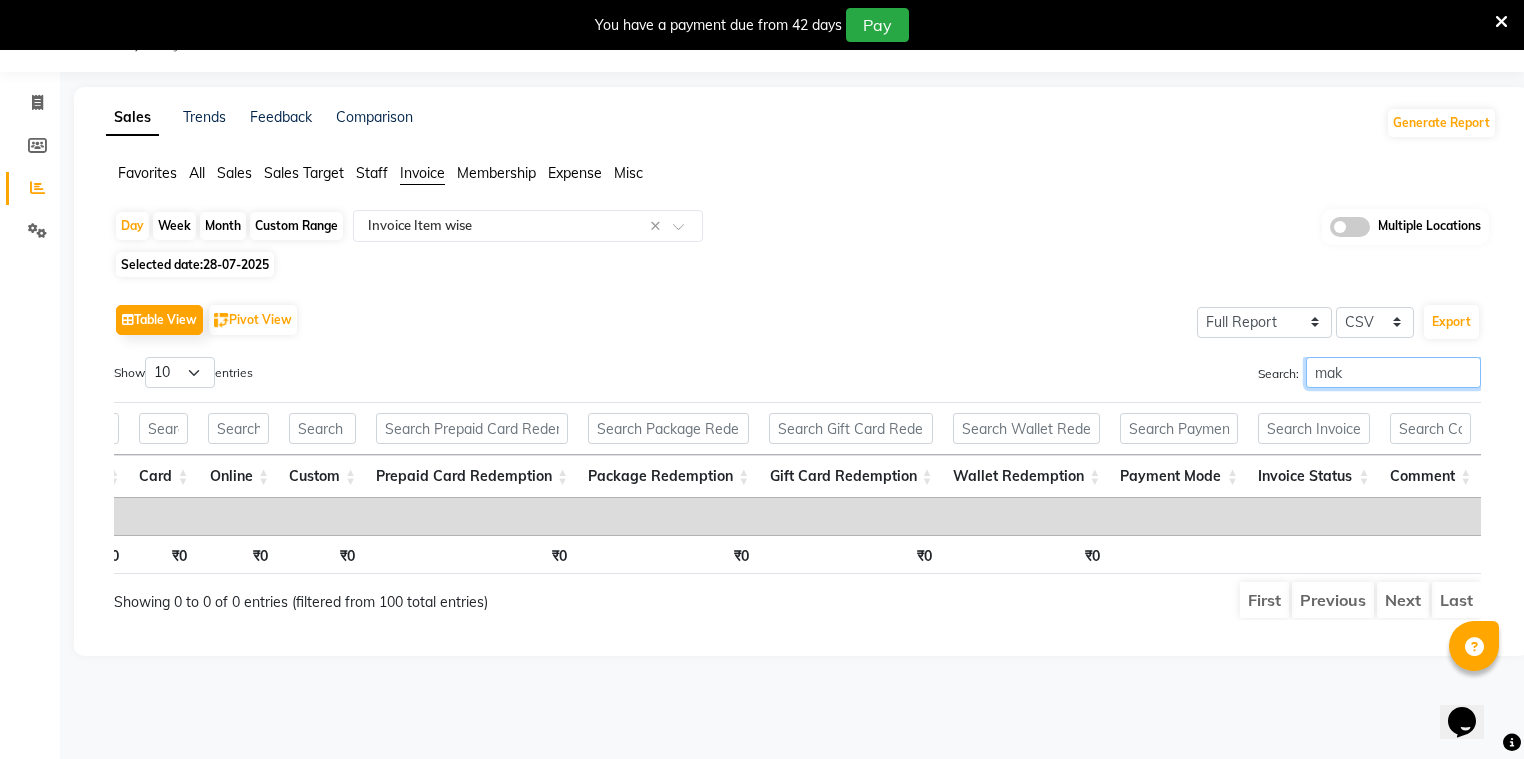 scroll, scrollTop: 50, scrollLeft: 0, axis: vertical 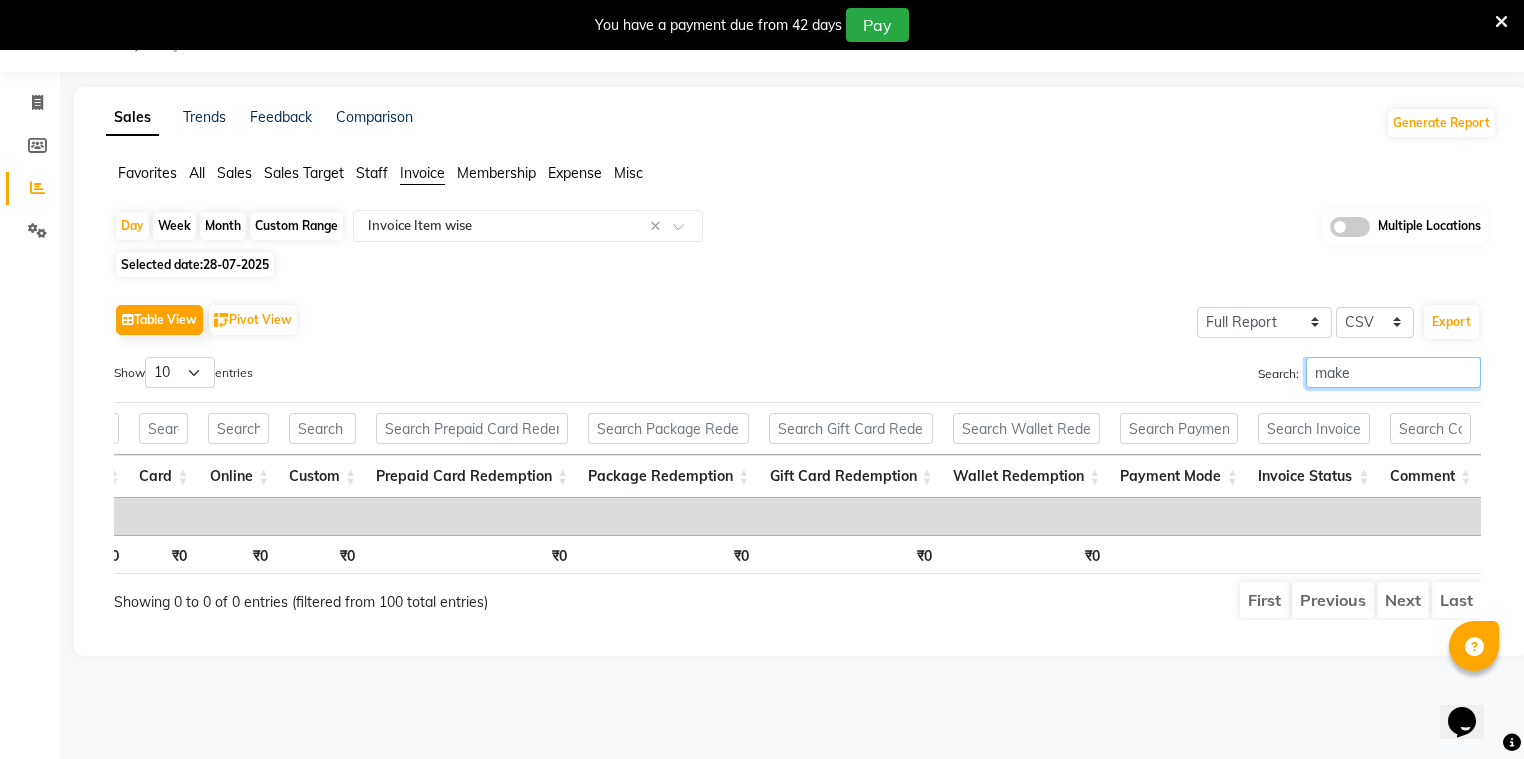 type on "make" 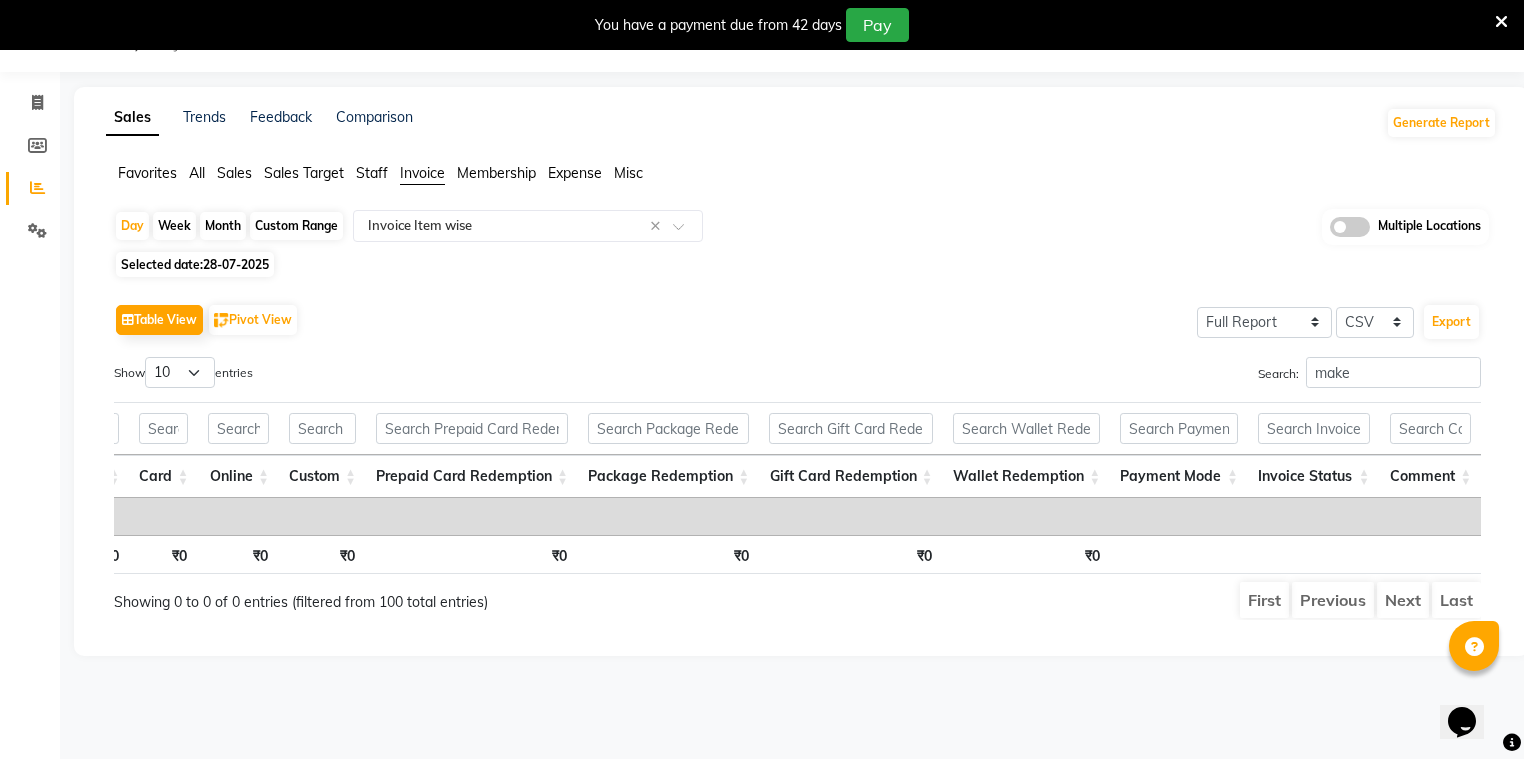 click on "Sales" 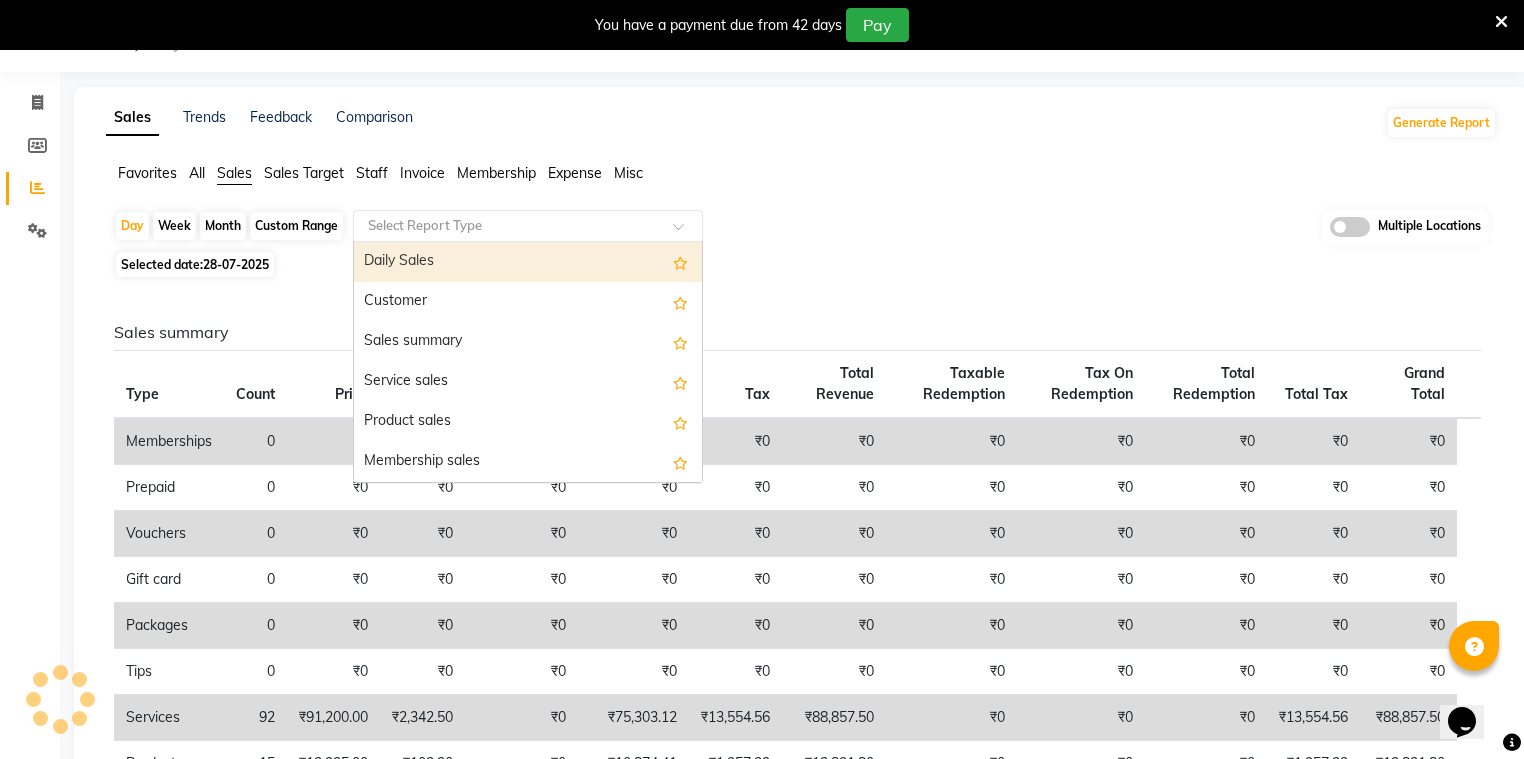 drag, startPoint x: 429, startPoint y: 219, endPoint x: 432, endPoint y: 261, distance: 42.107006 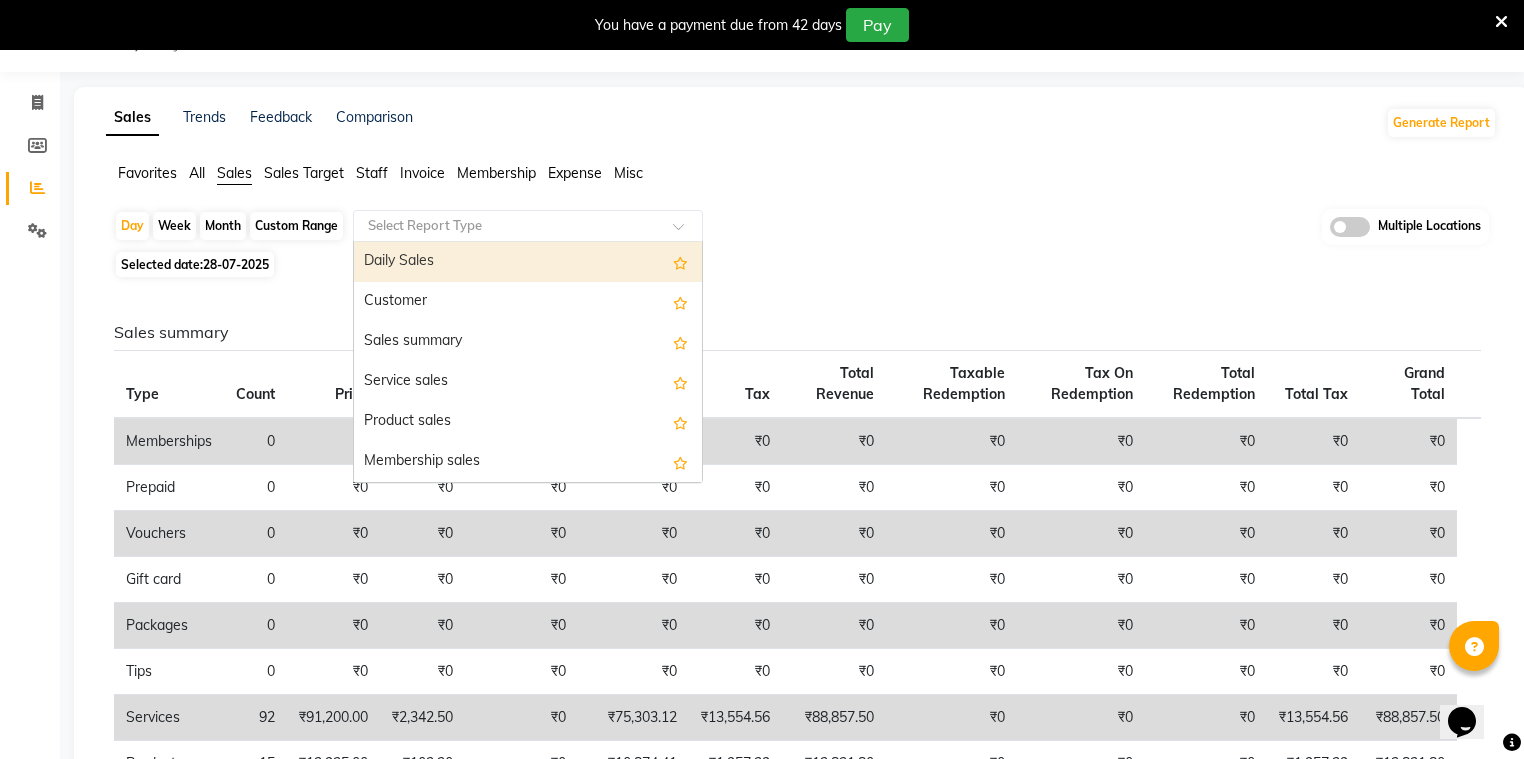 click on "Daily Sales" at bounding box center (528, 262) 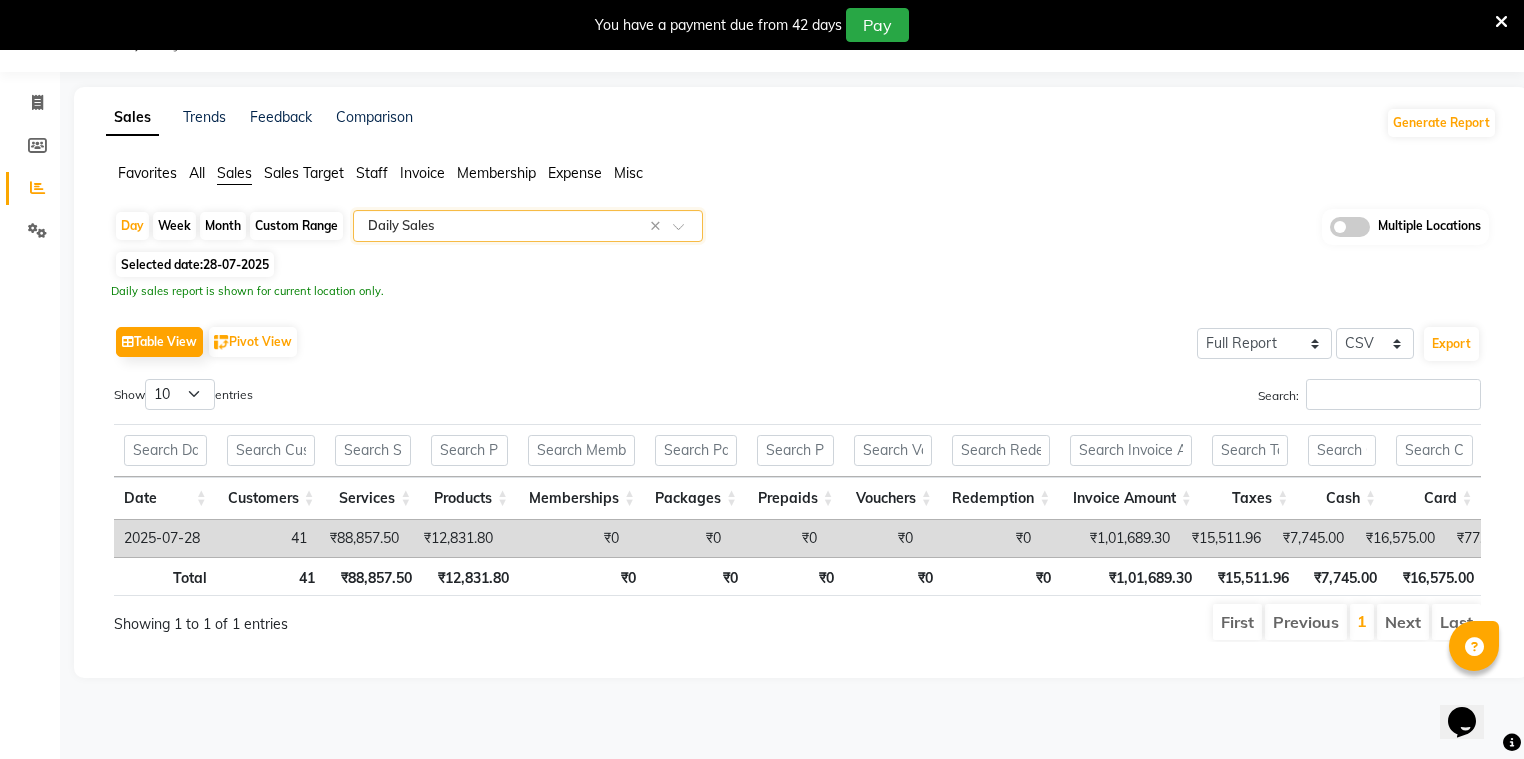 scroll, scrollTop: 0, scrollLeft: 687, axis: horizontal 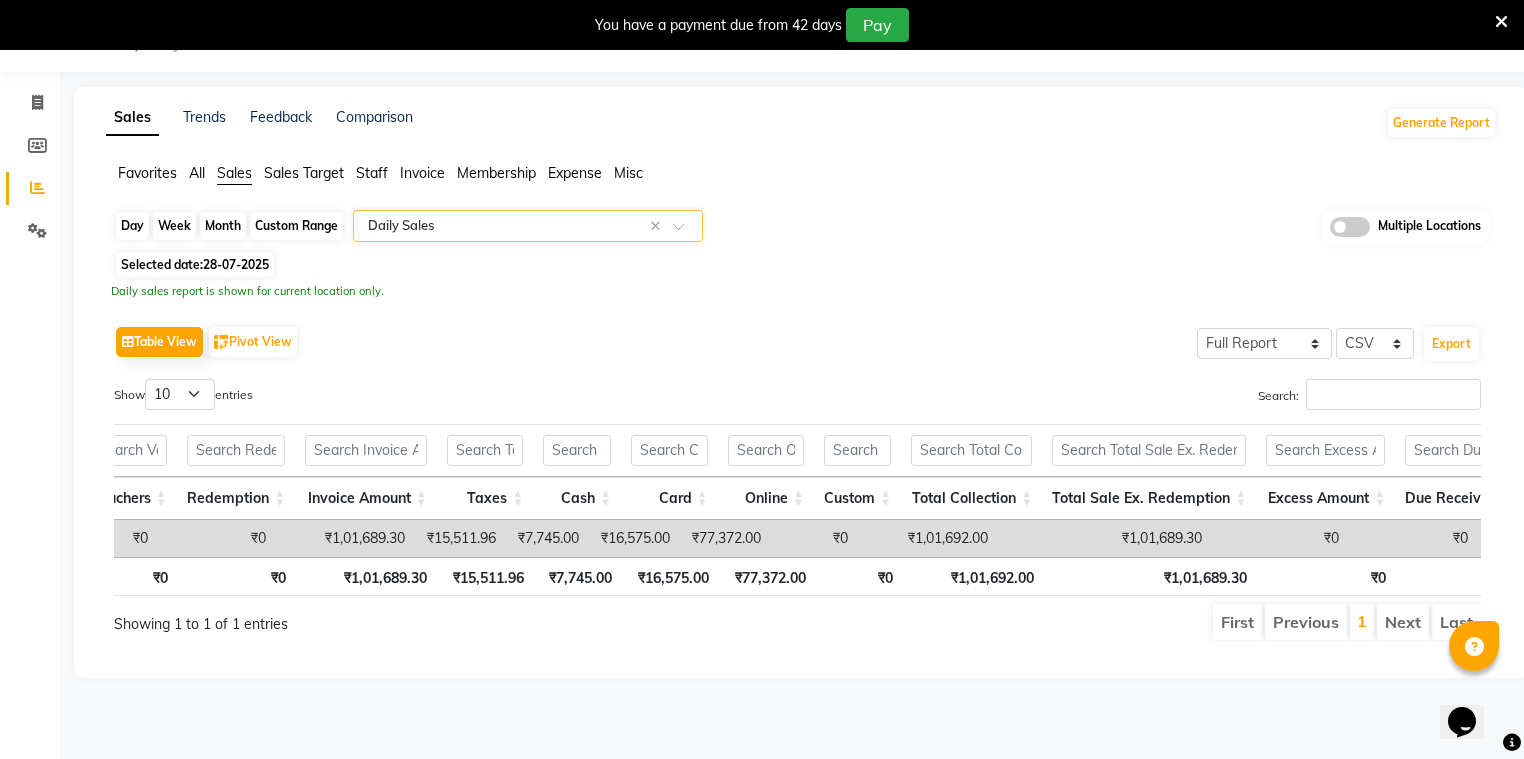click on "Day" 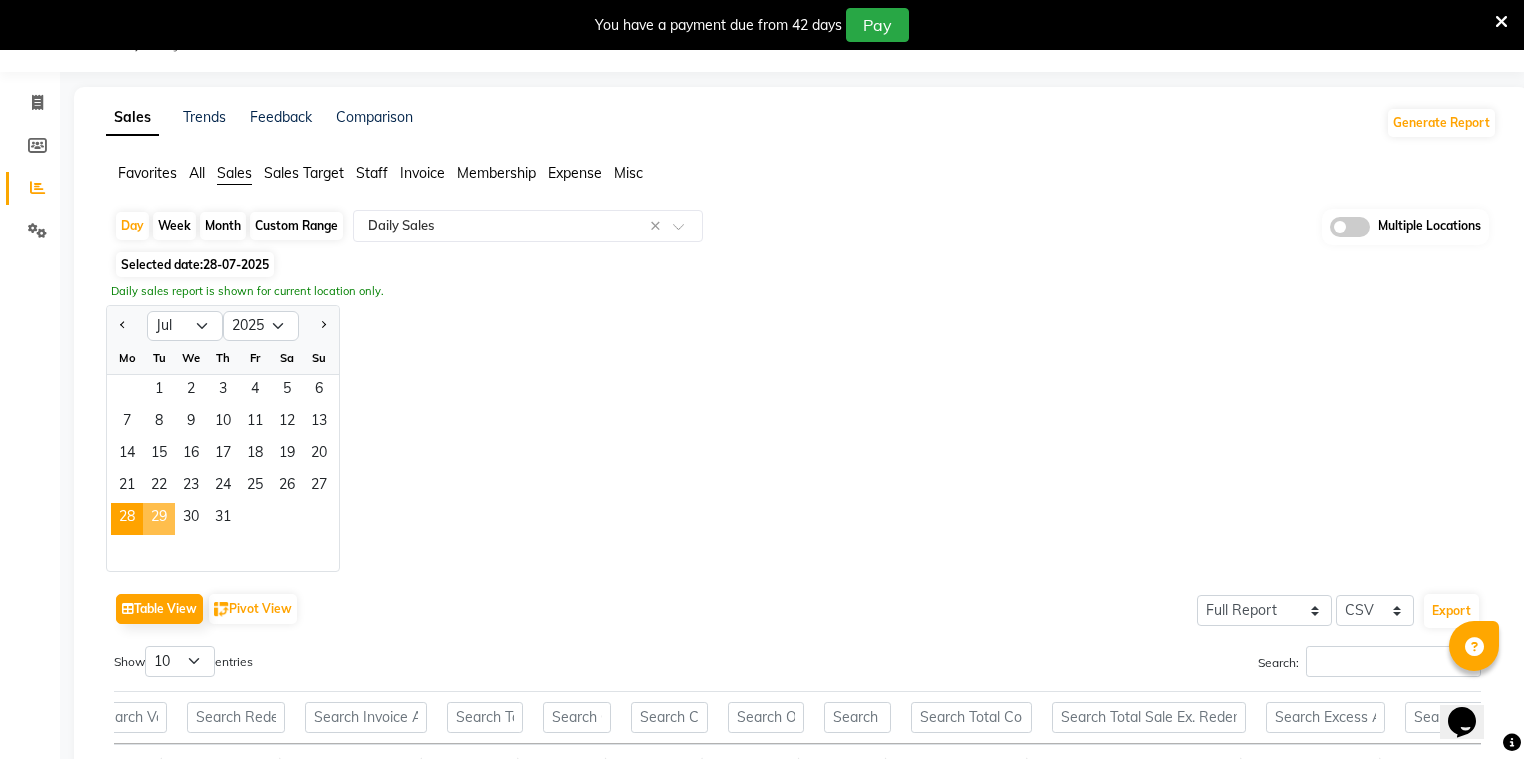 click on "29" 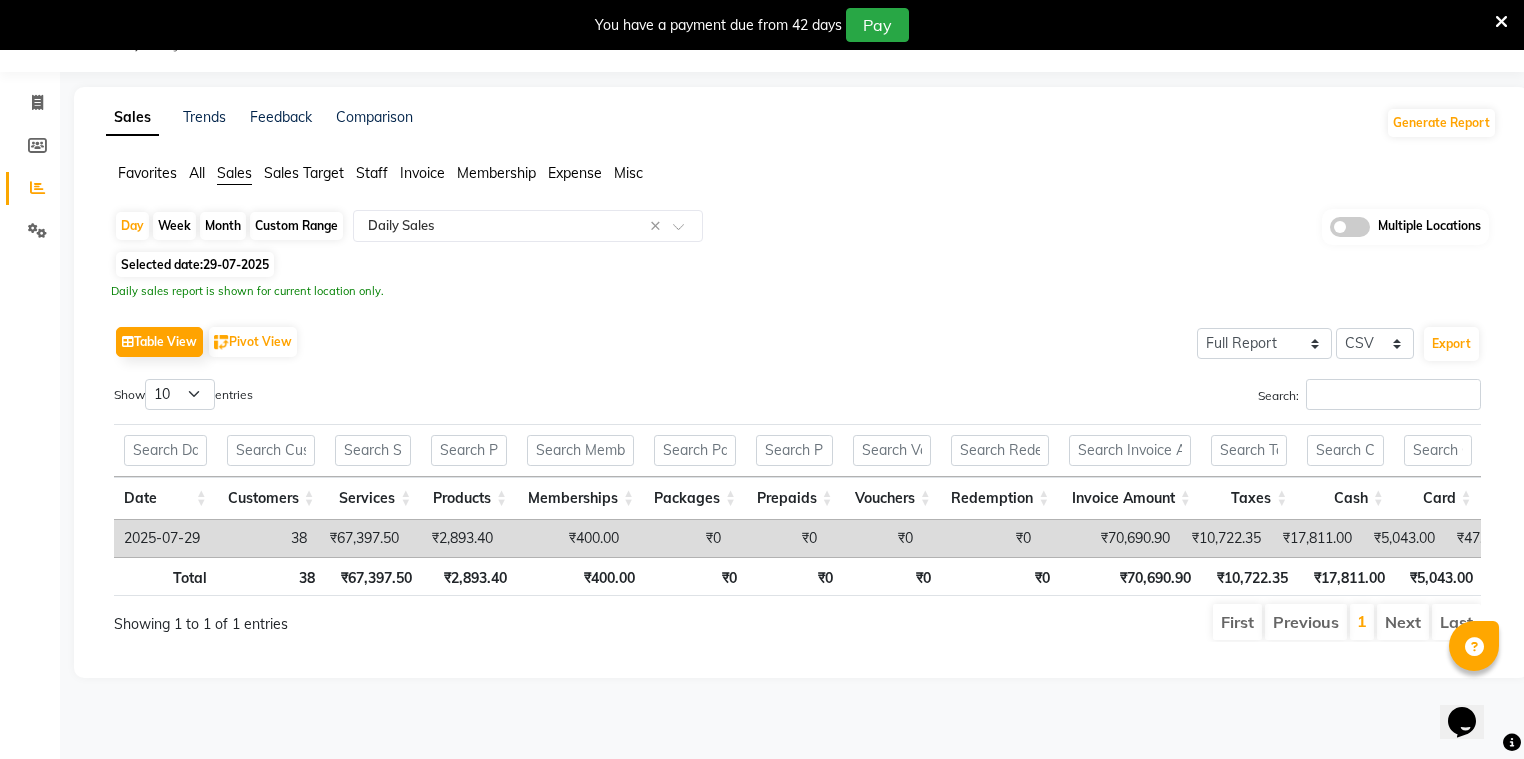 click on "Invoice" 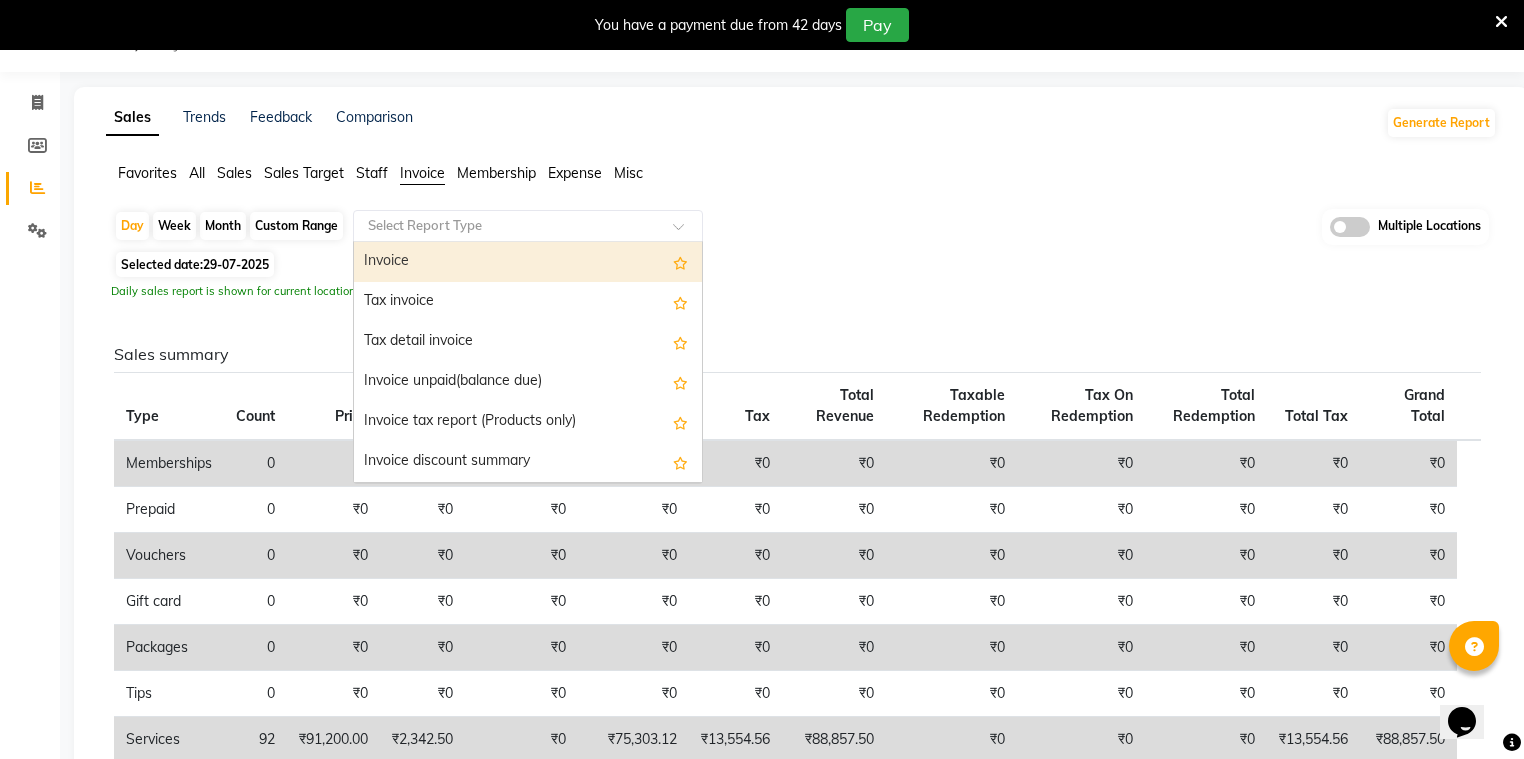 click on "Select Report Type" 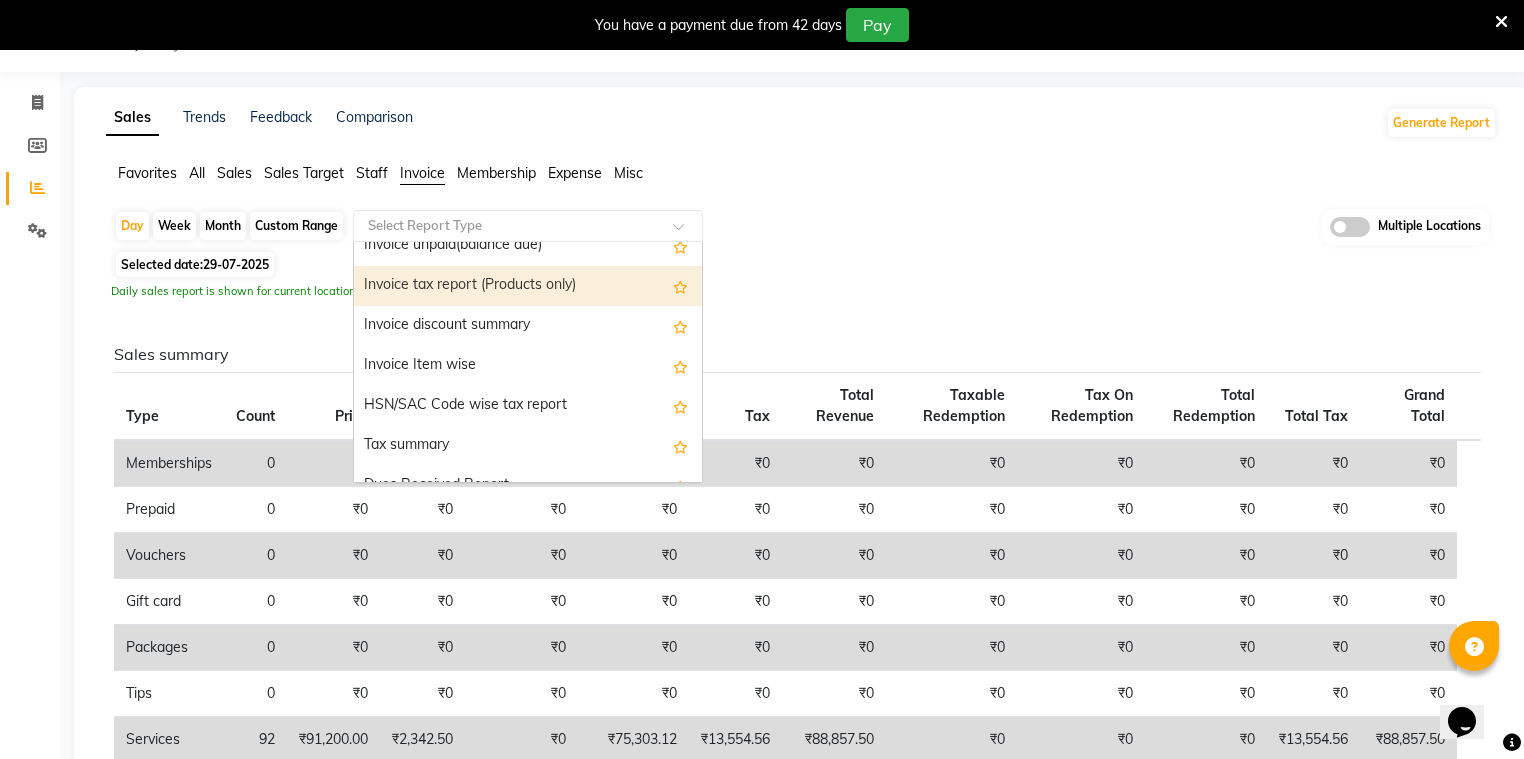 scroll, scrollTop: 160, scrollLeft: 0, axis: vertical 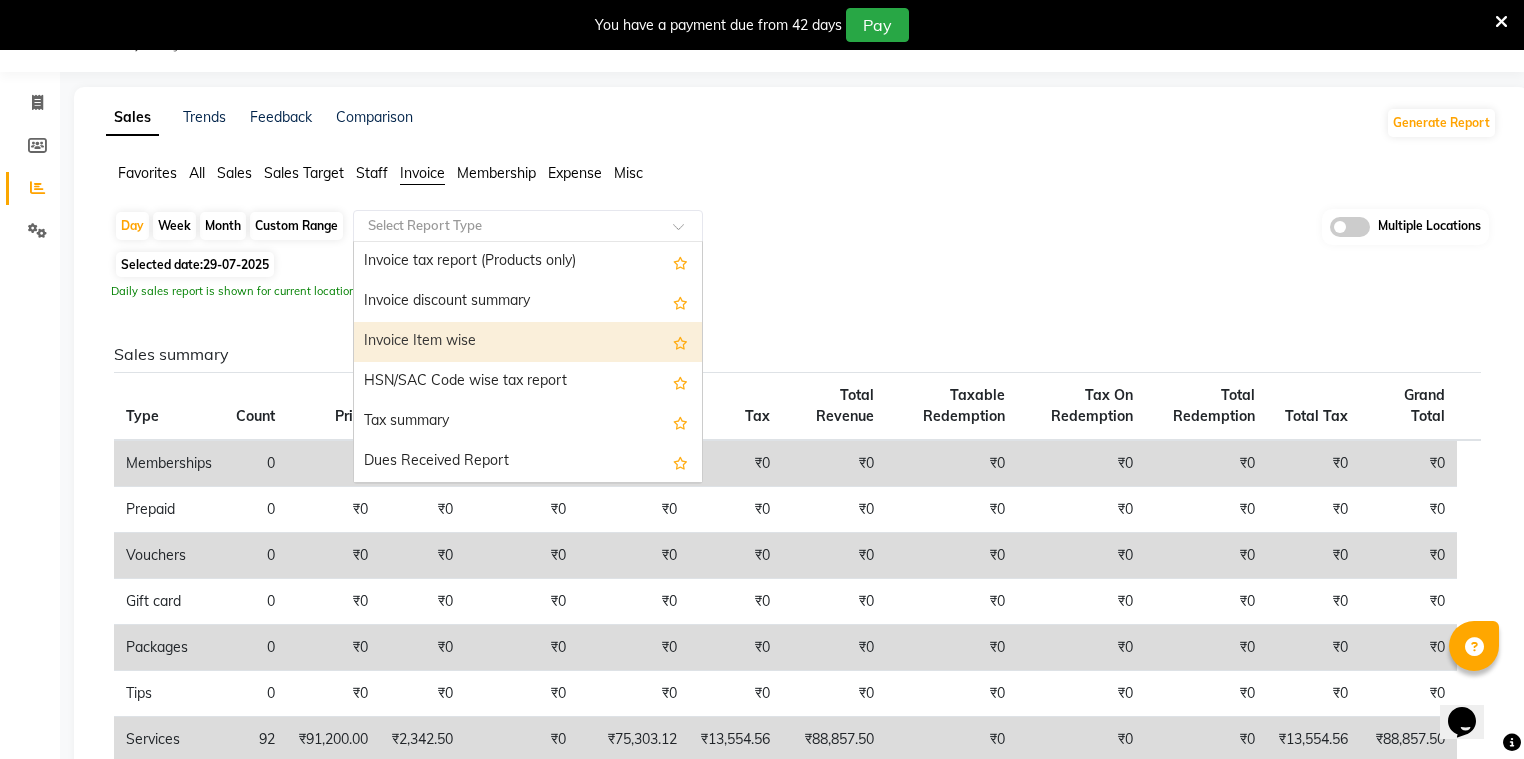 click on "Invoice Item wise" at bounding box center [528, 342] 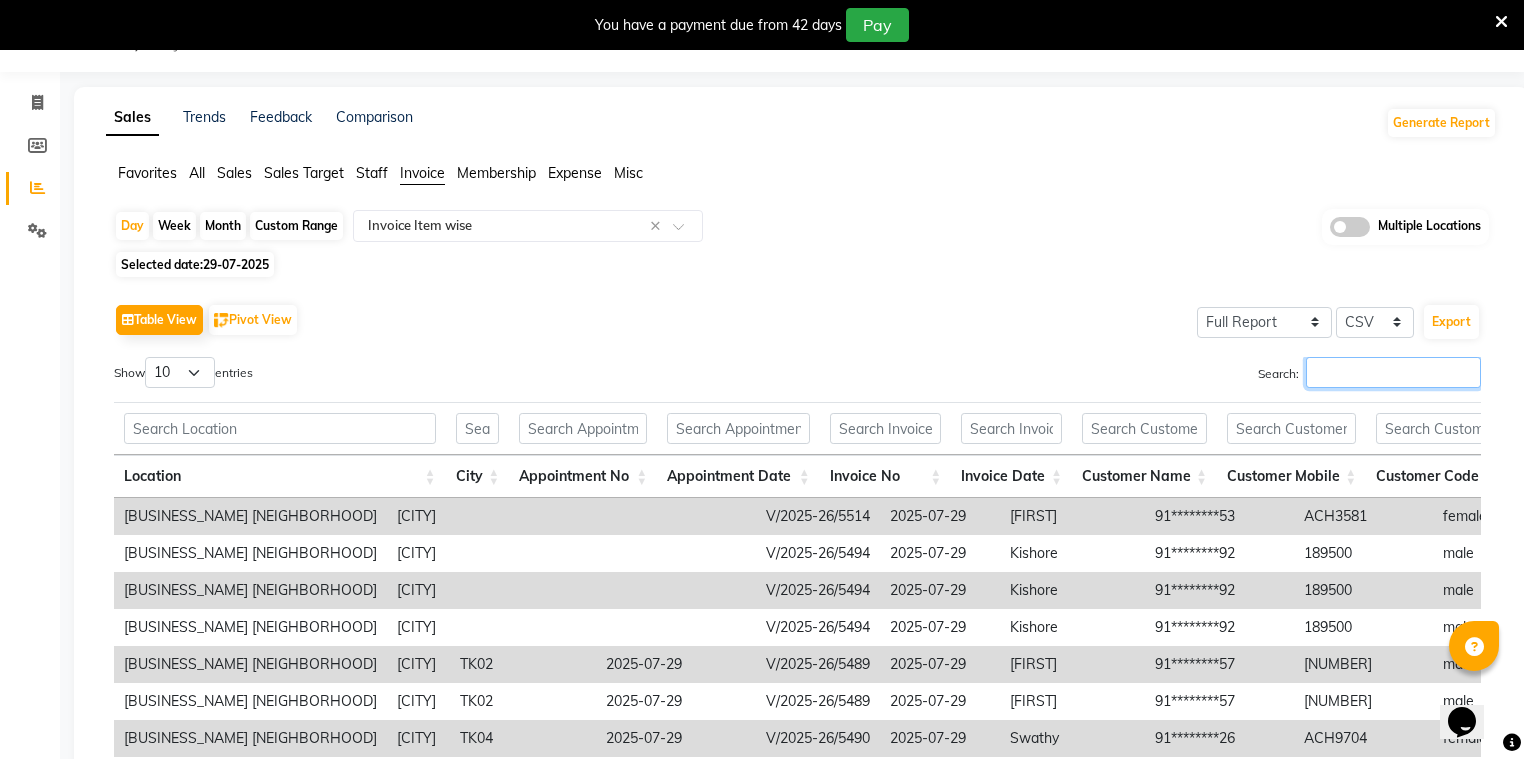 click on "Search:" at bounding box center (1393, 372) 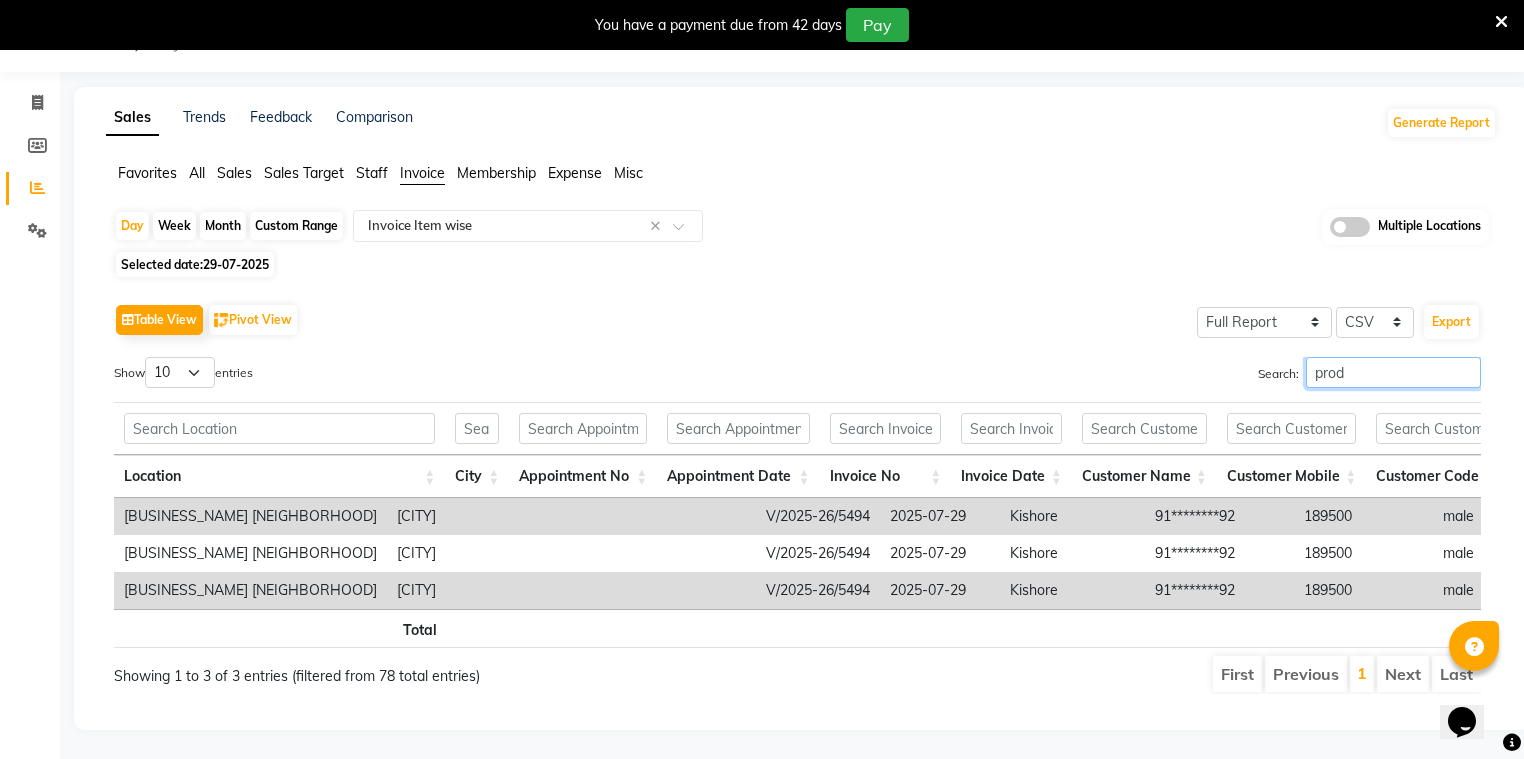 scroll, scrollTop: 0, scrollLeft: 4075, axis: horizontal 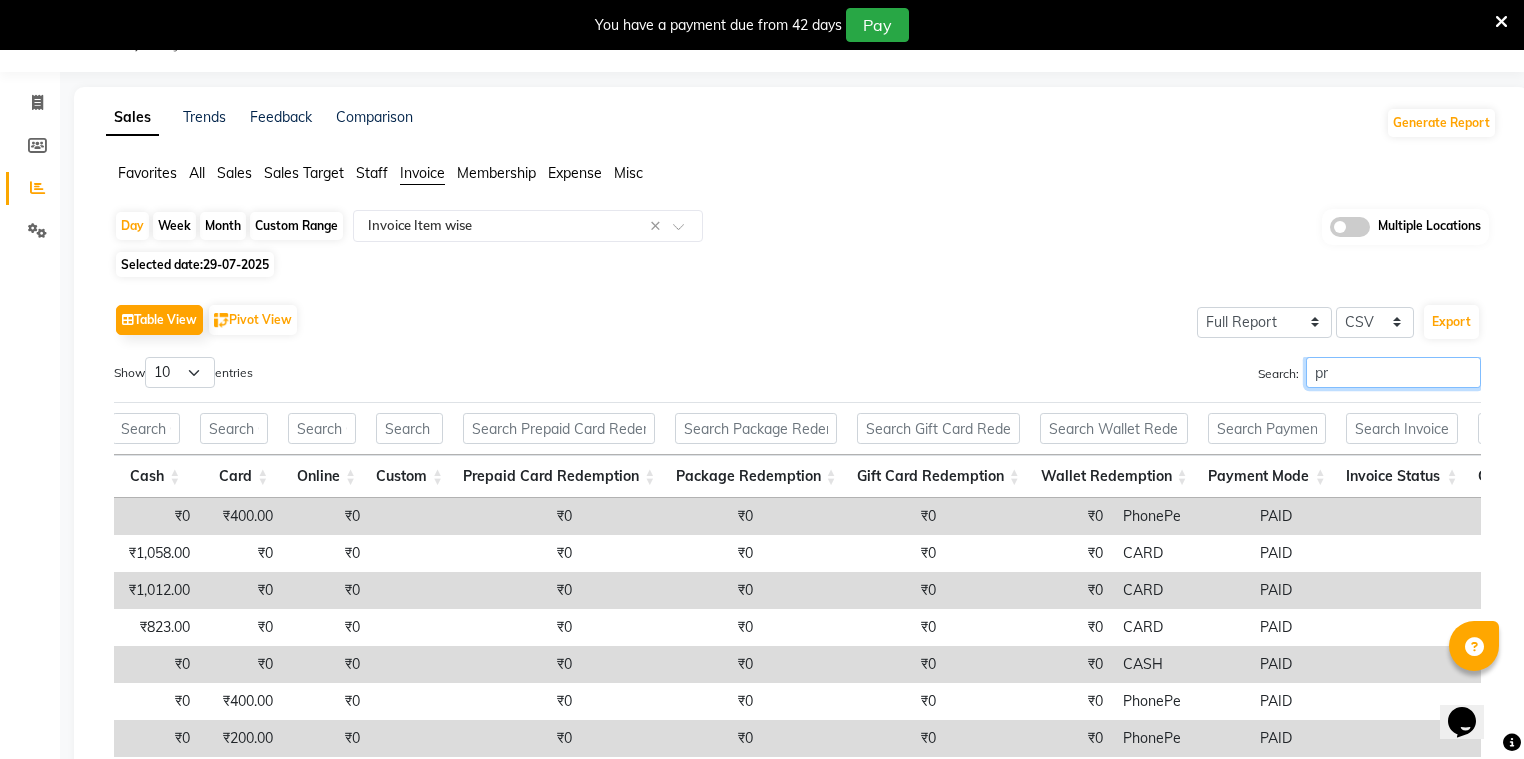 type on "p" 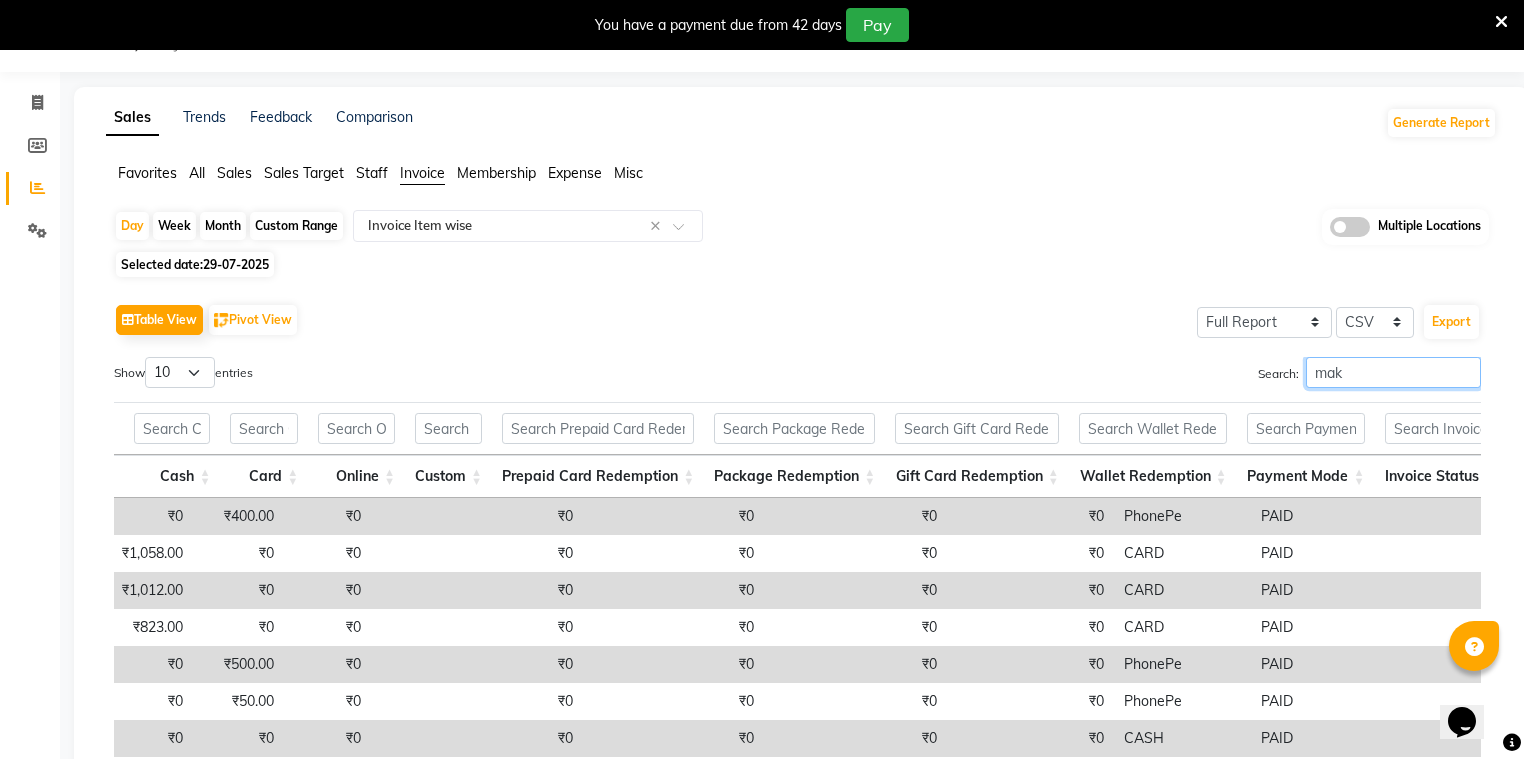 scroll, scrollTop: 0, scrollLeft: 3627, axis: horizontal 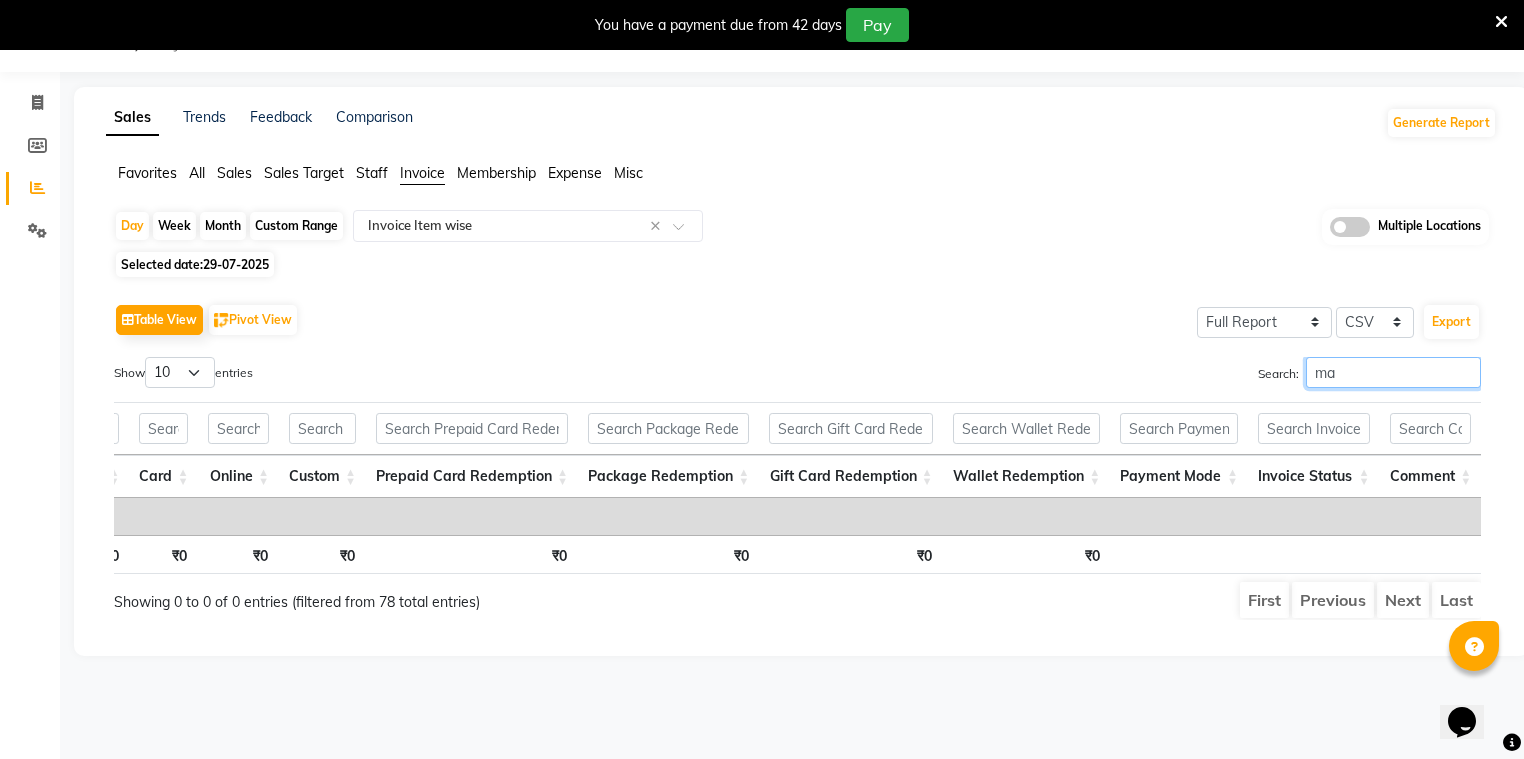 type on "m" 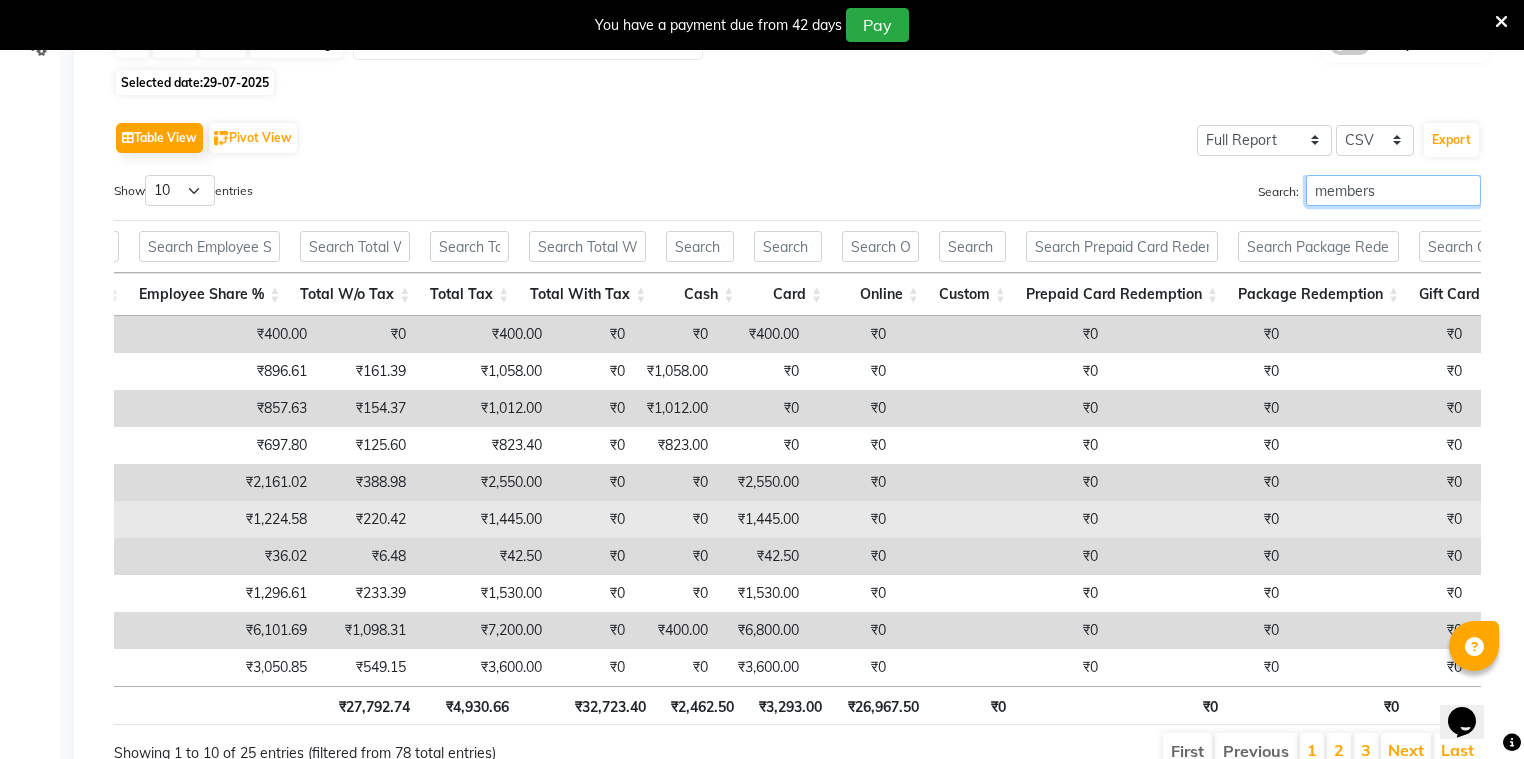 scroll, scrollTop: 332, scrollLeft: 0, axis: vertical 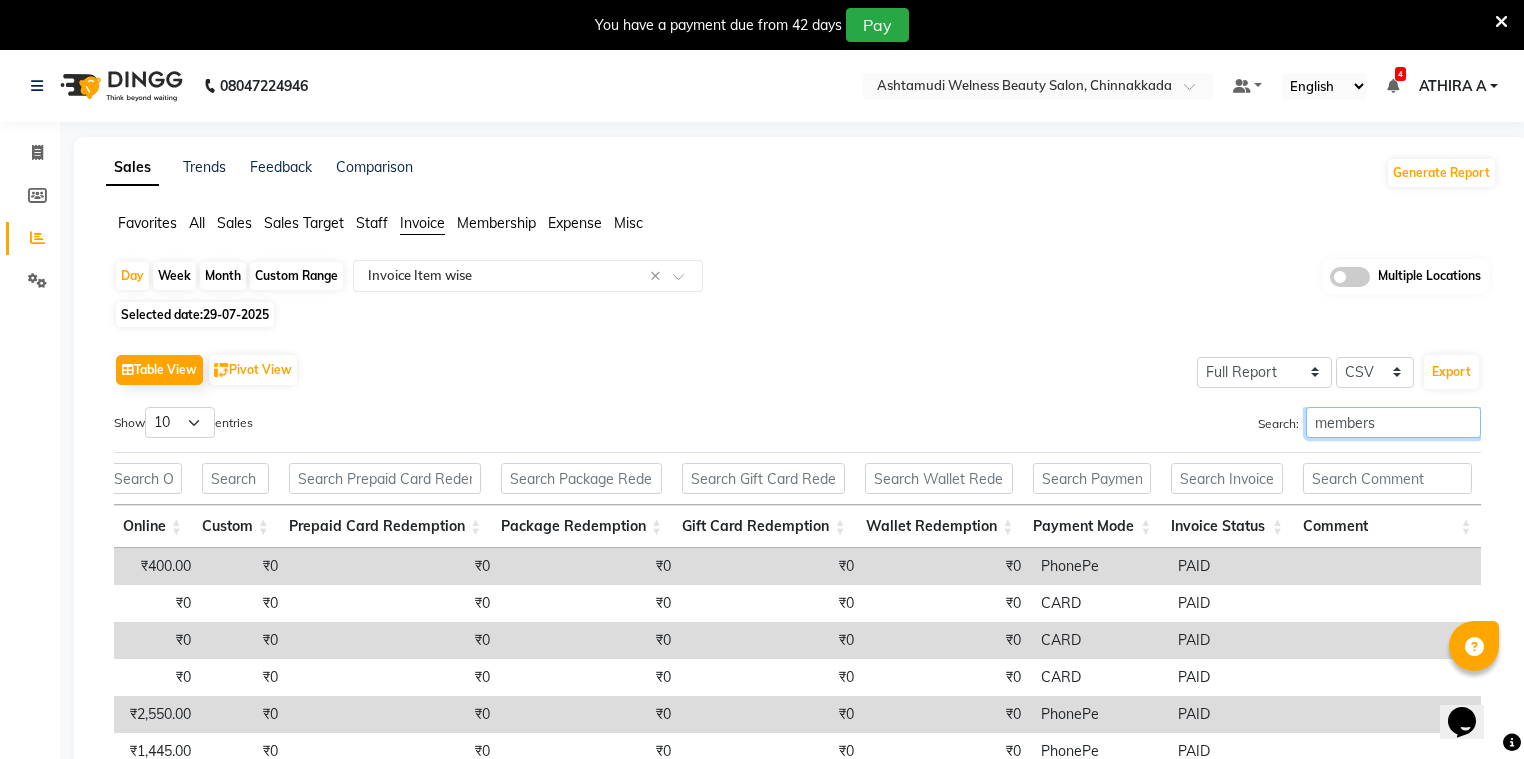 type on "members" 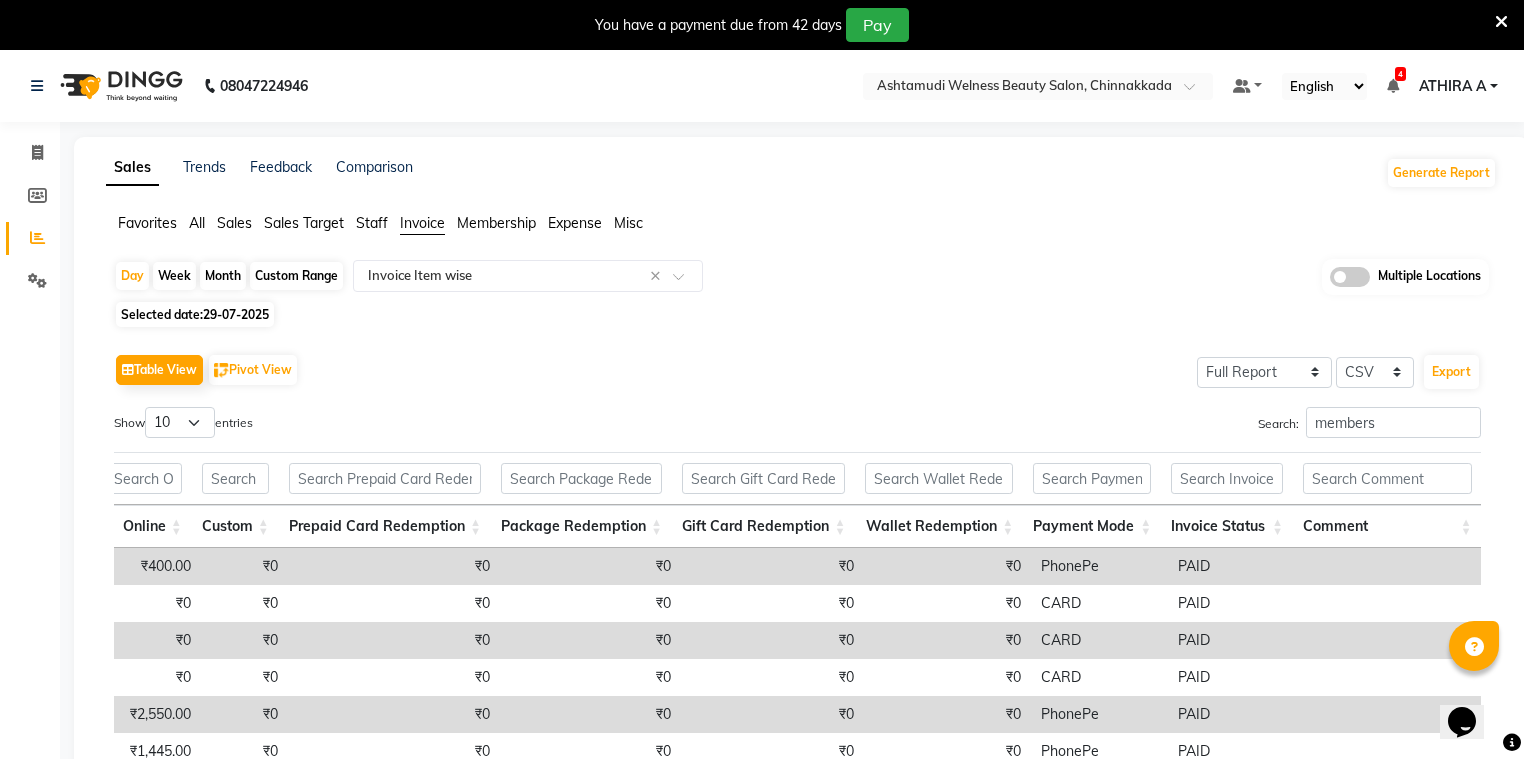 click on "Sales" 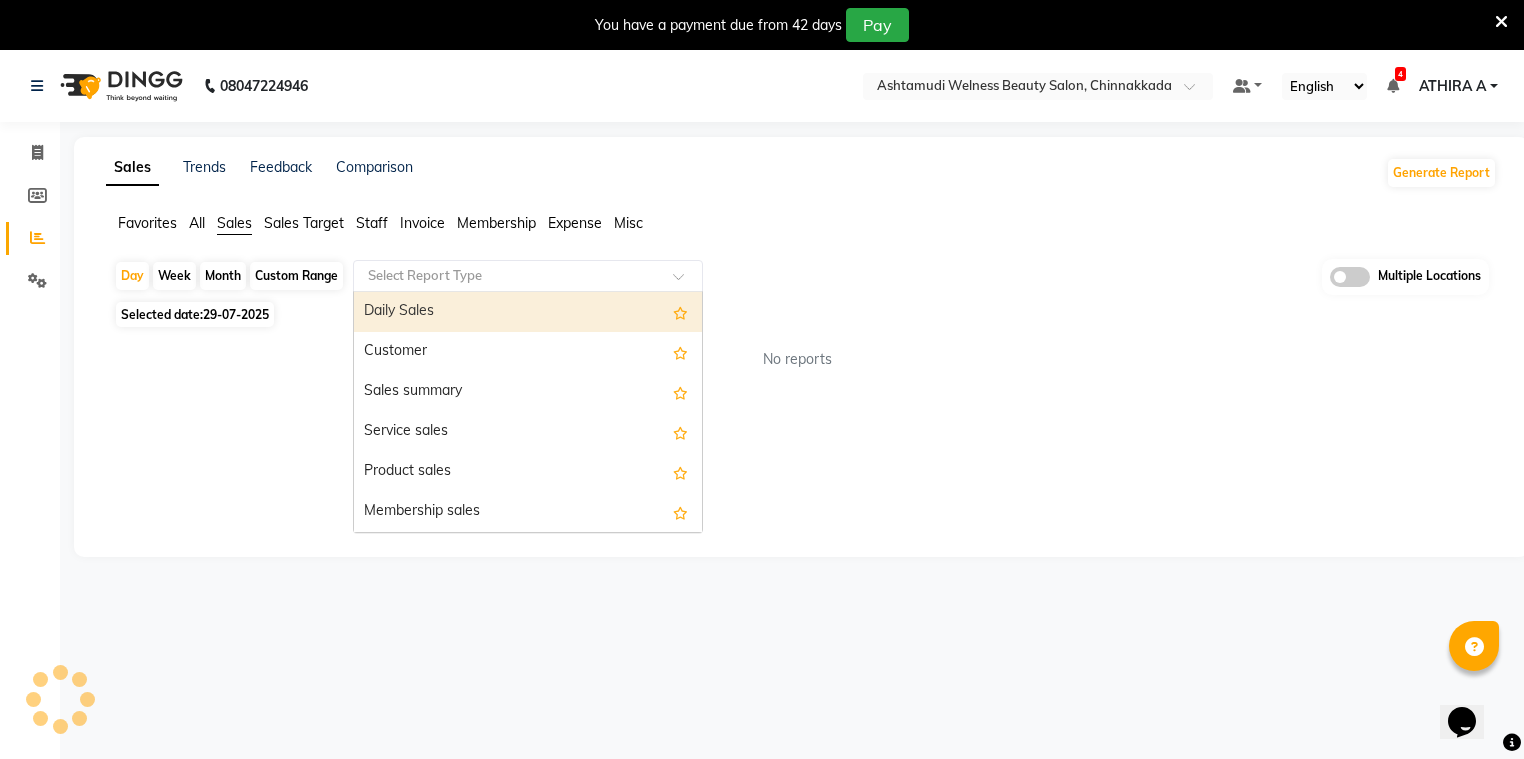 drag, startPoint x: 450, startPoint y: 265, endPoint x: 436, endPoint y: 293, distance: 31.304953 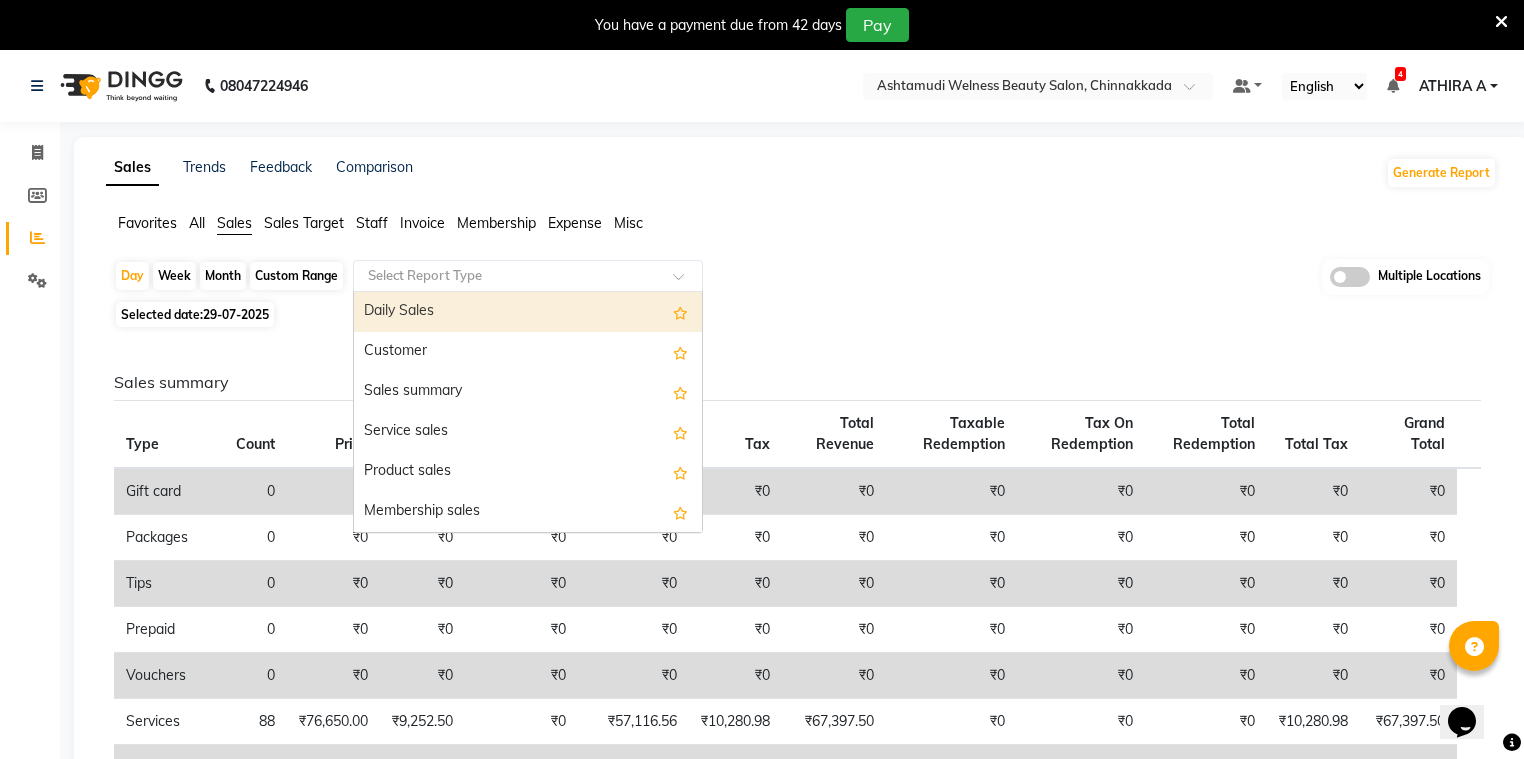 click on "Daily Sales" at bounding box center (528, 312) 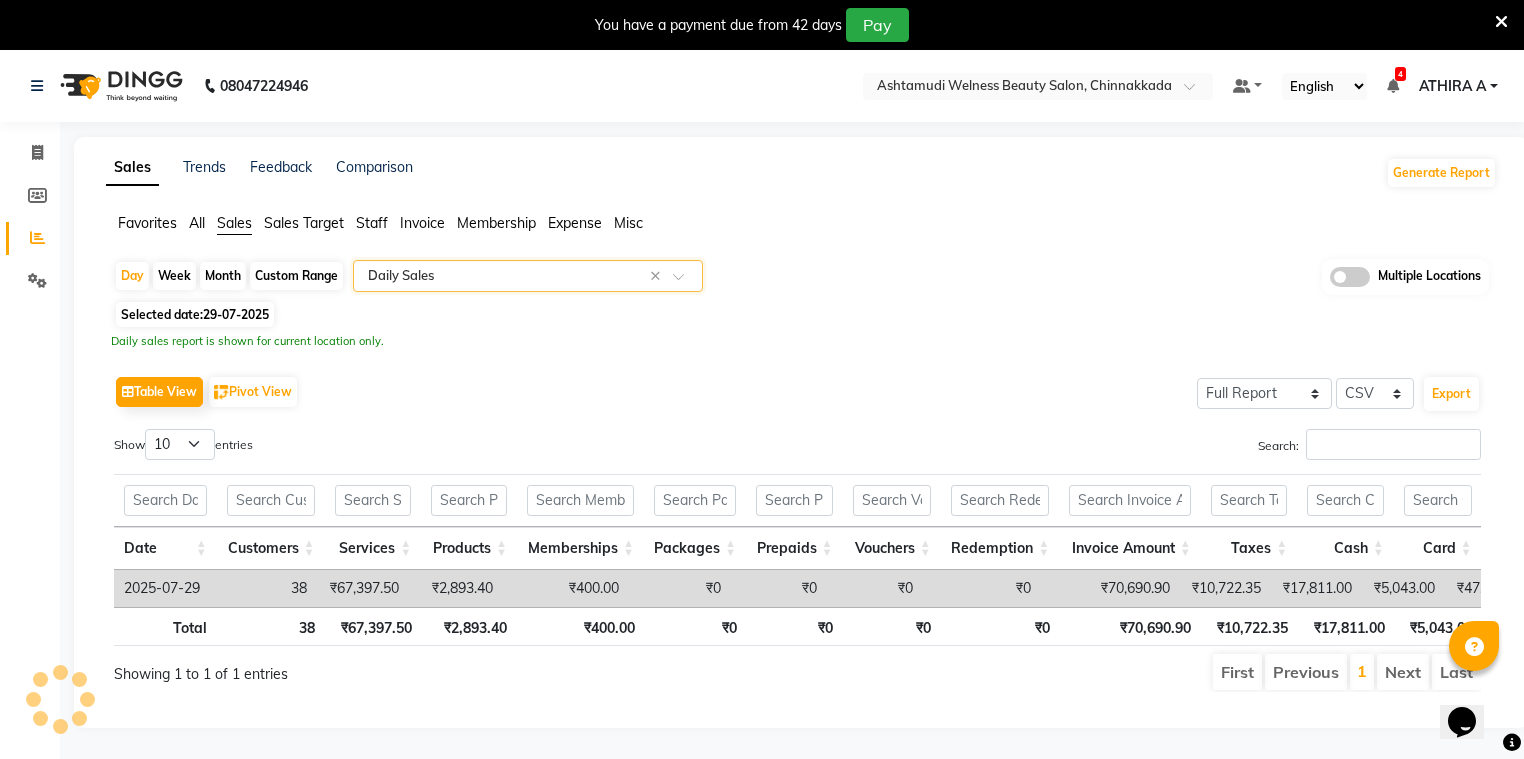scroll, scrollTop: 0, scrollLeft: 98, axis: horizontal 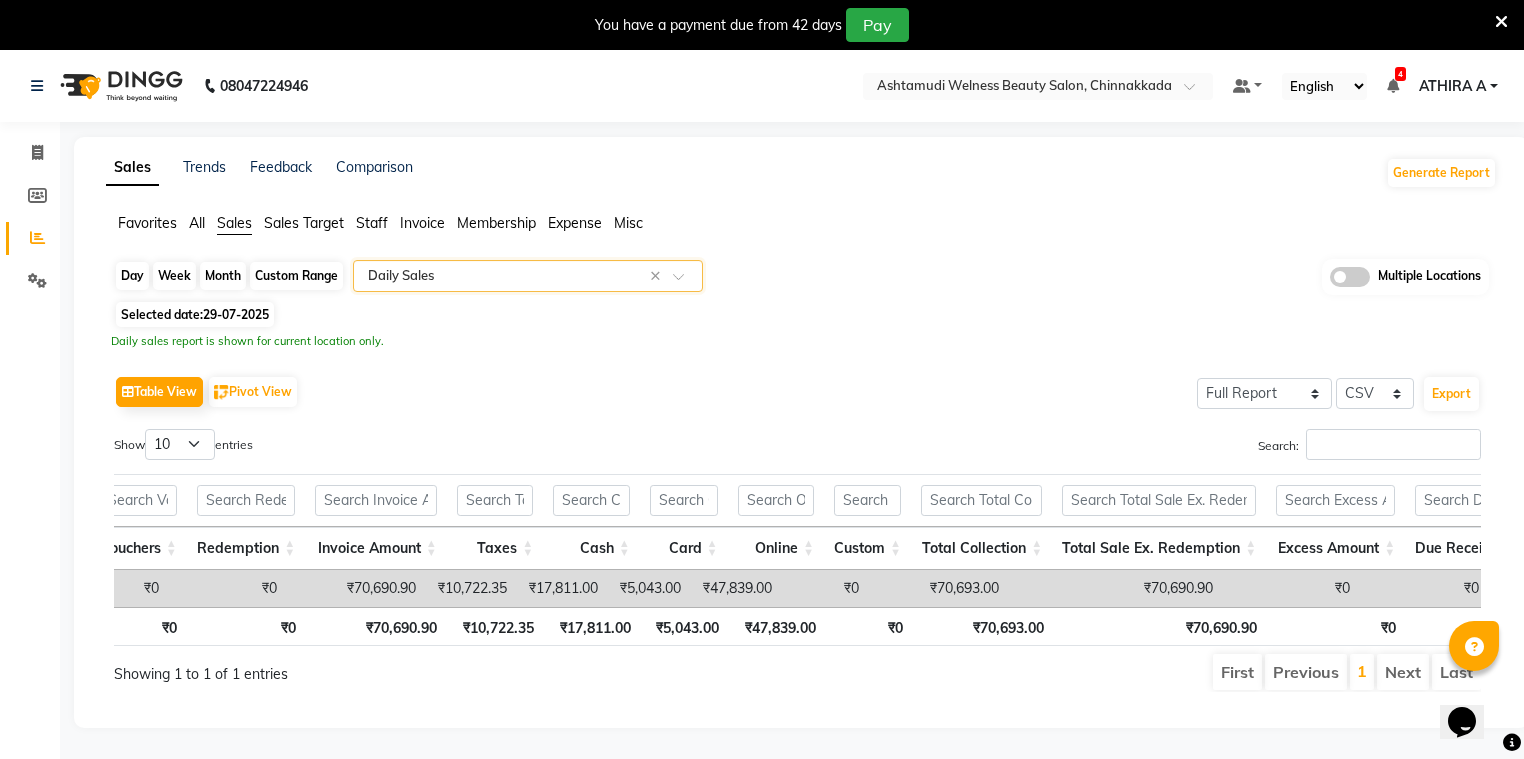 drag, startPoint x: 130, startPoint y: 278, endPoint x: 116, endPoint y: 287, distance: 16.643316 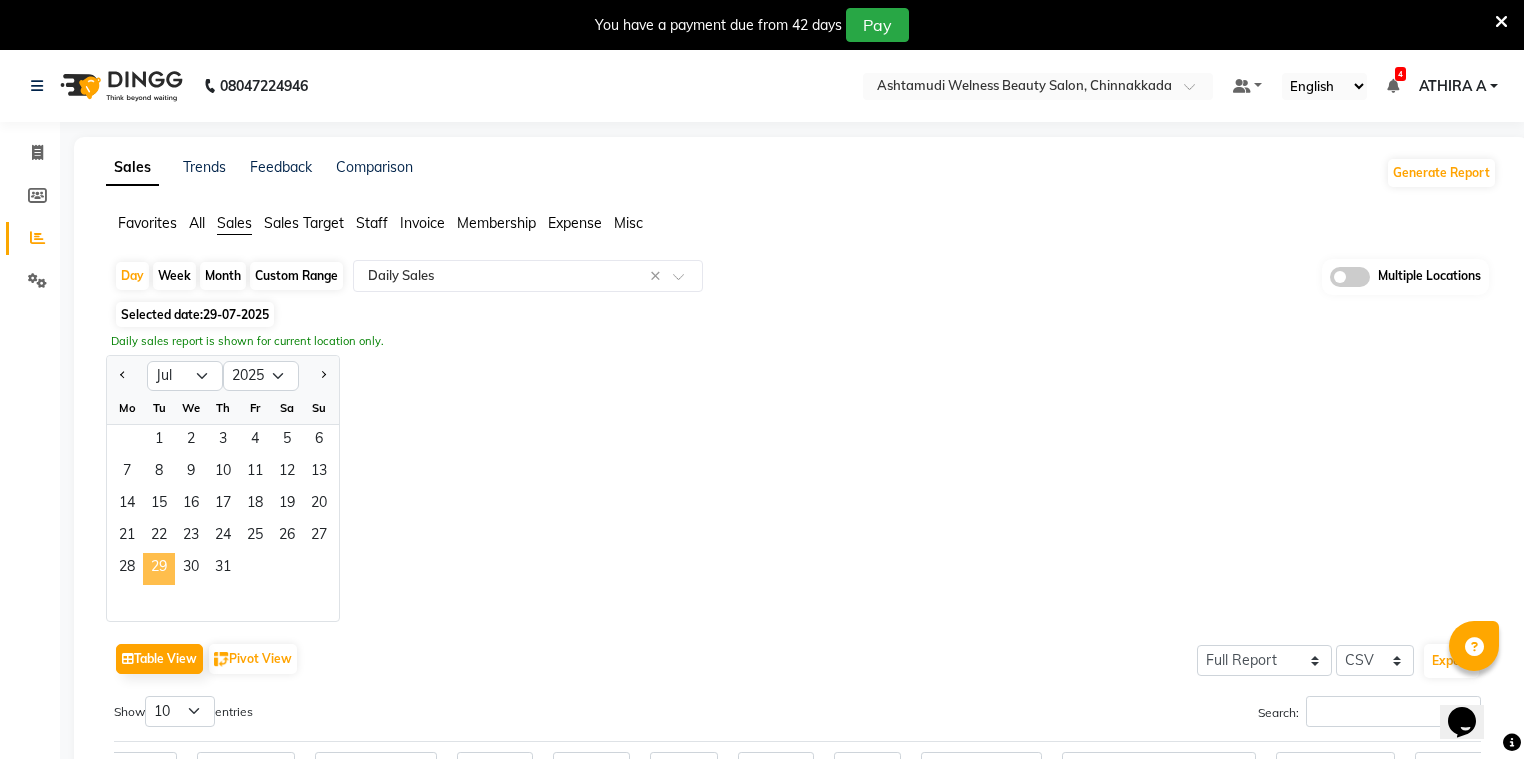 click on "29" 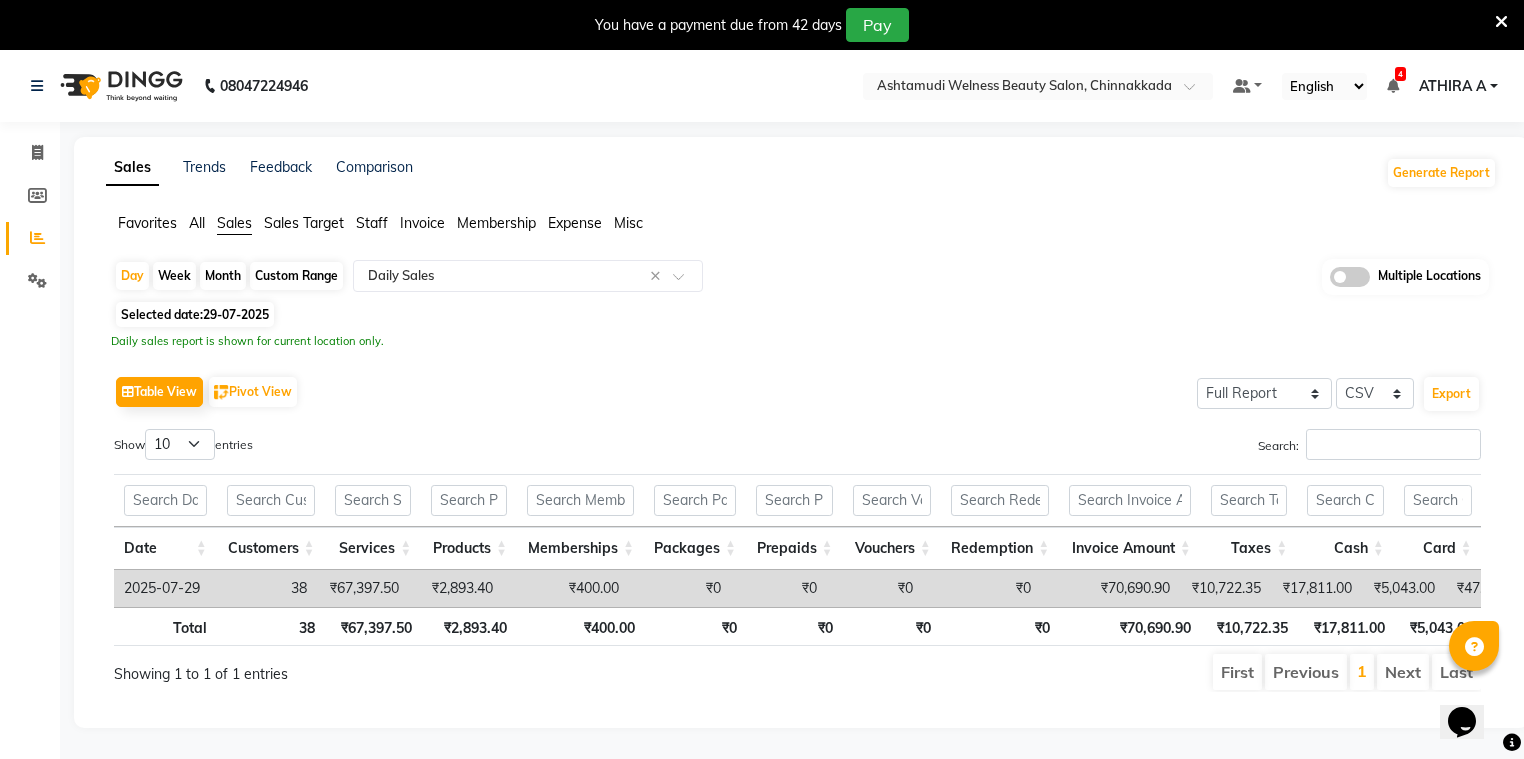 click on "Invoice" 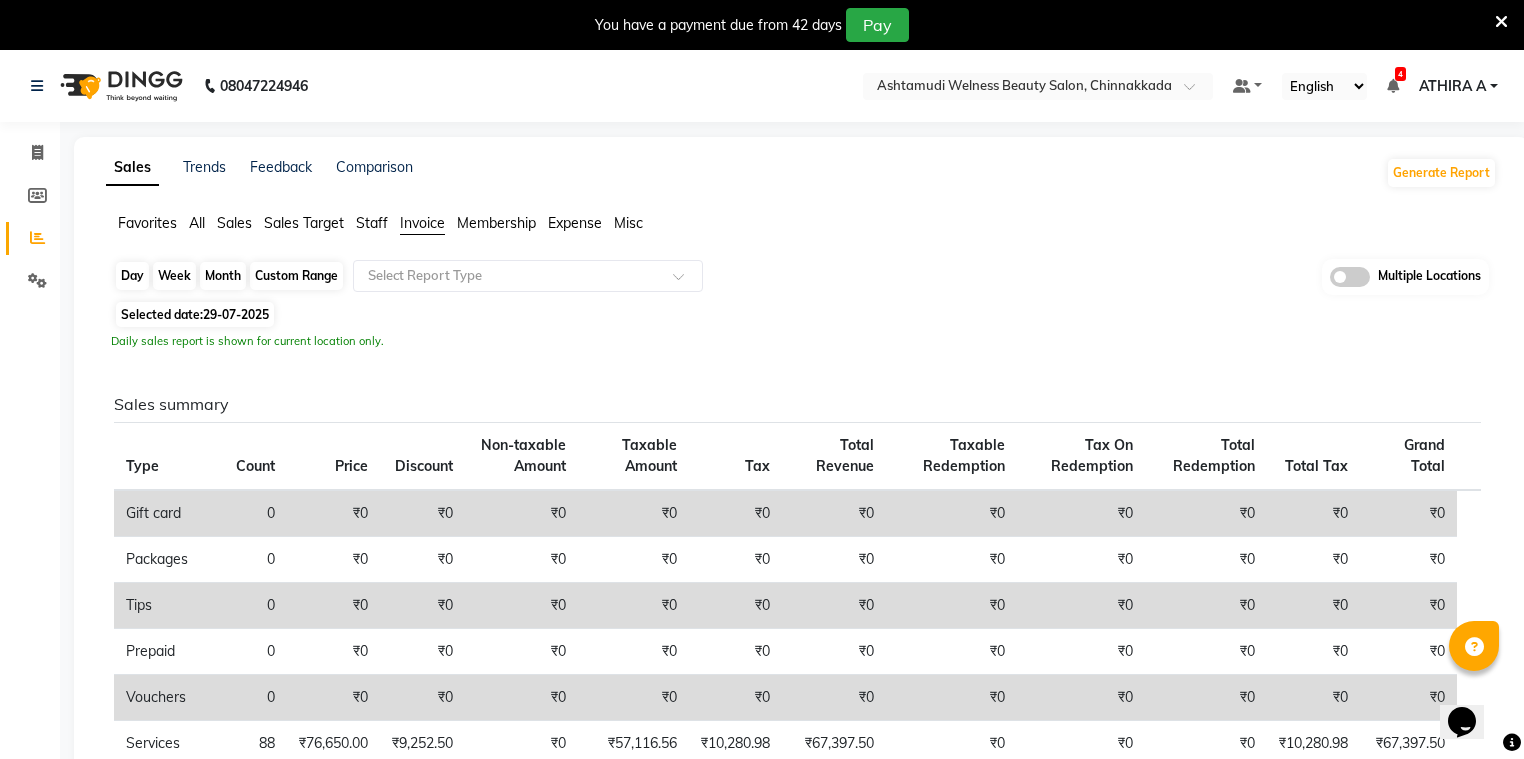 click on "Day" 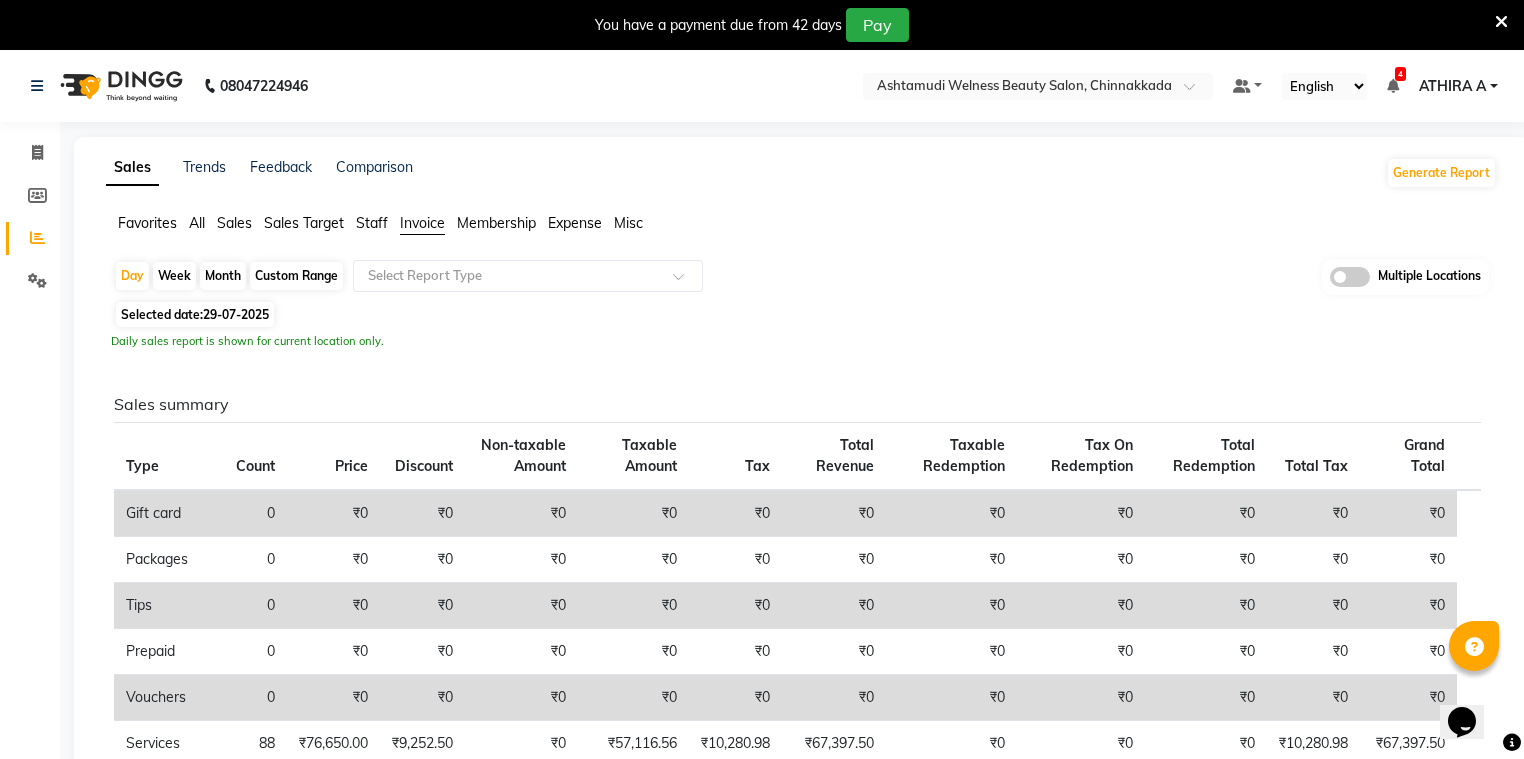 select on "7" 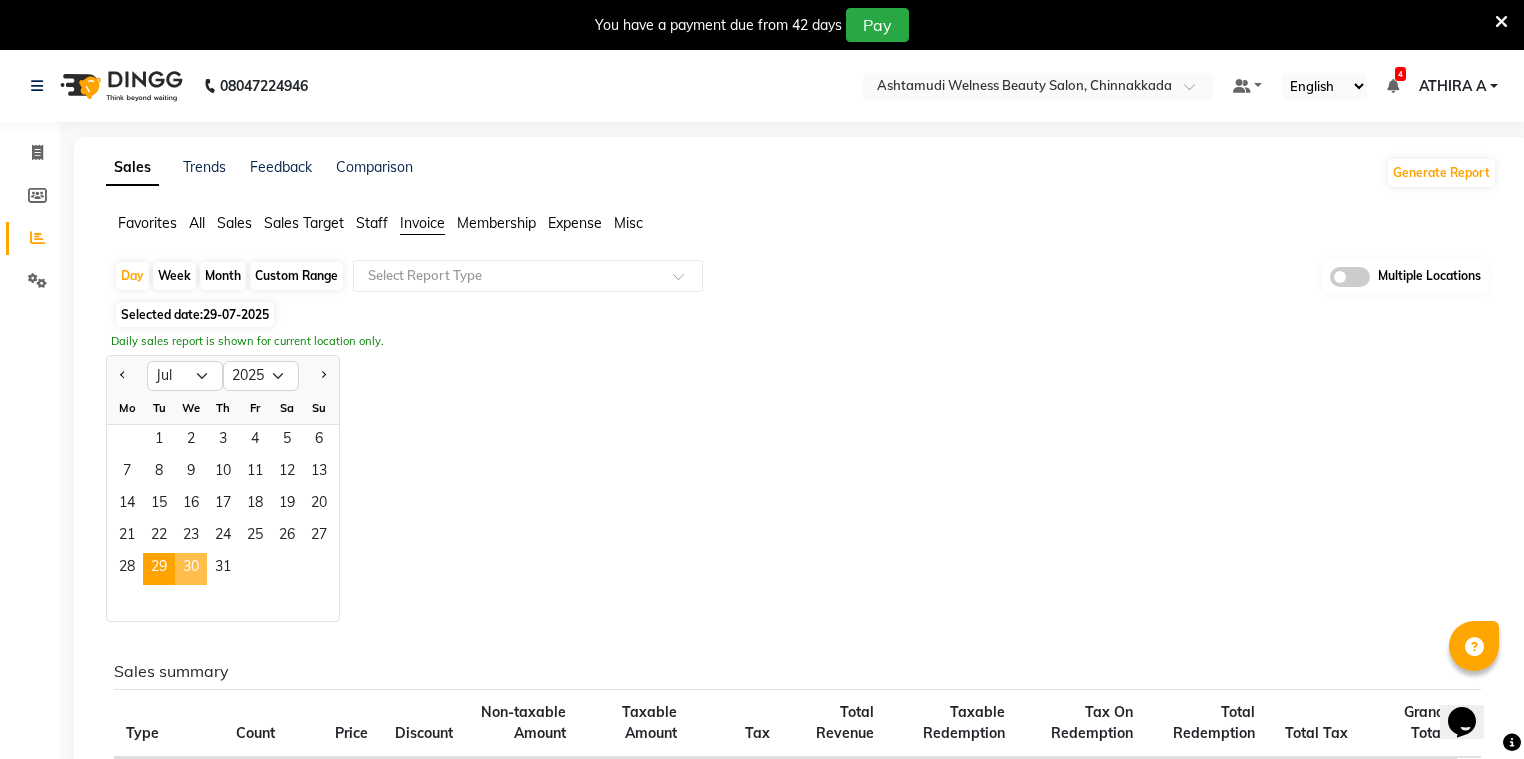 drag, startPoint x: 190, startPoint y: 572, endPoint x: 206, endPoint y: 515, distance: 59.20304 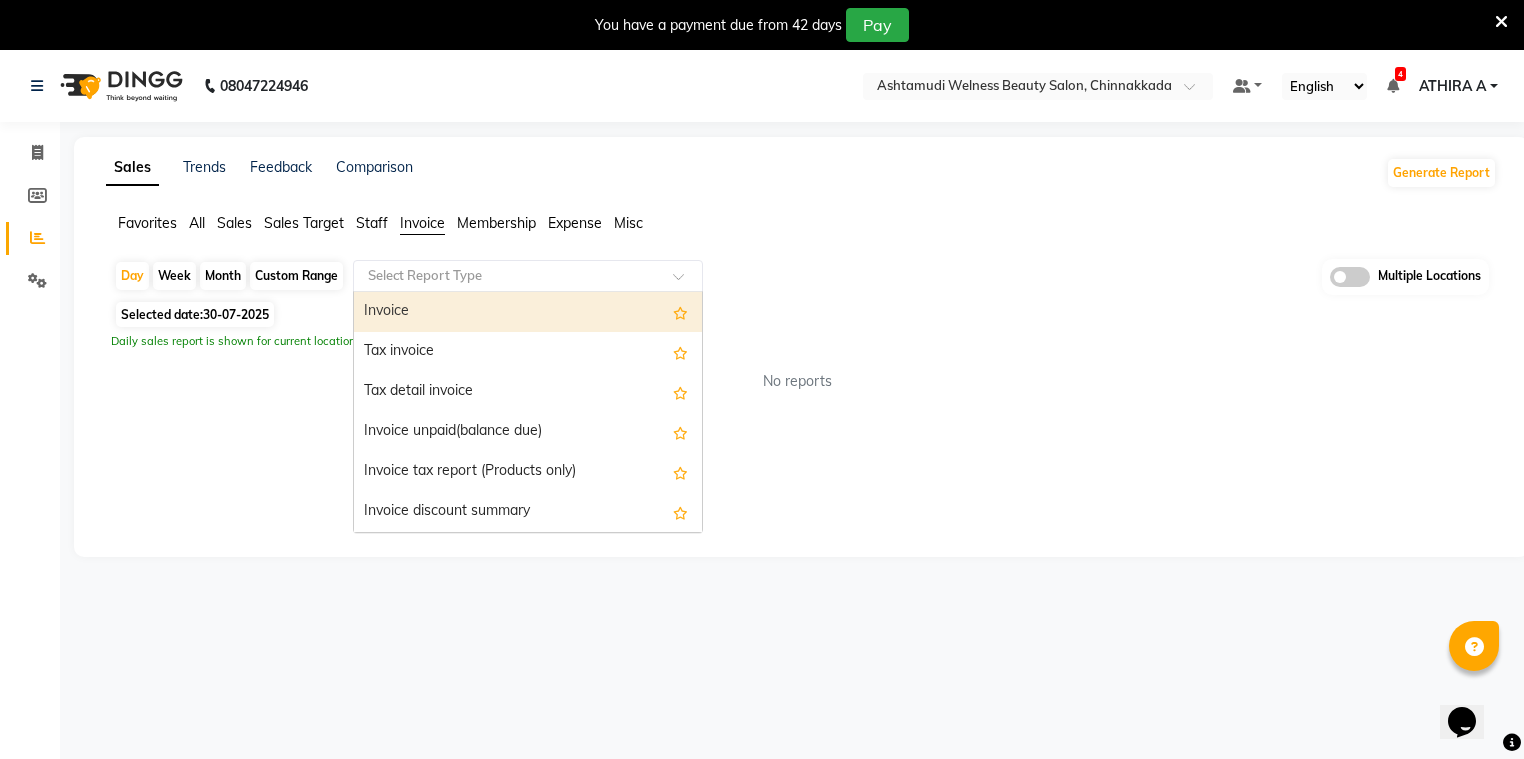 drag, startPoint x: 412, startPoint y: 283, endPoint x: 406, endPoint y: 304, distance: 21.84033 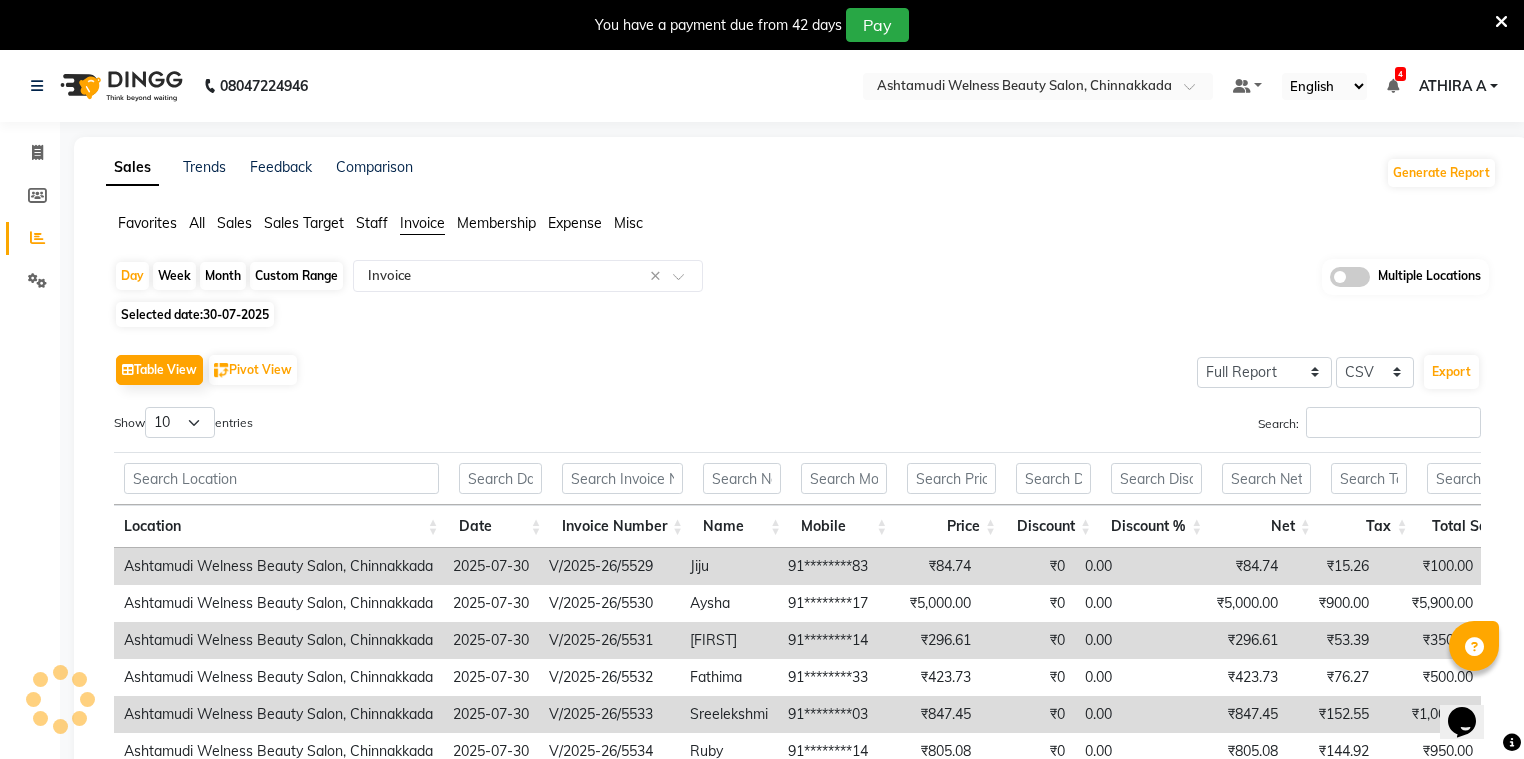 click on "Favorites All Sales Sales Target Staff Invoice Membership Expense Misc" 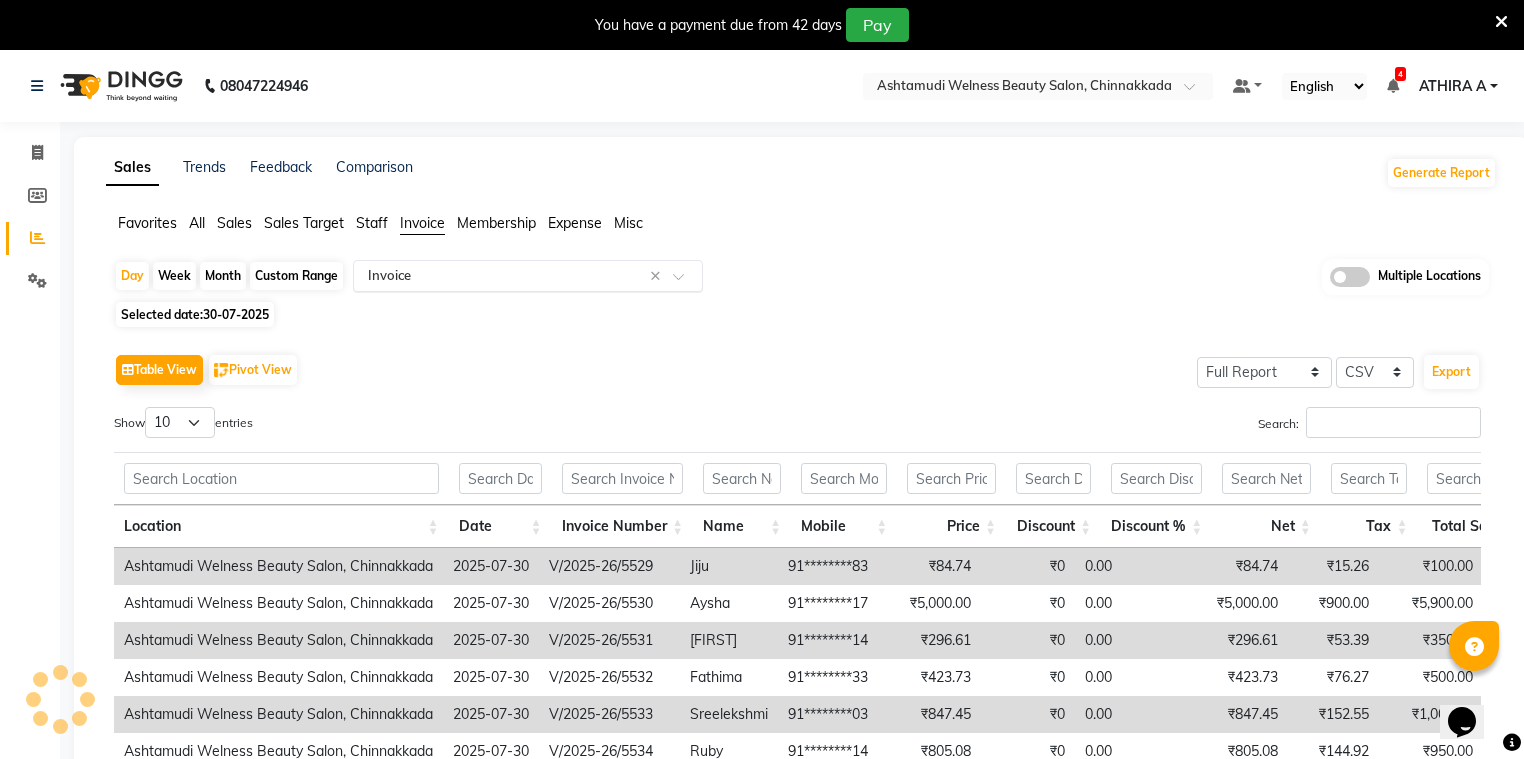 click on "Select Report Type × Invoice ×" 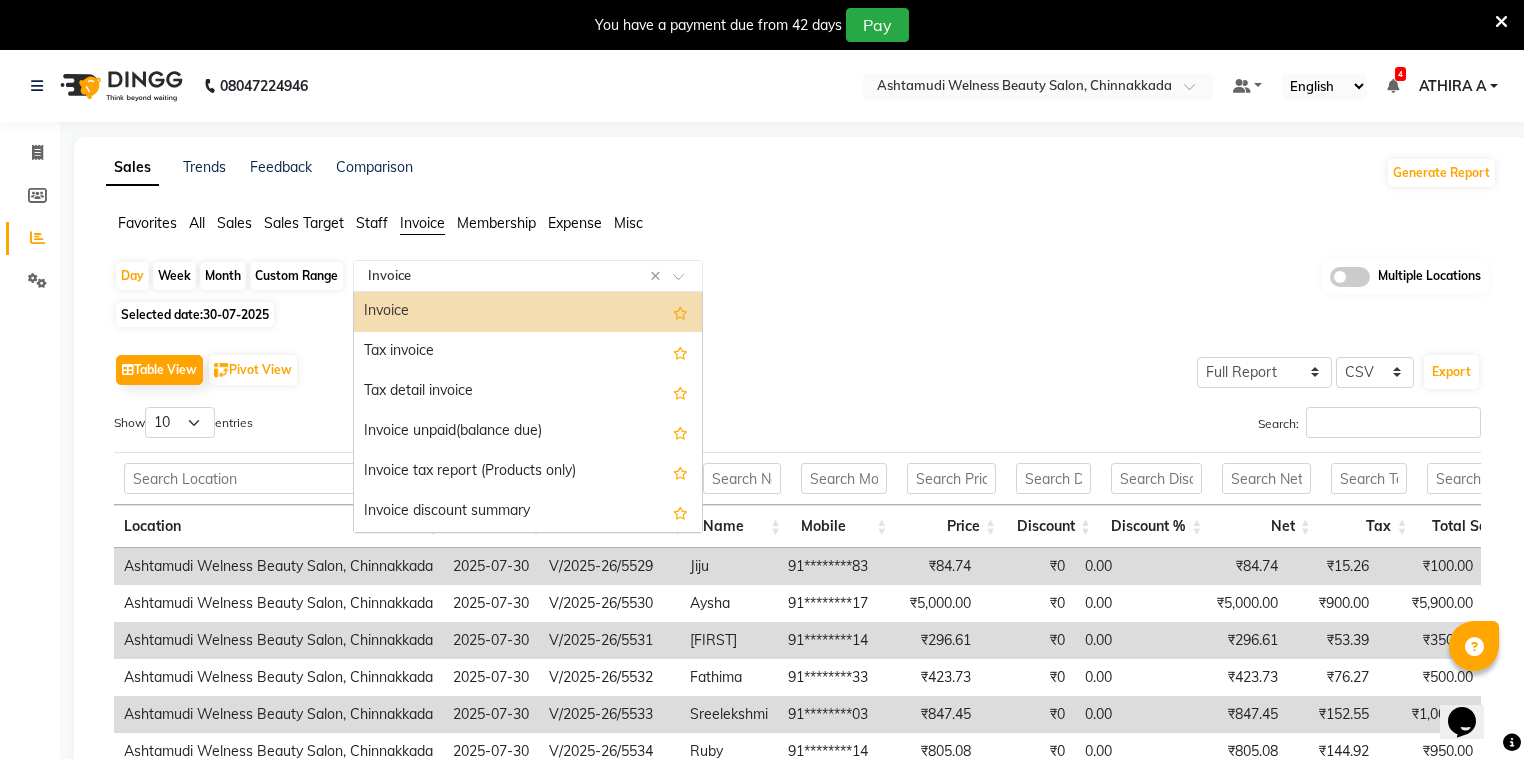 drag, startPoint x: 240, startPoint y: 220, endPoint x: 332, endPoint y: 245, distance: 95.33625 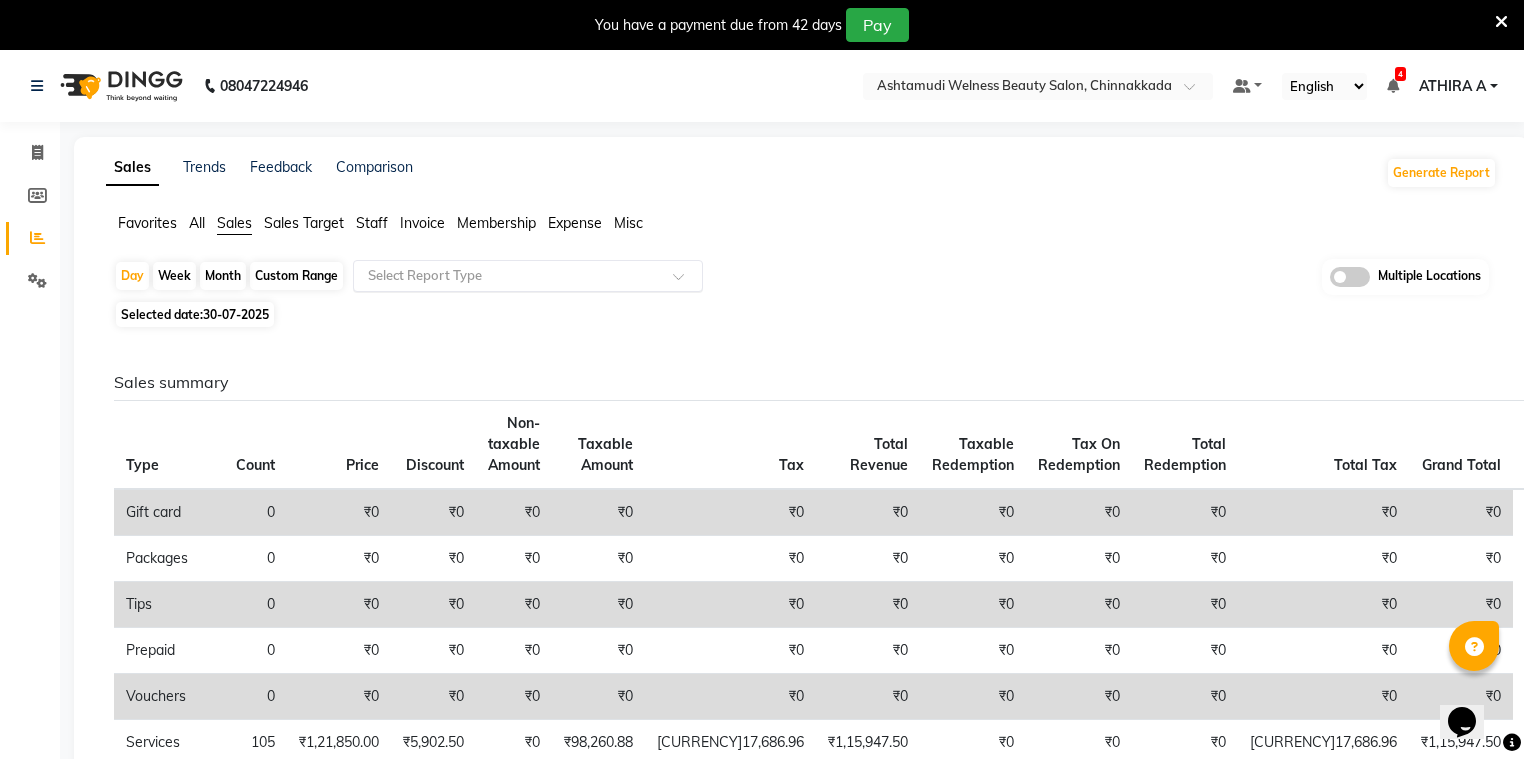 drag, startPoint x: 370, startPoint y: 256, endPoint x: 369, endPoint y: 276, distance: 20.024984 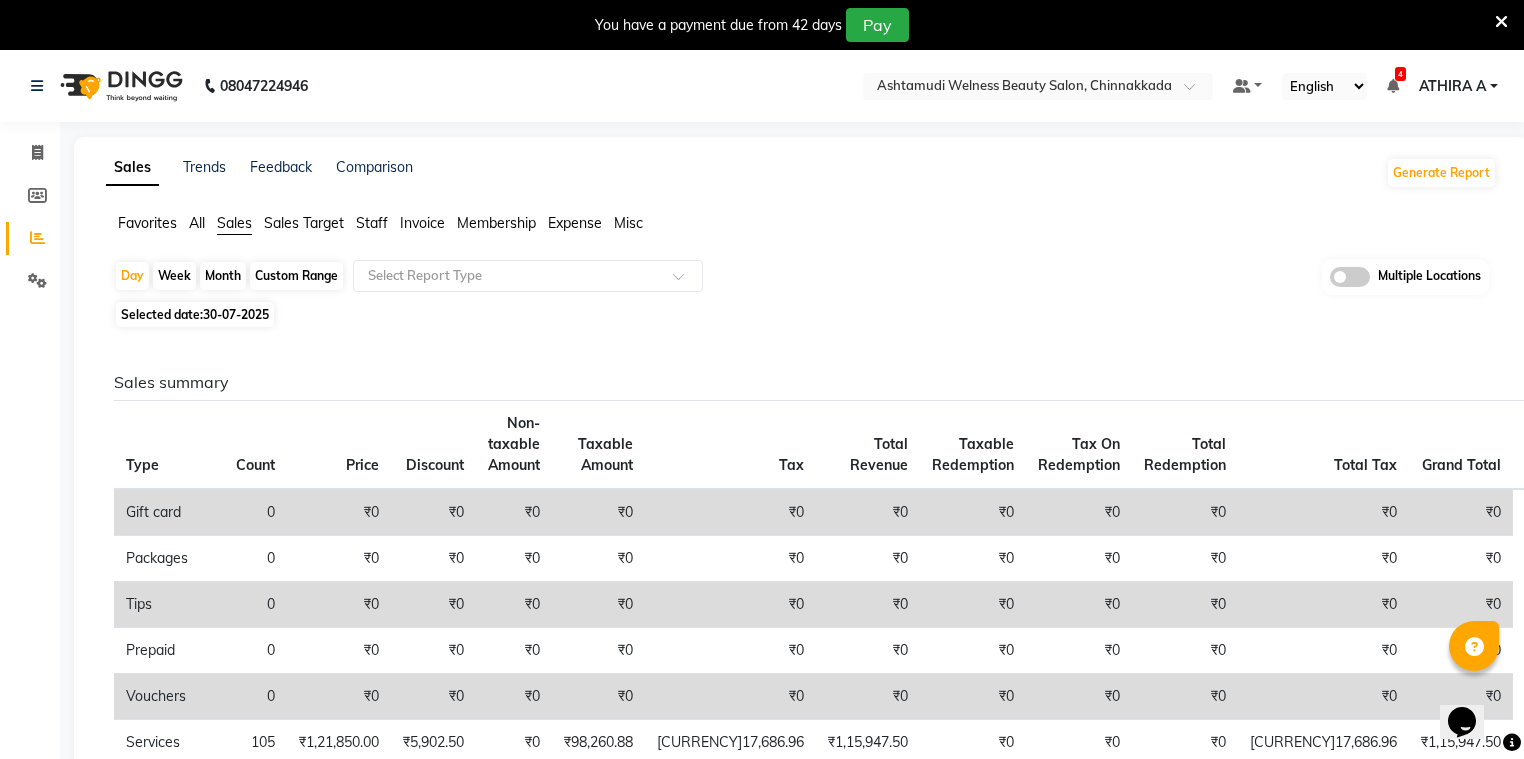 click on "Day Week Month Custom Range Select Report Type Multiple Locations Selected date: [DAY]-[MONTH]-[YEAR] Sales summary Type Count Price Discount Non-taxable Amount Taxable Amount Tax Total Revenue Taxable Redemption Tax On Redemption Total Redemption Total Tax Grand Total Gift card 0 [CURRENCY]0 [CURRENCY]0 [CURRENCY]0 [CURRENCY]0 [CURRENCY]0 [CURRENCY]0 [CURRENCY]0 [CURRENCY]0 [CURRENCY]0 [CURRENCY]0 [CURRENCY]0 [CURRENCY]0 Packages 0 [CURRENCY]0 [CURRENCY]0 [CURRENCY]0 [CURRENCY]0 [CURRENCY]0 [CURRENCY]0 [CURRENCY]0 [CURRENCY]0 [CURRENCY]0 [CURRENCY]0 [CURRENCY]0 [CURRENCY]0 Tips 0 [CURRENCY]0 [CURRENCY]0 [CURRENCY]0 [CURRENCY]0 [CURRENCY]0 [CURRENCY]0 [CURRENCY]0 [CURRENCY]0 [CURRENCY]0 [CURRENCY]0 [CURRENCY]0 [CURRENCY]0 Prepaid 0 [CURRENCY]0 [CURRENCY]0 [CURRENCY]0 [CURRENCY]0 [CURRENCY]0 [CURRENCY]0 [CURRENCY]0 [CURRENCY]0 [CURRENCY]0 [CURRENCY]0 [CURRENCY]0 [CURRENCY]0 Vouchers 0 [CURRENCY]0 [CURRENCY]0 [CURRENCY]0 [CURRENCY]0 [CURRENCY]0 [CURRENCY]0 [CURRENCY]0 [CURRENCY]0 [CURRENCY]0 [CURRENCY]0 [CURRENCY]0 [CURRENCY]0 Services 105 [CURRENCY]1,21,850.00 [CURRENCY]5,902.50 [CURRENCY]0 [CURRENCY]98,260.88 [CURRENCY]17,686.96 [CURRENCY]1,15,947.50 [CURRENCY]0 [CURRENCY]0 [CURRENCY]0 [CURRENCY]17,686.96 [CURRENCY]1,15,947.50 Products 16 [CURRENCY]13,390.00 [CURRENCY]272.00 [CURRENCY]0 [CURRENCY]11,116.94 [CURRENCY]2,001.06 [CURRENCY]13,118.00 [CURRENCY]0 [CURRENCY]0 [CURRENCY]0 [CURRENCY]2,001.06 [CURRENCY]13,118.00 Memberships 1 [CURRENCY]400.00 [CURRENCY]0 [CURRENCY]400.00 [CURRENCY]0 [CURRENCY]0 [CURRENCY]400.00 [CURRENCY]0 [CURRENCY]0 [CURRENCY]0 [CURRENCY]0 [CURRENCY]400.00 Fee 0 [CURRENCY]0 [CURRENCY]0 [CURRENCY]0 [CURRENCY]0 [CURRENCY]0 [CURRENCY]0 [CURRENCY]0 [CURRENCY]0 [CURRENCY]0 [CURRENCY]0 [CURRENCY]0 [CURRENCY]0 Payment mode Count Tip" 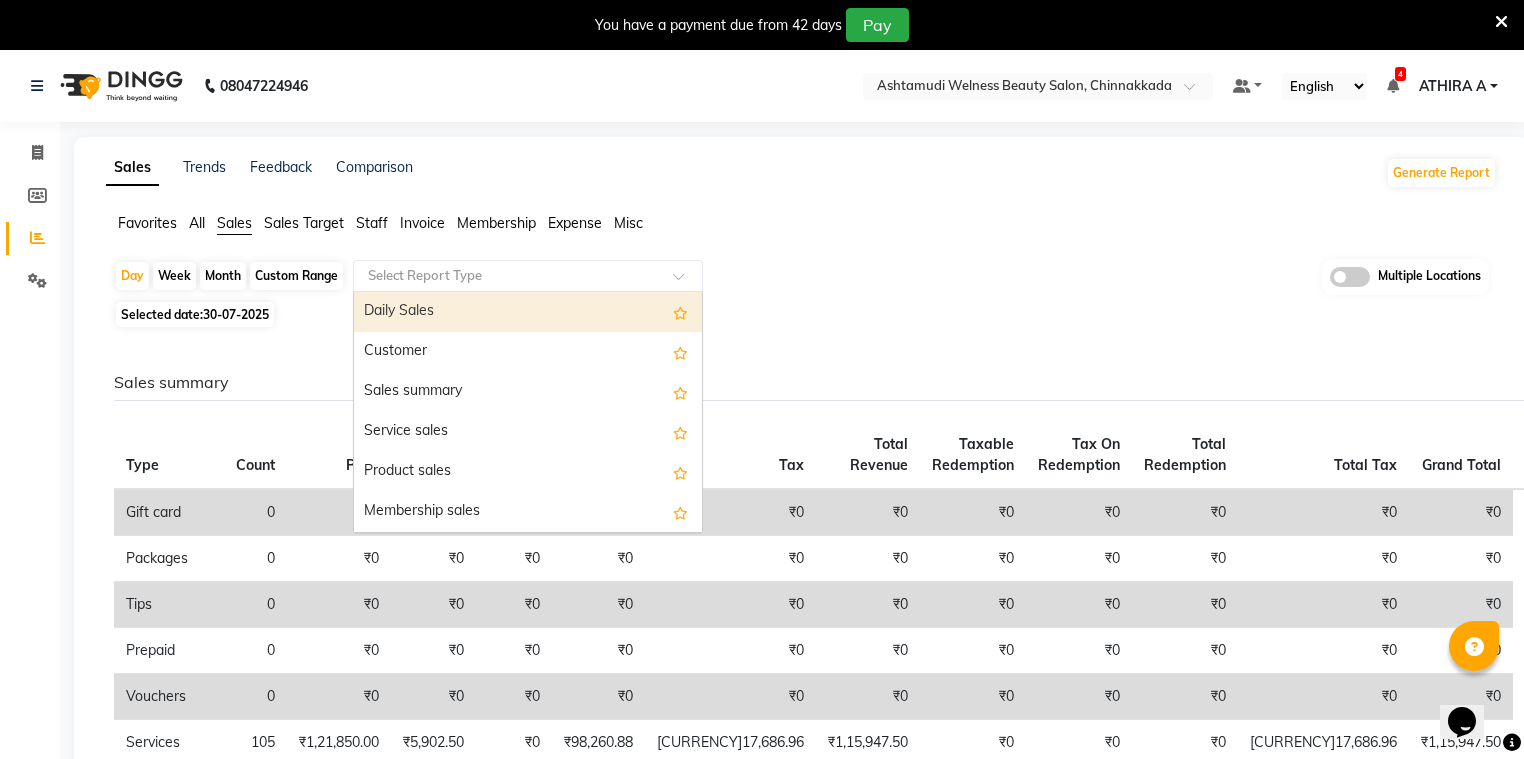 drag, startPoint x: 398, startPoint y: 272, endPoint x: 386, endPoint y: 310, distance: 39.849716 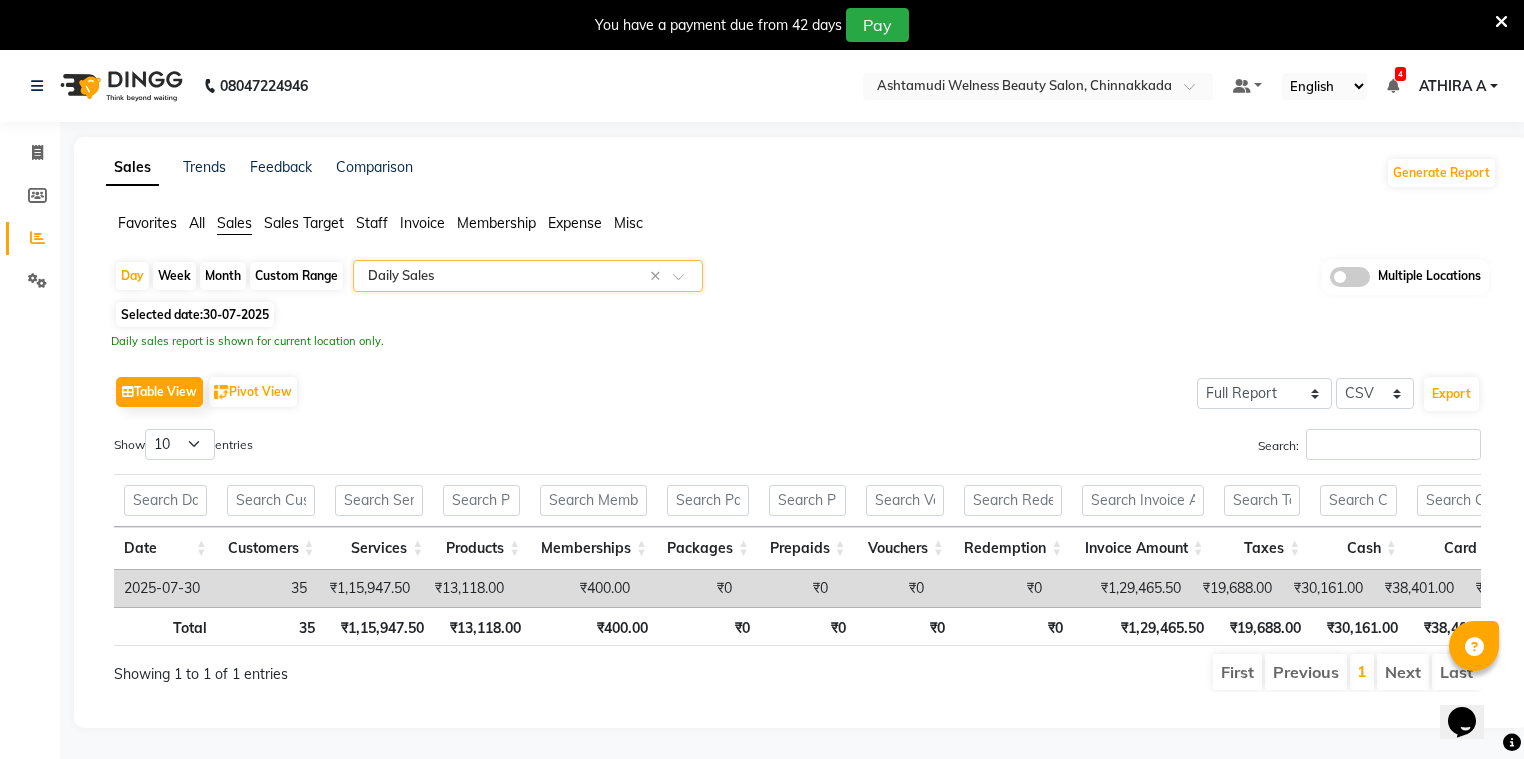 click on "Invoice" 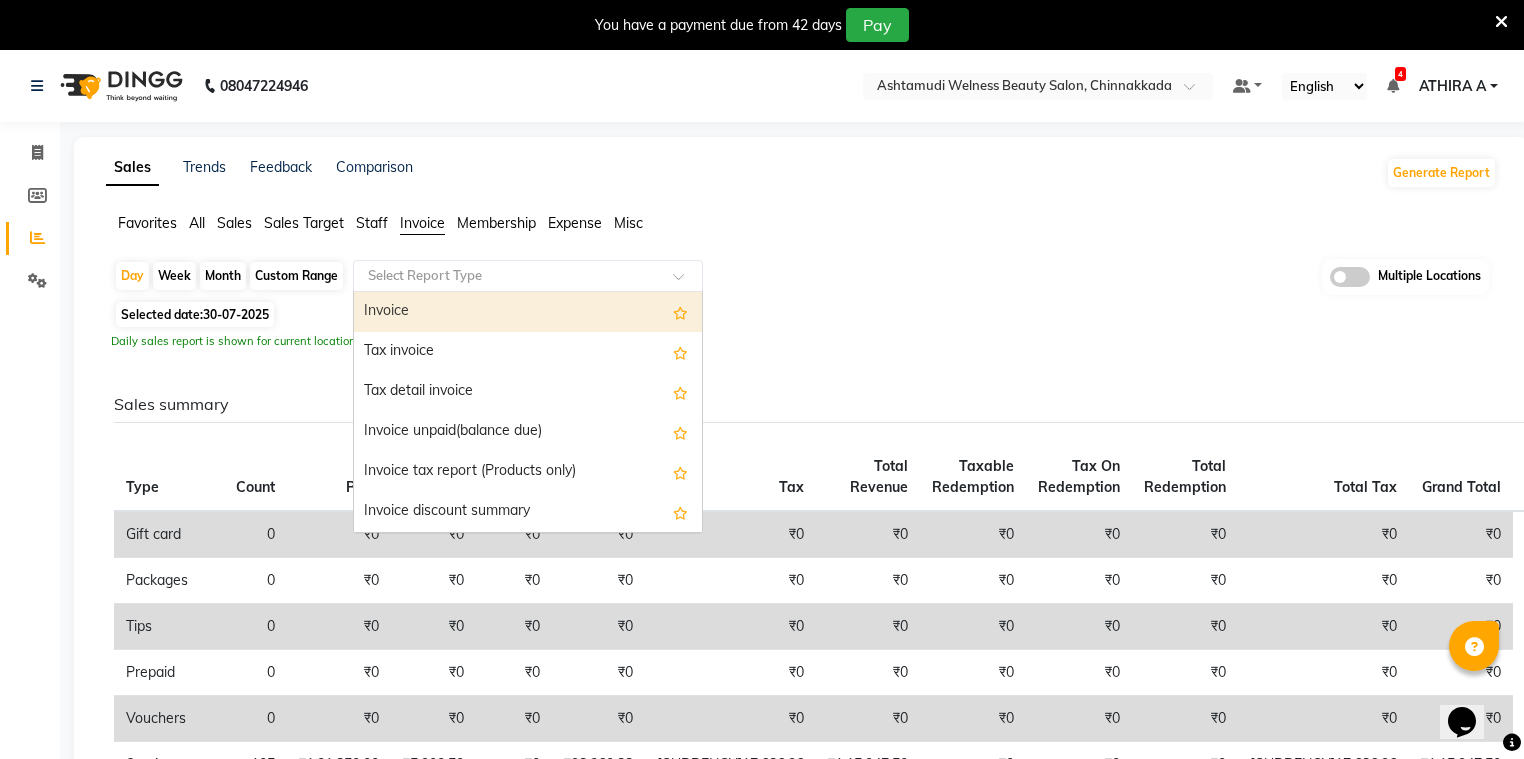 click 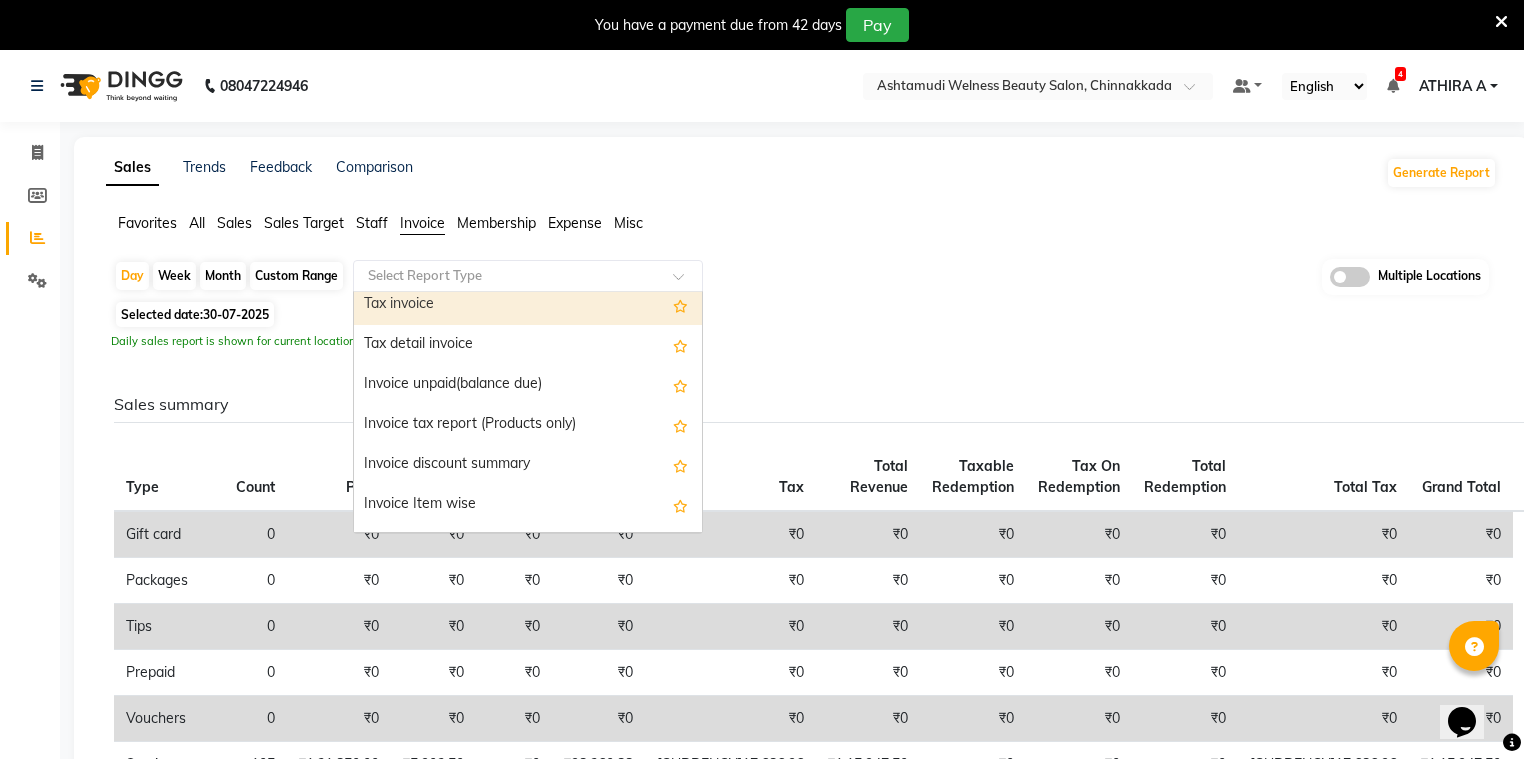 scroll, scrollTop: 80, scrollLeft: 0, axis: vertical 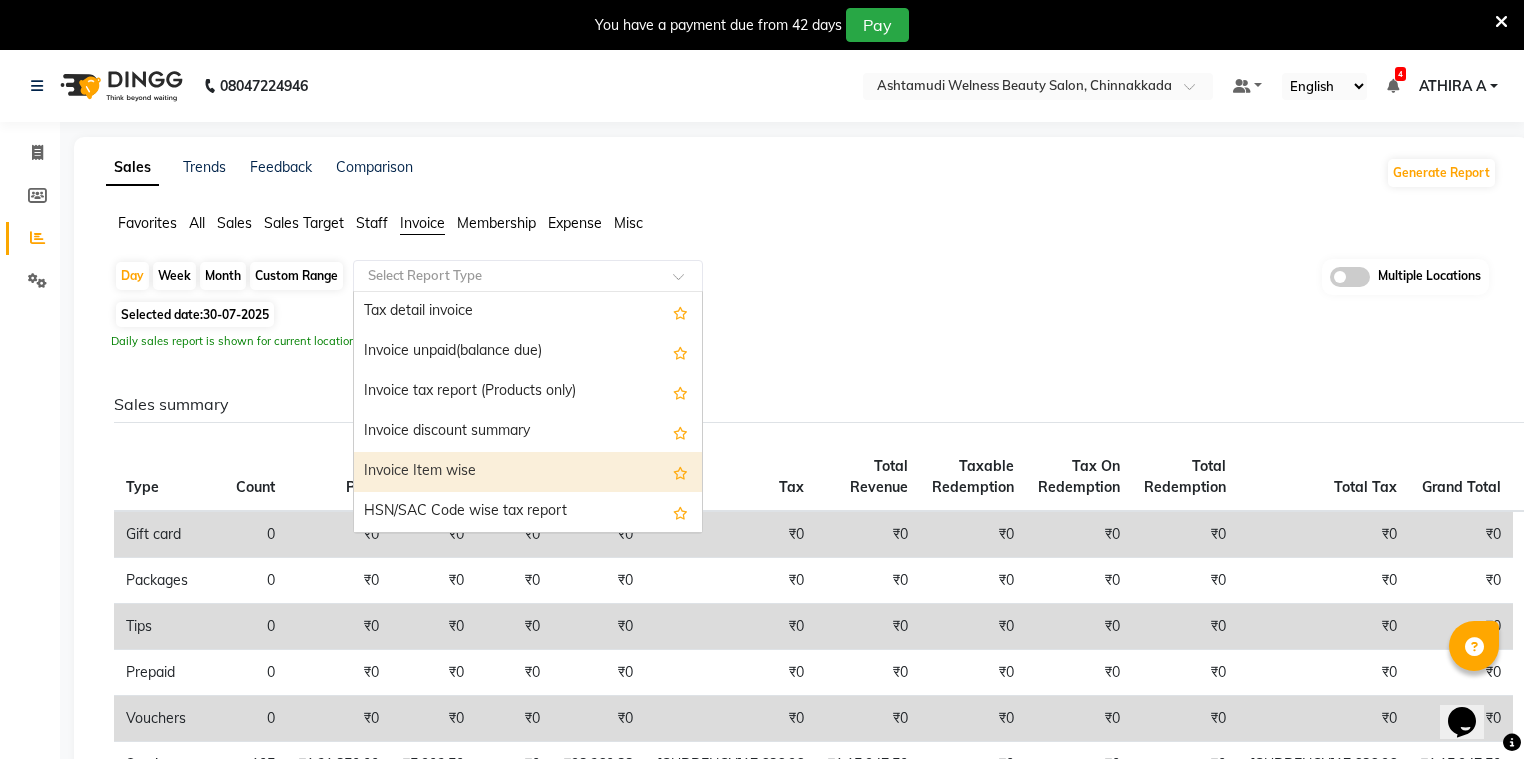 click on "Invoice Item wise" at bounding box center [528, 472] 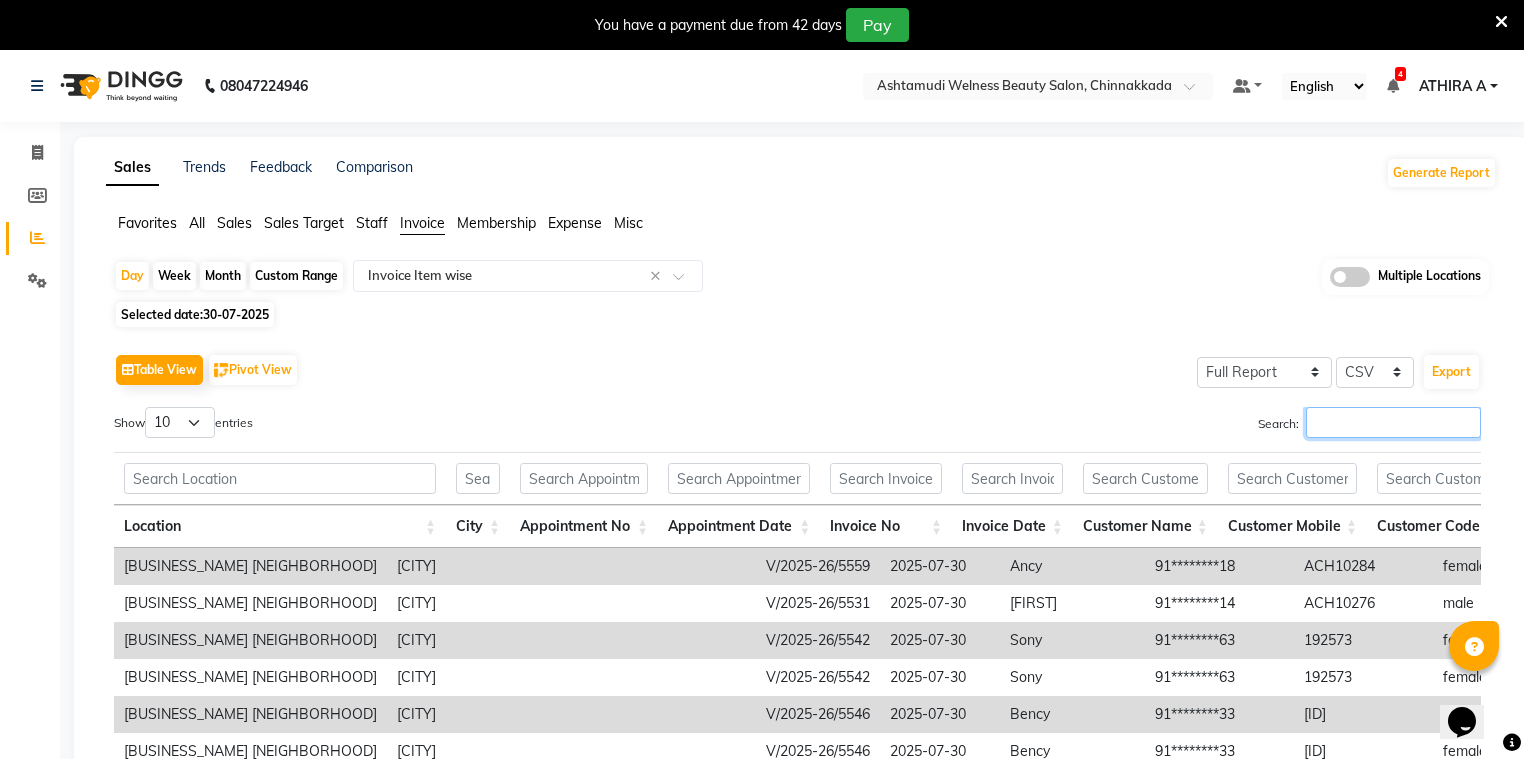 click on "Search:" at bounding box center (1393, 422) 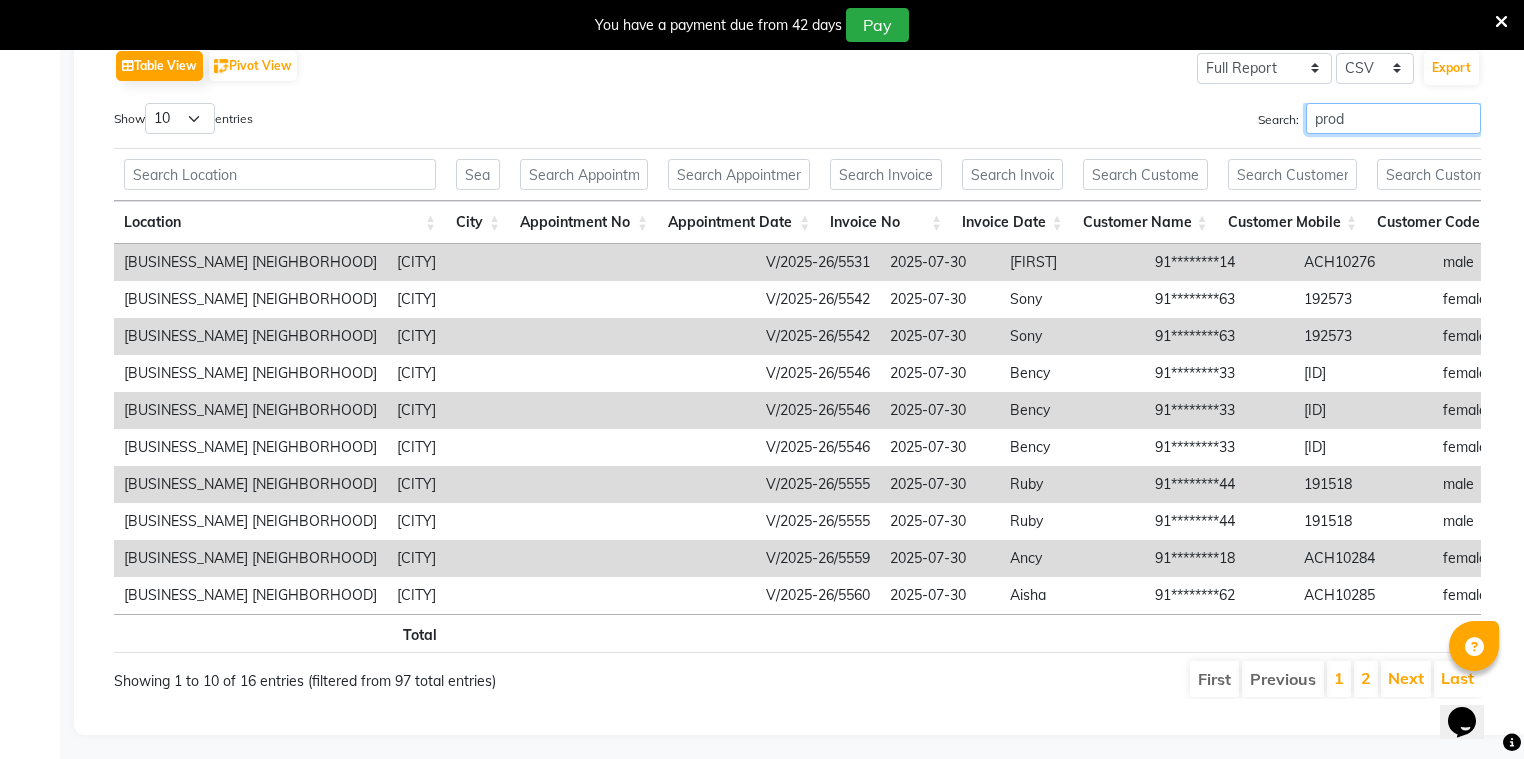 scroll, scrollTop: 320, scrollLeft: 0, axis: vertical 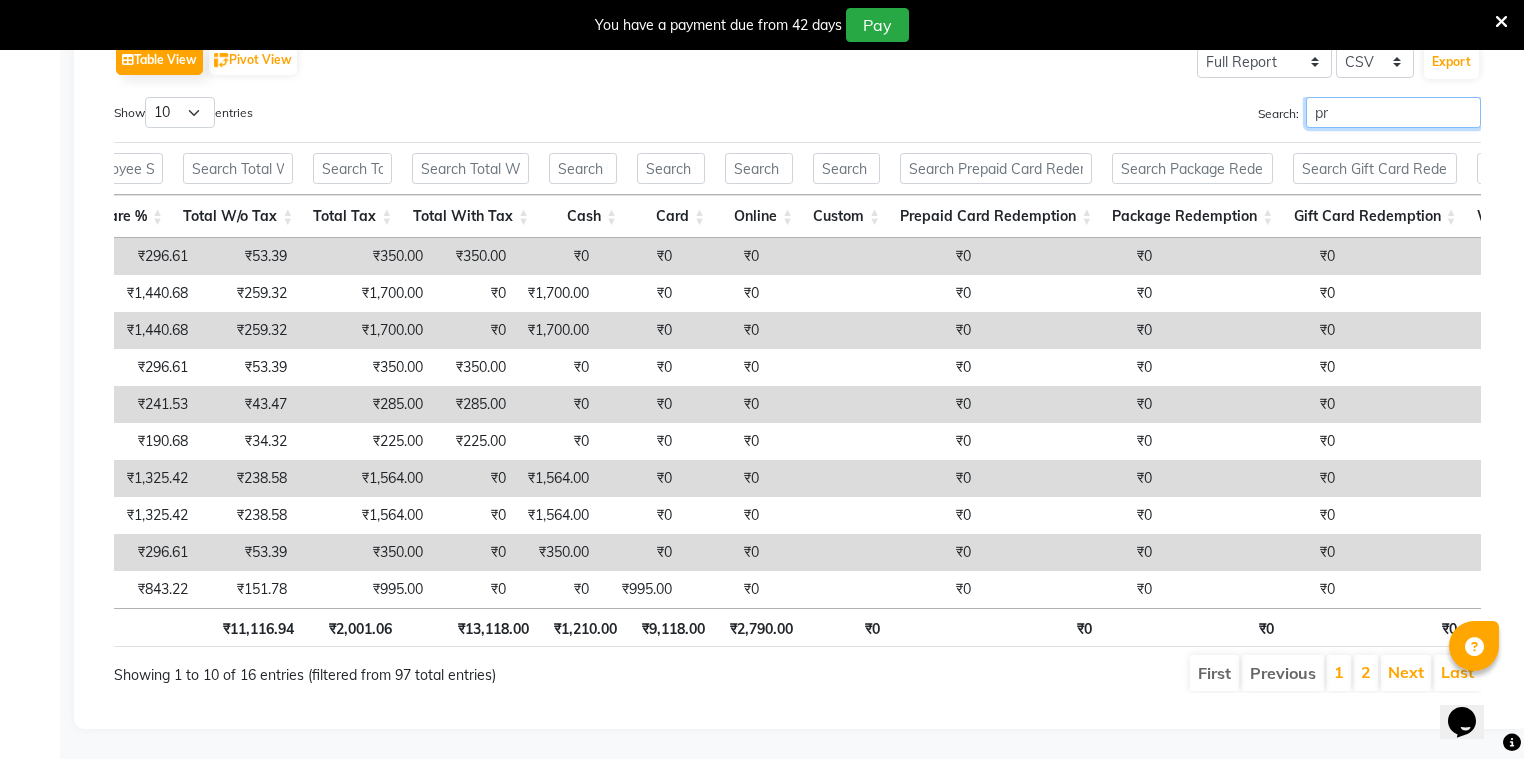 type on "p" 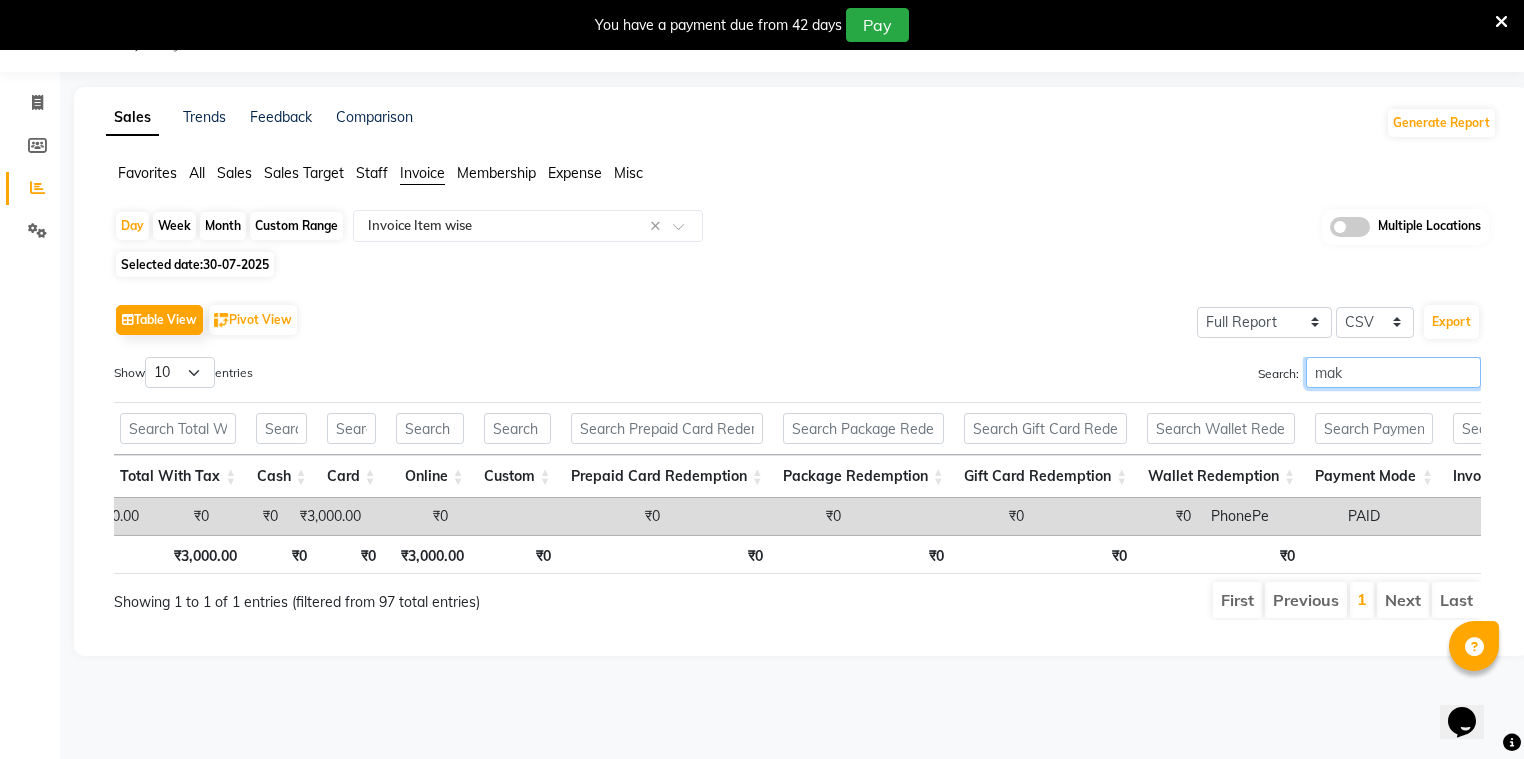 scroll, scrollTop: 50, scrollLeft: 0, axis: vertical 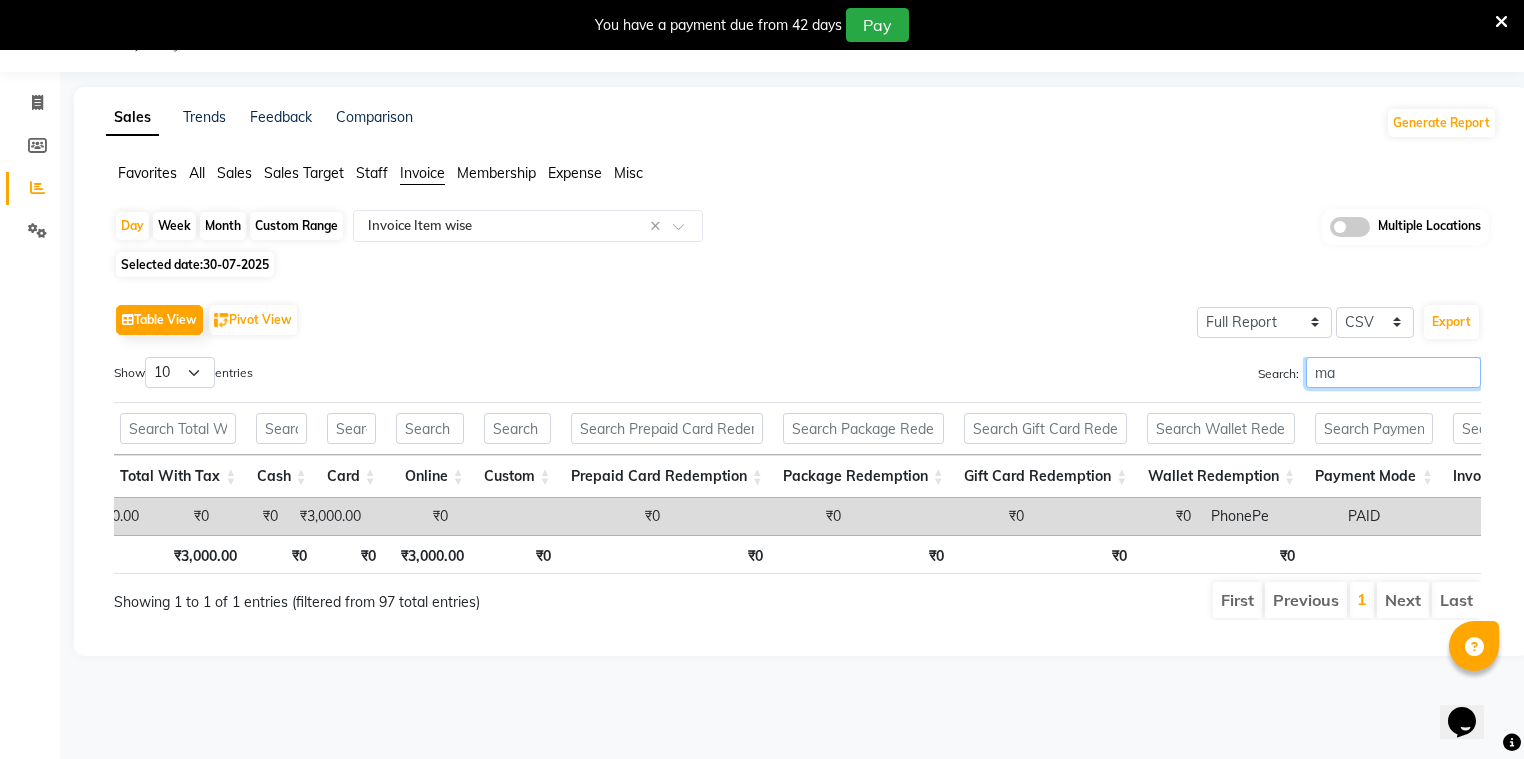 type on "m" 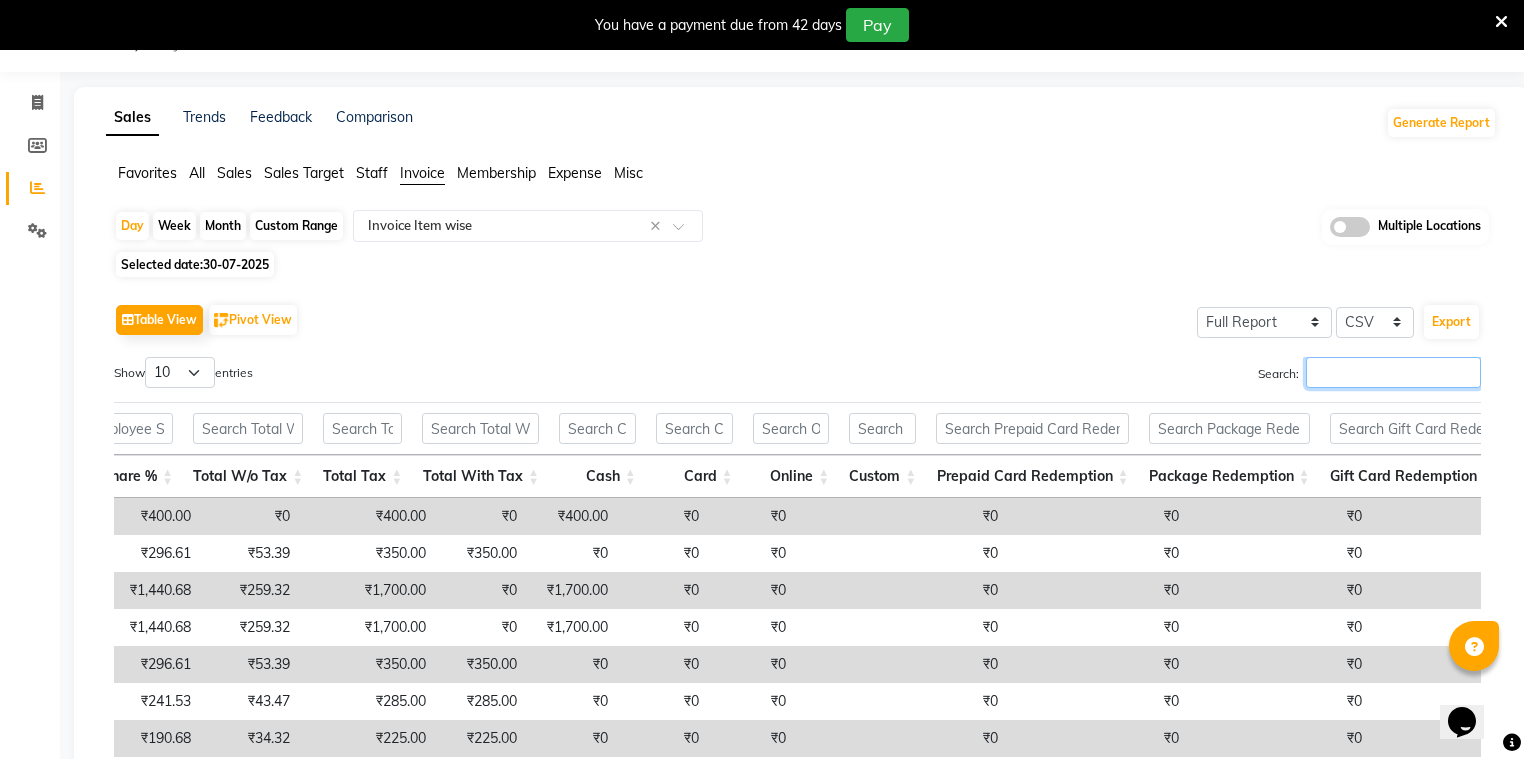 scroll, scrollTop: 320, scrollLeft: 0, axis: vertical 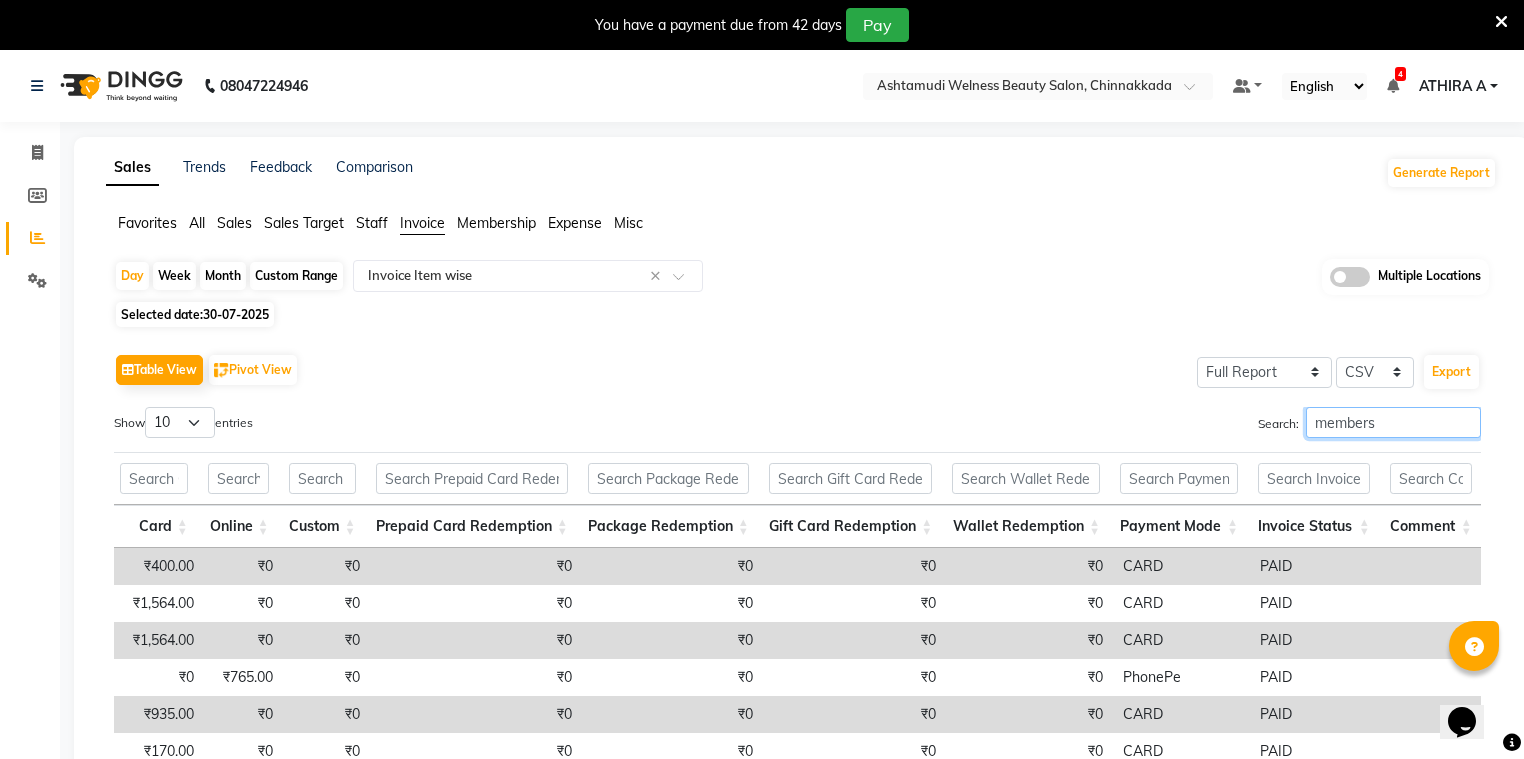 type on "members" 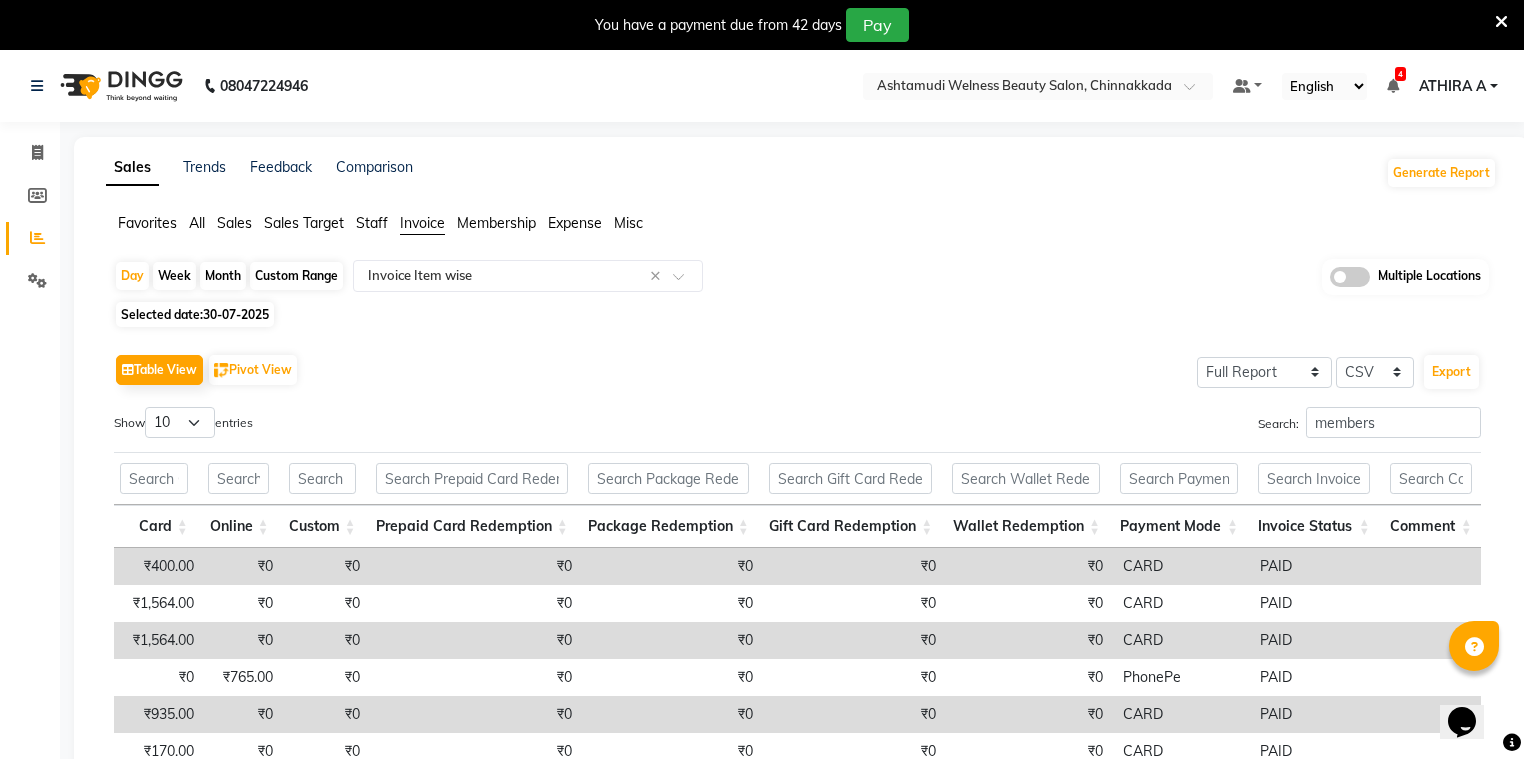 click on "Sales" 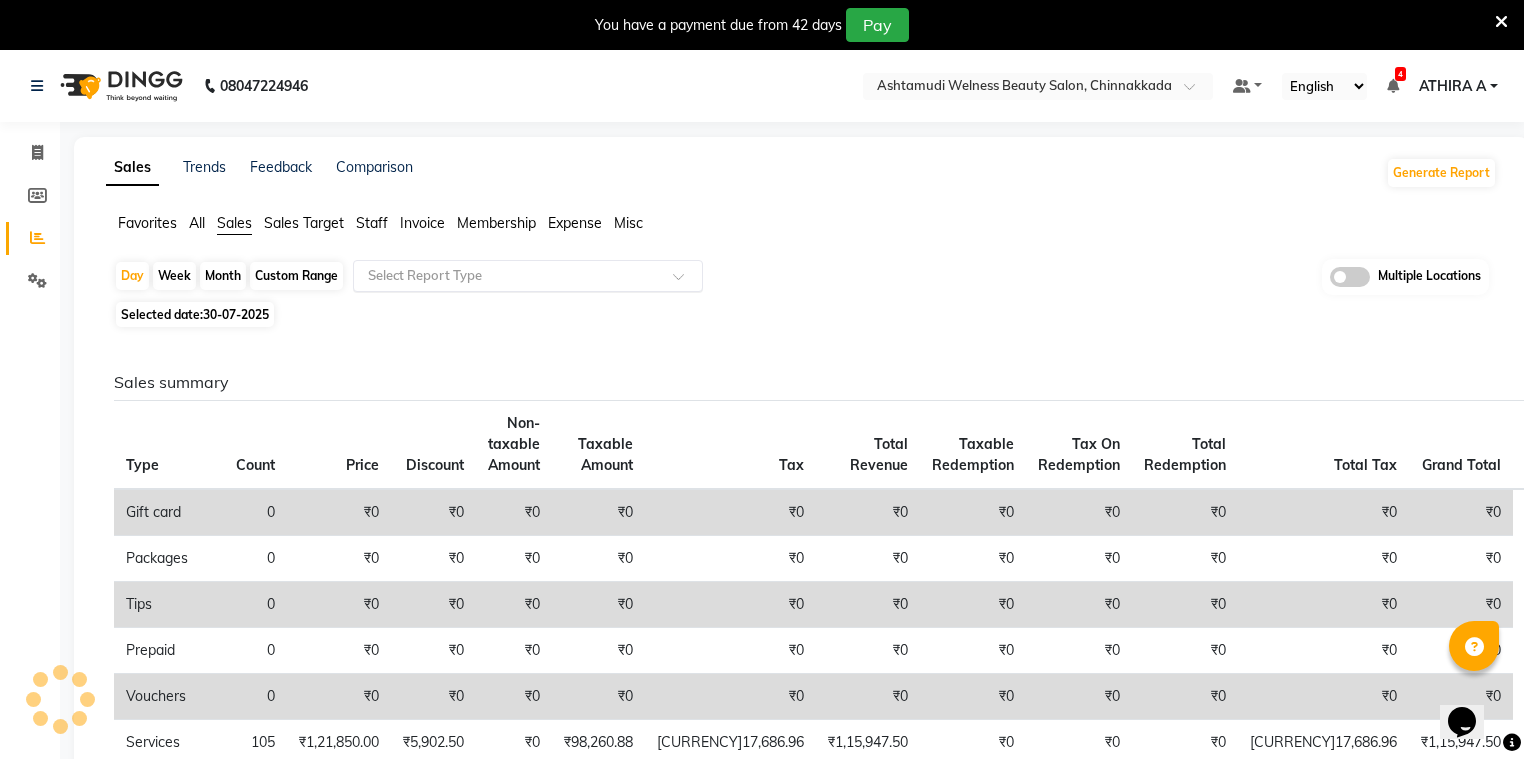 drag, startPoint x: 398, startPoint y: 249, endPoint x: 398, endPoint y: 280, distance: 31 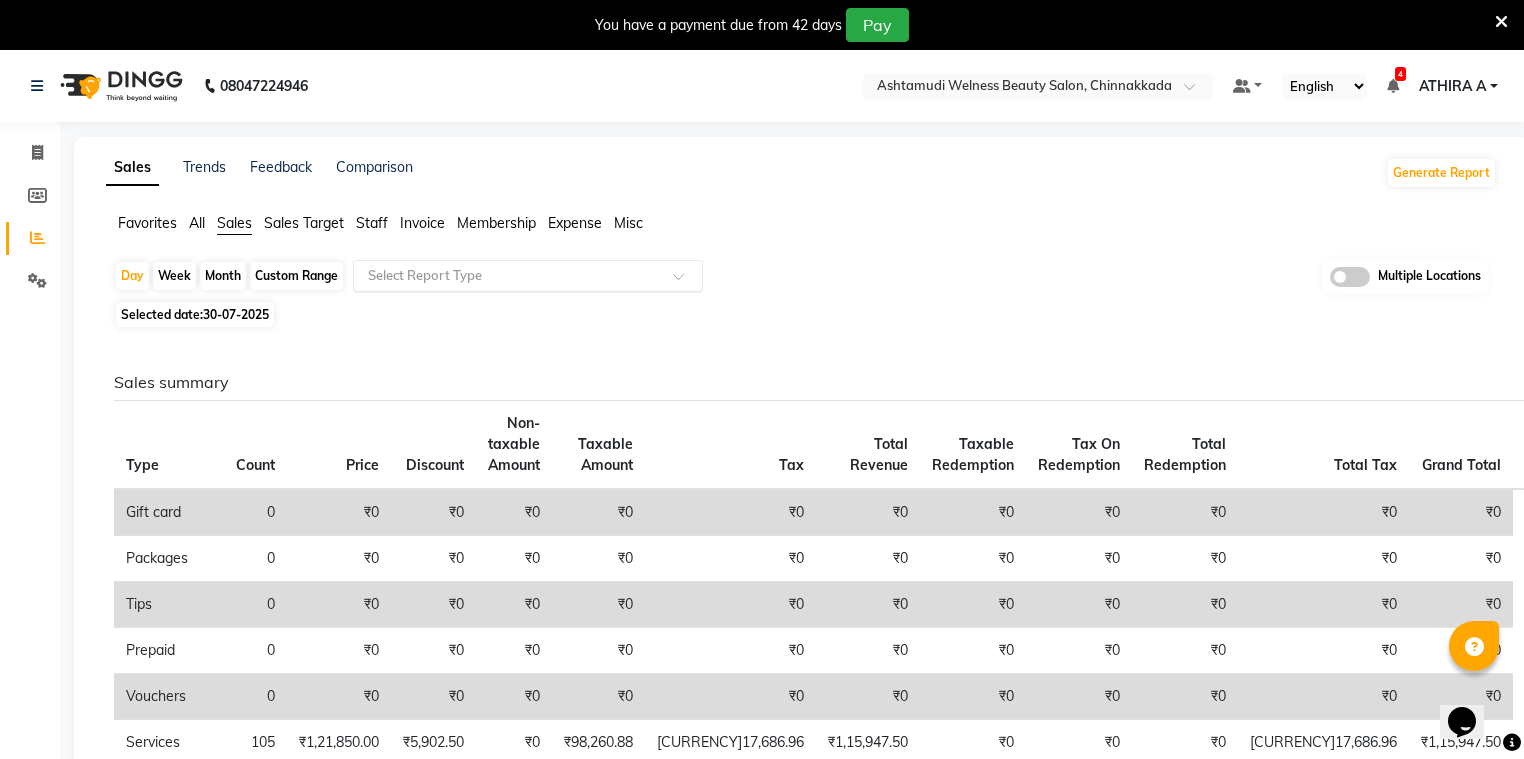 click 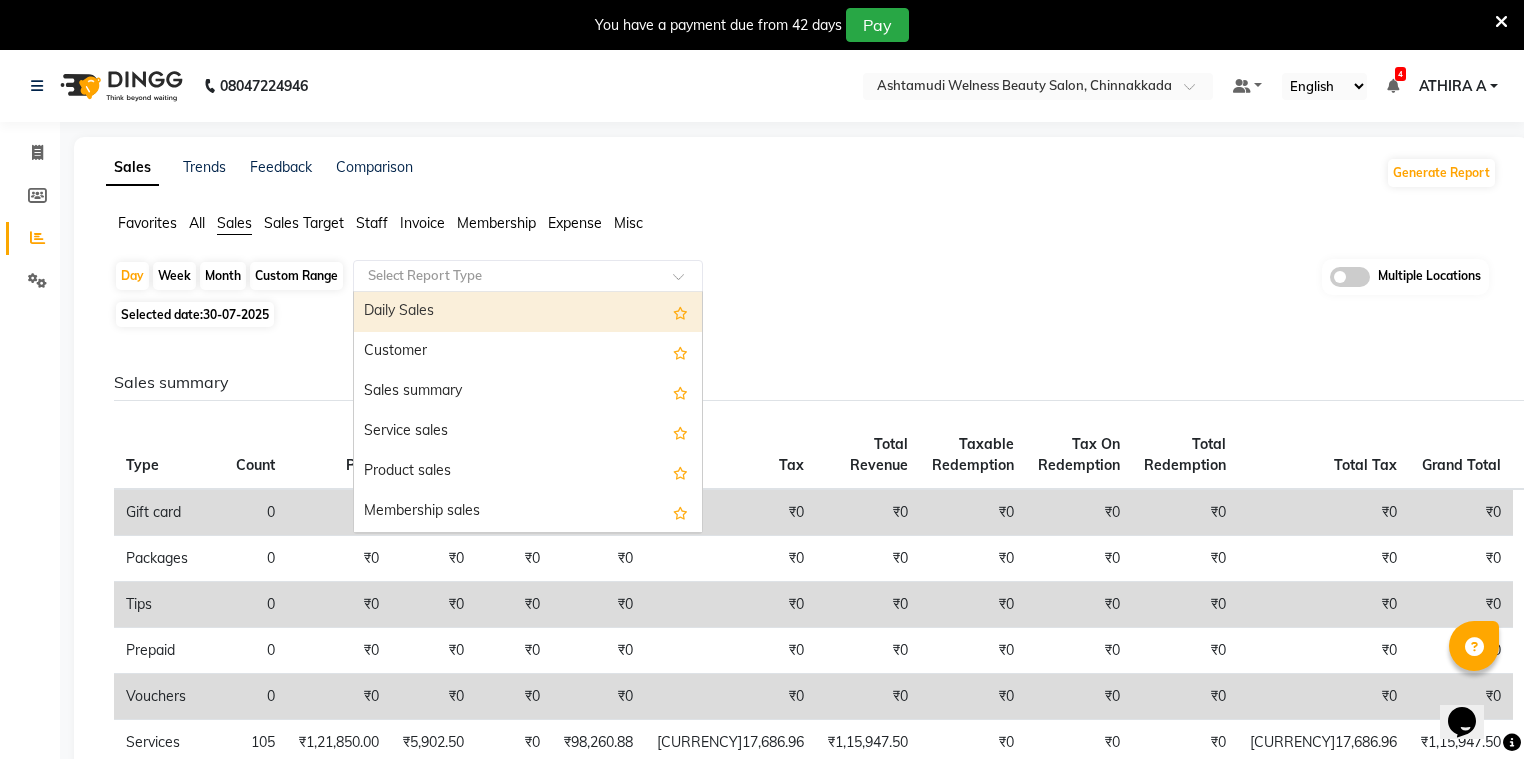click on "Daily Sales" at bounding box center [528, 312] 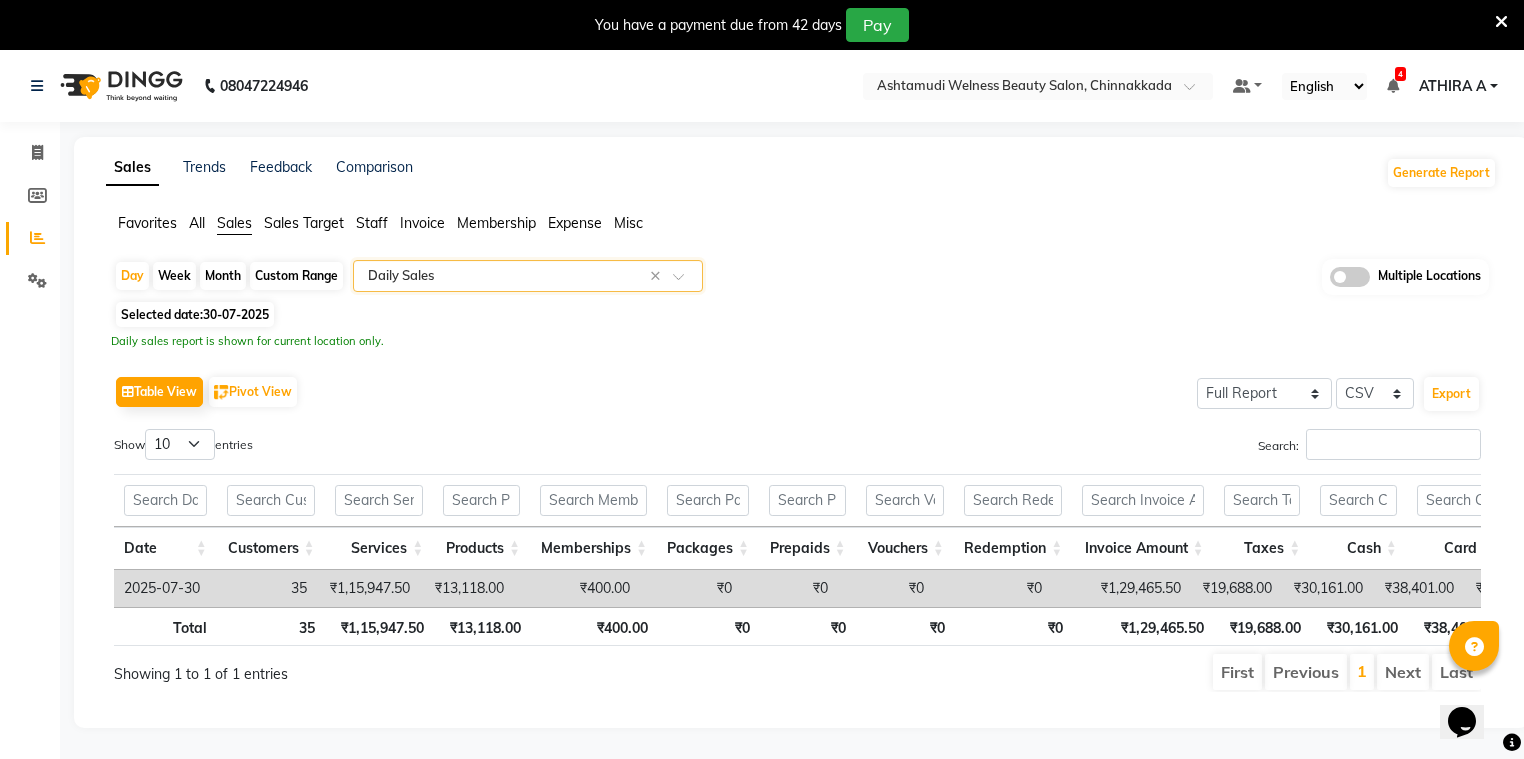 scroll, scrollTop: 0, scrollLeft: 333, axis: horizontal 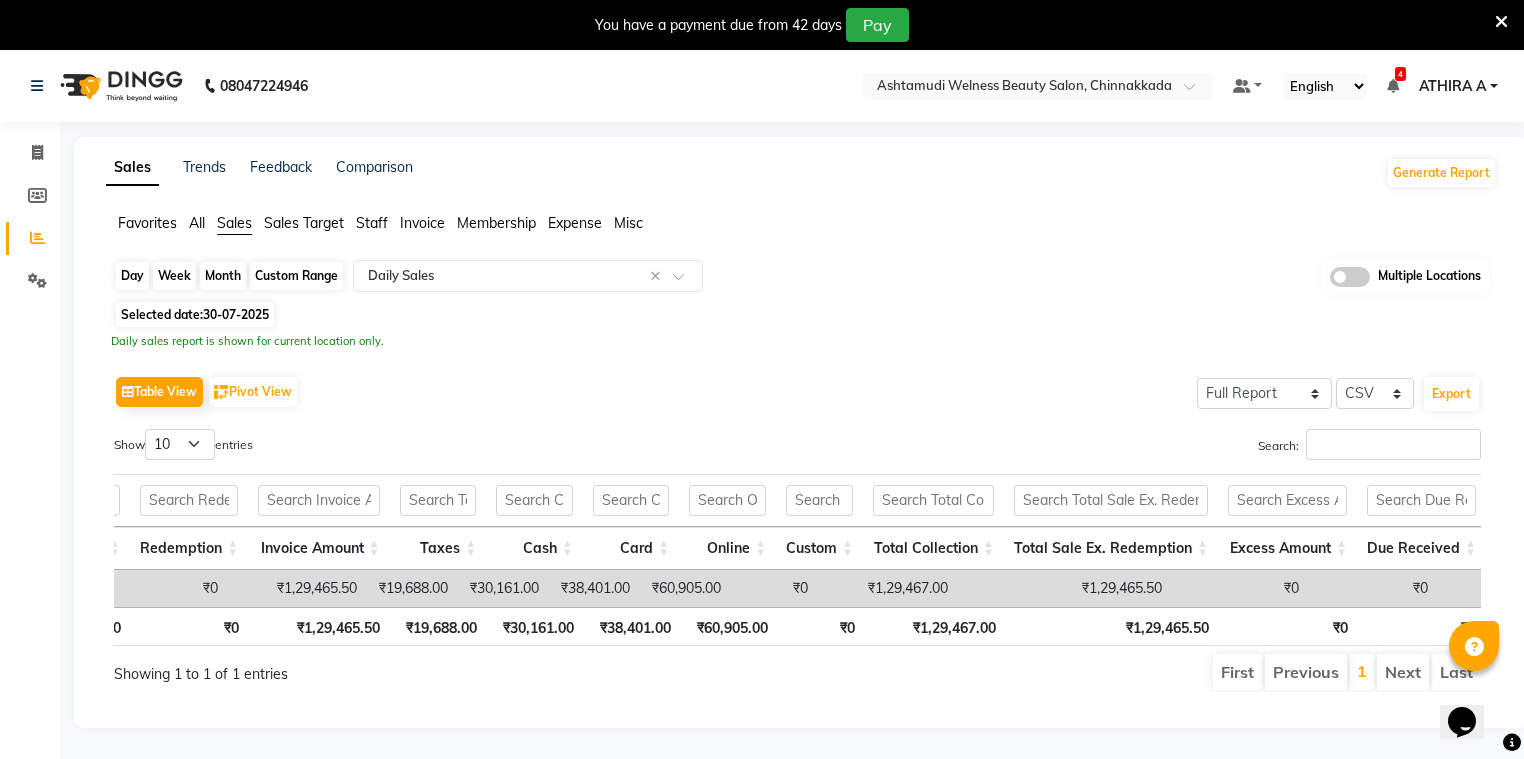 click on "Day" 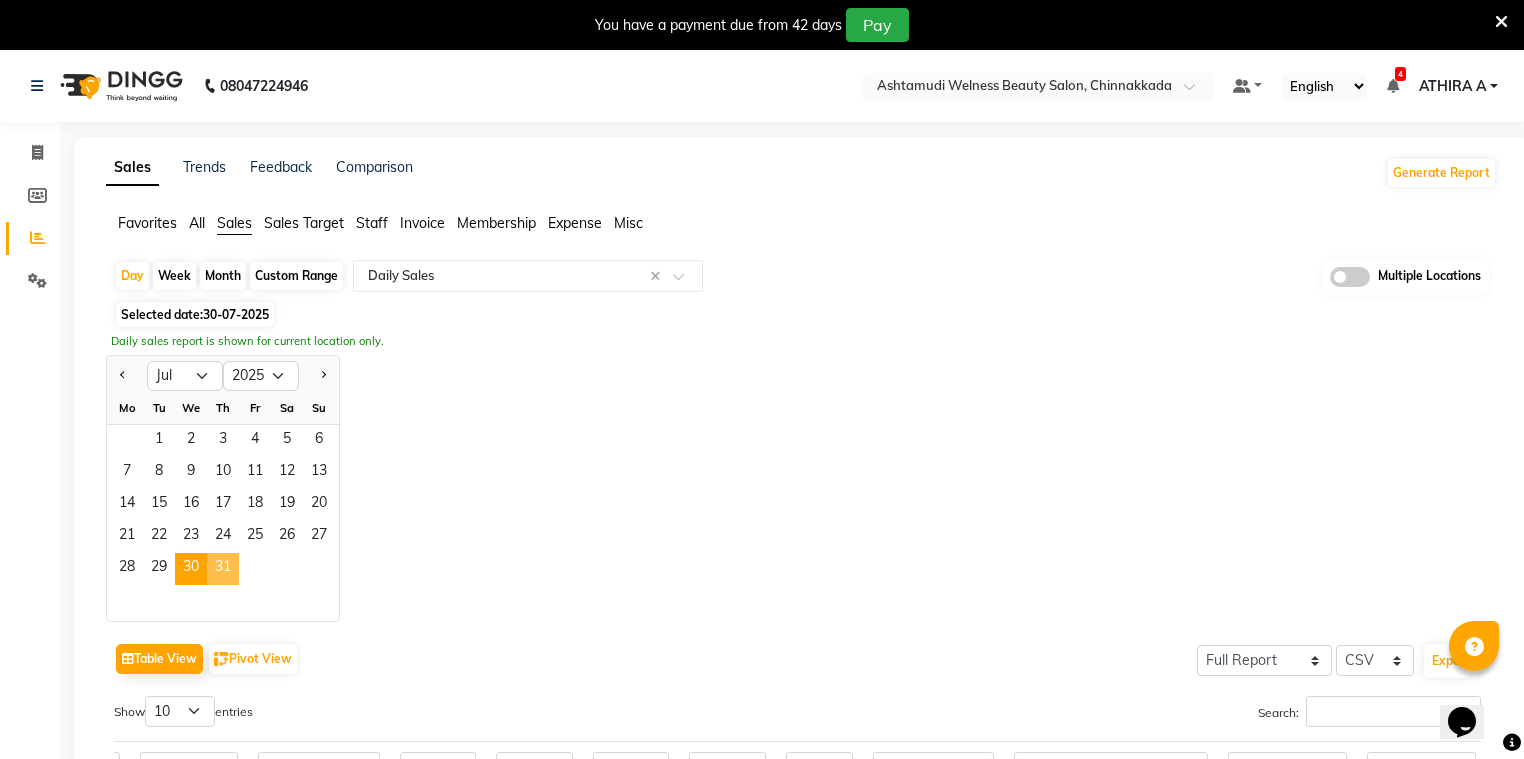 click on "31" 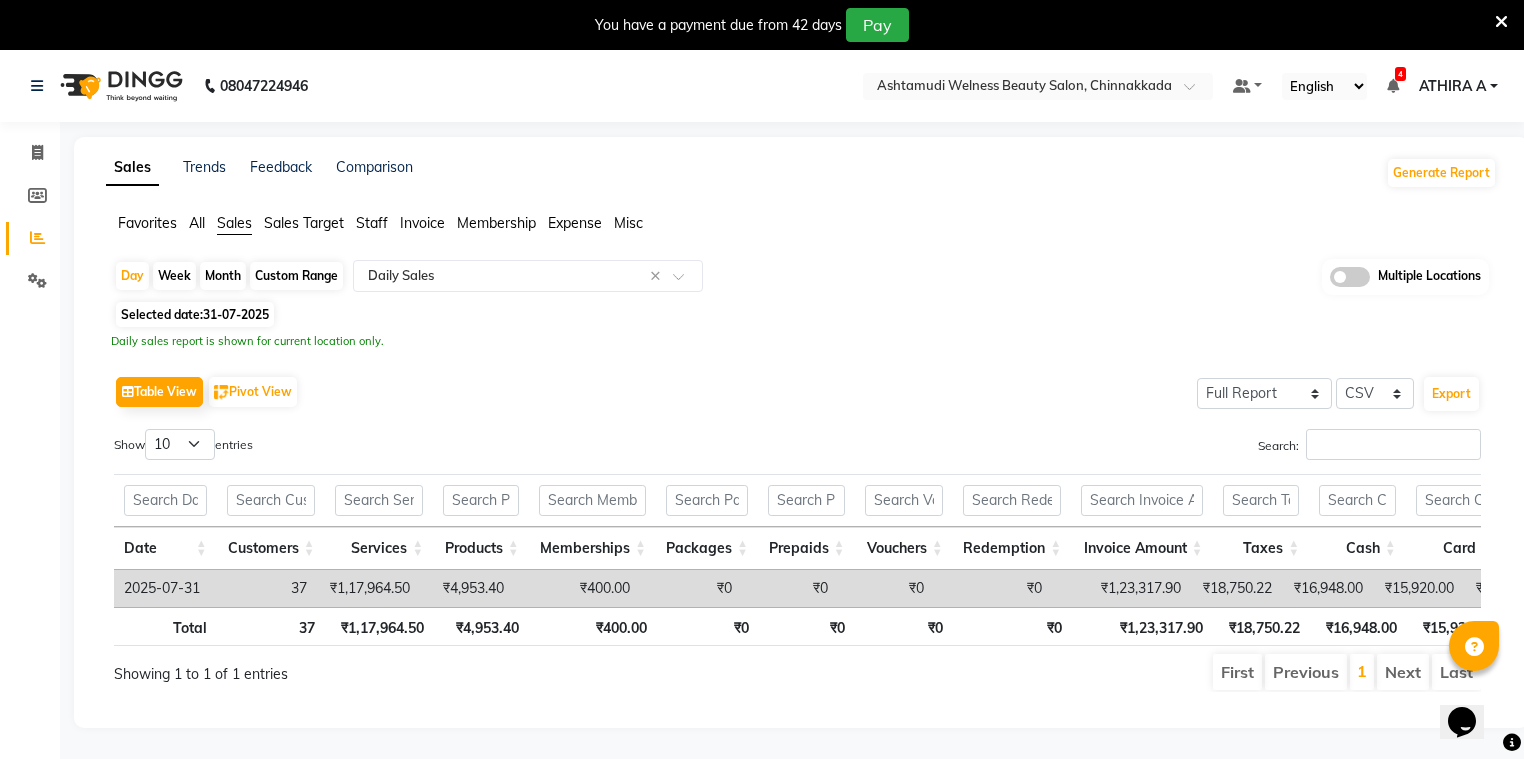 click on "Invoice" 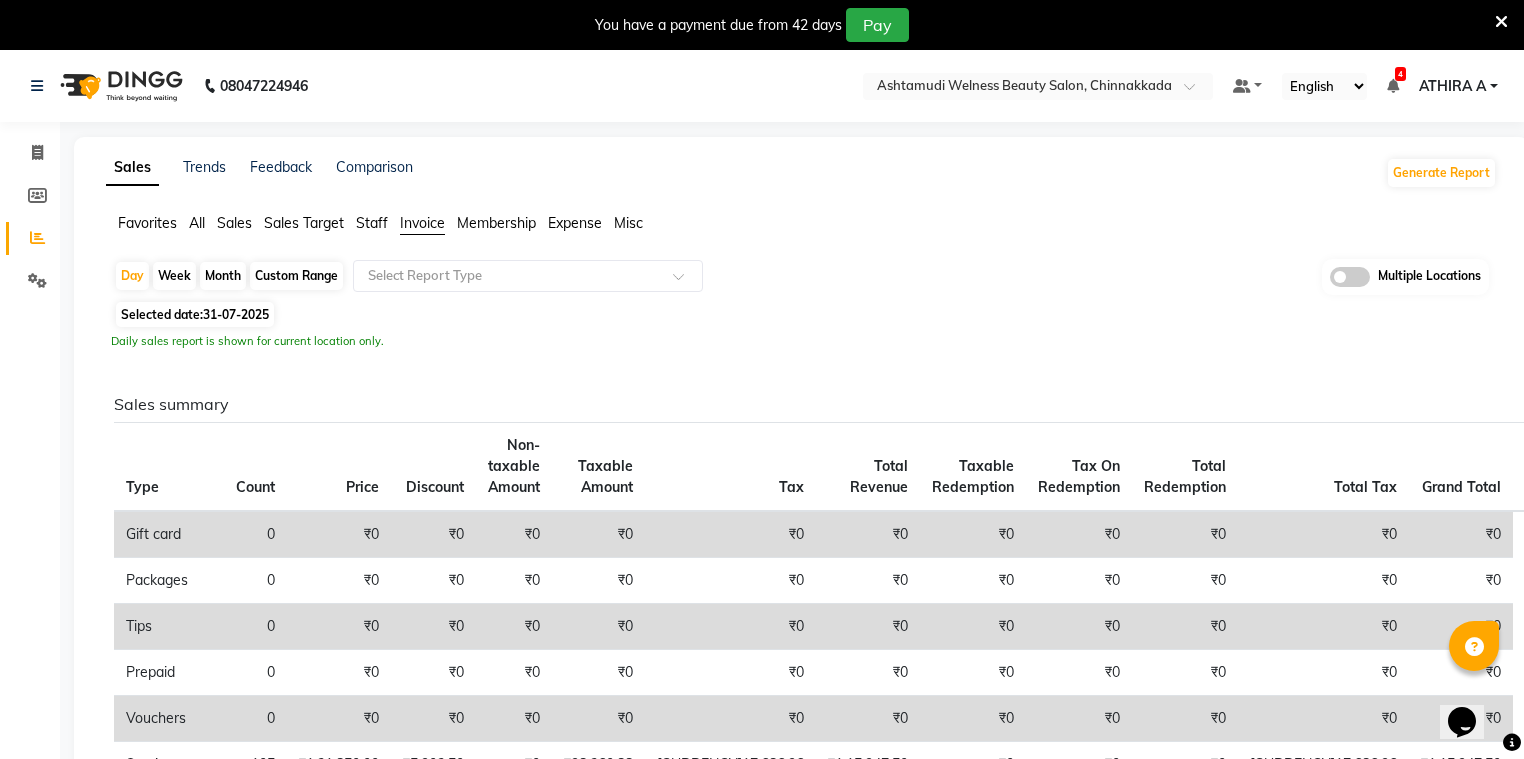 click on "Day   Week   Month   Custom Range  Select Report Type Multiple Locations Selected date:  31-07-2025   Daily sales report is shown for current location only.  Sales summary Type Count Price Discount Non-taxable Amount Taxable Amount Tax Total Revenue Taxable Redemption Tax On Redemption Total Redemption Total Tax Grand Total  Gift card 0 ₹0 ₹0 ₹0 ₹0 ₹0 ₹0 ₹0 ₹0 ₹0 ₹0 ₹0  Packages 0 ₹0 ₹0 ₹0 ₹0 ₹0 ₹0 ₹0 ₹0 ₹0 ₹0 ₹0  Tips 0 ₹0 ₹0 ₹0 ₹0 ₹0 ₹0 ₹0 ₹0 ₹0 ₹0 ₹0  Prepaid 0 ₹0 ₹0 ₹0 ₹0 ₹0 ₹0 ₹0 ₹0 ₹0 ₹0 ₹0  Vouchers 0 ₹0 ₹0 ₹0 ₹0 ₹0 ₹0 ₹0 ₹0 ₹0 ₹0 ₹0  Services 105 ₹1,21,850.00 ₹5,902.50 ₹0 ₹98,260.88 ₹17,686.96 ₹1,15,947.50 ₹0 ₹0 ₹0 ₹17,686.96 ₹1,15,947.50  Products 16 ₹13,390.00 ₹272.00 ₹0 ₹11,116.94 ₹2,001.06 ₹13,118.00 ₹0 ₹0 ₹0 ₹2,001.06 ₹13,118.00  Memberships 1 ₹400.00 ₹0 ₹400.00 ₹0 ₹0 ₹400.00 ₹0 ₹0 ₹0 ₹0 ₹400.00  Fee 0 ₹0 ₹0 ₹0 ₹0" 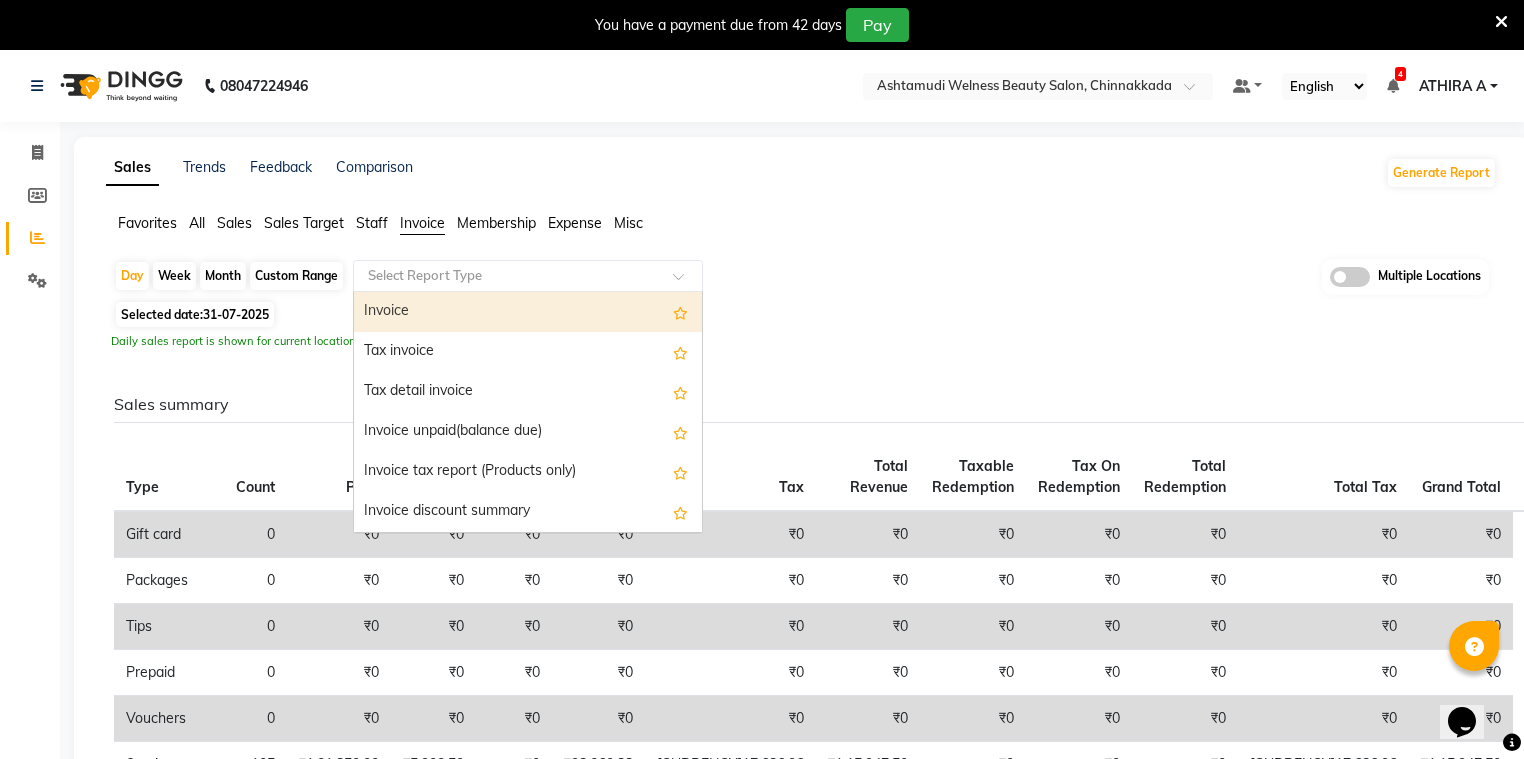 click 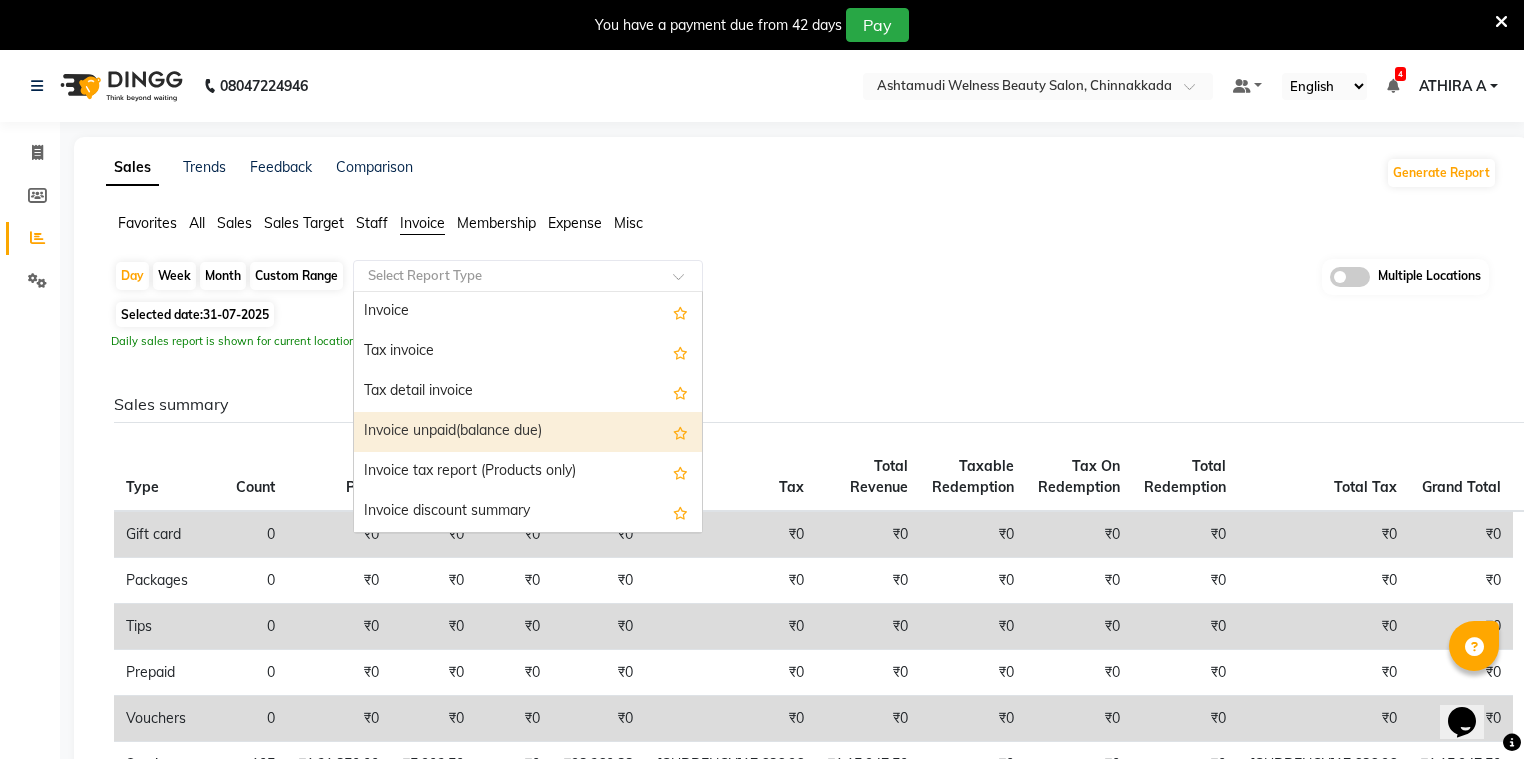 scroll, scrollTop: 80, scrollLeft: 0, axis: vertical 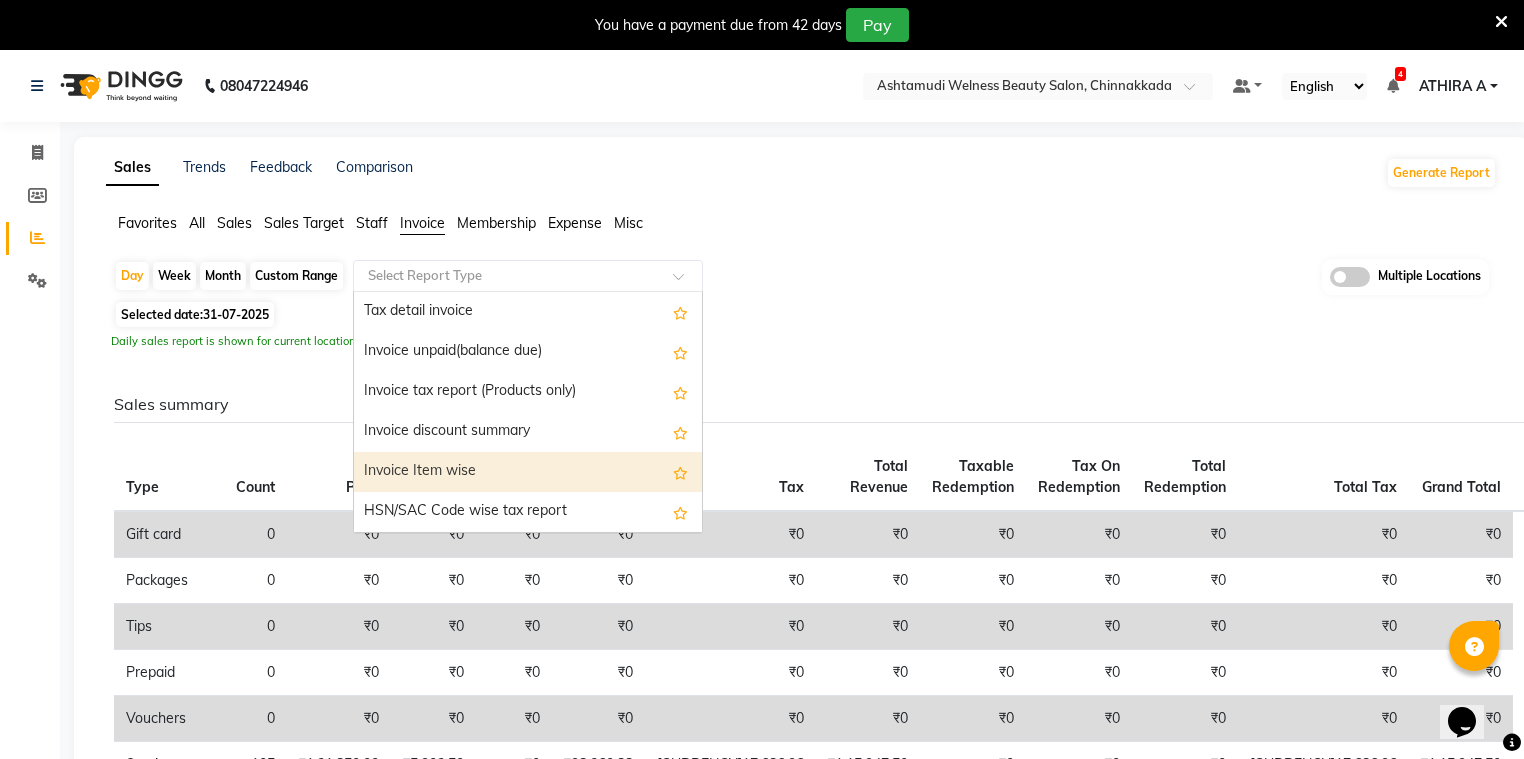 click on "Invoice Item wise" at bounding box center (528, 472) 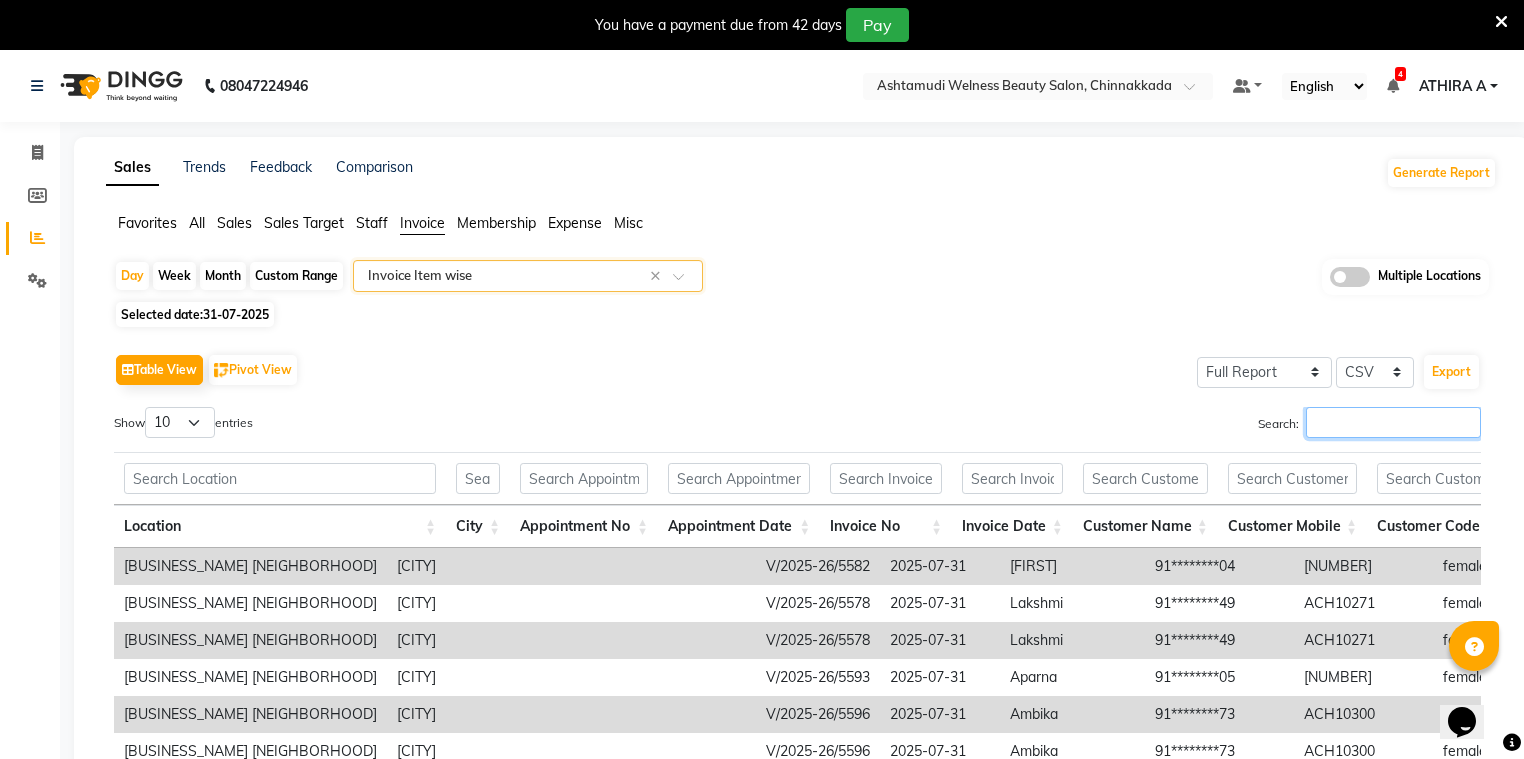 click on "Search:" at bounding box center [1393, 422] 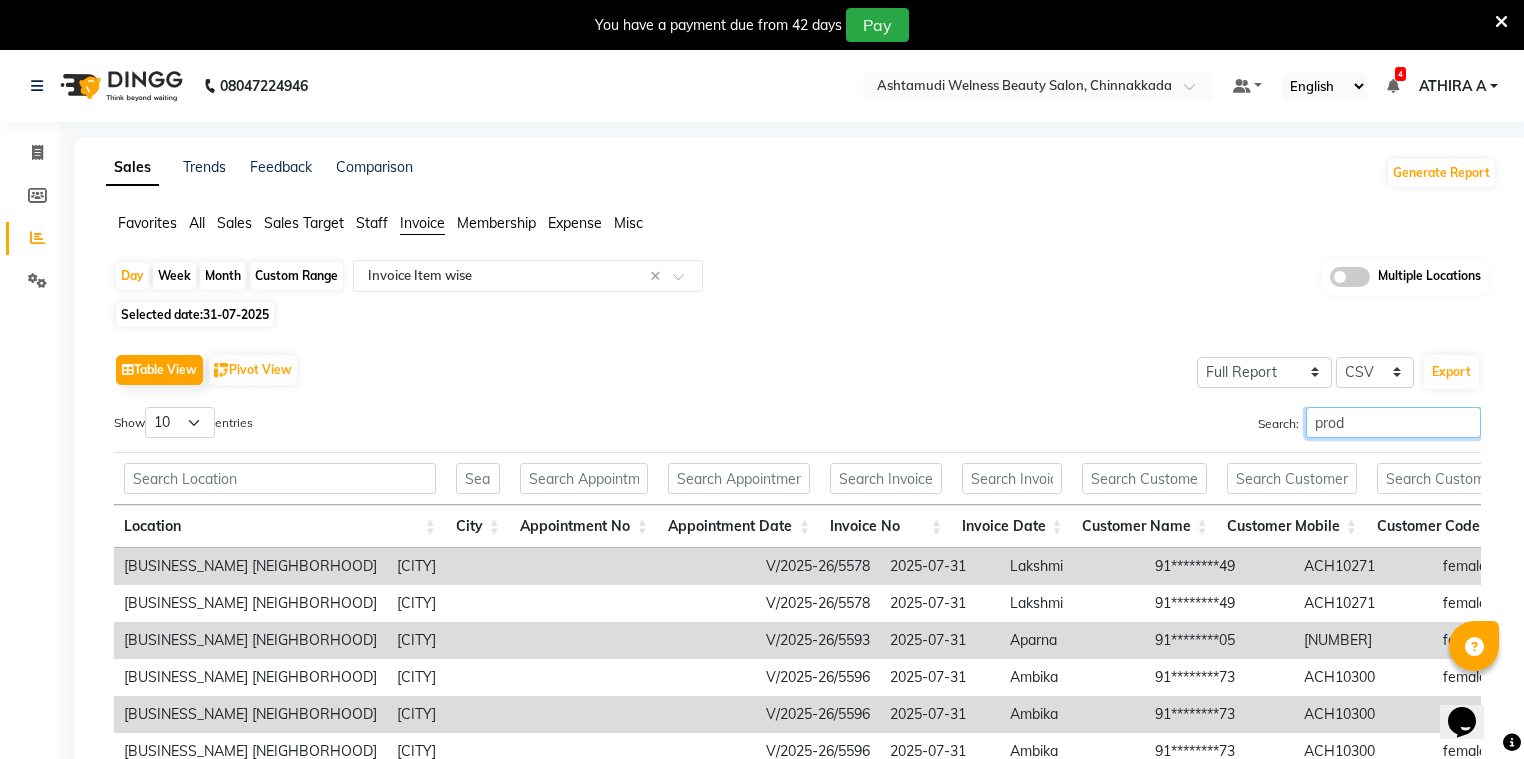 scroll, scrollTop: 184, scrollLeft: 0, axis: vertical 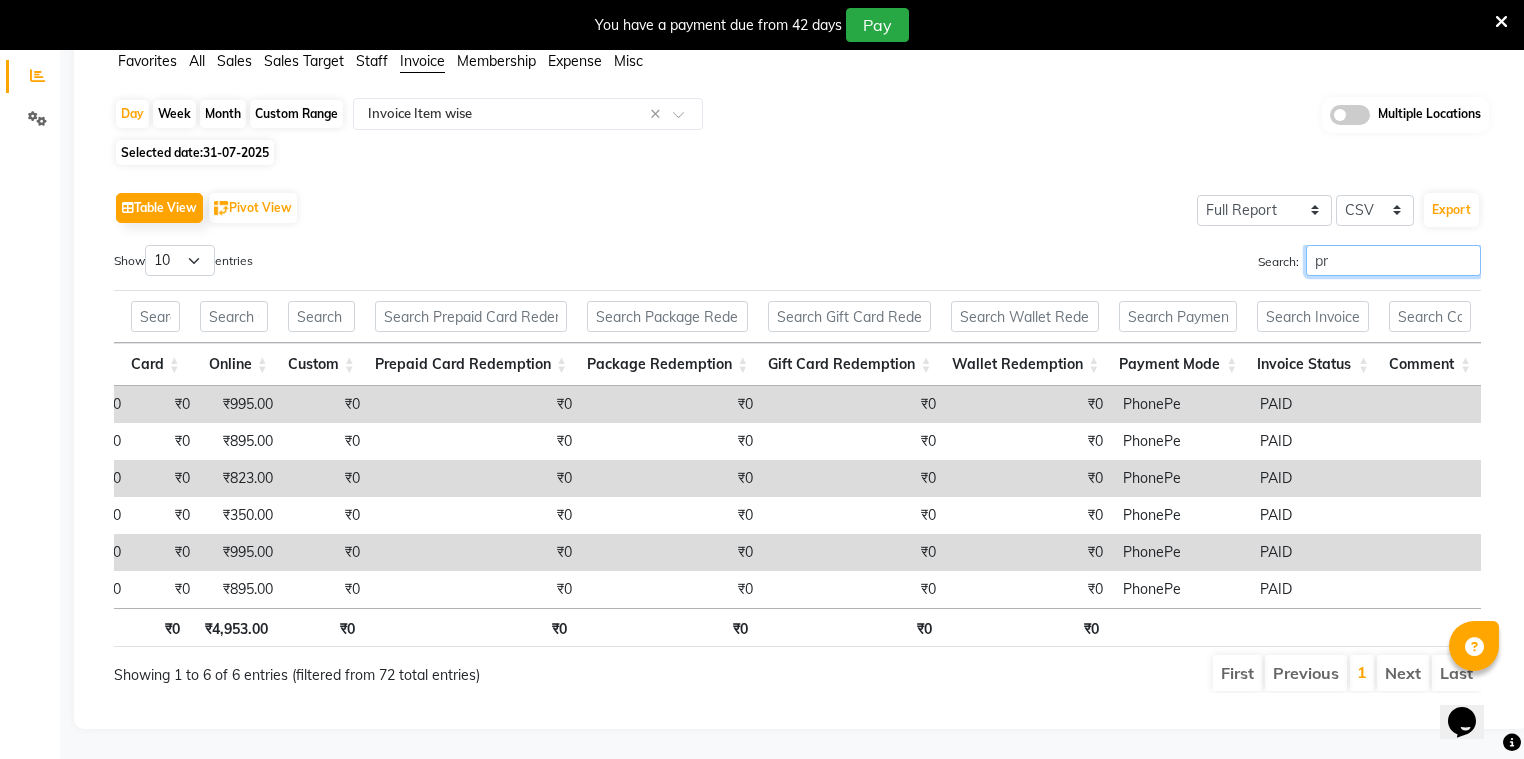 type on "p" 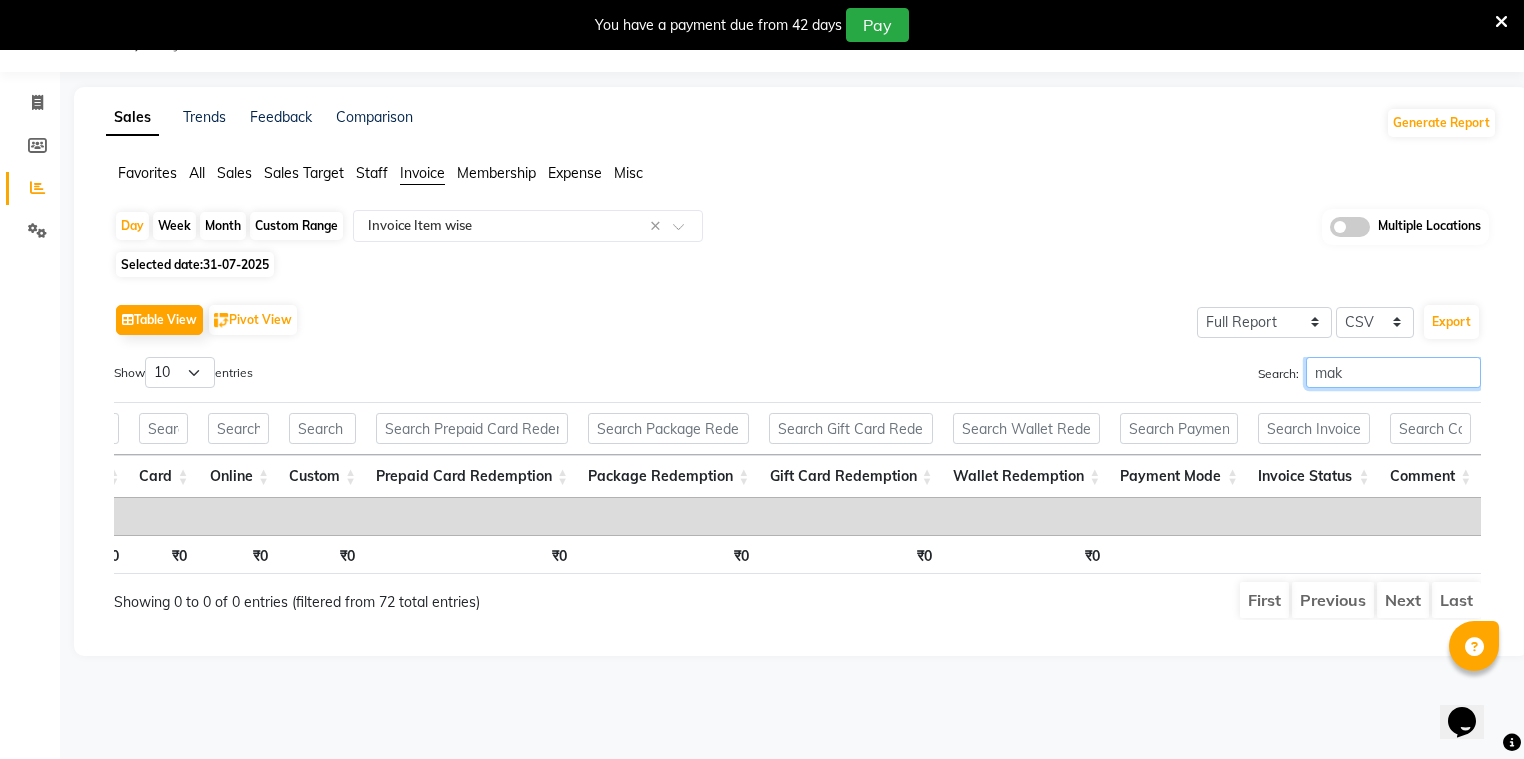 scroll, scrollTop: 50, scrollLeft: 0, axis: vertical 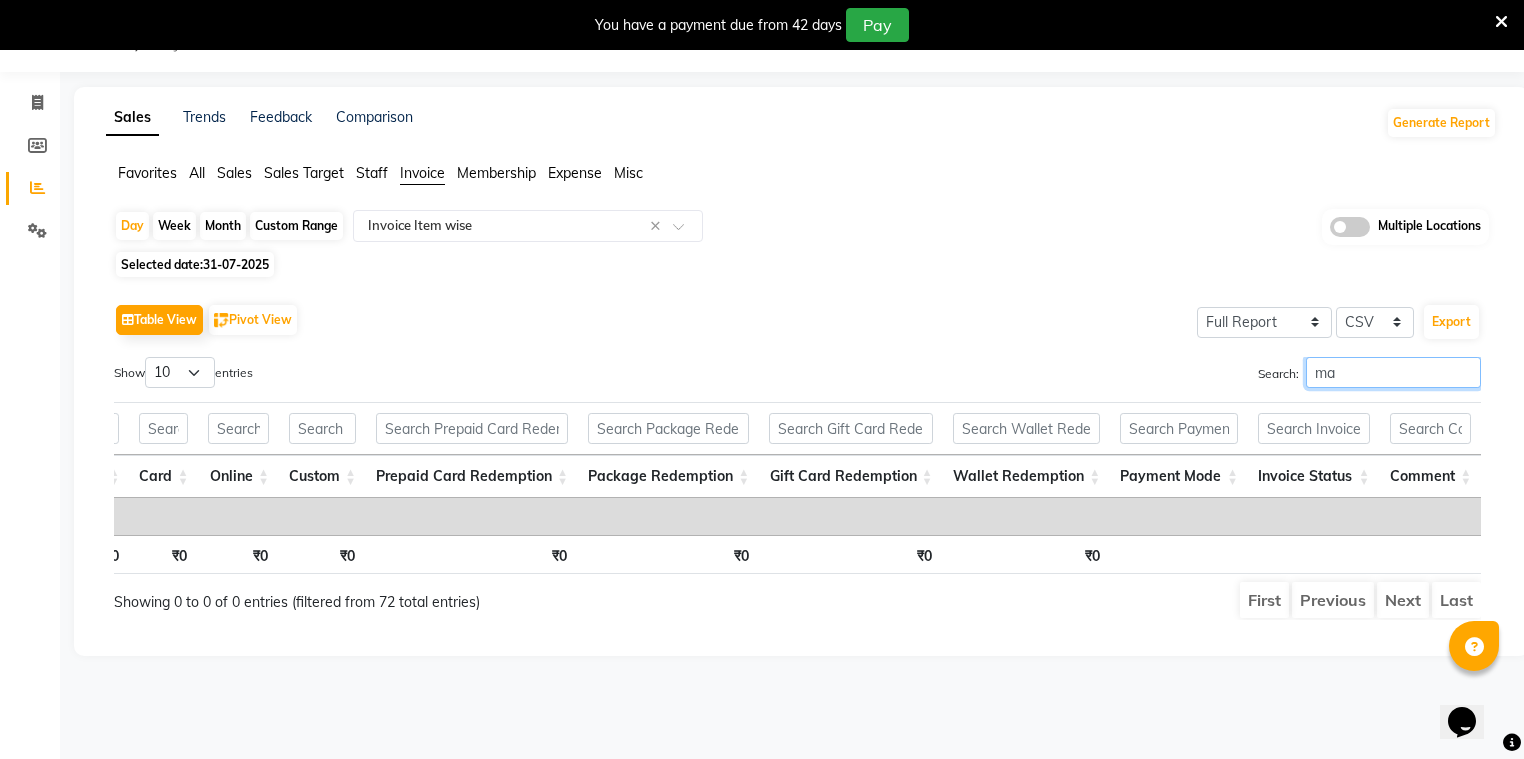 type on "m" 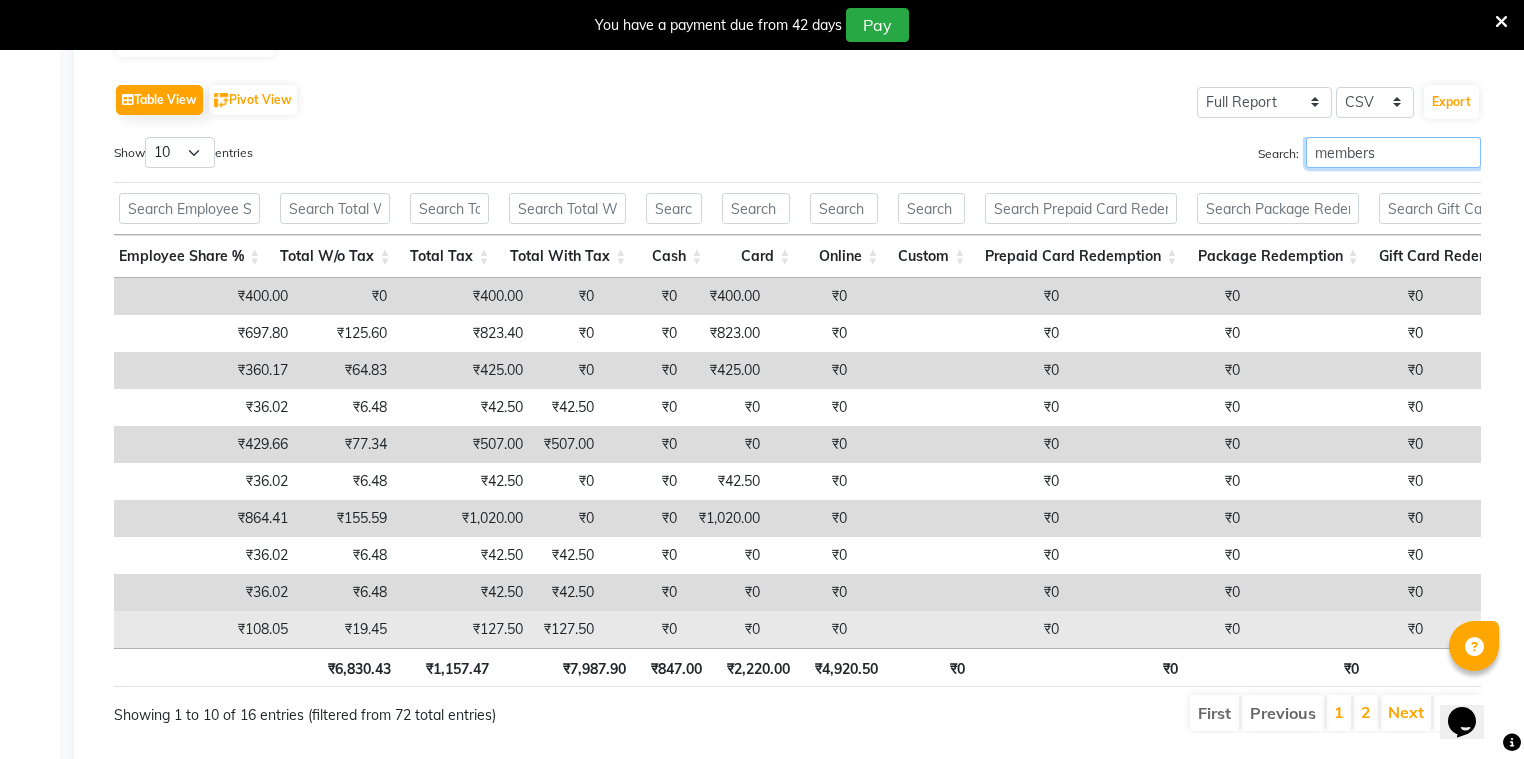 scroll, scrollTop: 332, scrollLeft: 0, axis: vertical 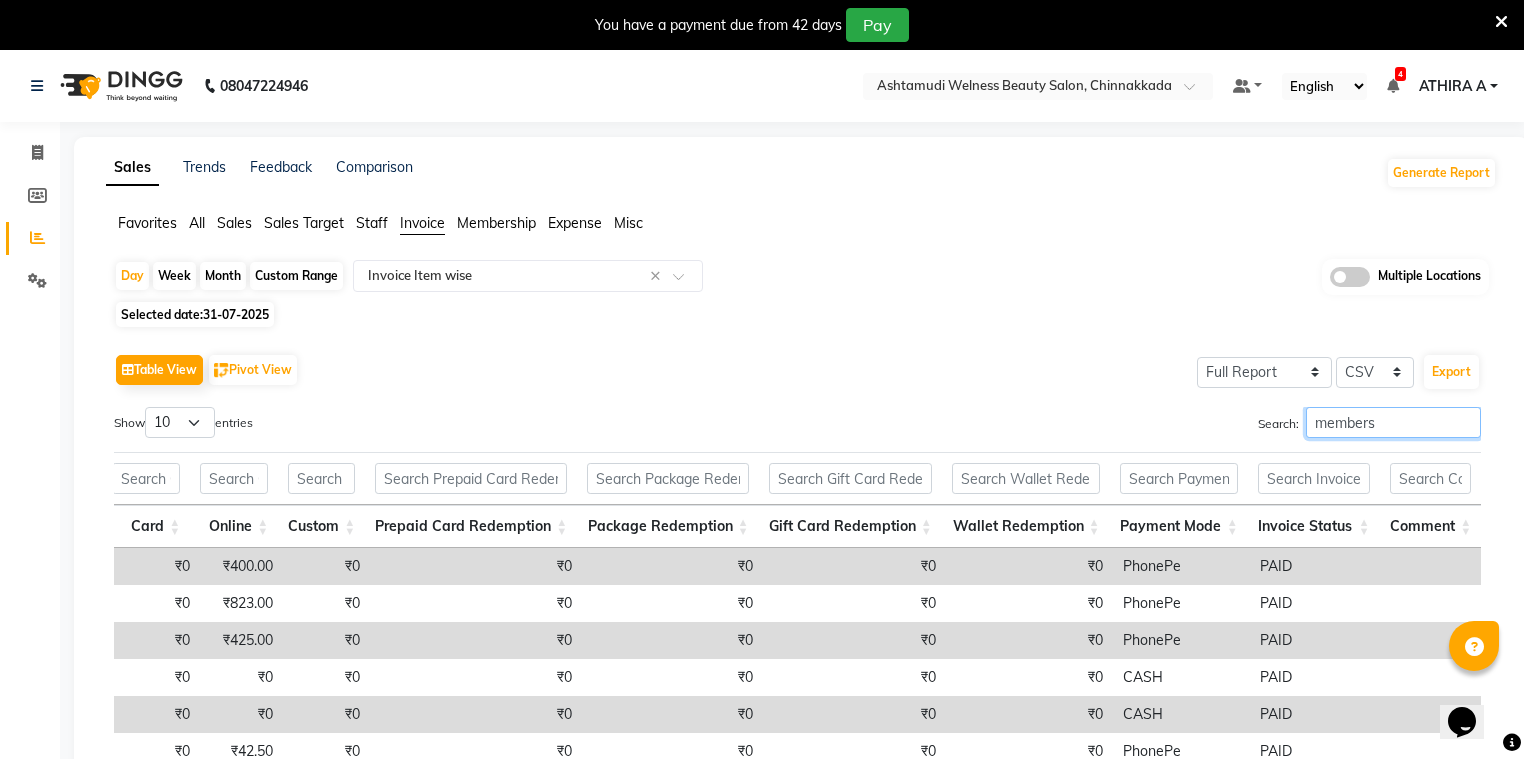 type on "members" 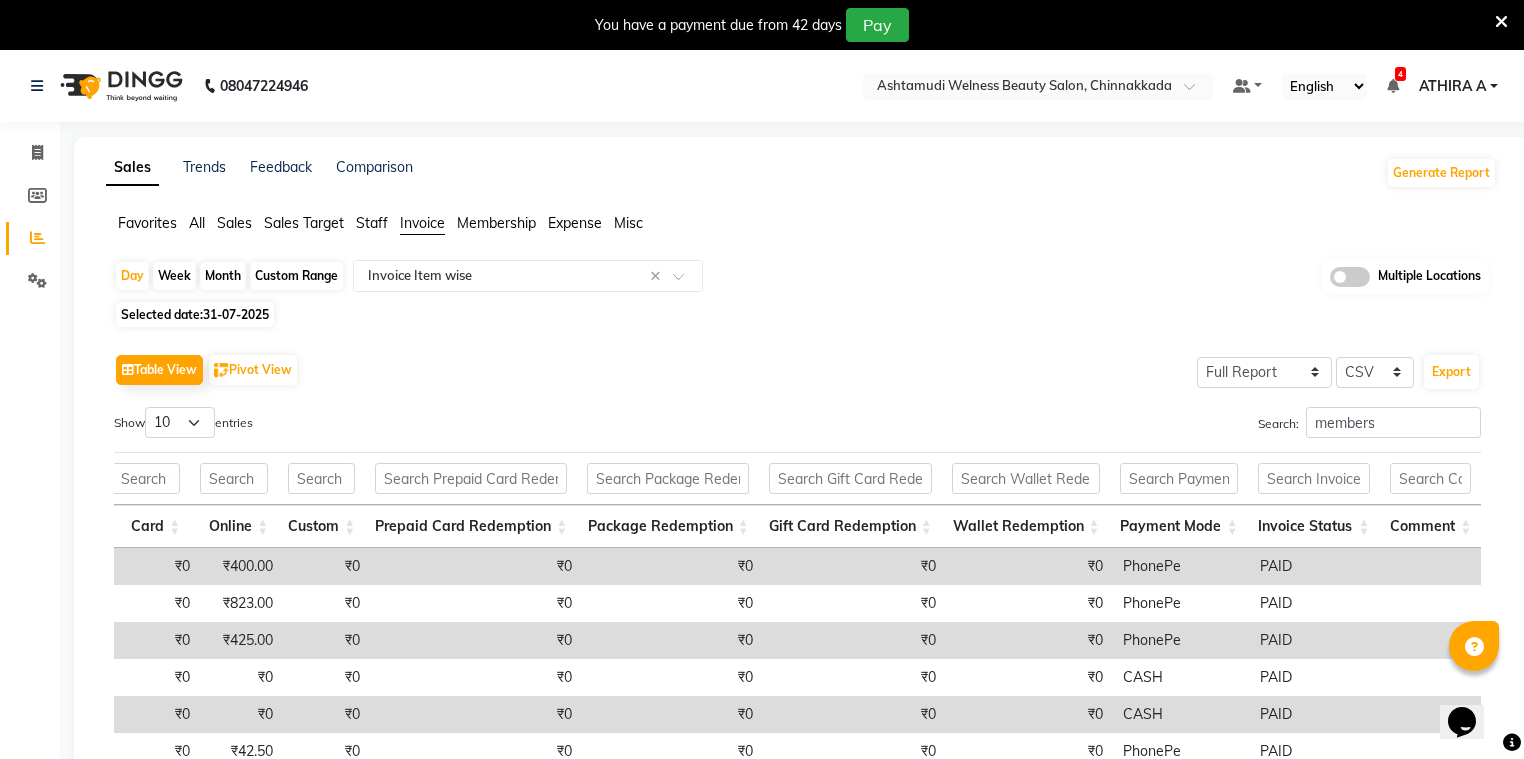 click on "Sales" 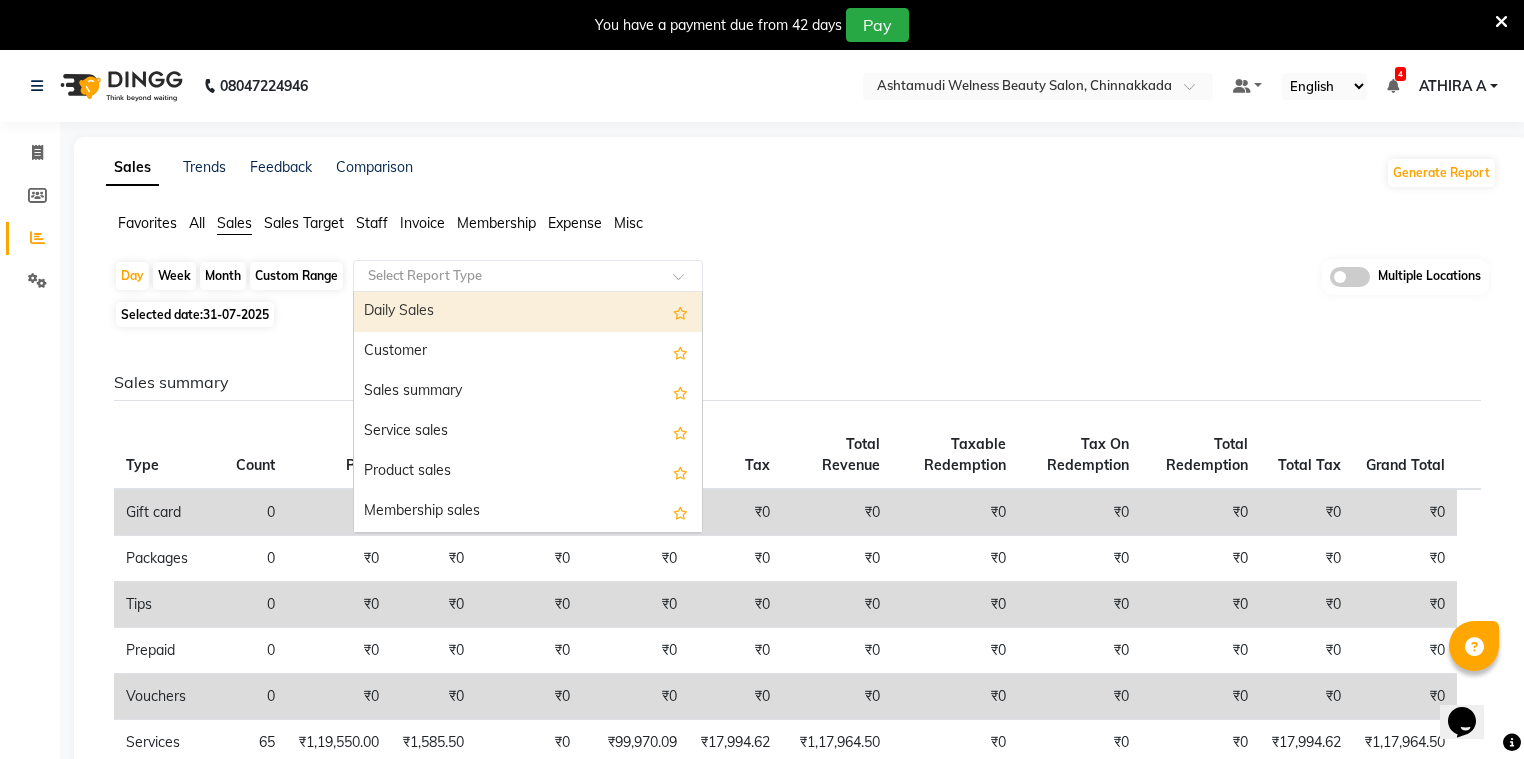 drag, startPoint x: 430, startPoint y: 271, endPoint x: 424, endPoint y: 299, distance: 28.635643 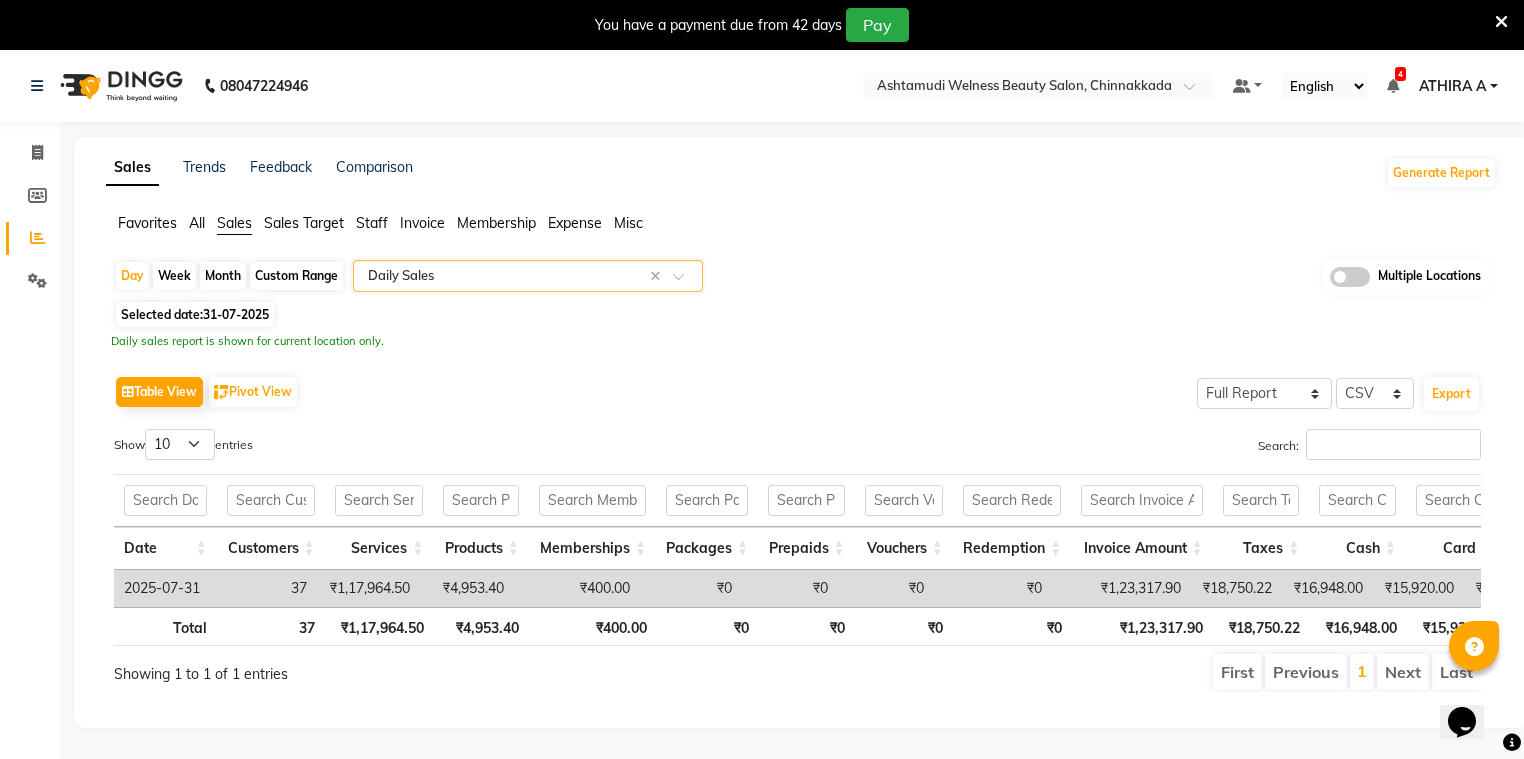 scroll, scrollTop: 0, scrollLeft: 410, axis: horizontal 